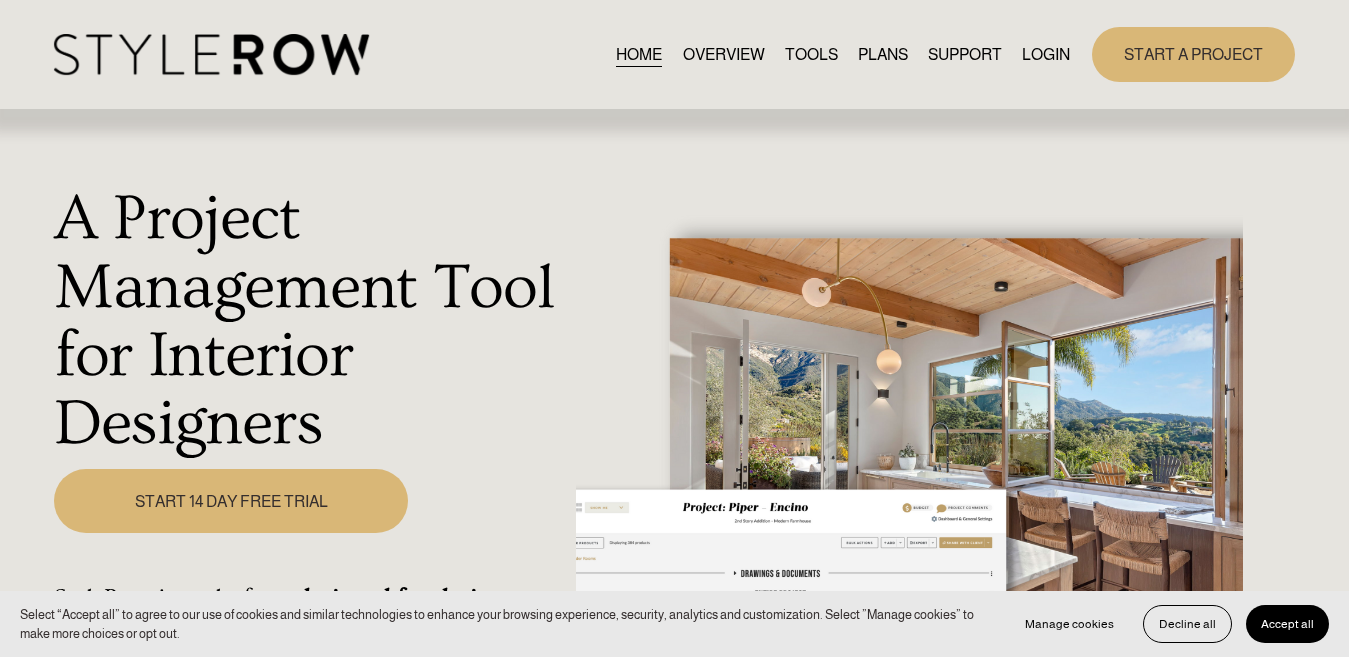 scroll, scrollTop: 0, scrollLeft: 0, axis: both 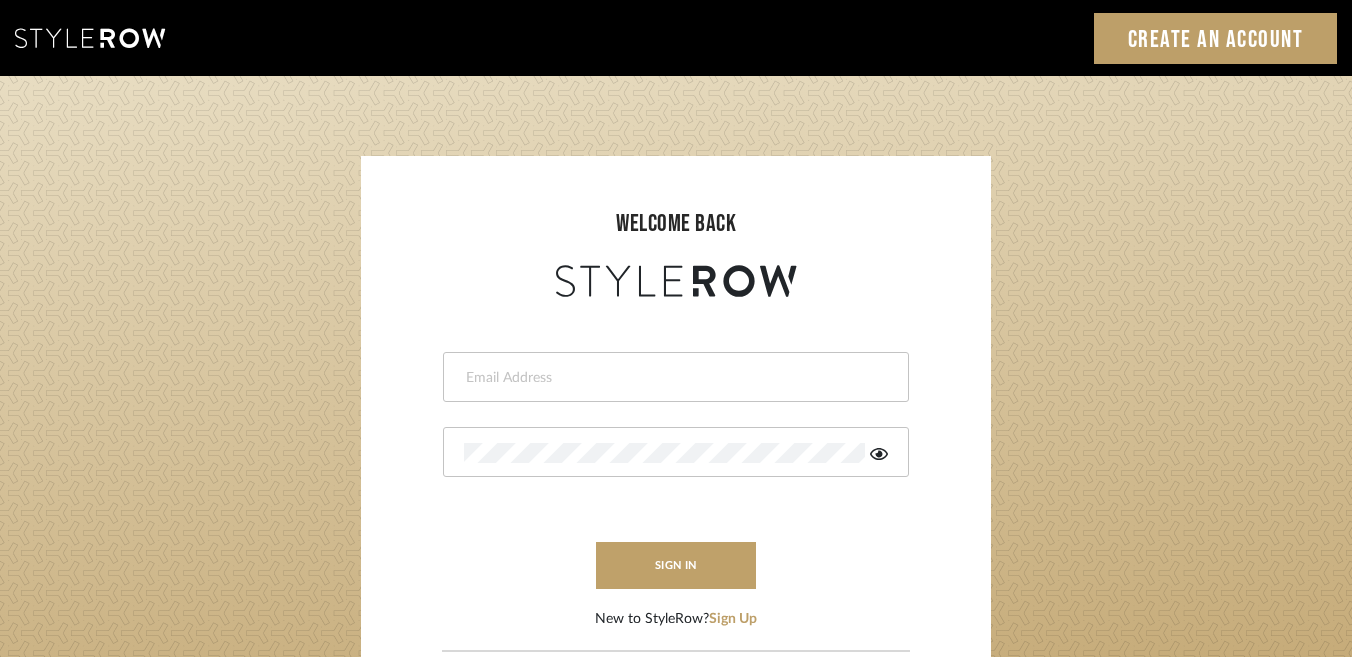 type on "jking@anothadiyproject.com" 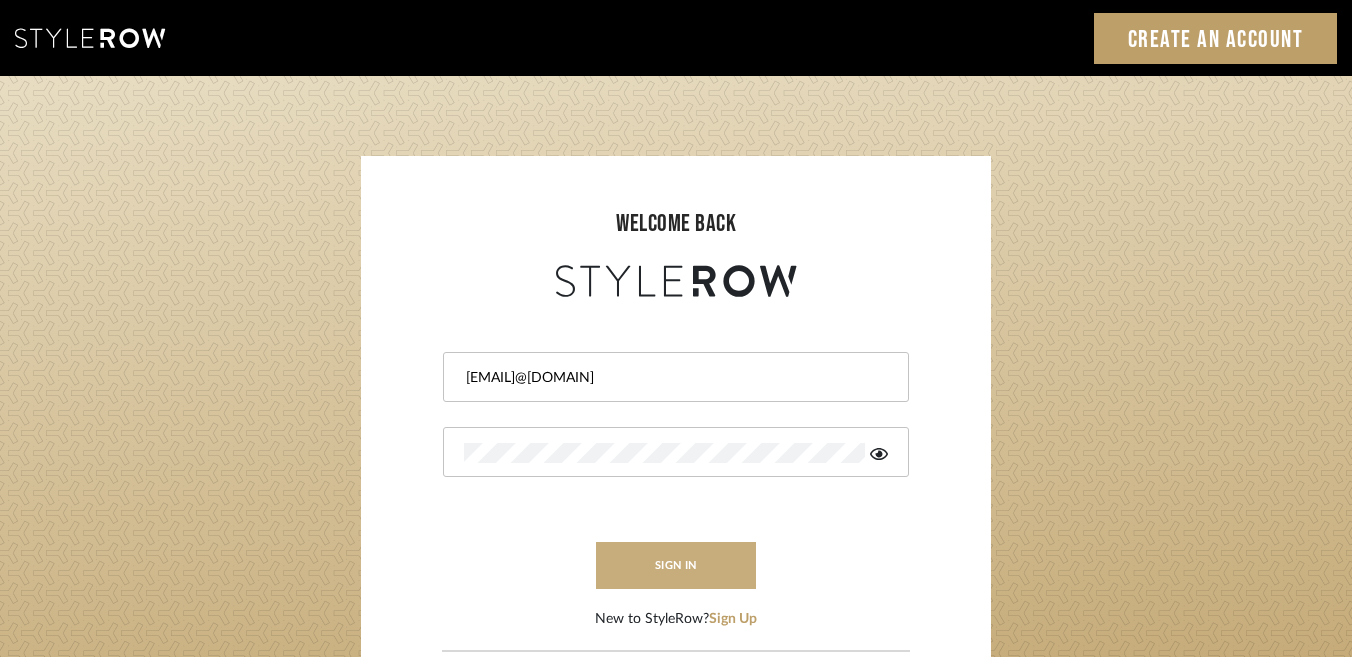 click on "sign in" at bounding box center [676, 565] 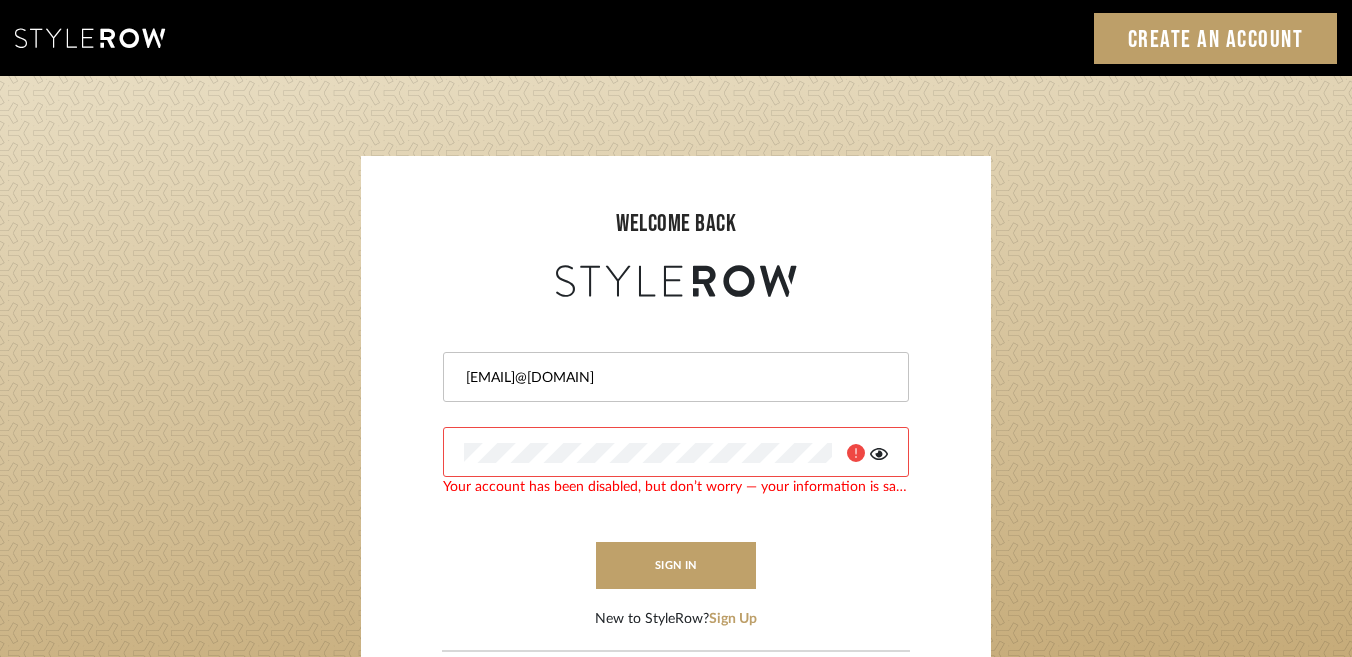 click on "Your account has been disabled, but don’t worry — your information is safe! Please email support@stylerow.com to update your billing information and regain access." at bounding box center (676, 487) 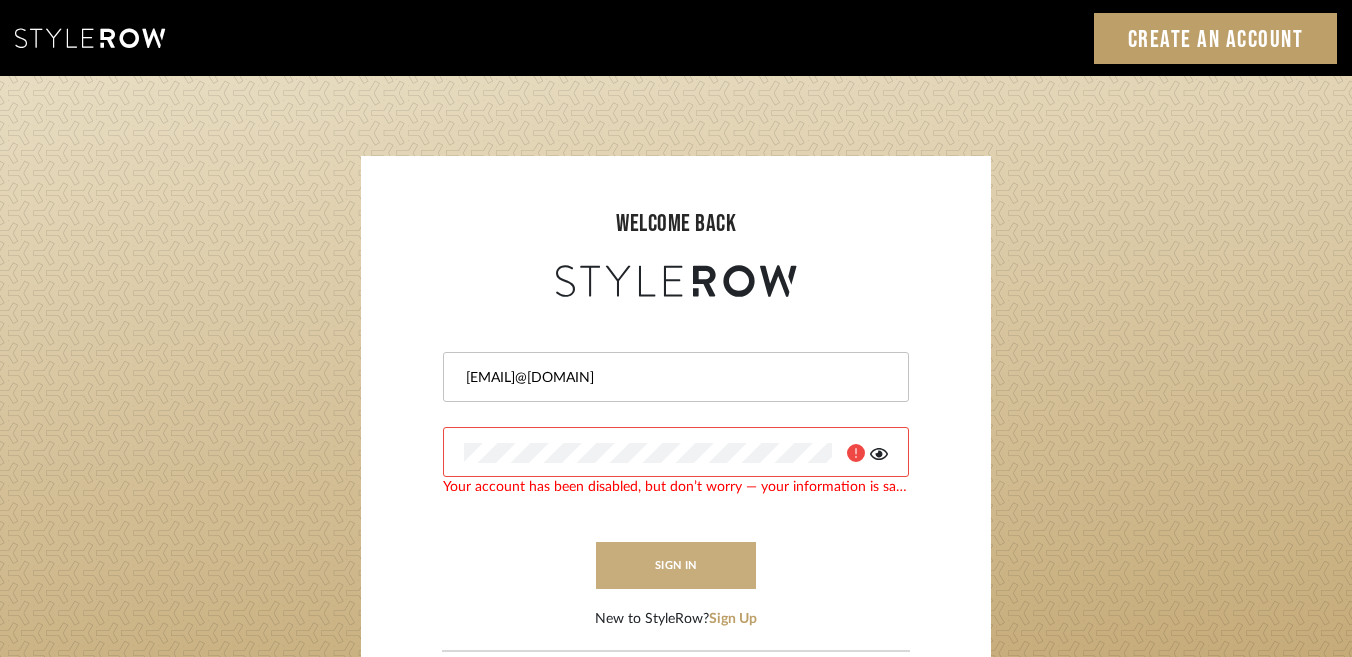 click on "sign in" at bounding box center (676, 565) 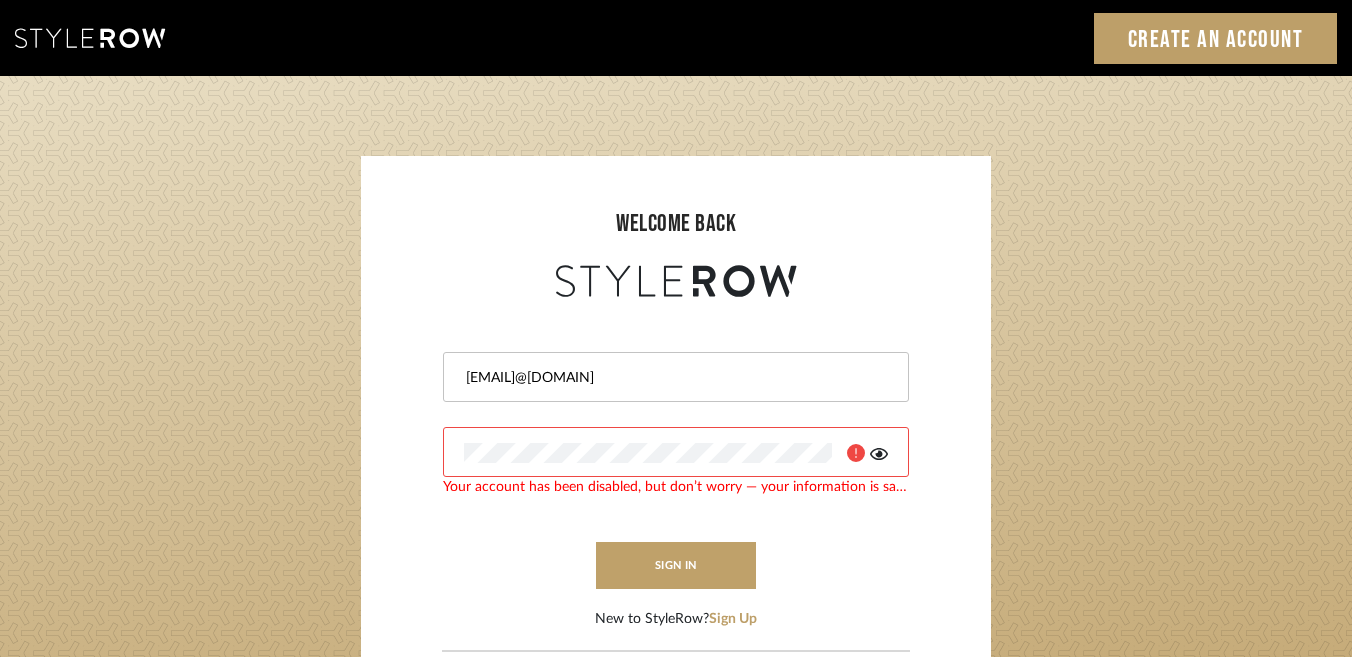 click 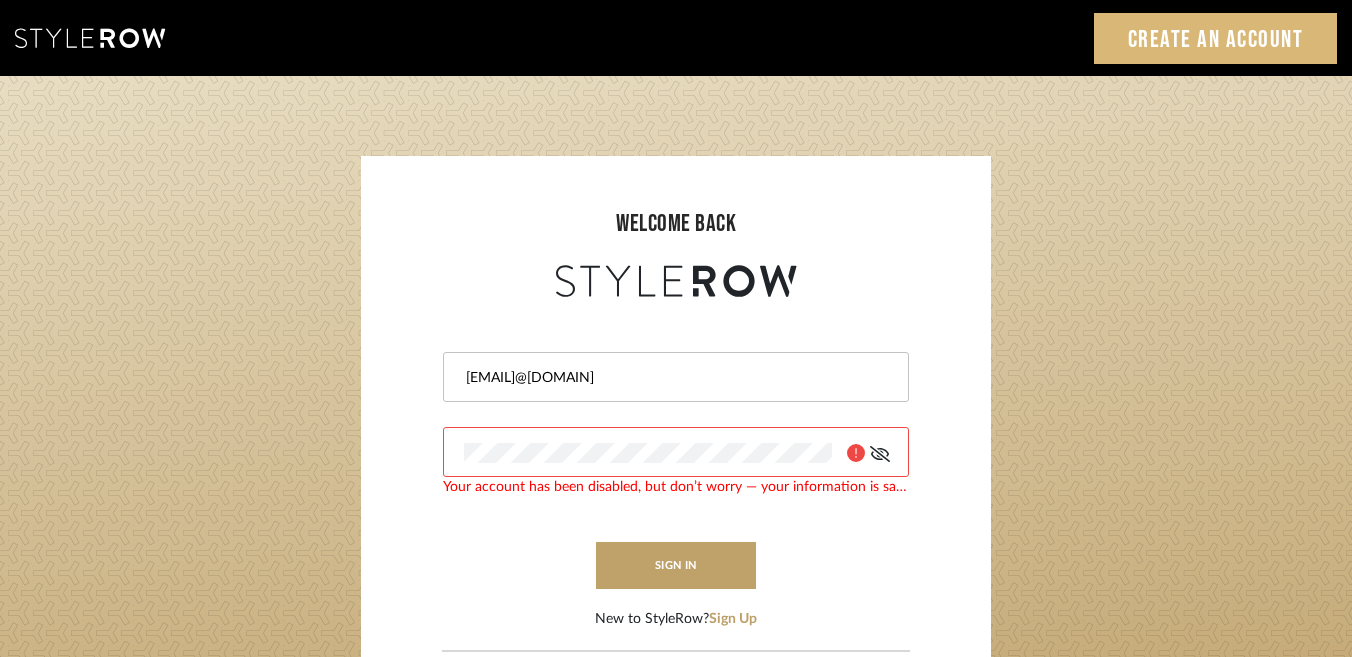 click on "Create an Account" at bounding box center (1216, 38) 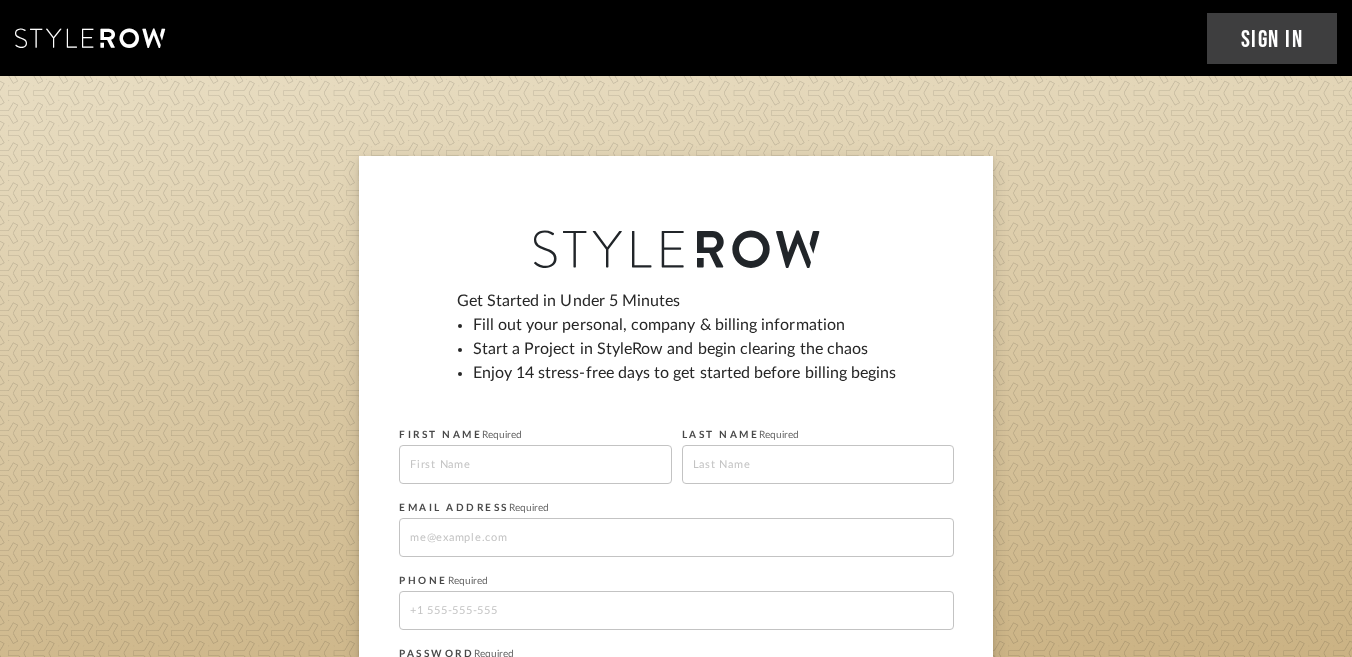 scroll, scrollTop: 236, scrollLeft: 0, axis: vertical 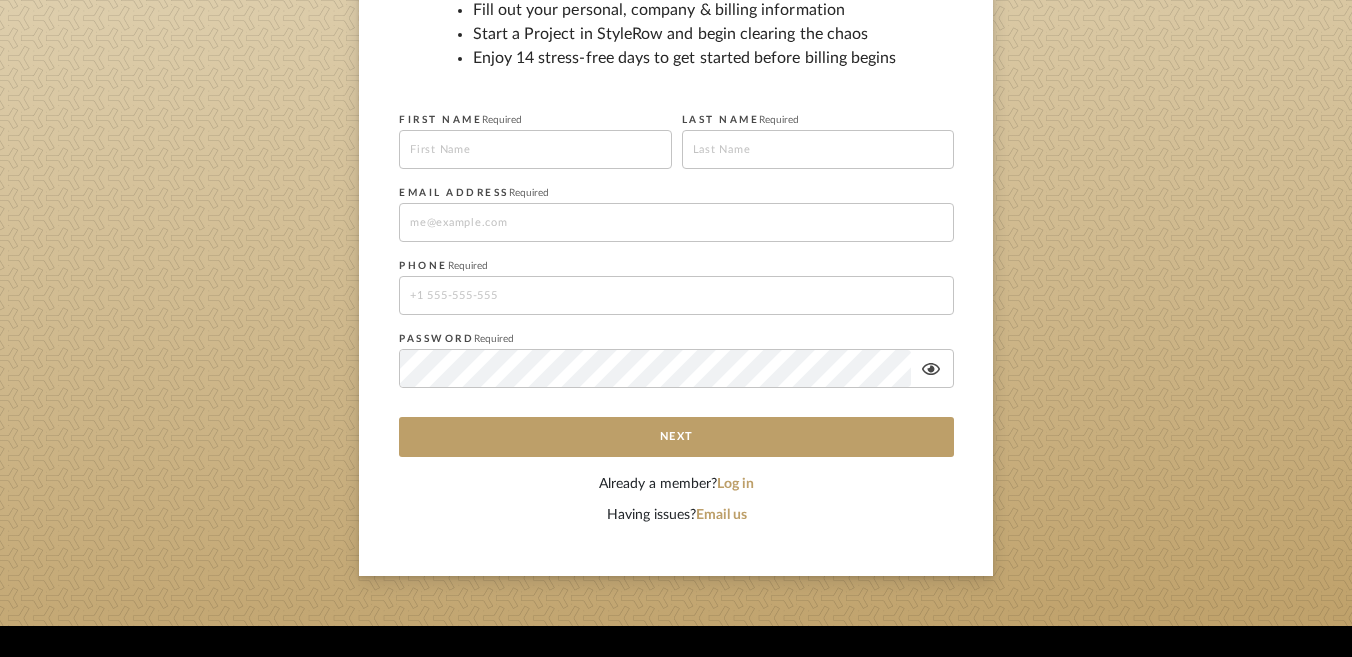 click at bounding box center [535, 149] 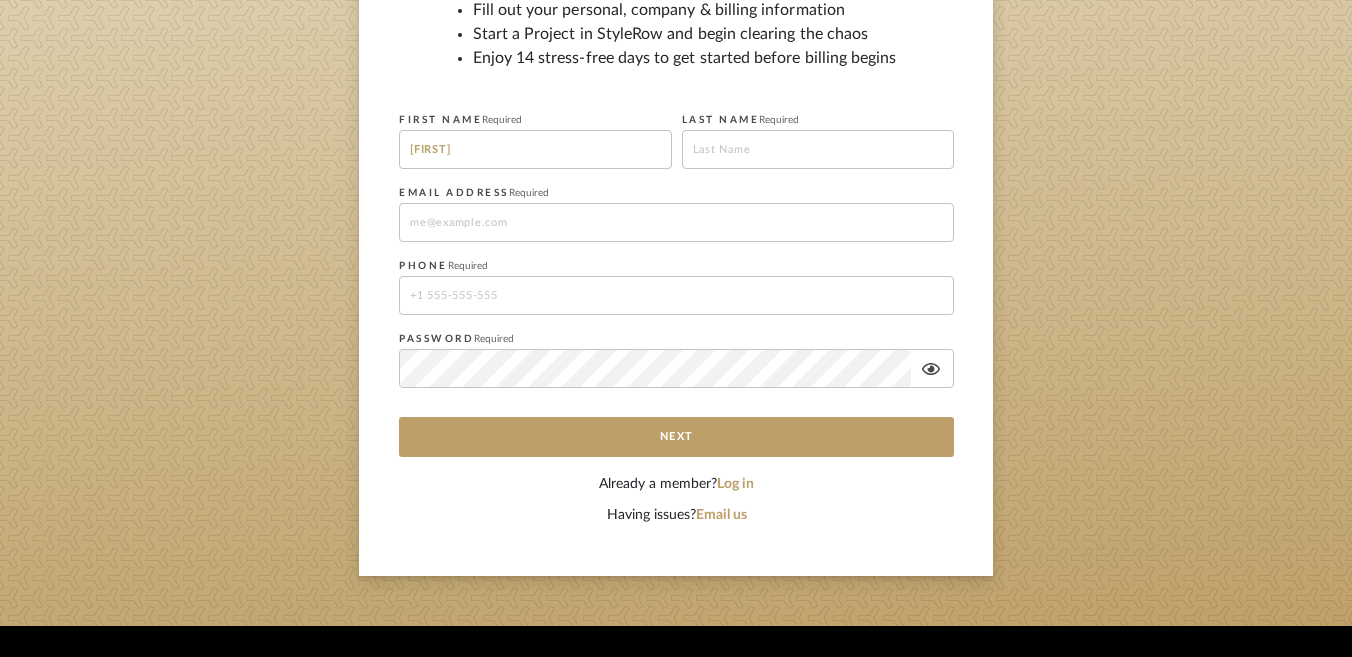 type on "King" 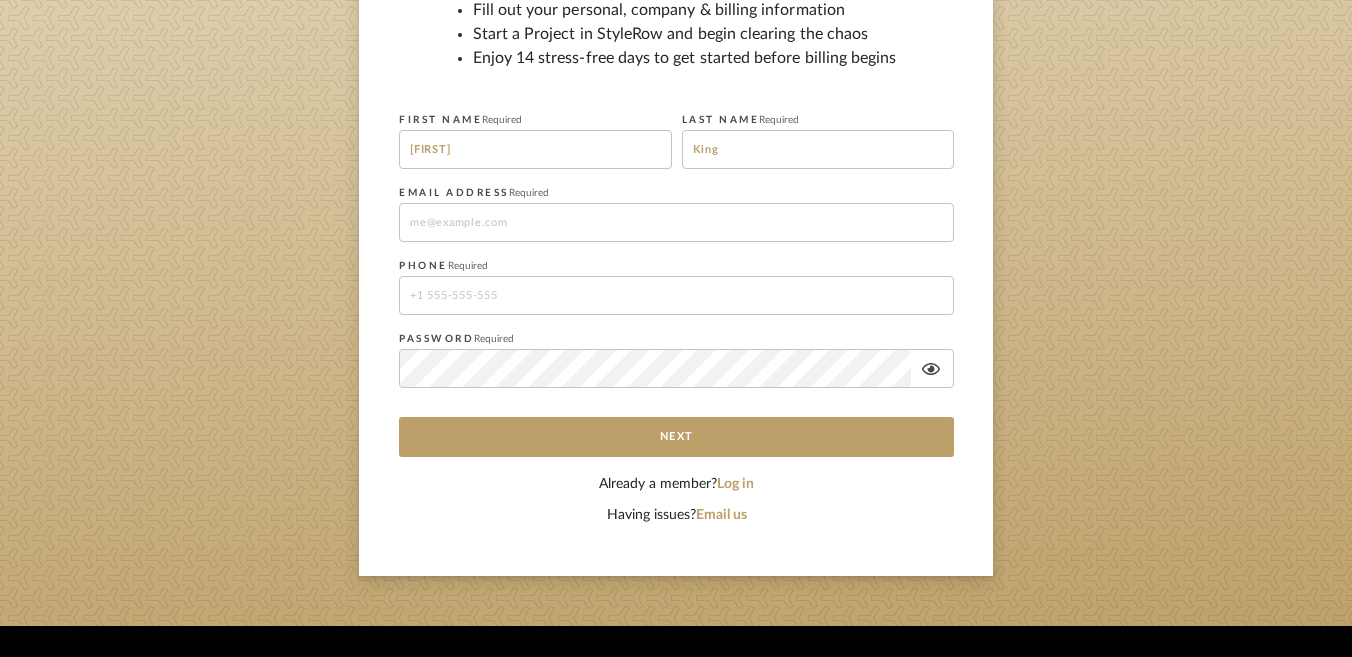 type on "anothadiyproject@gmail.com" 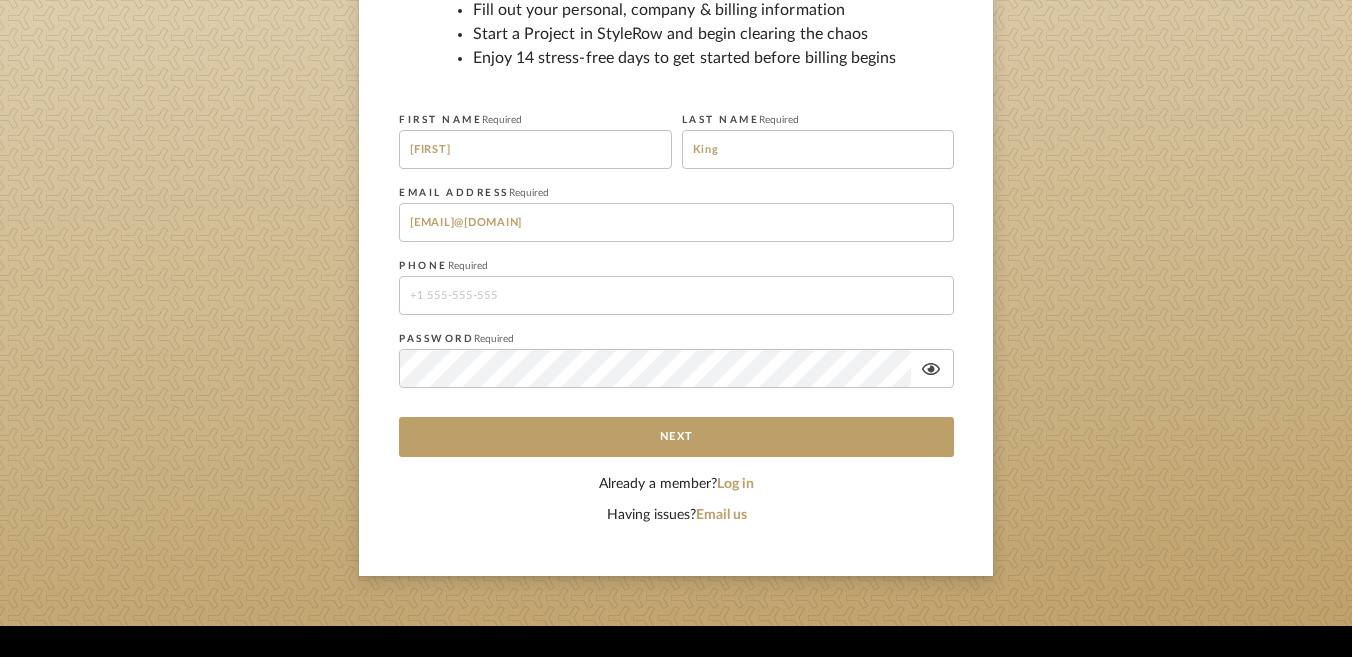 click at bounding box center [676, 295] 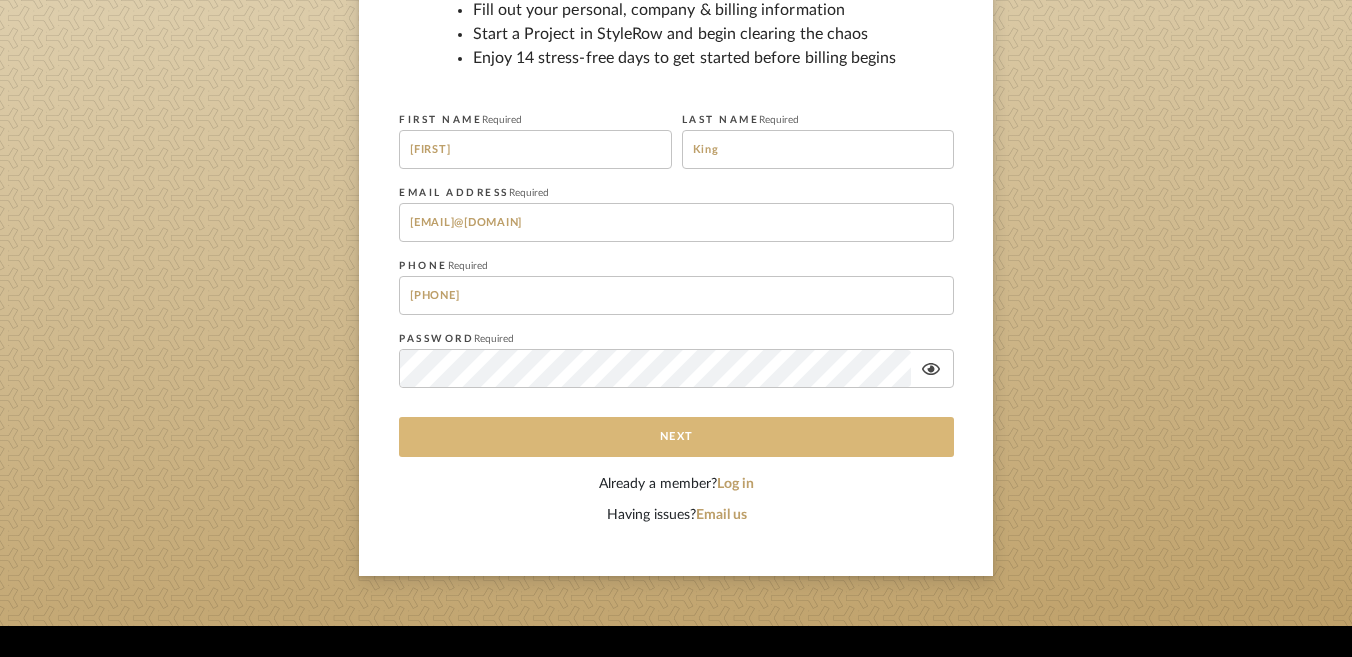 click on "Next" at bounding box center (676, 437) 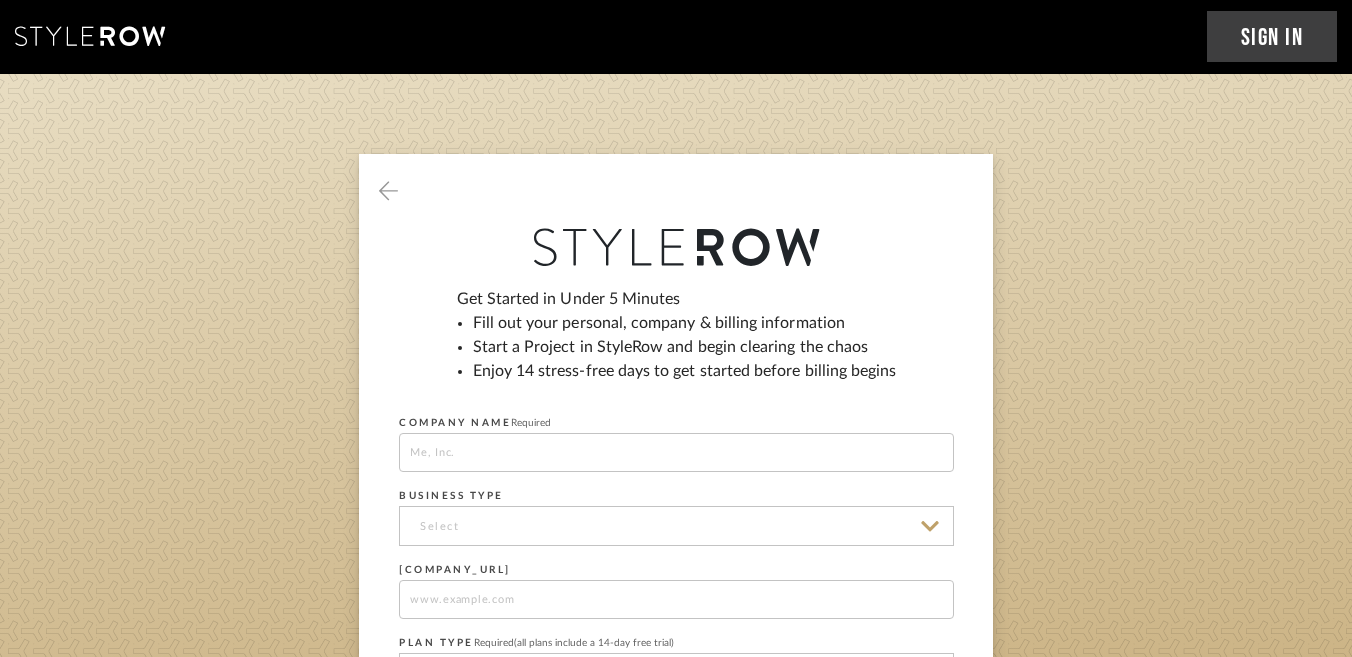 scroll, scrollTop: 0, scrollLeft: 0, axis: both 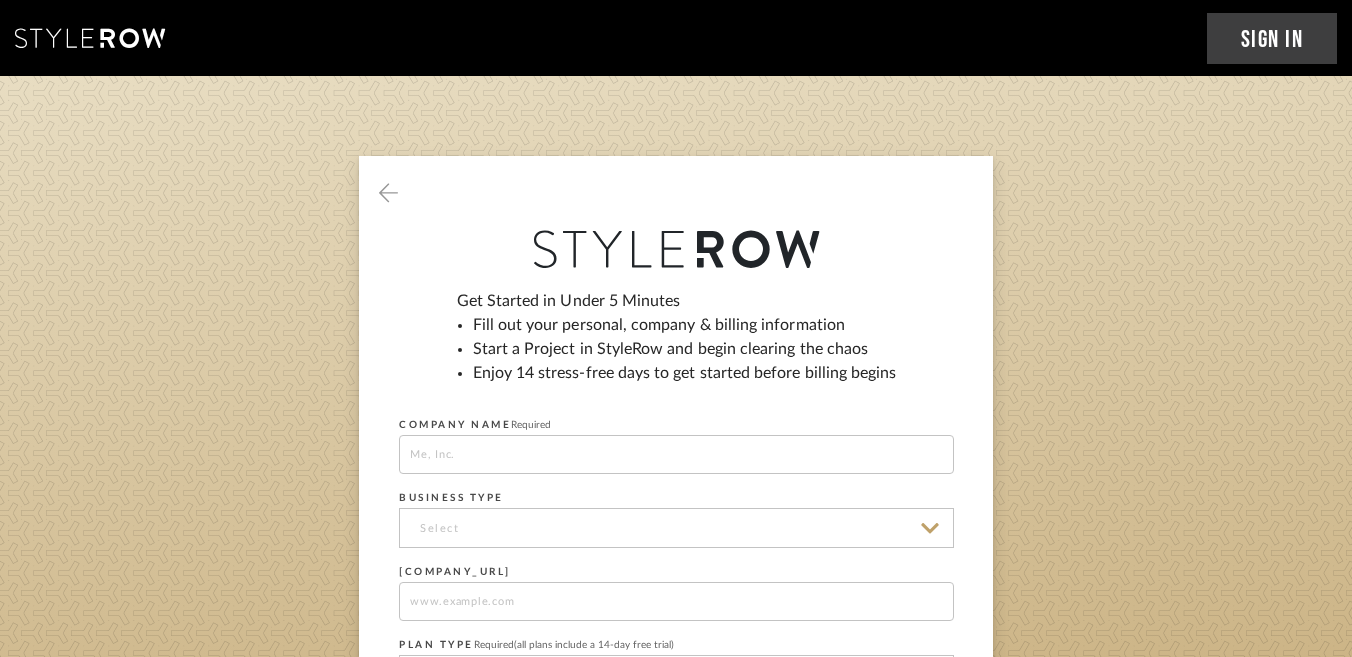 click at bounding box center [676, 454] 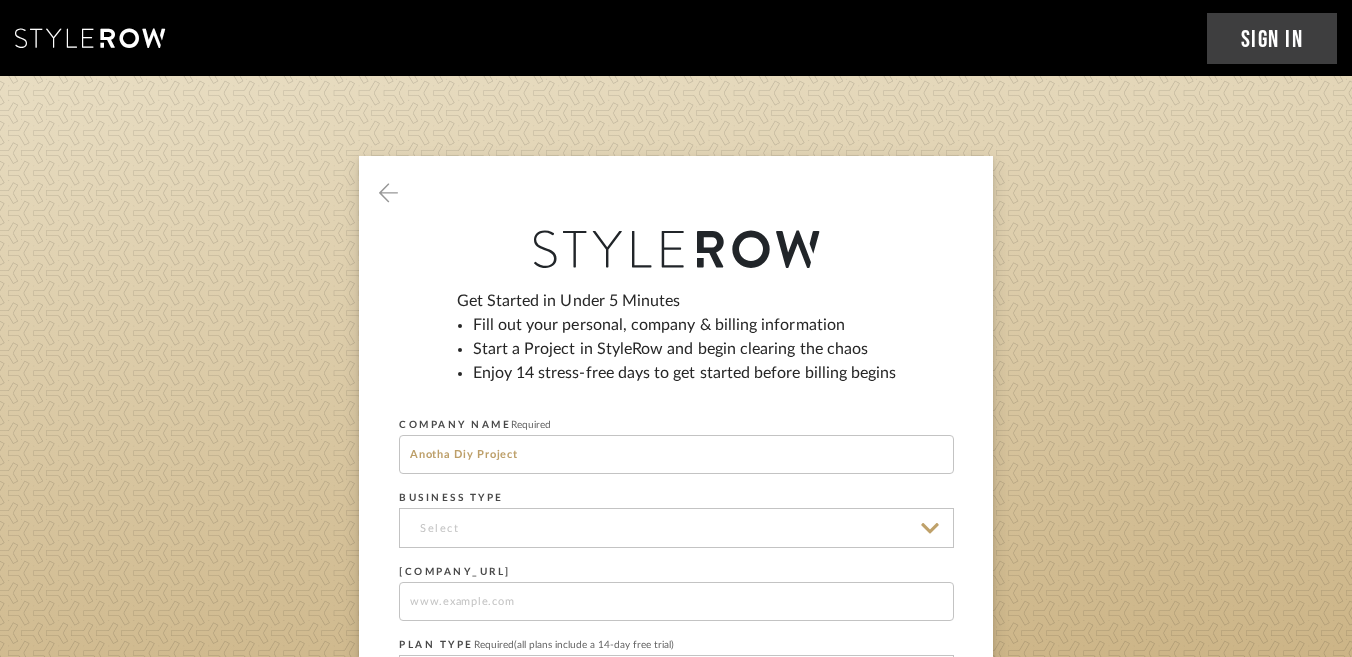 click at bounding box center (676, 528) 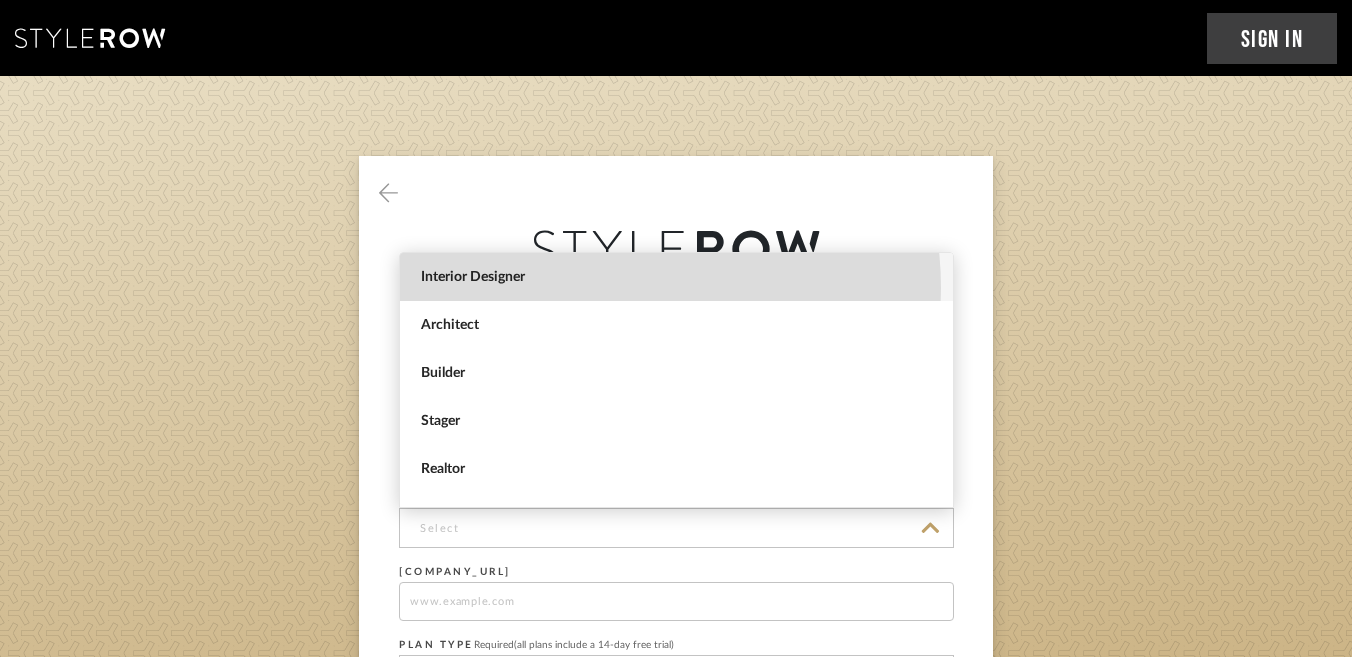 click on "Interior Designer" at bounding box center (676, 277) 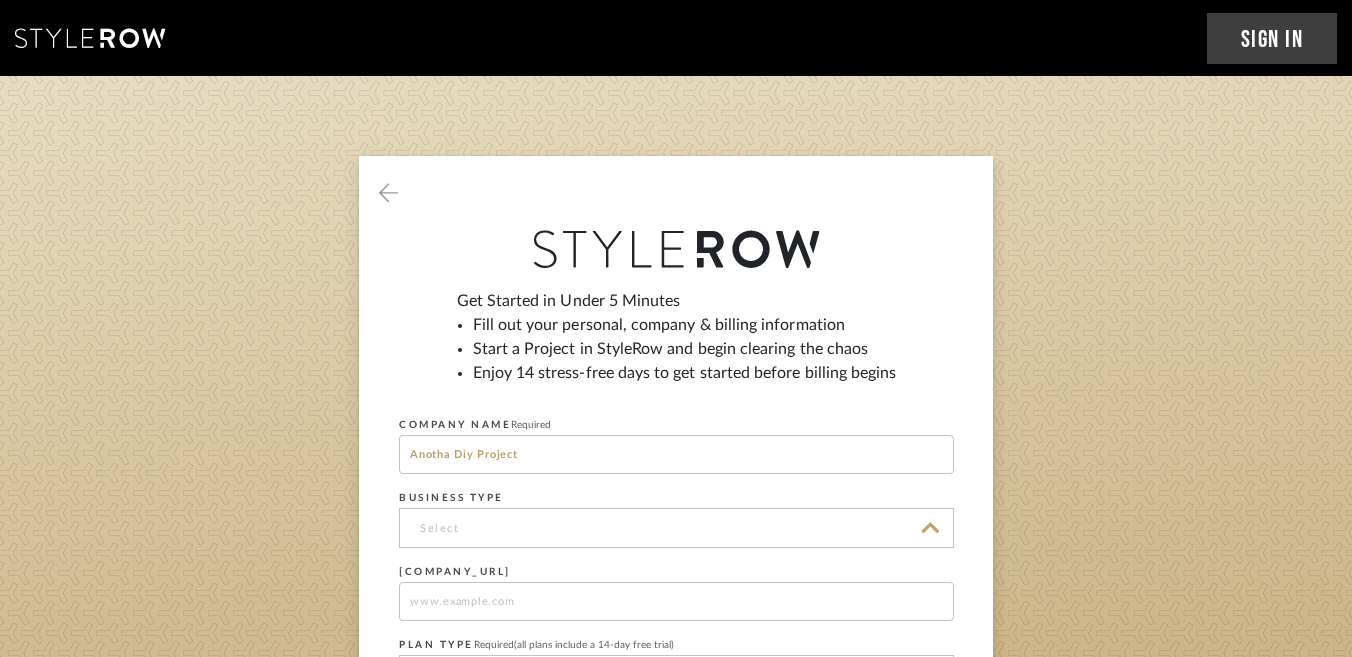type on "Interior Designer" 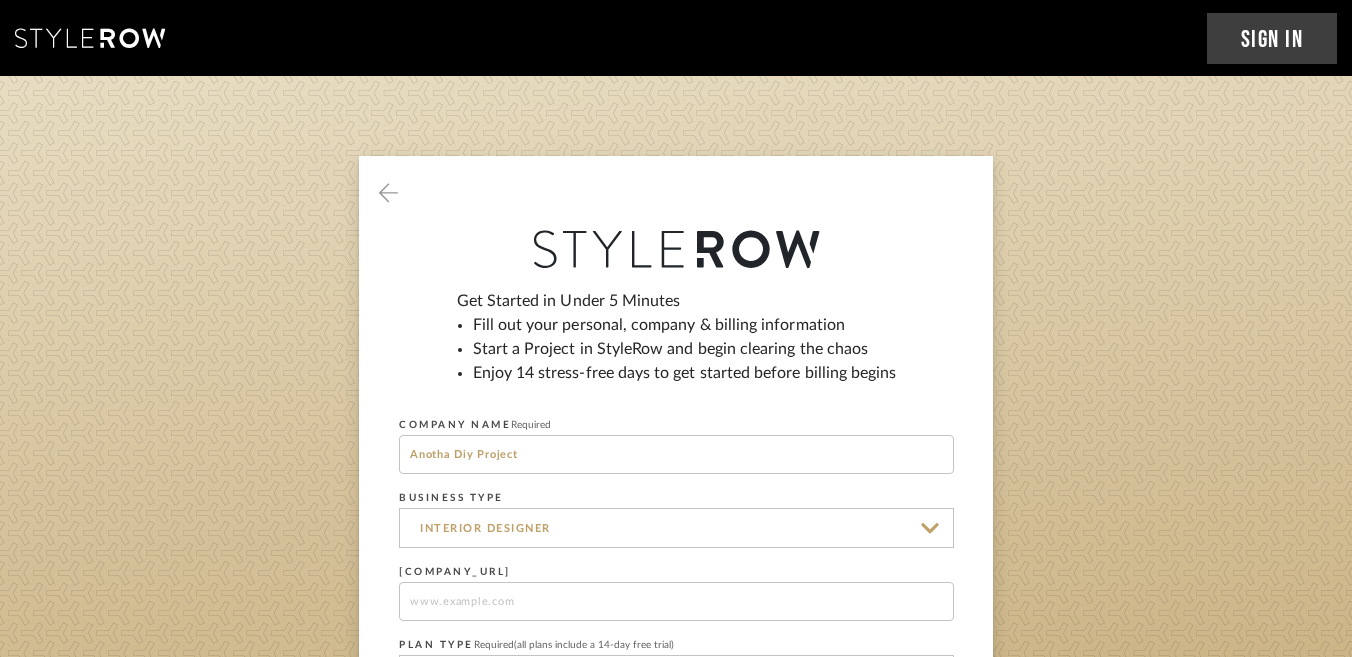 click at bounding box center [676, 601] 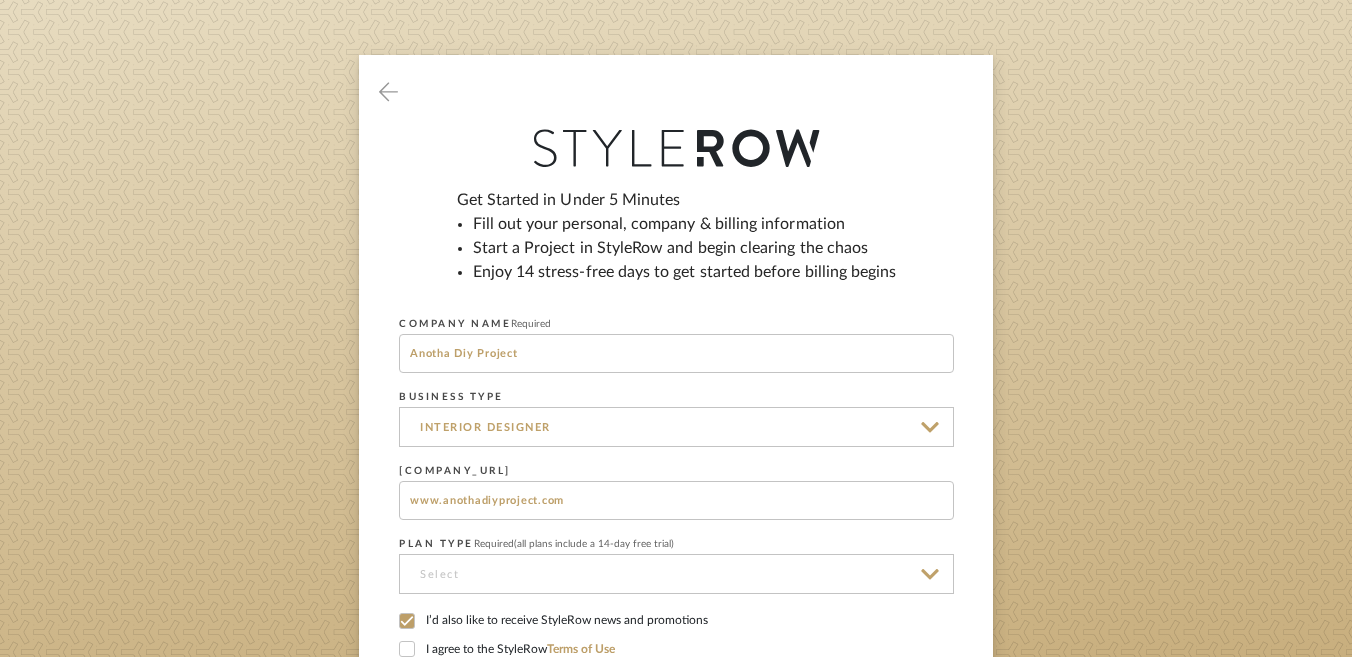 scroll, scrollTop: 346, scrollLeft: 0, axis: vertical 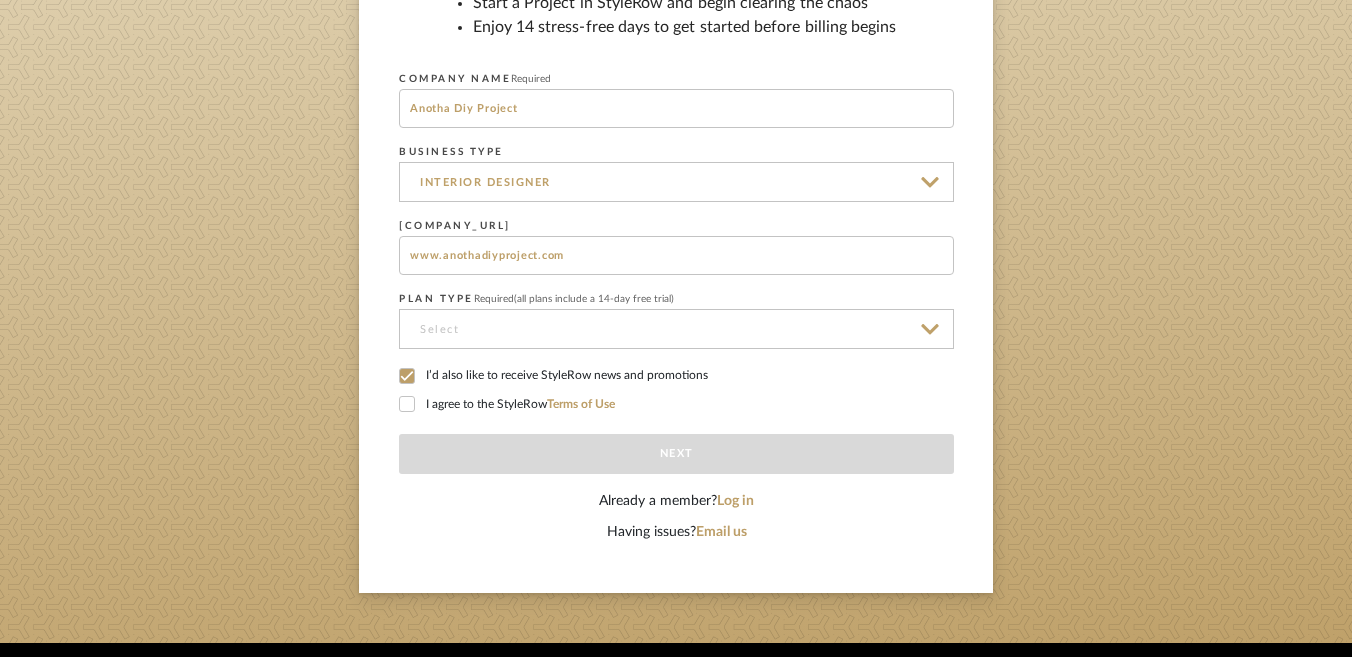 click at bounding box center (676, 329) 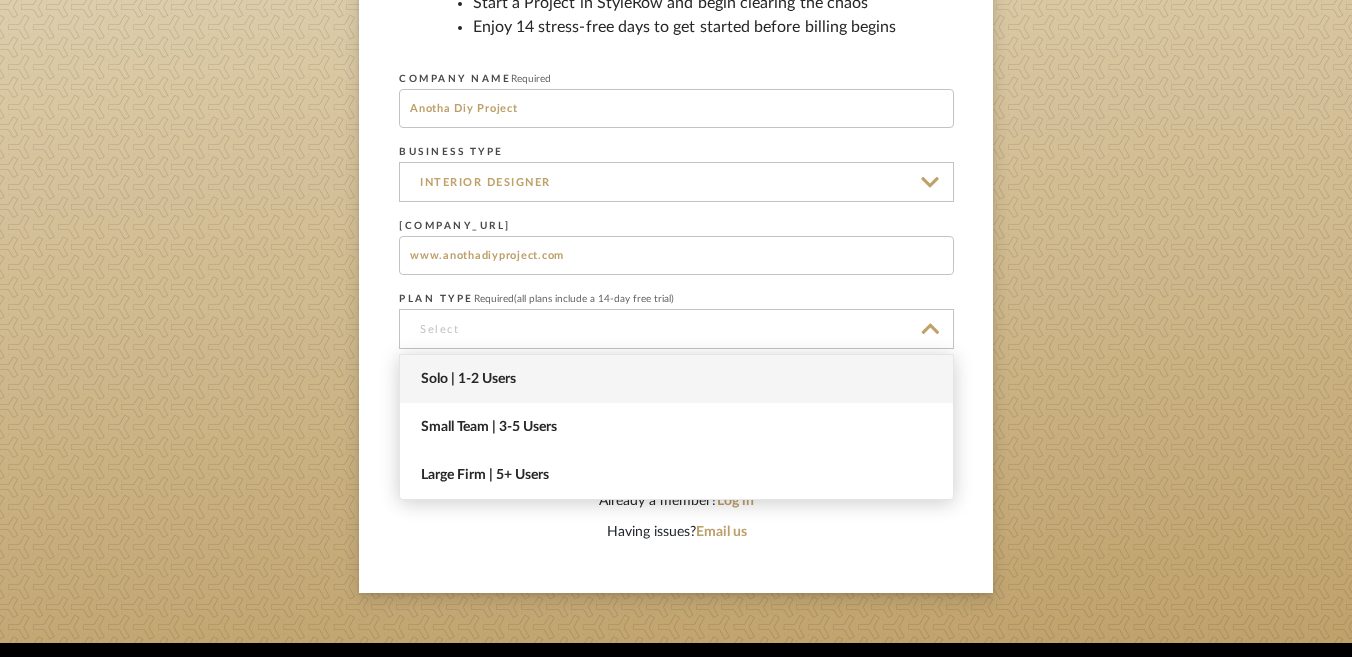 click on "Solo | 1-2 Users" at bounding box center [679, 379] 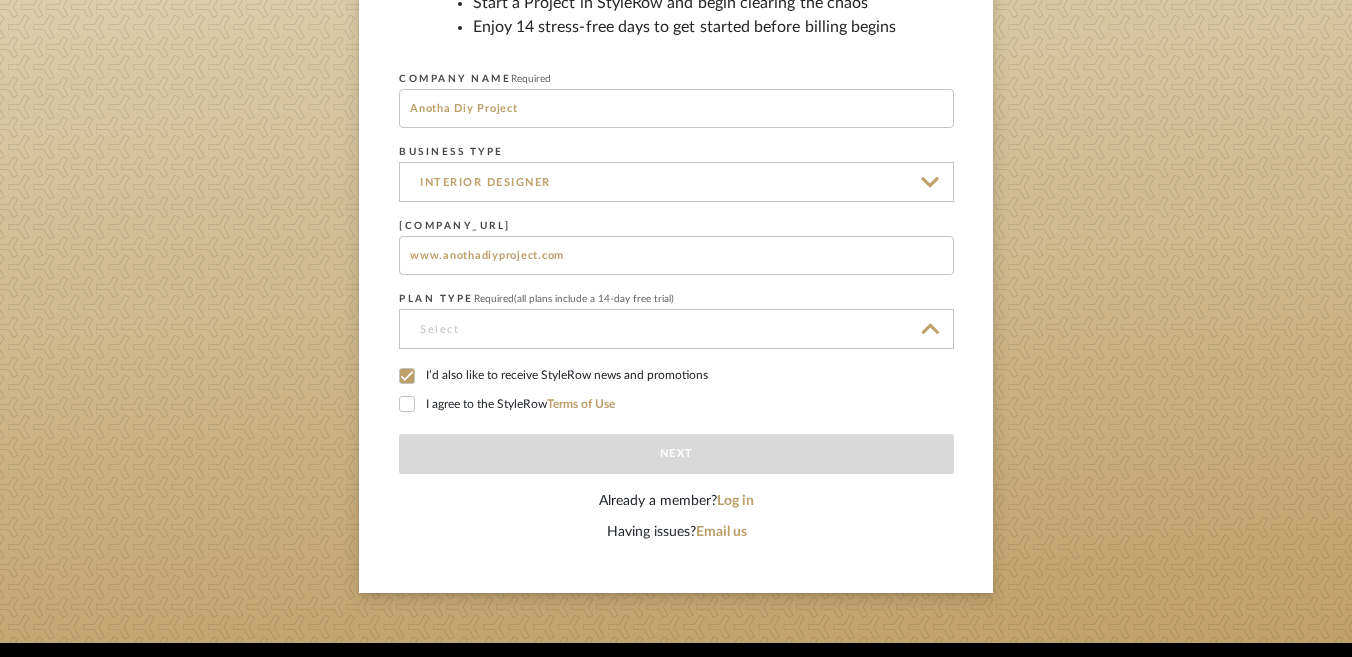 type on "Solo | 1-2 Users" 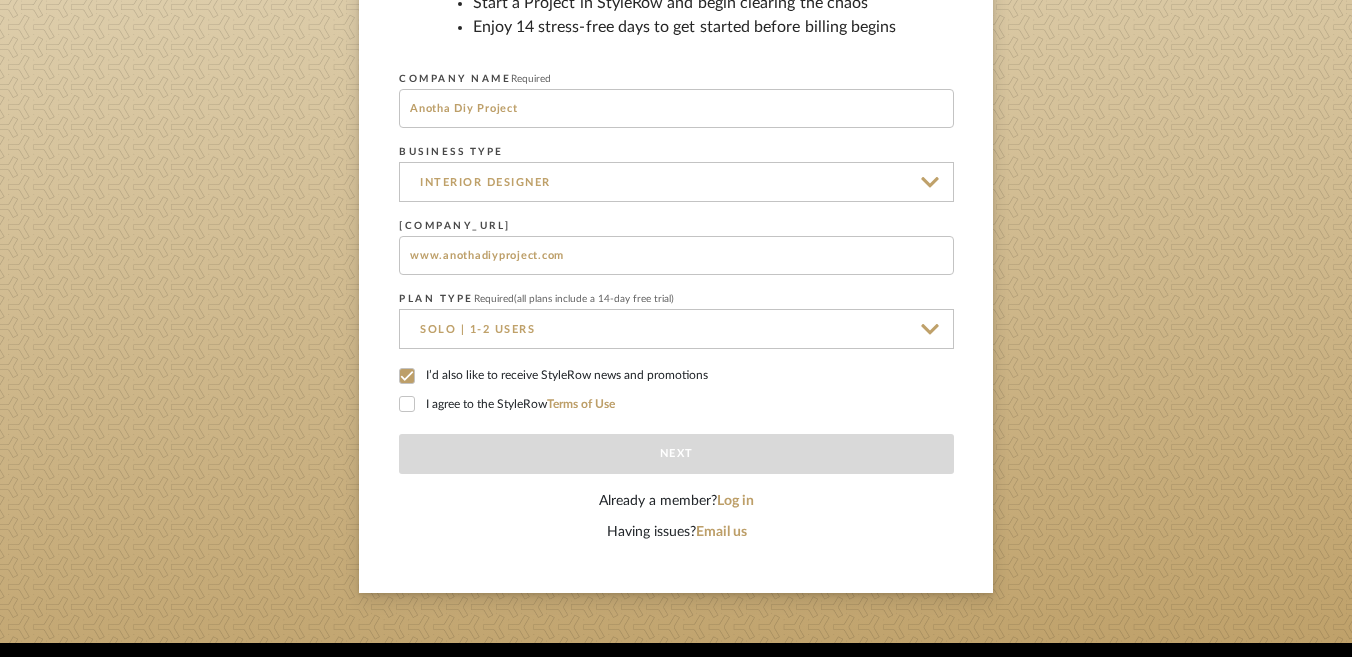 click 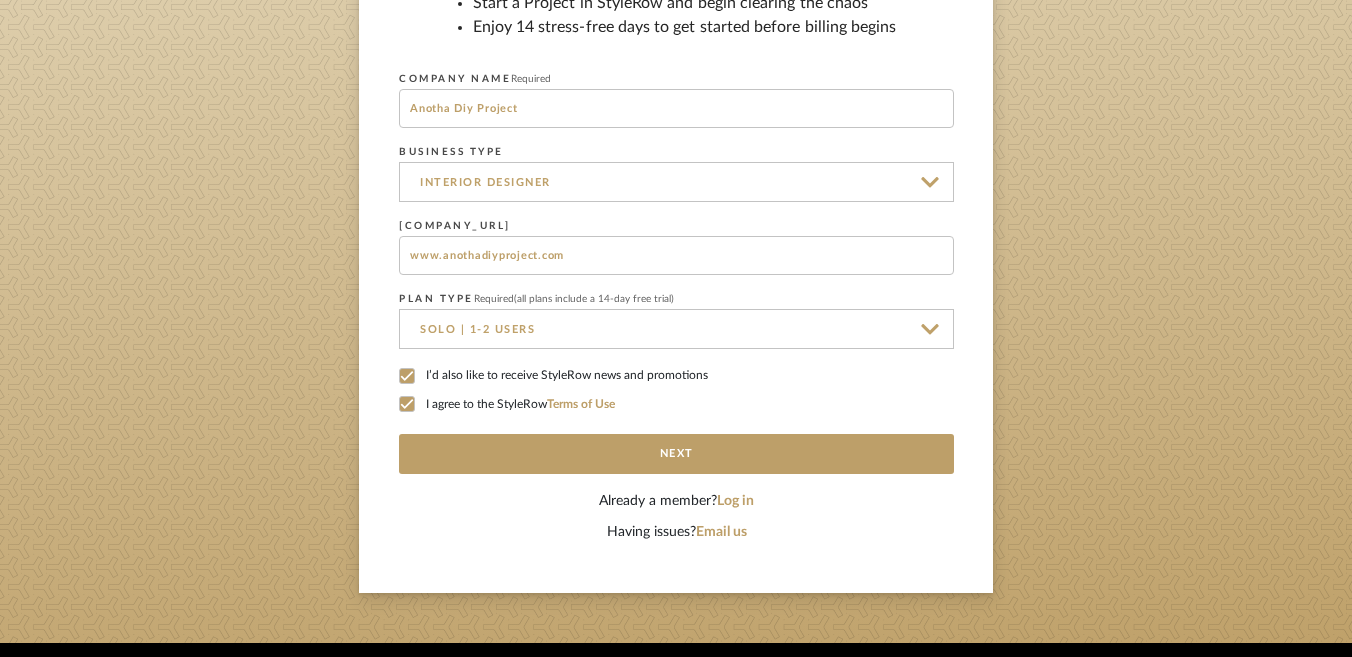 click 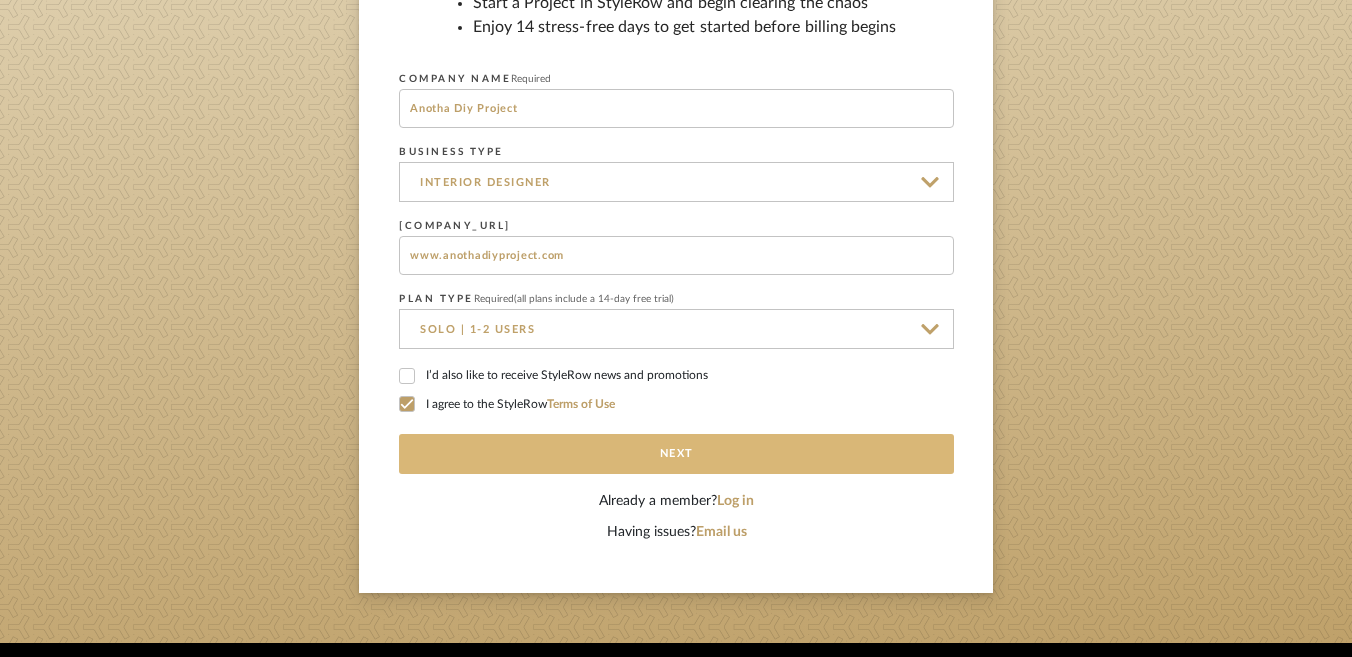 click on "Next" 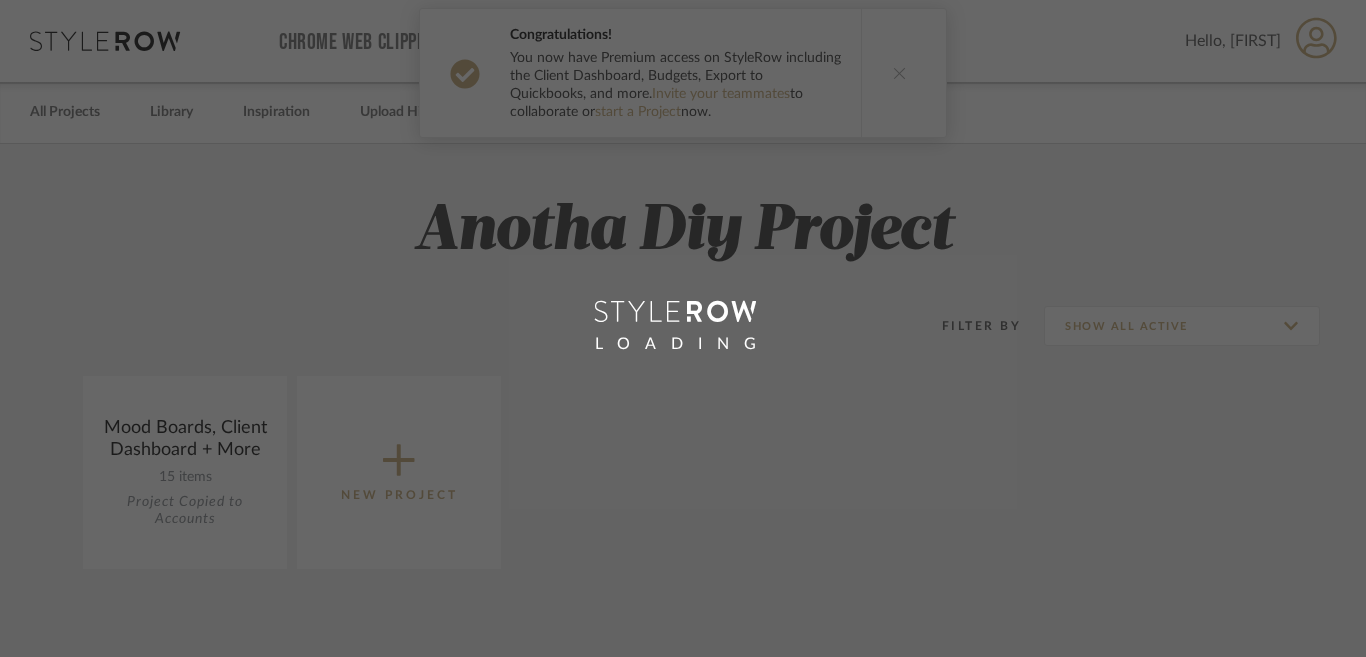 scroll, scrollTop: 0, scrollLeft: 0, axis: both 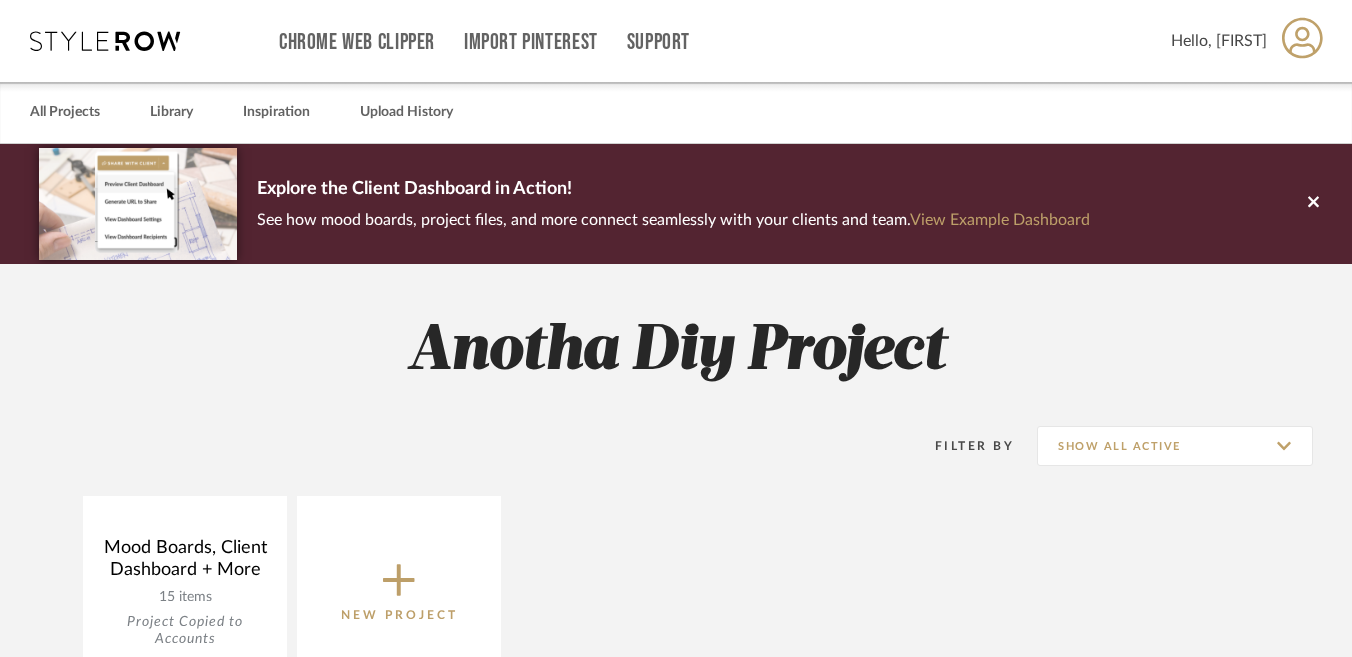 click at bounding box center [893, 73] 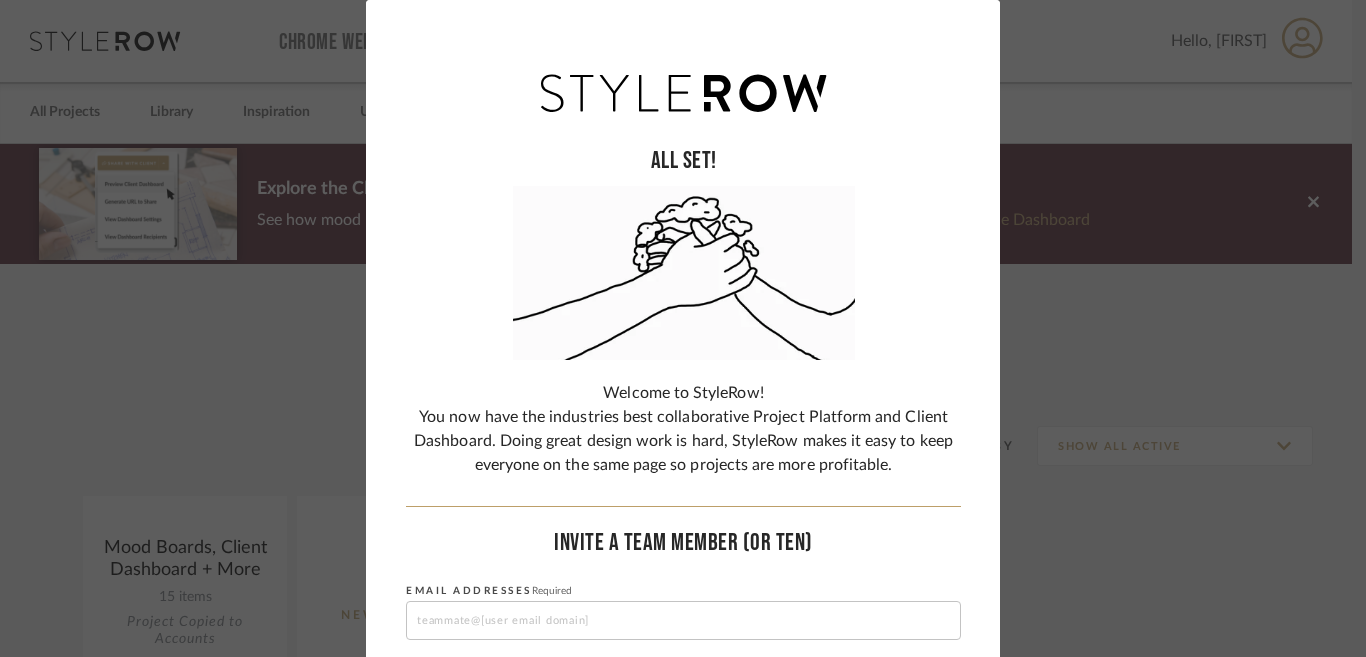 scroll, scrollTop: 0, scrollLeft: 0, axis: both 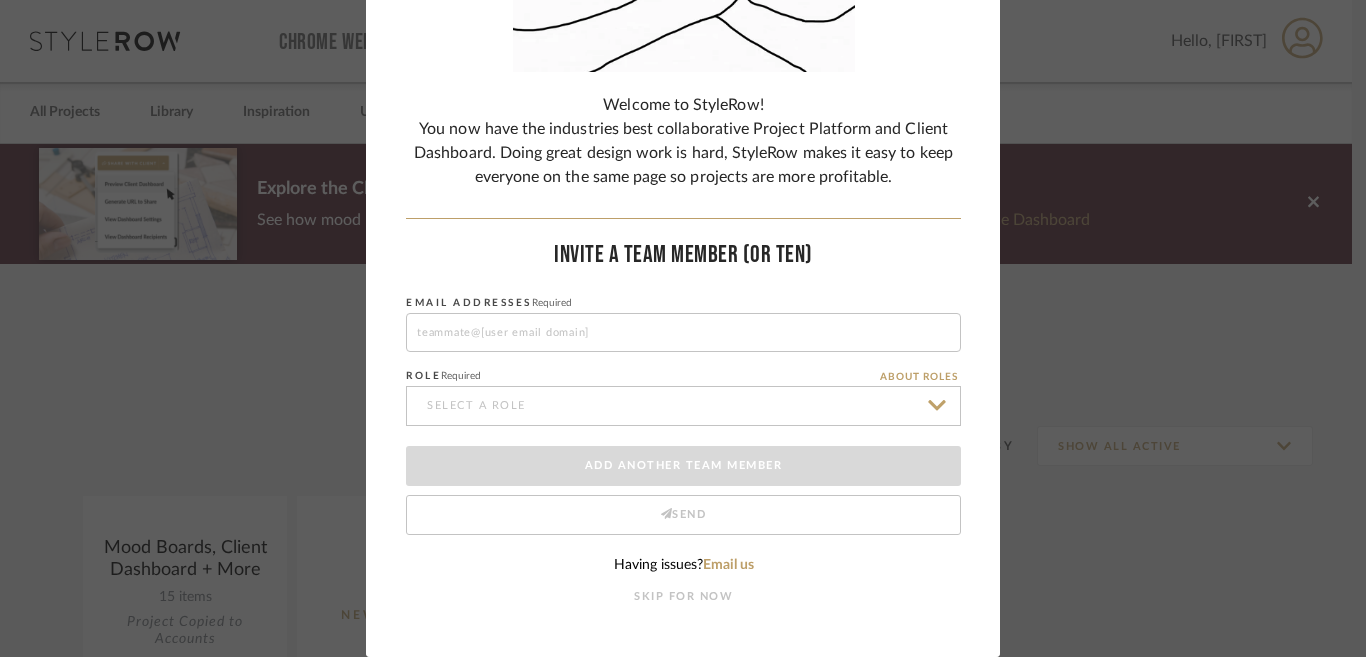 drag, startPoint x: 1267, startPoint y: 23, endPoint x: 1299, endPoint y: 113, distance: 95.51963 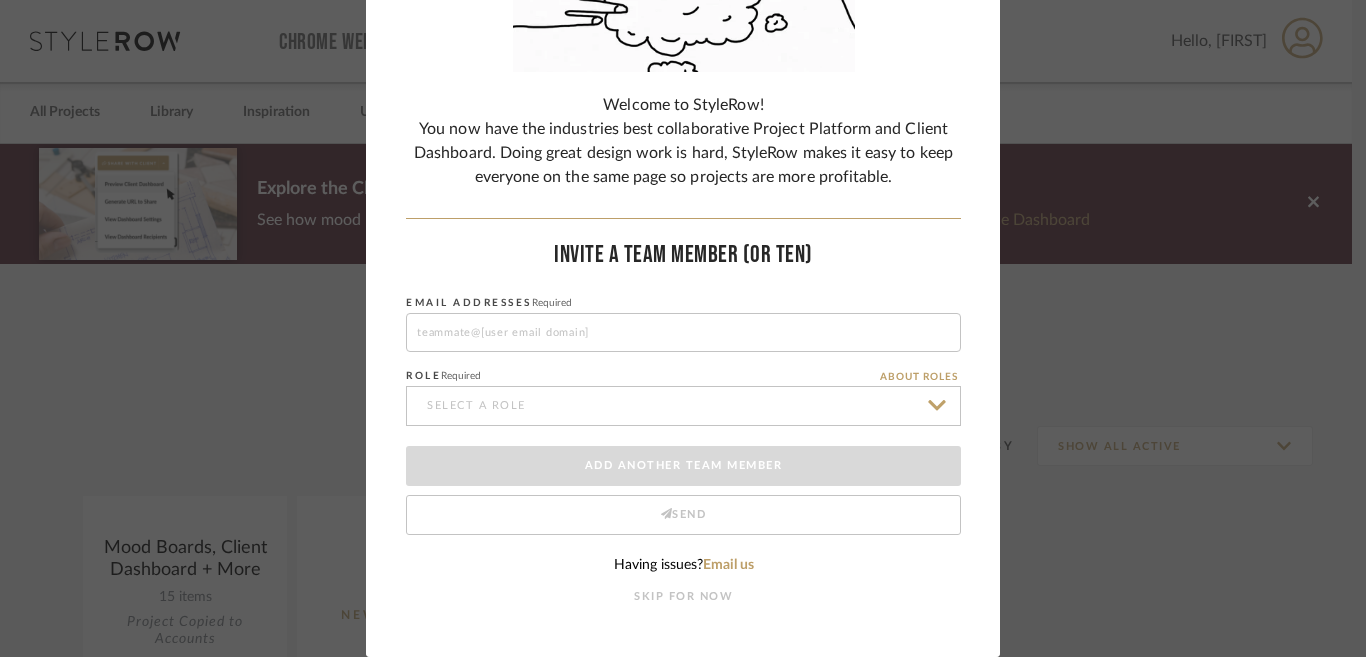 click on "ALL SET!  Welcome to StyleRow!   You now have the industries best collaborative Project Platform and Client Dashboard. Doing great design work is hard, StyleRow makes it easy to keep everyone on the same page so projects are more profitable.  Invite A TEAM Member (Or Ten)  EMAIL ADDRESSES  Required  ROLE  Required ABOUT ROLES  Add Another Team Member   Send  Having issues?  Email us SKIP FOR NOW" at bounding box center [683, 328] 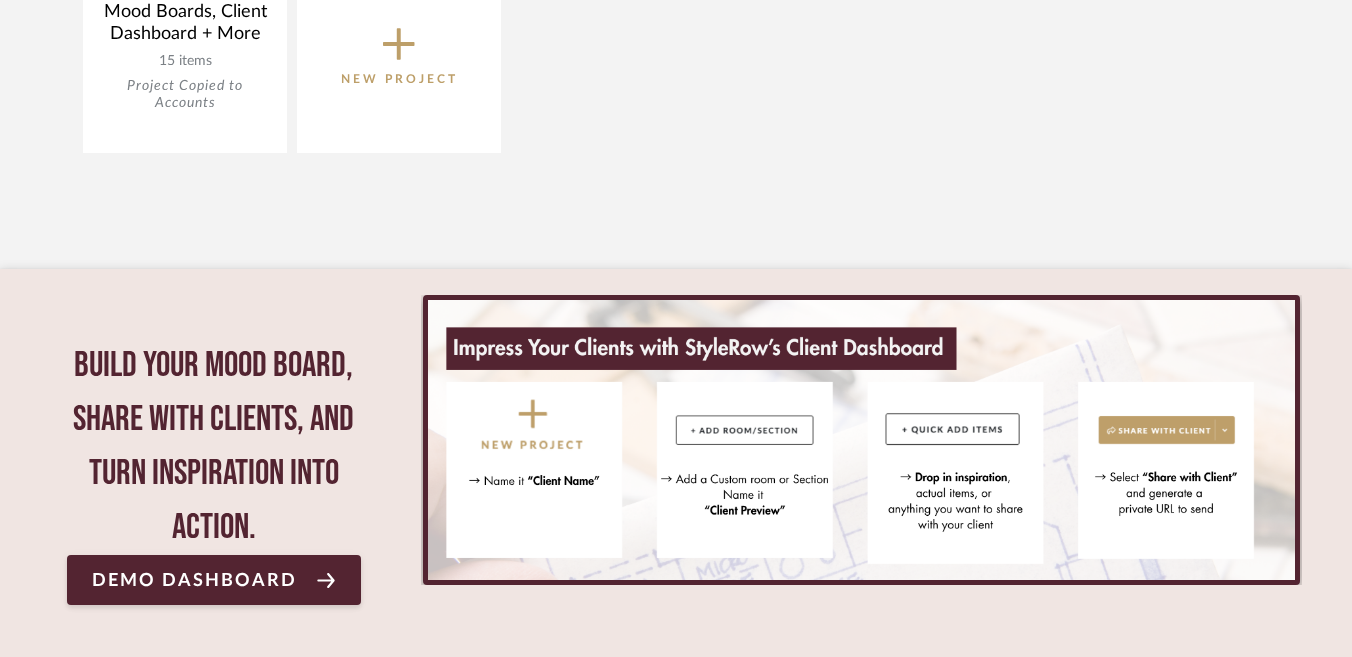scroll, scrollTop: 534, scrollLeft: 0, axis: vertical 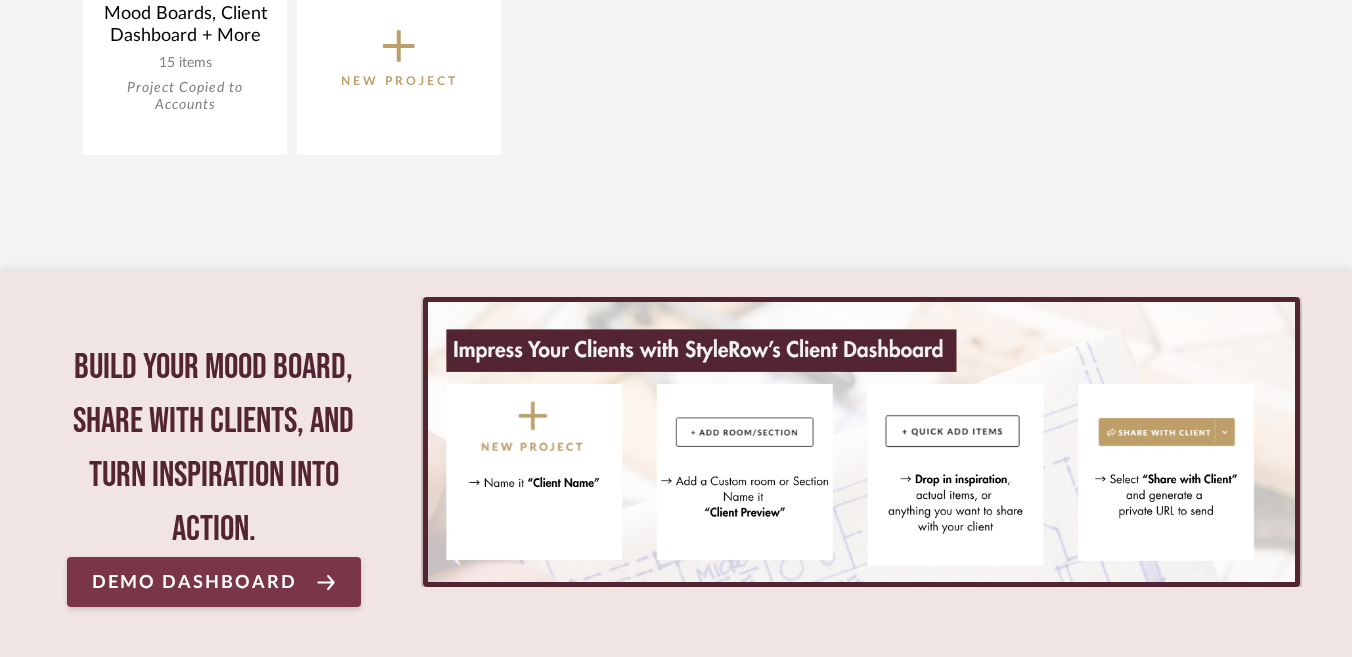 click on "Demo Dashboard" 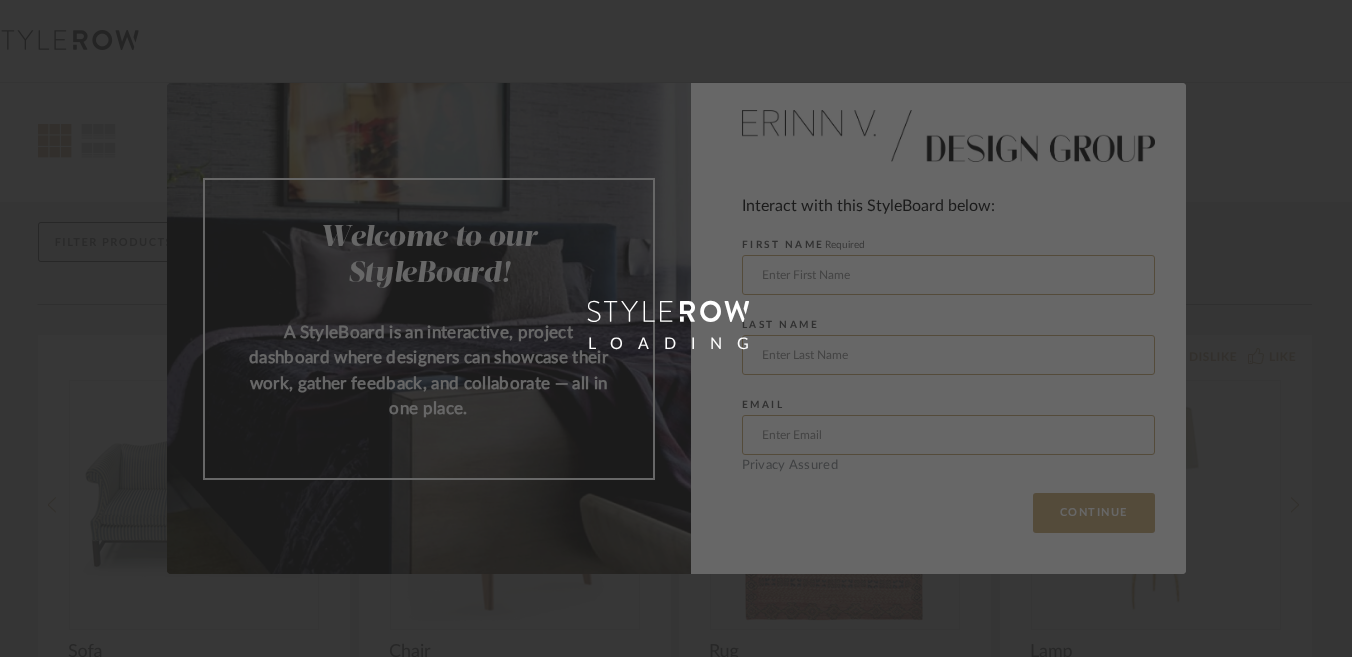 scroll, scrollTop: 0, scrollLeft: 0, axis: both 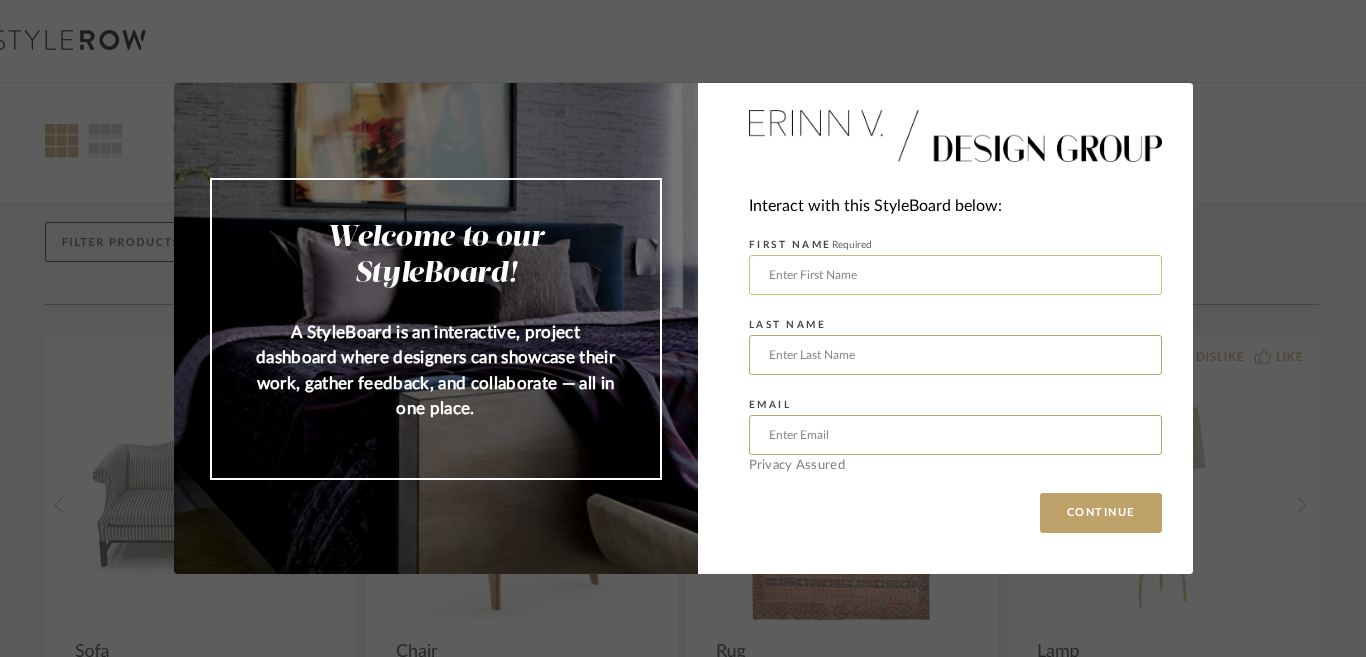 click at bounding box center [955, 275] 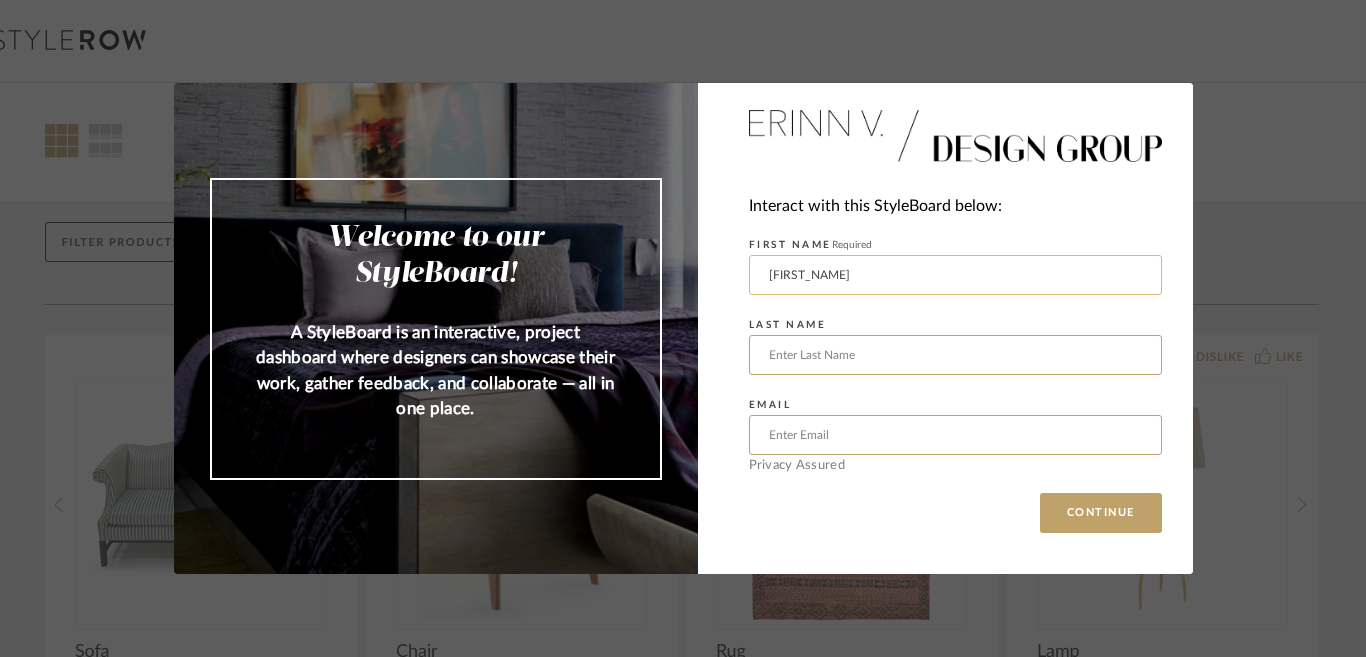 type on "King" 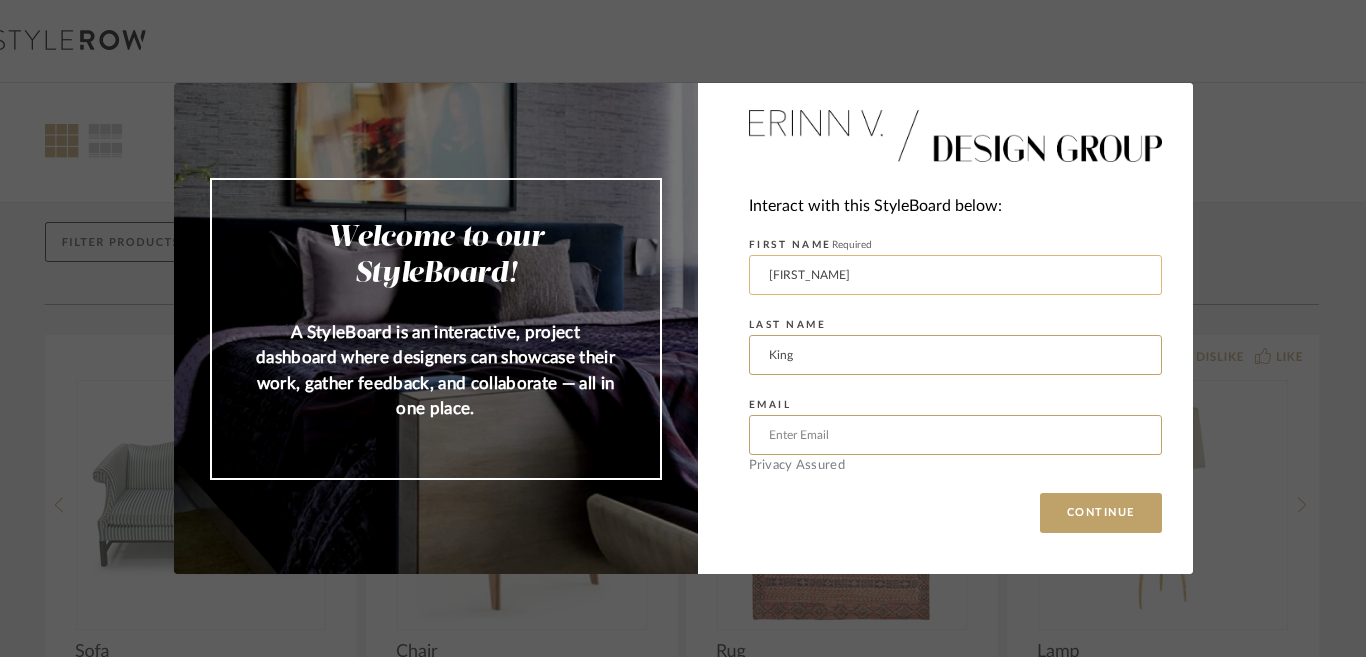 type on "[EMAIL_ADDRESS]" 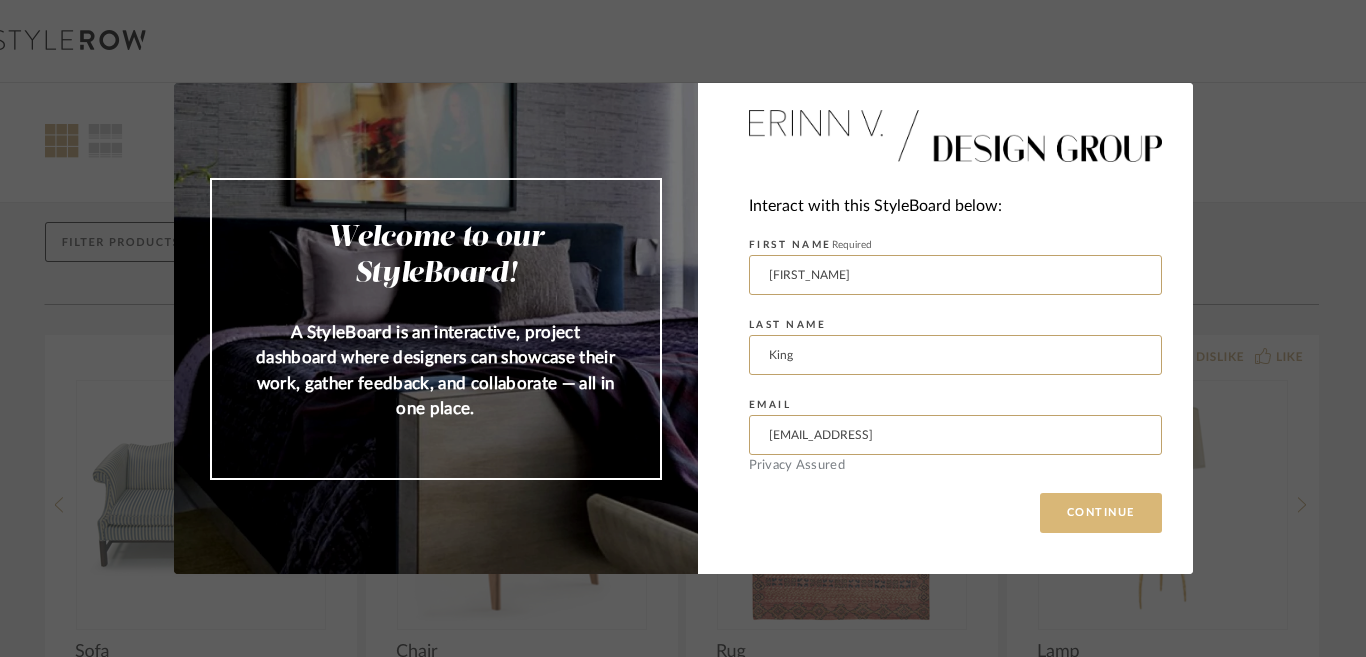click on "CONTINUE" at bounding box center [1101, 513] 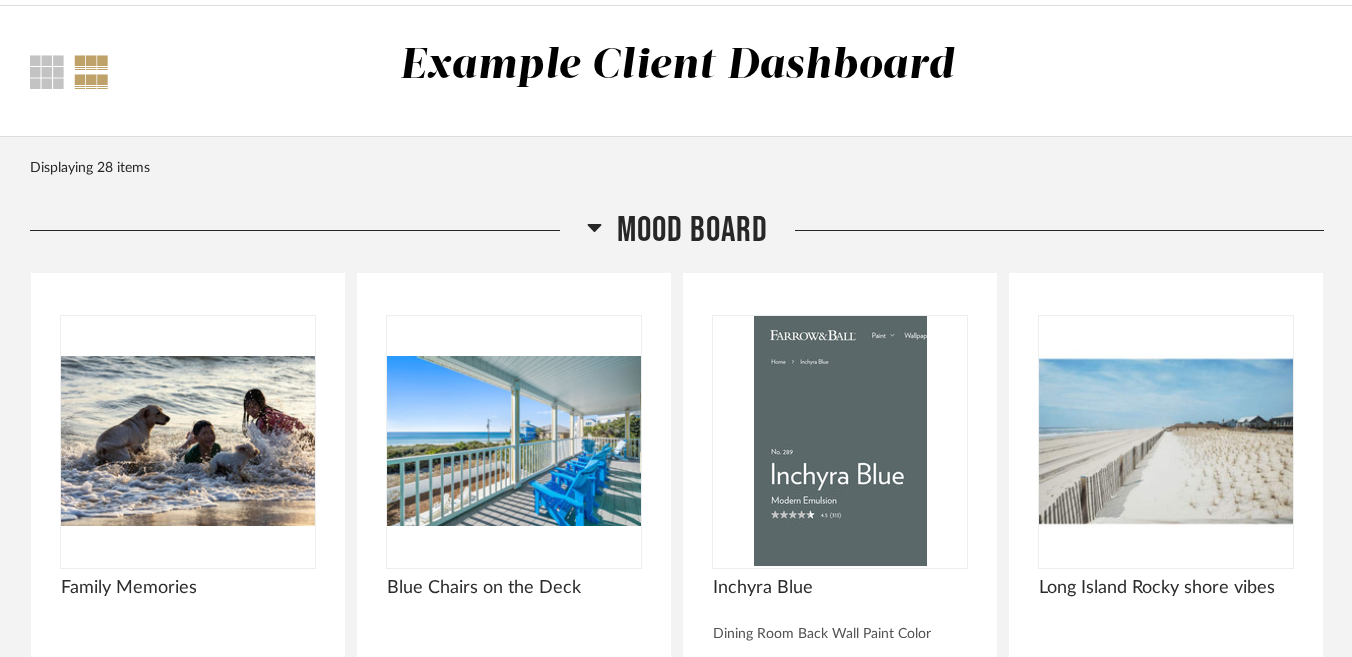 scroll, scrollTop: 0, scrollLeft: 0, axis: both 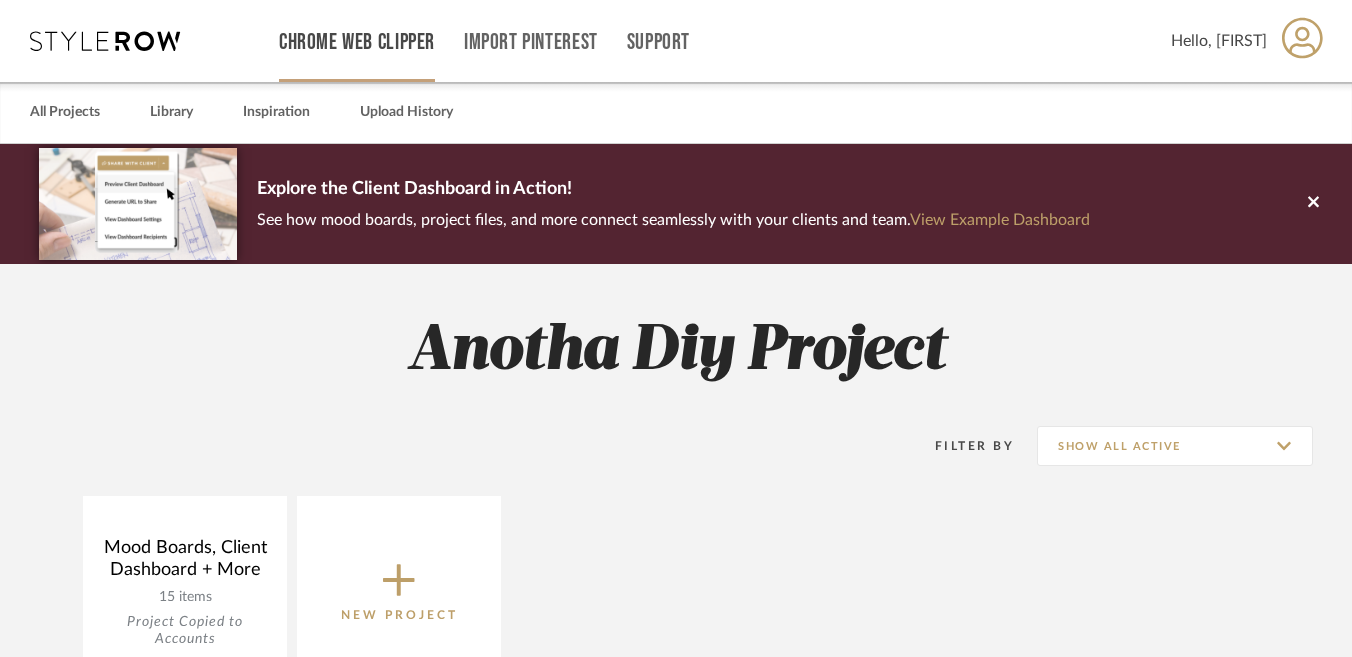 click on "Chrome Web Clipper" at bounding box center (357, 42) 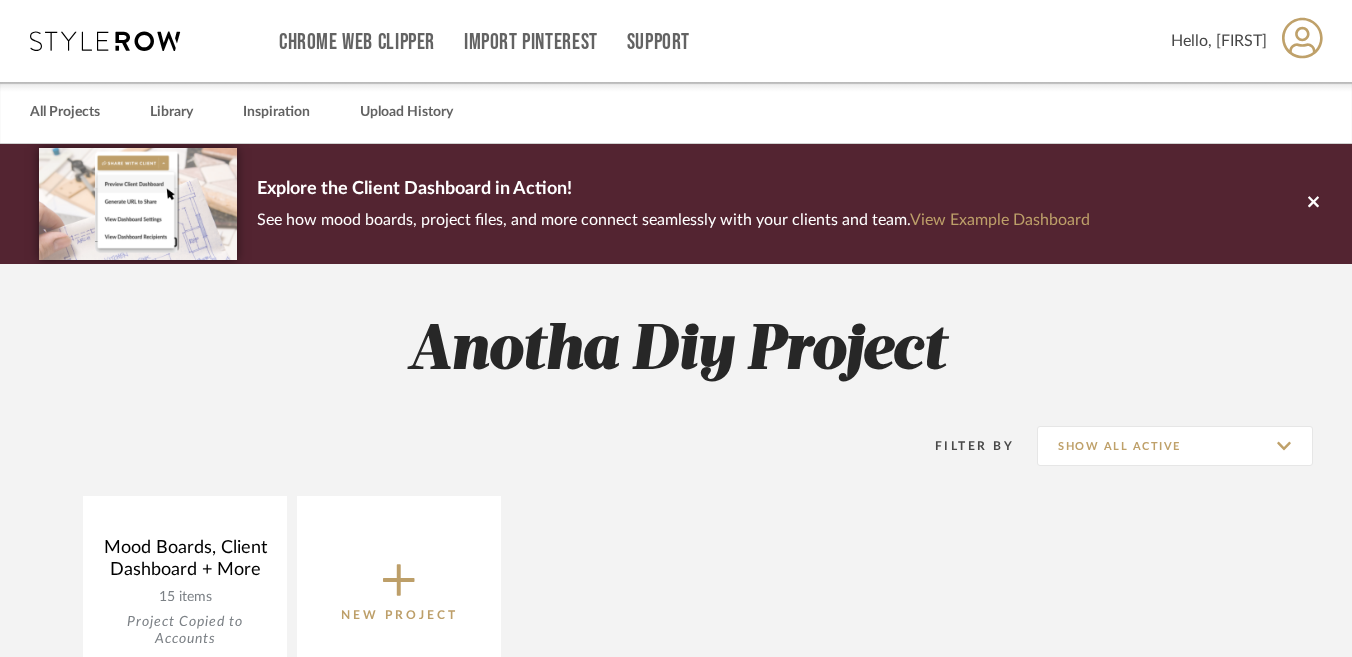 click on "Filter By  Show All Active" 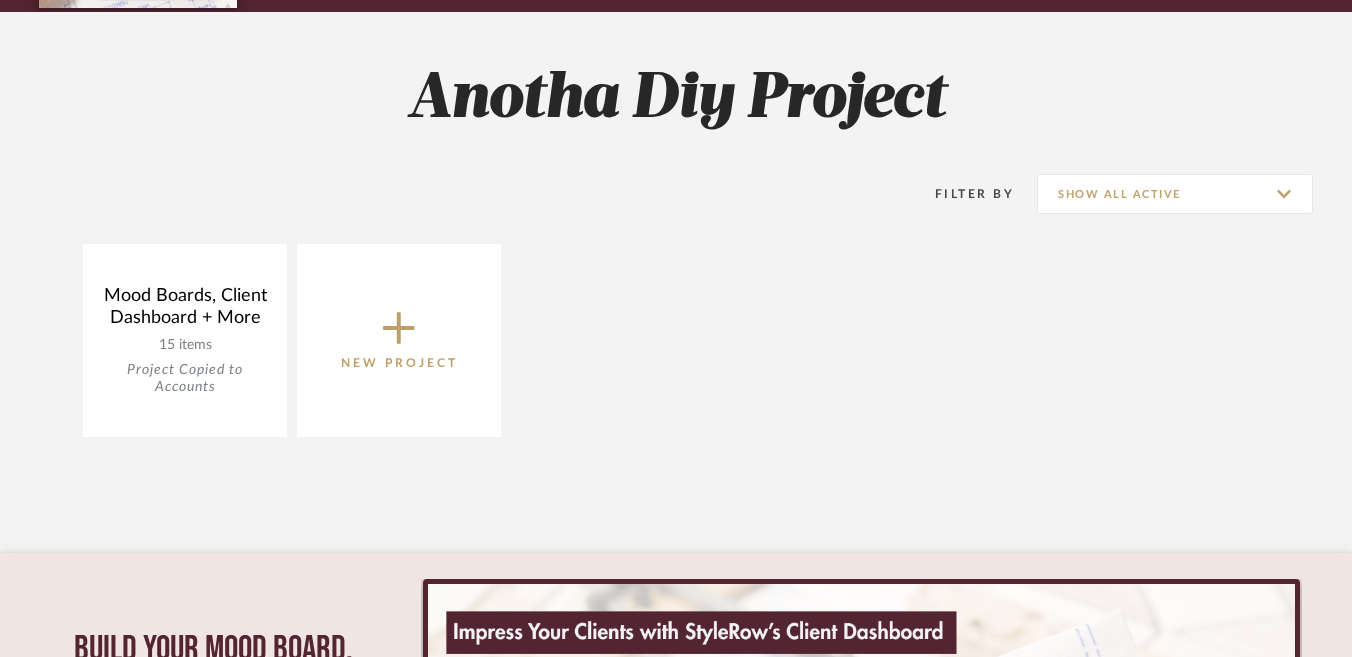 scroll, scrollTop: 320, scrollLeft: 0, axis: vertical 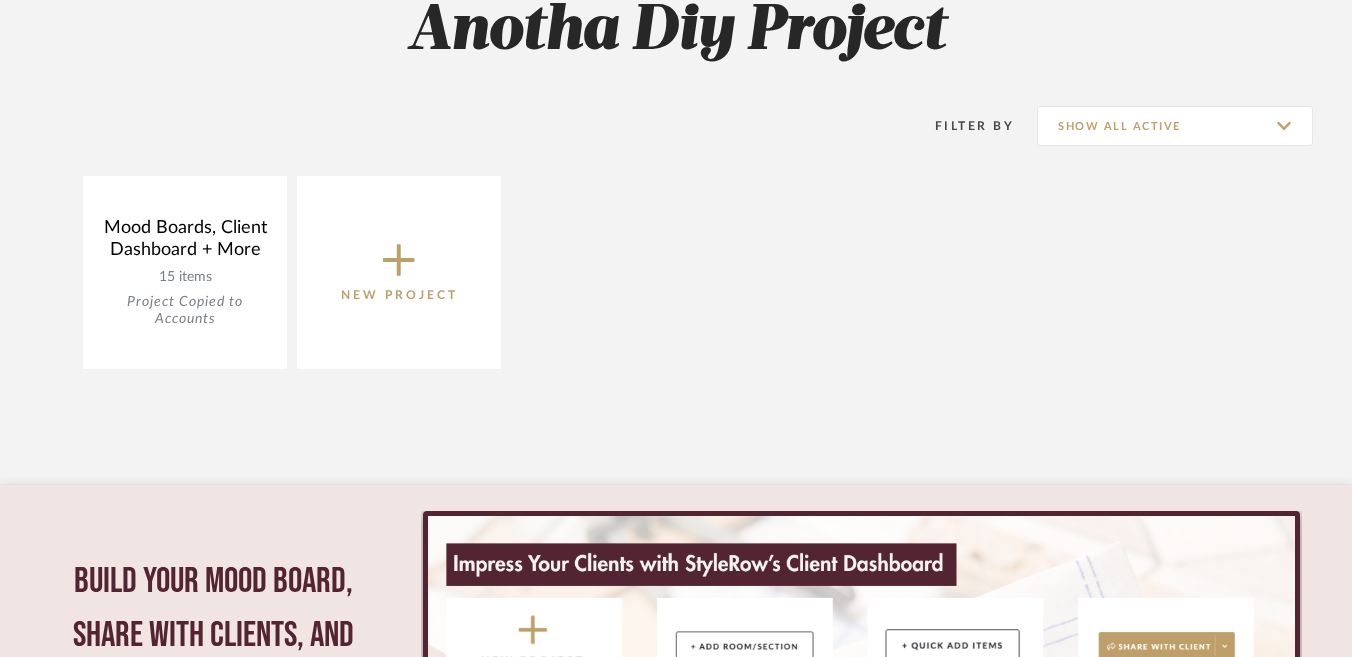 click on "New Project" 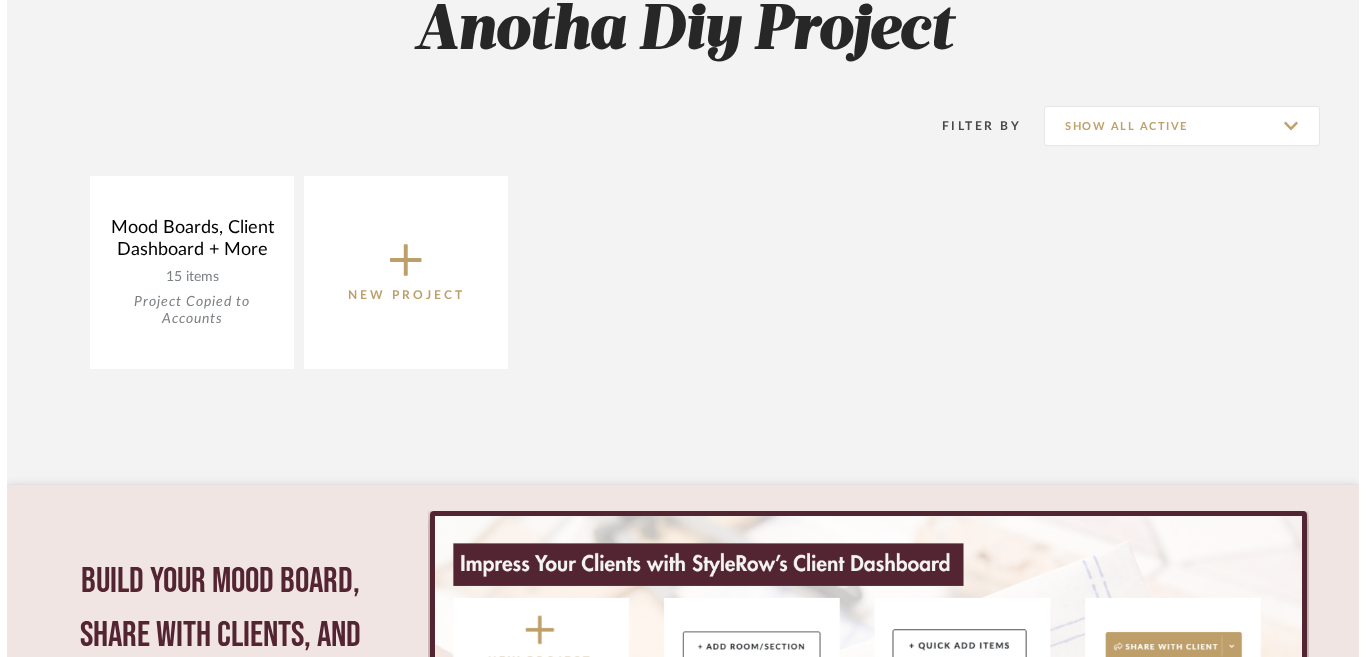 scroll, scrollTop: 0, scrollLeft: 0, axis: both 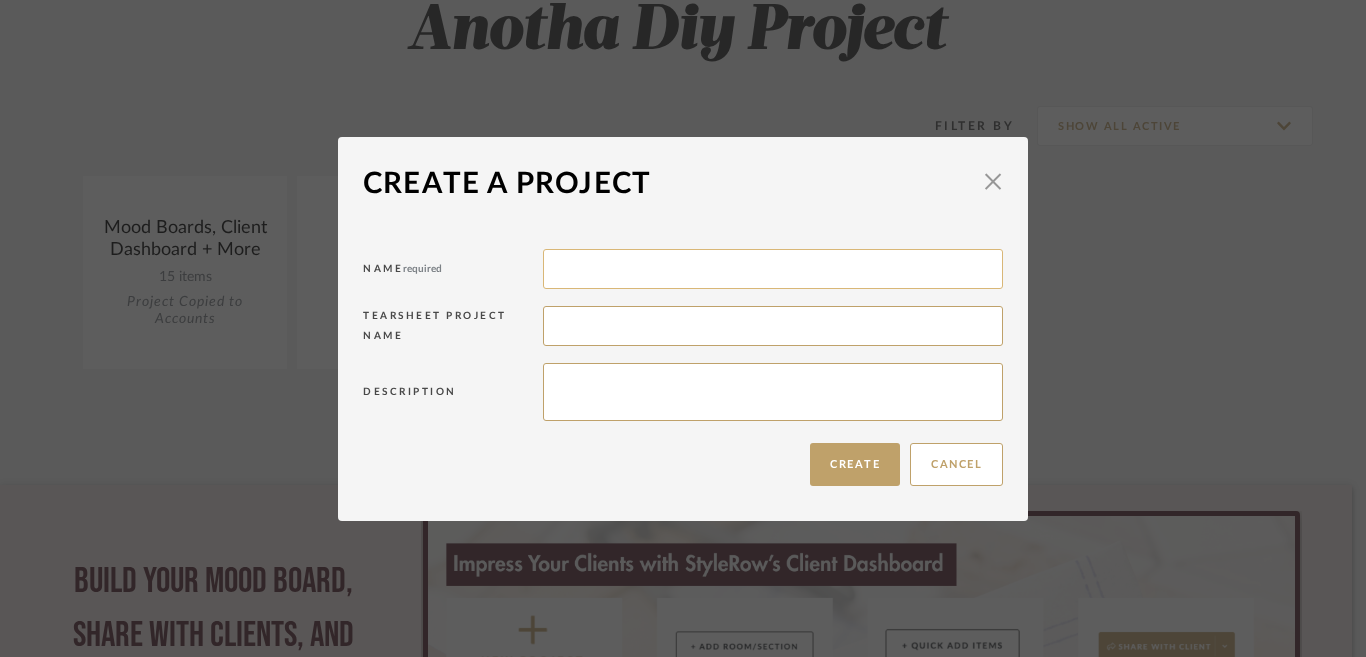 click at bounding box center (773, 269) 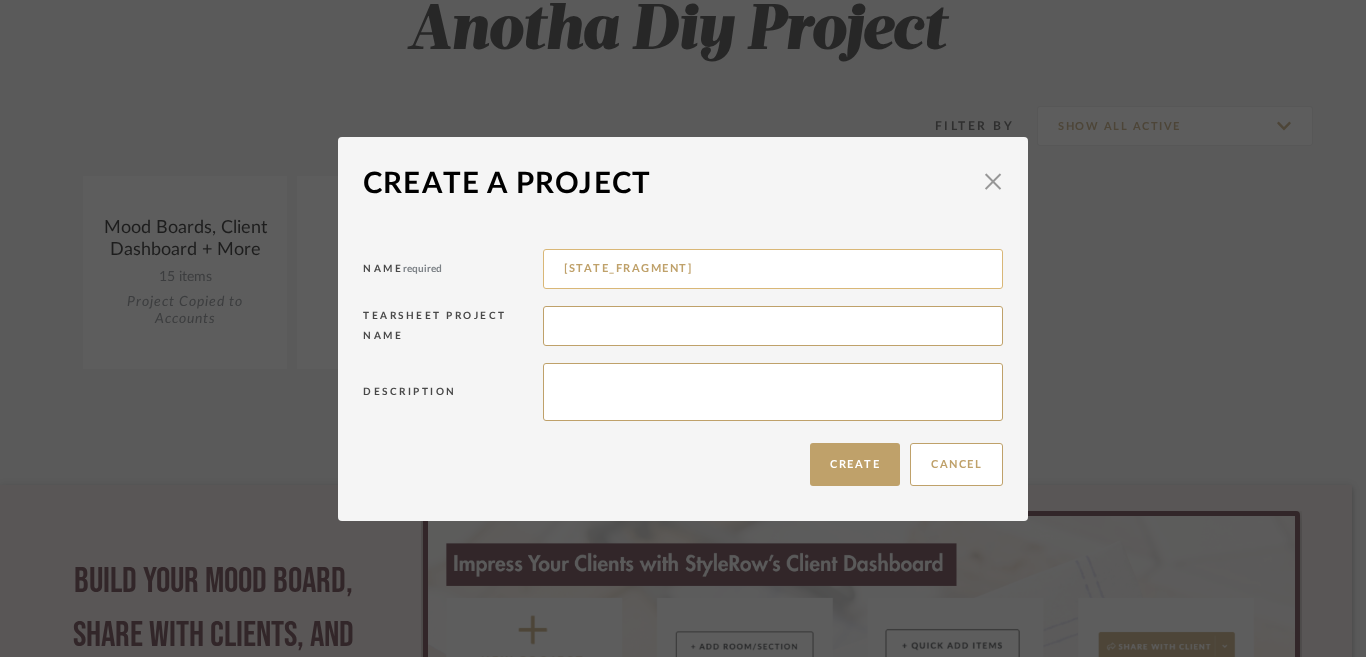 type on "E" 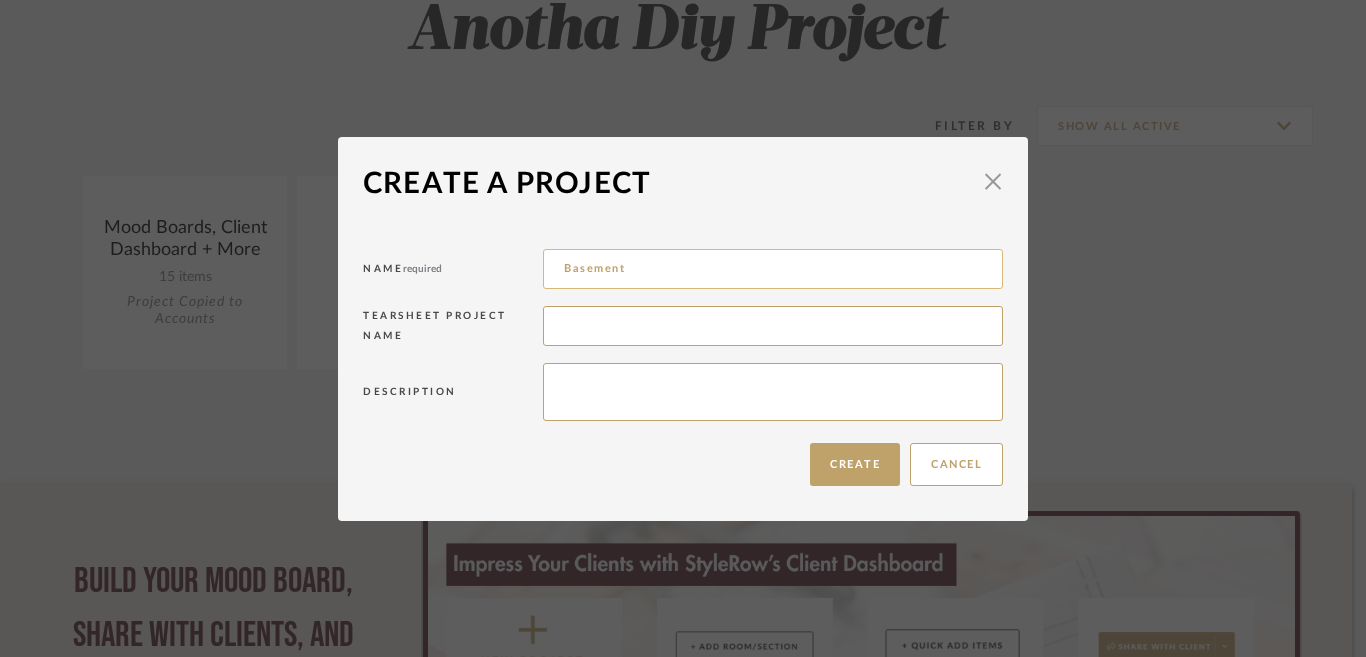 click on "Basement" at bounding box center [773, 269] 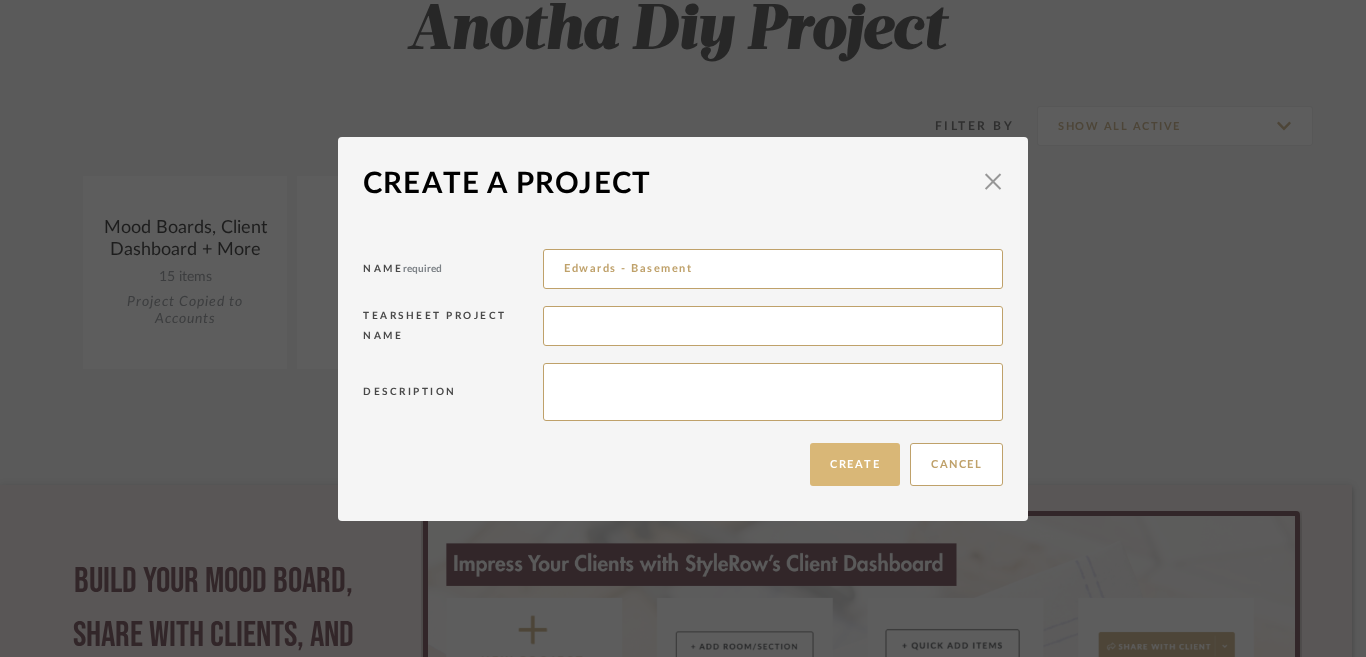 type on "Edwards - Basement" 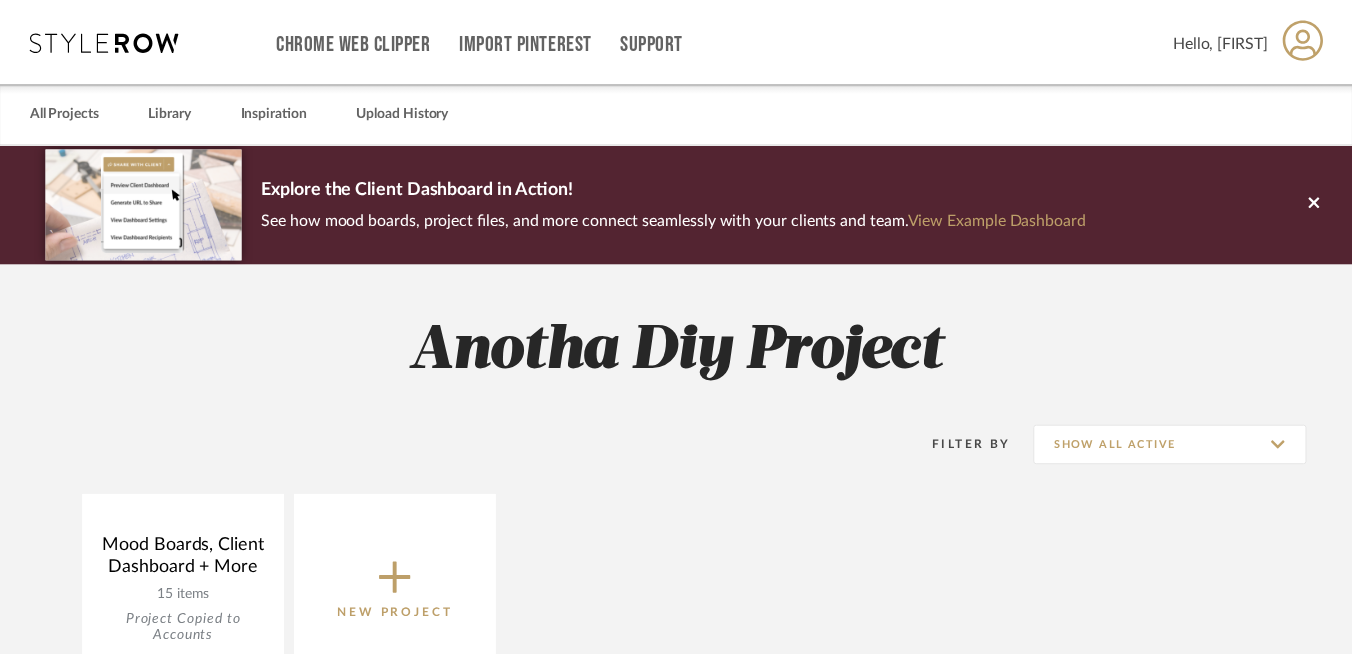 scroll, scrollTop: 320, scrollLeft: 0, axis: vertical 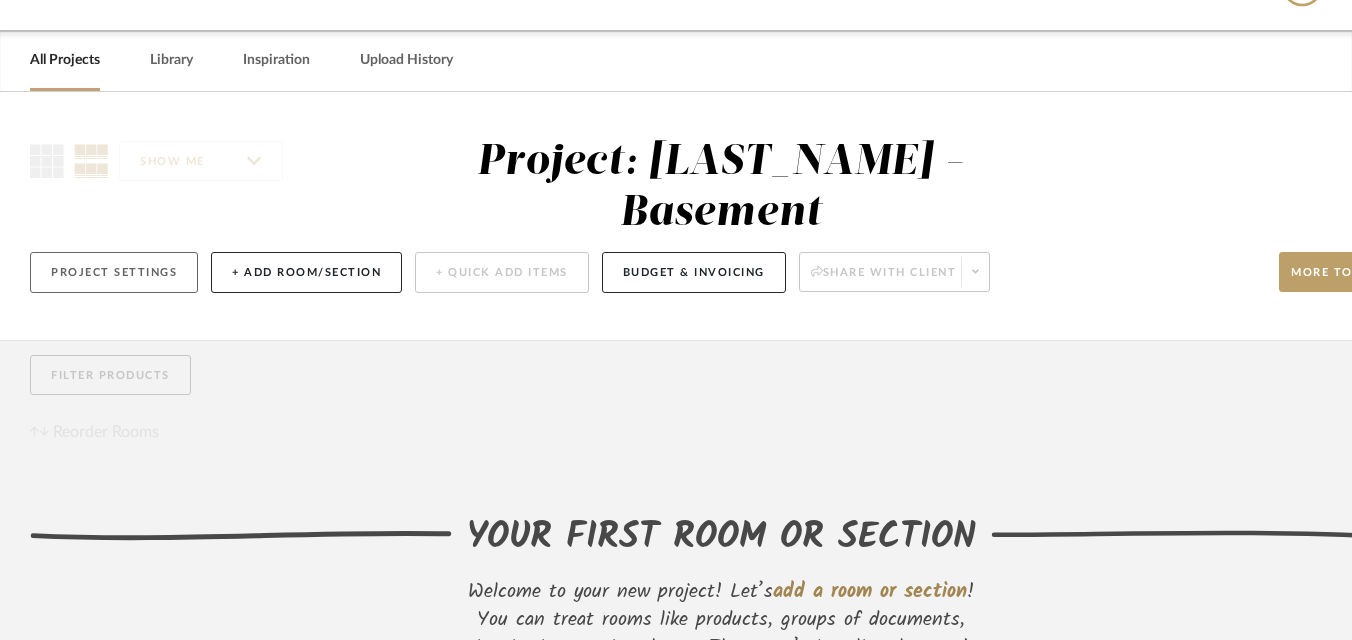 click on "Project Settings" 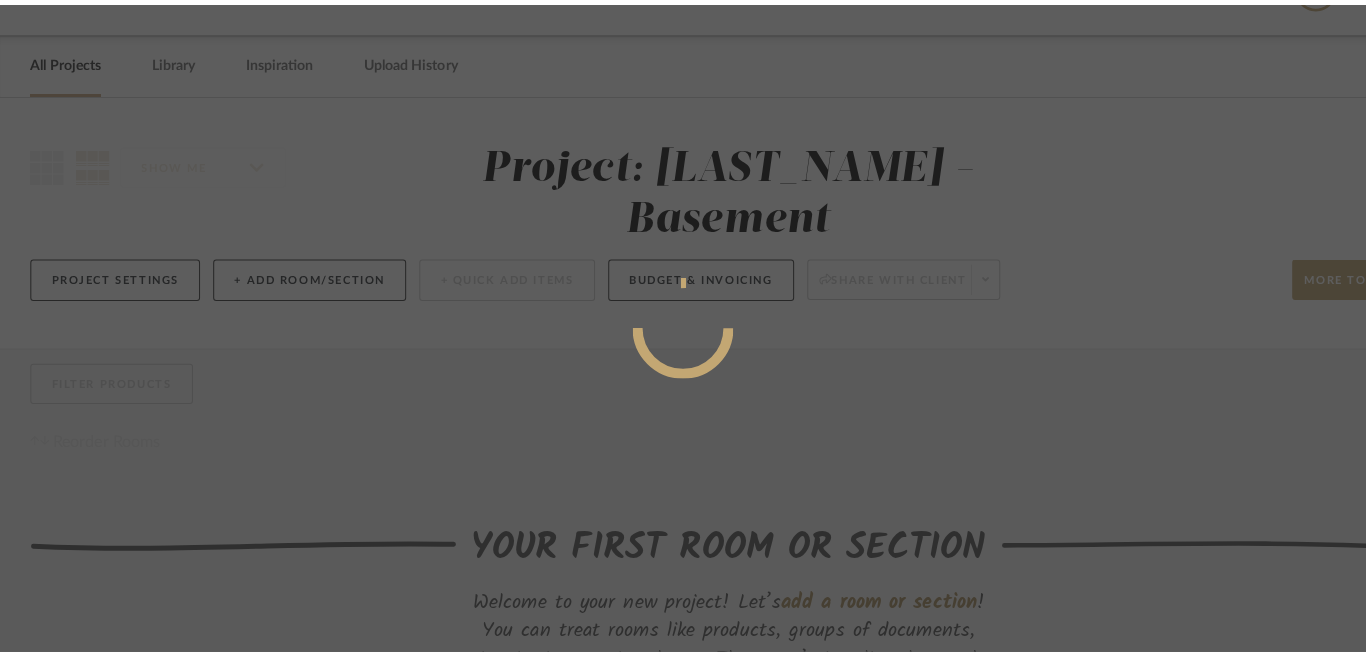 scroll, scrollTop: 0, scrollLeft: 0, axis: both 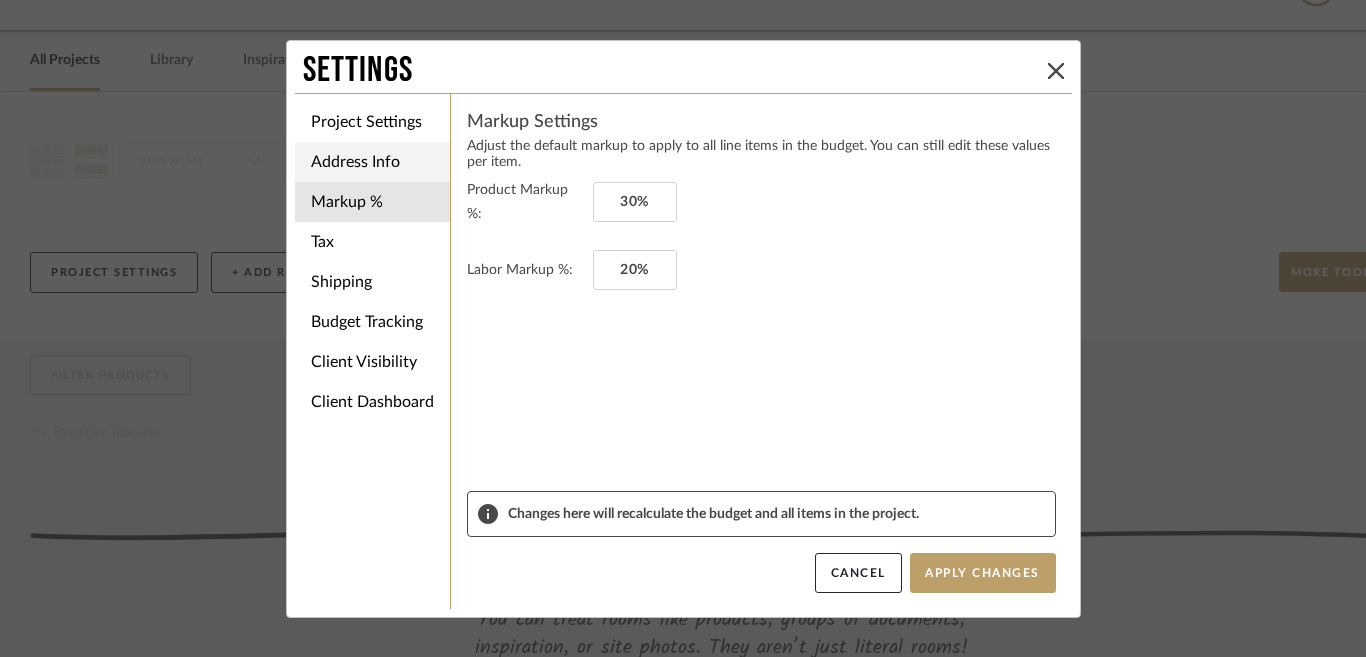 click on "Address Info" at bounding box center (372, 162) 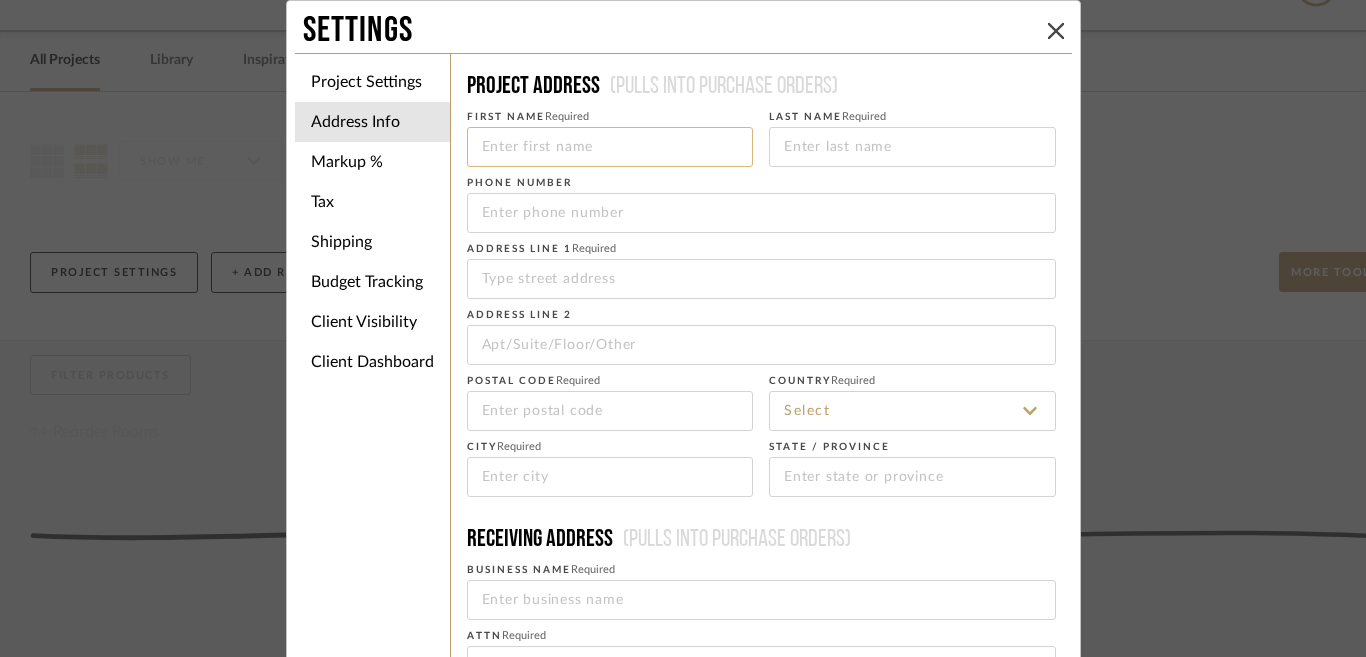 click at bounding box center (610, 147) 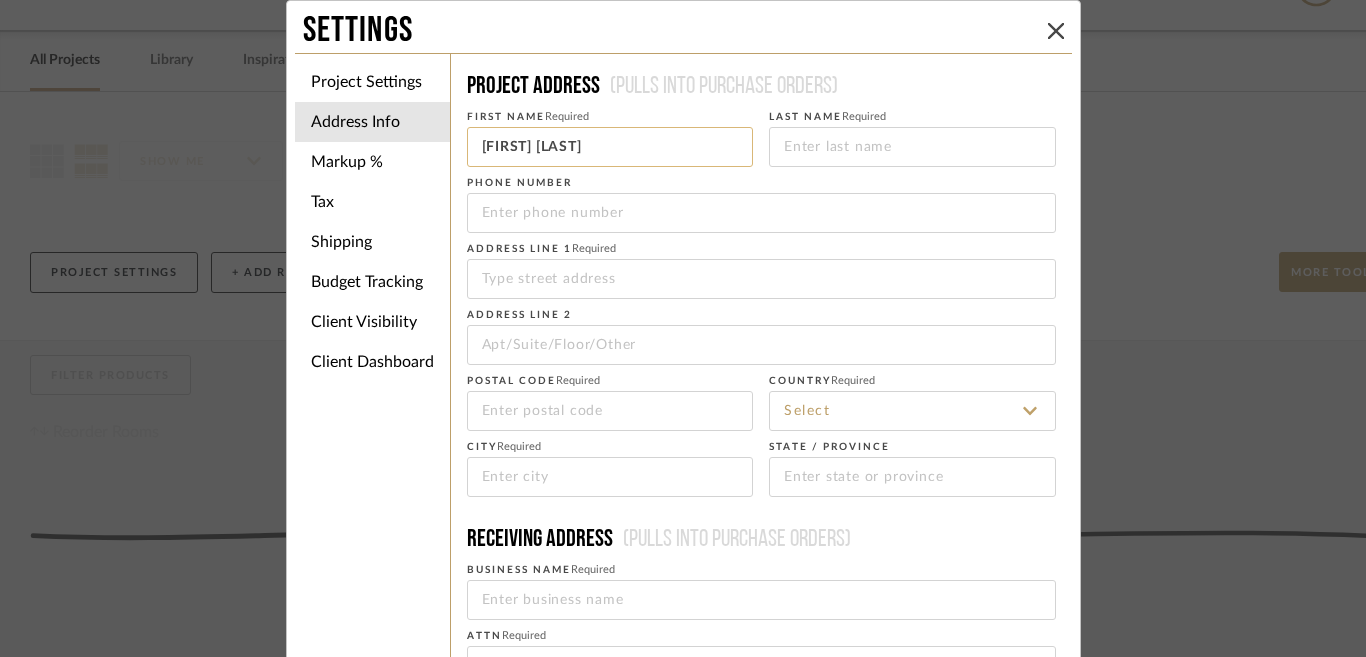 click on "[FIRST] [LAST]" at bounding box center (610, 147) 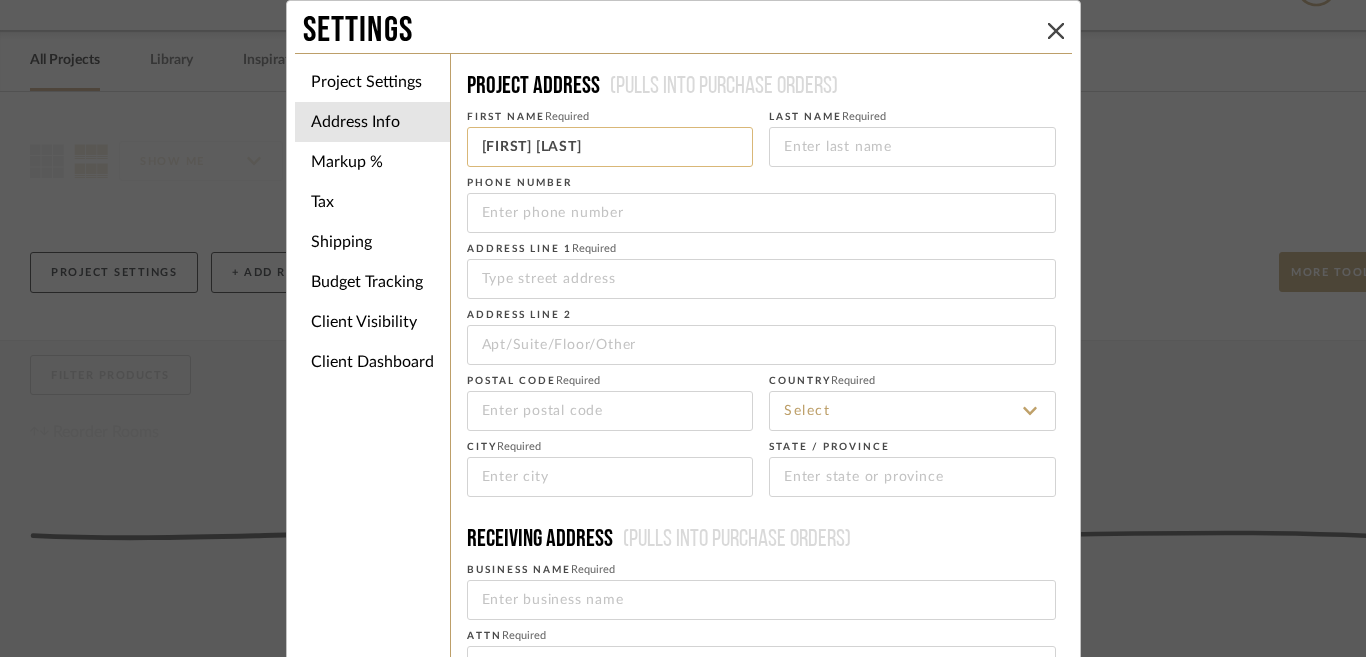 click on "[FIRST] [LAST]" at bounding box center (610, 147) 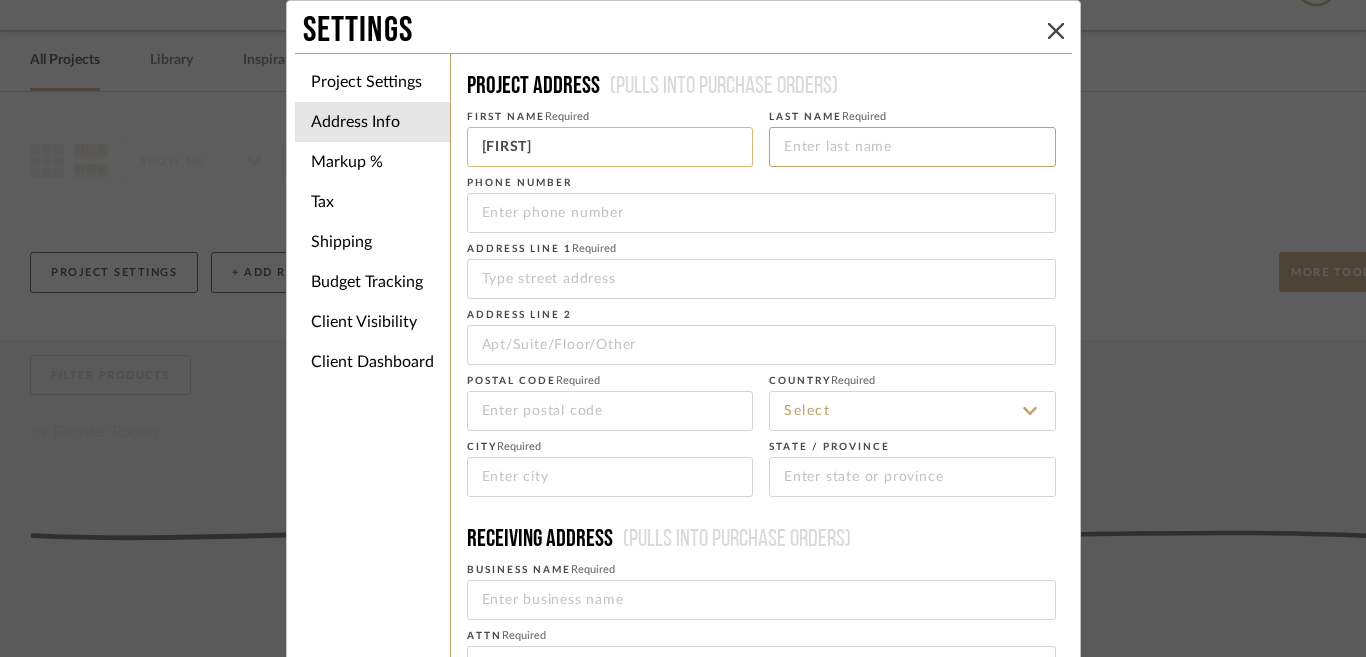 type on "[FIRST]" 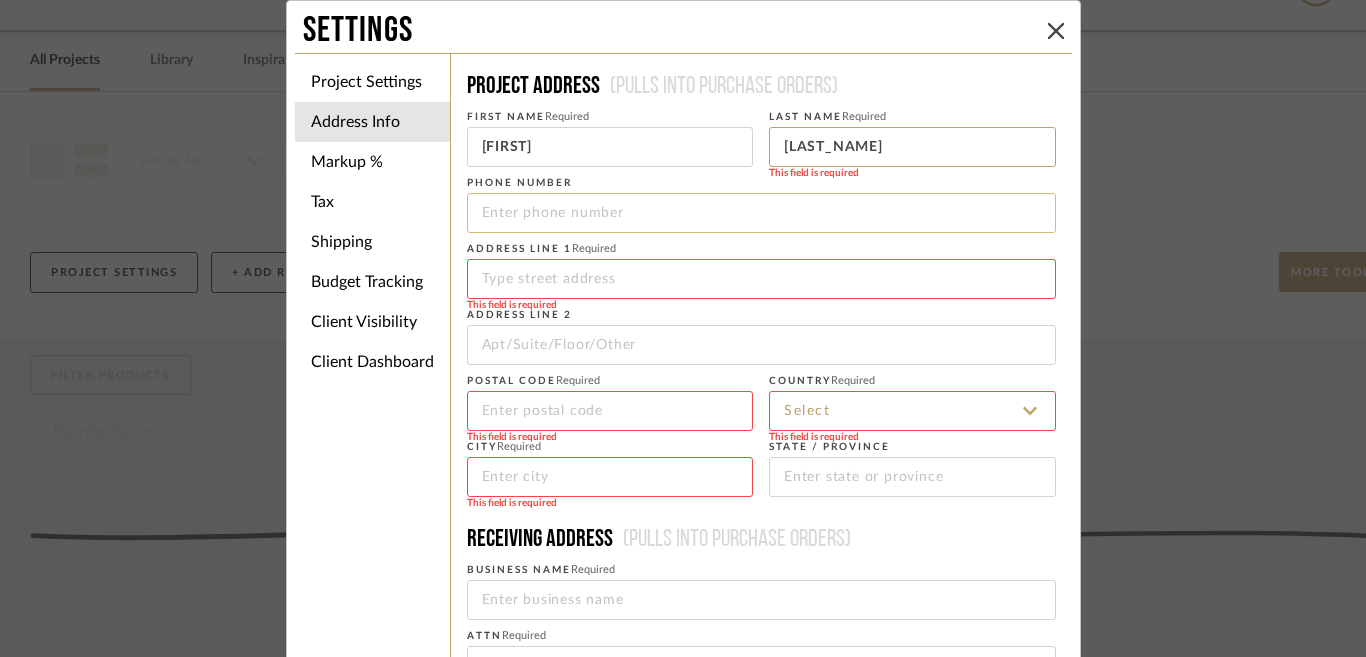 type on "[LAST_NAME]" 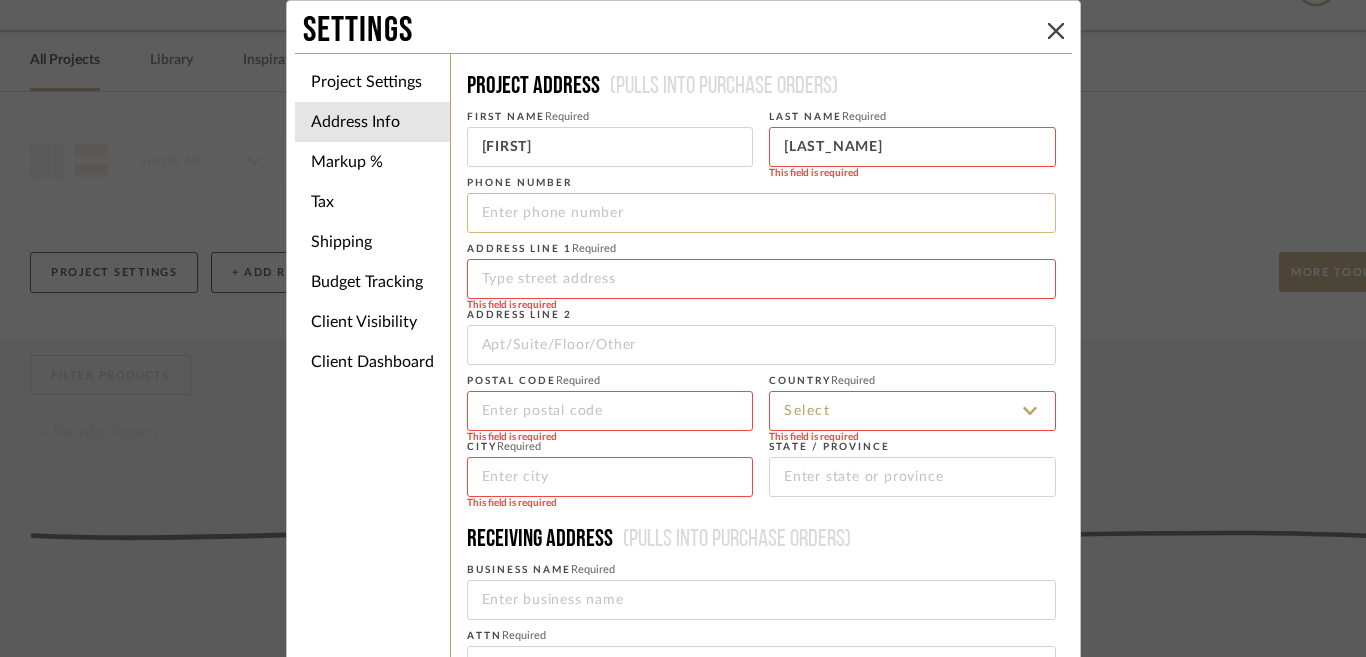 click at bounding box center [761, 213] 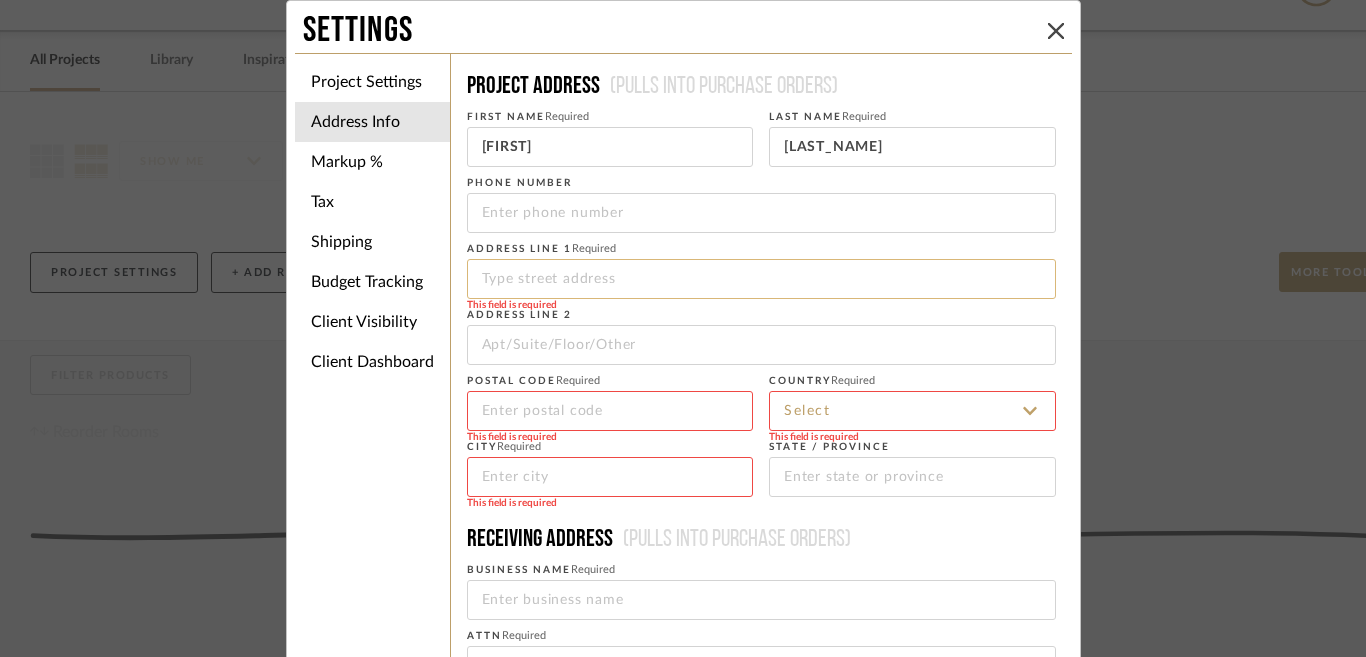 click at bounding box center [761, 279] 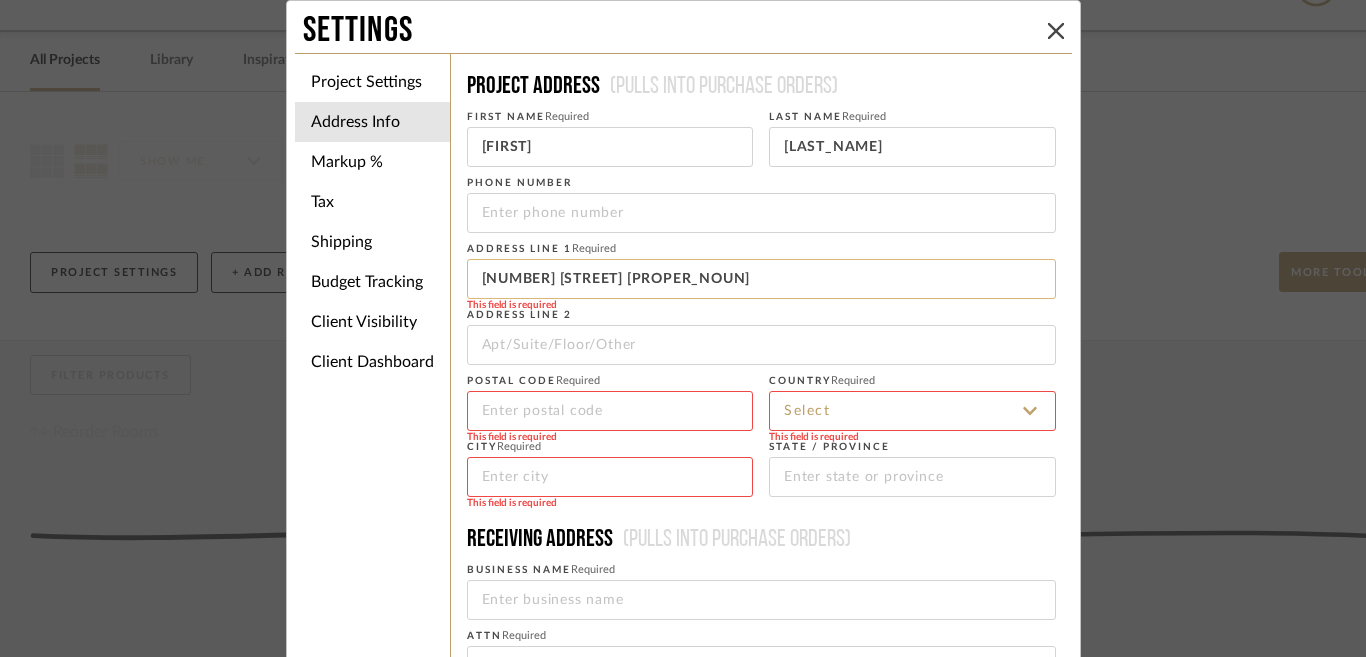 type on "[NUMBER] [STREET] [PROPER_NOUN]" 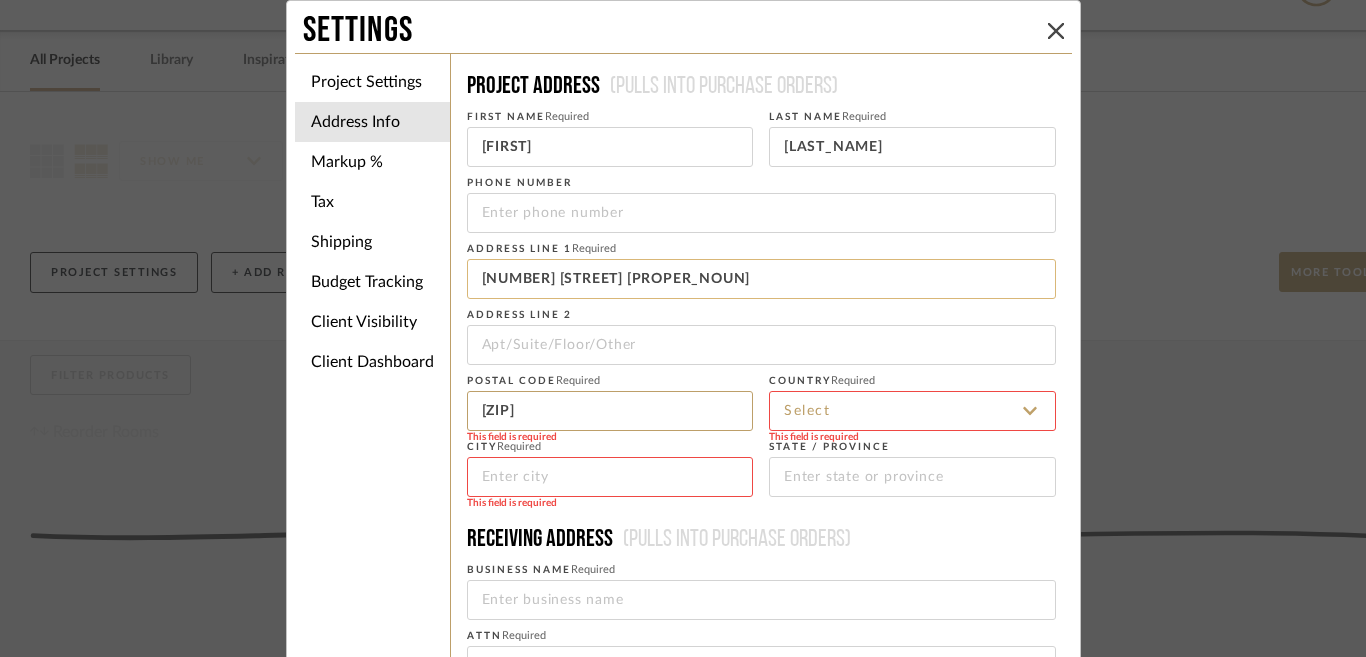 type on "[ZIP]" 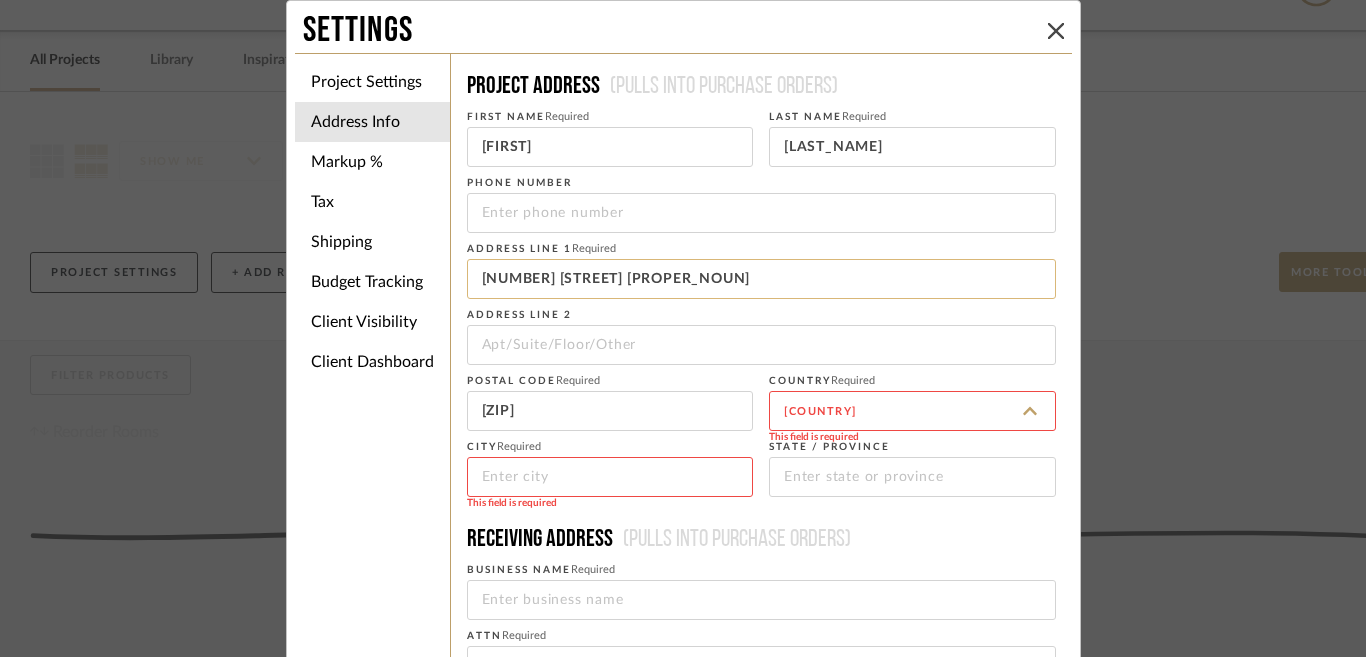 type on "[COUNTRY]" 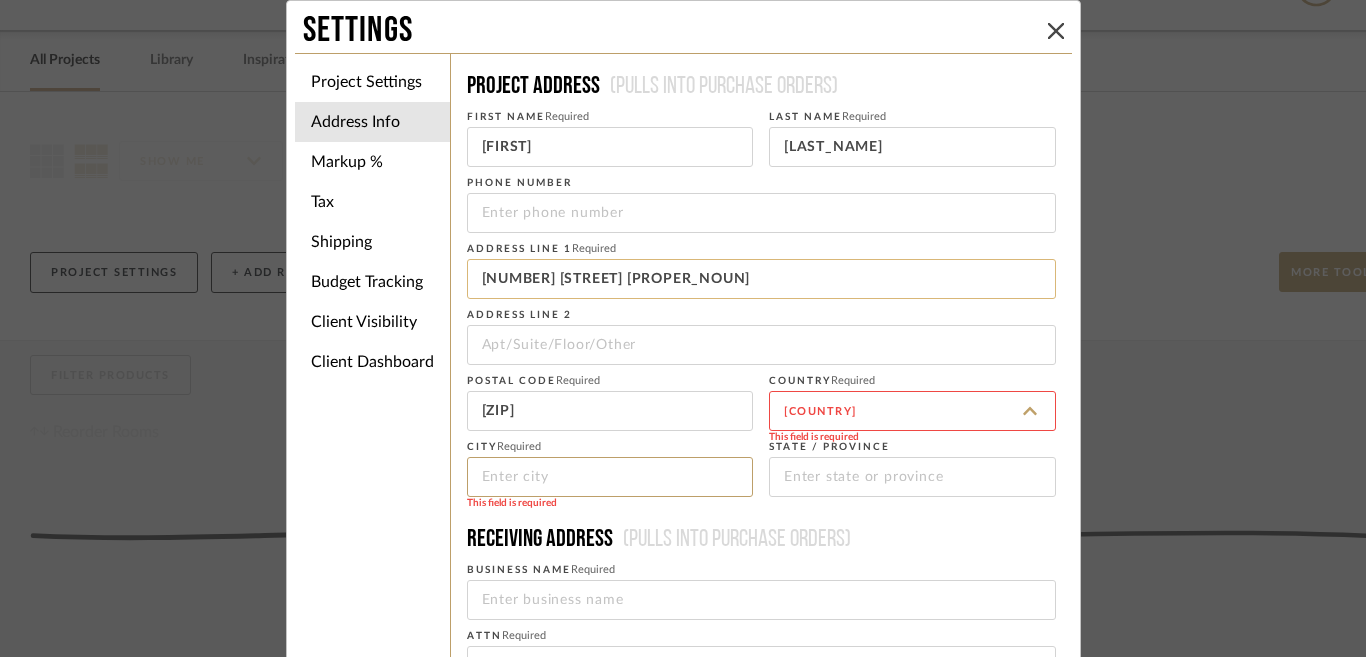 type 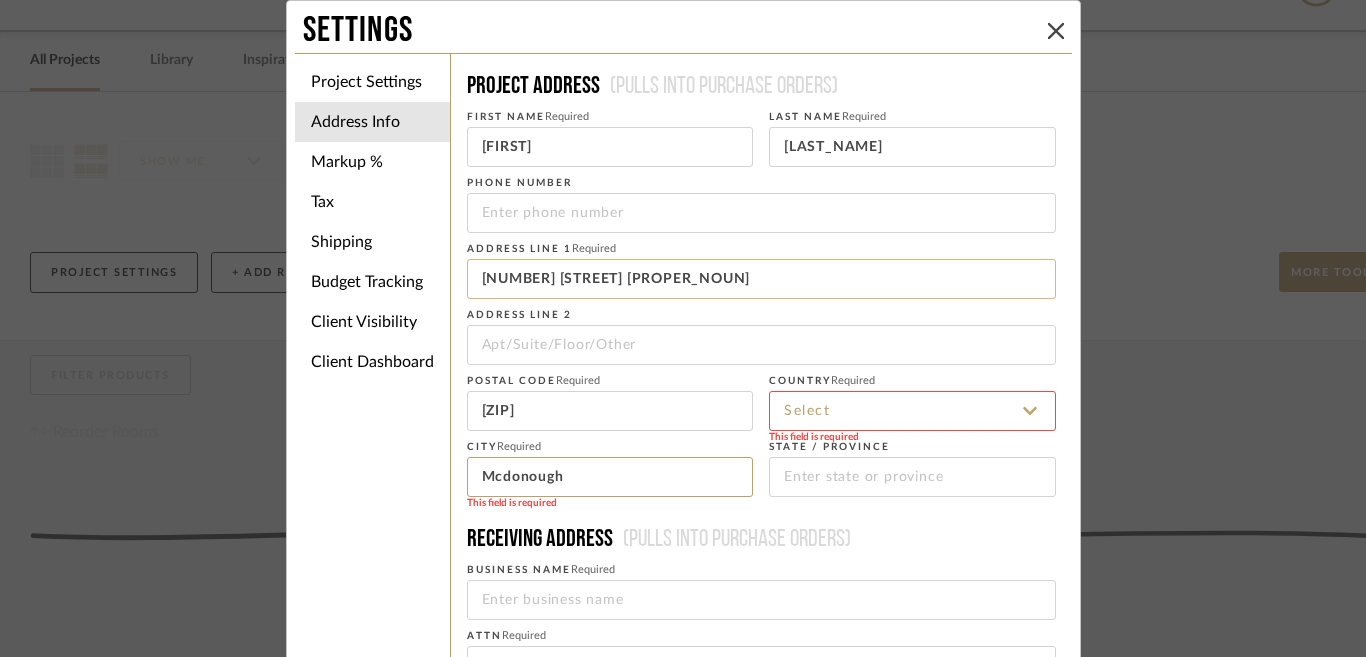 type on "Mcdonough" 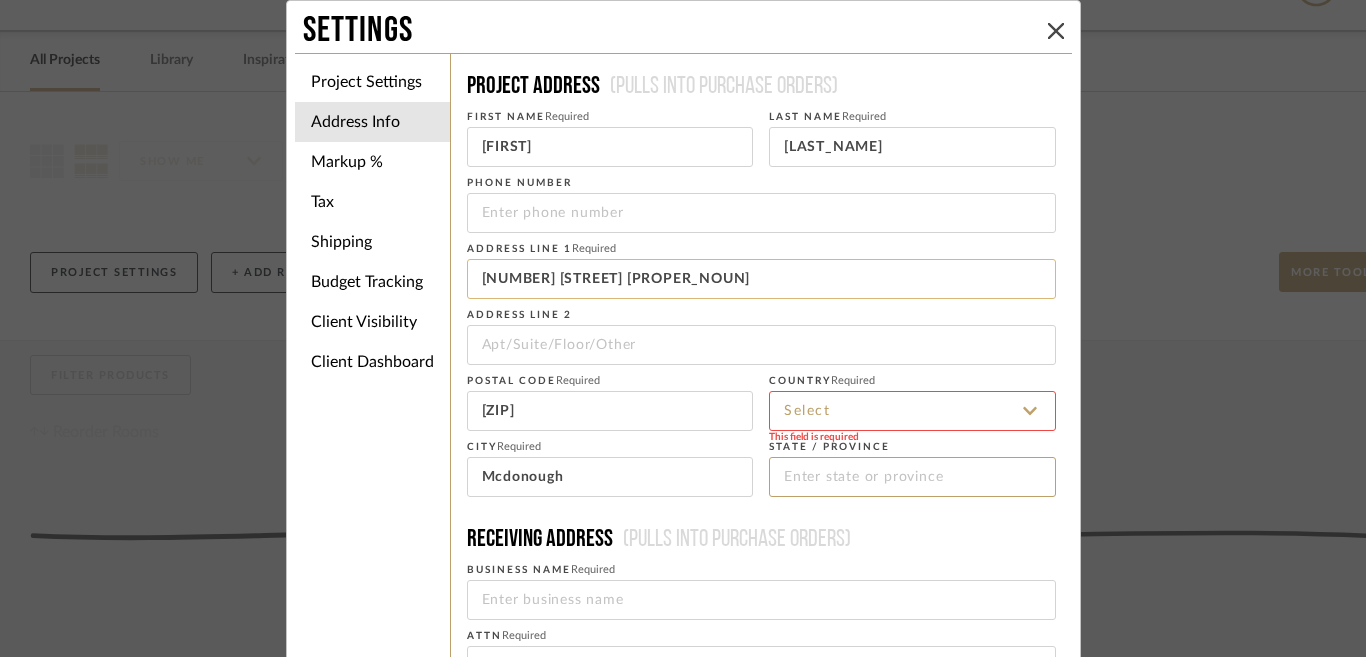 type on "g" 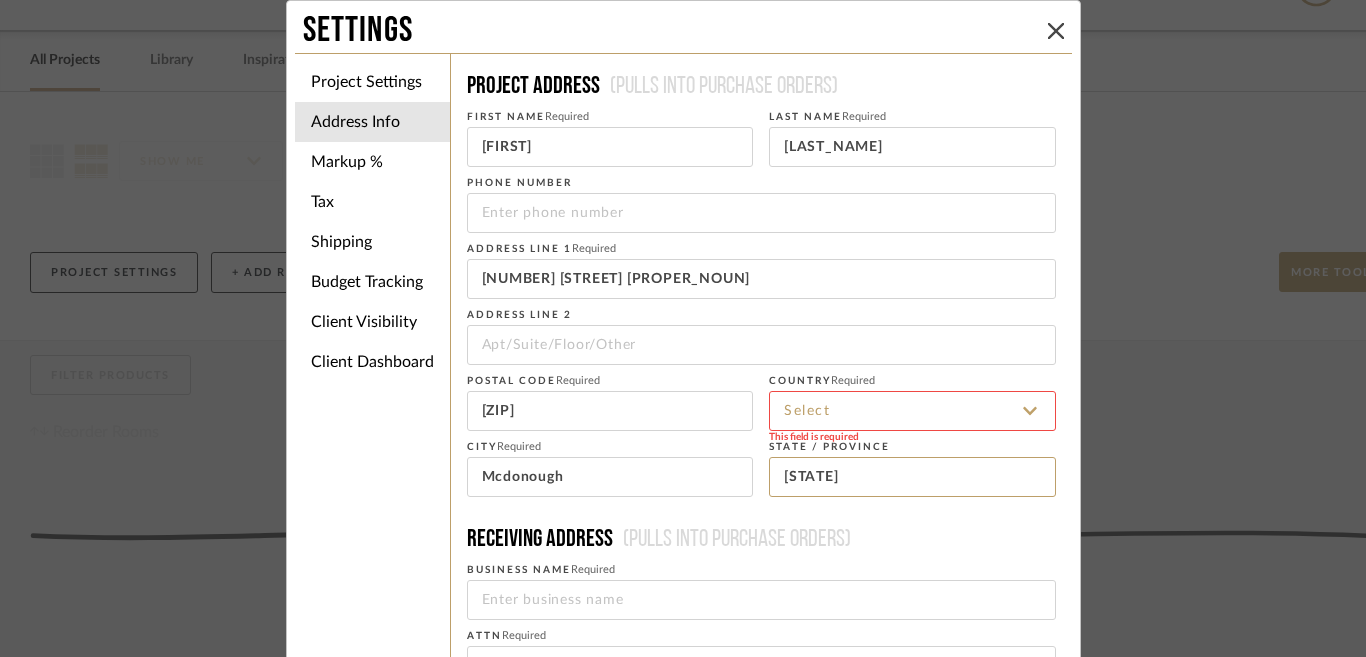 type on "[STATE]" 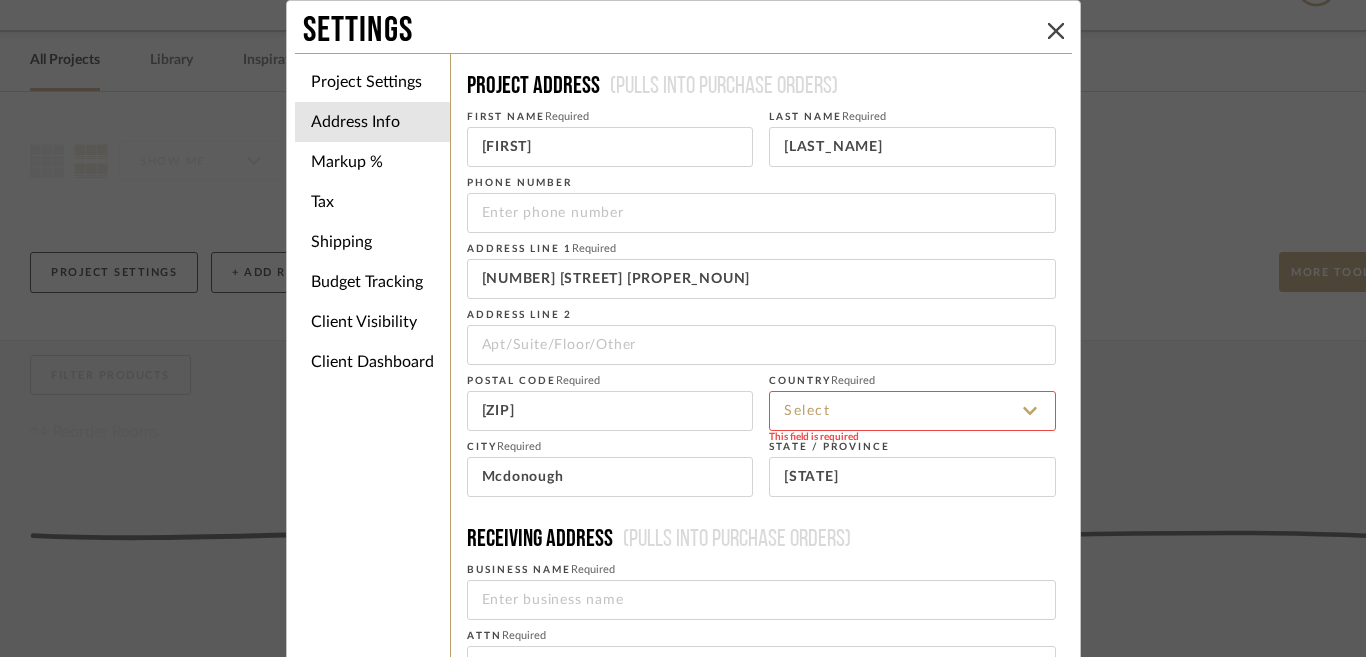 click on "Receiving address  (Pulls into purchase orders)" at bounding box center (761, 539) 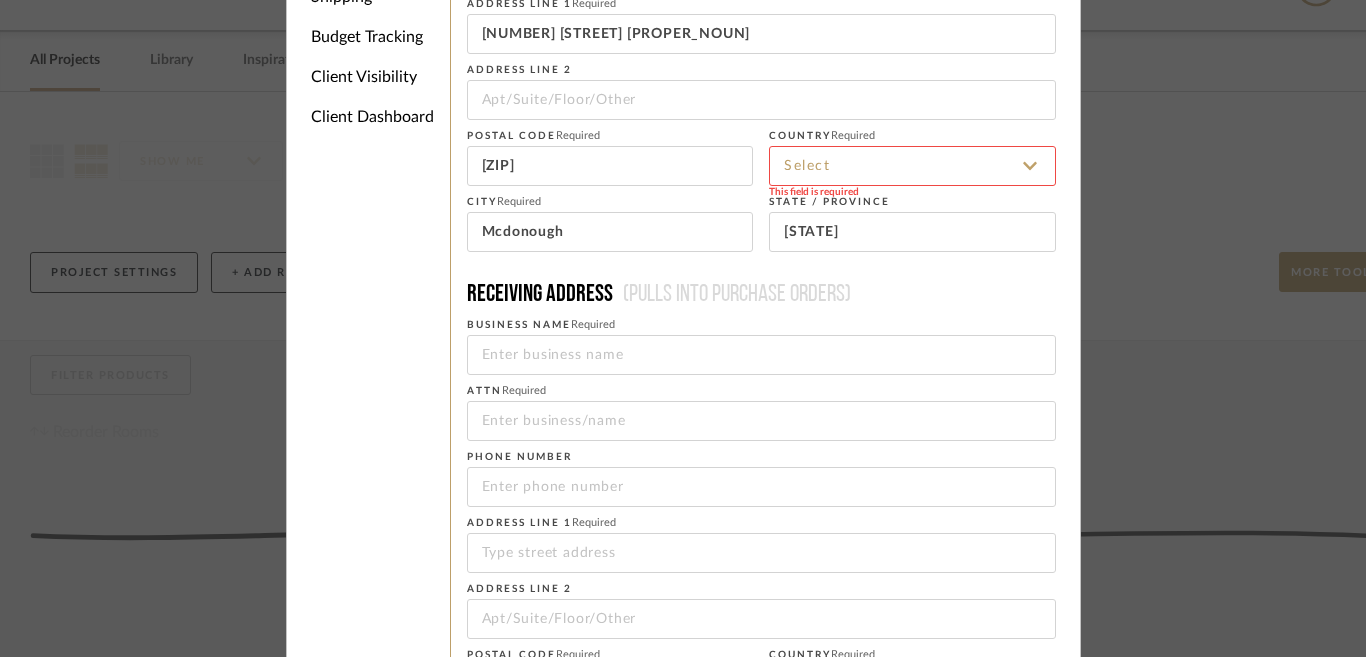 scroll, scrollTop: 280, scrollLeft: 0, axis: vertical 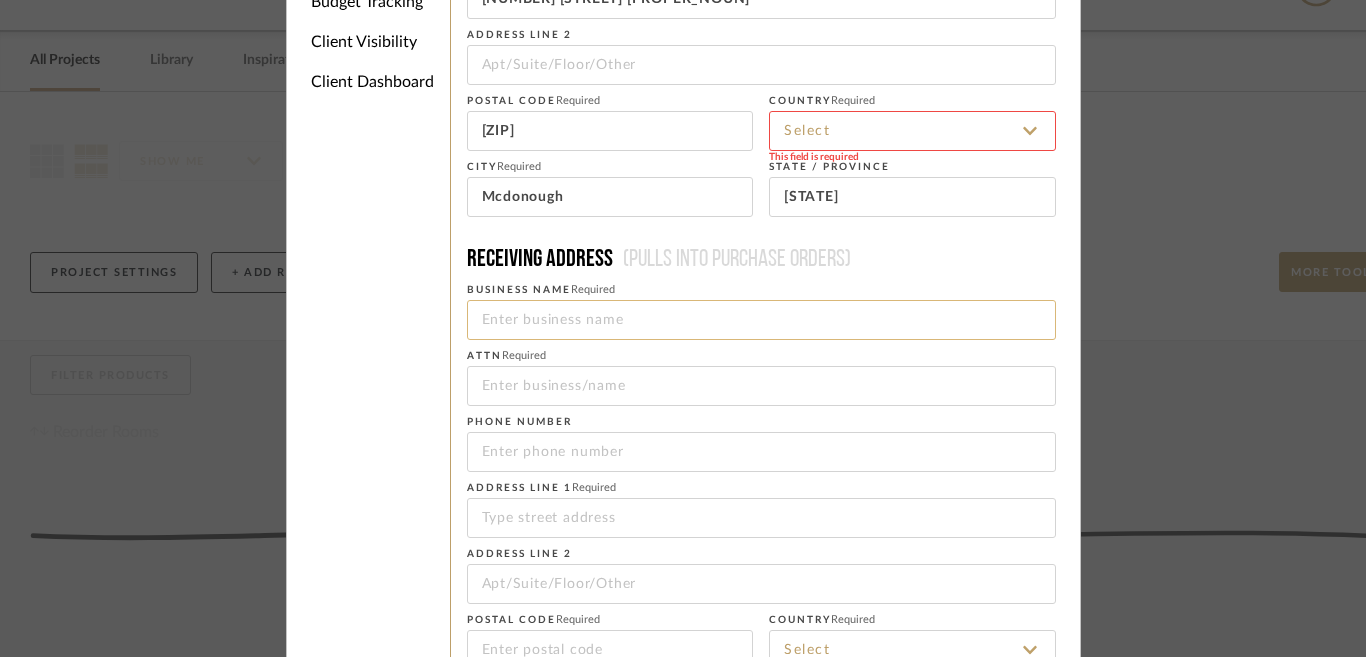 click at bounding box center (761, 320) 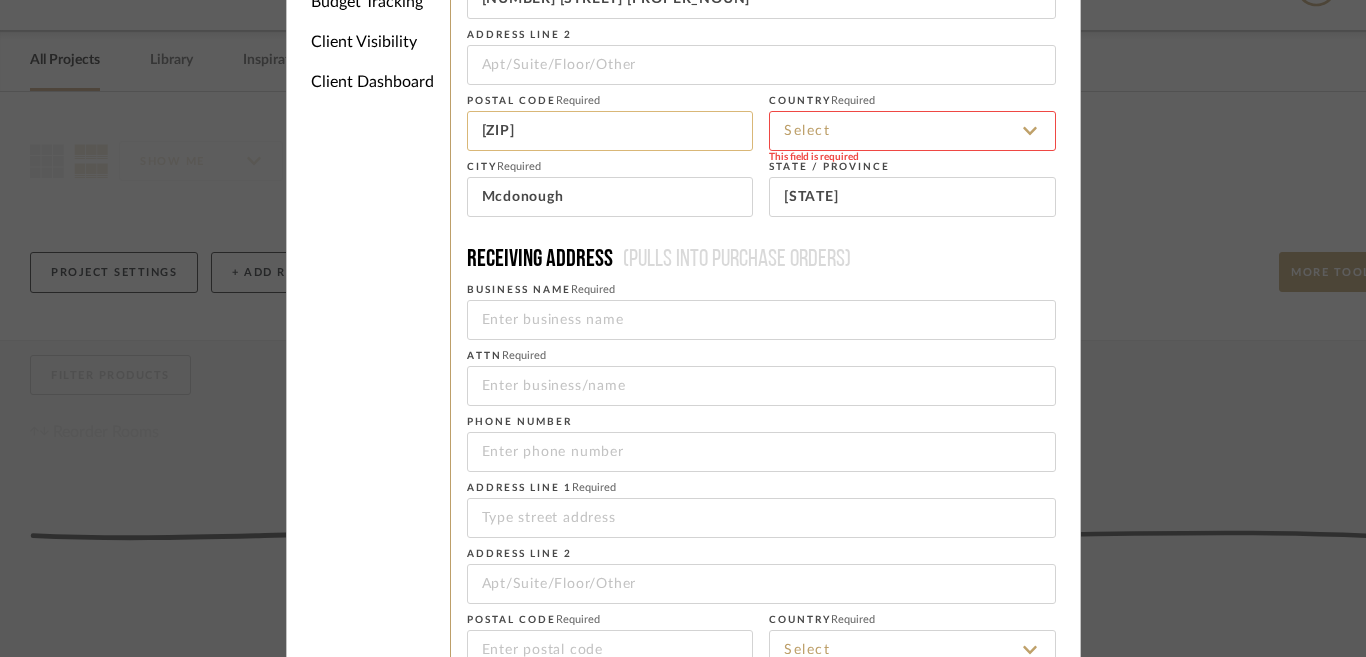 click on "[ZIP]" at bounding box center [610, 131] 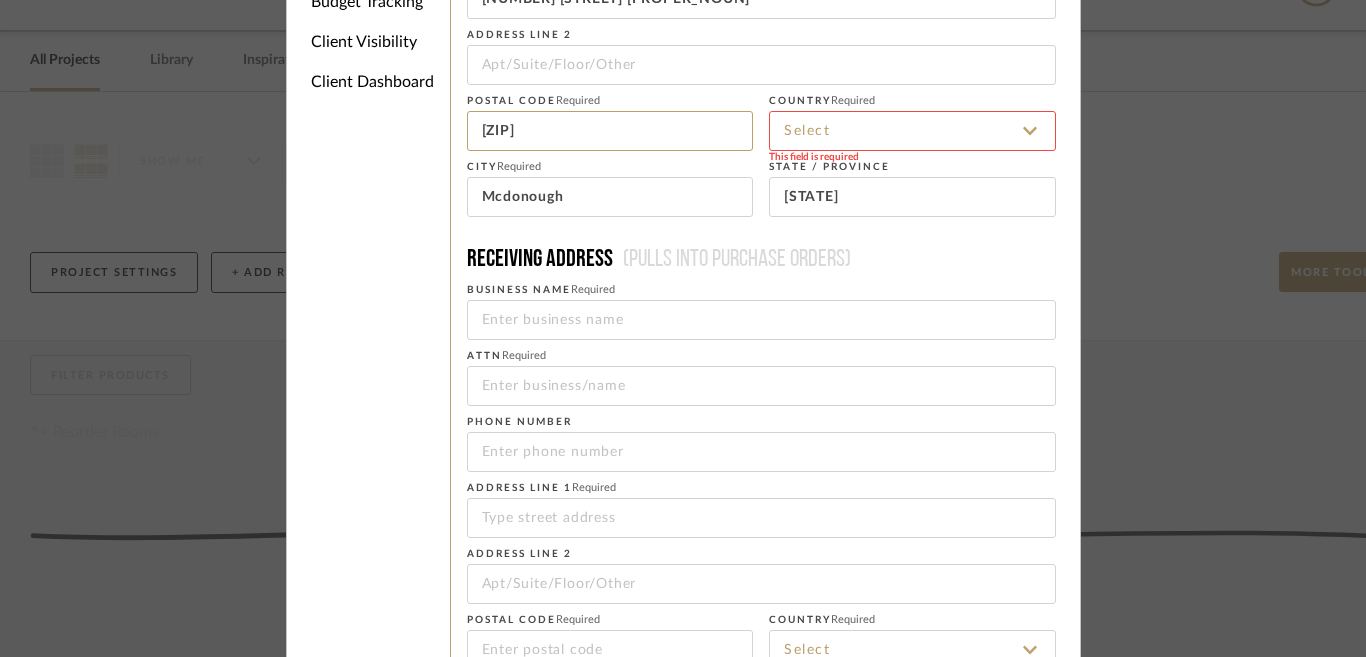 type on "[ZIP]" 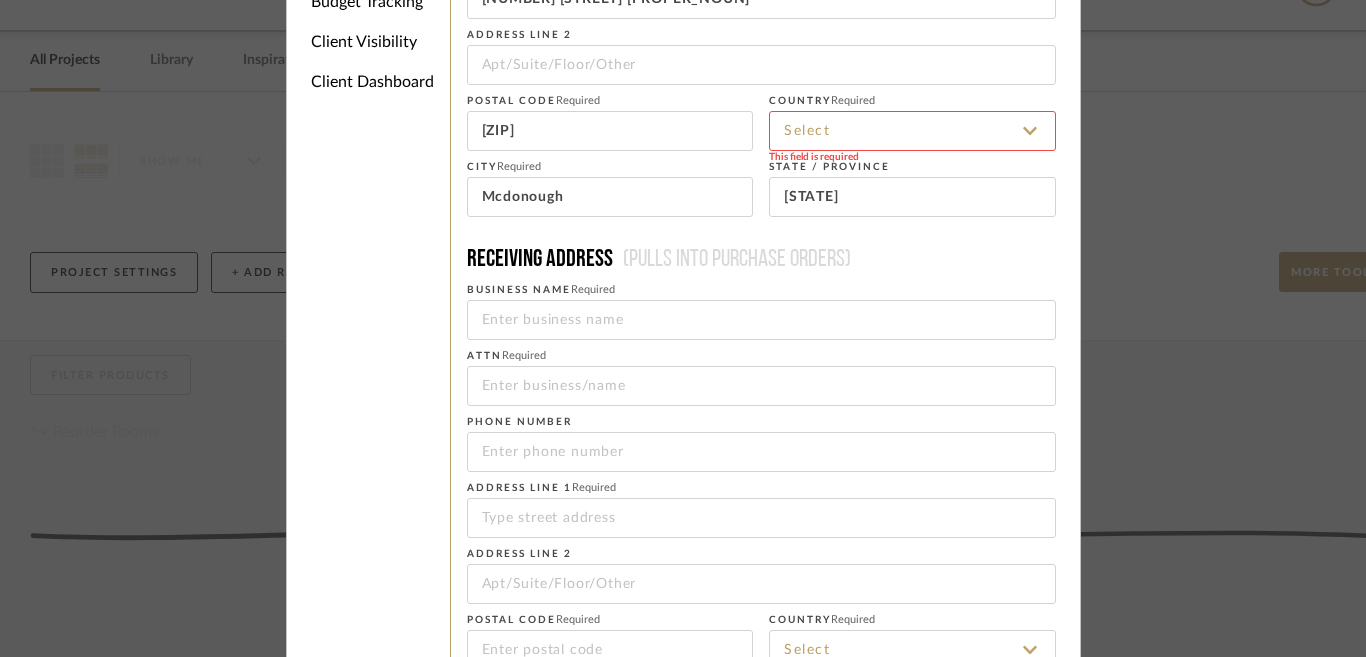 click at bounding box center [912, 131] 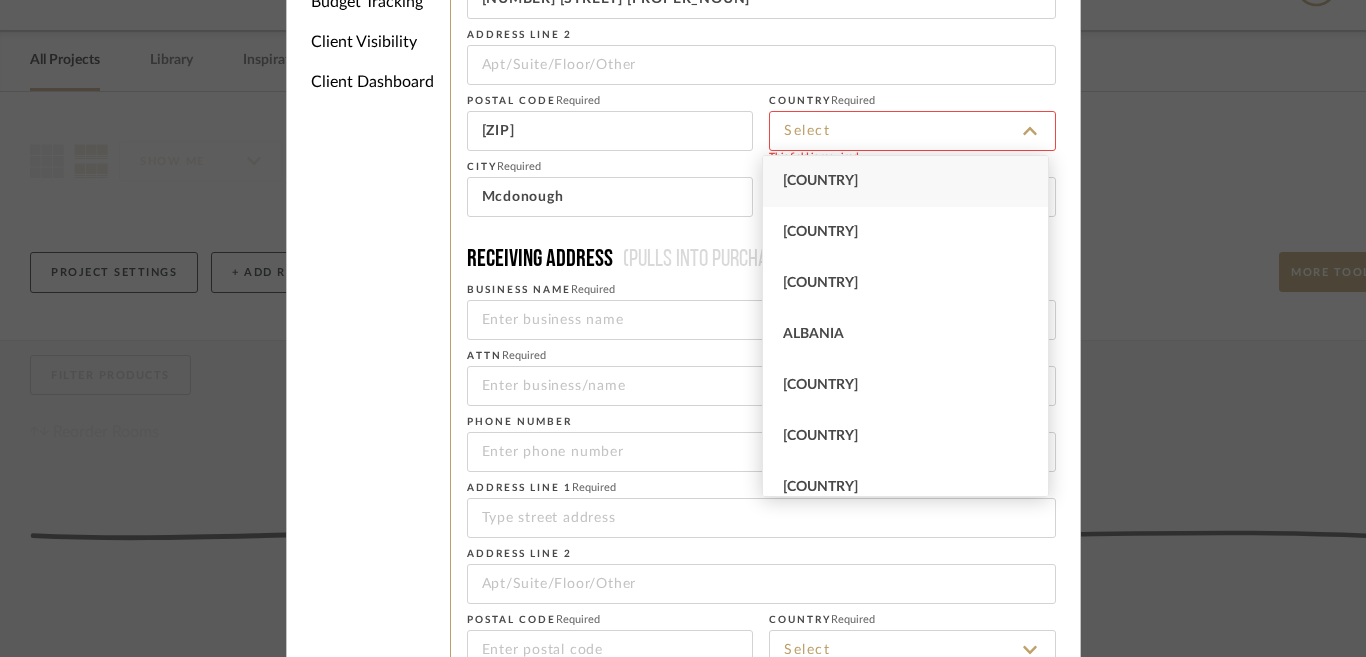 click on "[COUNTRY]" at bounding box center [820, 181] 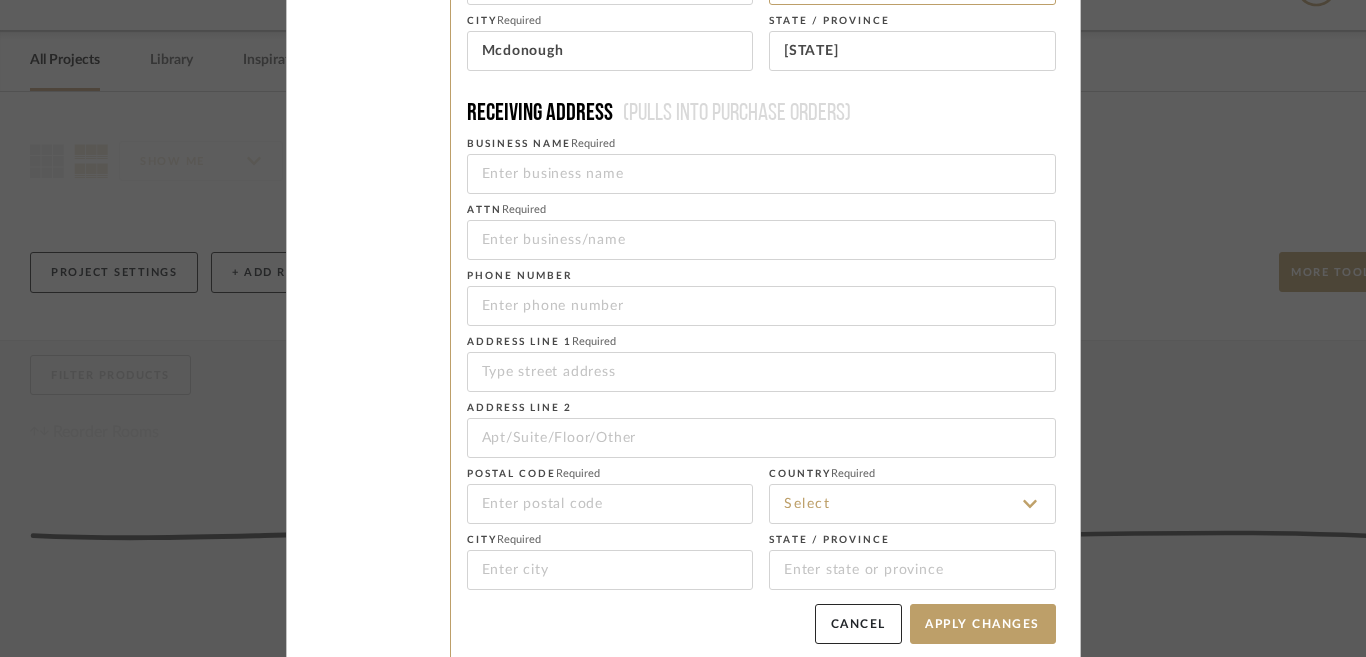 scroll, scrollTop: 438, scrollLeft: 0, axis: vertical 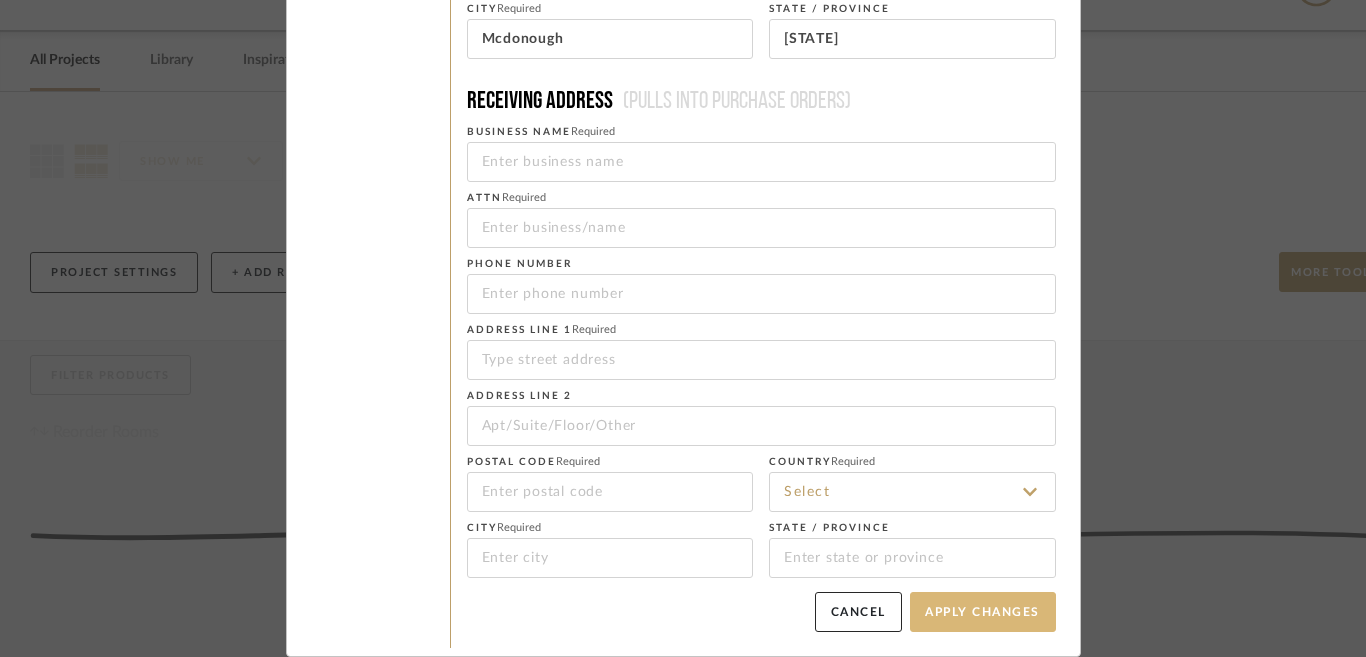 click on "Apply Changes" at bounding box center (983, 612) 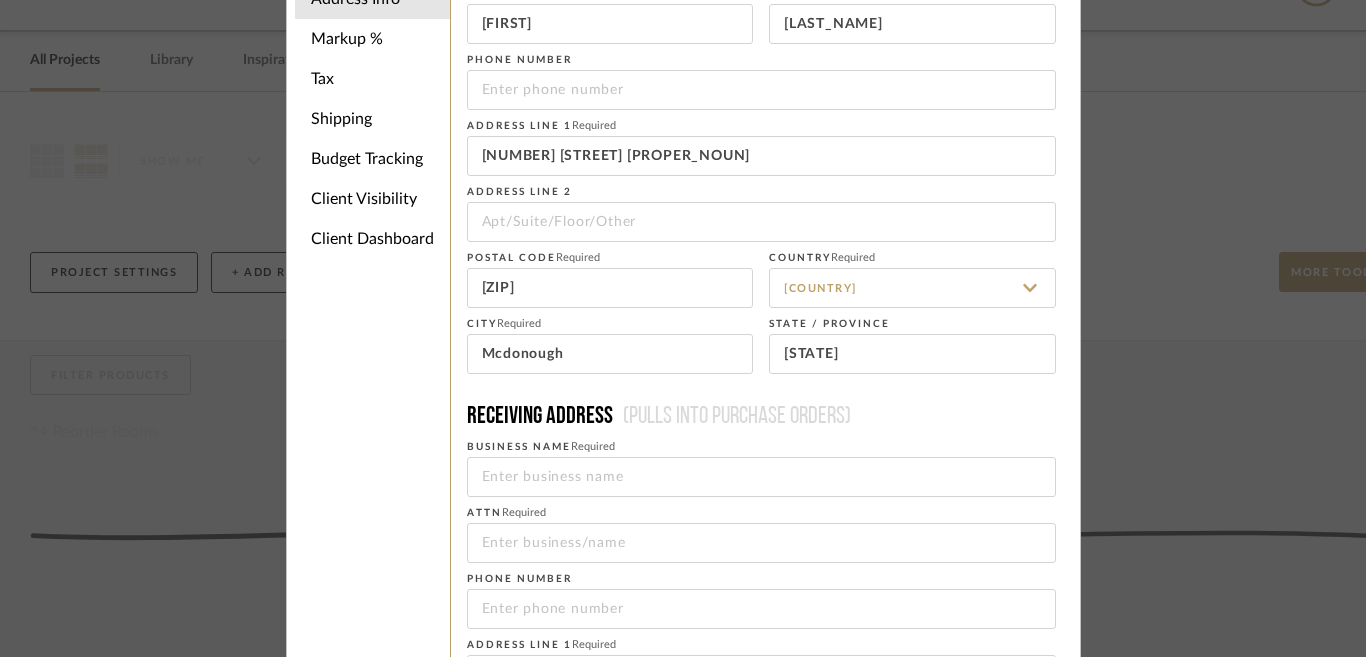 scroll, scrollTop: 0, scrollLeft: 0, axis: both 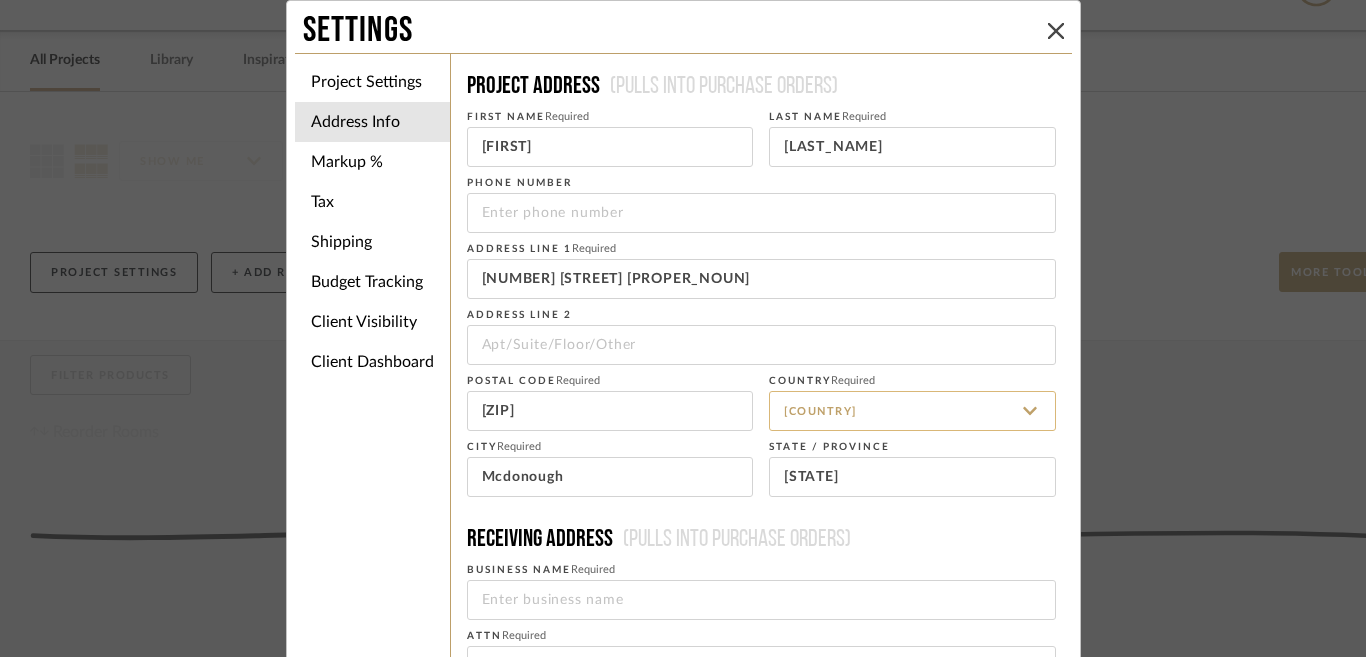 click on "[COUNTRY]" at bounding box center (912, 411) 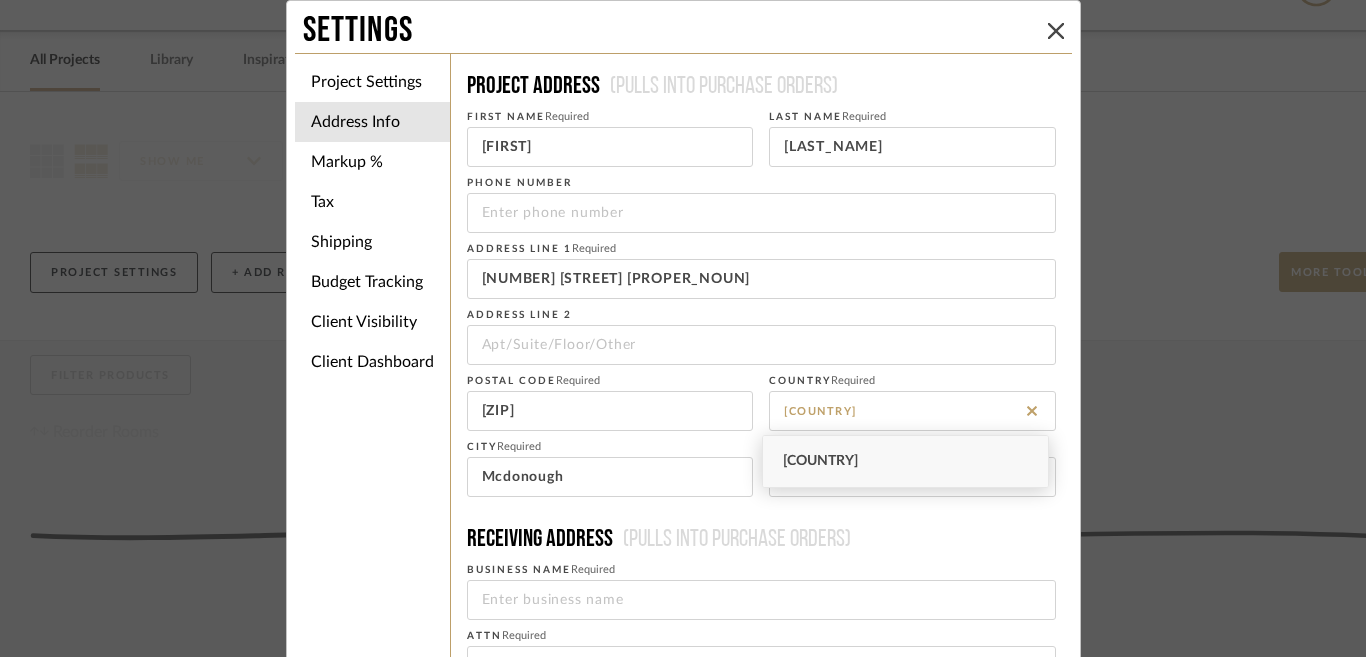 click on "Receiving address  (Pulls into purchase orders)" at bounding box center [761, 539] 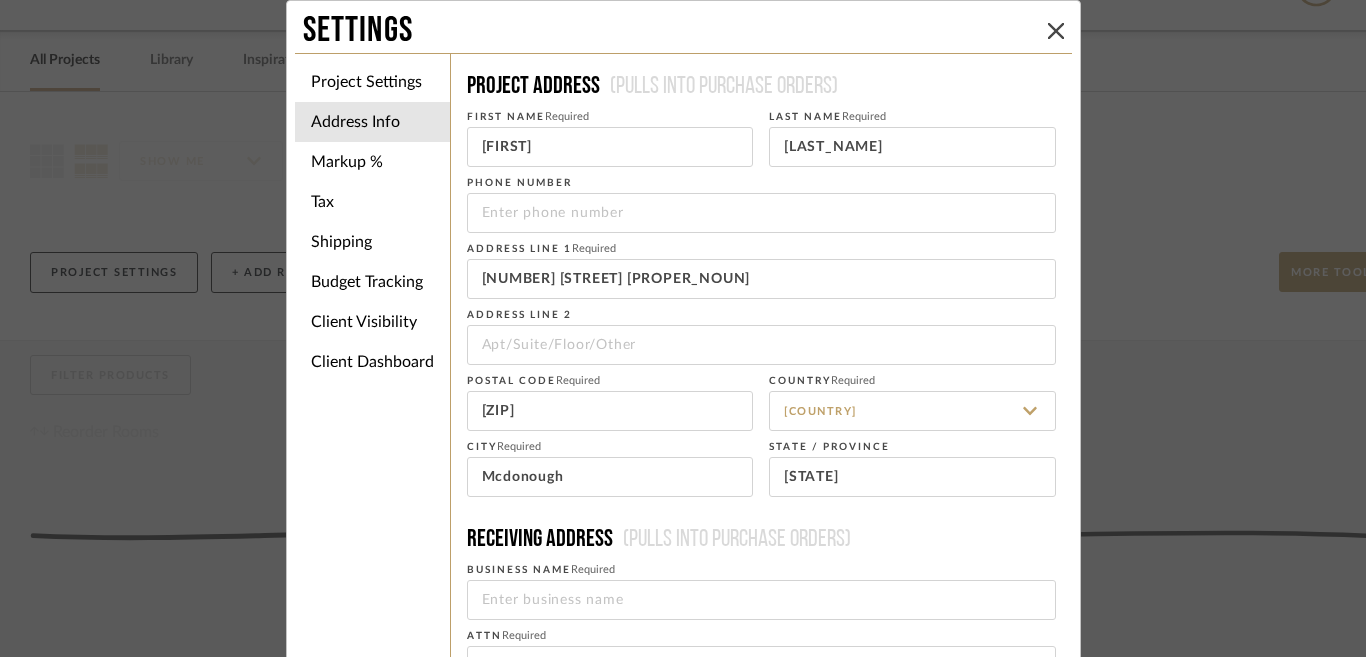 scroll, scrollTop: 438, scrollLeft: 0, axis: vertical 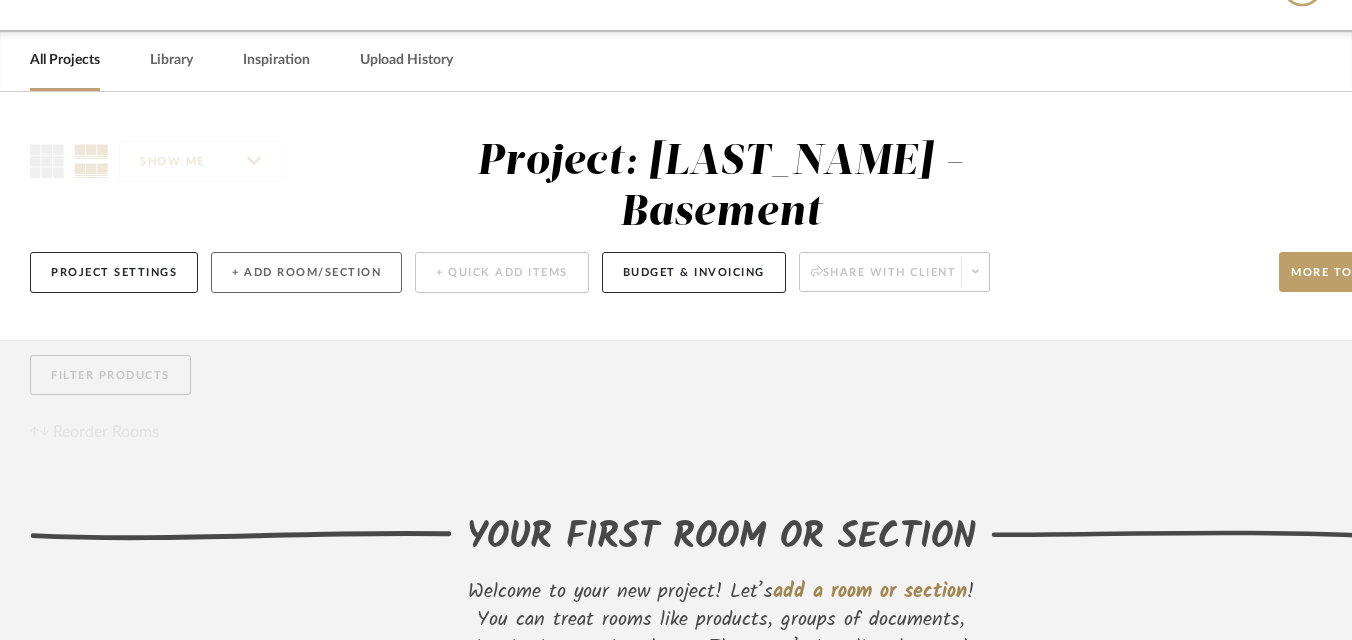 click on "+ Add Room/Section" 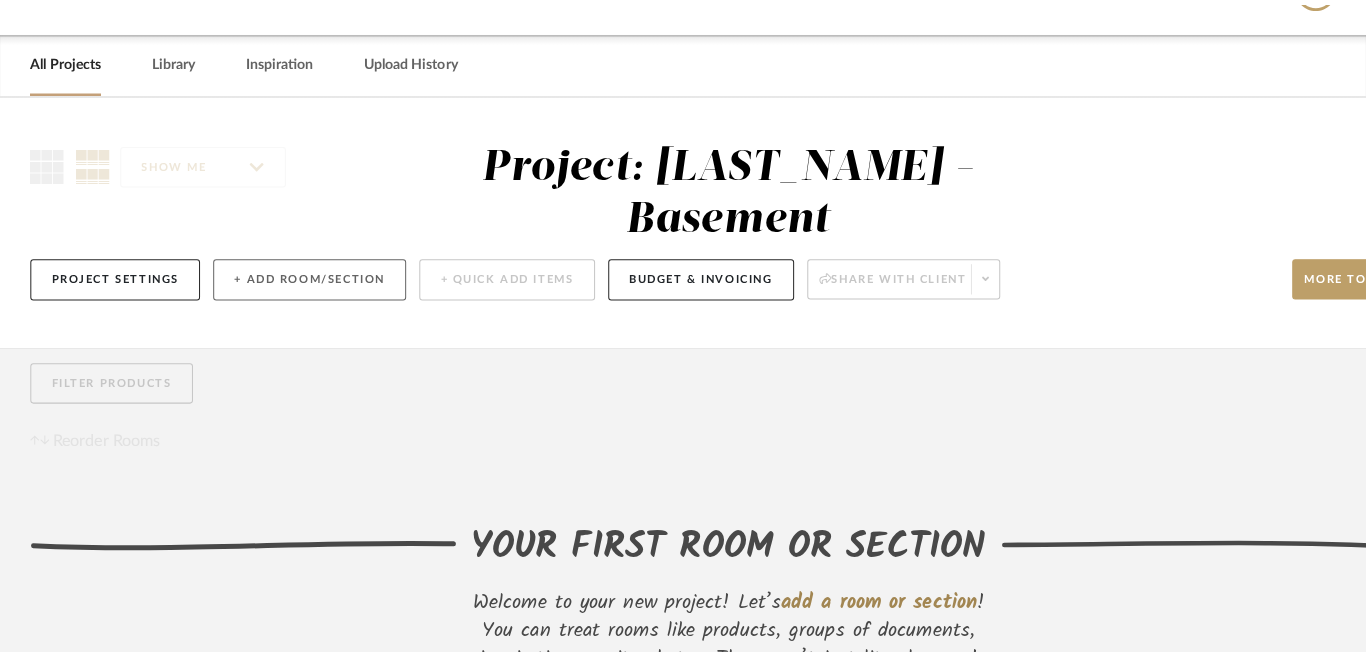 scroll, scrollTop: 0, scrollLeft: 0, axis: both 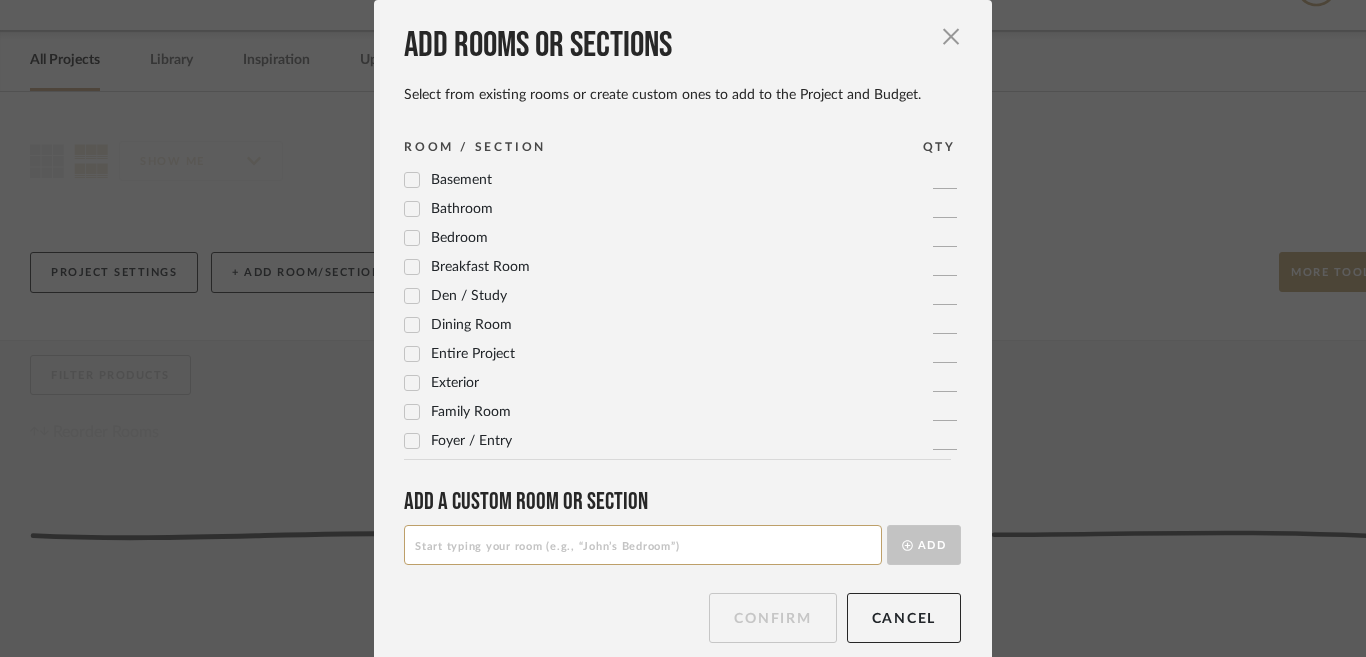 click 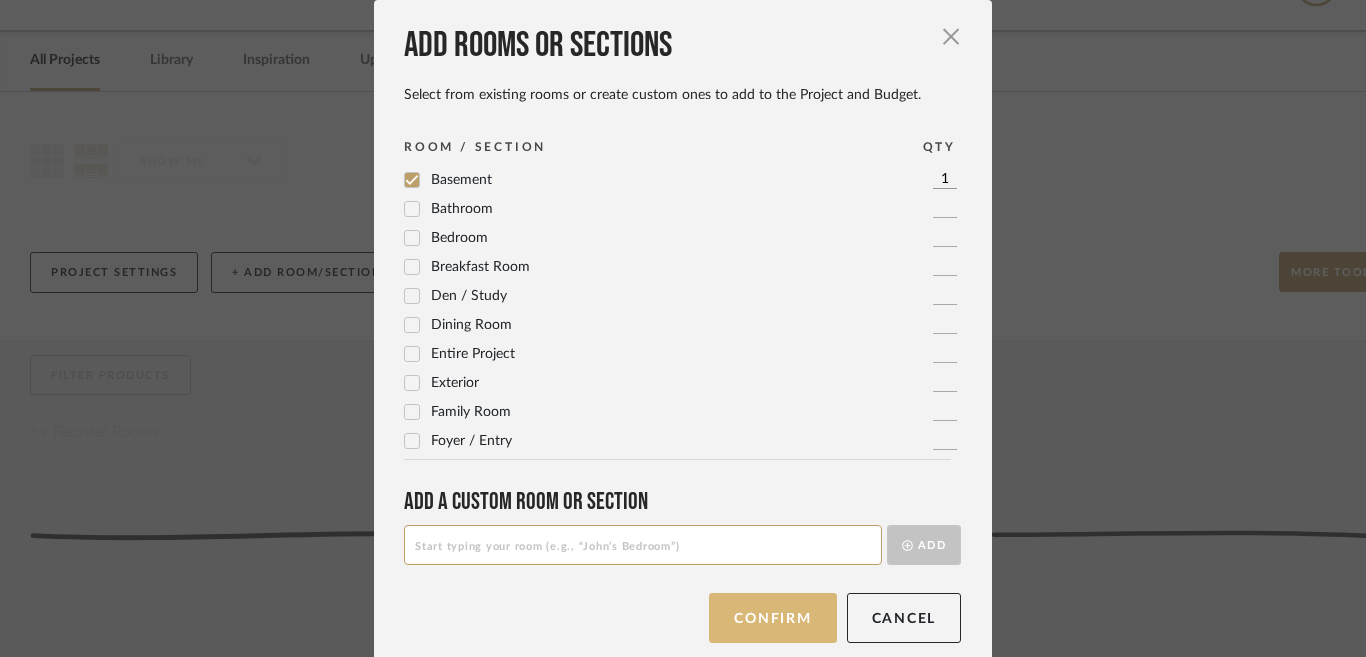 click on "Confirm" at bounding box center [772, 618] 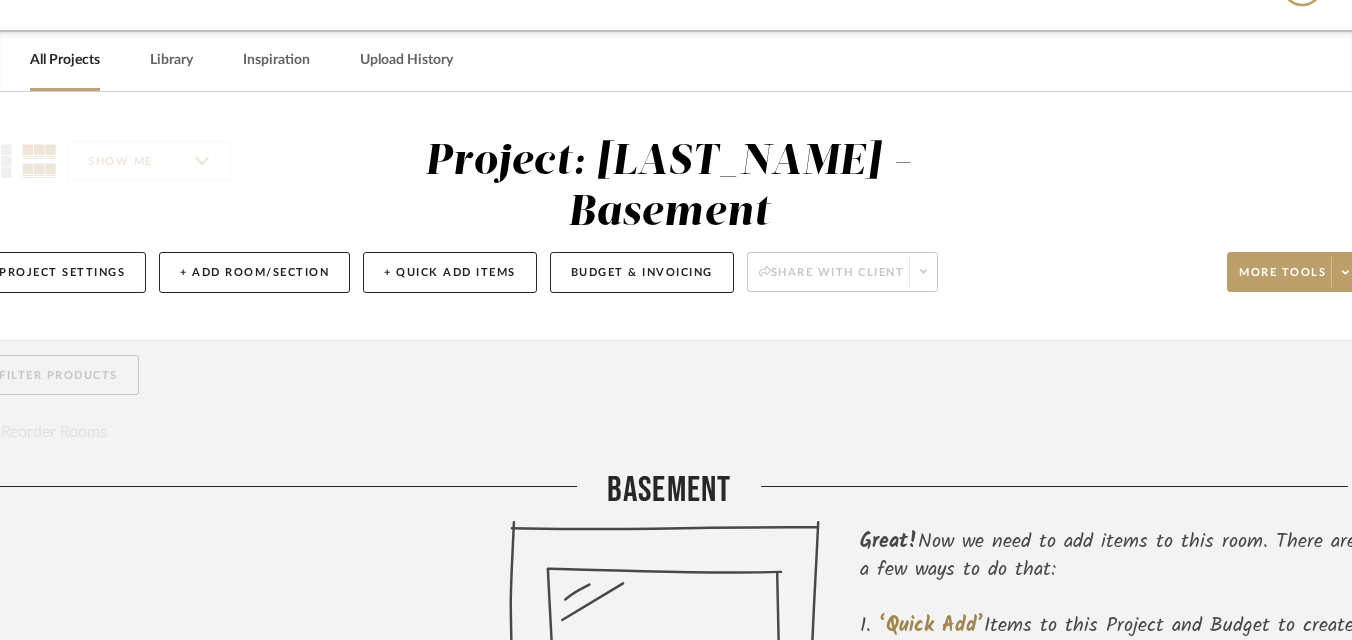 scroll, scrollTop: 52, scrollLeft: 78, axis: both 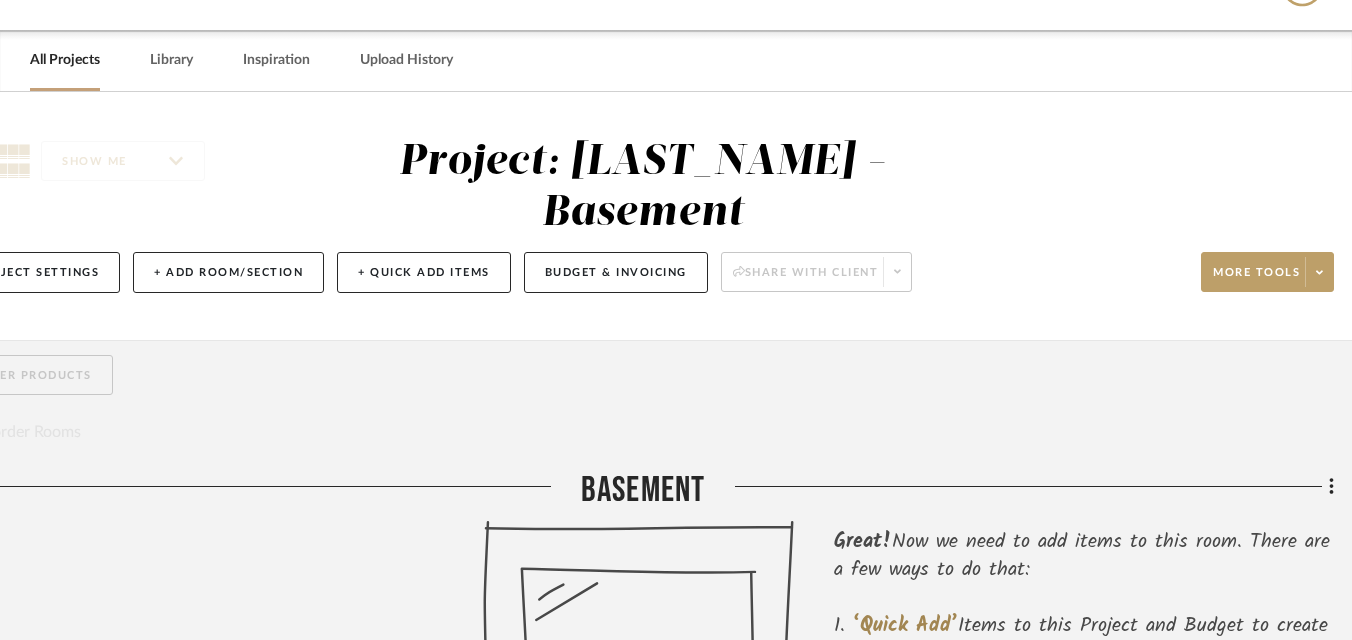 type 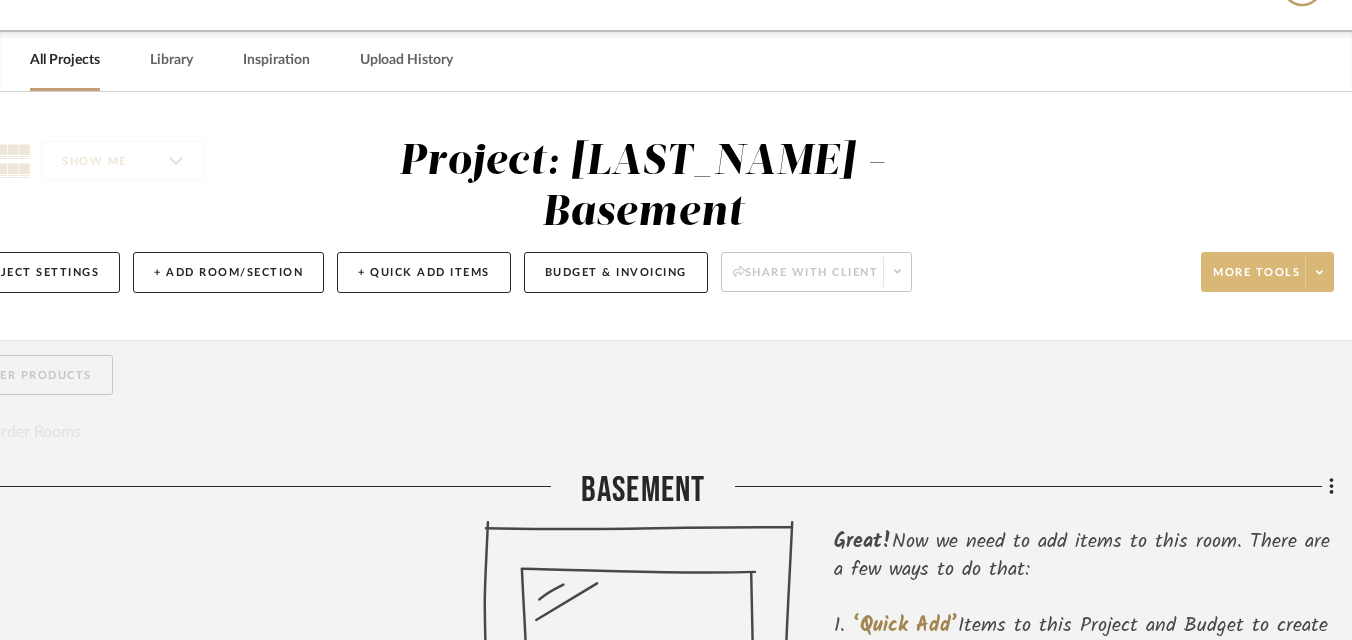 click 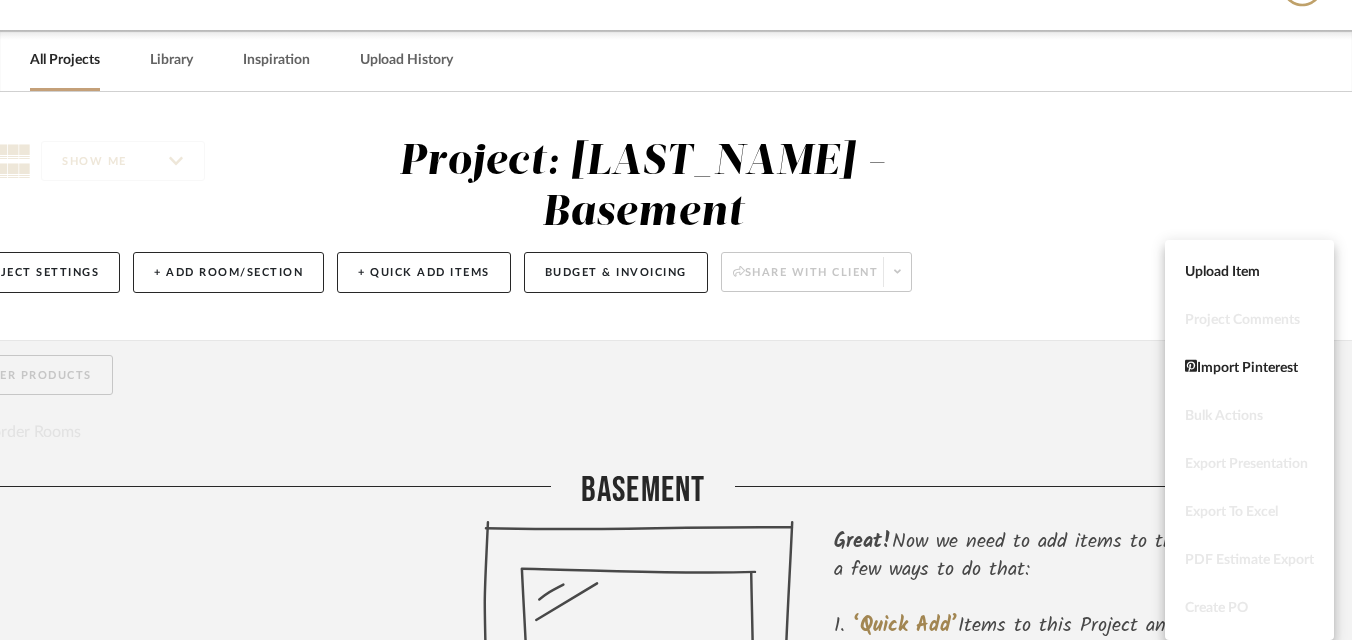 click at bounding box center (676, 320) 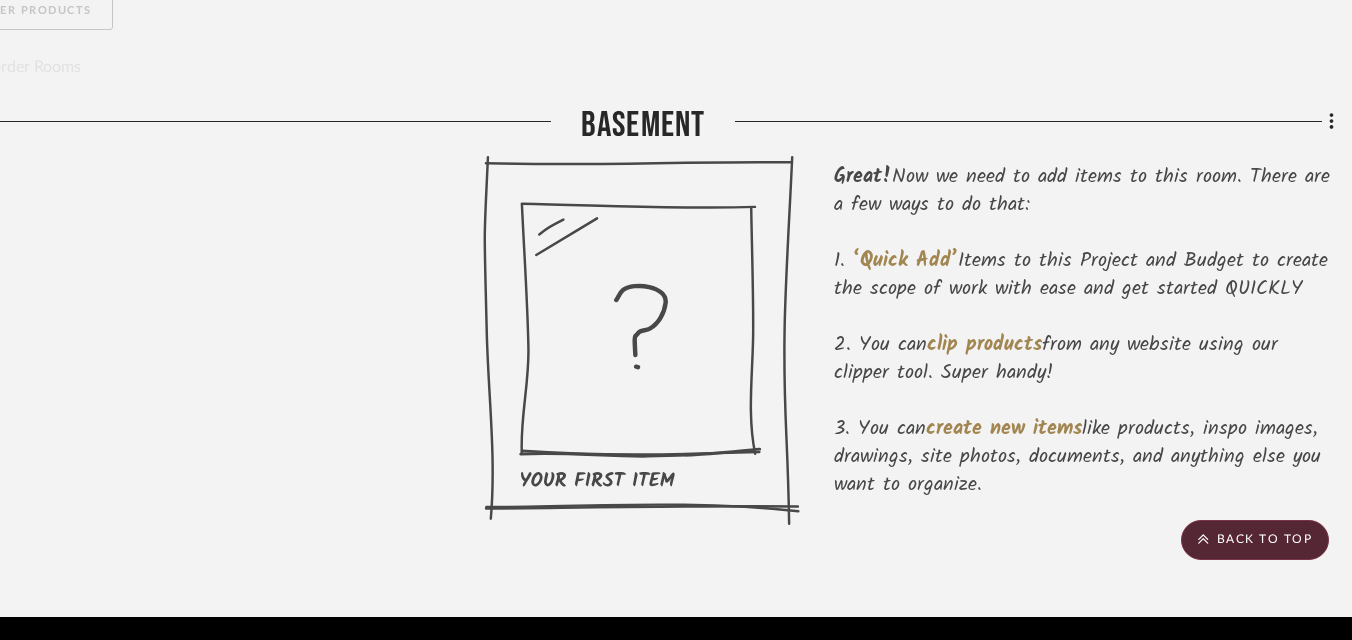 scroll, scrollTop: 339, scrollLeft: 78, axis: both 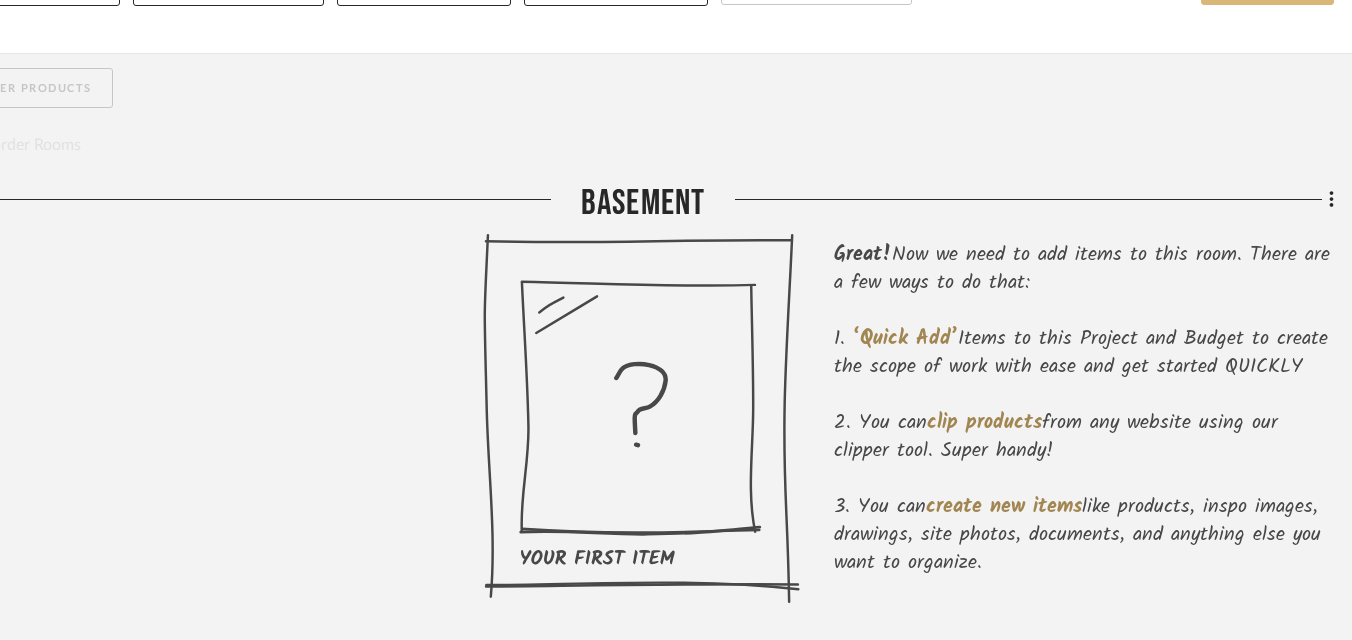 click 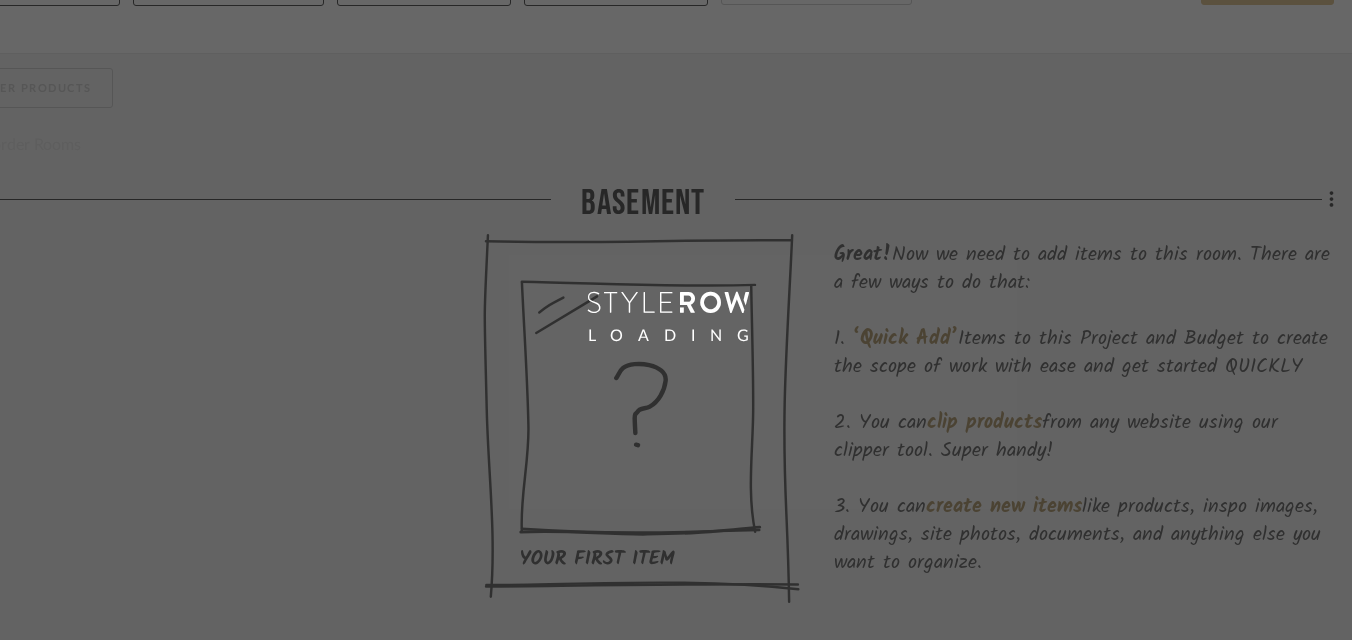 scroll, scrollTop: 0, scrollLeft: 74, axis: horizontal 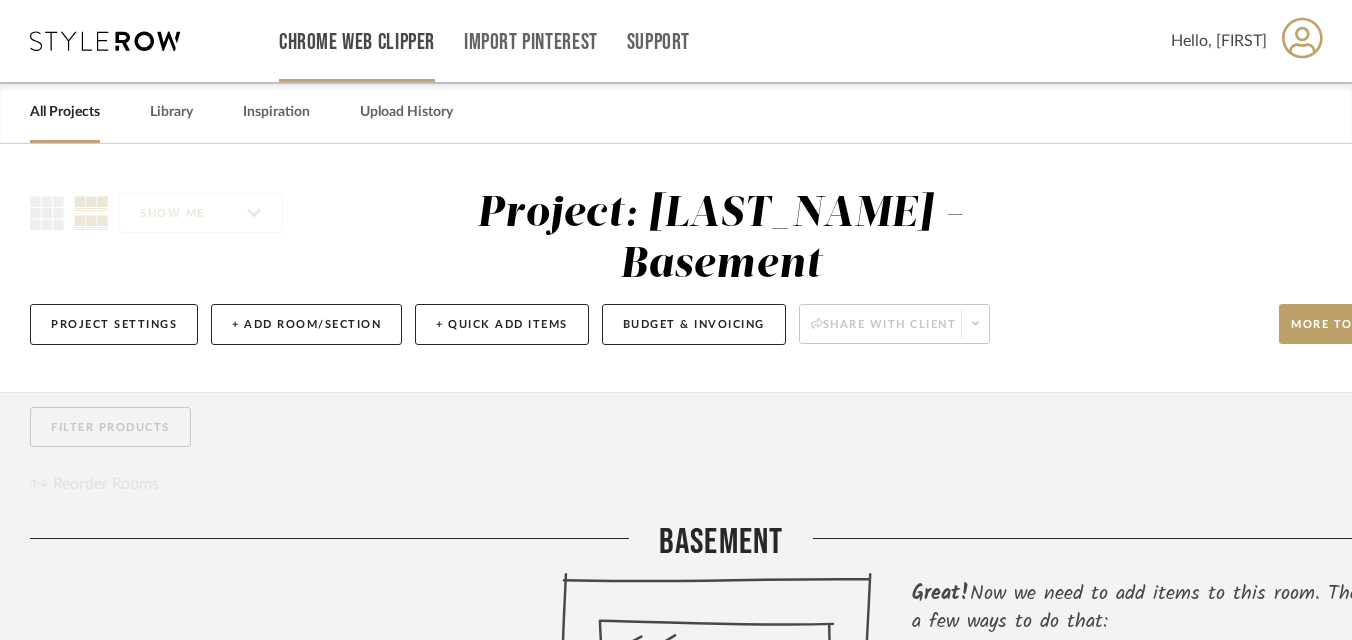 click on "Chrome Web Clipper" at bounding box center [357, 42] 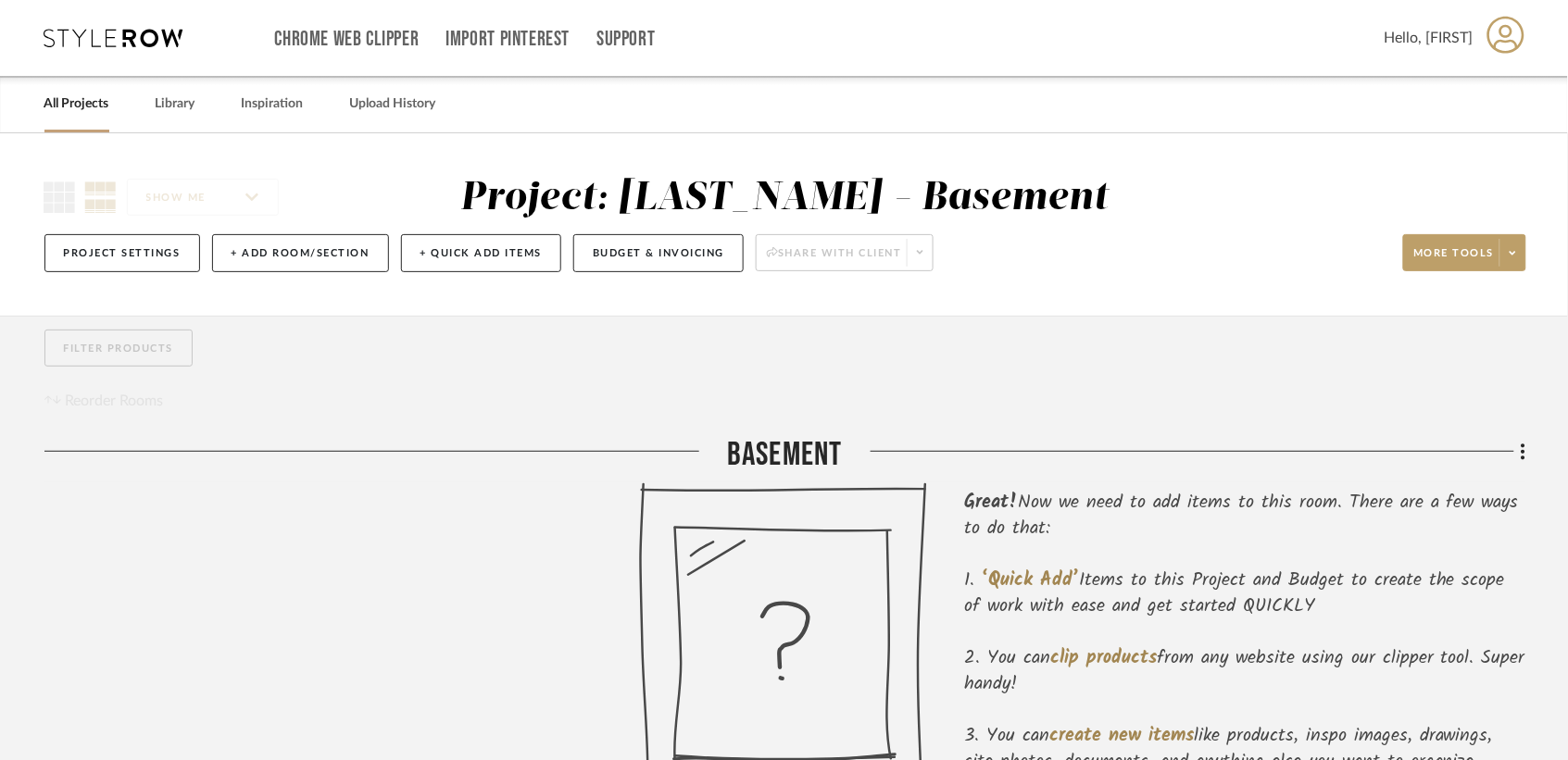 click on "SHOW ME  Project: Edwards - Basement   Project Settings   + Add Room/Section   + Quick Add Items   Budget & Invoicing   Share with client   More tools" 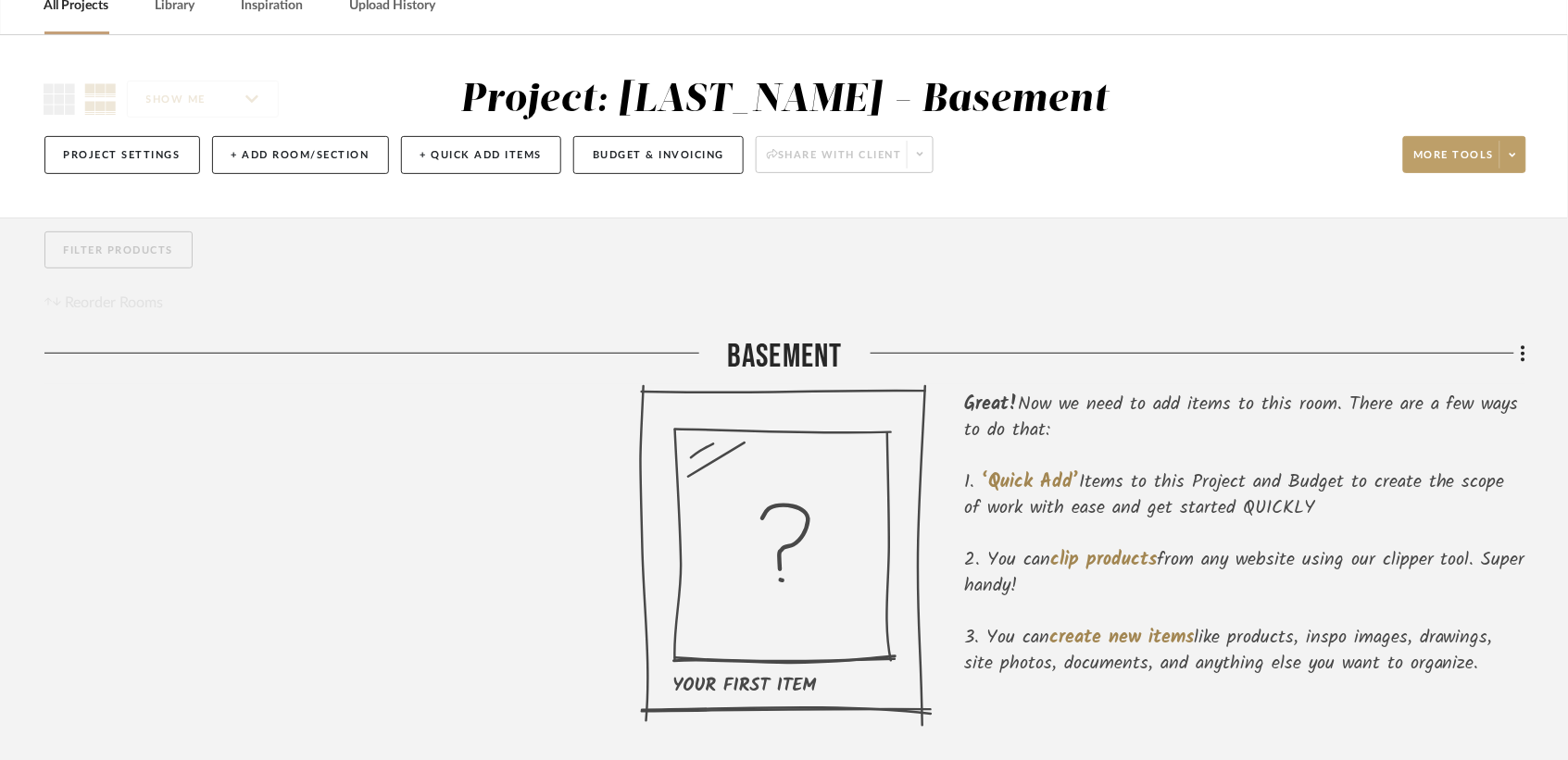 scroll, scrollTop: 88, scrollLeft: 0, axis: vertical 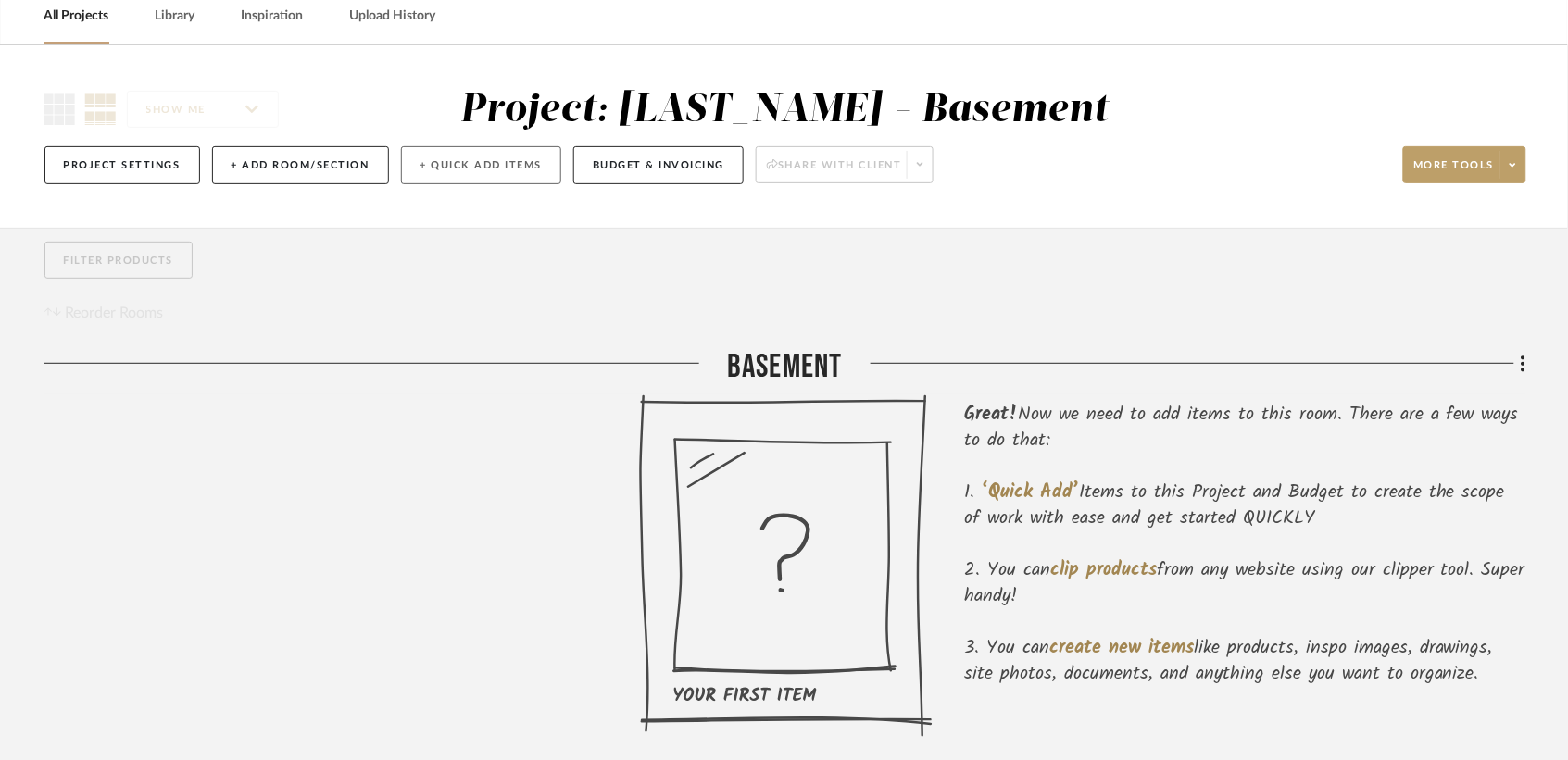 click on "+ Quick Add Items" 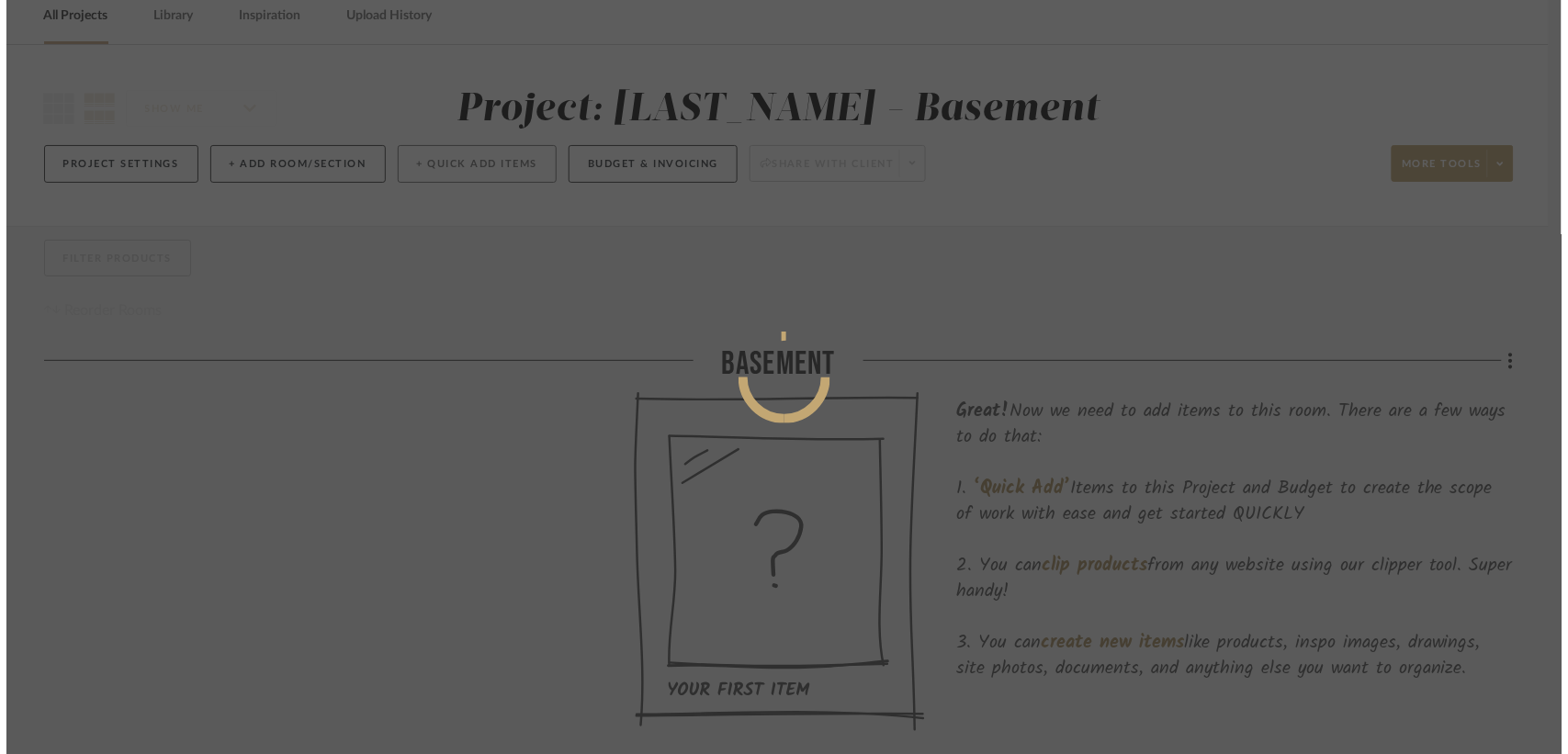scroll, scrollTop: 0, scrollLeft: 0, axis: both 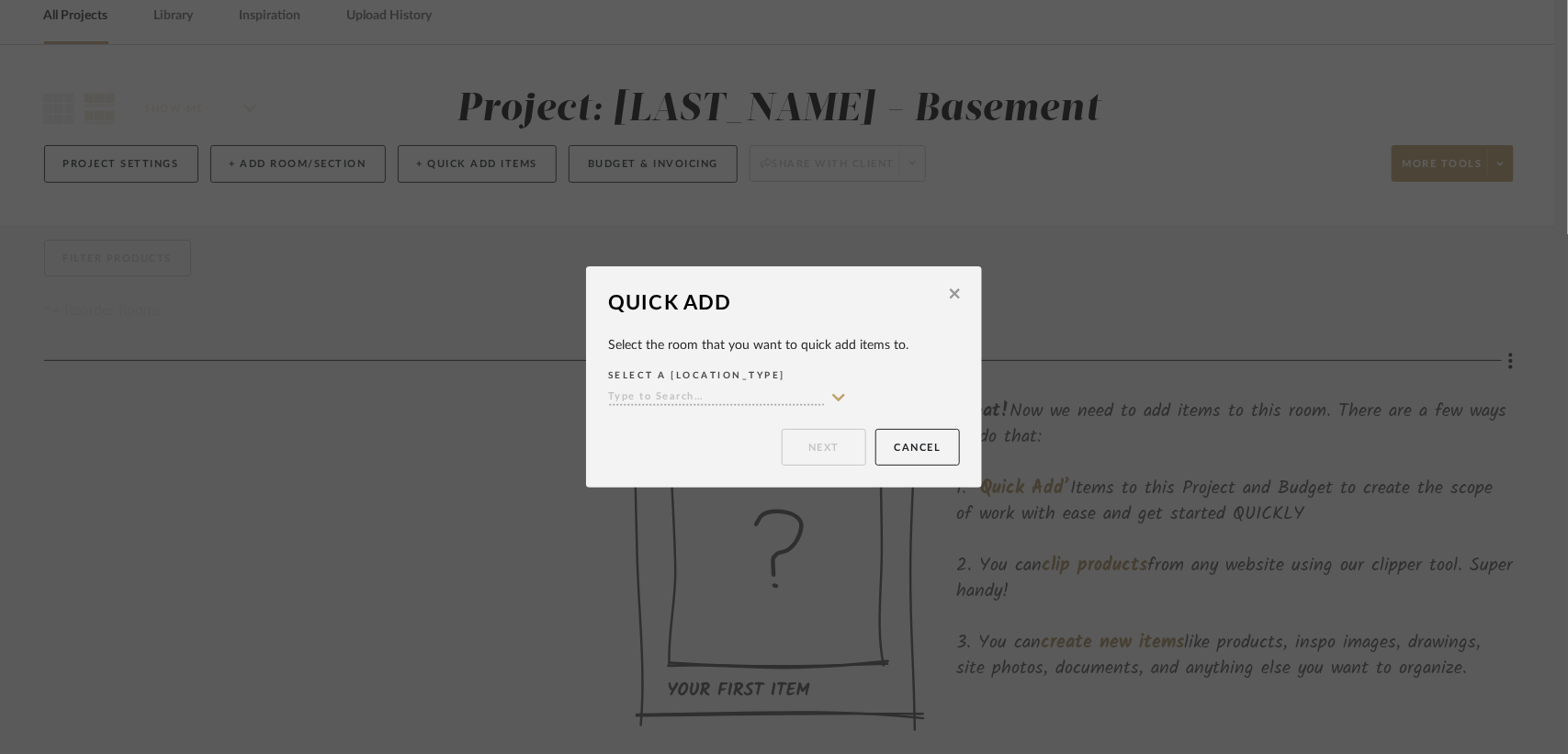 click at bounding box center (716, 398) 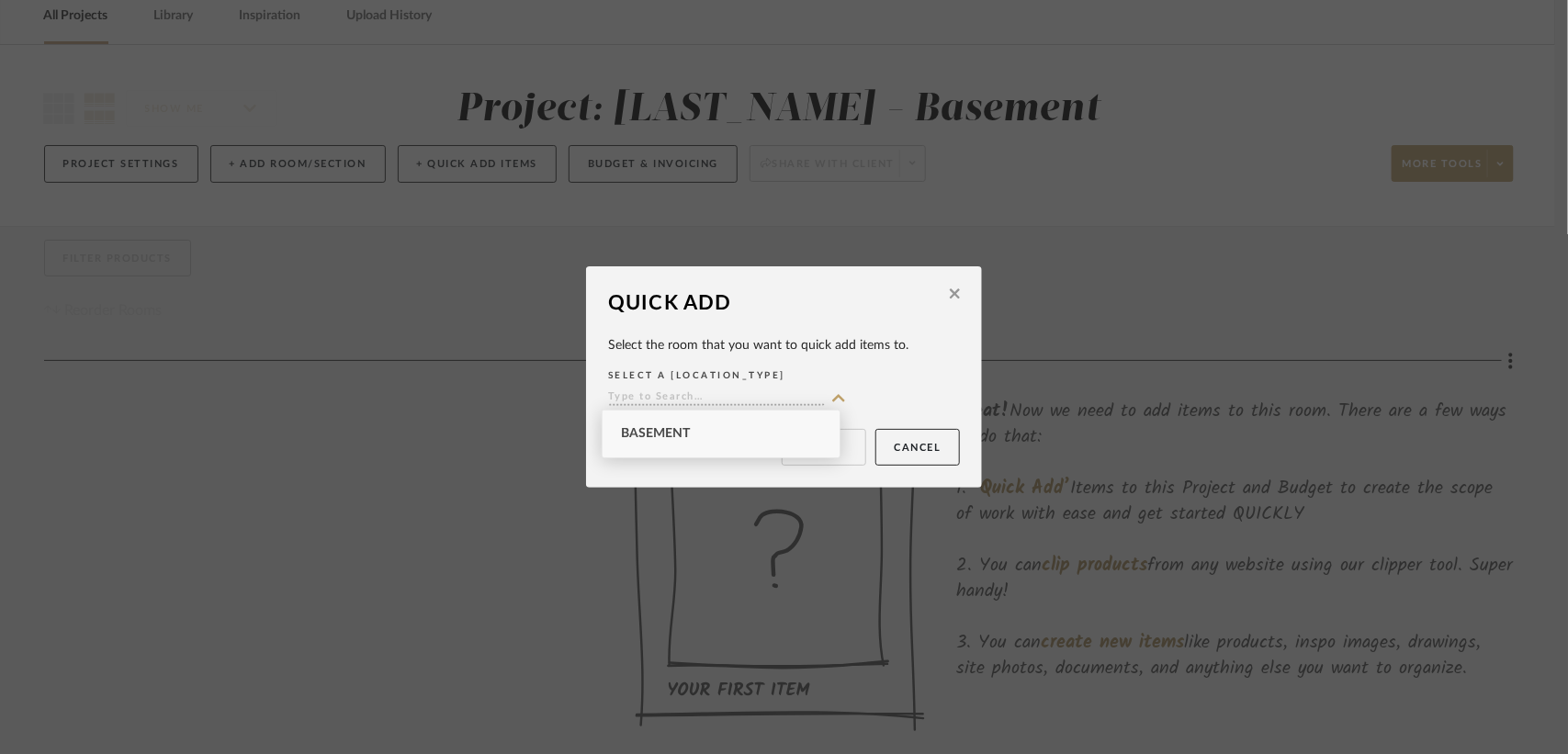 click on "Basement" at bounding box center [721, 433] 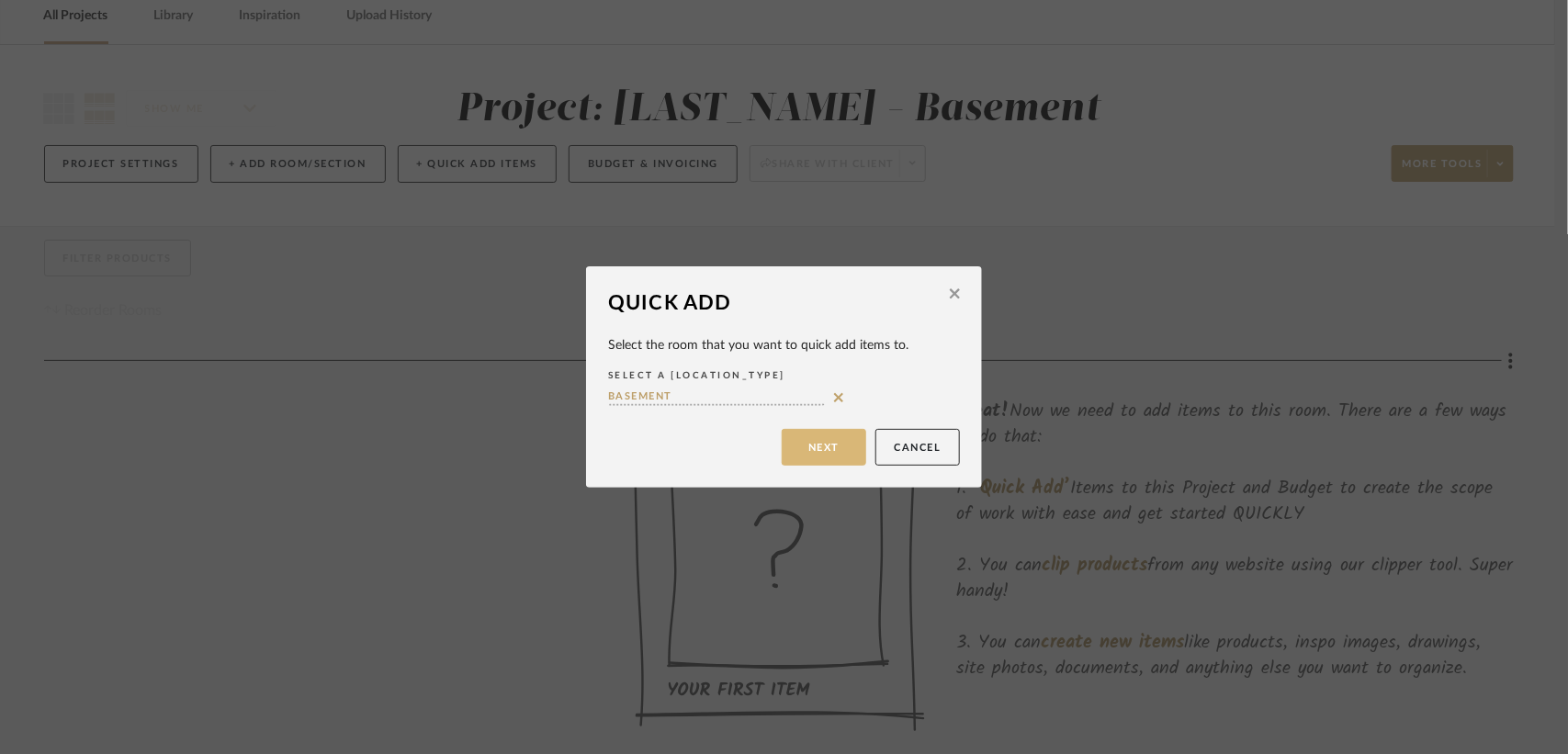 click on "Next" at bounding box center [824, 447] 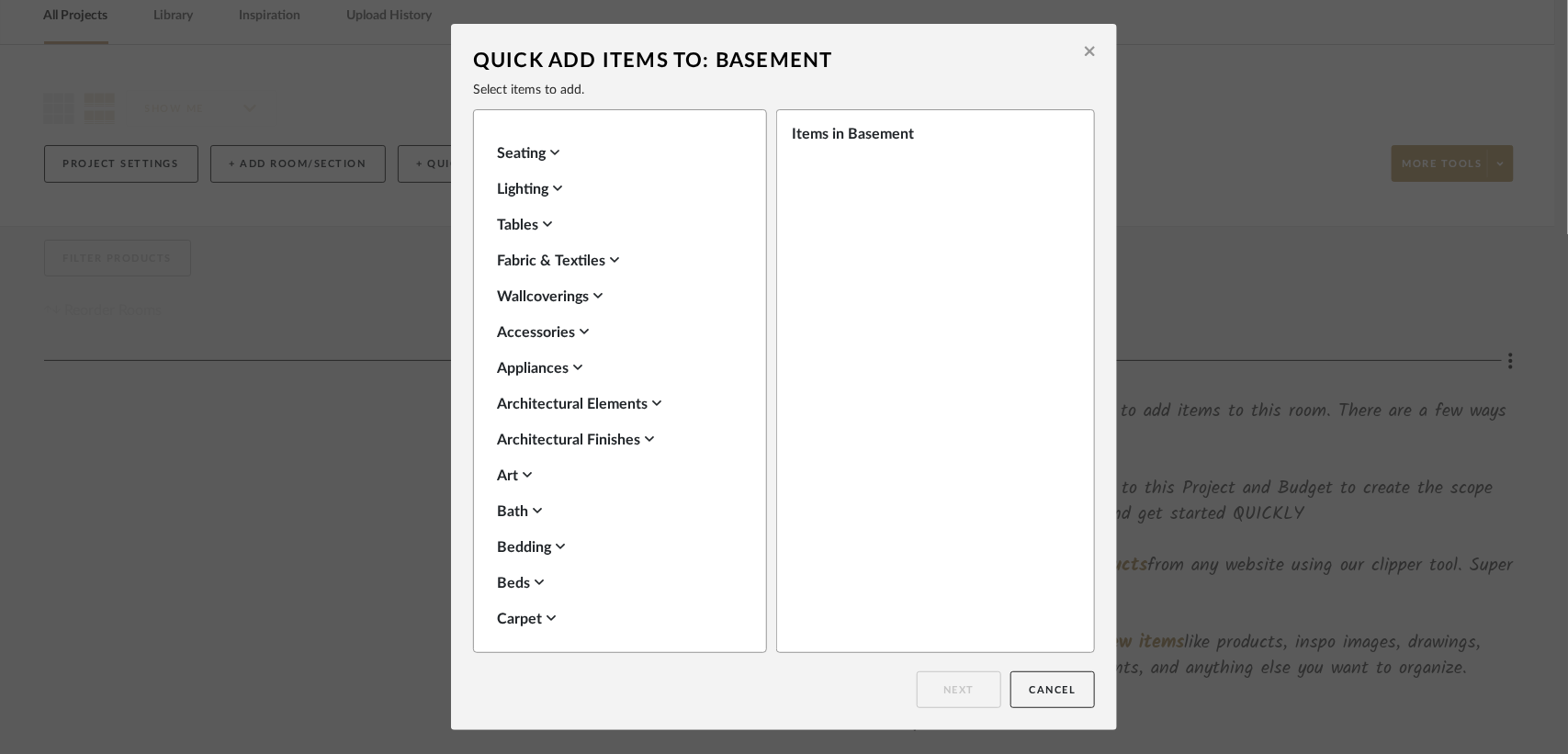 click 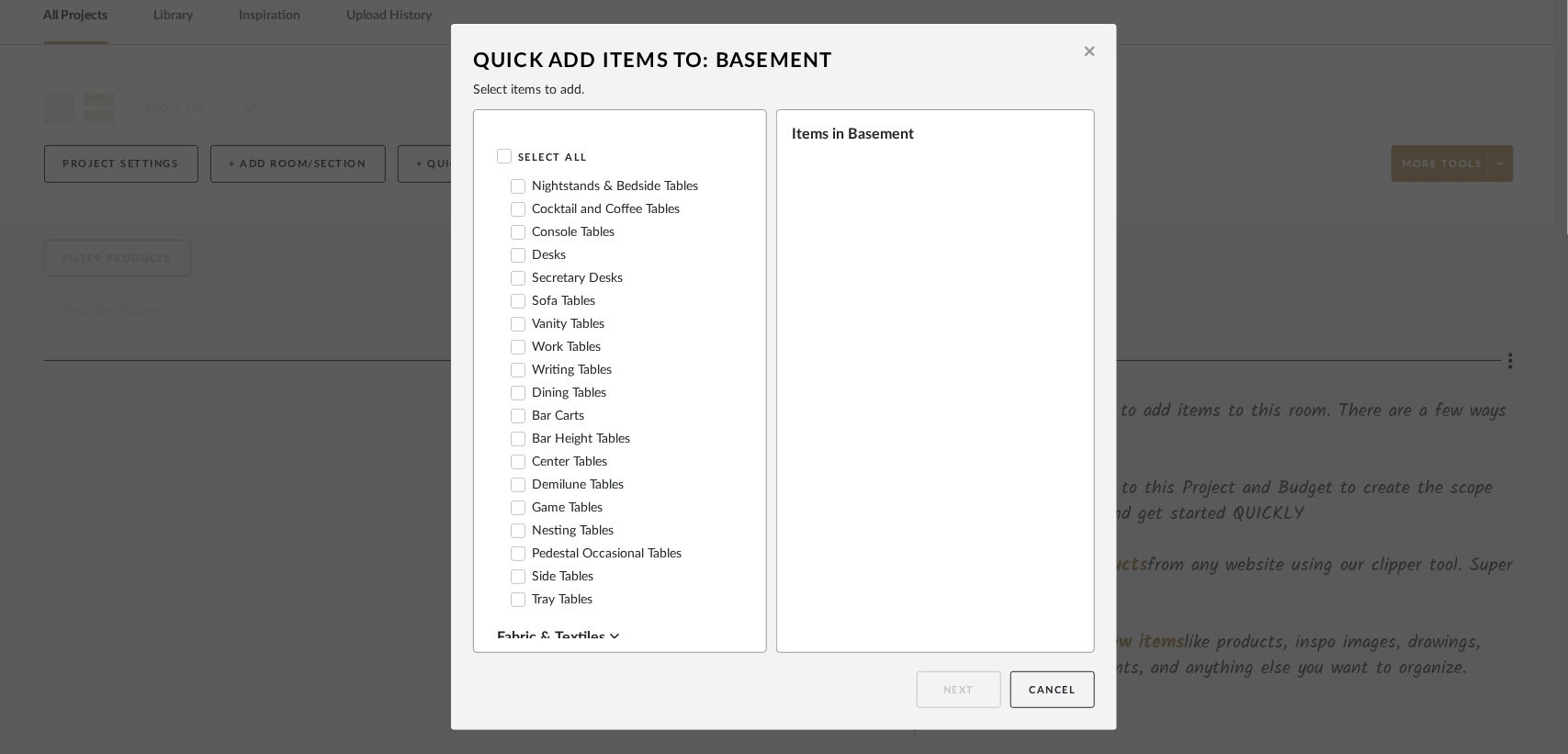 scroll, scrollTop: 93, scrollLeft: 0, axis: vertical 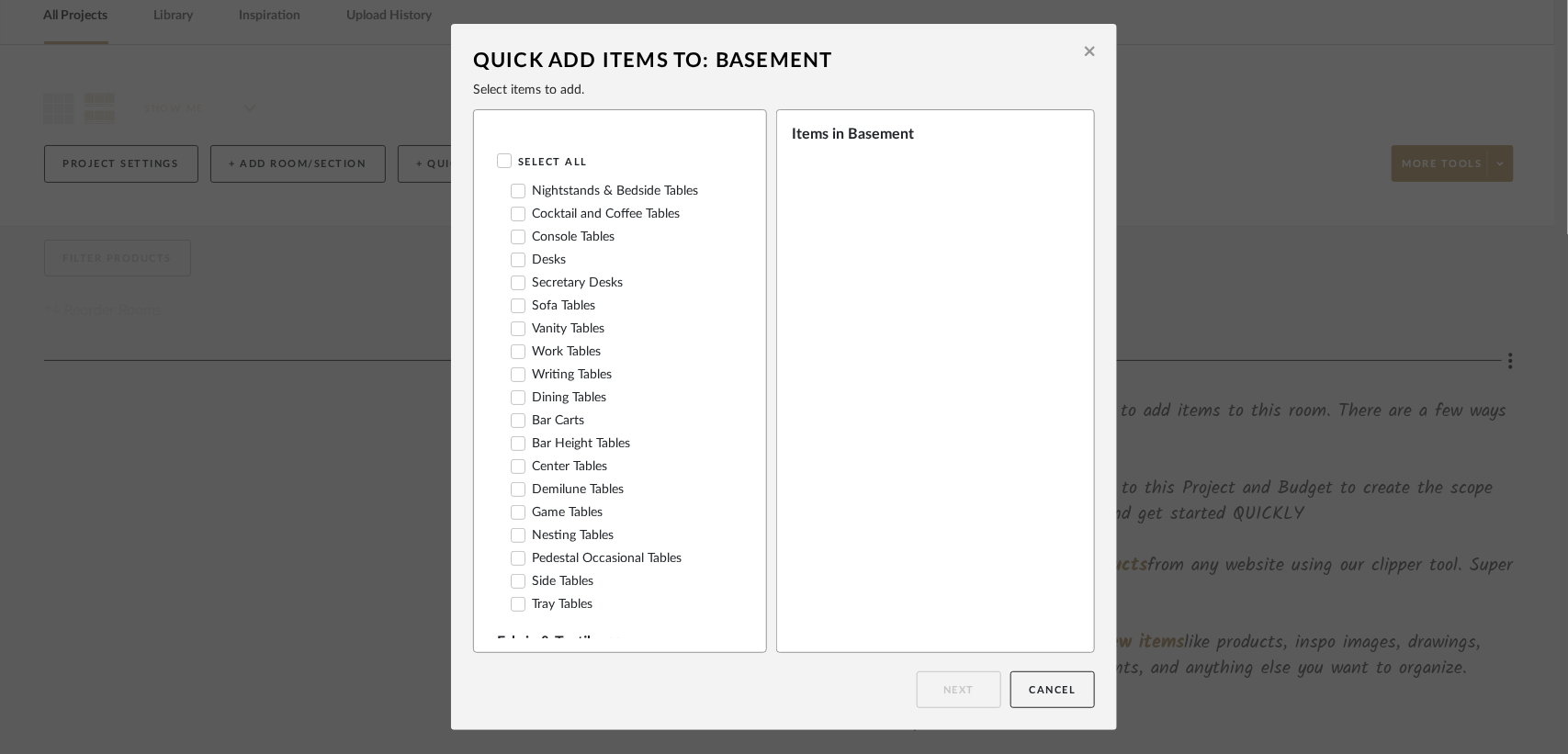 click 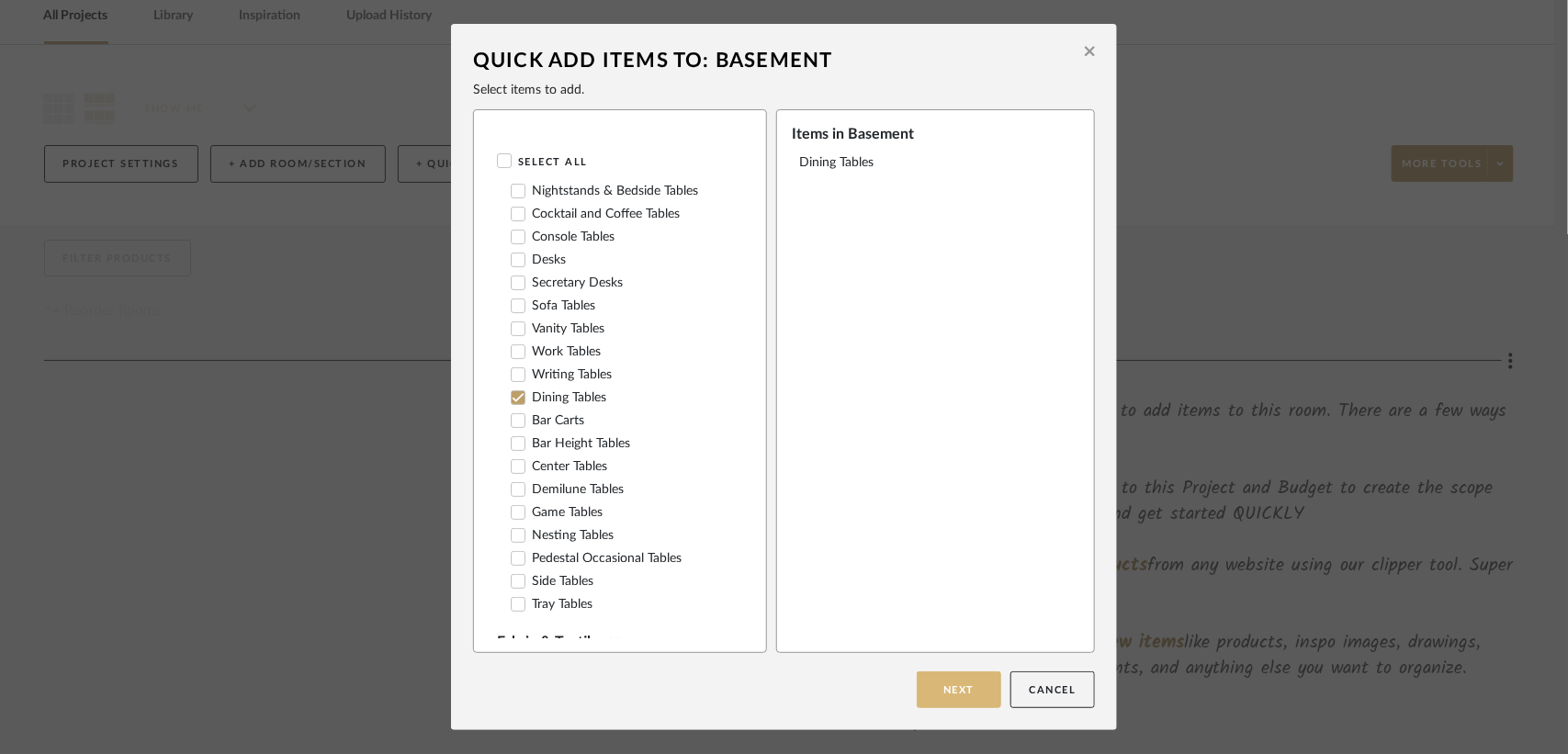 click on "Next" at bounding box center [959, 690] 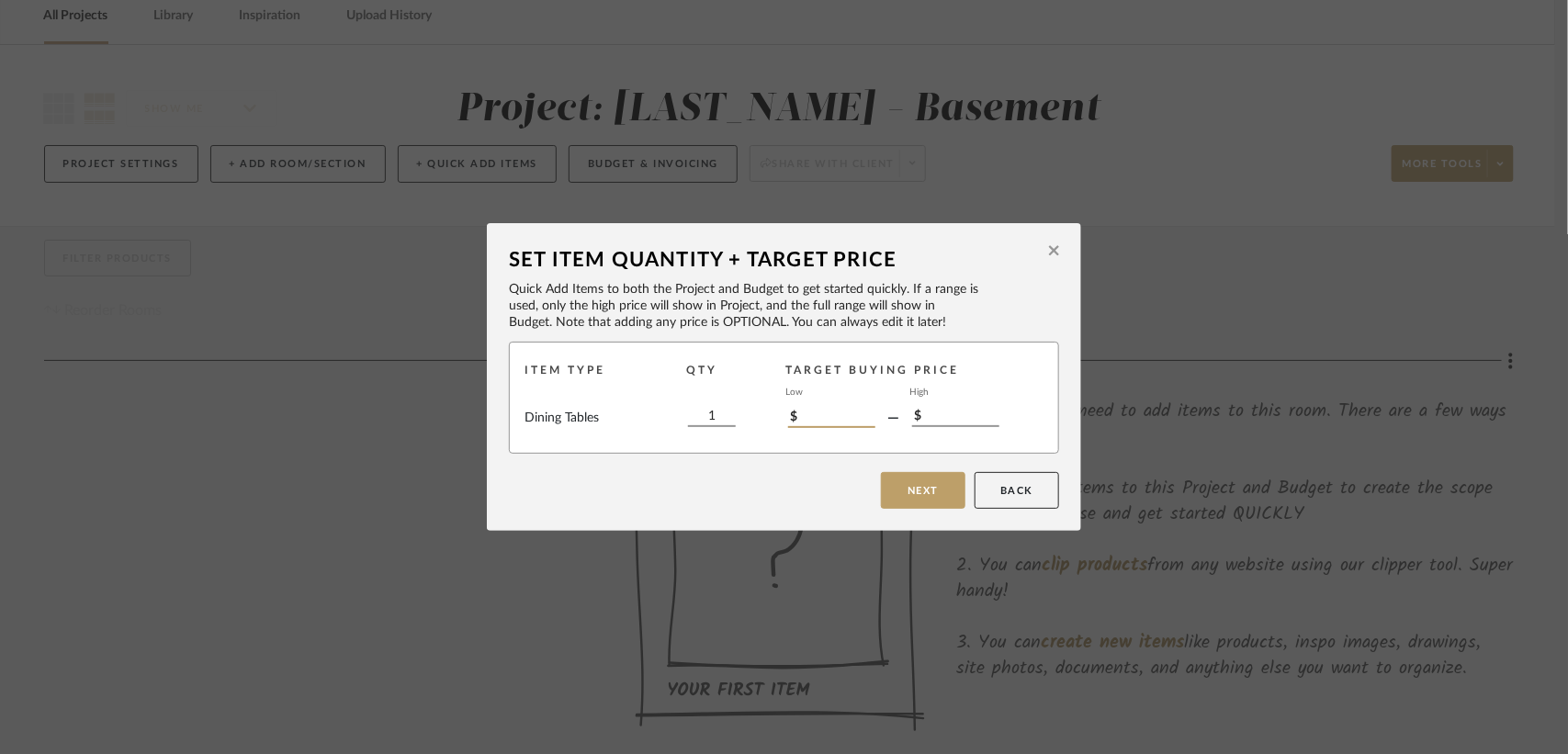 click on "$" at bounding box center [831, 418] 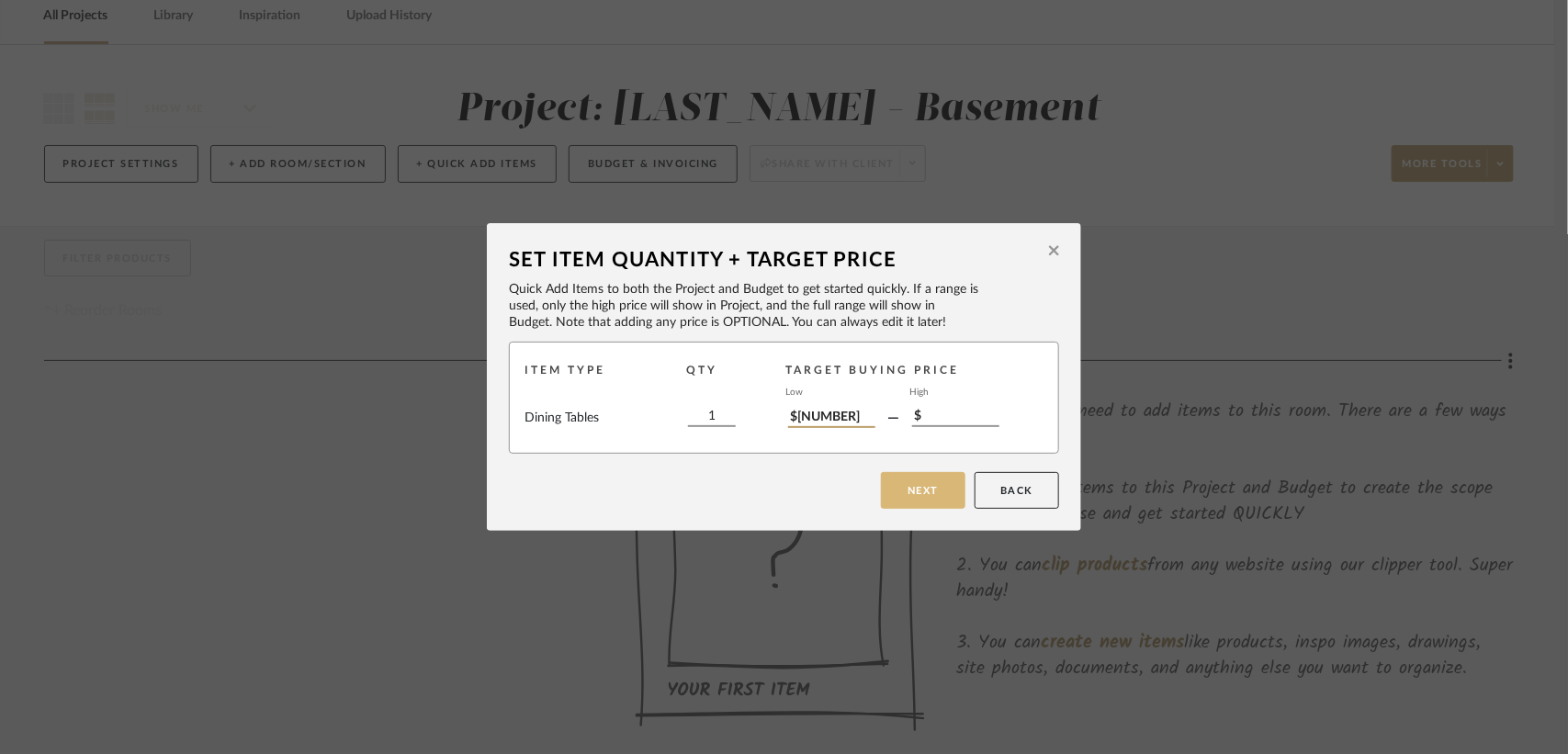 type on "$[NUMBER]" 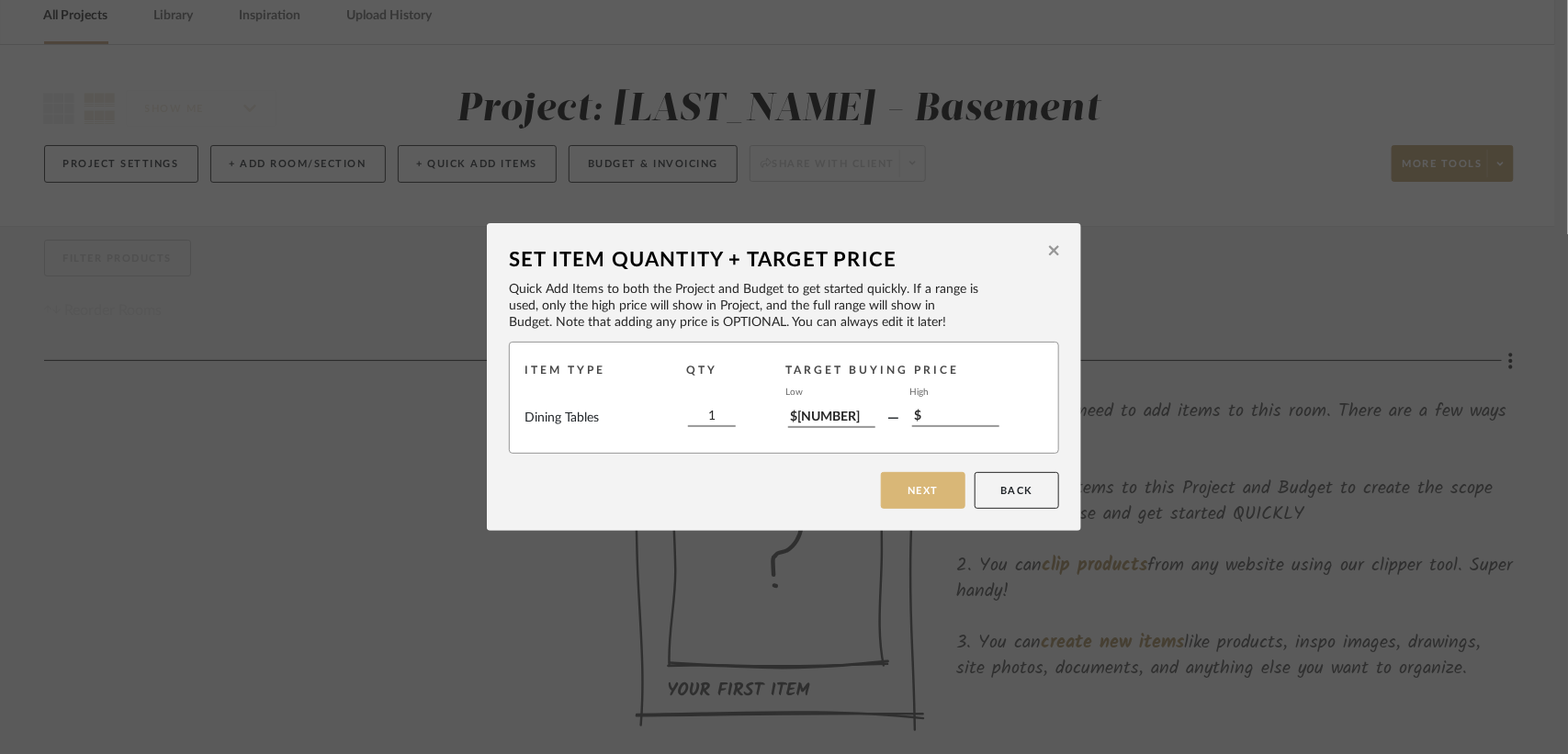 click on "Next" at bounding box center (923, 490) 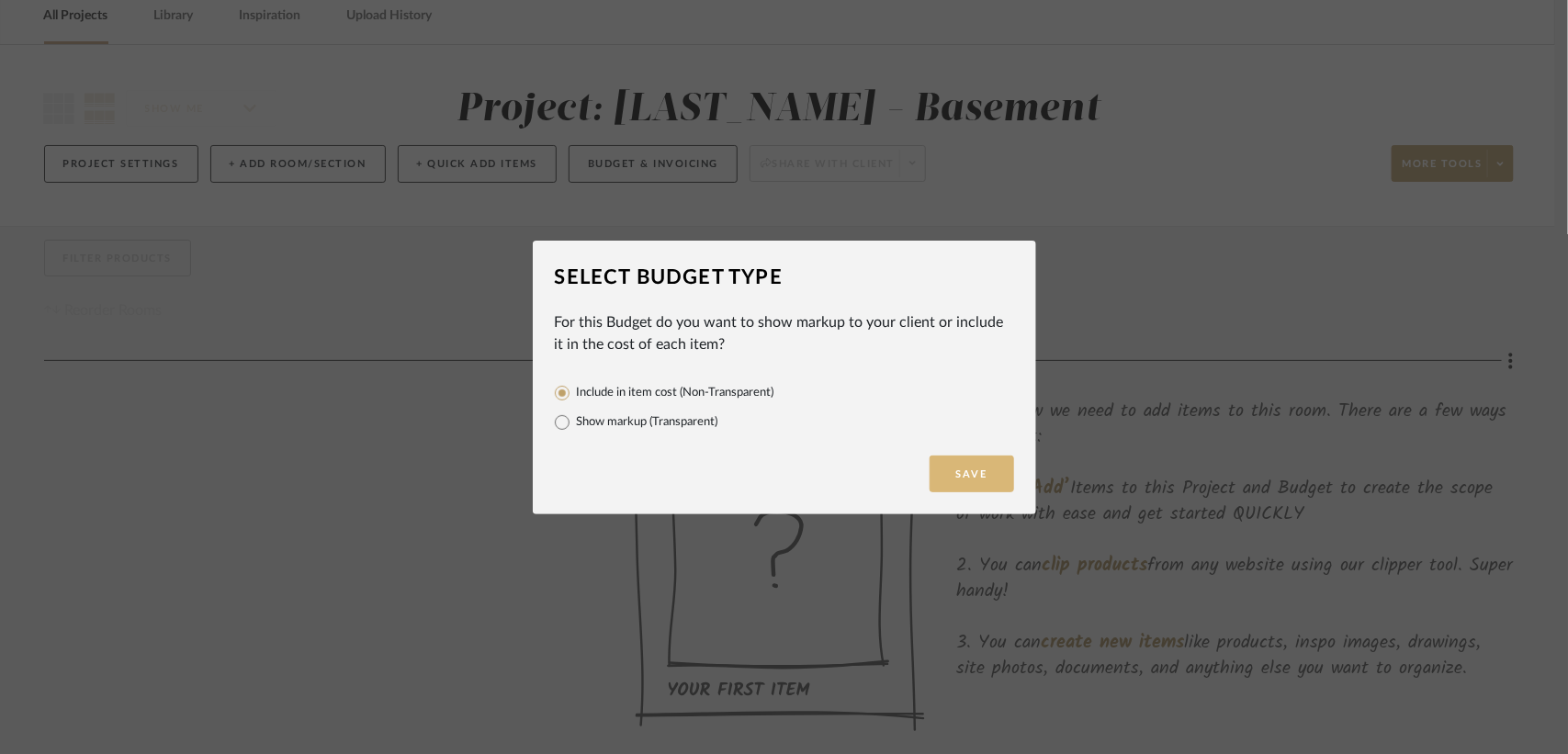 click on "Save" at bounding box center [972, 474] 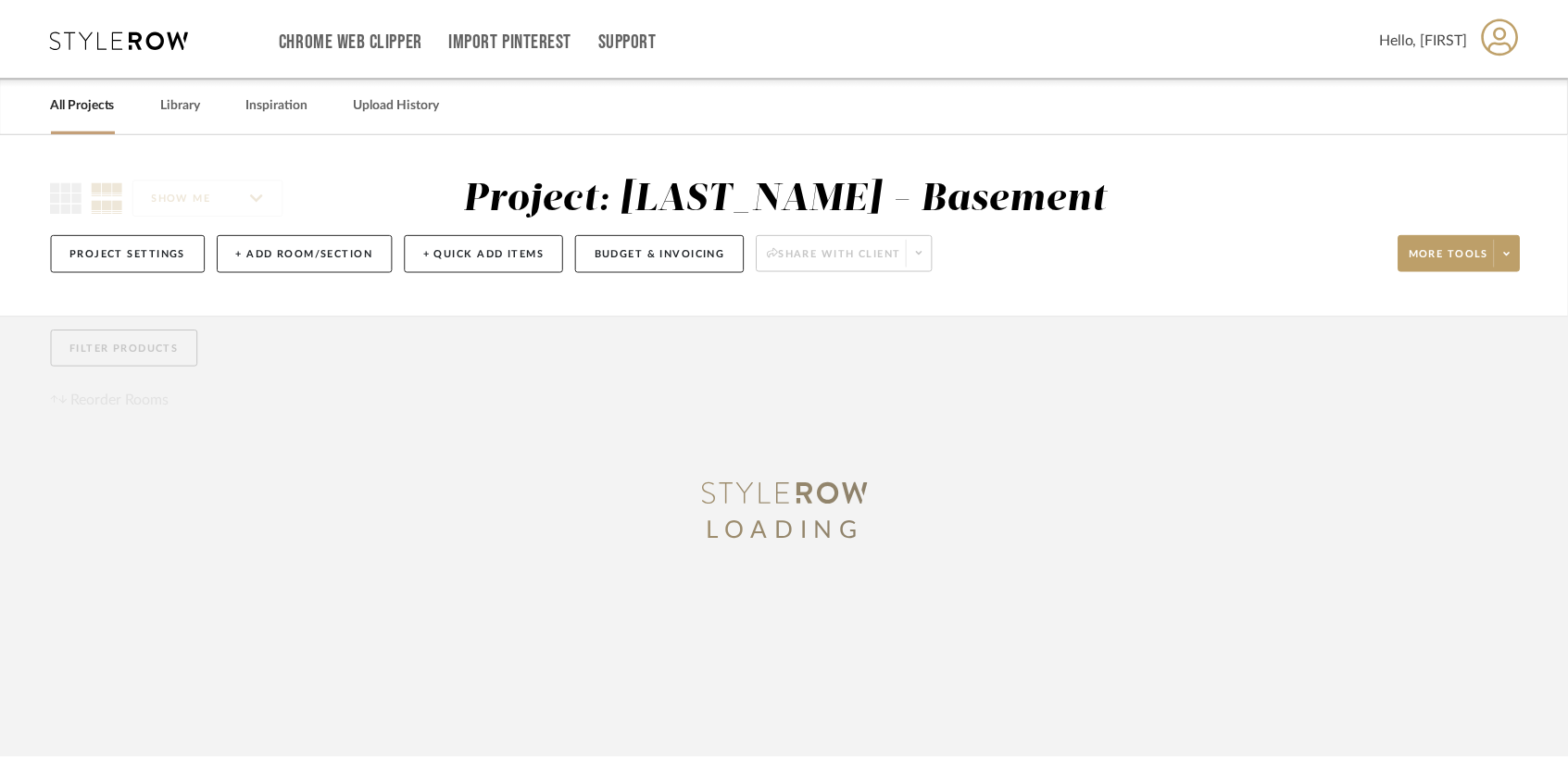 scroll, scrollTop: 88, scrollLeft: 0, axis: vertical 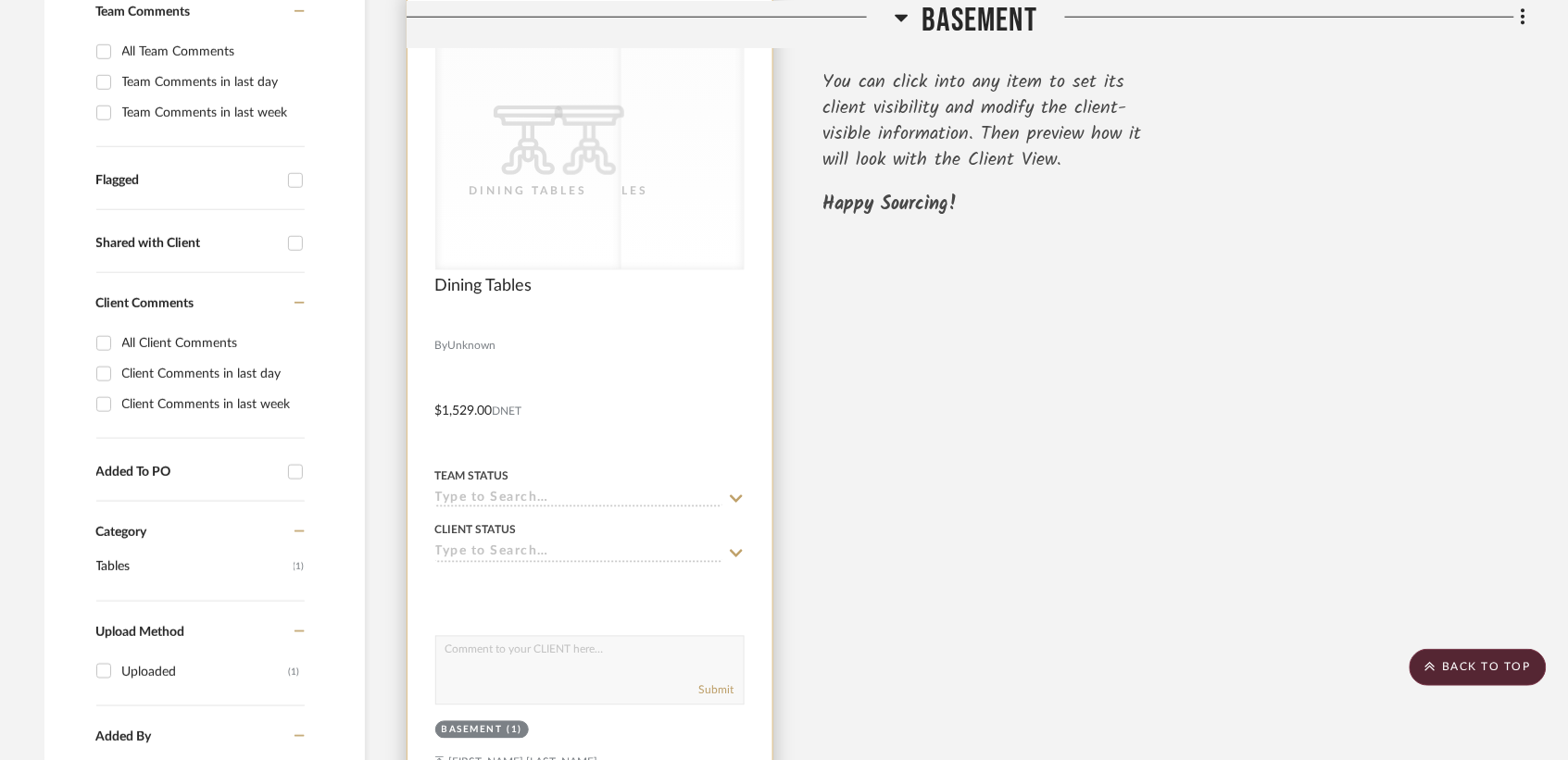 click on "CategoryIconTables
Created with Sketch.
Dining Tables
CategoryIconTables
Created with Sketch.
Dining Tables" at bounding box center [590, 153] 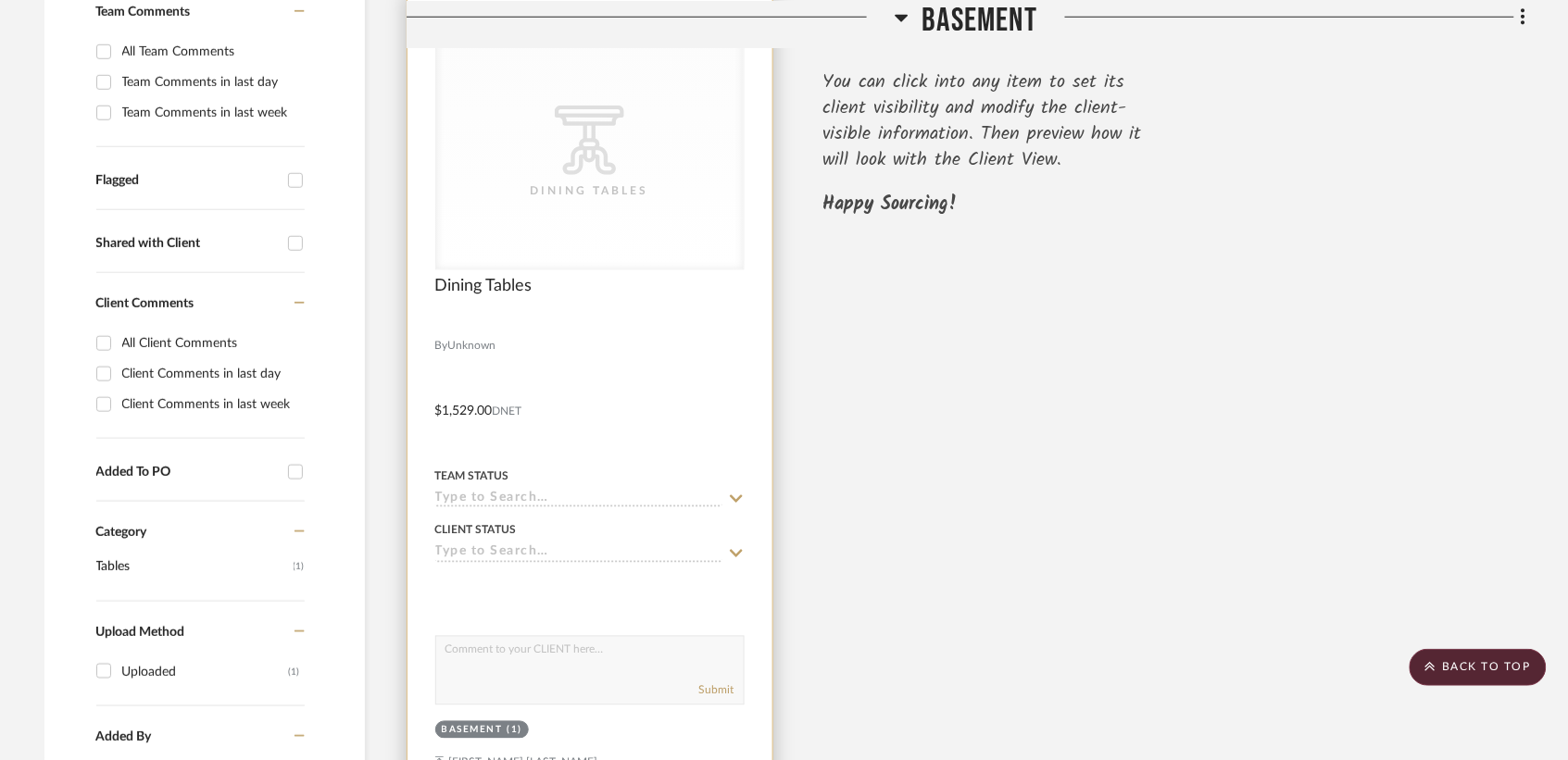 click on "Dining Tables" at bounding box center (590, 191) 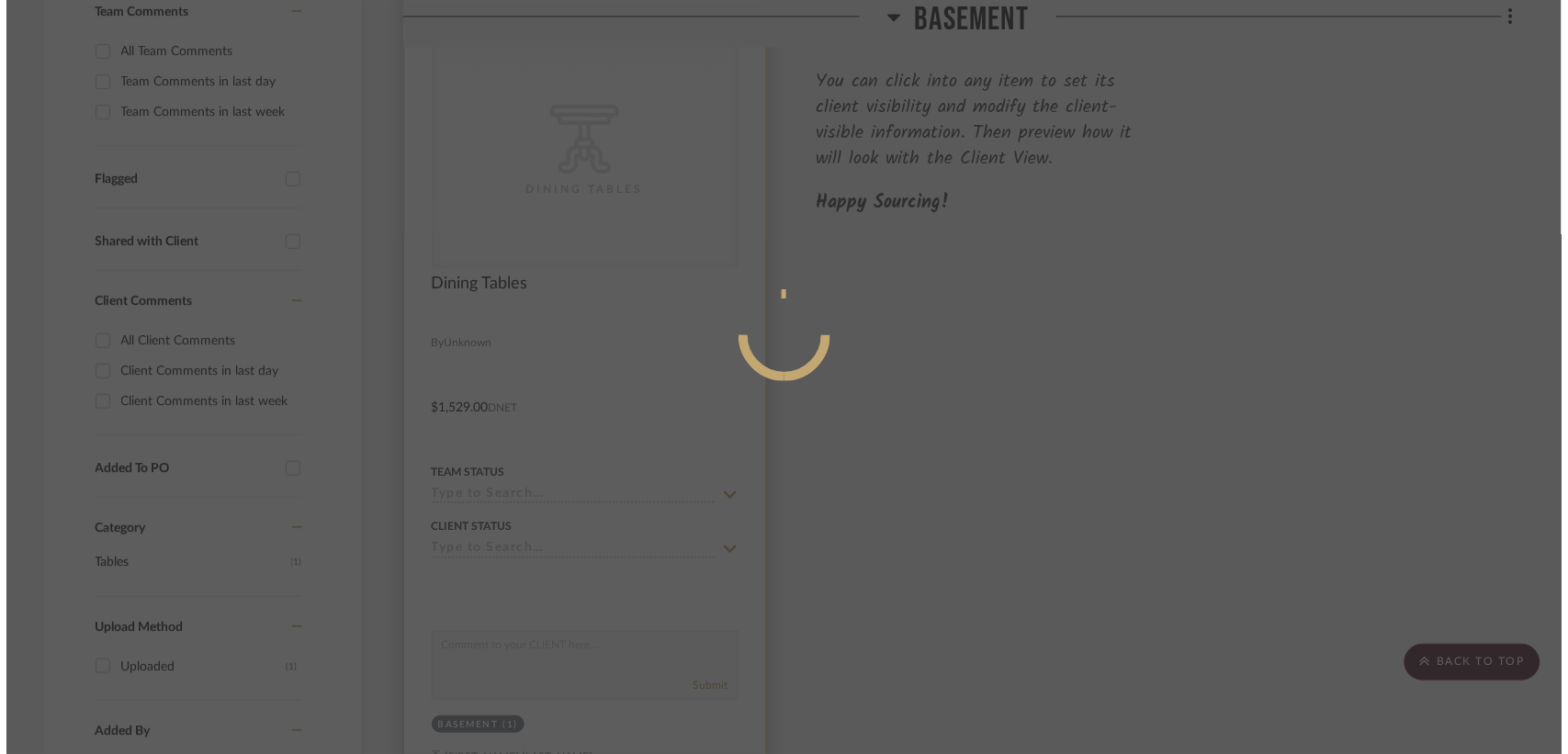 scroll, scrollTop: 0, scrollLeft: 0, axis: both 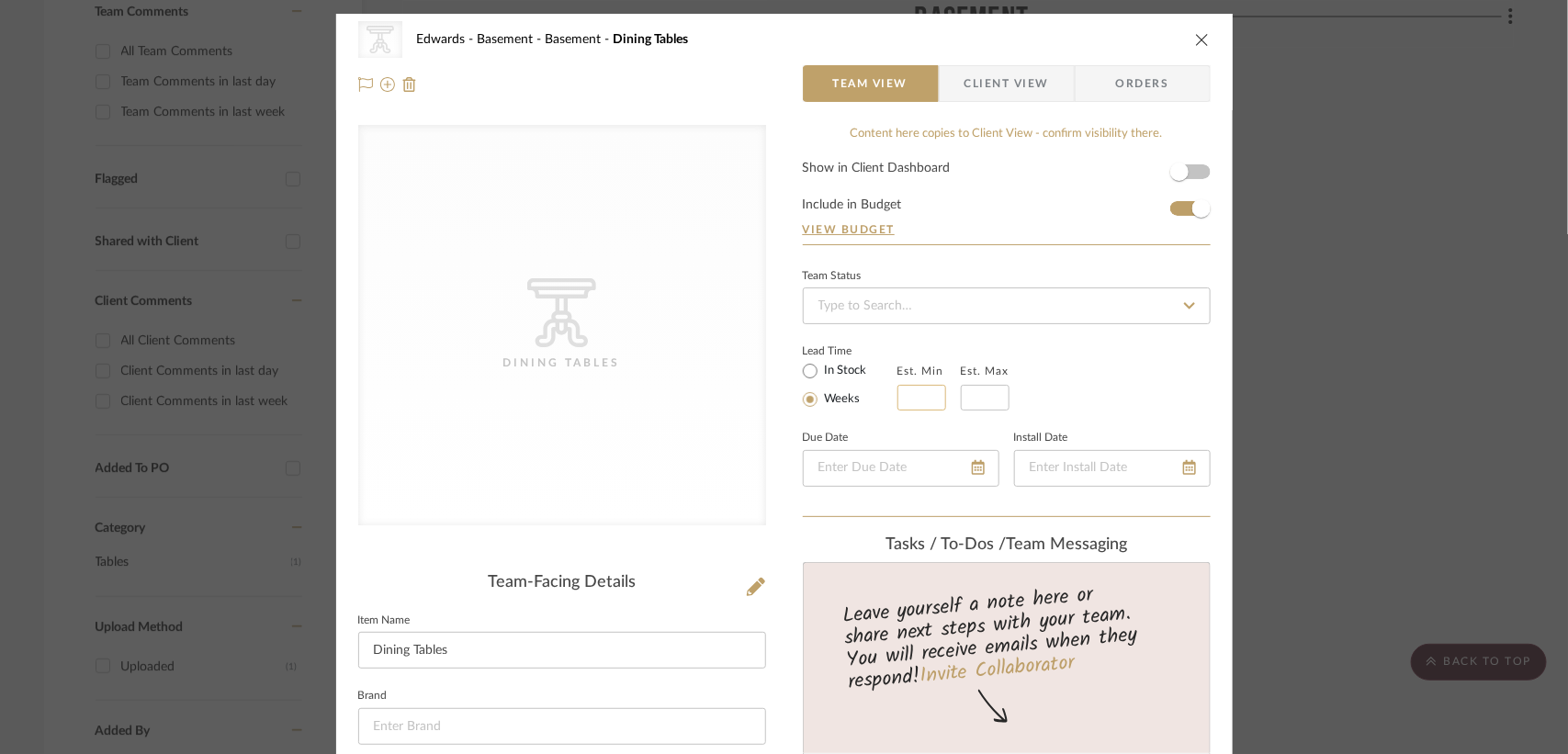 click 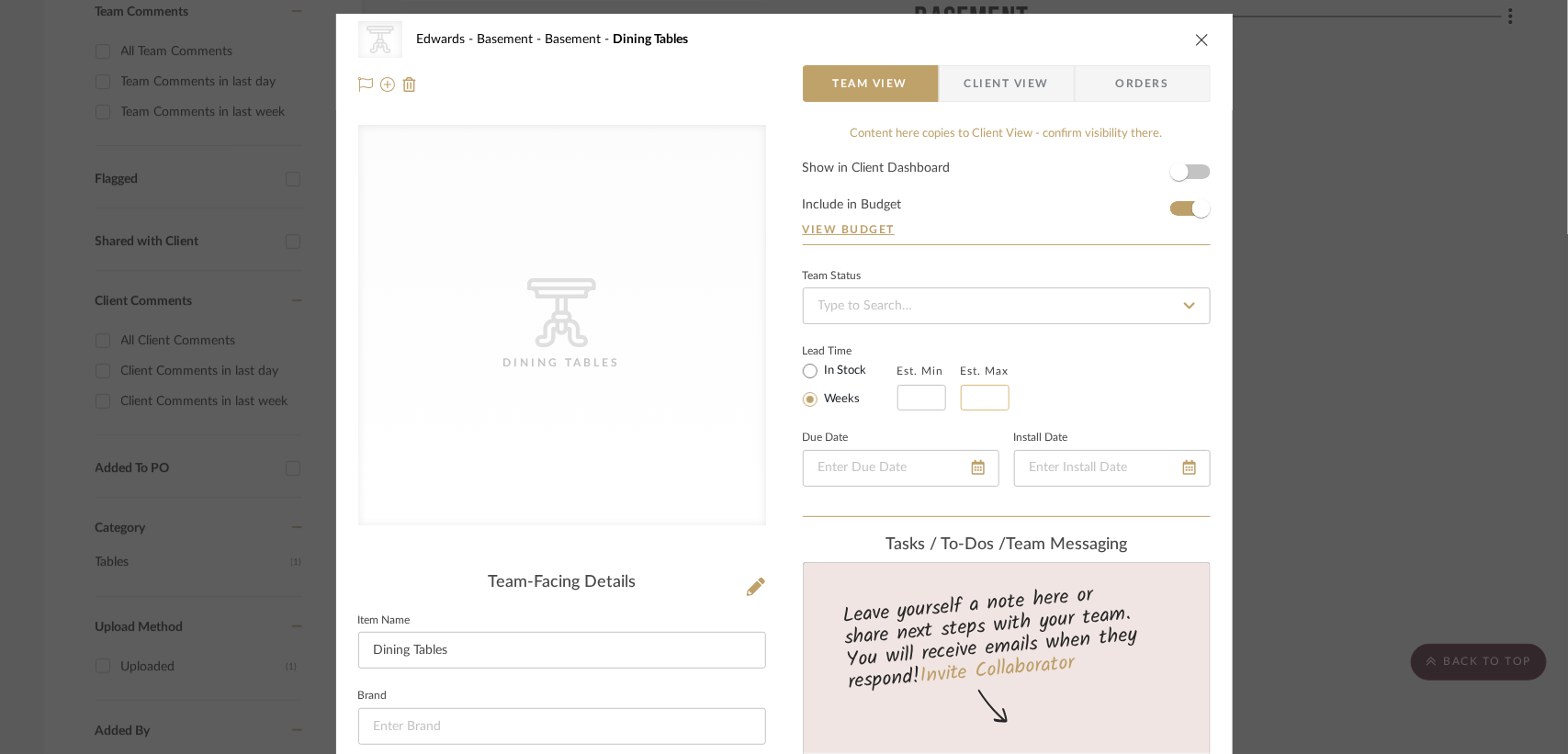 click 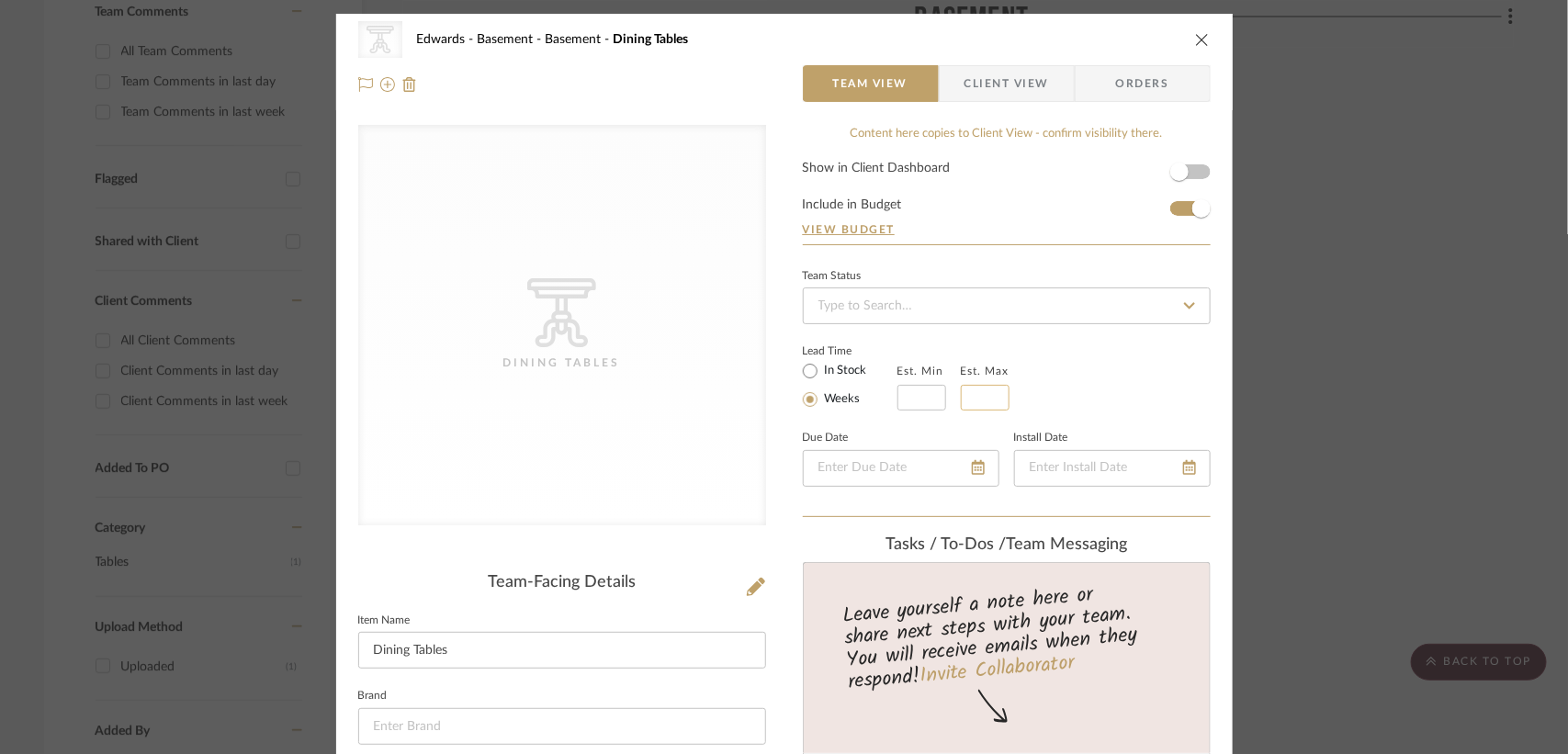 type on "3" 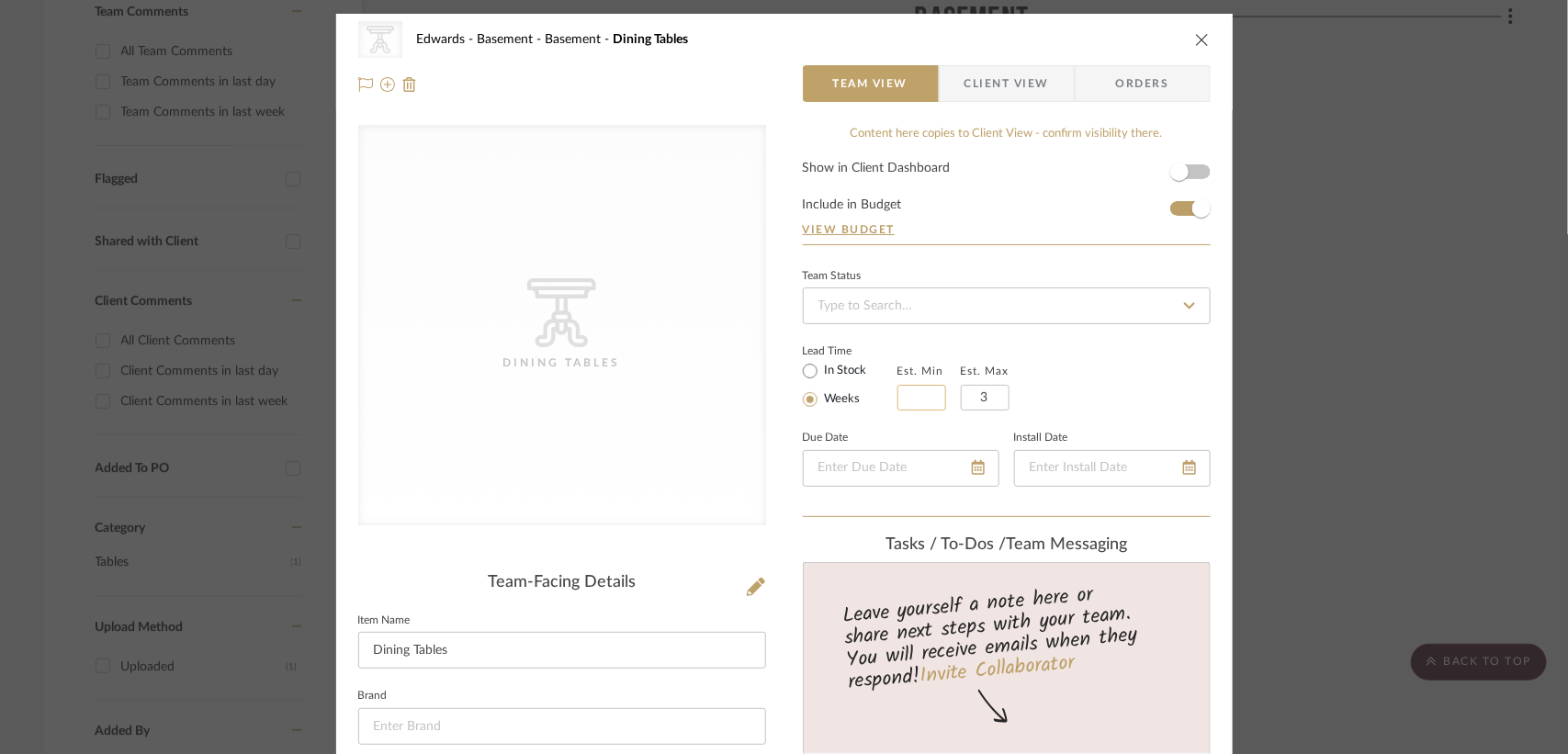 click 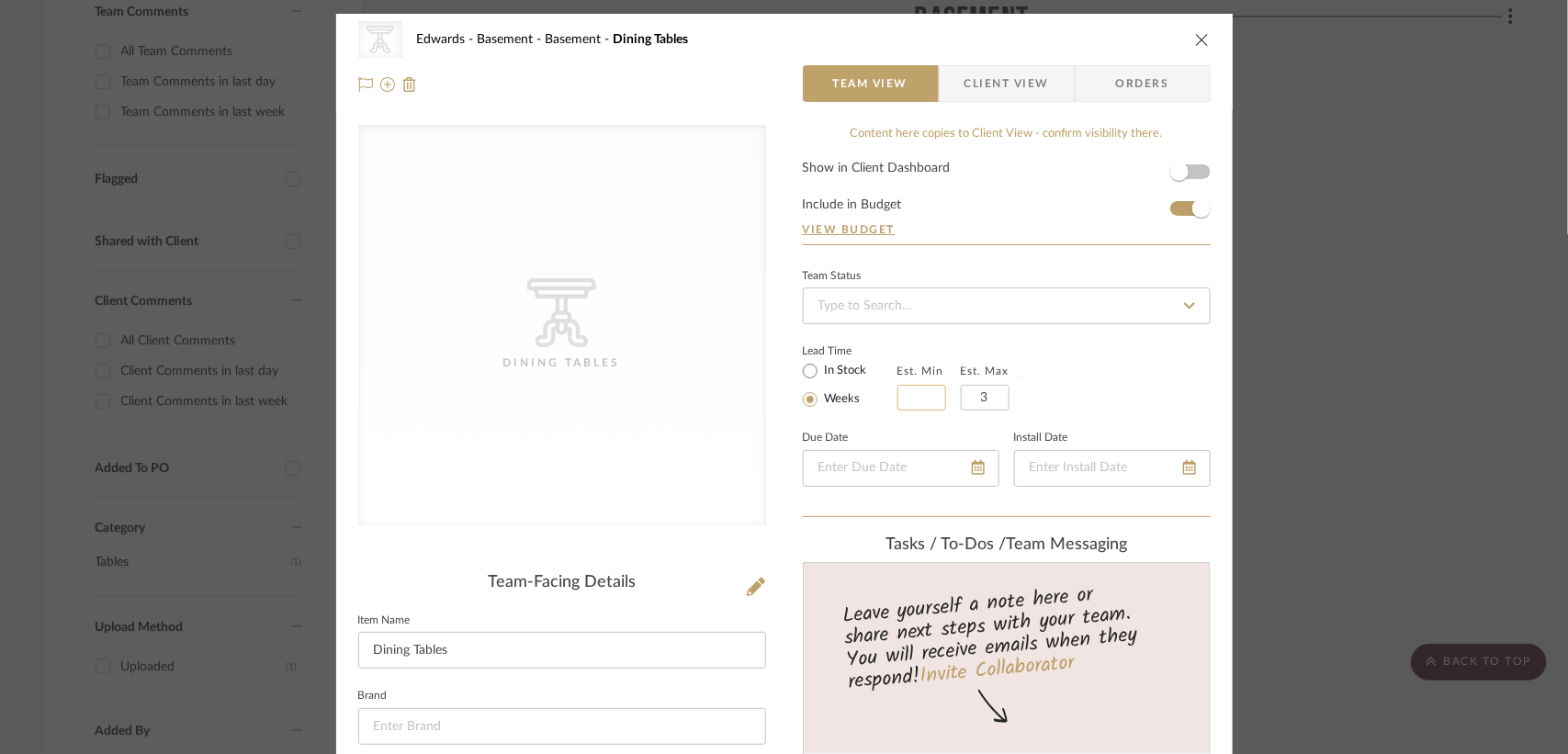 type 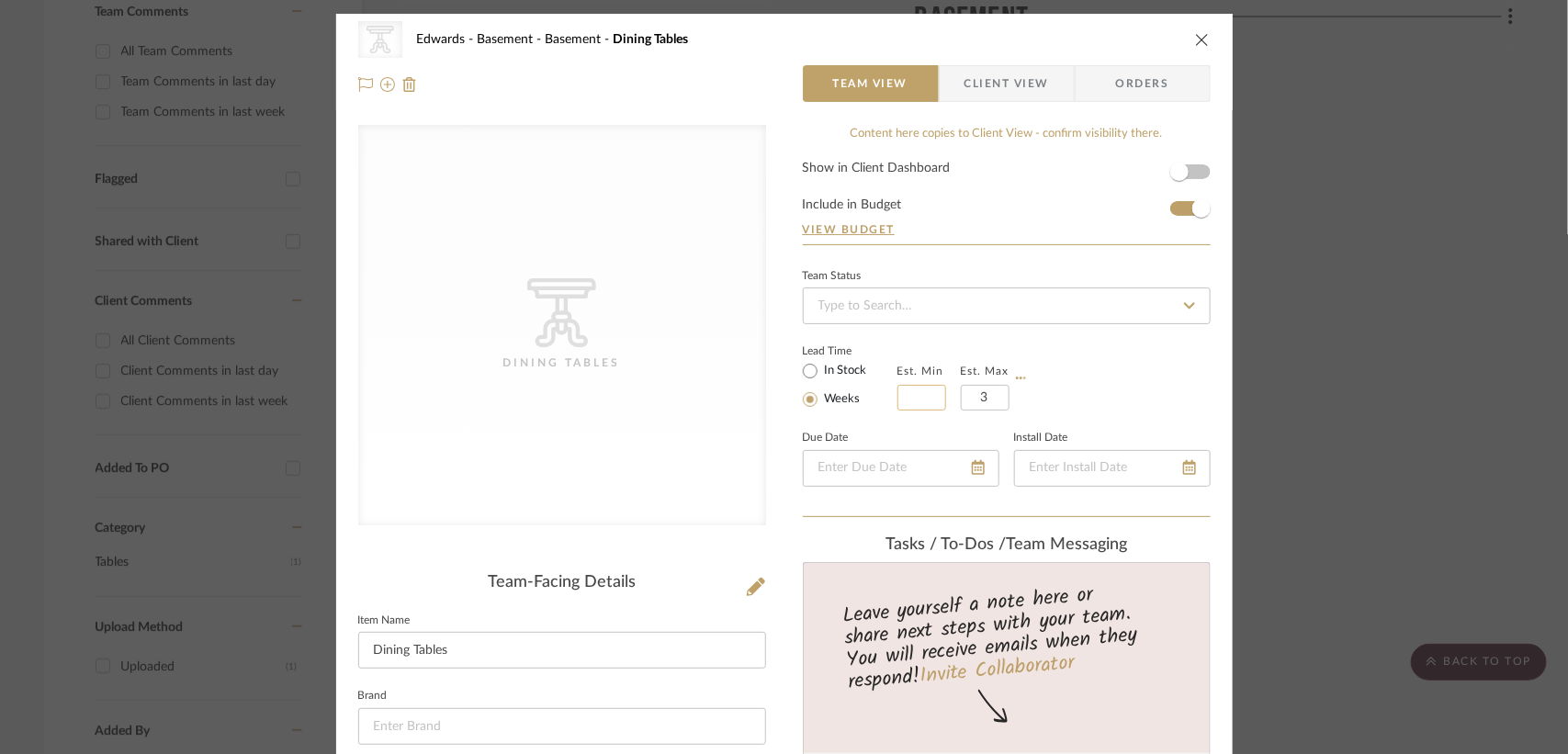 type 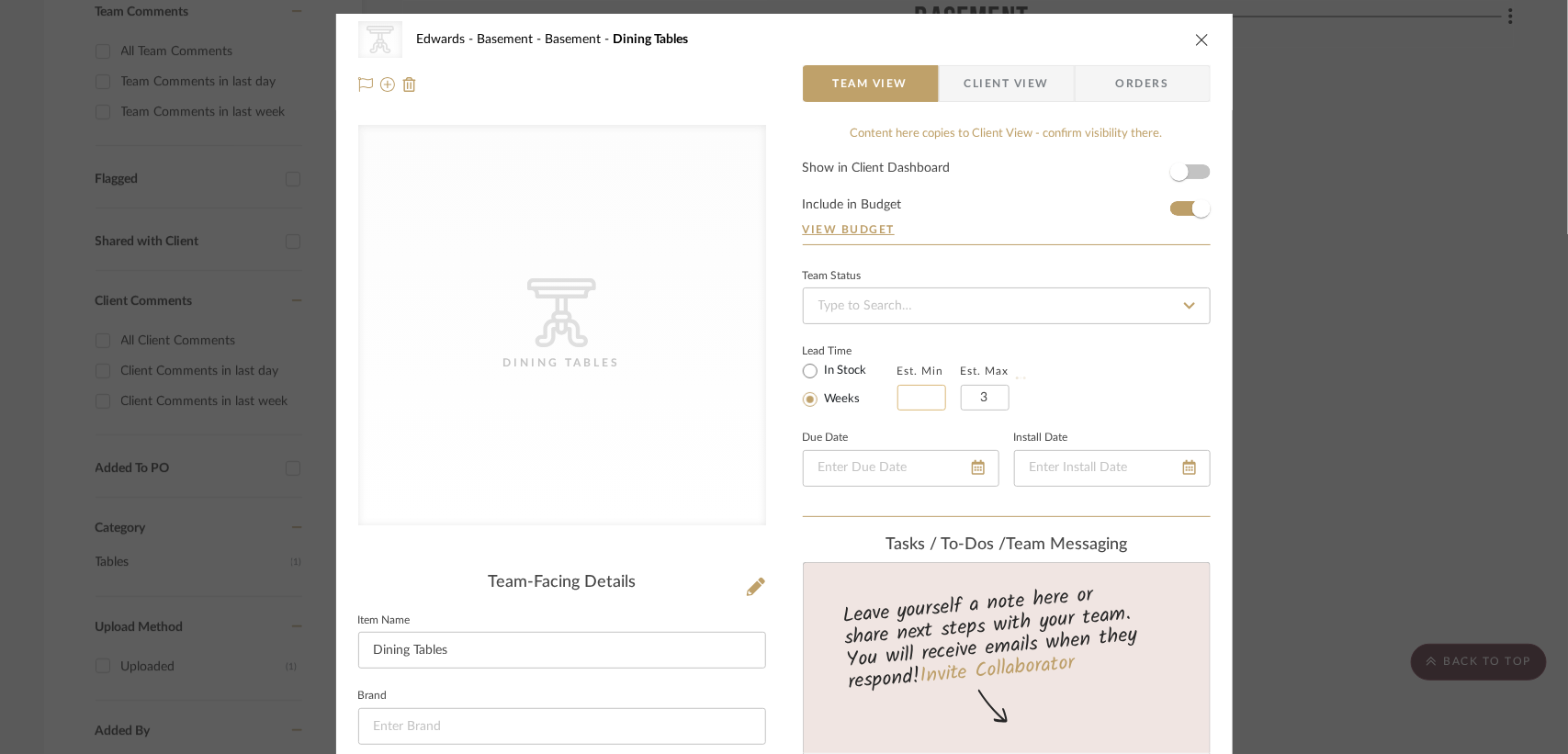 type 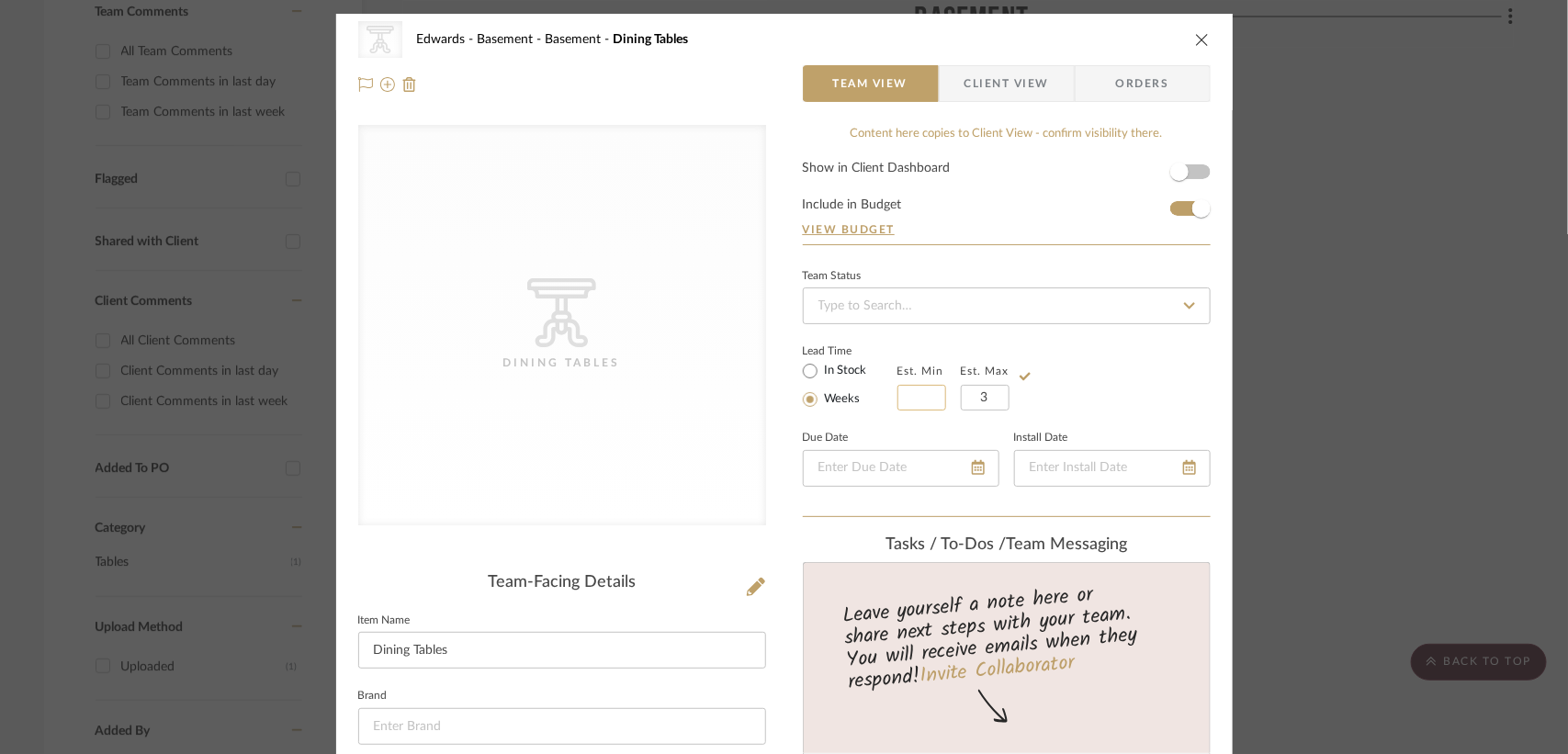 type on "2" 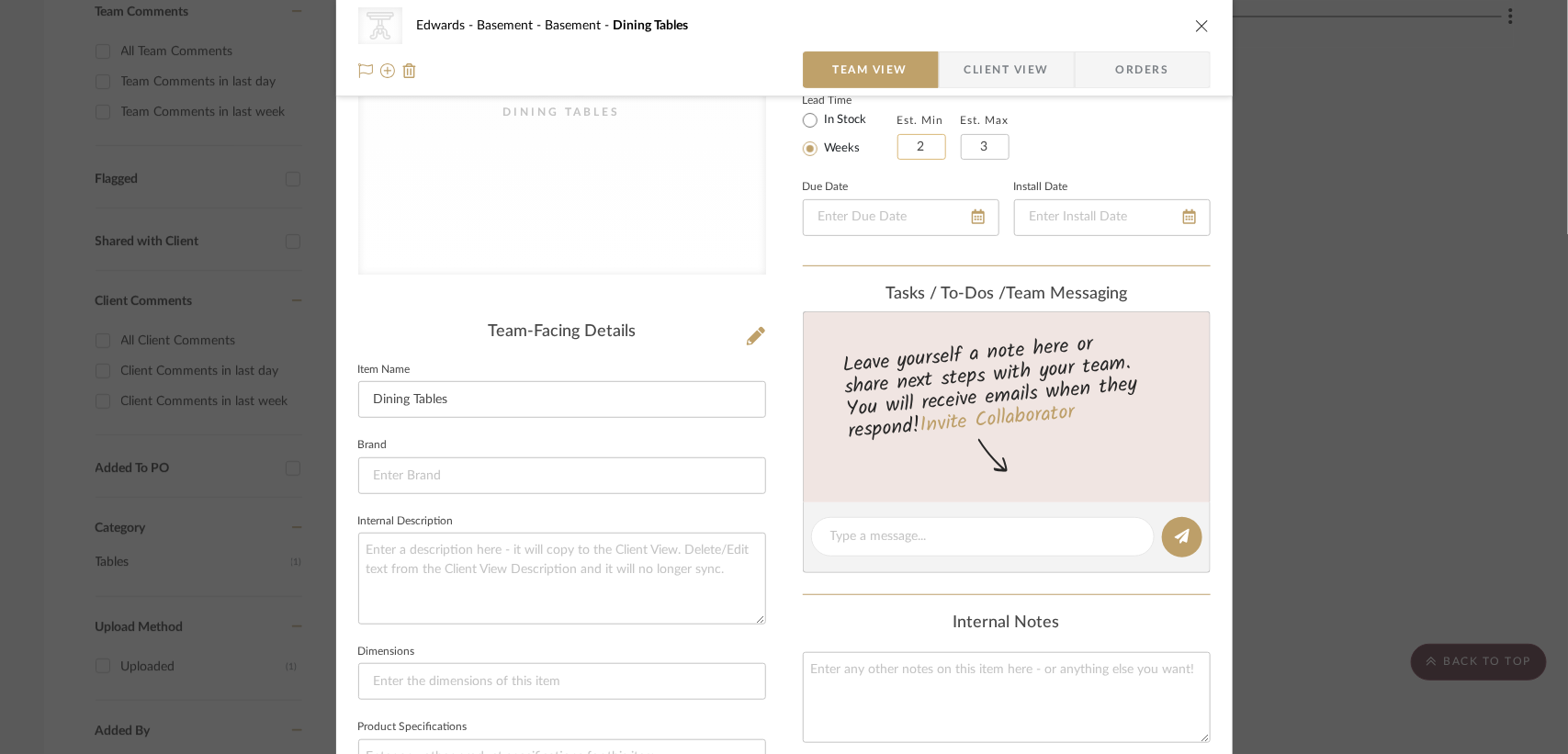 scroll, scrollTop: 264, scrollLeft: 0, axis: vertical 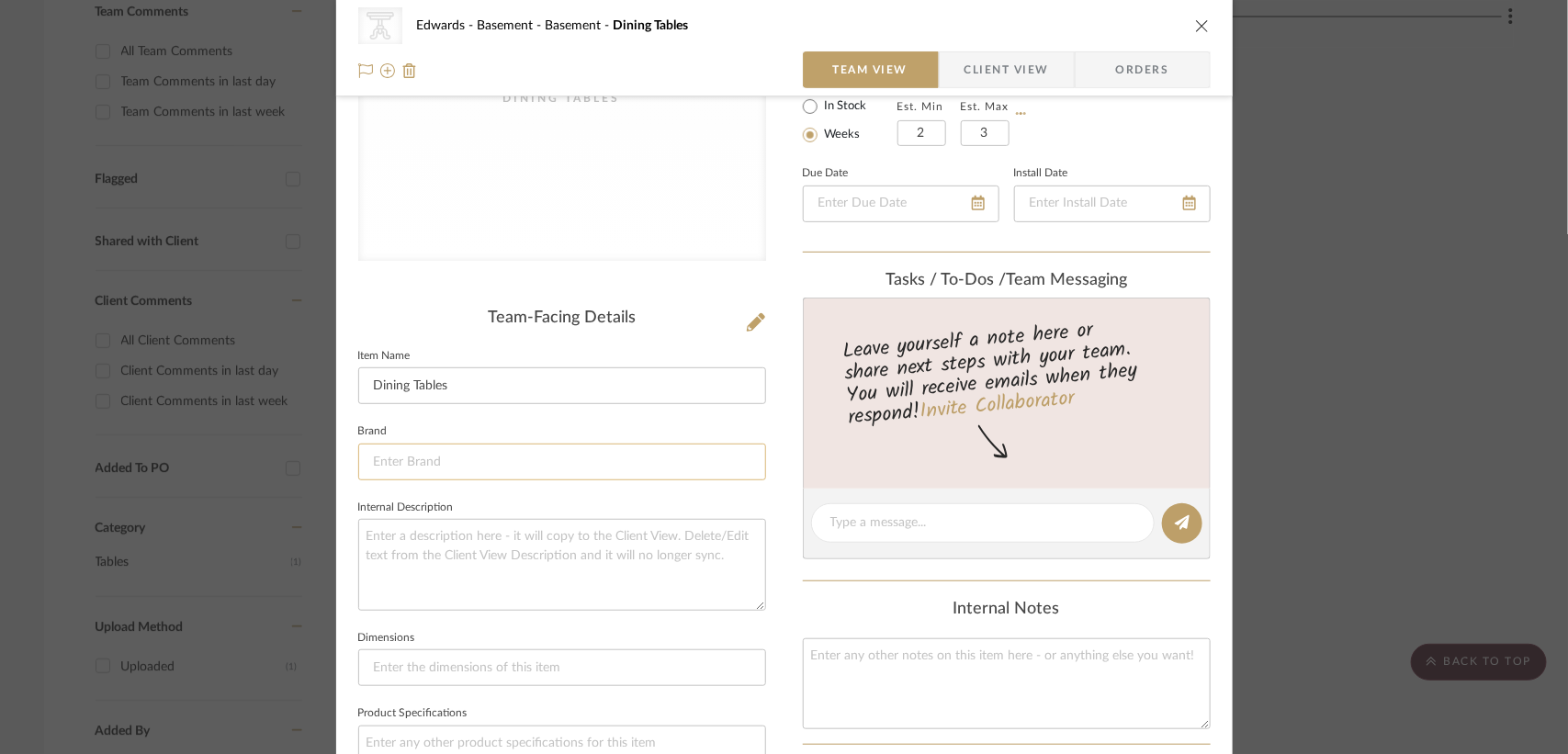 click 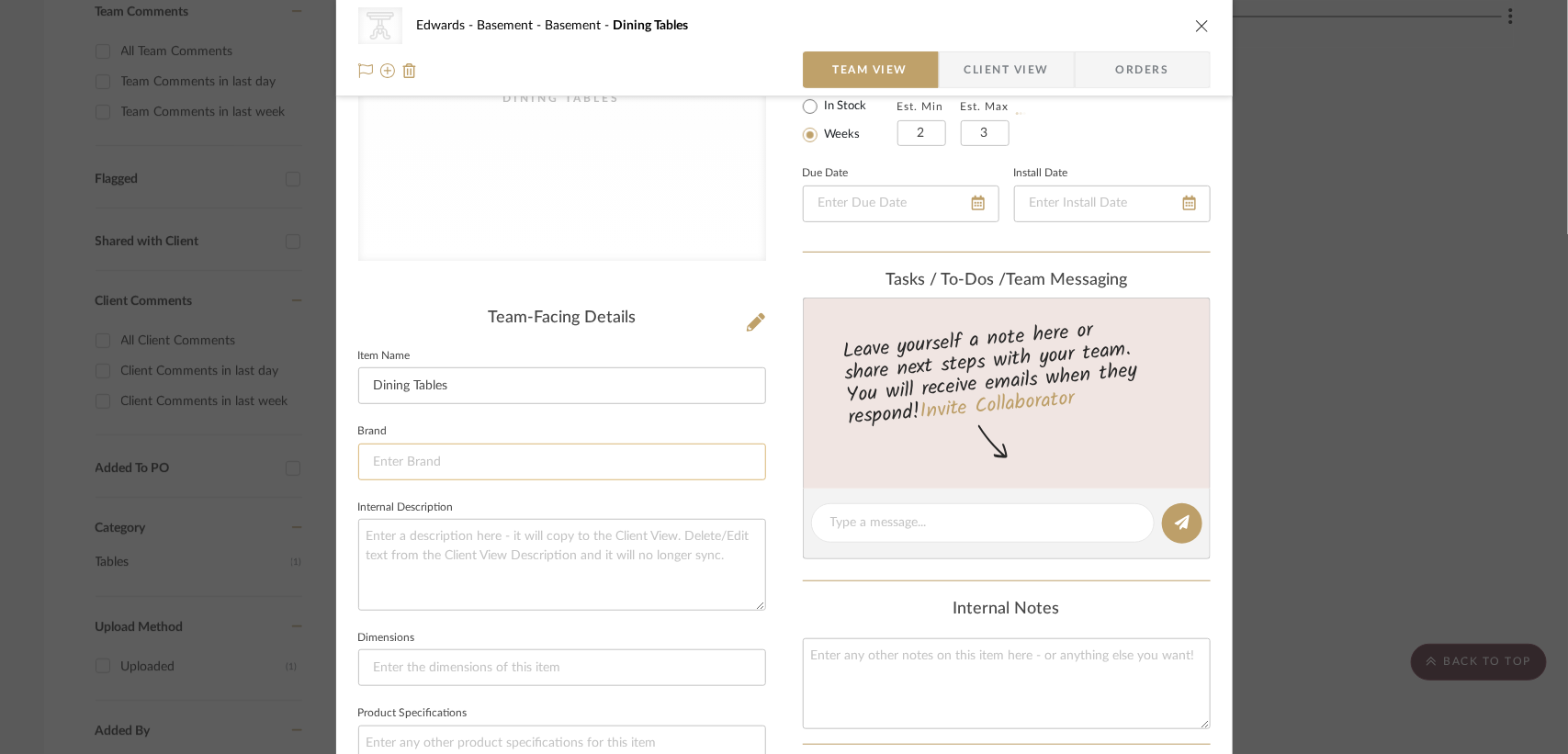 type 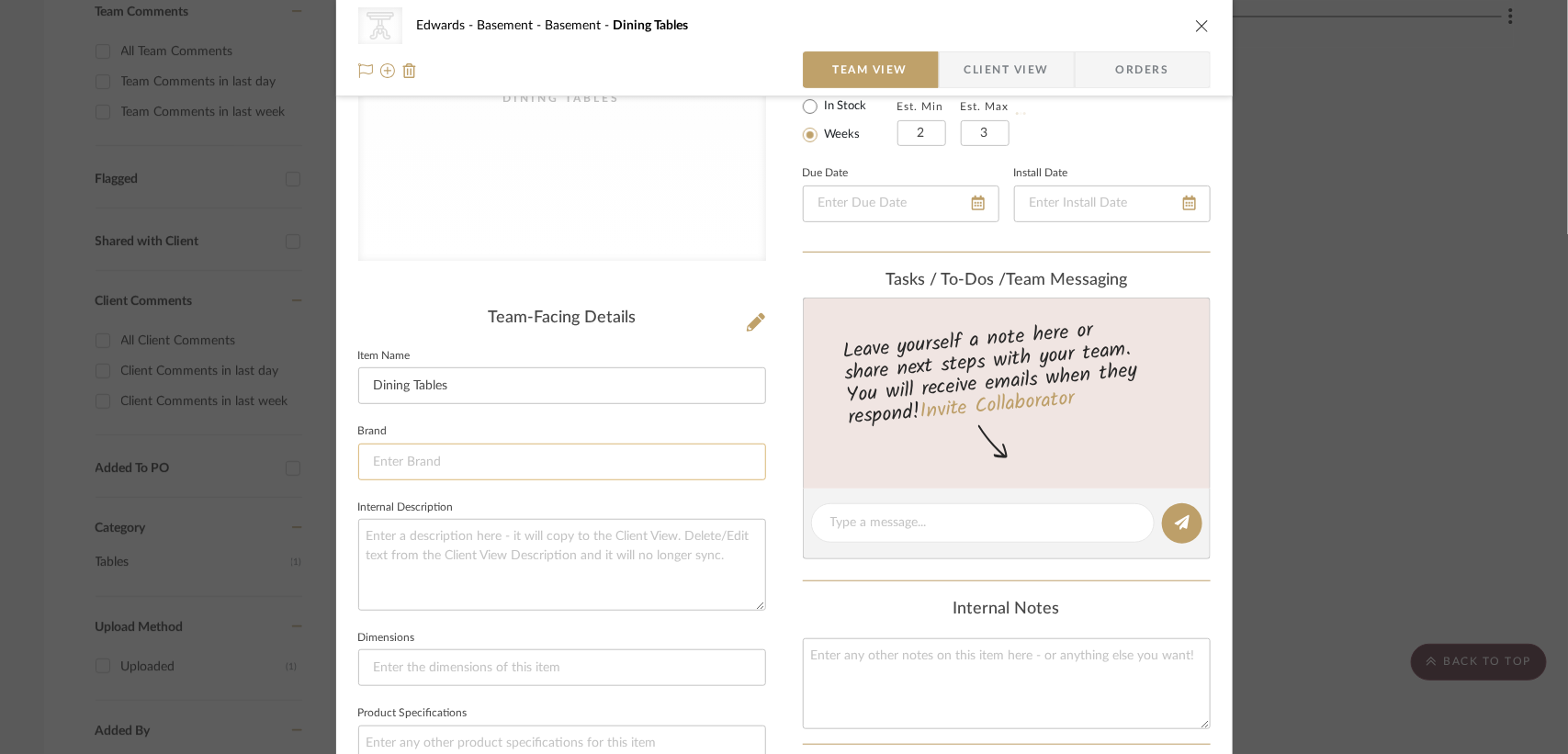 type 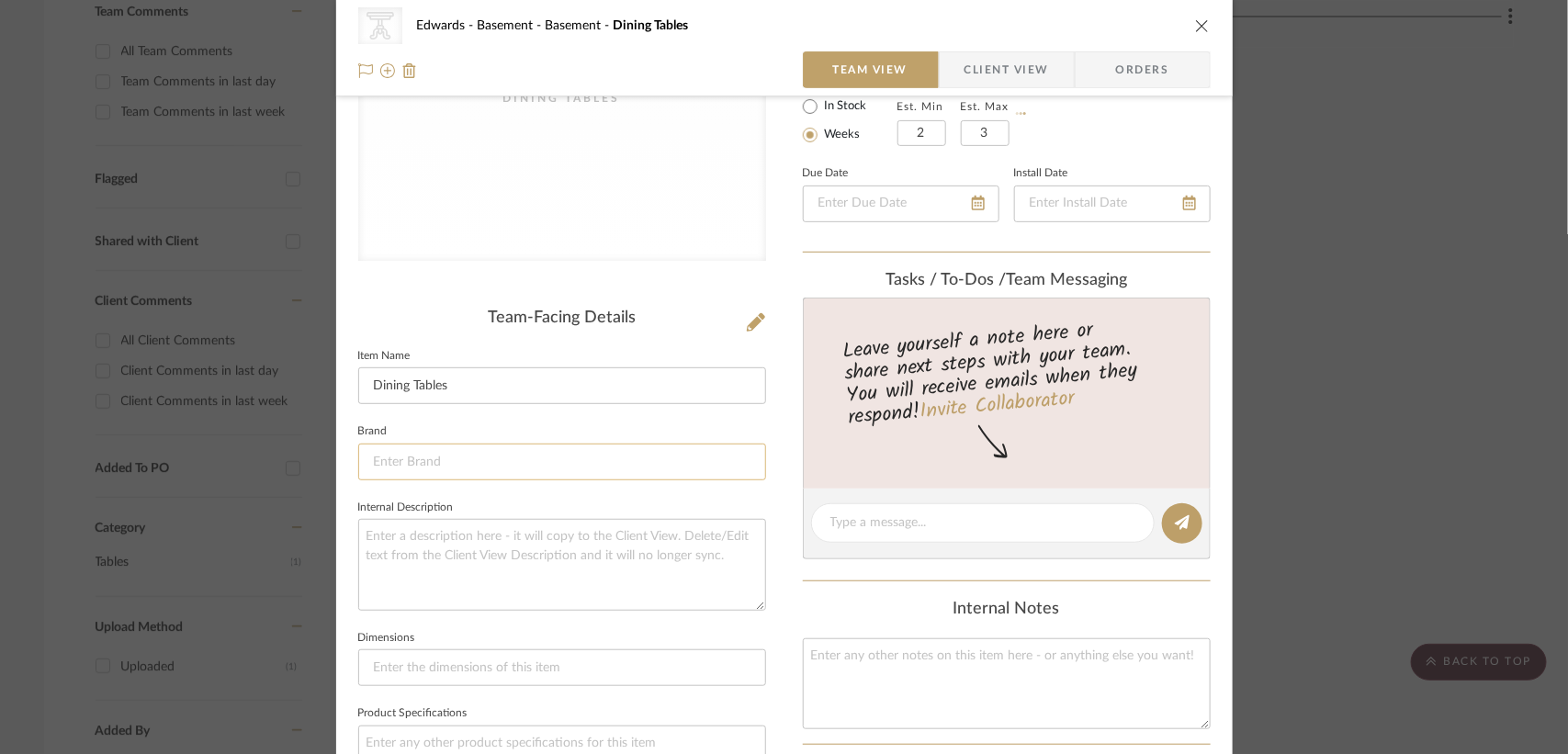 type 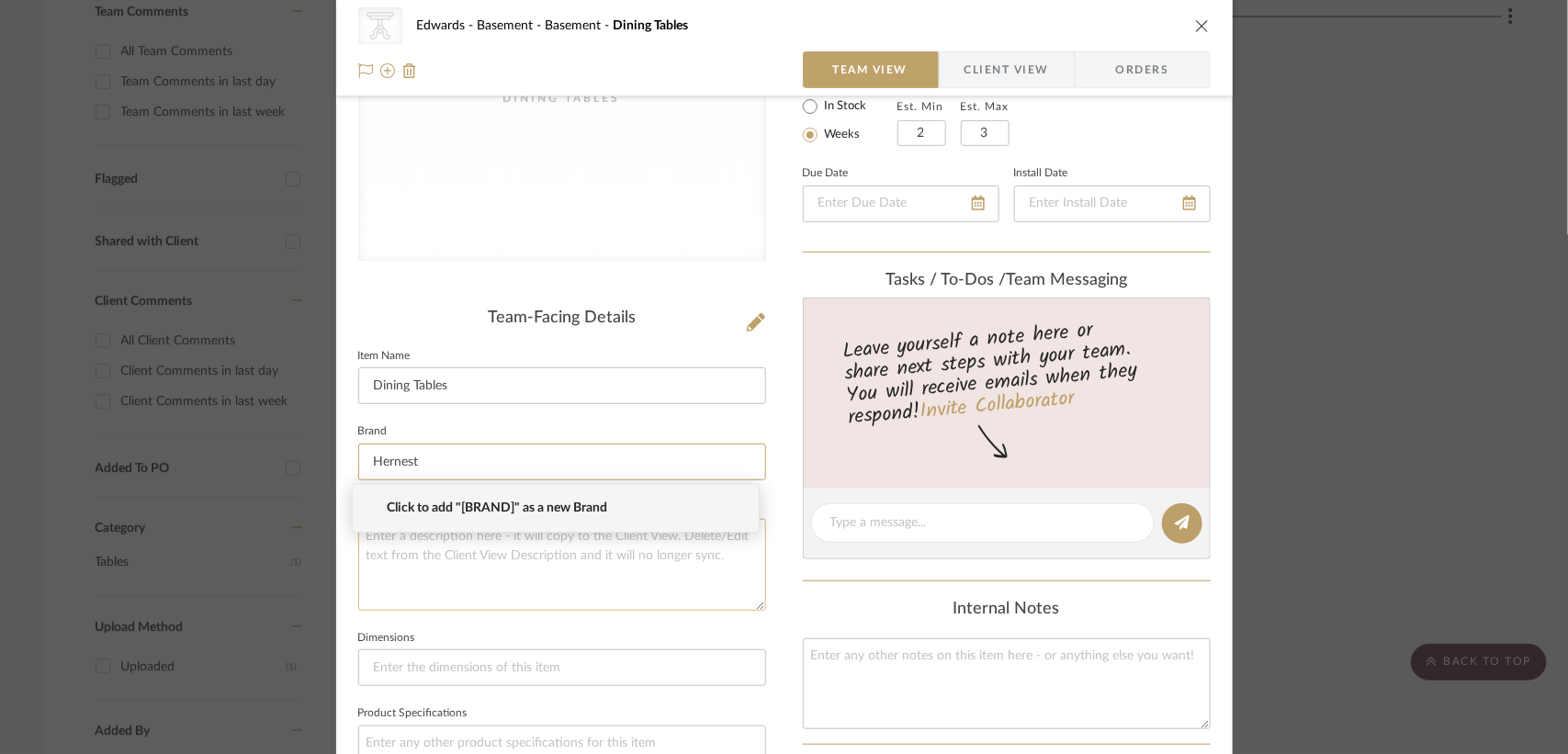 type on "Hernest" 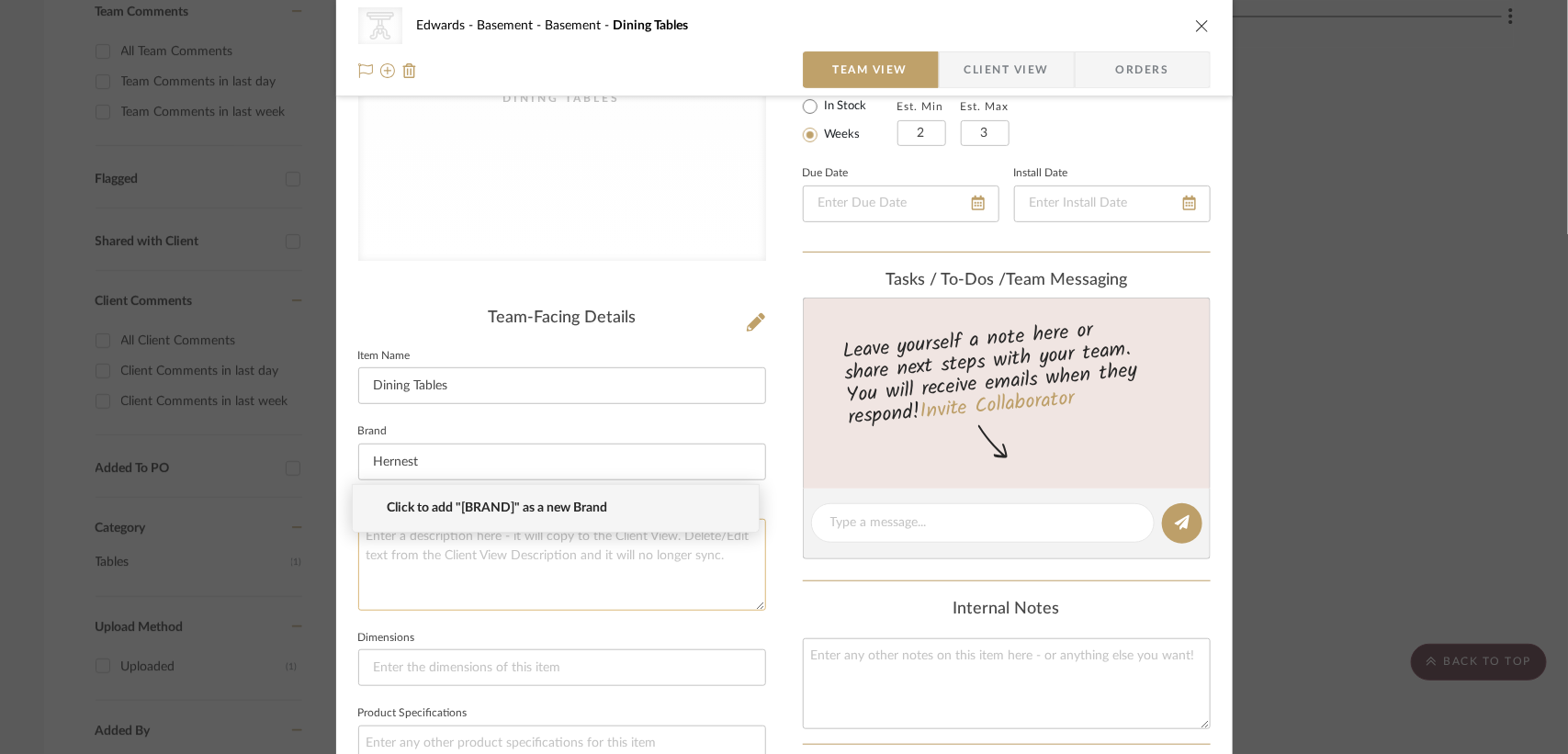 click 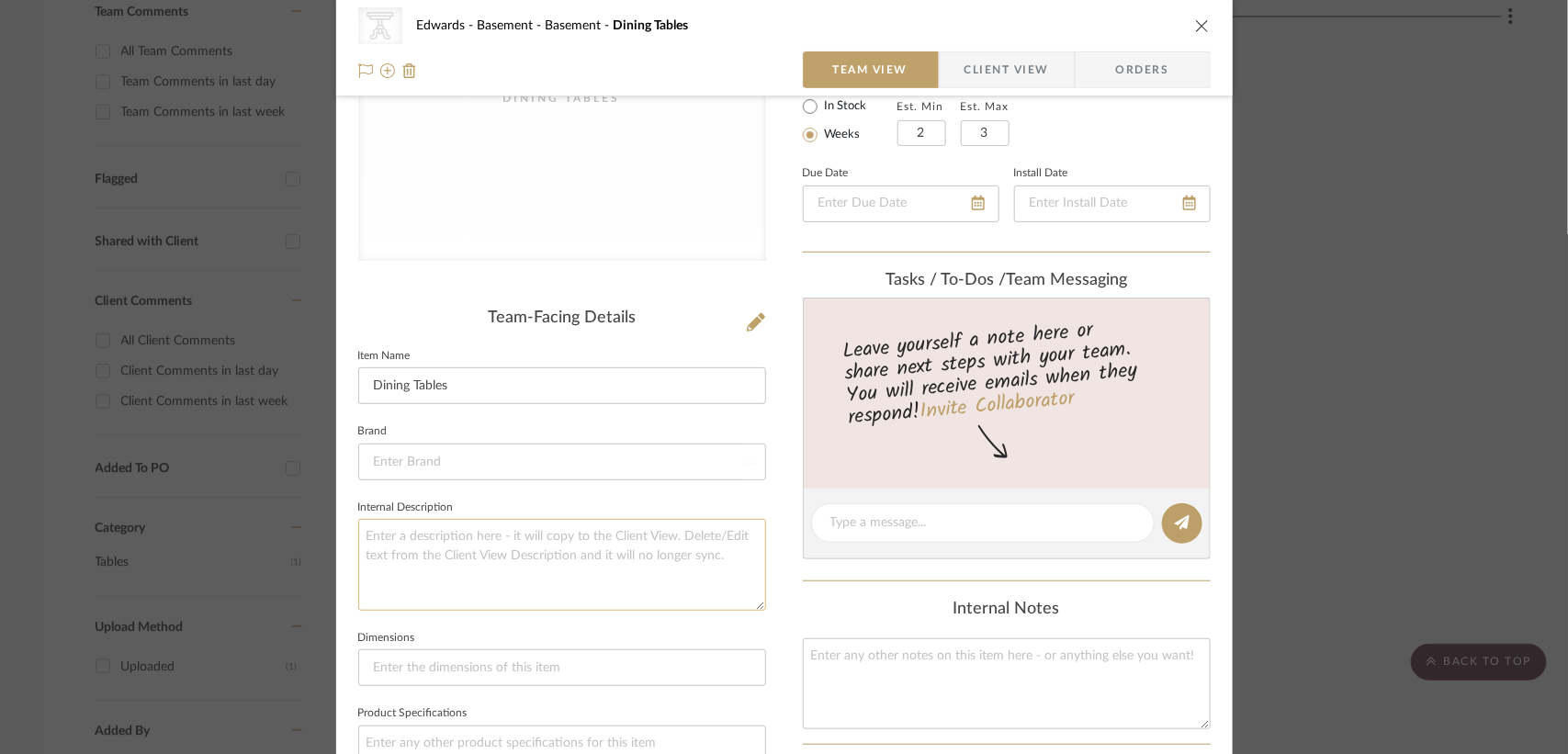 type 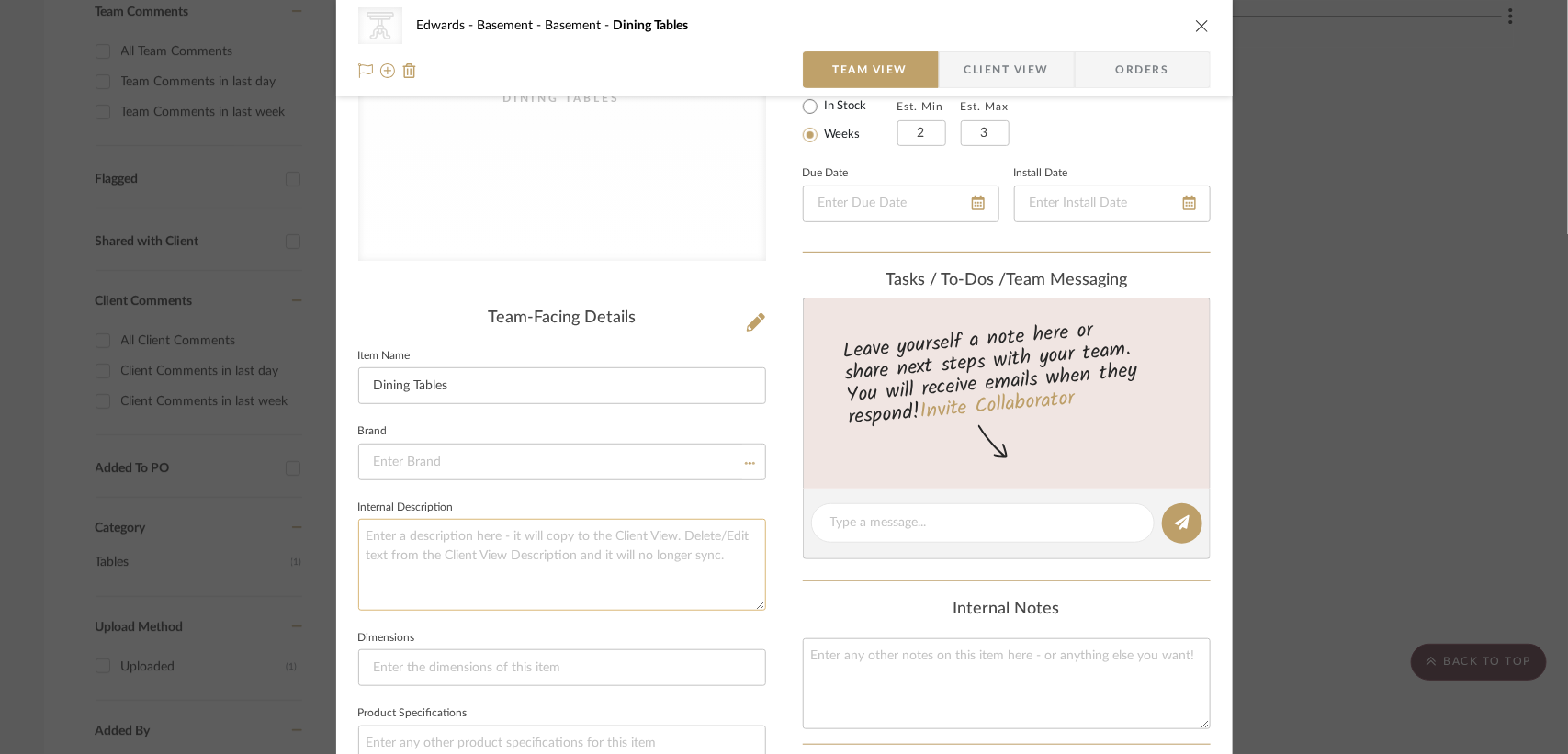 type 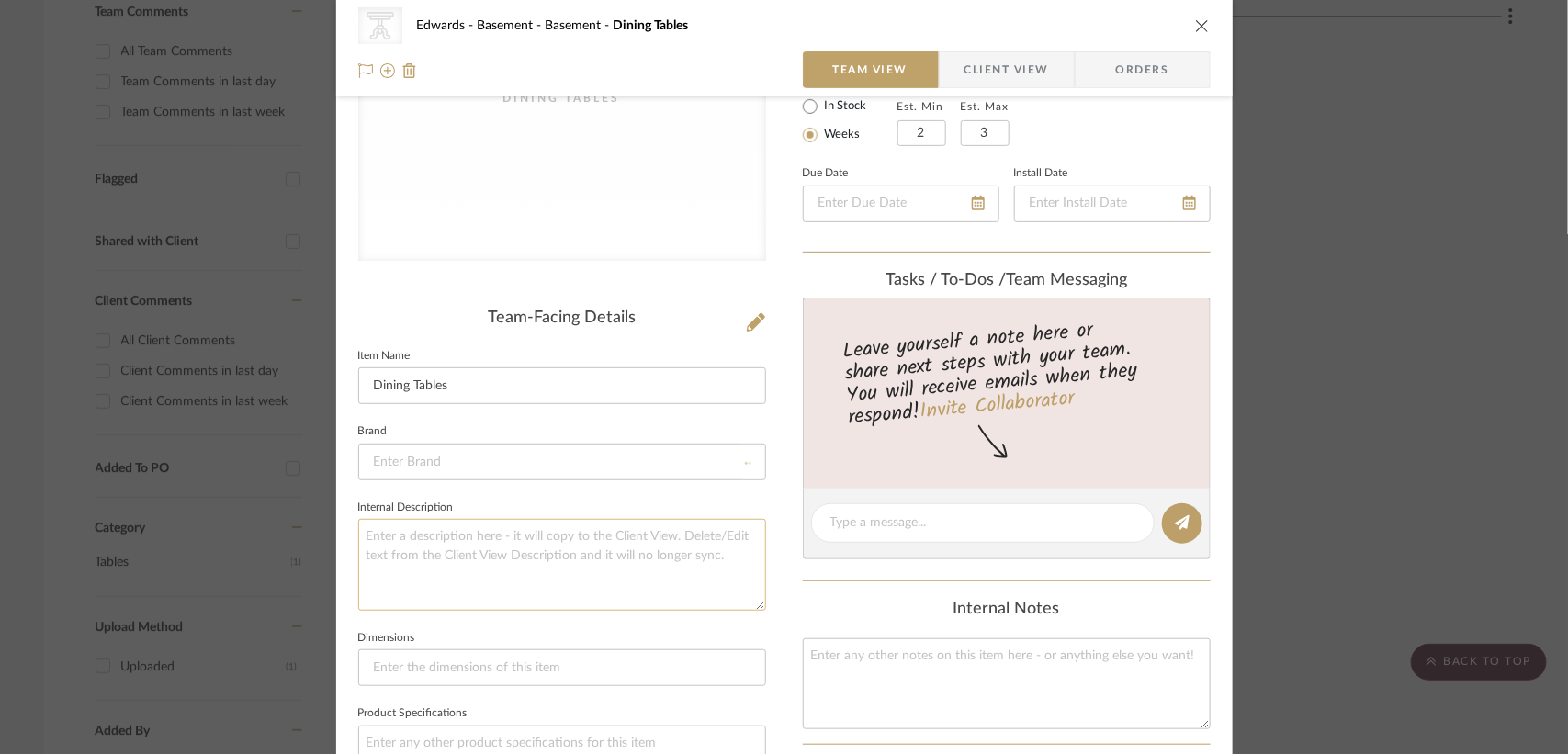 type 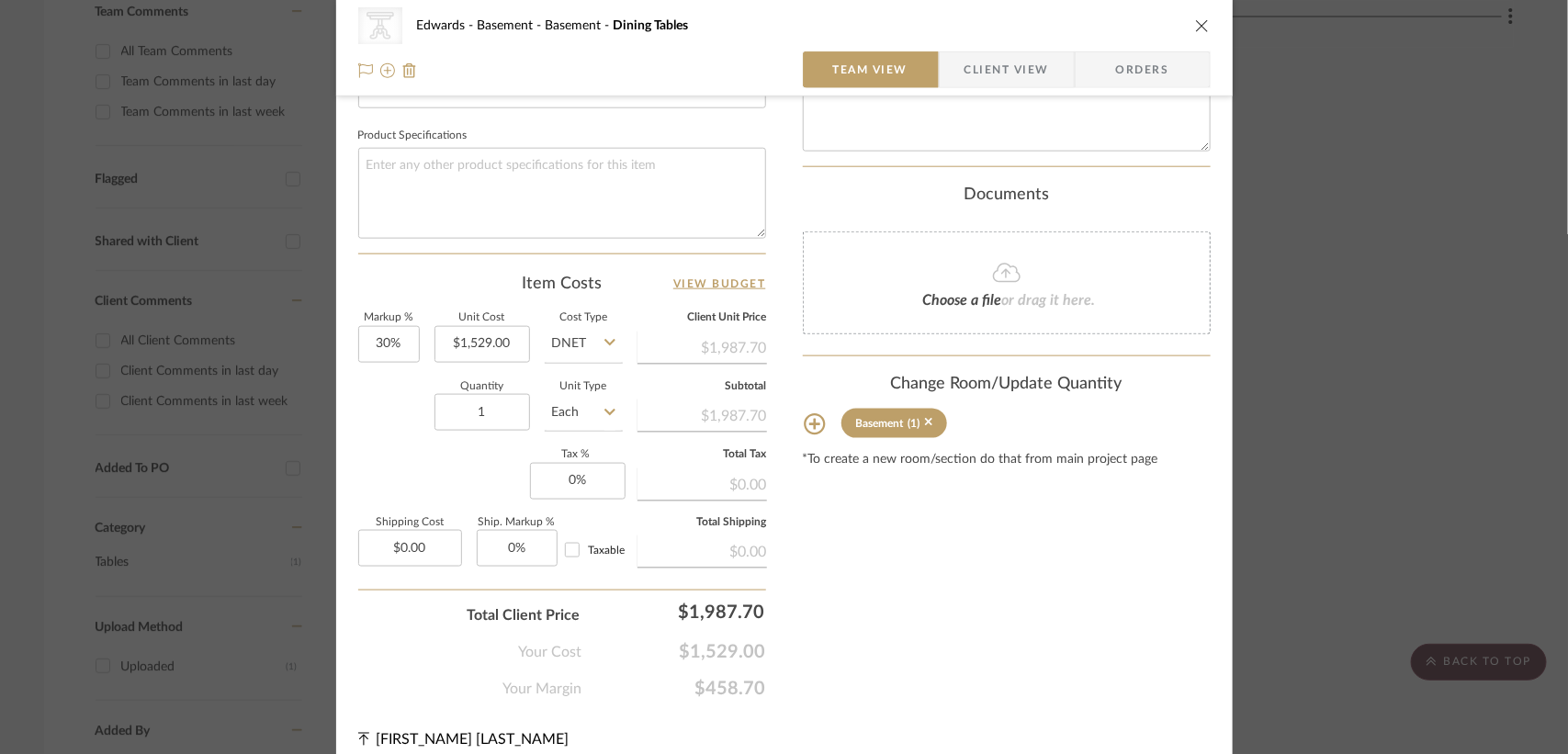 scroll, scrollTop: 861, scrollLeft: 0, axis: vertical 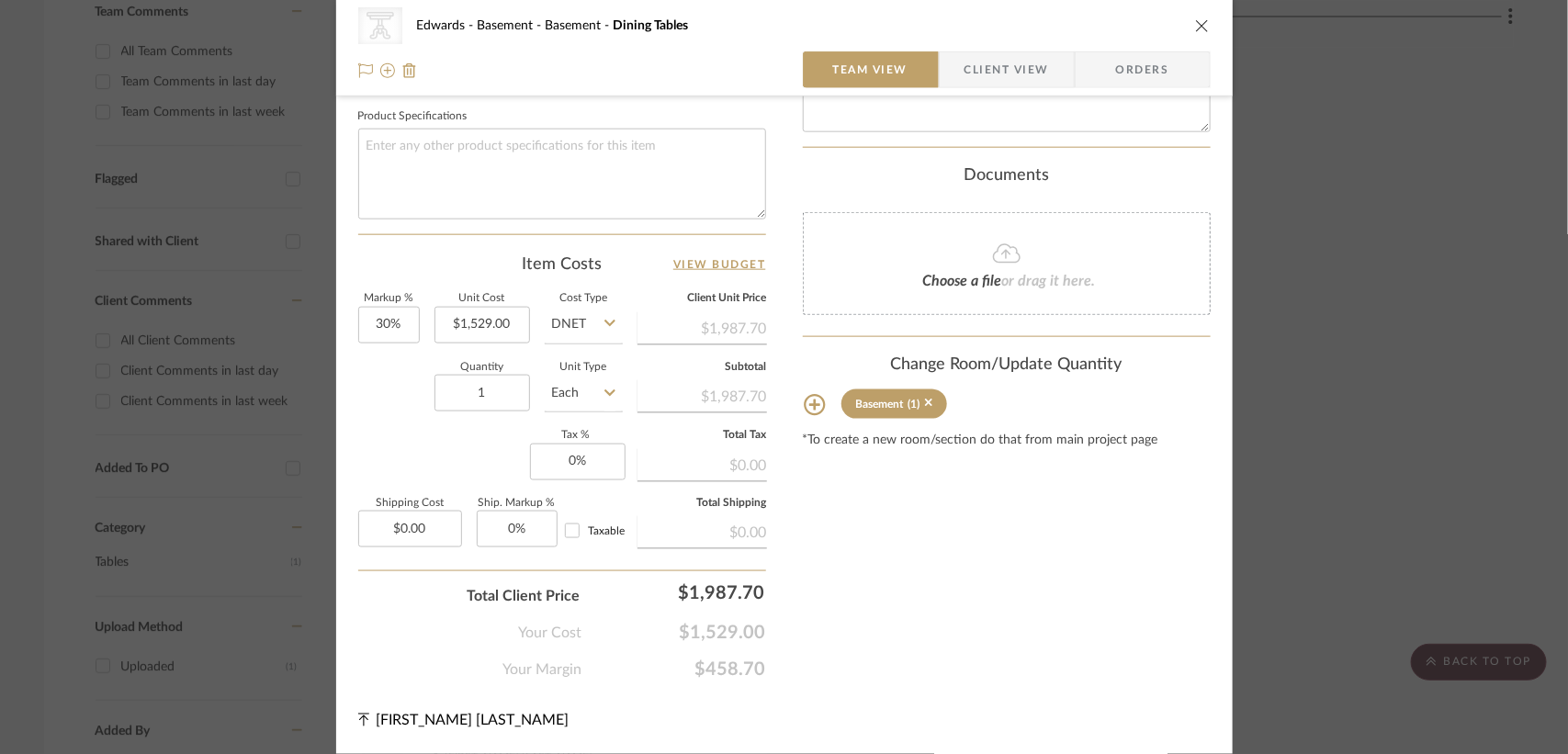 click on "Taxable" at bounding box center (572, 531) 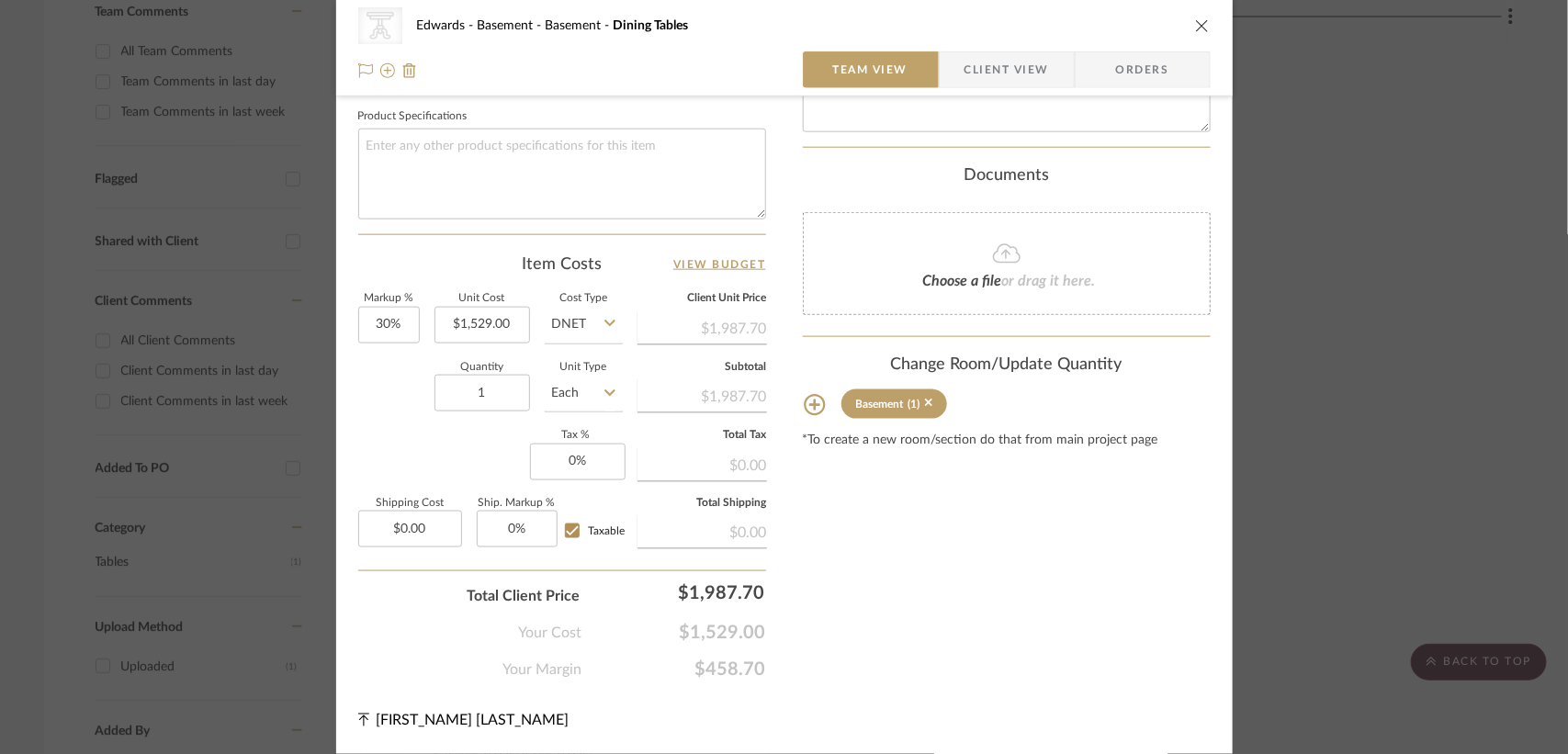 checkbox on "true" 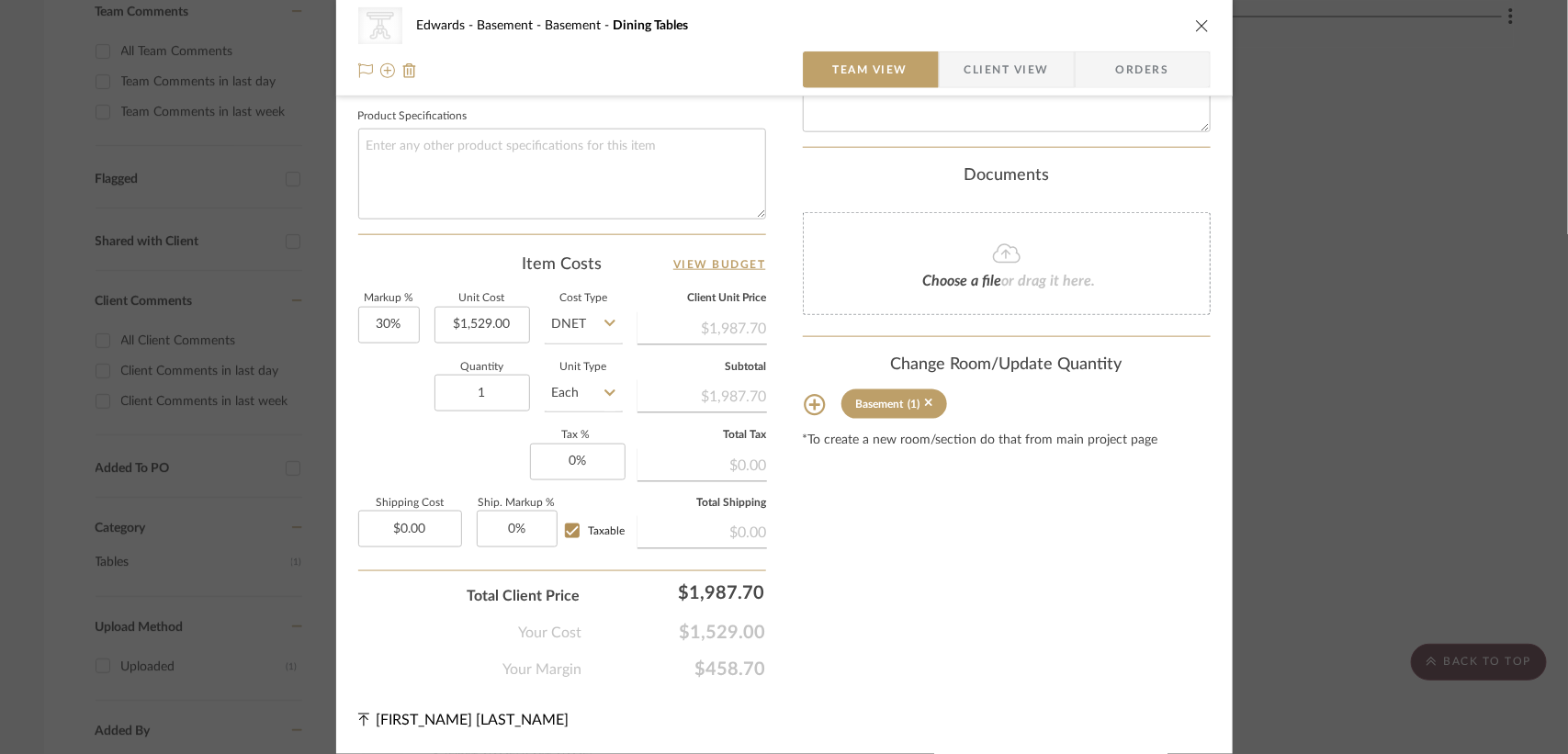 type 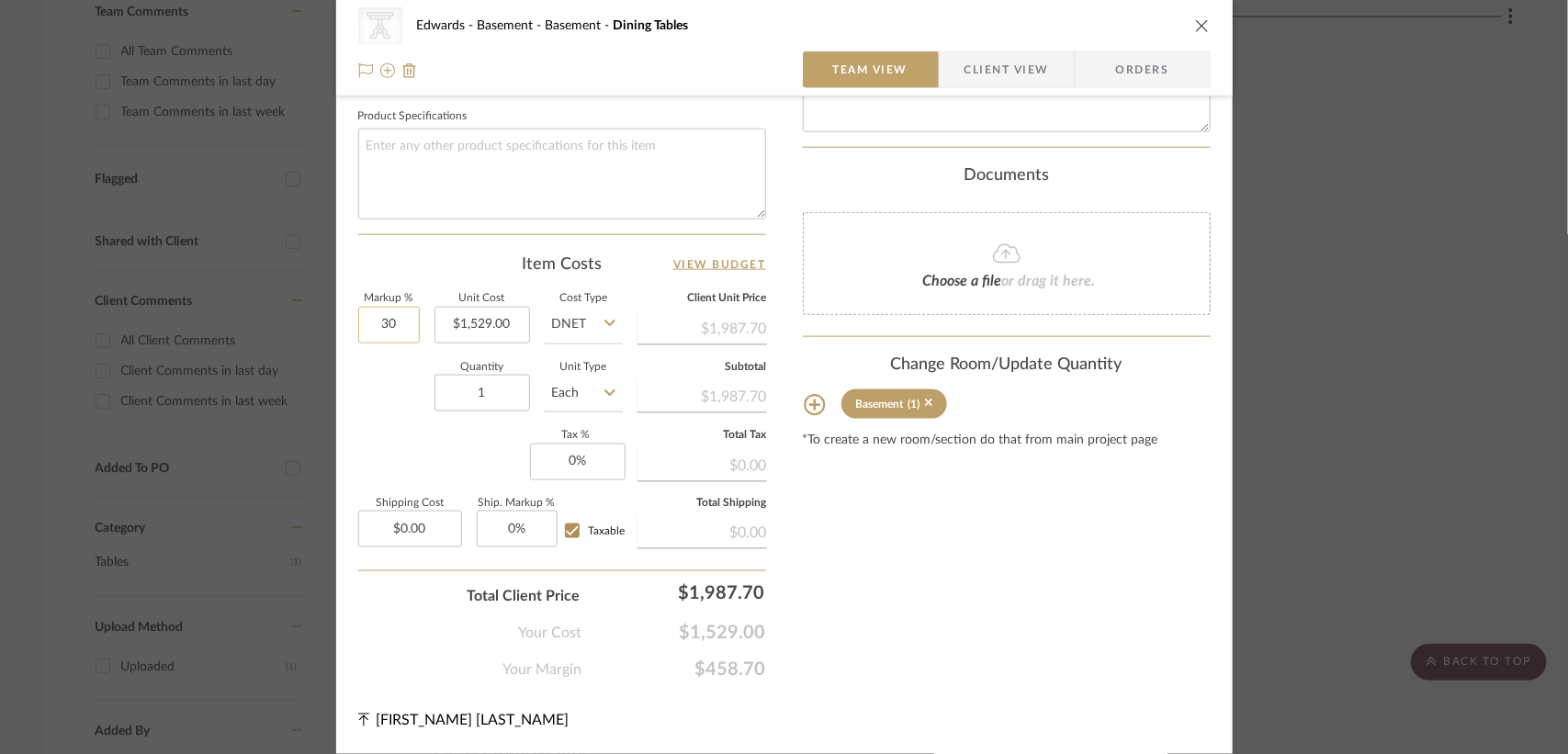 click on "30" 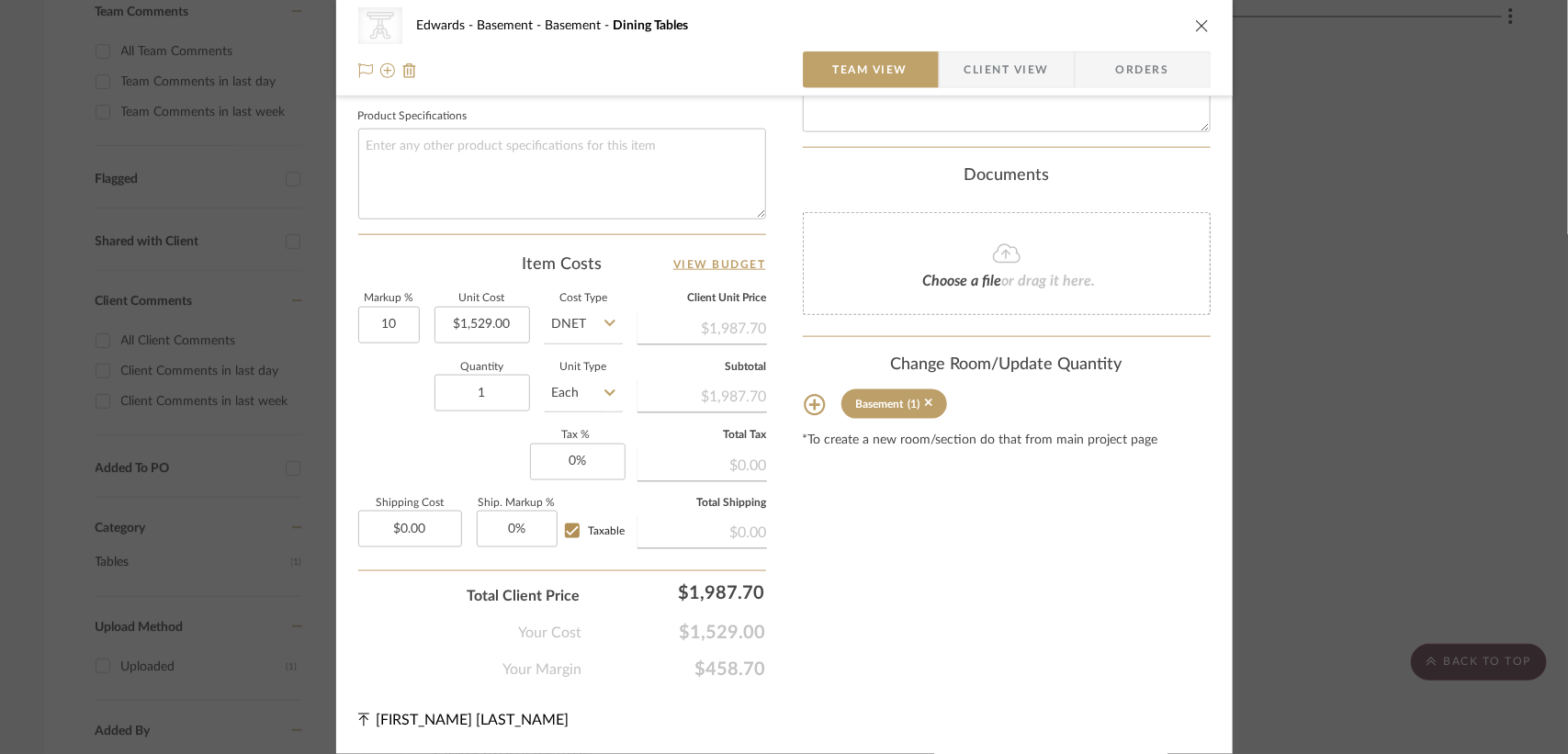 type on "10%" 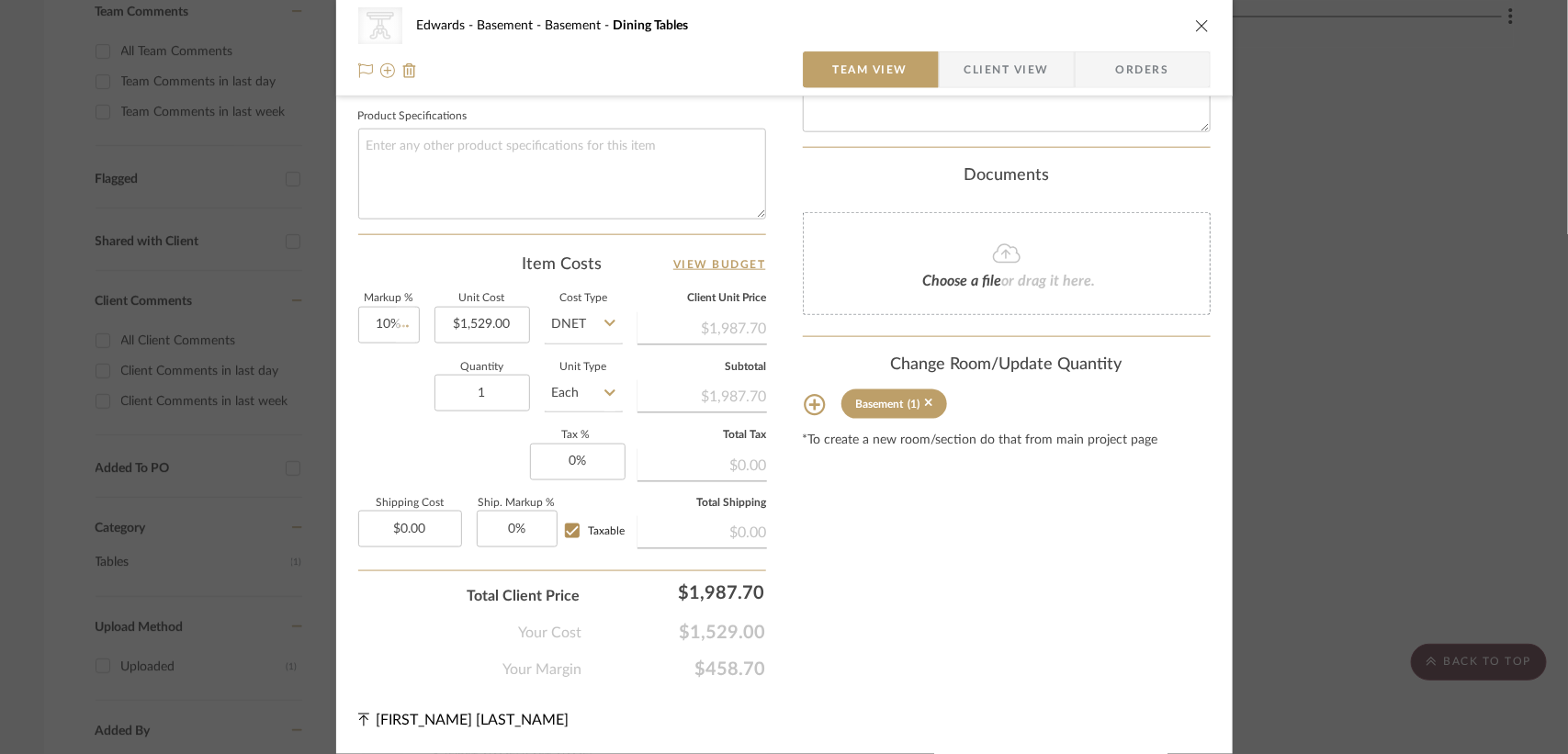 click on "Quantity  1  Unit Type  Each" 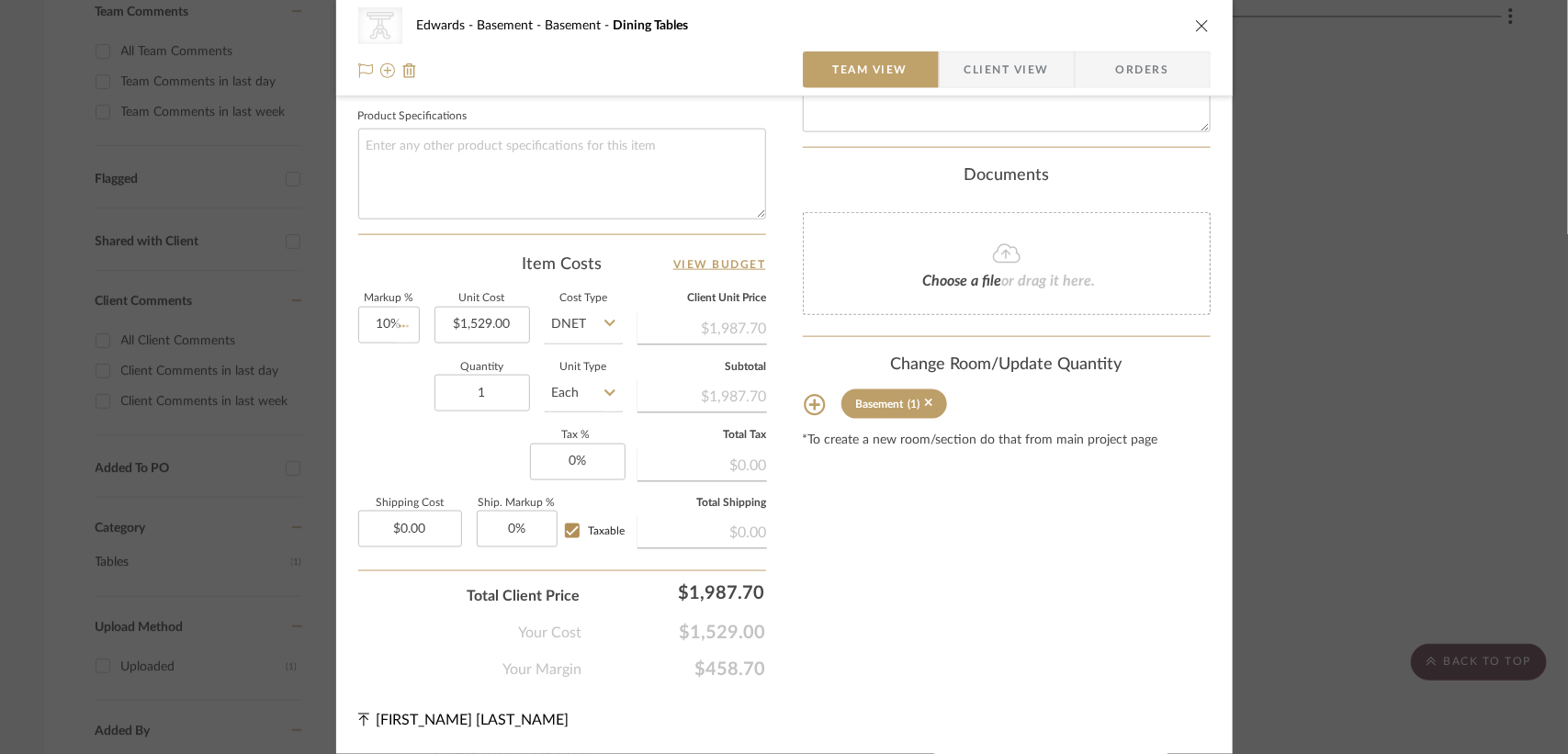 type 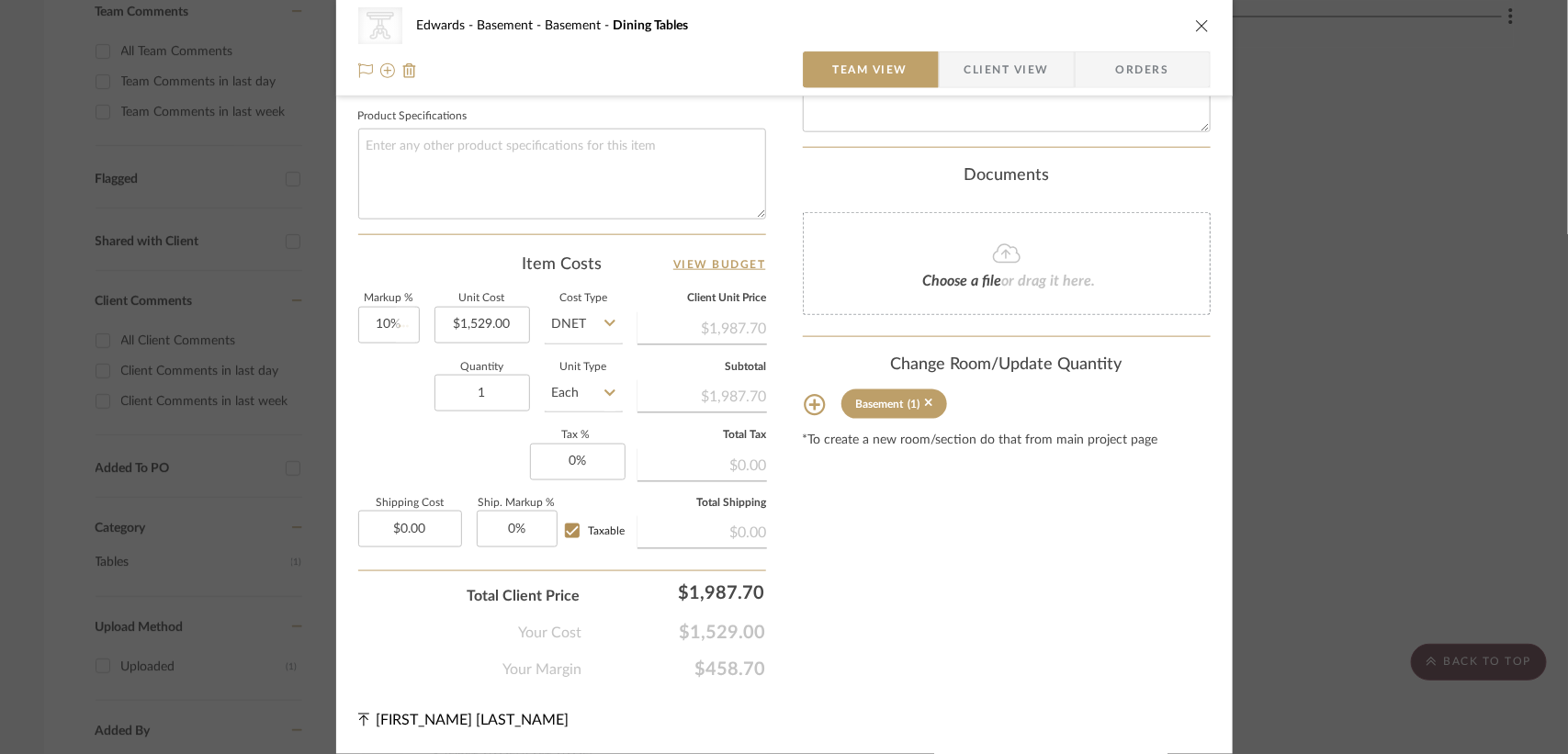type 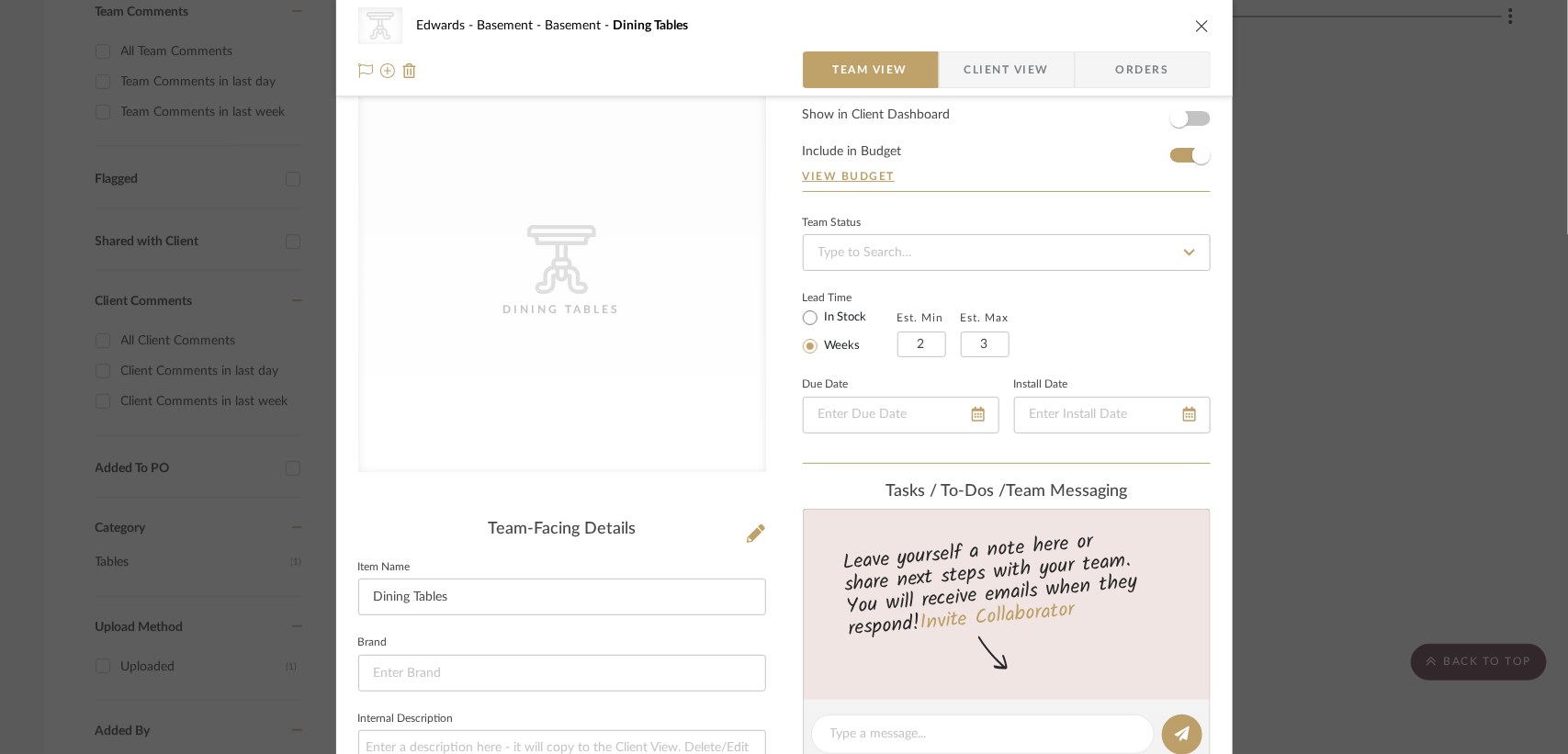 scroll, scrollTop: 0, scrollLeft: 0, axis: both 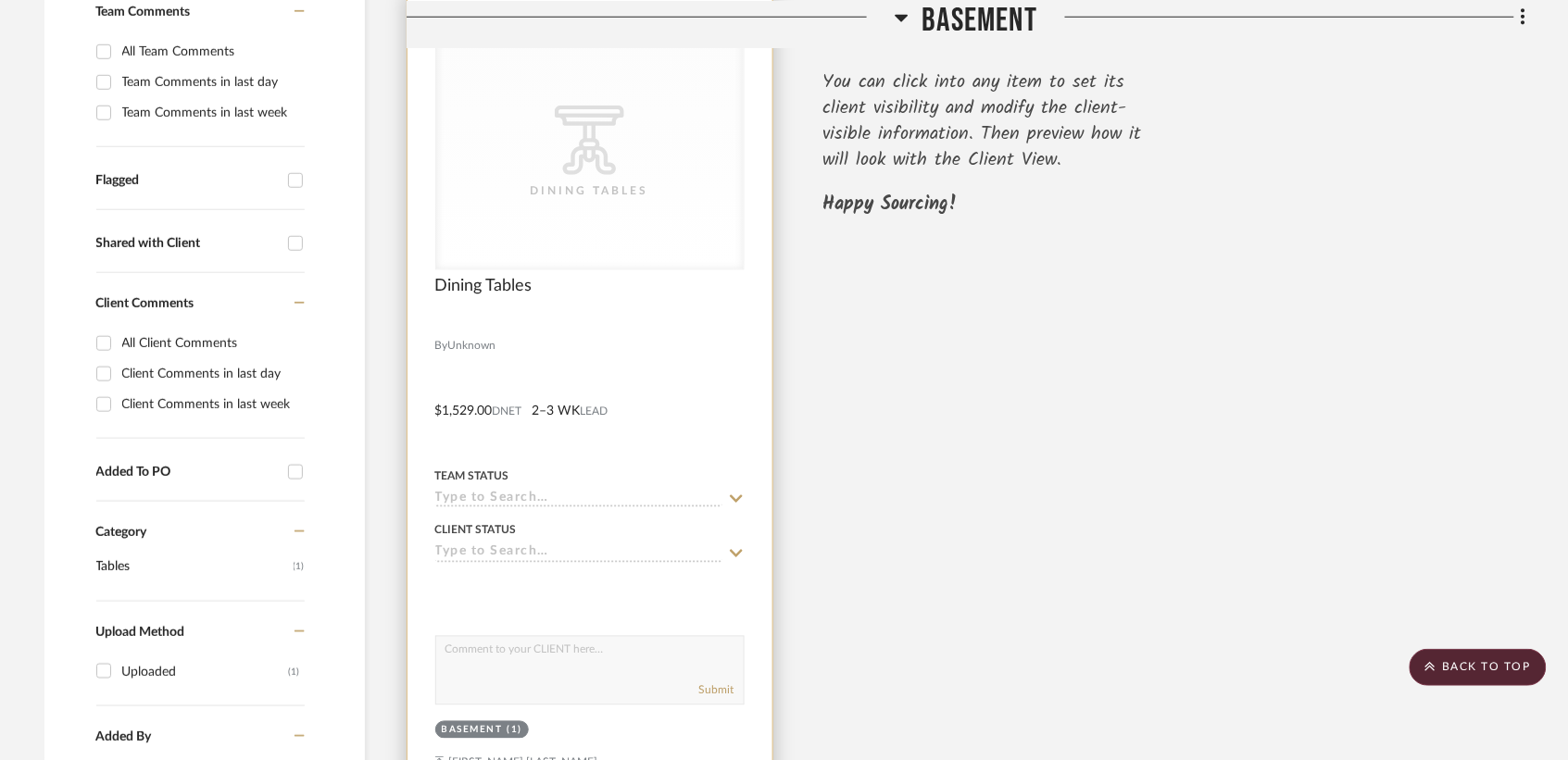 click on "CategoryIconTables Created with Sketch. Dining Tables" at bounding box center (590, 153) 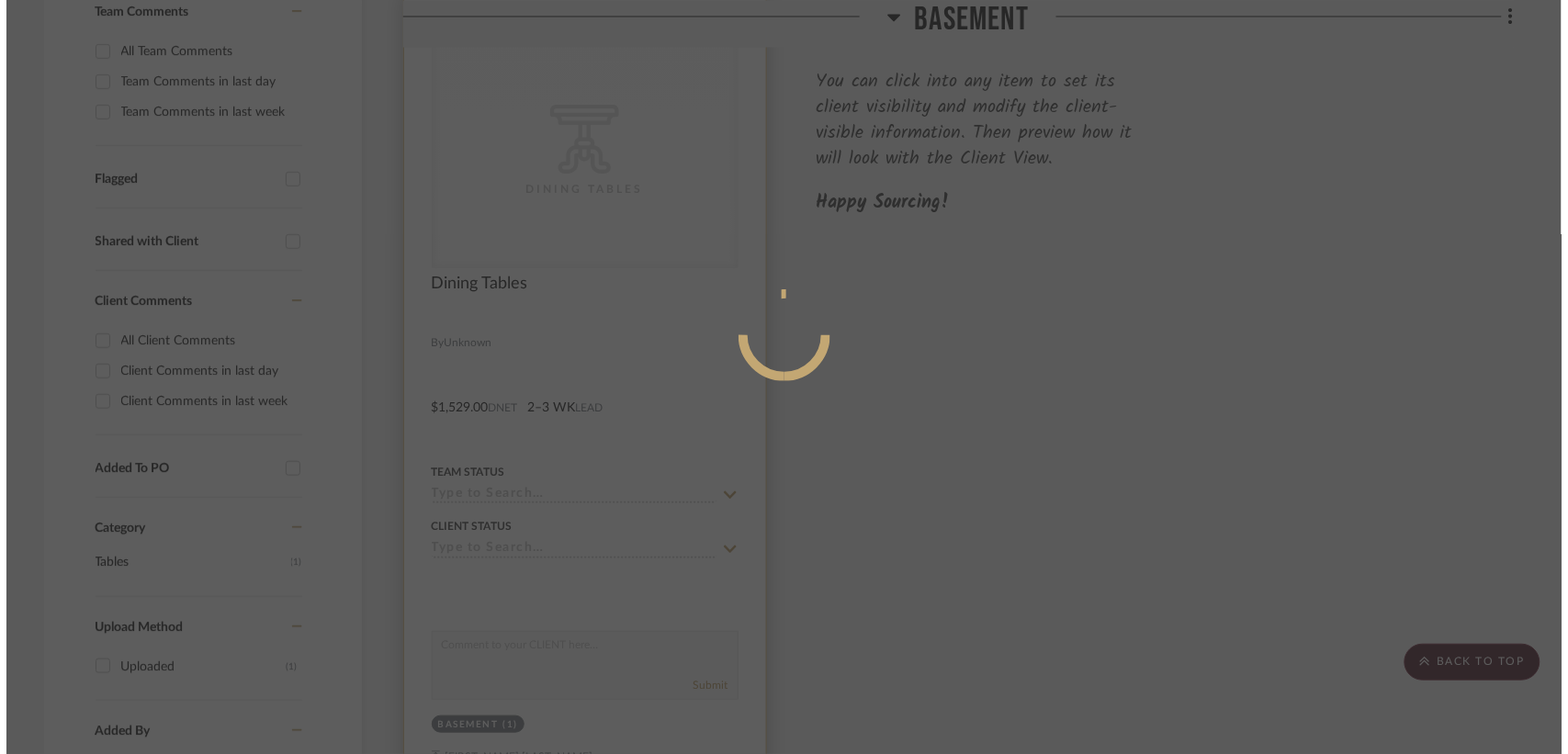 scroll, scrollTop: 0, scrollLeft: 0, axis: both 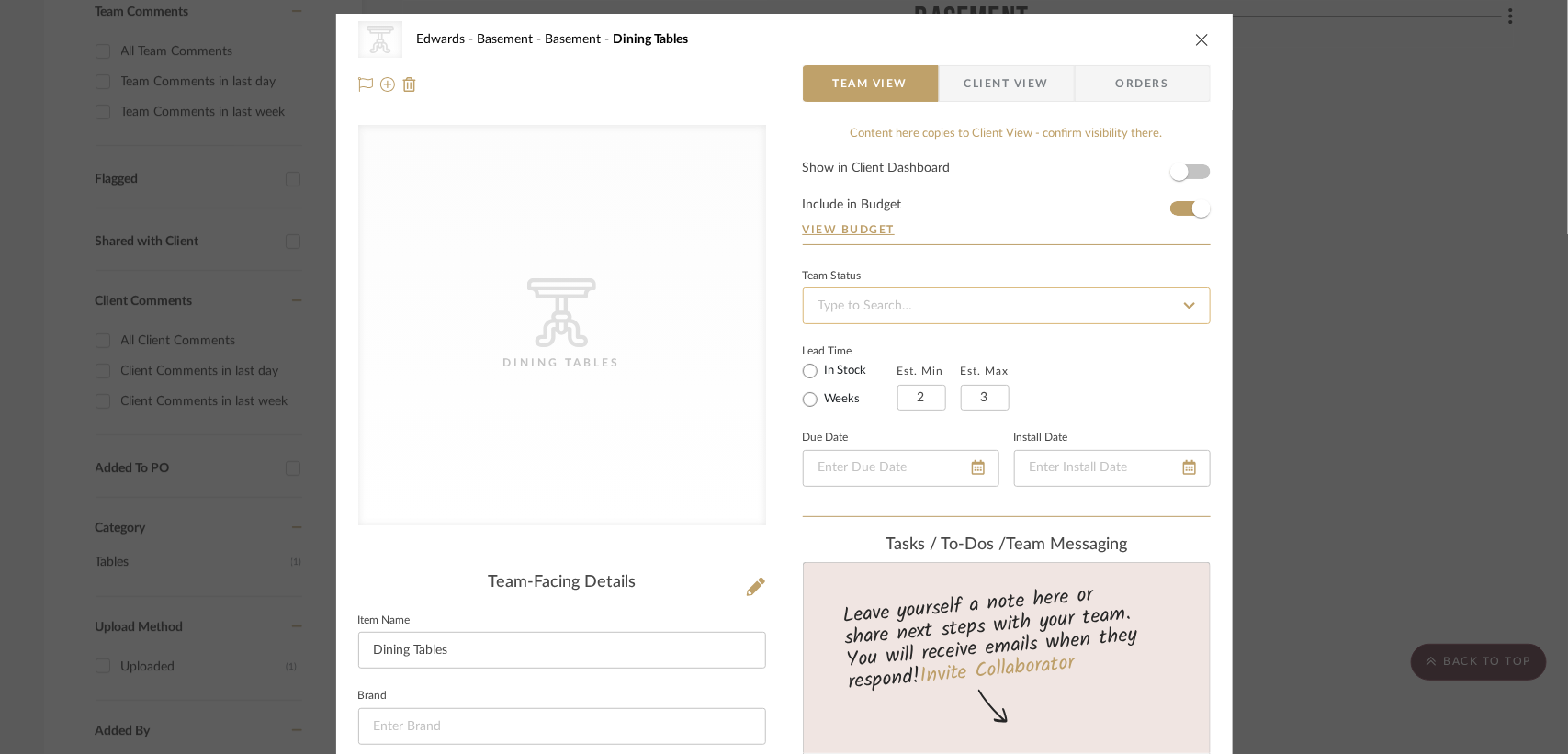 click 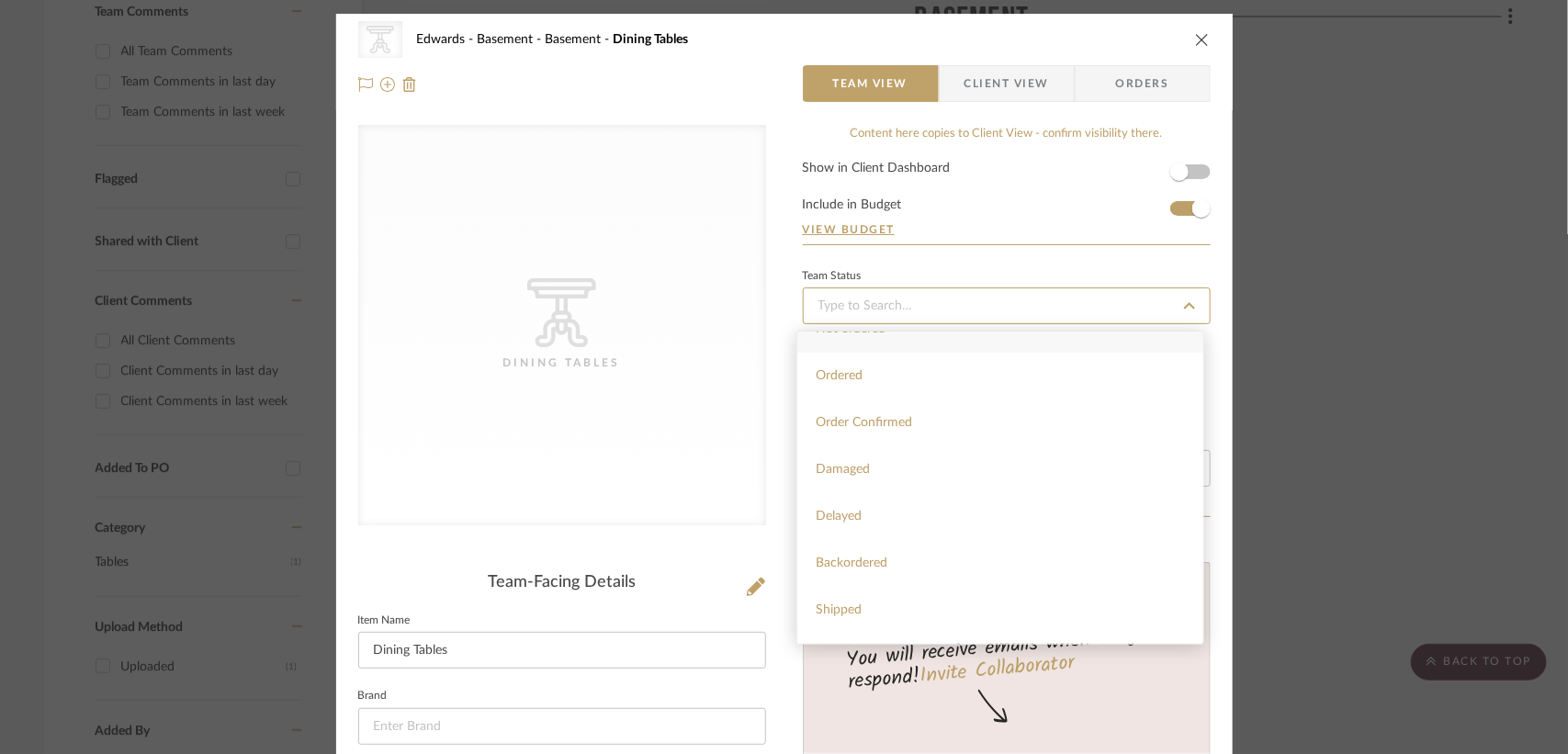 scroll, scrollTop: 0, scrollLeft: 0, axis: both 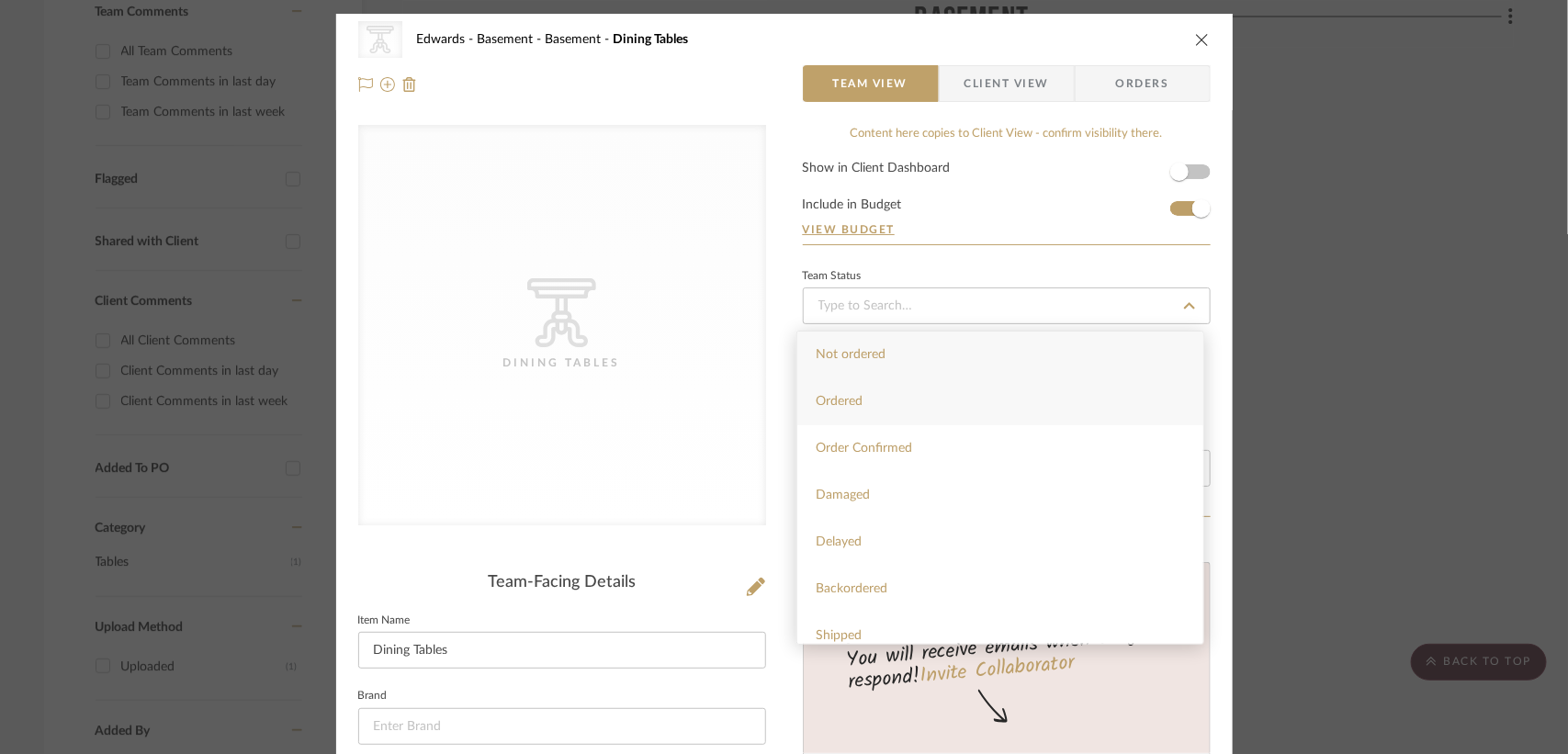 click on "Ordered" at bounding box center (1000, 401) 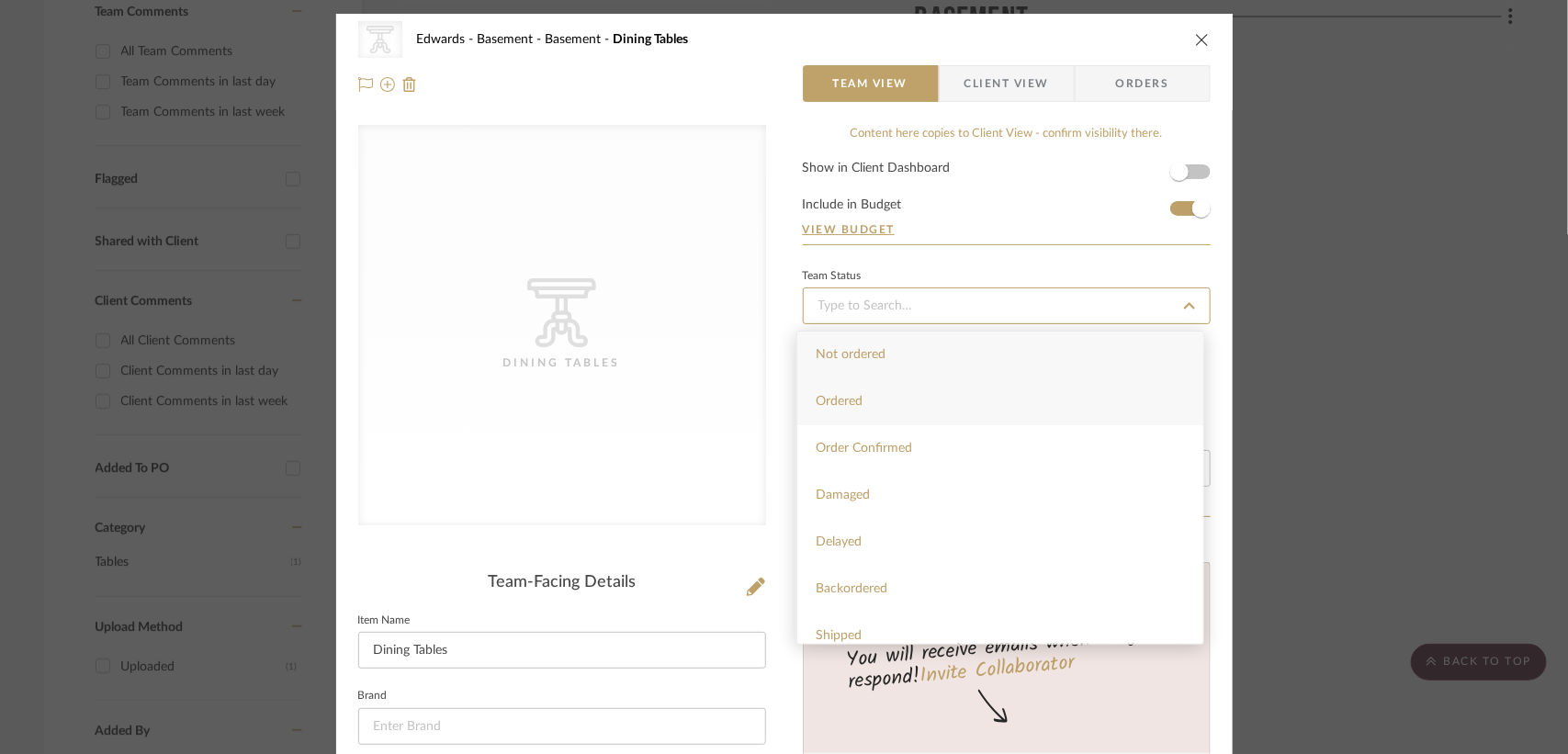 type on "8/4/2025" 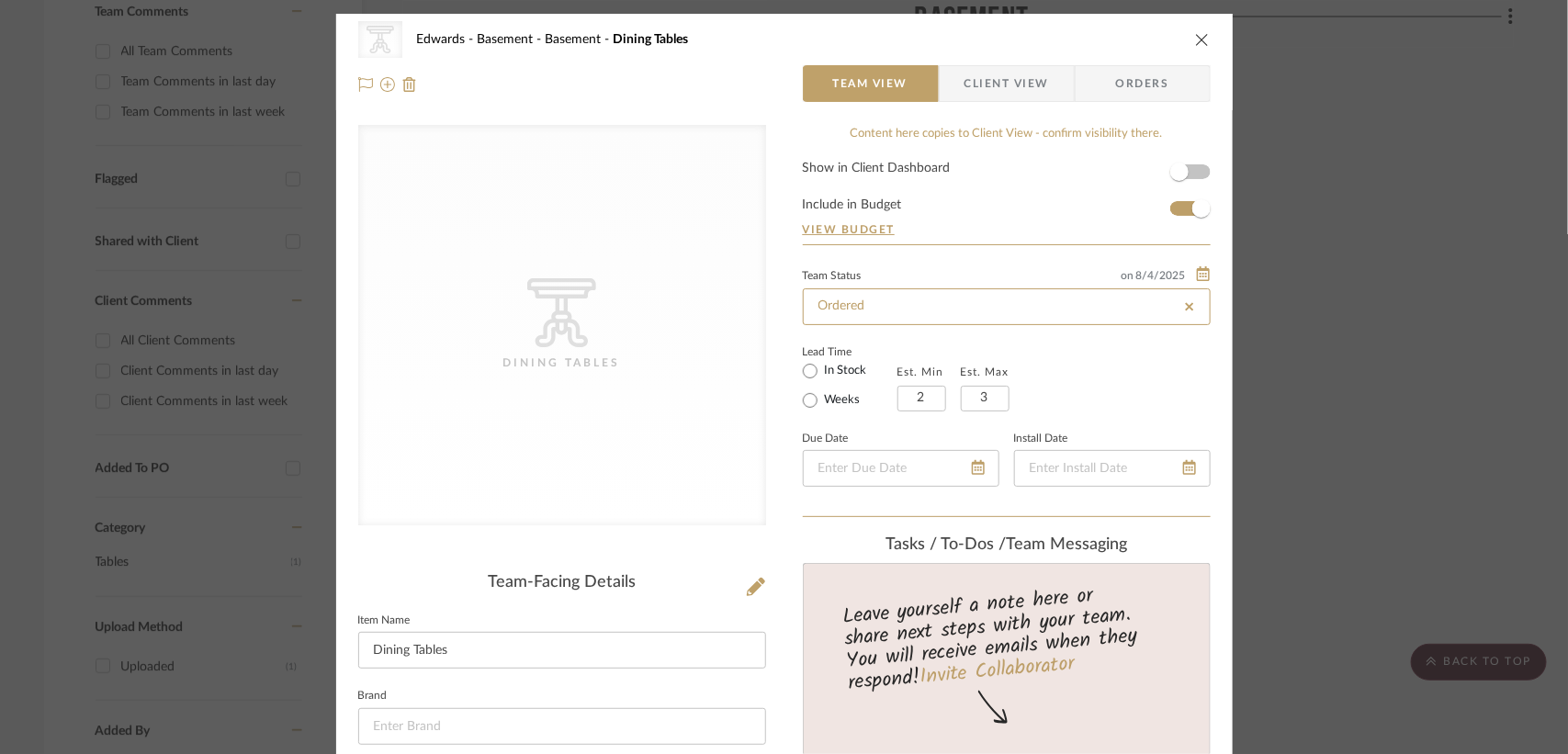 type on "8/4/2025" 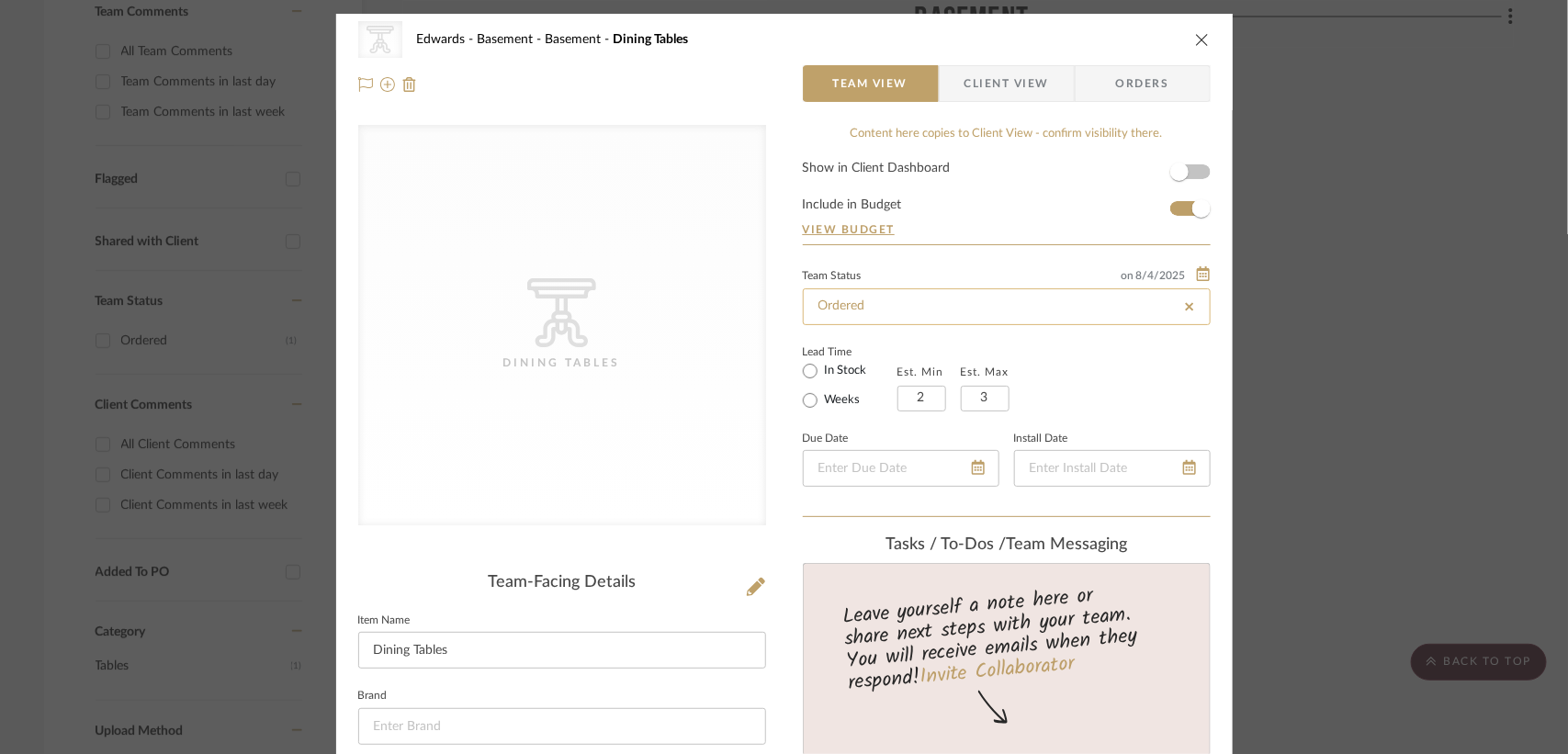 click on "Ordered" 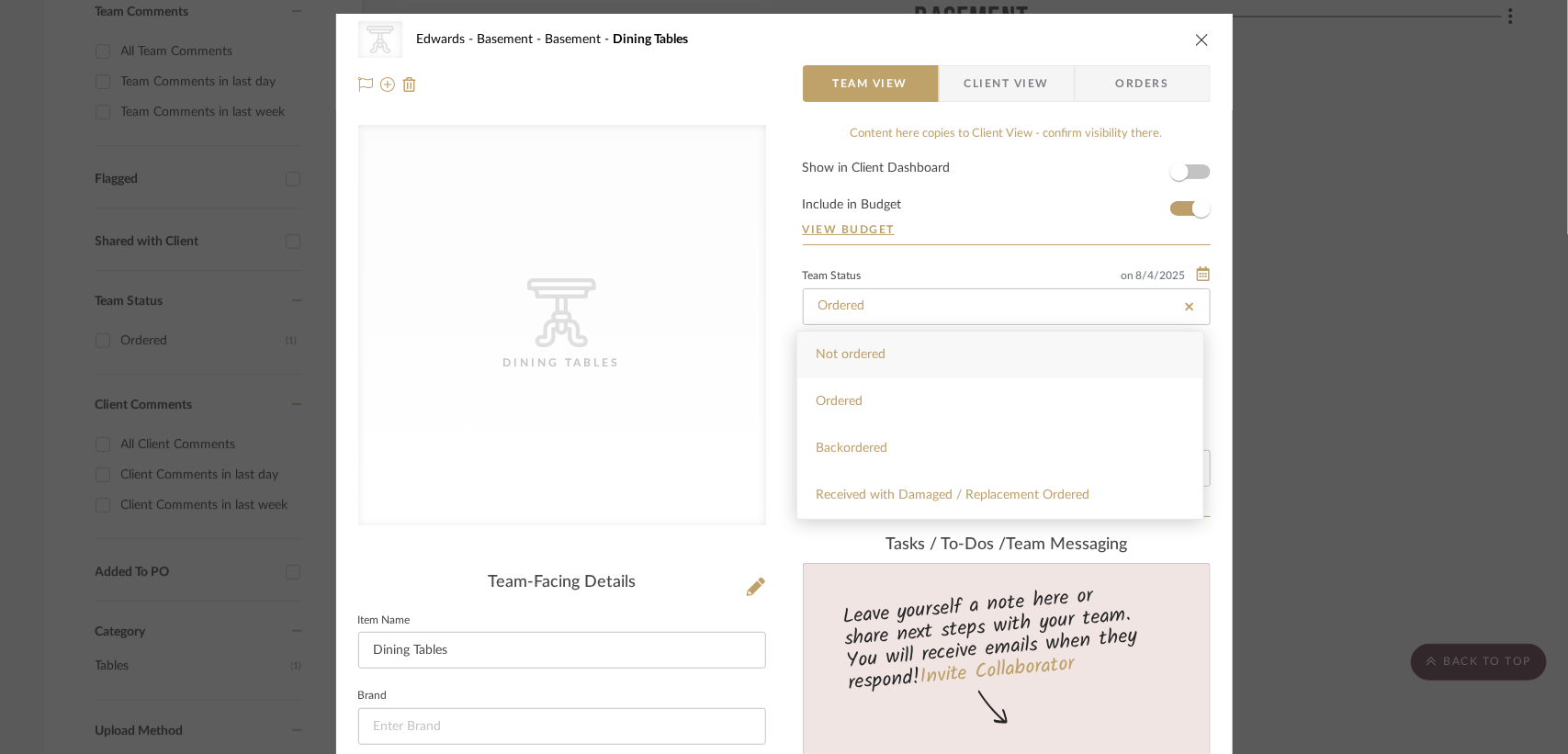 click on "Show in Client Dashboard   Include in Budget   View Budget" at bounding box center (1007, 203) 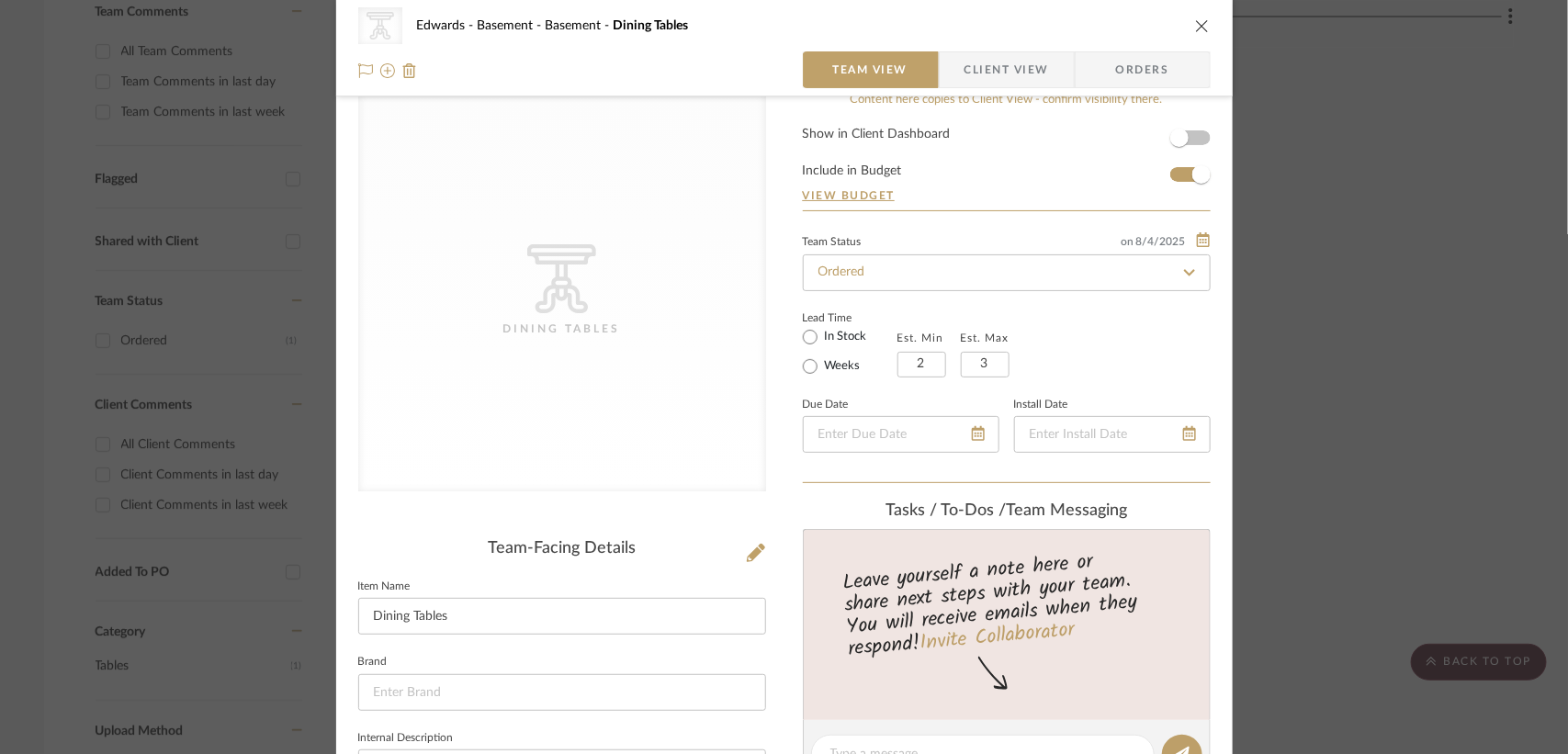 scroll, scrollTop: 60, scrollLeft: 0, axis: vertical 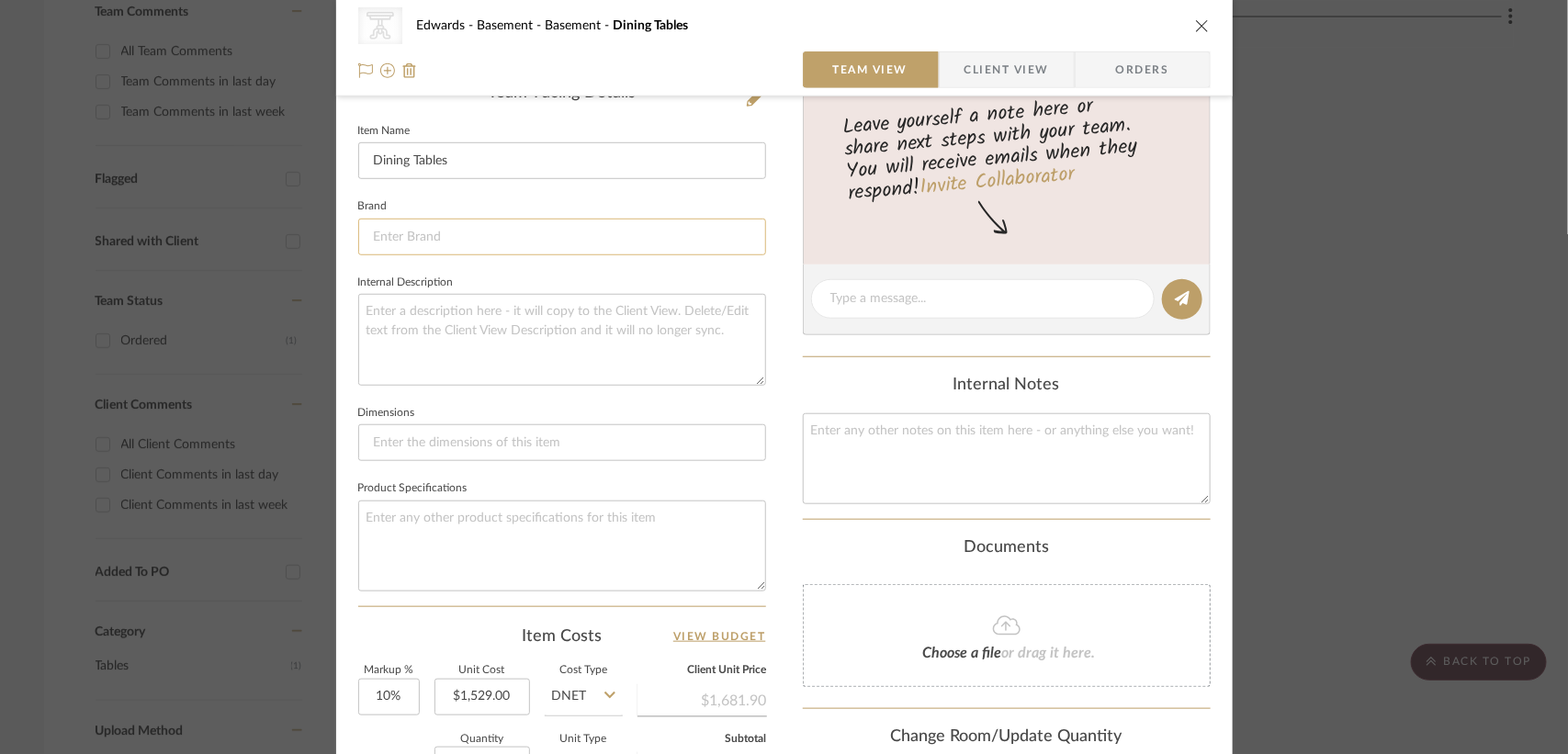 click 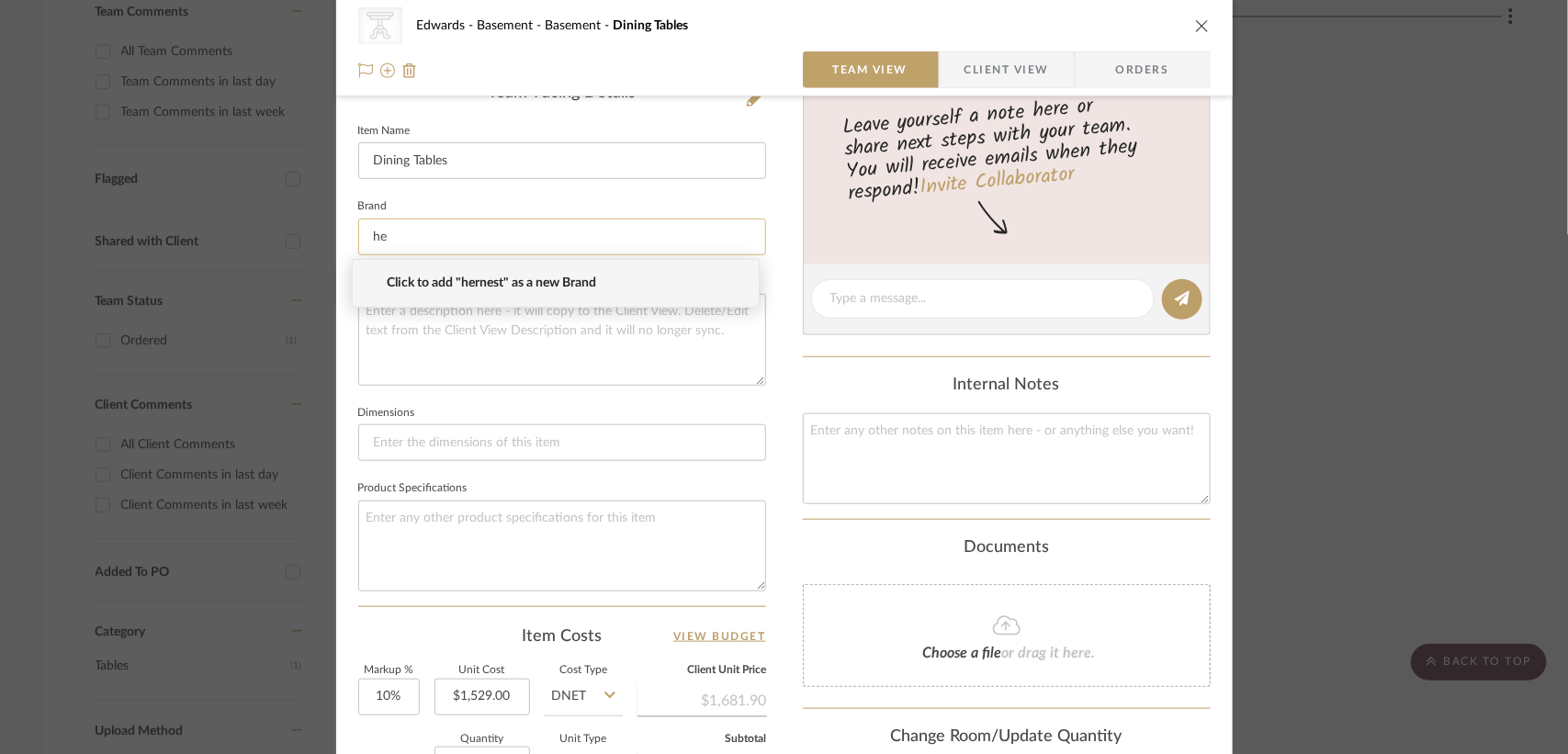 type on "h" 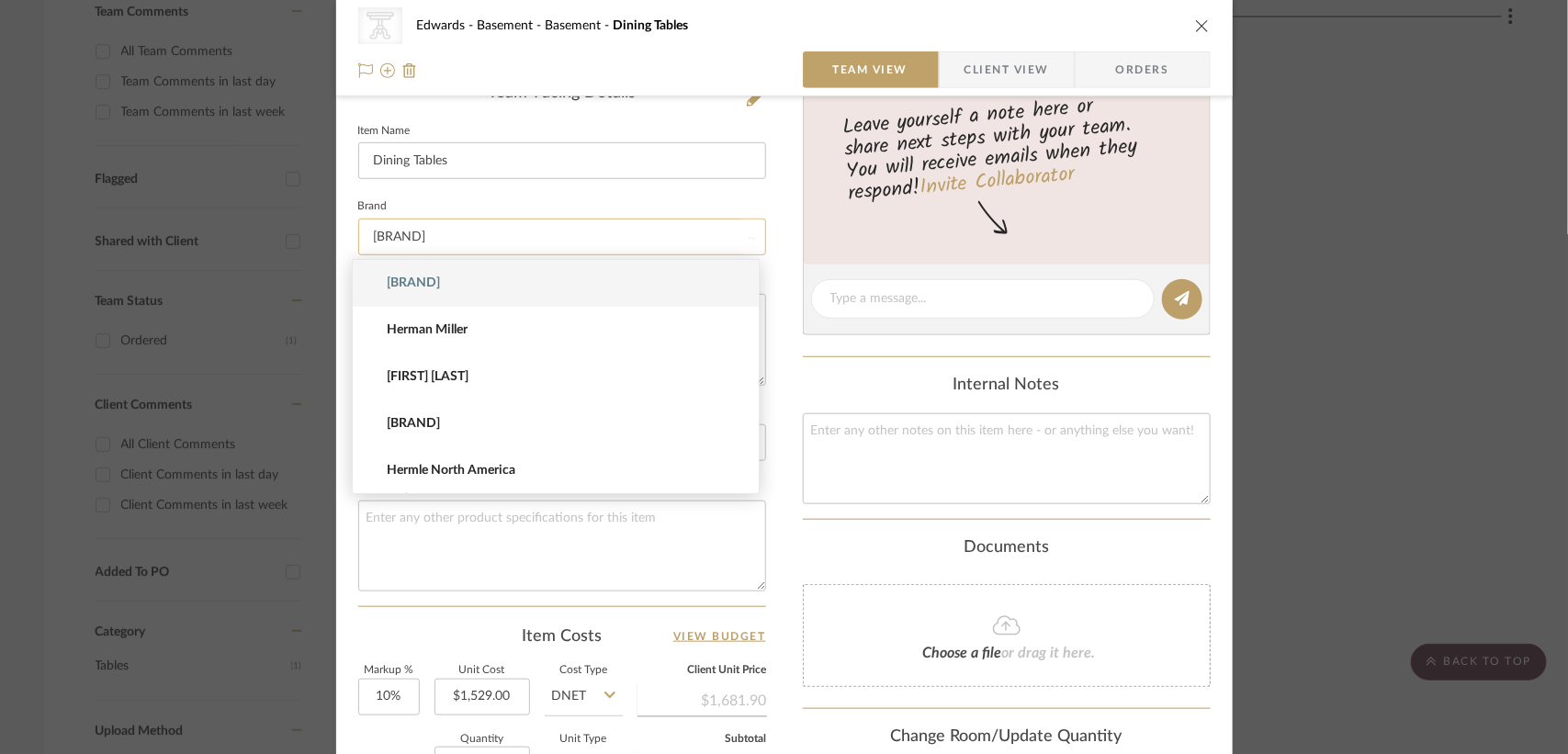 type on "[BRAND]" 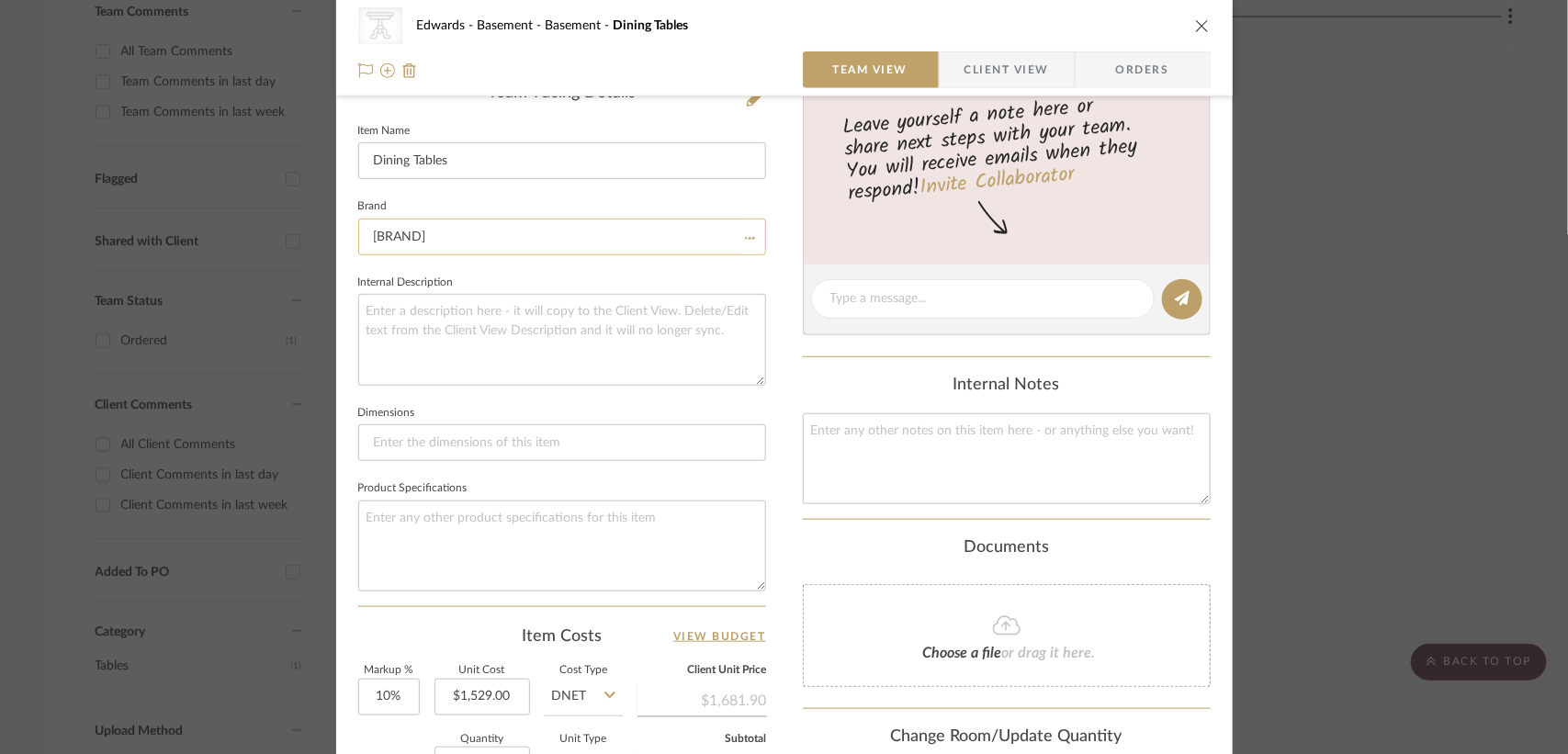 type 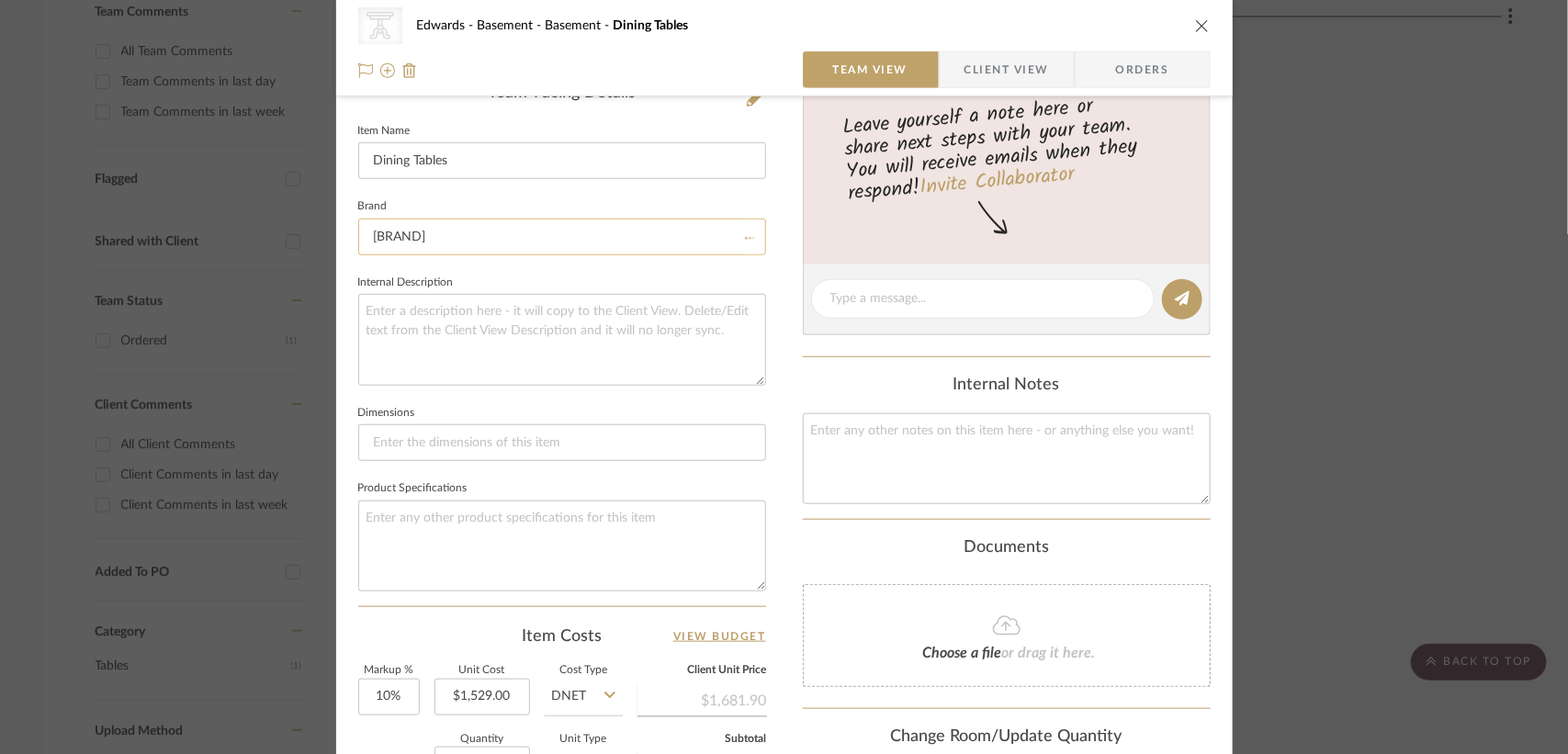 type 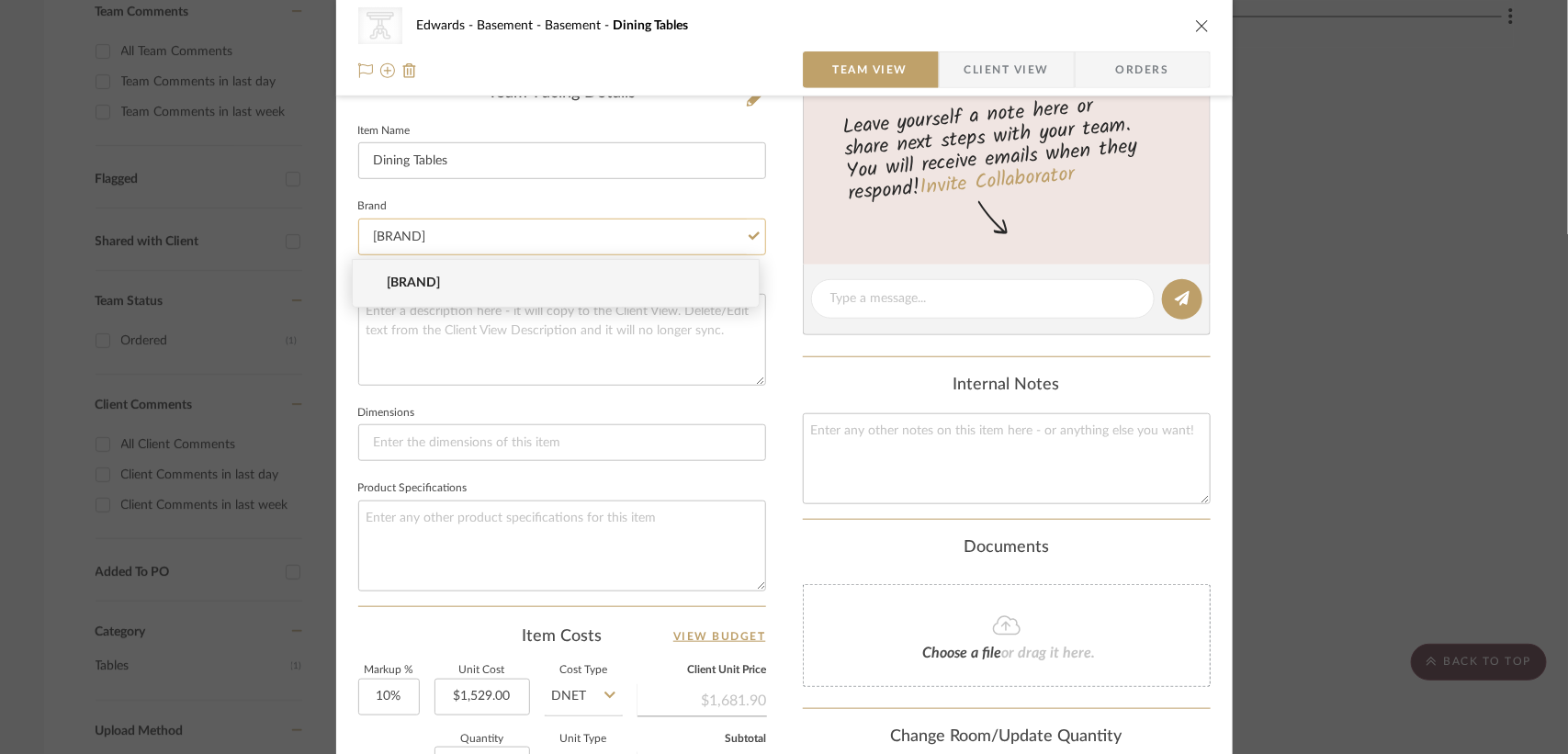 click on "[BRAND]" 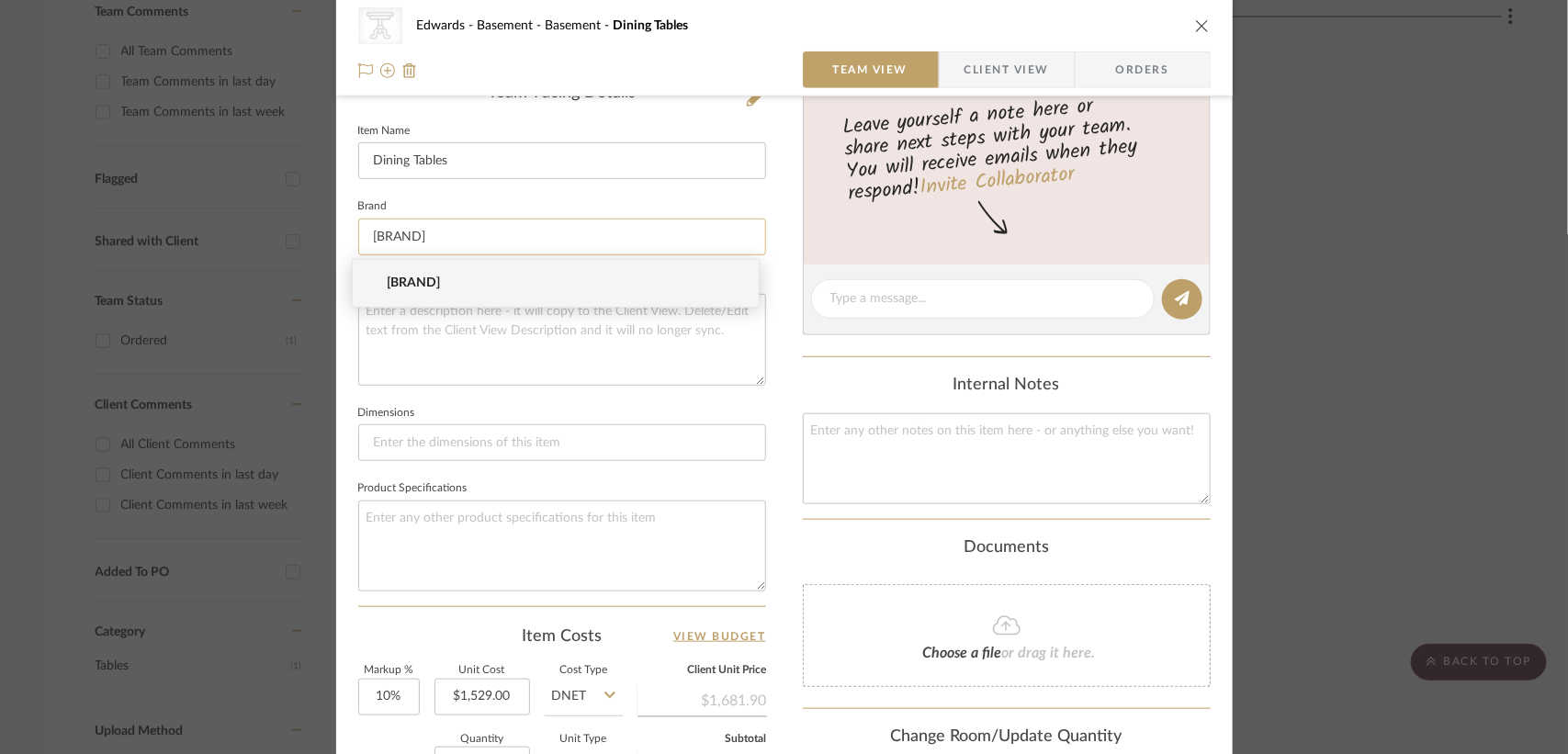 click on "[BRAND]" 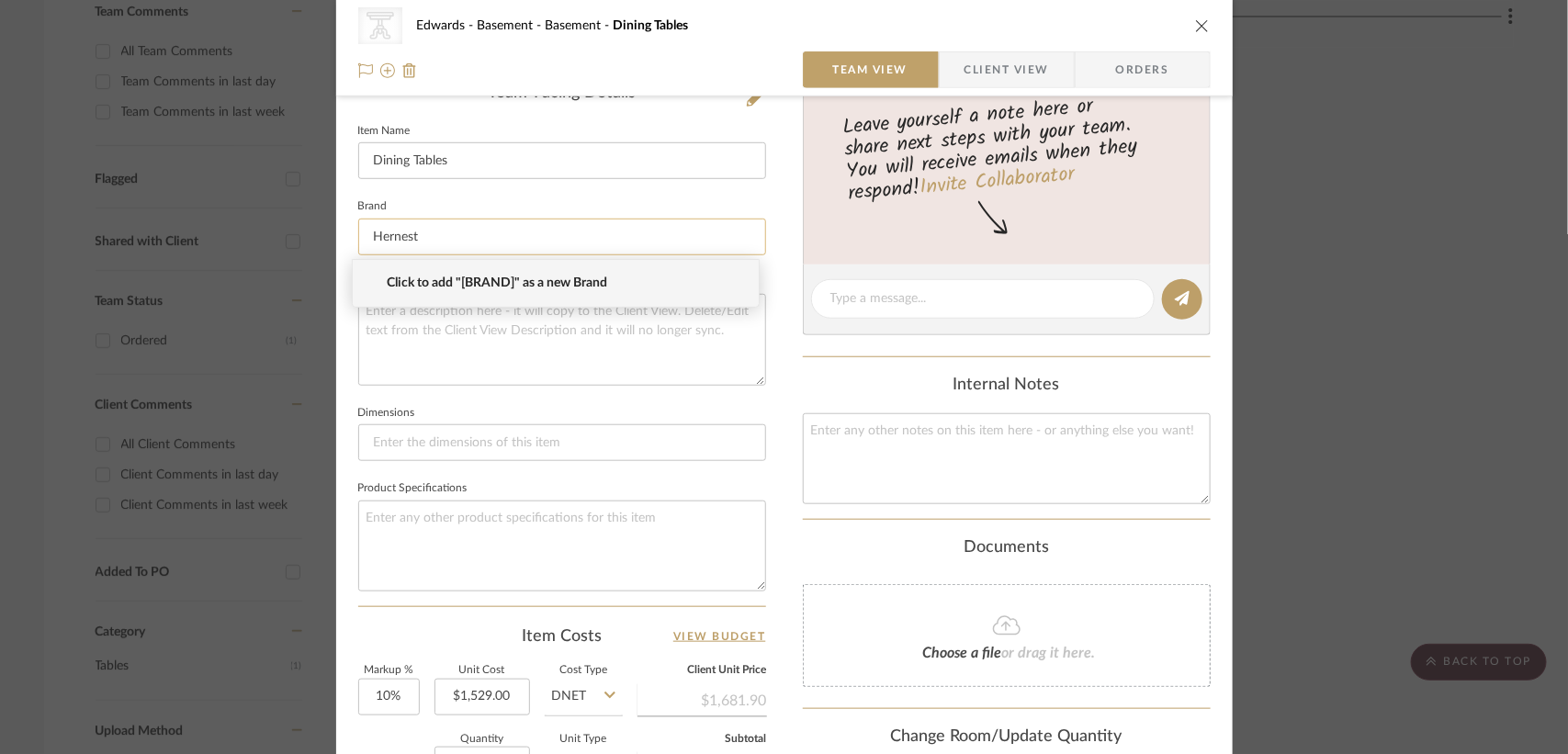click on "Hernest" 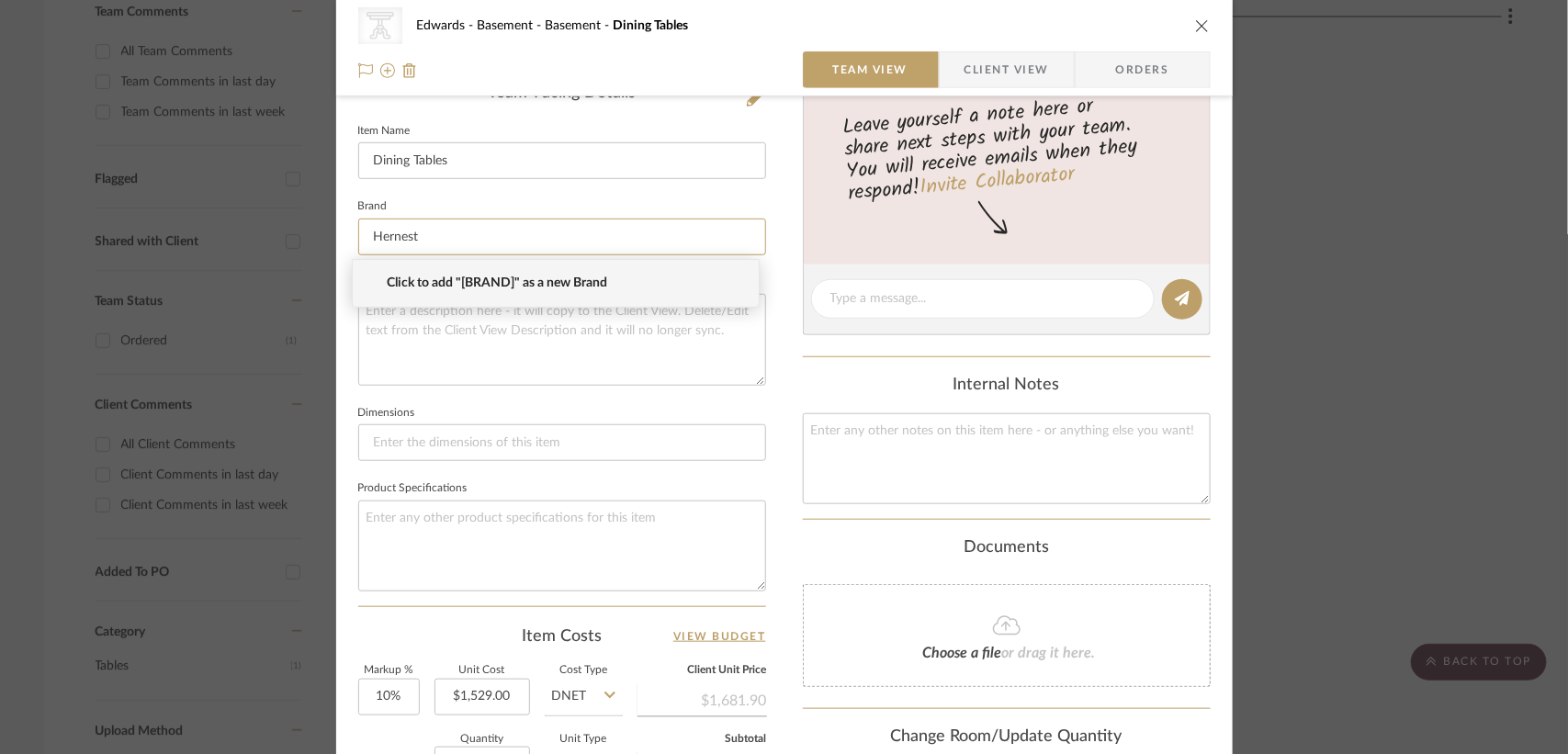 type on "Hernest" 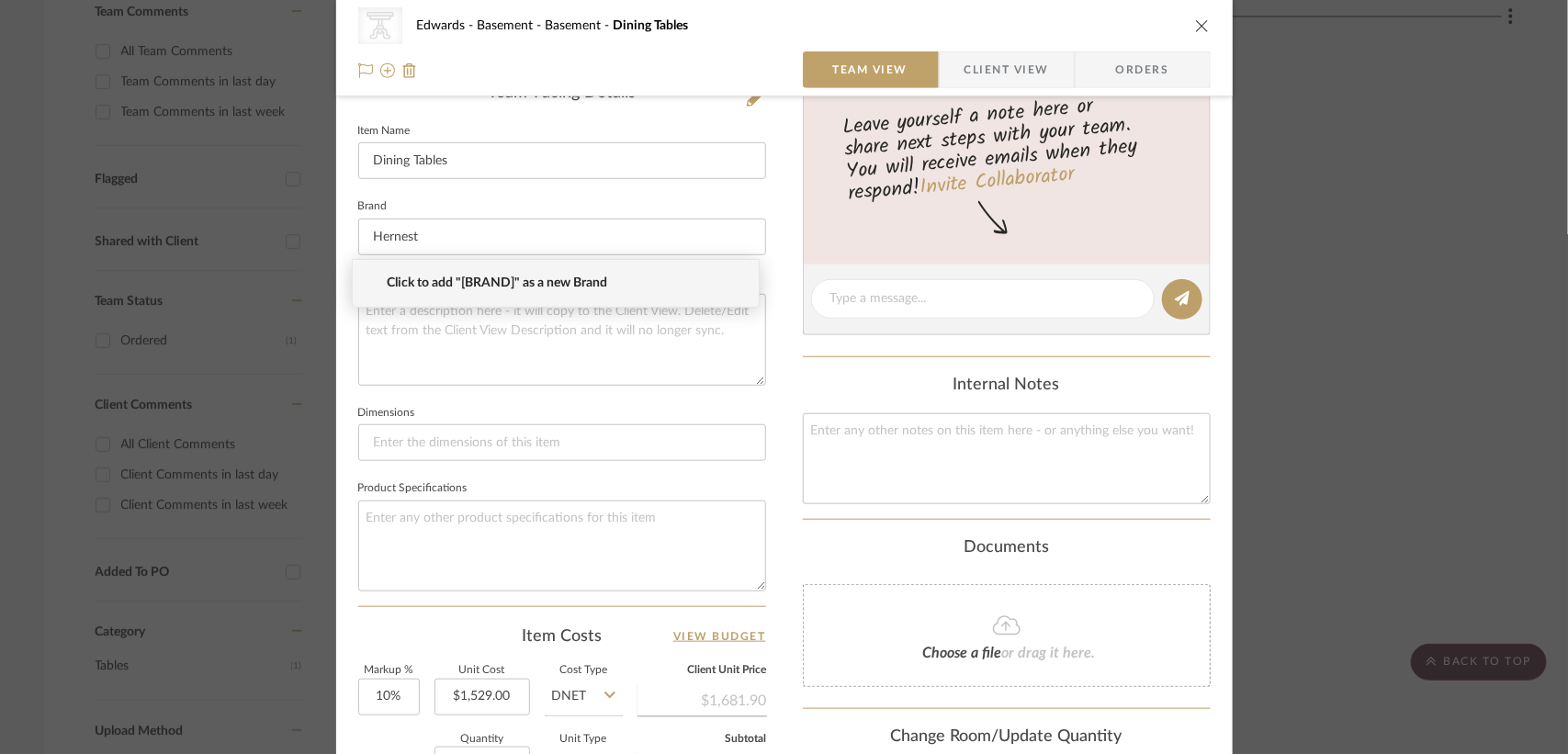 click on "Click to add "[BRAND]" as a new Brand" at bounding box center (563, 283) 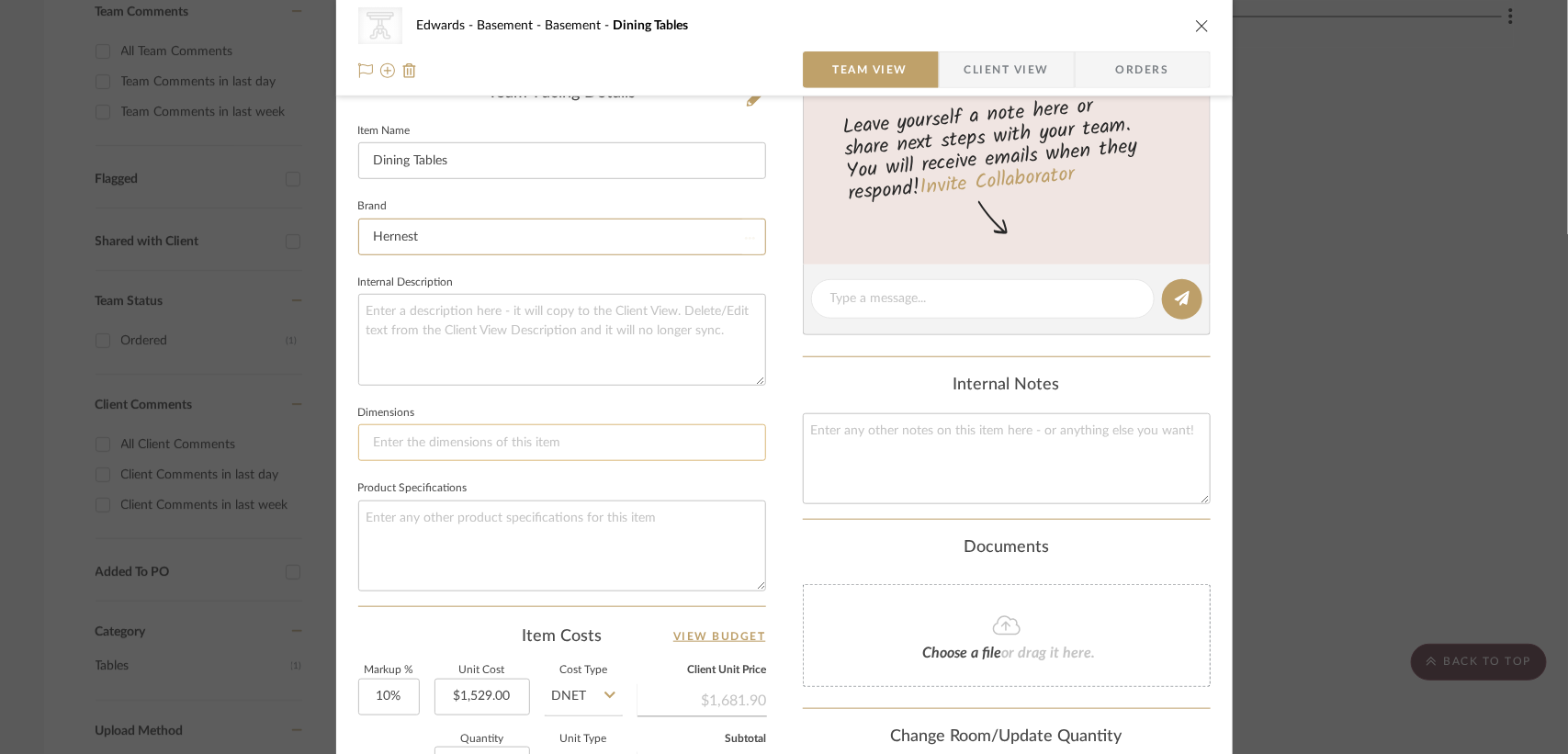 type 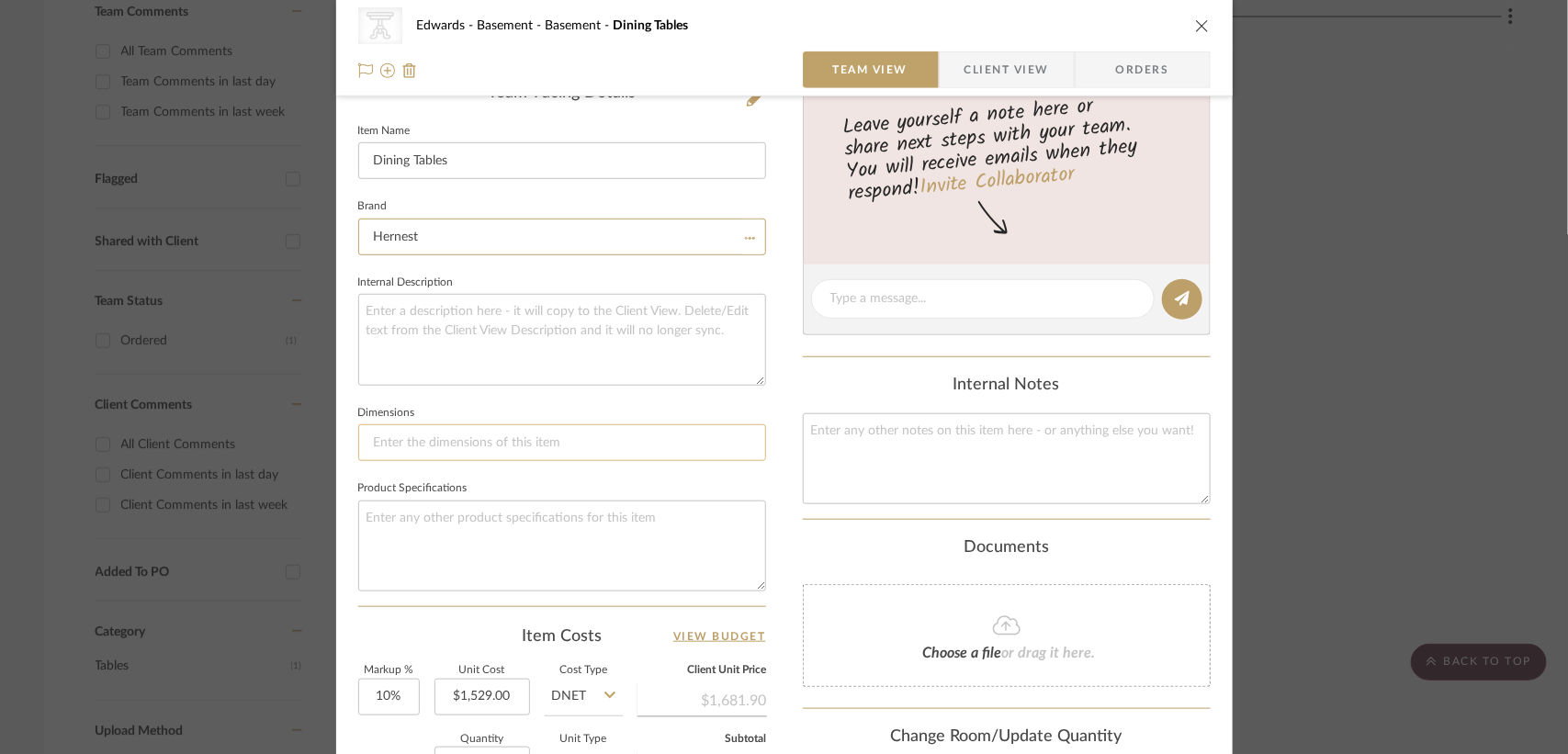 type 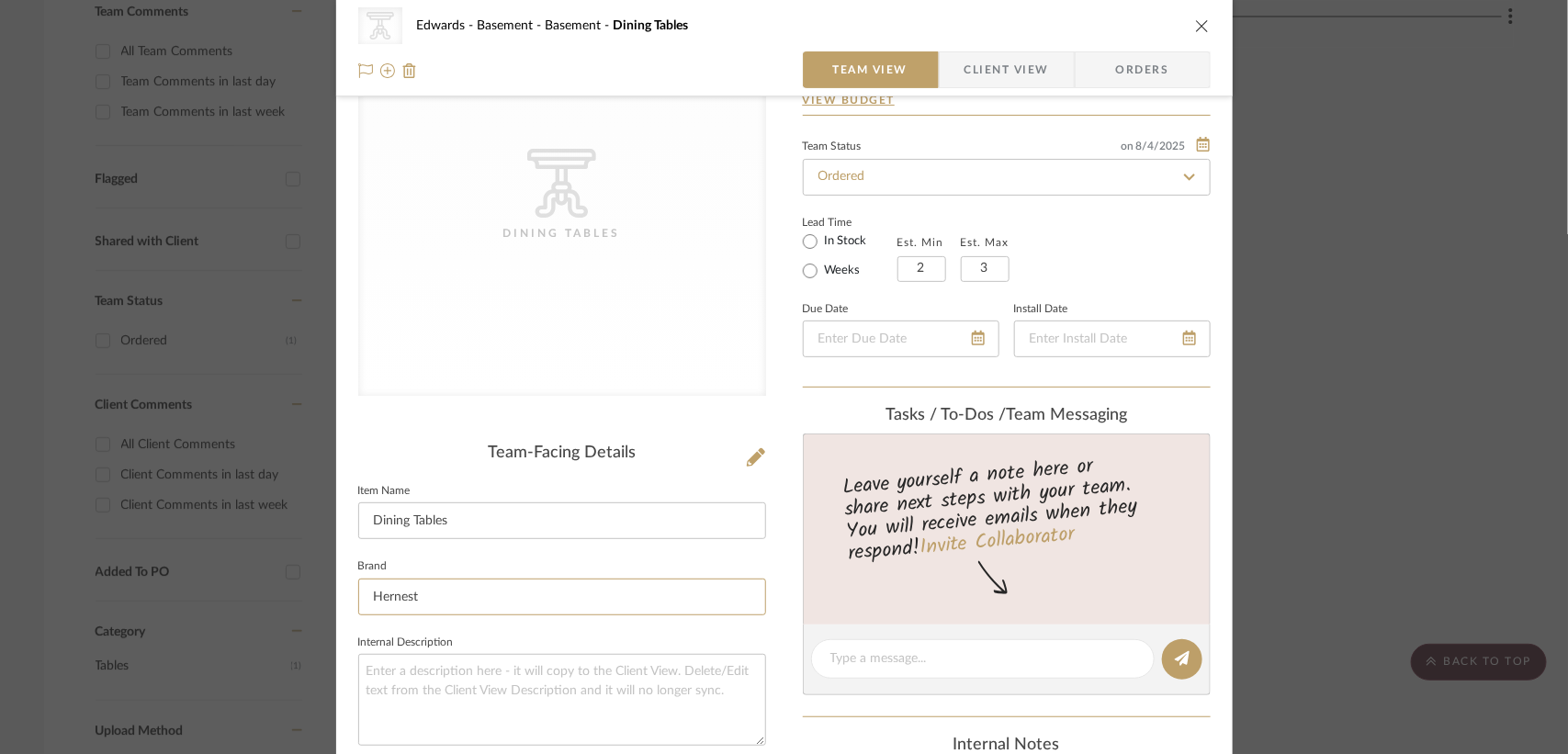 scroll, scrollTop: 0, scrollLeft: 0, axis: both 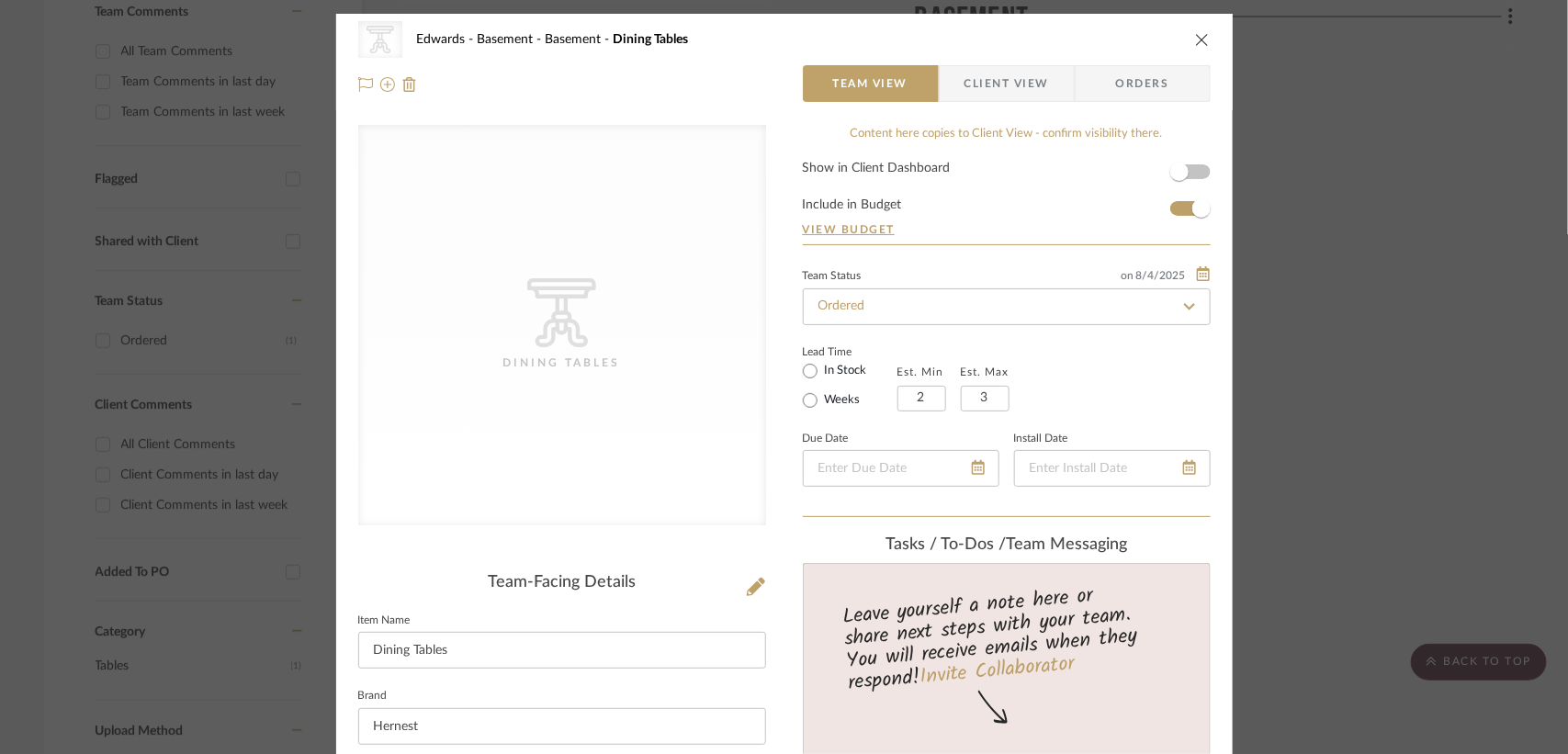 click on "CategoryIconTables Created with Sketch. Dining Tables" at bounding box center [562, 325] 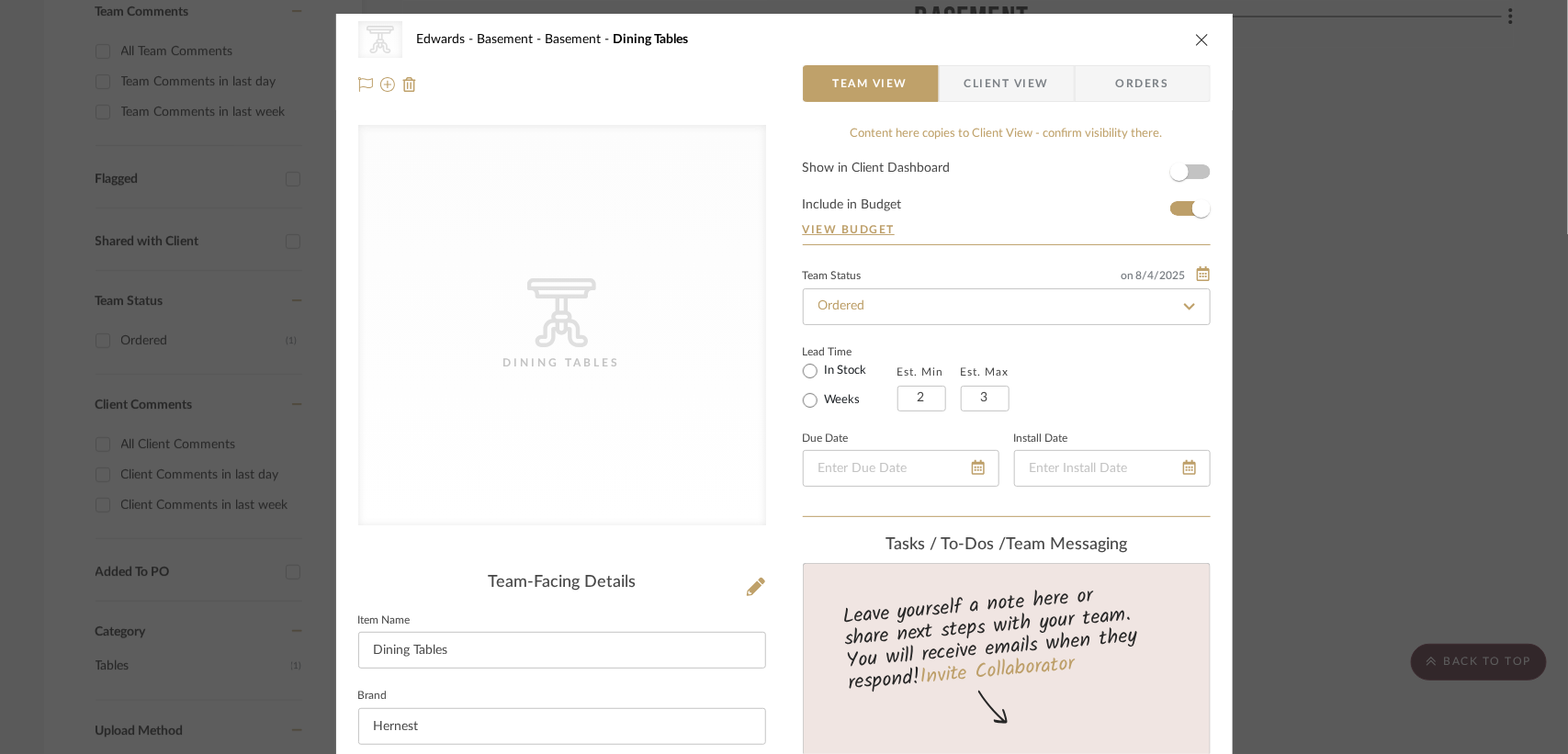 click on "CategoryIconTables Created with Sketch. Dining Tables" at bounding box center (562, 325) 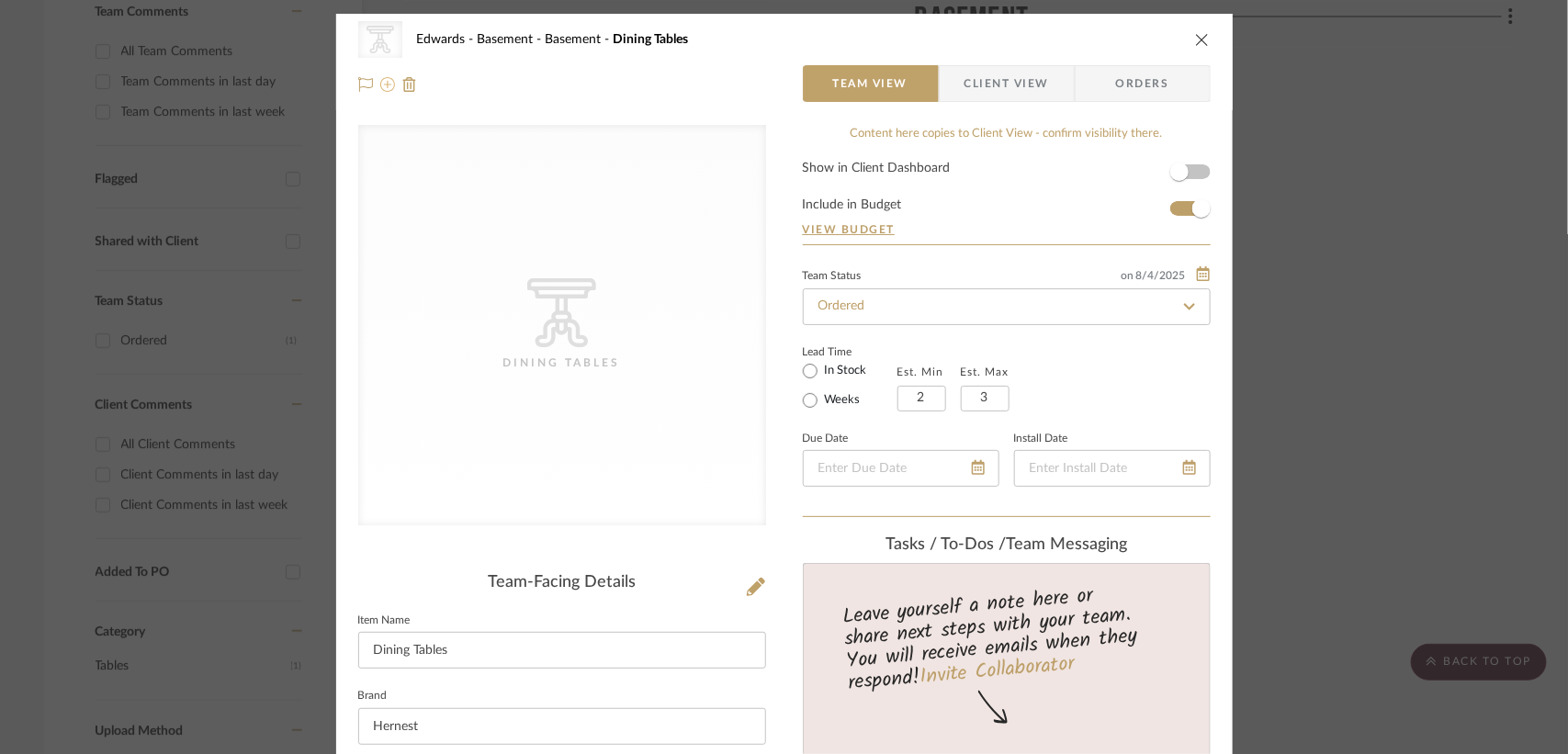 click 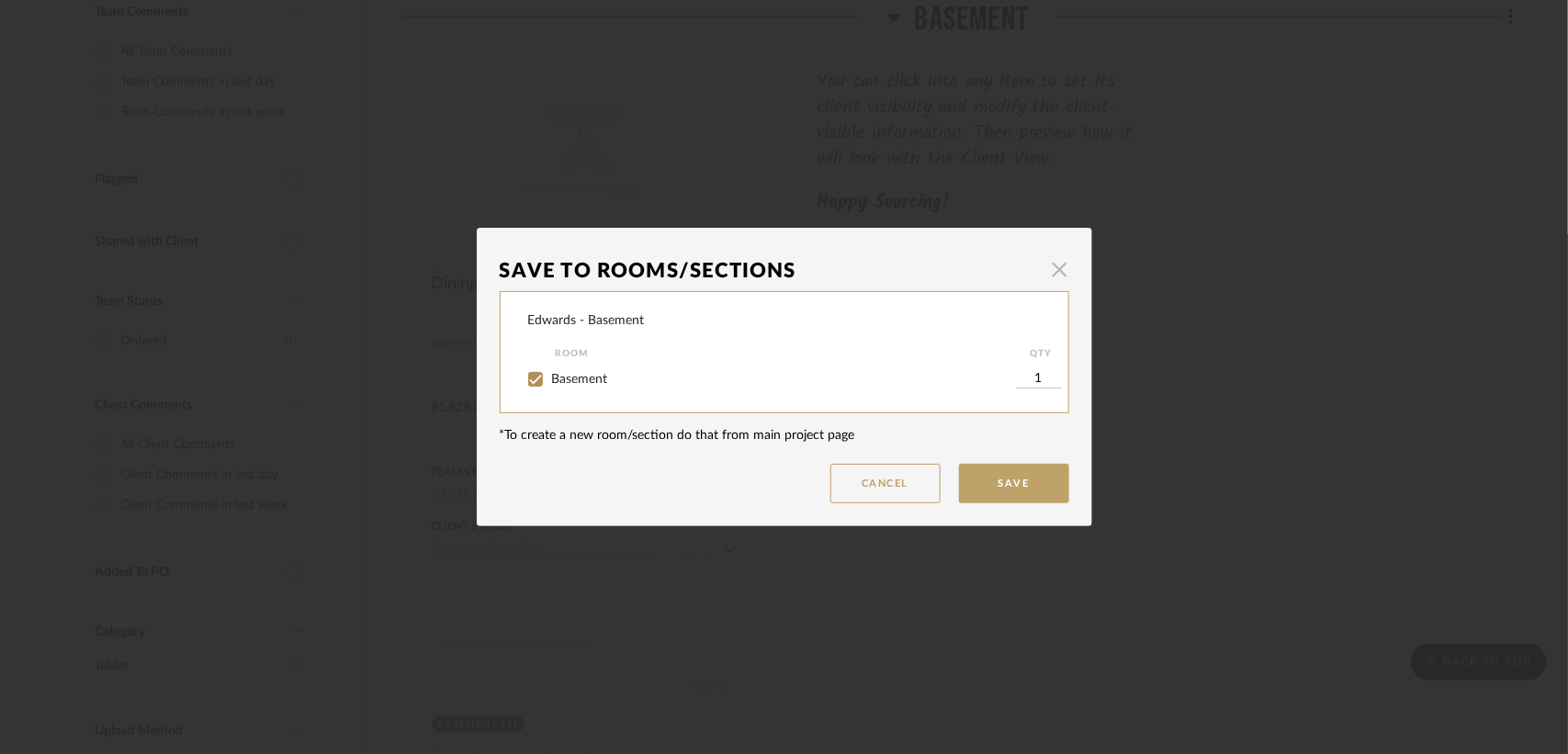 click at bounding box center (1060, 269) 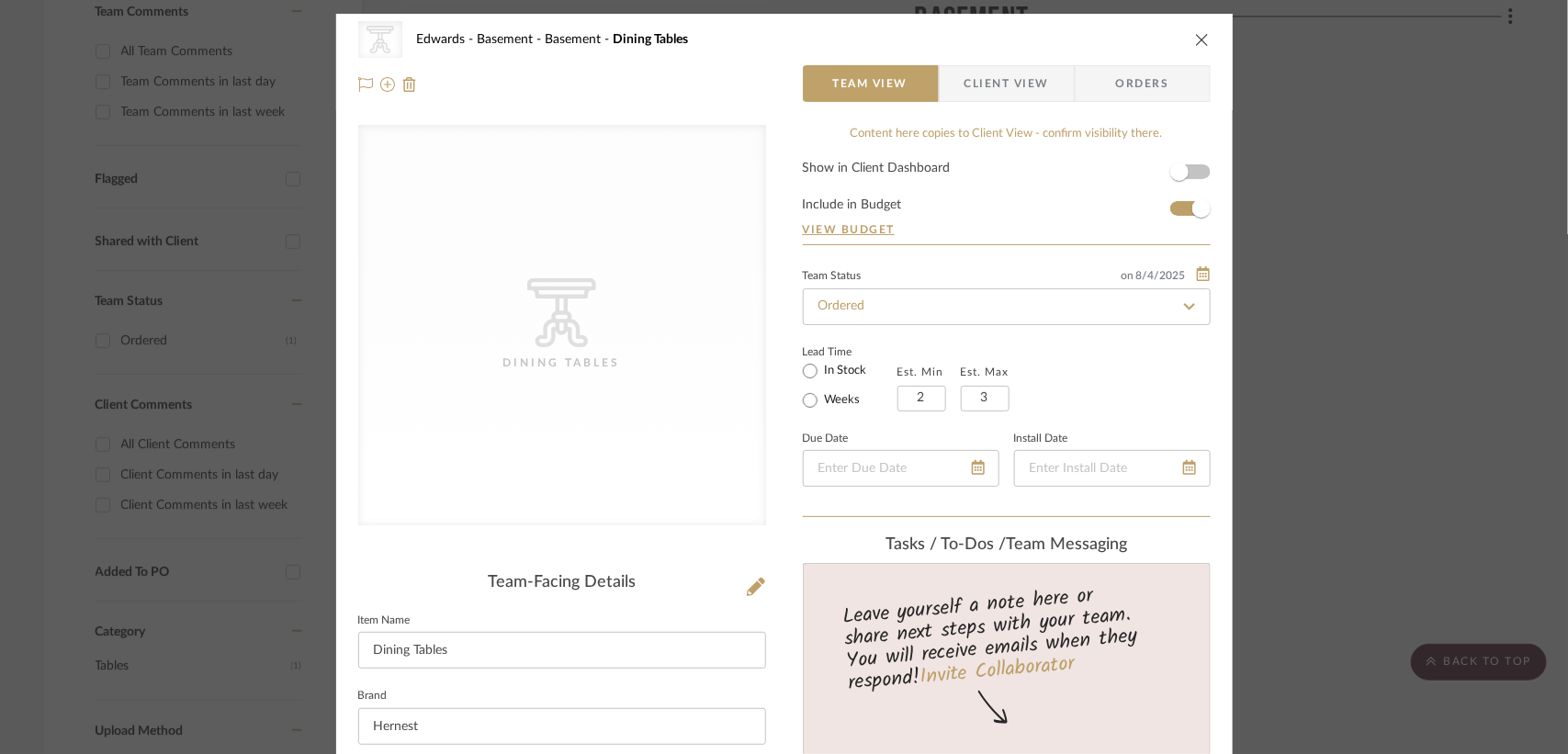 click on "Dining Tables" at bounding box center [562, 363] 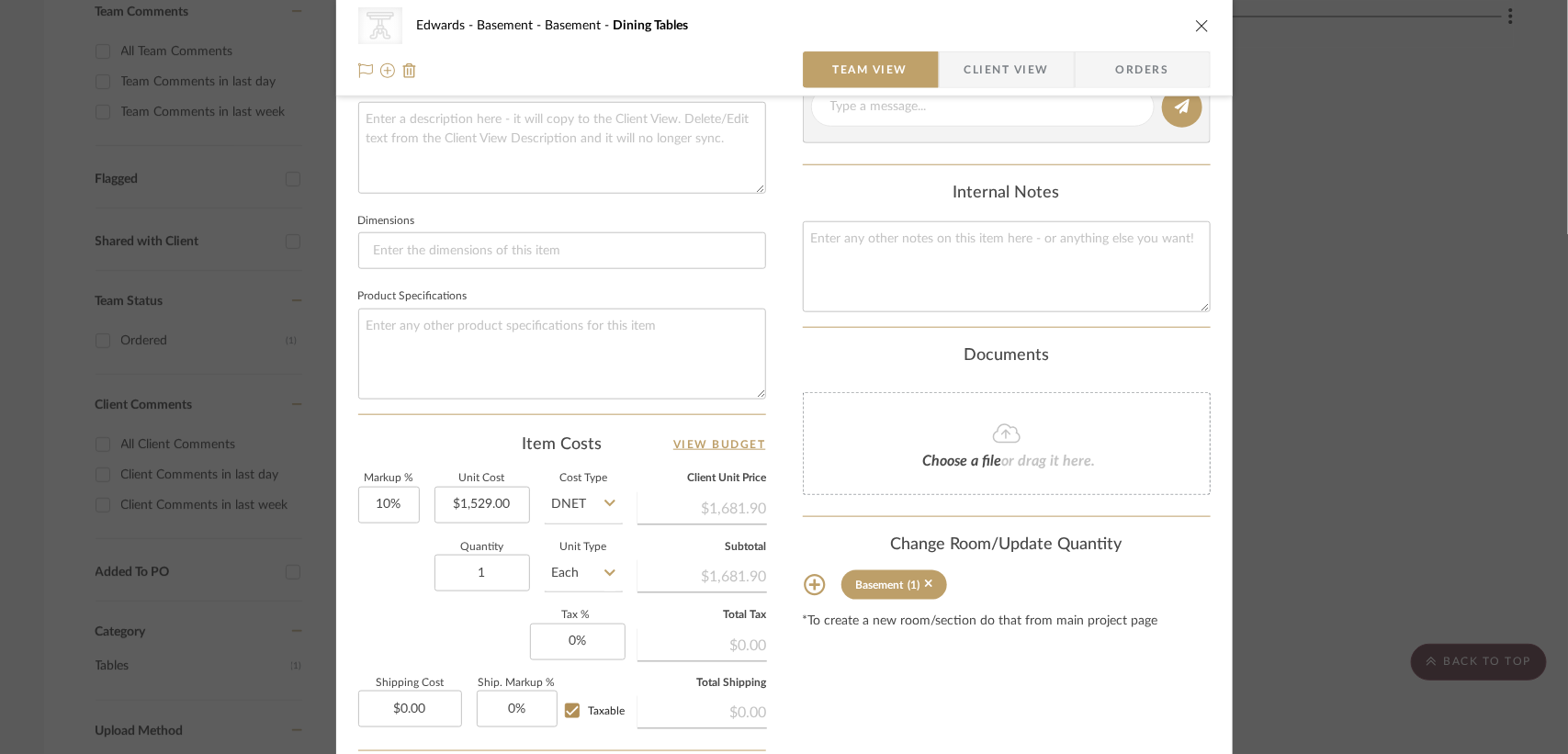 scroll, scrollTop: 689, scrollLeft: 0, axis: vertical 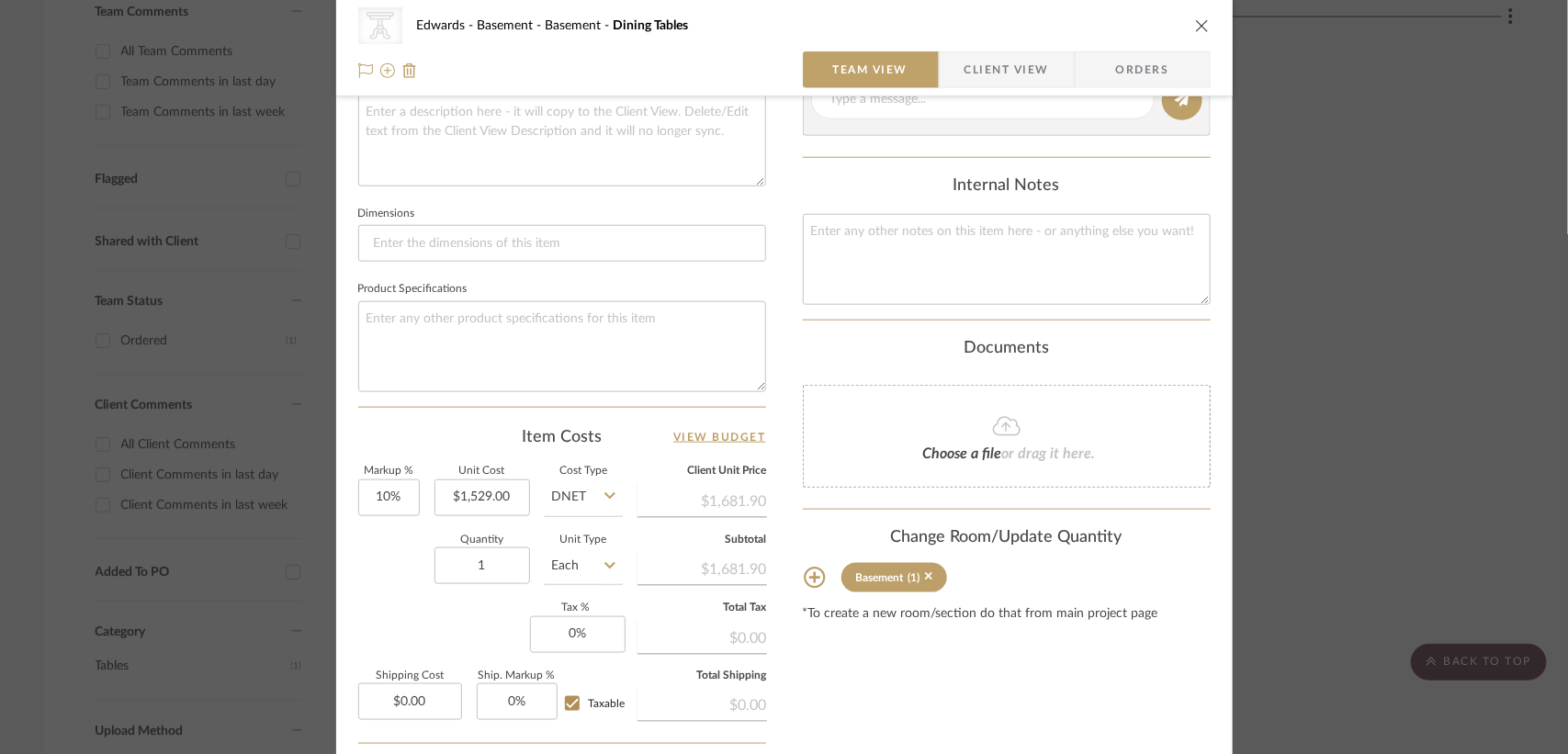 type 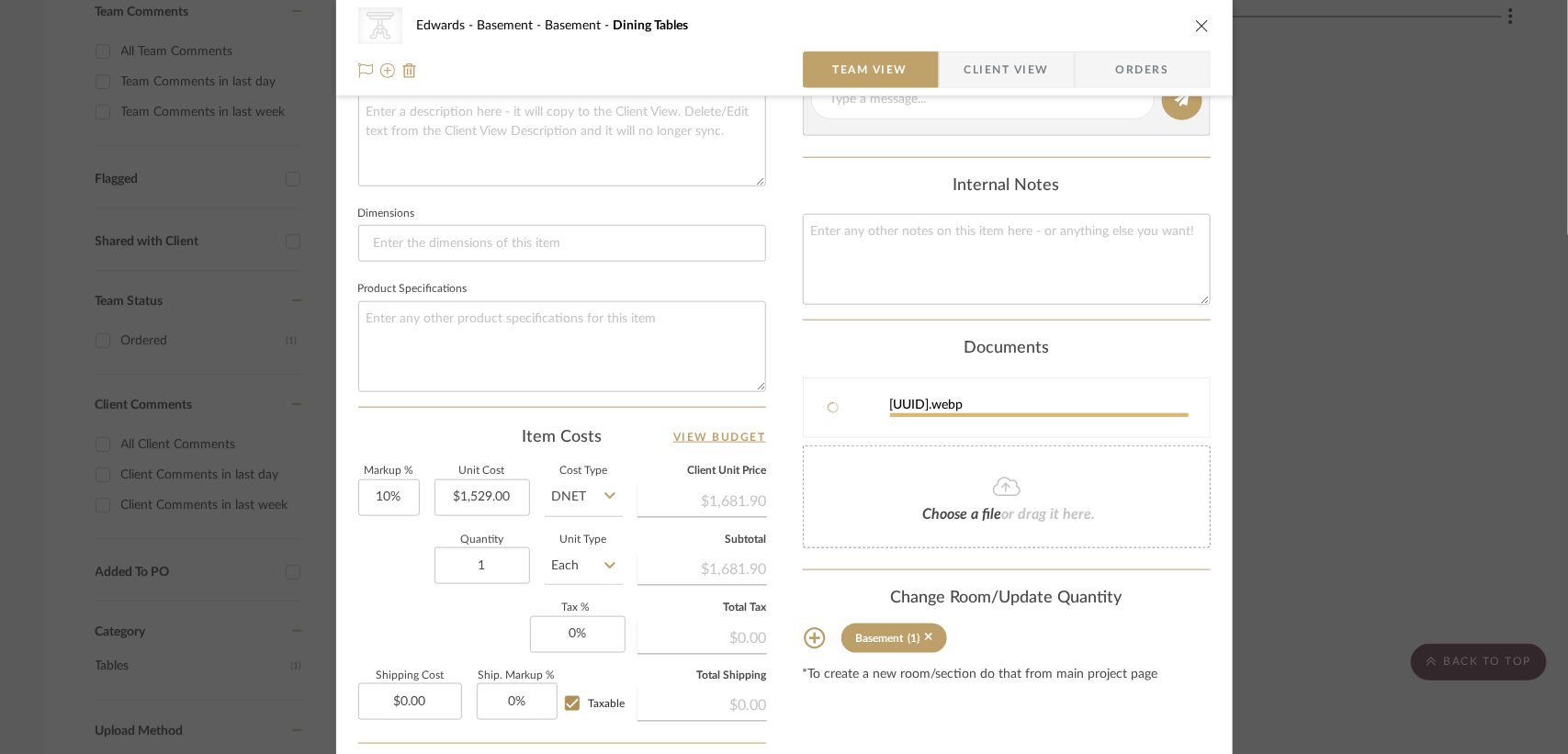 type 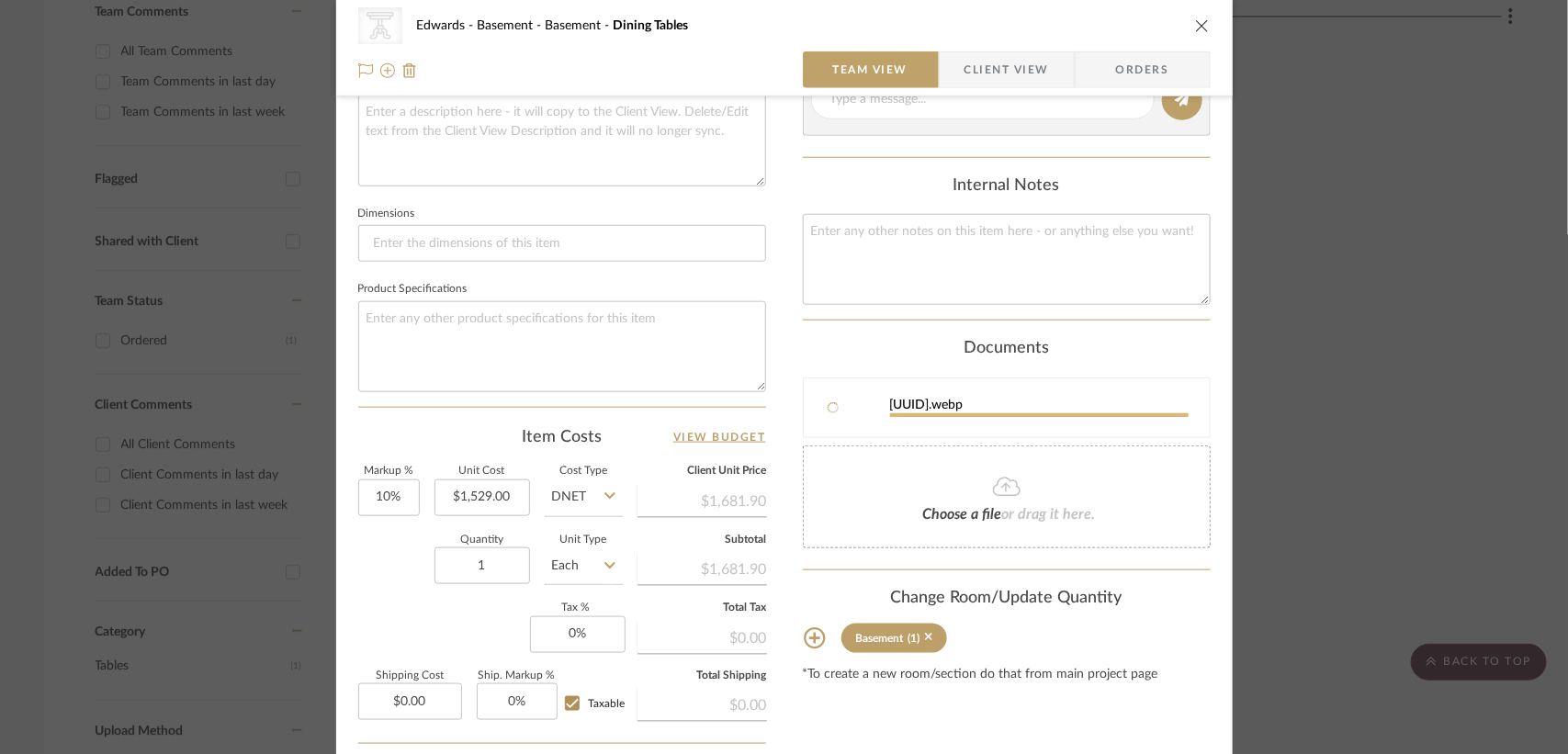 type 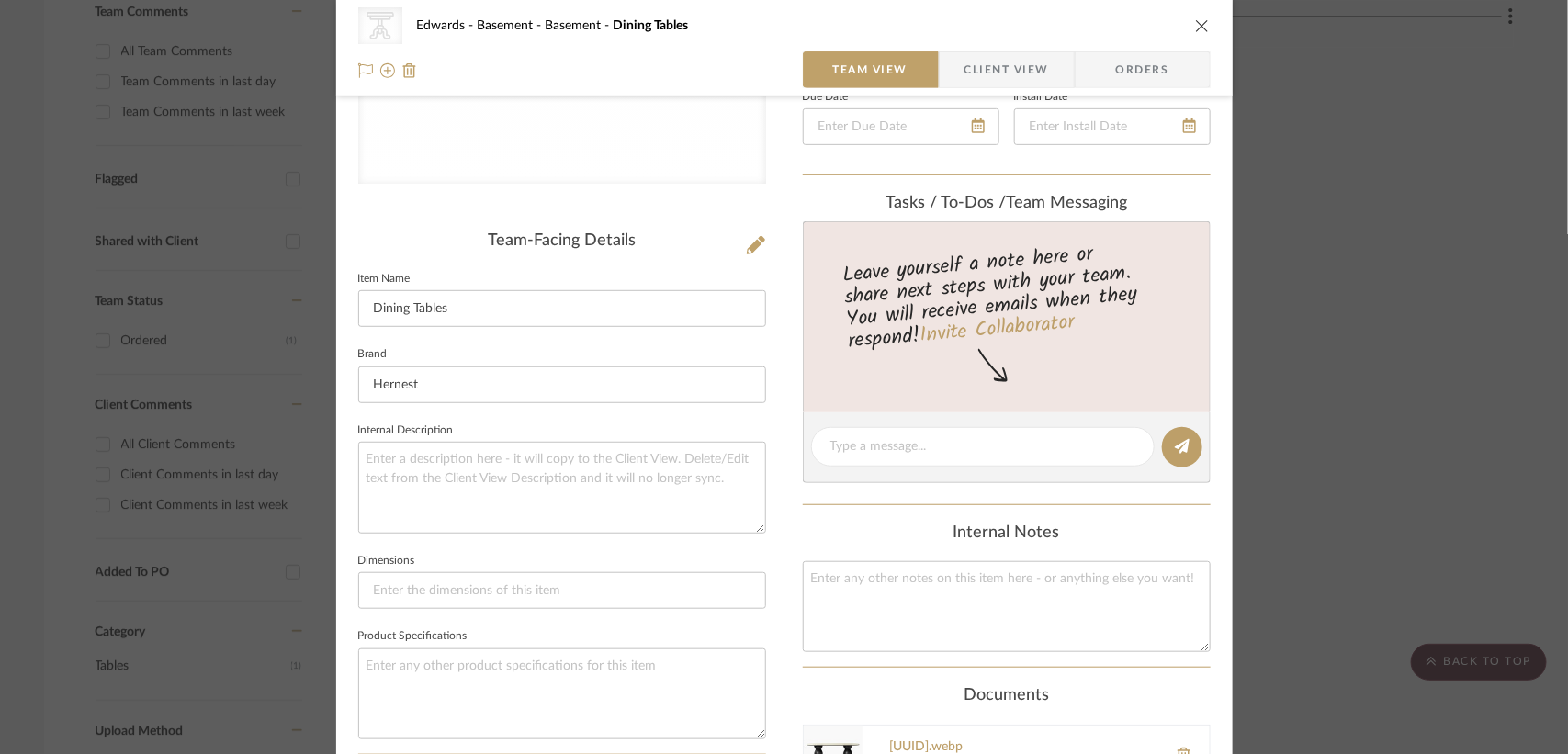 scroll, scrollTop: 0, scrollLeft: 0, axis: both 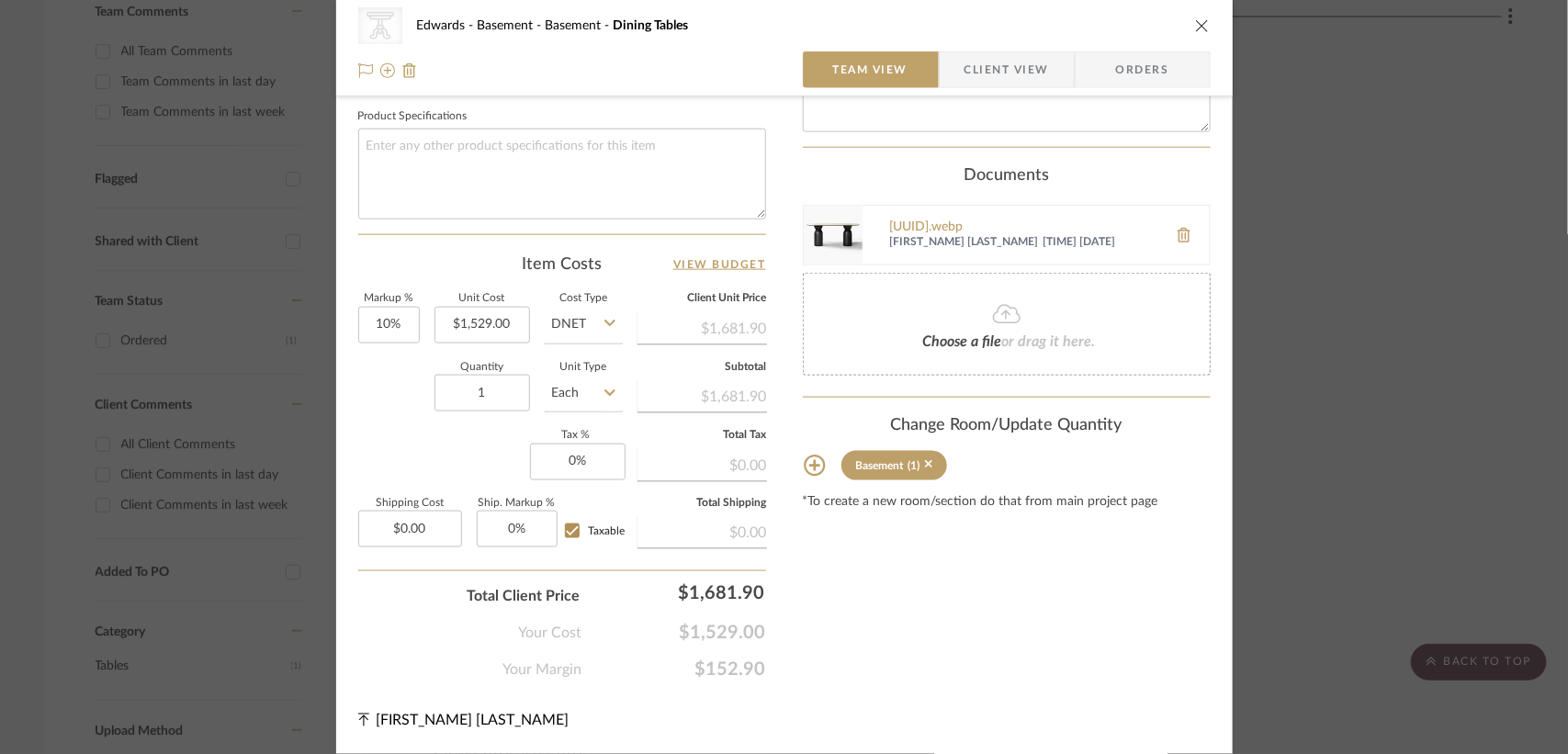click on "CategoryIconTables
Created with Sketch.
Dining Tables [LAST_NAME] - Basement Basement Dining Tables Team View Client View Orders
CategoryIconTables
Created with Sketch.
Dining Tables  Team-Facing Details   Item Name  Dining Tables  Brand  [BRAND_NAME]  Internal Description   Dimensions   Product Specifications   Item Costs   View Budget   Markup %  10%  Unit Cost  $1,529.00  Cost Type  DNET  Client Unit Price   $1,681.90   Quantity  1  Unit Type  Each  Subtotal   $1,681.90   Tax %  0%  Total Tax   $0.00   Shipping Cost  $0.00  Ship. Markup %  0% Taxable  Total Shipping   $0.00  Total Client Price  $1,681.90  Your Cost  $1,529.00  Your Margin  $152.90  Content here copies to Client View - confirm visibility there.  Show in Client Dashboard   Include in Budget   View Budget  Team Status on [MONTH]/[DAY]/[YEAR] [MONTH]/[DAY]/[YEAR] Ordered In Stock" at bounding box center (784, 377) 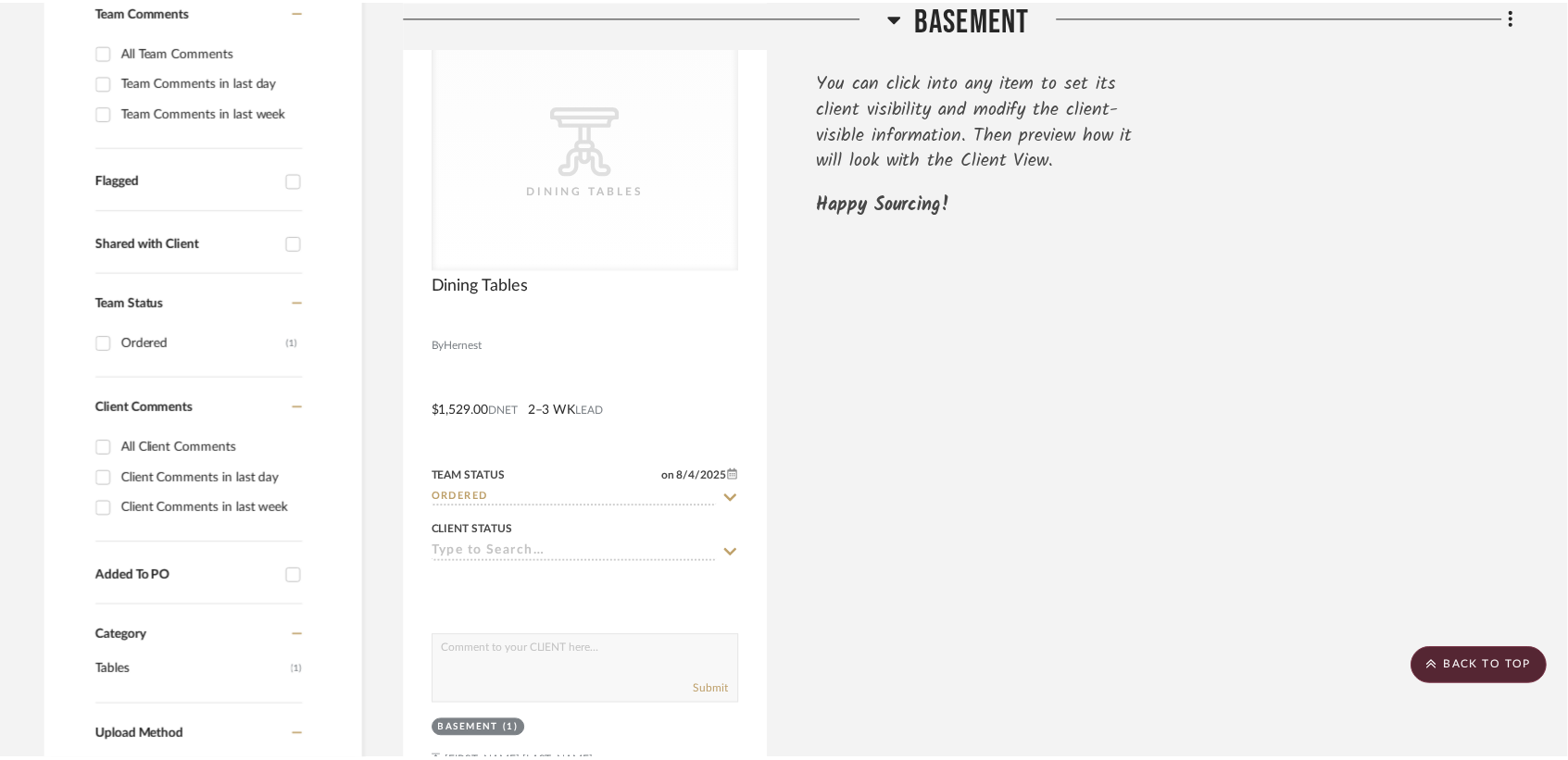 scroll, scrollTop: 514, scrollLeft: 0, axis: vertical 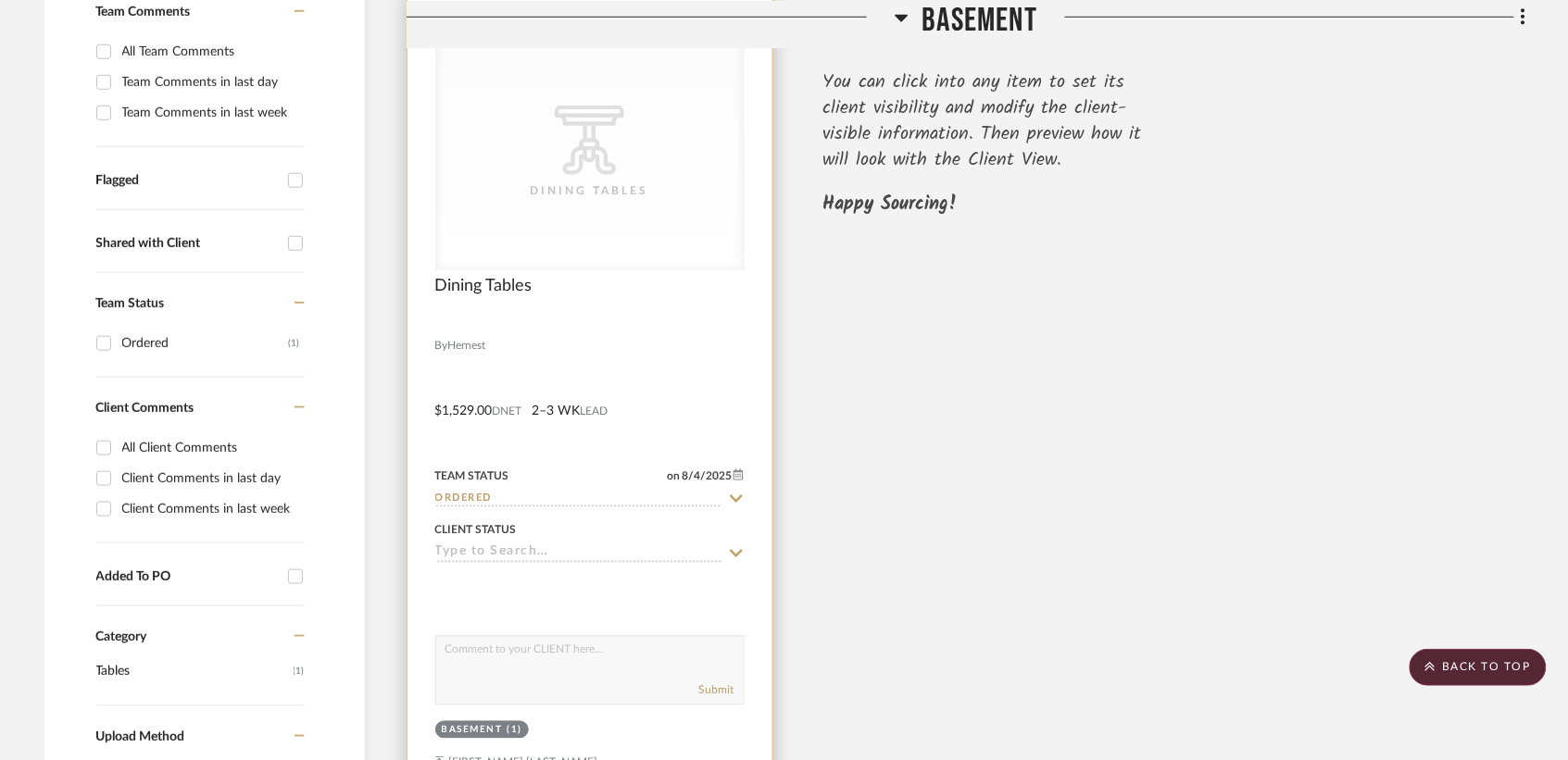 click on "CategoryIconTables Created with Sketch. Dining Tables" at bounding box center [590, 153] 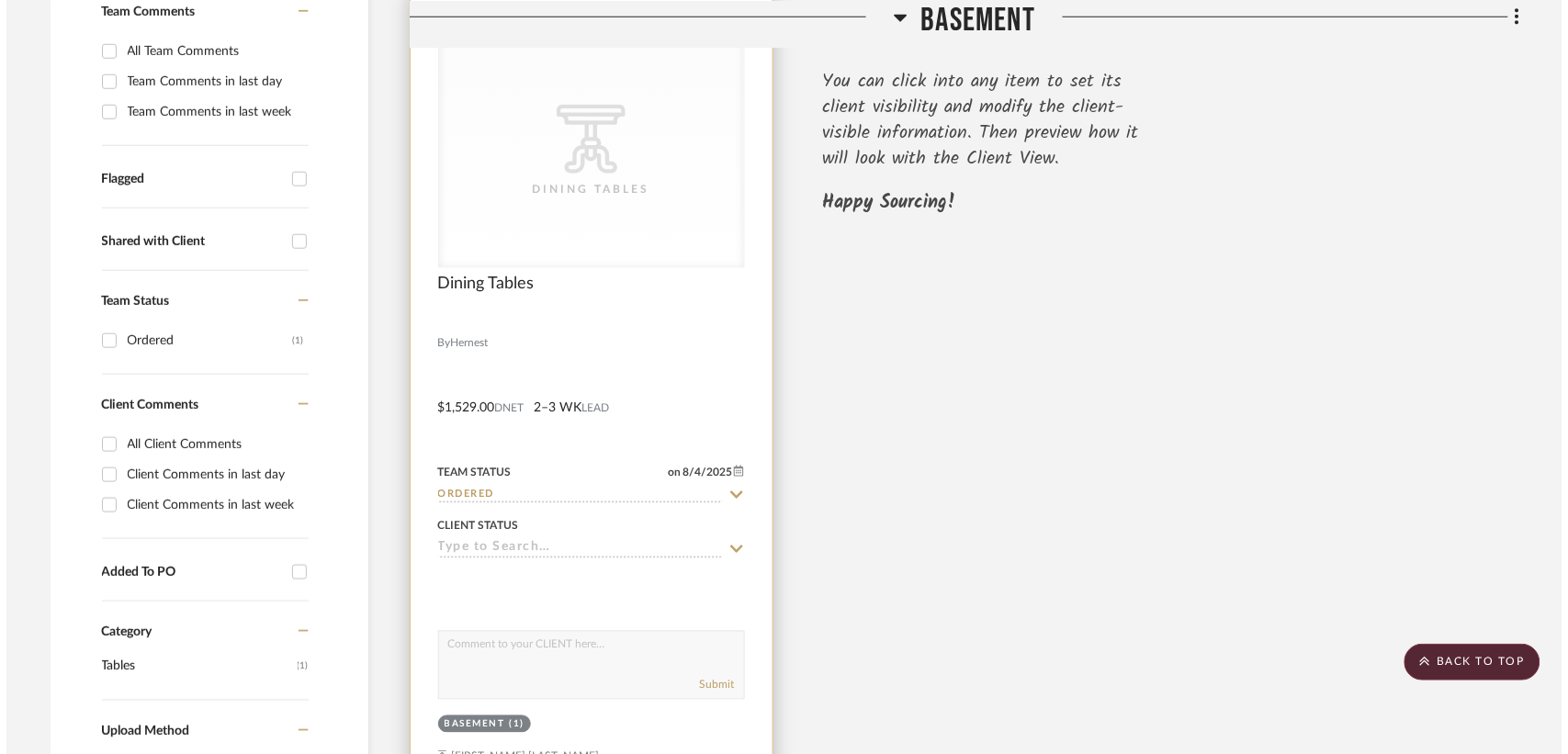 scroll, scrollTop: 0, scrollLeft: 0, axis: both 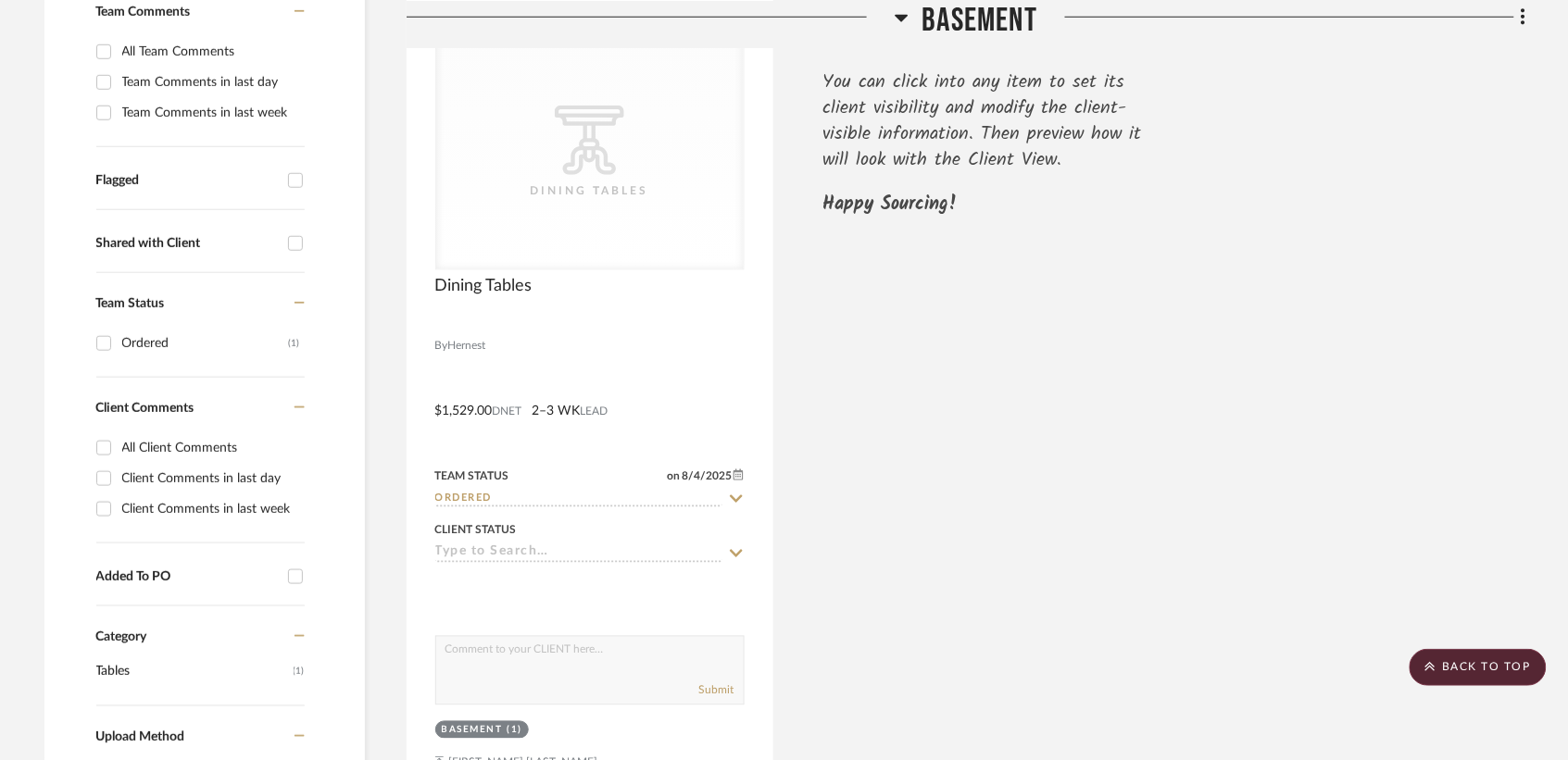 drag, startPoint x: 1538, startPoint y: 270, endPoint x: 1026, endPoint y: 391, distance: 526.1036 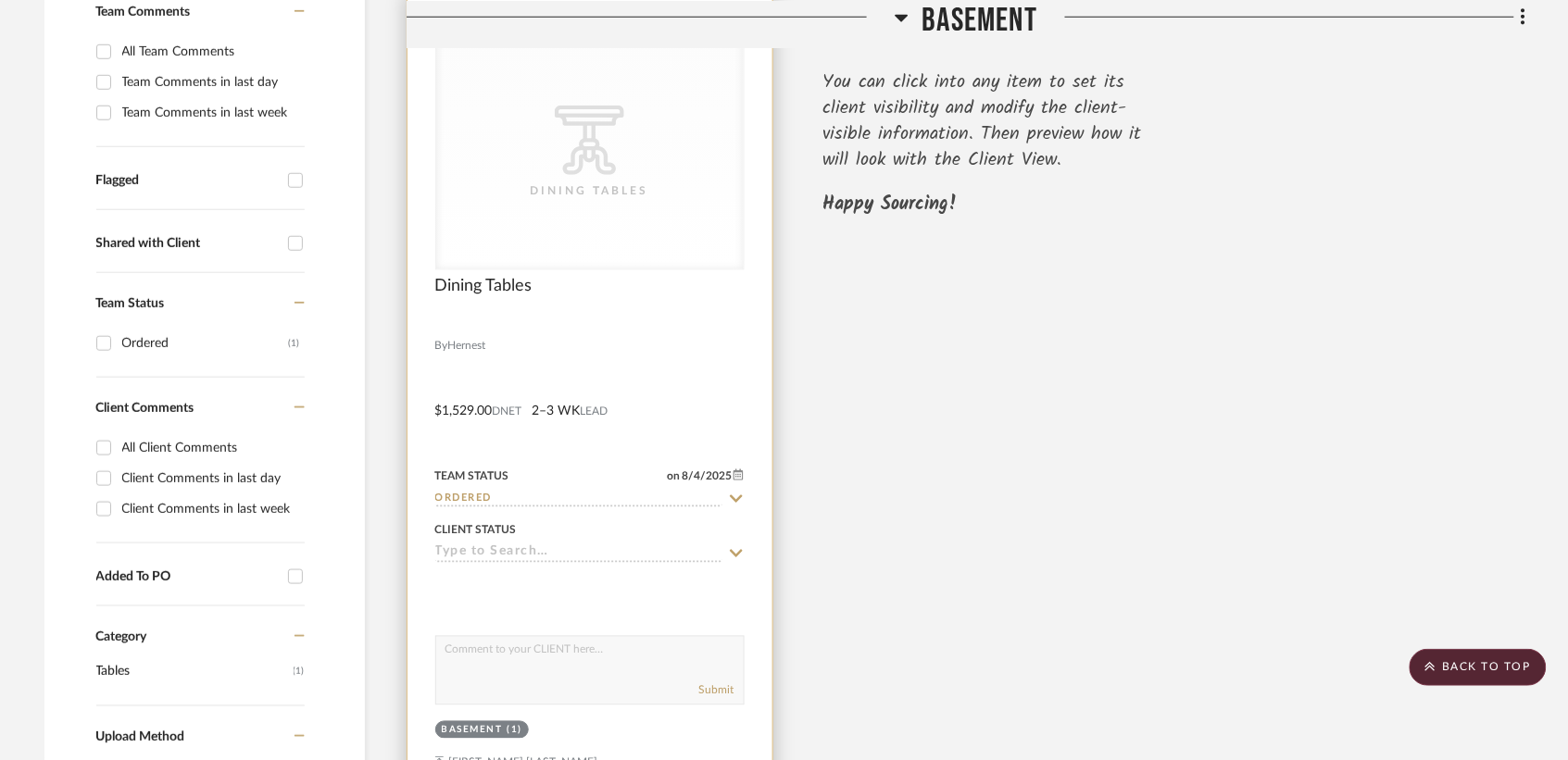 click 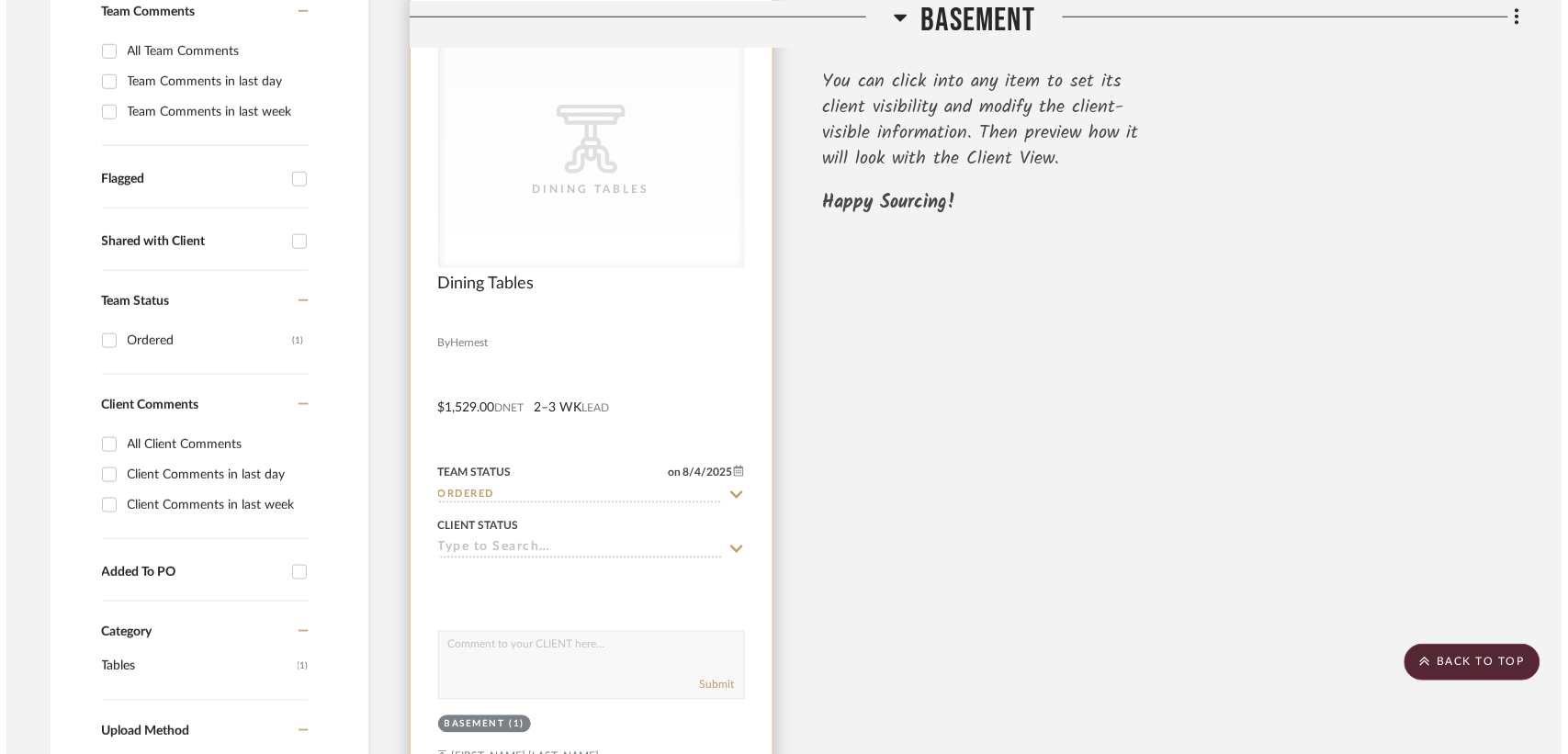 scroll, scrollTop: 0, scrollLeft: 0, axis: both 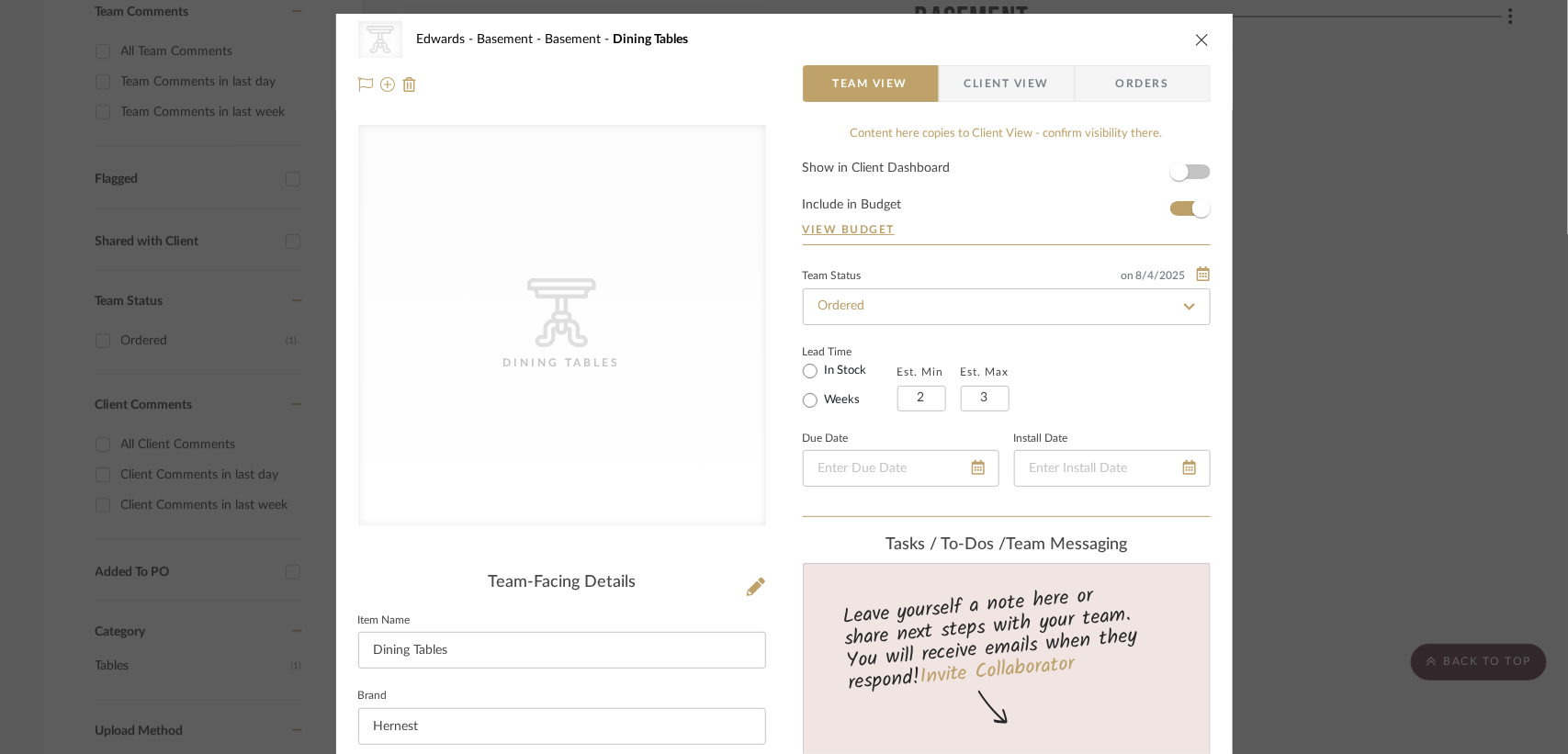 click on "CategoryIconTables Created with Sketch. Dining Tables" at bounding box center [562, 325] 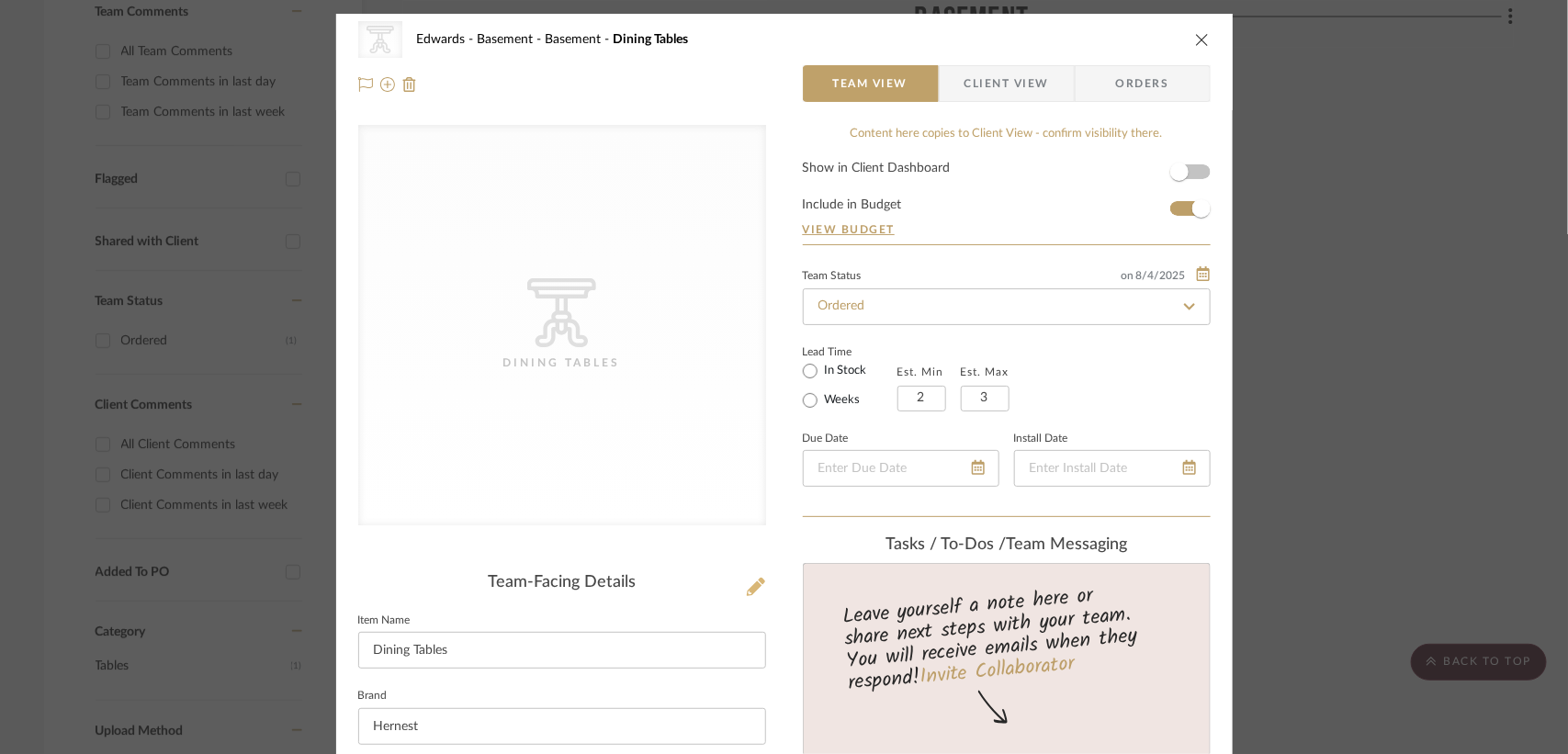 click 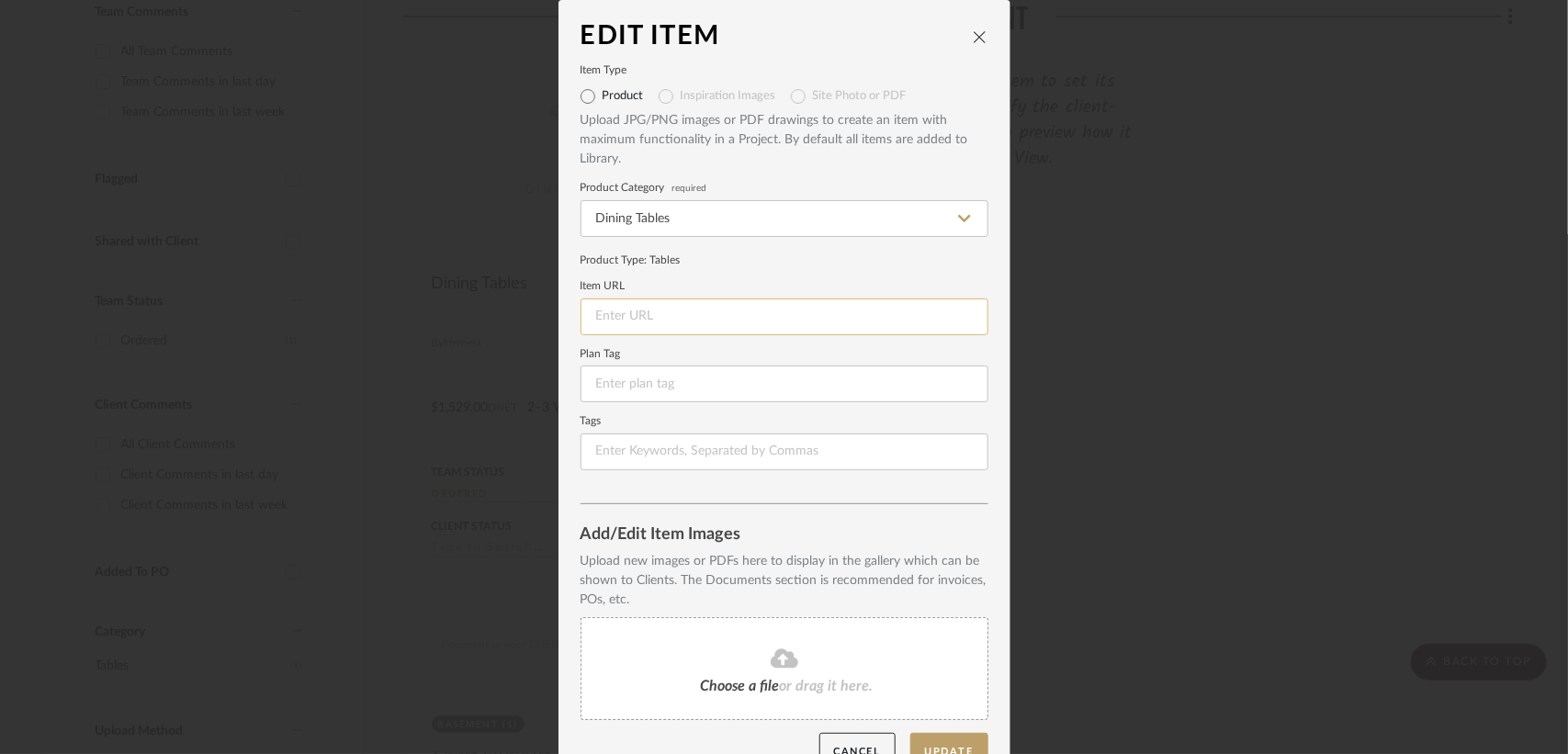click at bounding box center (784, 317) 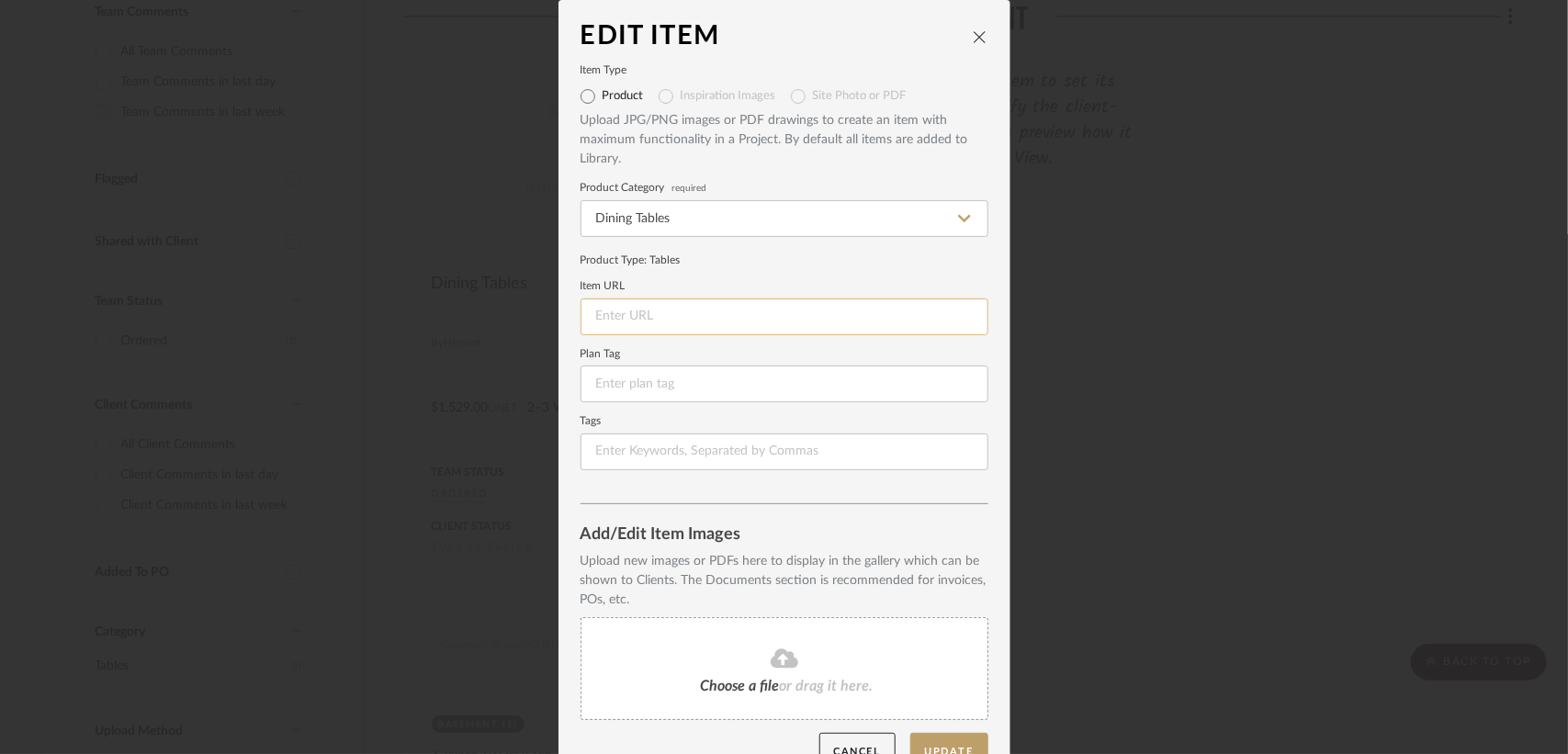 paste on "https://www.hernest.com/item/modern-sintered-stone-dining-table-with-double-pedestal-base-709-inch-p-3943.html?utm_source=google&utm_medium=cpc&utm_campaign=lilo-pmax-(diningtable)offline-1127&utm_content=lilo&utm_id={{campaign.id}}&gad_source=1&gad_campaignid=21957213029&gbraid=0AAAAAqMp2xLR-21Q6LnxoqNGLbaBPzPck&gclid=Cj0KCQjwtMHEBhC-ARIsABua5iT8JUaS1qRRrY4isgc_EFN6vI4EPnn1fiTAPcZRCm94KbcqkQI_ohoaAq6yEALw_wcB" 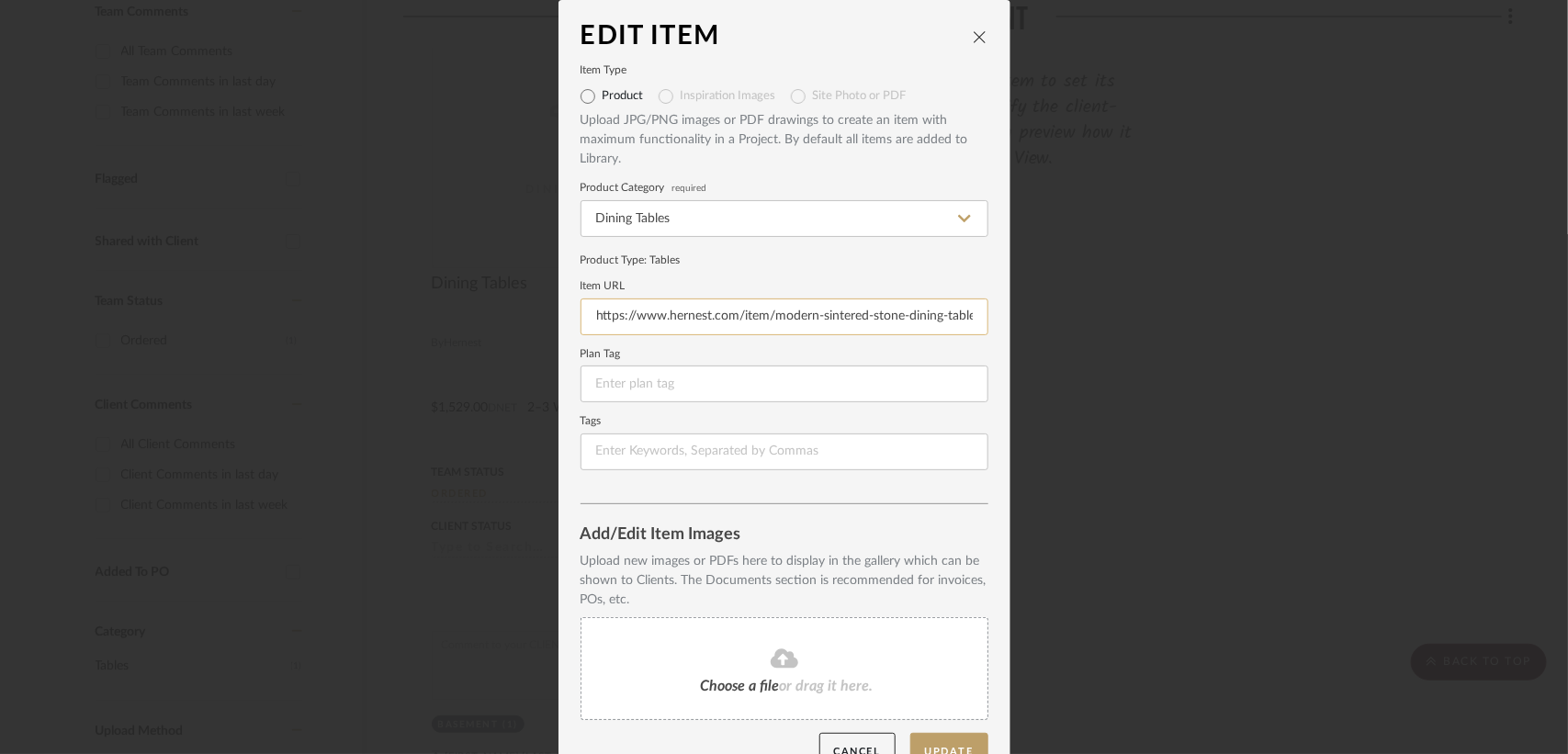 scroll, scrollTop: 0, scrollLeft: 2340, axis: horizontal 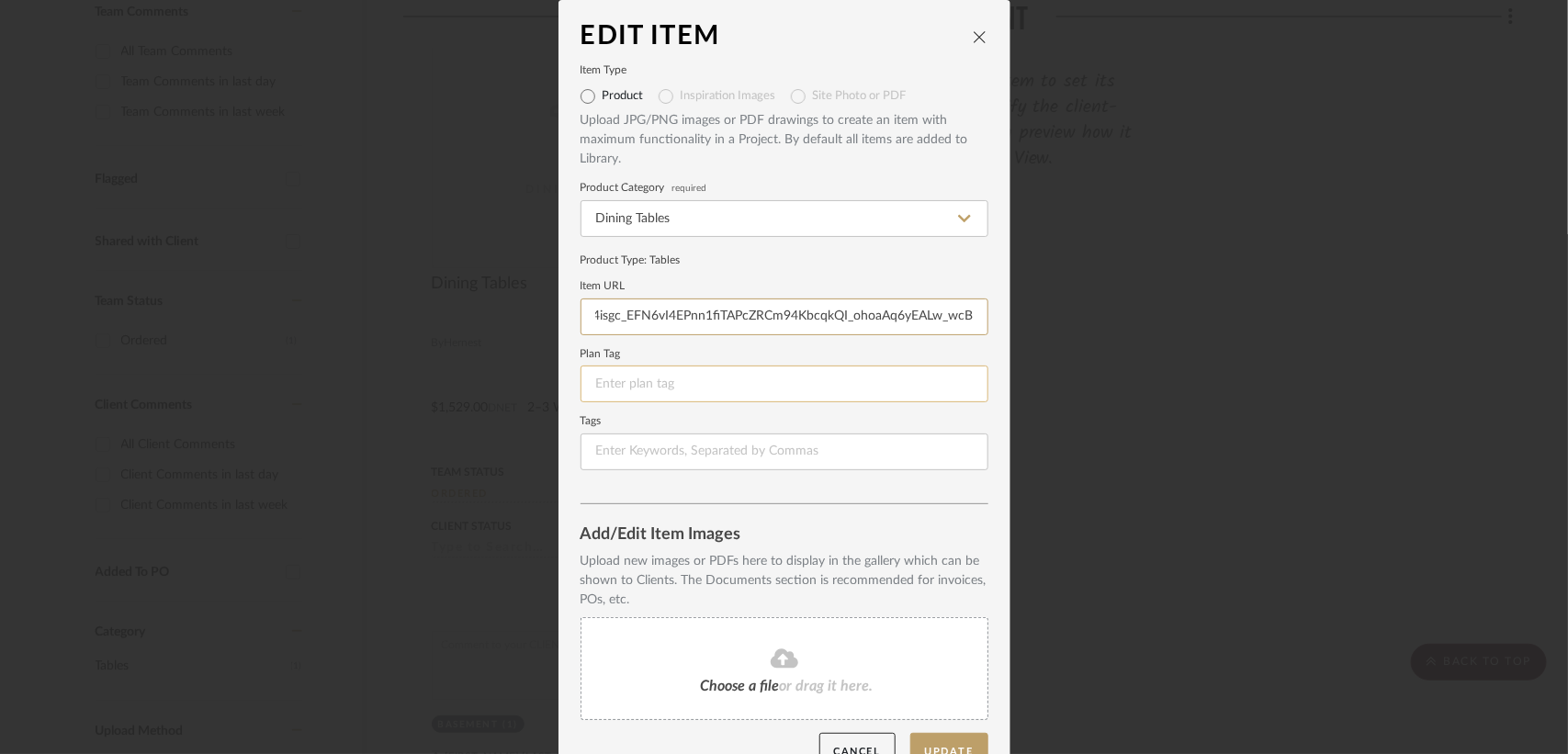type on "https://www.hernest.com/item/modern-sintered-stone-dining-table-with-double-pedestal-base-709-inch-p-3943.html?utm_source=google&utm_medium=cpc&utm_campaign=lilo-pmax-(diningtable)offline-1127&utm_content=lilo&utm_id={{campaign.id}}&gad_source=1&gad_campaignid=21957213029&gbraid=0AAAAAqMp2xLR-21Q6LnxoqNGLbaBPzPck&gclid=Cj0KCQjwtMHEBhC-ARIsABua5iT8JUaS1qRRrY4isgc_EFN6vI4EPnn1fiTAPcZRCm94KbcqkQI_ohoaAq6yEALw_wcB" 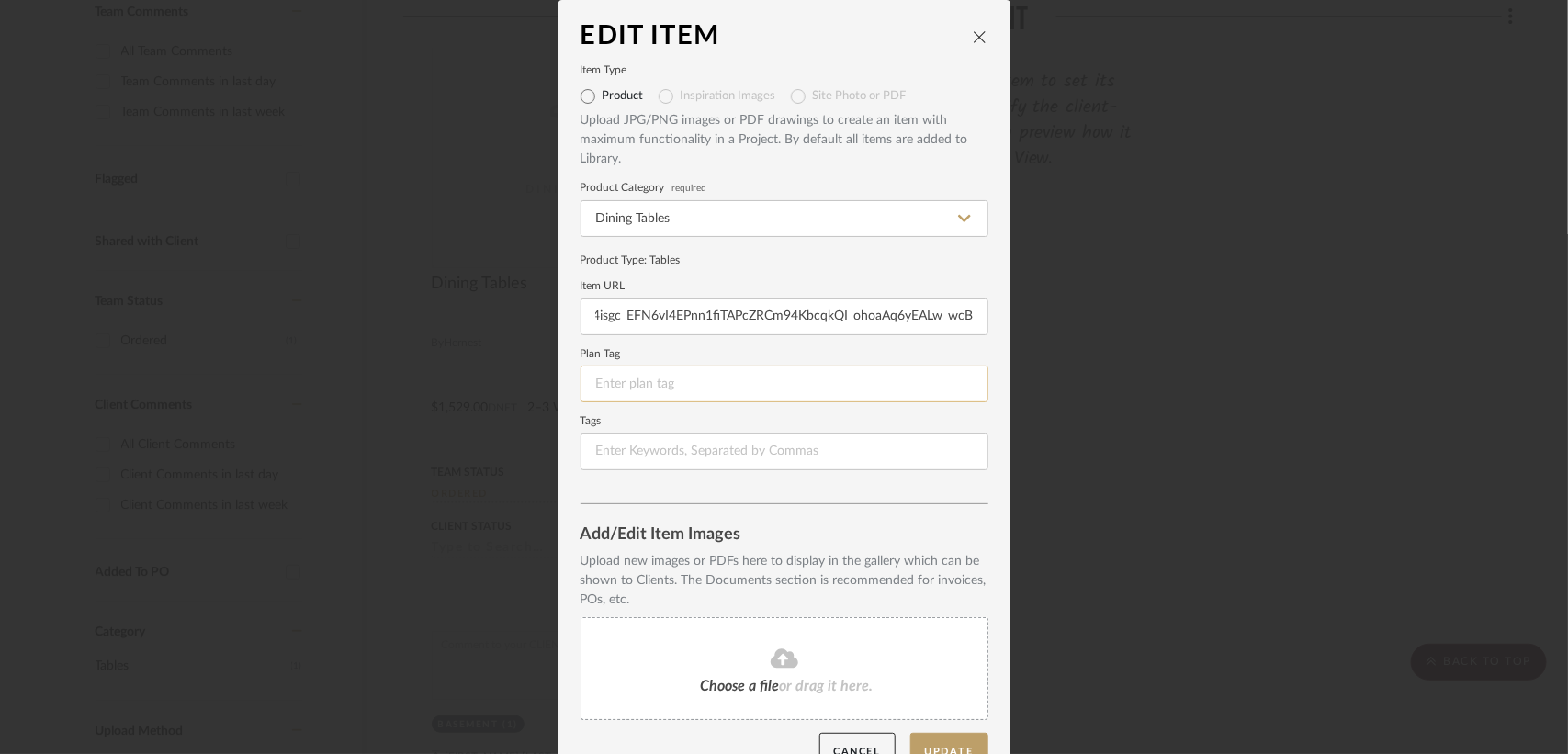 scroll, scrollTop: 0, scrollLeft: 0, axis: both 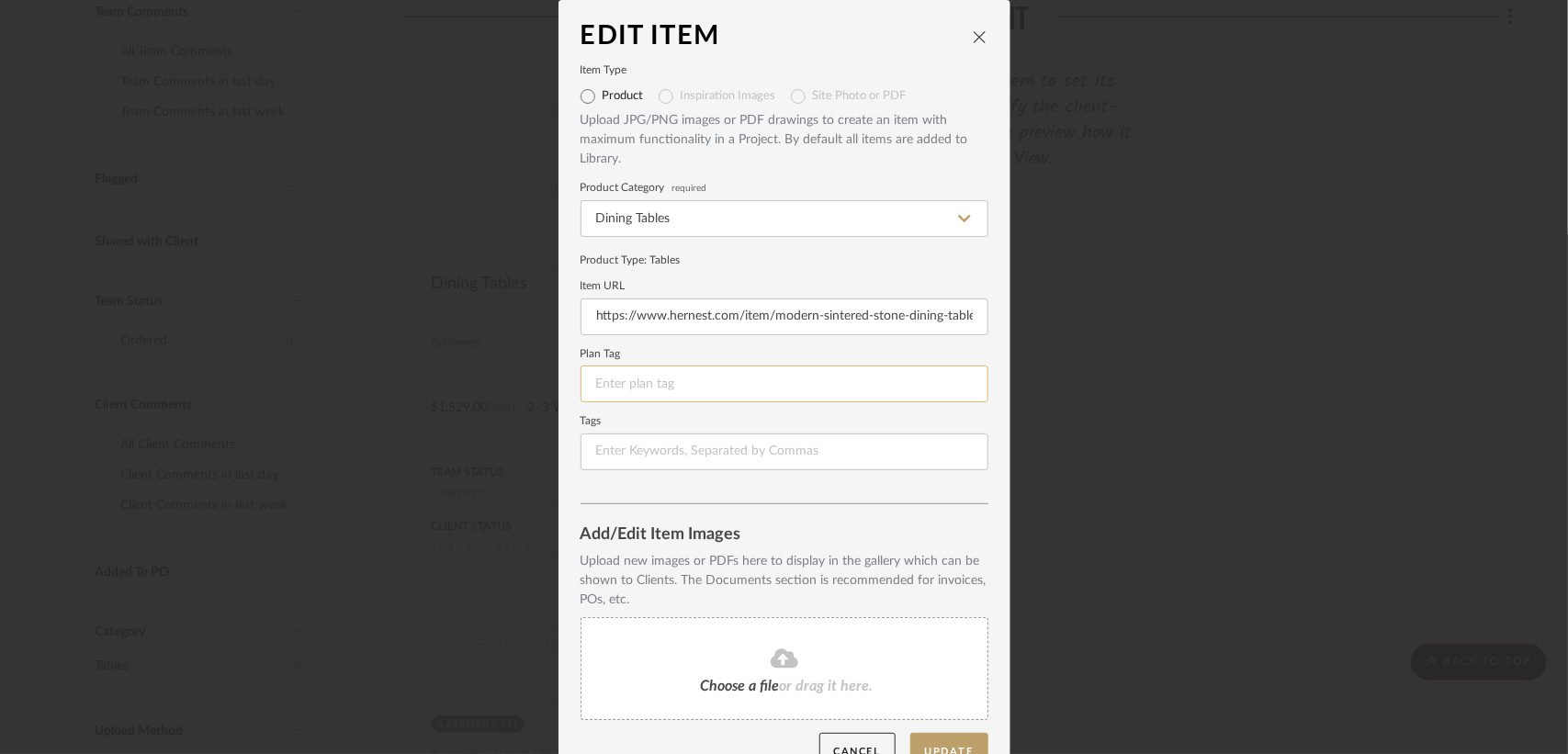 click at bounding box center [784, 384] 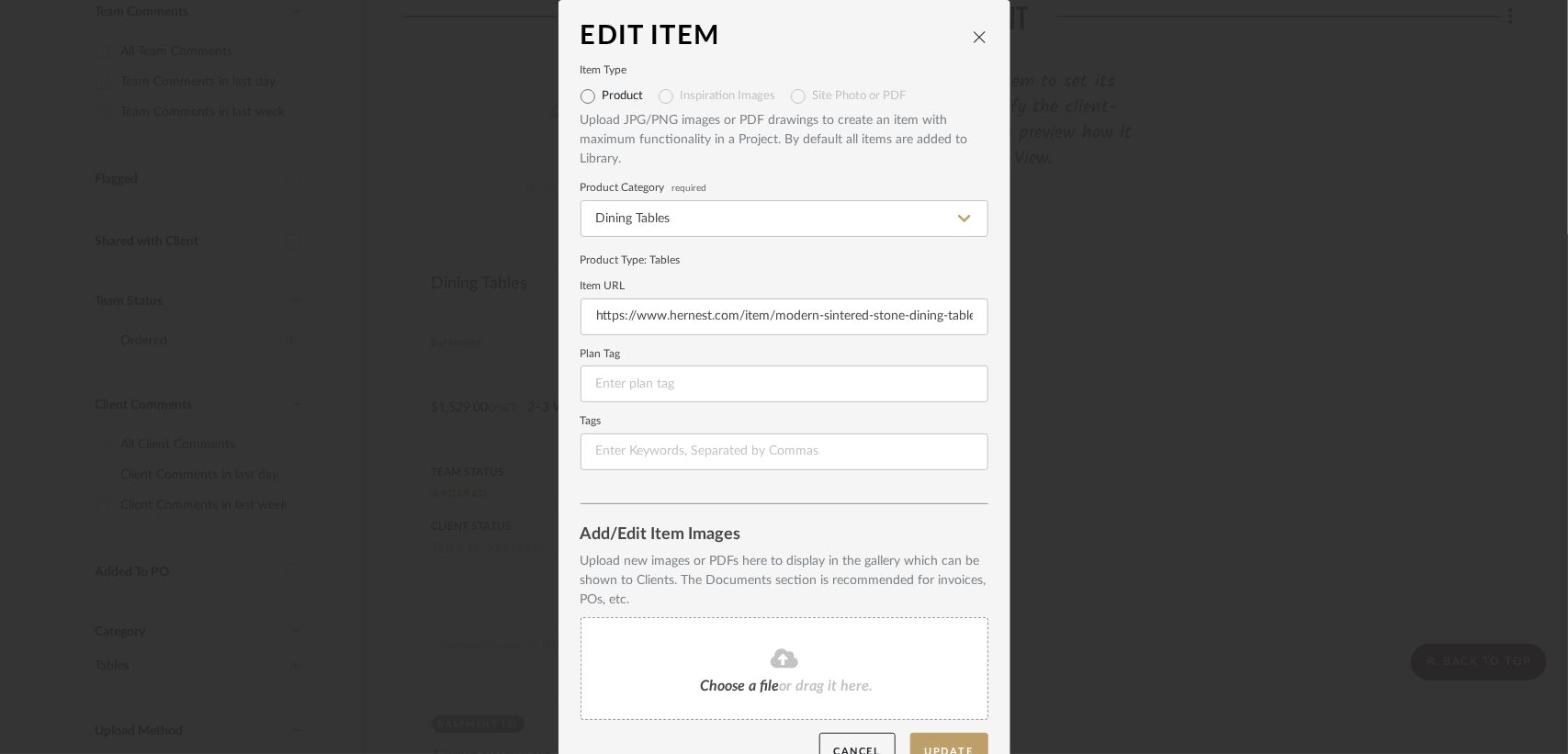 click on "Choose a file or drag it here." 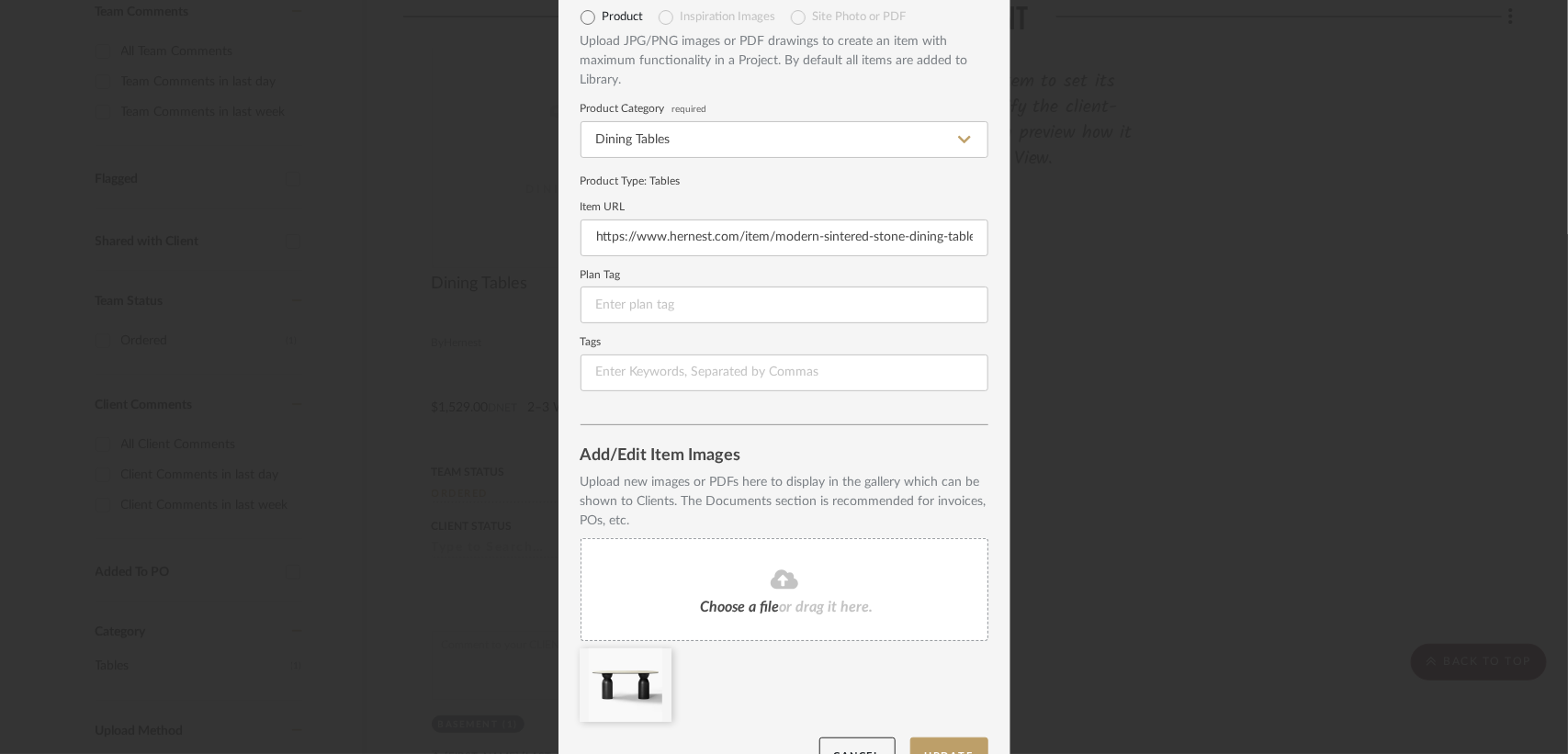 scroll, scrollTop: 121, scrollLeft: 0, axis: vertical 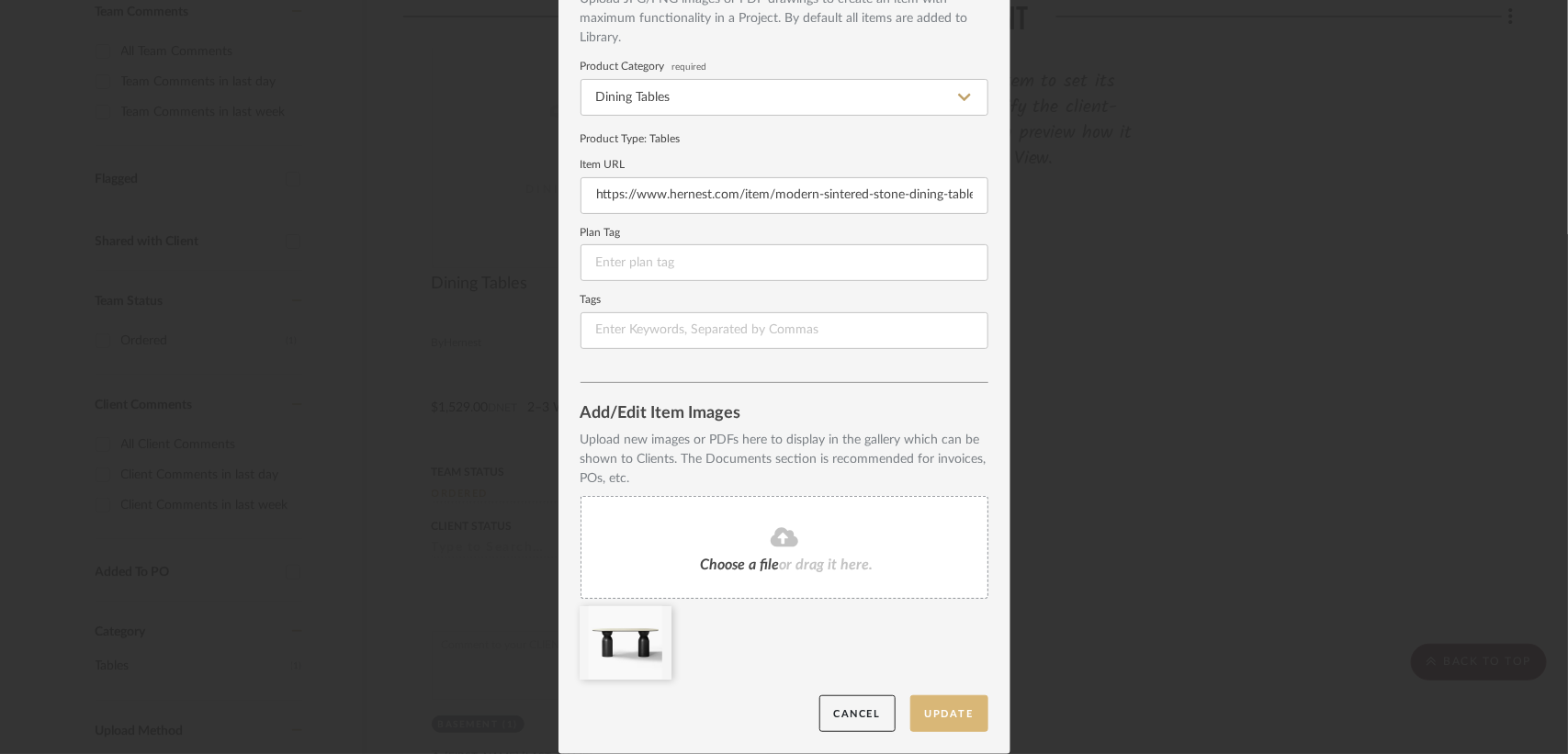 click on "Update" at bounding box center (949, 714) 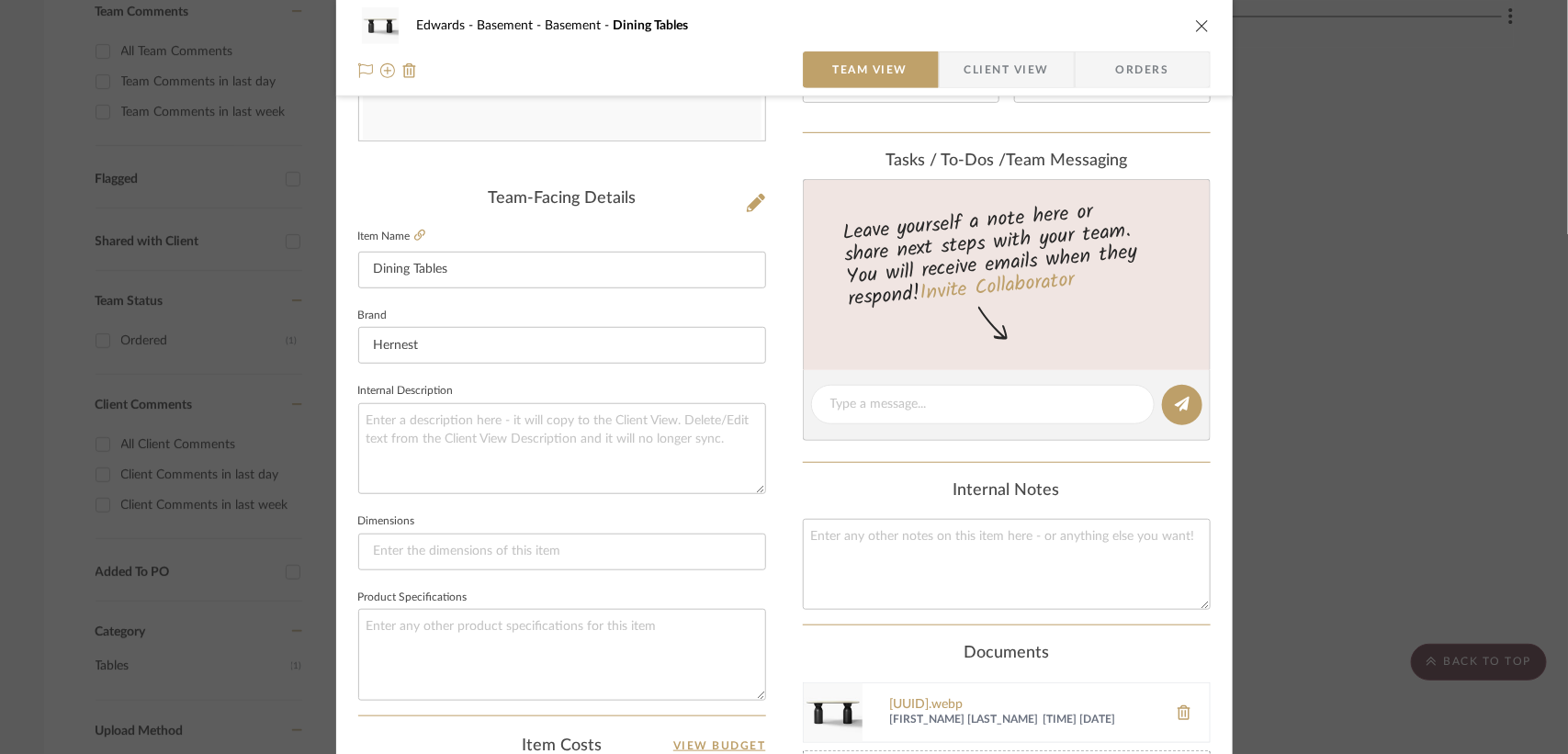 scroll, scrollTop: 0, scrollLeft: 0, axis: both 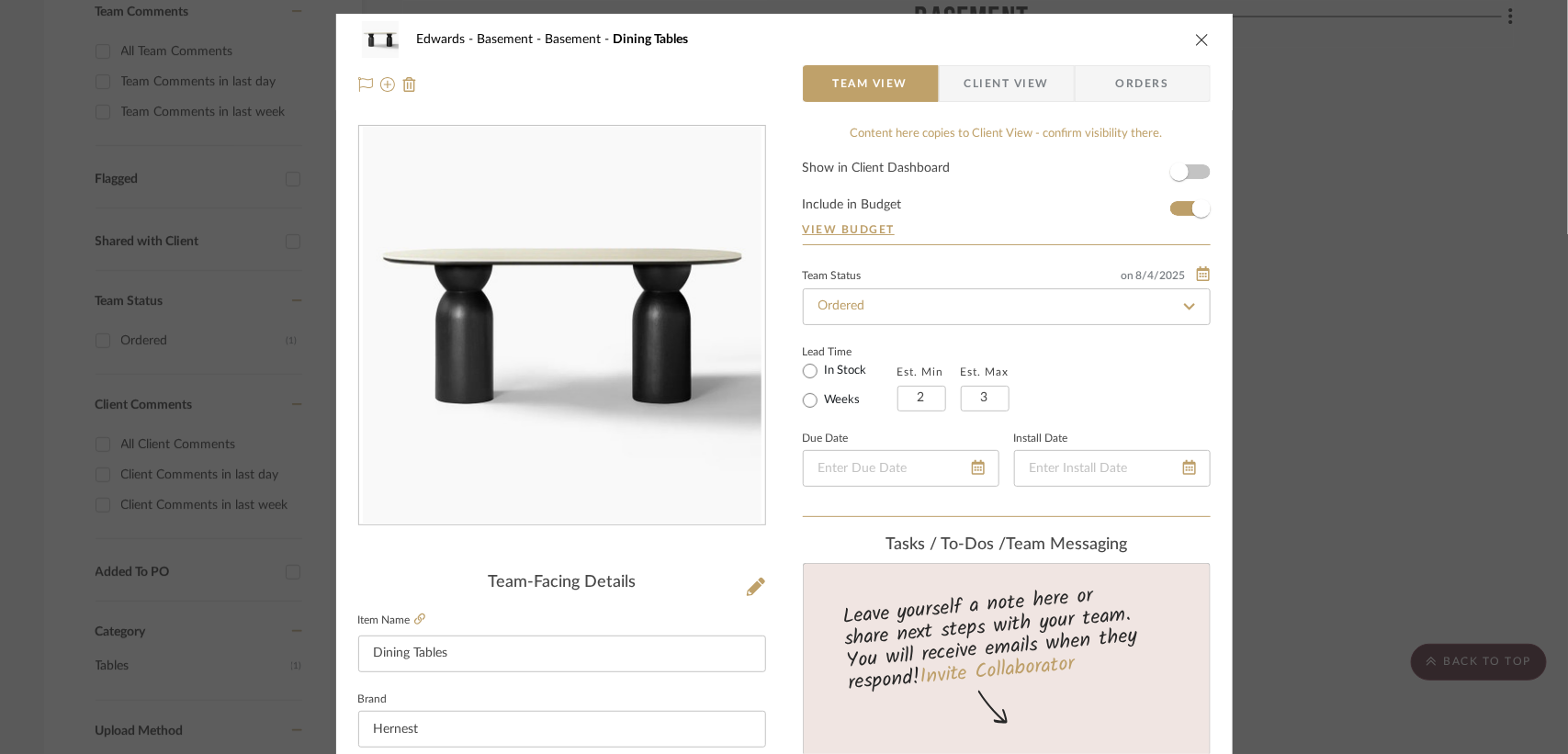 click at bounding box center (1202, 39) 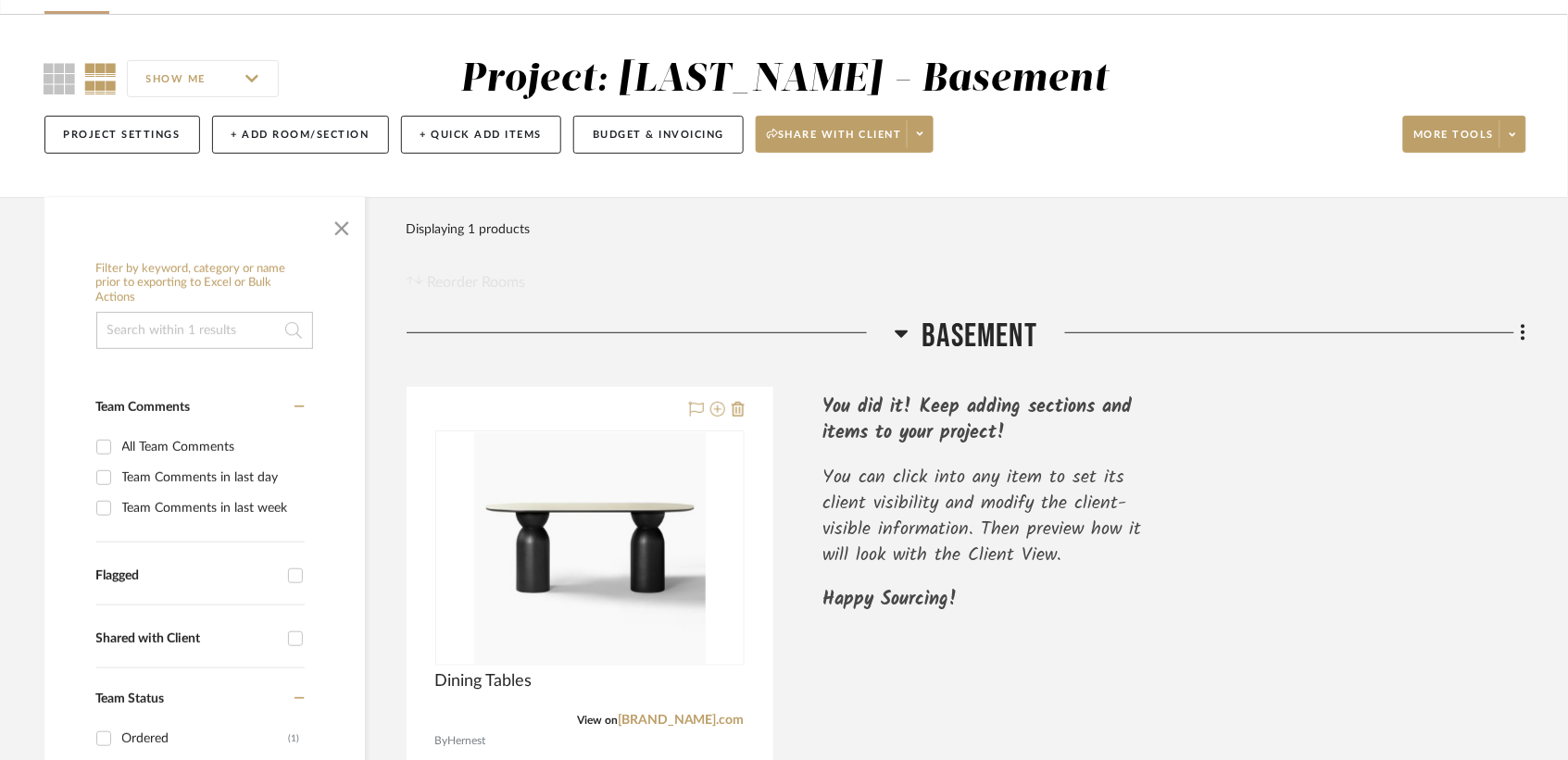 scroll, scrollTop: 111, scrollLeft: 0, axis: vertical 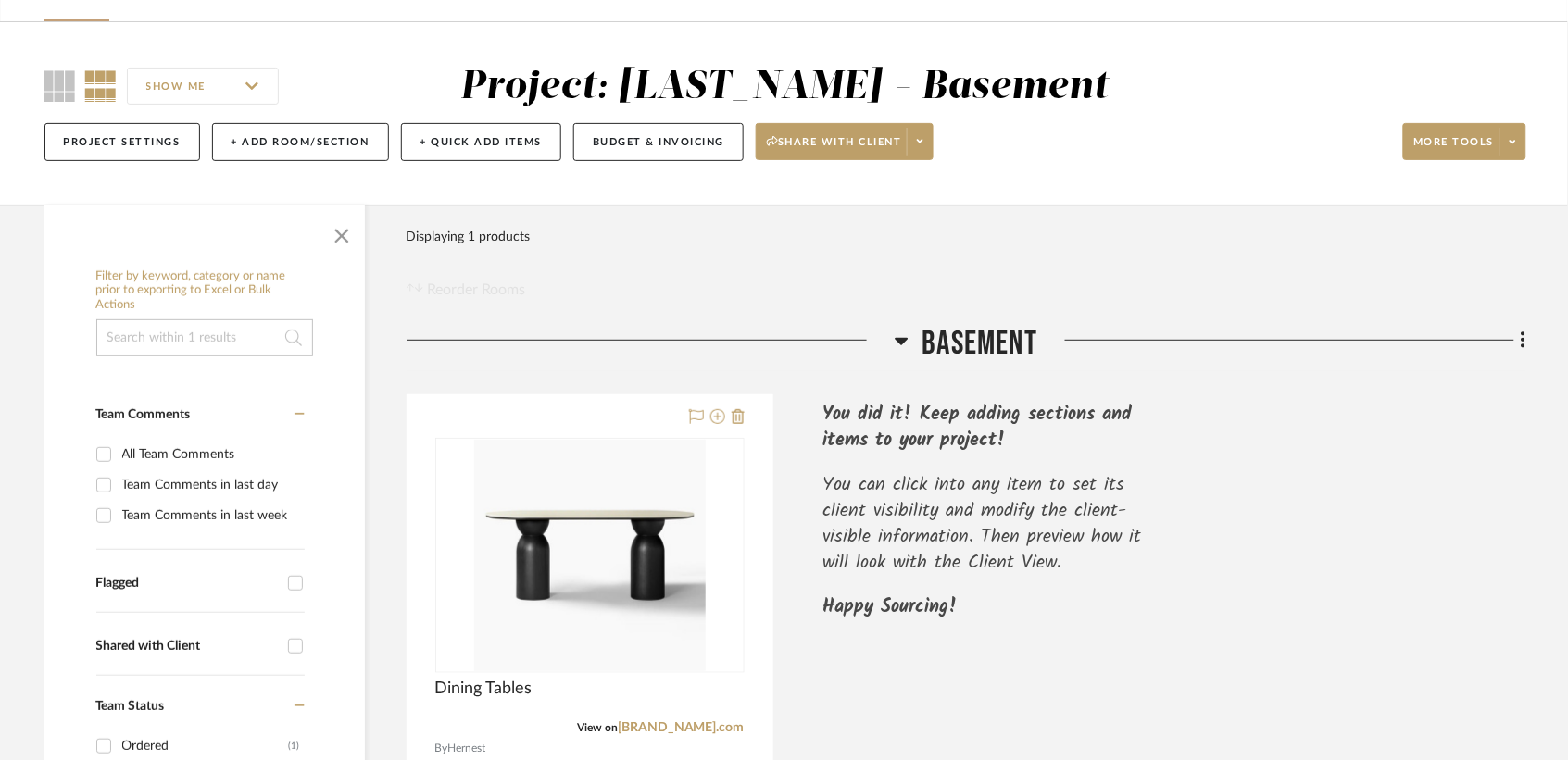 drag, startPoint x: 1568, startPoint y: 94, endPoint x: 905, endPoint y: 271, distance: 686.2201 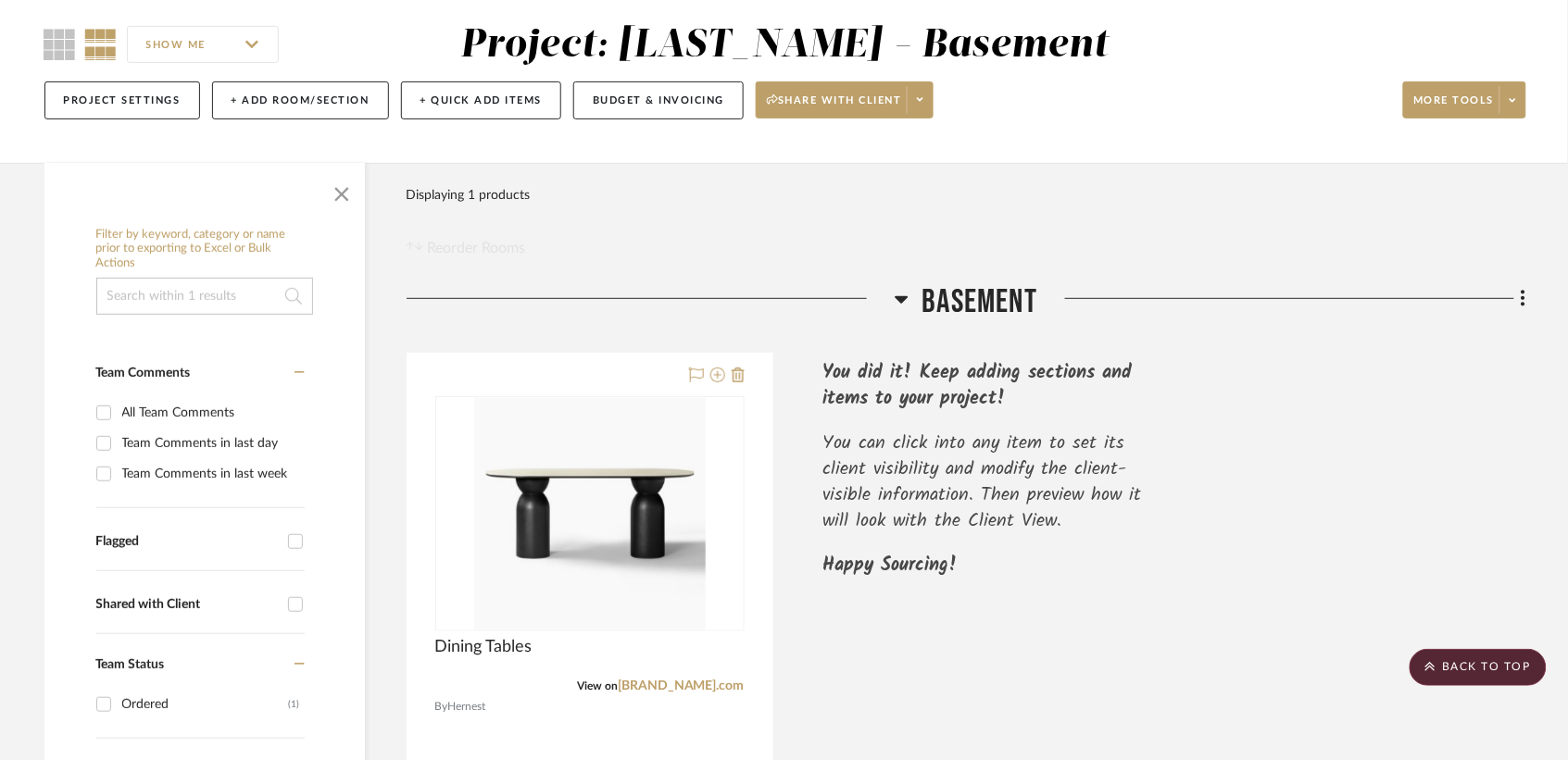 scroll, scrollTop: 118, scrollLeft: 0, axis: vertical 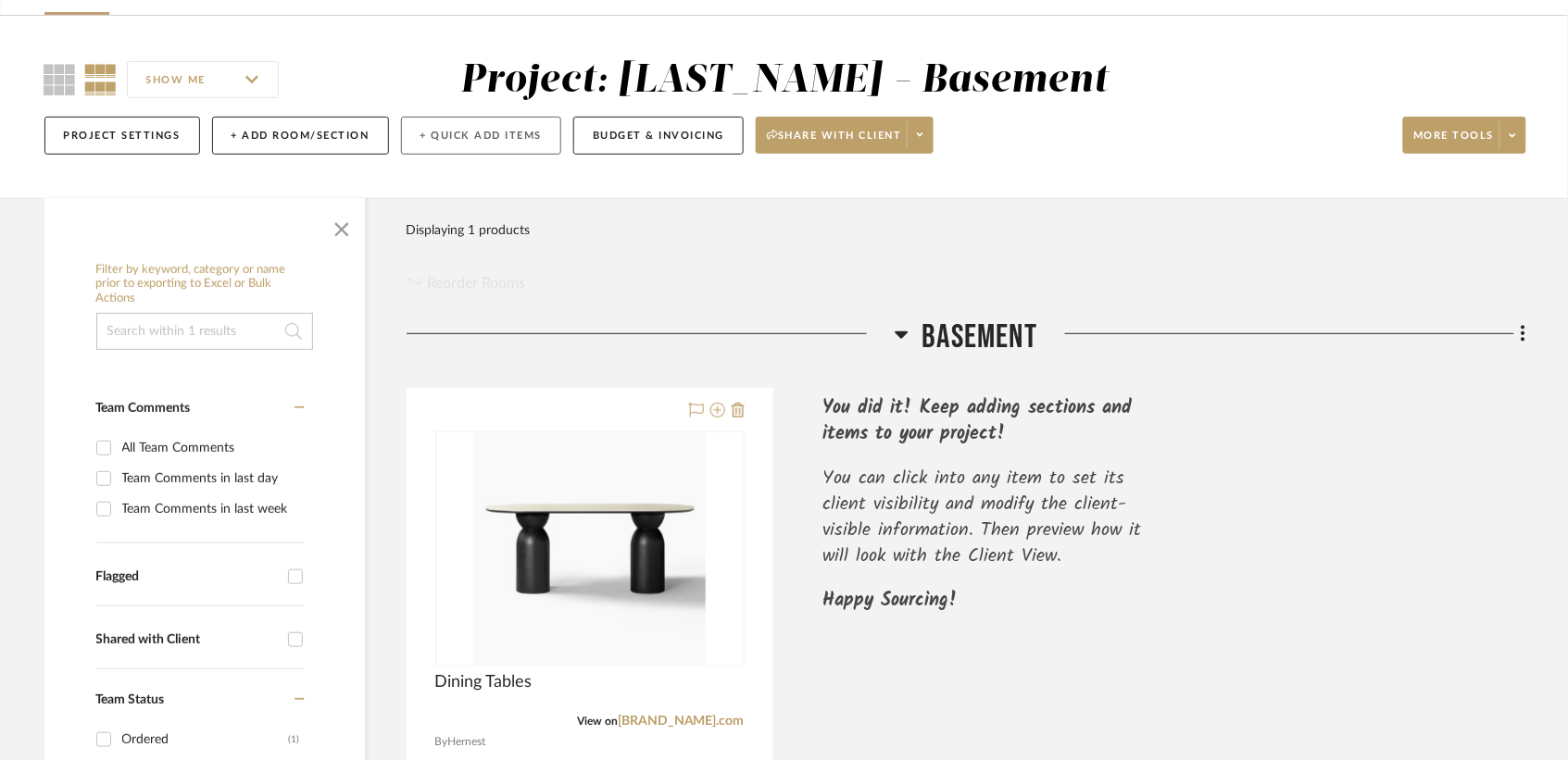 click on "+ Quick Add Items" 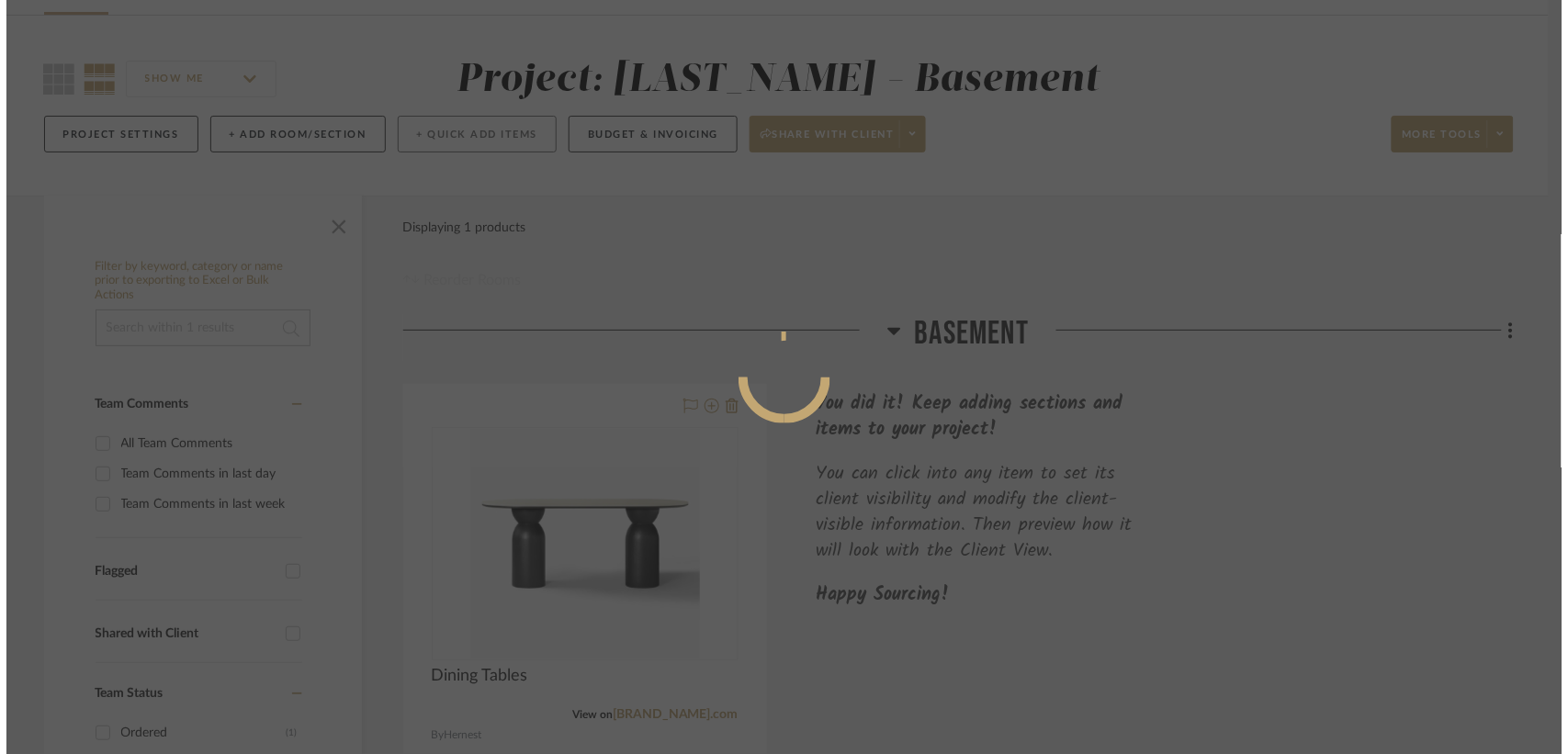 scroll, scrollTop: 0, scrollLeft: 0, axis: both 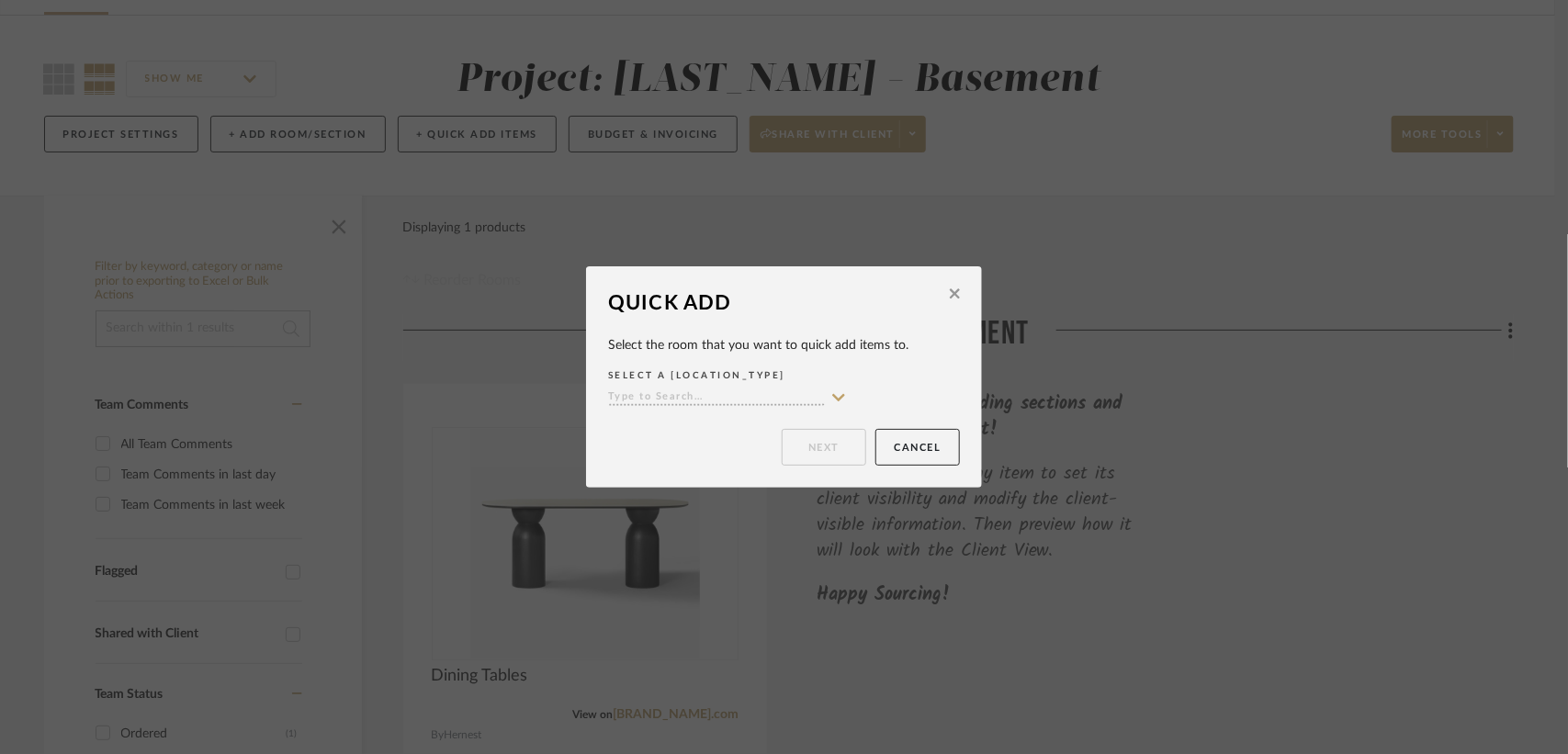 click at bounding box center [716, 398] 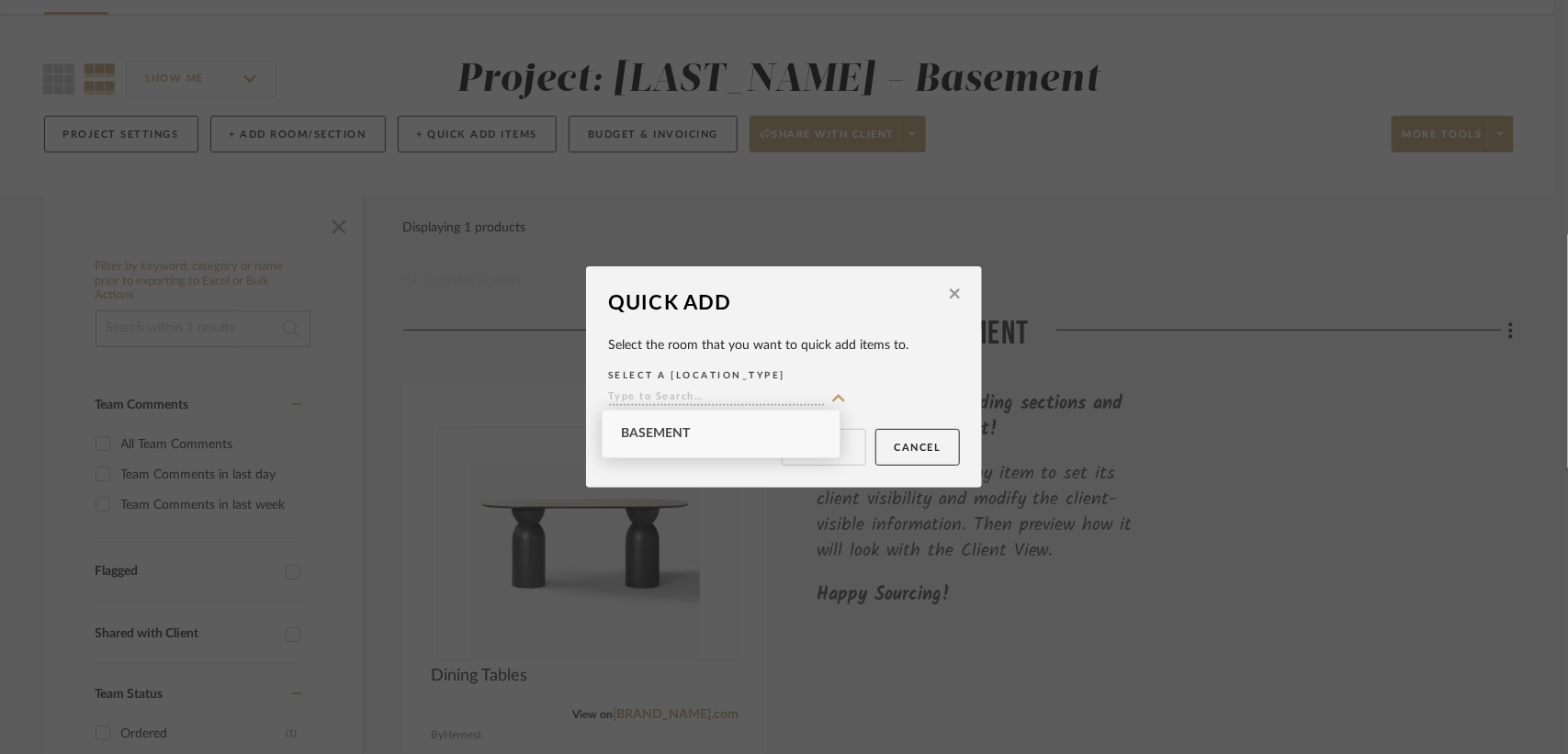 click on "Basement" at bounding box center [721, 433] 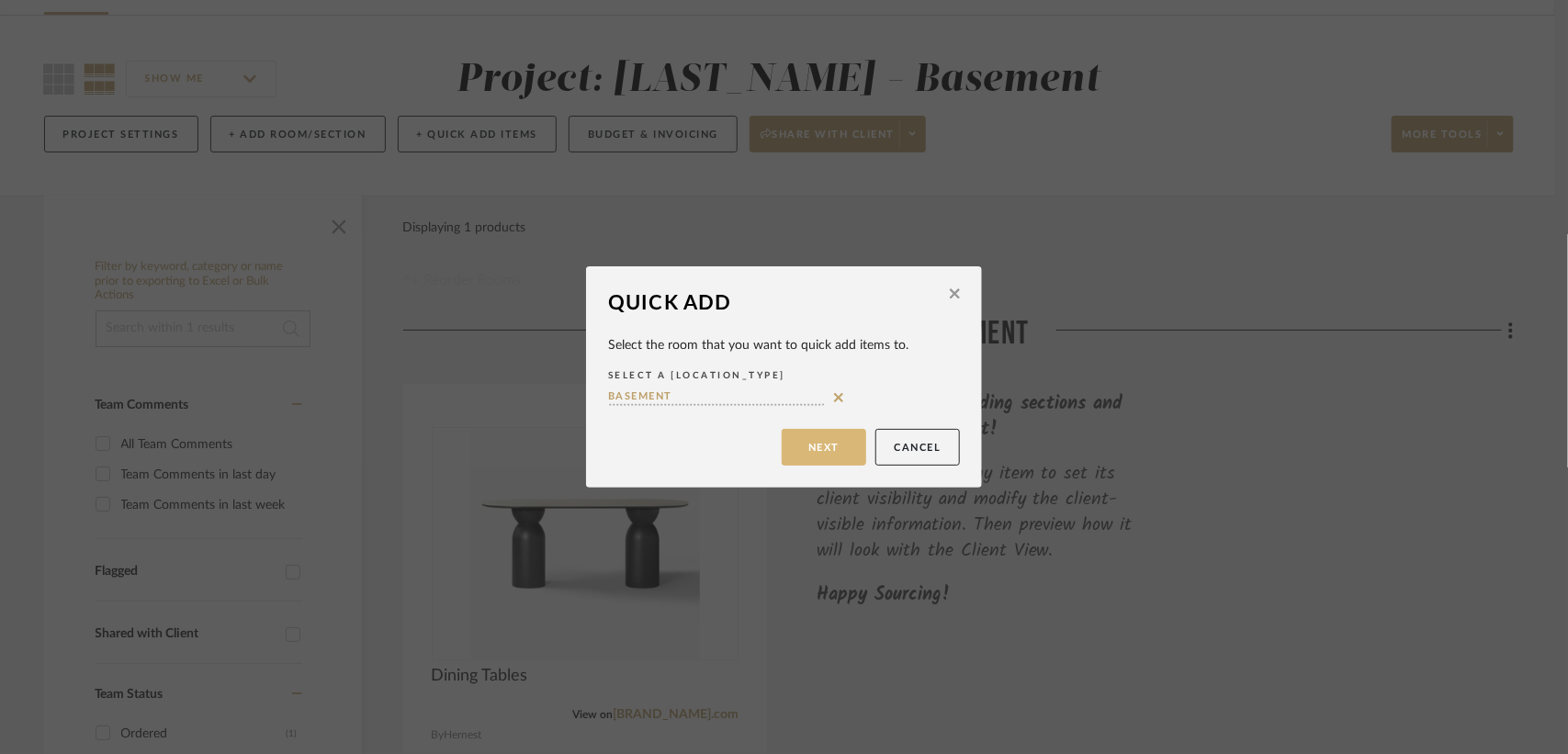 click on "Next" at bounding box center [824, 447] 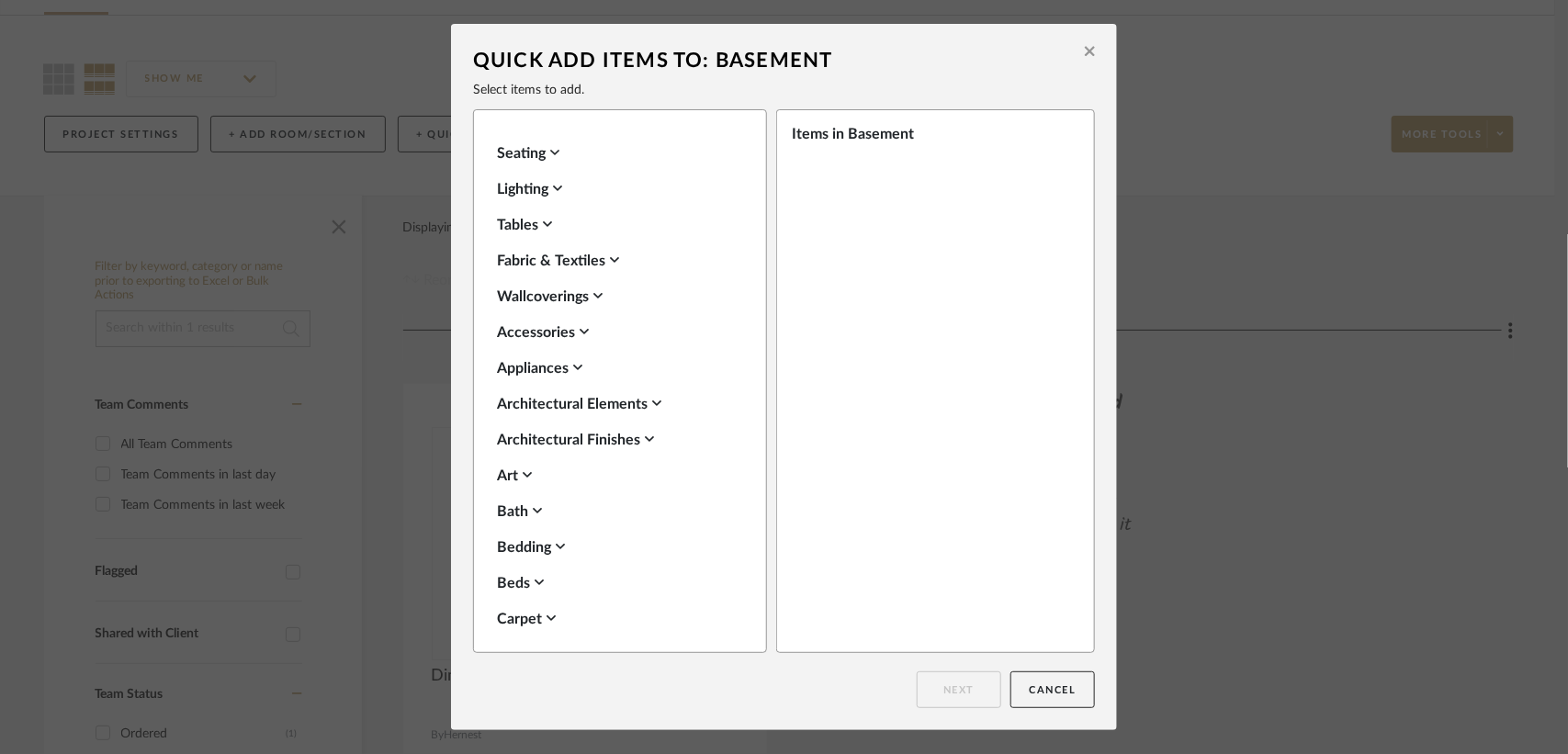 click 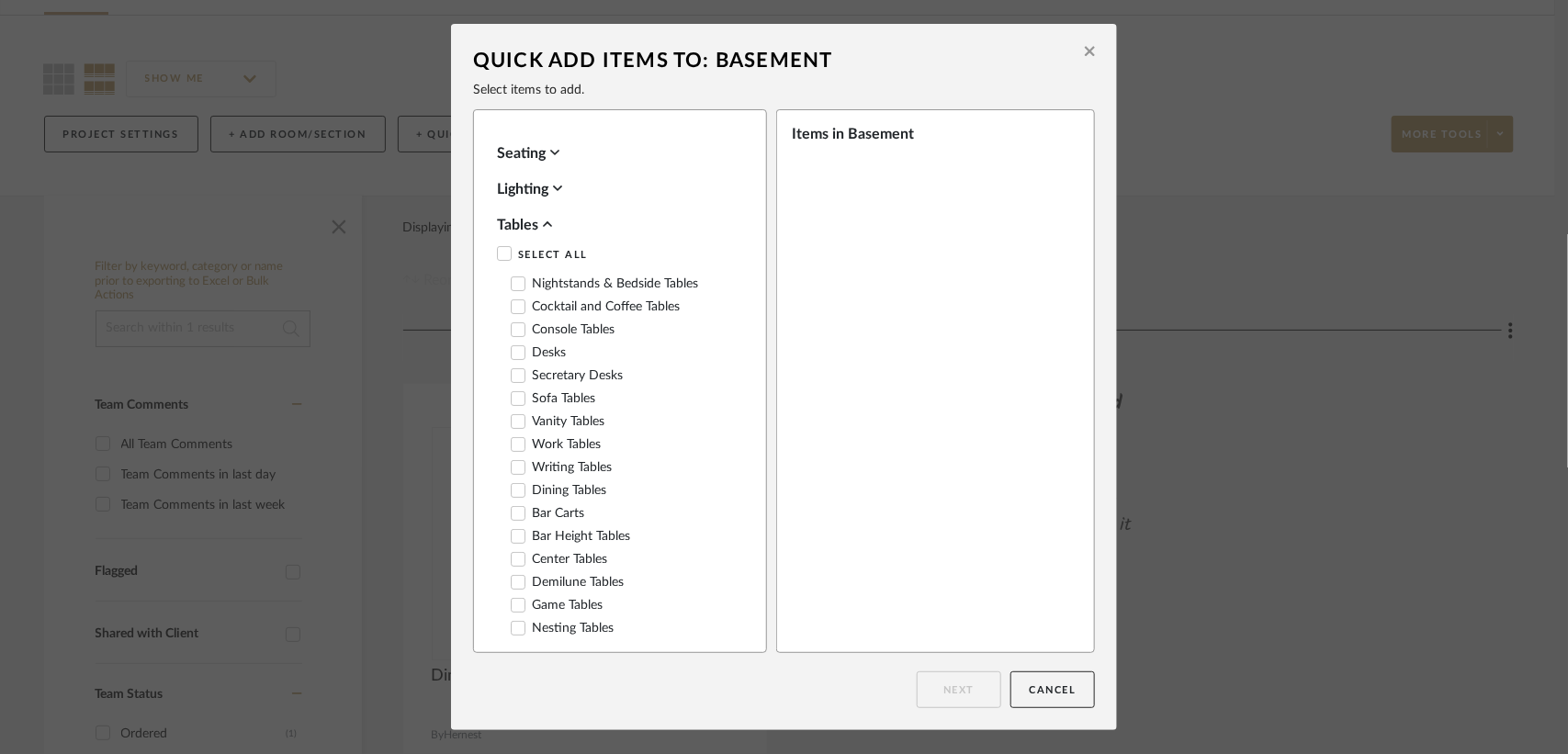 click 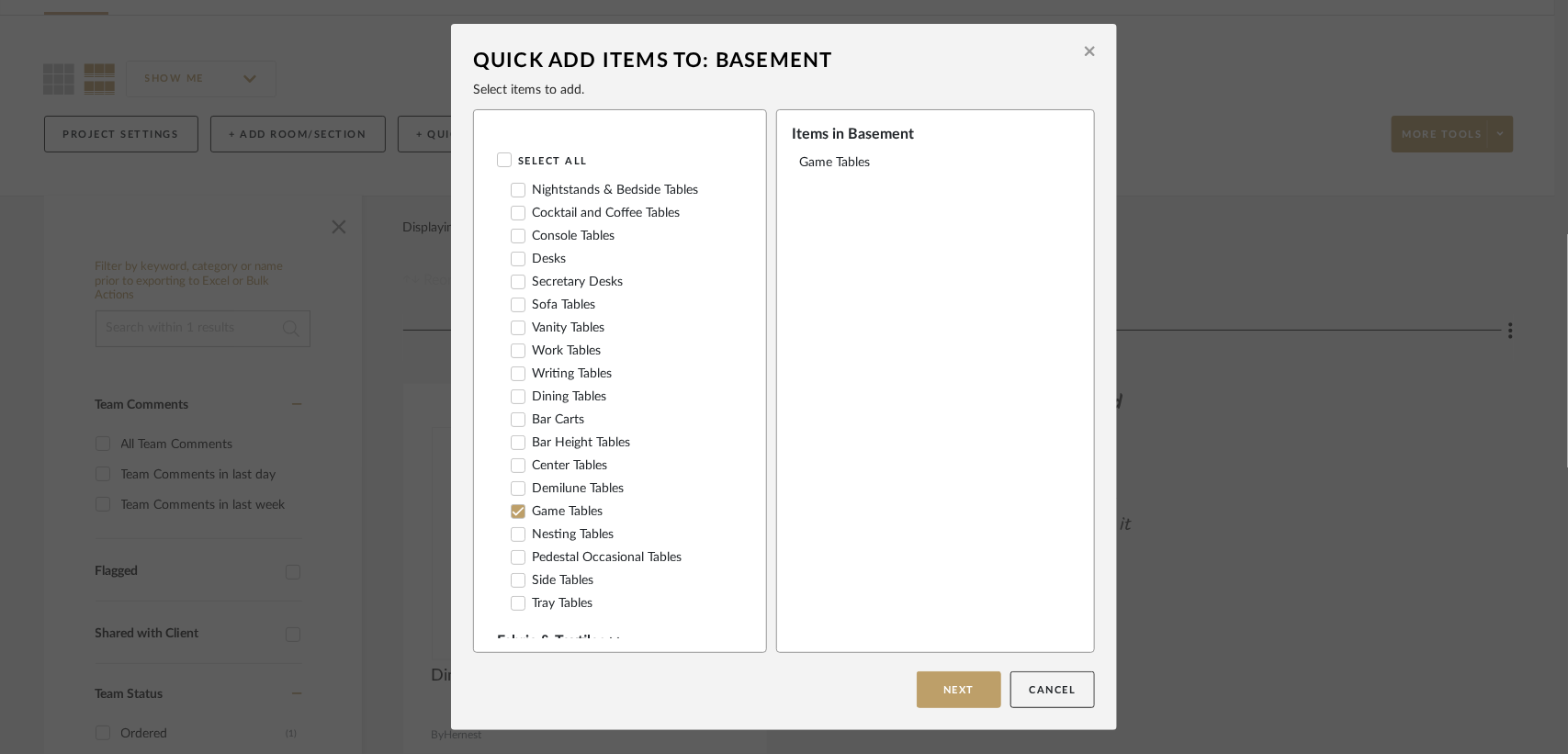 scroll, scrollTop: 89, scrollLeft: 0, axis: vertical 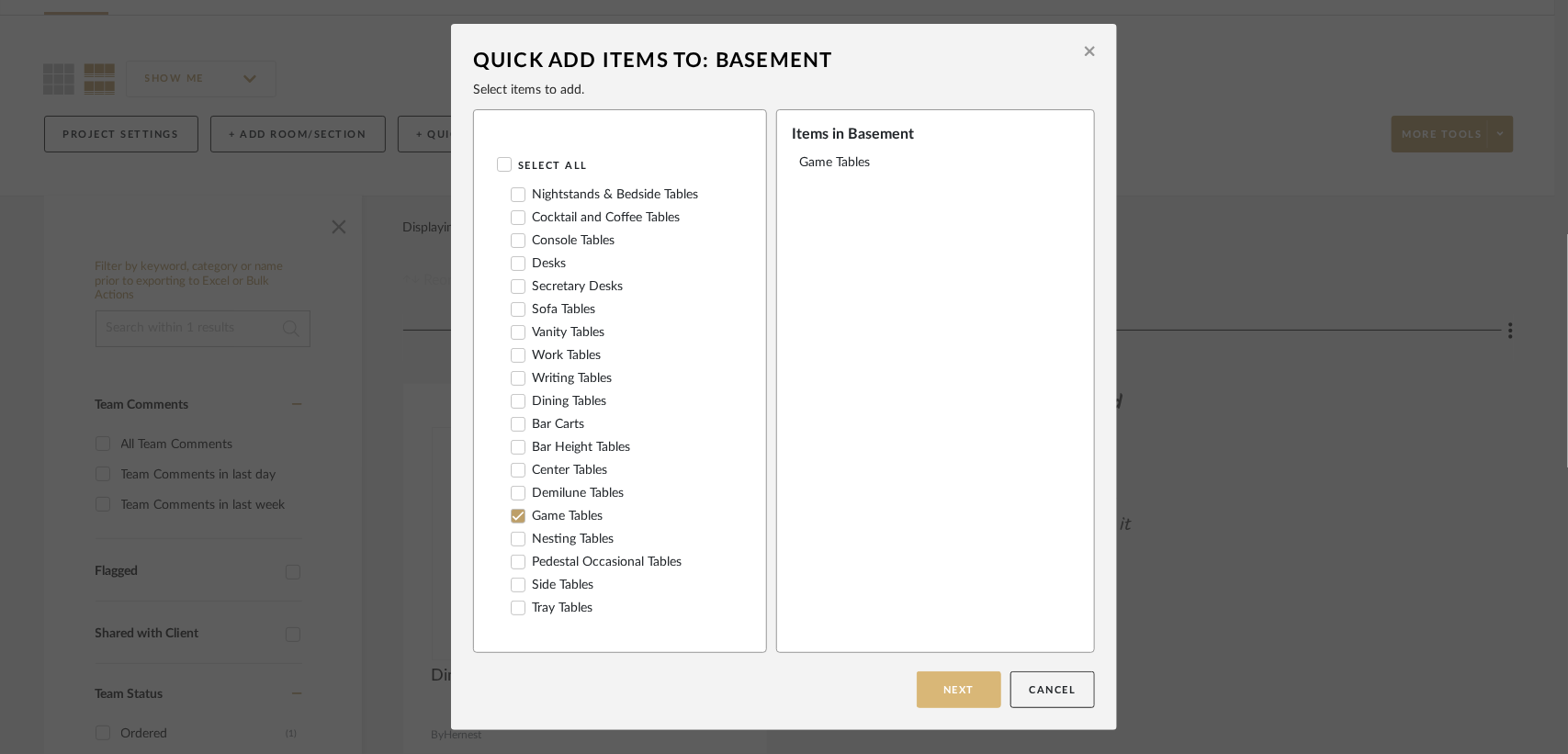 click on "Next" at bounding box center (959, 690) 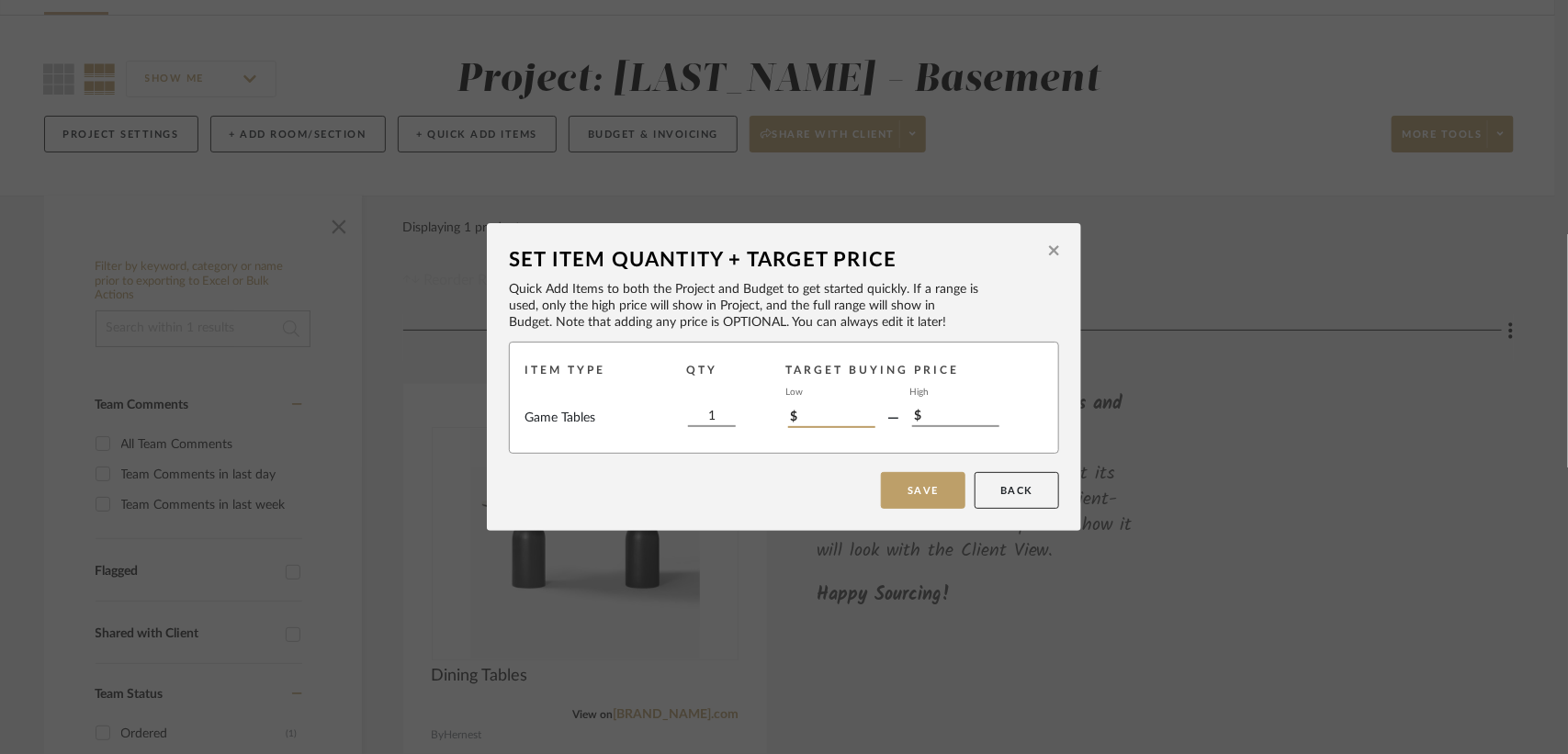 click on "$" at bounding box center (831, 418) 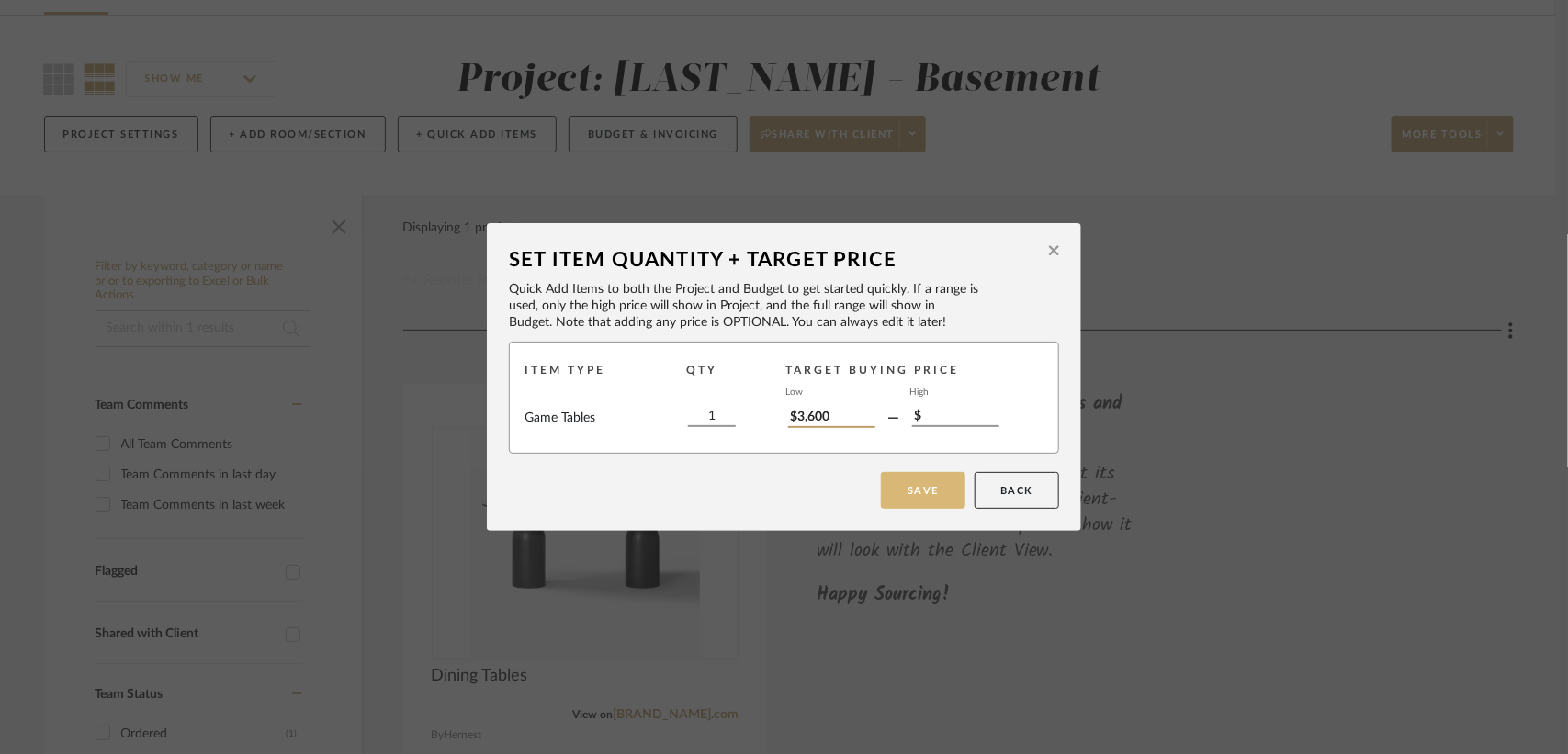type on "$3,600" 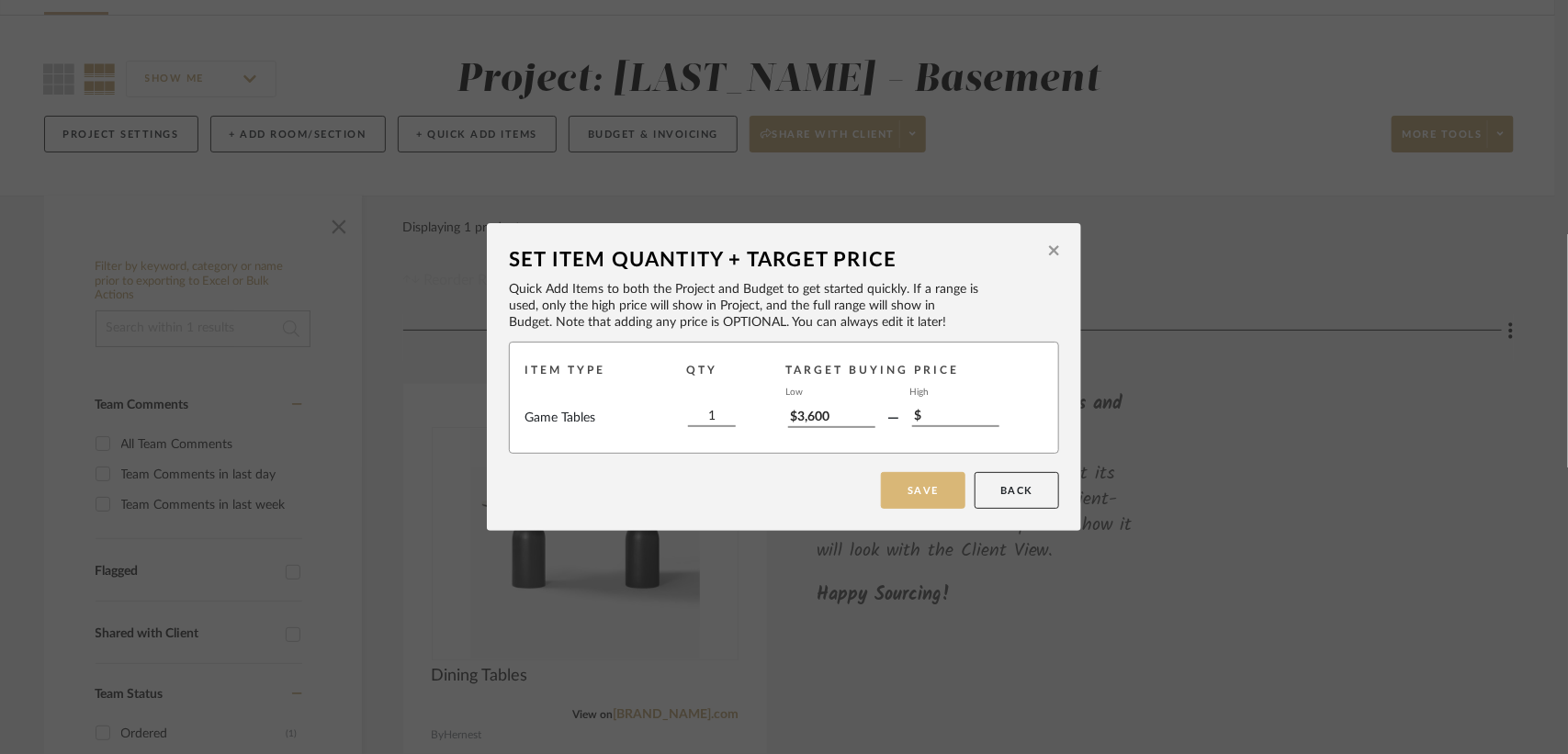 click on "Save" at bounding box center (923, 490) 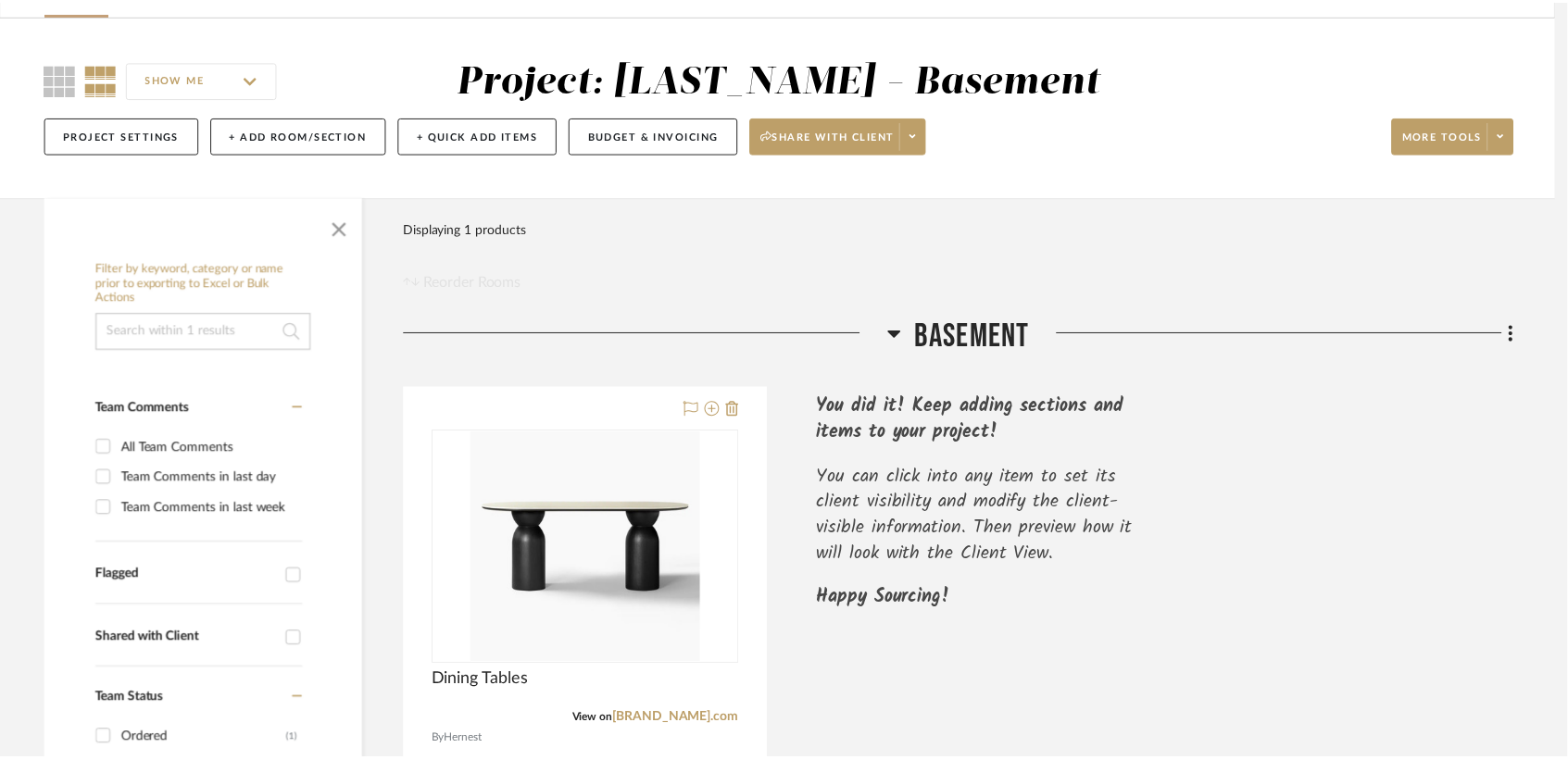 scroll, scrollTop: 118, scrollLeft: 0, axis: vertical 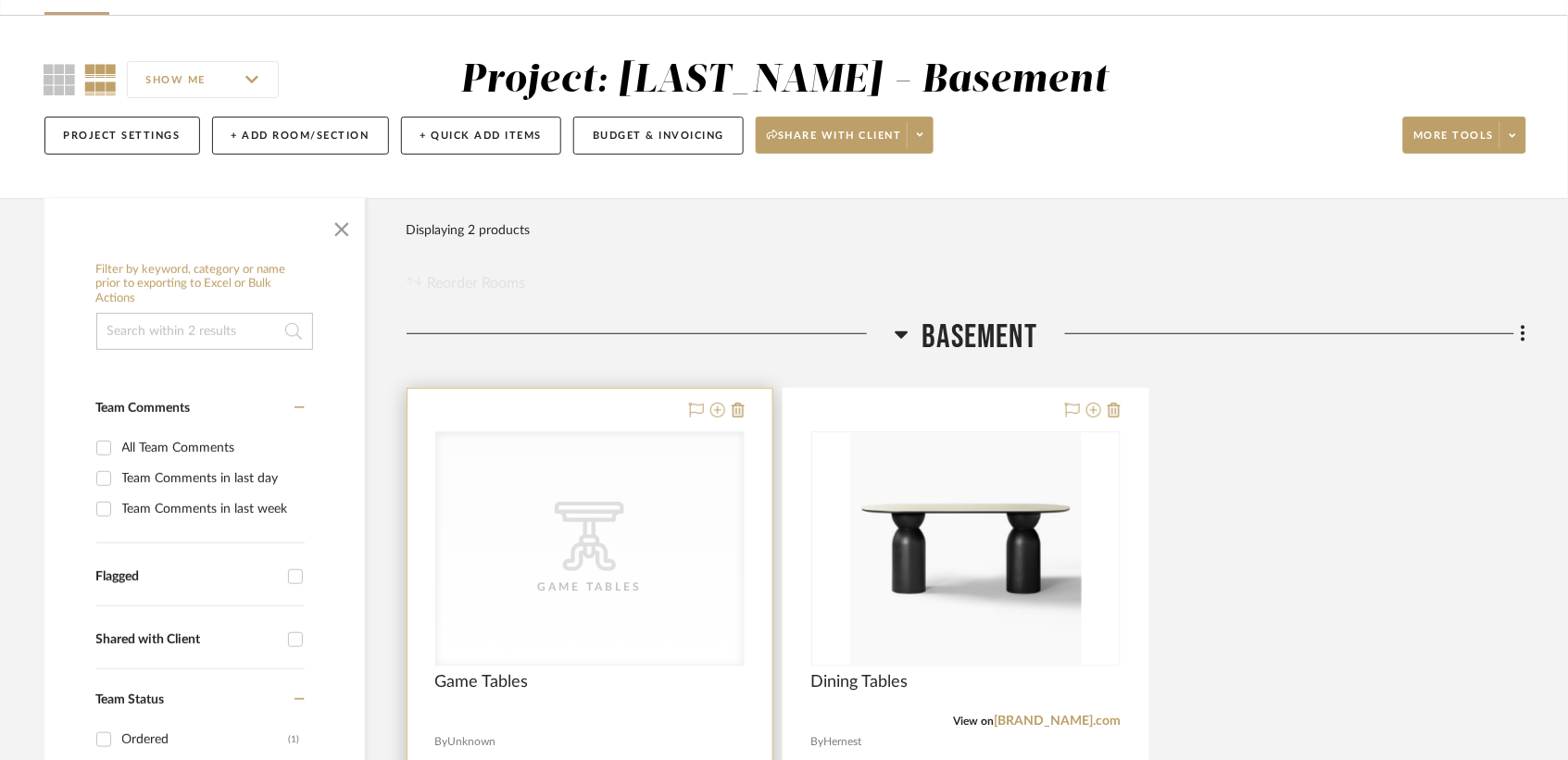 drag, startPoint x: 1185, startPoint y: 324, endPoint x: 589, endPoint y: 544, distance: 635.3078 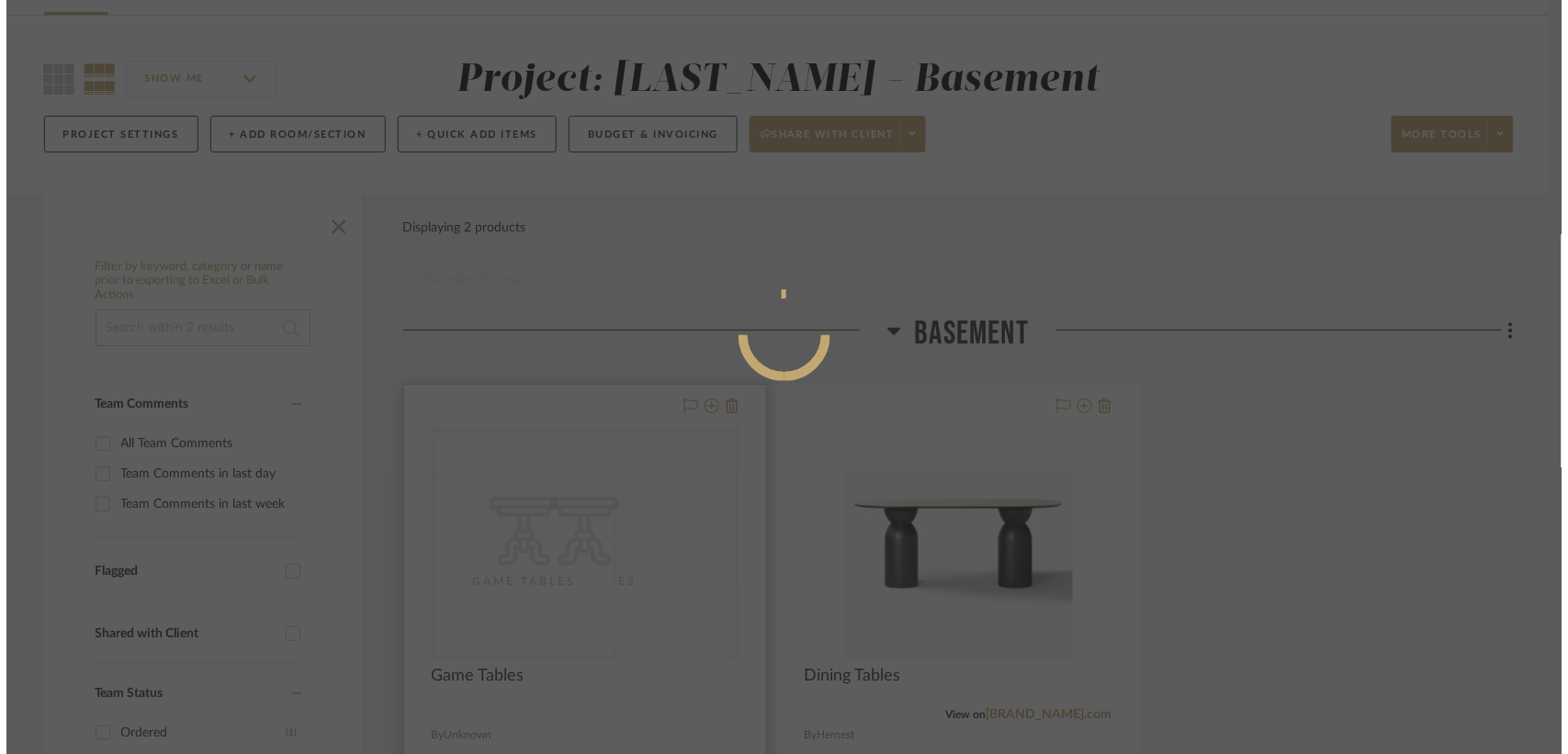scroll, scrollTop: 0, scrollLeft: 0, axis: both 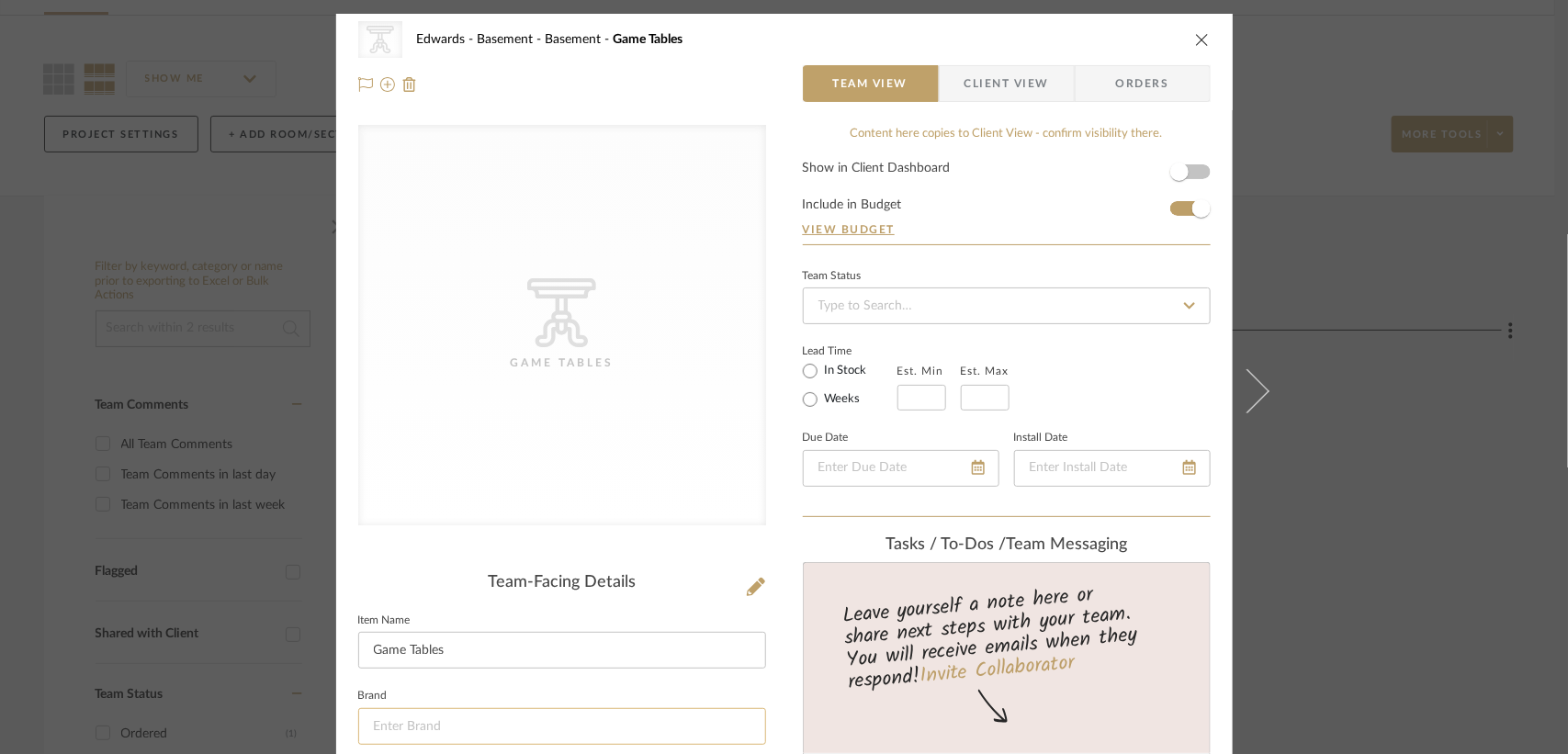 click 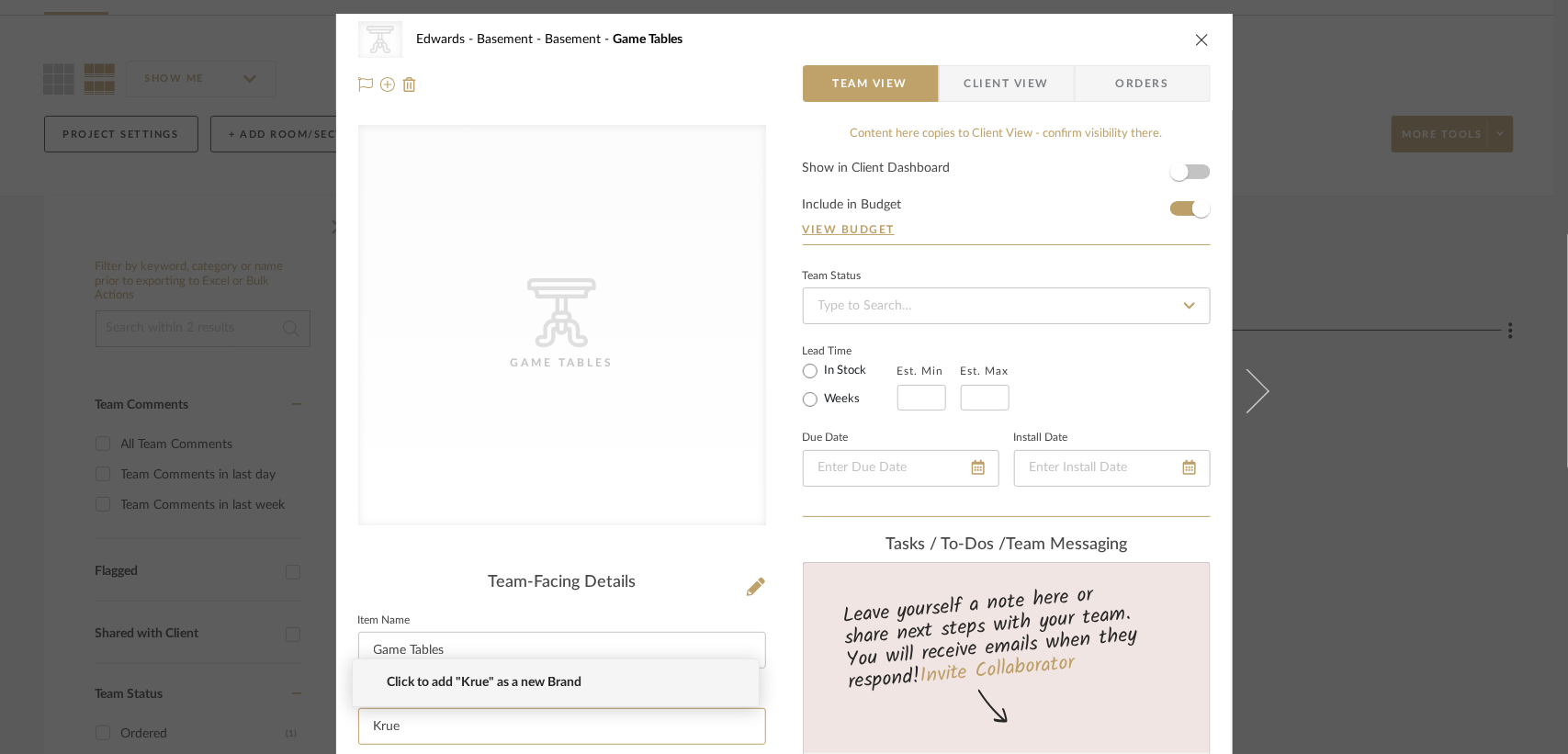 type on "Krue" 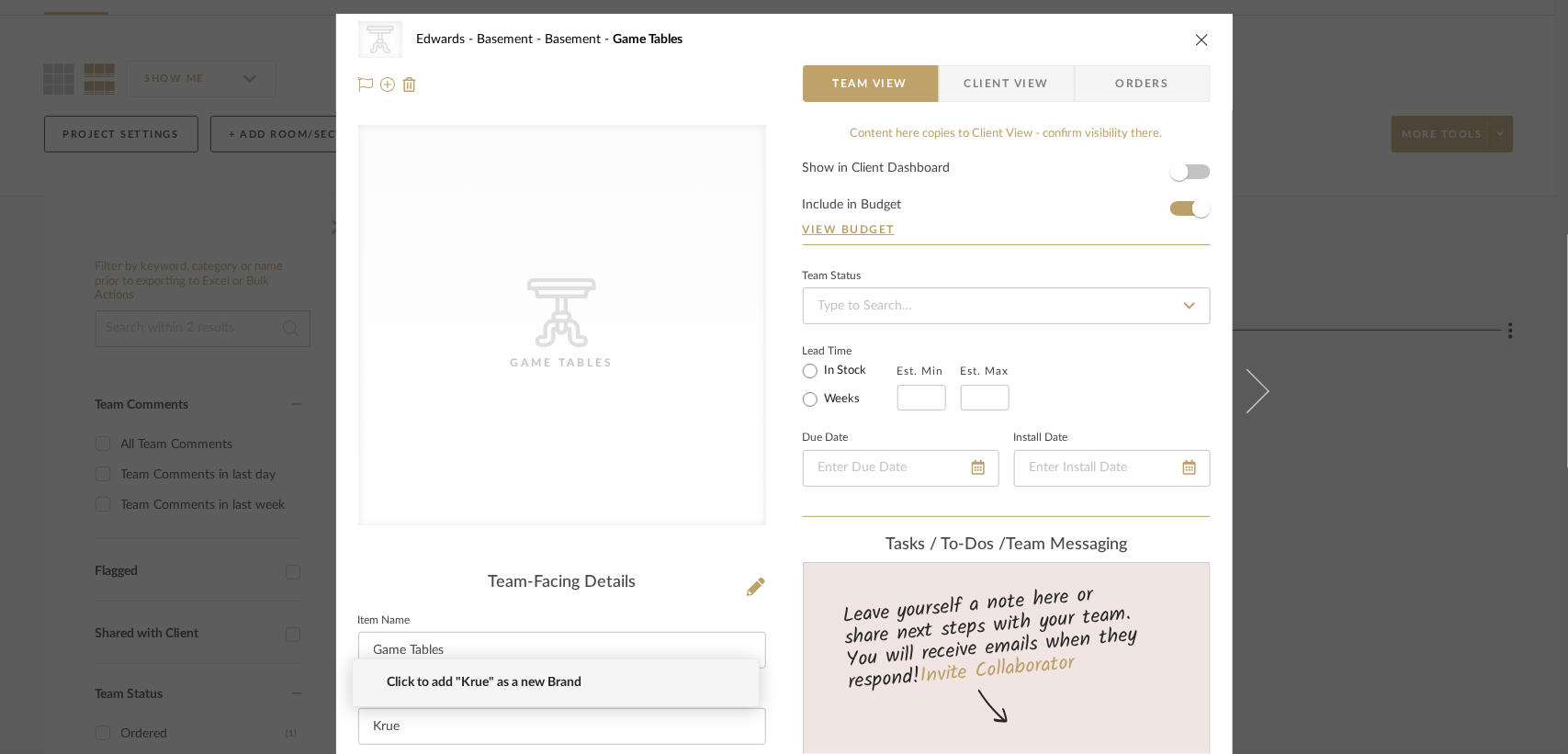 type 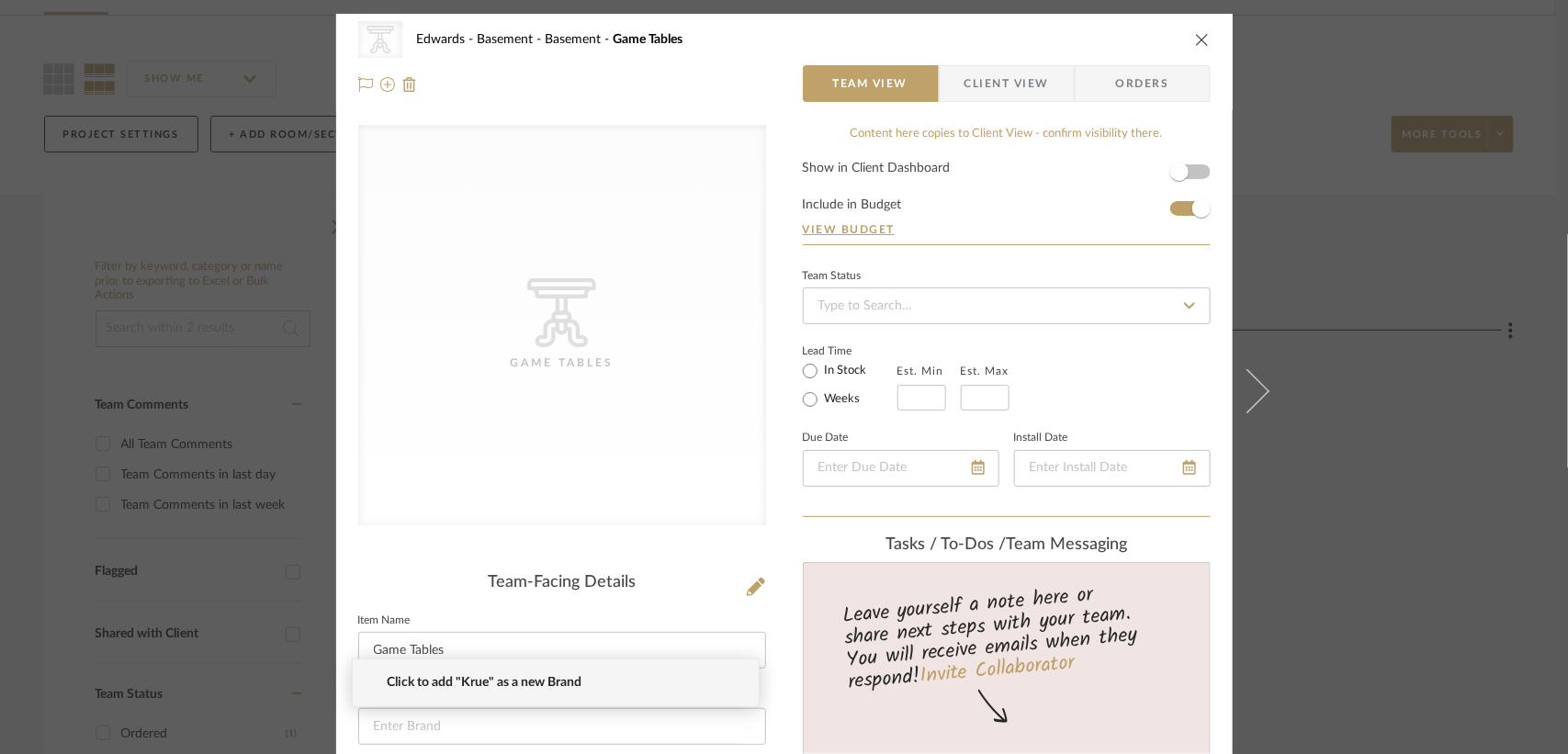 type 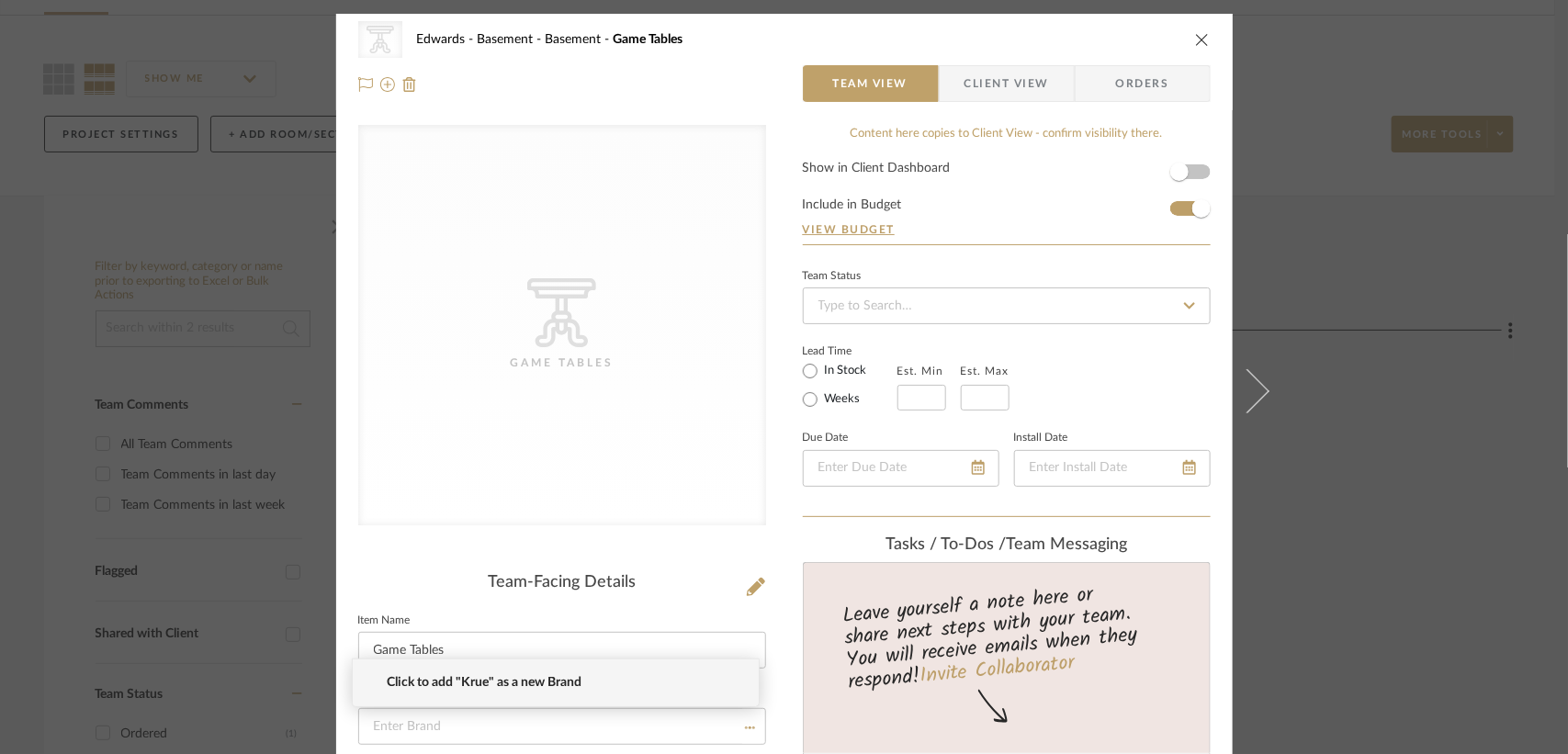 type 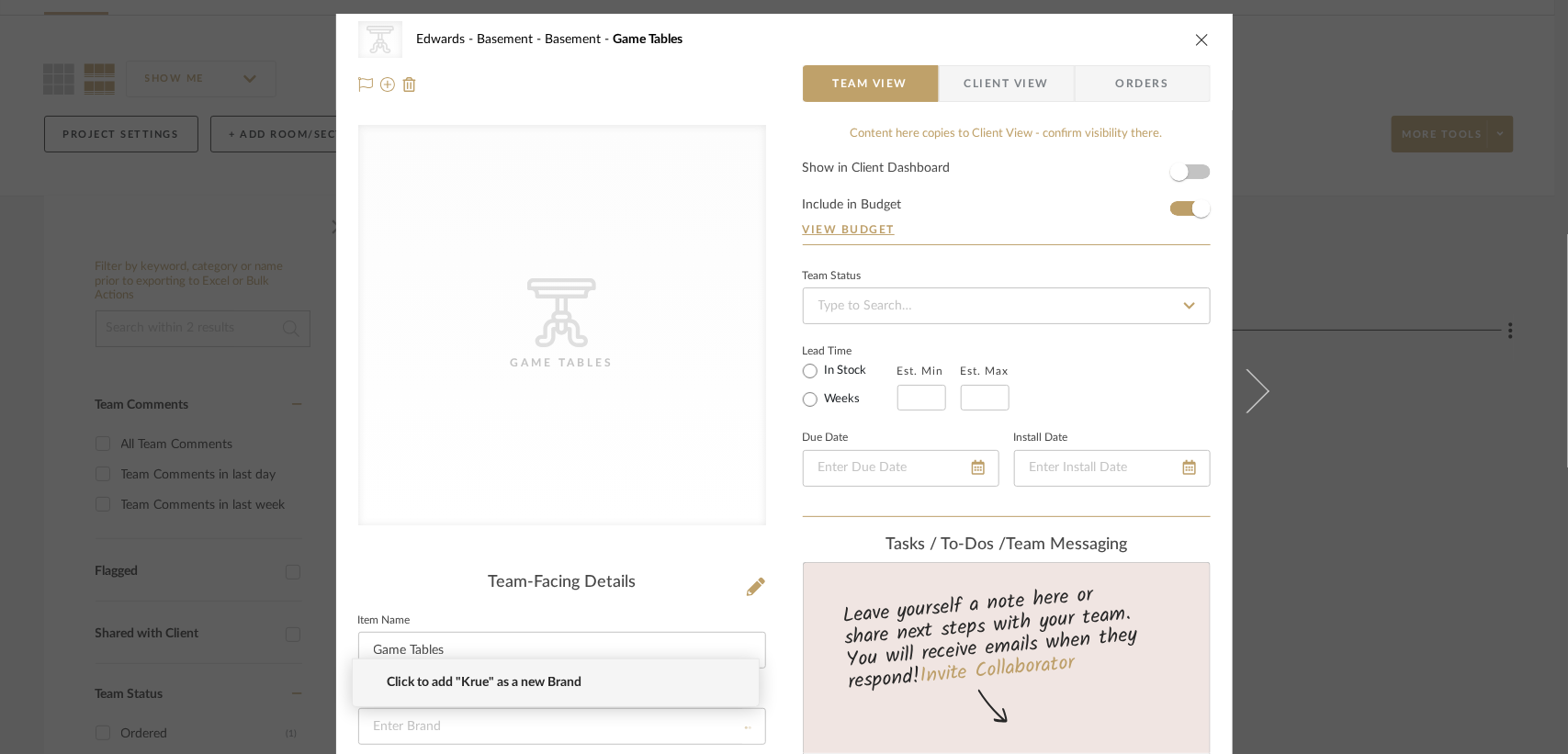 type 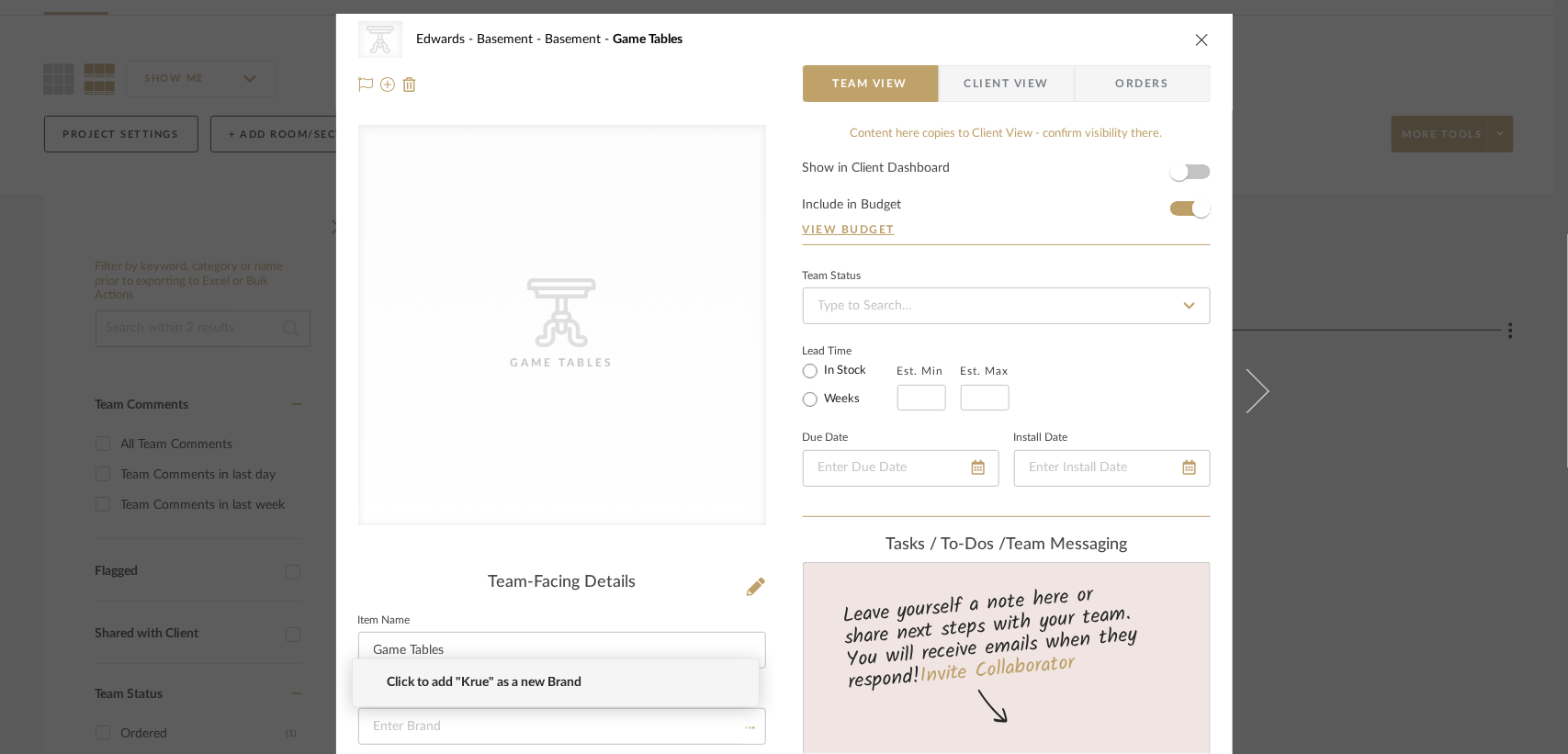 type 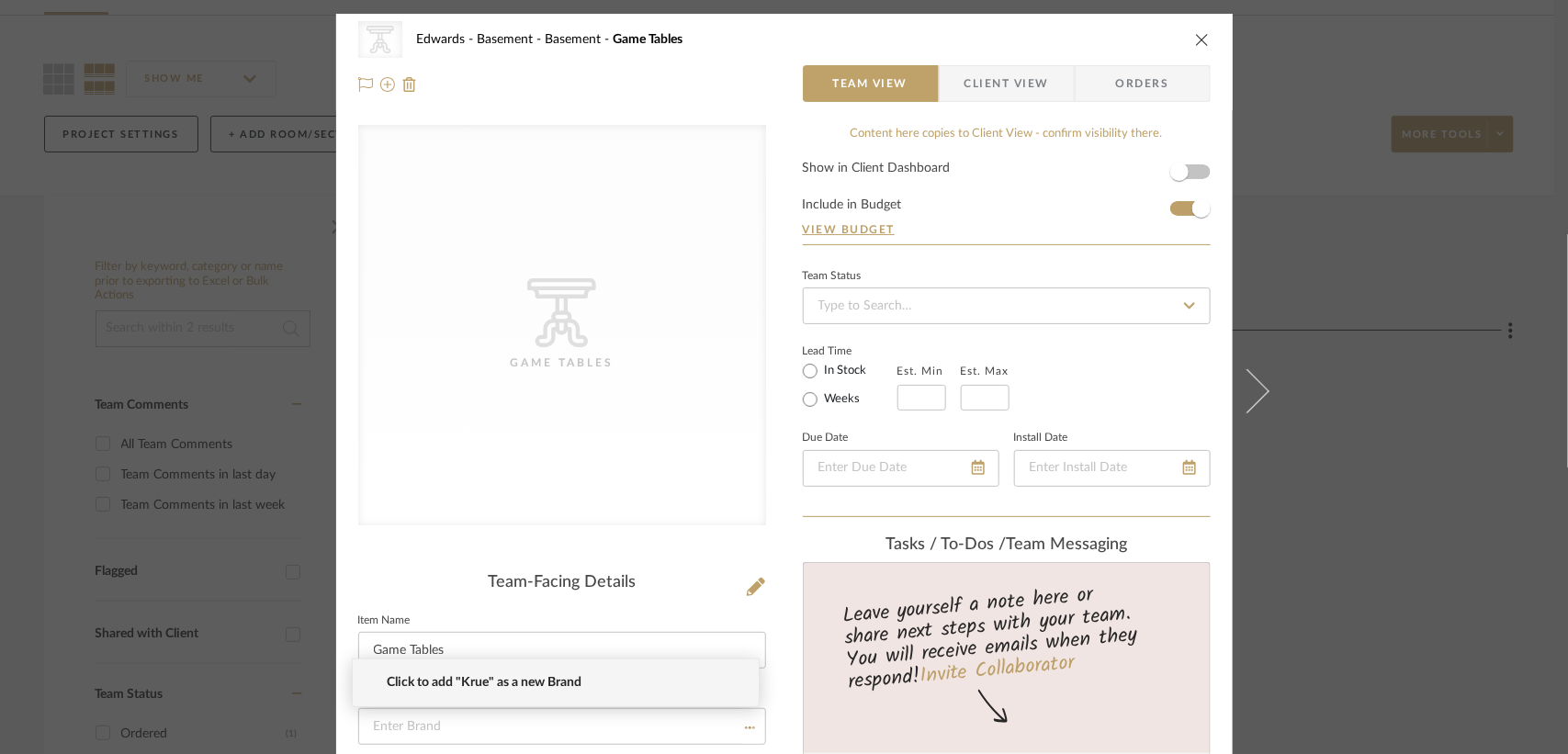type 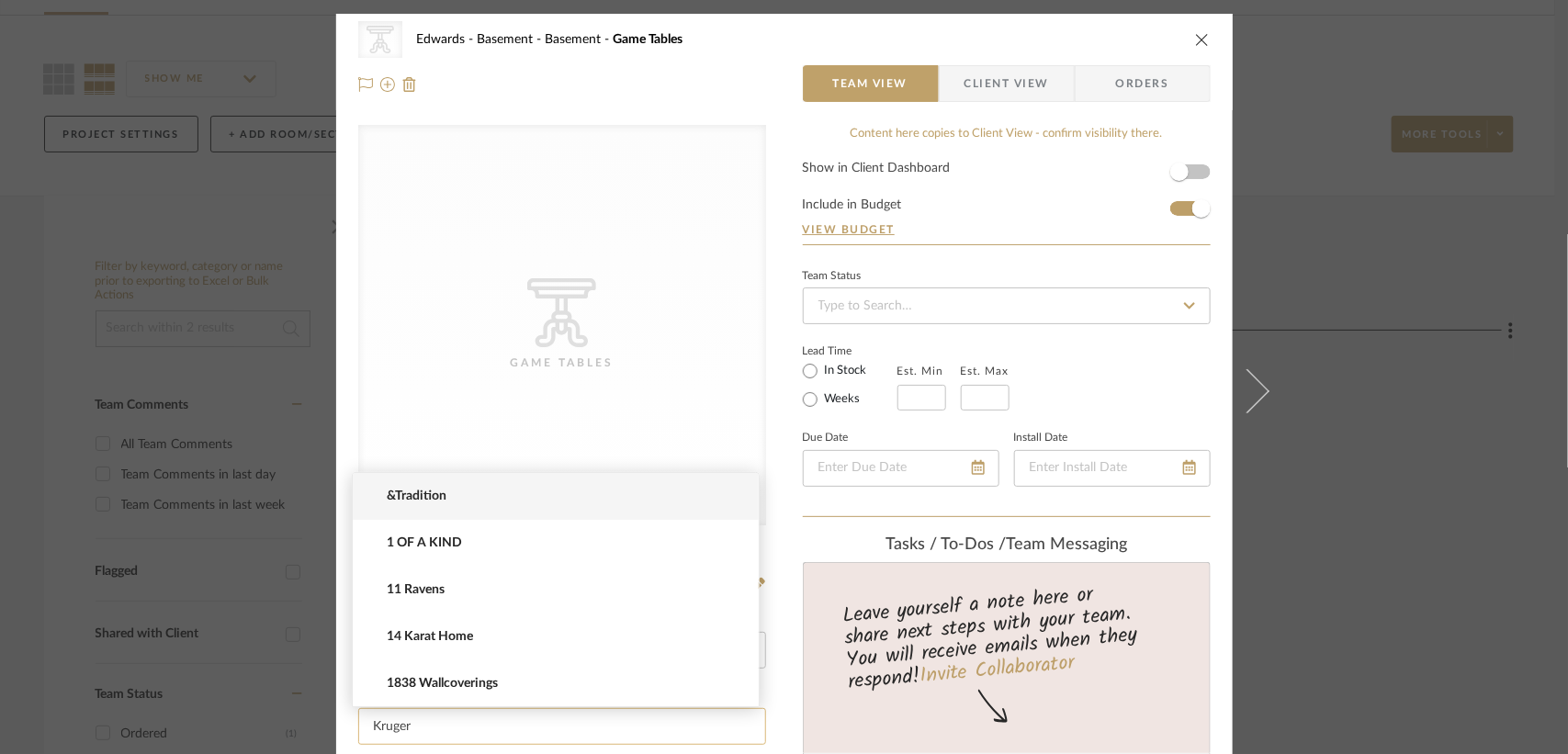 click on "Kruger" 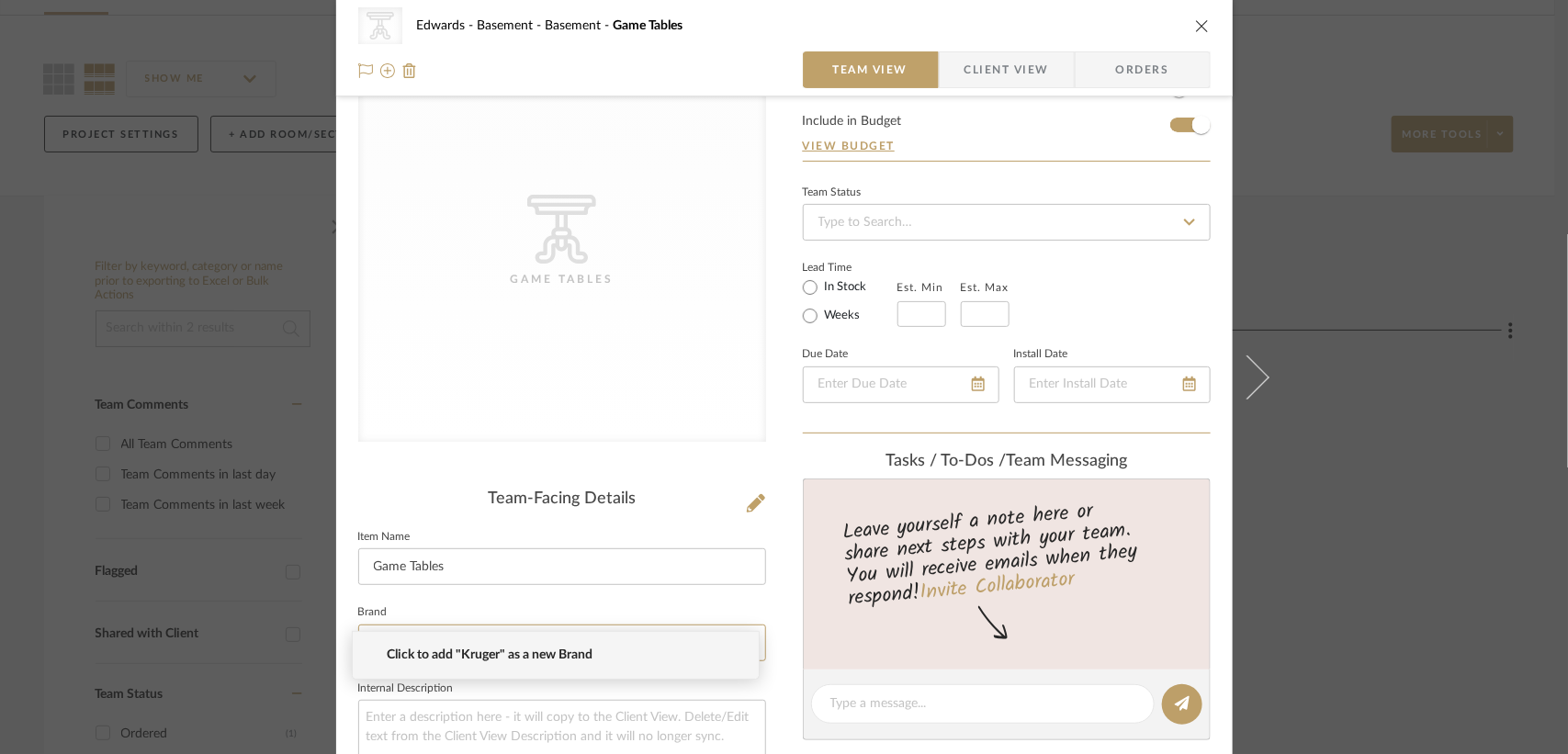 scroll, scrollTop: 120, scrollLeft: 0, axis: vertical 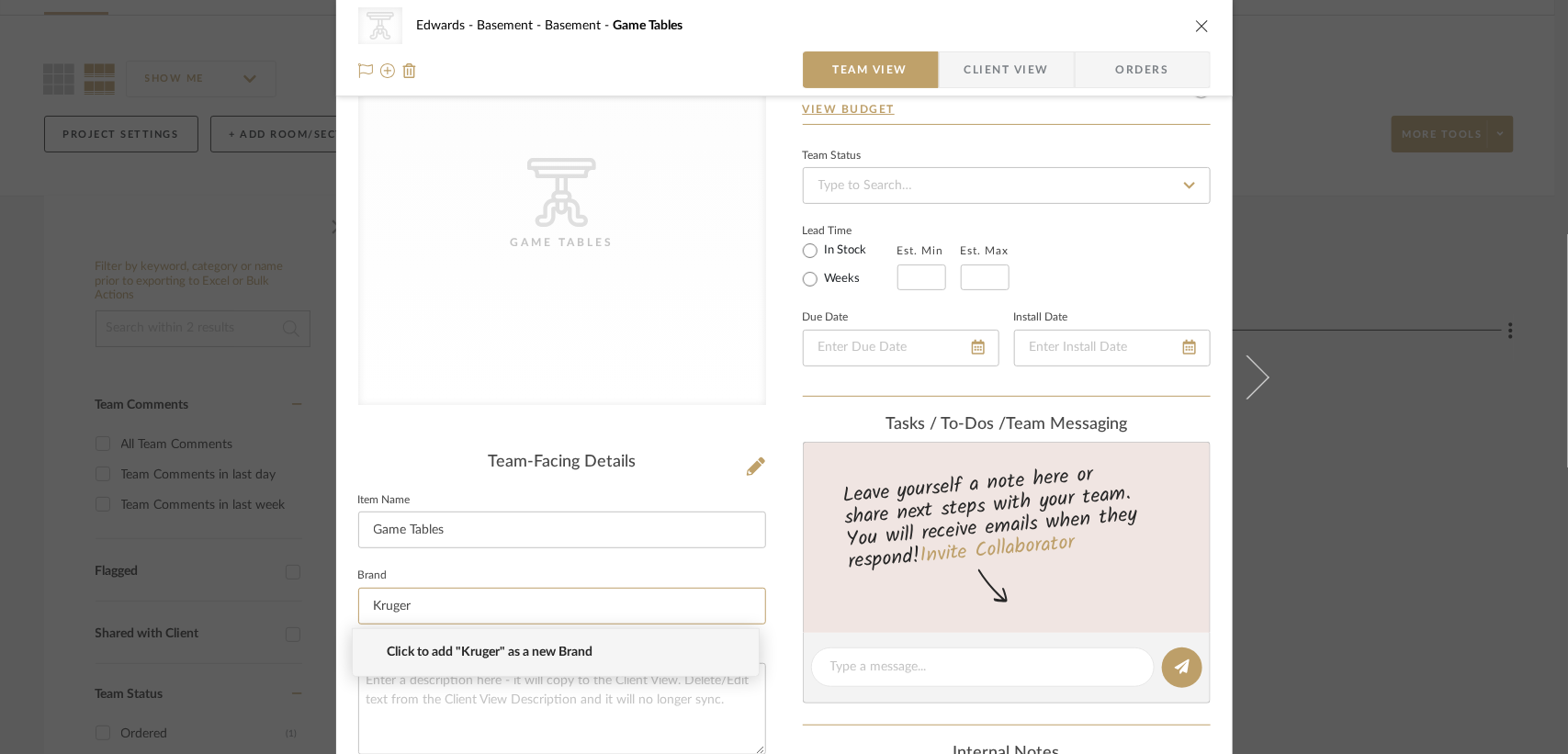 type on "Kruger" 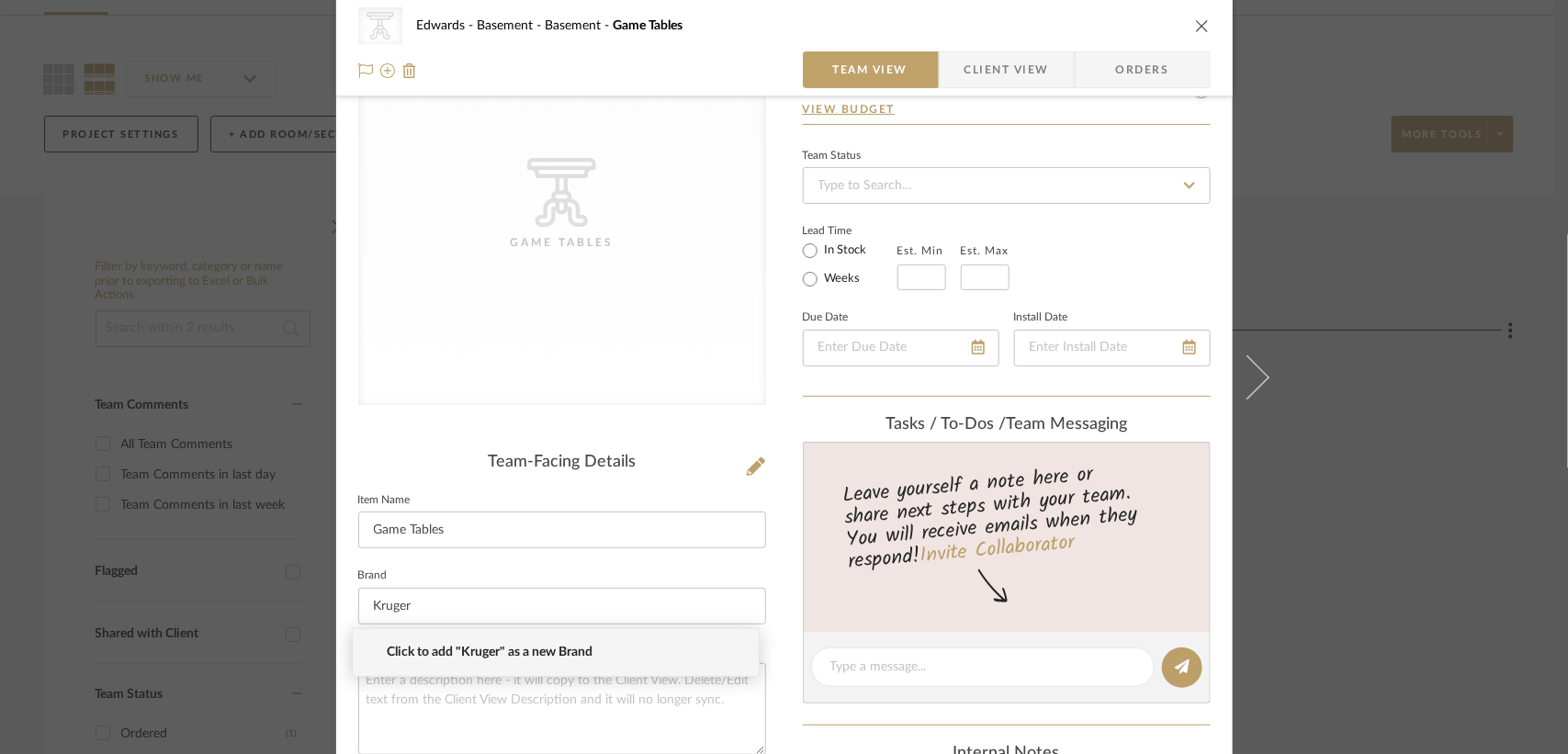 click on "Click to add "Kruger" as a new Brand" at bounding box center [563, 652] 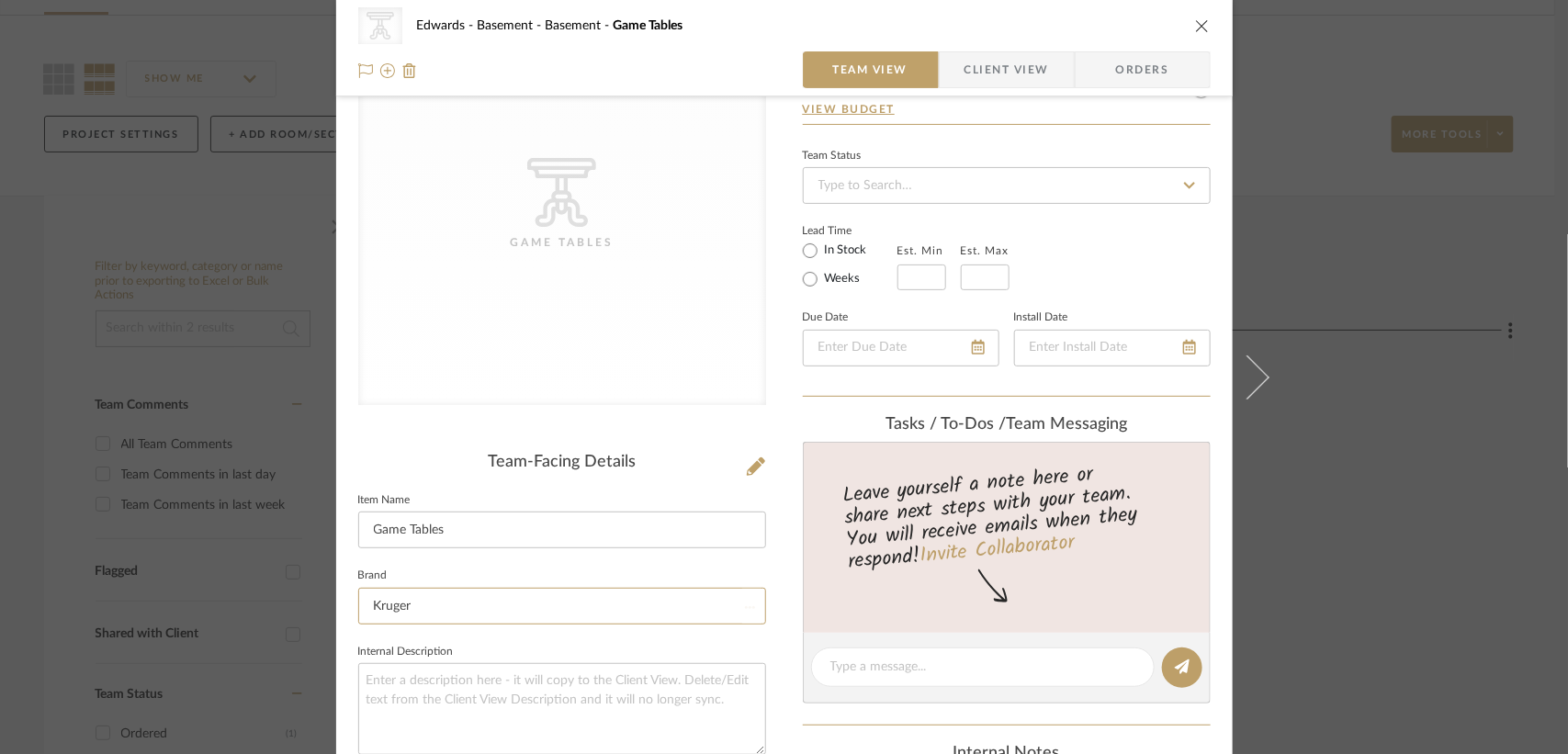 type 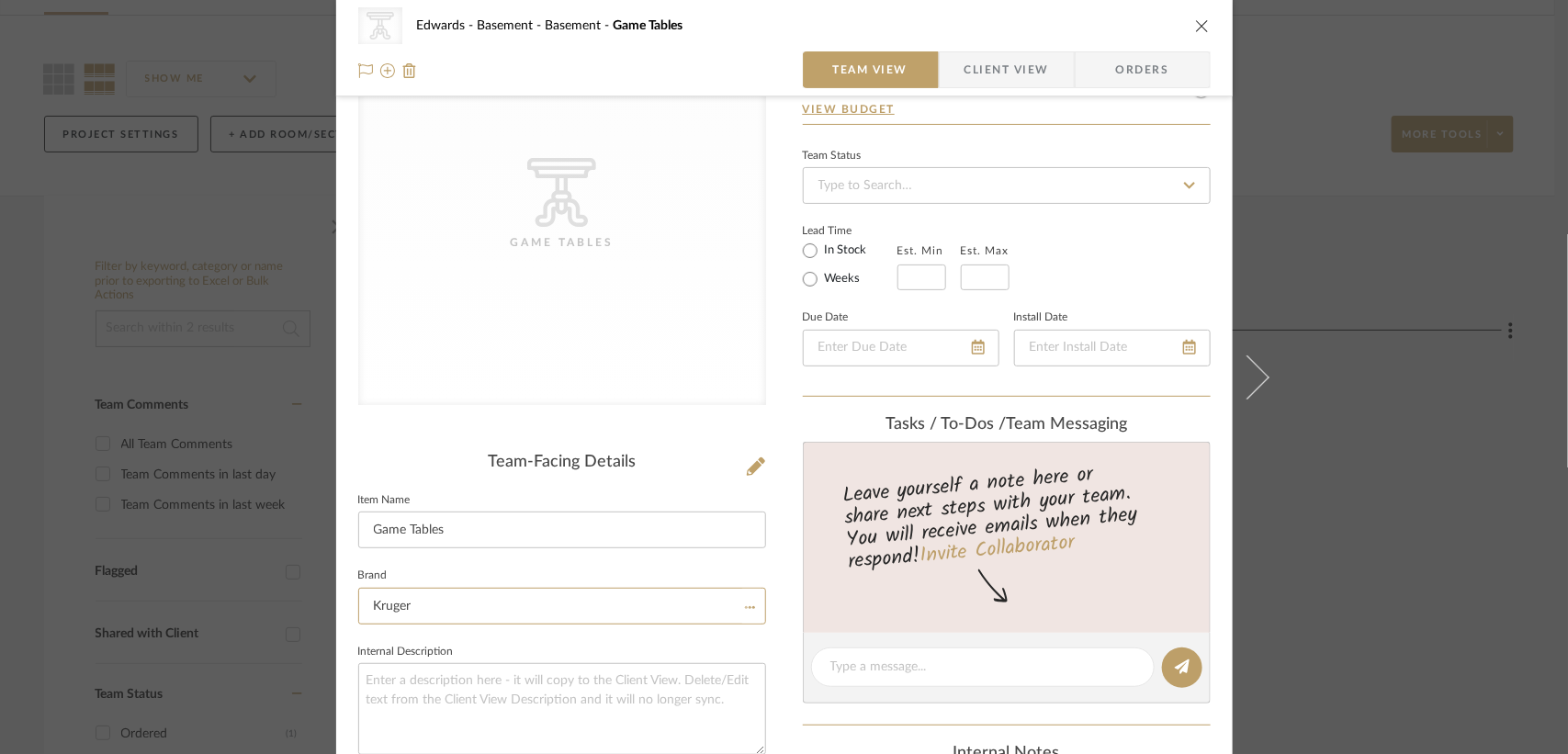 type 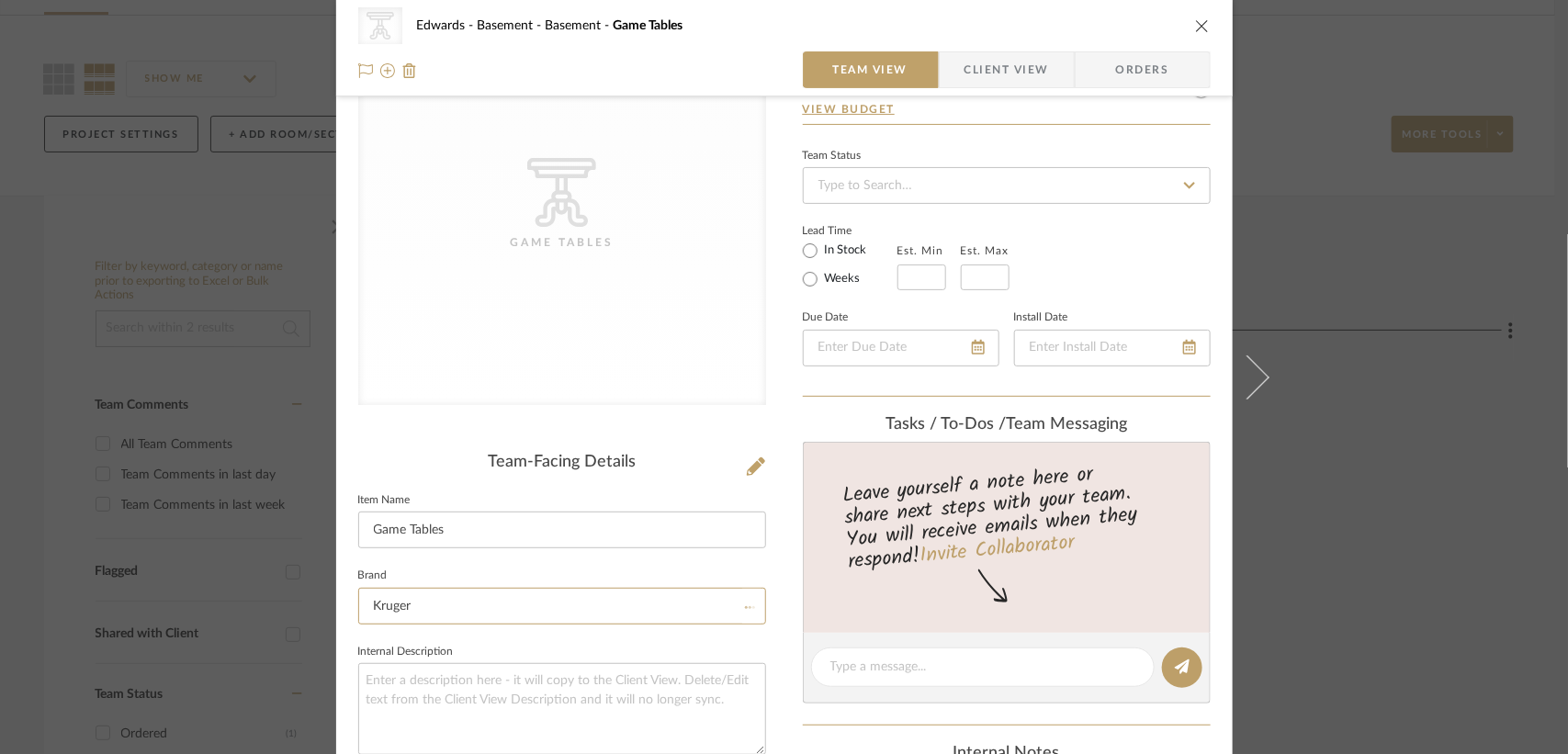 type 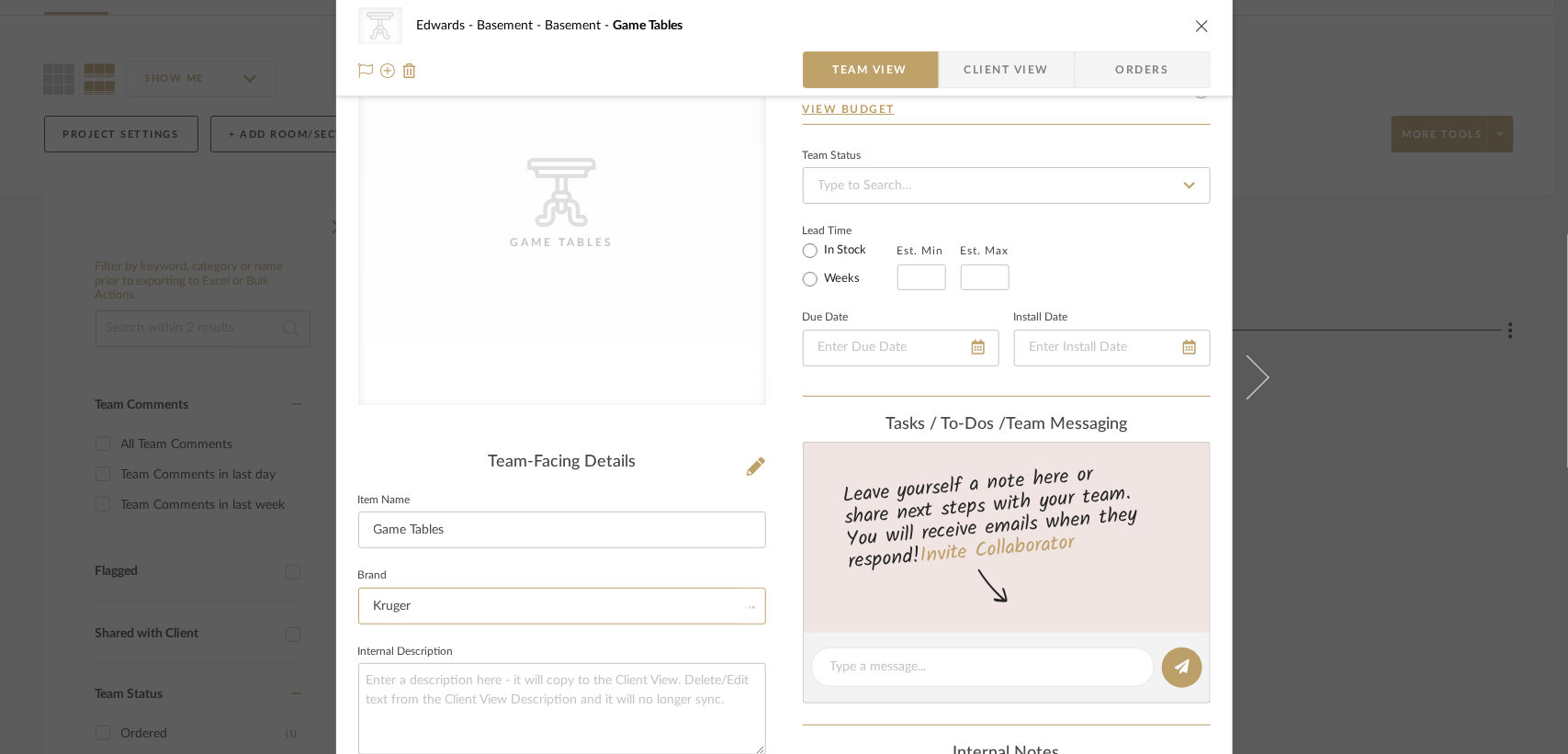 type 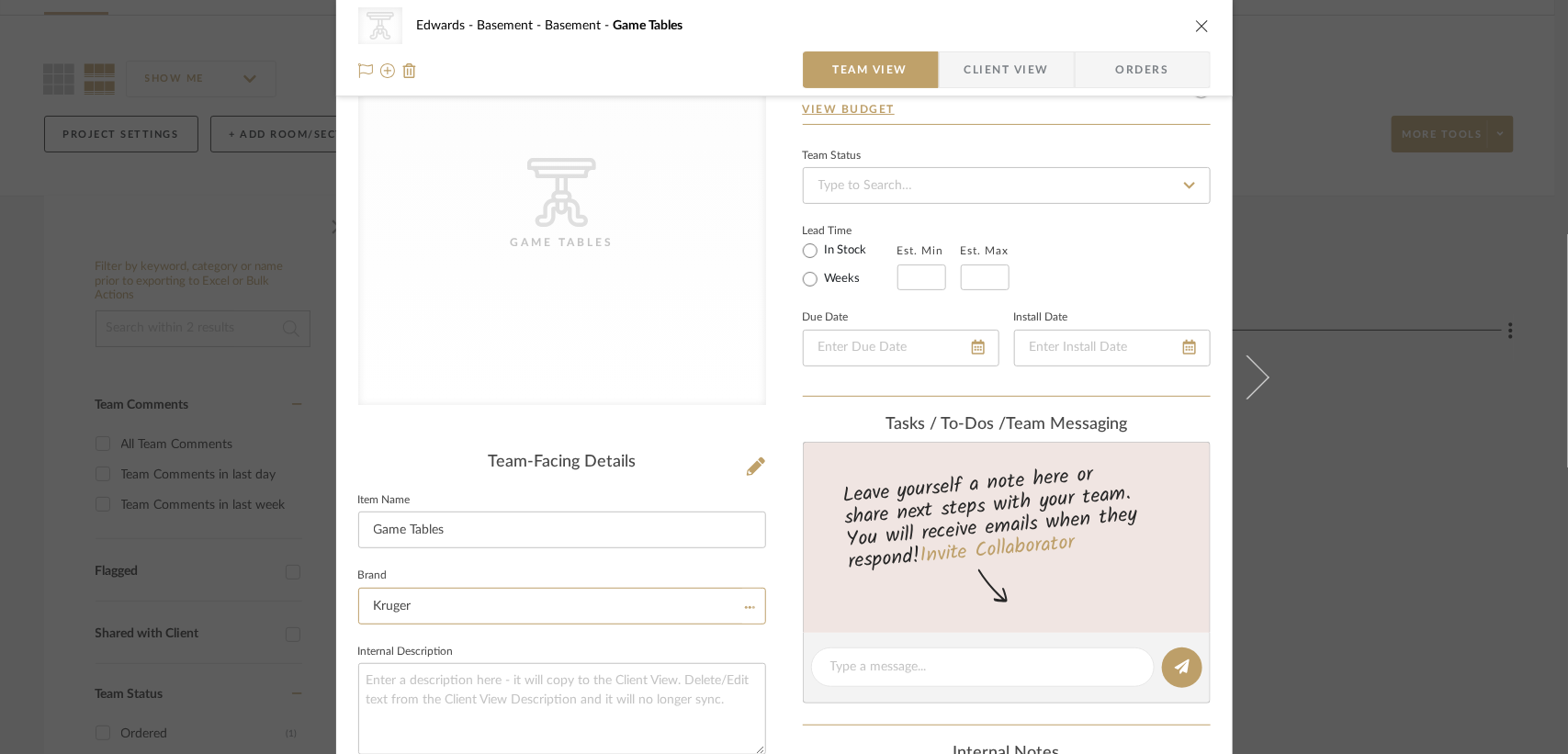 type 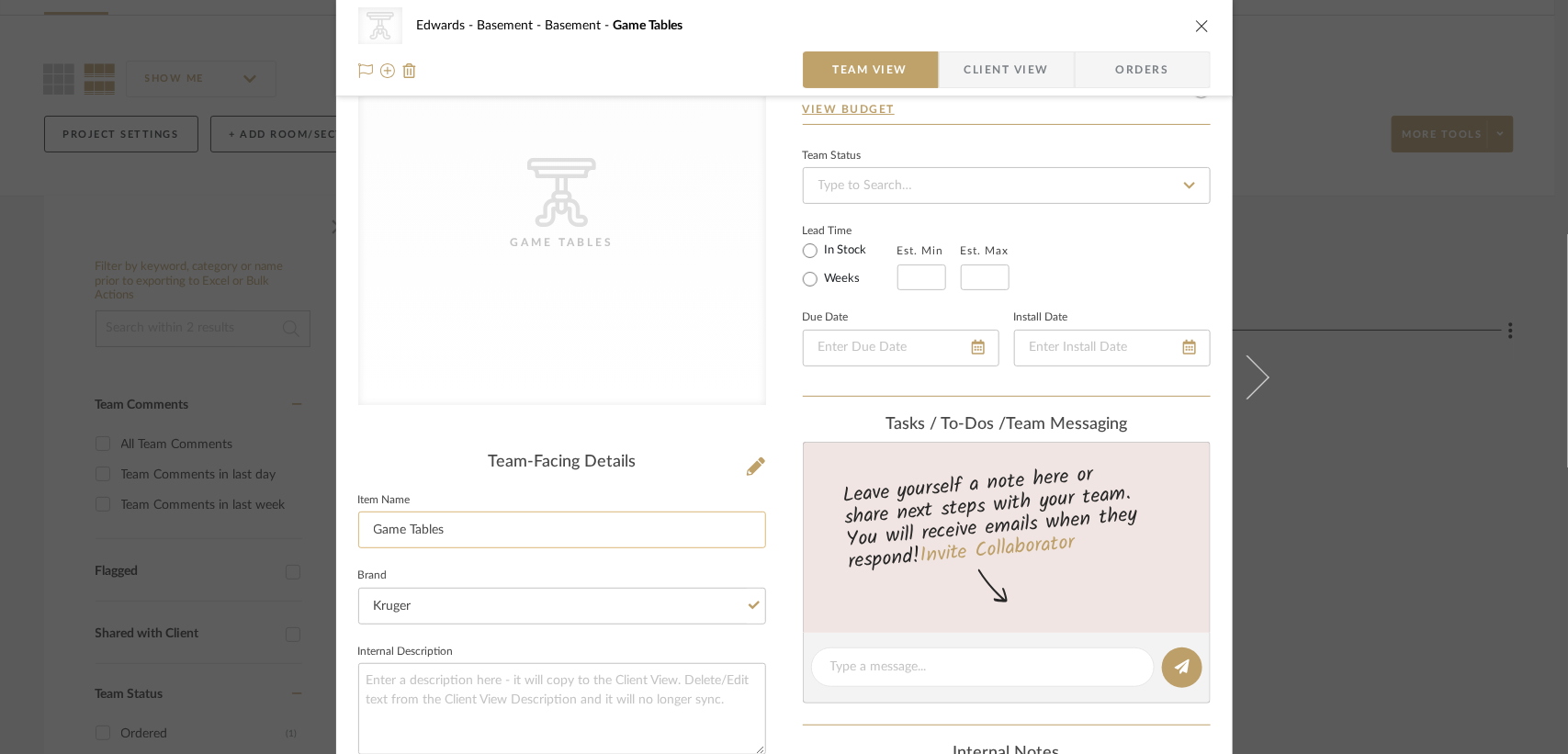 click on "Game Tables" 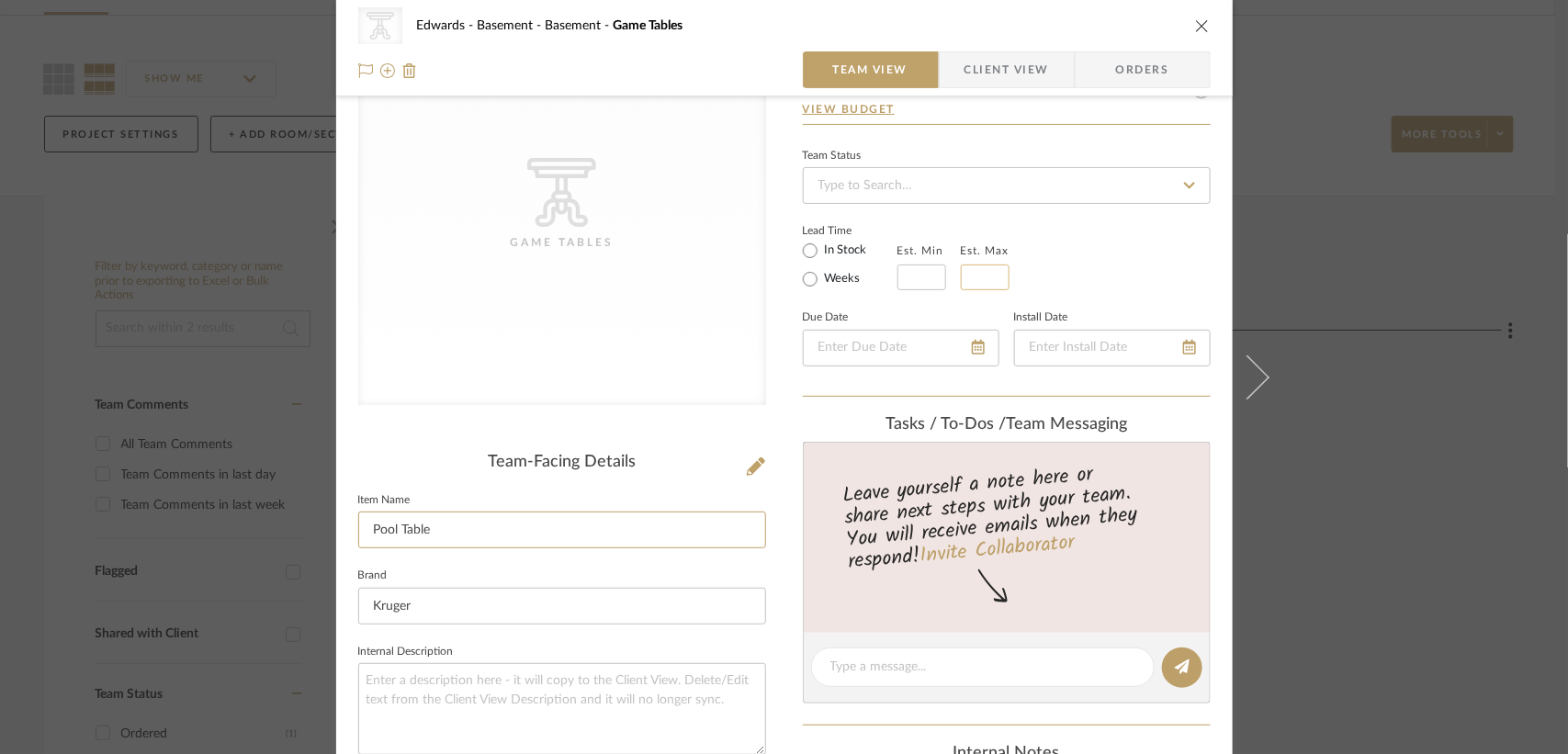 type on "Pool Table" 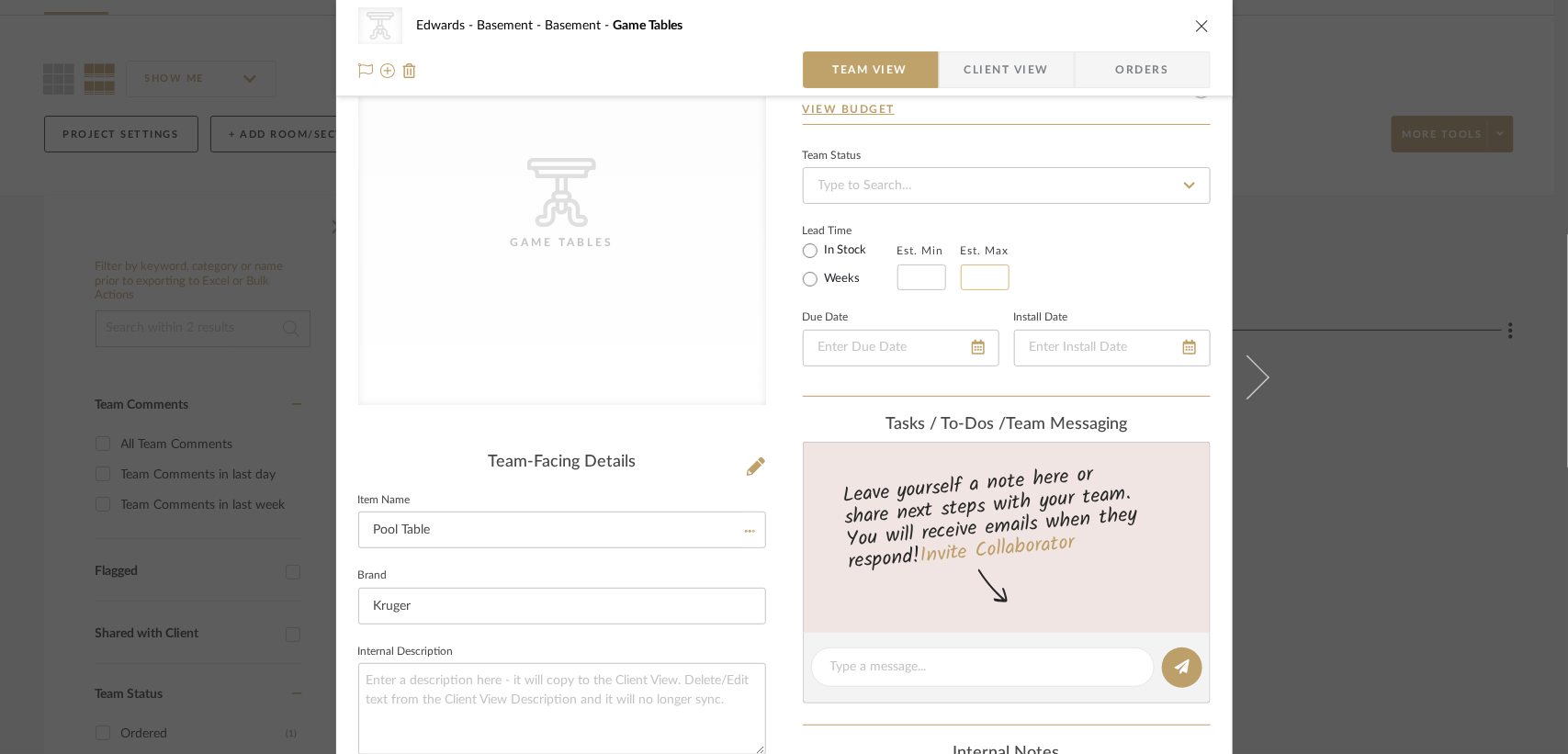 click 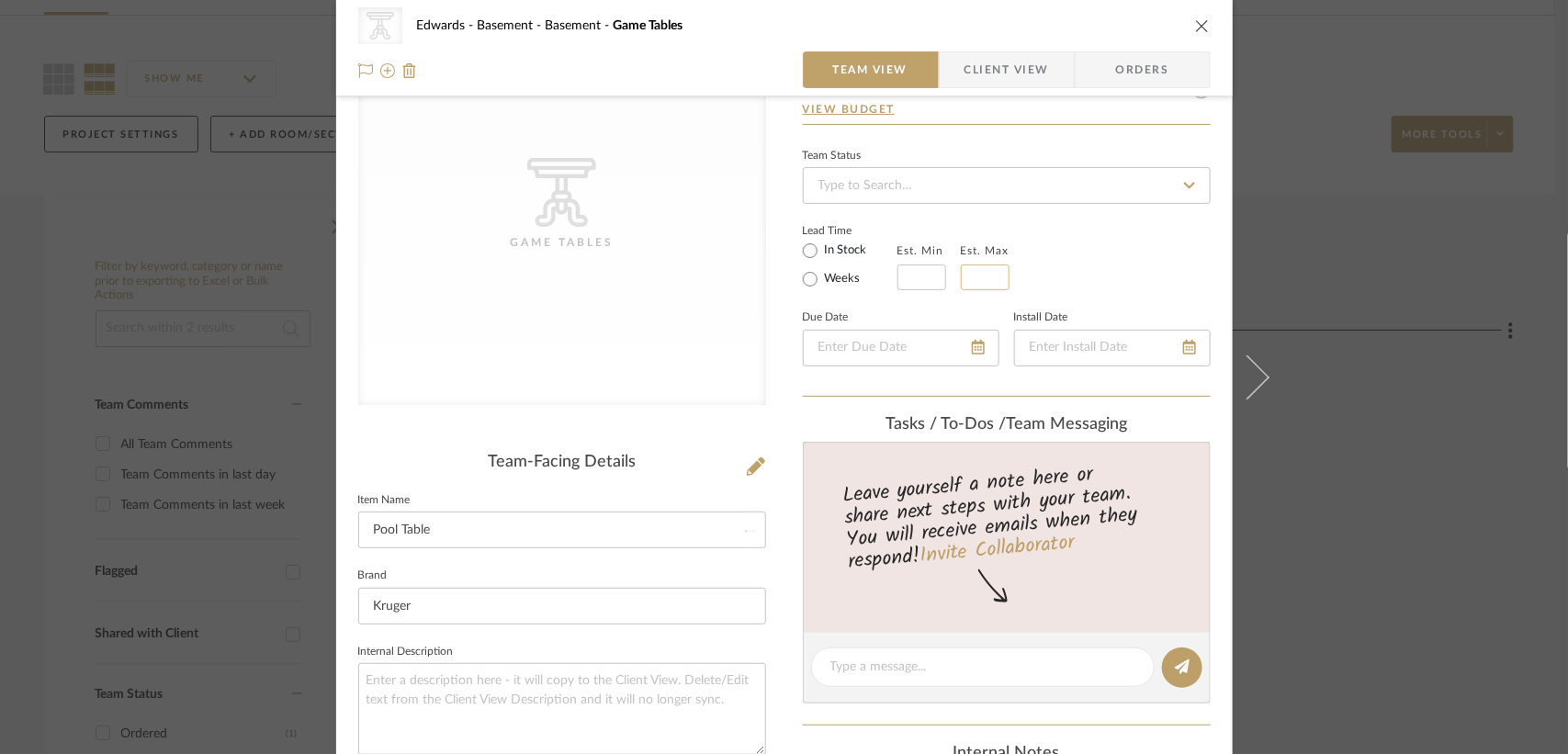 type 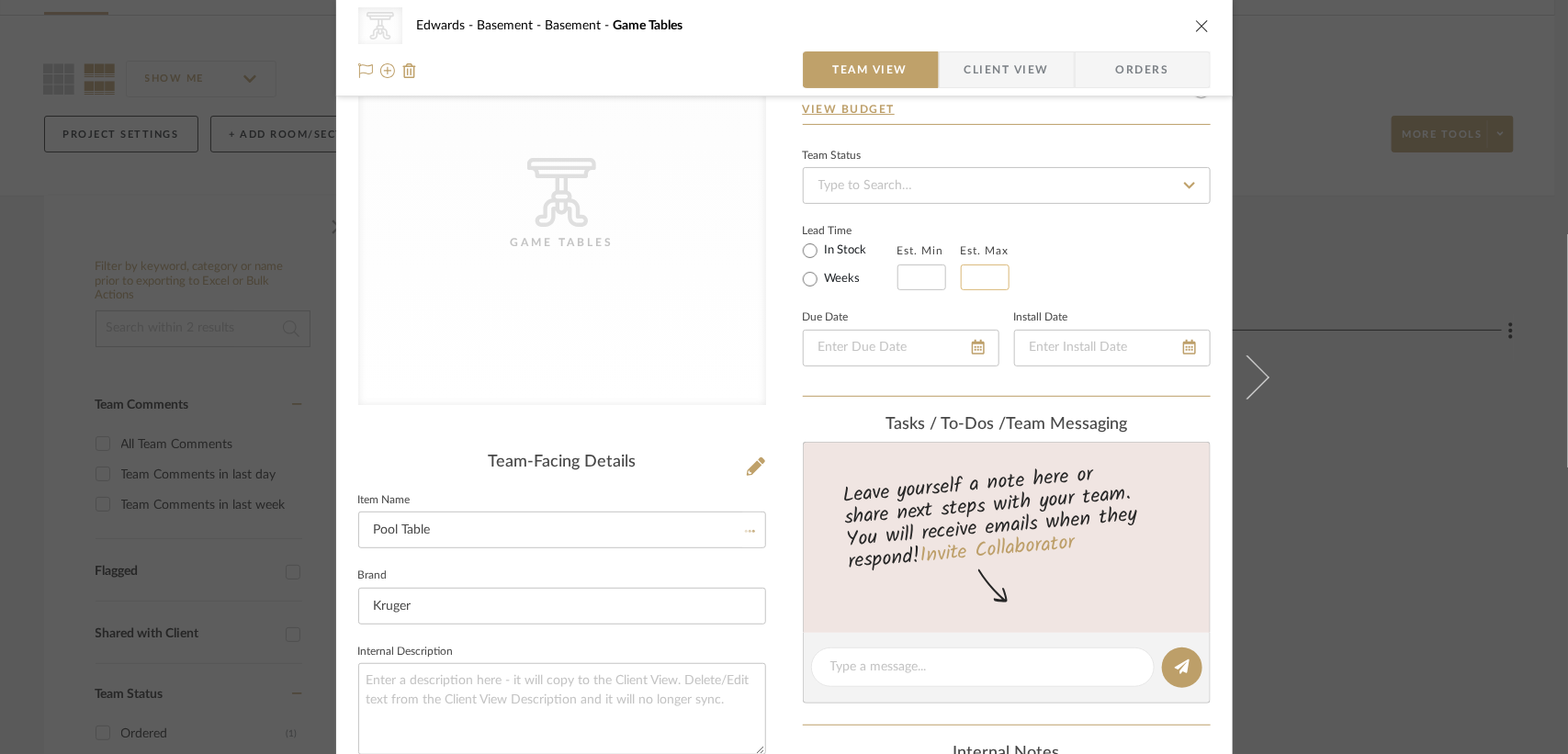 type 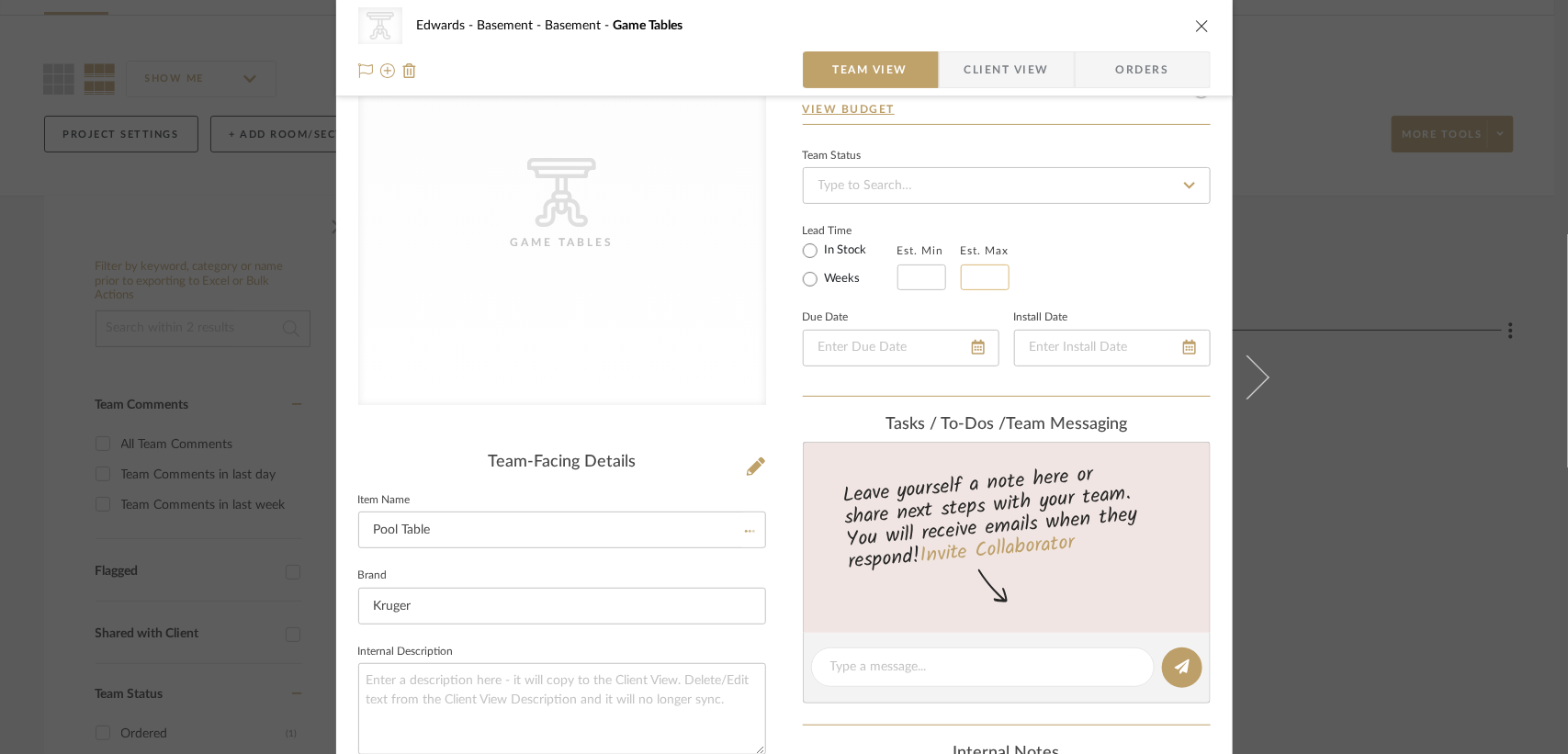 type 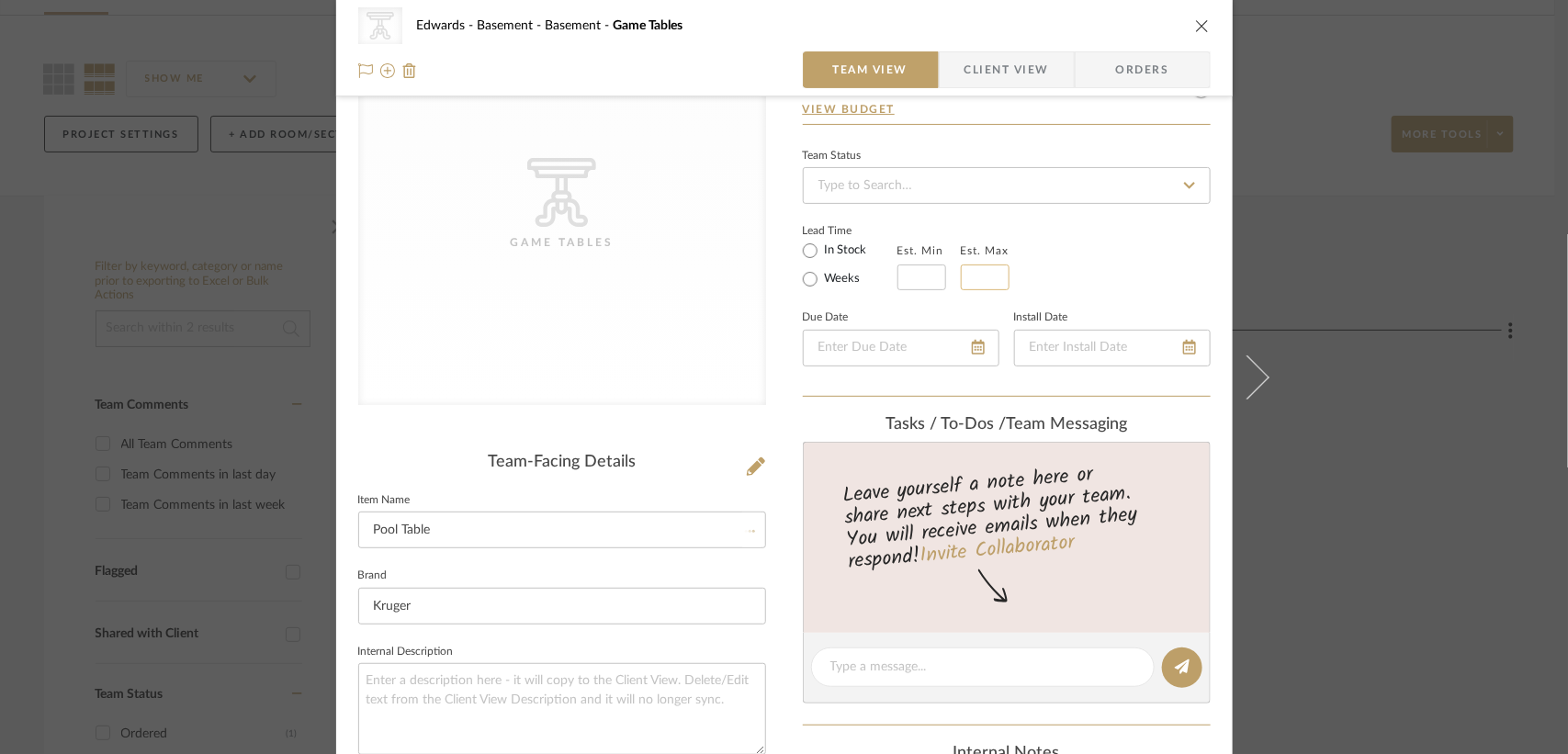 type 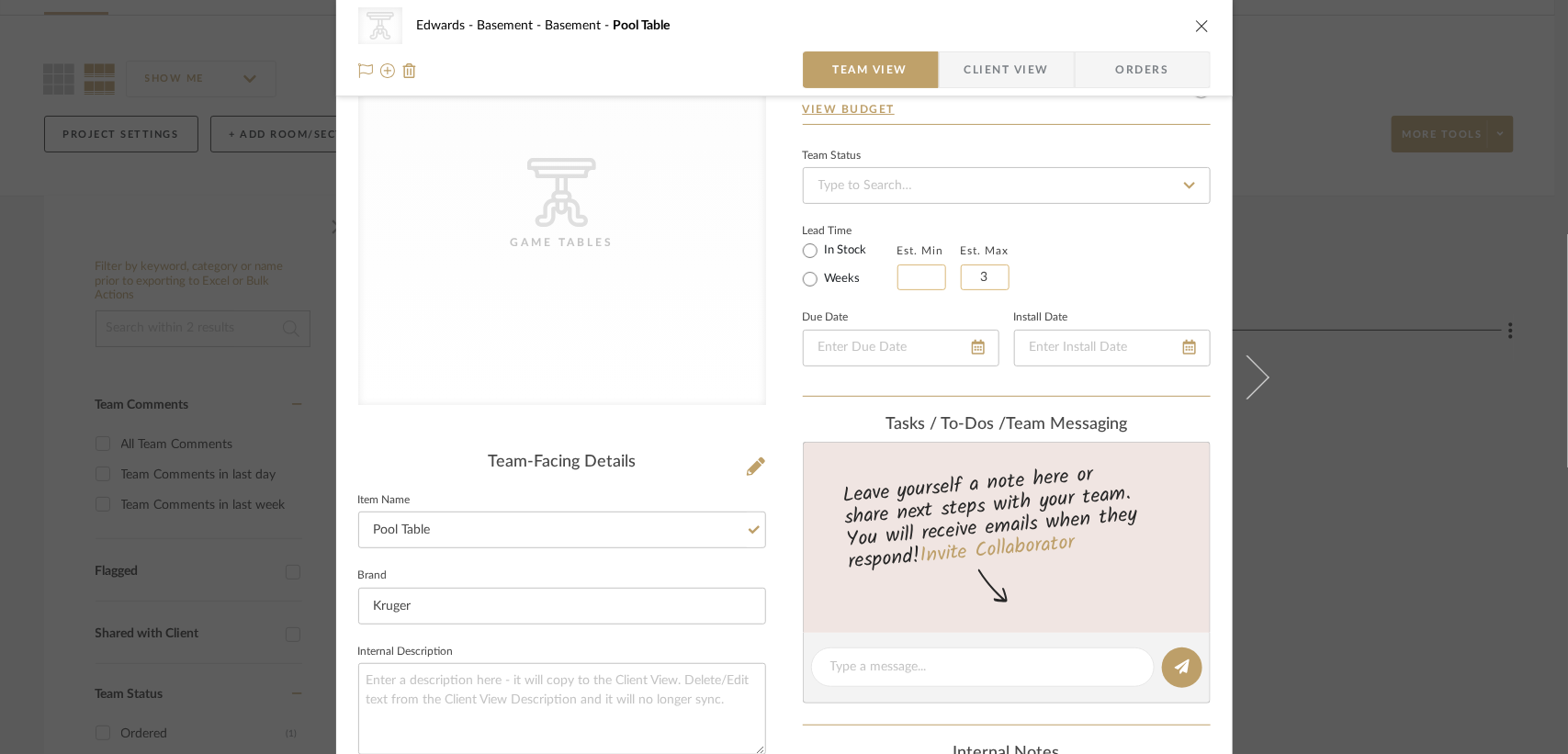 type on "3" 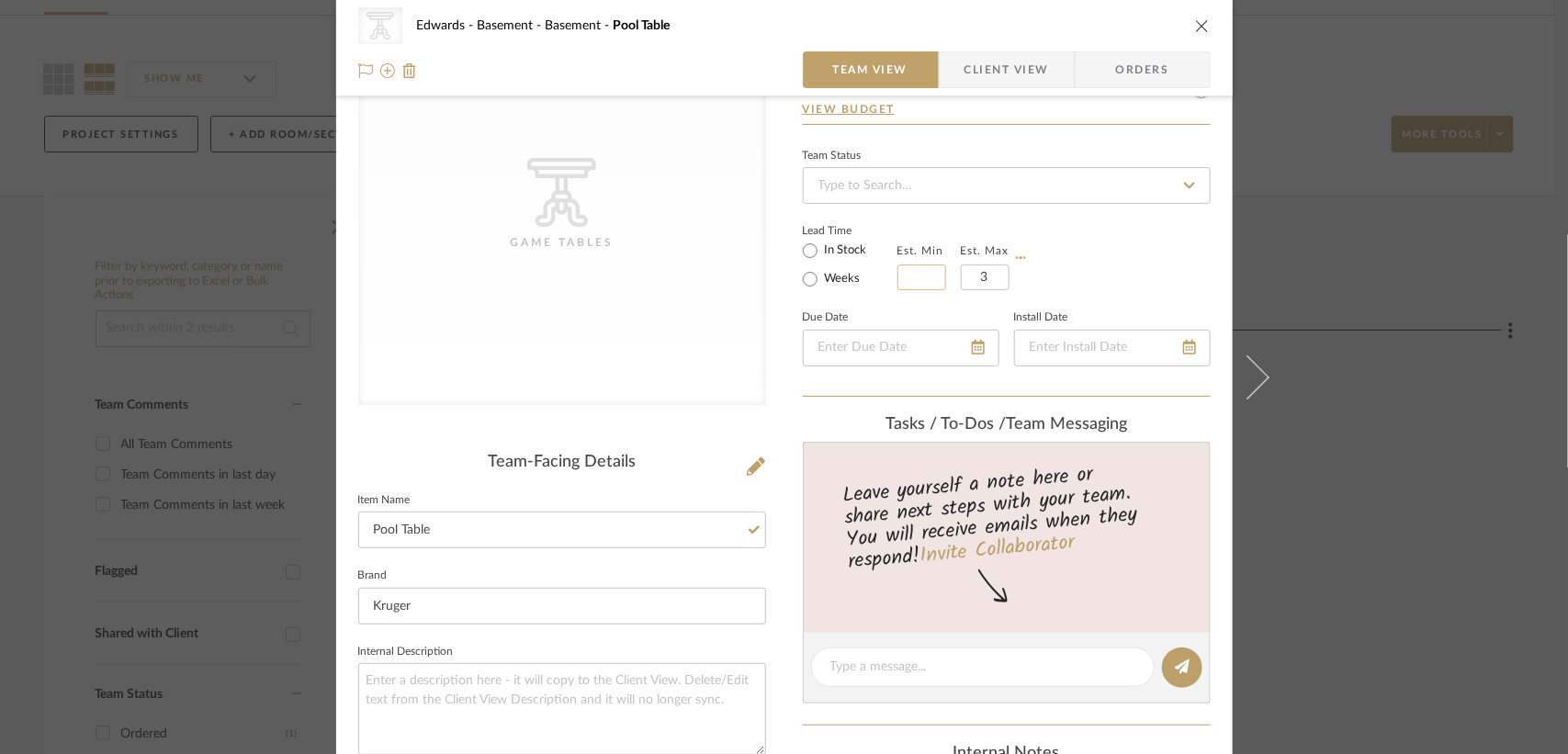 click 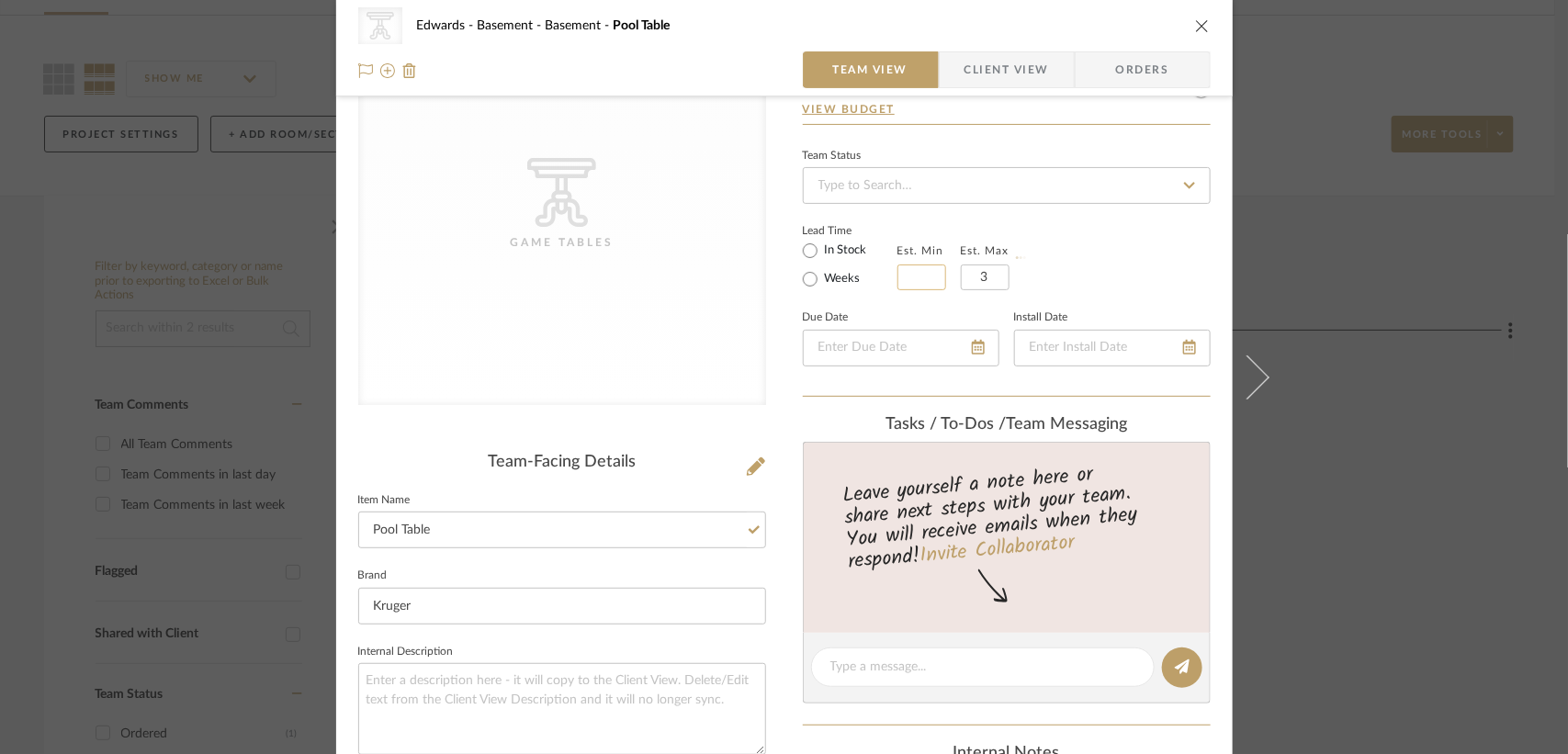 type 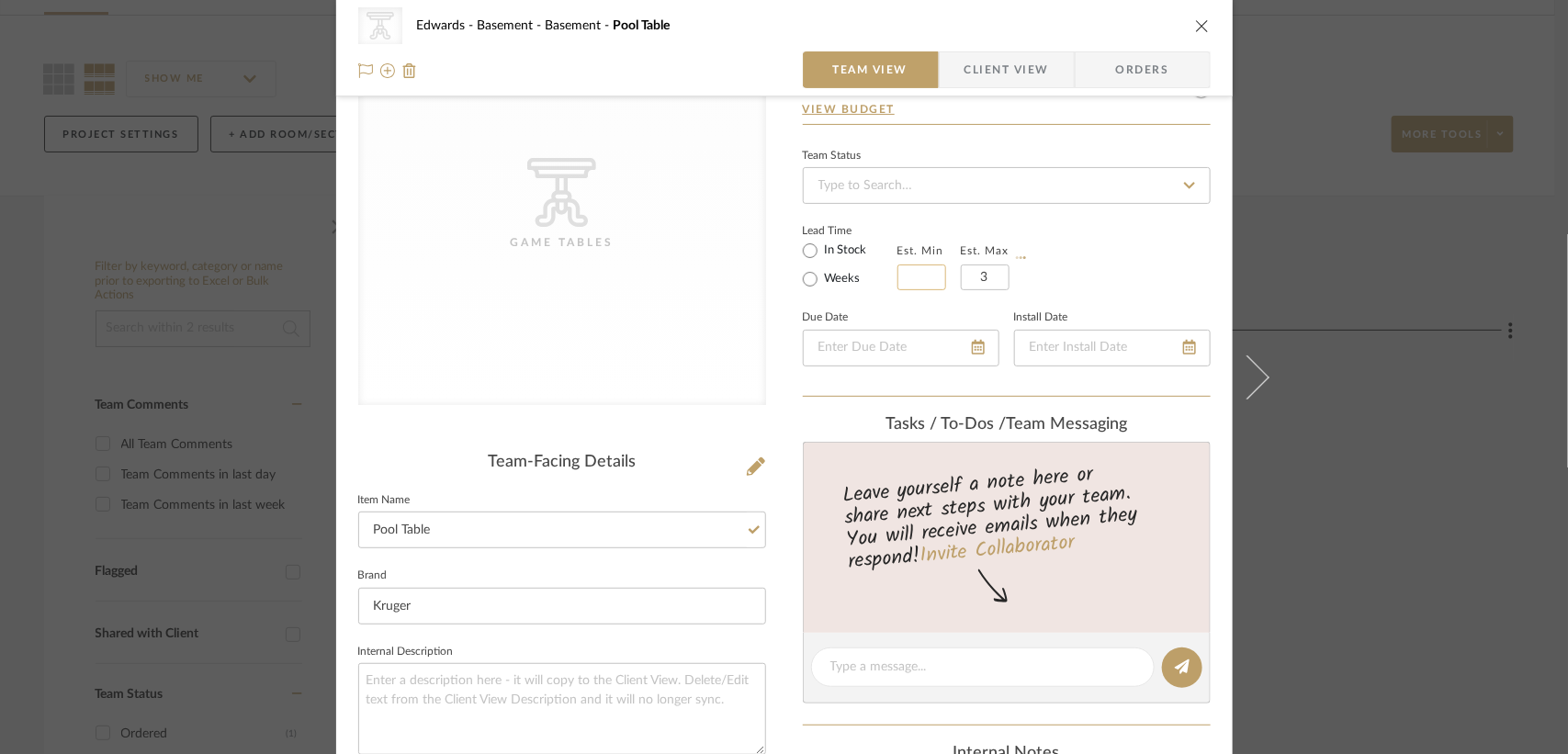 type 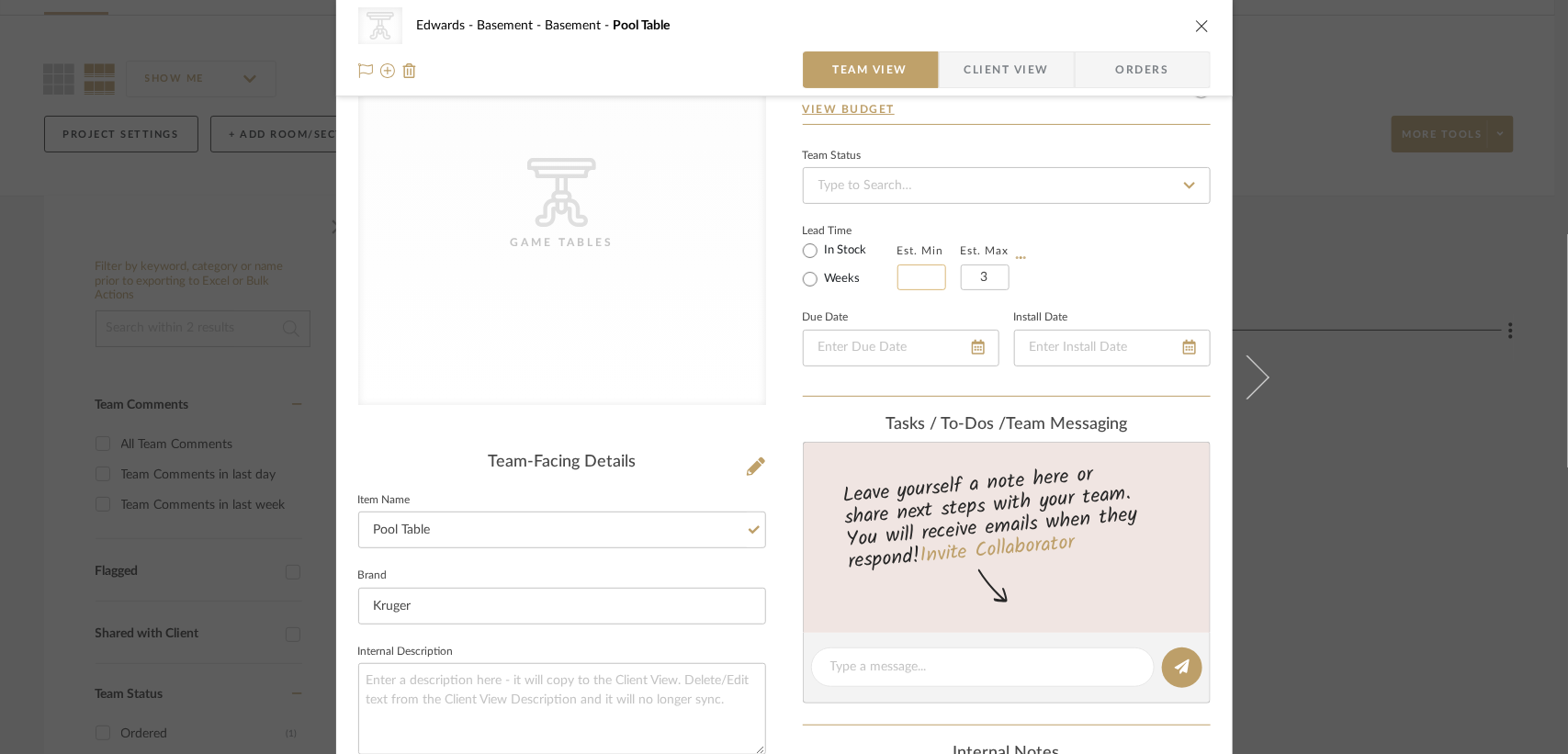 type 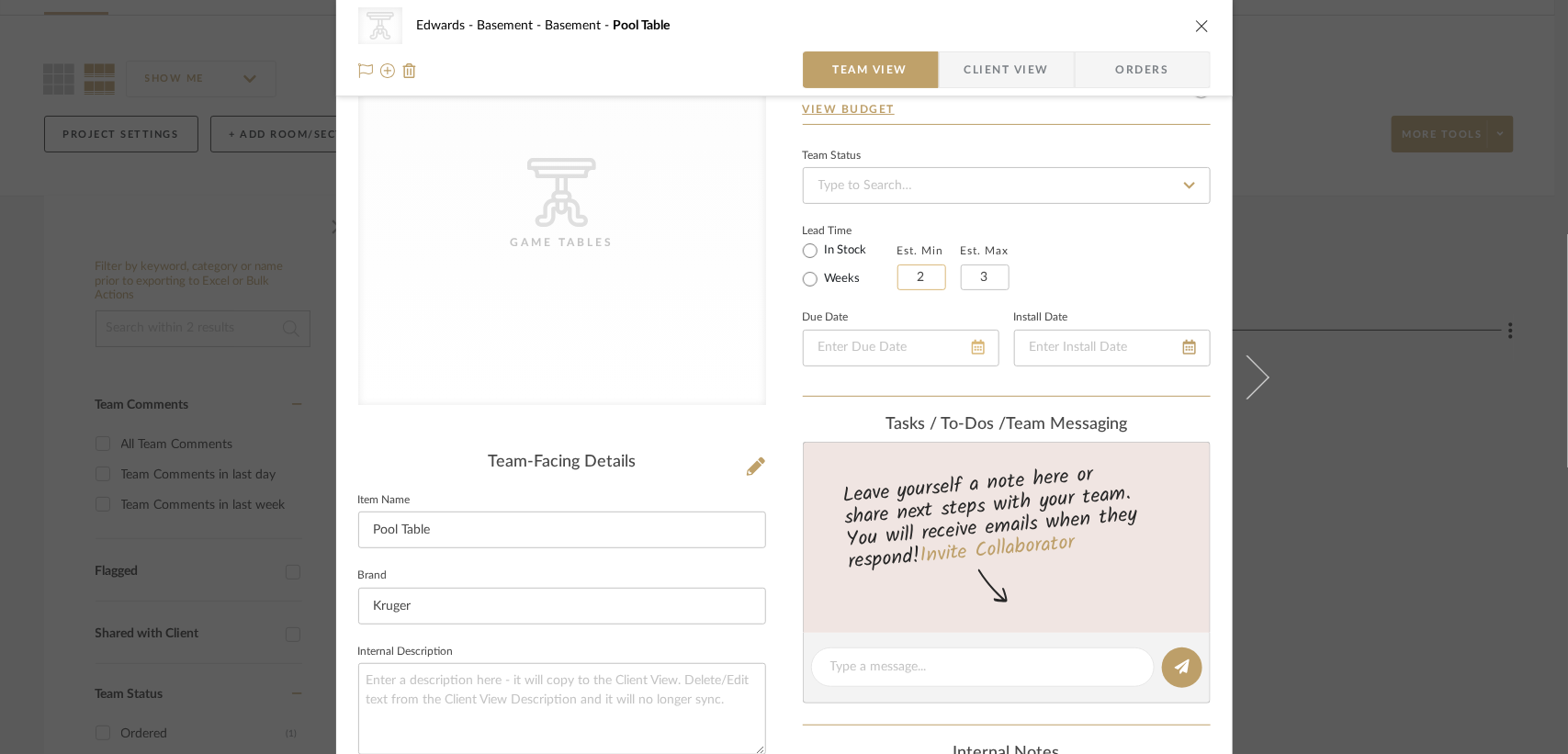 type on "2" 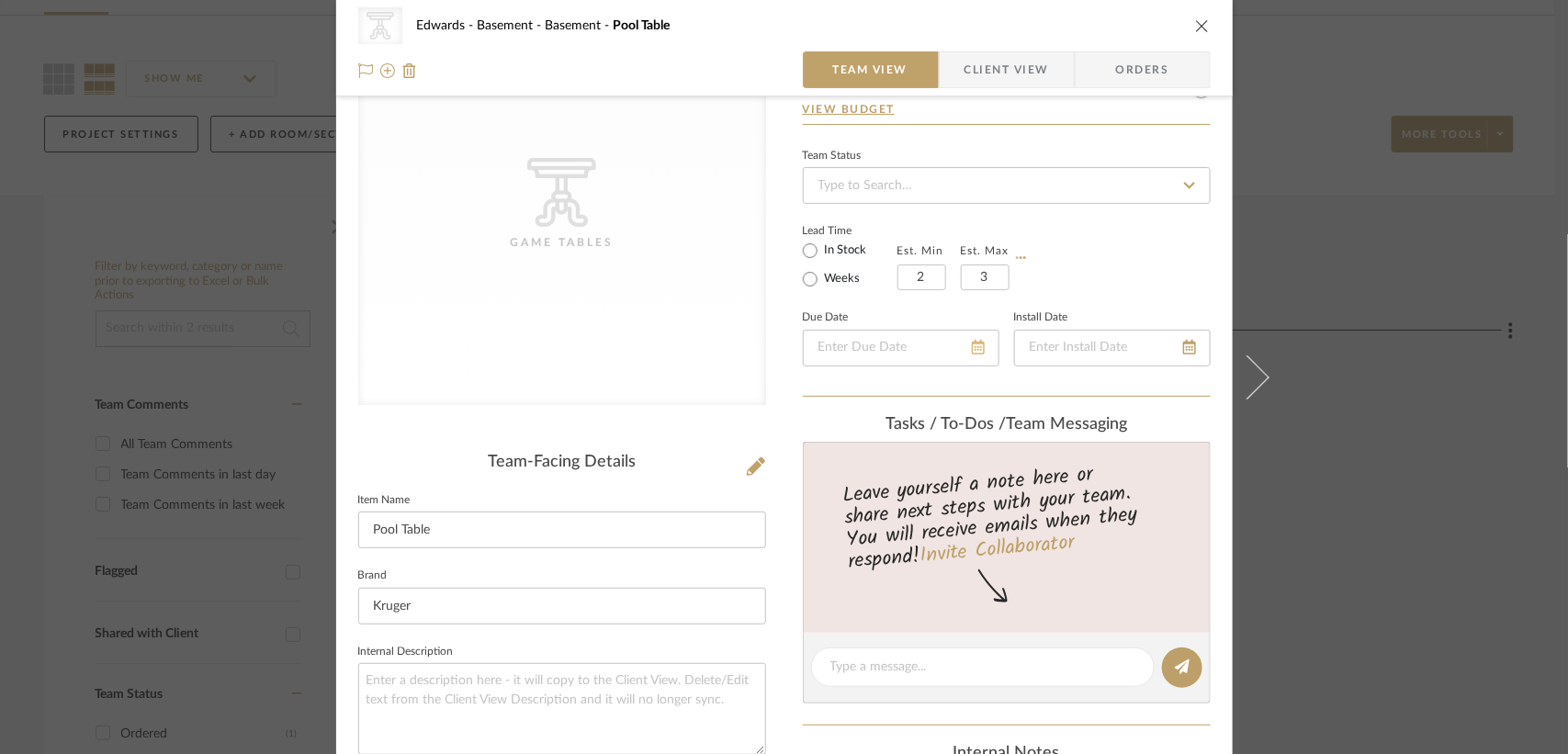 click 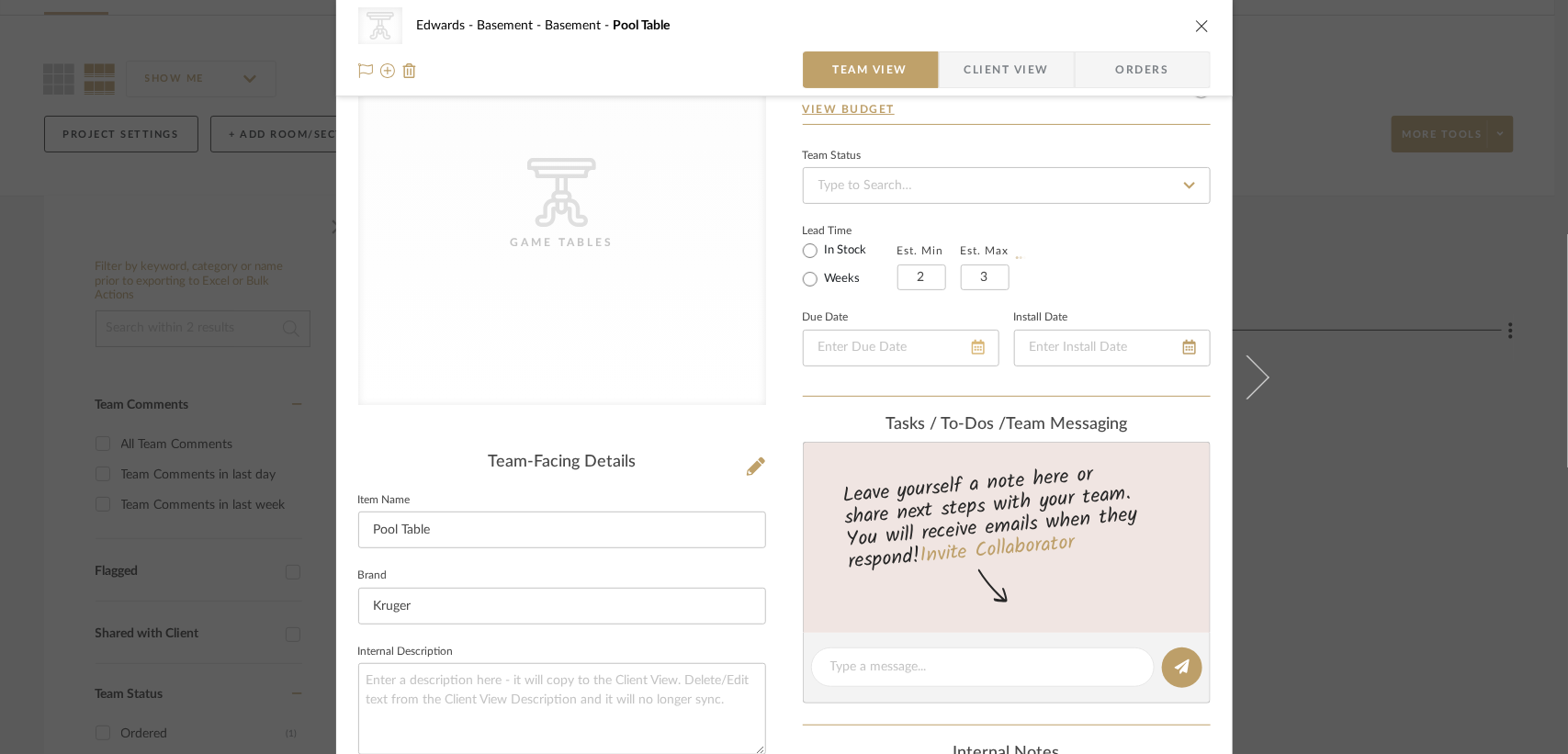 type 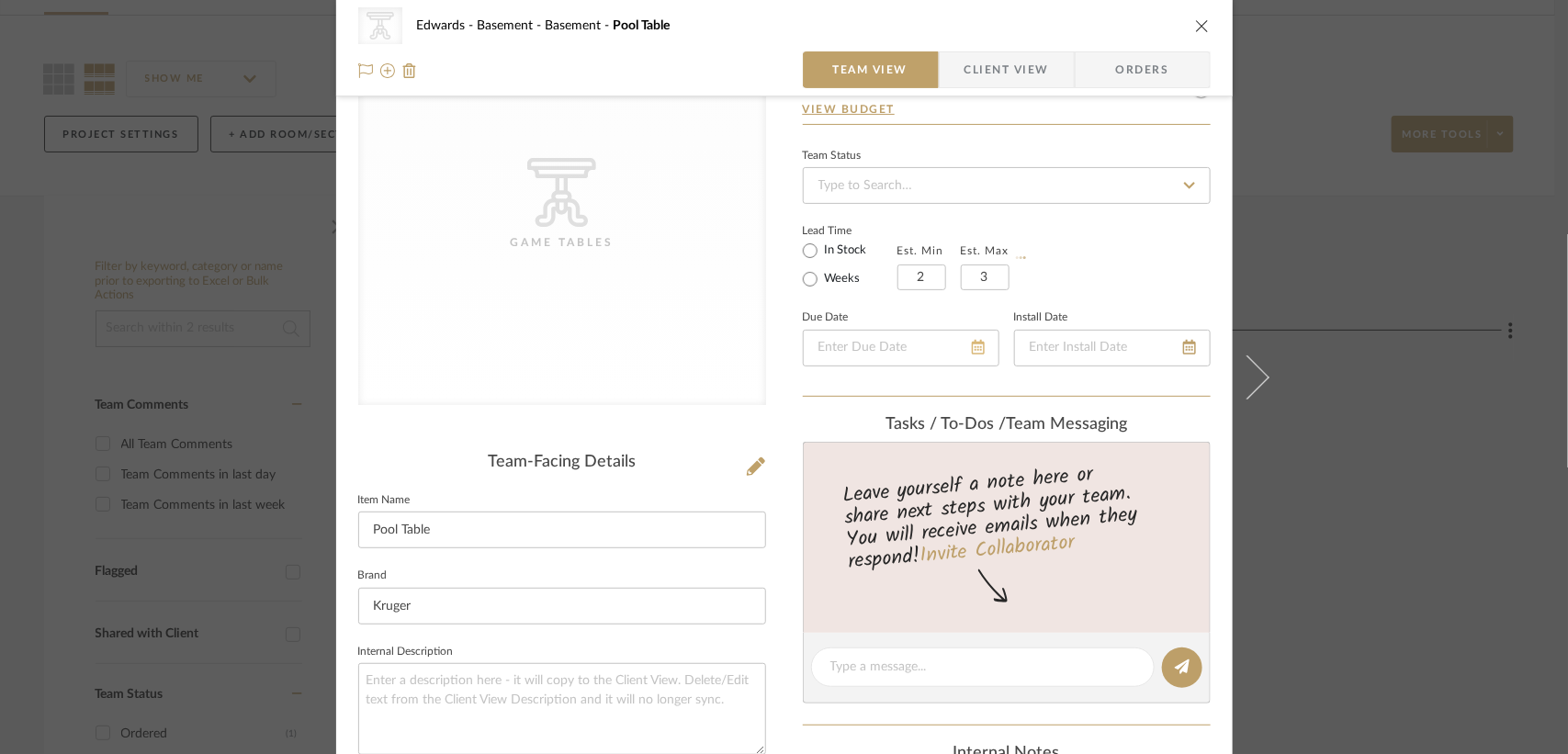 type 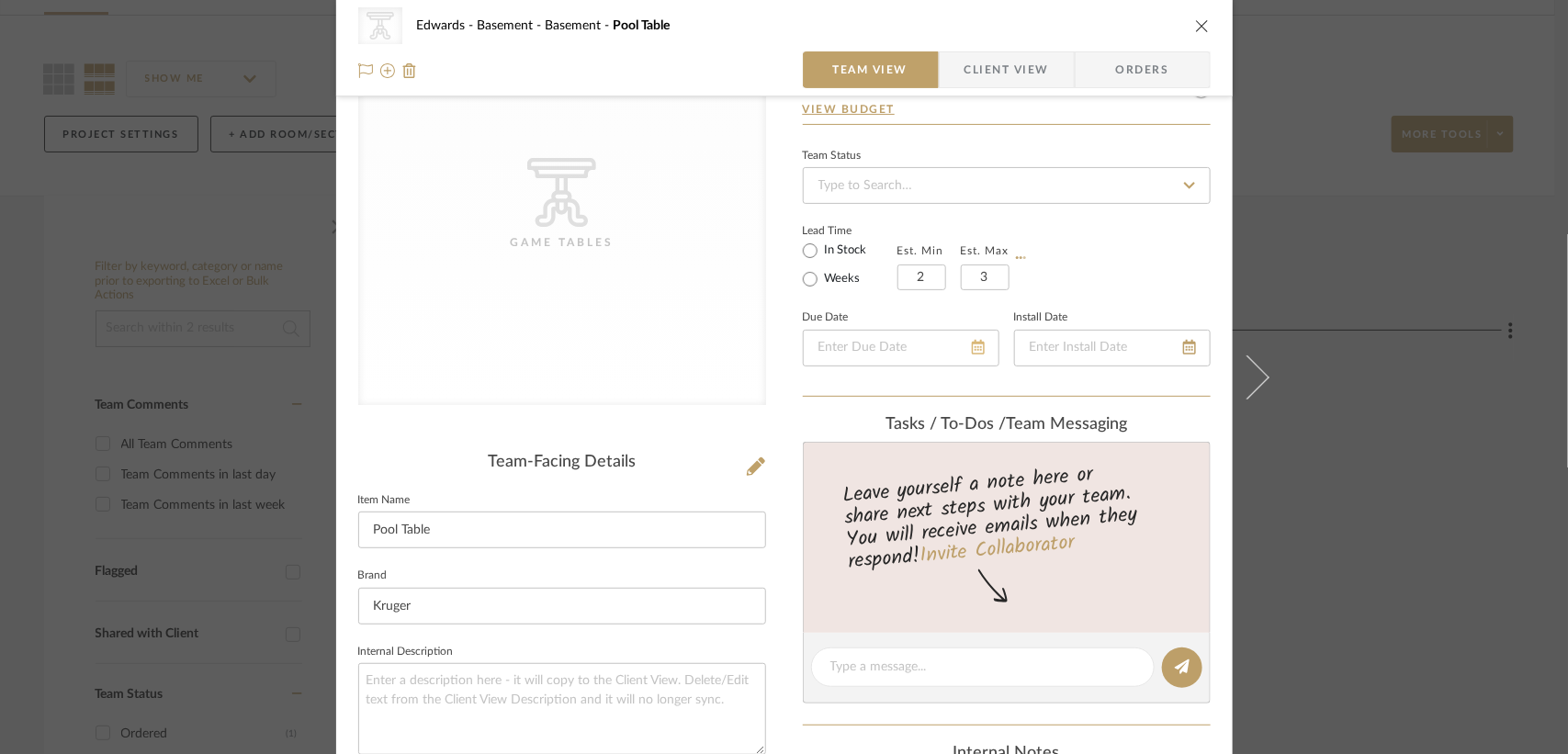 type 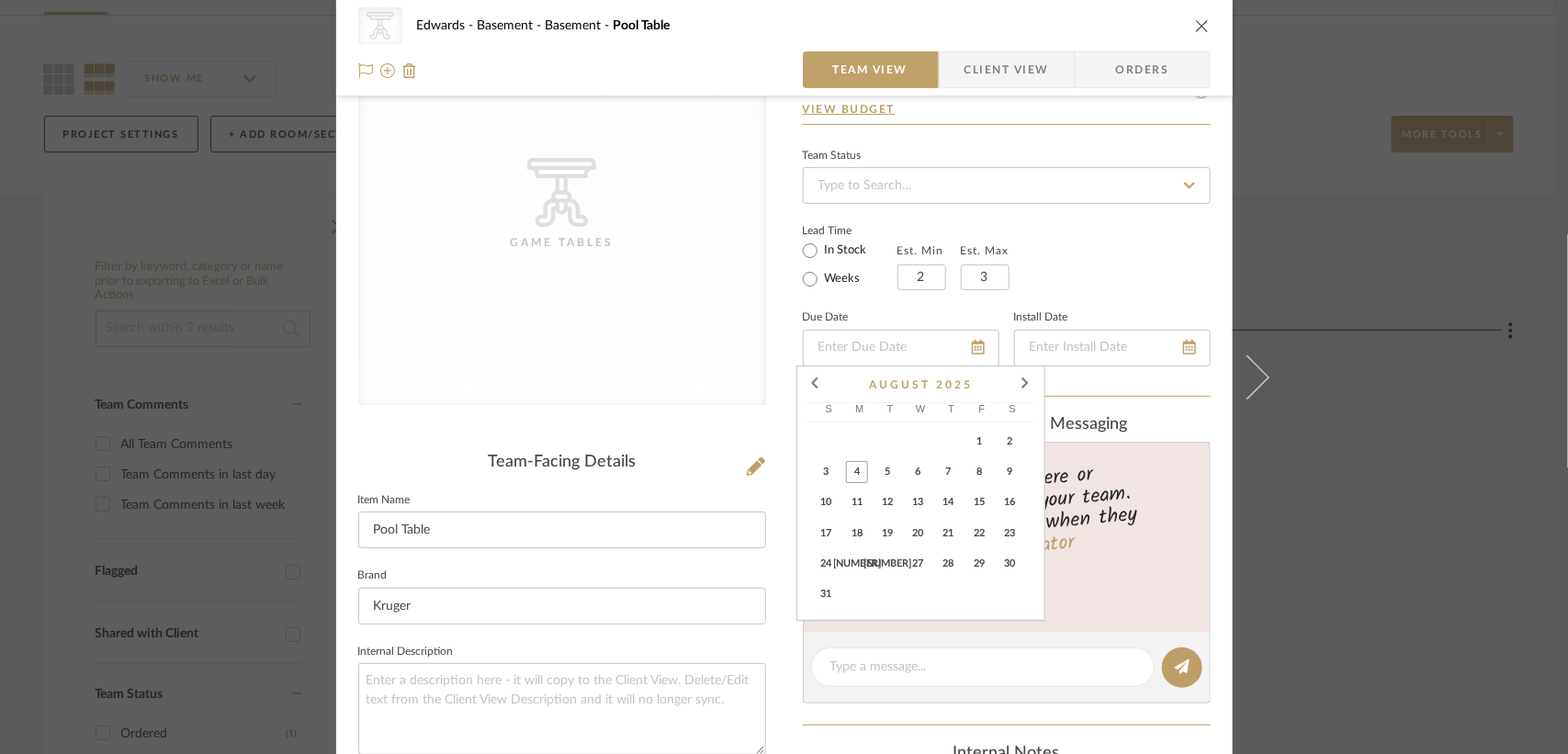 click on "15" at bounding box center [979, 502] 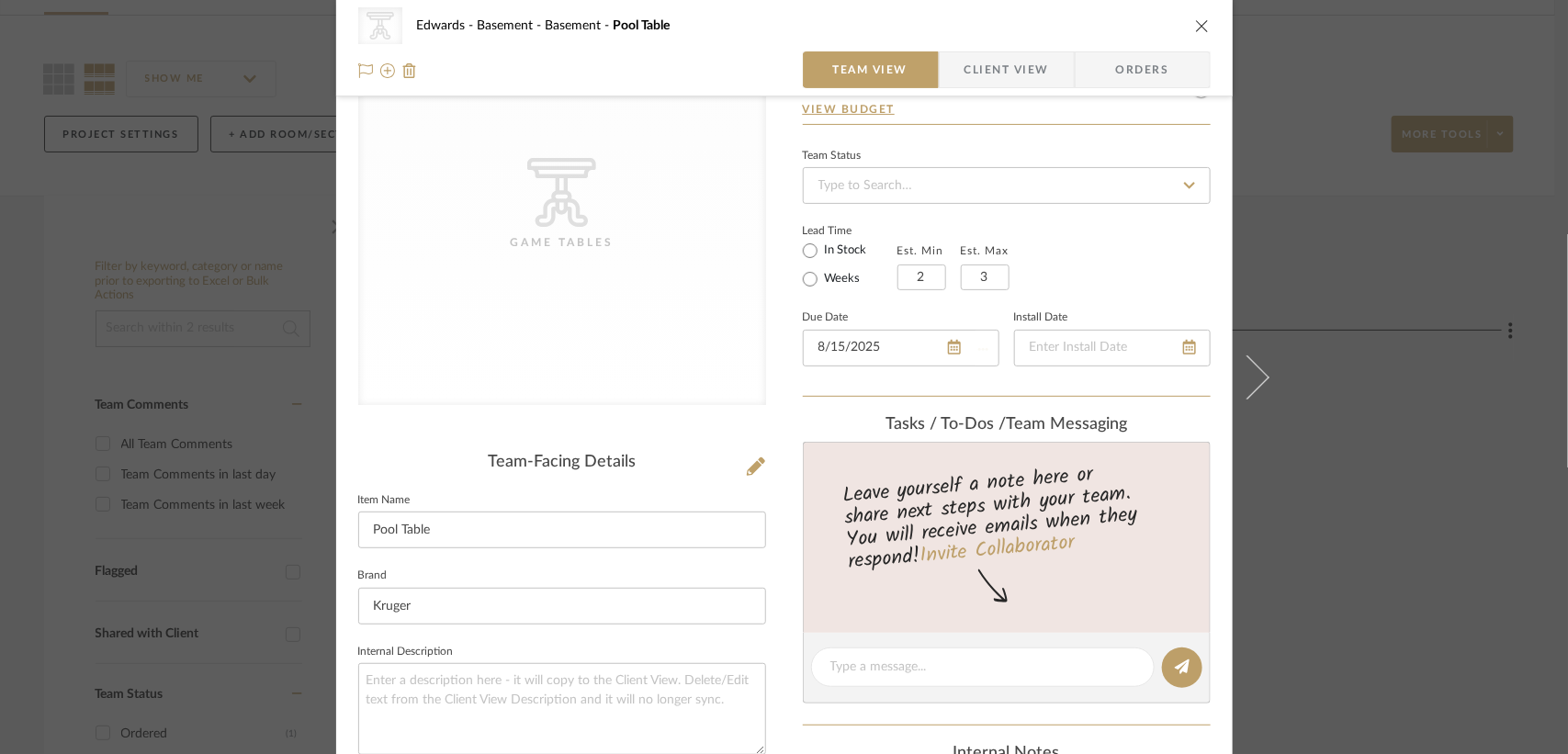 type 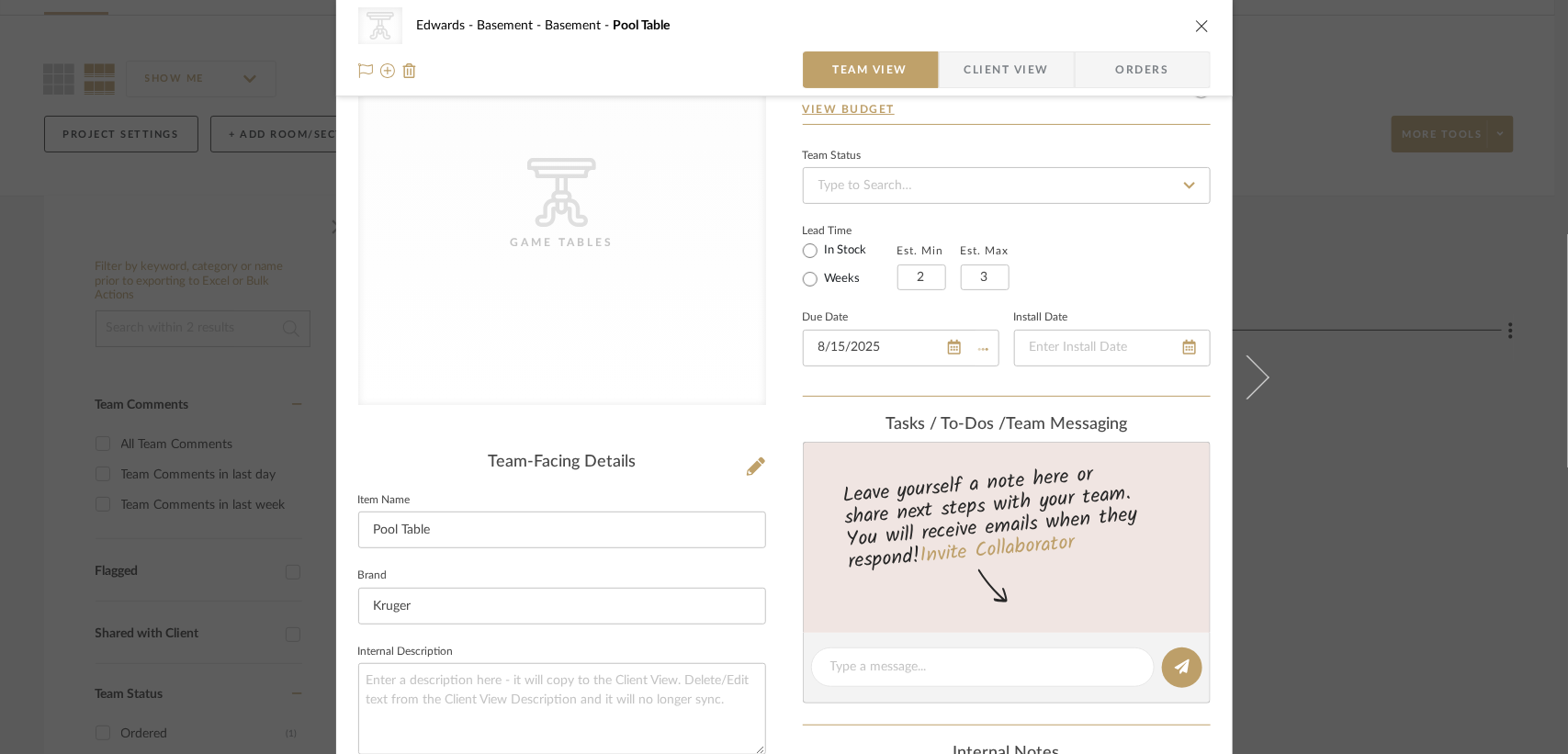 type 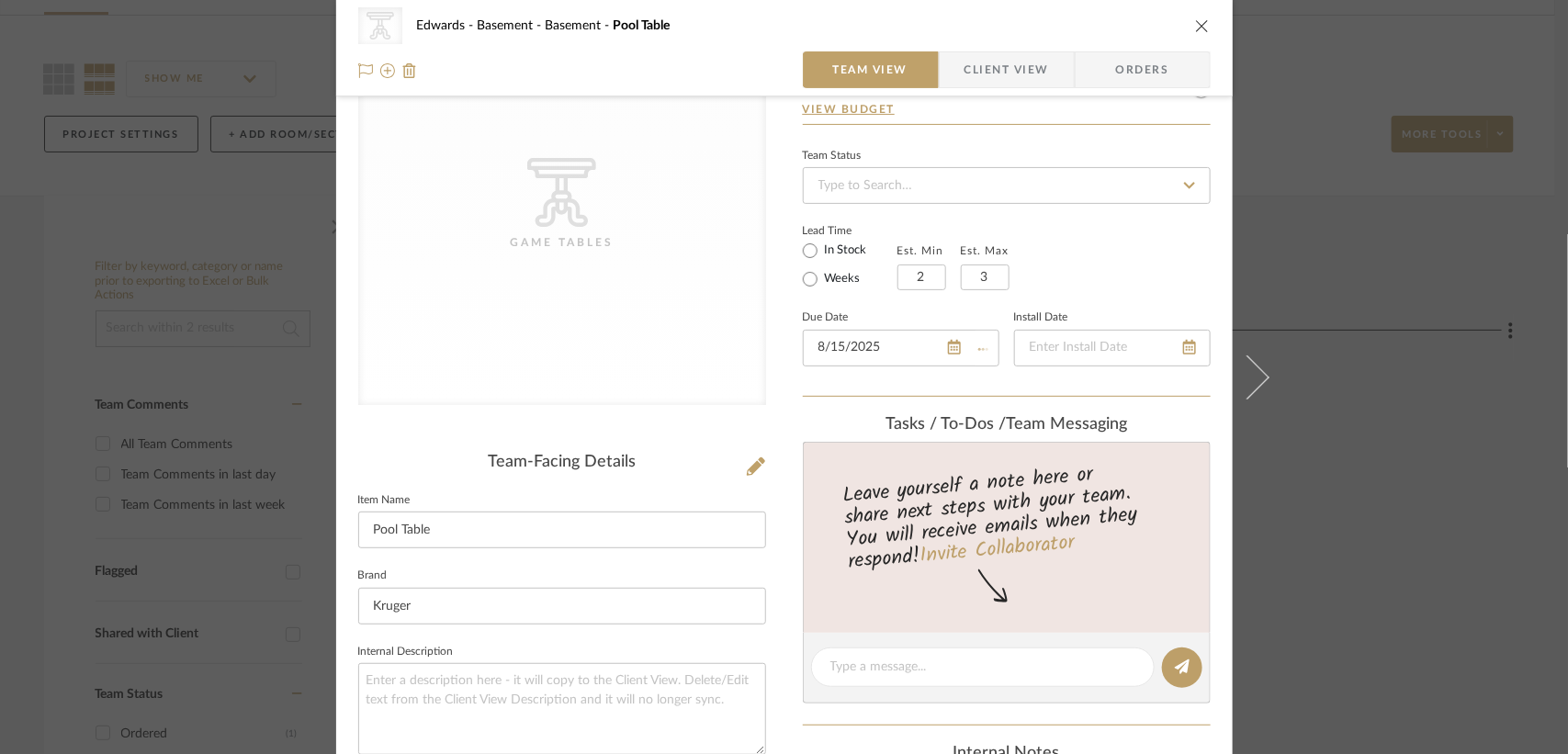 type 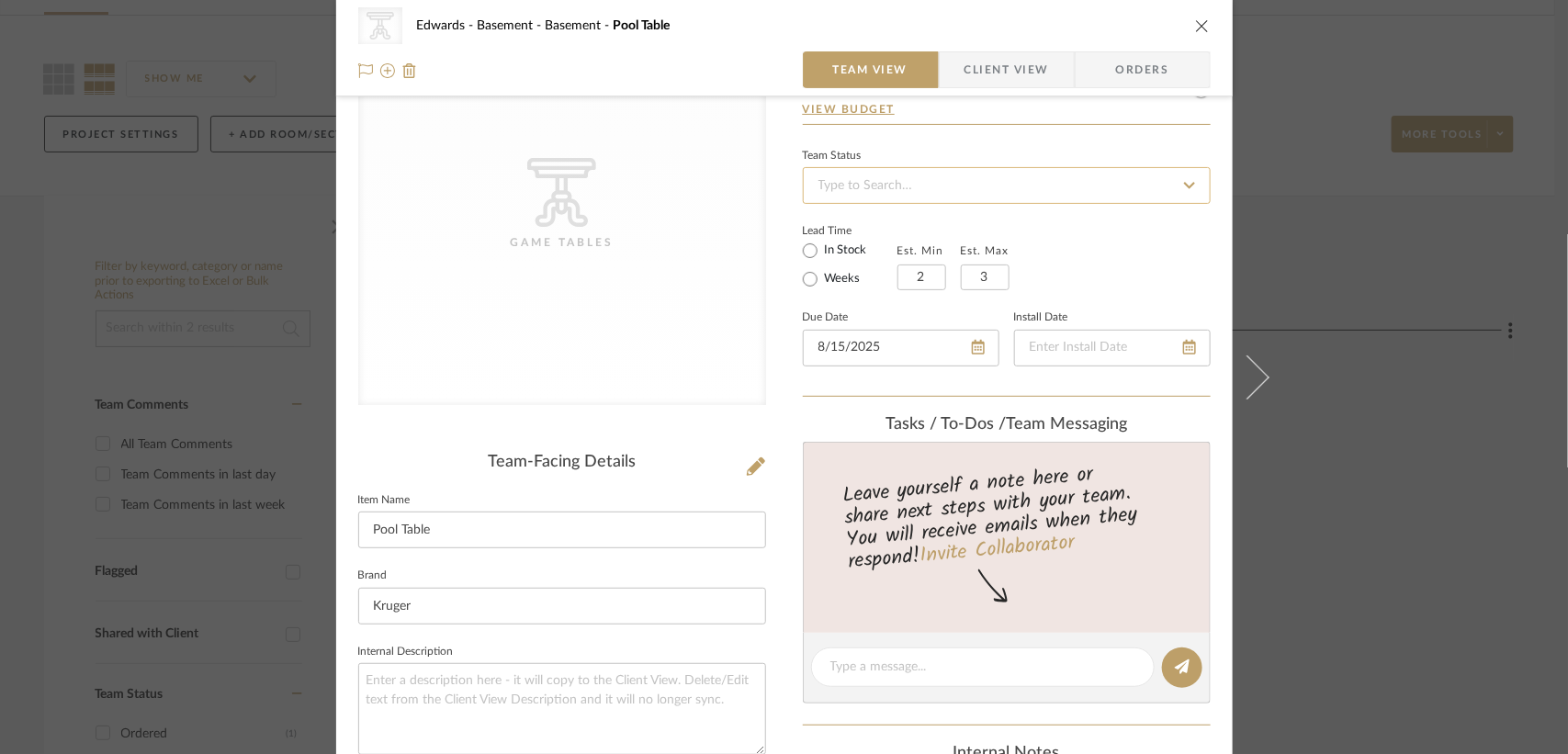 click 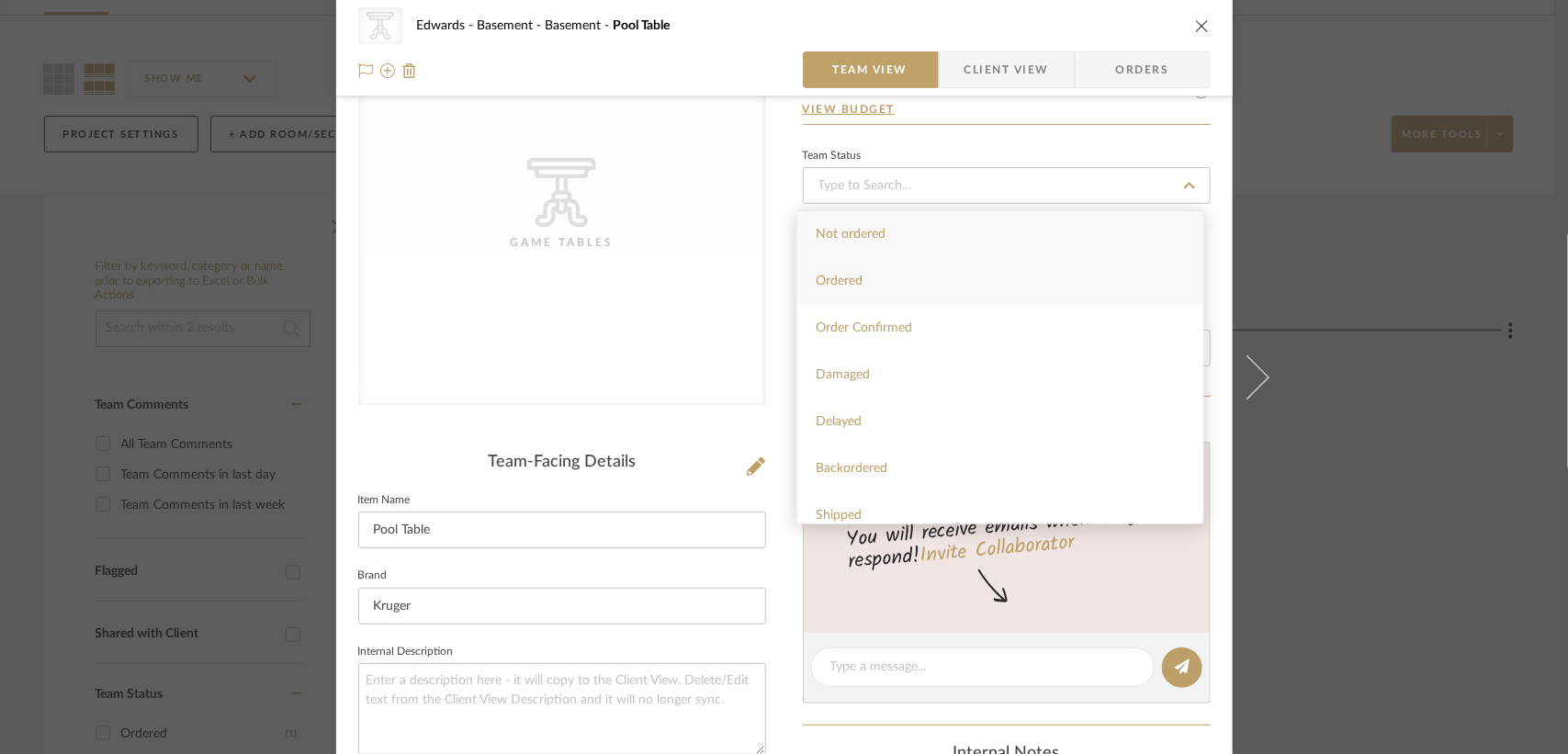 click on "Ordered" at bounding box center (1000, 281) 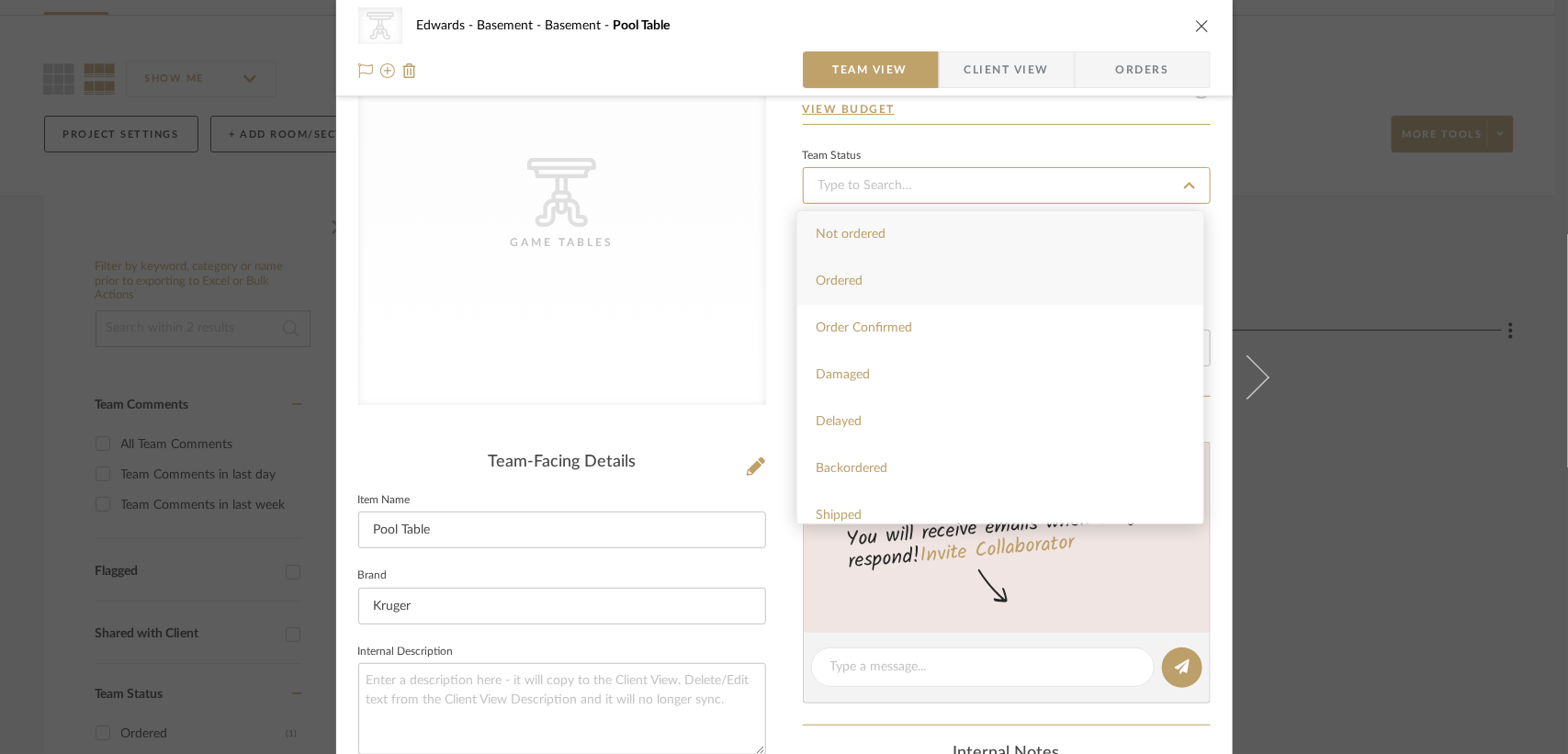 type on "8/4/2025" 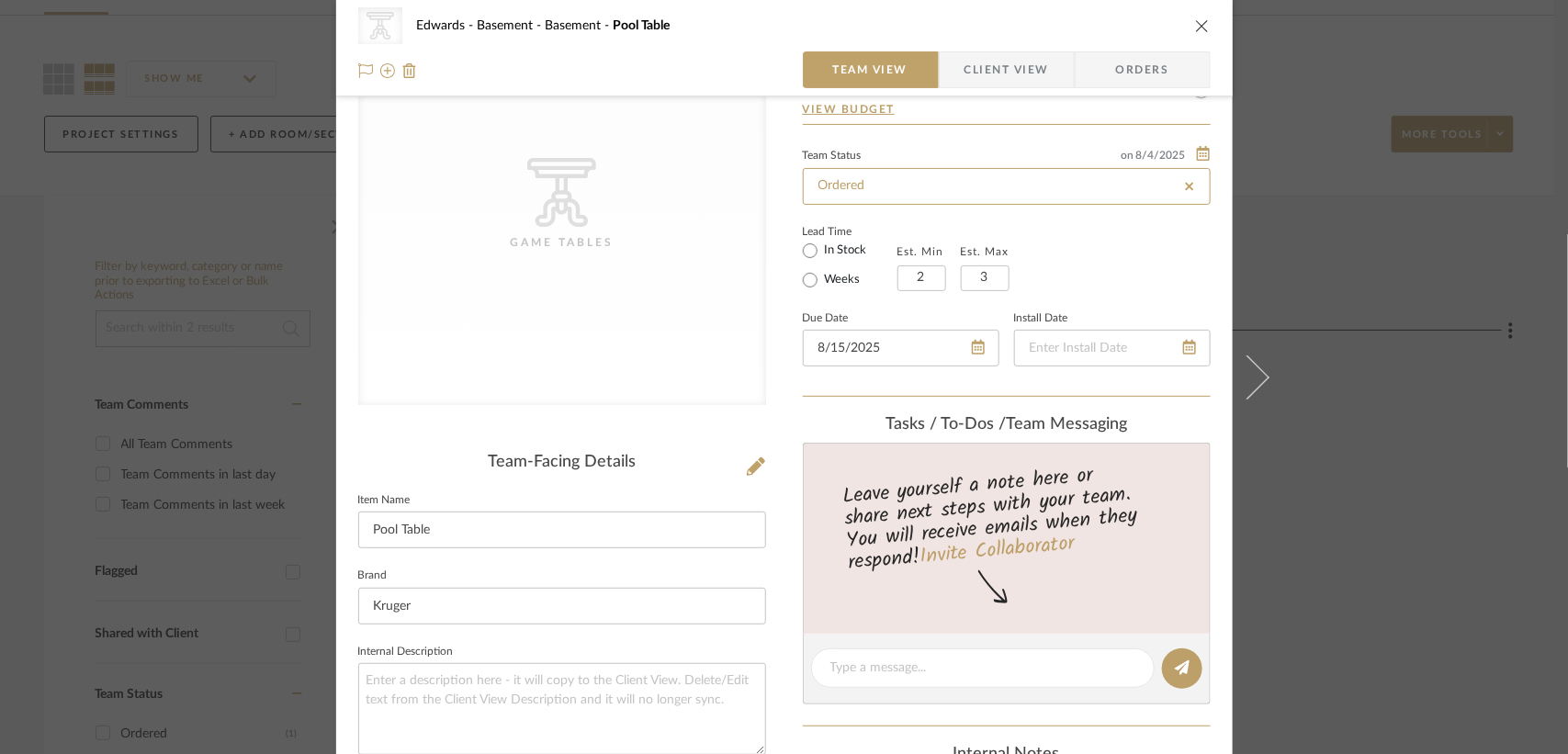 type on "8/4/2025" 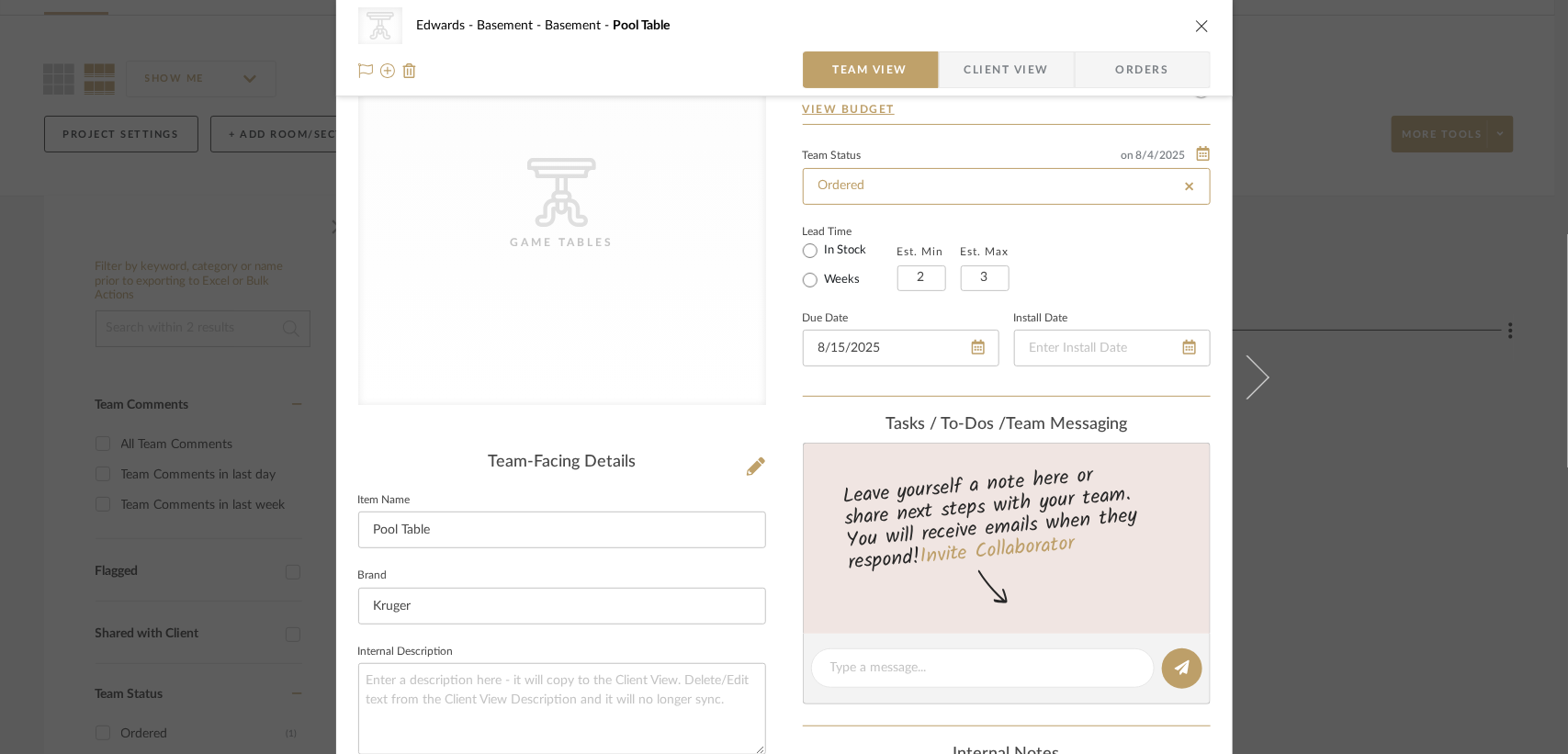 type on "Ordered" 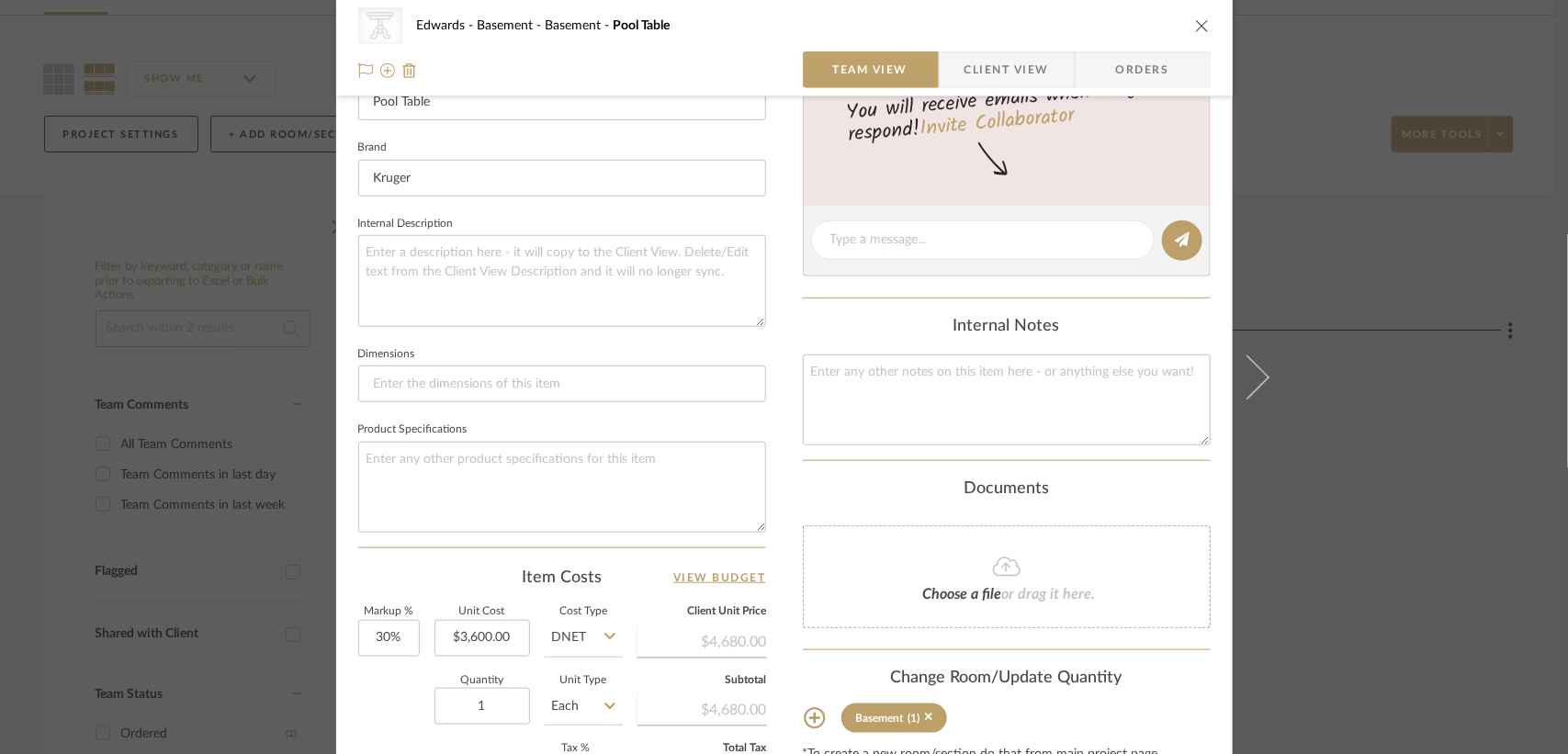 scroll, scrollTop: 595, scrollLeft: 0, axis: vertical 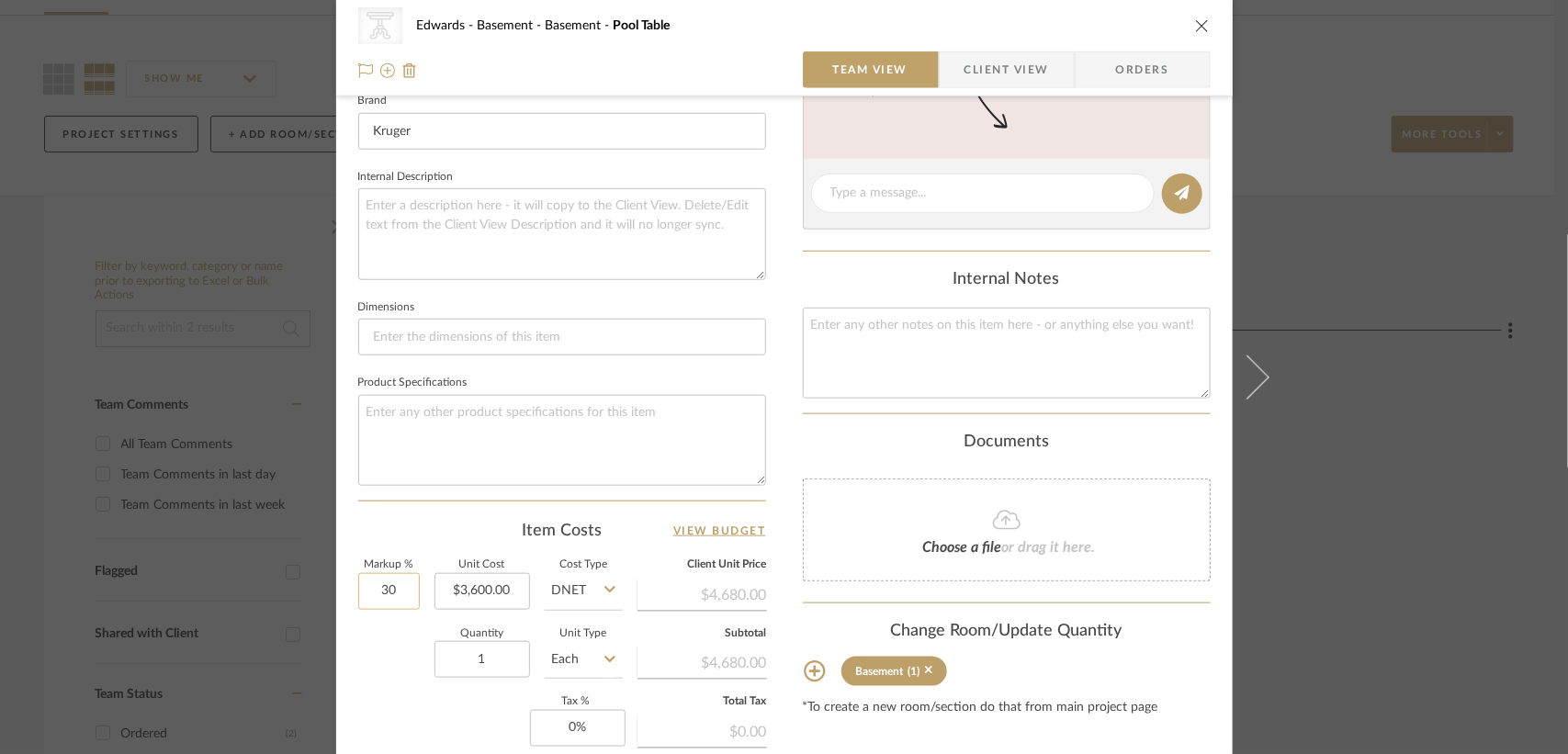 click on "30" 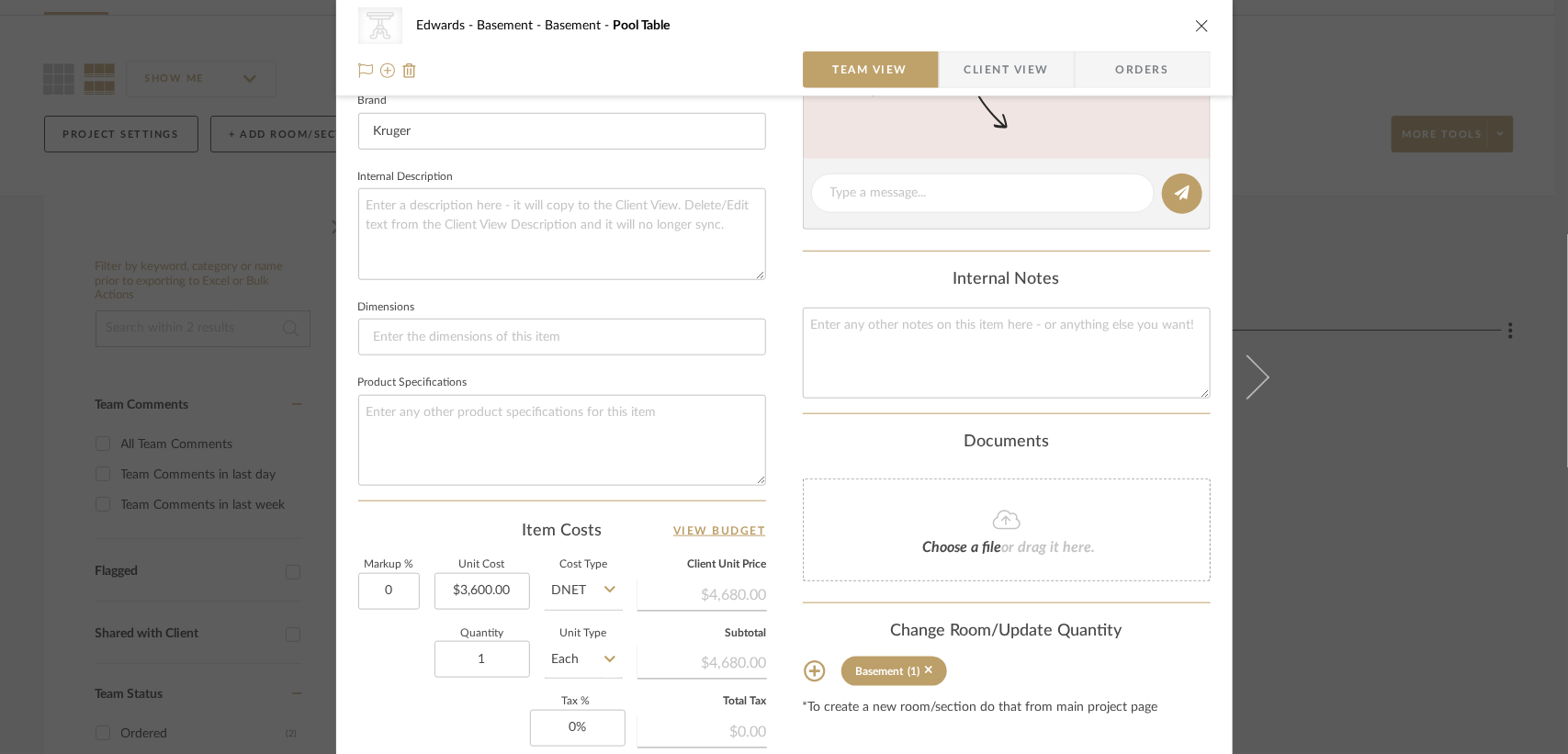 type on "0%" 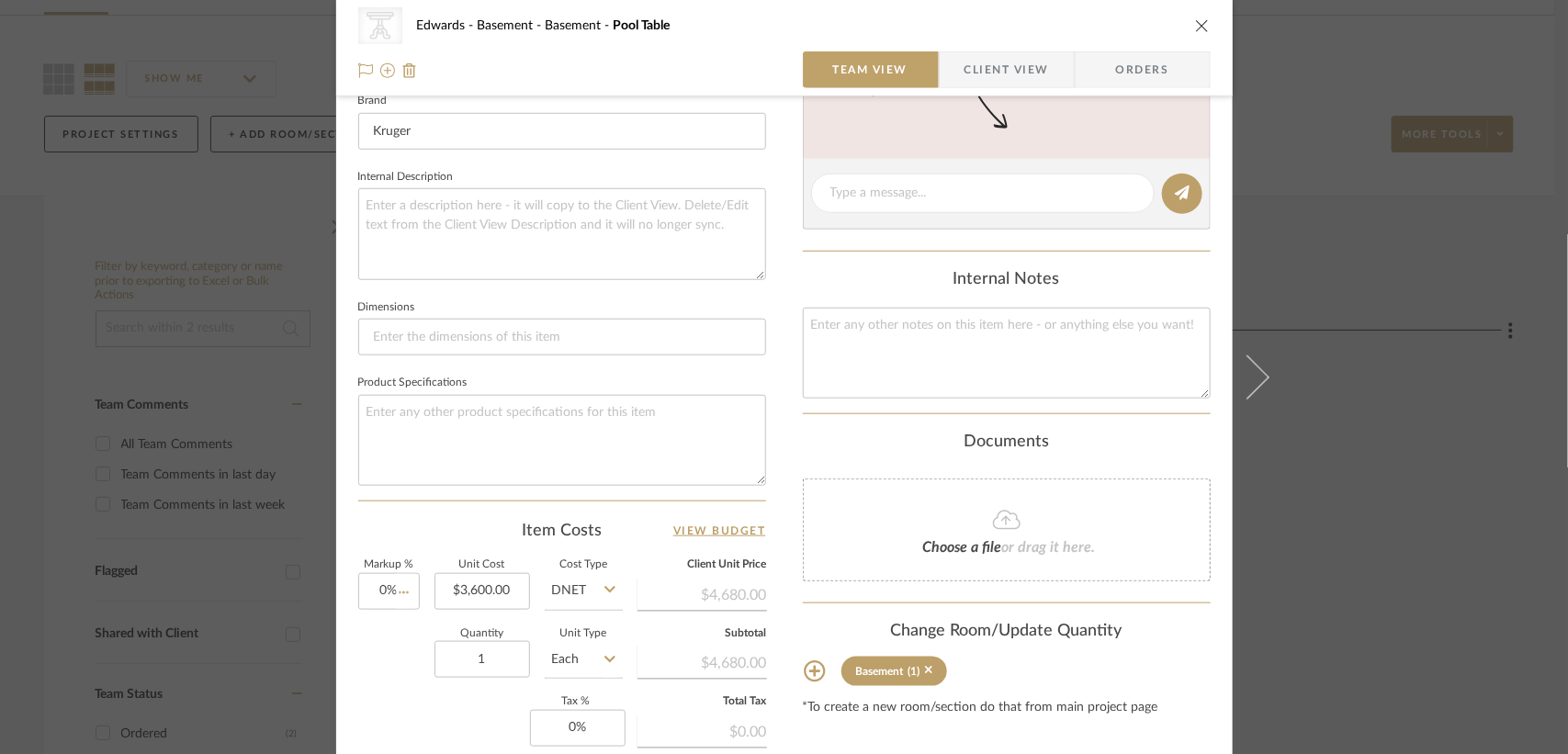 click on "Item Costs   View Budget" 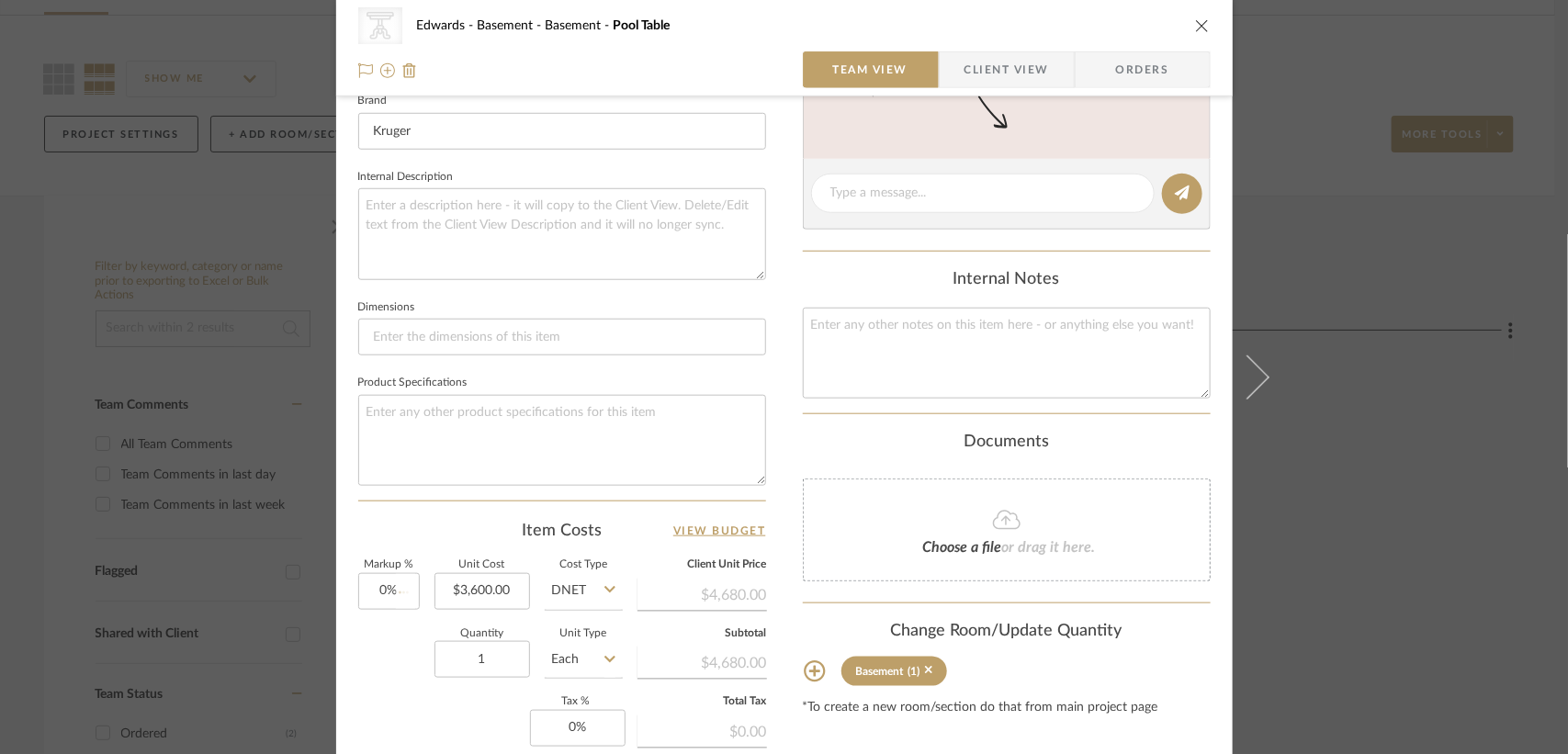 type 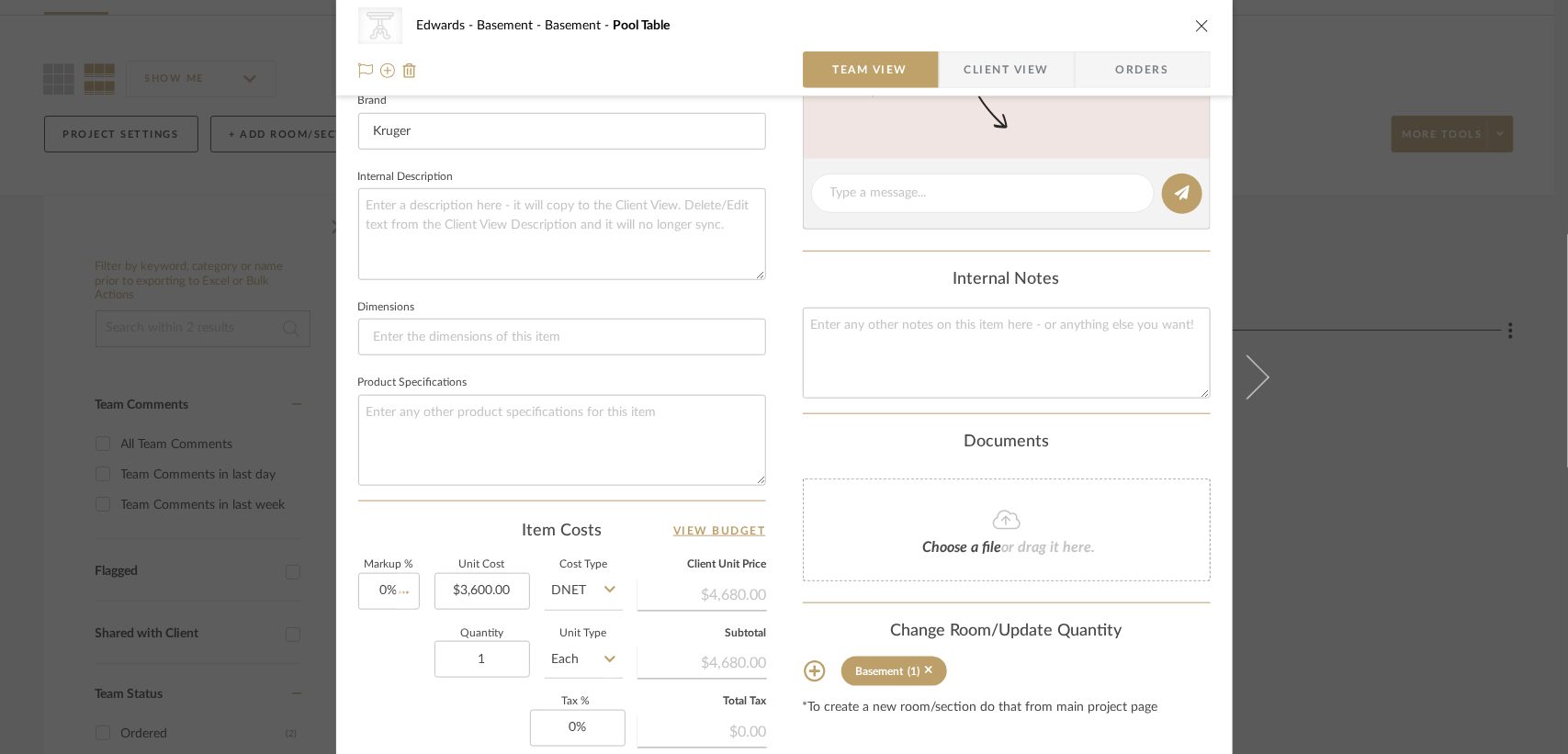 type 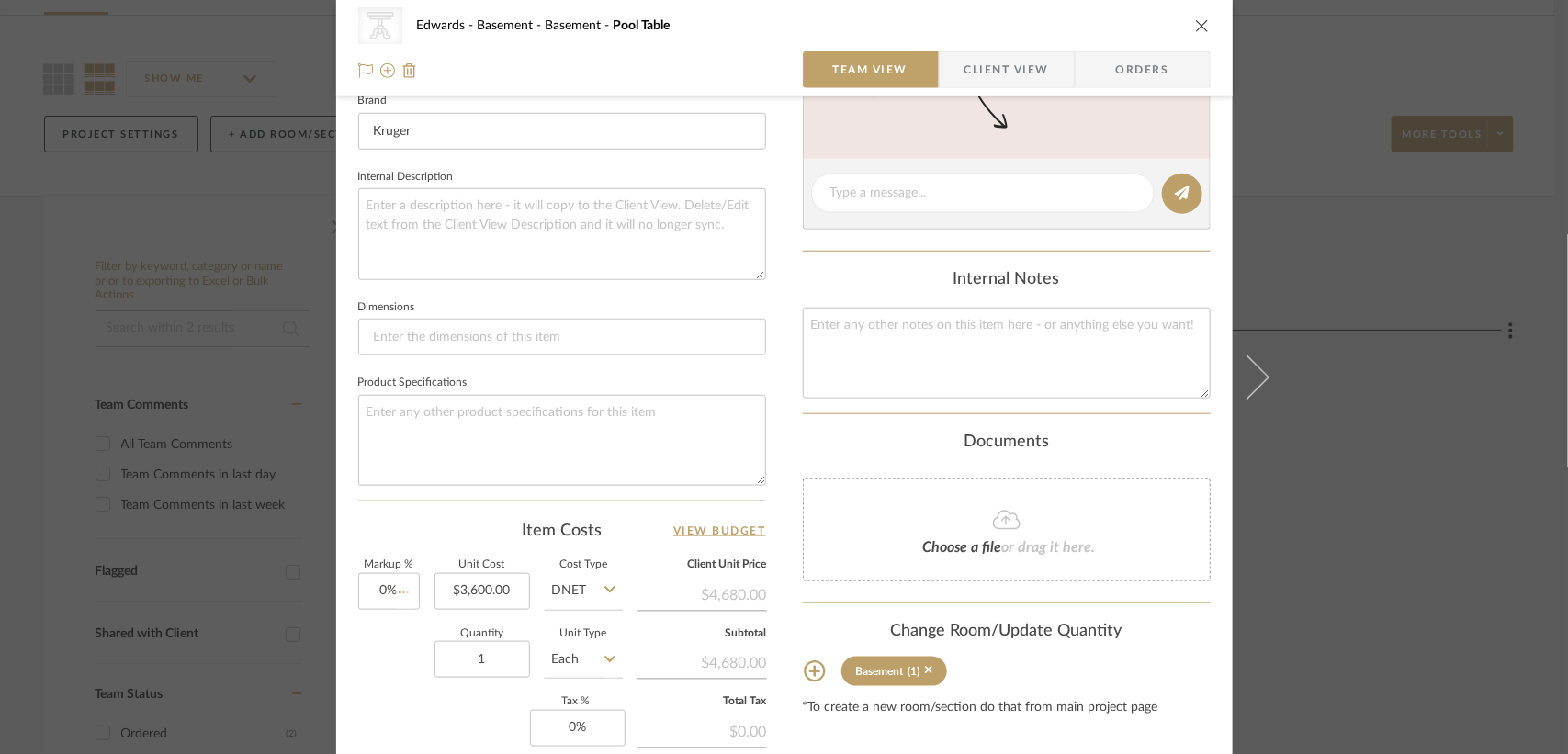 type 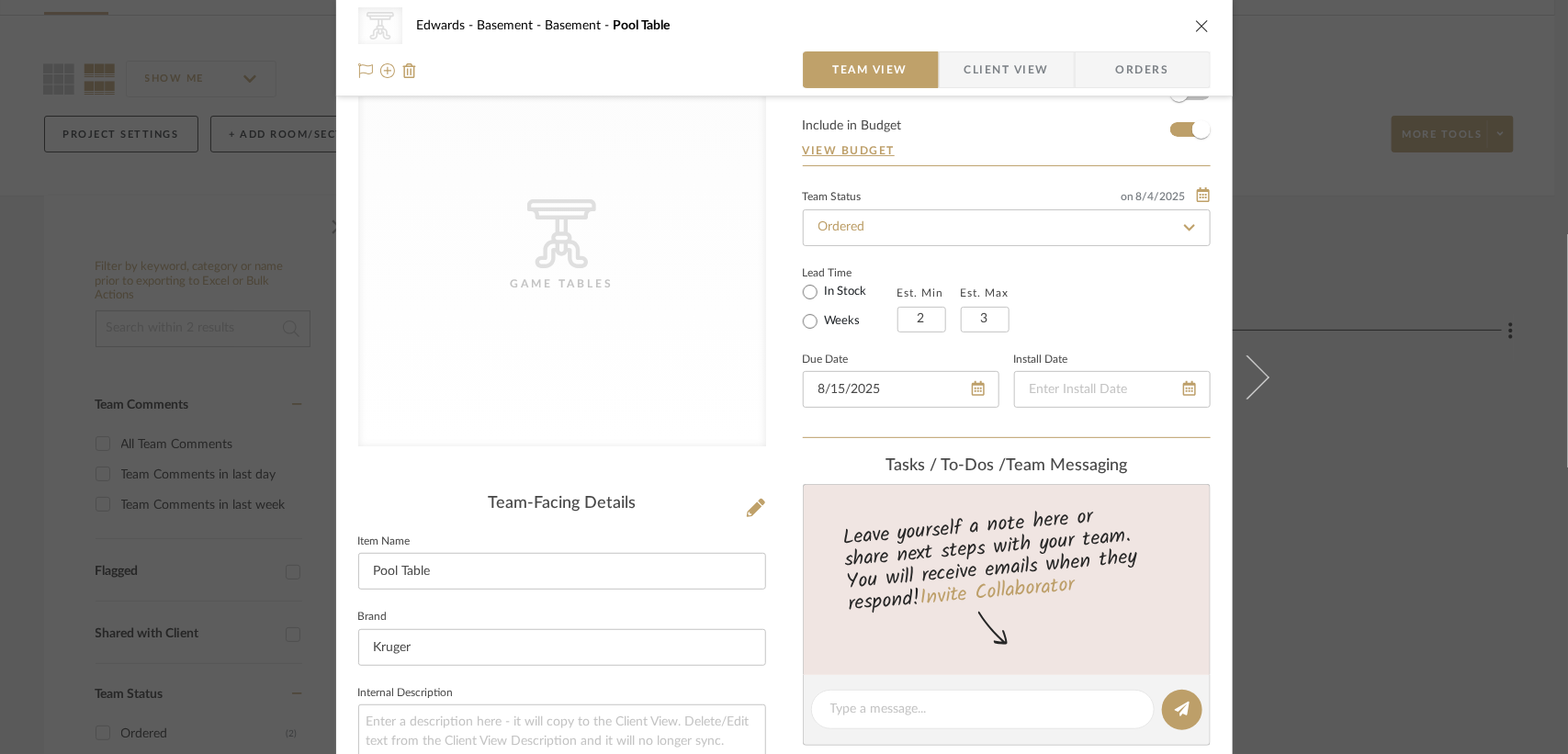 scroll, scrollTop: 0, scrollLeft: 0, axis: both 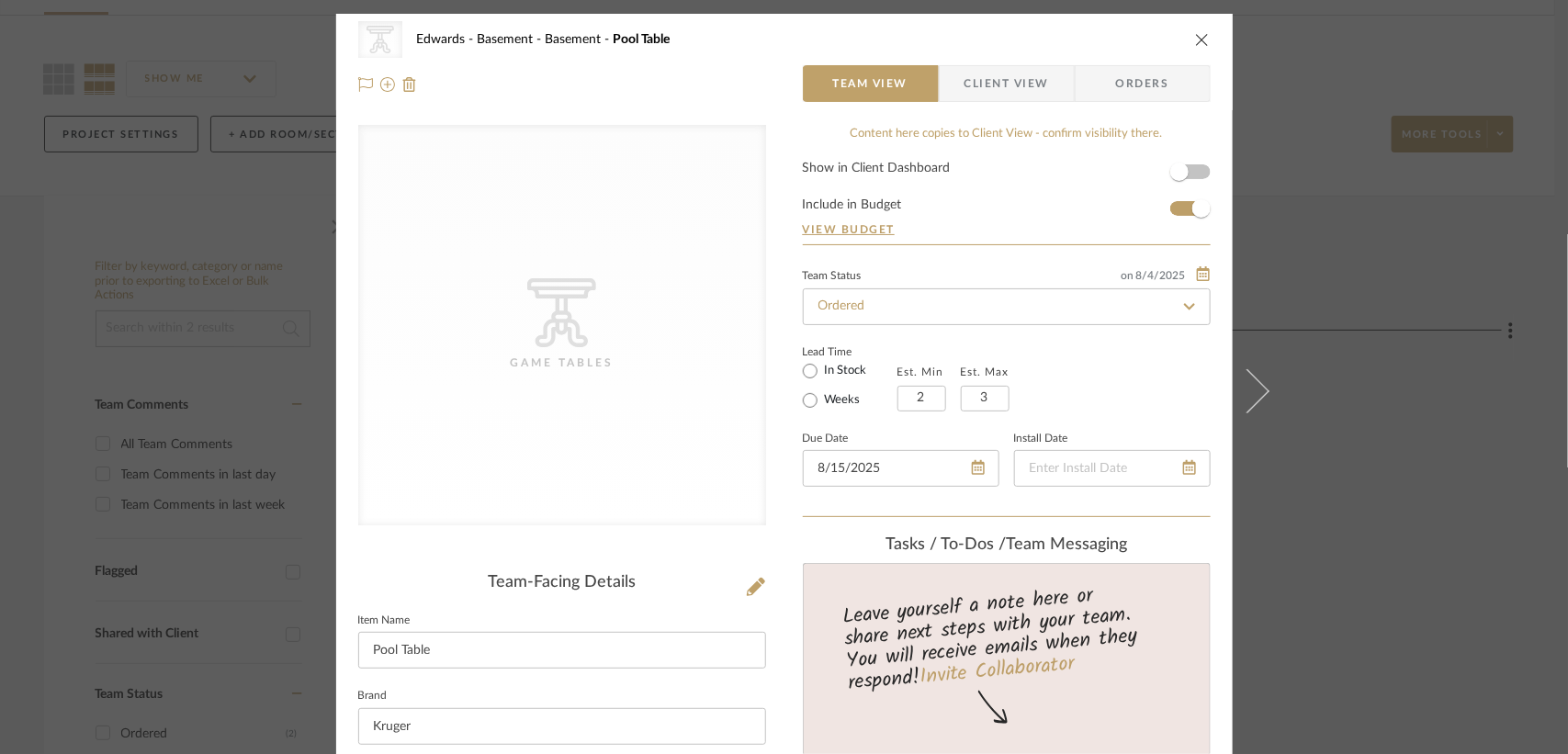 click at bounding box center (1202, 39) 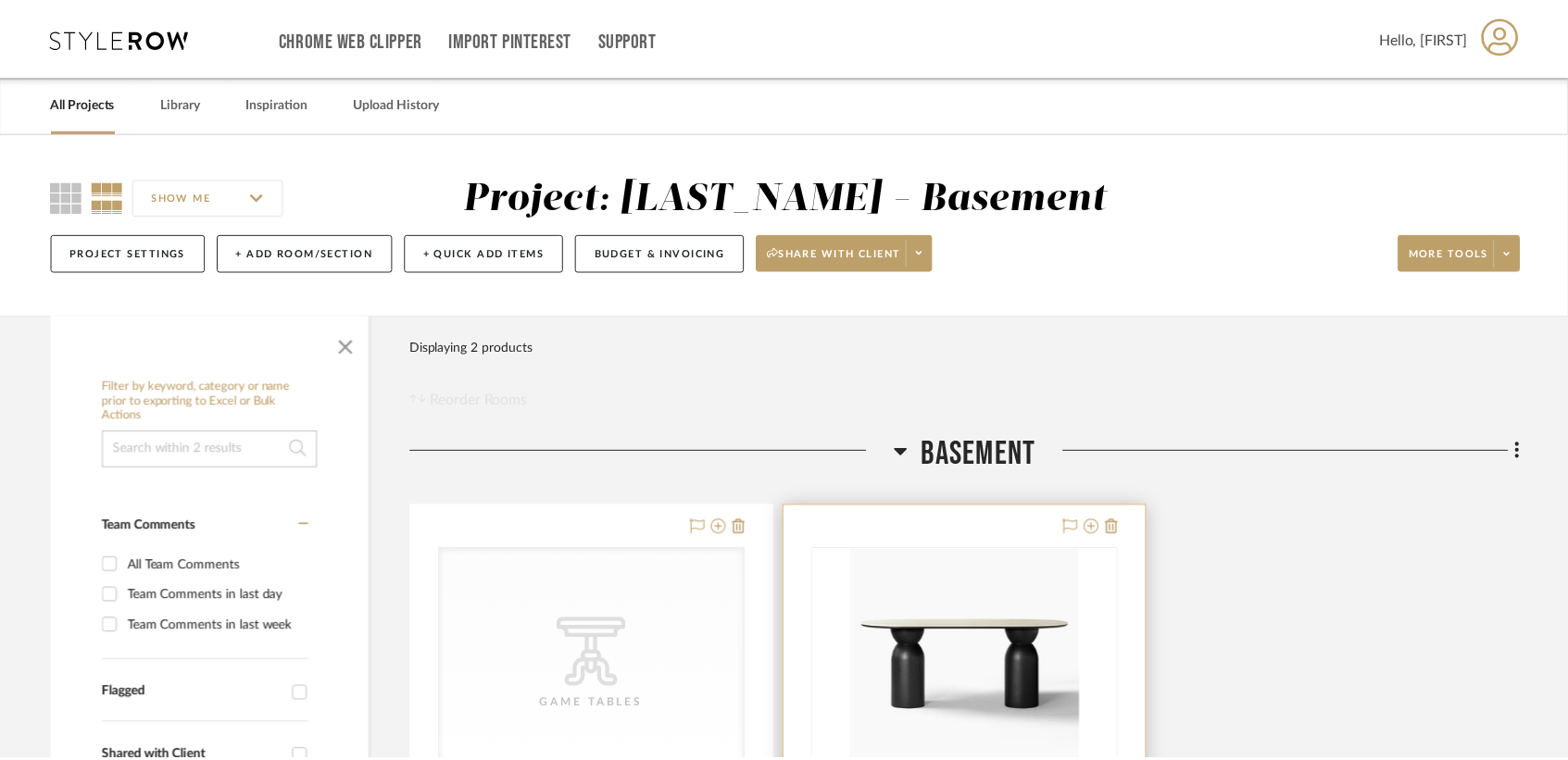 scroll, scrollTop: 118, scrollLeft: 0, axis: vertical 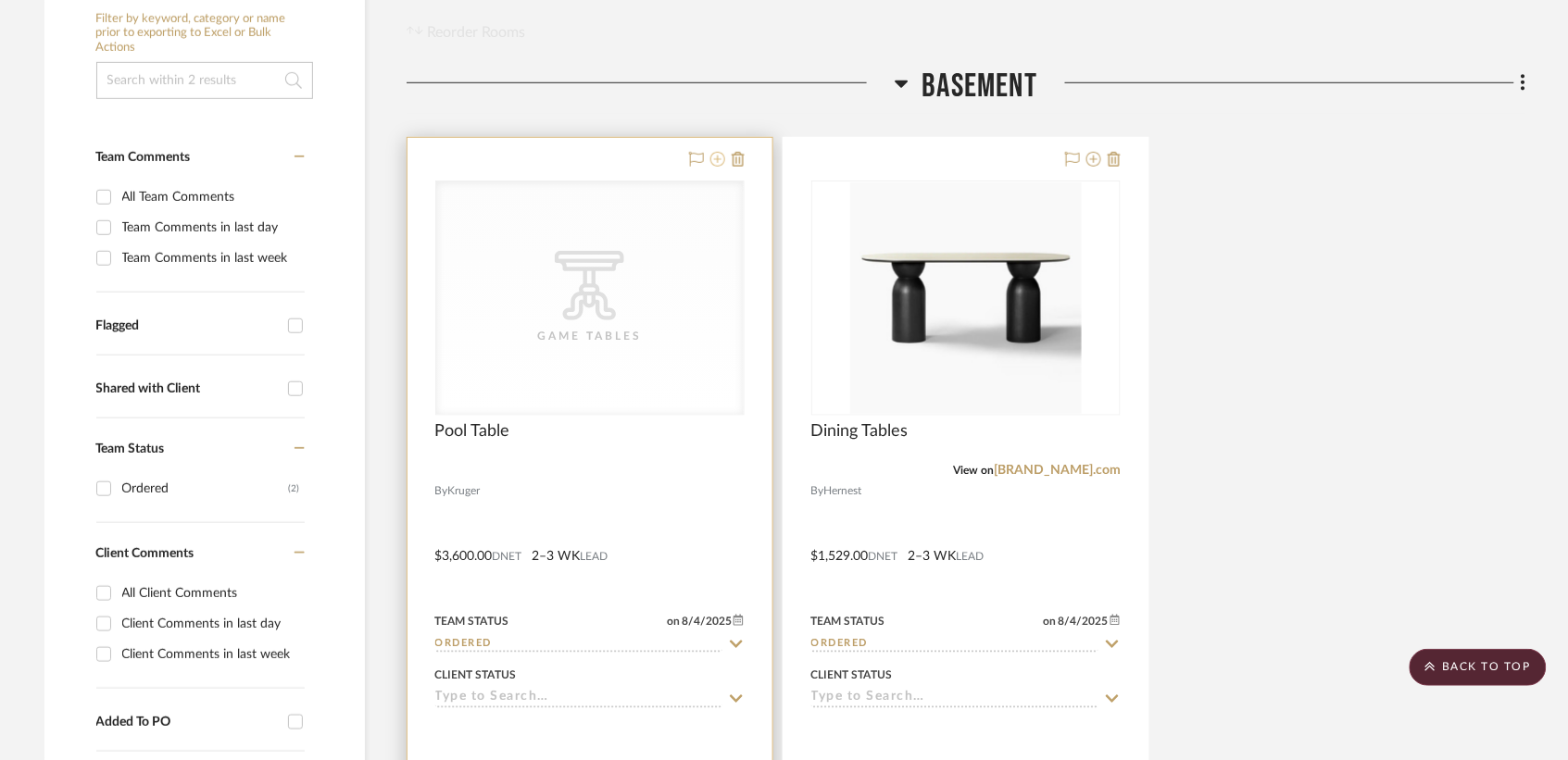 click 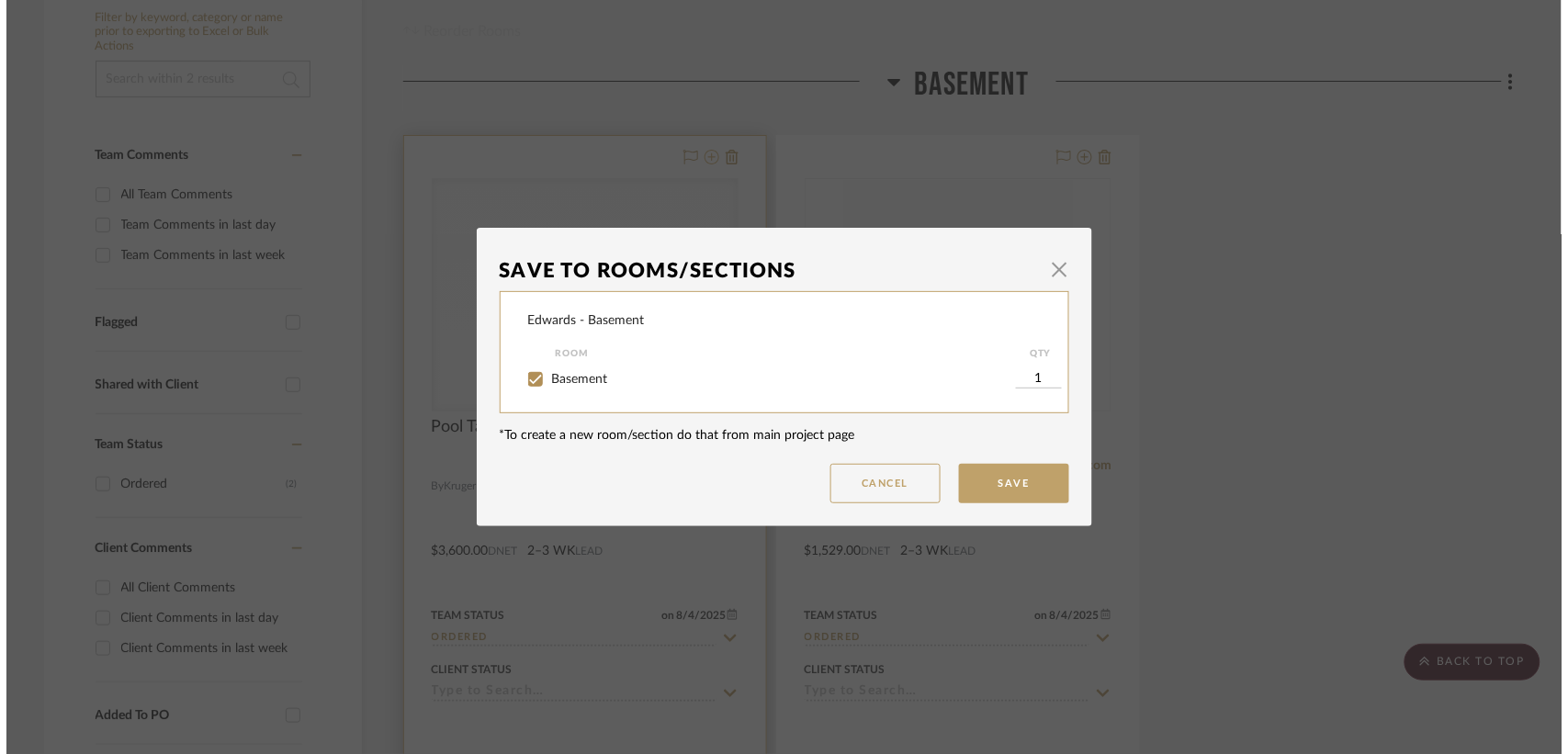 scroll, scrollTop: 0, scrollLeft: 0, axis: both 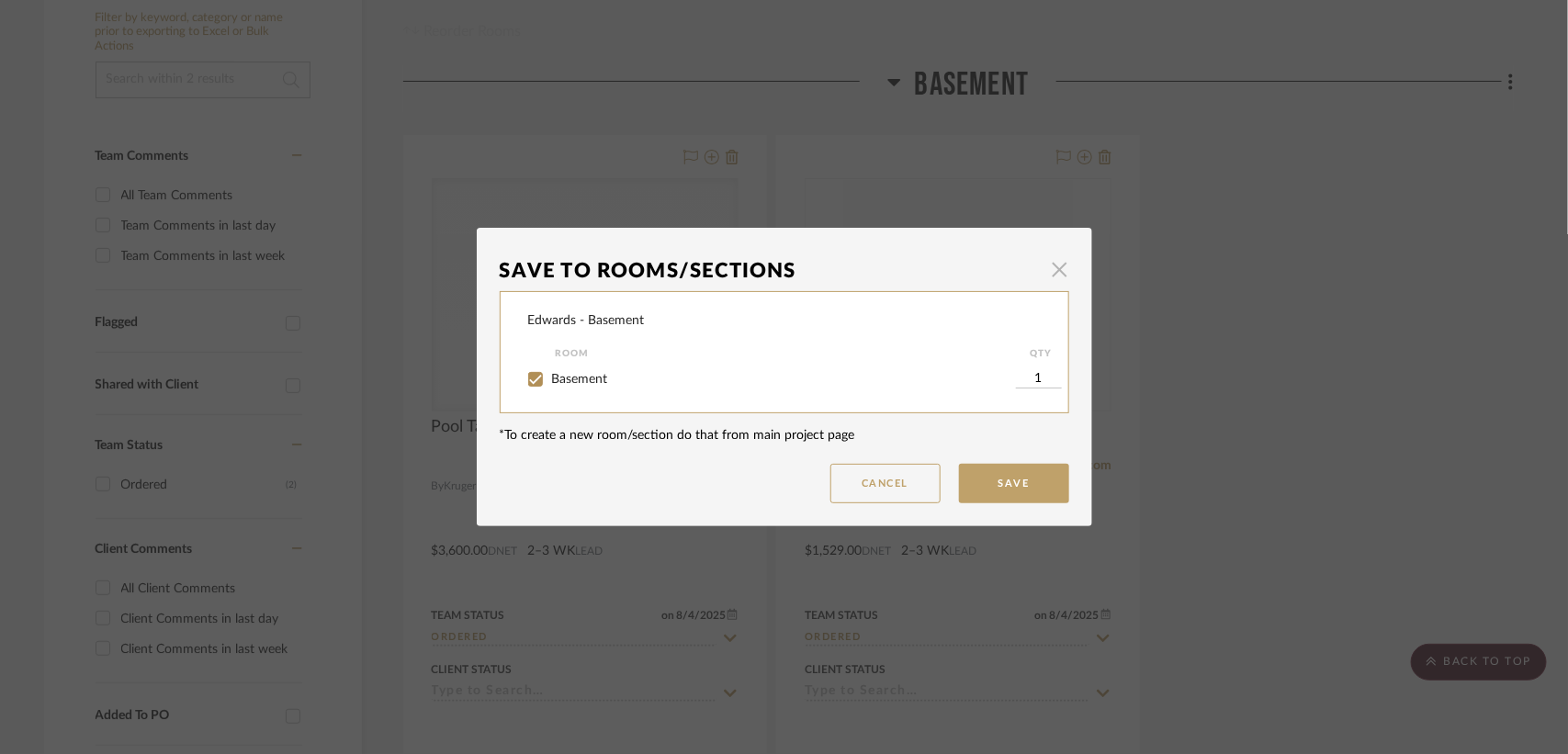click at bounding box center (1060, 269) 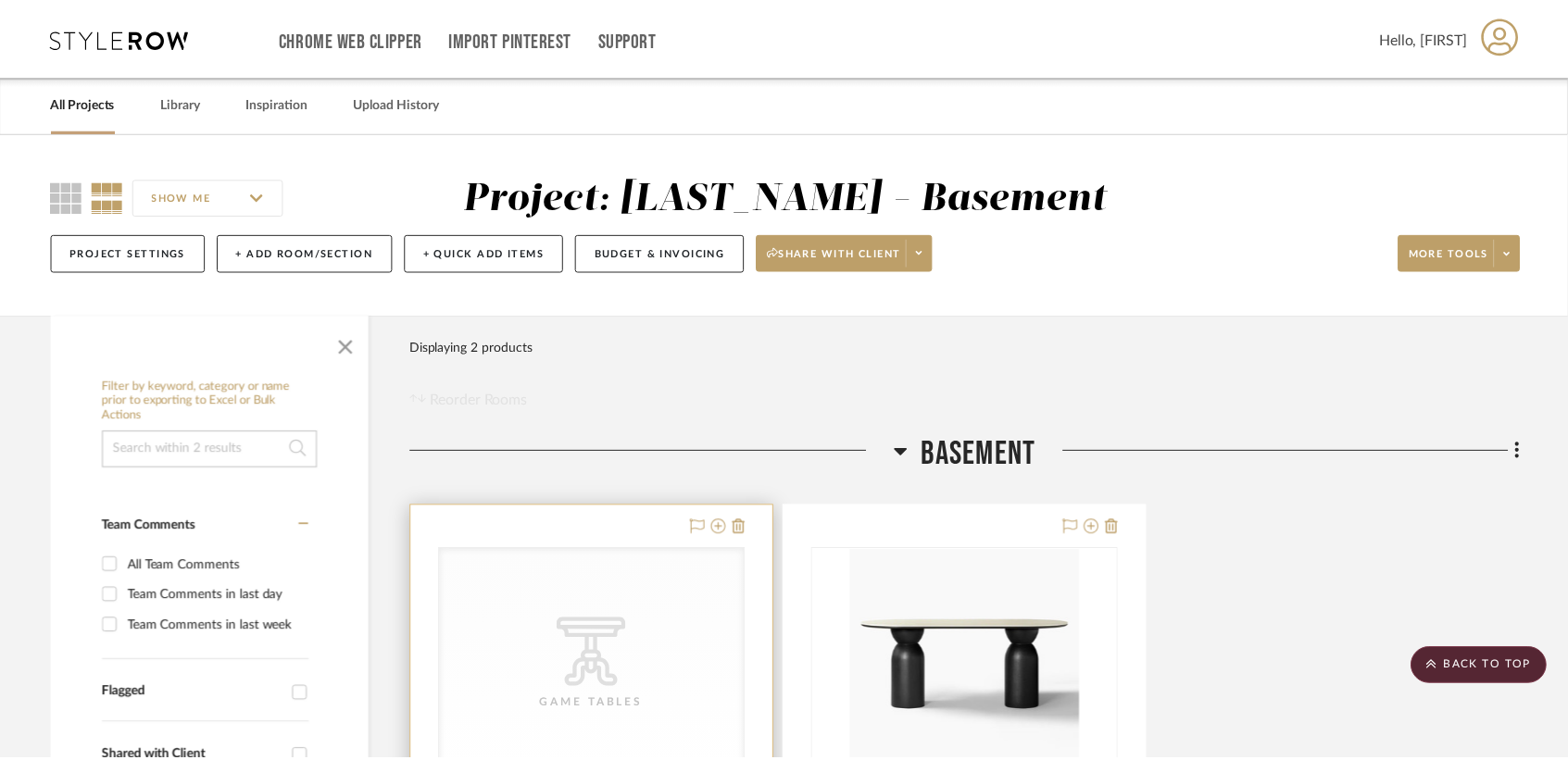 scroll, scrollTop: 368, scrollLeft: 0, axis: vertical 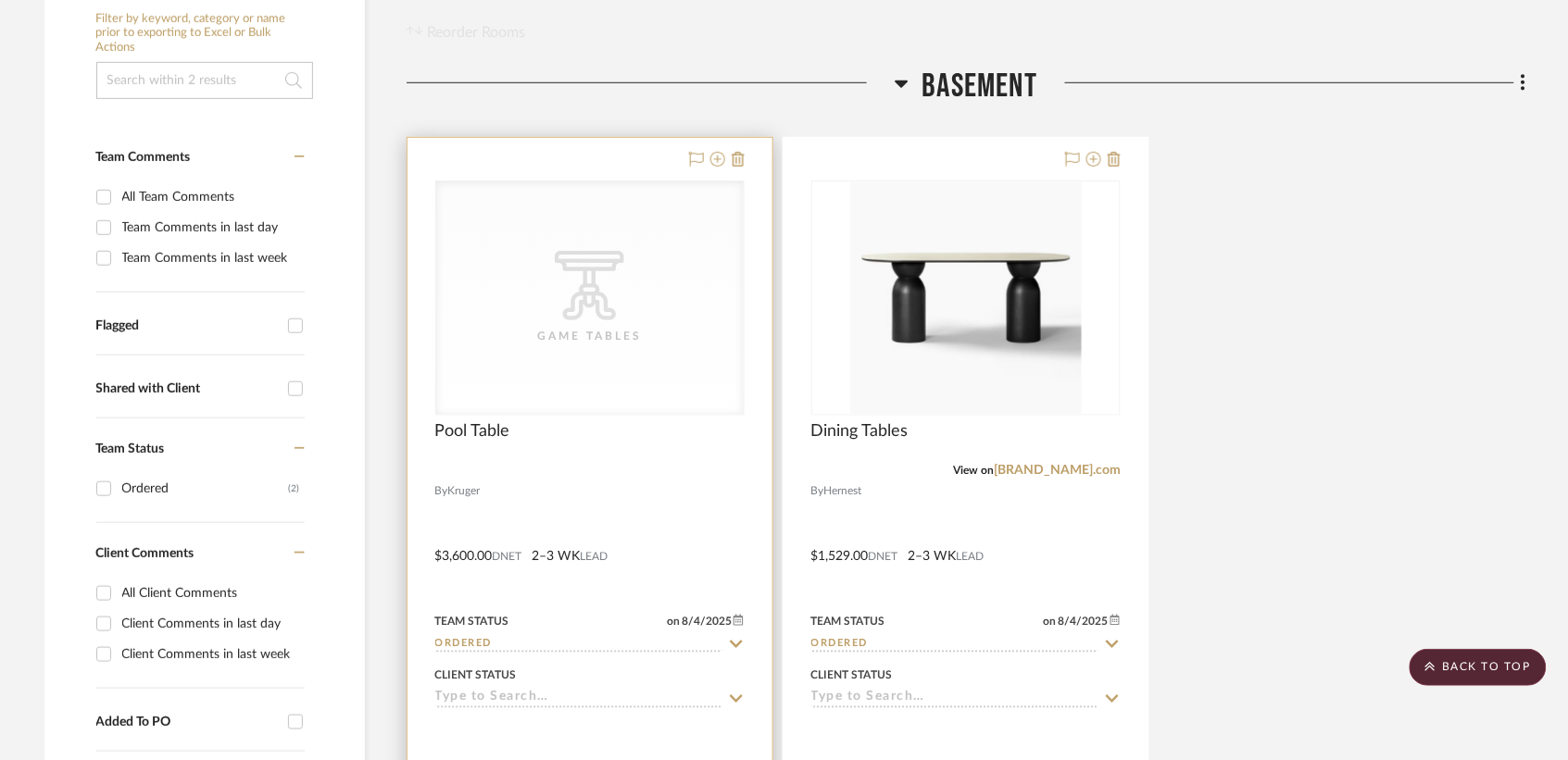 click on "CategoryIconTables
Created with Sketch.
Game Tables" at bounding box center (590, 298) 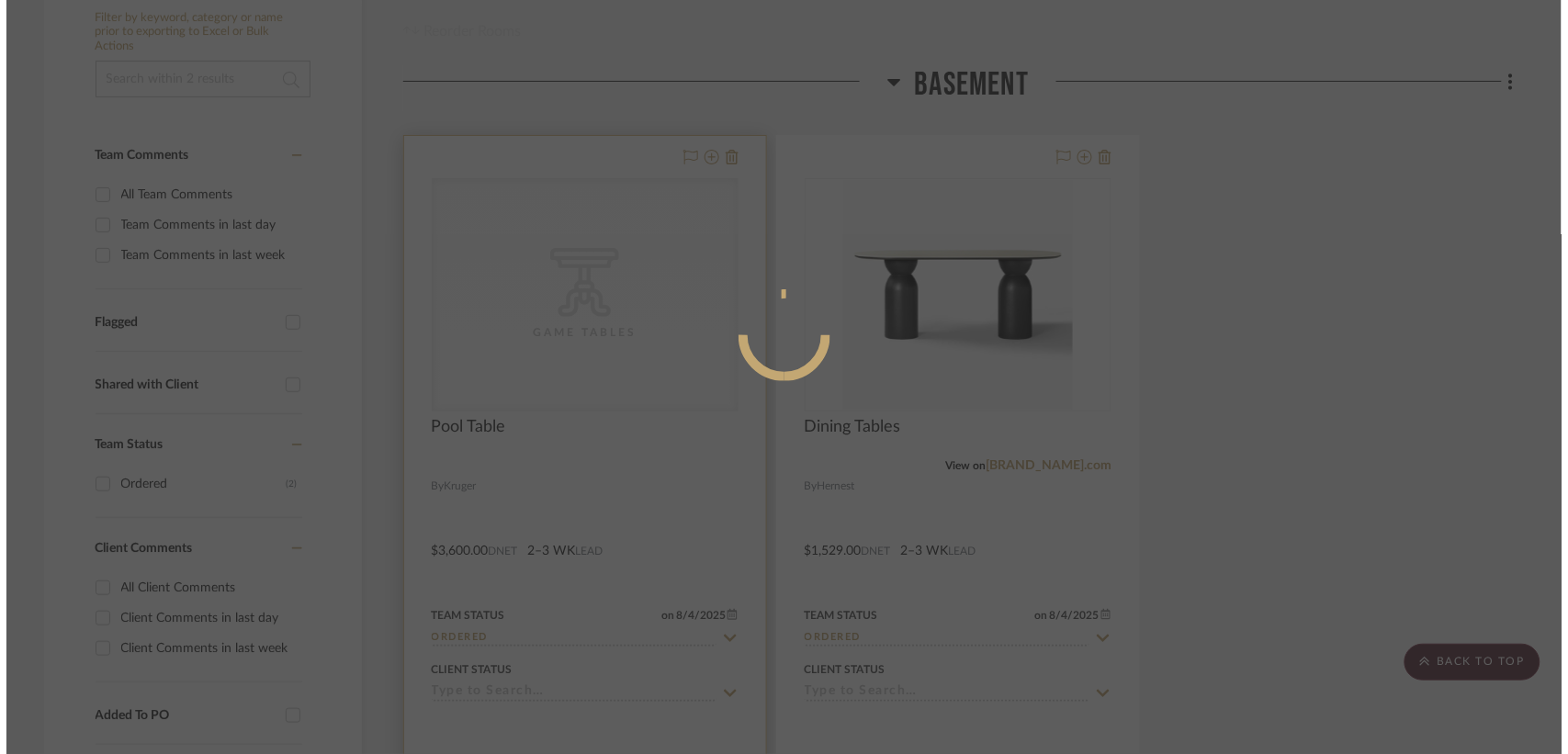 scroll, scrollTop: 0, scrollLeft: 0, axis: both 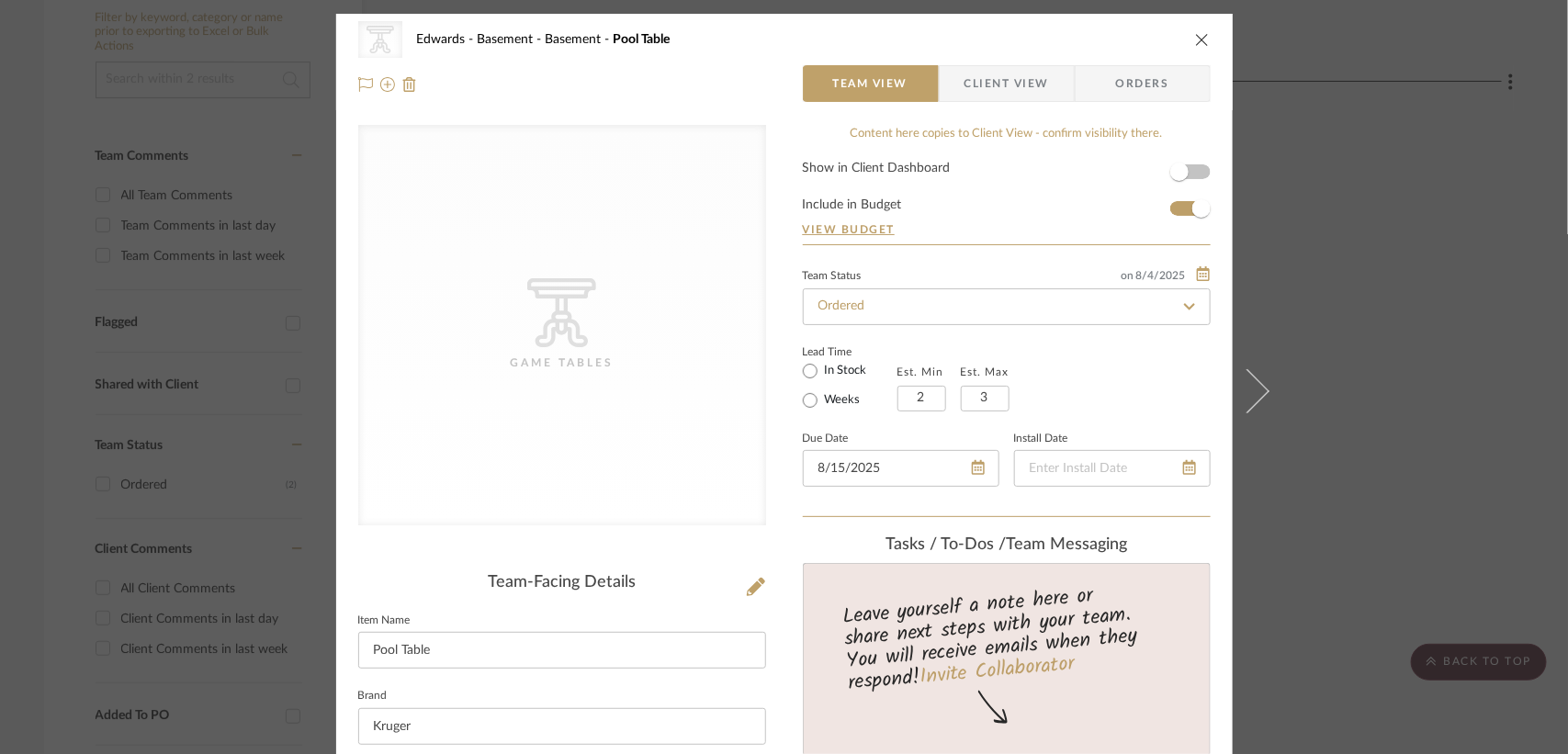 click on "Client View" at bounding box center [1007, 84] 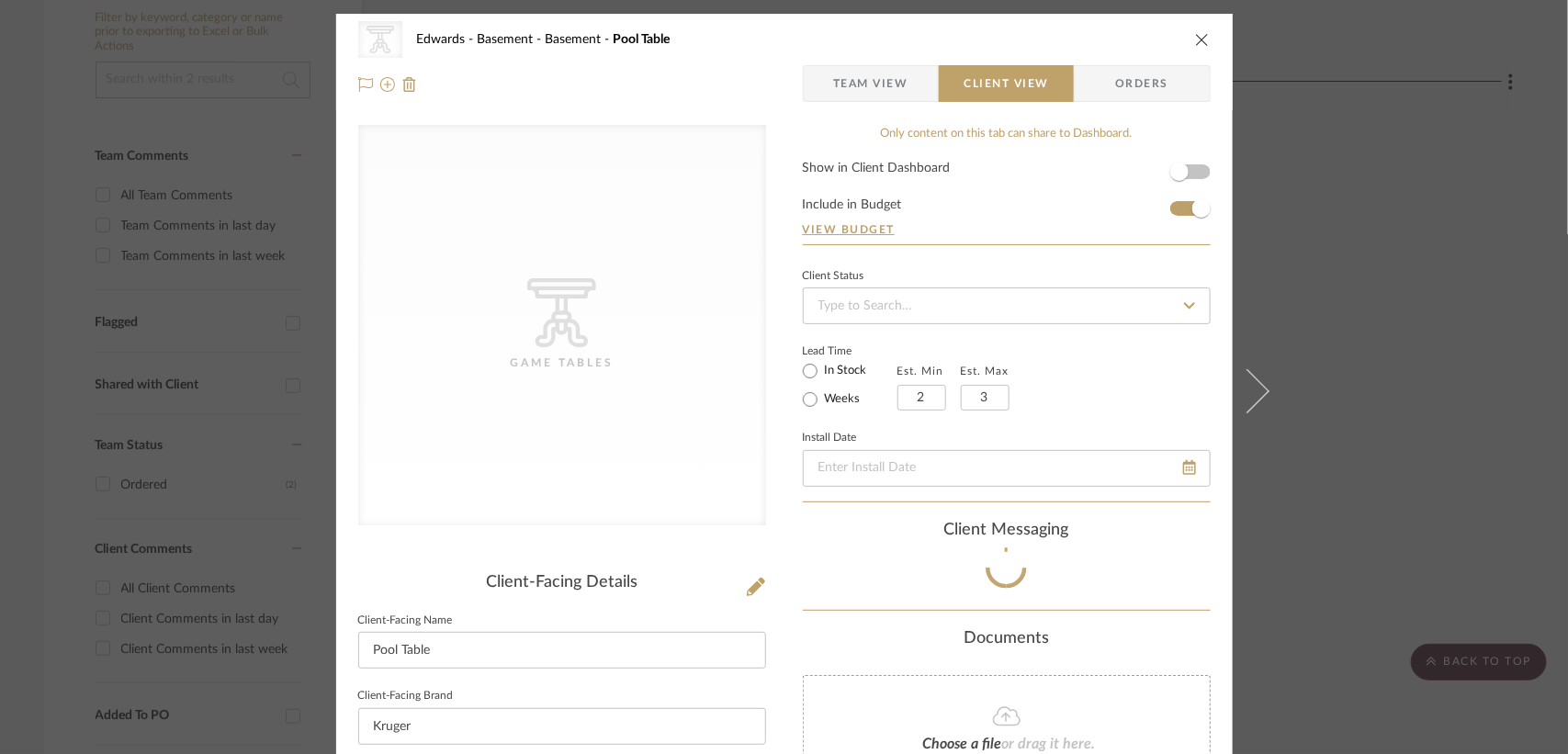 type 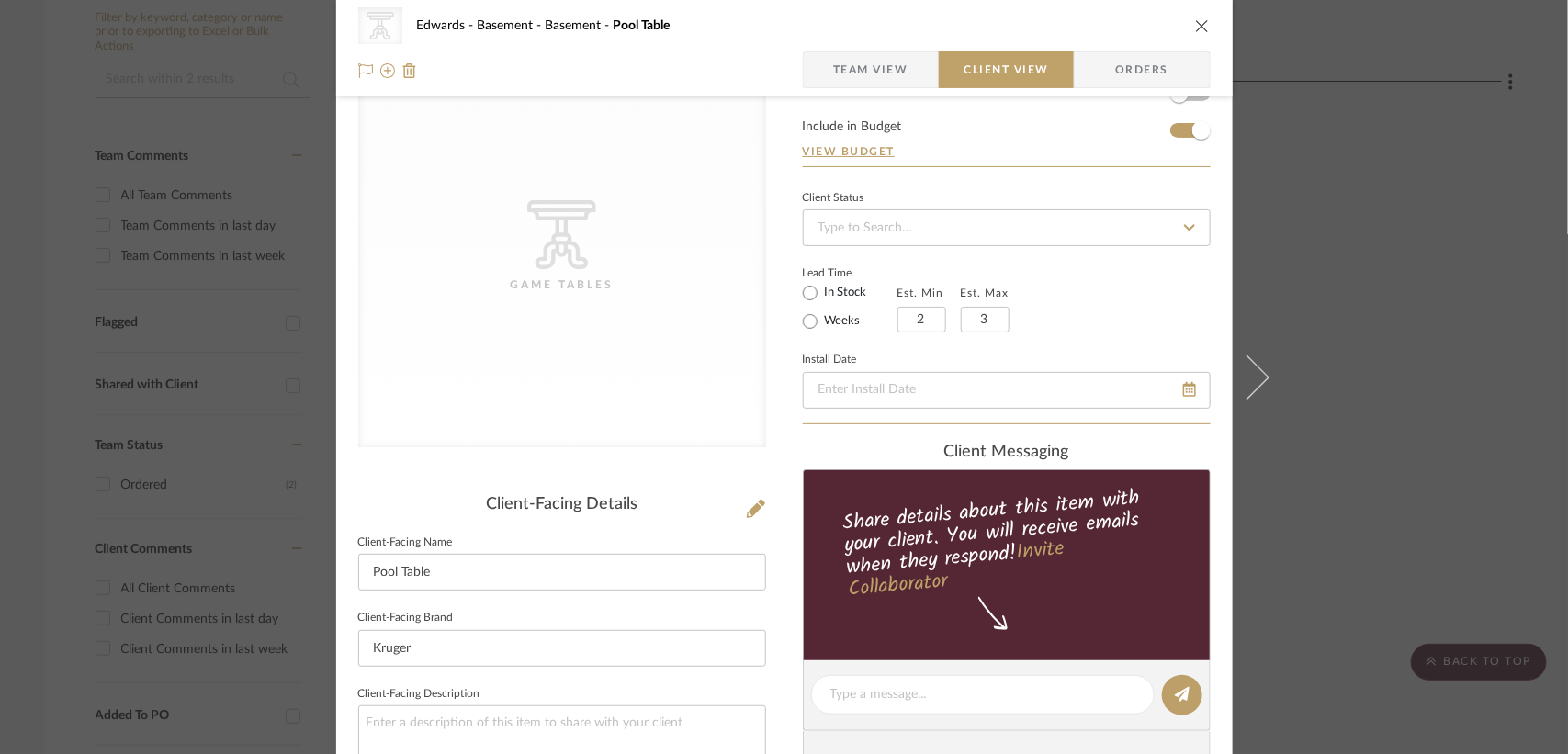 scroll, scrollTop: 0, scrollLeft: 0, axis: both 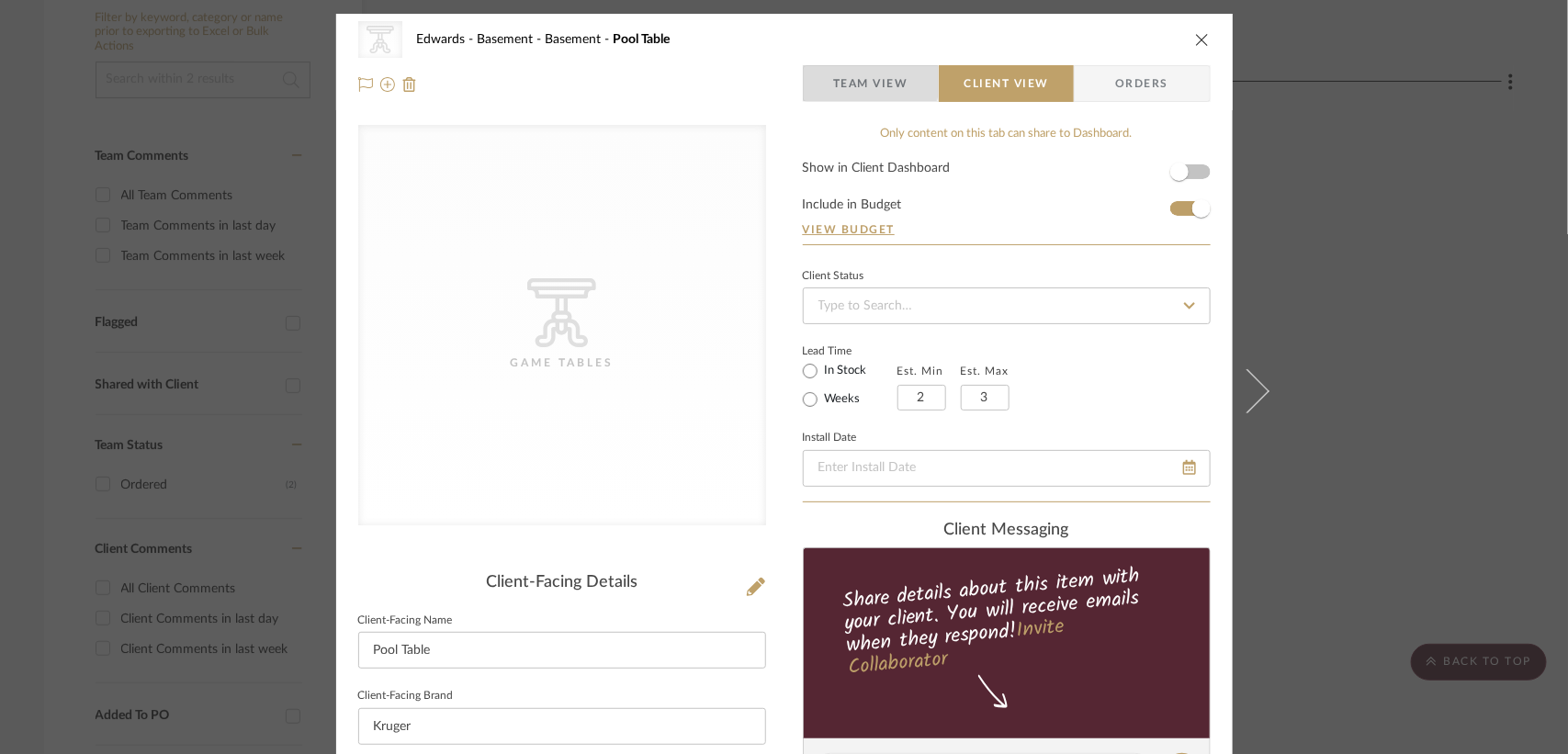 click on "Team View" at bounding box center (871, 84) 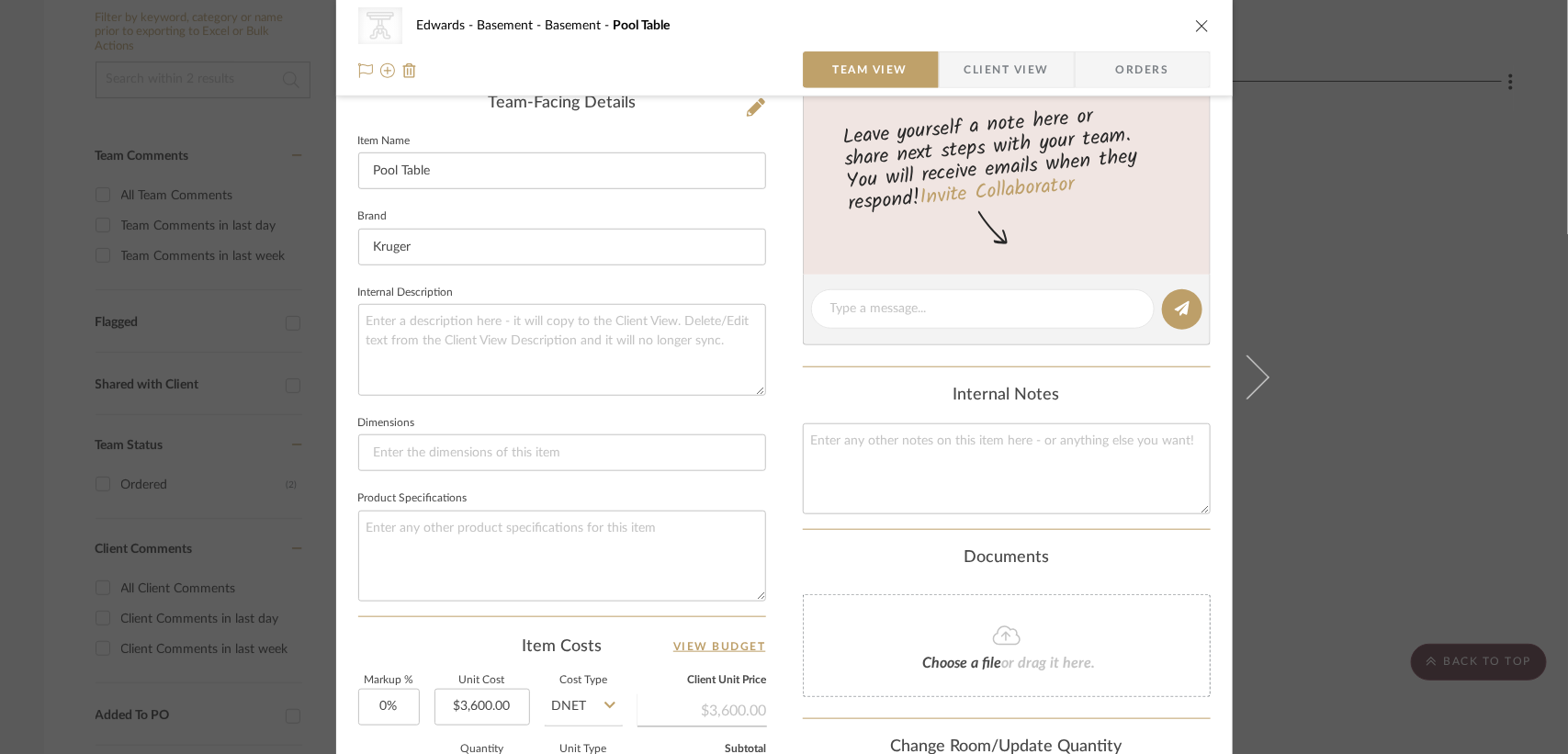 scroll, scrollTop: 92, scrollLeft: 0, axis: vertical 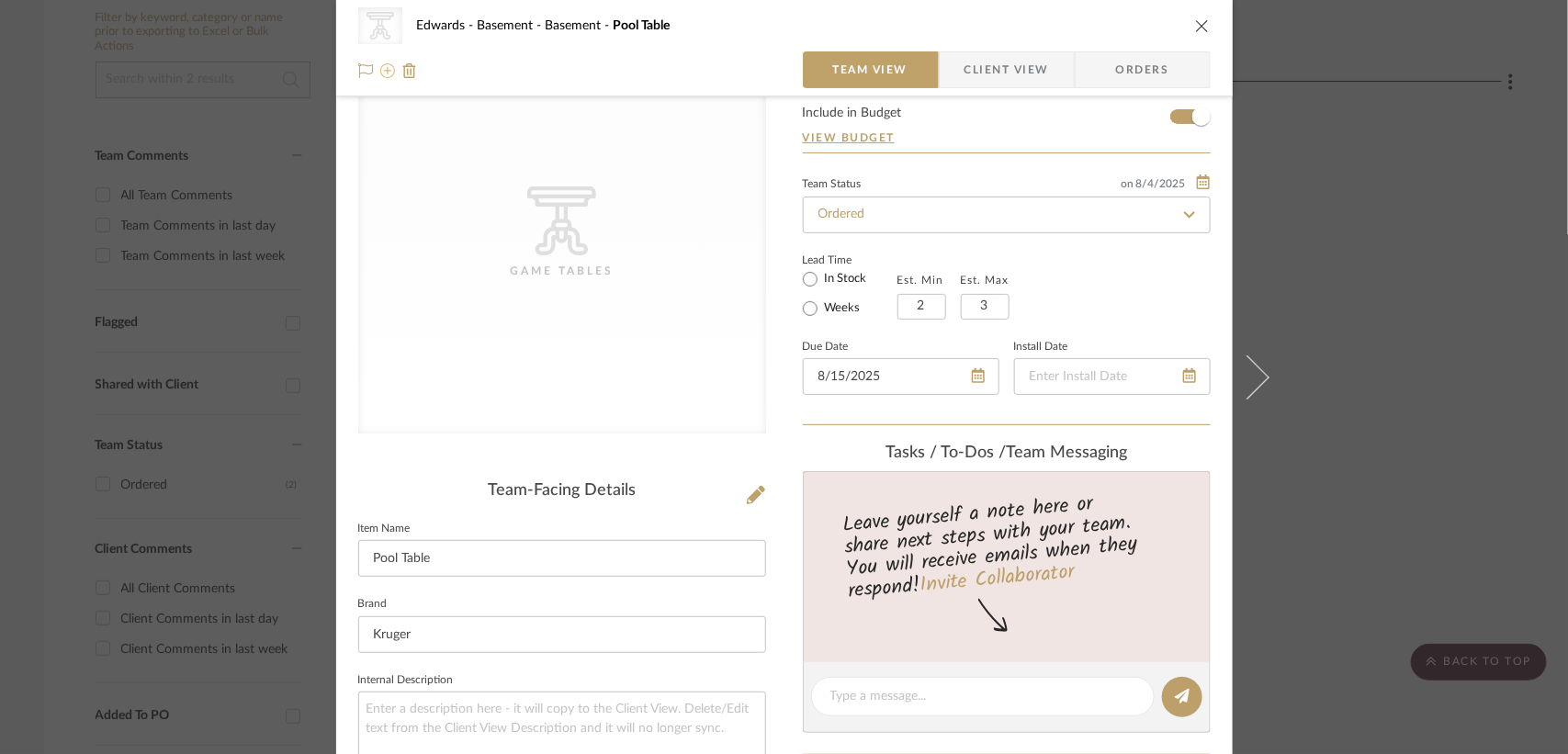 click 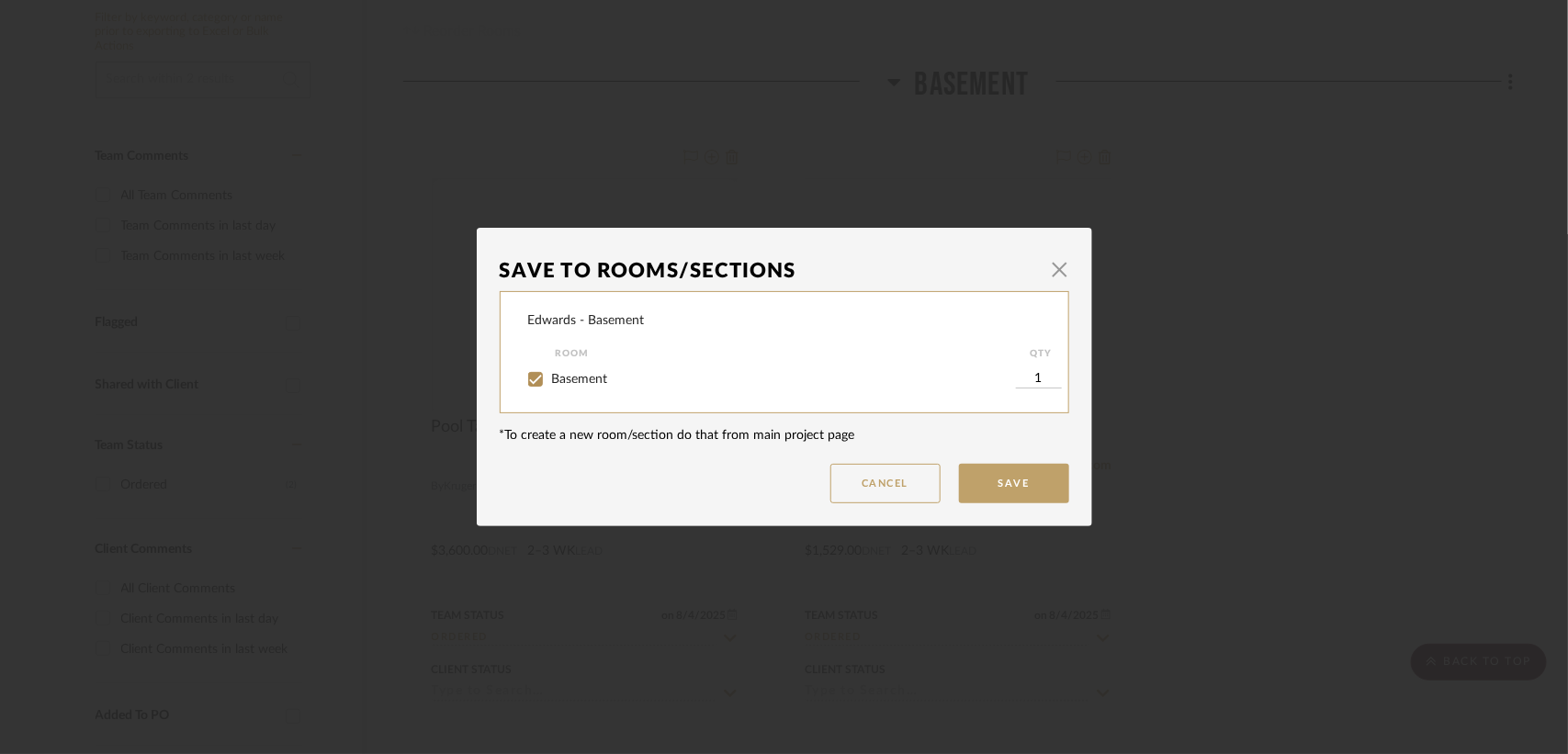 scroll, scrollTop: 0, scrollLeft: 0, axis: both 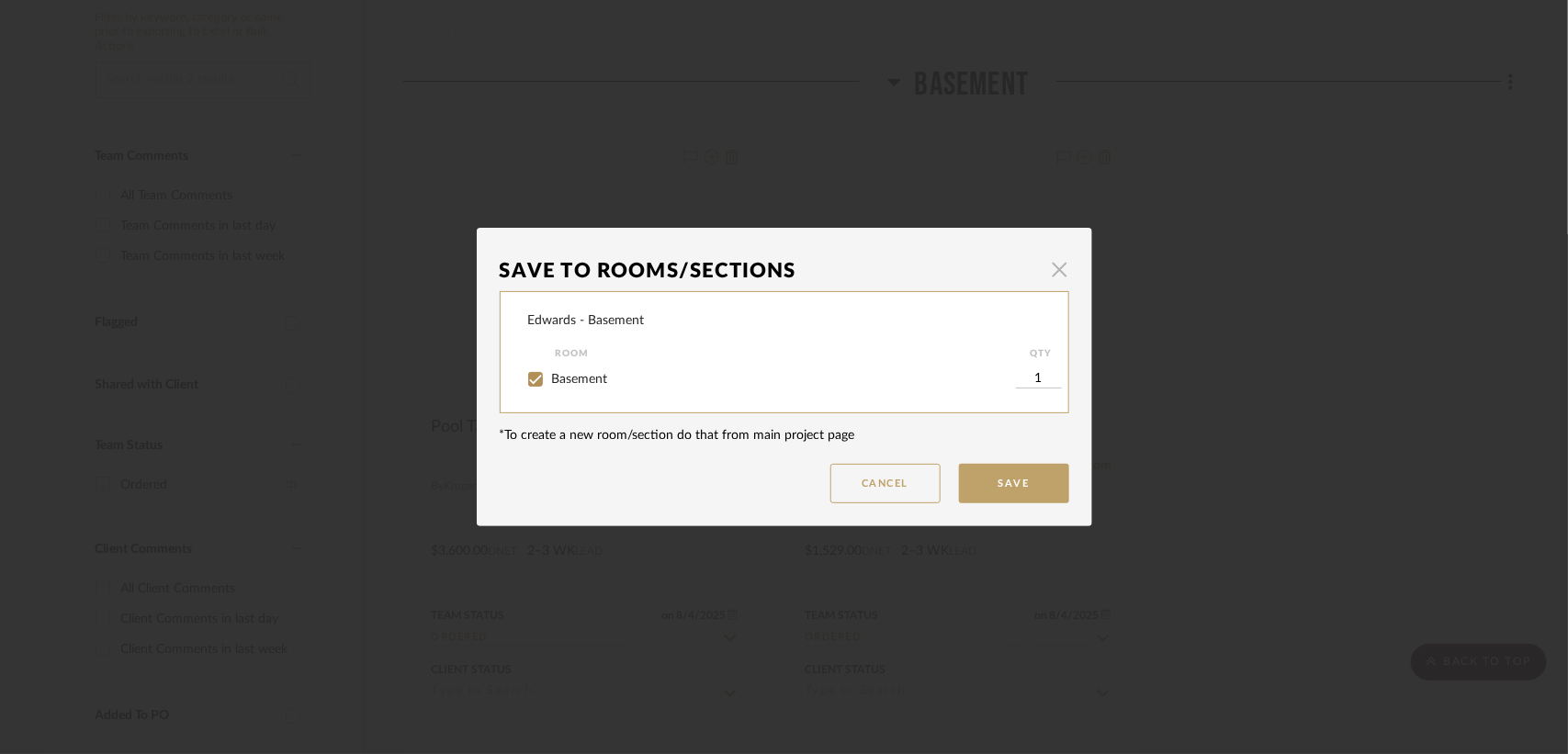 click at bounding box center (1060, 269) 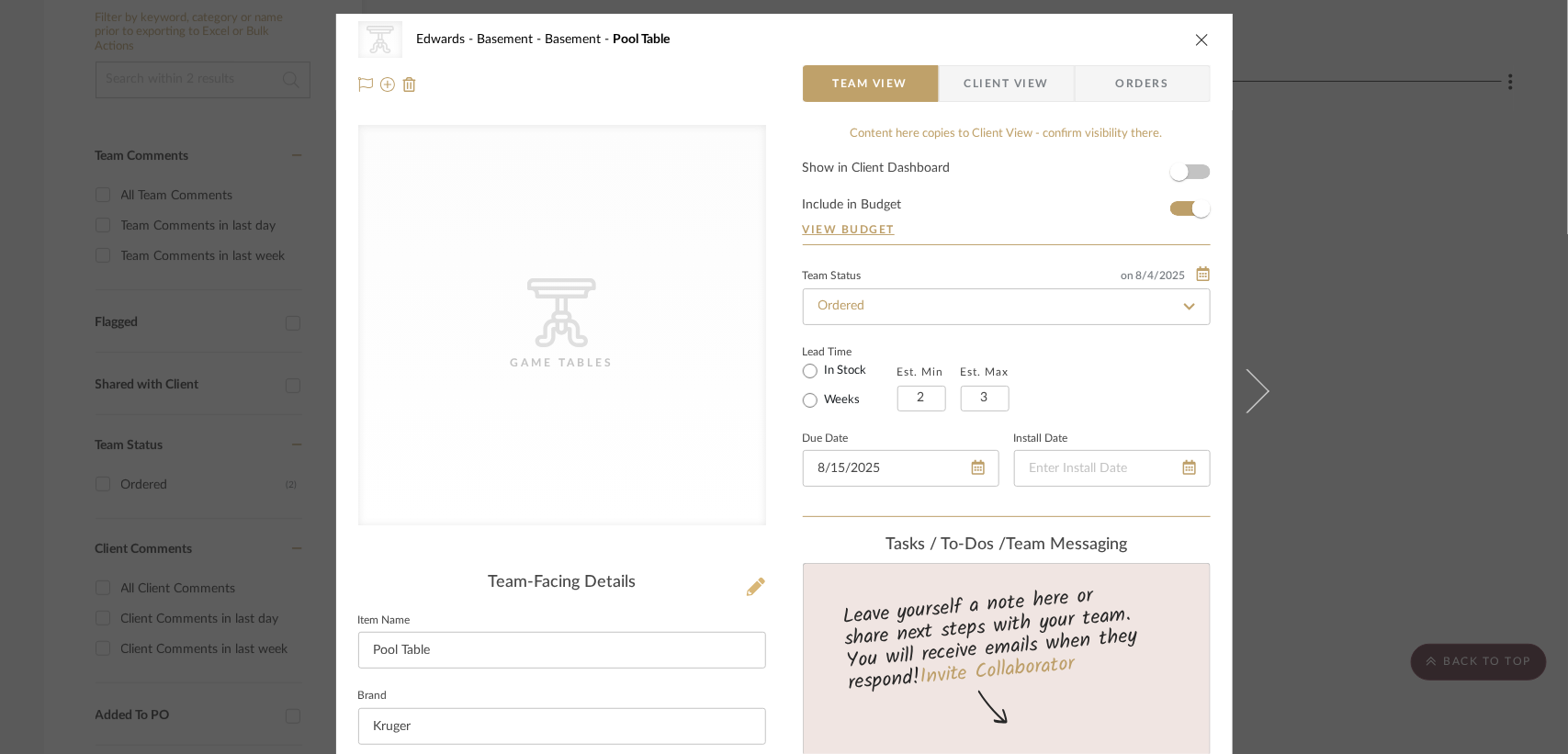 click 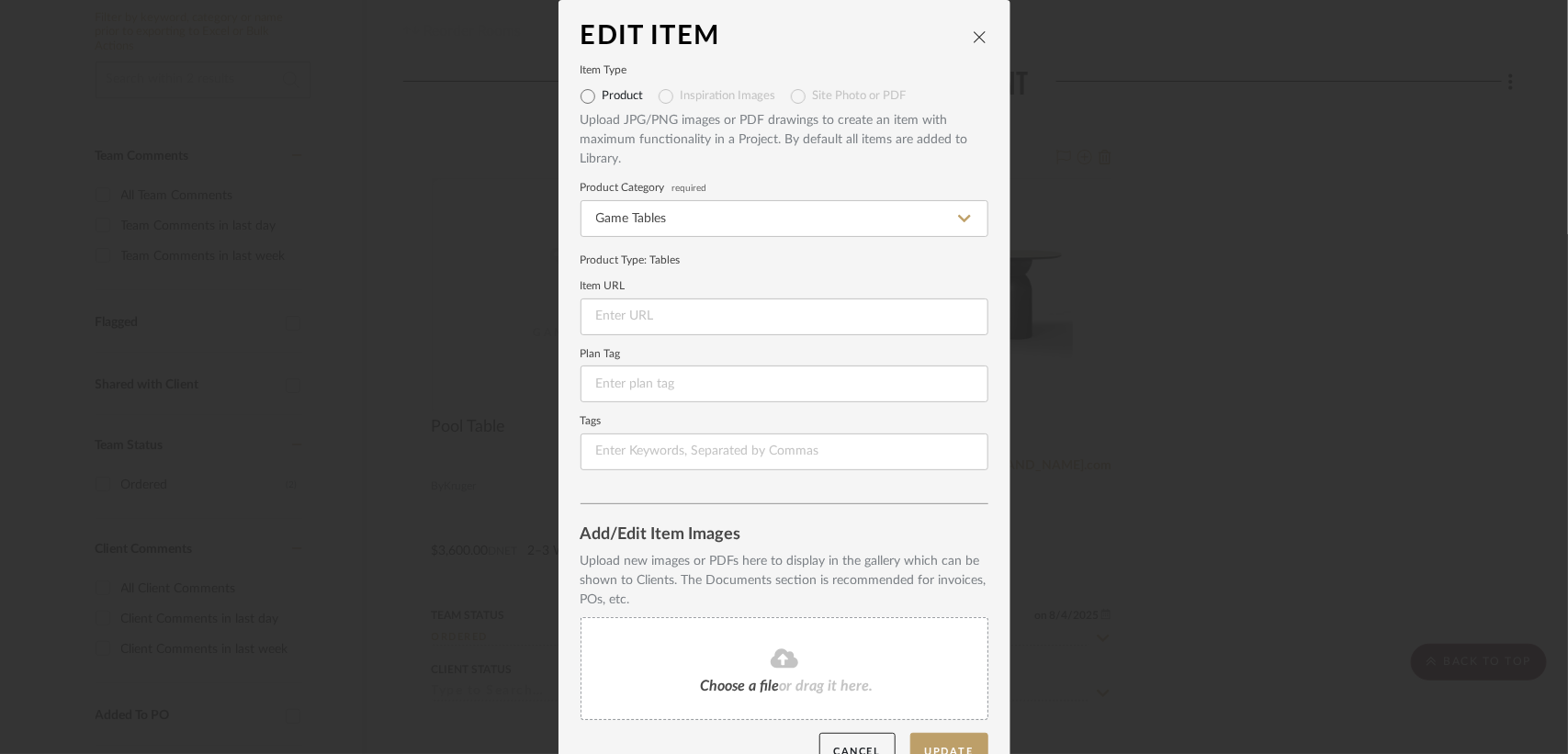 scroll, scrollTop: 38, scrollLeft: 0, axis: vertical 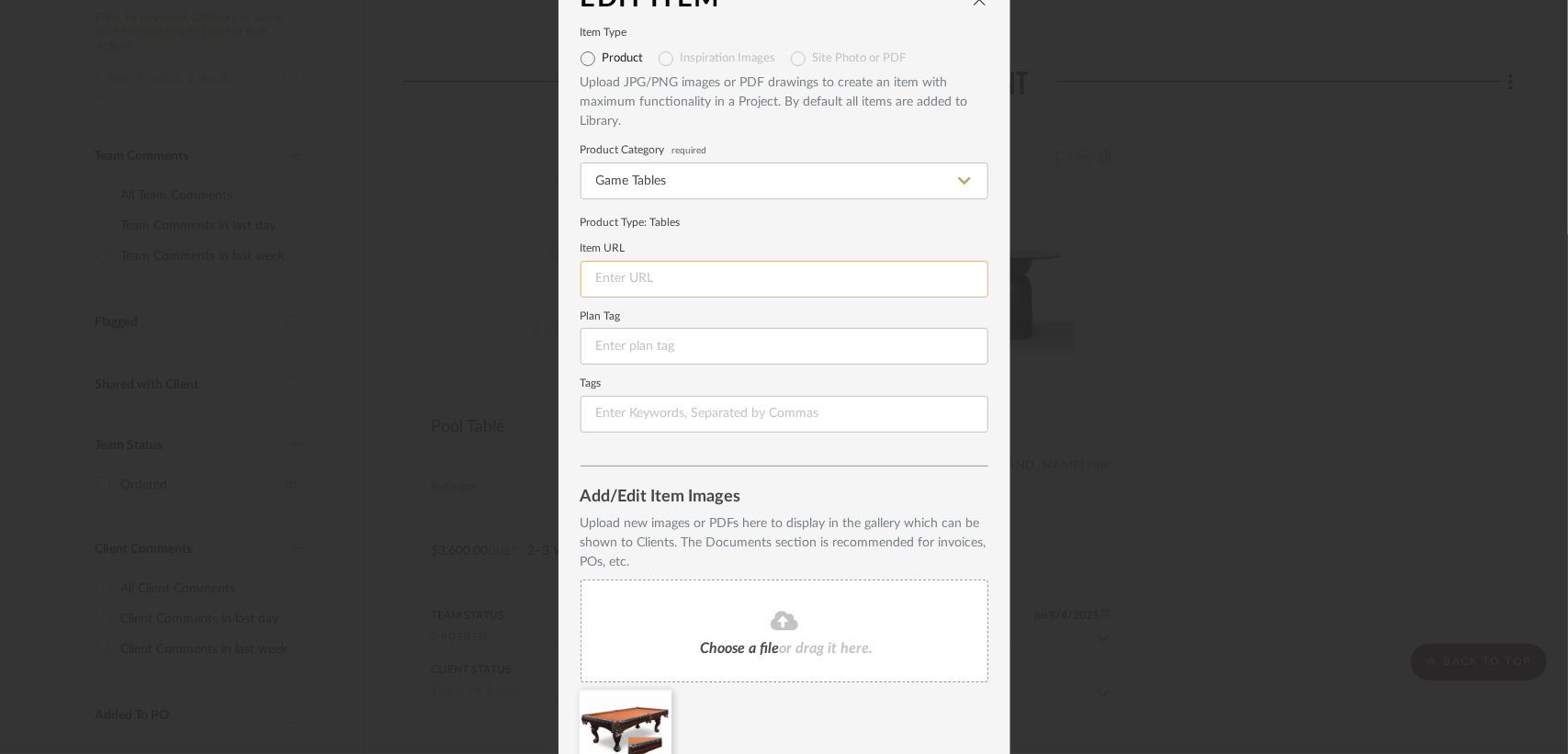 click at bounding box center (784, 279) 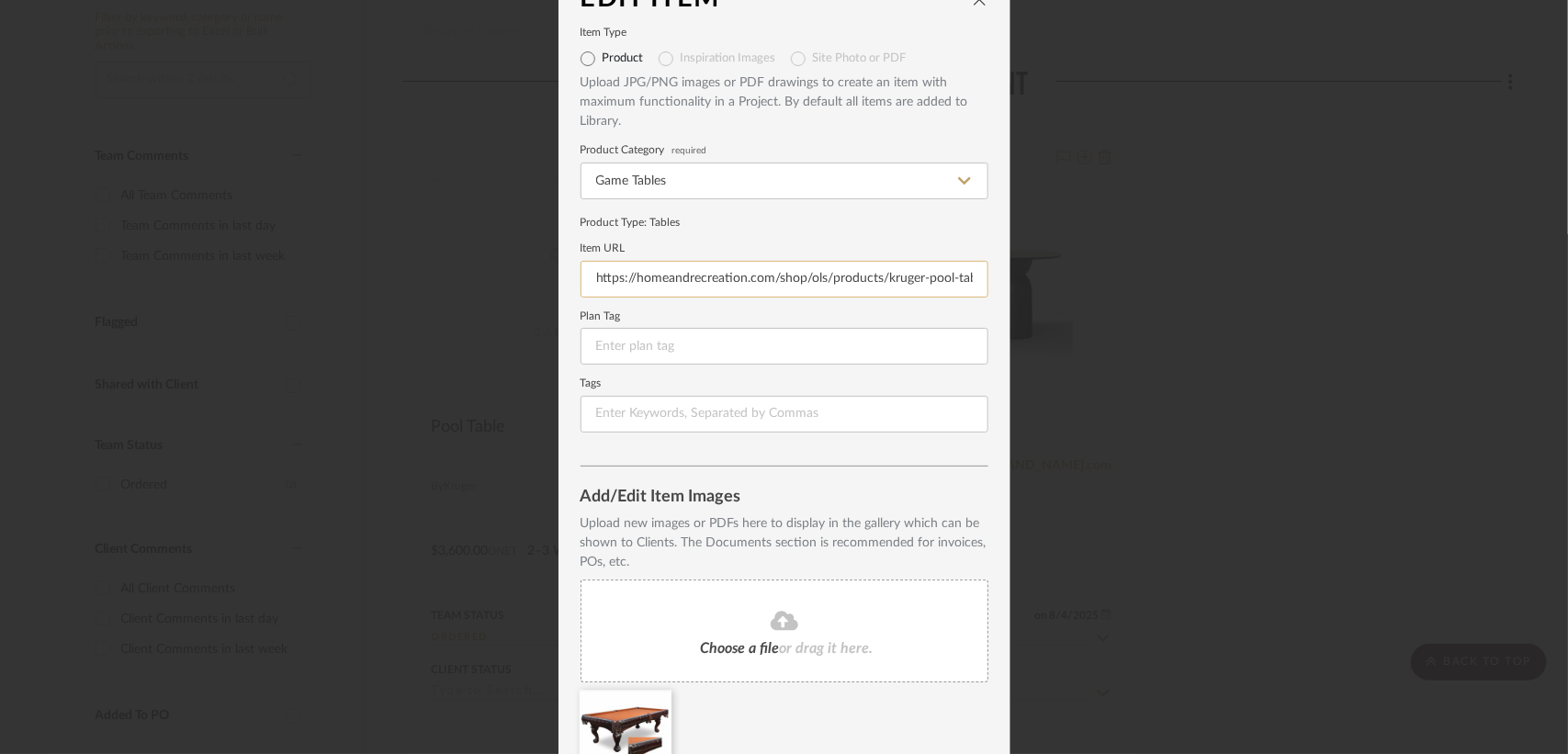 scroll, scrollTop: 0, scrollLeft: 15, axis: horizontal 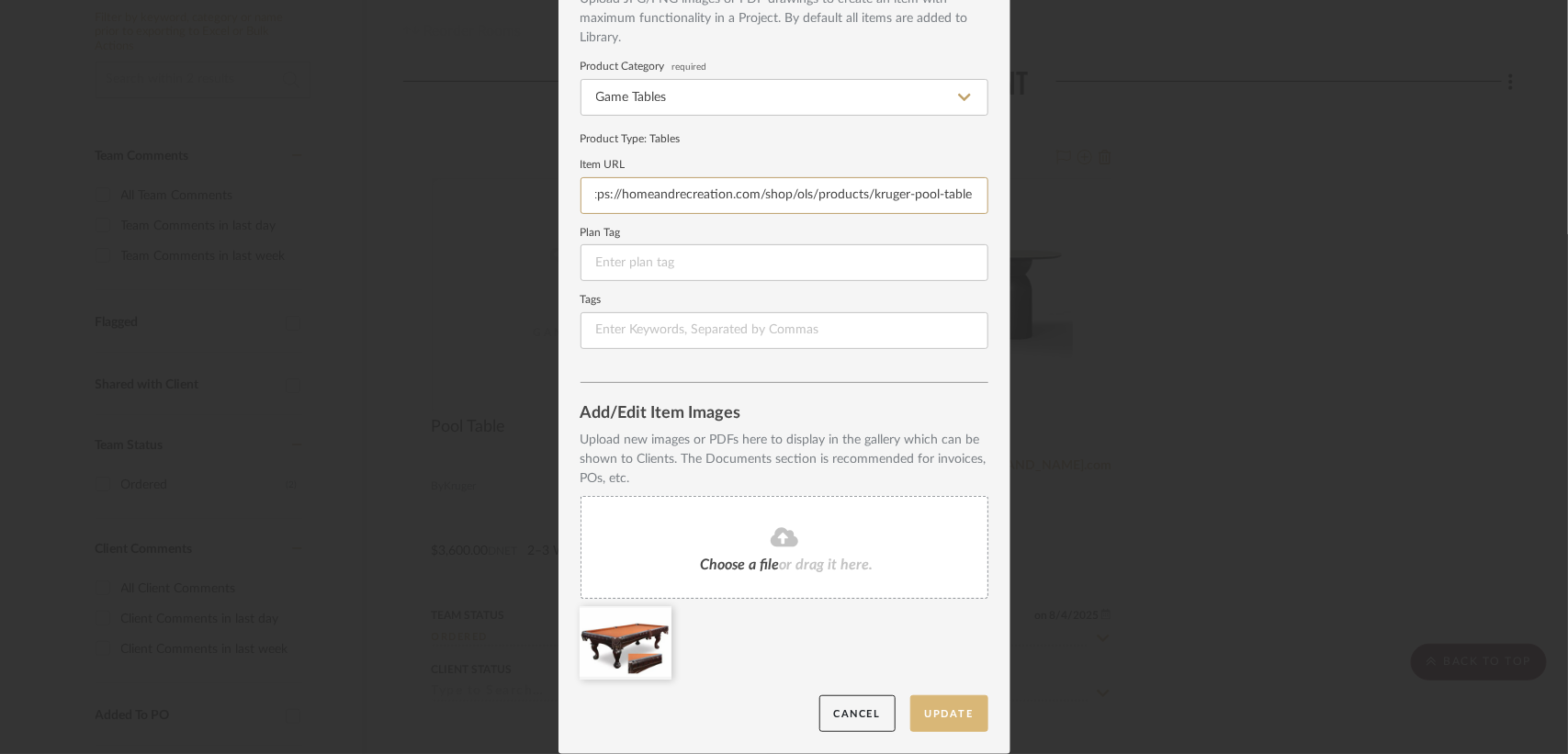 type on "https://homeandrecreation.com/shop/ols/products/kruger-pool-table" 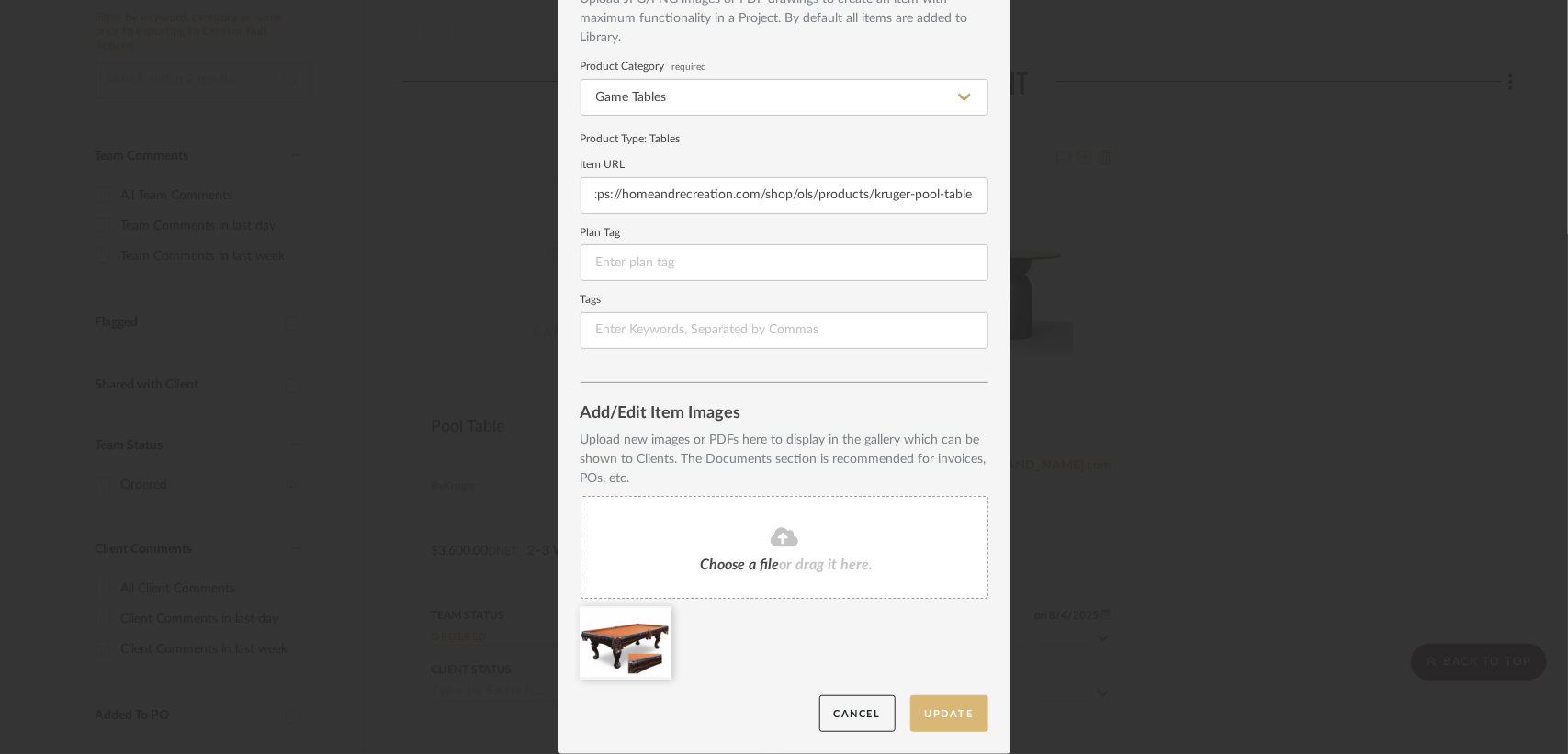 scroll, scrollTop: 0, scrollLeft: 0, axis: both 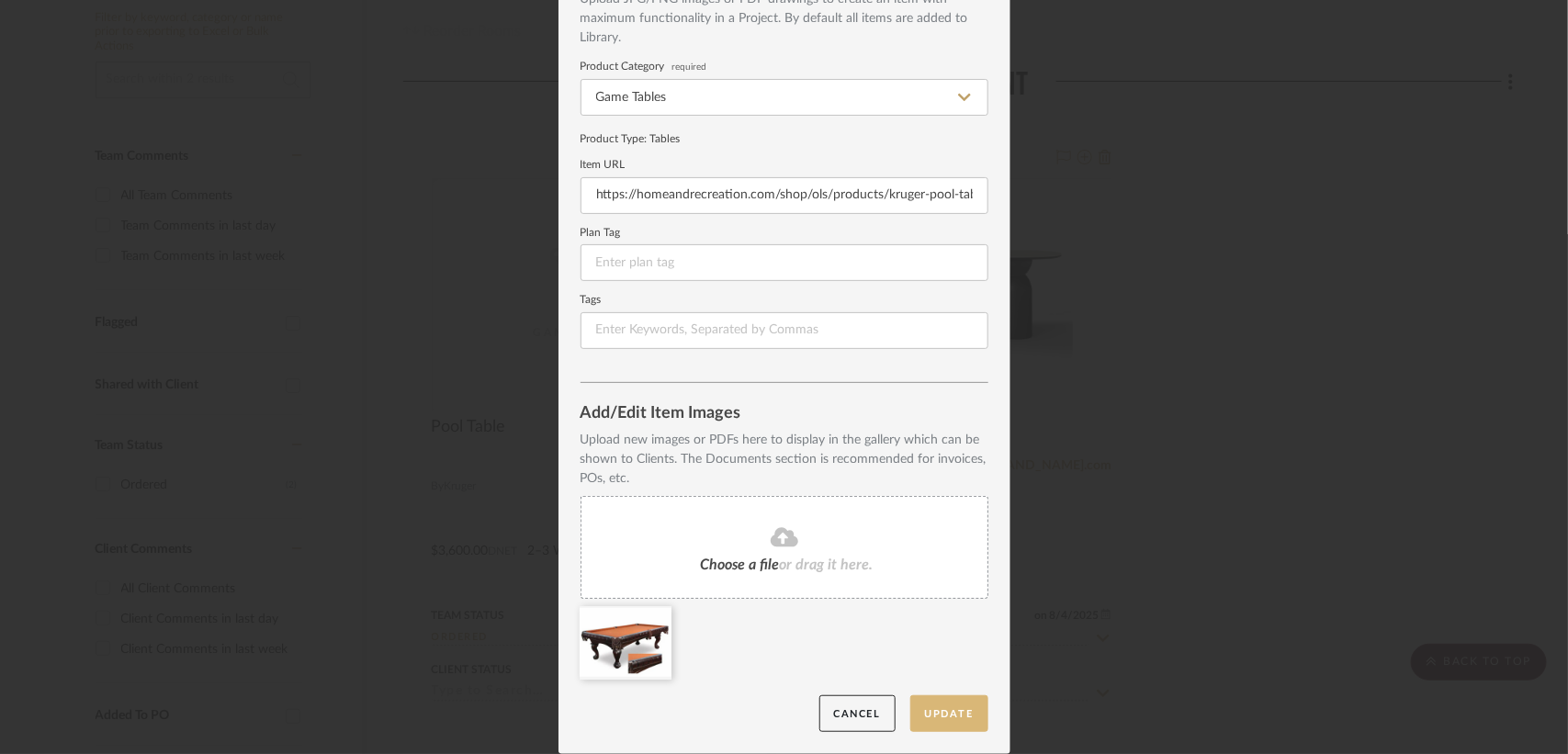 click on "Update" at bounding box center (949, 714) 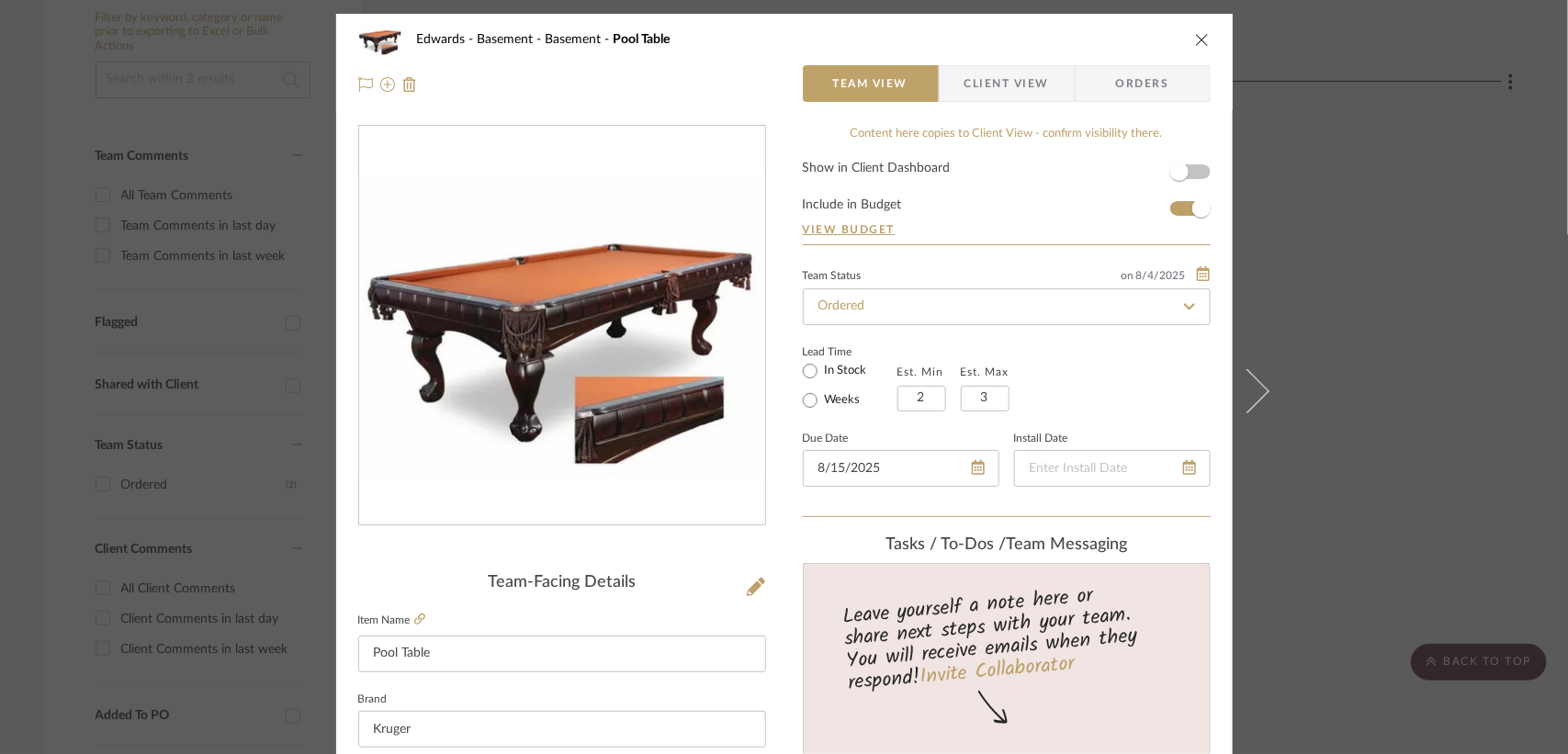 click at bounding box center (1202, 39) 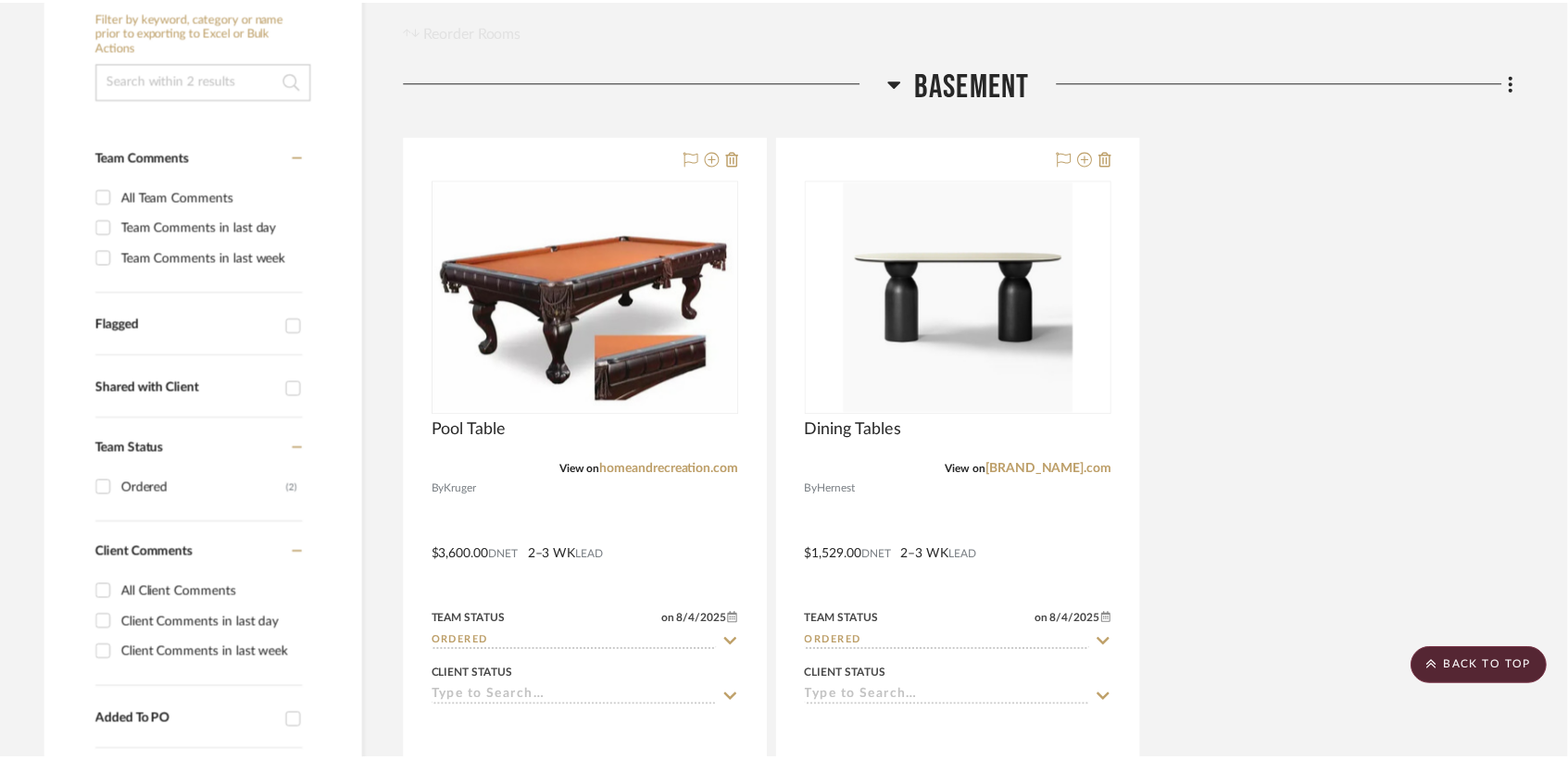 scroll, scrollTop: 368, scrollLeft: 0, axis: vertical 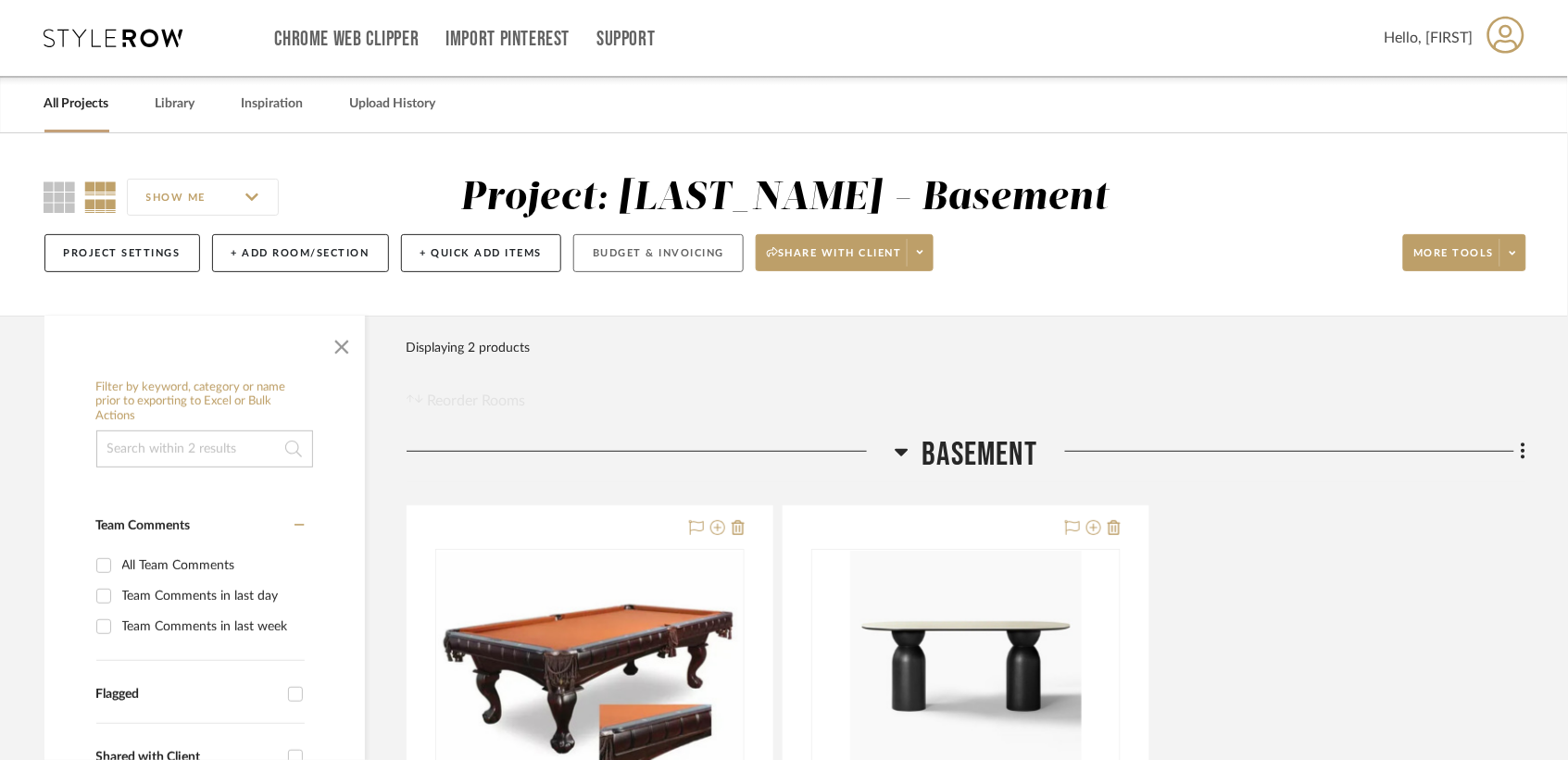 click on "Budget & Invoicing" 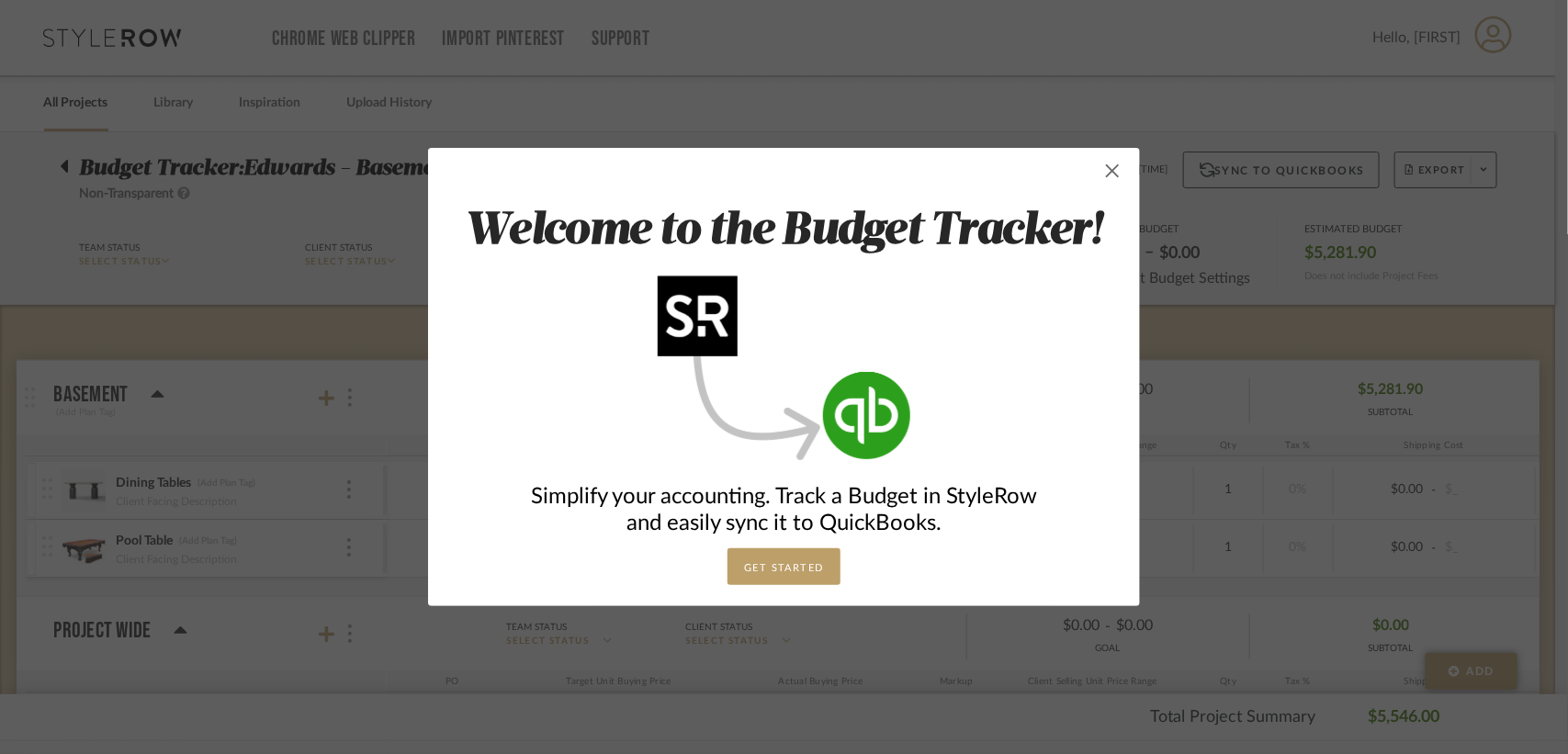 click at bounding box center [1112, 171] 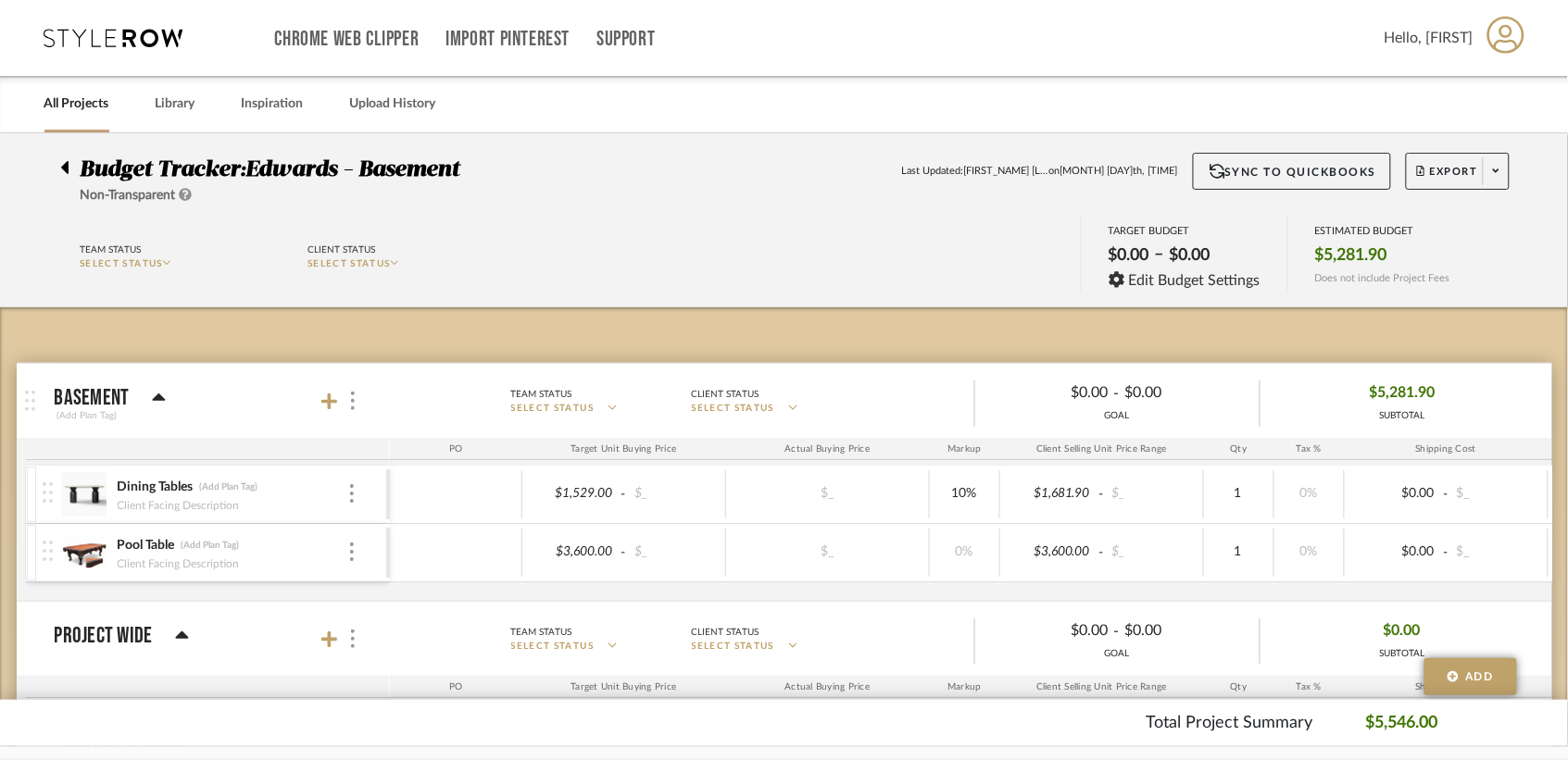 click on "$0.00   –   $0.00" 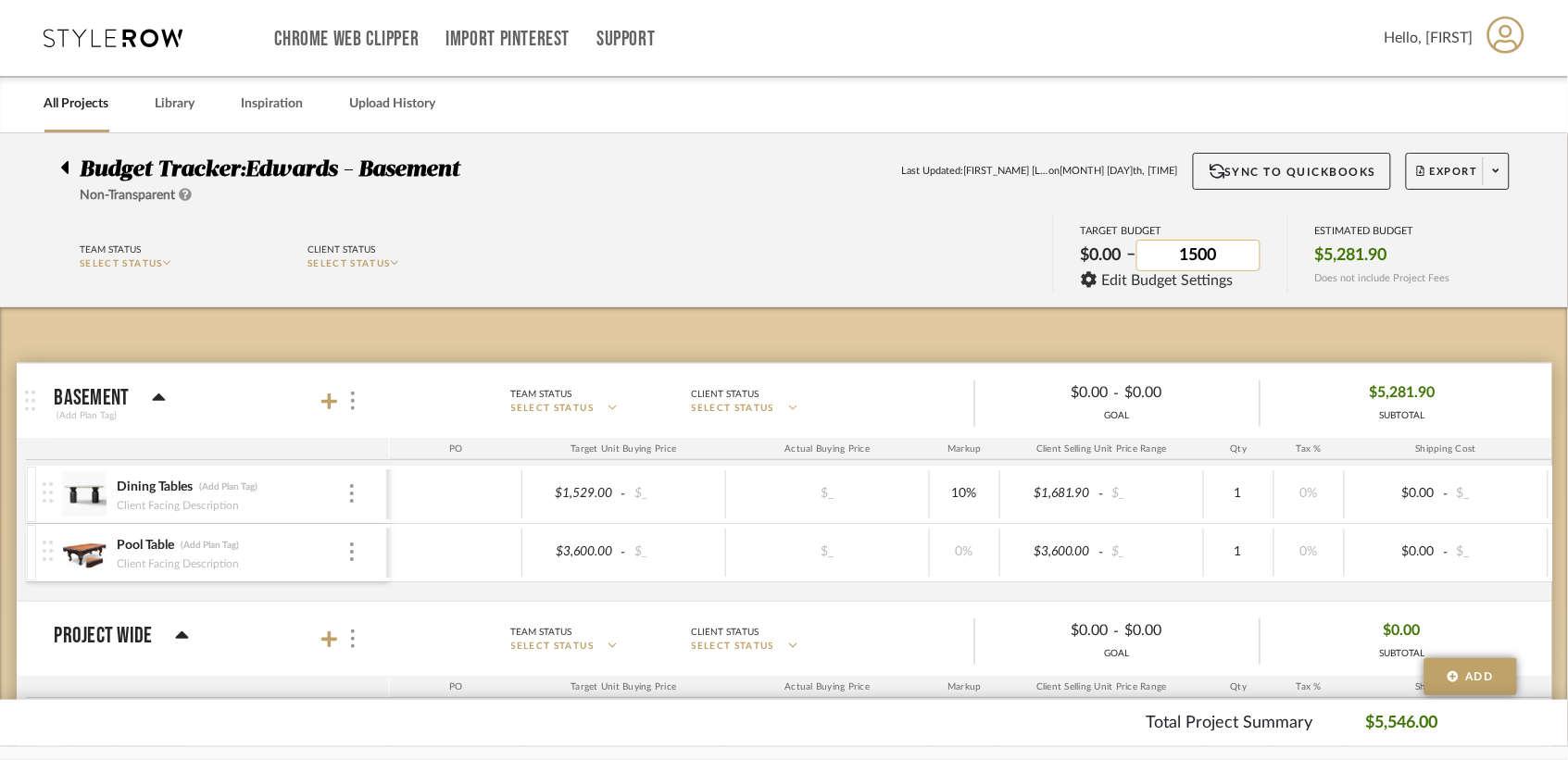 type on "15000" 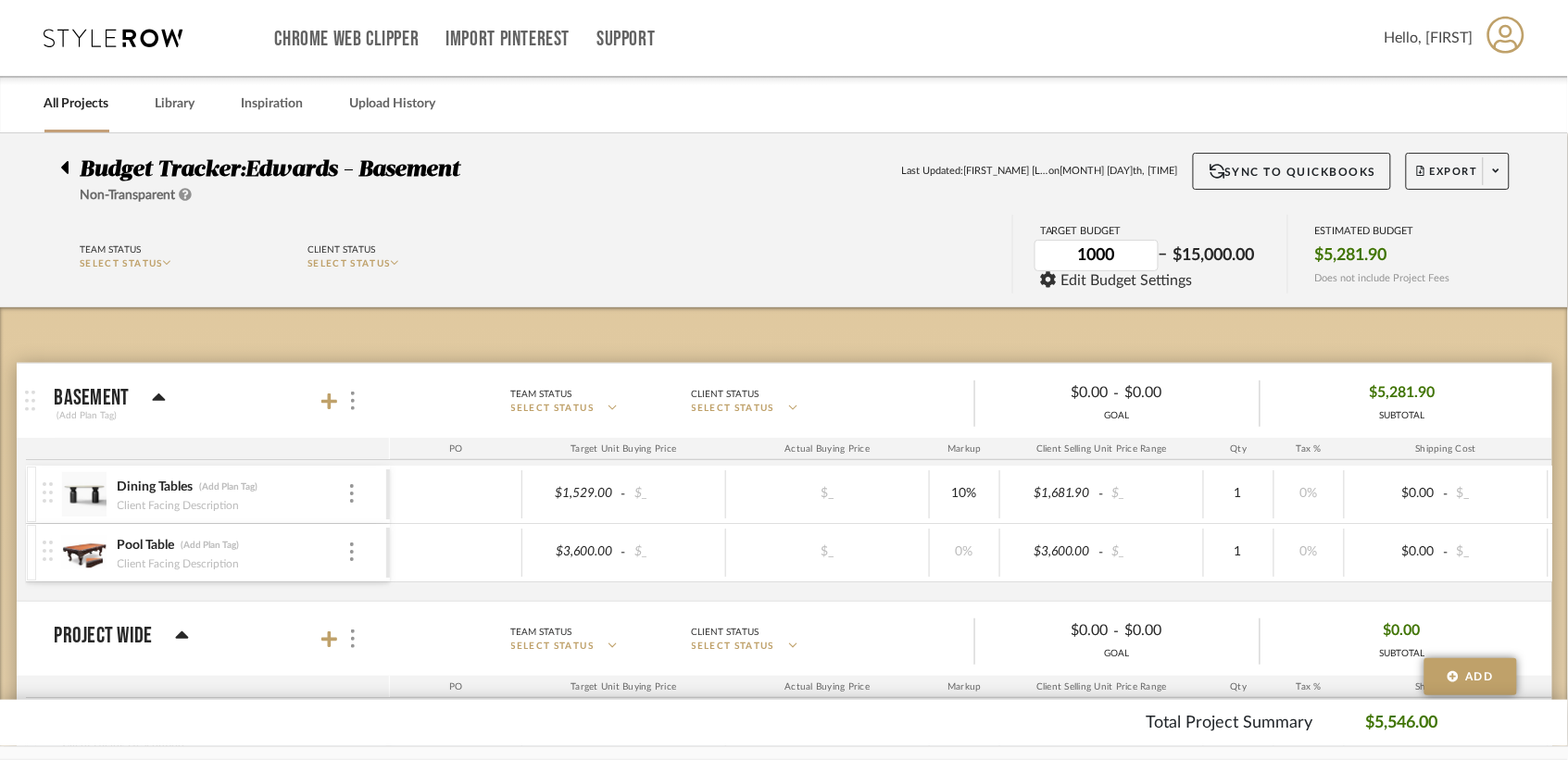 type on "10000" 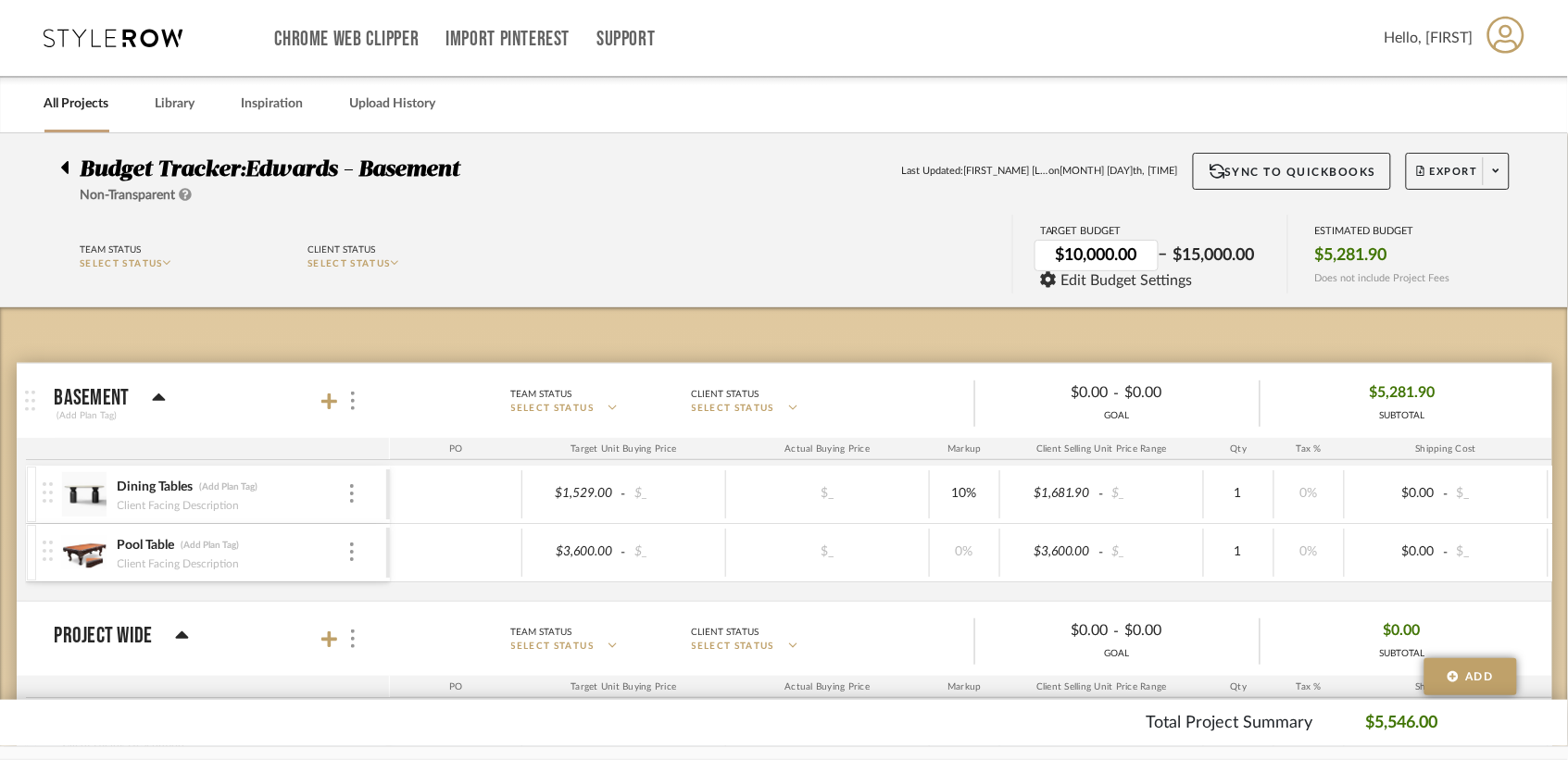 click on "Budget Tracker:  Edwards - Basement  Non-Transparent  Last Updated:  [DATE]  on  [DATE]  Sync to QuickBooks   Export" 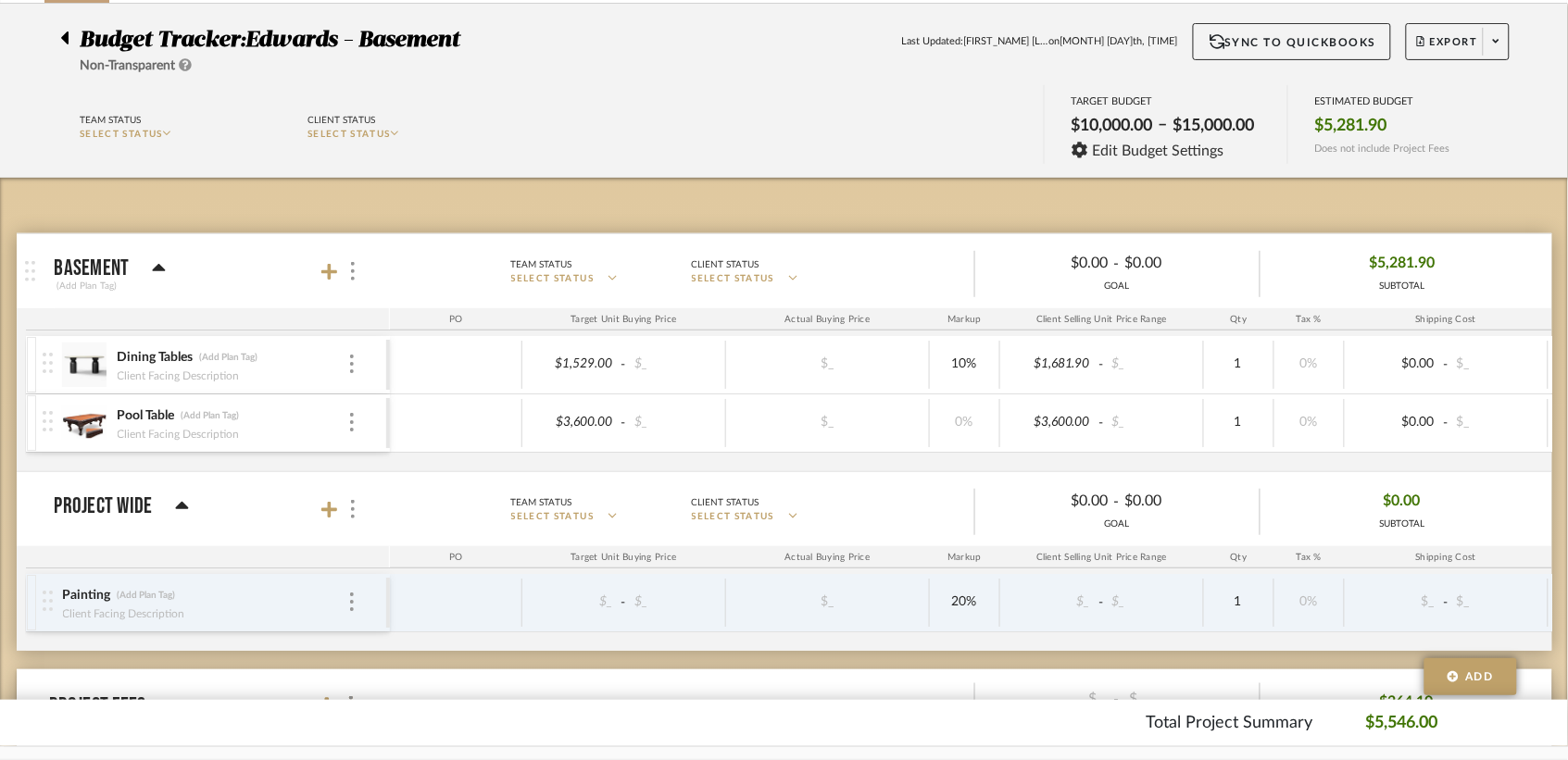 scroll, scrollTop: 0, scrollLeft: 0, axis: both 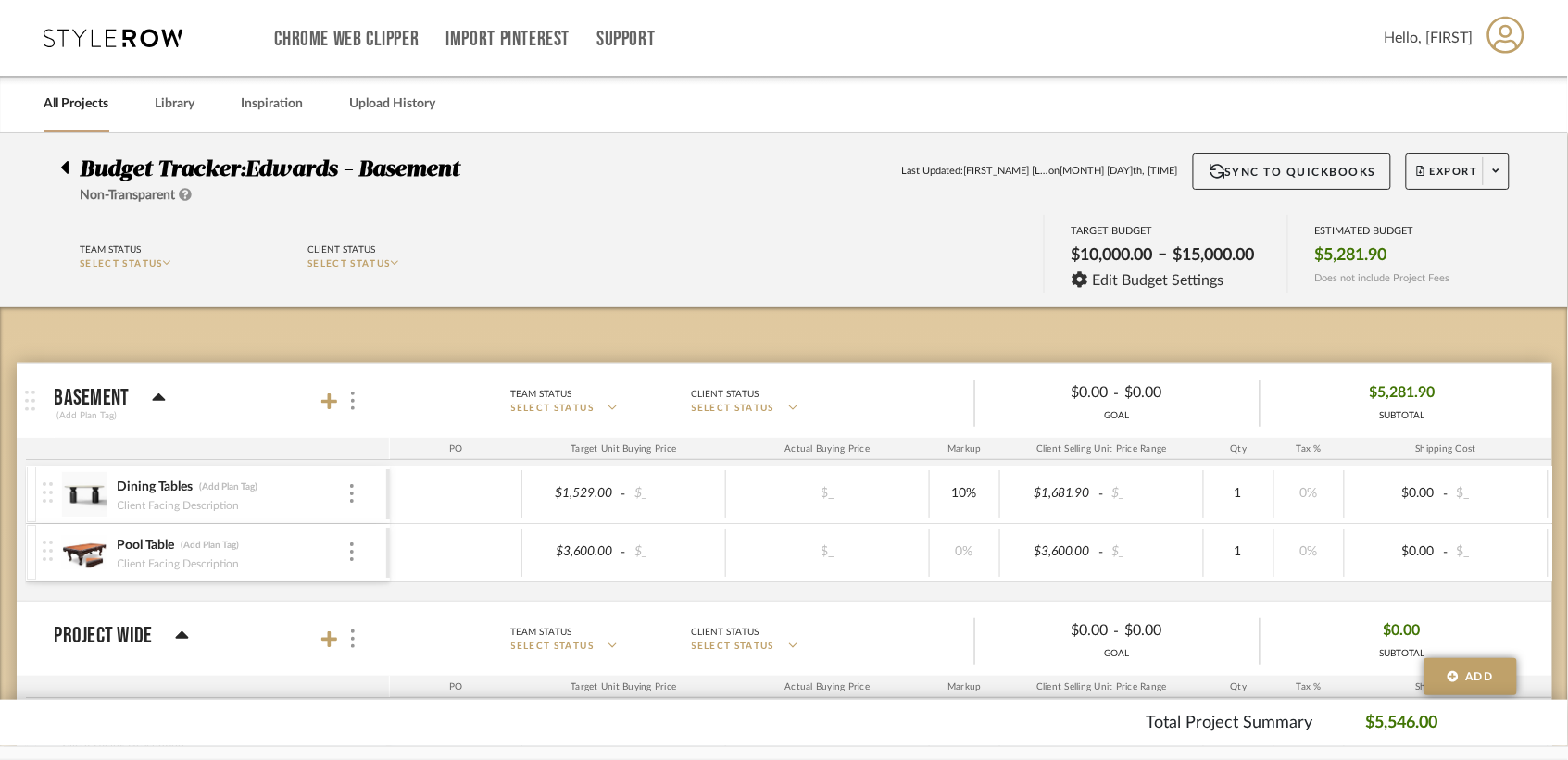 click 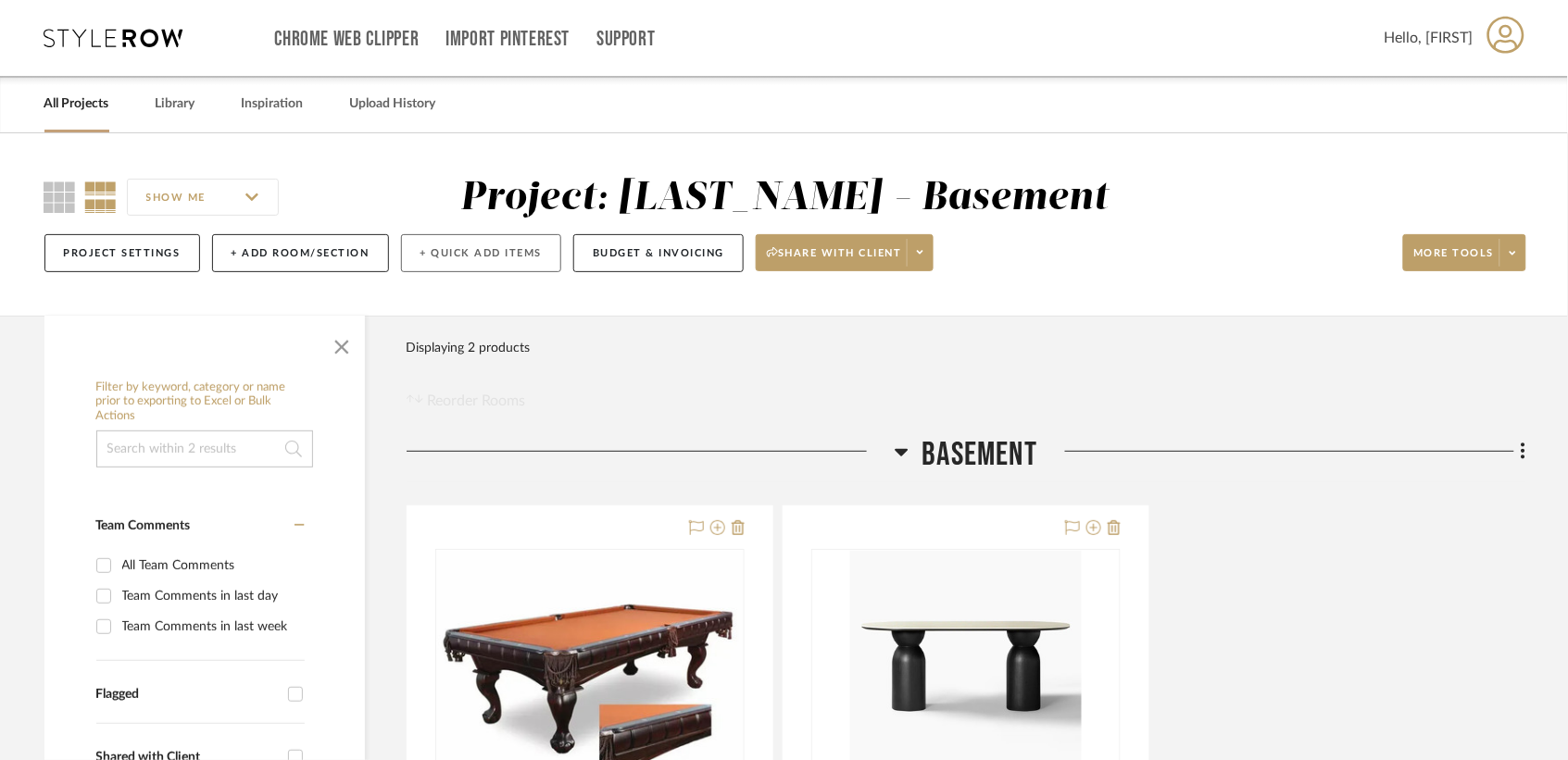 click on "+ Quick Add Items" 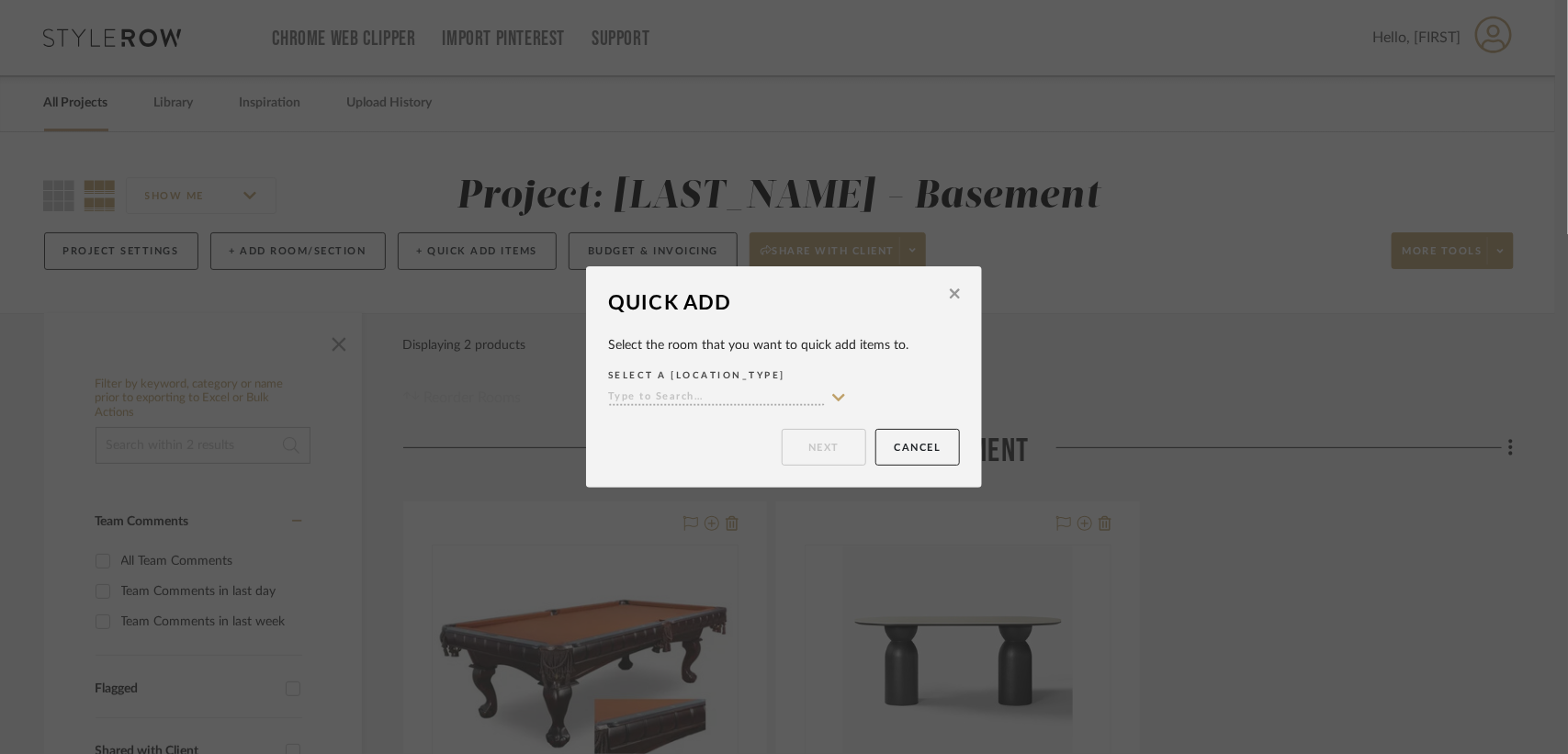 click at bounding box center [716, 398] 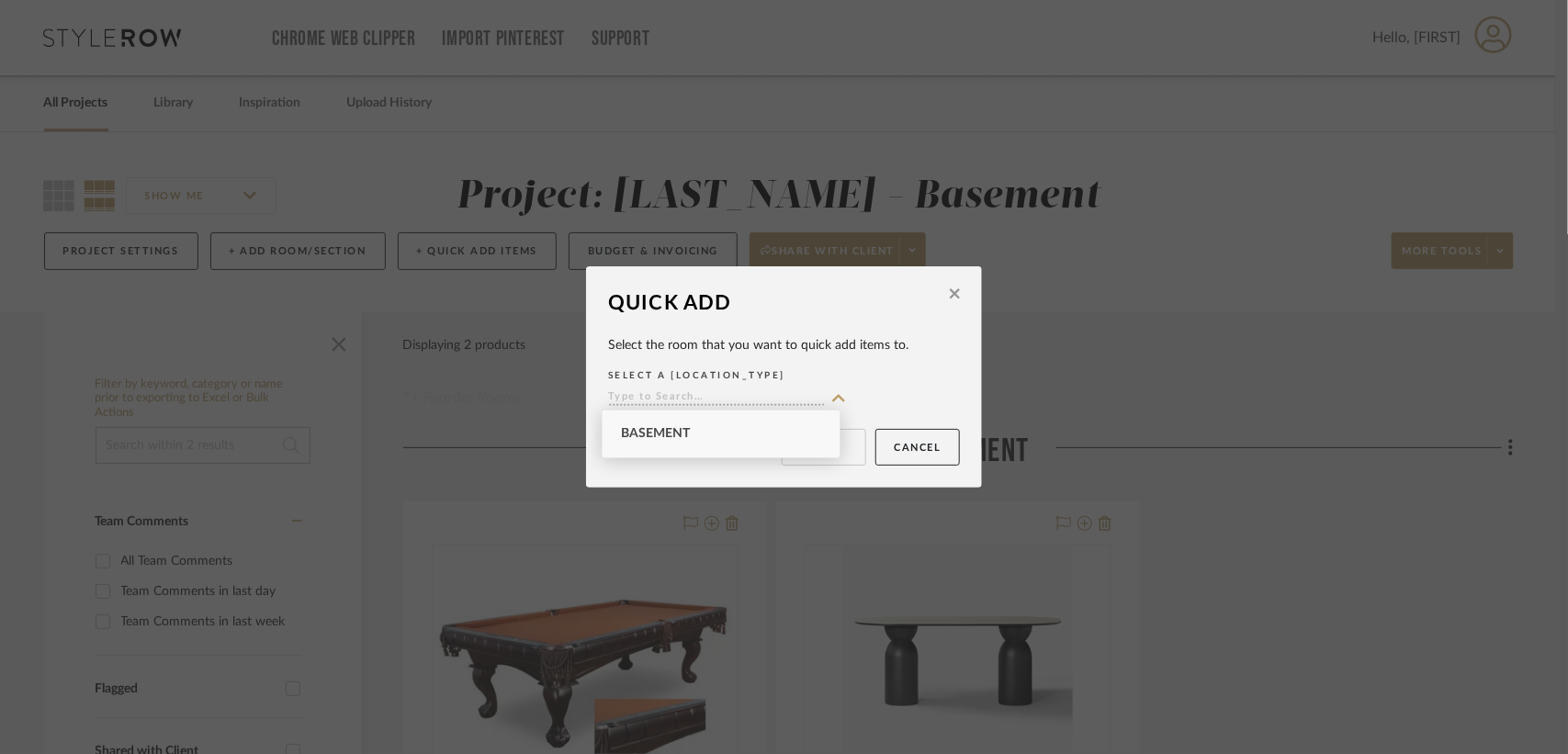 click on "SELECT A [LOCATION_TYPE]" at bounding box center [784, 376] 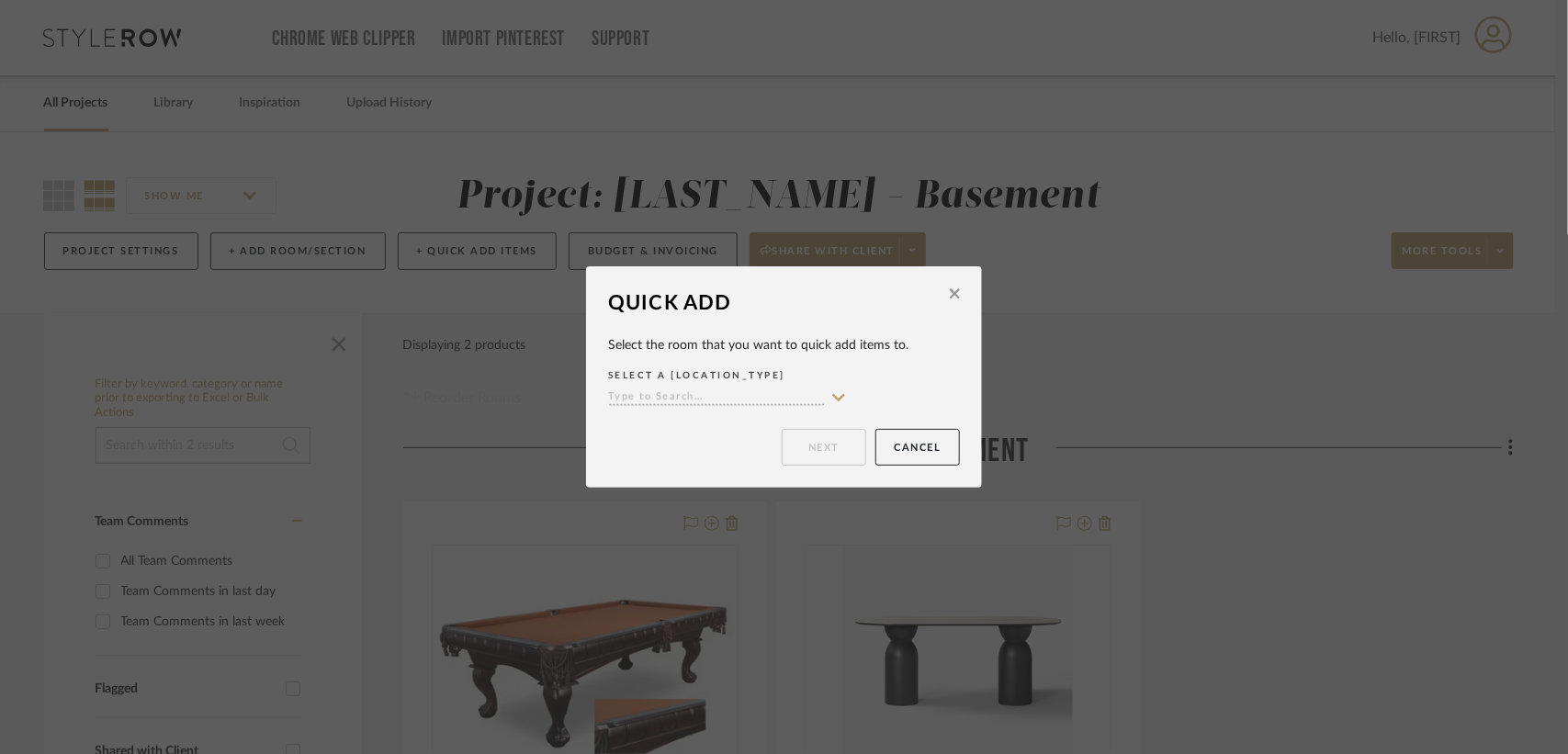 click 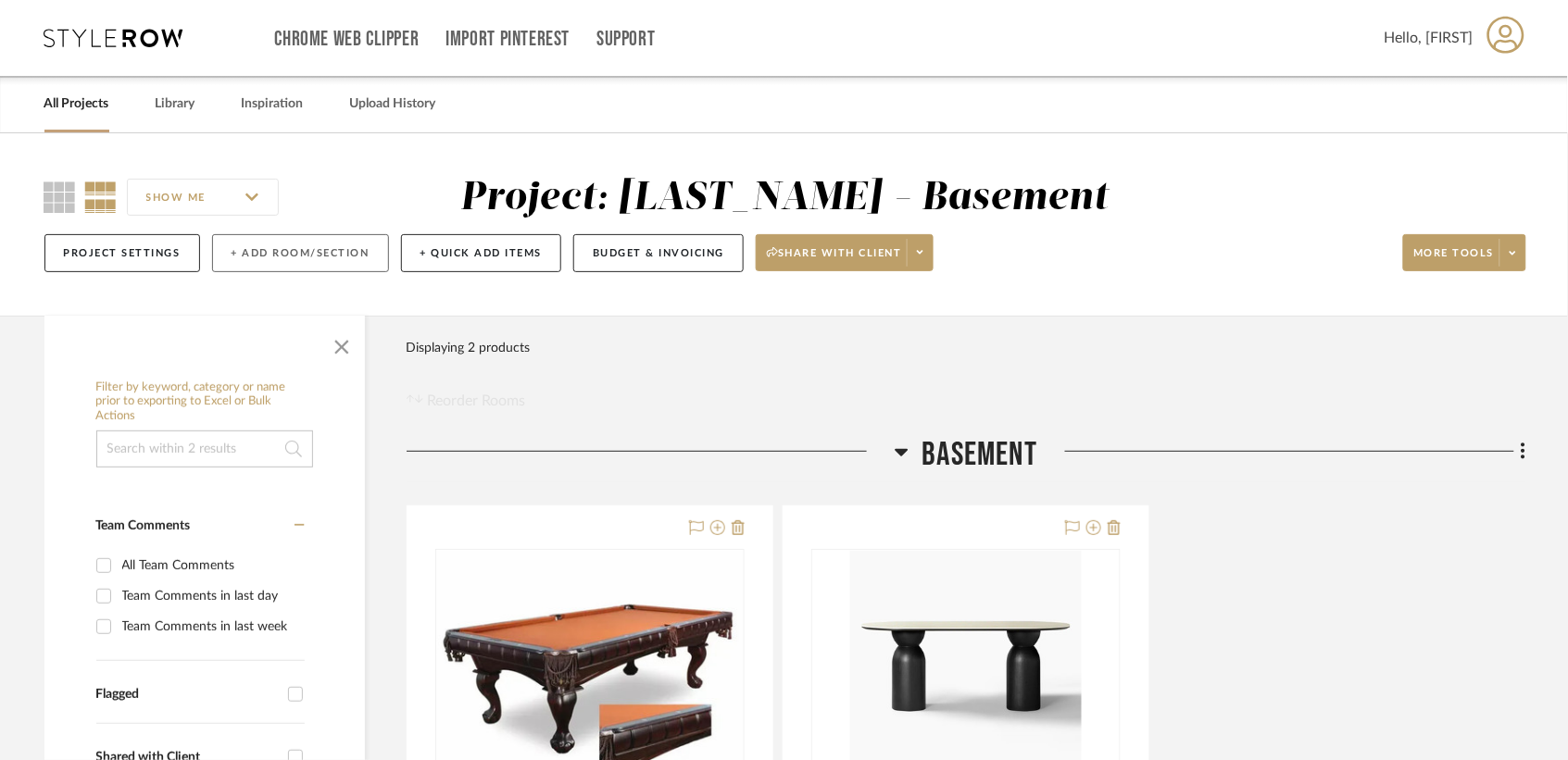 click on "+ Add Room/Section" 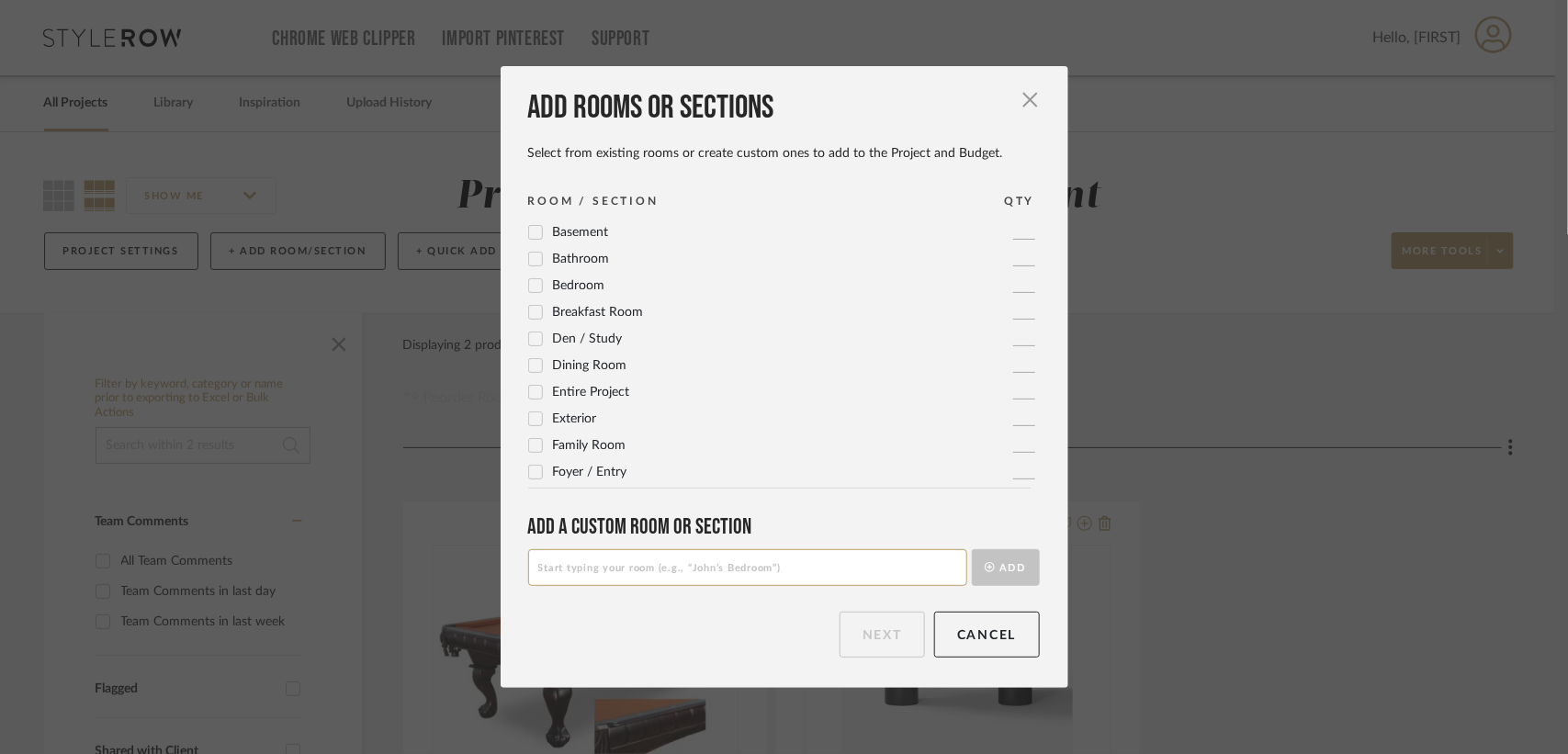 click 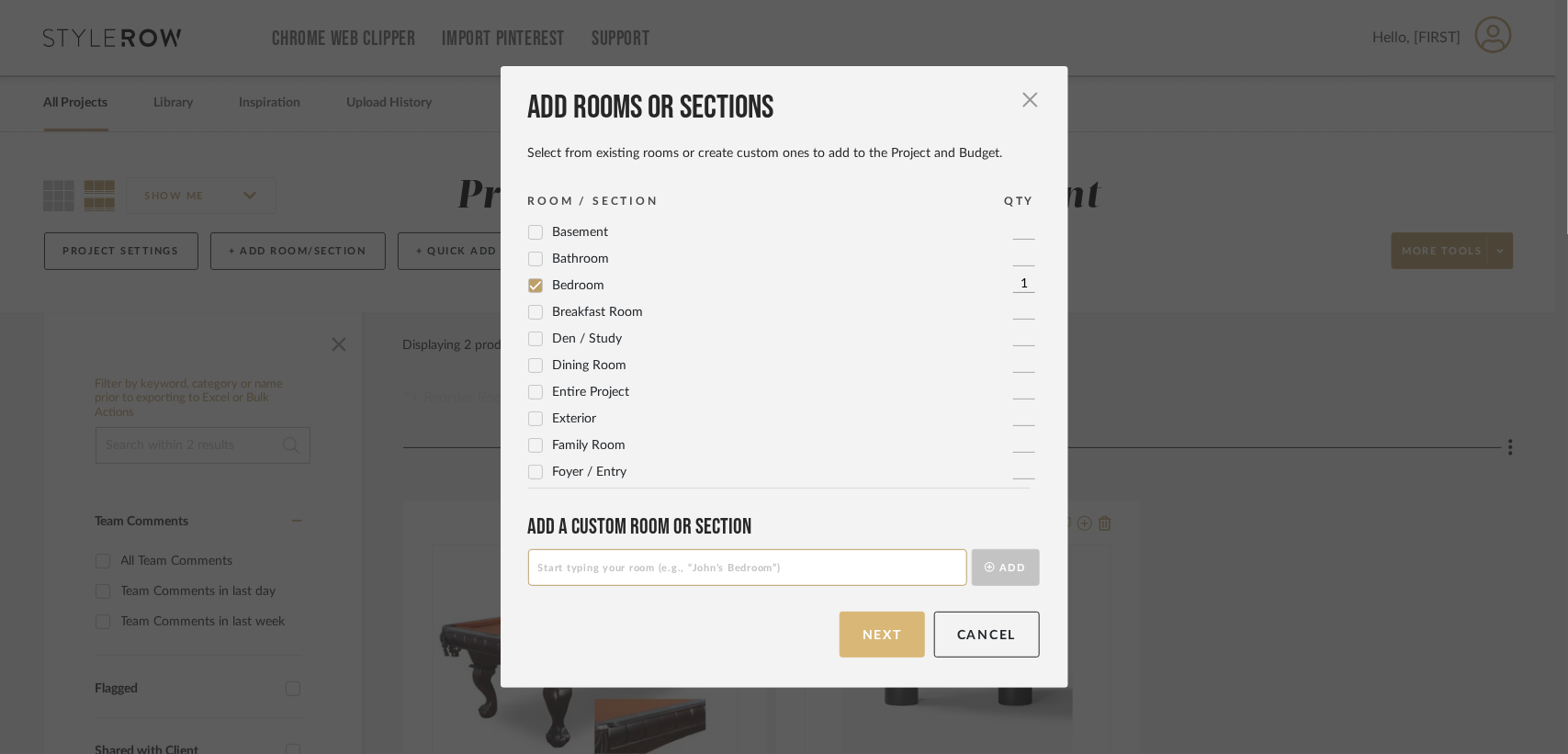 click on "Next" at bounding box center (882, 635) 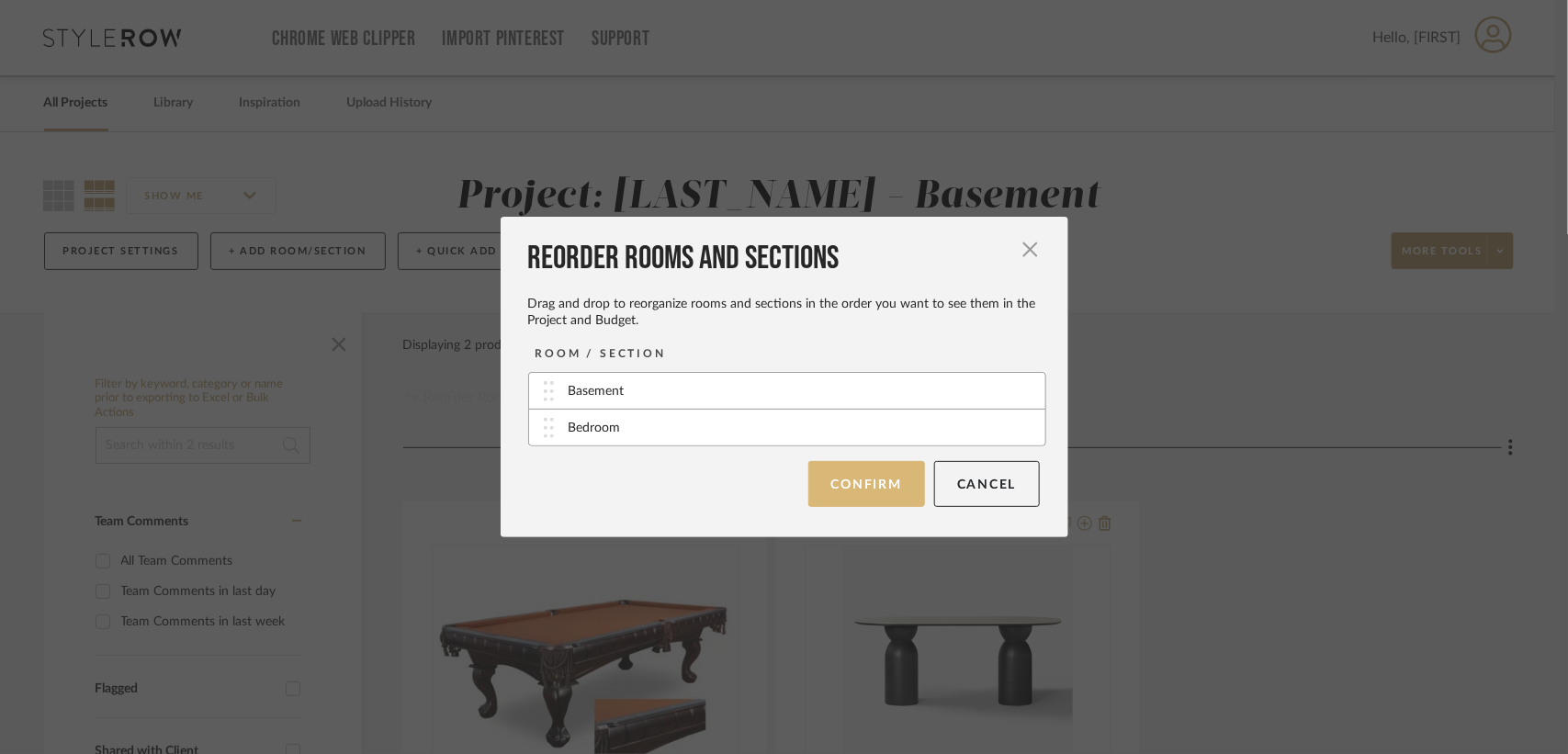 click on "Confirm" at bounding box center [866, 484] 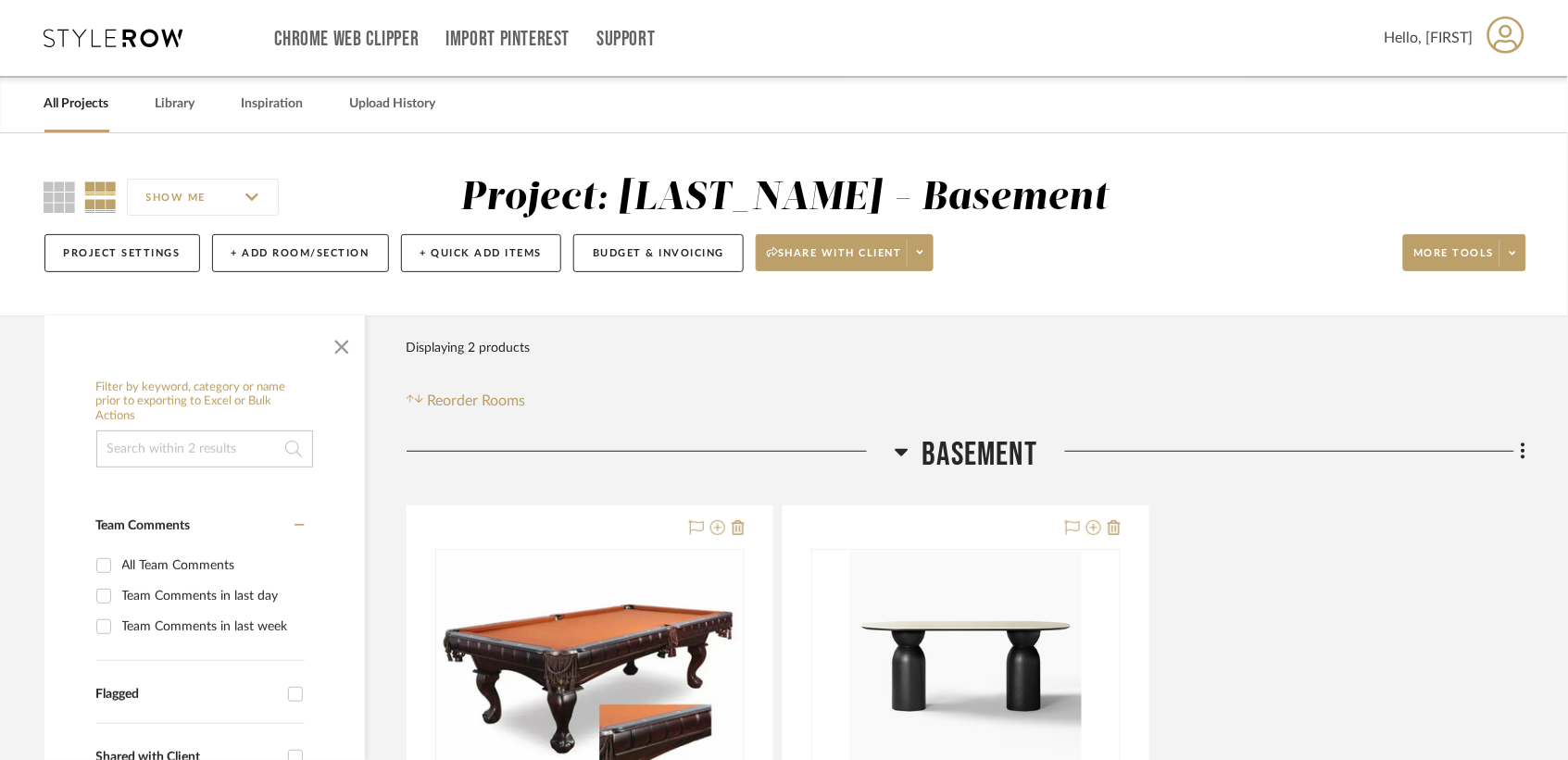 scroll, scrollTop: 665, scrollLeft: 0, axis: vertical 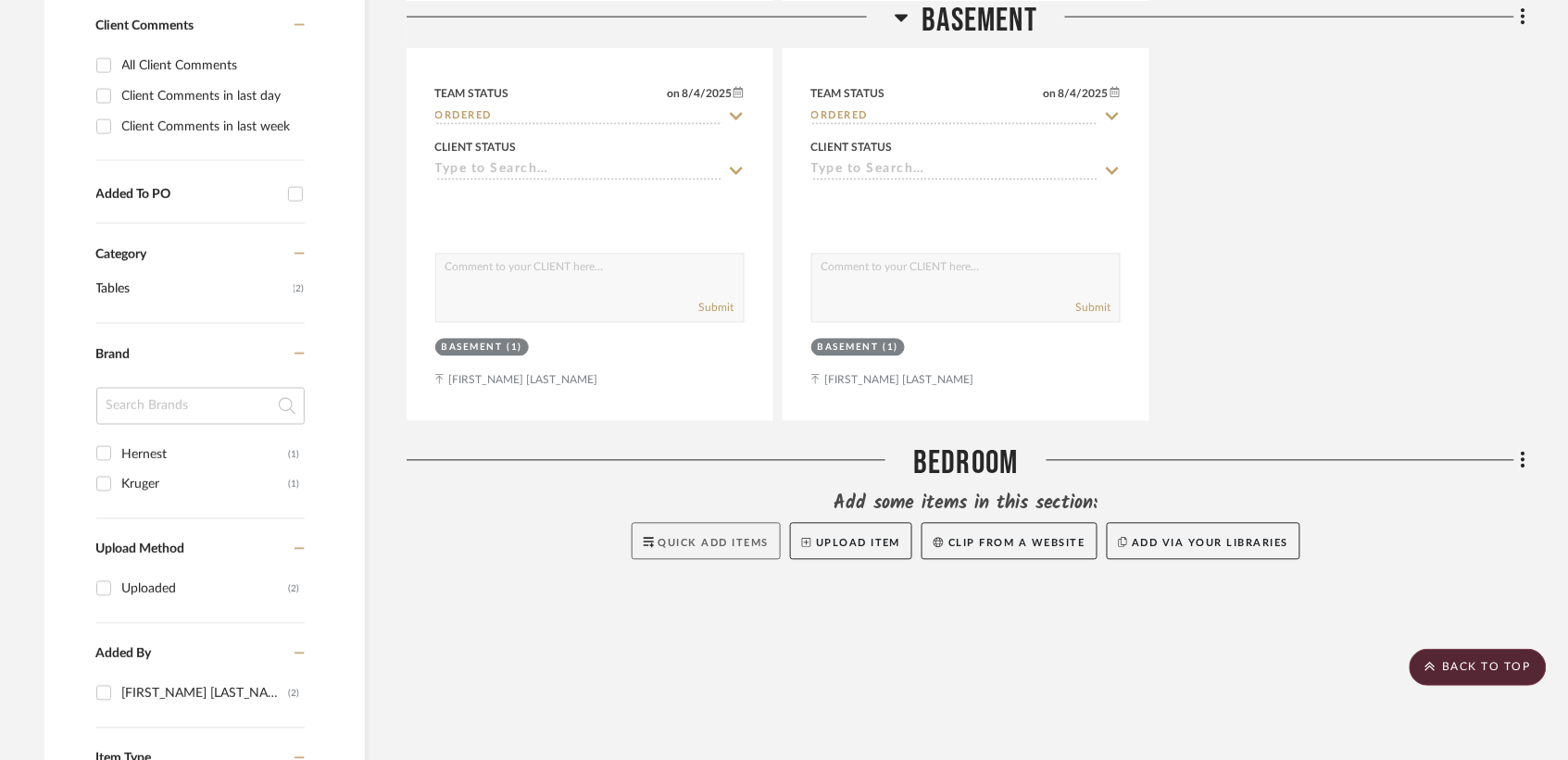click on "Quick Add Items" 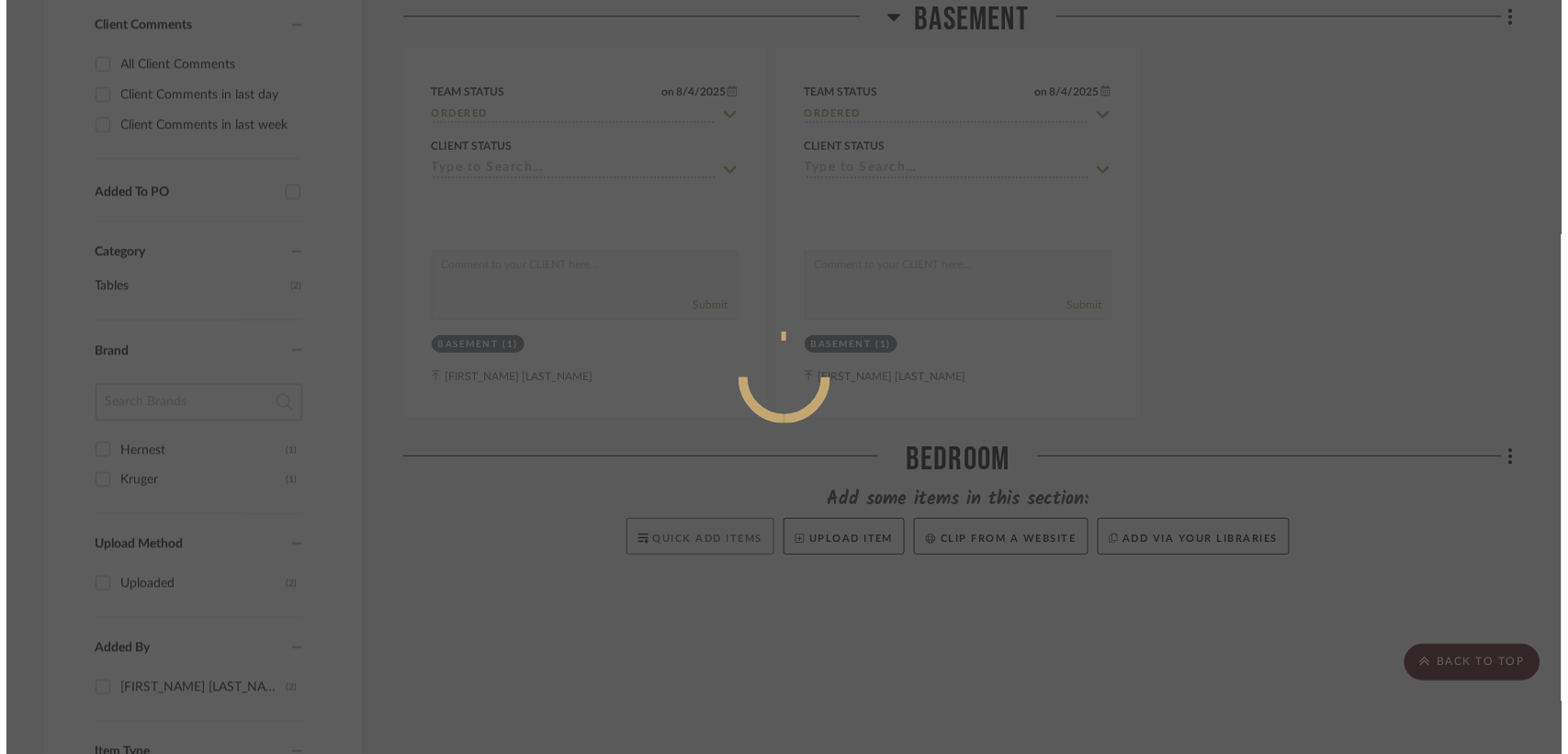 scroll, scrollTop: 0, scrollLeft: 0, axis: both 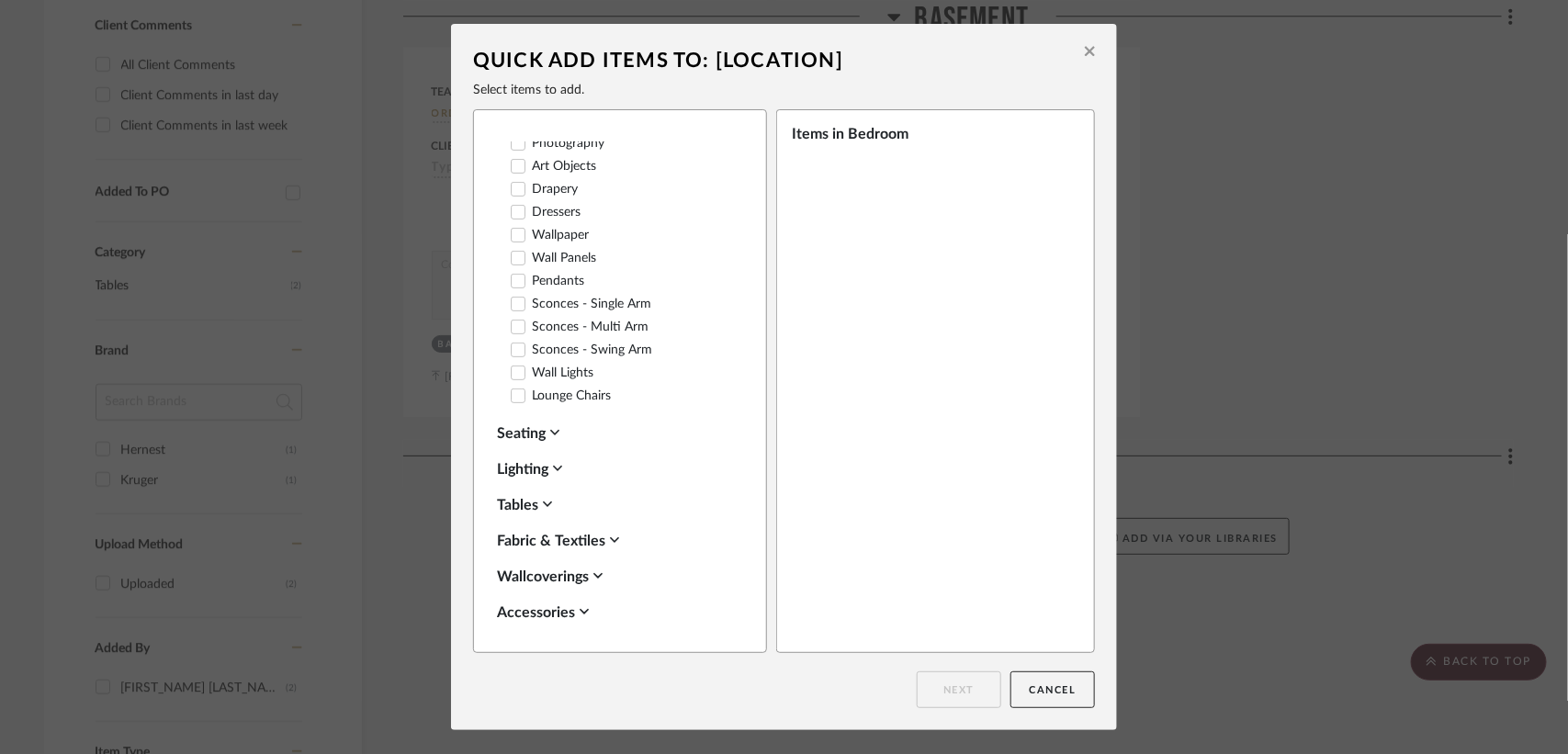 click 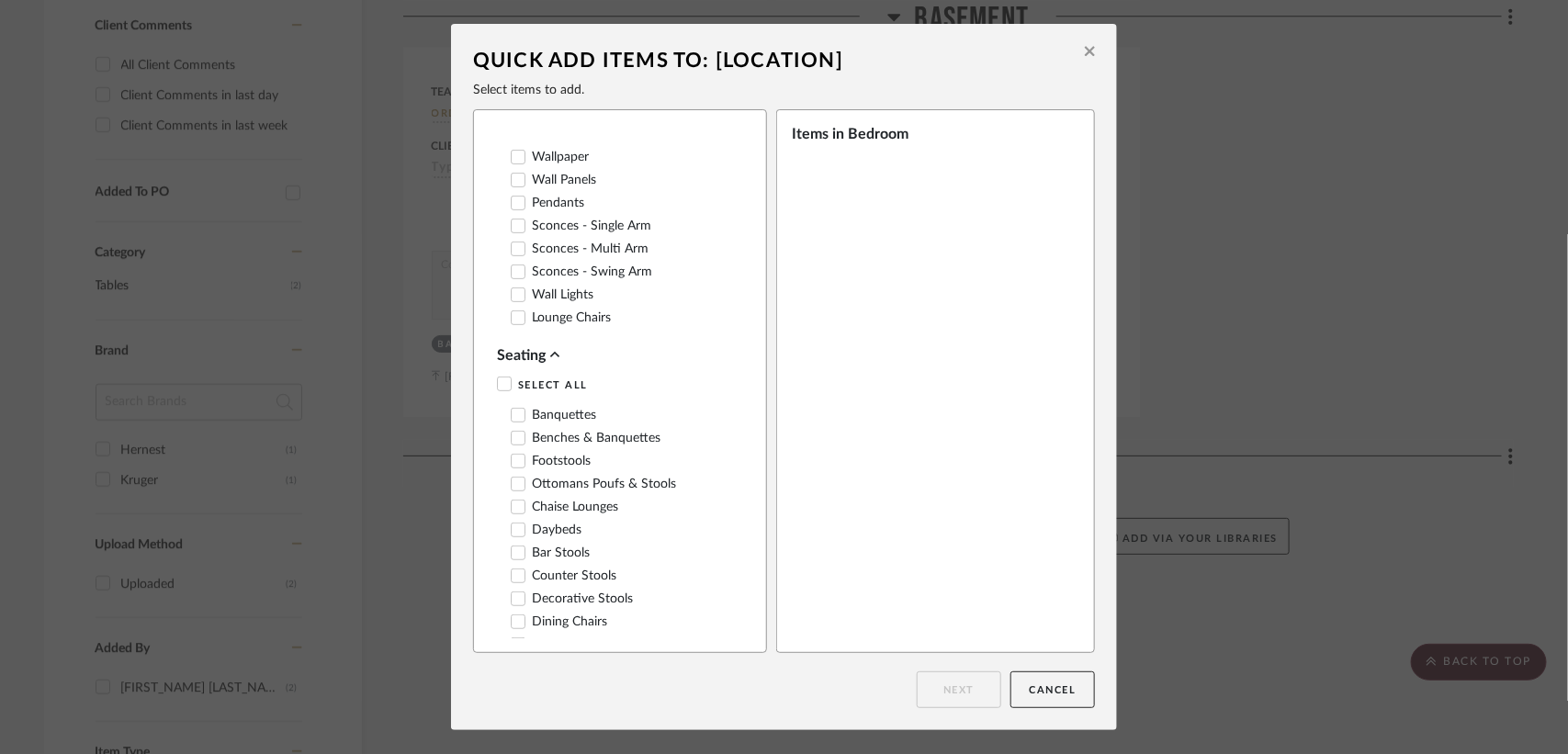 scroll, scrollTop: 341, scrollLeft: 0, axis: vertical 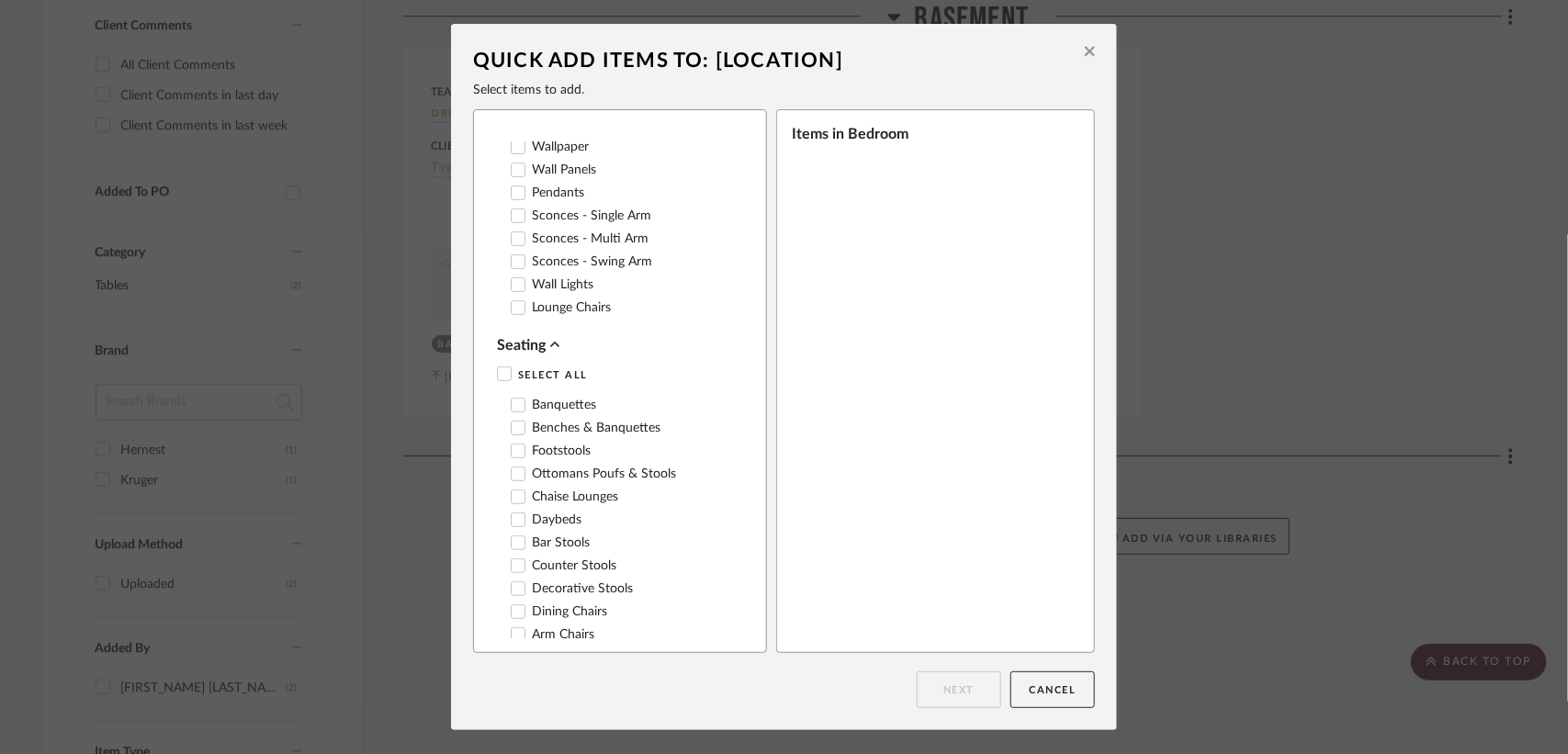 click 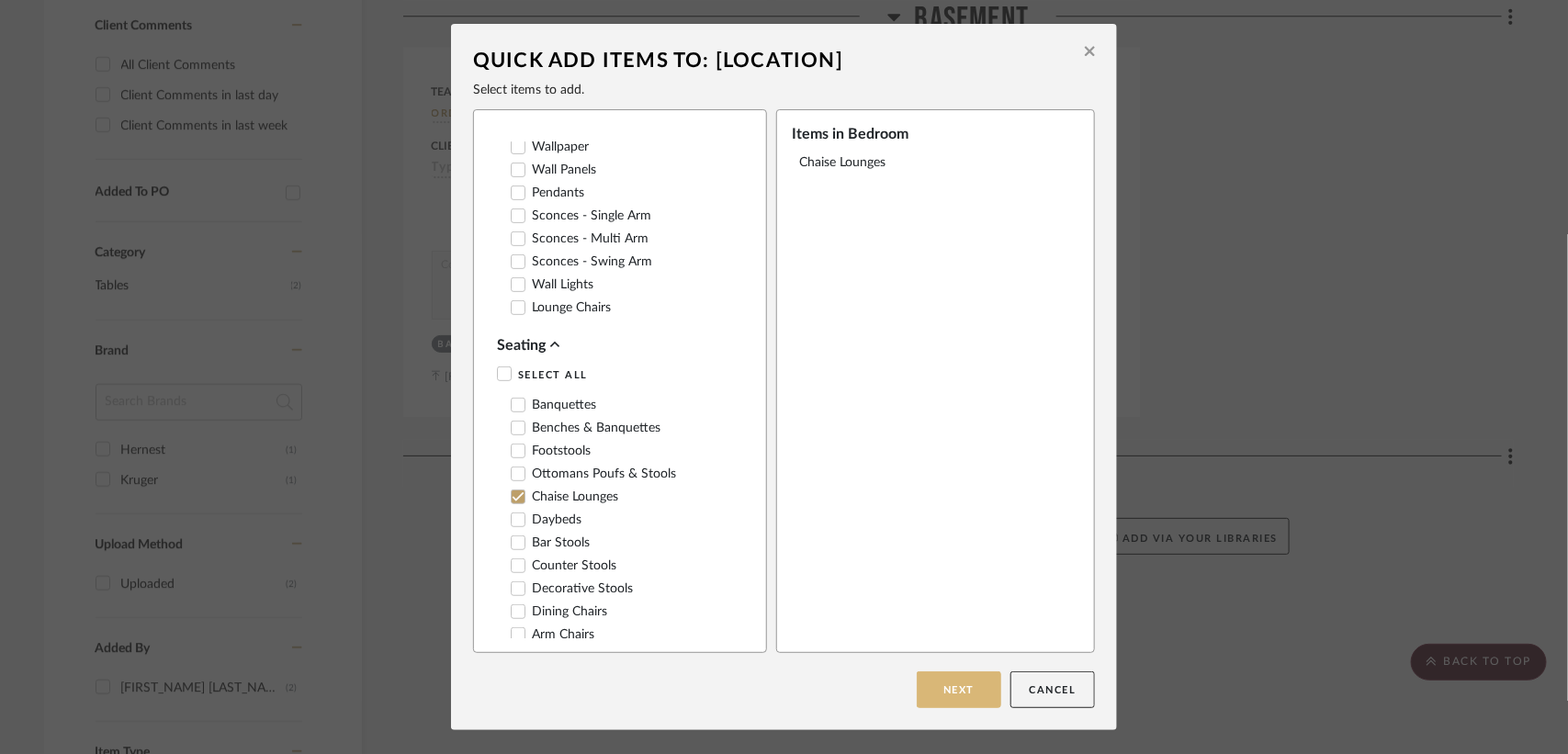 click on "Next" at bounding box center [959, 690] 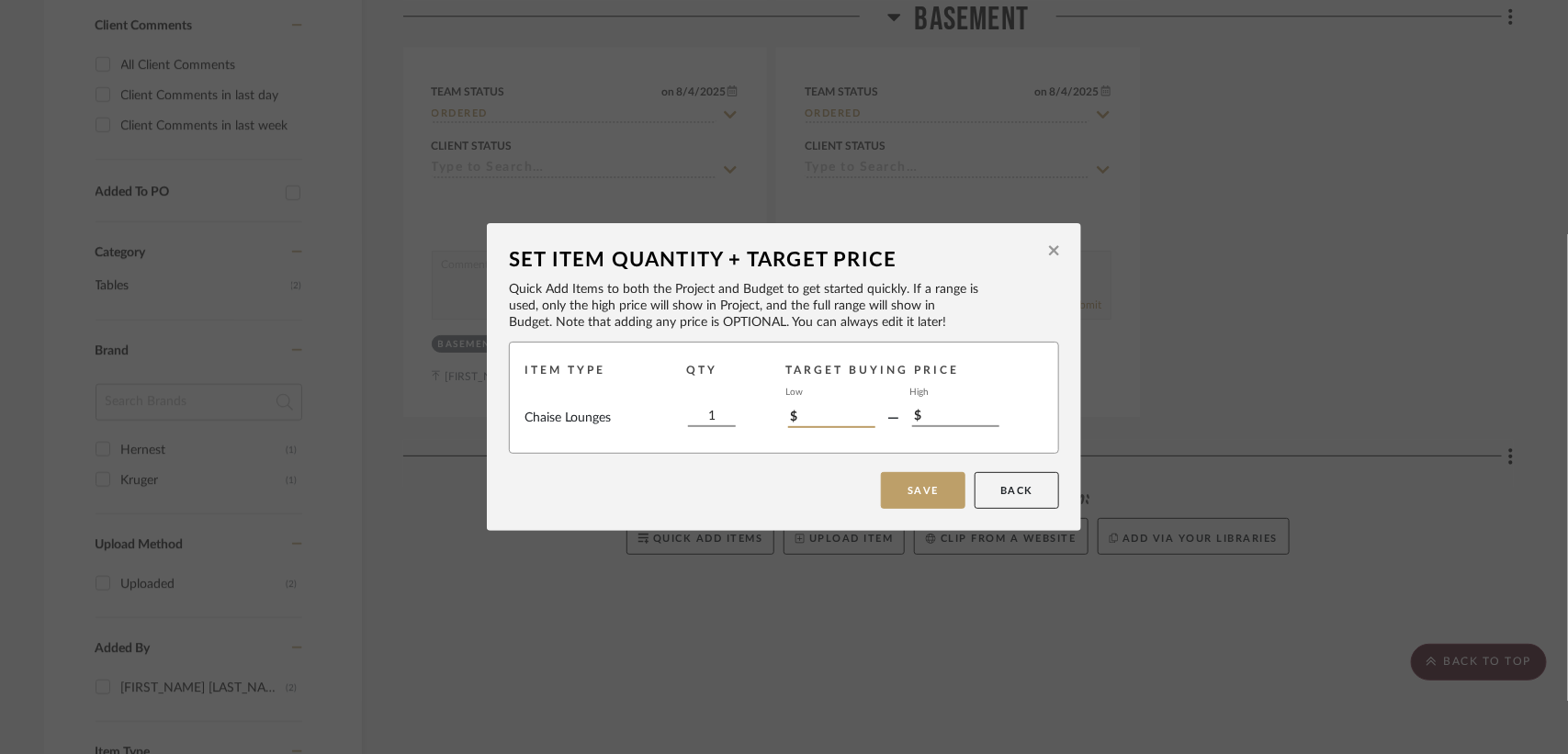 click on "$" at bounding box center [831, 418] 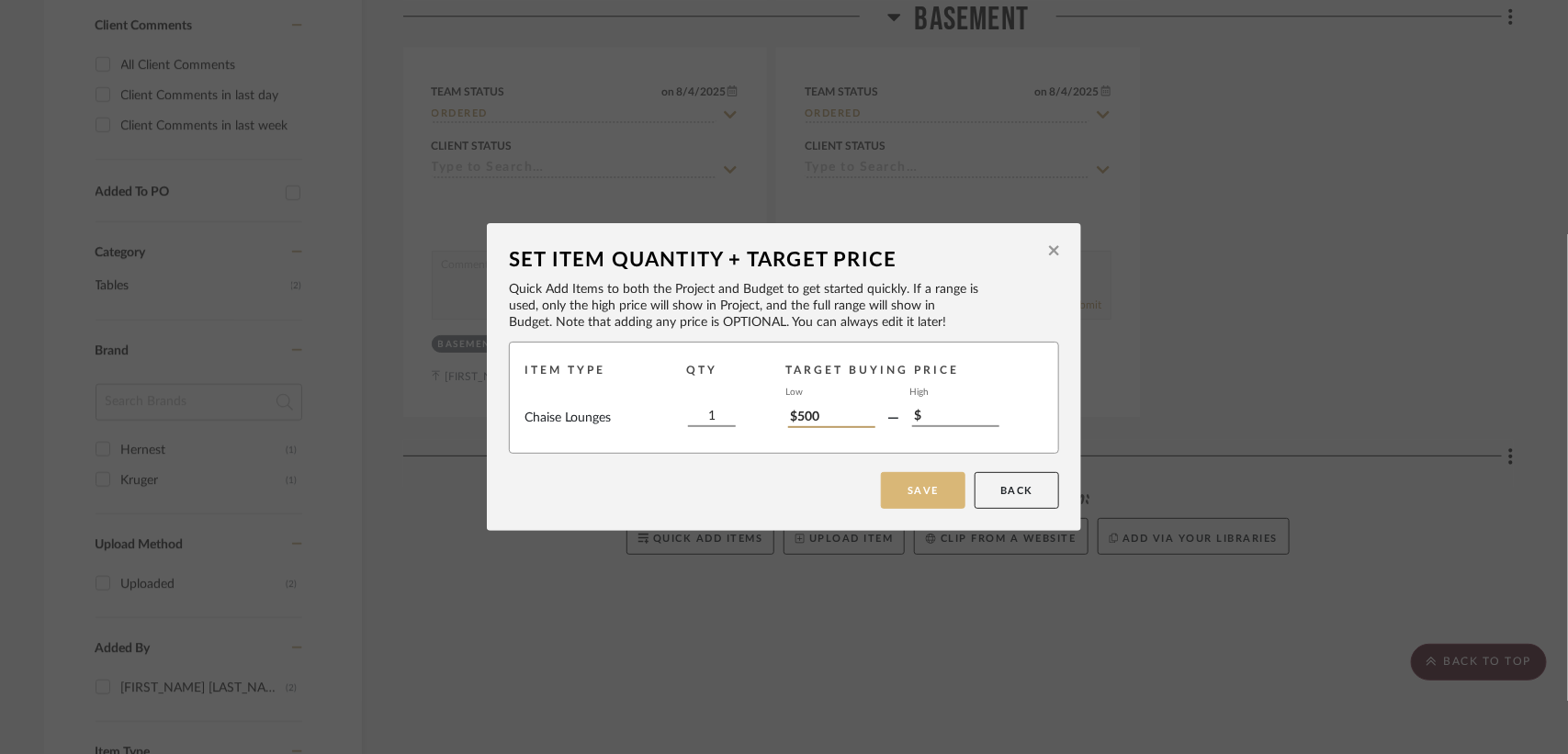 type on "$500" 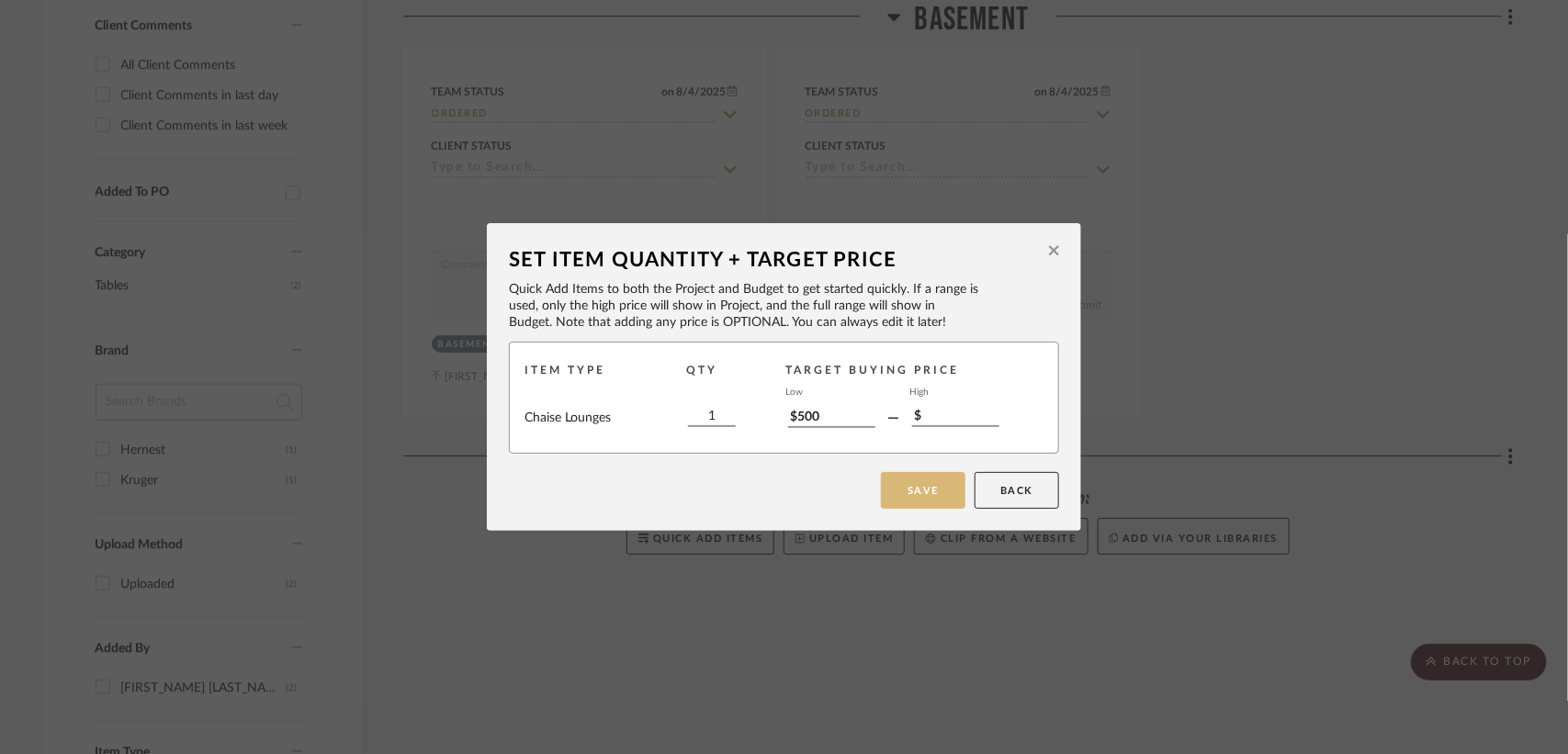 click on "Save" at bounding box center (923, 490) 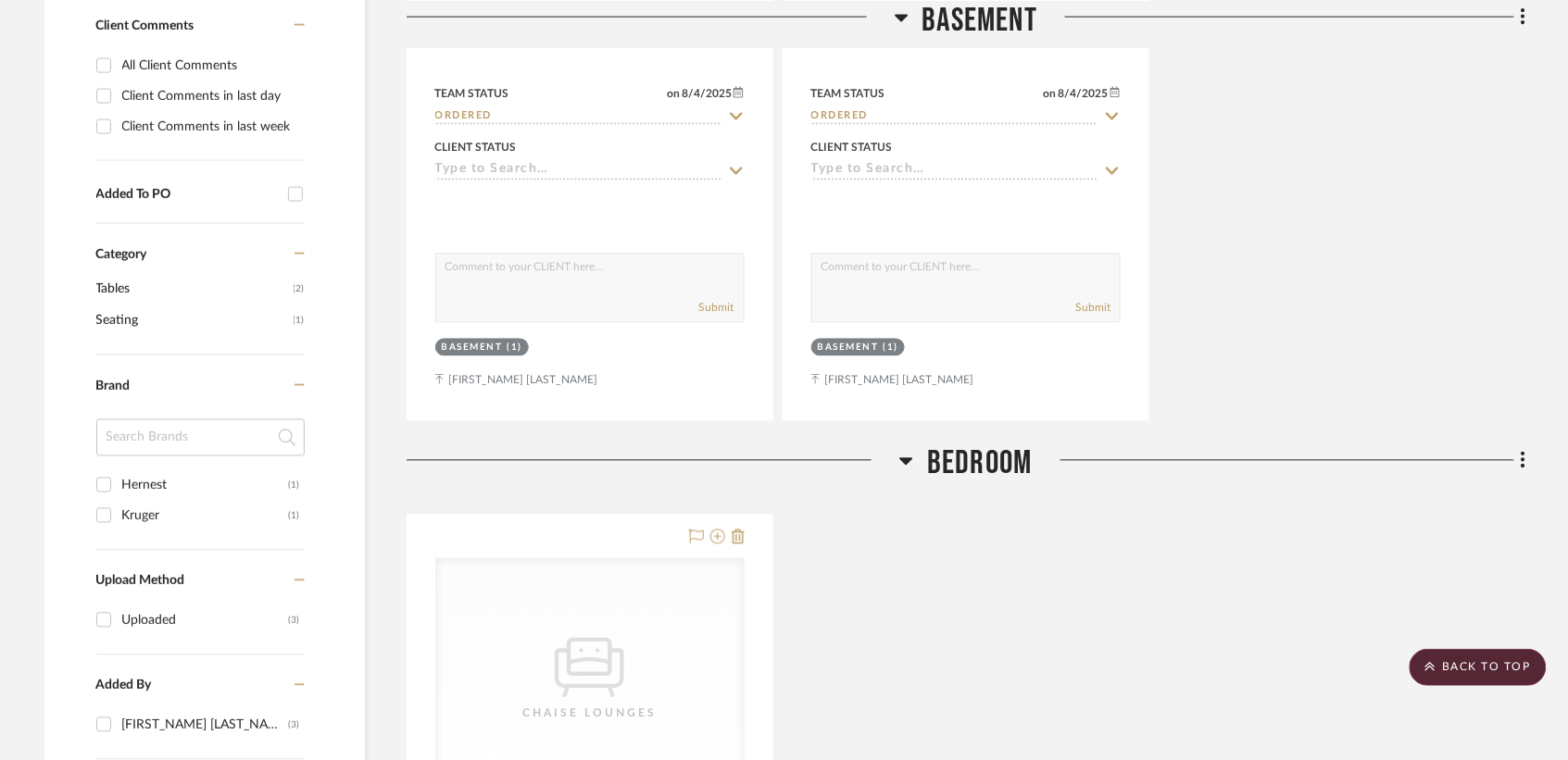 scroll, scrollTop: 1256, scrollLeft: 0, axis: vertical 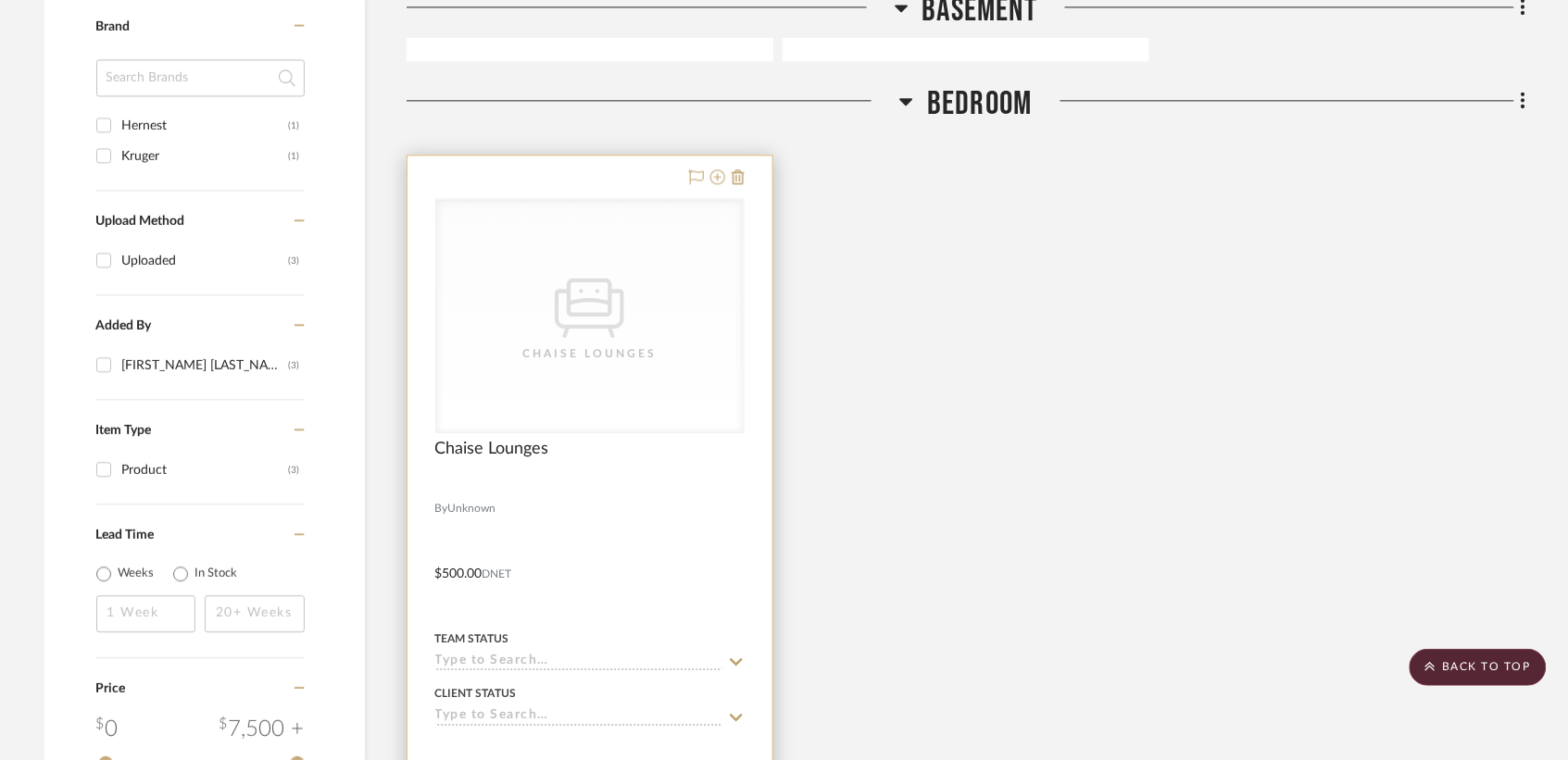 click 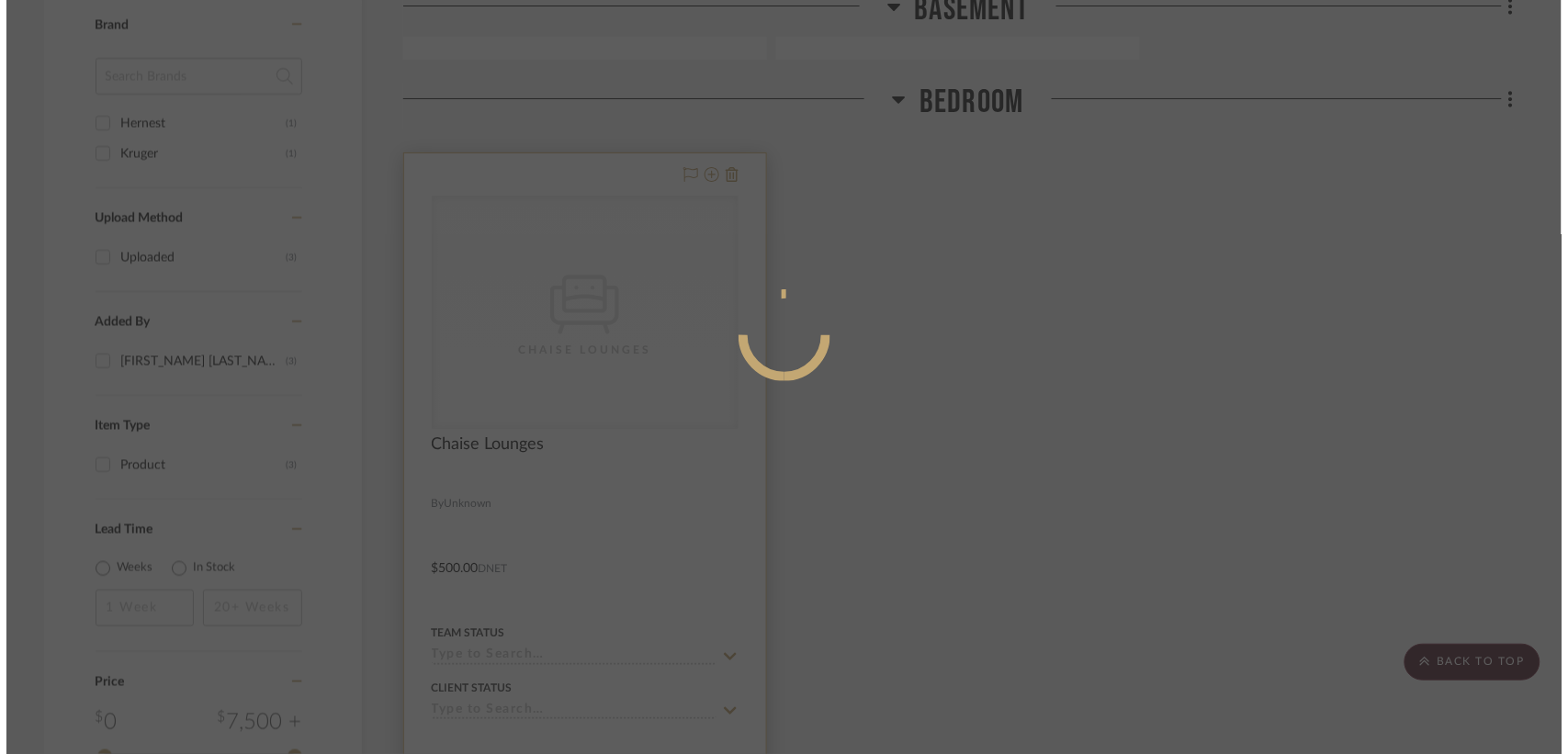 scroll, scrollTop: 0, scrollLeft: 0, axis: both 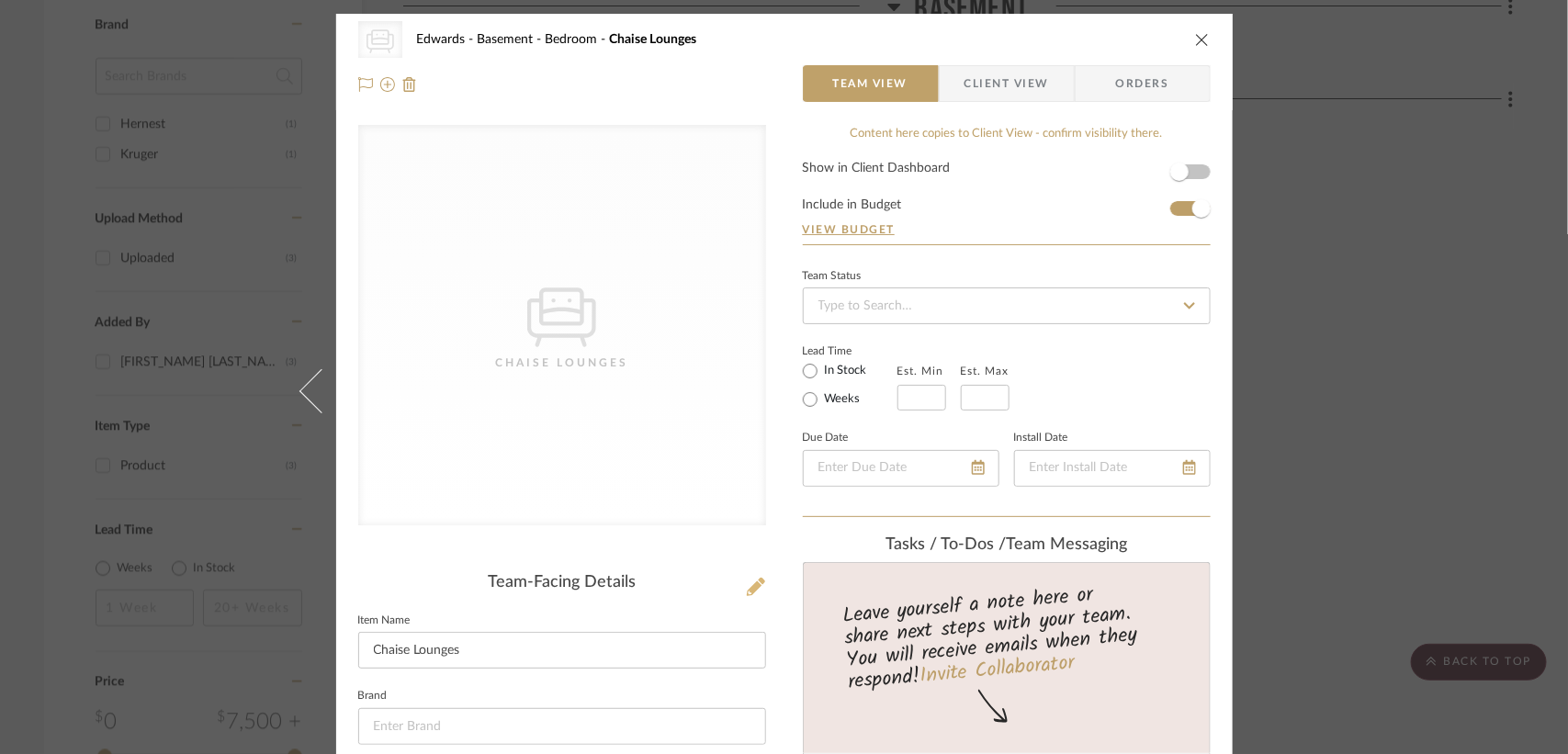 click 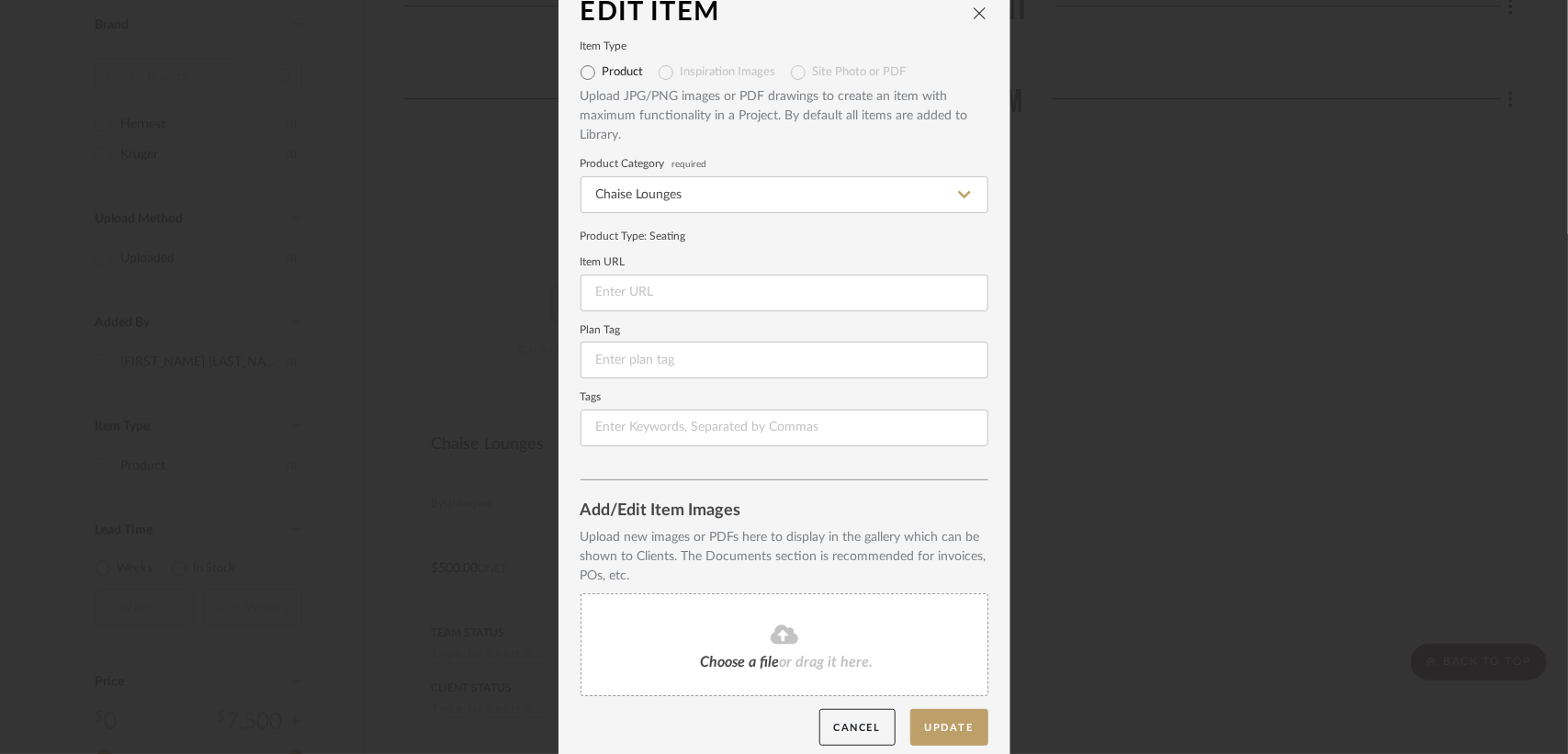 scroll, scrollTop: 26, scrollLeft: 0, axis: vertical 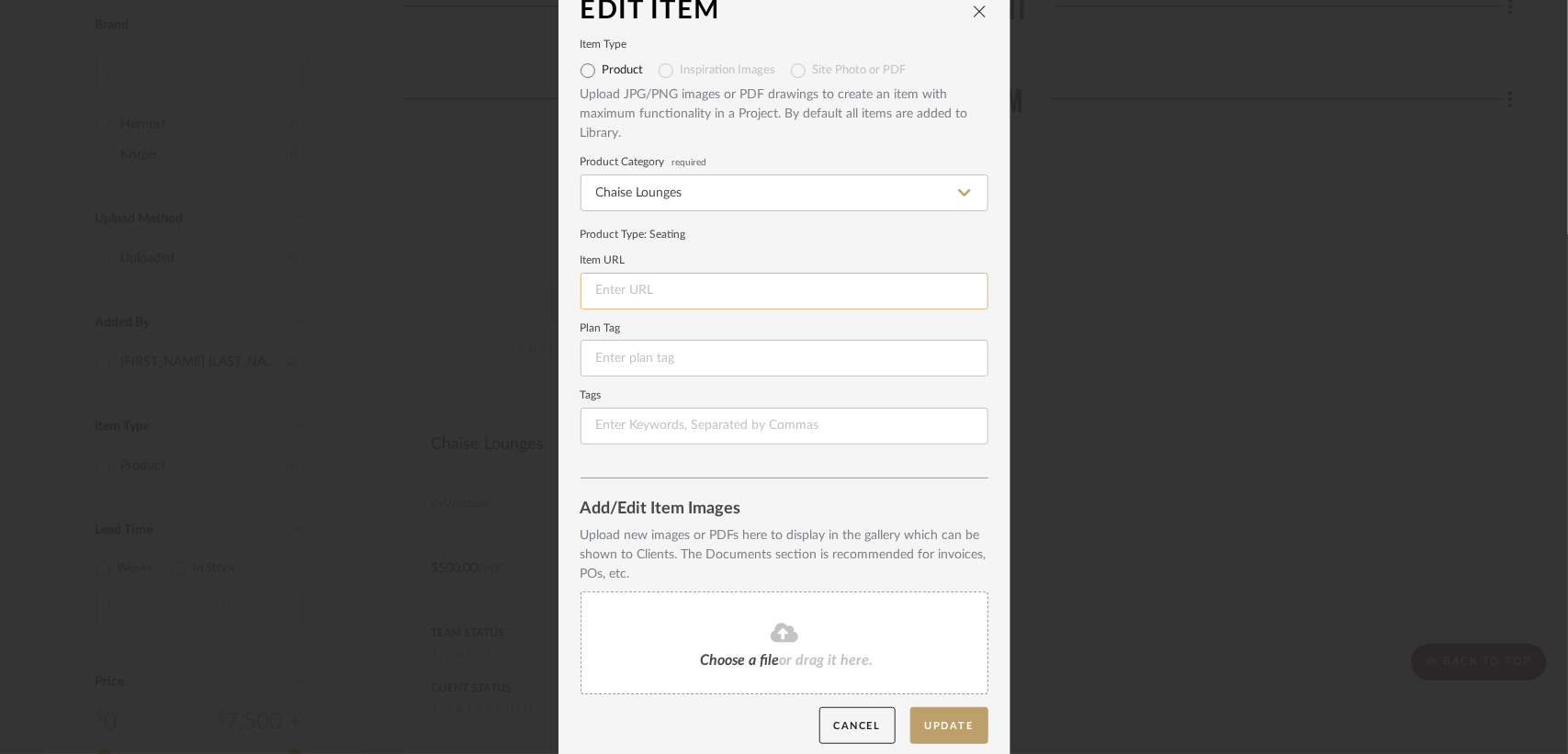 click at bounding box center (784, 291) 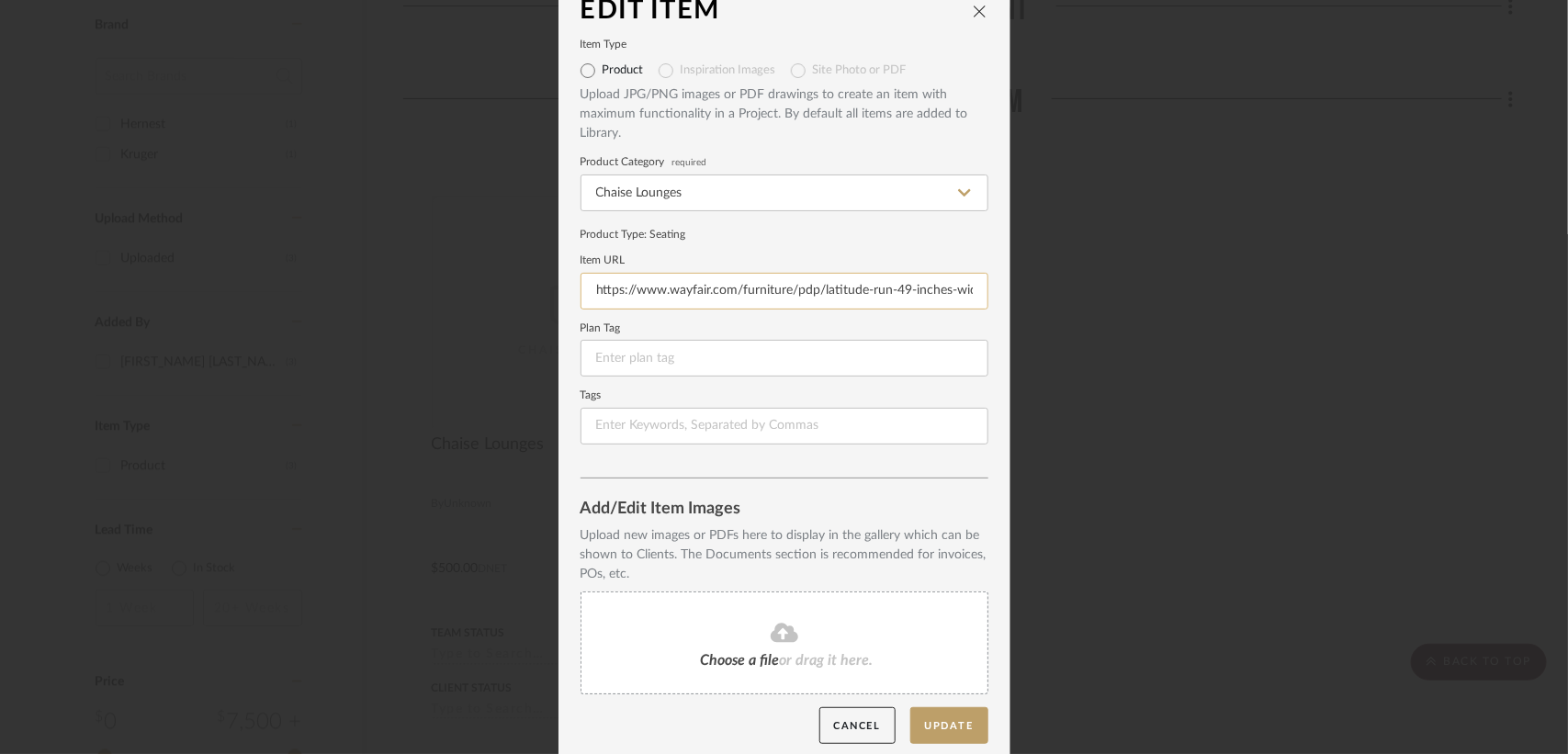 scroll, scrollTop: 0, scrollLeft: 482, axis: horizontal 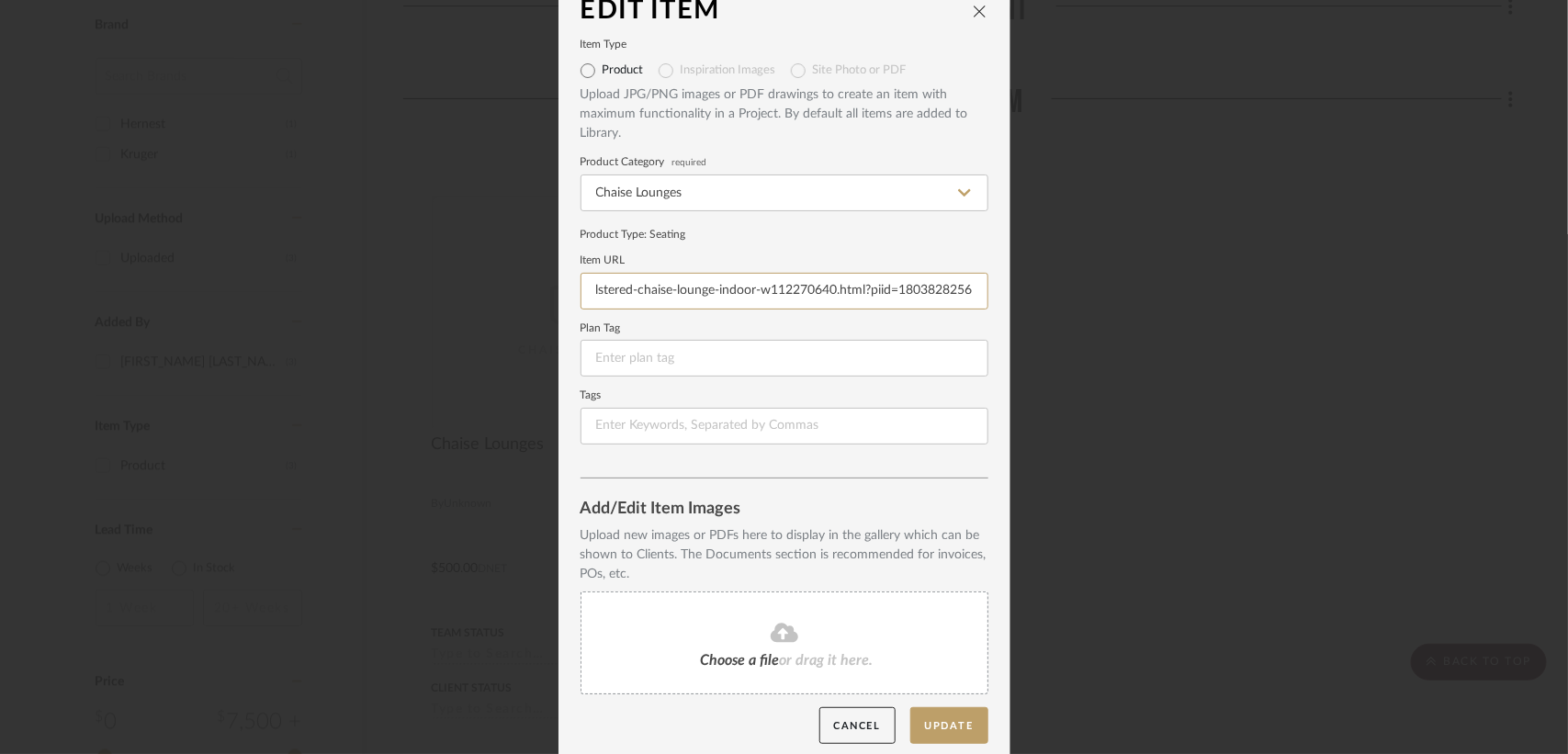 type on "https://www.wayfair.com/furniture/pdp/latitude-run-49-inches-wide-corduroy-upholstered-chaise-lounge-indoor-w112270640.html?piid=1803828256" 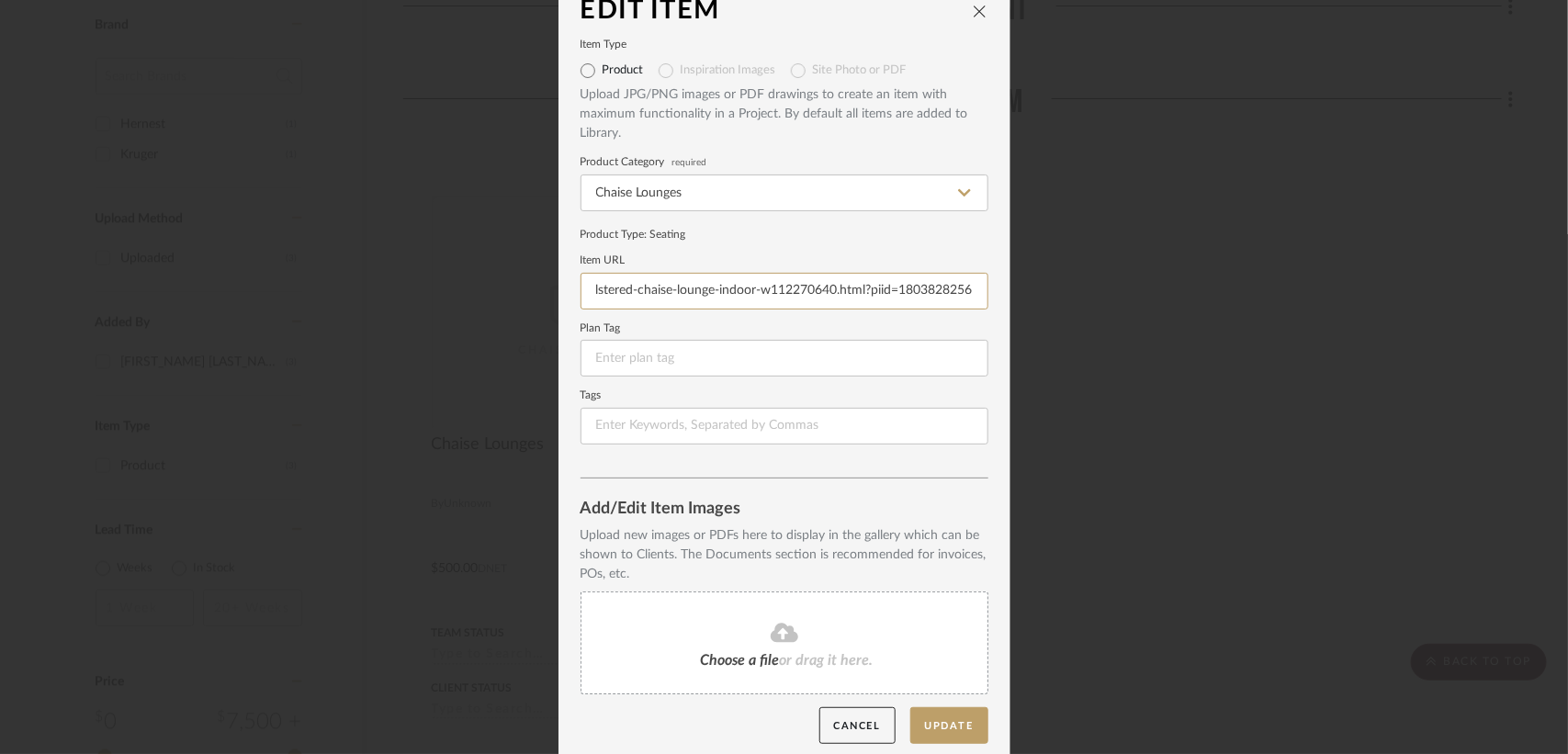 scroll, scrollTop: 0, scrollLeft: 0, axis: both 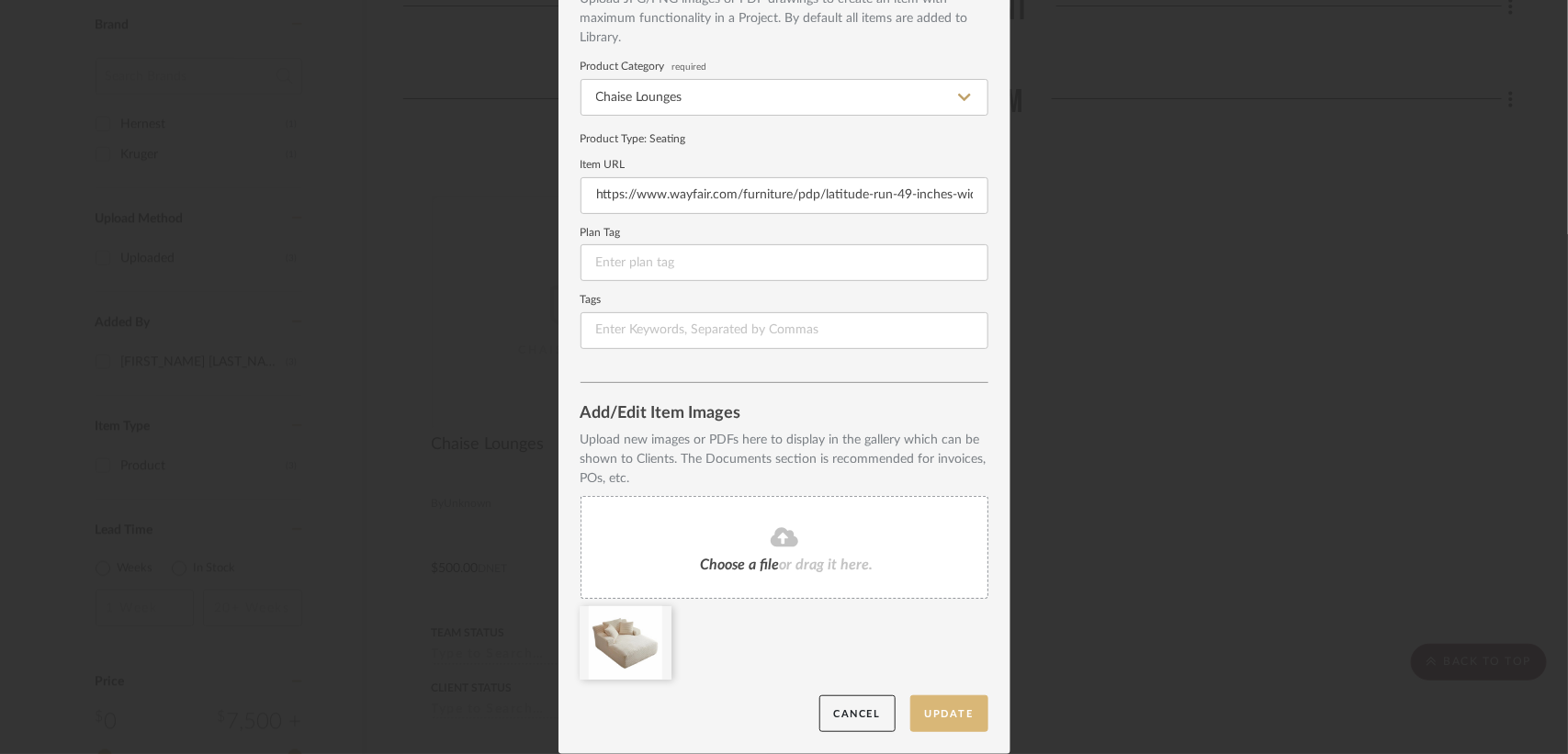 click on "Update" at bounding box center (949, 714) 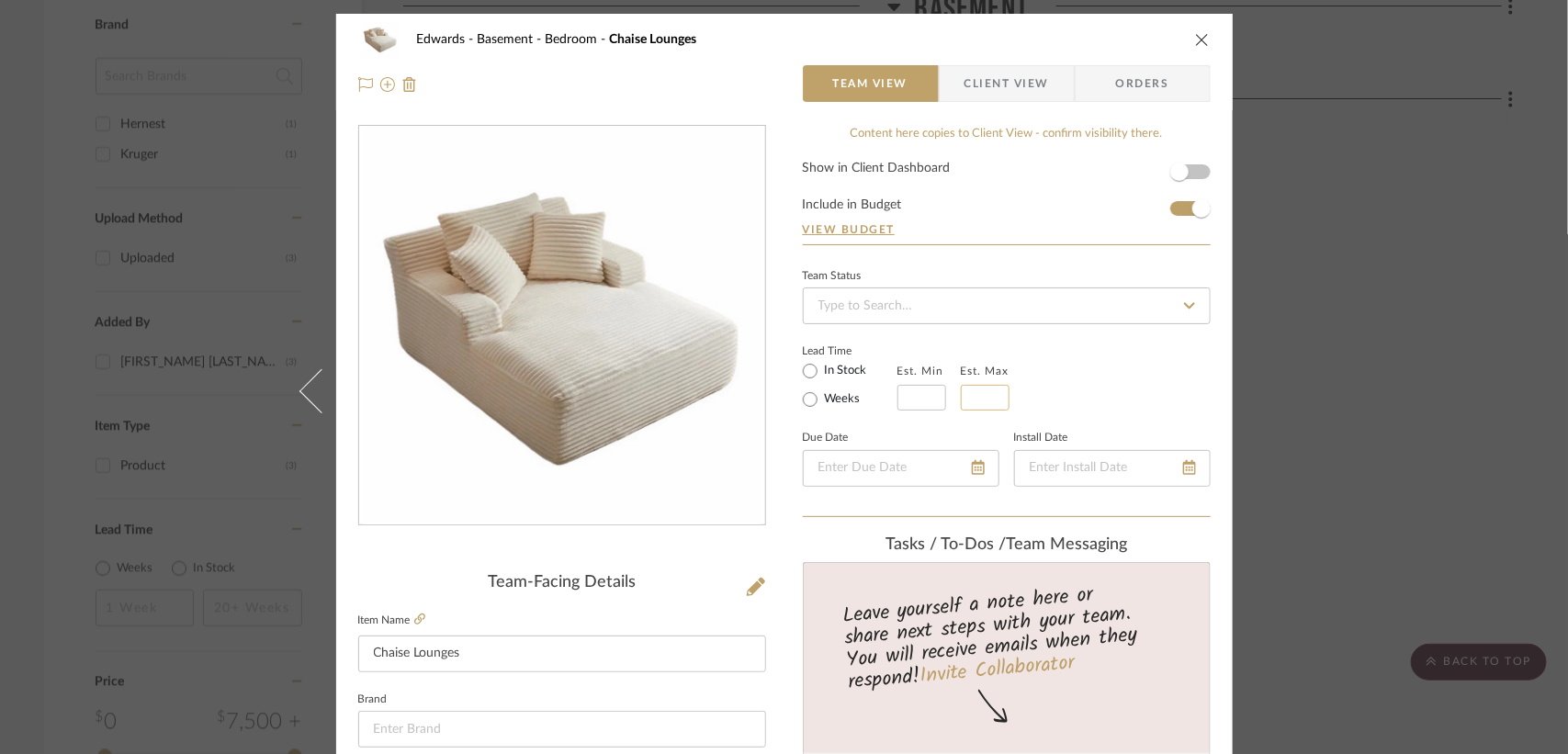 click 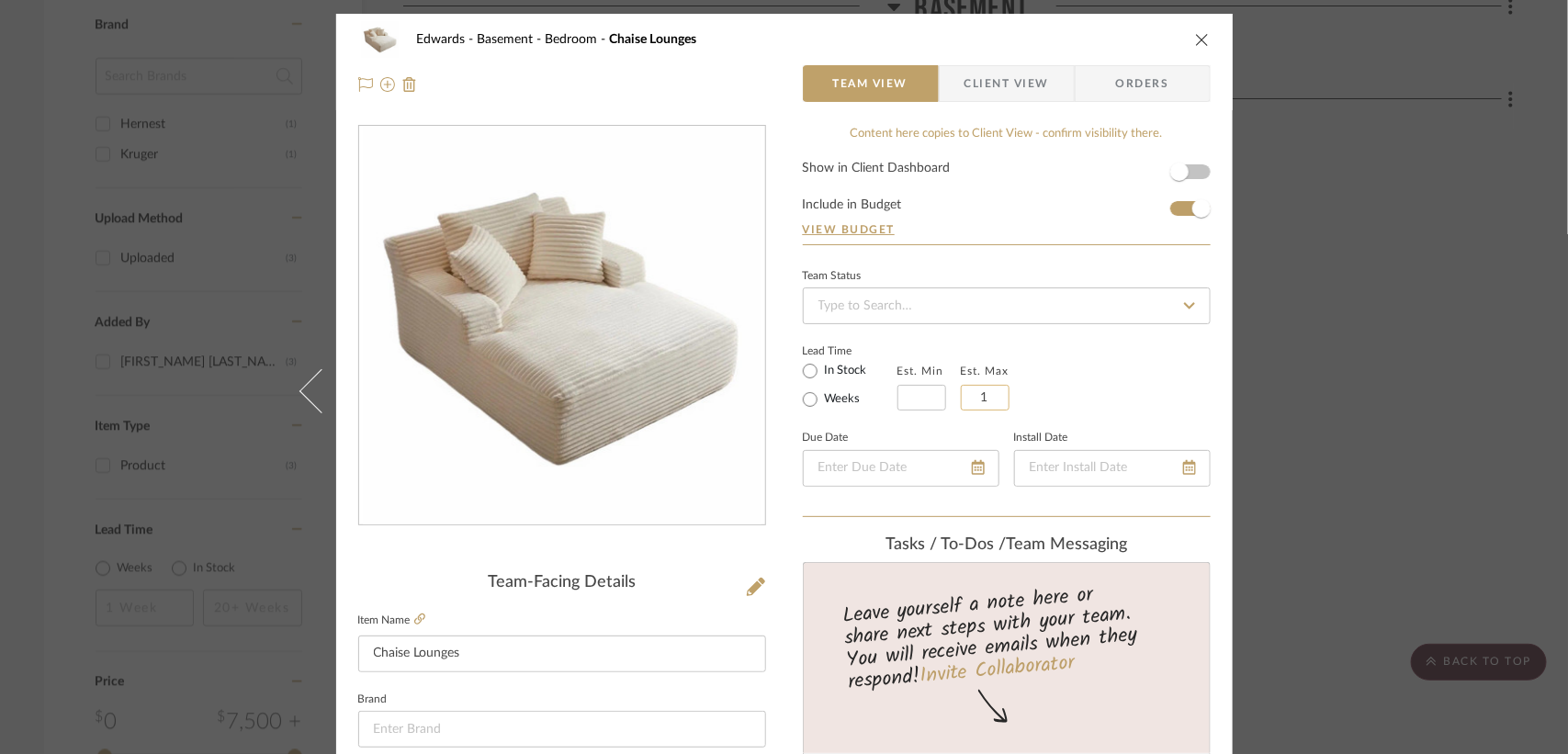 type on "1" 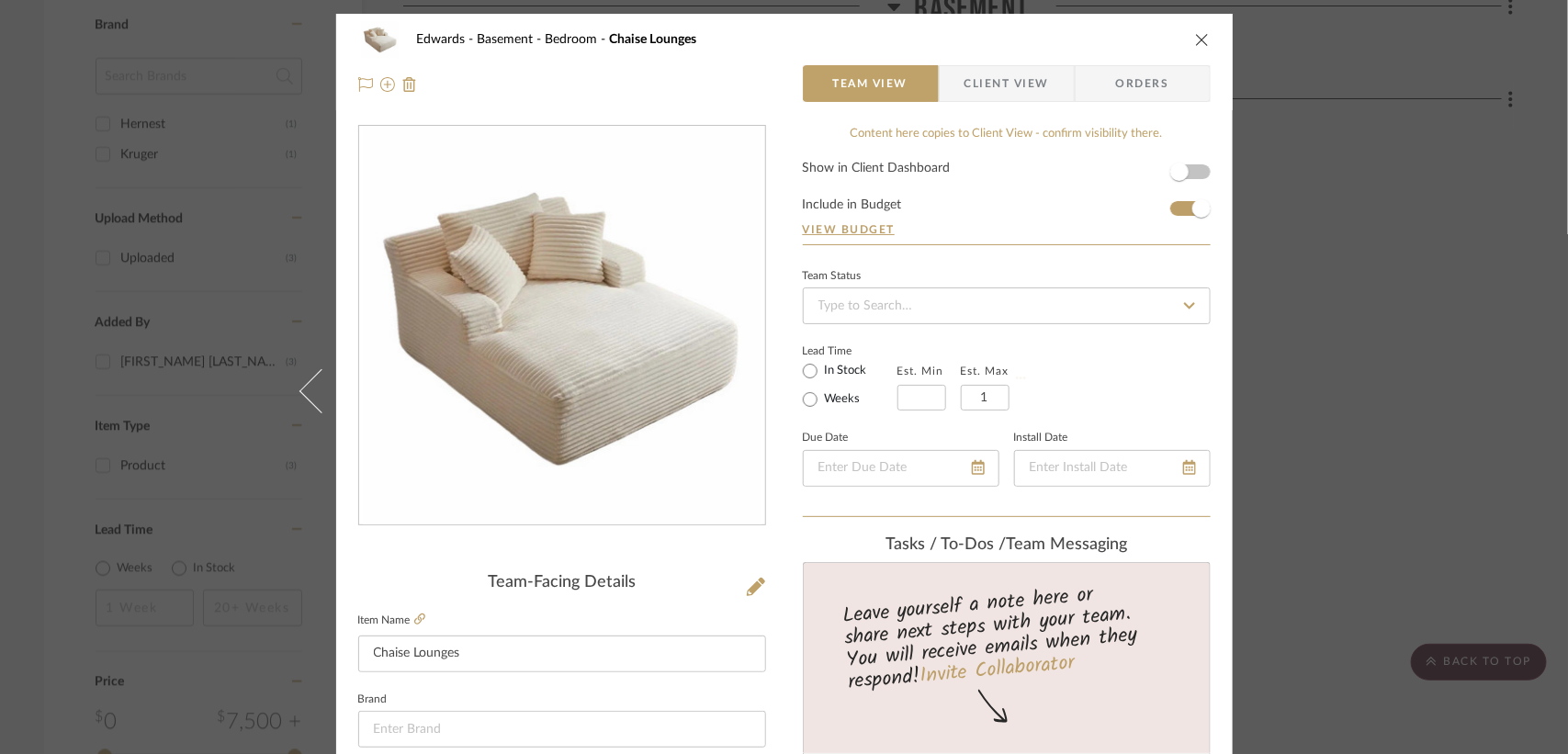 click on "Lead Time In Stock Weeks Est. Min Est. Max 1" 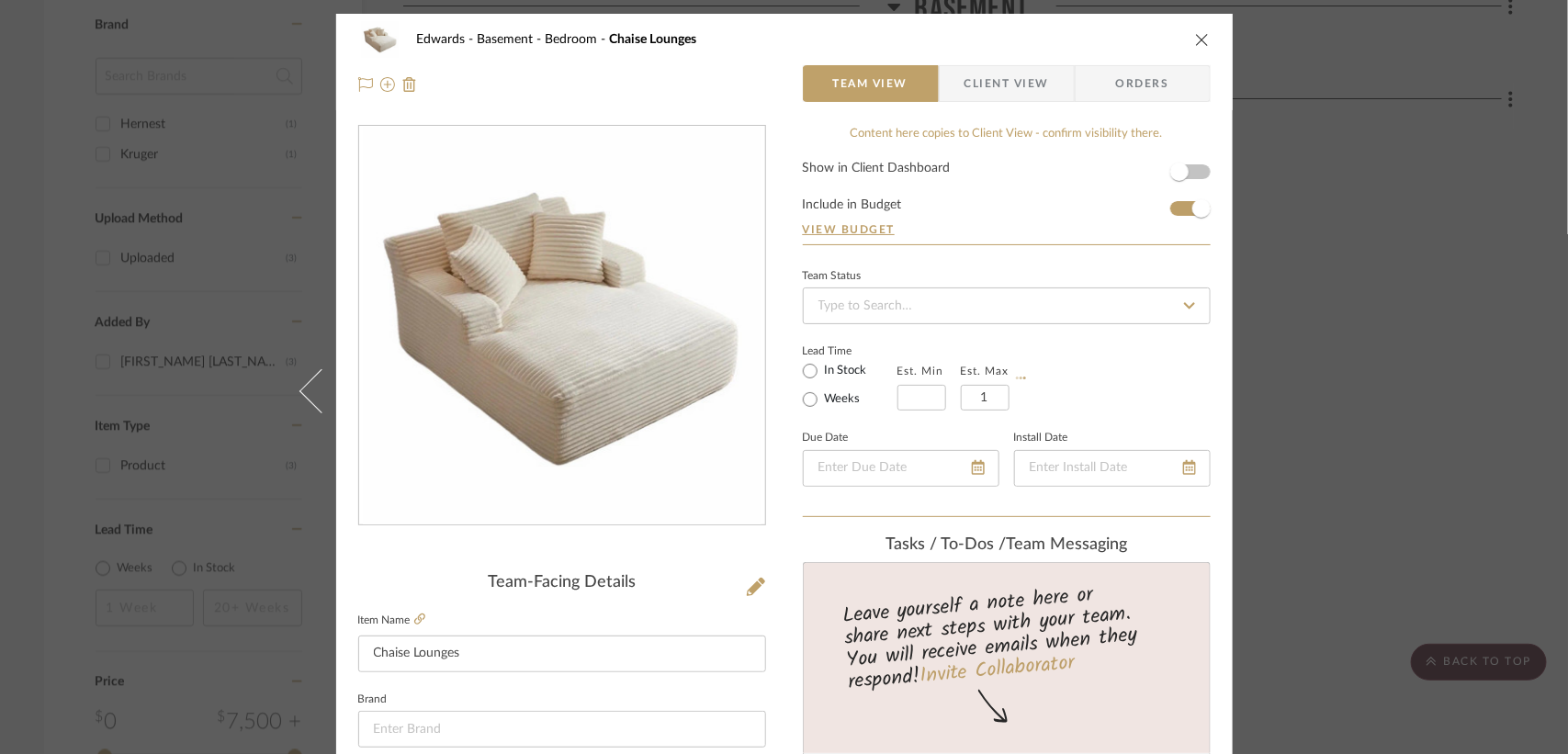 type 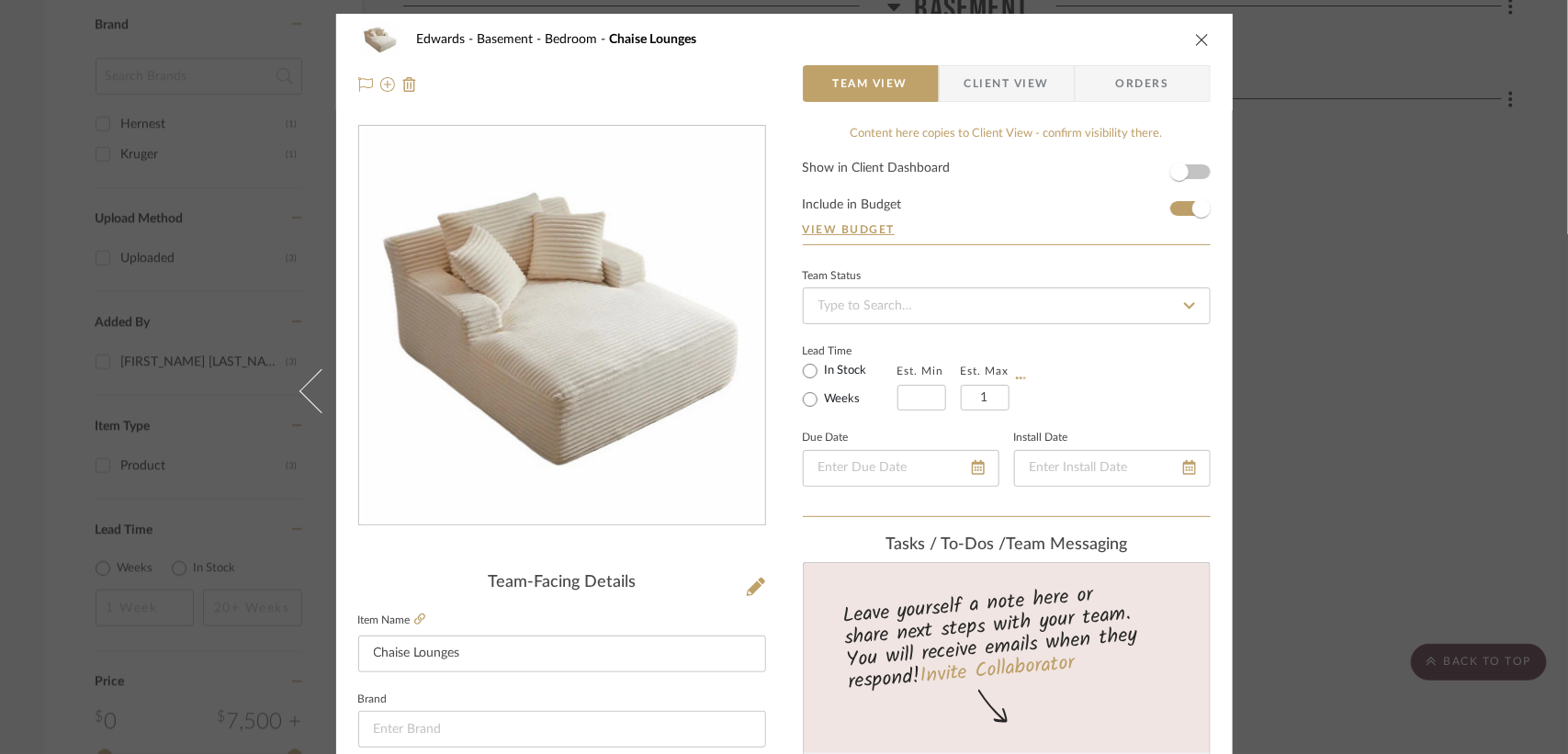 type 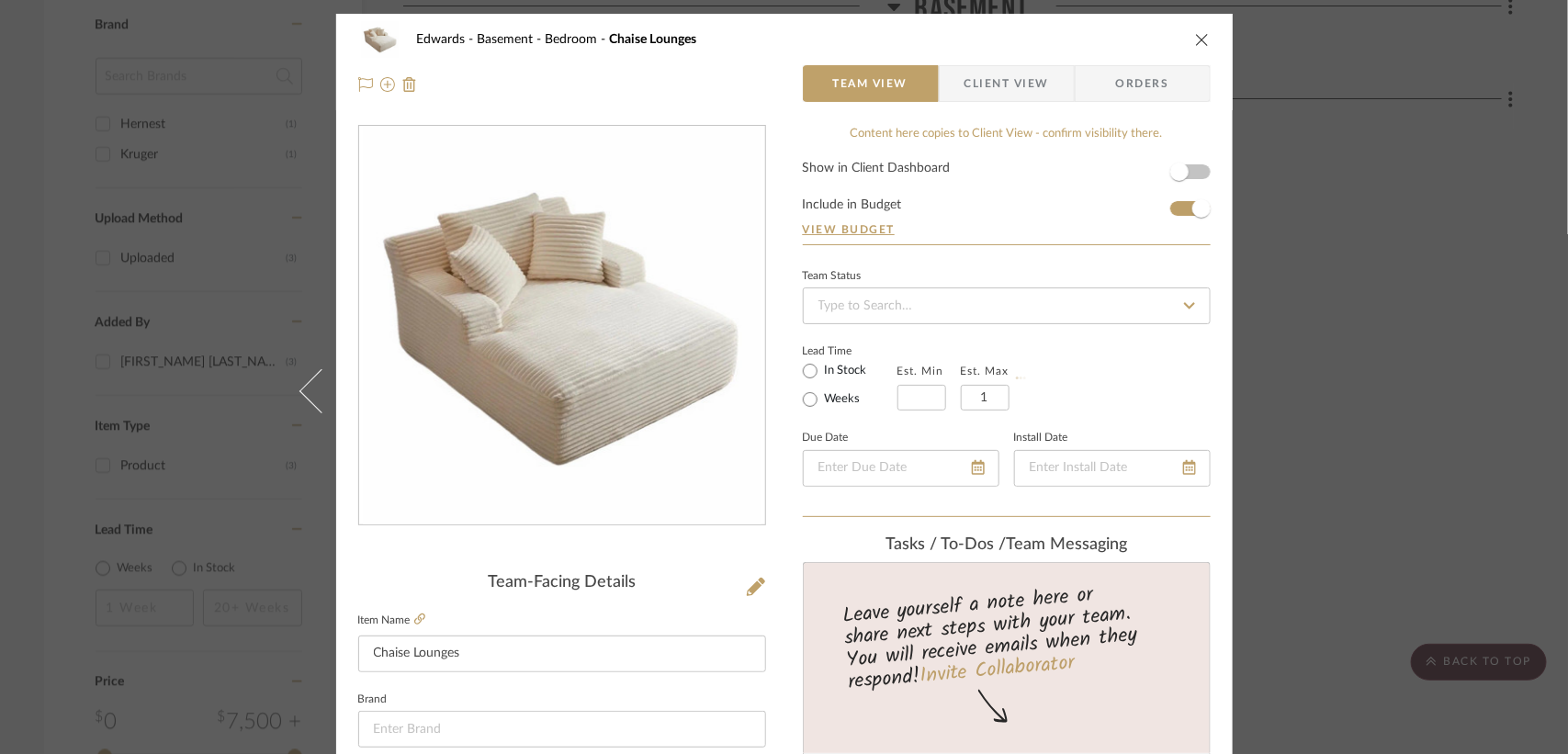 type 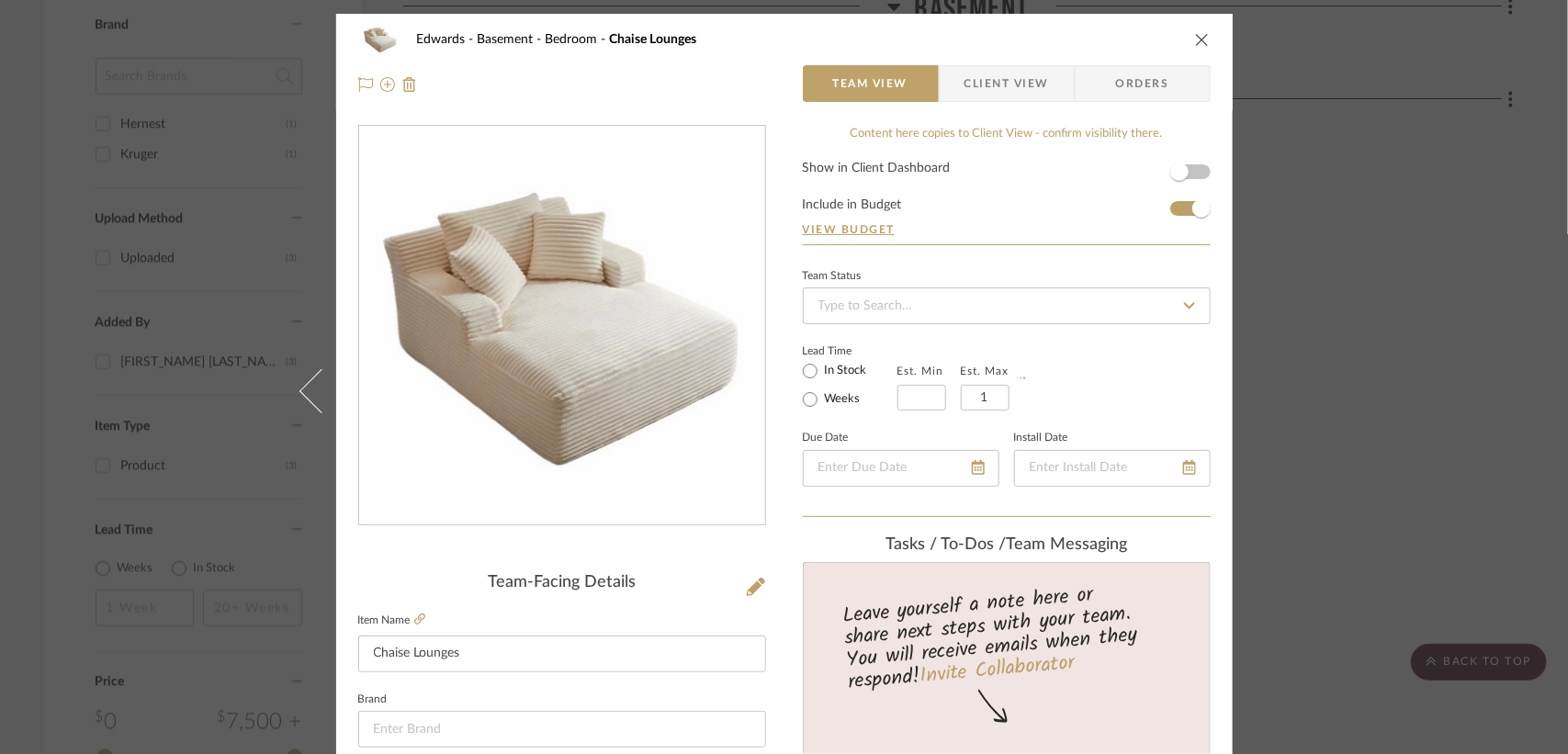 type 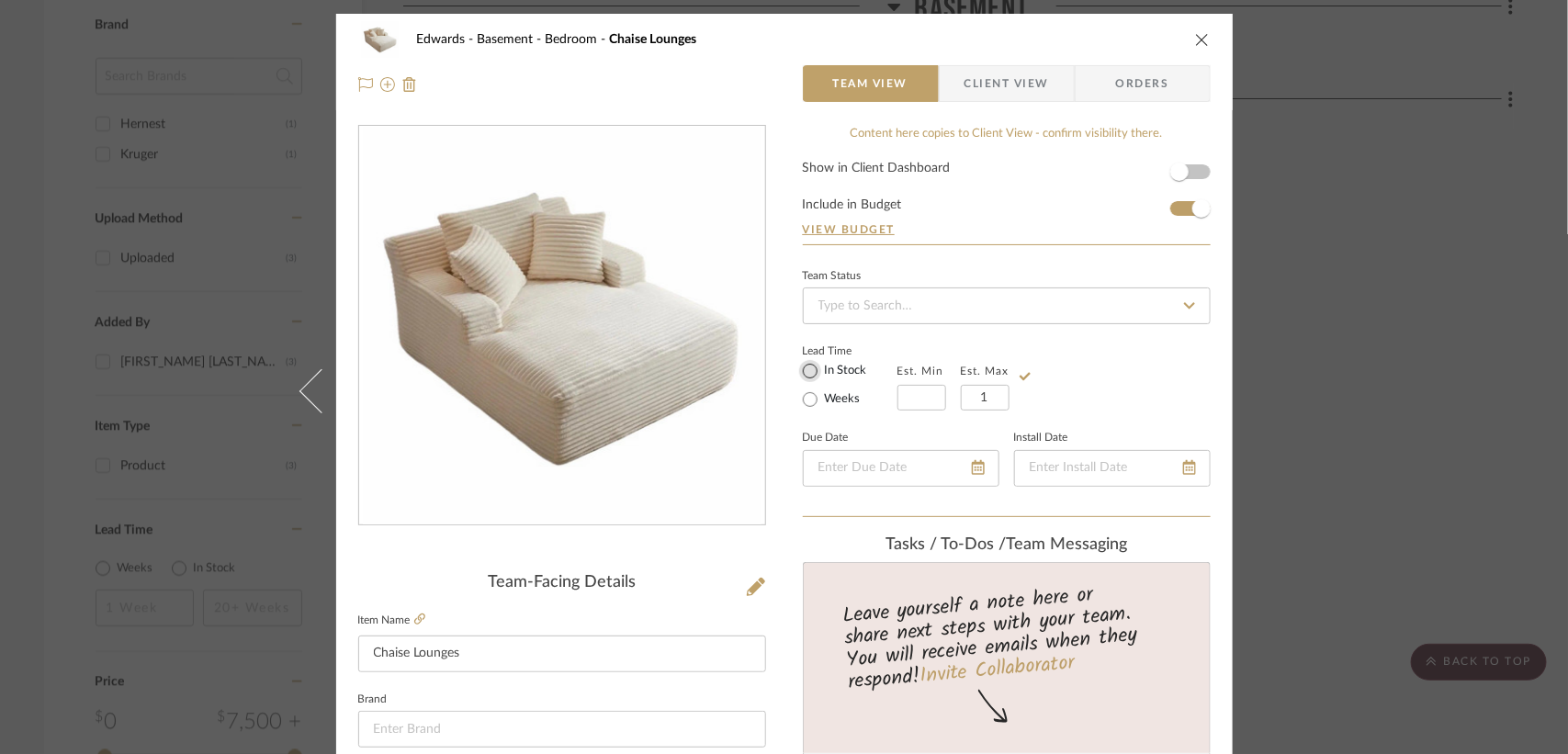 click on "In Stock" at bounding box center (810, 371) 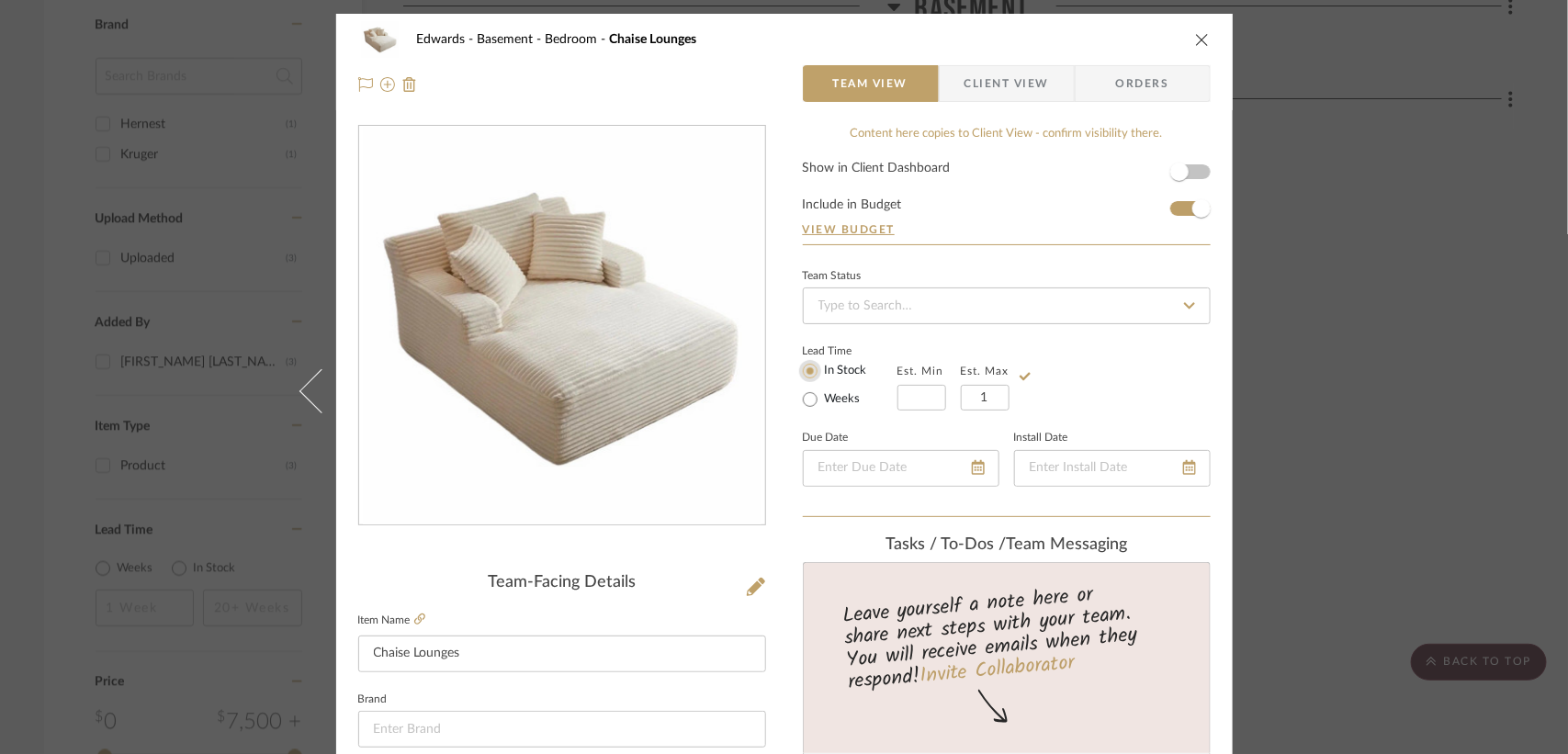 type 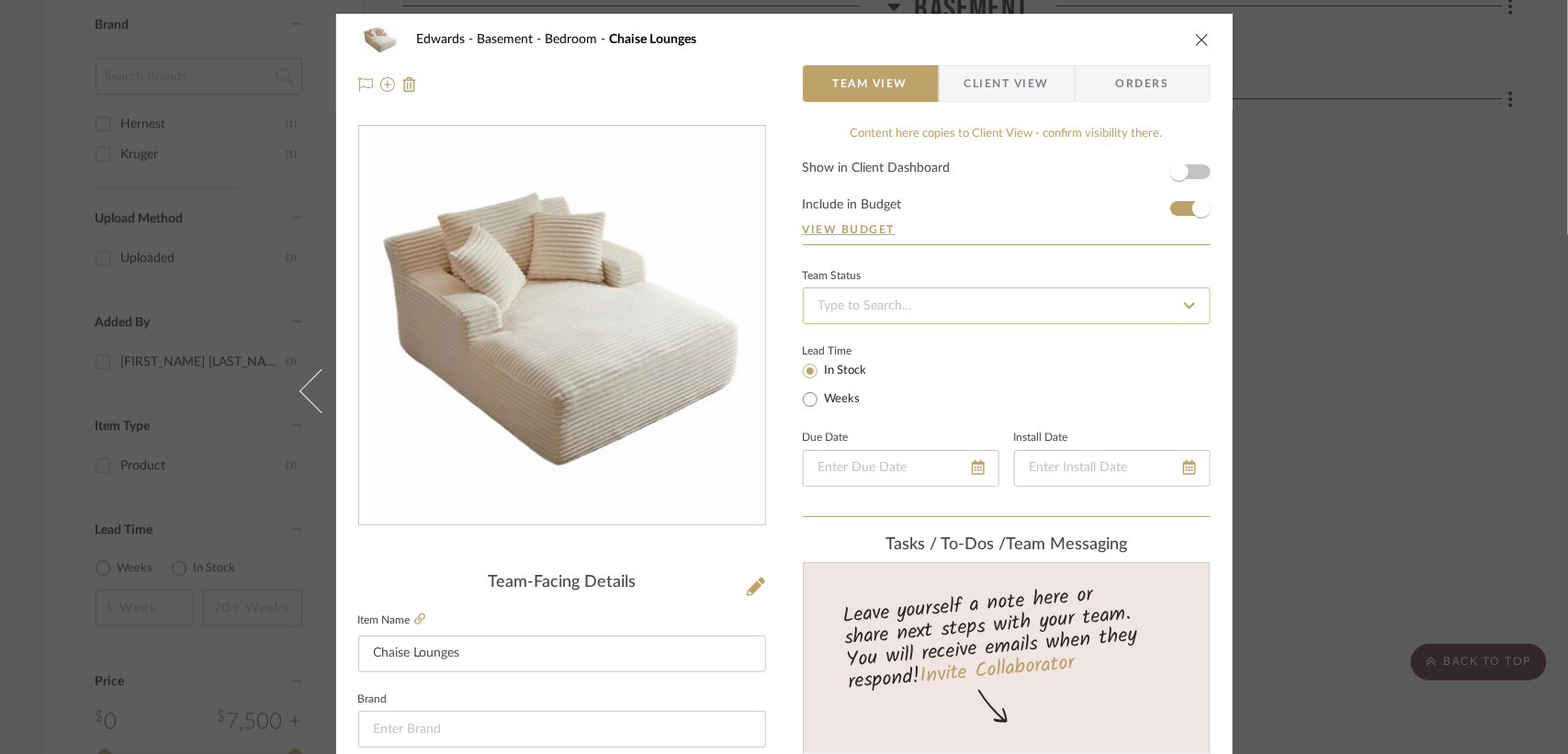 click 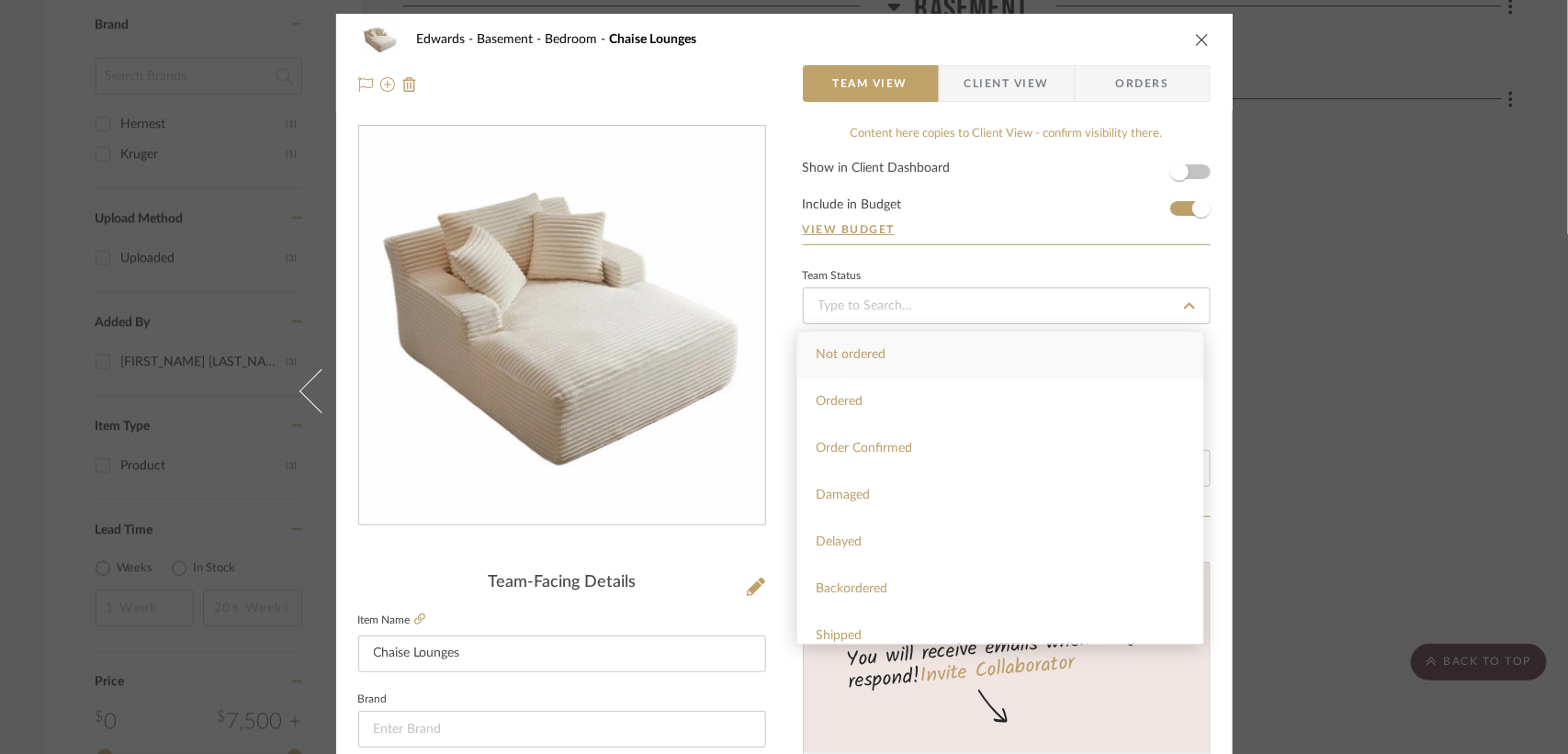 click on "Not ordered" at bounding box center (1000, 354) 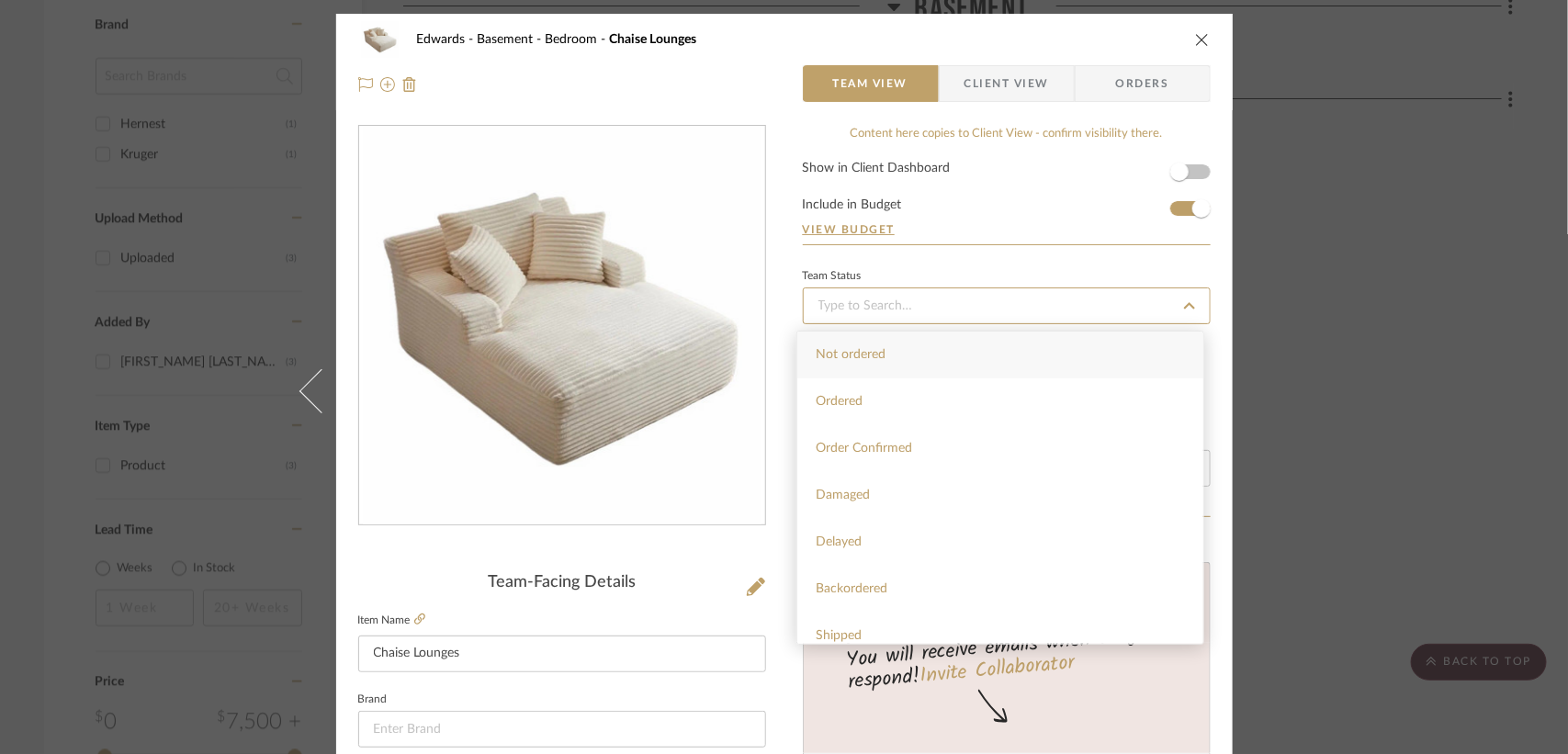 type on "8/4/2025" 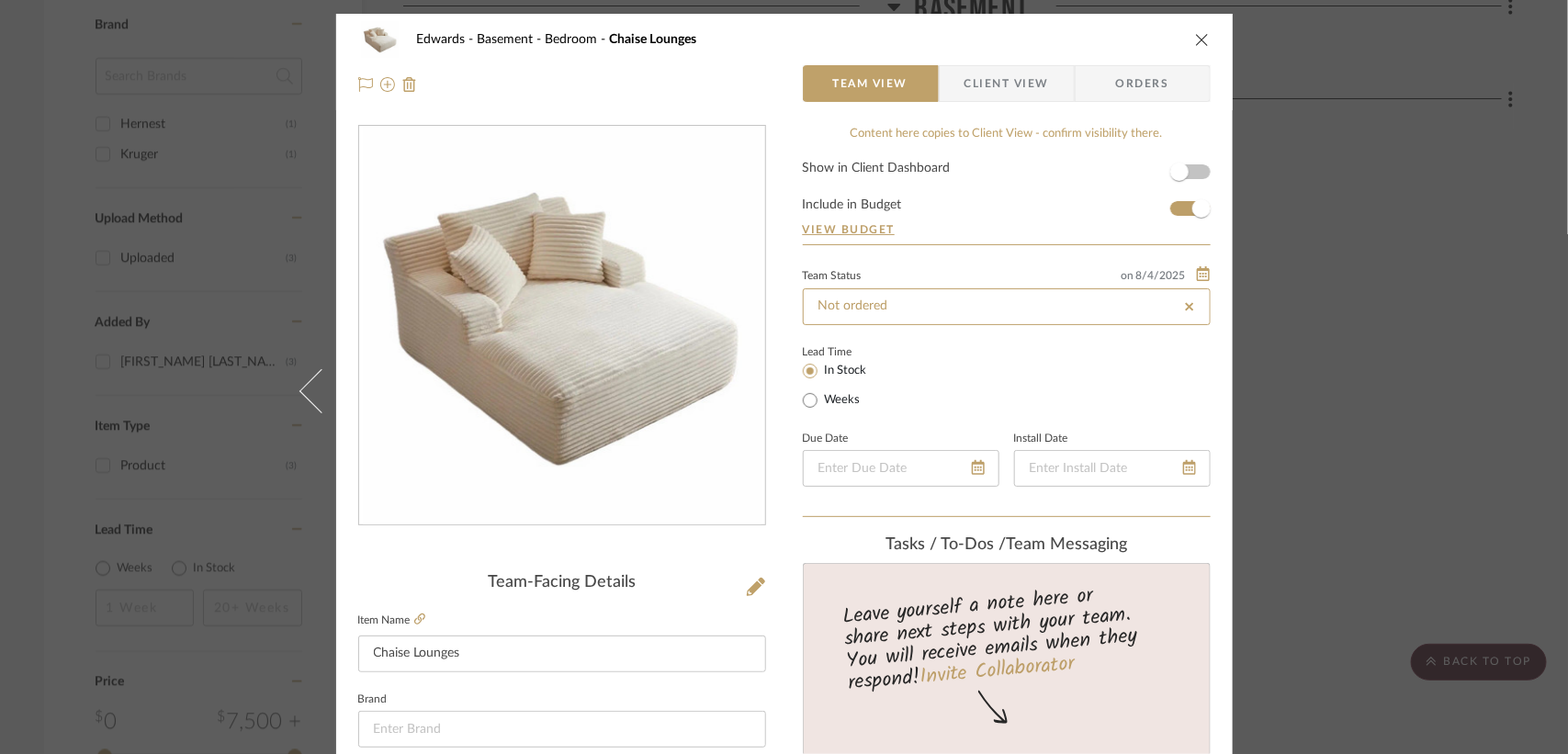type on "8/4/2025" 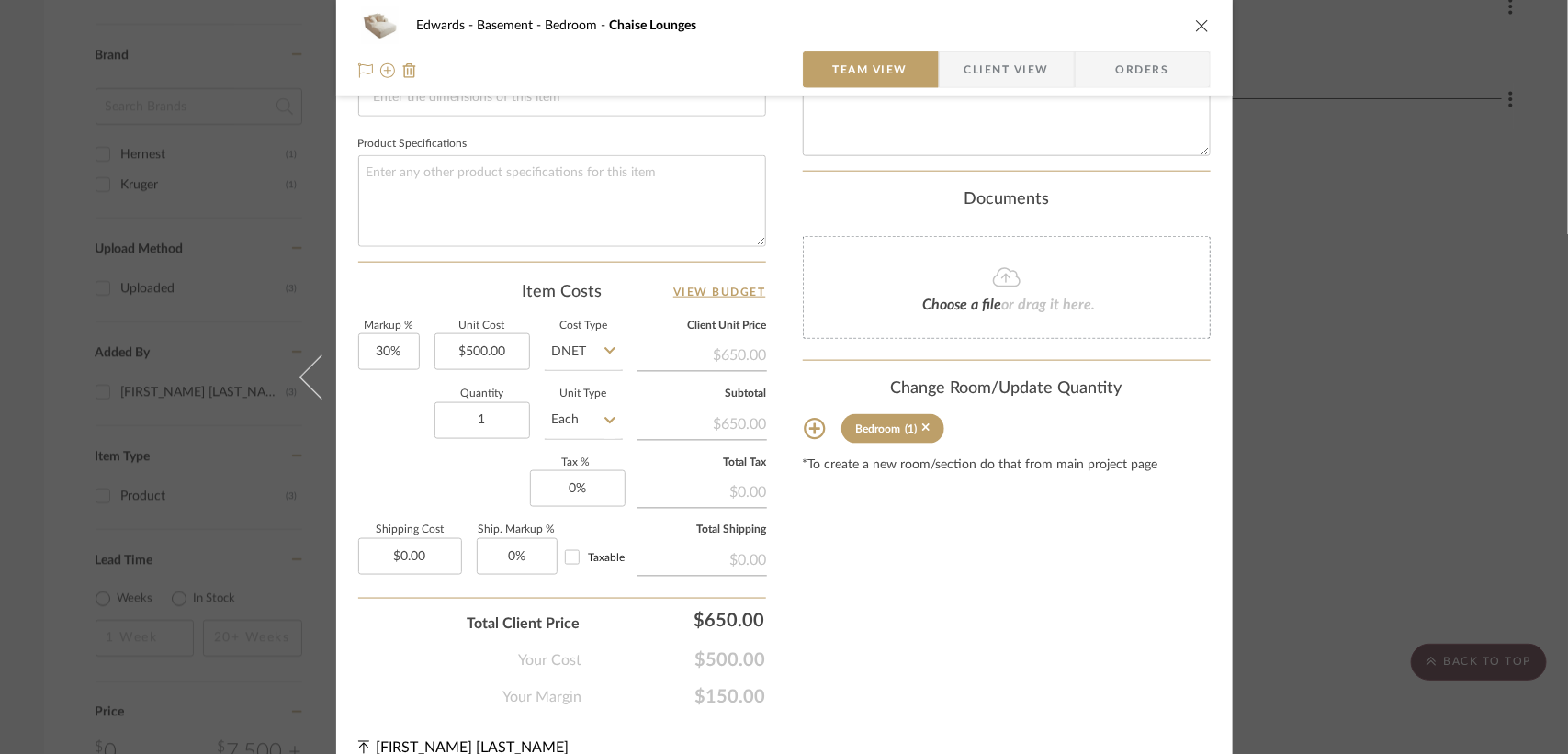 scroll, scrollTop: 865, scrollLeft: 0, axis: vertical 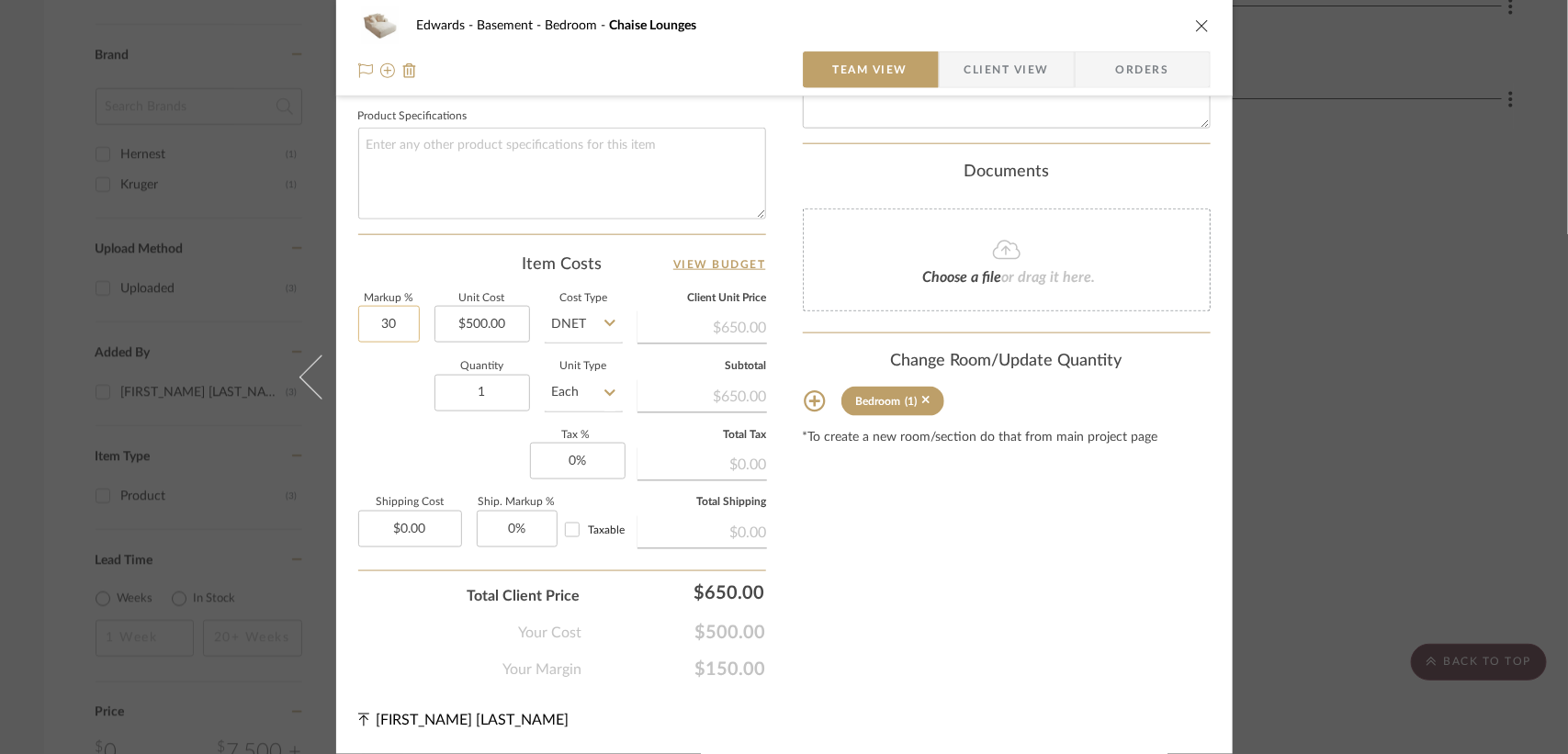 click on "30" 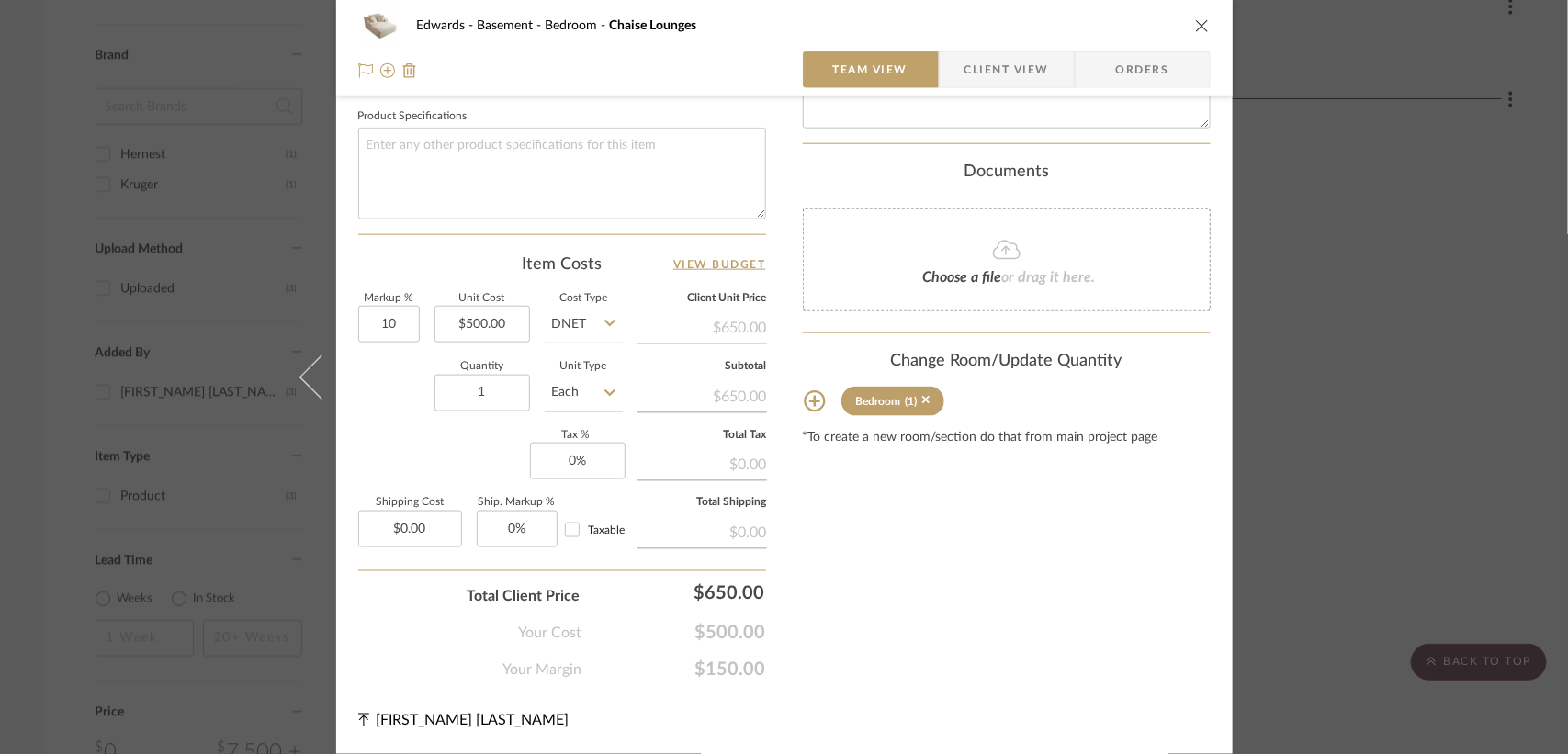 type on "10%" 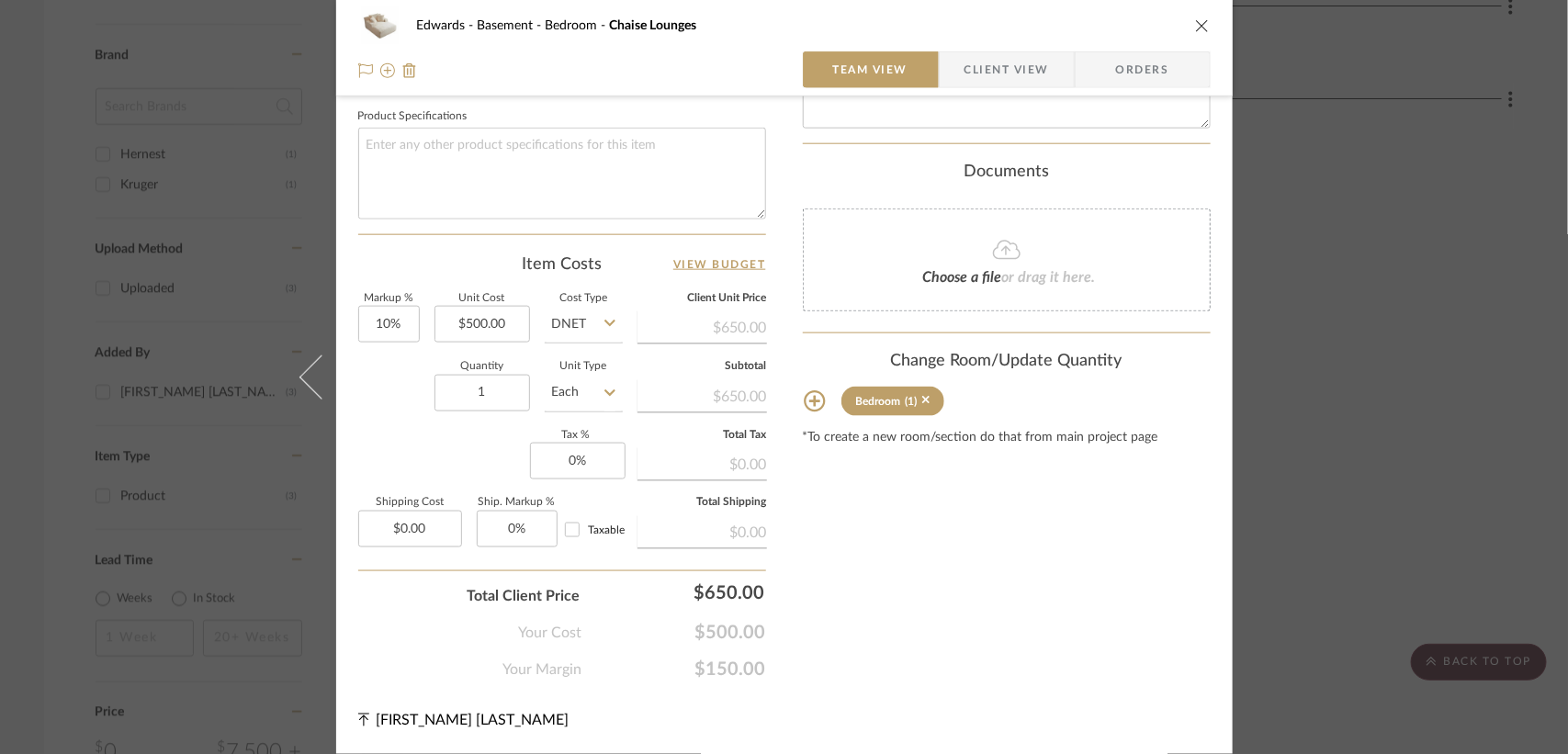 click on "Quantity  1  Unit Type  Each" 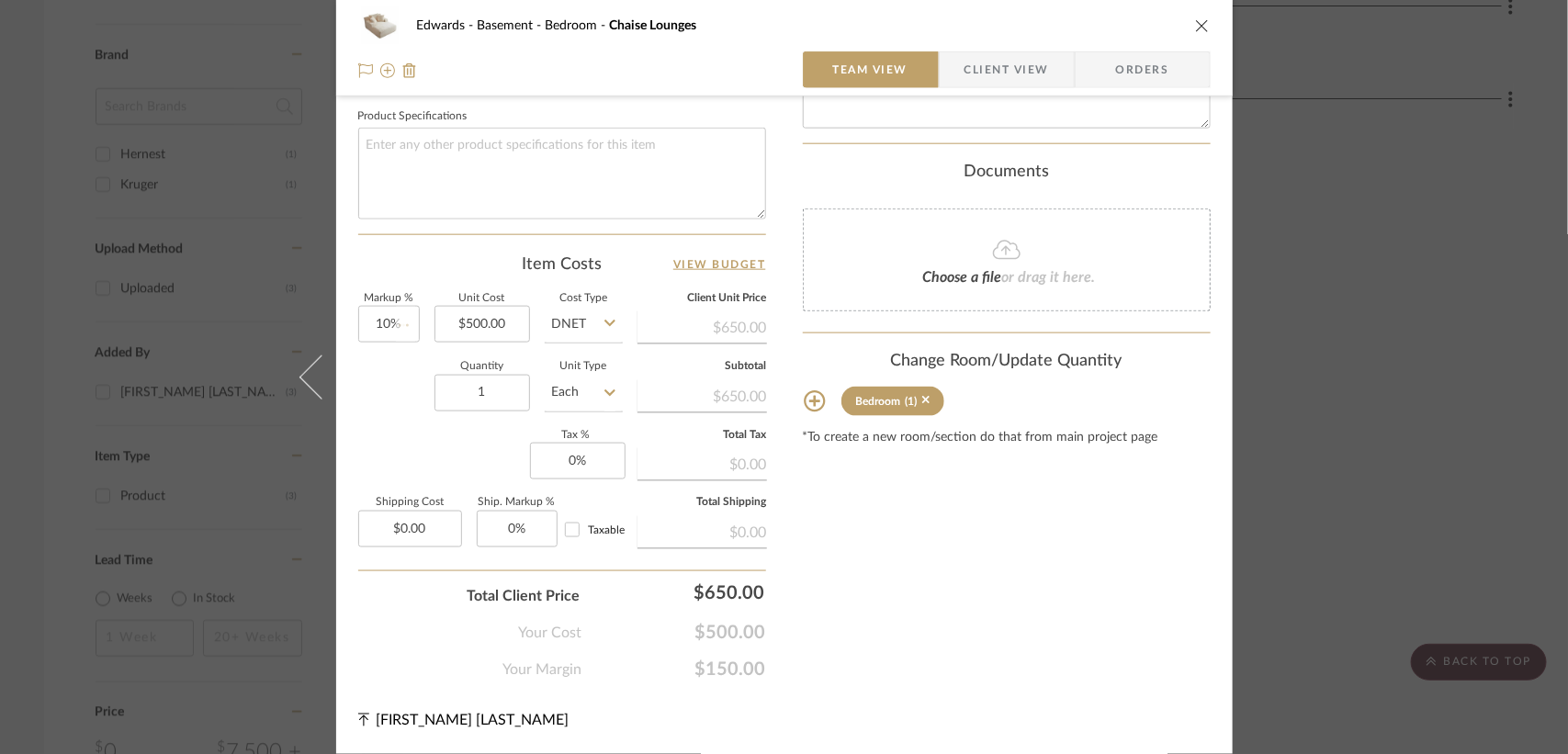 type 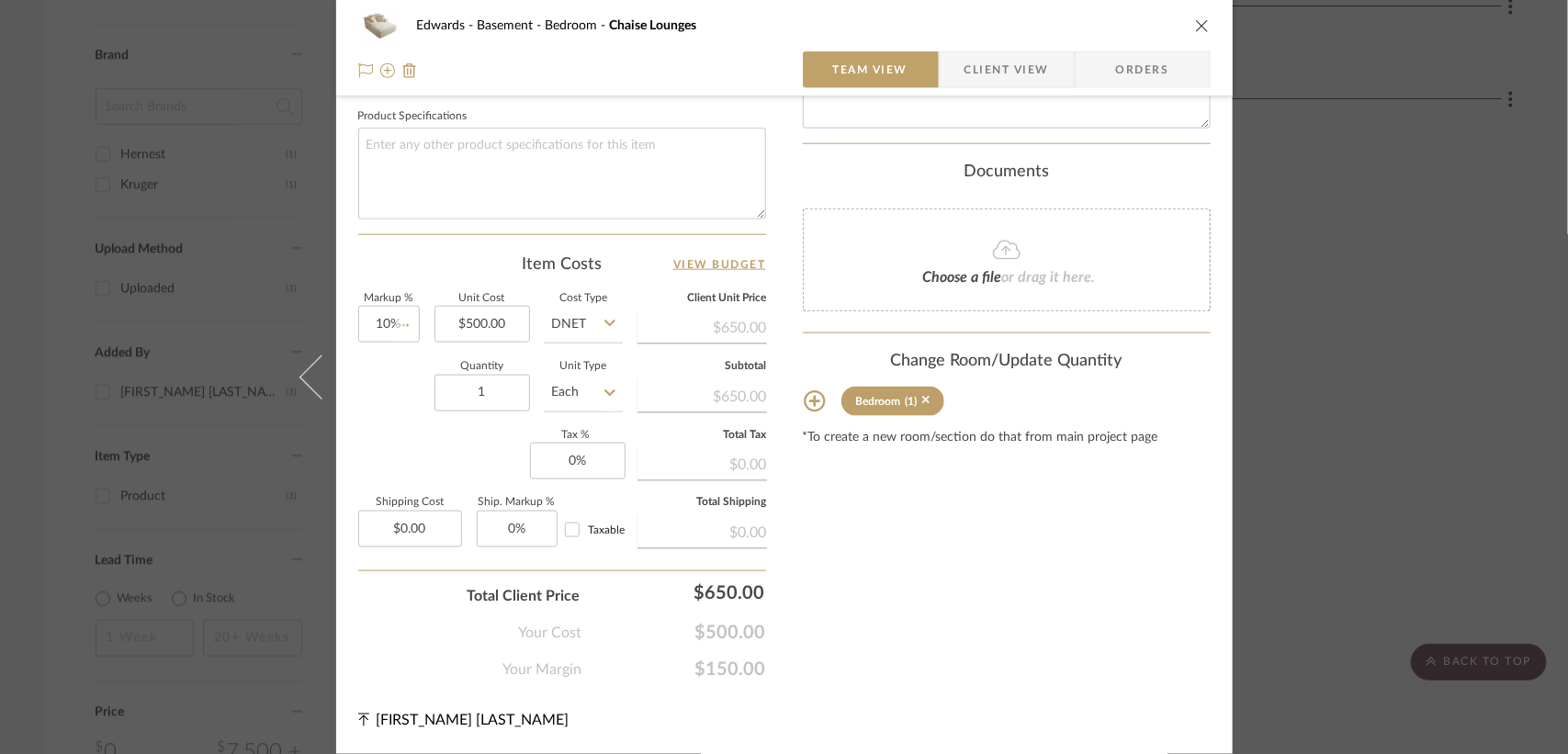 type 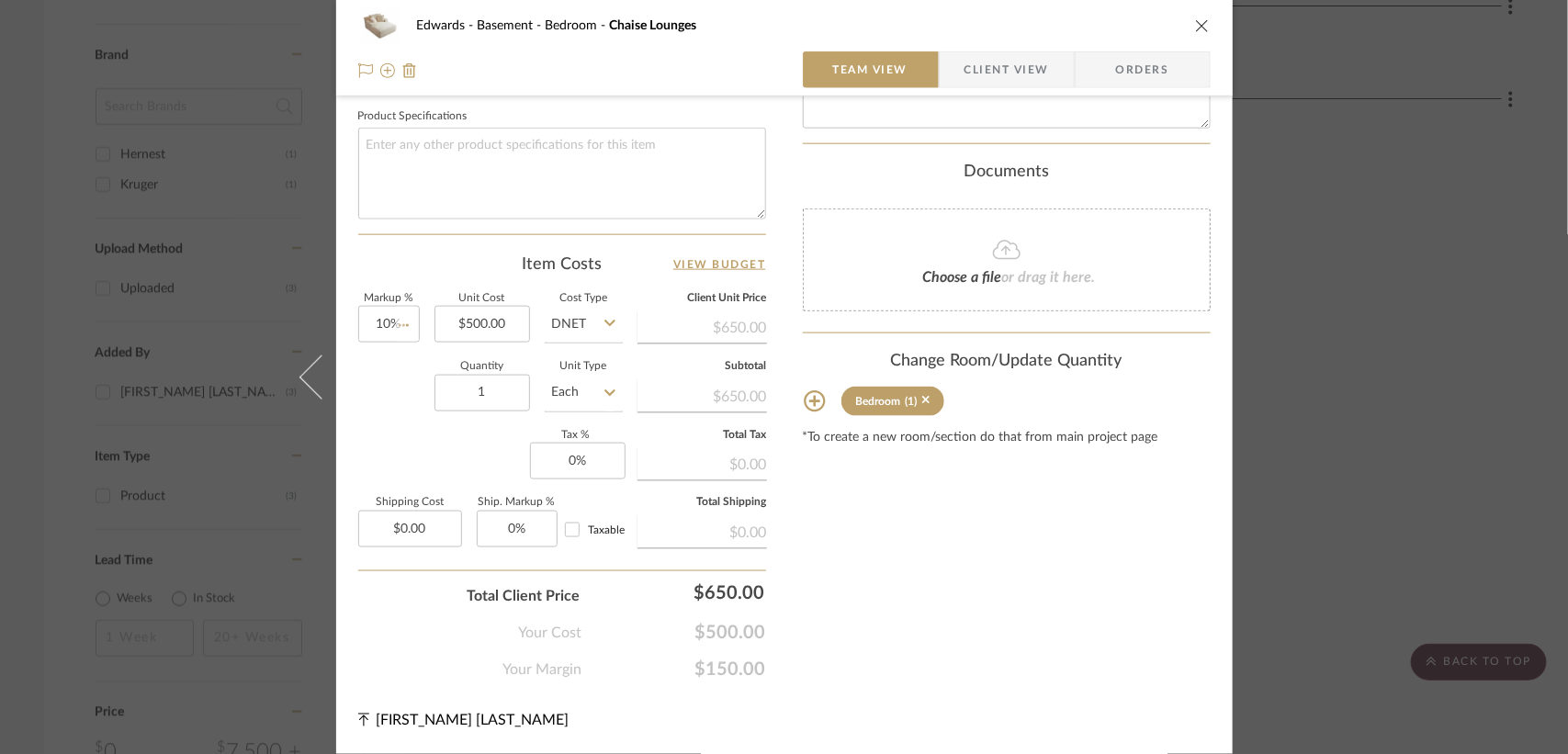 type 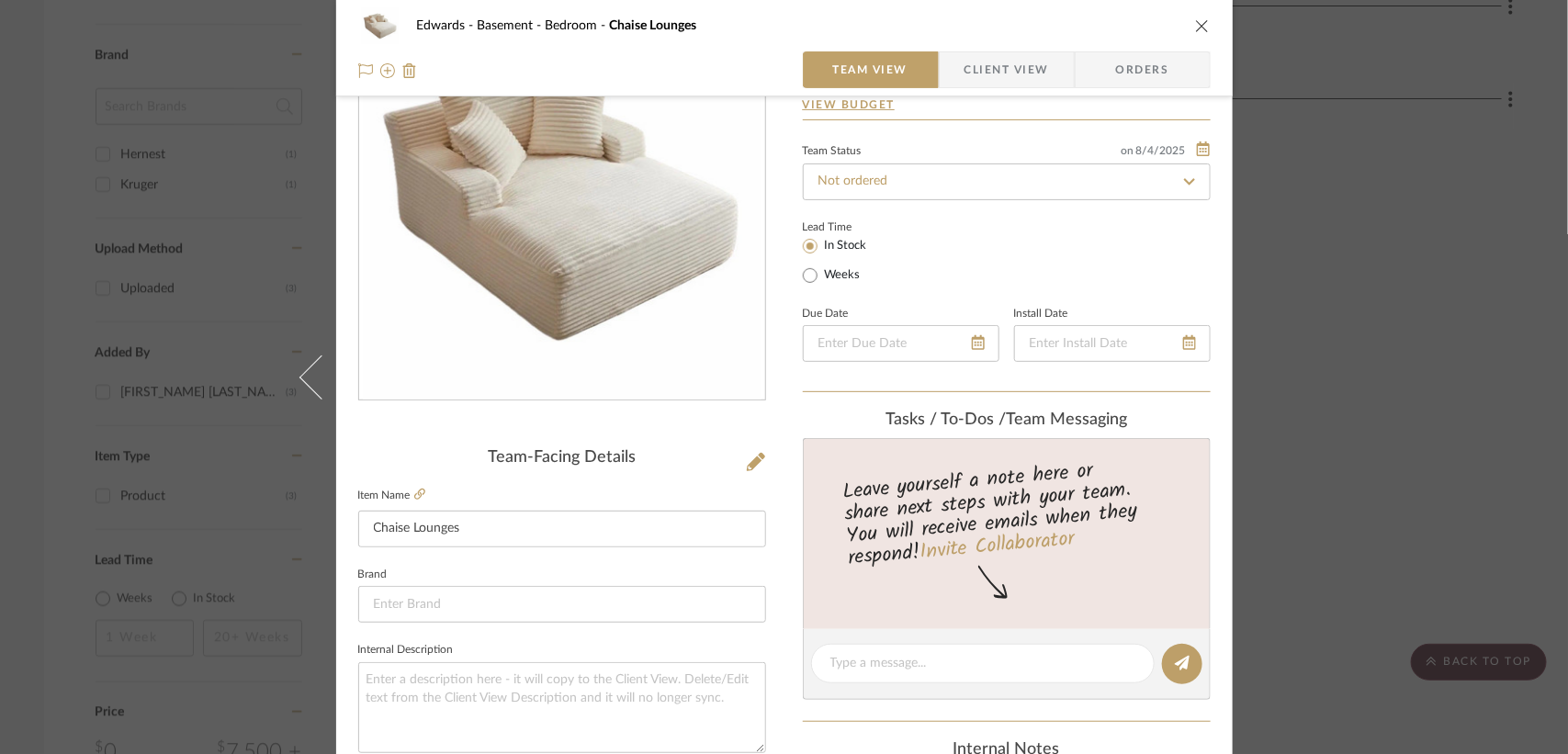 scroll, scrollTop: 0, scrollLeft: 0, axis: both 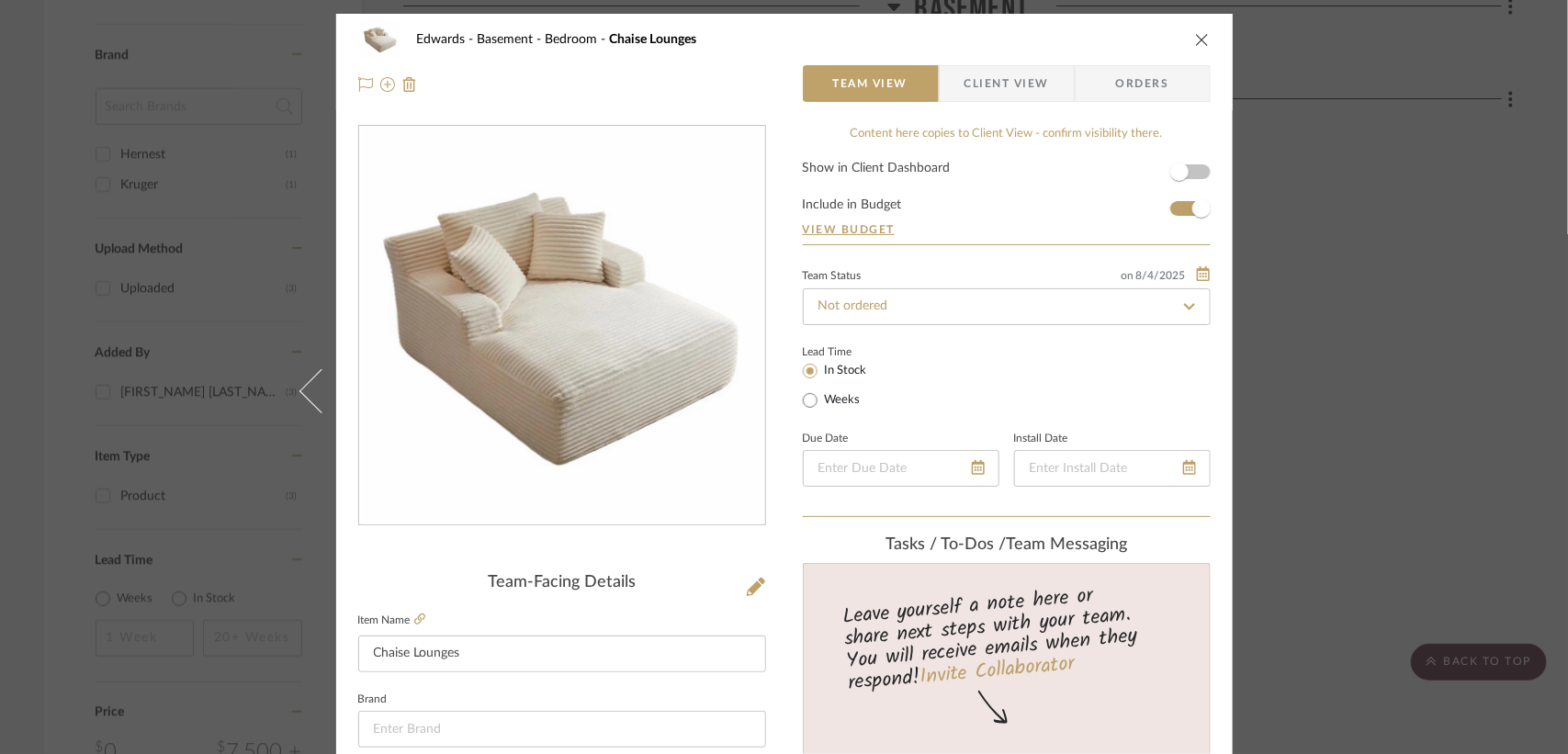 click at bounding box center [1202, 39] 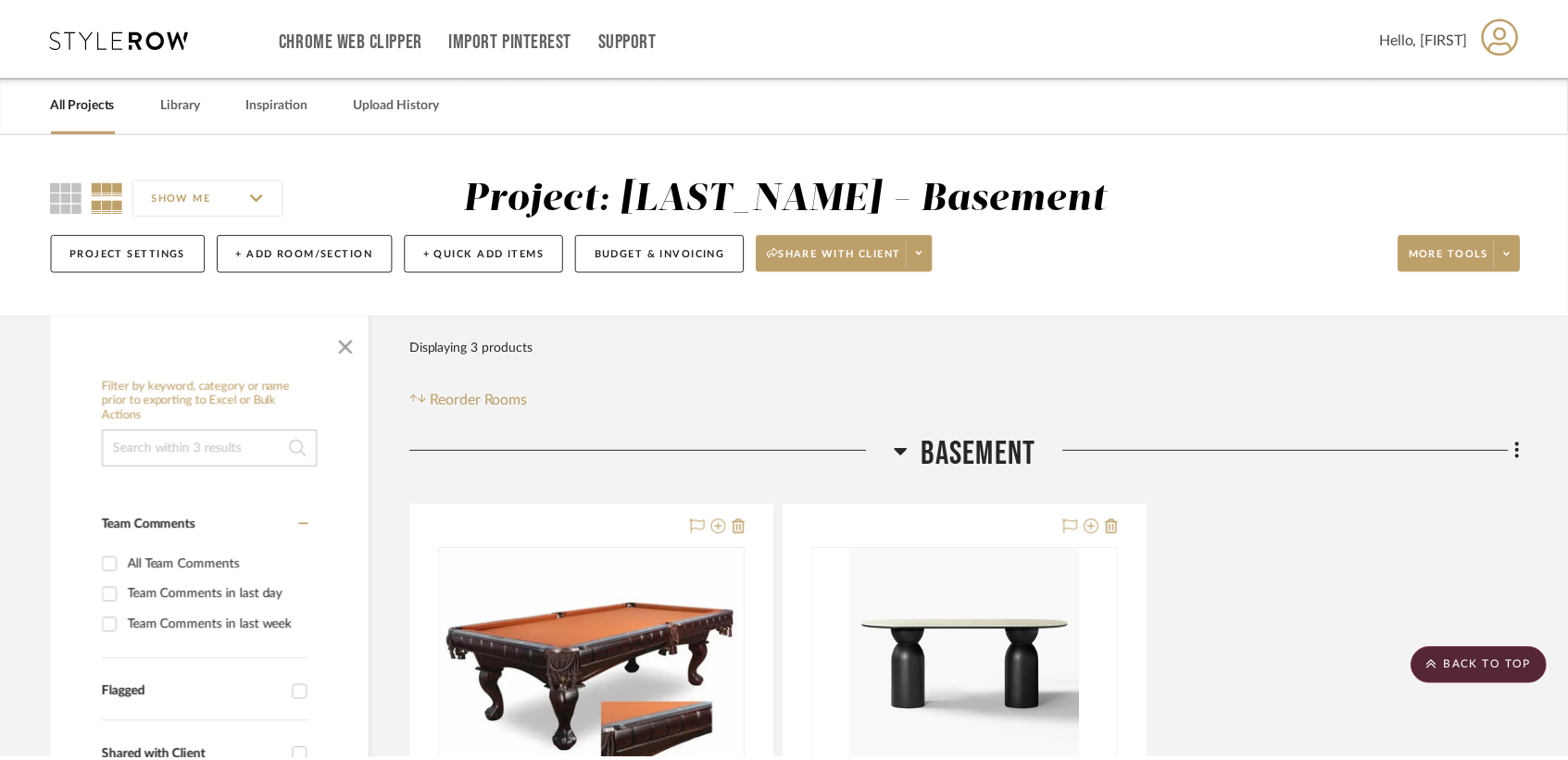 scroll, scrollTop: 1256, scrollLeft: 0, axis: vertical 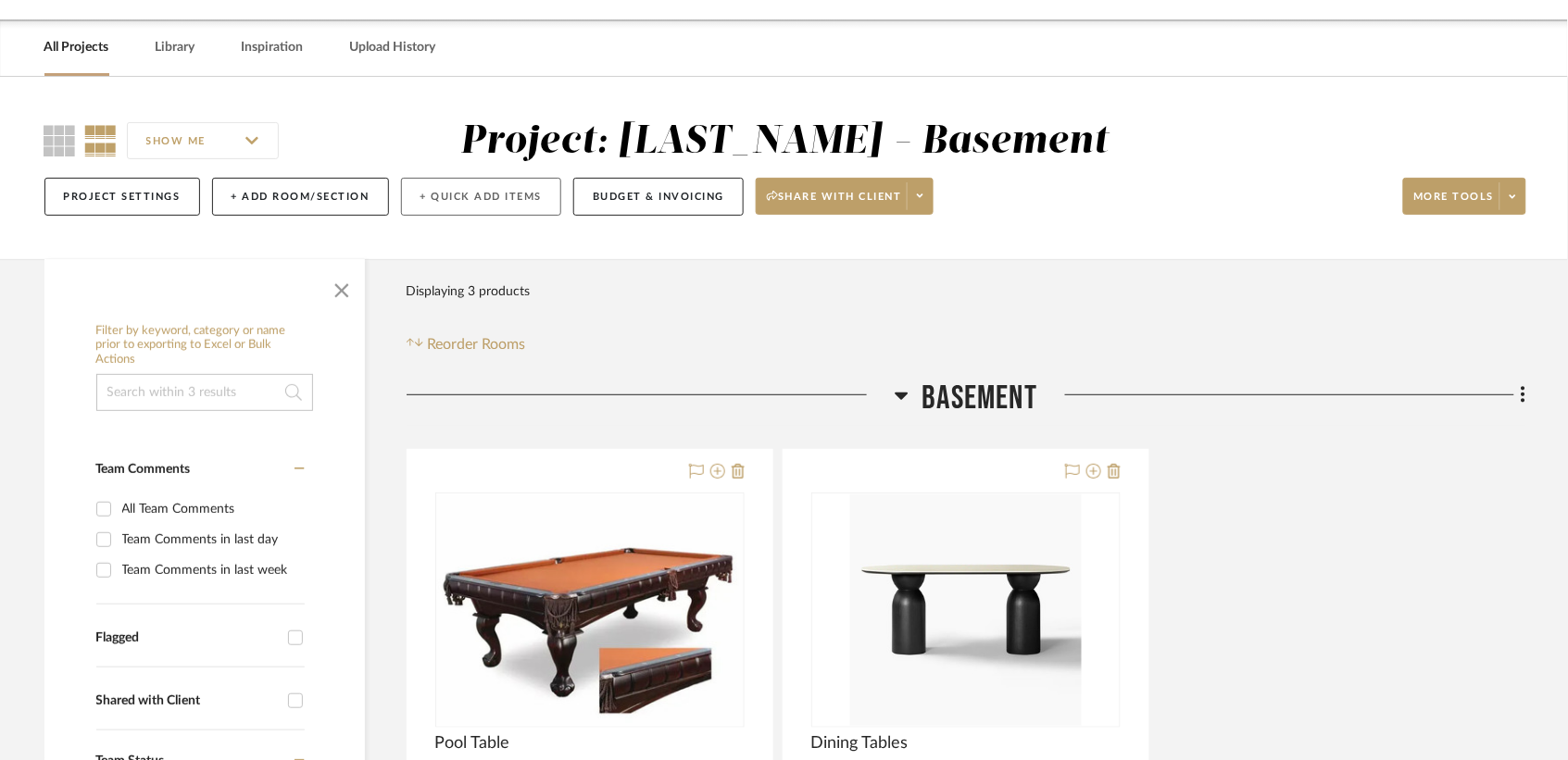 click on "+ Quick Add Items" 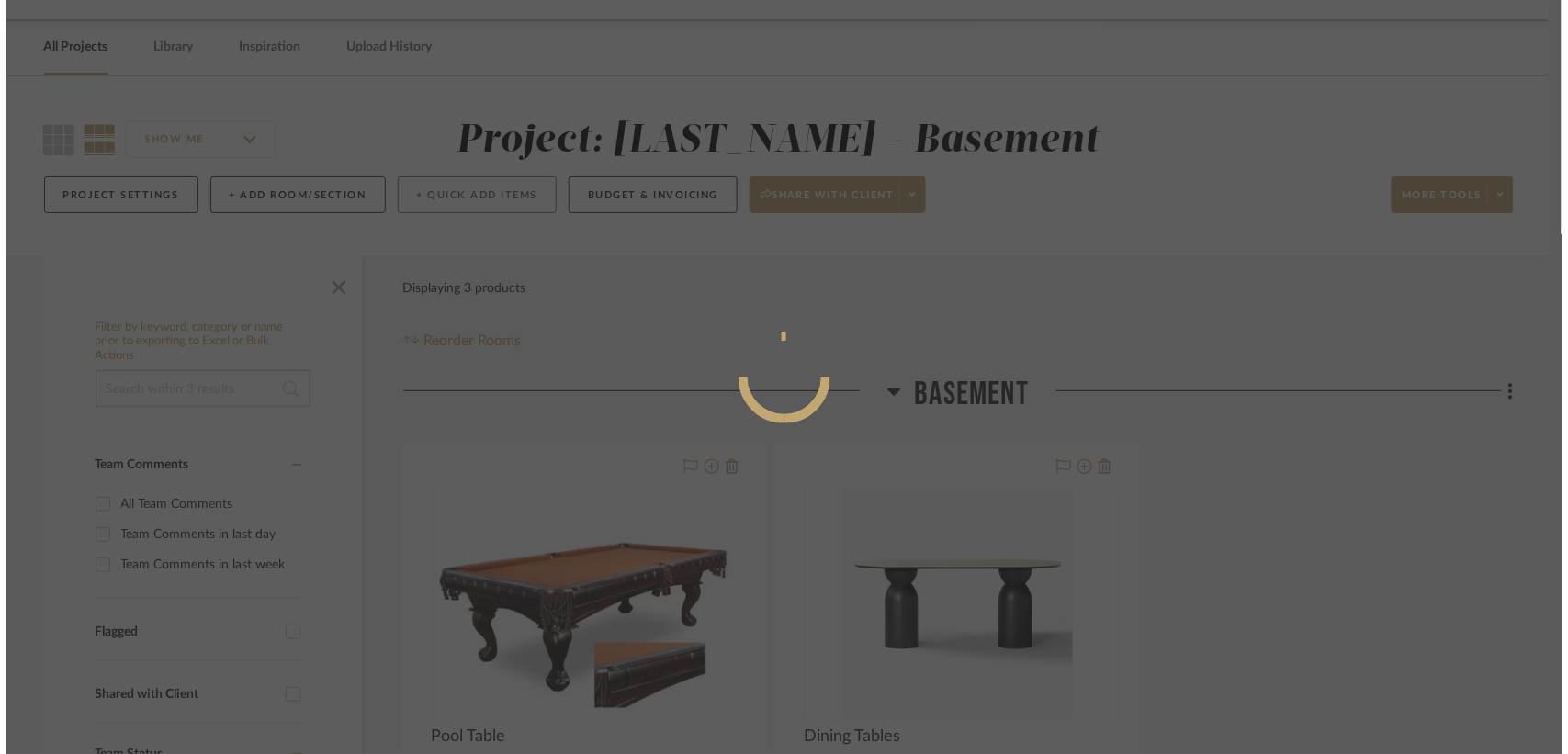 scroll, scrollTop: 0, scrollLeft: 0, axis: both 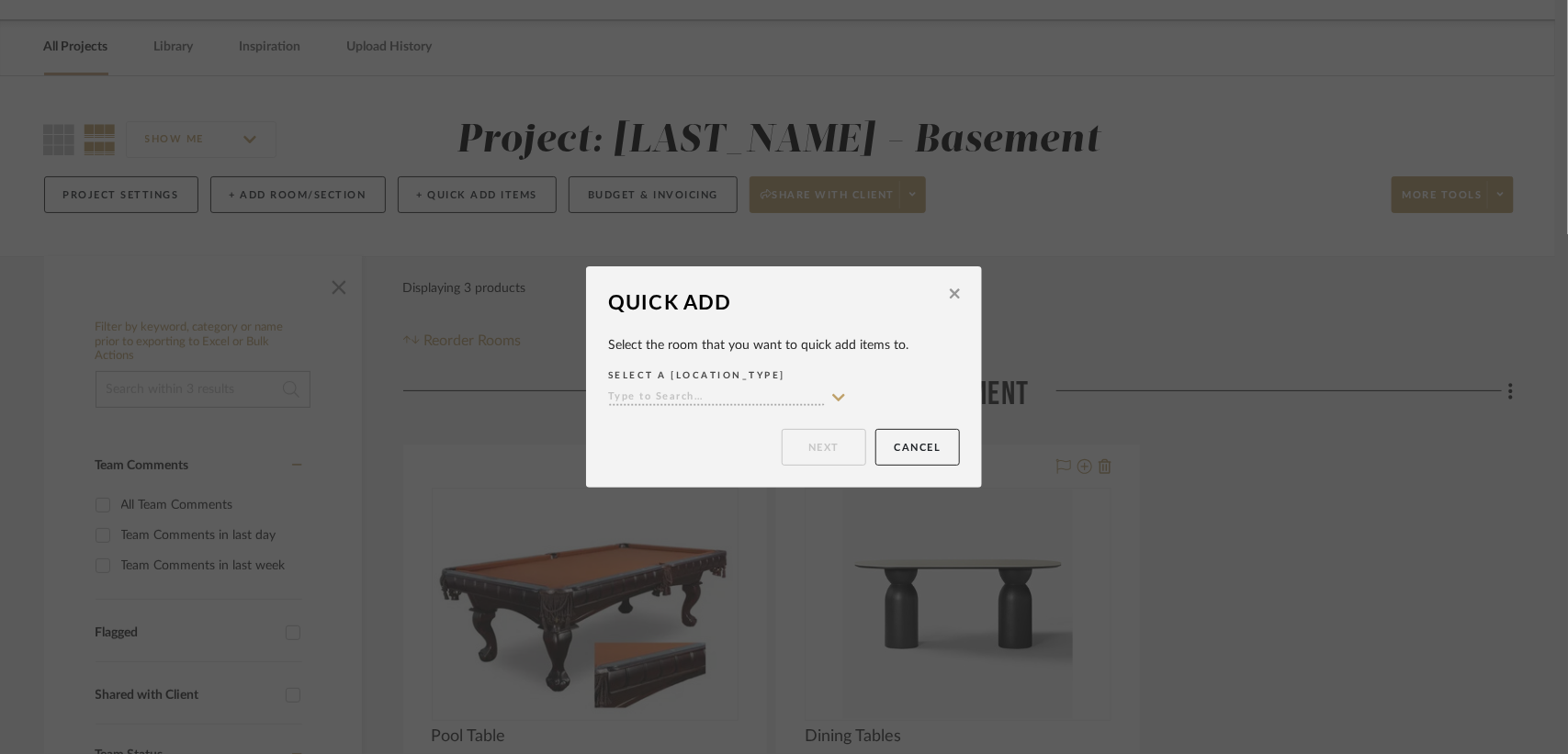 click at bounding box center [716, 398] 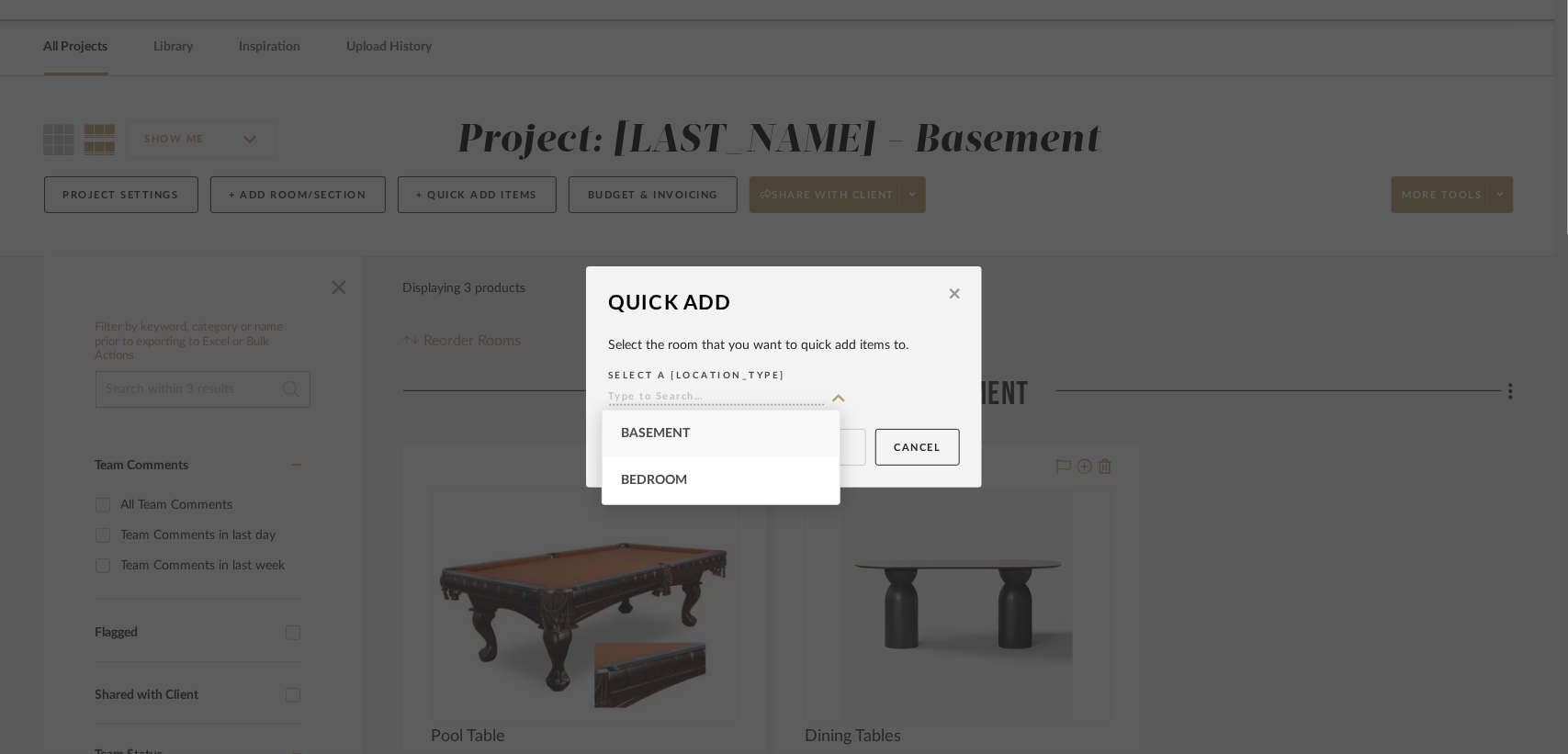 click on "Basement" at bounding box center [721, 433] 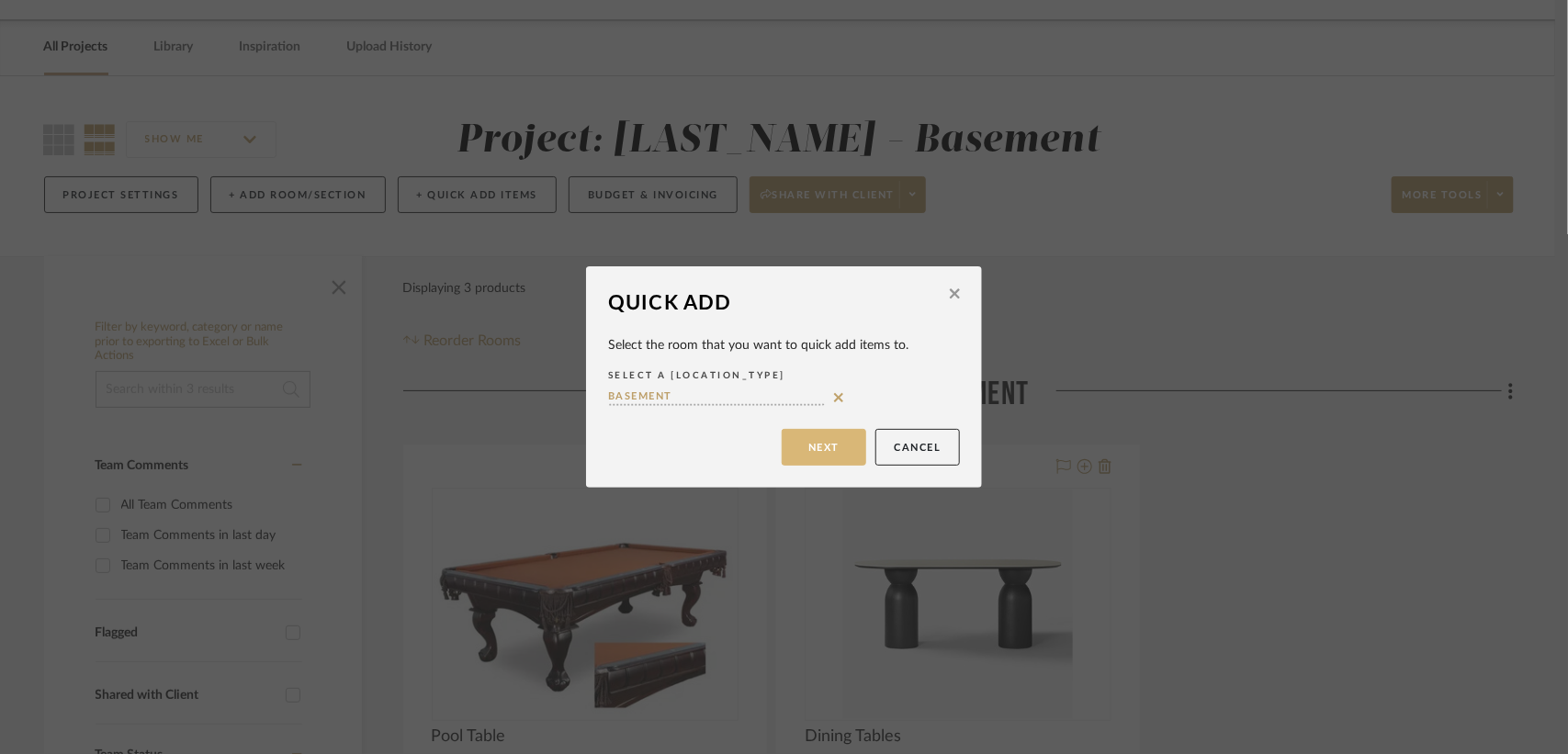 click on "Next" at bounding box center [824, 447] 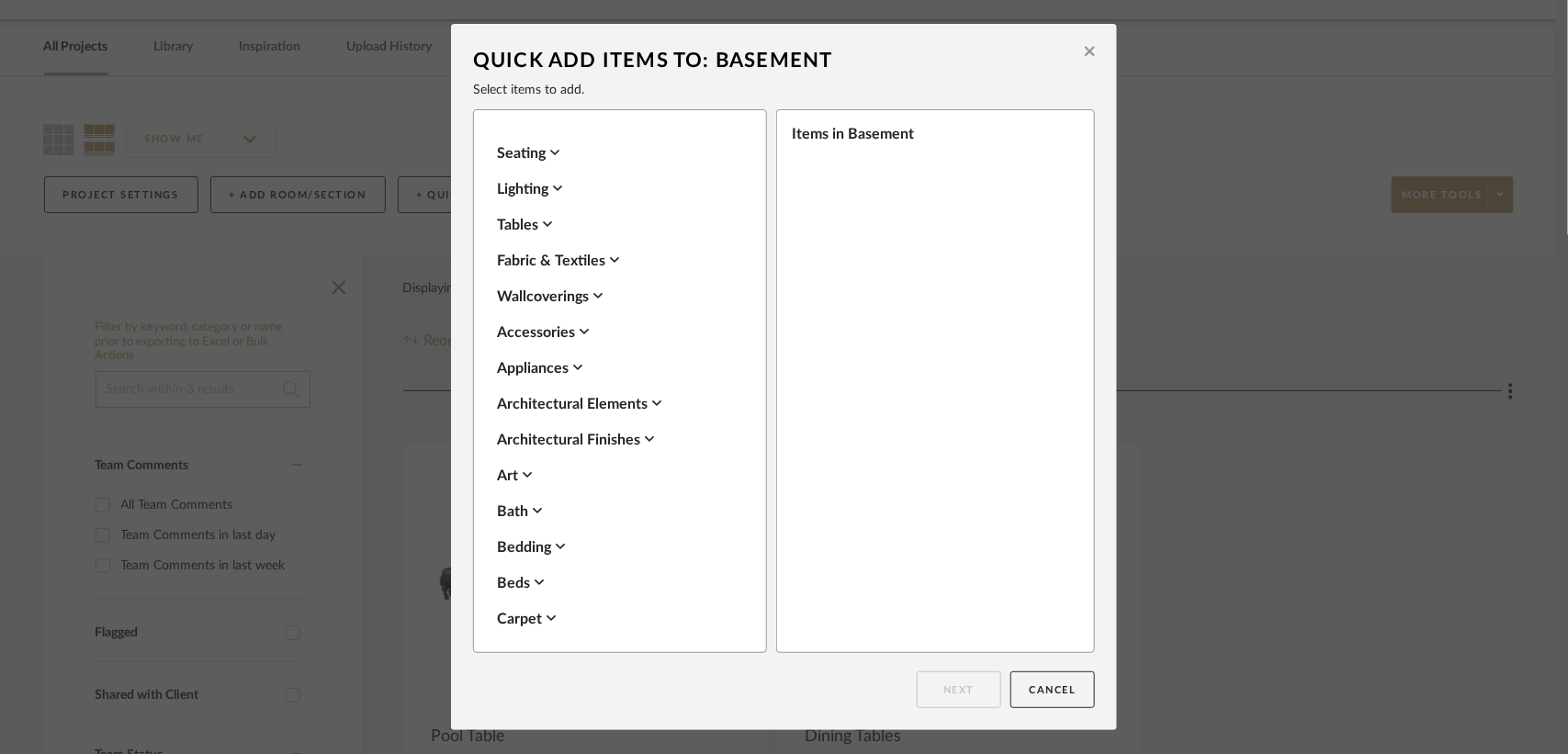 click on "Seating" at bounding box center (615, 153) 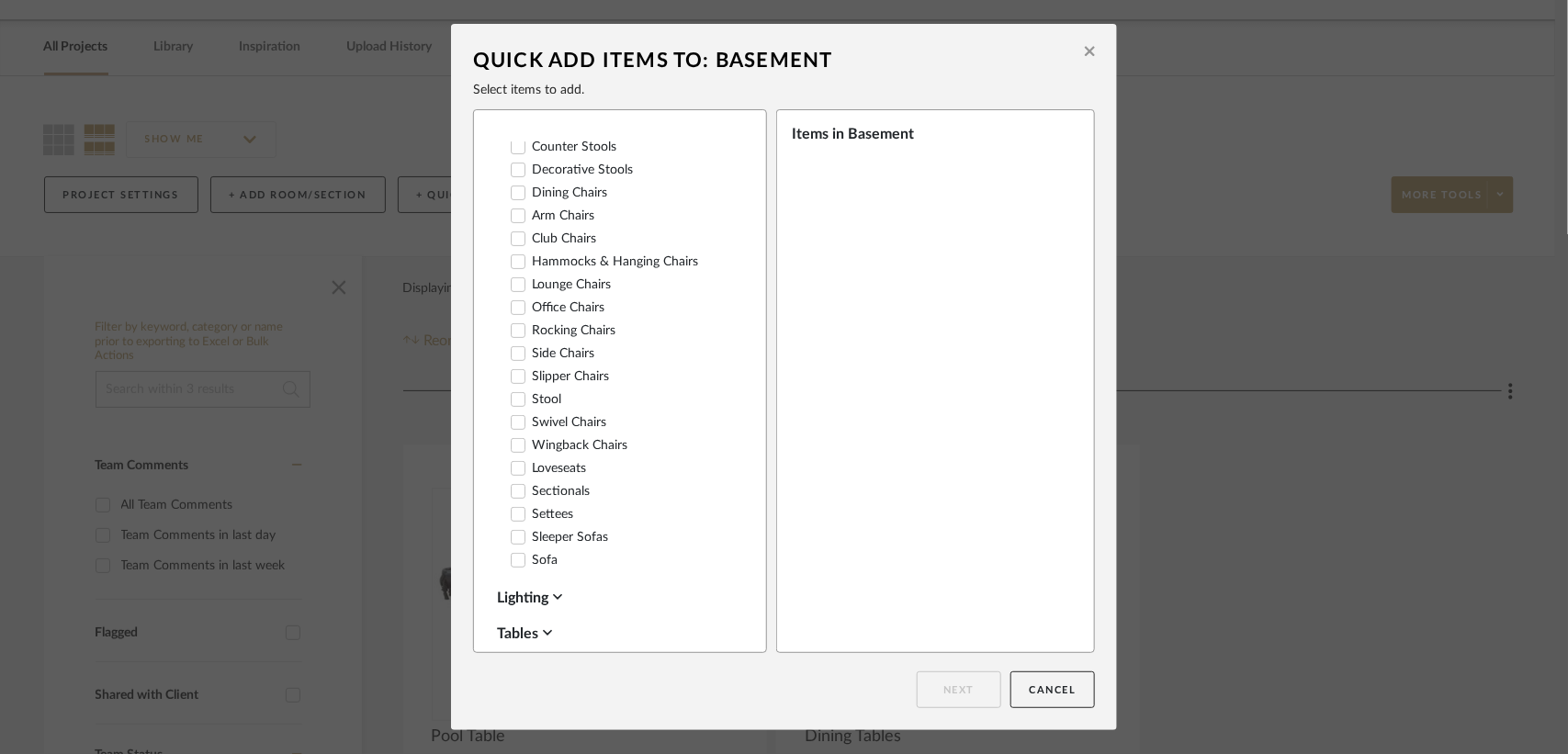 scroll, scrollTop: 271, scrollLeft: 0, axis: vertical 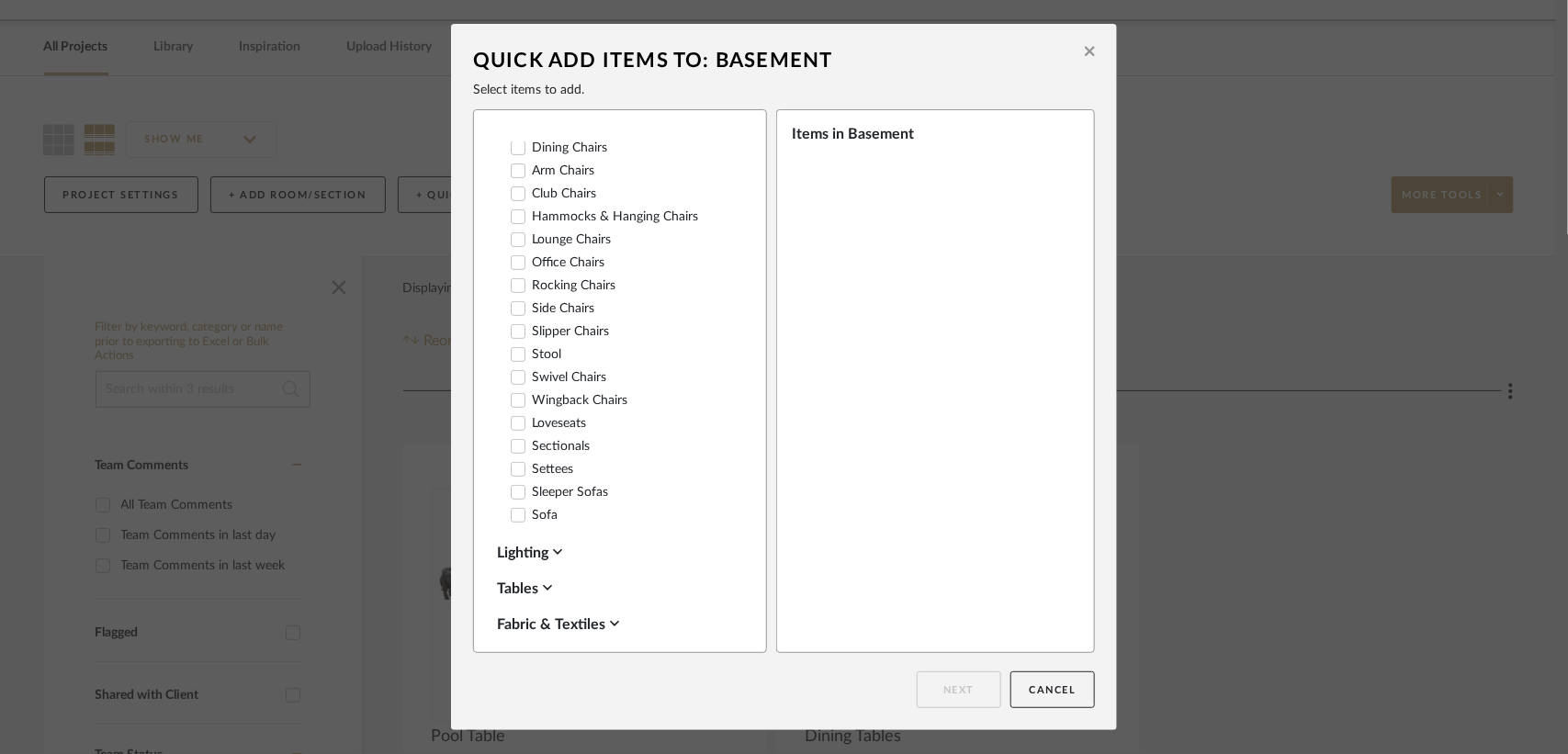 click on "Seating  Select All Banquettes Benches & Banquettes Footstools Ottomans Poufs & Stools Chaise Lounges Daybeds Bar Stools Counter Stools Decorative Stools Dining Chairs Arm Chairs Club Chairs Hammocks & Hanging Chairs Lounge Chairs Office Chairs Rocking Chairs Side Chairs Slipper Chairs Stool Swivel Chairs Wingback Chairs Loveseats Sectionals Settees Sleeper Sofas Sofa  Lighting  Tables  Fabric & Textiles  Wallcoverings  Accessories   Appliances  Architectural Elements  Architectural Finishes  Art  Bath  Bedding  Beds   Carpet  Children's Furniture  Closets  Electronics  Flooring  Hardware  Home Gym Equipment  Housewares  Kitchen  Mirrors  Outdoor  Paint  Pianos  Plumbing  Rugs  Storage  Tile & Stone  Uncategorized  Window Coverings" at bounding box center (626, 390) 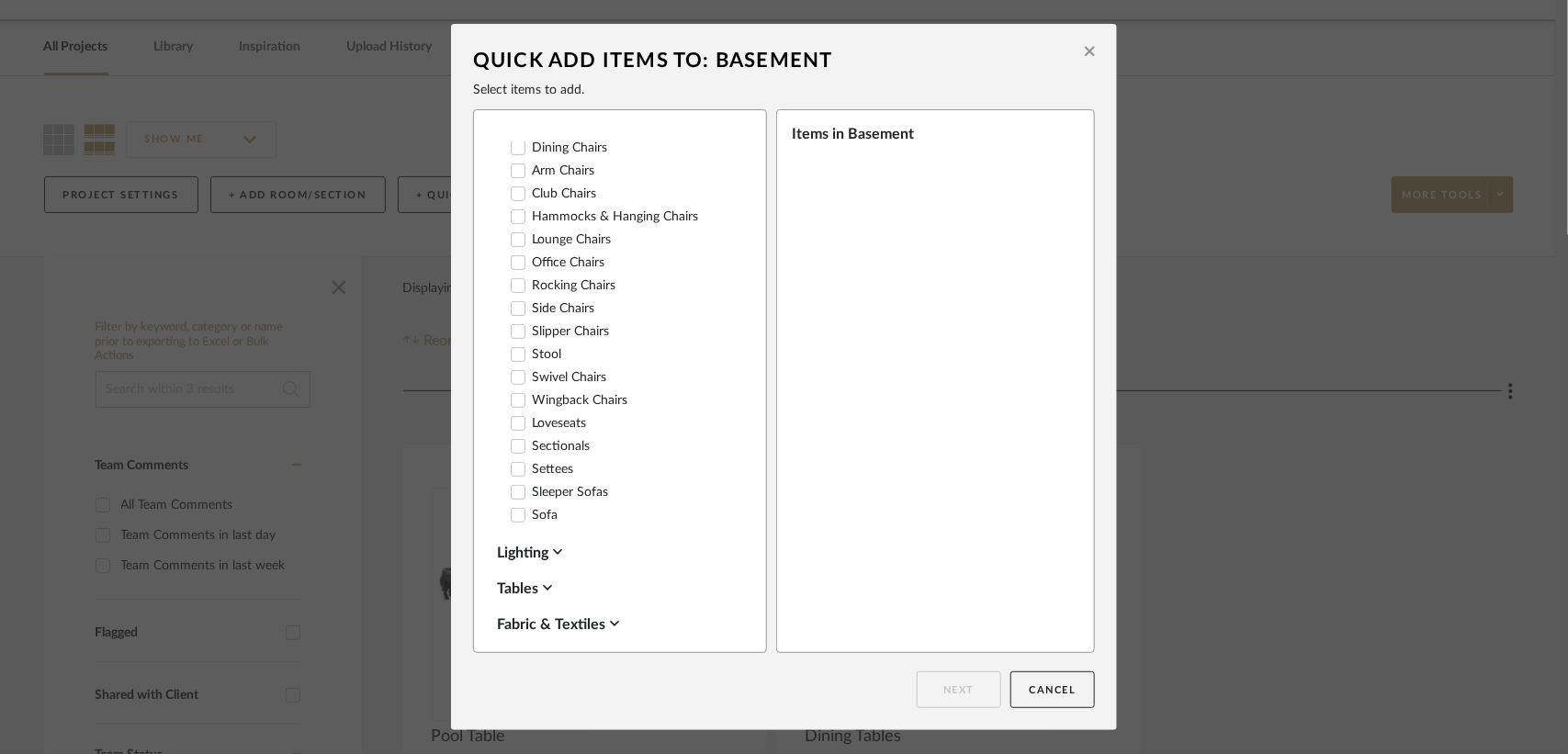 click 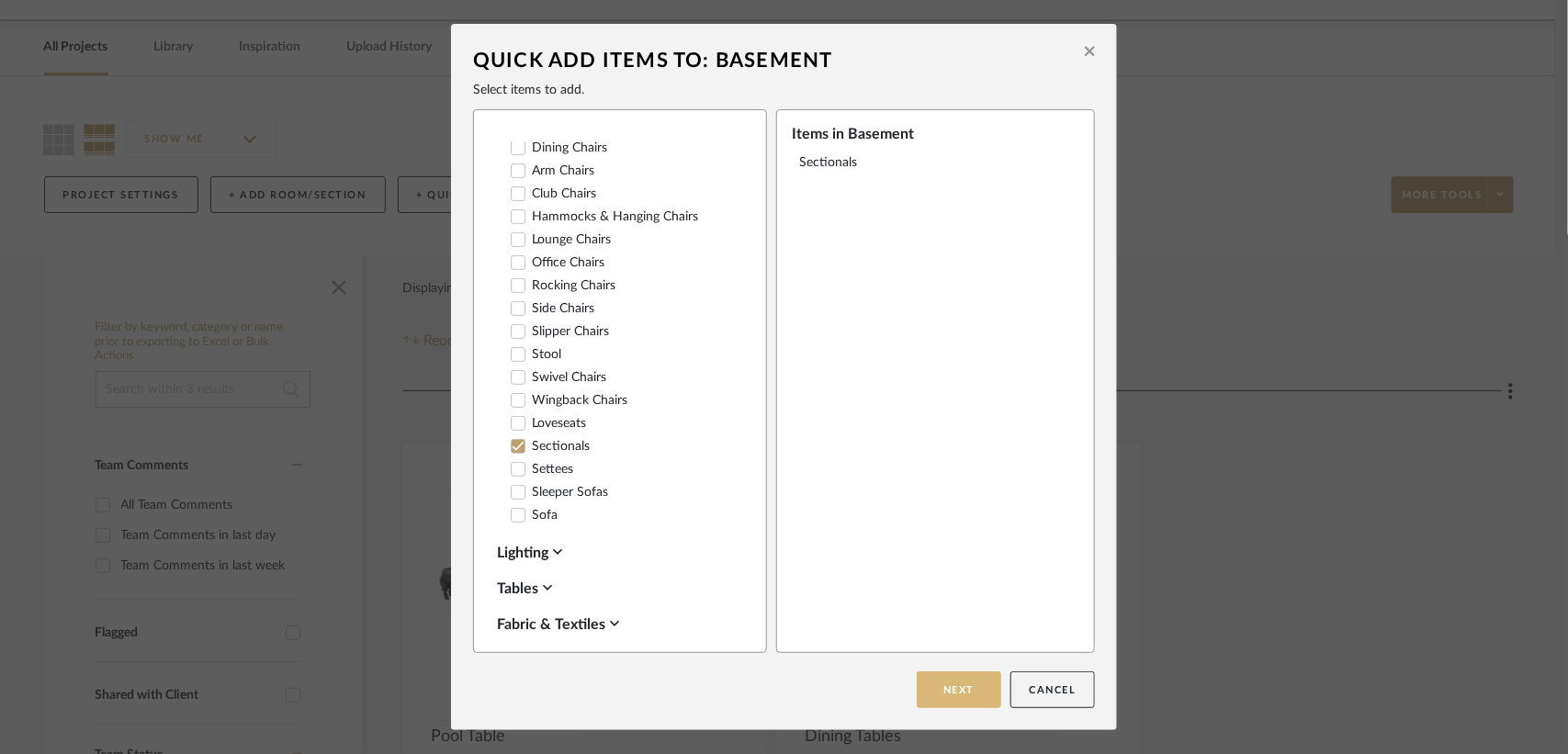 click on "Next" at bounding box center (959, 690) 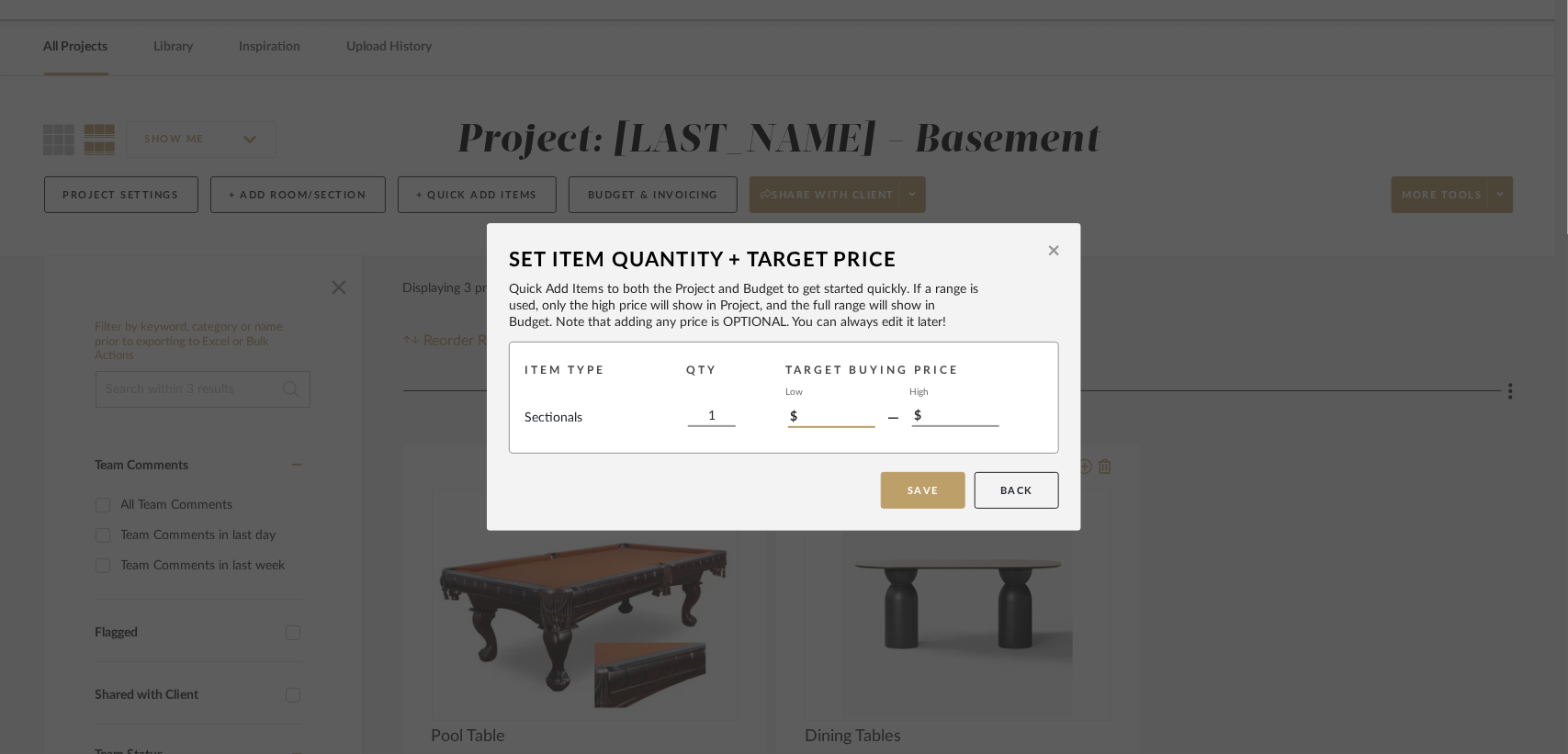 click on "$" at bounding box center [831, 418] 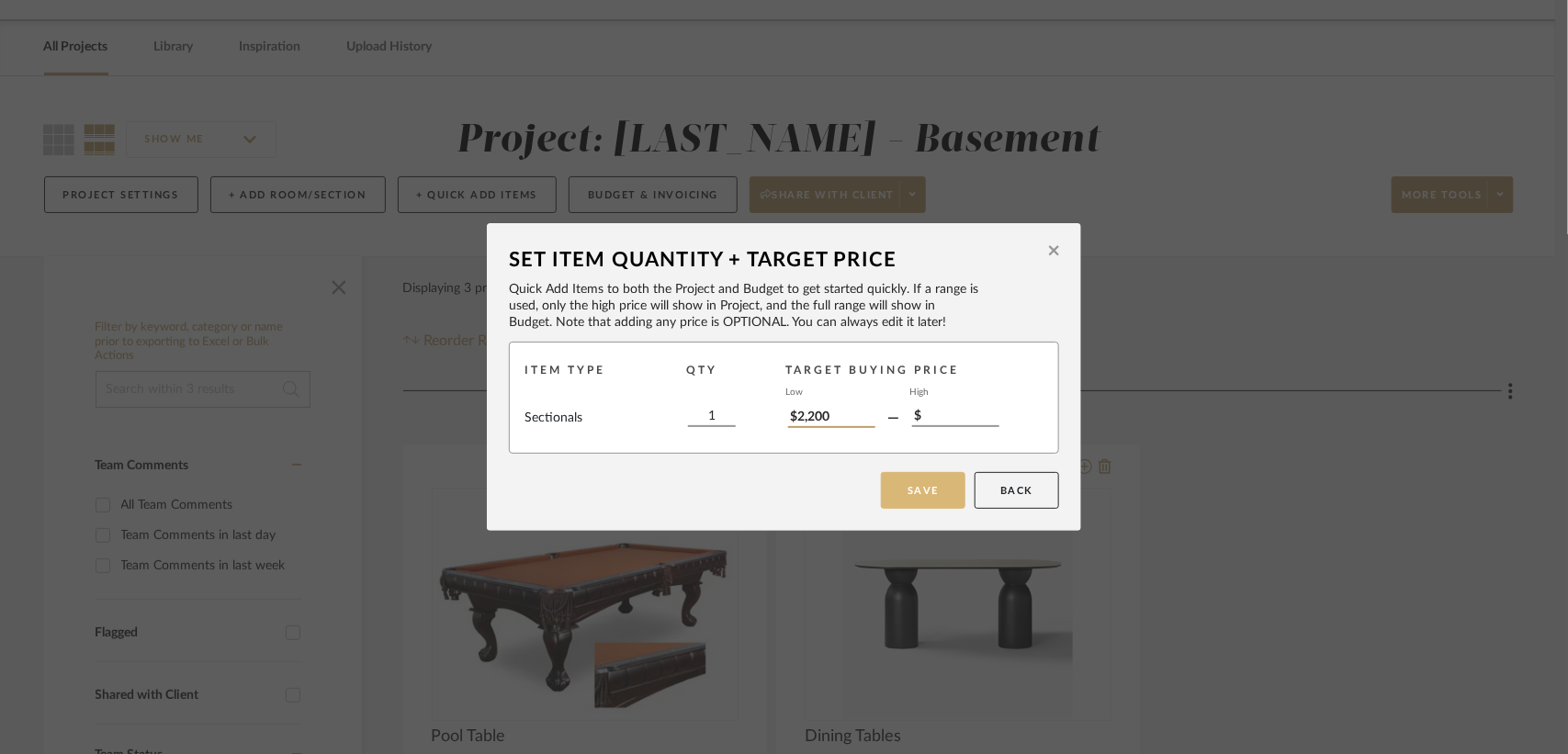 type on "$2,200" 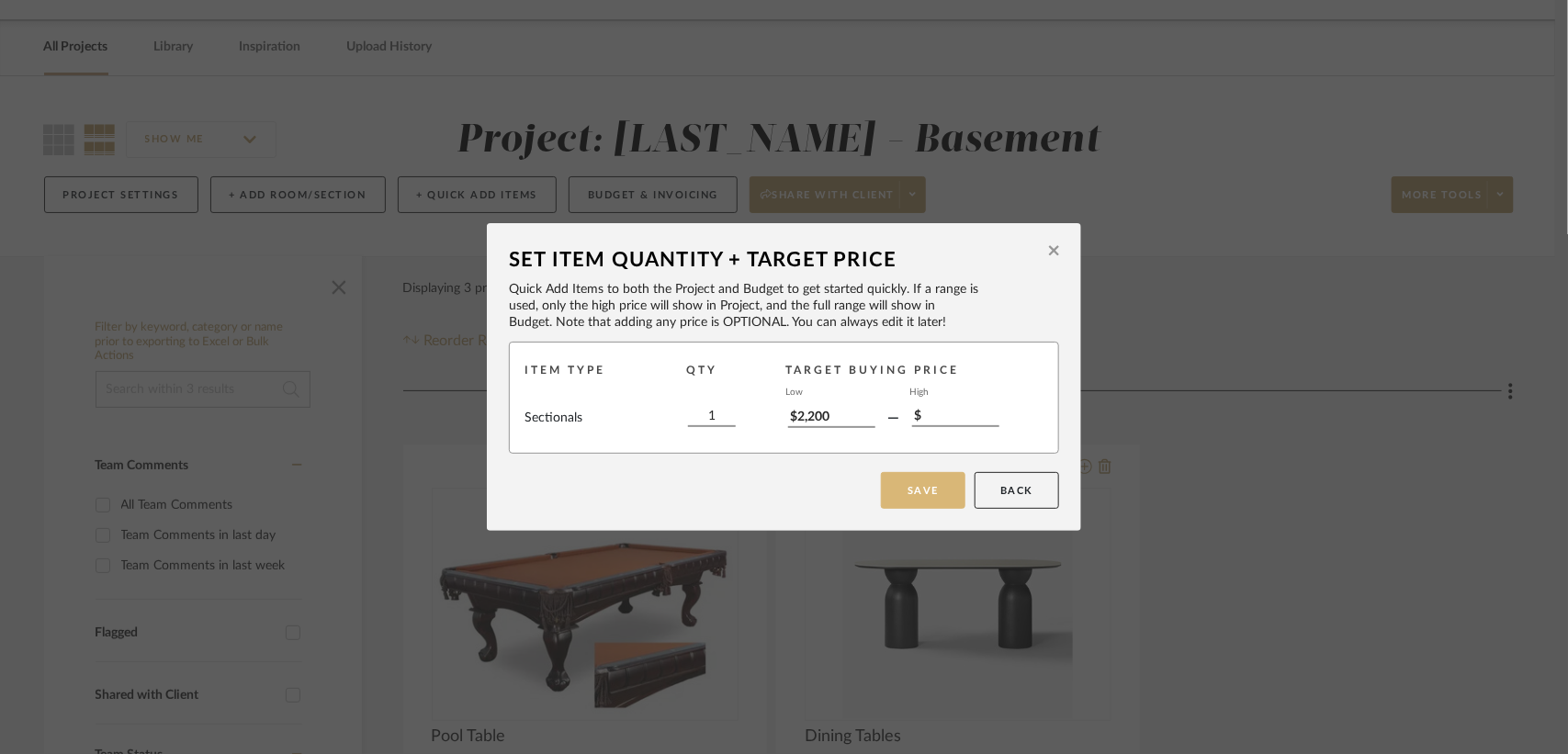 click on "Save" at bounding box center [923, 490] 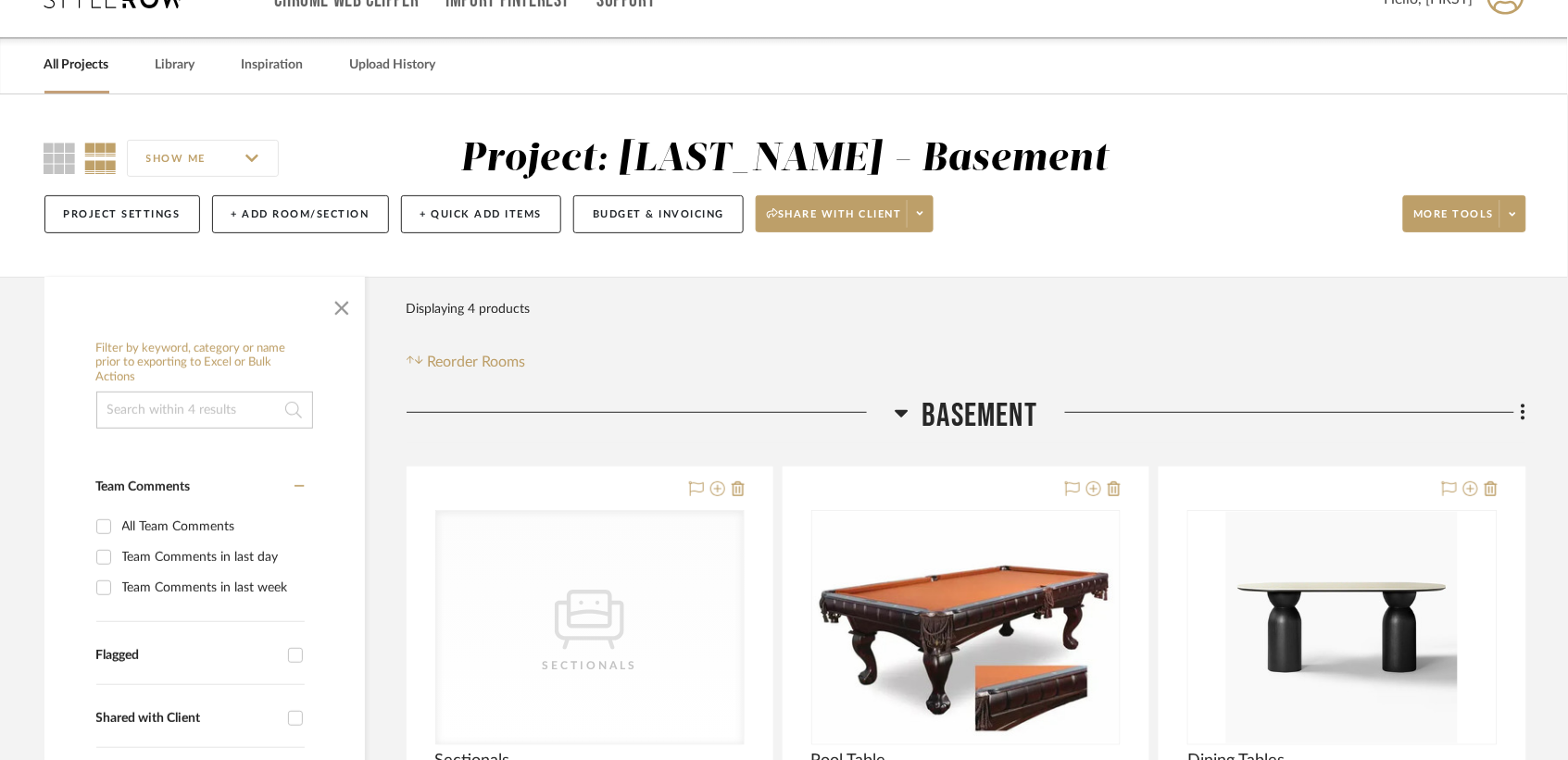 scroll, scrollTop: 0, scrollLeft: 0, axis: both 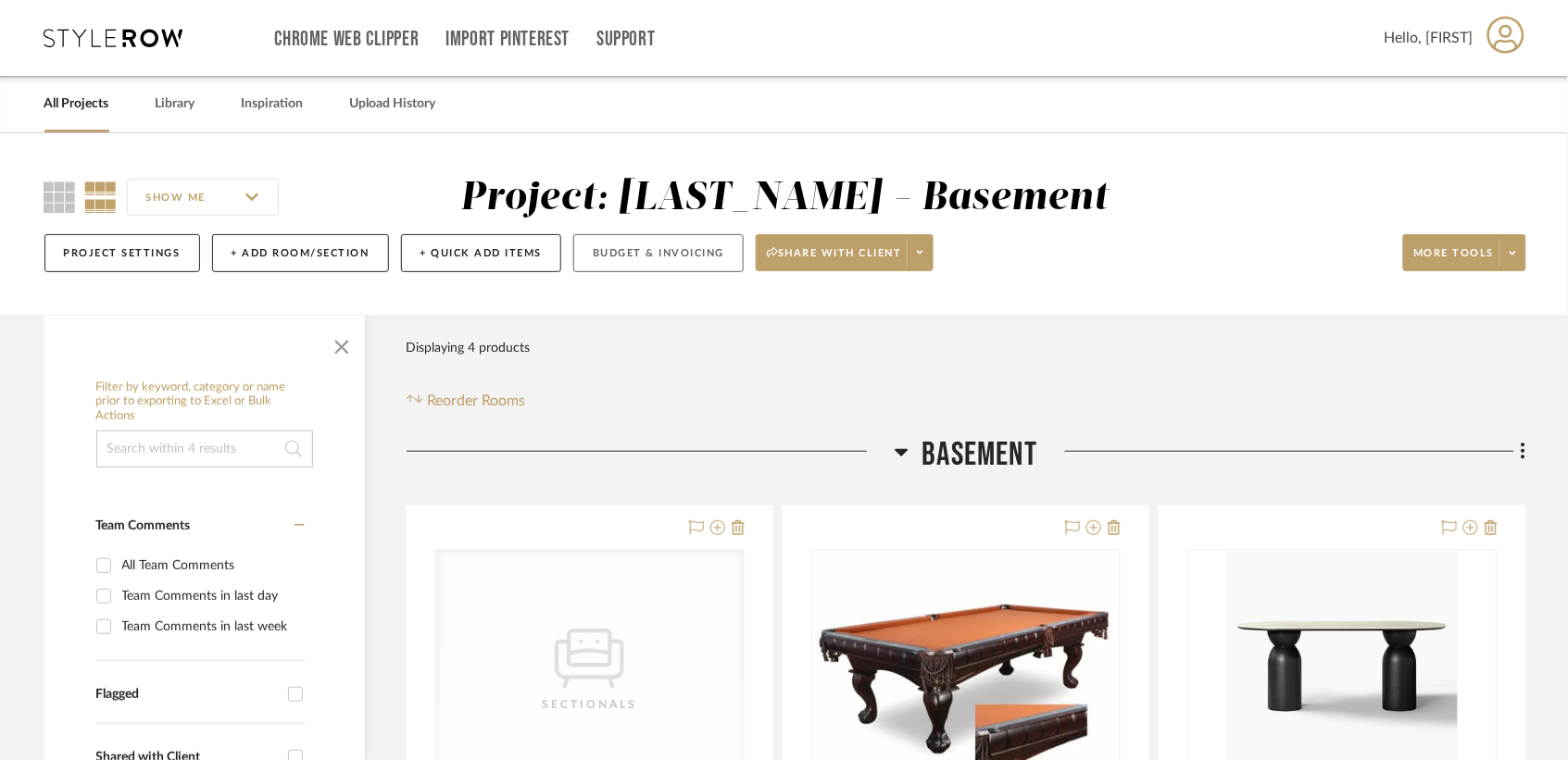 click on "Budget & Invoicing" 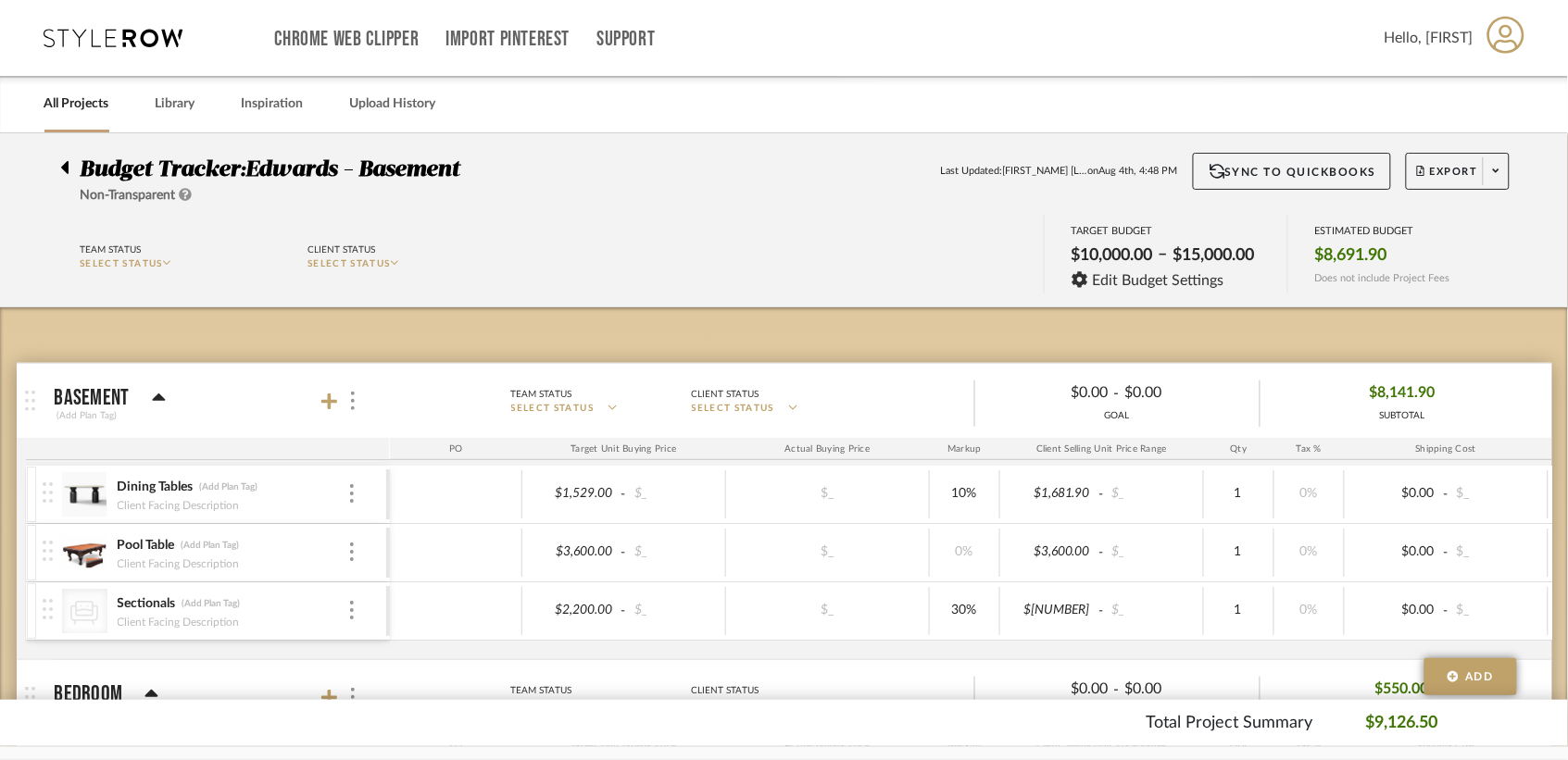 click 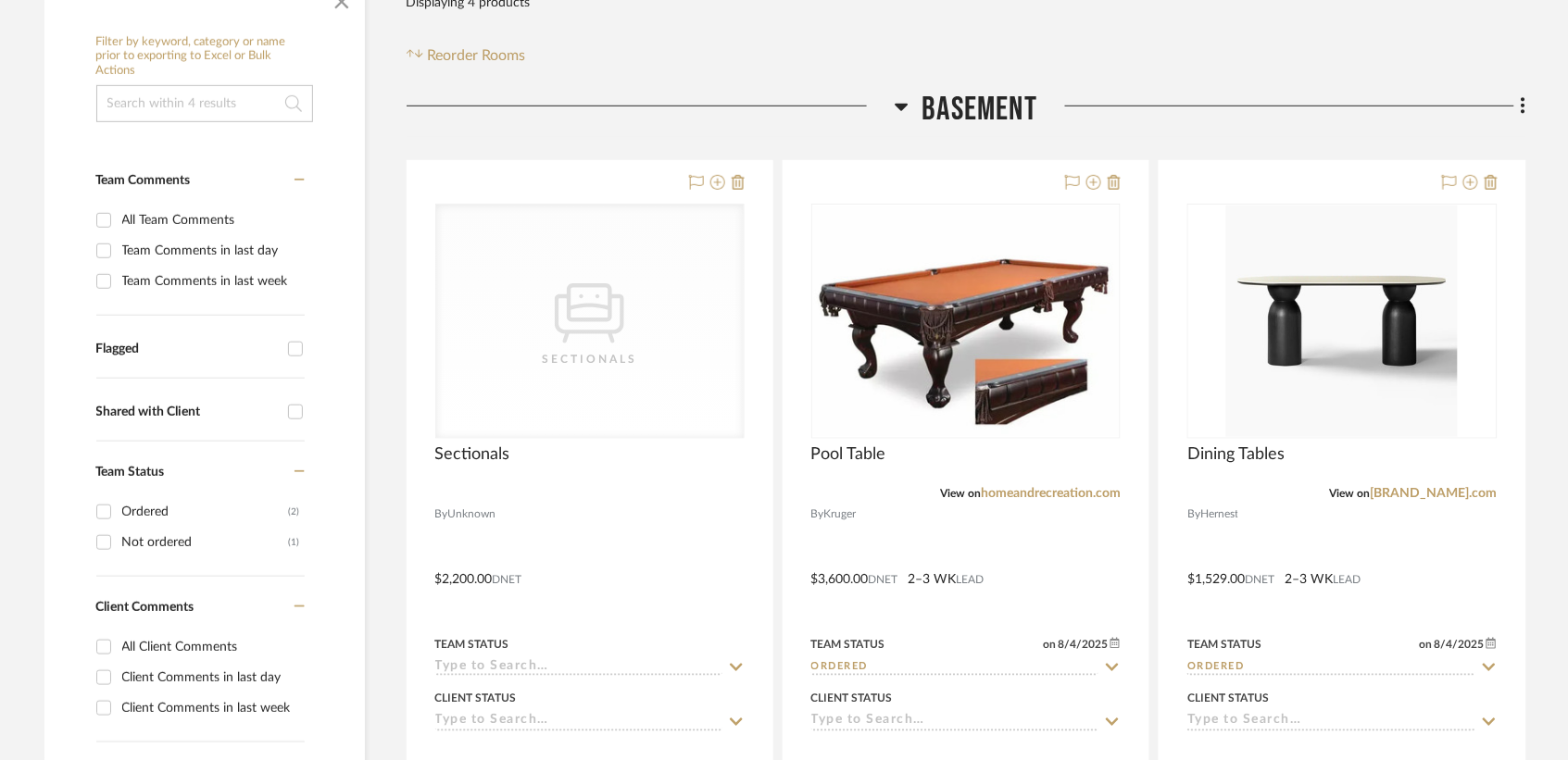 scroll, scrollTop: 403, scrollLeft: 0, axis: vertical 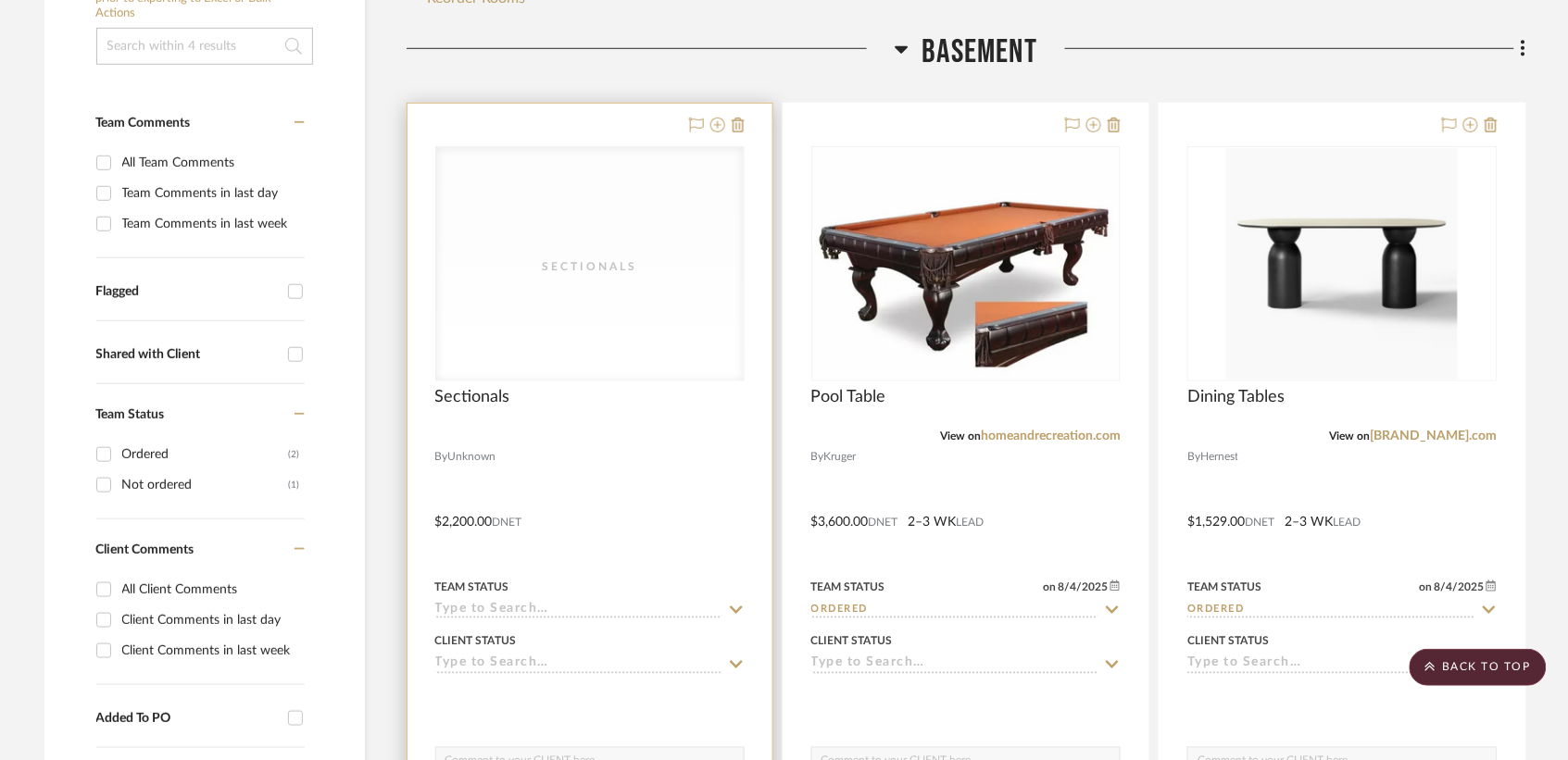 click on "Sectionals" at bounding box center [590, 264] 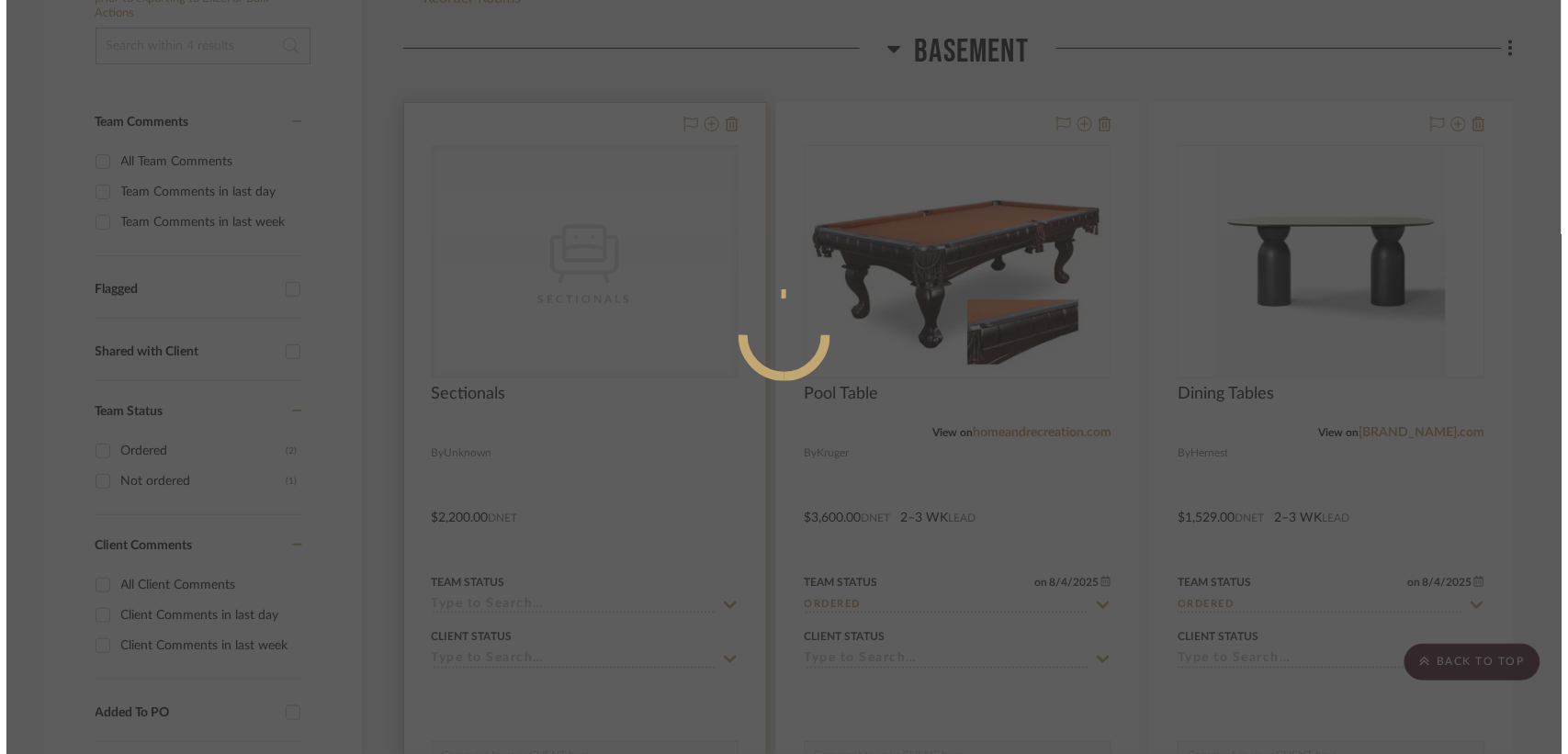 scroll, scrollTop: 0, scrollLeft: 0, axis: both 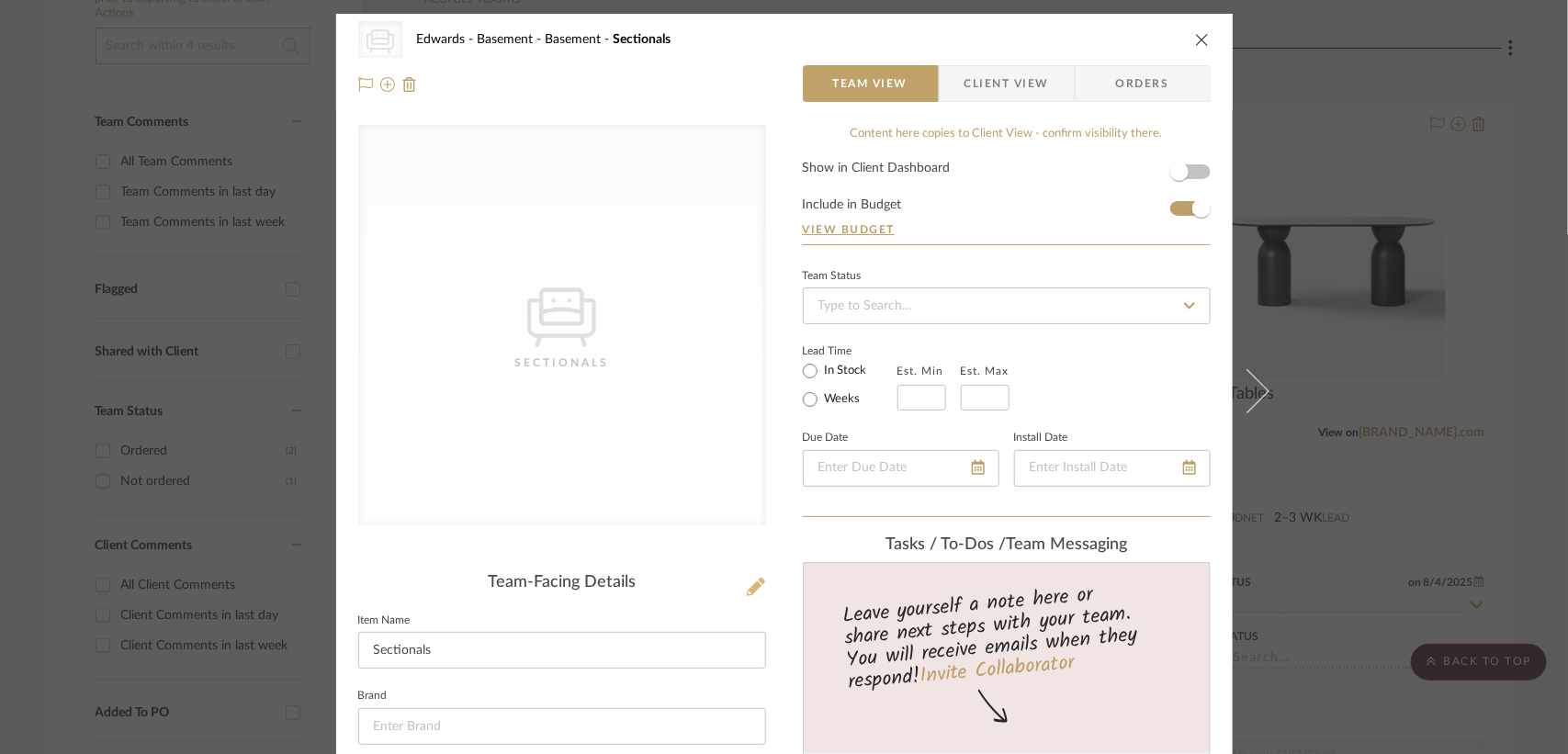 click 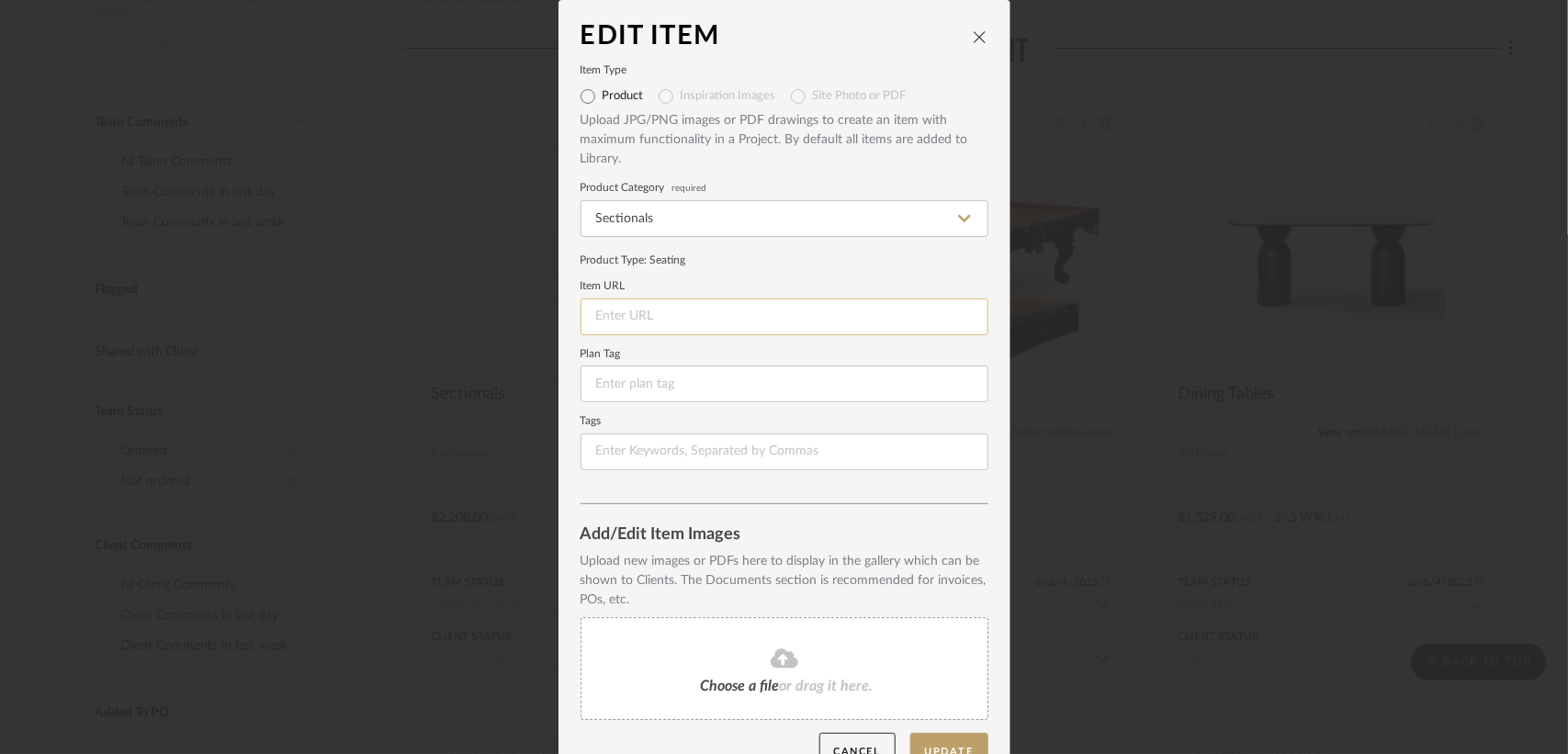 click at bounding box center (784, 317) 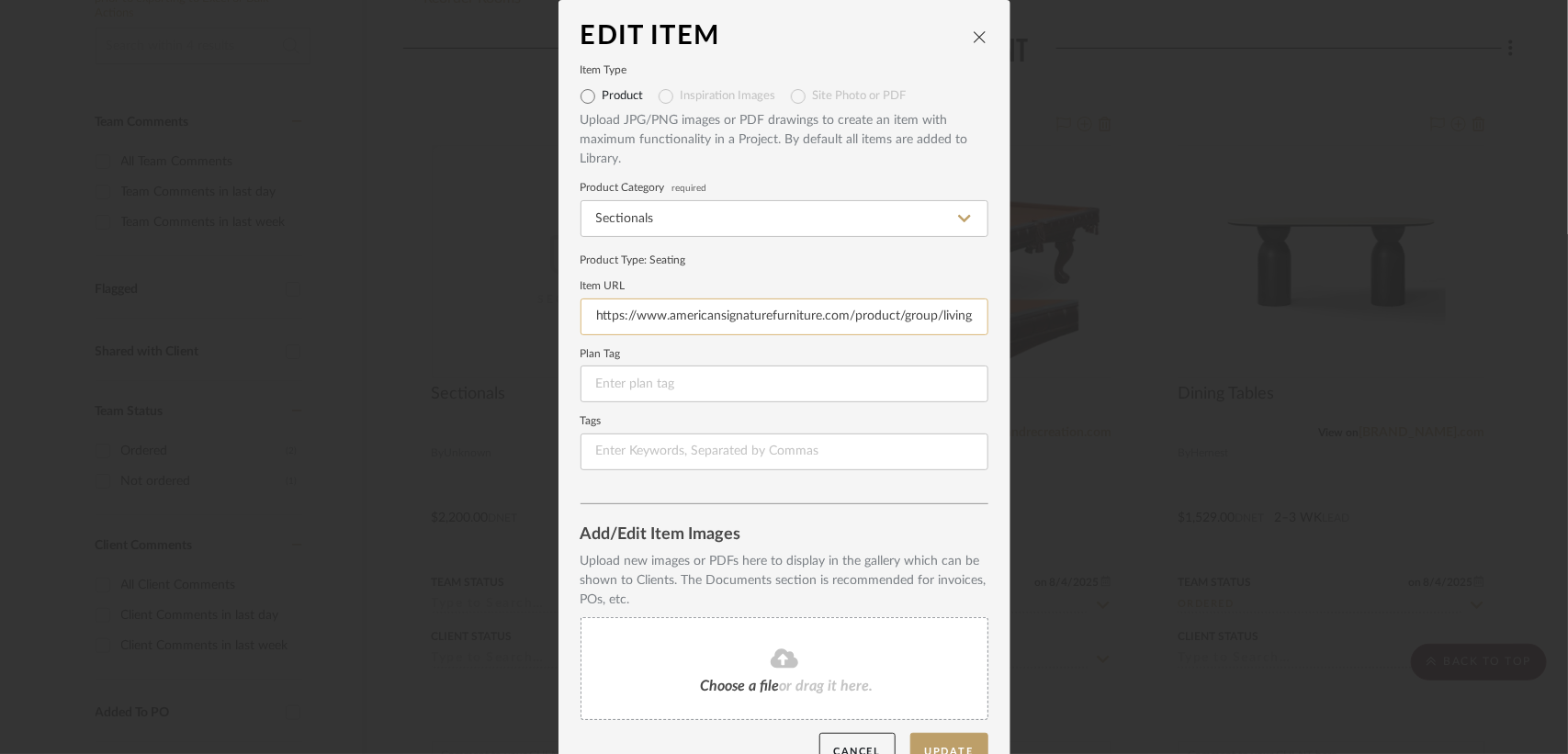 scroll, scrollTop: 0, scrollLeft: 444, axis: horizontal 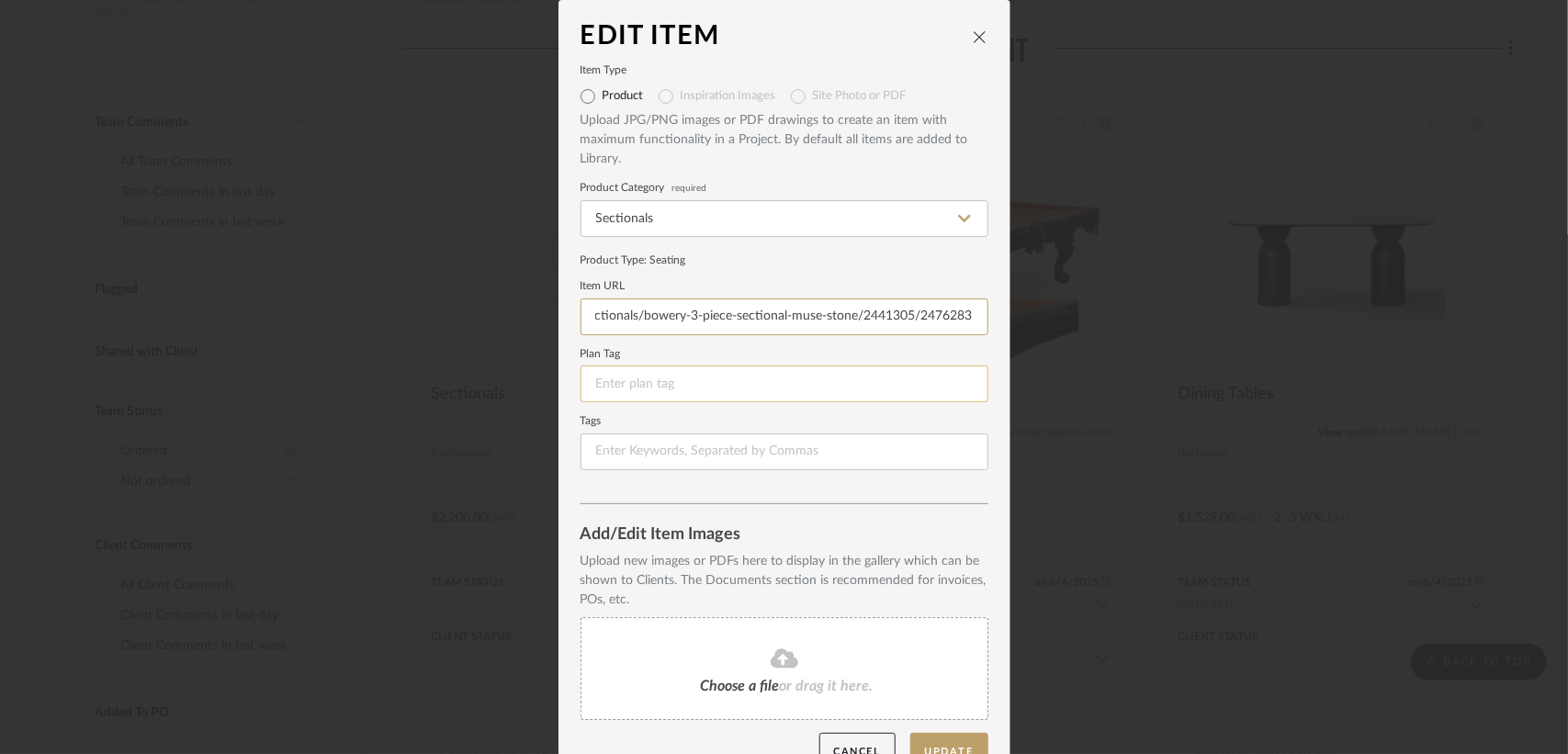 type on "https://www.americansignaturefurniture.com/product/group/living/seating/sectionals/bowery-3-piece-sectional-muse-stone/2441305/2476283" 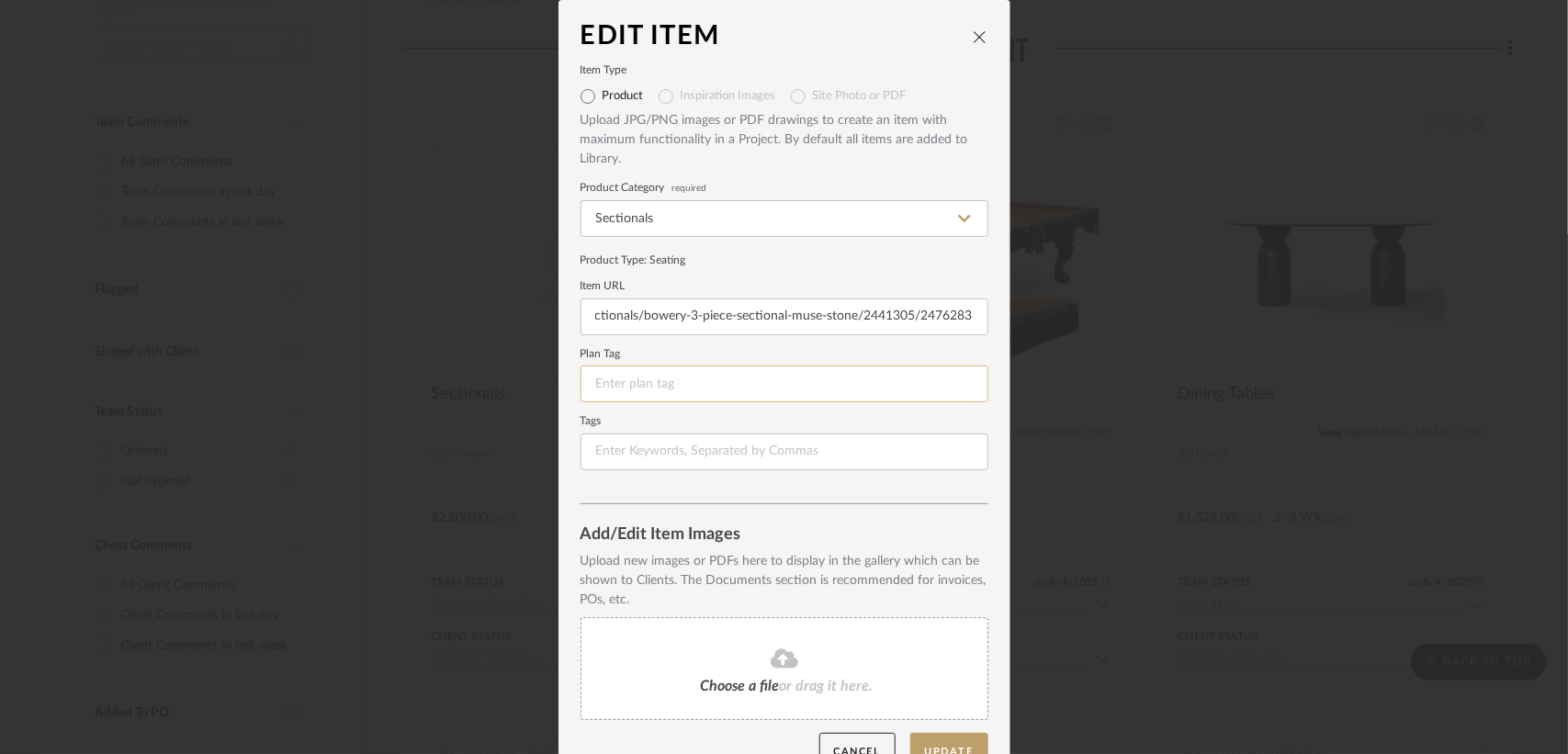 scroll, scrollTop: 0, scrollLeft: 0, axis: both 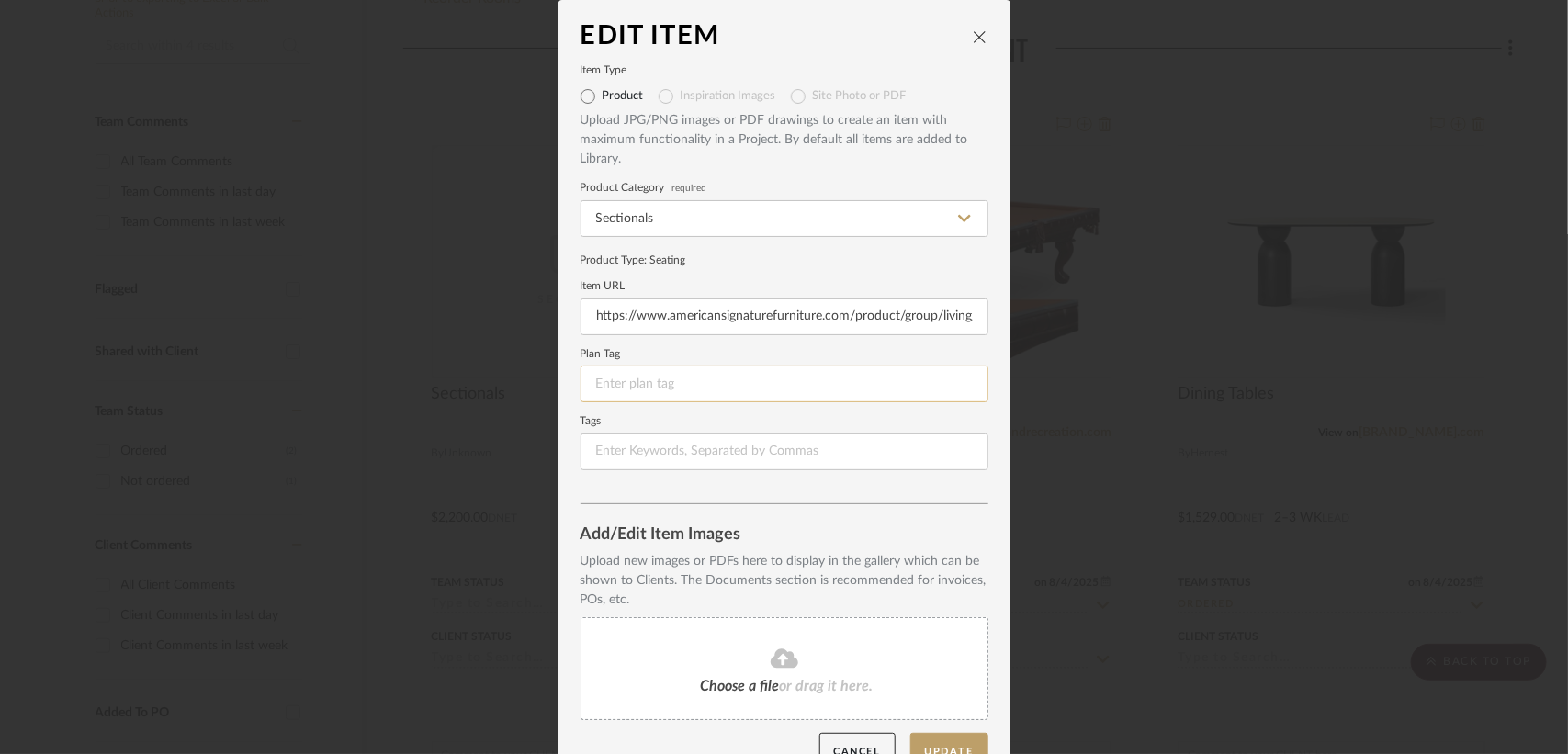 click at bounding box center (784, 384) 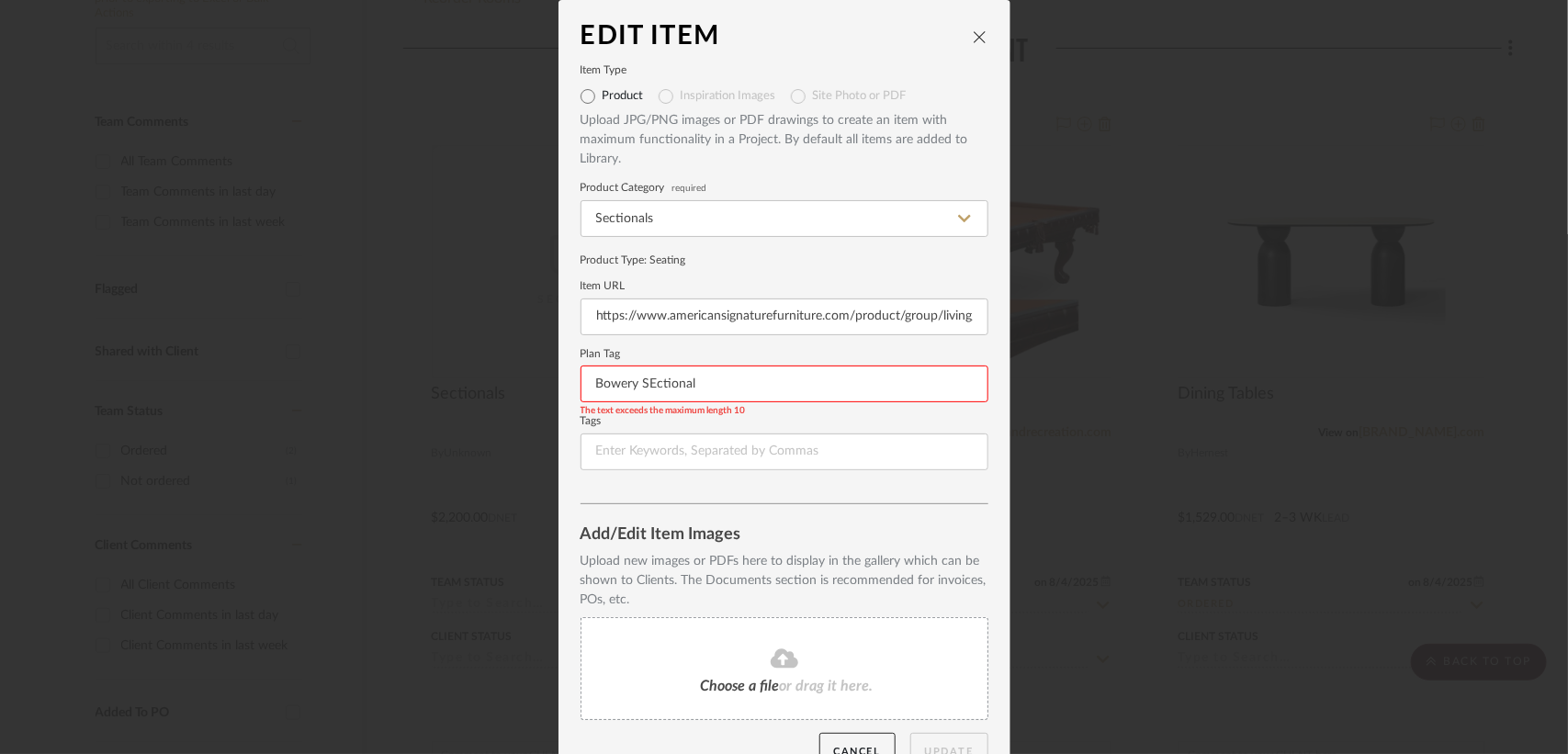 click on "Bowery SEctional" at bounding box center (784, 384) 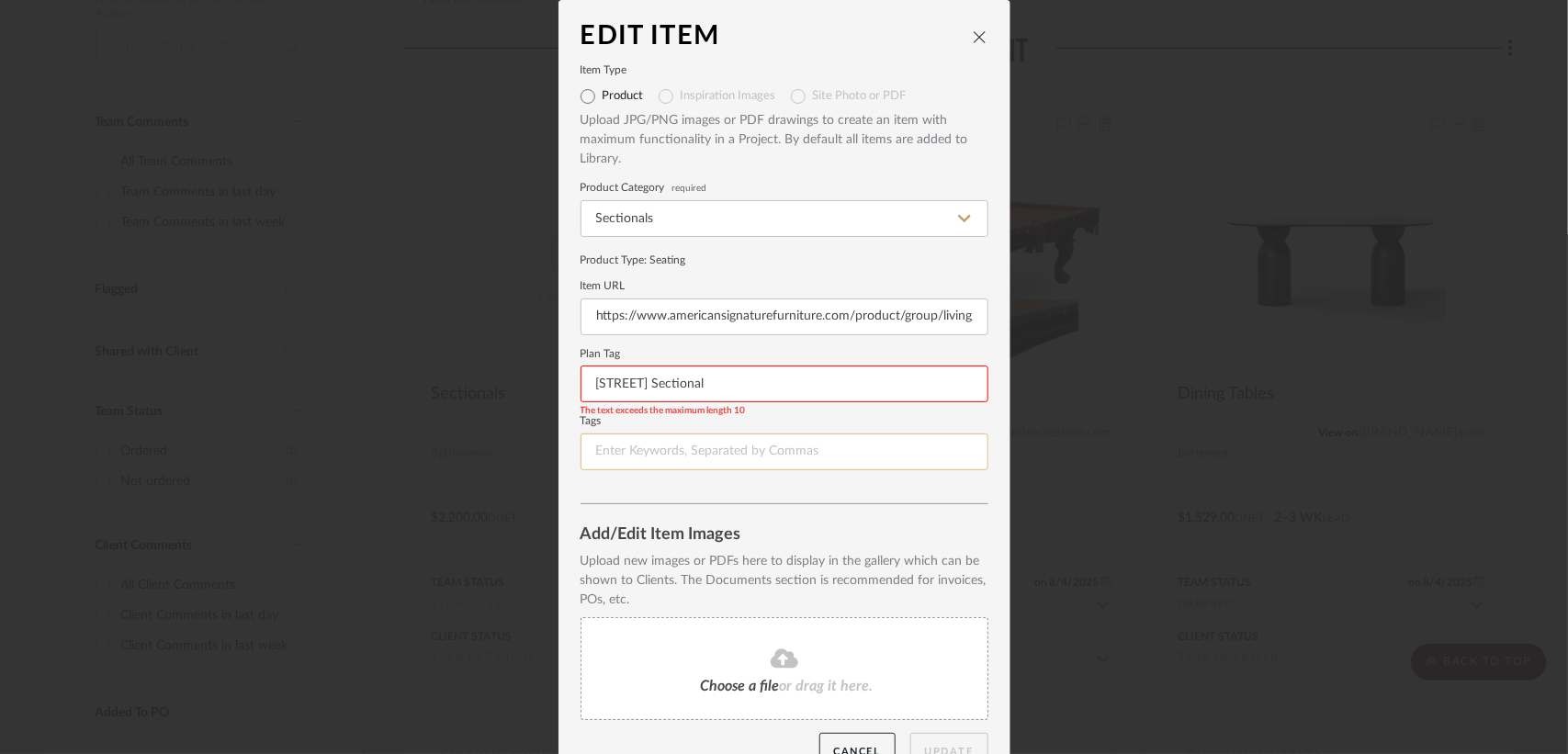 click at bounding box center [784, 452] 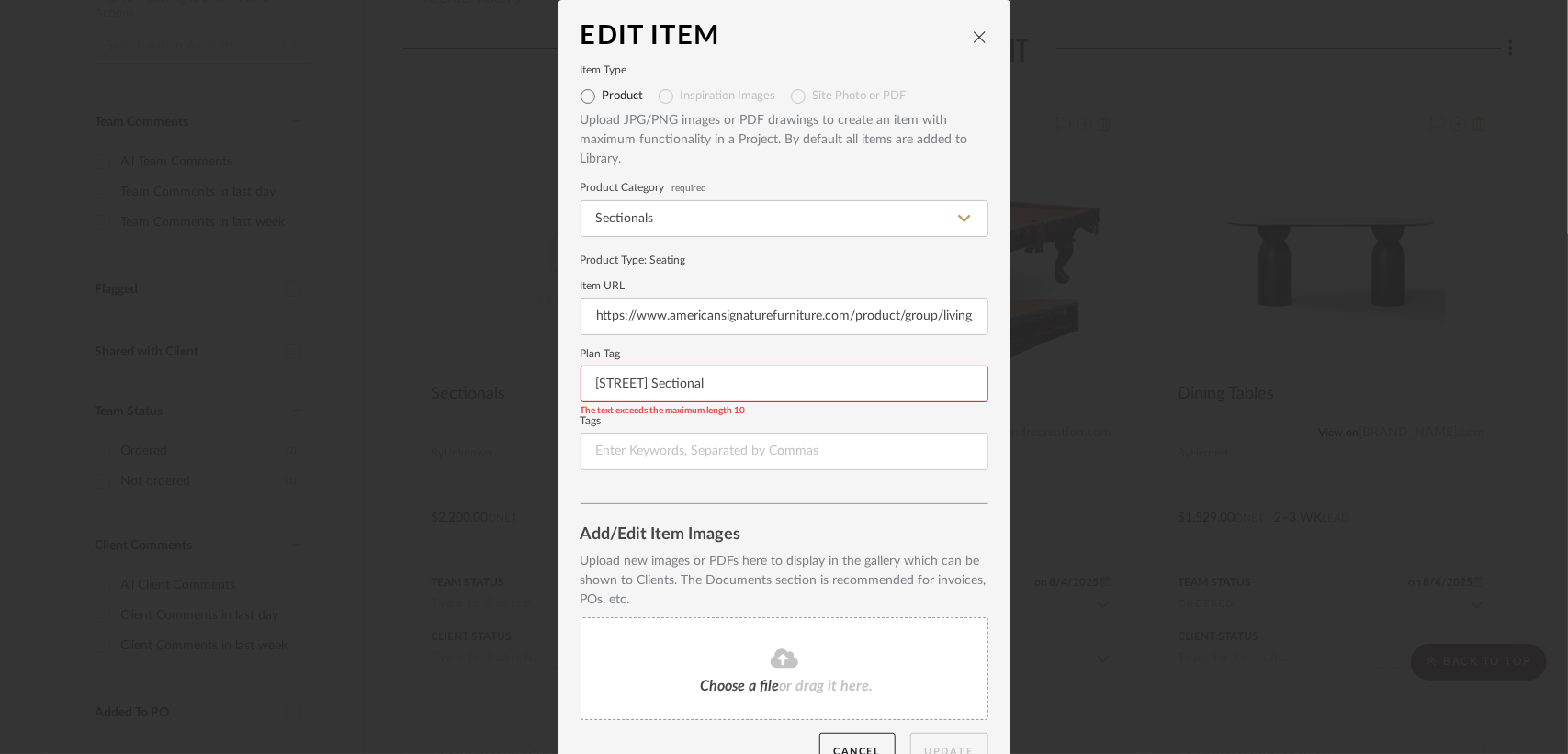 click on "[STREET] Sectional" at bounding box center [784, 384] 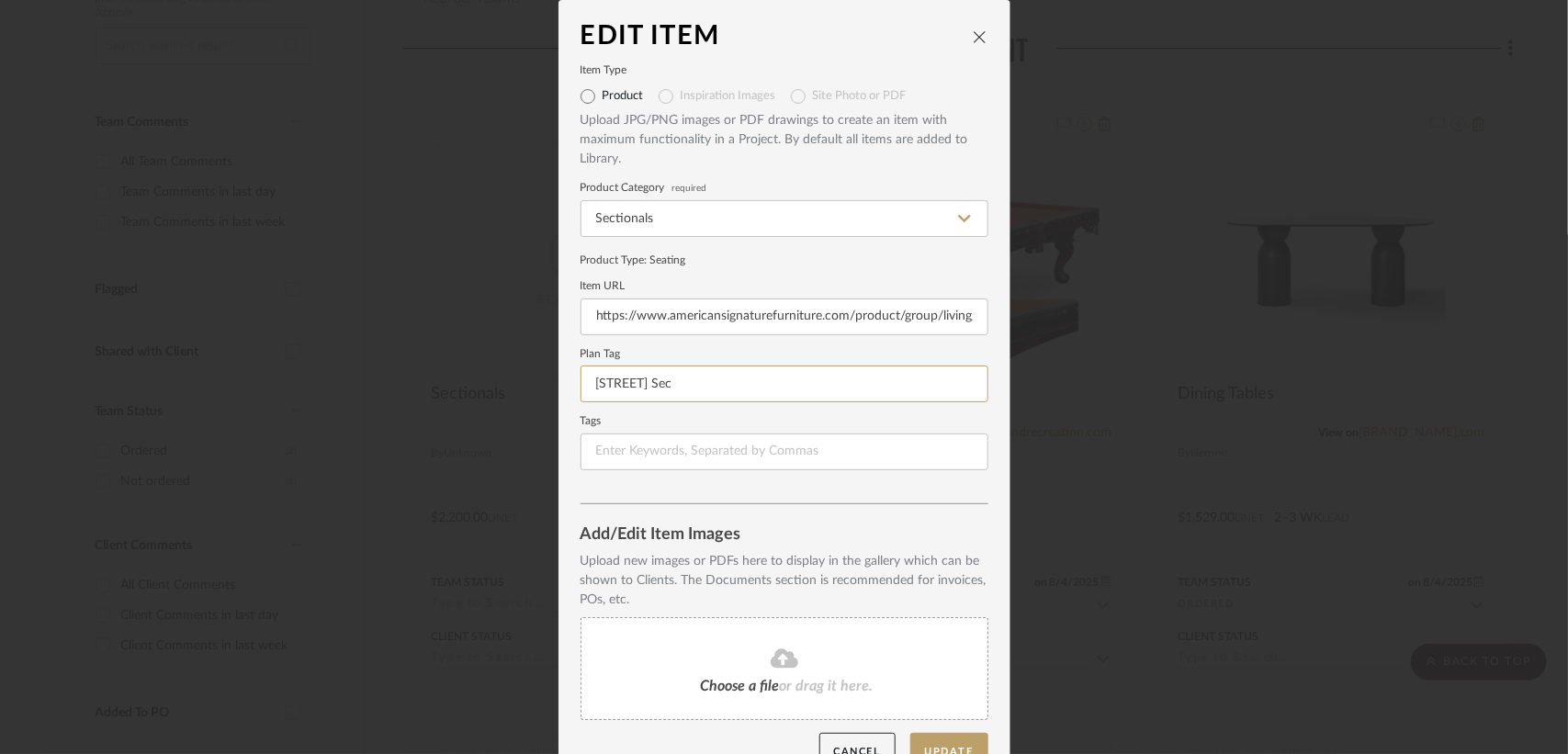 scroll, scrollTop: 38, scrollLeft: 0, axis: vertical 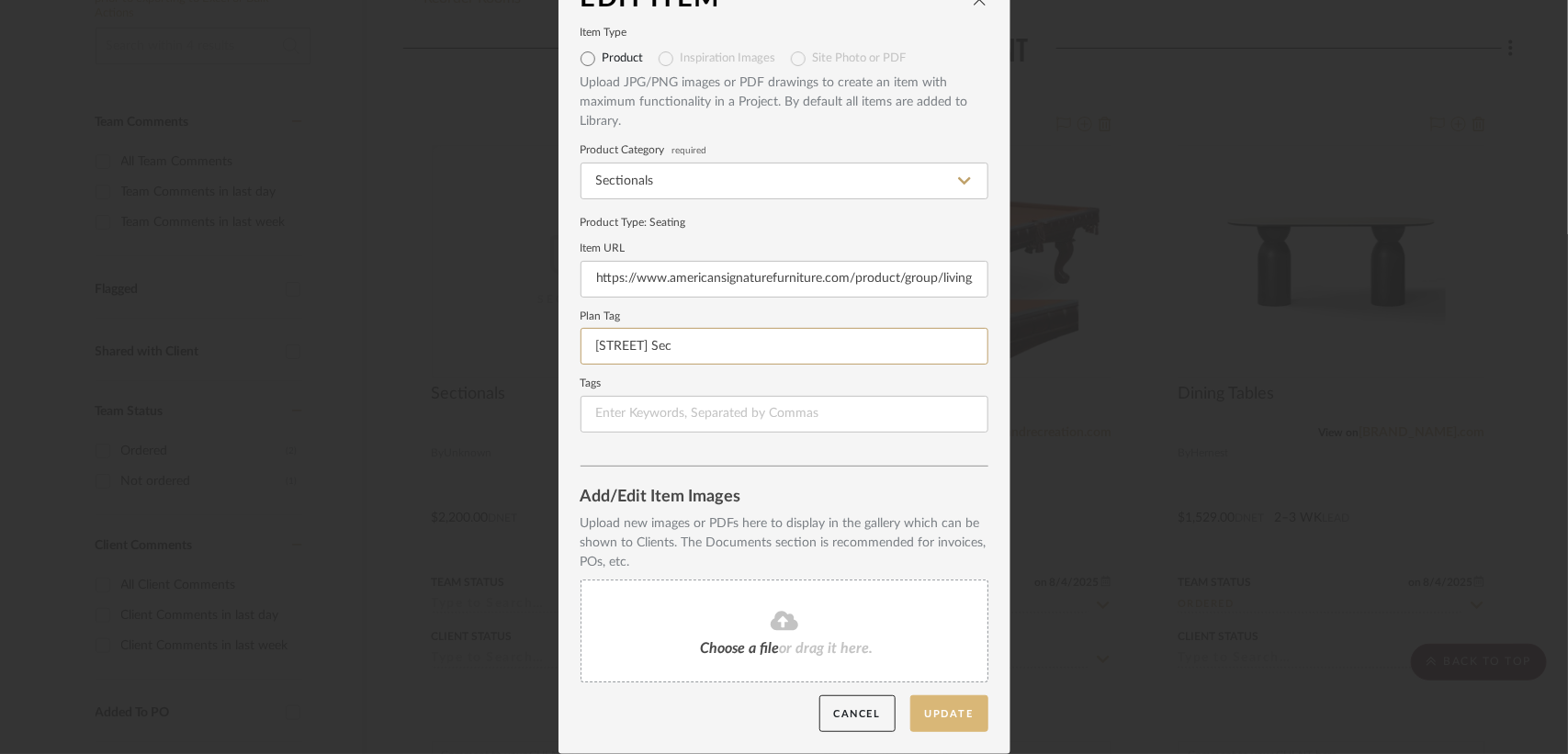 type on "[STREET] Sec" 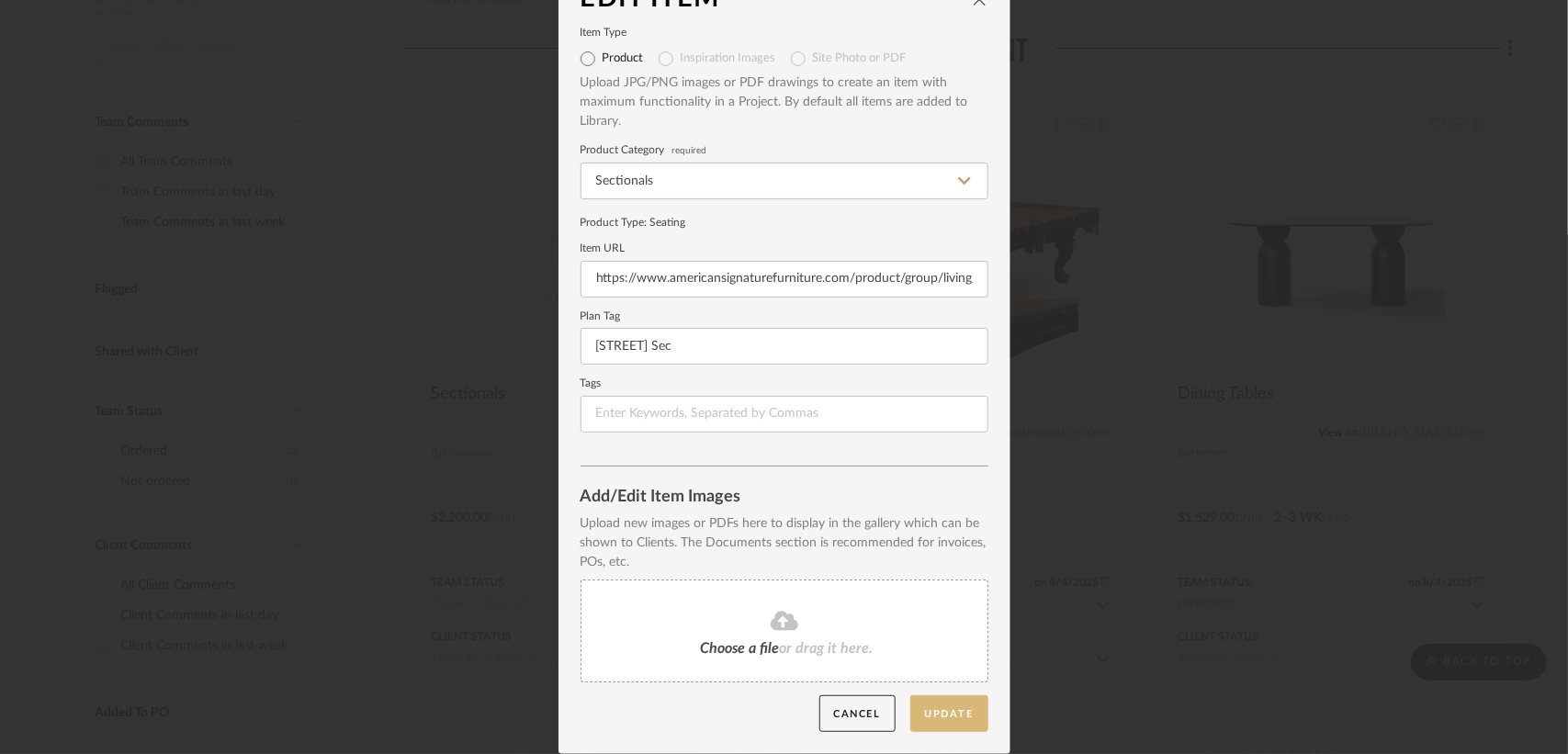 click on "Update" at bounding box center (949, 714) 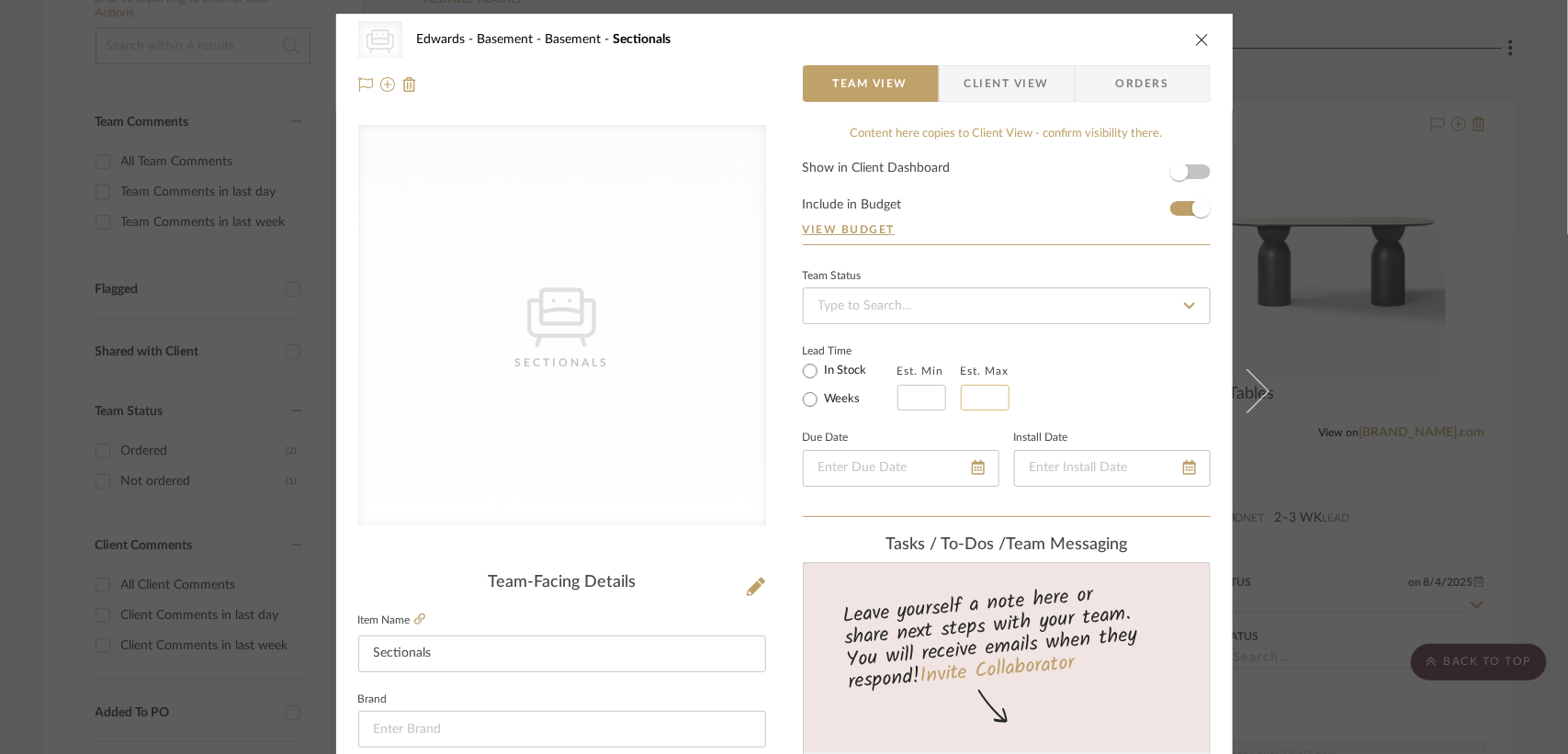 click 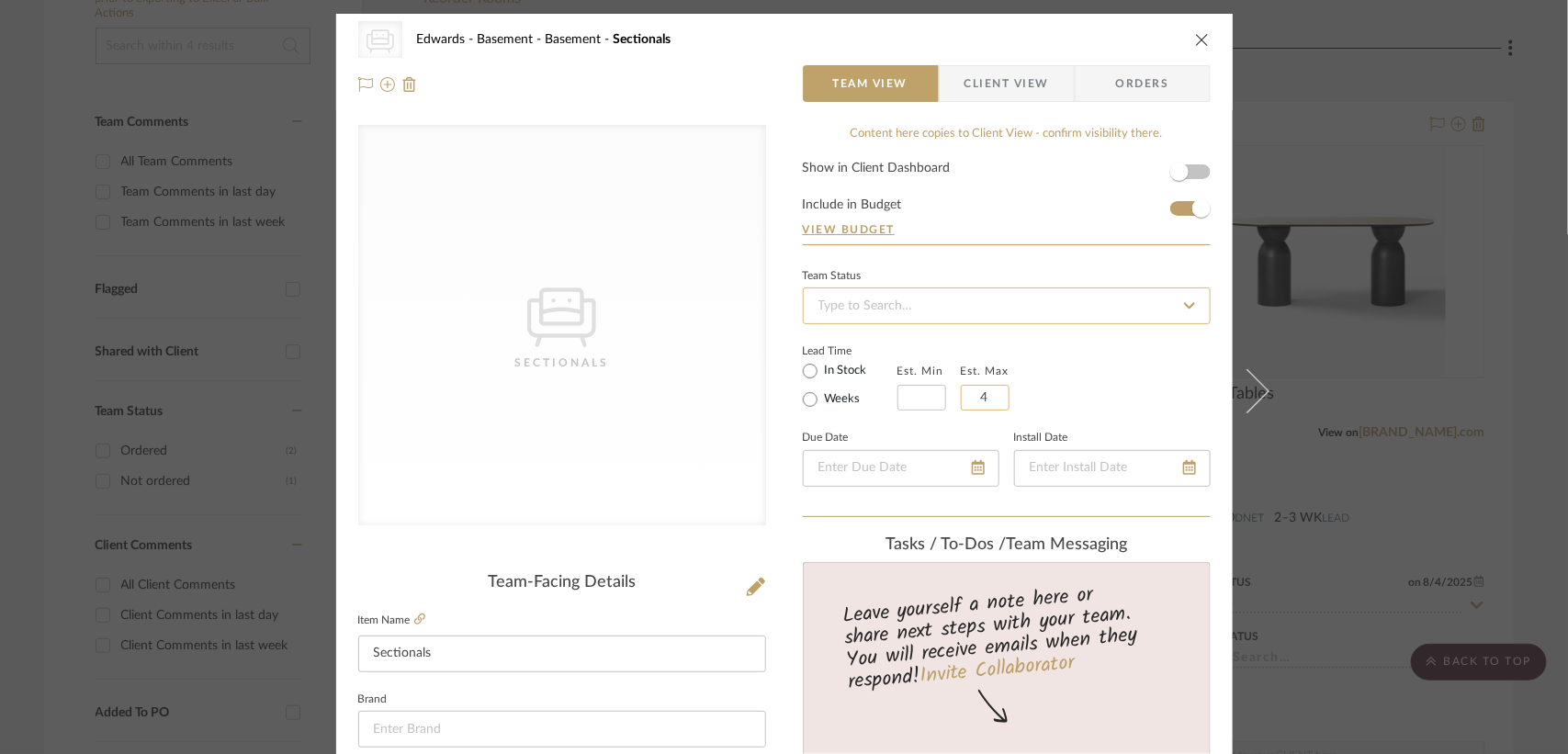 type on "4" 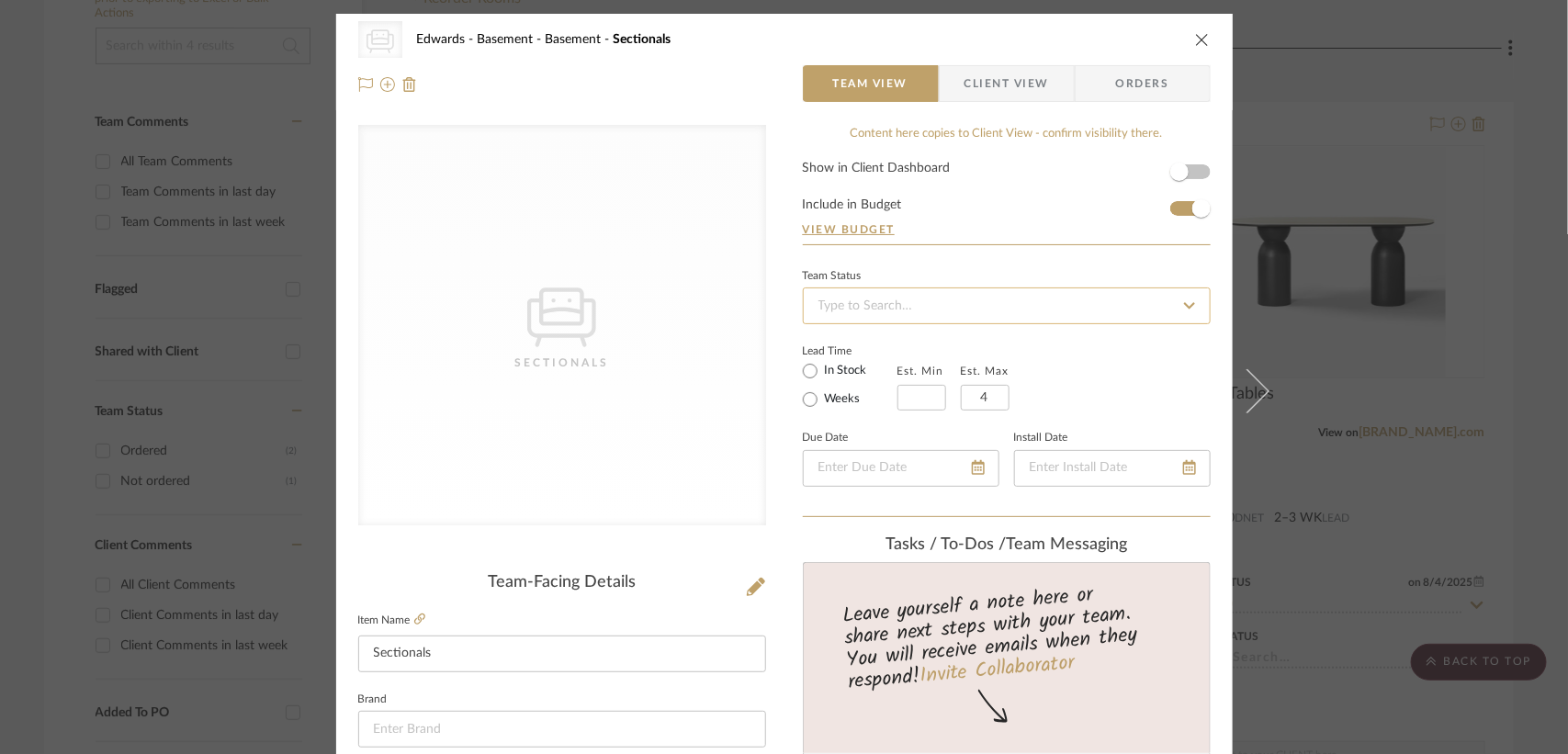 click 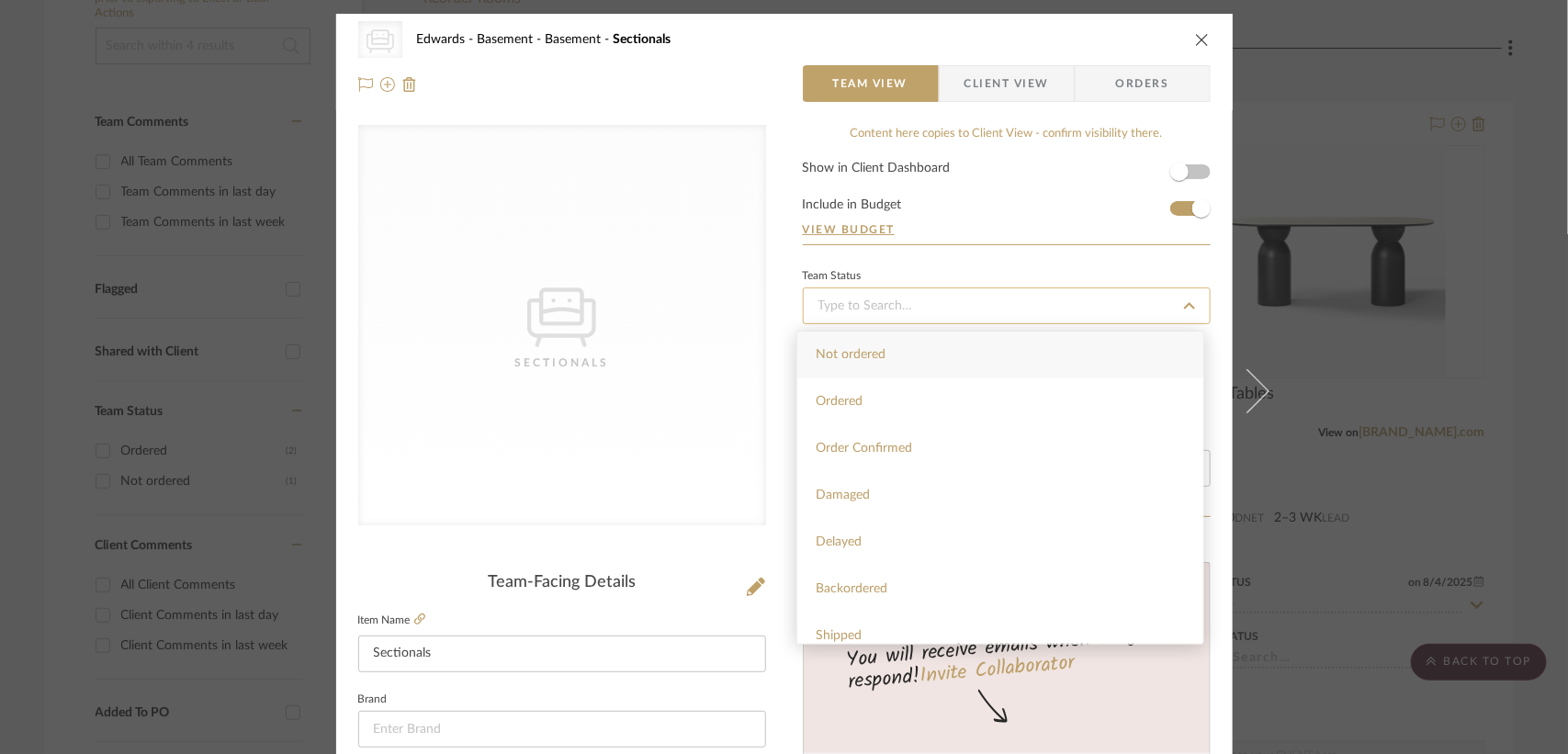 type 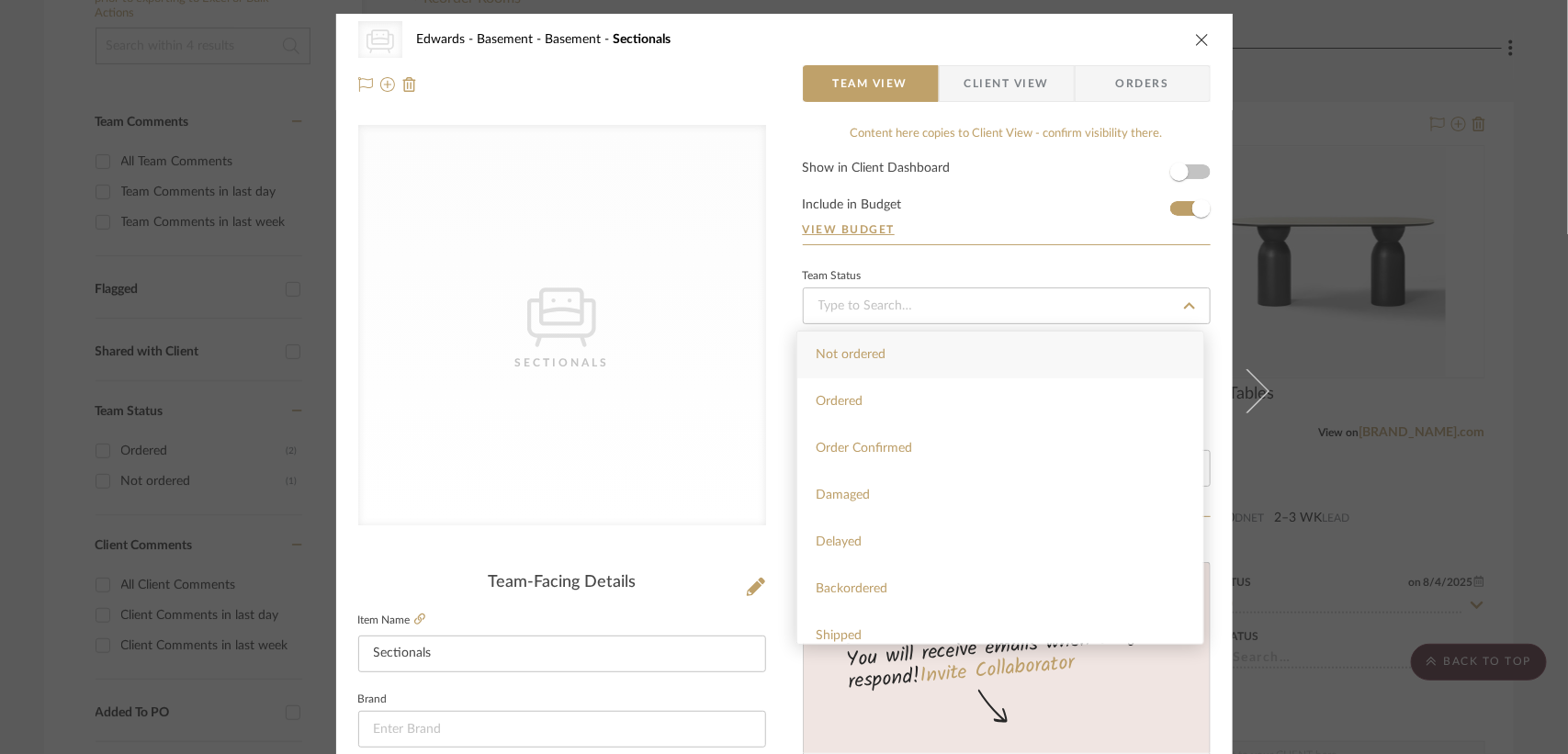 click on "Not ordered" at bounding box center (1000, 354) 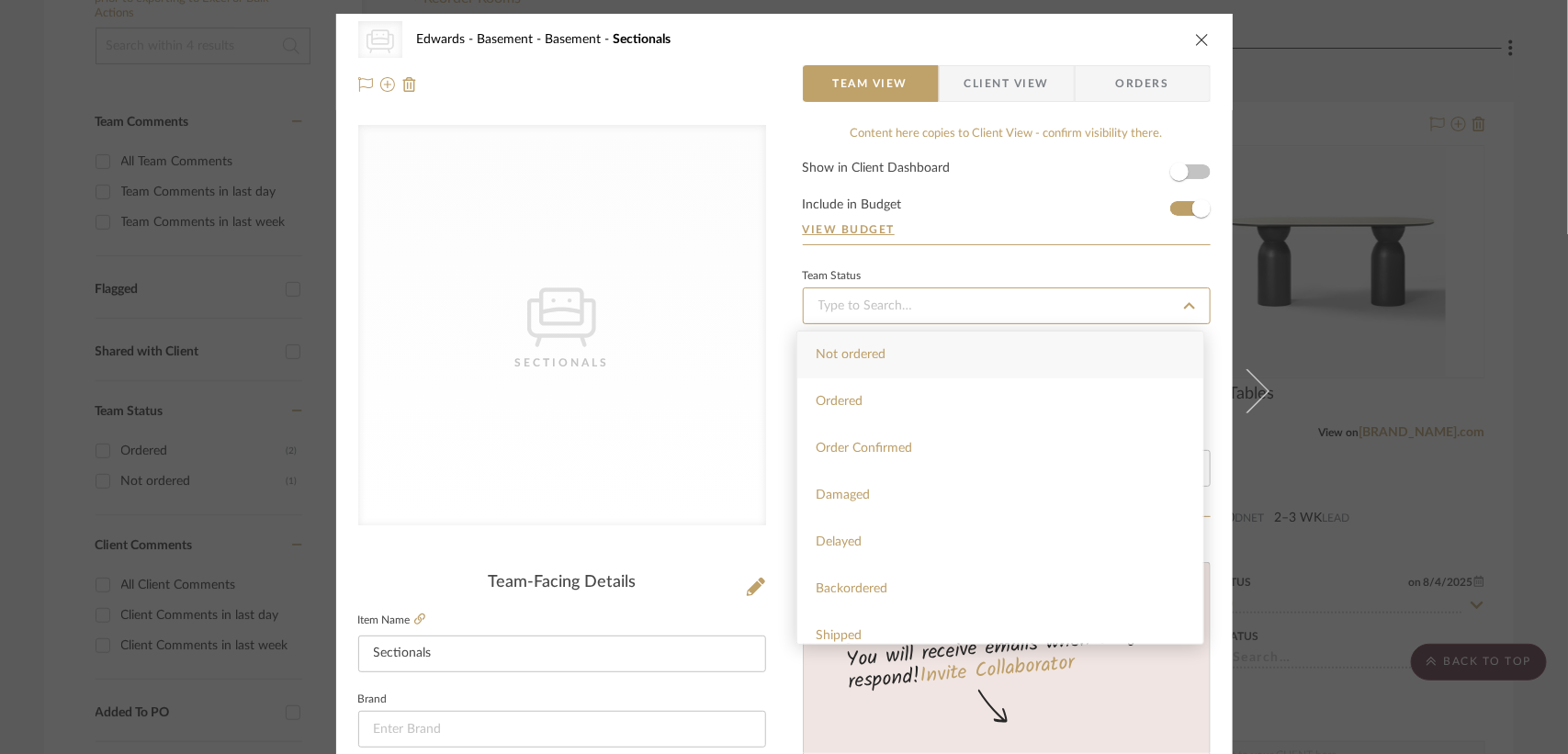 type on "8/4/2025" 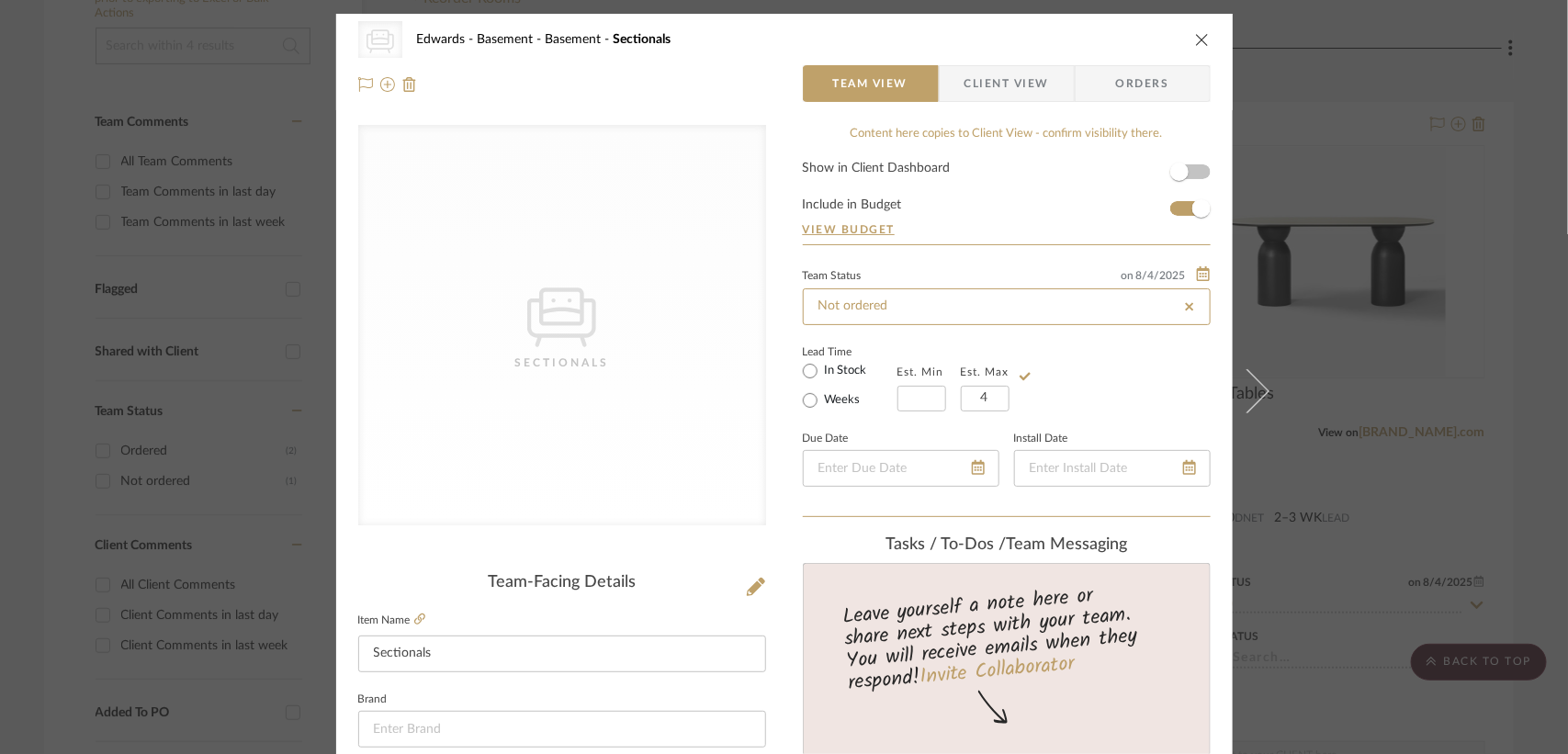 type on "8/4/2025" 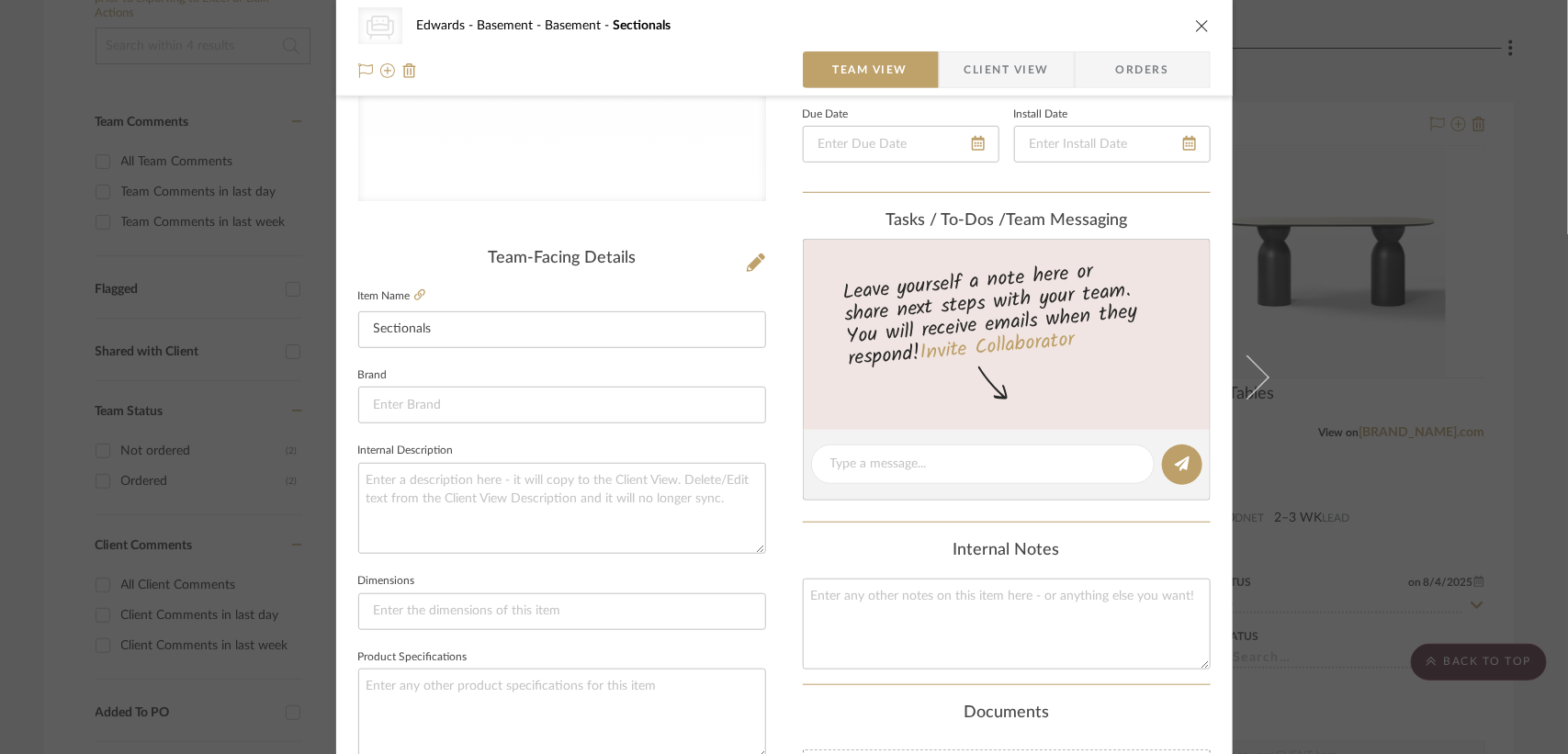 scroll, scrollTop: 387, scrollLeft: 0, axis: vertical 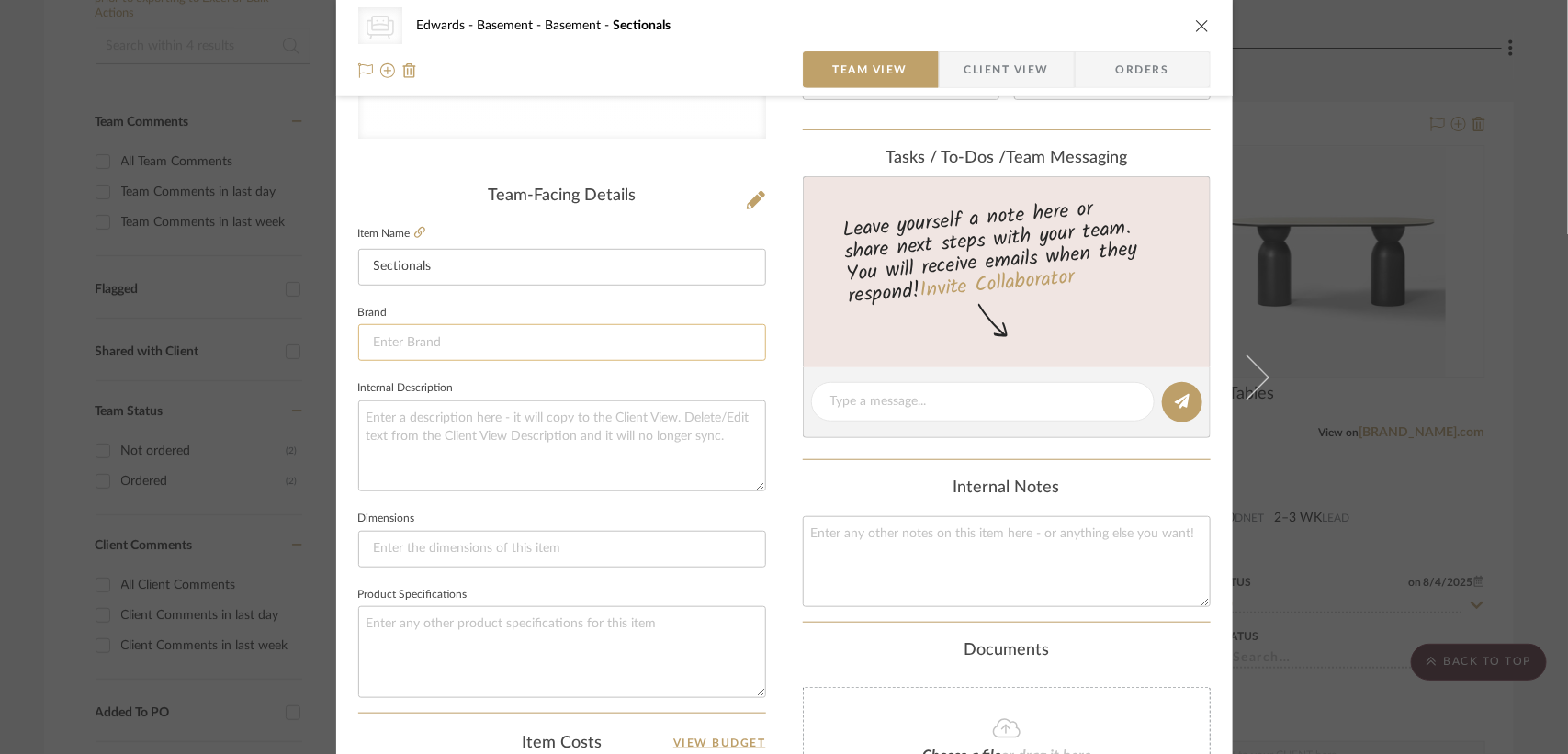 click 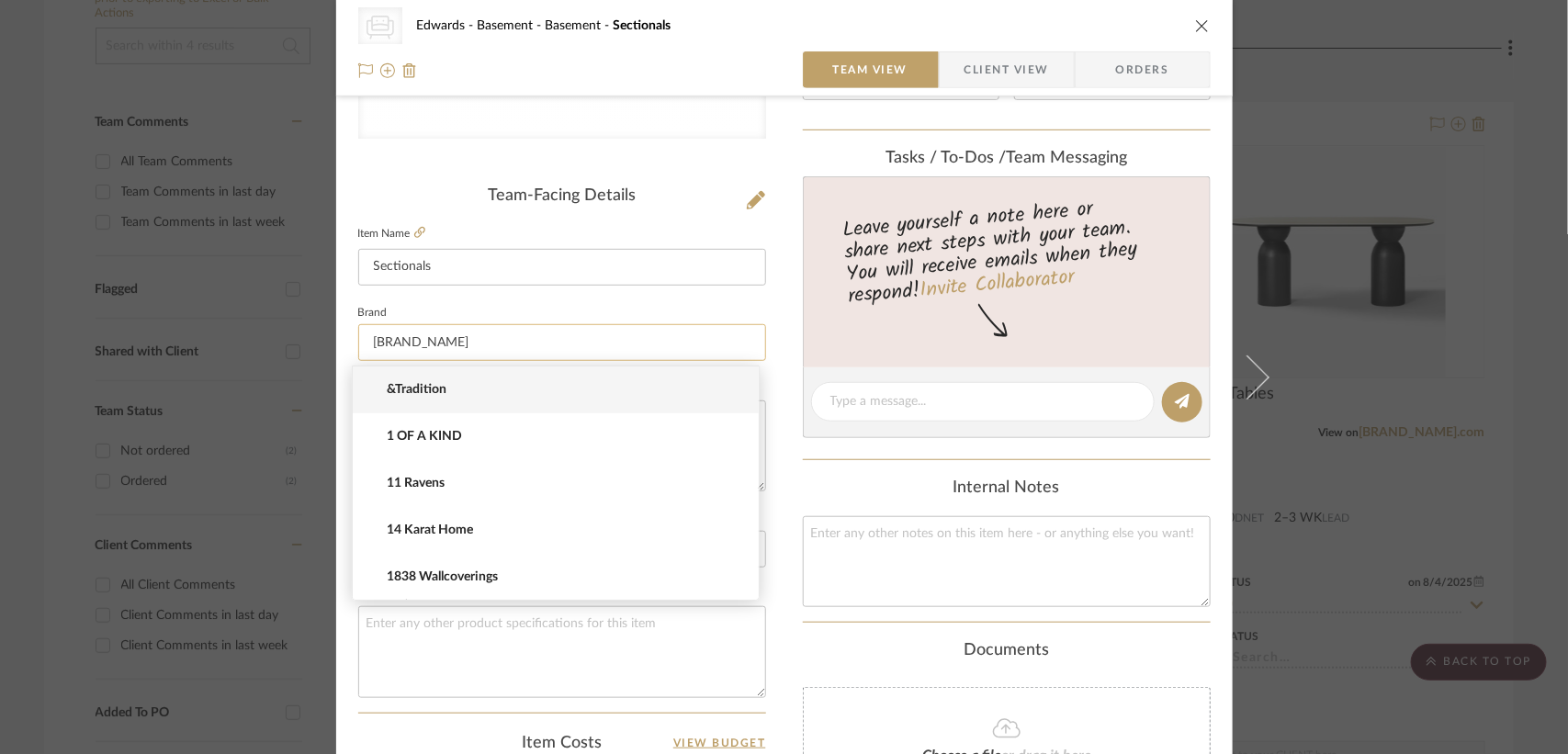 click on "[BRAND_NAME]" 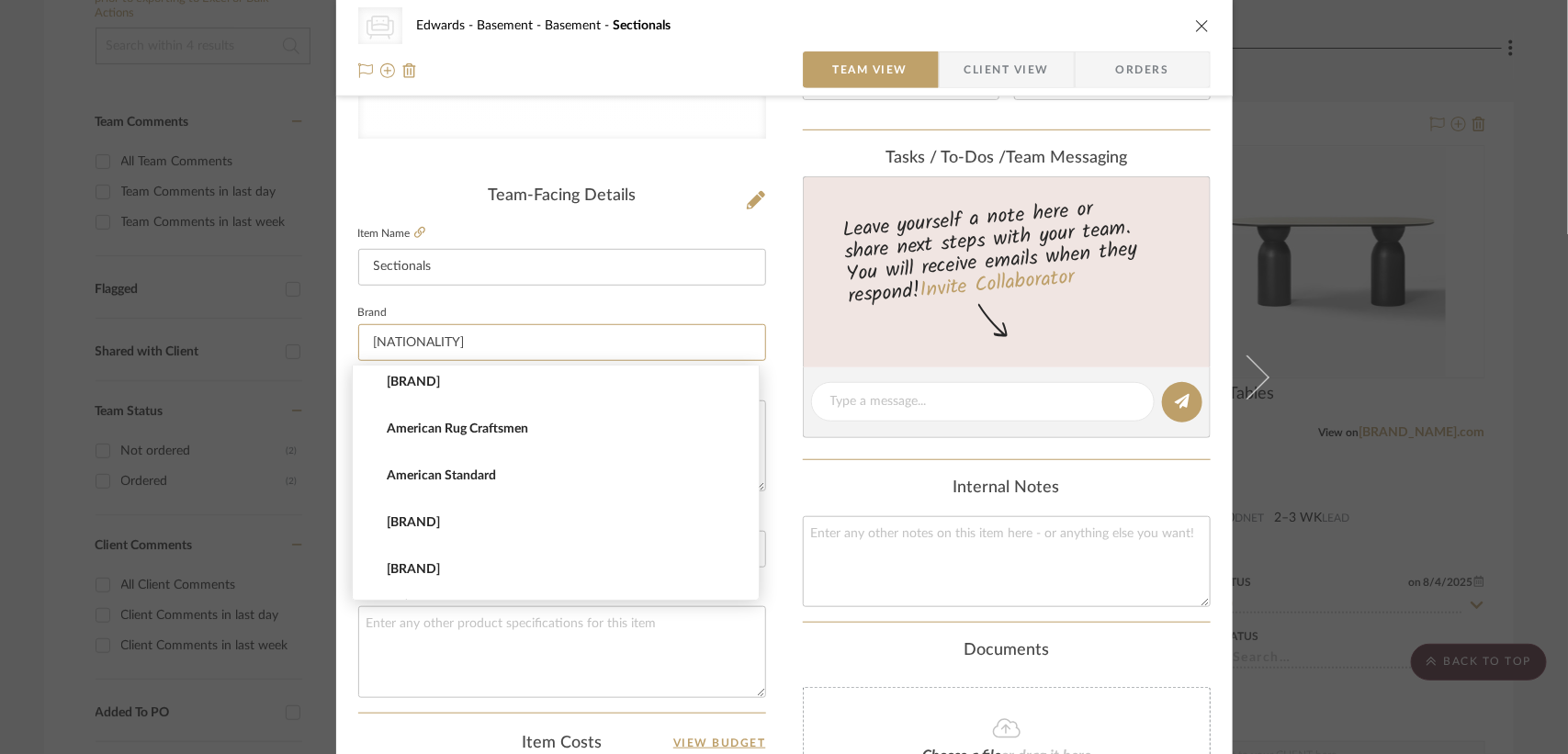 scroll, scrollTop: 516, scrollLeft: 0, axis: vertical 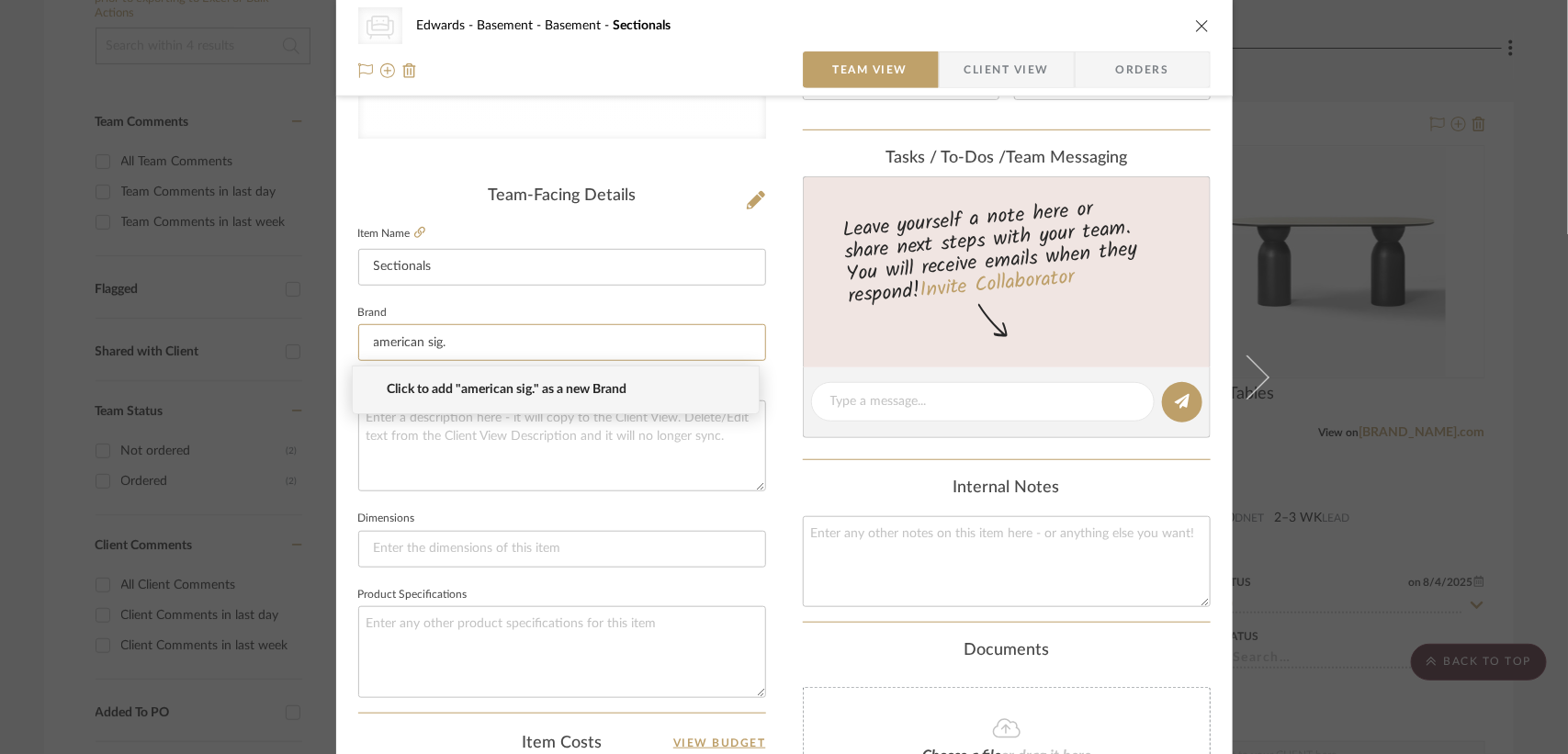 type on "american sig." 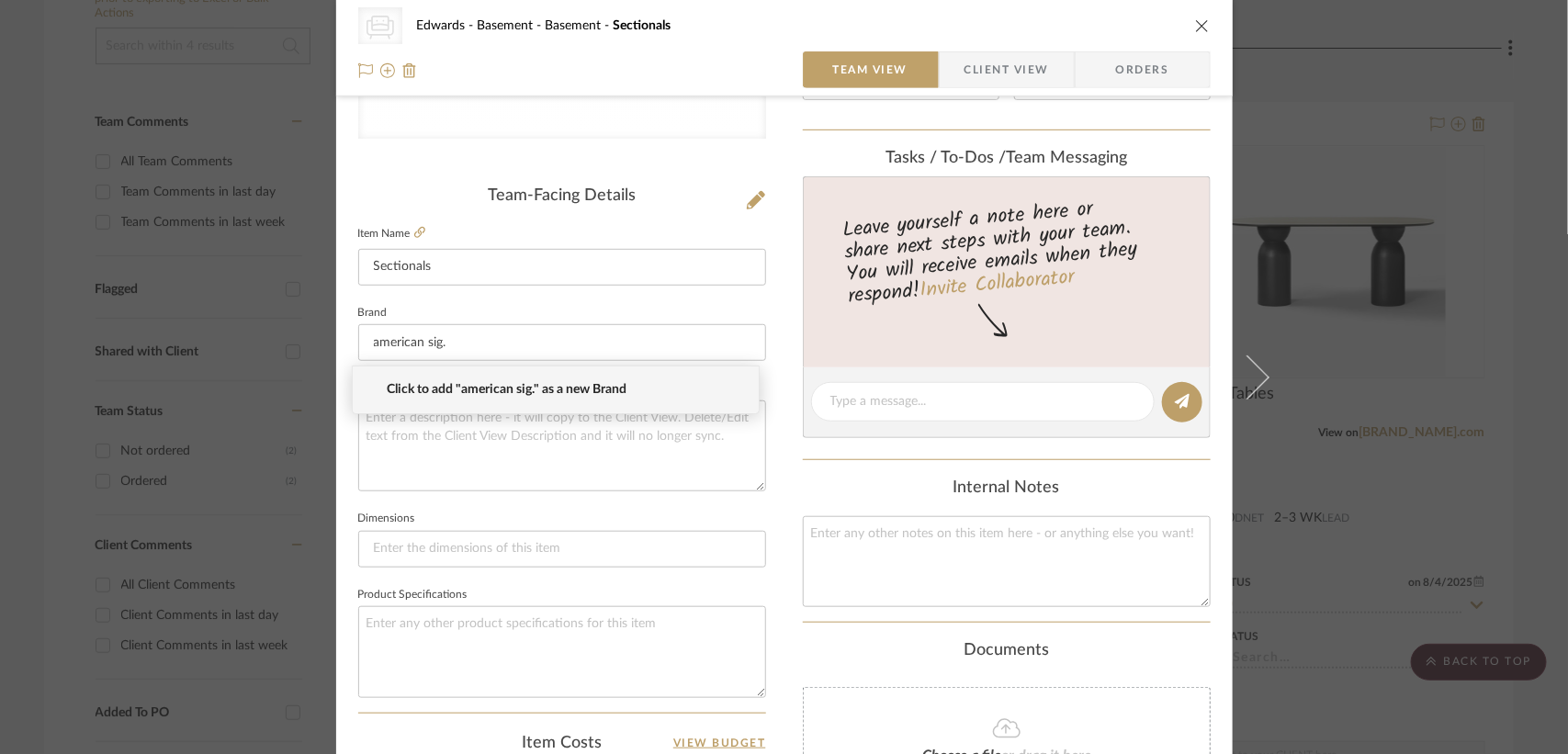 click on "Click to add "american sig." as a new Brand" at bounding box center [556, 389] 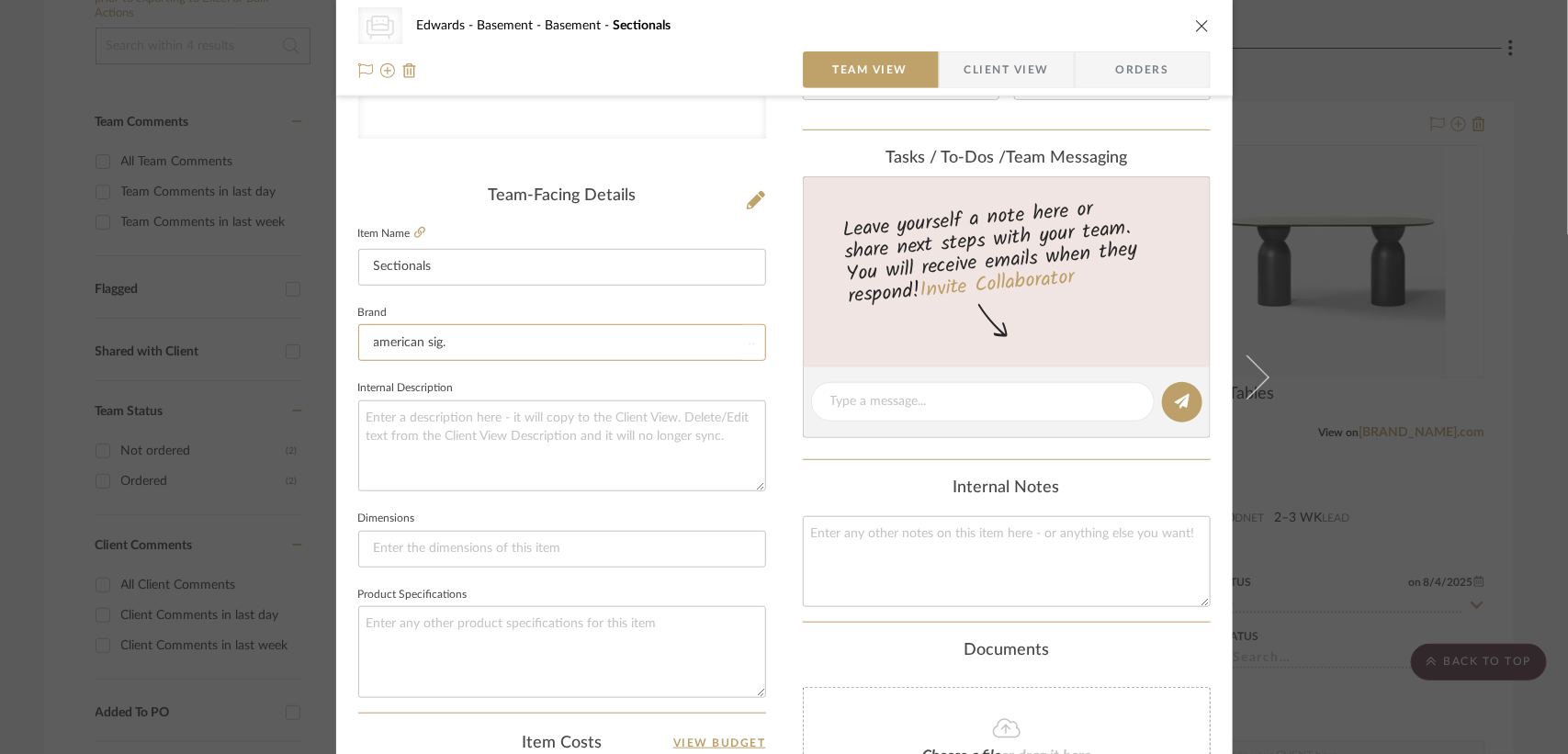 type 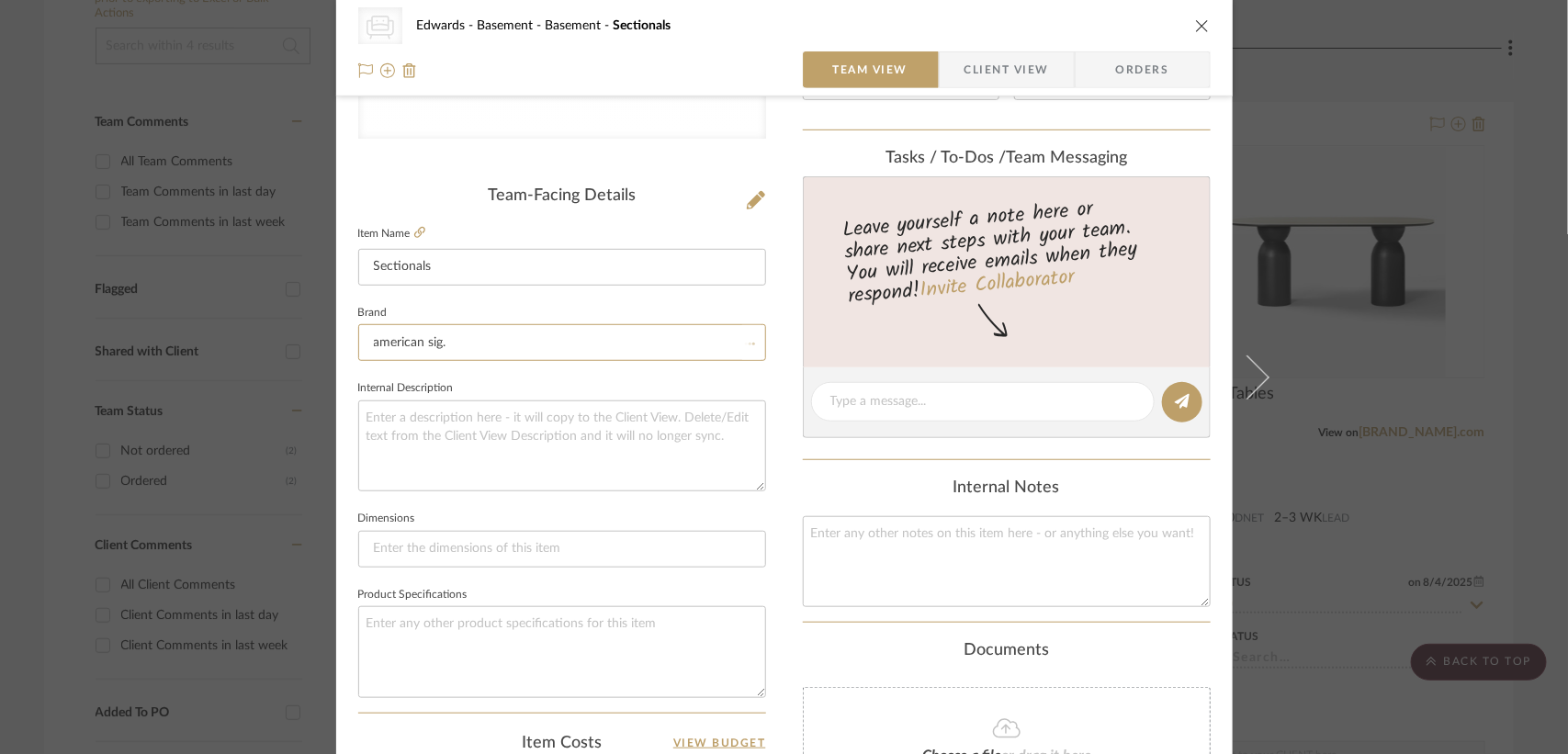 type 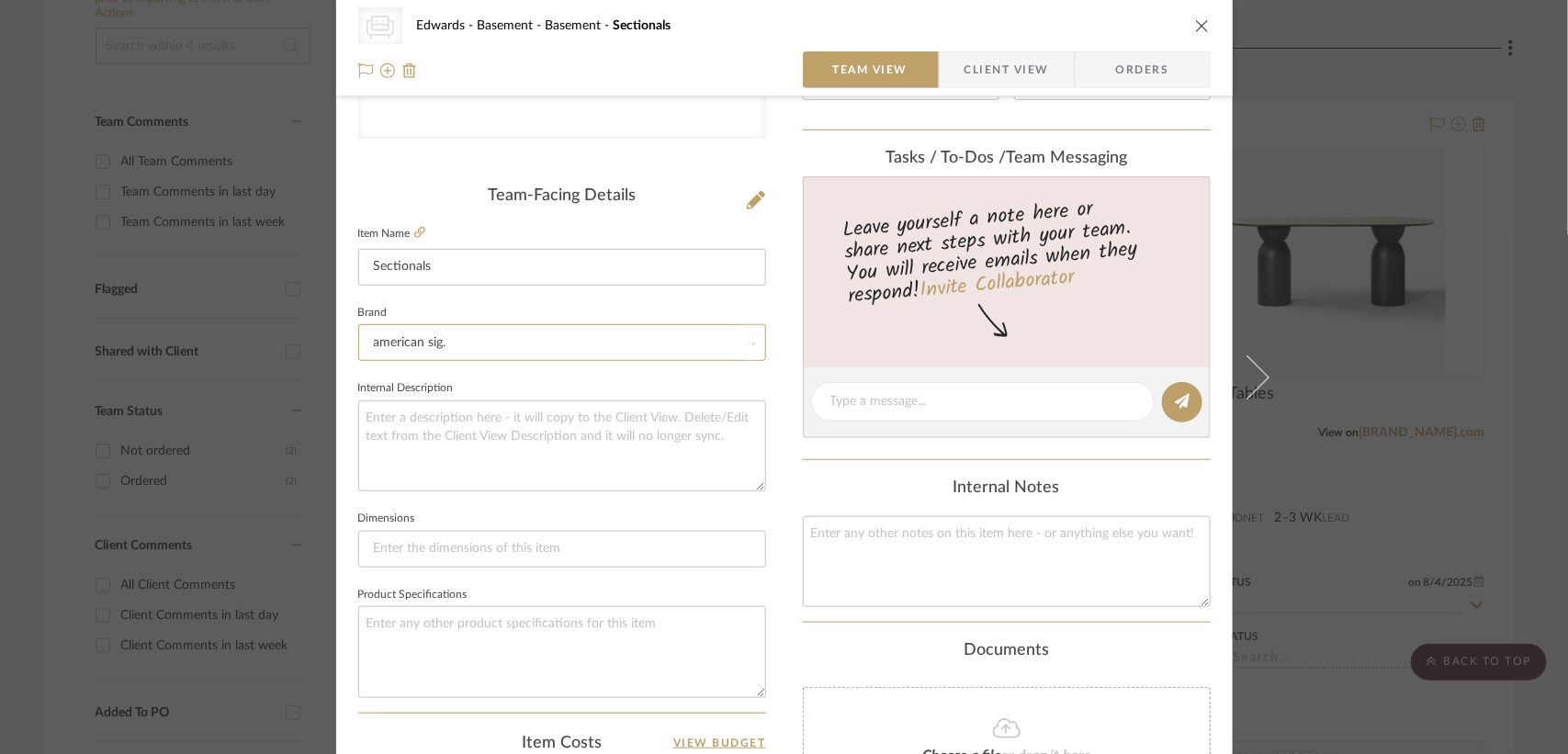 type 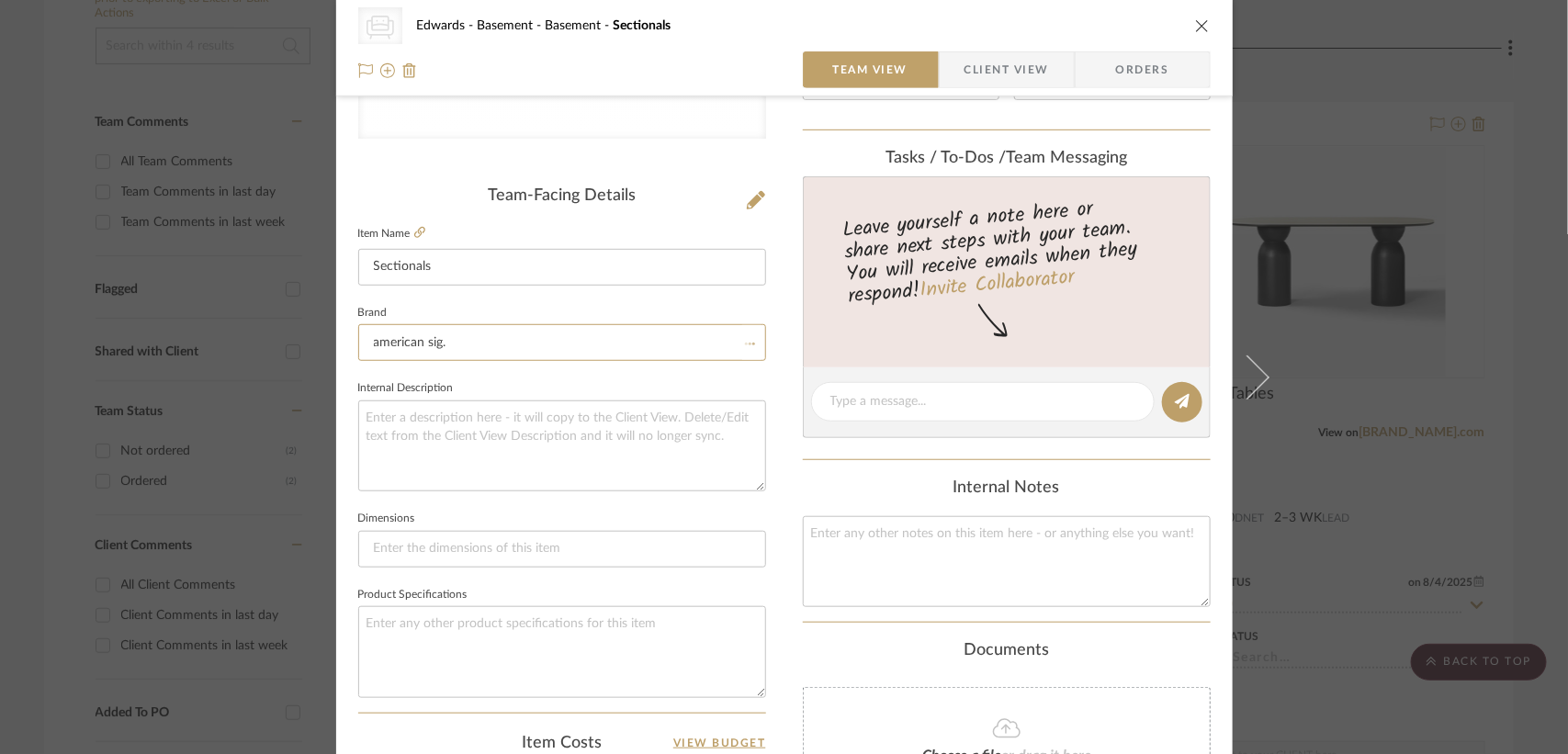 type 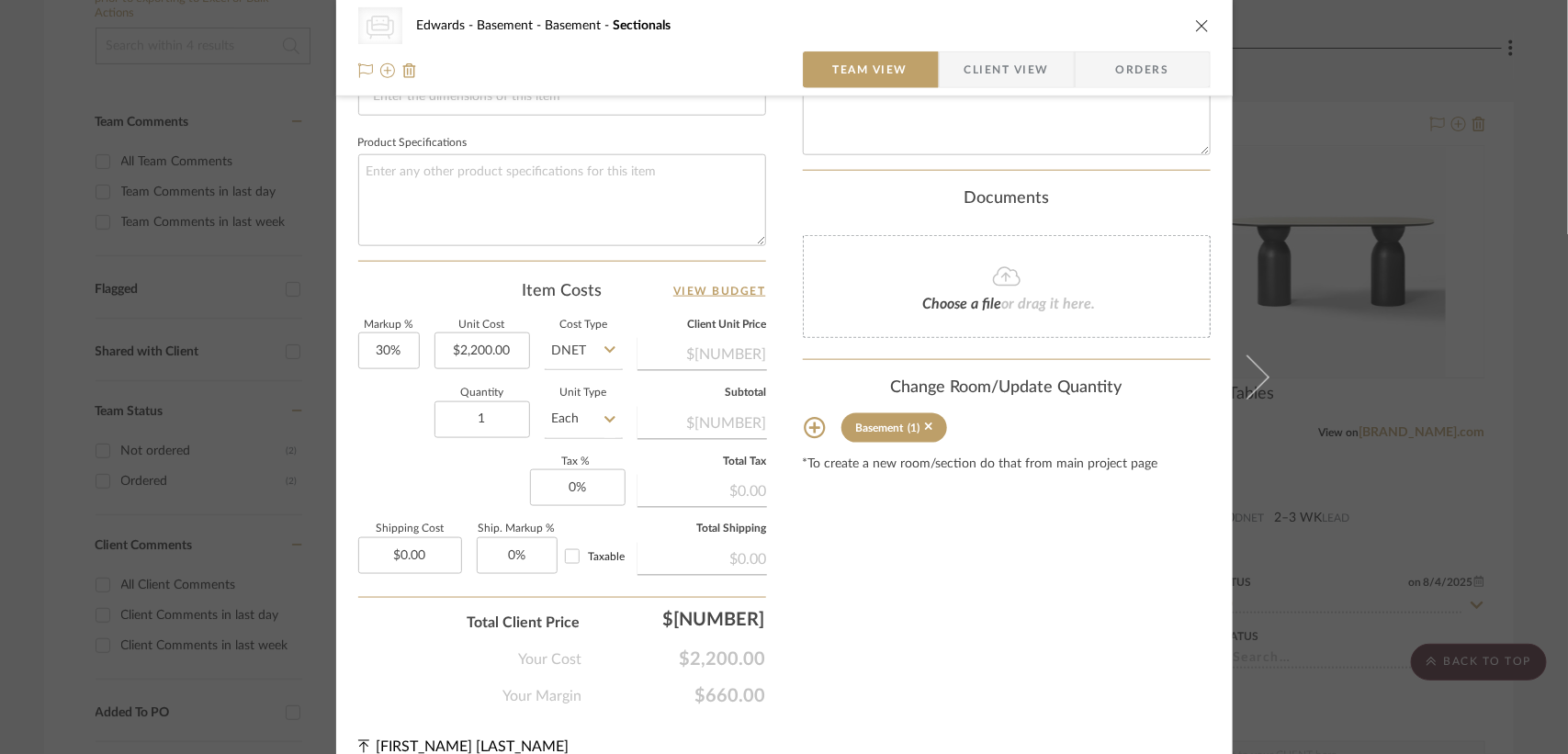 scroll, scrollTop: 865, scrollLeft: 0, axis: vertical 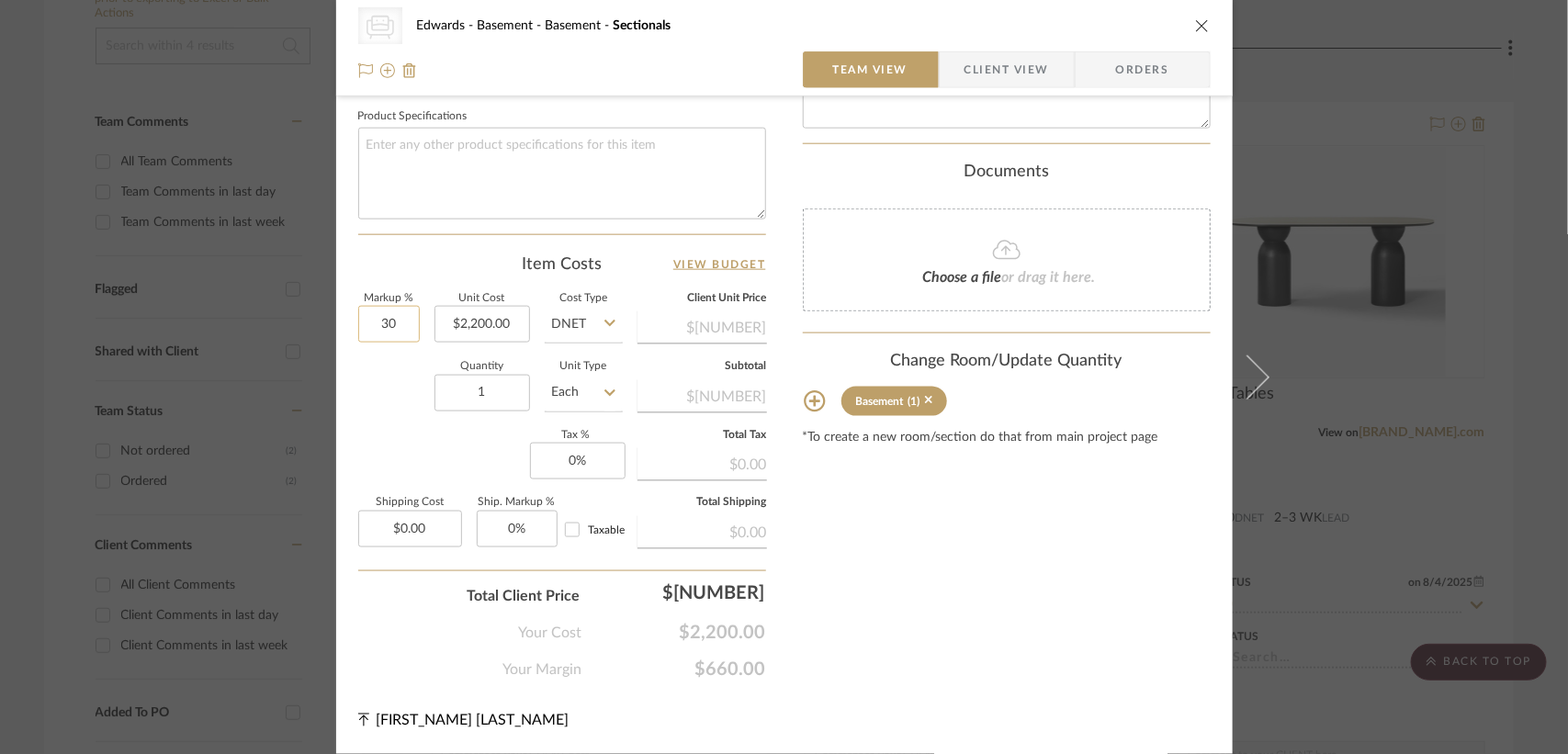 click on "30" 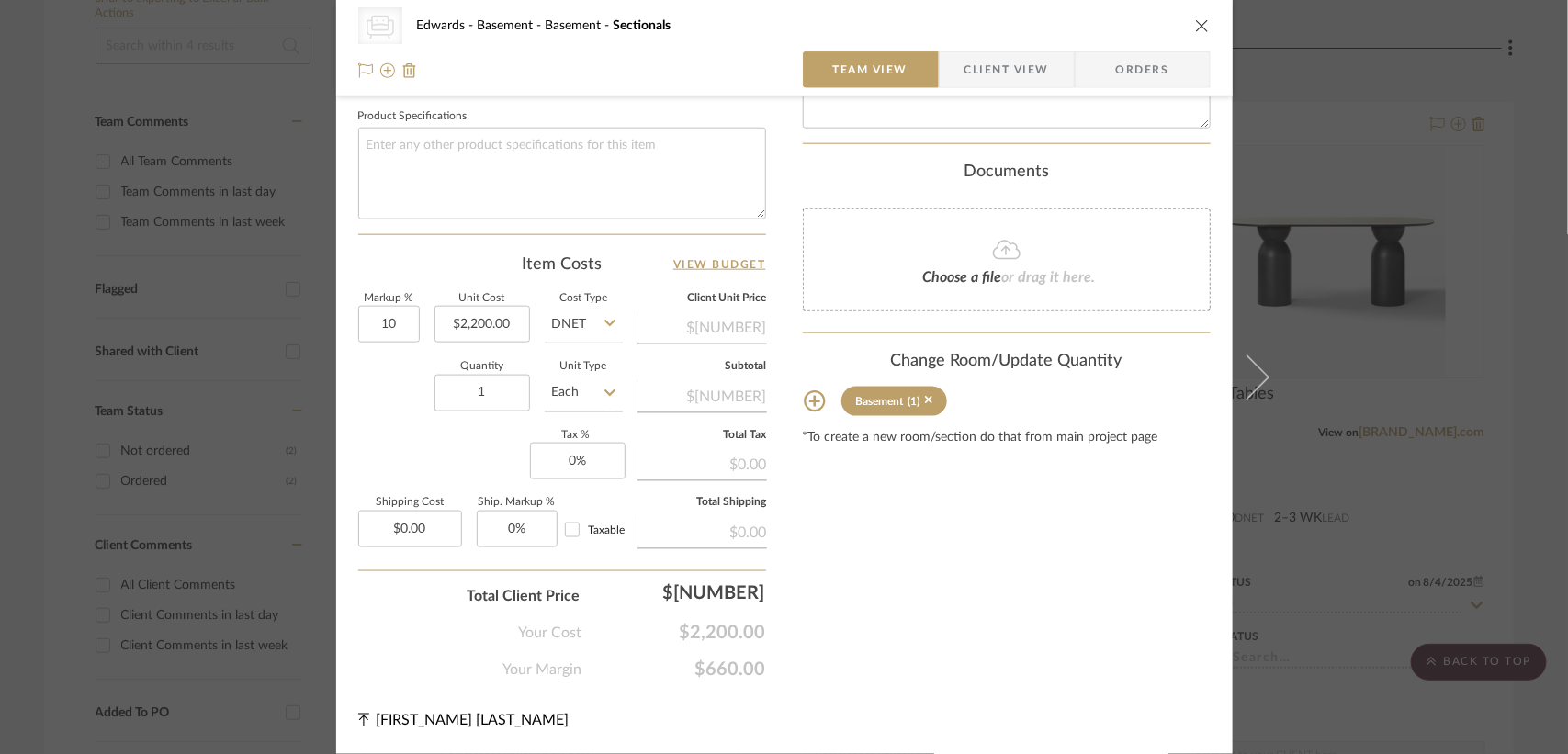 type on "10%" 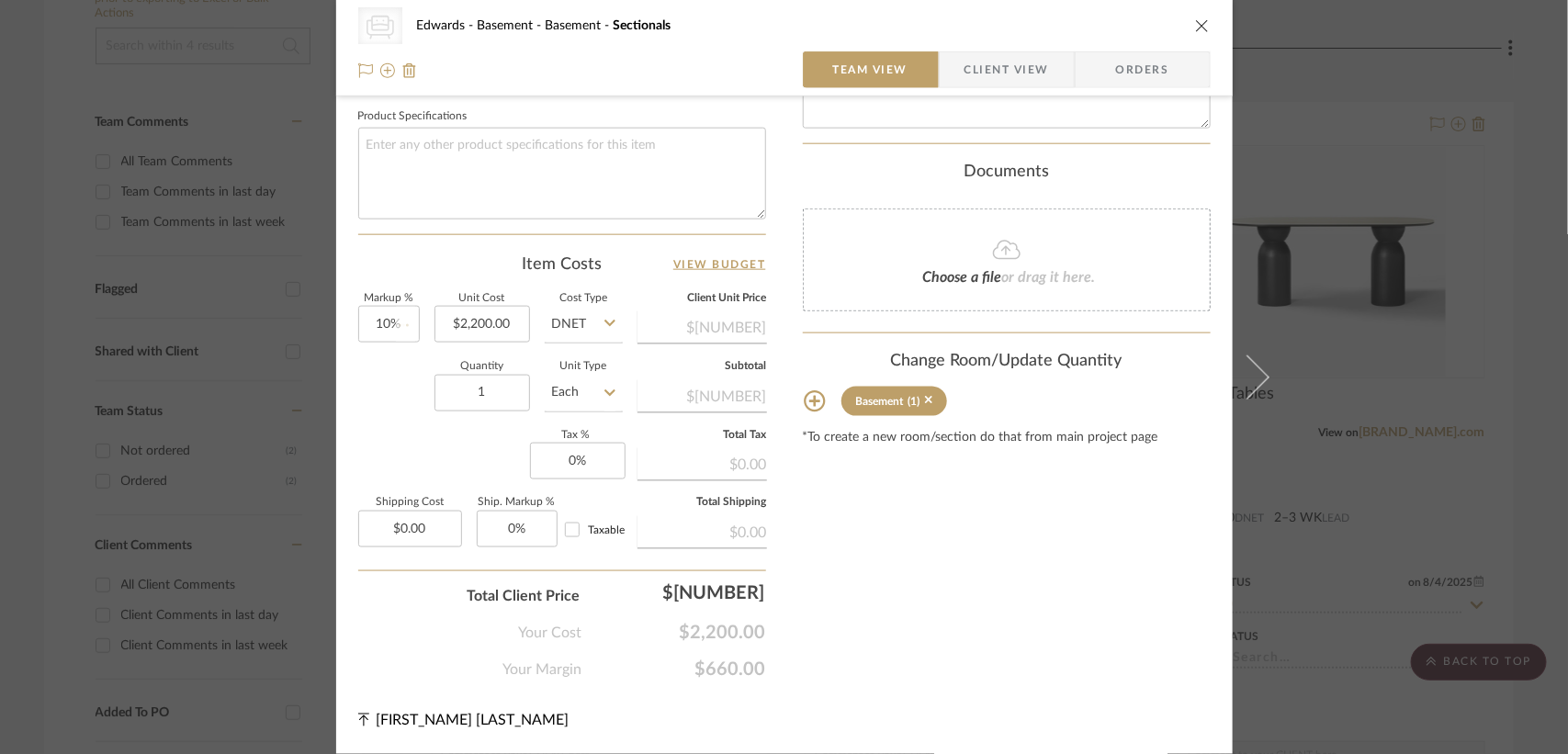 click on "Quantity  1  Unit Type  Each" 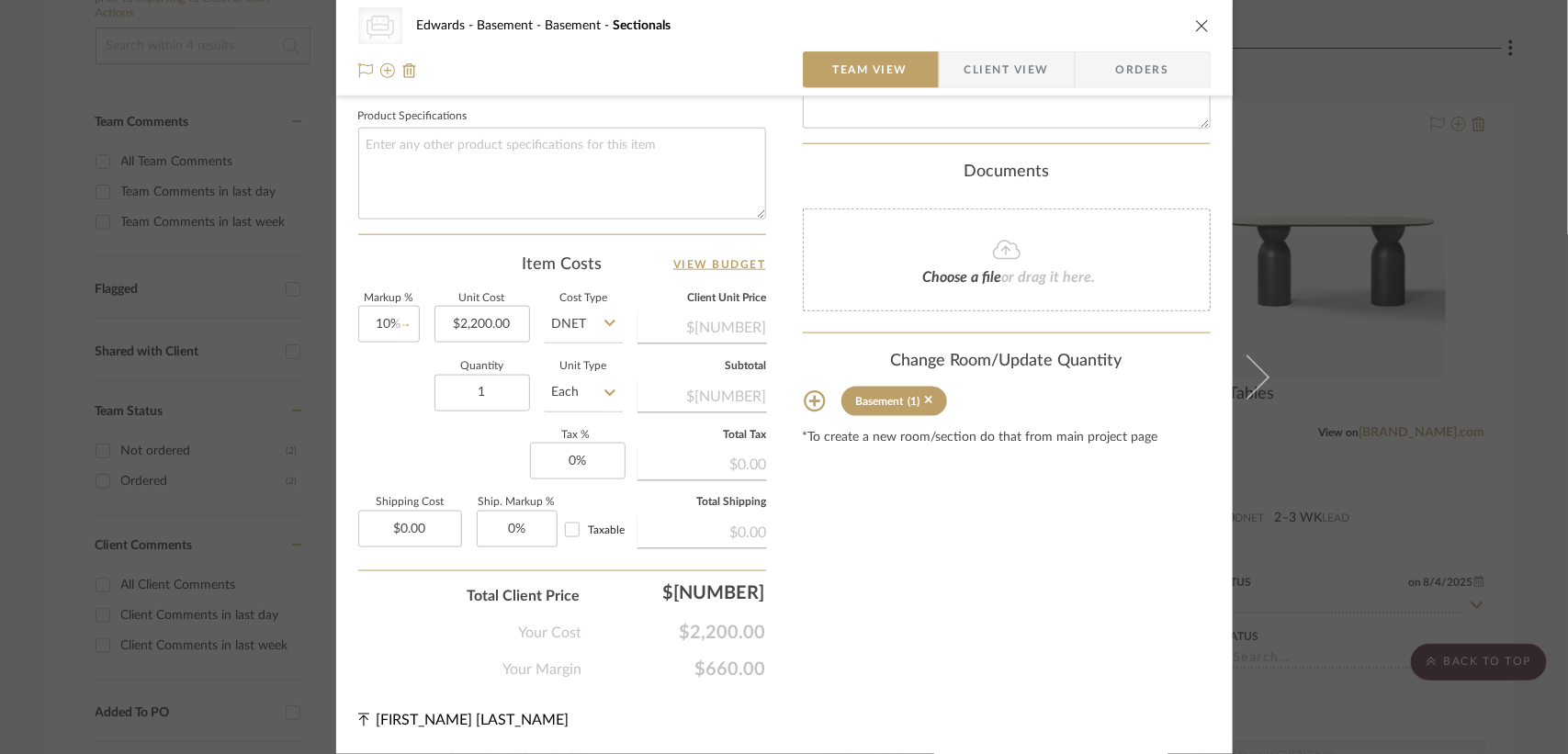 type 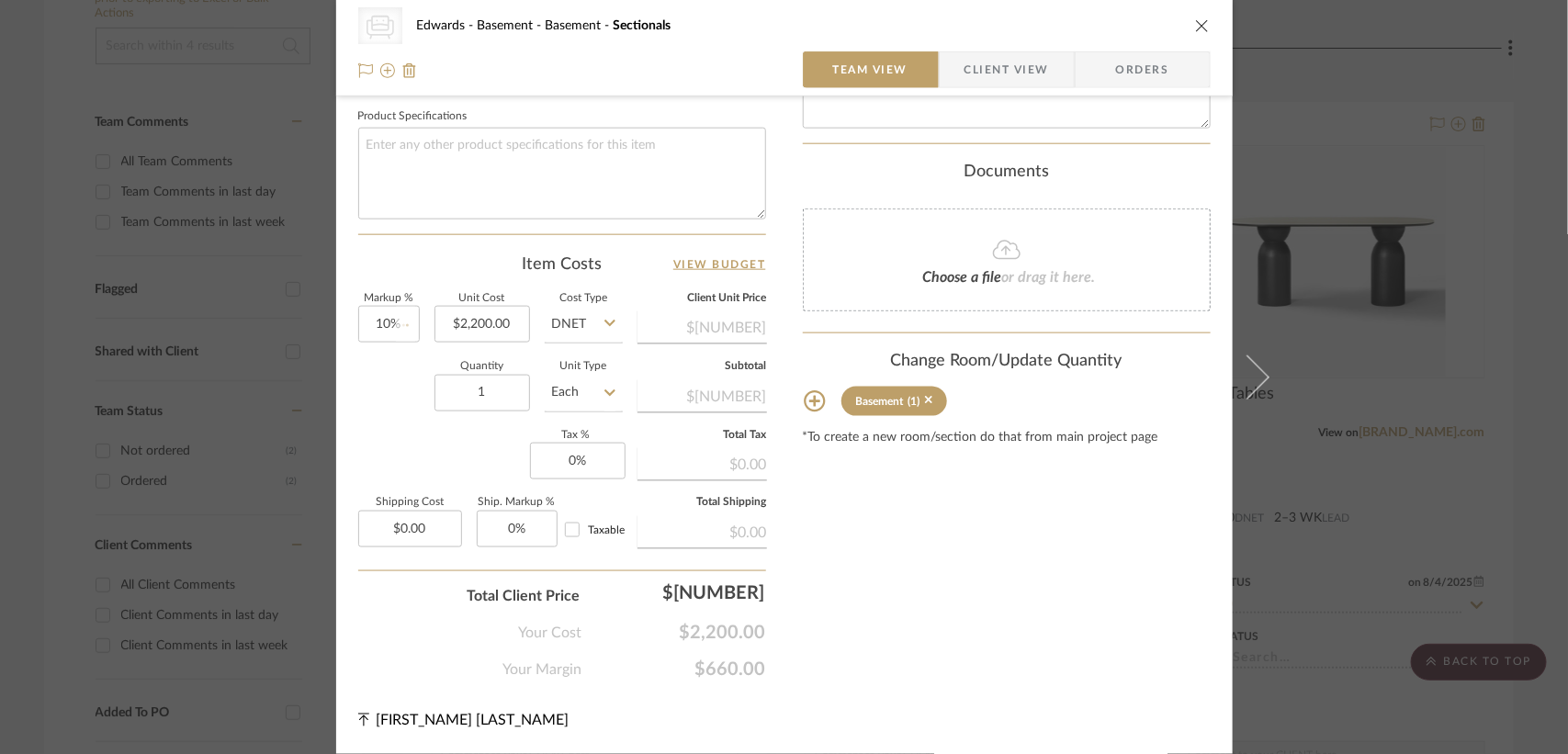 type 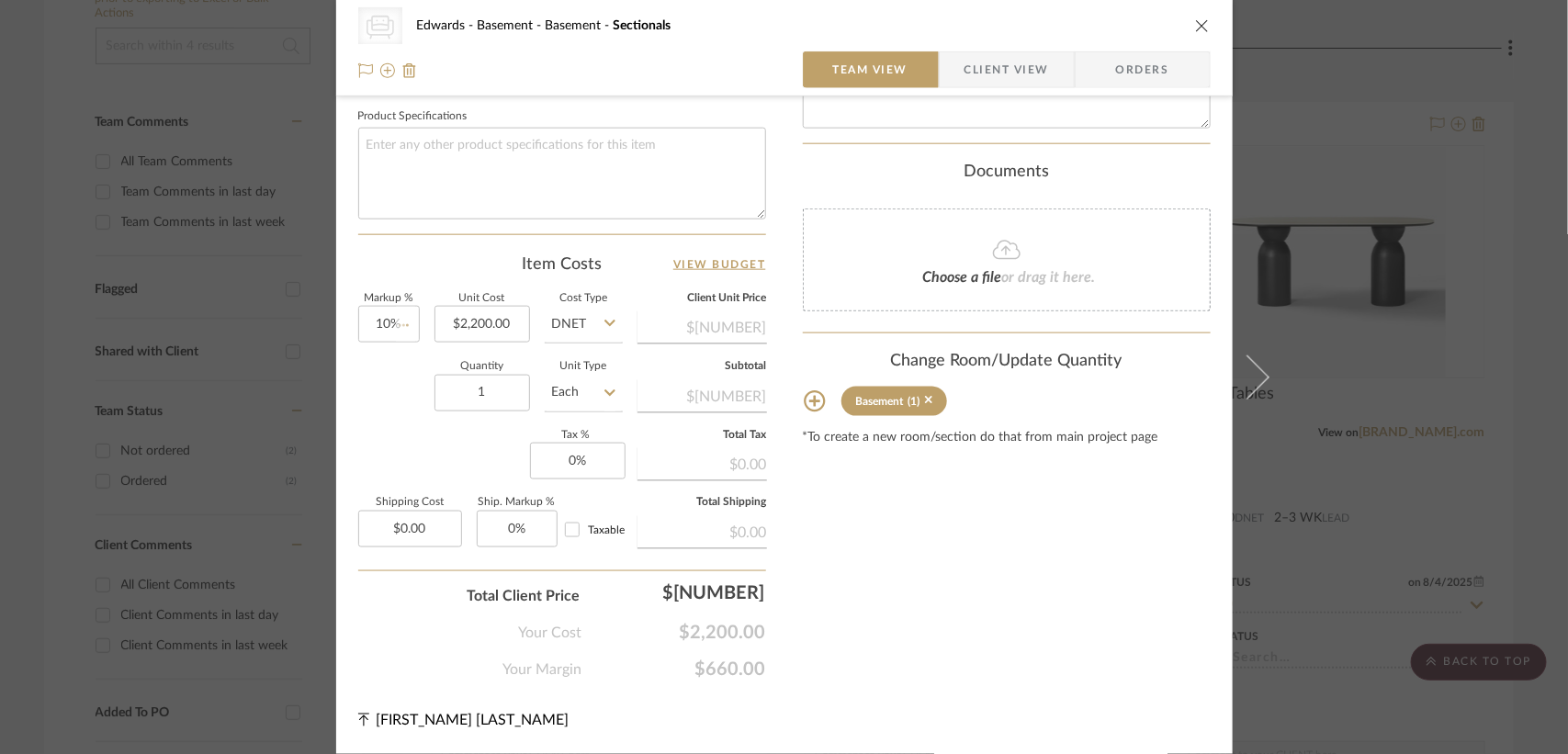 type 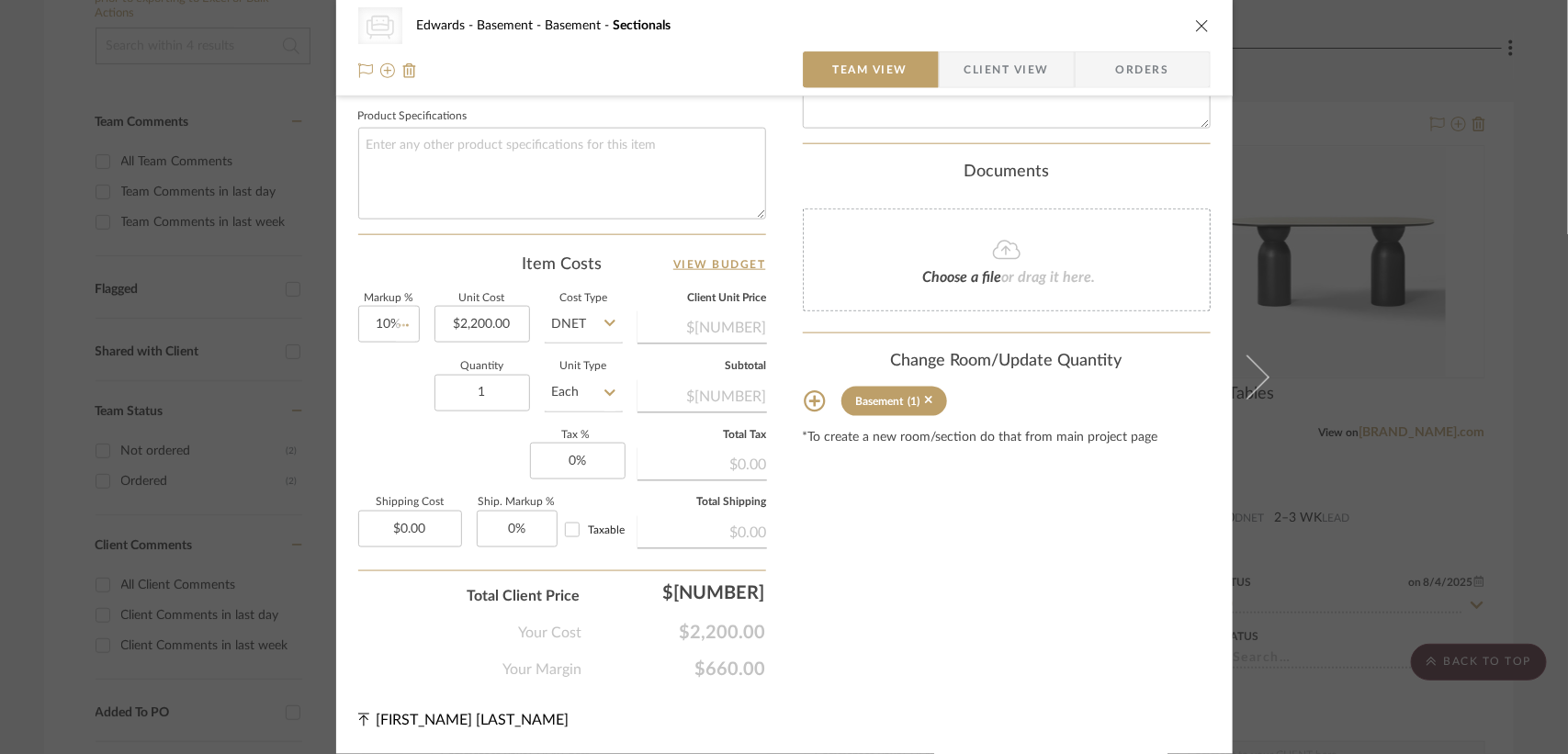 type 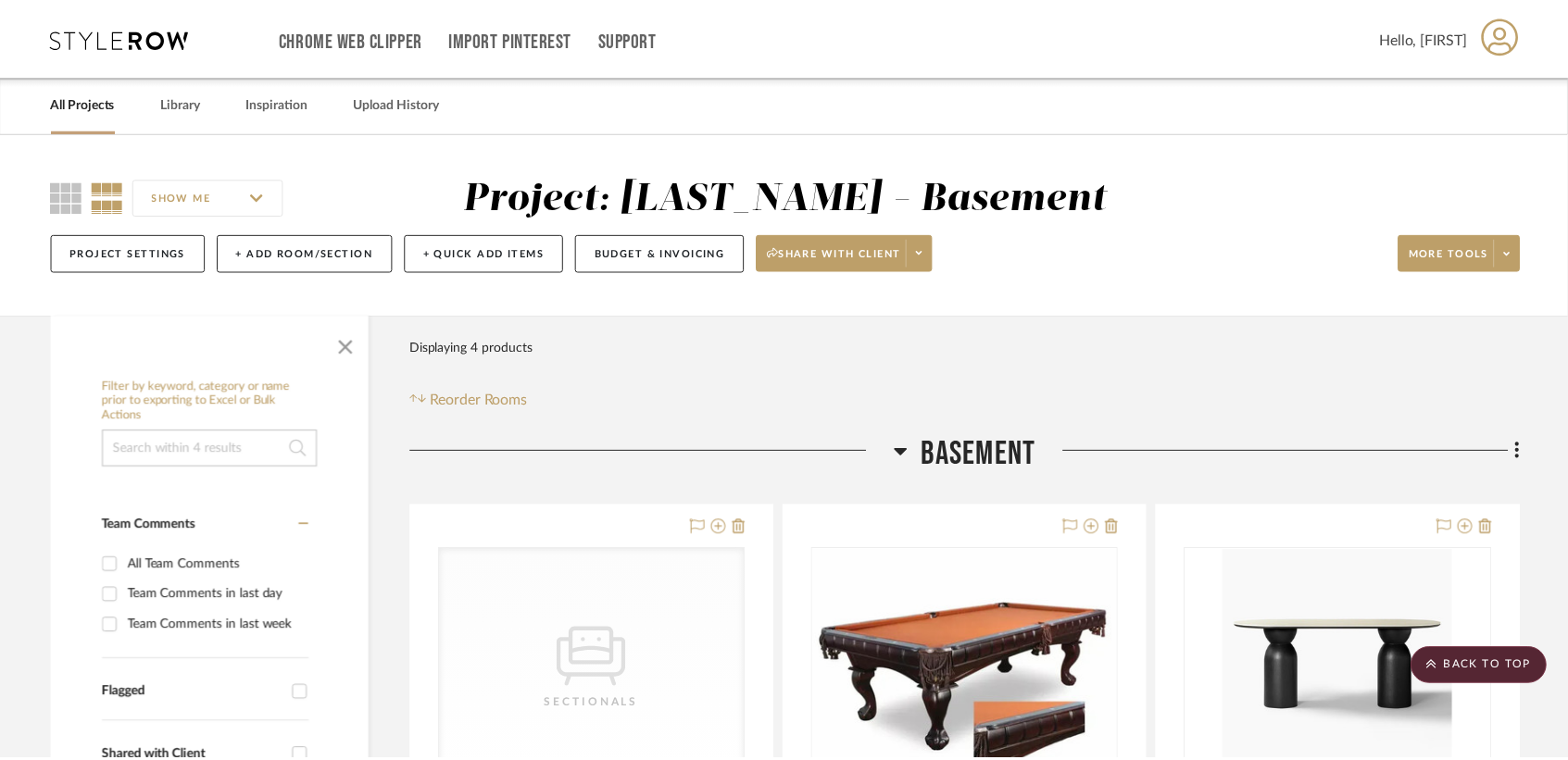 scroll, scrollTop: 403, scrollLeft: 0, axis: vertical 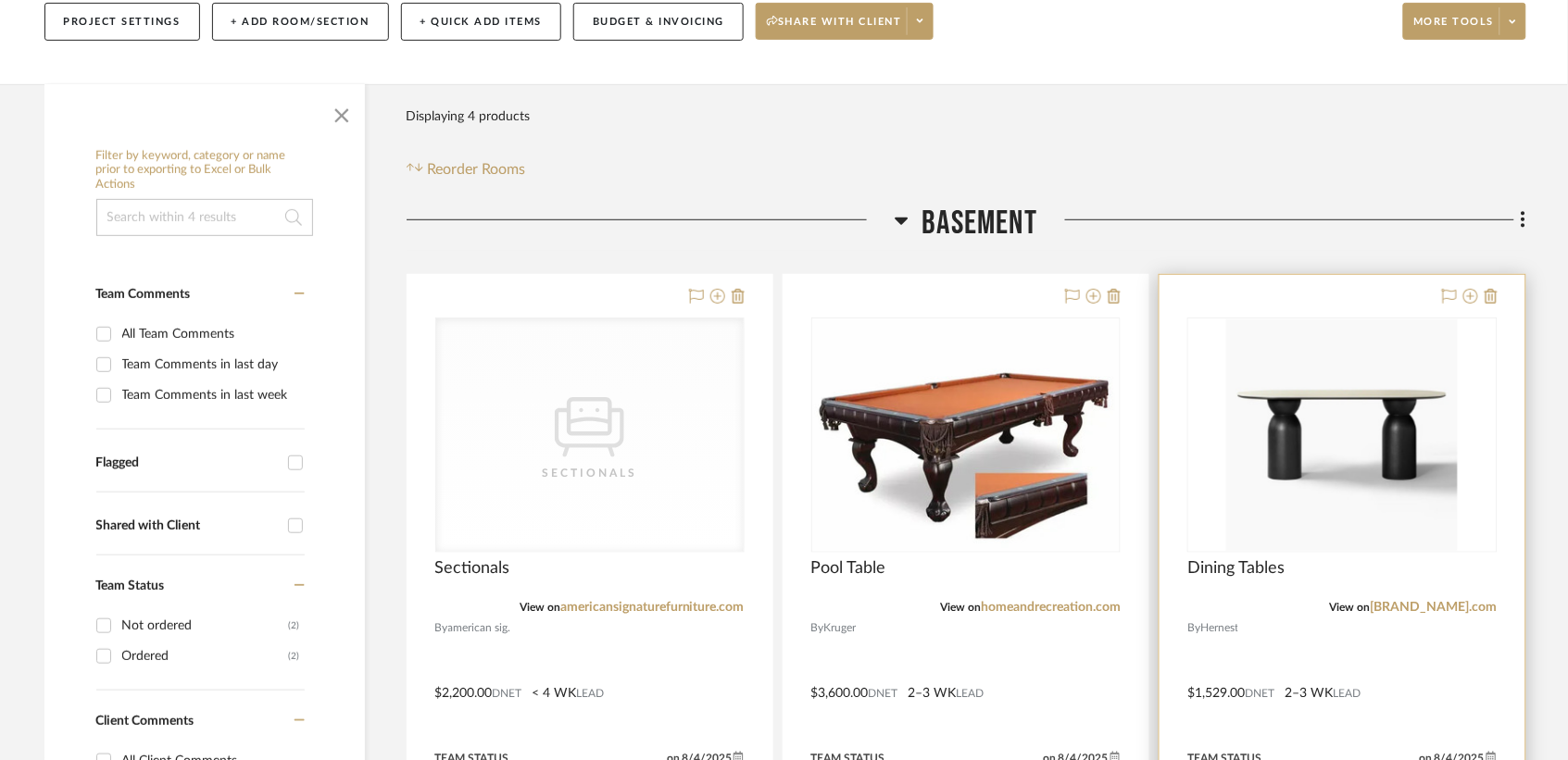 click at bounding box center [1342, 435] 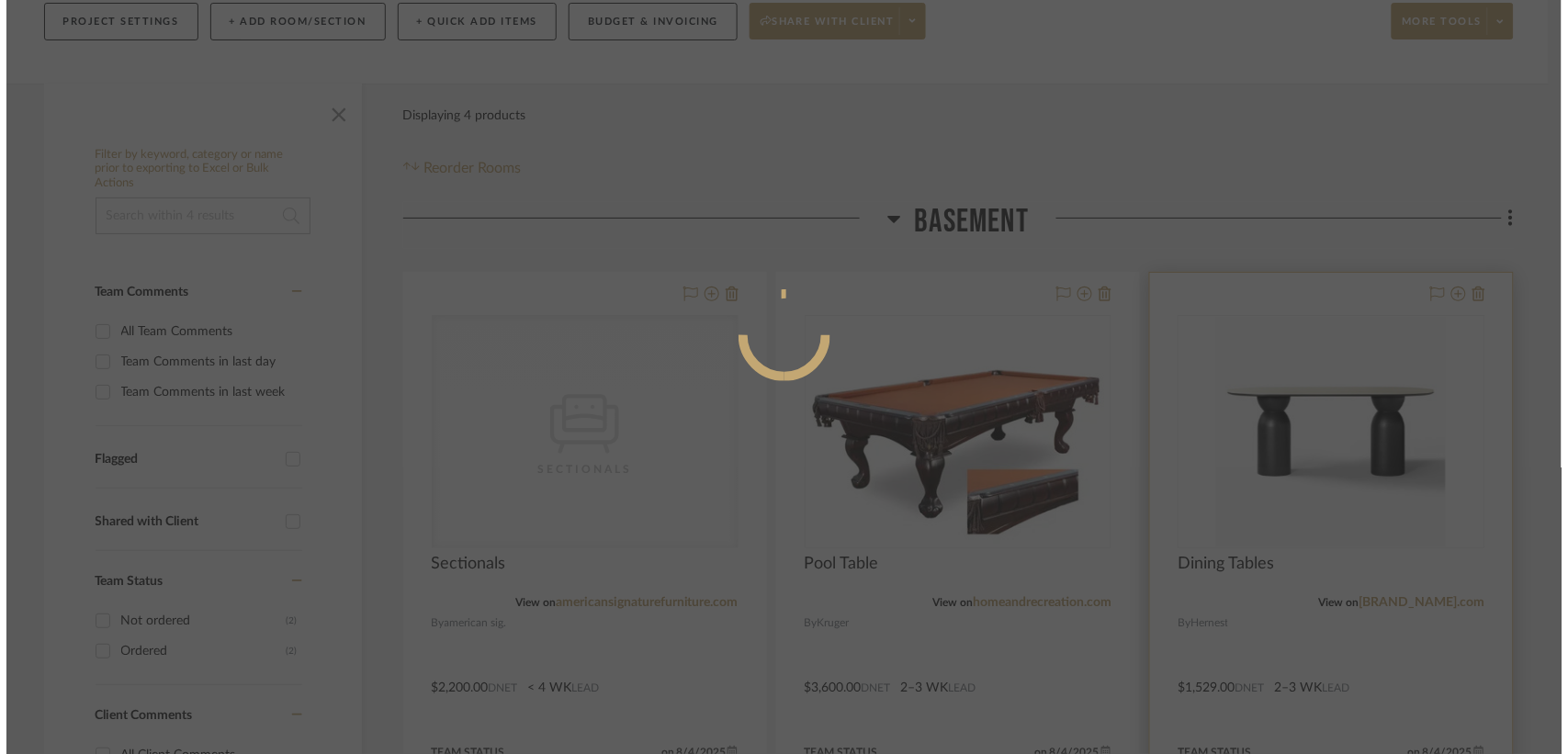 scroll, scrollTop: 0, scrollLeft: 0, axis: both 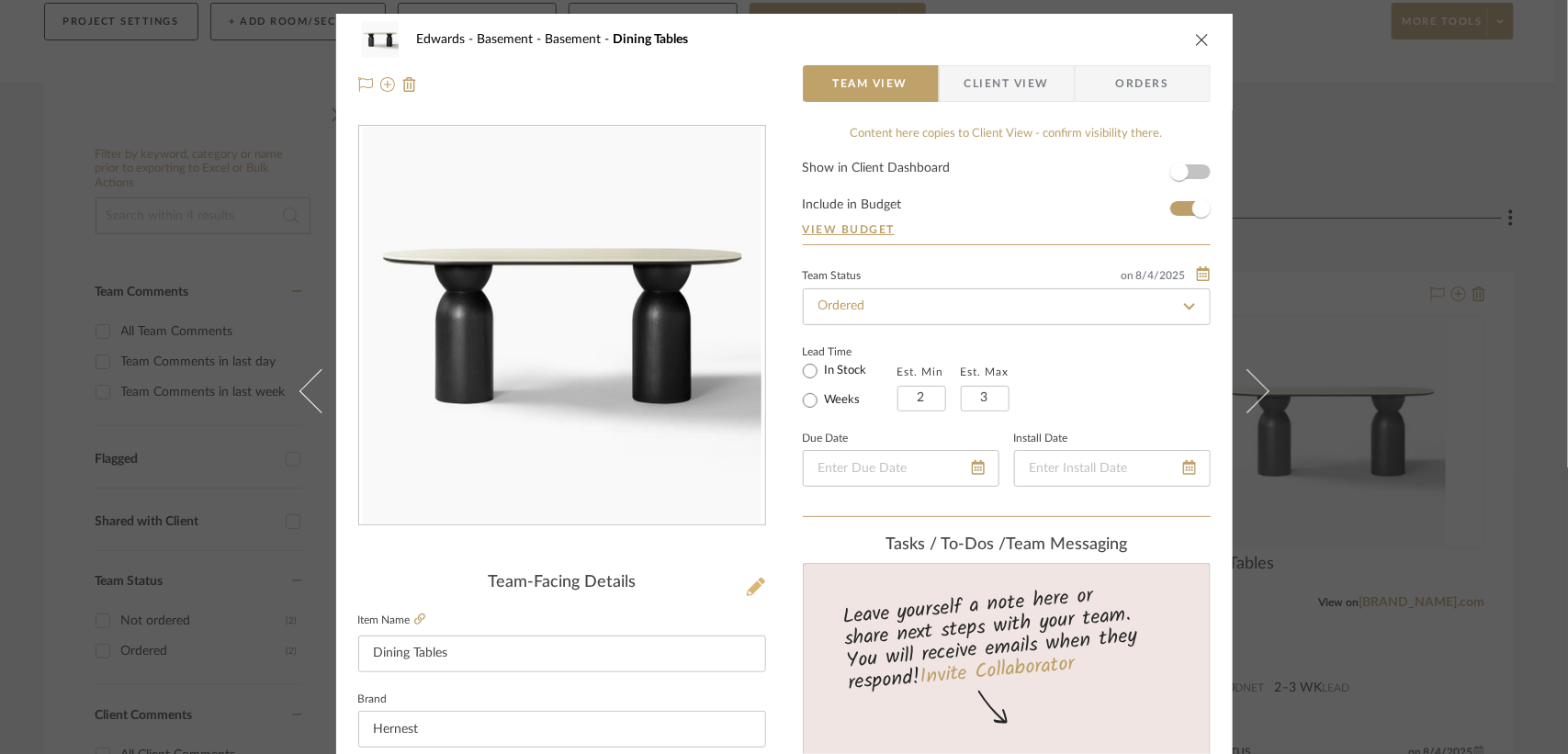 click 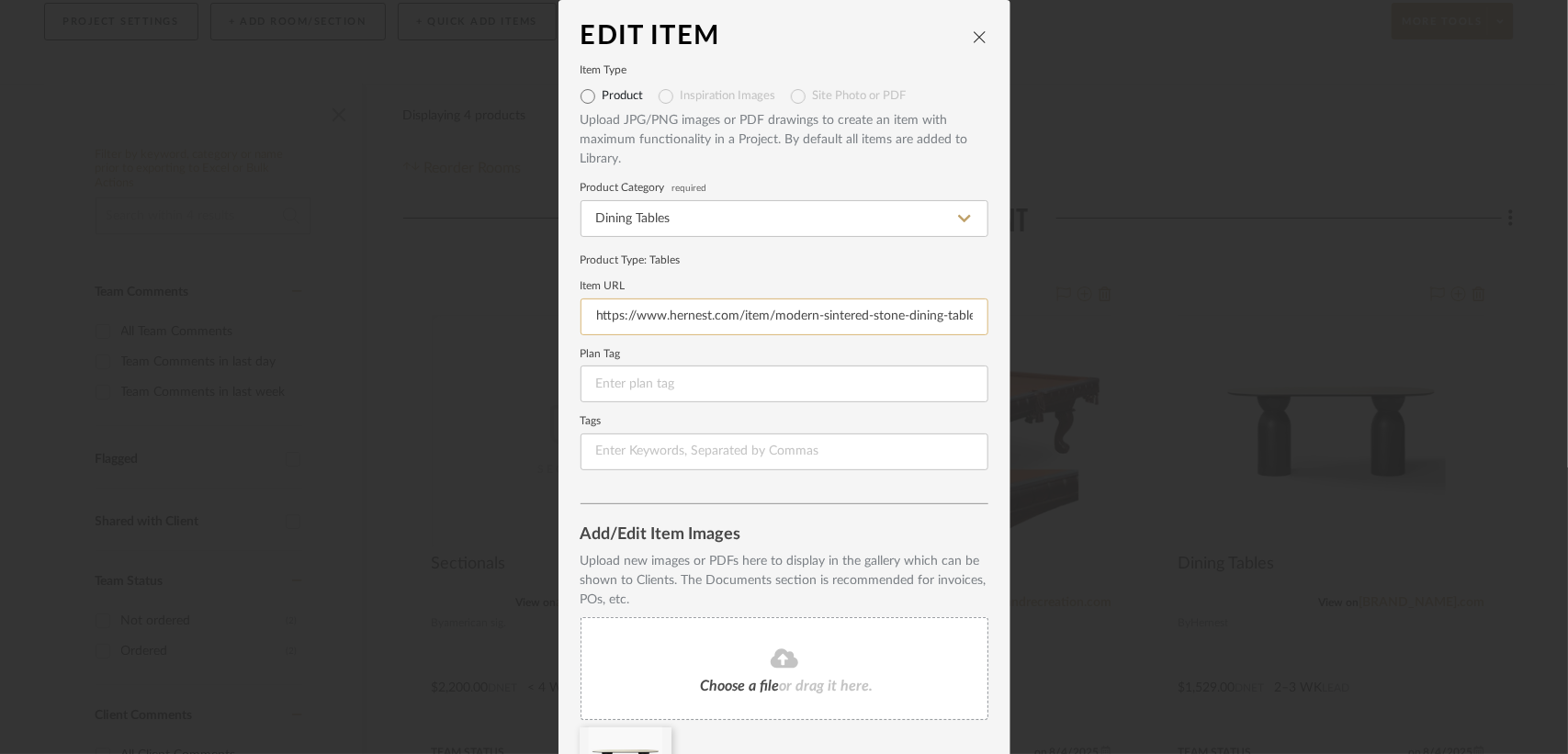 click on "https://www.hernest.com/item/modern-sintered-stone-dining-table-with-double-pedestal-base-709-inch-p-3943.html?utm_source=google&utm_medium=cpc&utm_campaign=lilo-pmax-(diningtable)offline-1127&utm_content=lilo&utm_id={{campaign.id}}&gad_source=1&gad_campaignid=21957213029&gbraid=0AAAAAqMp2xLR-21Q6LnxoqNGLbaBPzPck&gclid=Cj0KCQjwtMHEBhC-ARIsABua5iT8JUaS1qRRrY4isgc_EFN6vI4EPnn1fiTAPcZRCm94KbcqkQI_ohoaAq6yEALw_wcB" at bounding box center (784, 317) 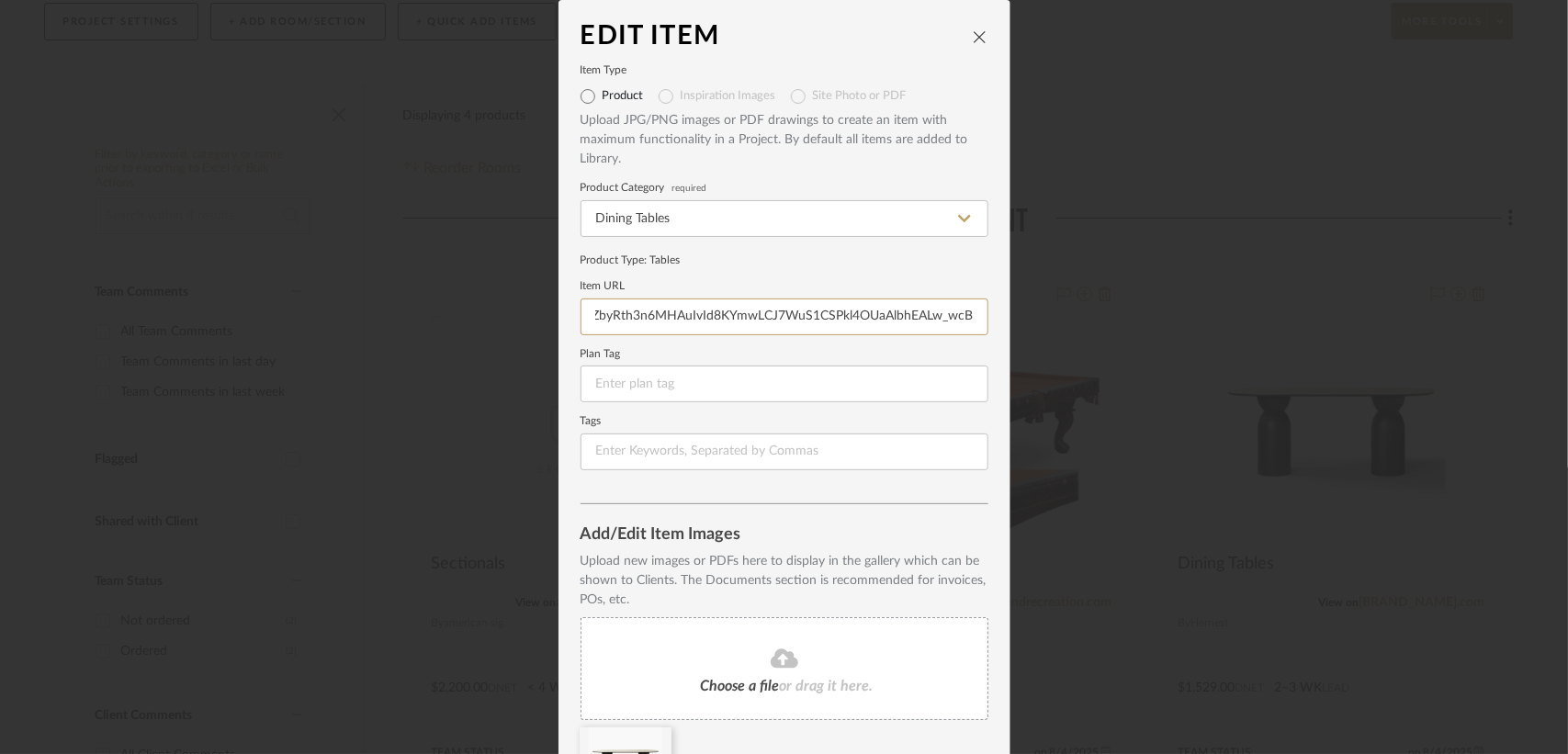 type on "https://www.hernest.com/item/modern-sintered-stone-dining-table-with-pedestal-base-709-inch-p-4064.html?utm_source=google&utm_medium=cpc&utm_campaign=lilo-pla-diningtable-6640-0715&utm_content=lilo&utm_id={{campaign.id}}&gad_source=1&gad_campaignid=22790811816&gbraid=0AAAAAqMp2xJk4eP3Wsw0ODSZJkU5Ycnmp&gclid=Cj0KCQjwtMHEBhC-ARIsABua5iS6d0pVMARc14eEKZbyRth3n6MHAuIvId8KYmwLCJ7WuS1CSPkl4OUaAlbhEALw_wcB" 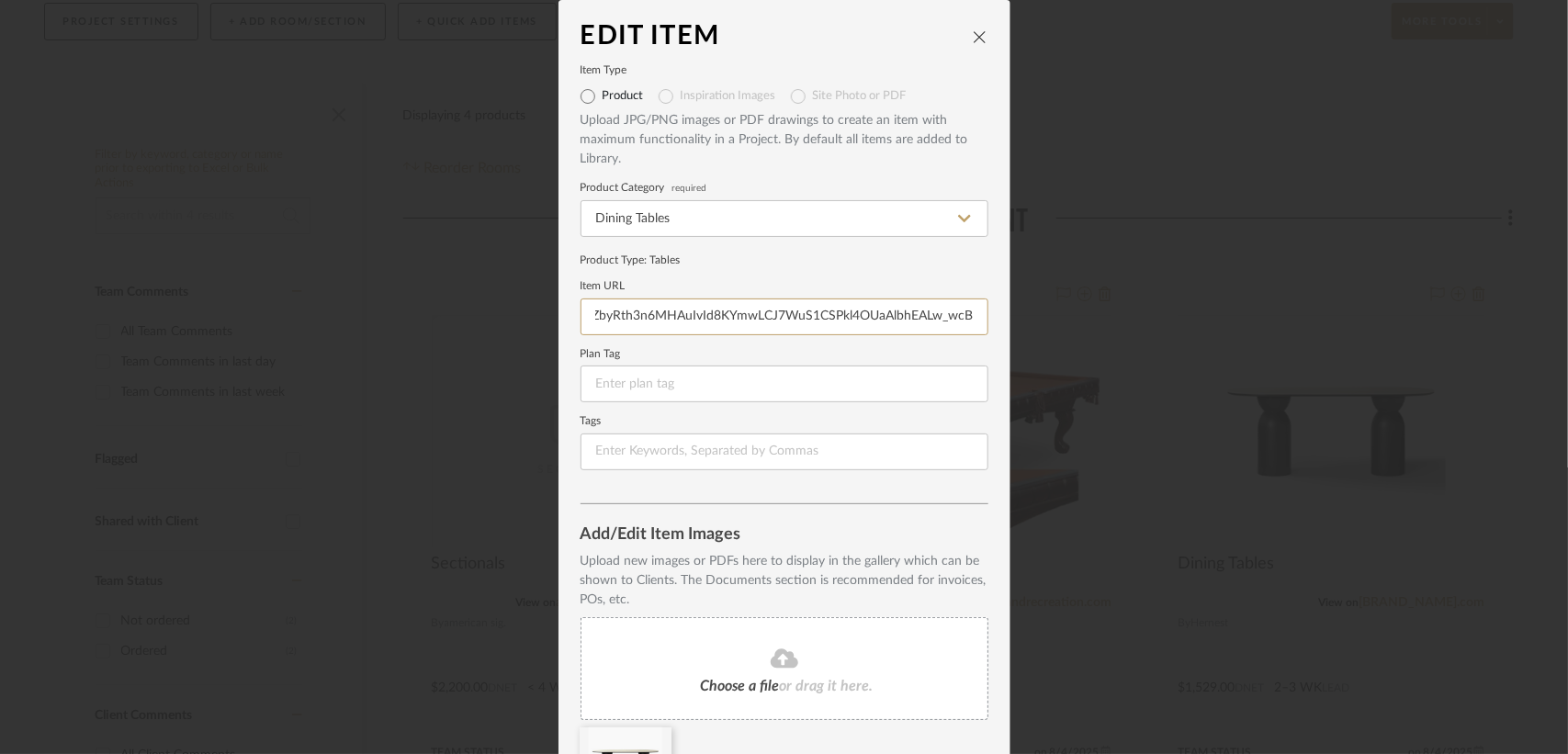 scroll, scrollTop: 0, scrollLeft: 0, axis: both 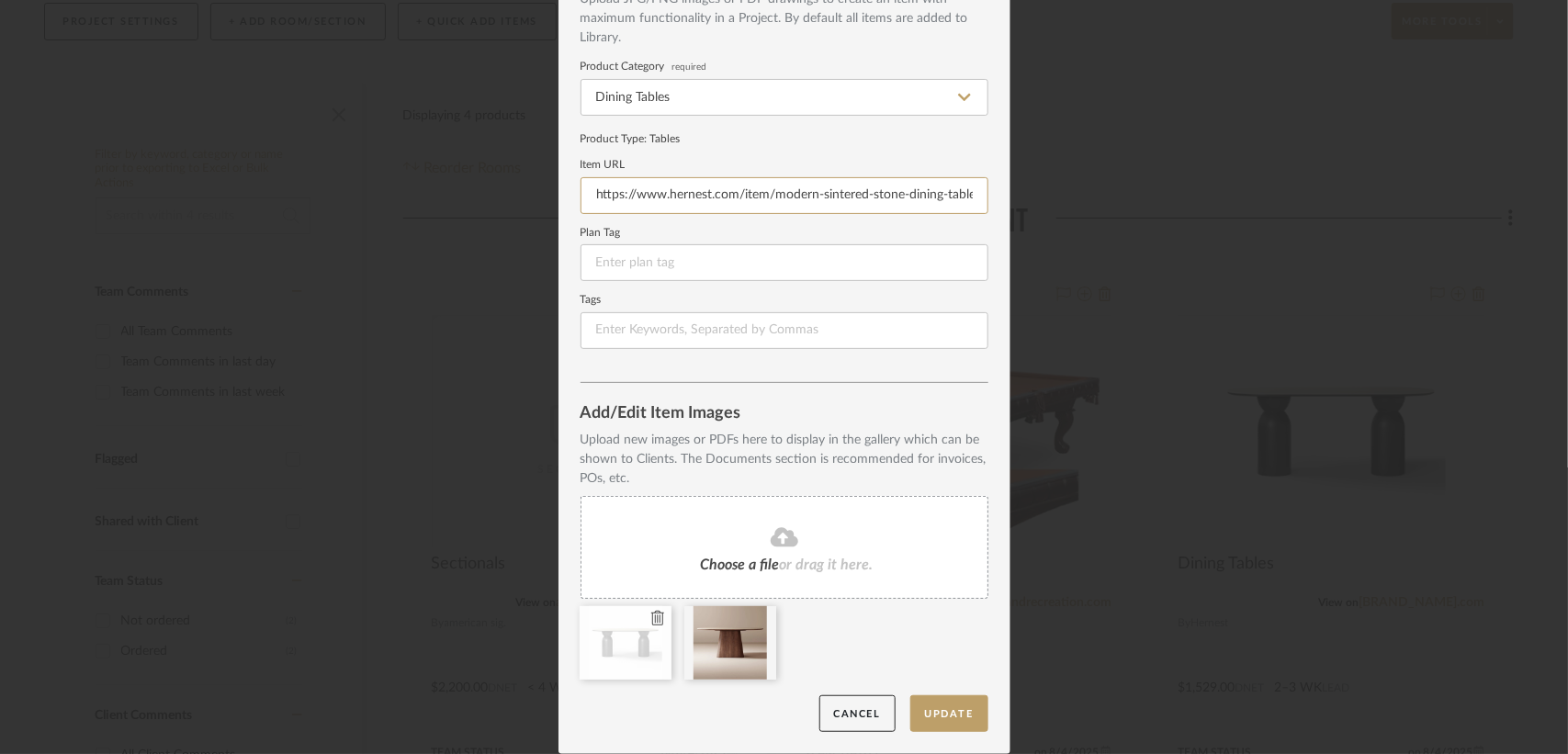 click 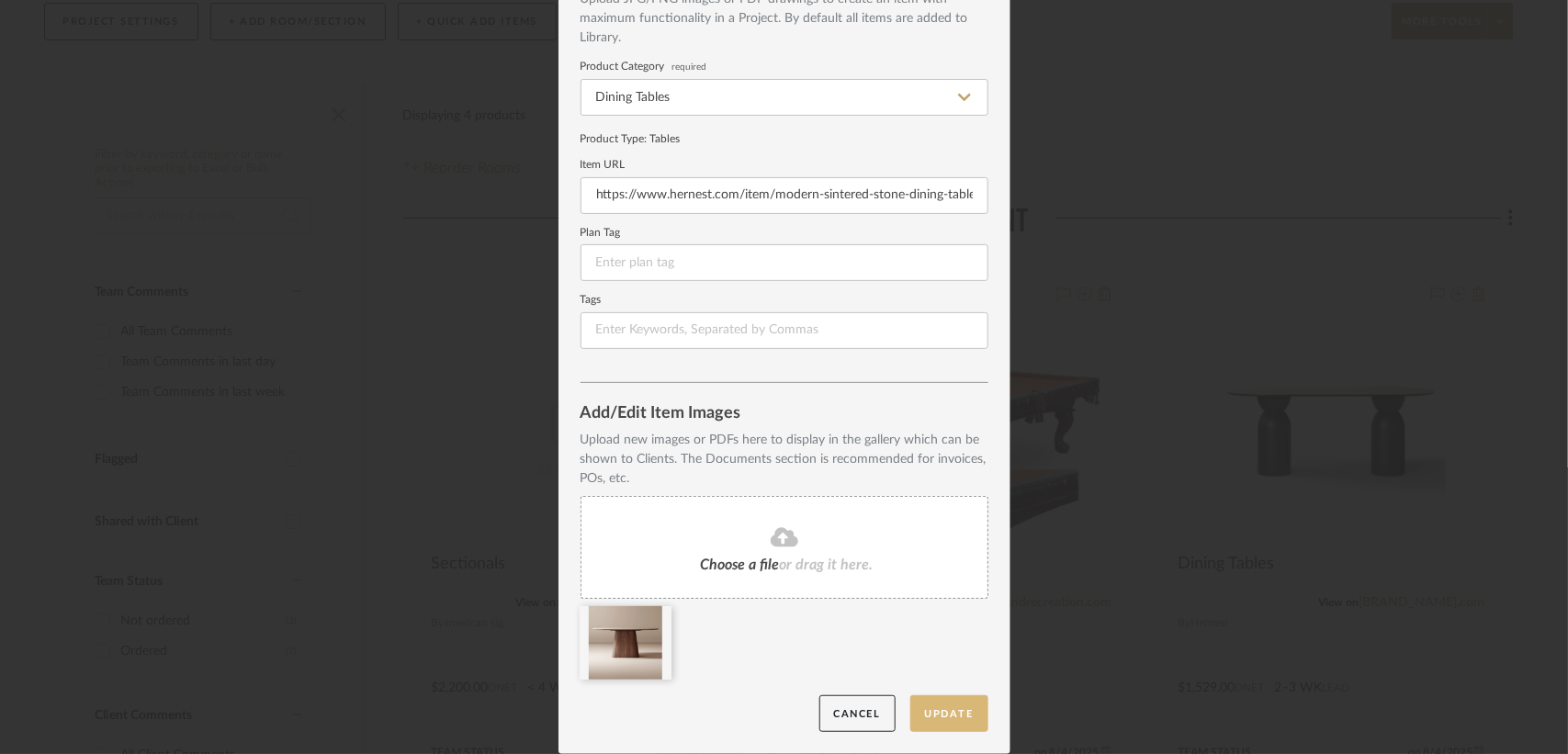 click on "Update" at bounding box center (949, 714) 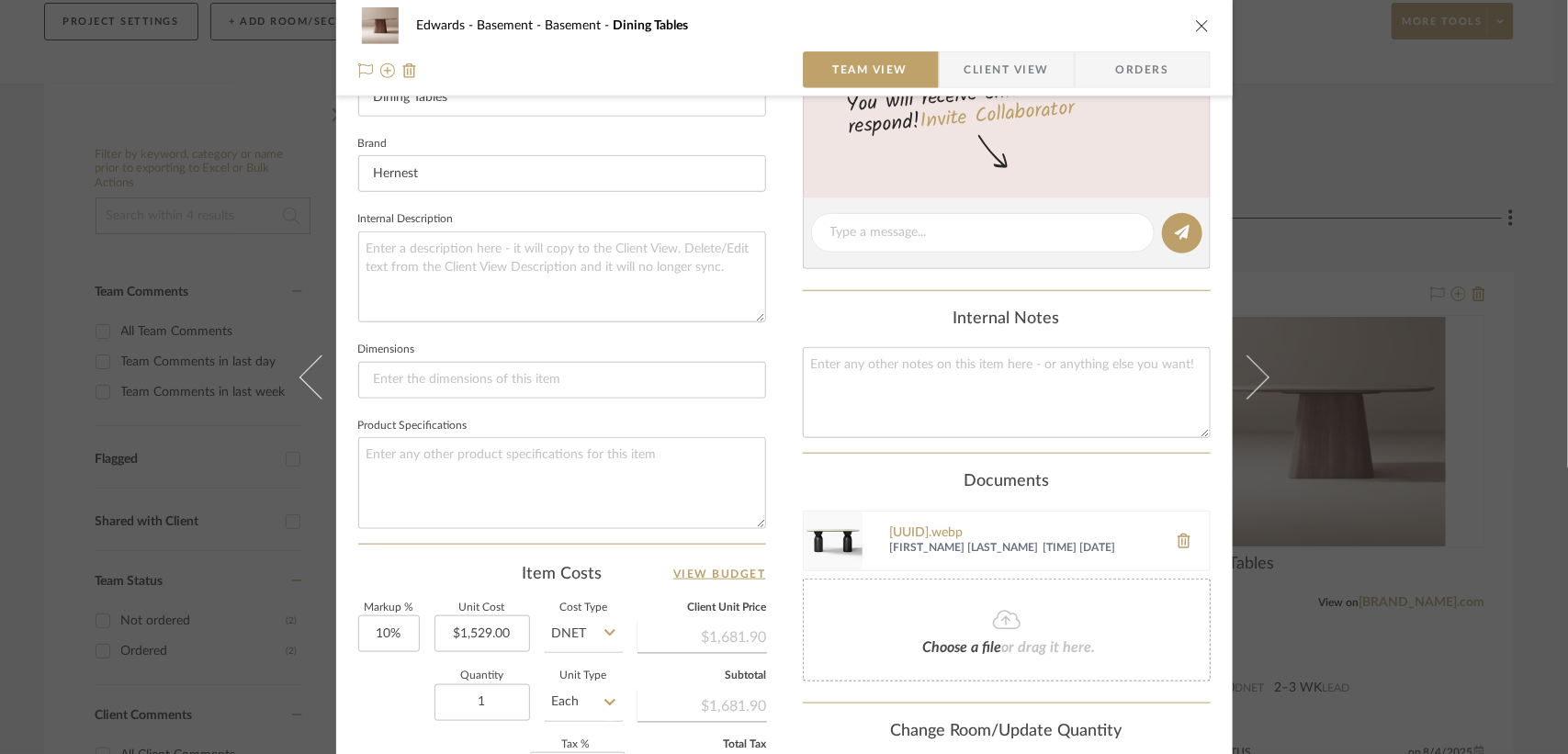 scroll, scrollTop: 562, scrollLeft: 0, axis: vertical 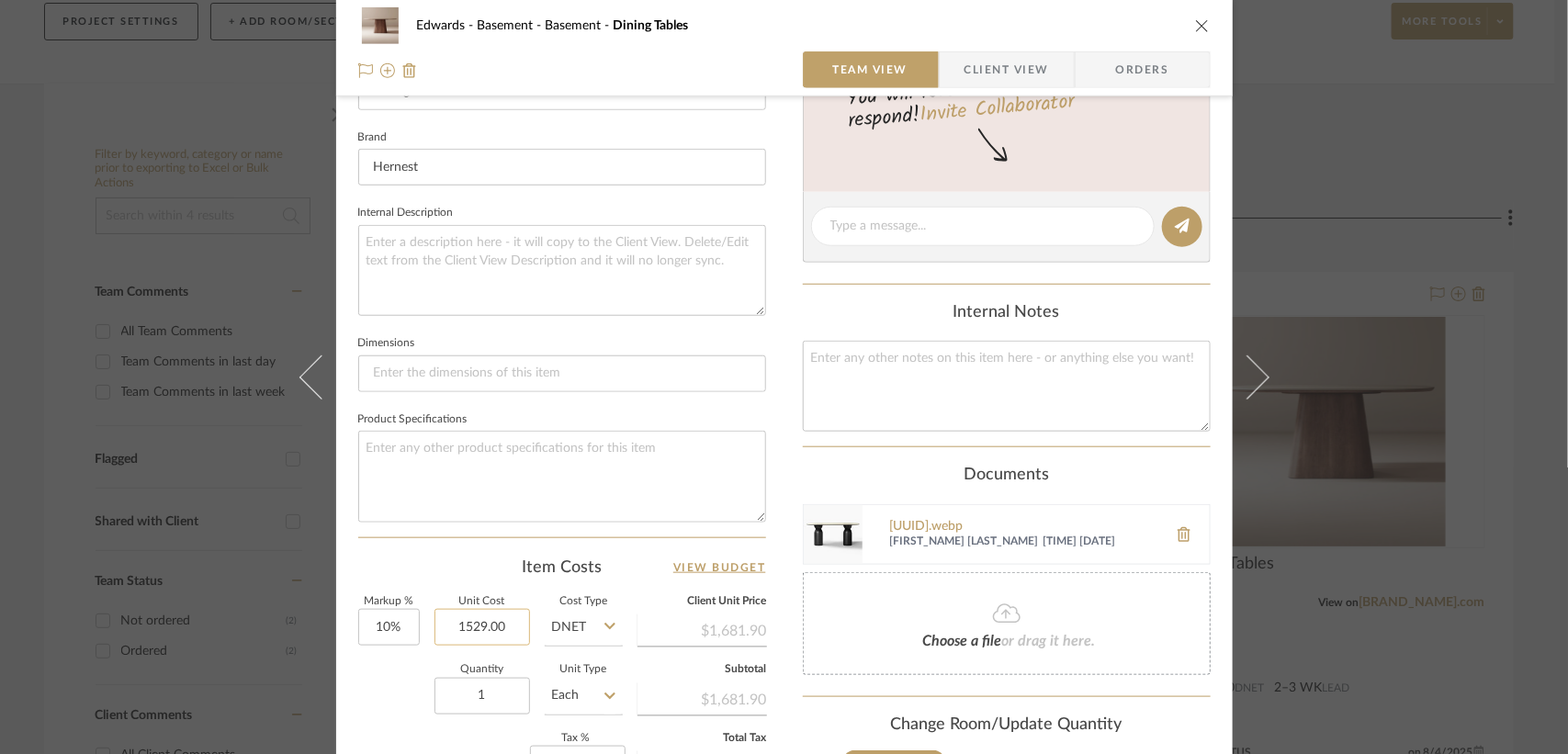 click on "1529.00" 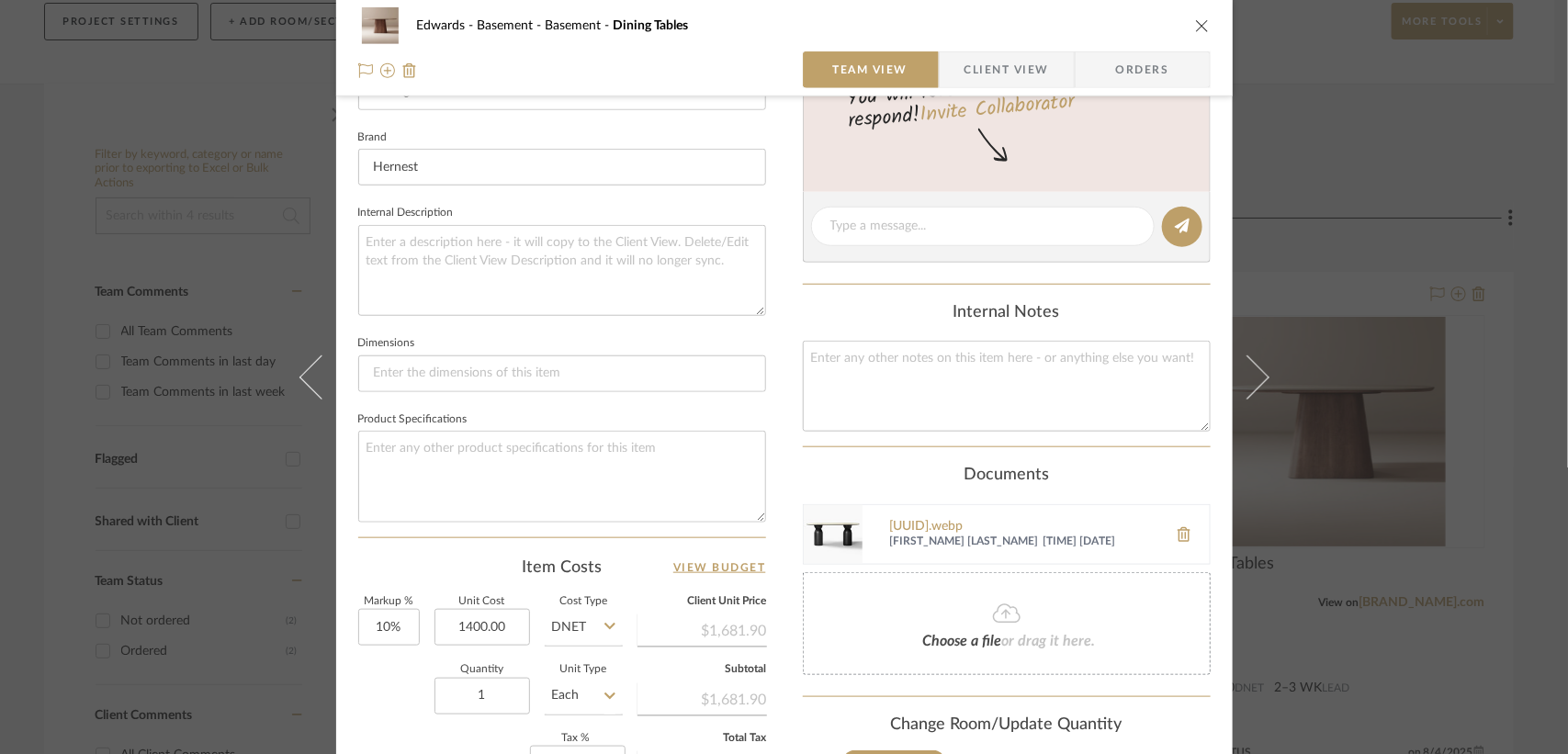 type on "$1,400.00" 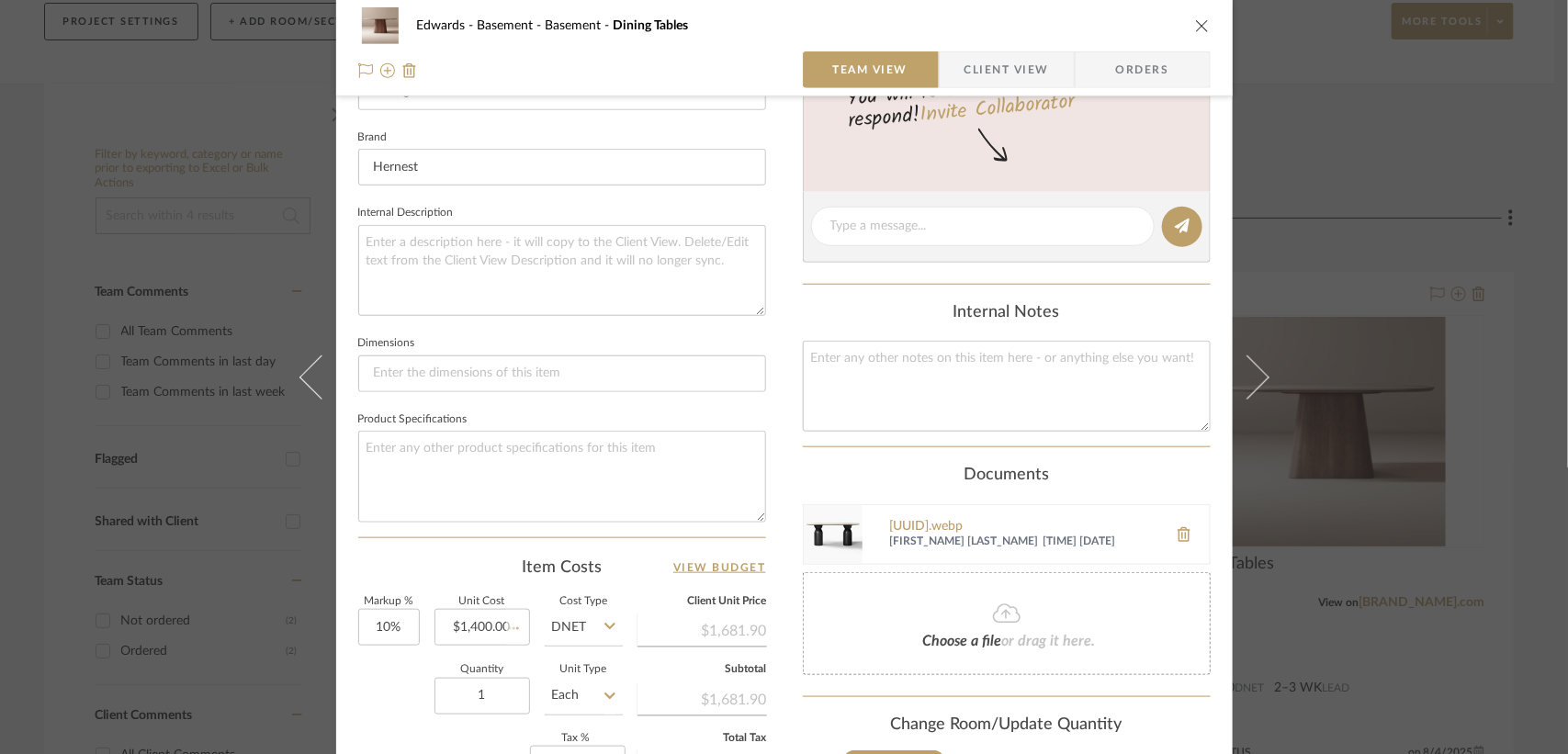 click on "Item Costs   View Budget" 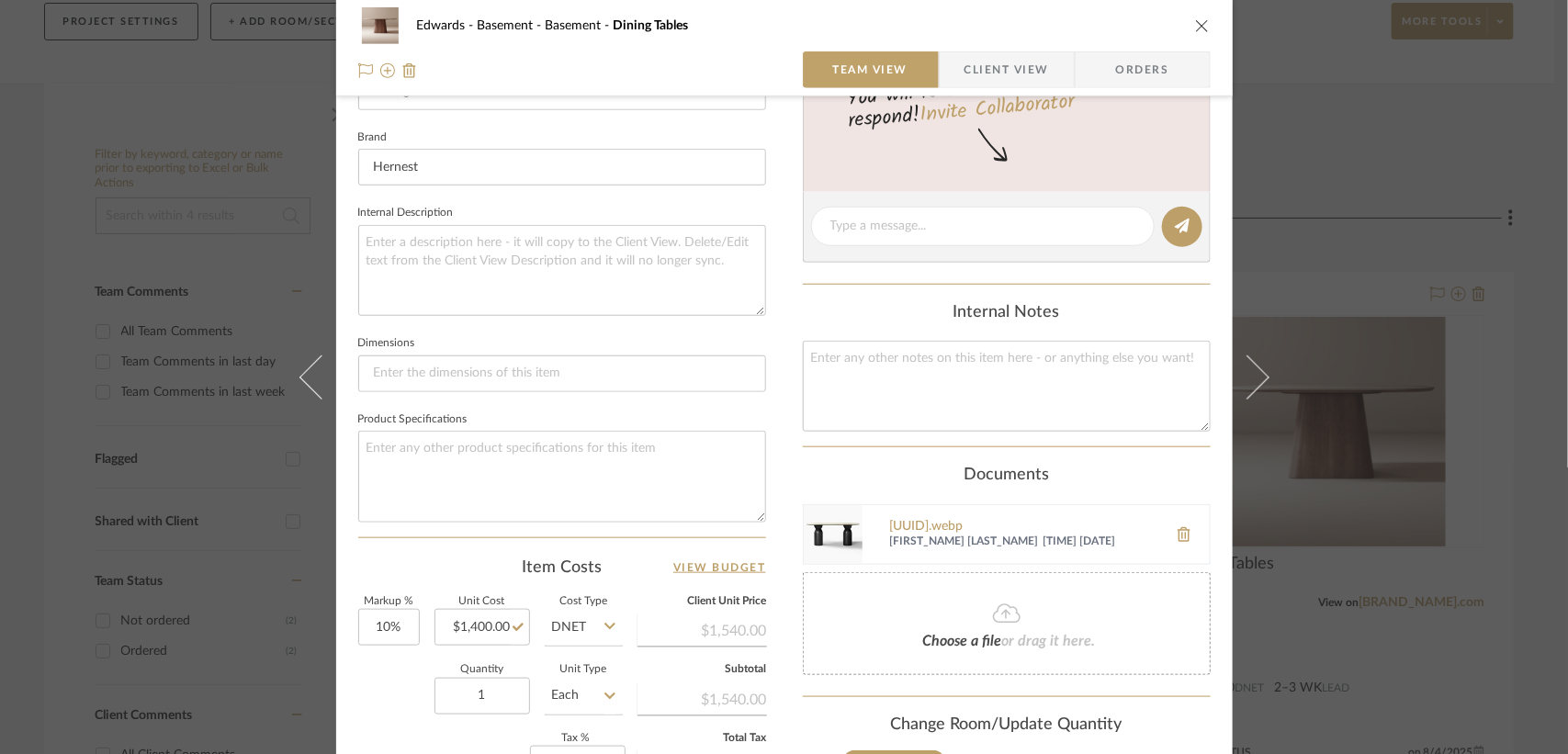 type 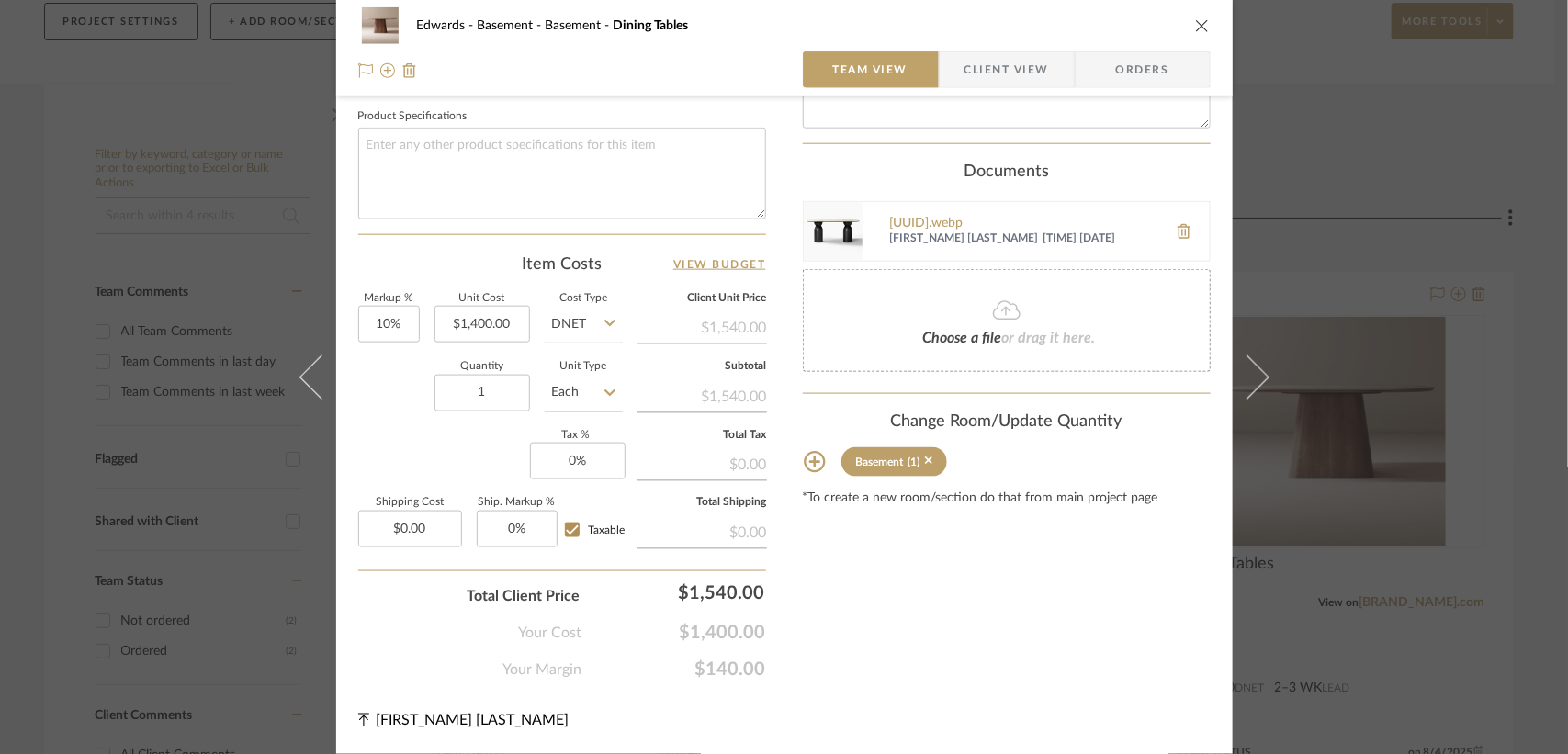 scroll, scrollTop: 0, scrollLeft: 0, axis: both 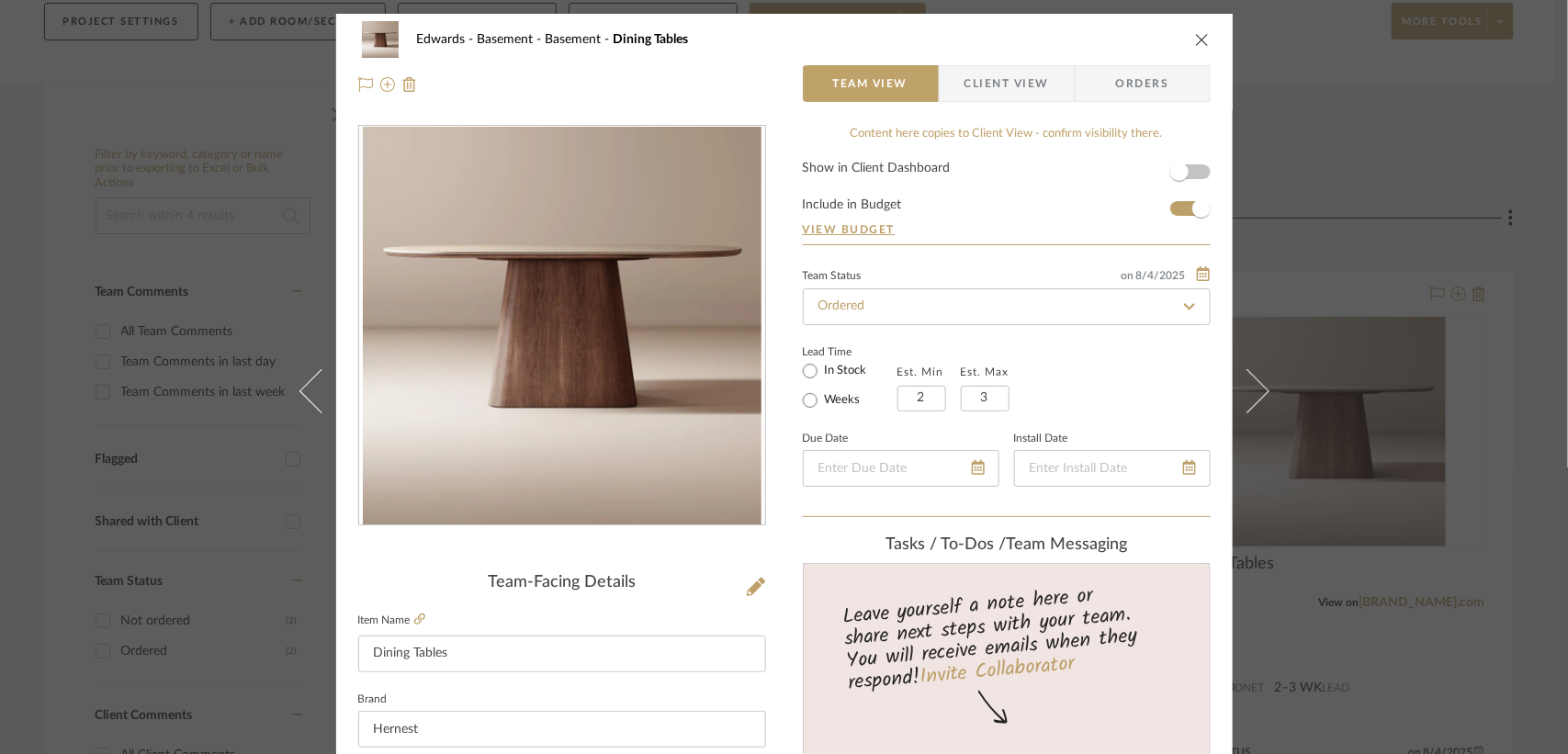 click at bounding box center (1202, 39) 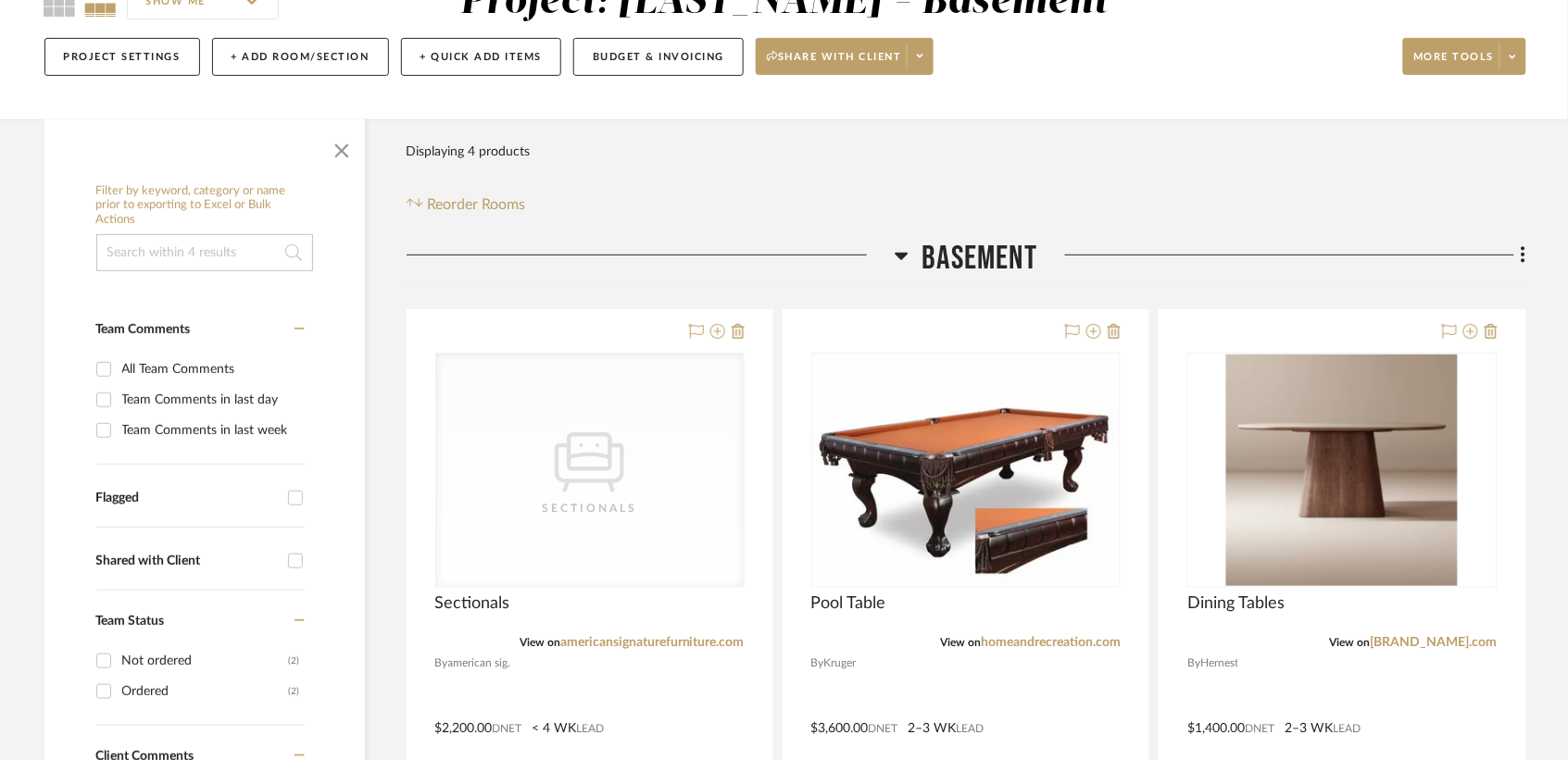 scroll, scrollTop: 99, scrollLeft: 0, axis: vertical 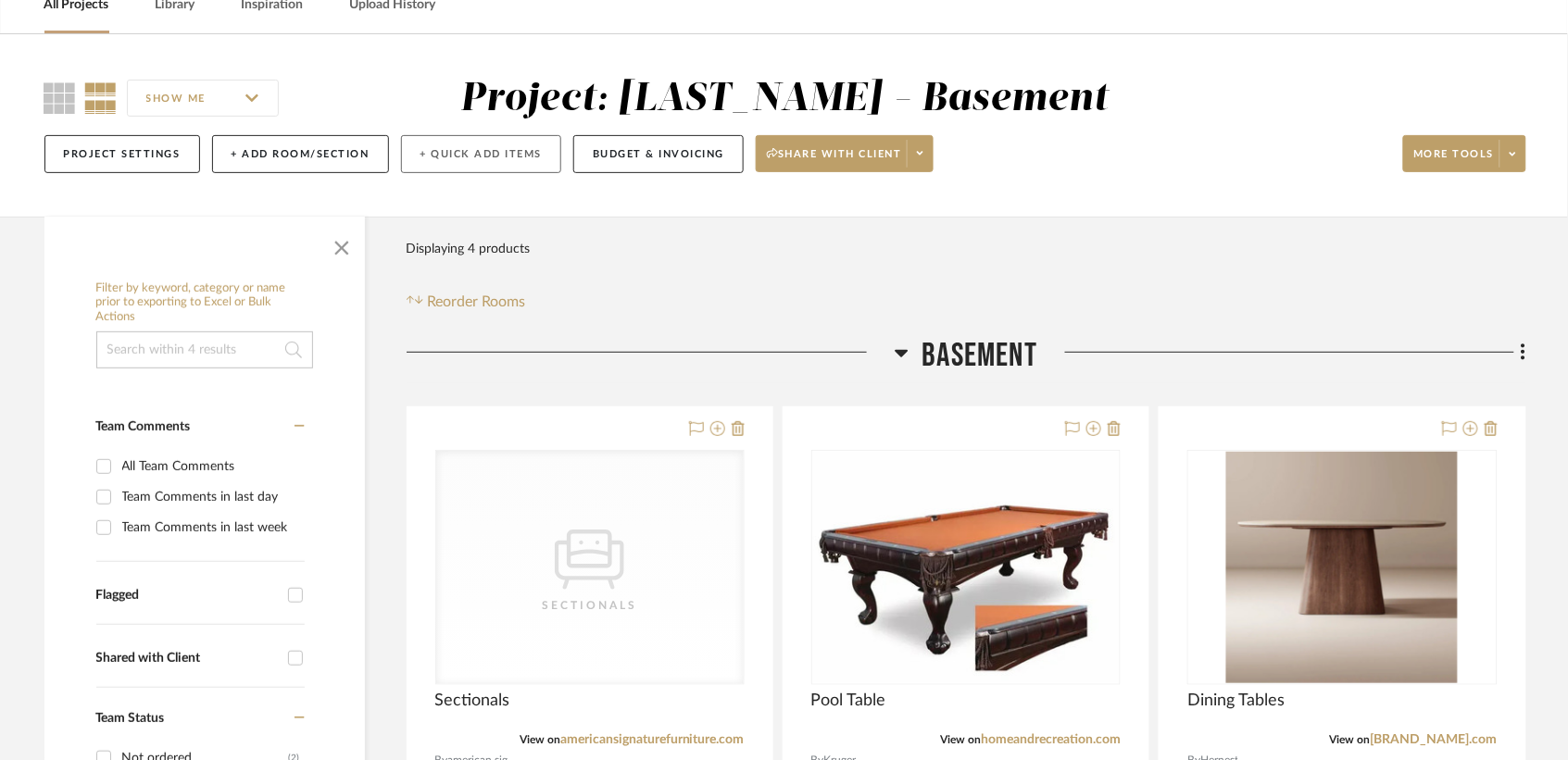 click on "+ Quick Add Items" 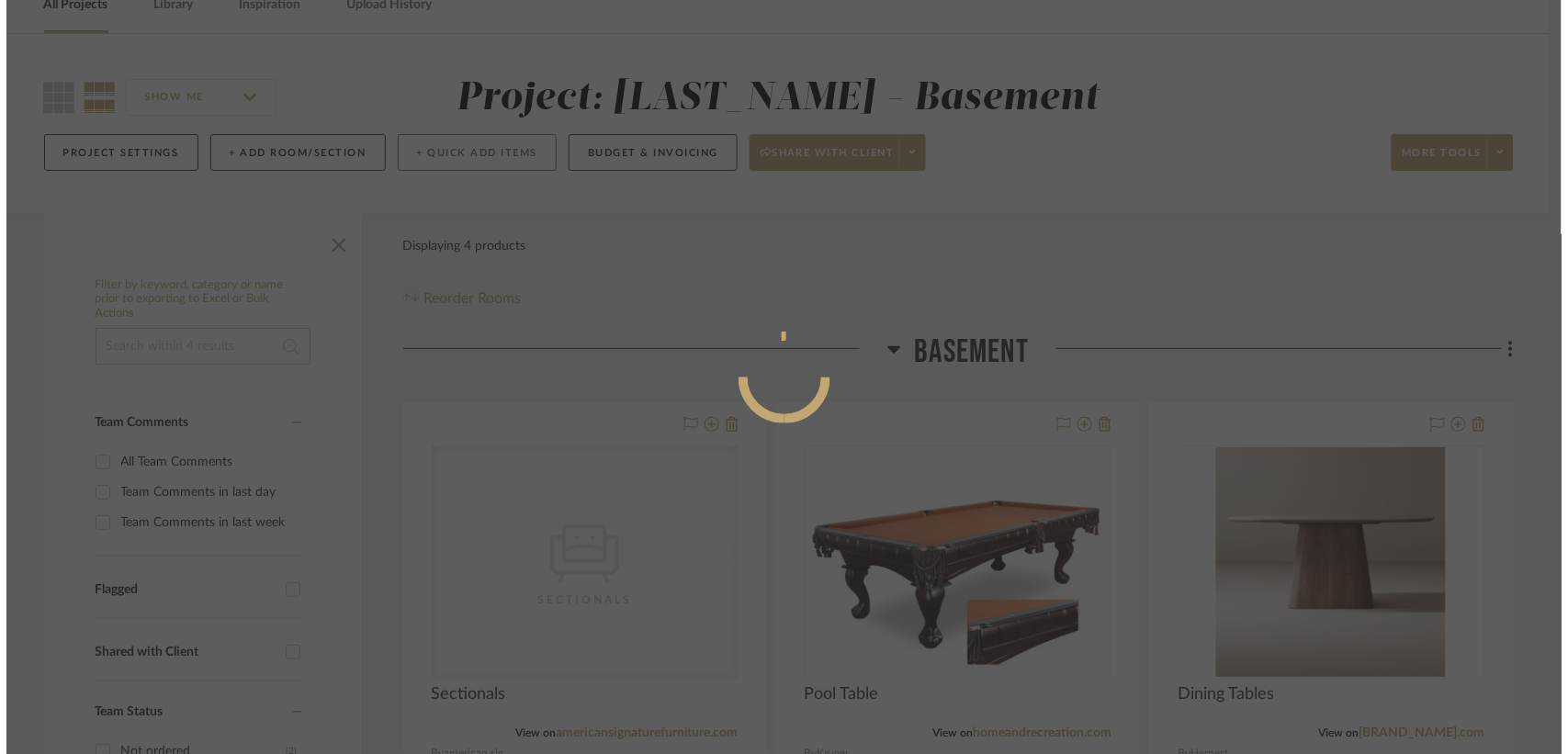 scroll, scrollTop: 0, scrollLeft: 0, axis: both 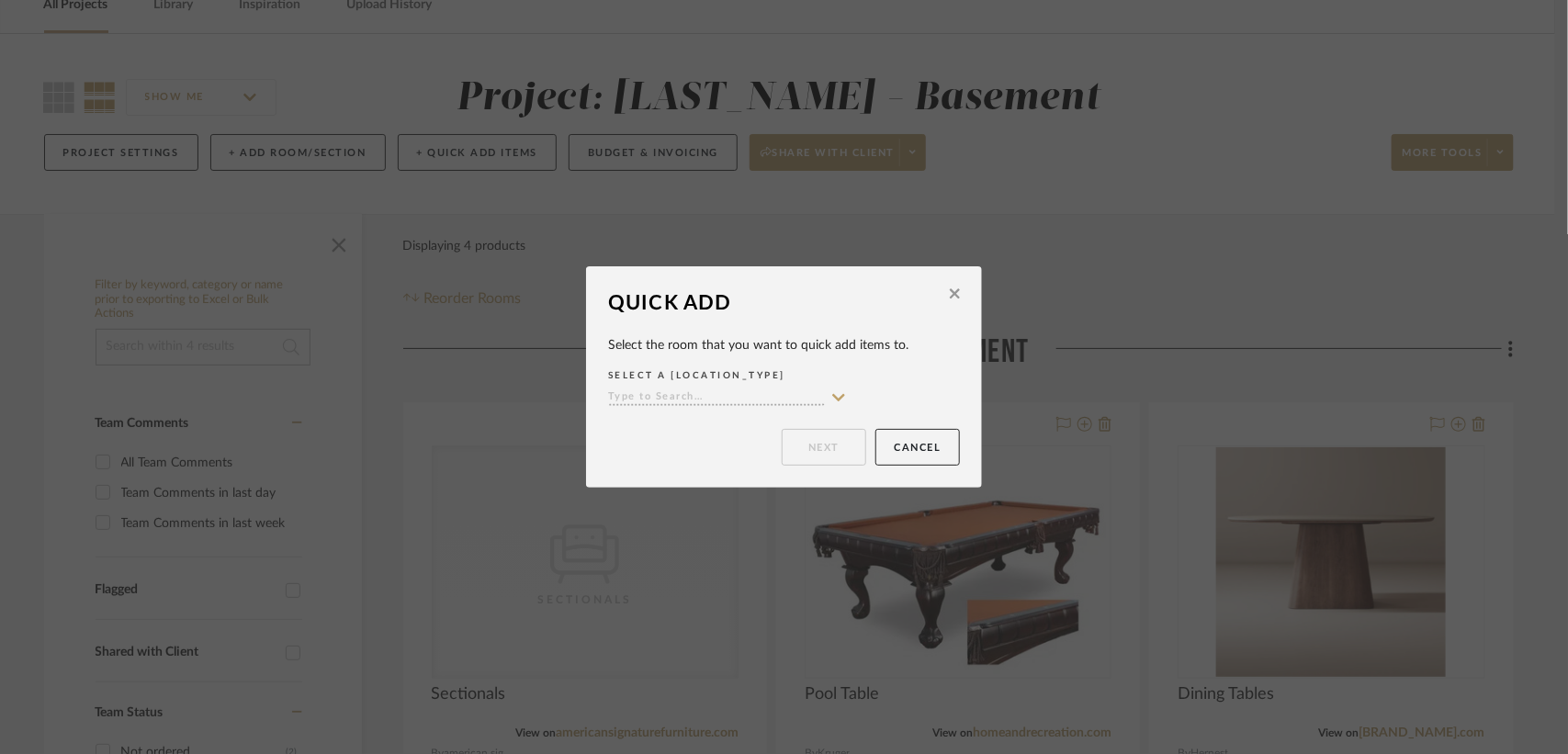 click at bounding box center (716, 398) 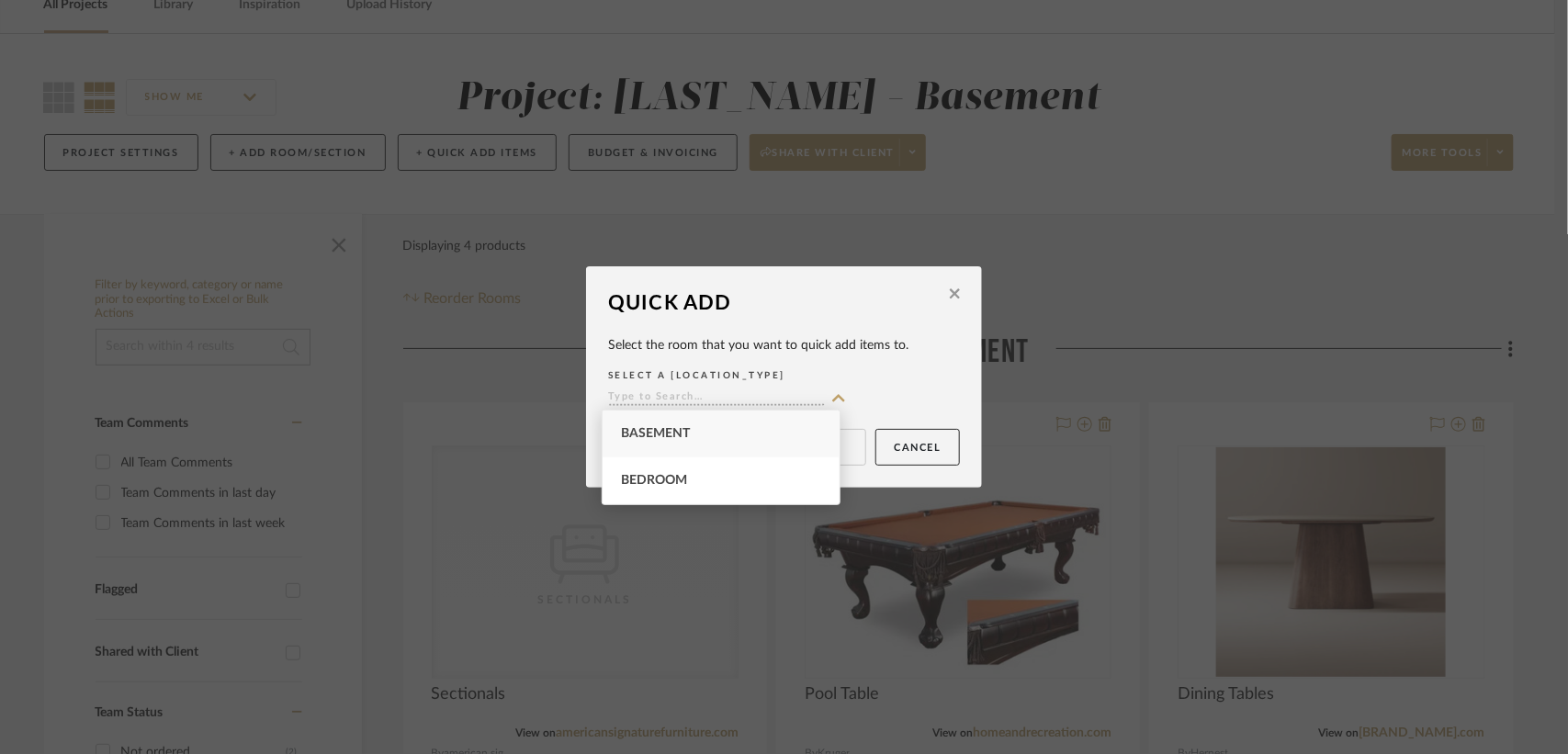 click on "Basement" at bounding box center [721, 433] 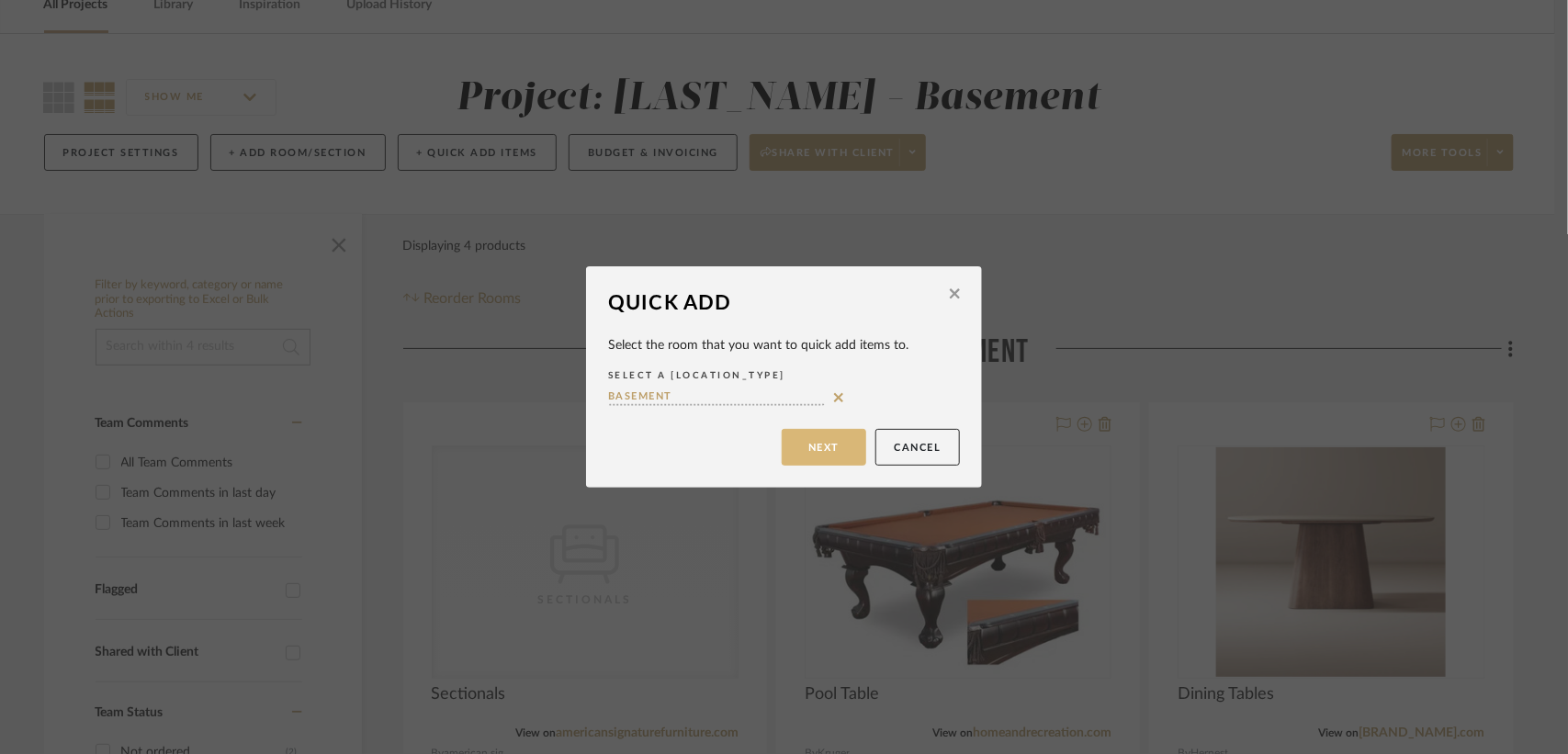 click on "Next" at bounding box center [824, 447] 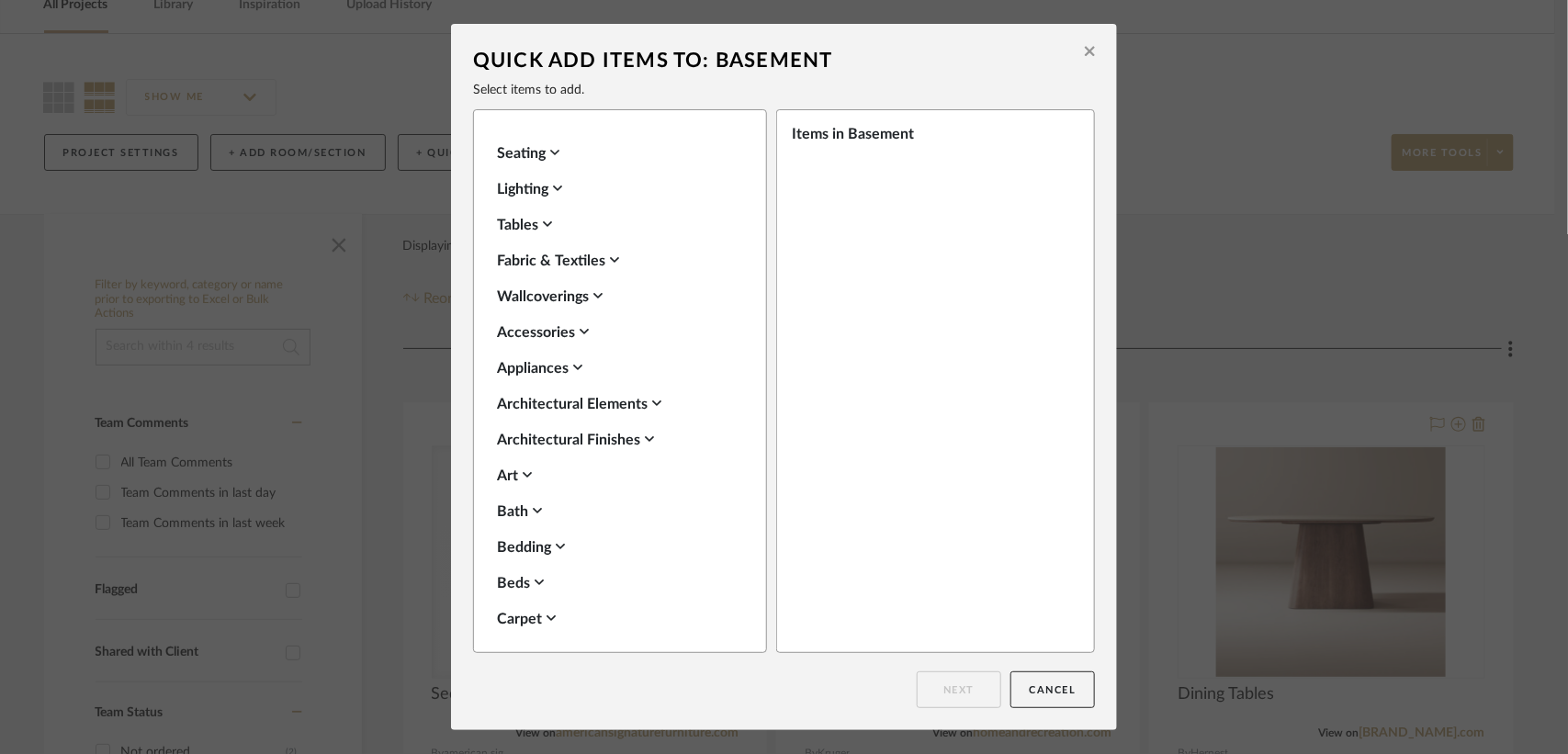 click on "Seating" at bounding box center (615, 153) 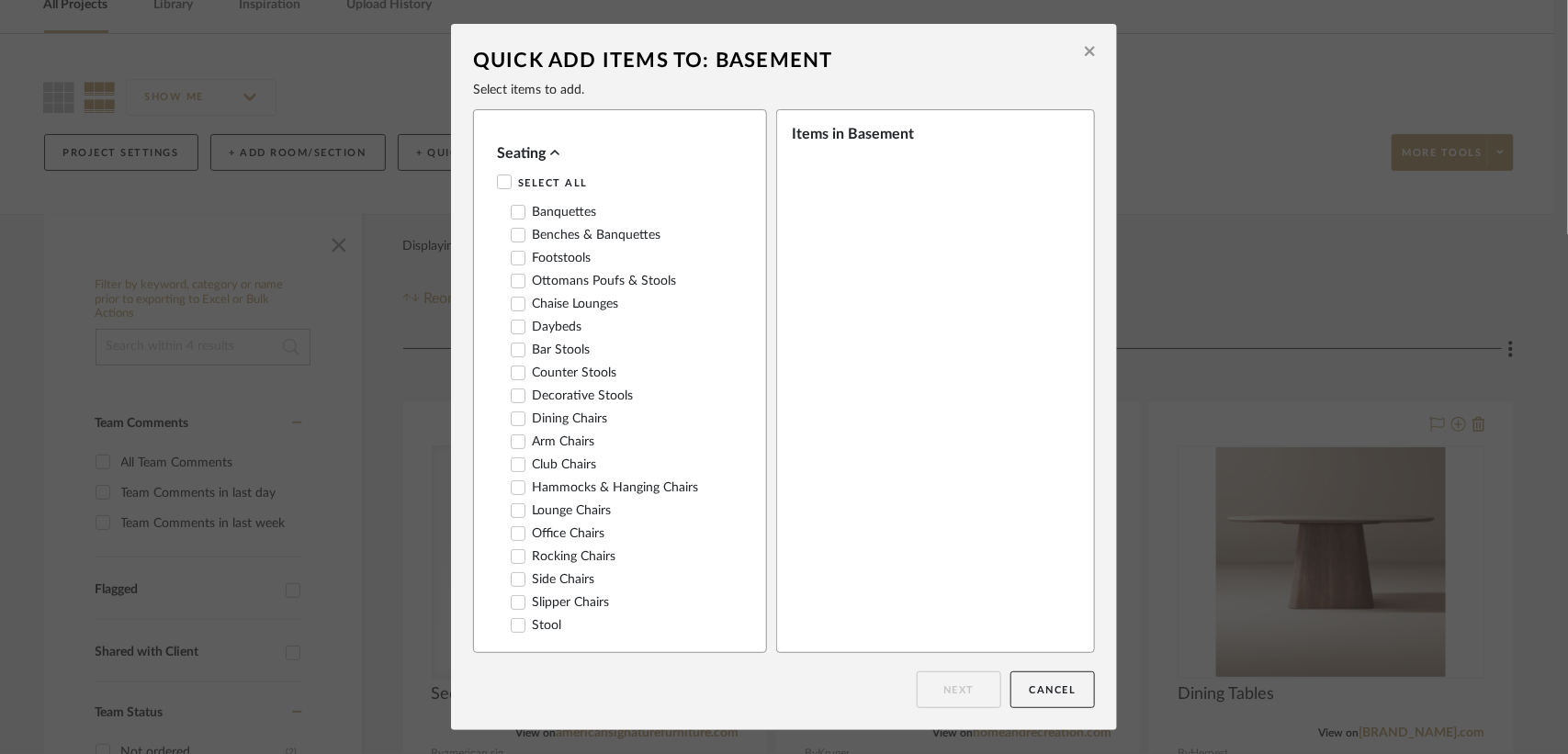 click on "Dining Chairs" at bounding box center [558, 419] 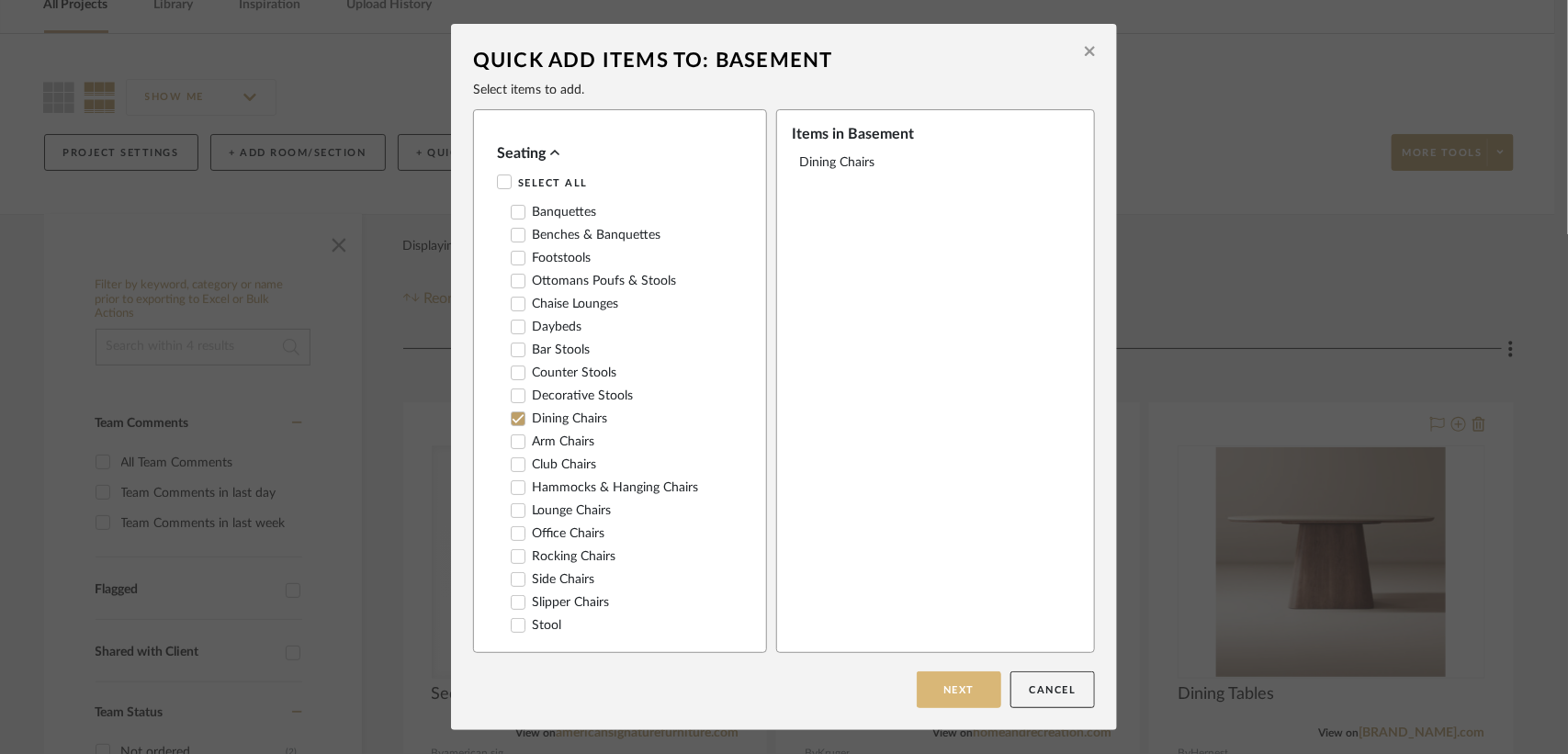 click on "Next" at bounding box center (959, 690) 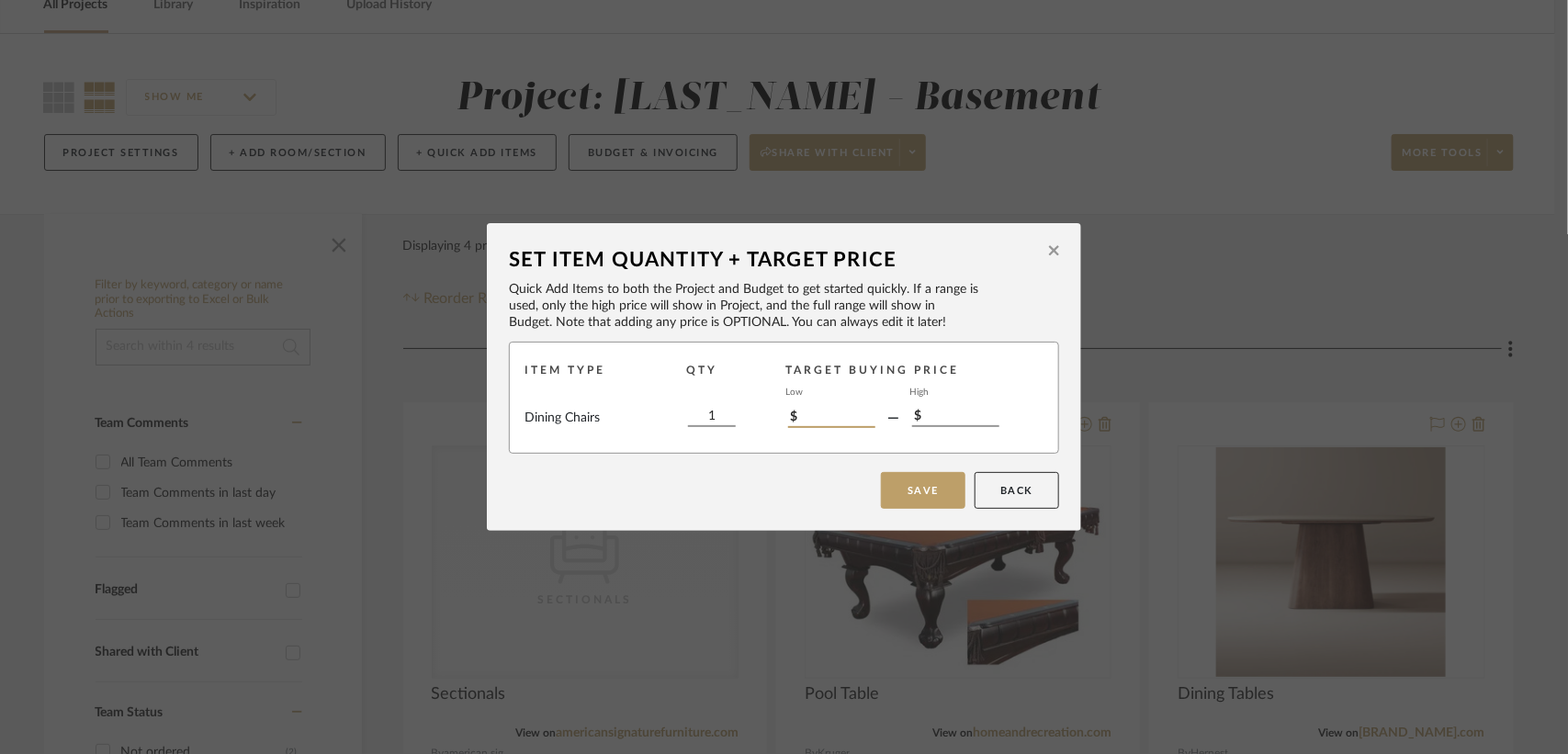 click on "$" at bounding box center [831, 418] 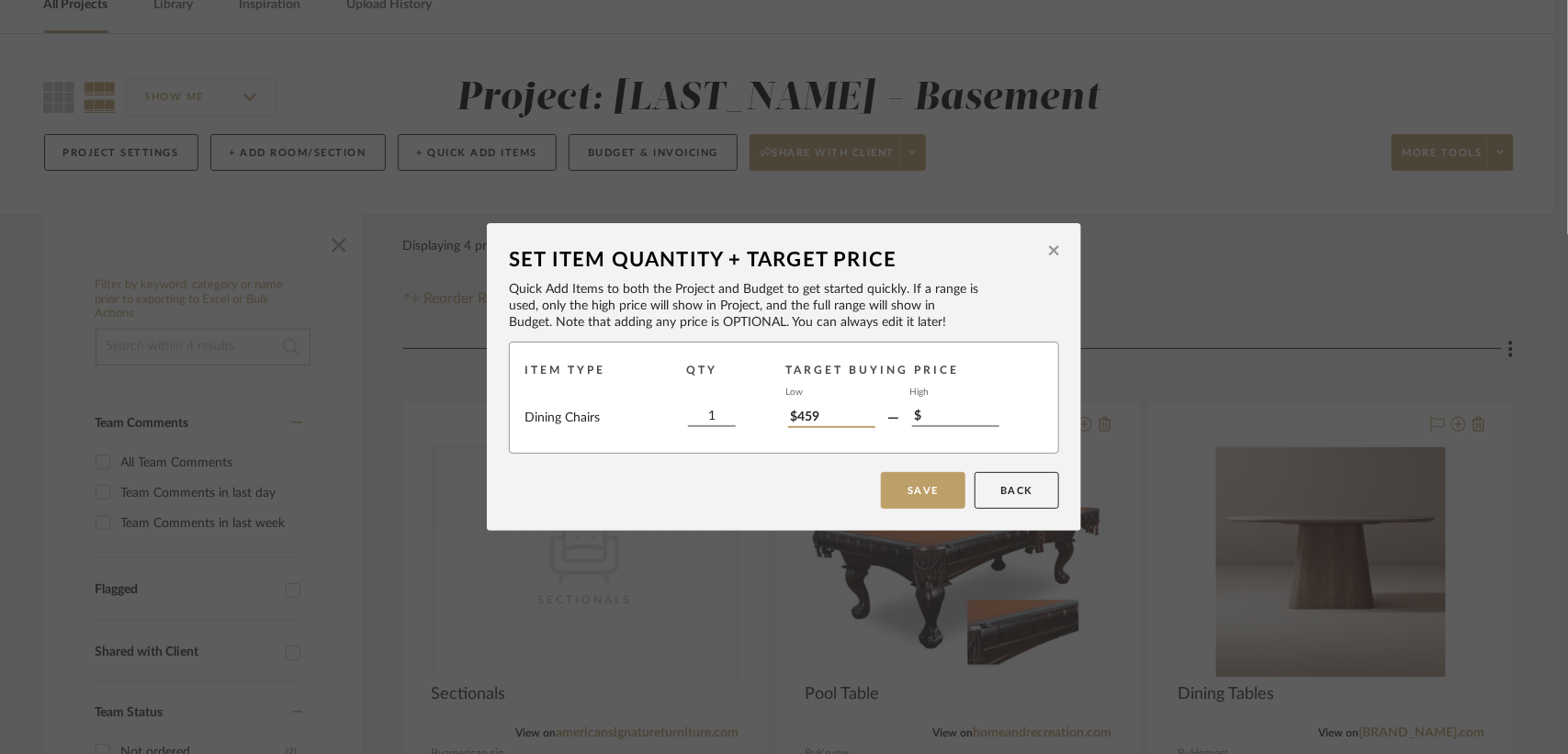 click on "$459" at bounding box center [831, 418] 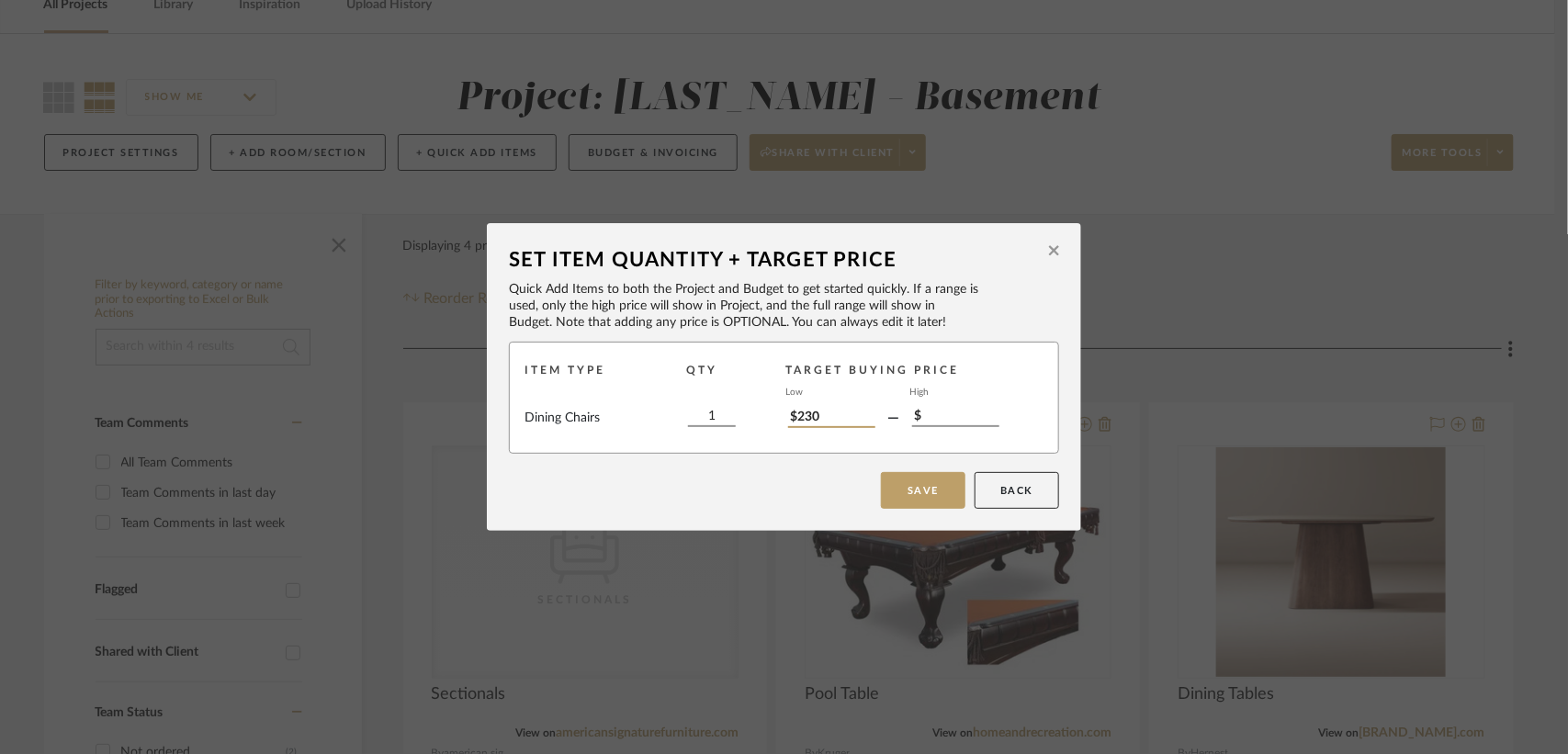 type on "$230" 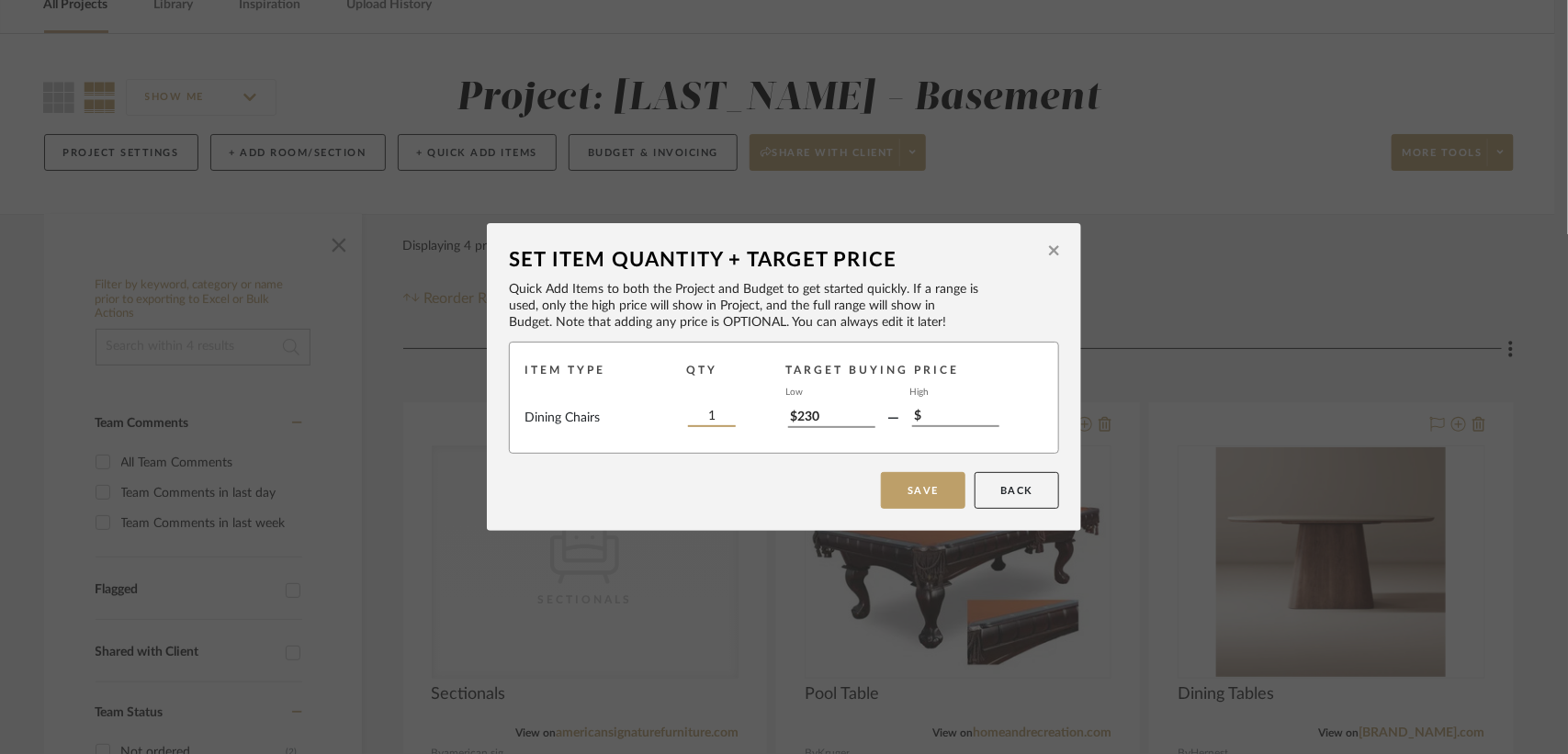 click on "1" at bounding box center [712, 417] 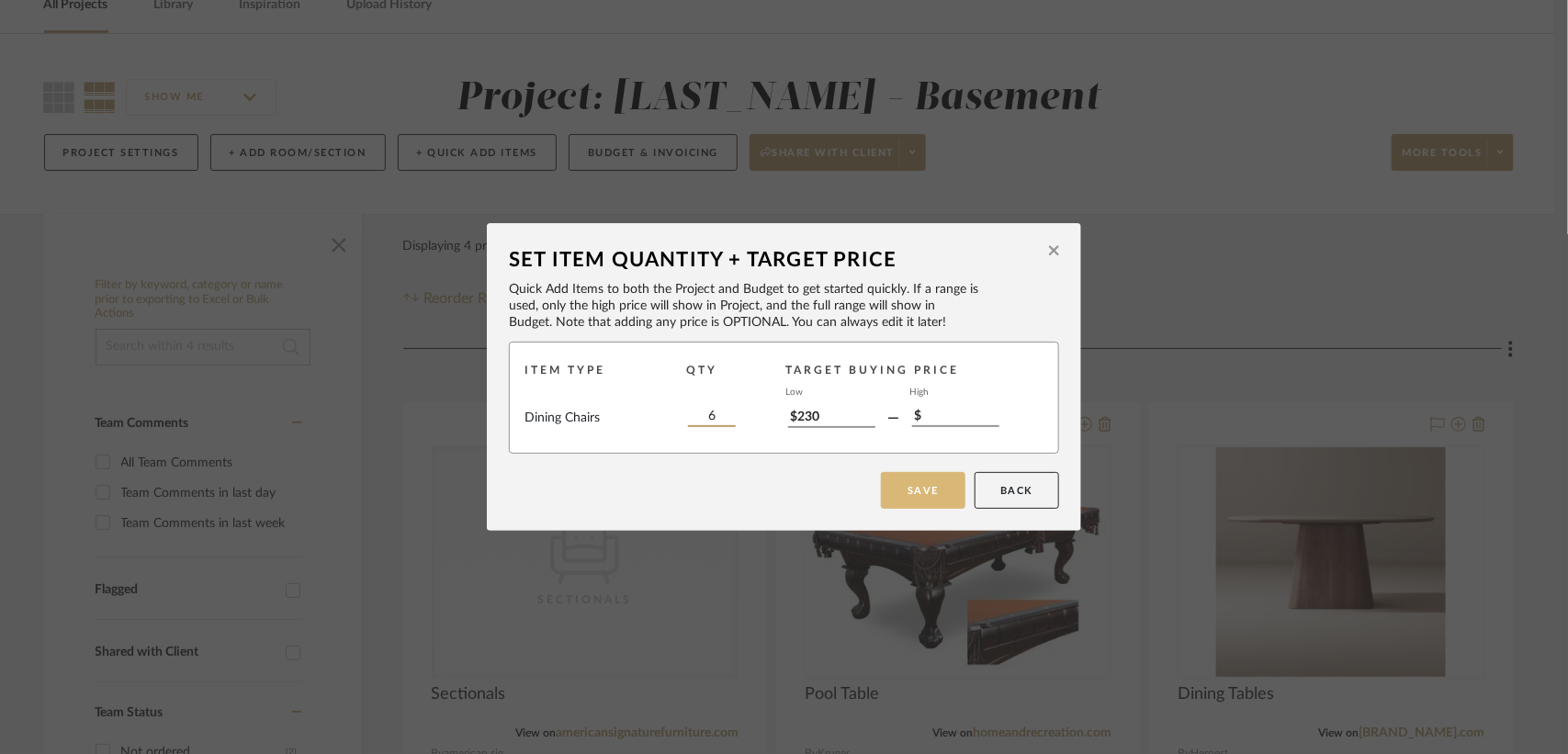 type on "6" 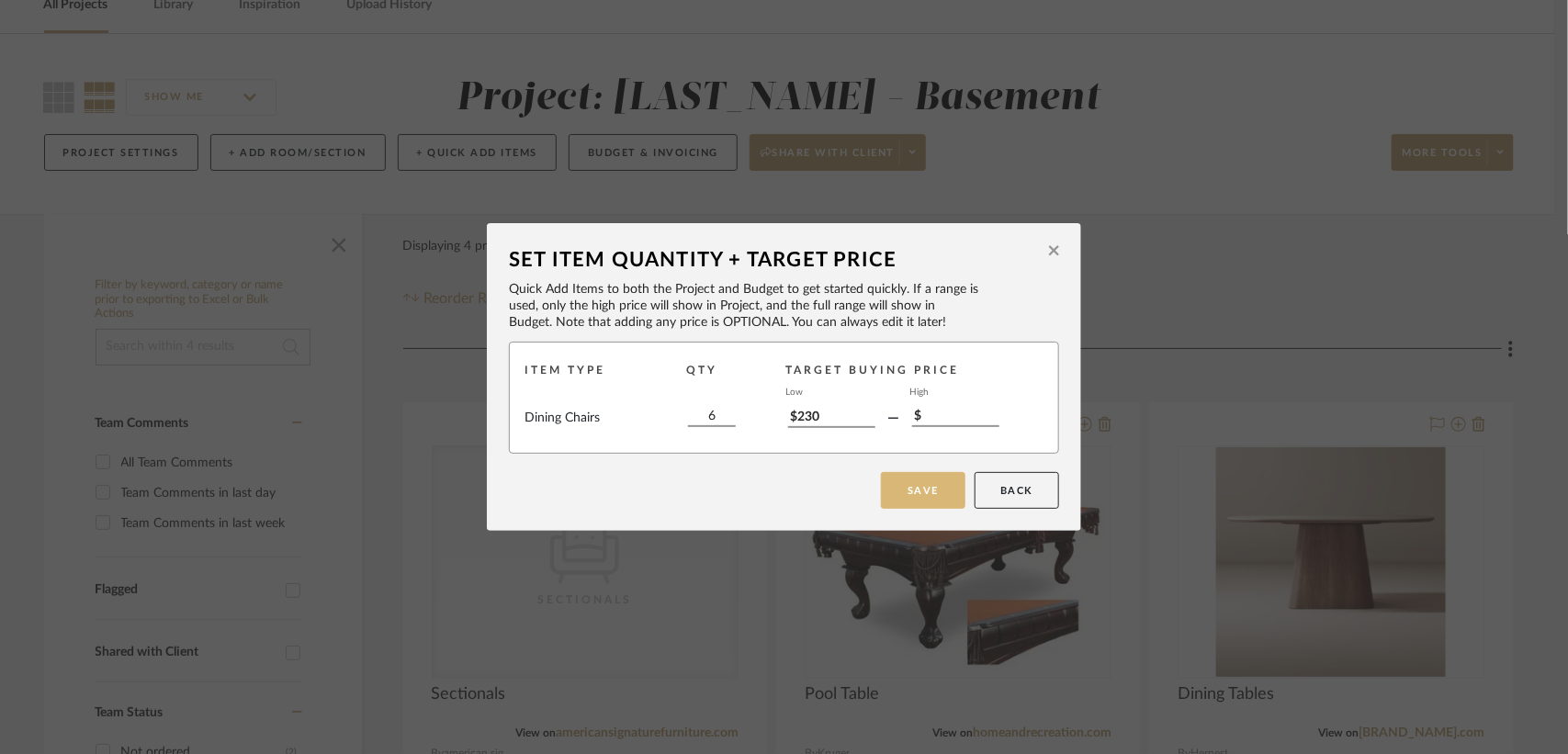 click on "Save" at bounding box center (923, 490) 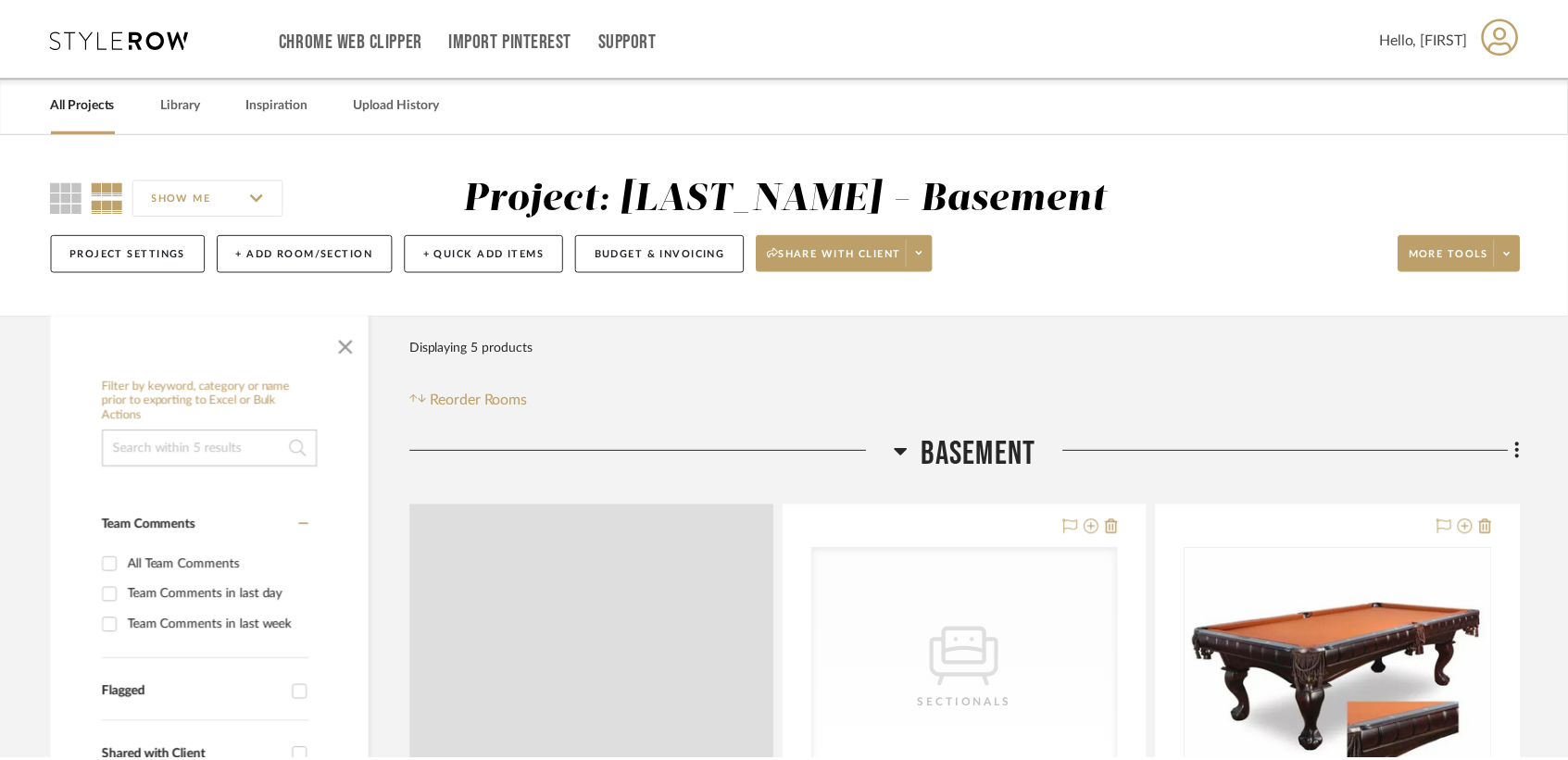 scroll, scrollTop: 99, scrollLeft: 0, axis: vertical 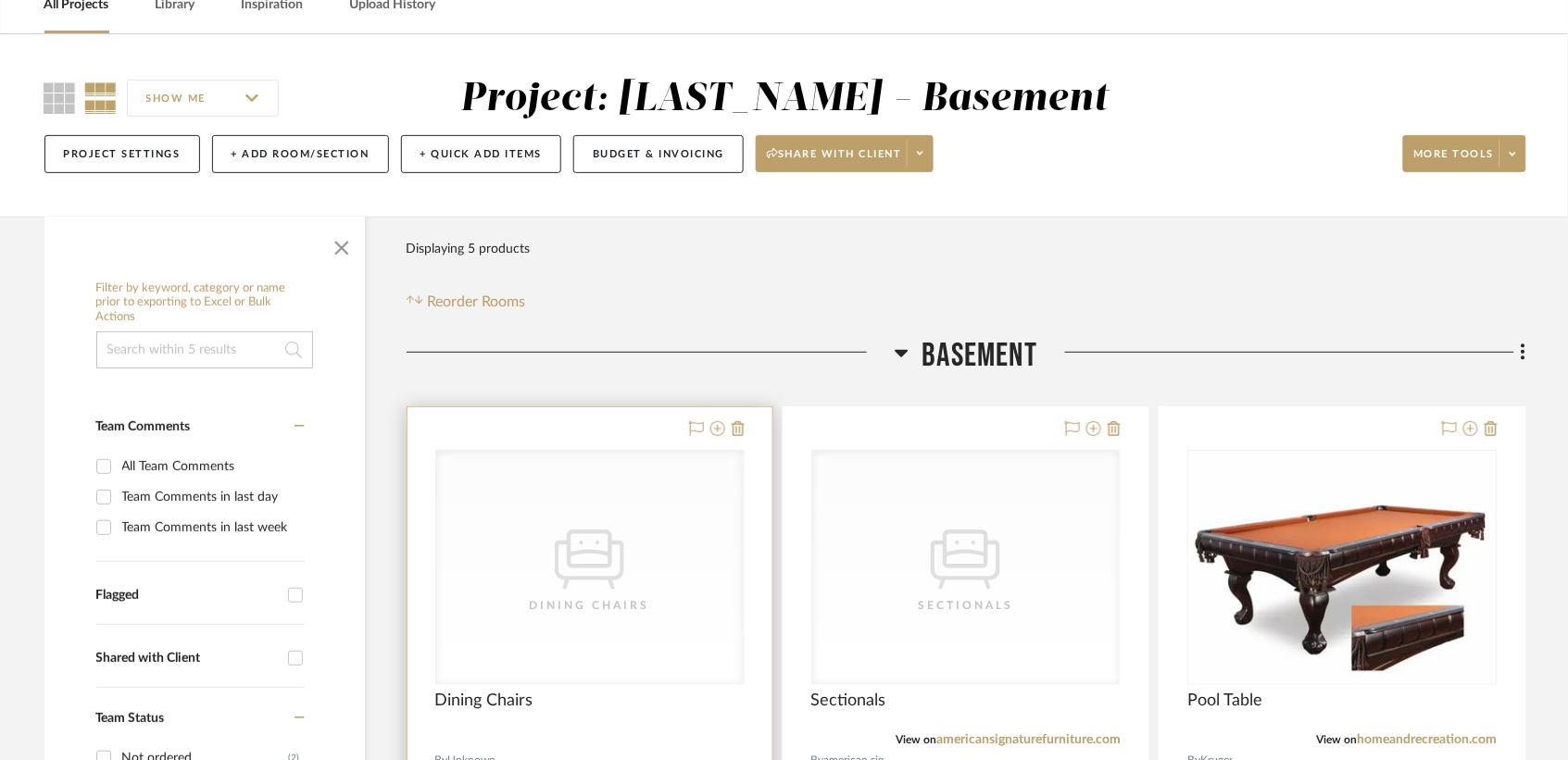 click on "CategoryIconSeating
Created with Sketch.
Dining Chairs" at bounding box center [590, 567] 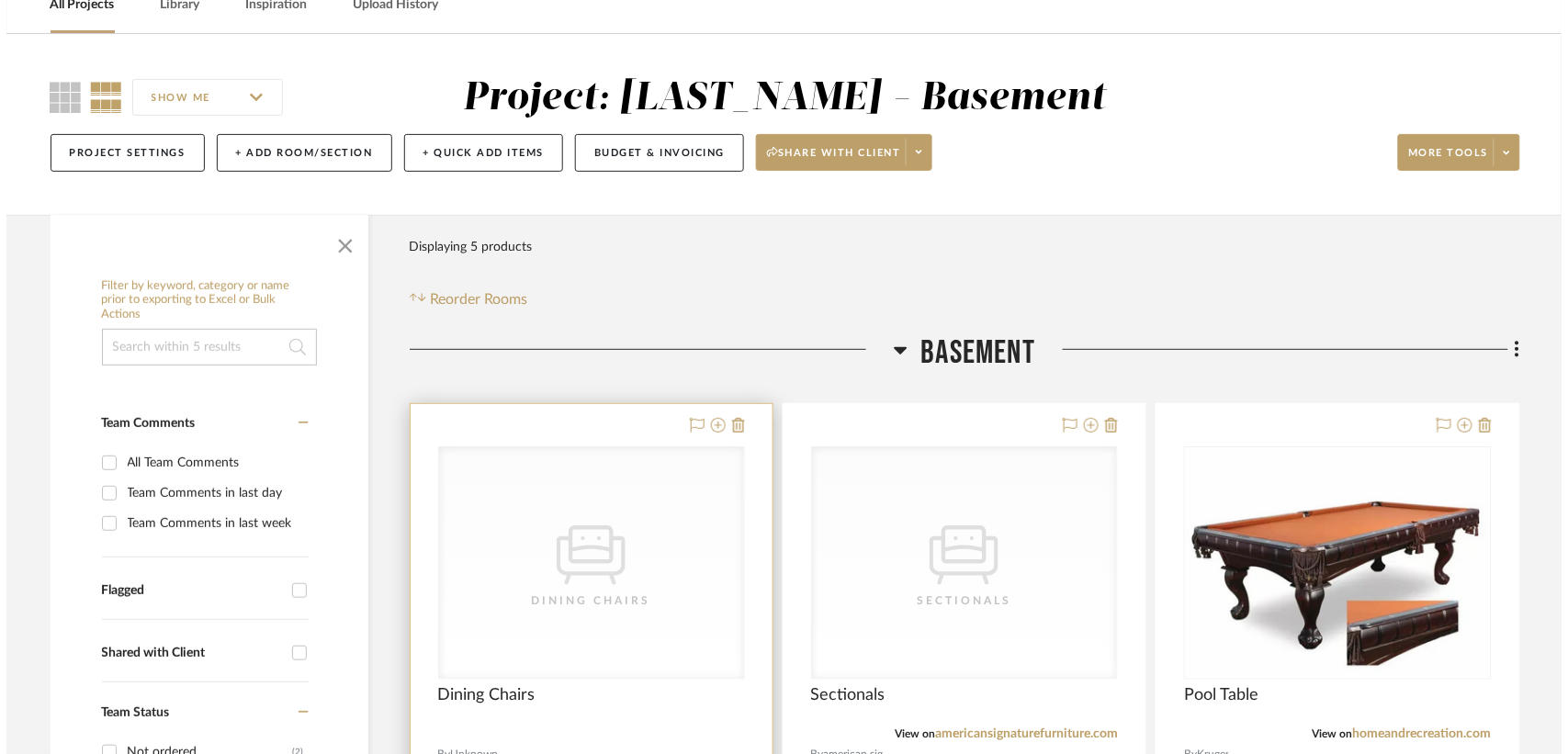 scroll, scrollTop: 0, scrollLeft: 0, axis: both 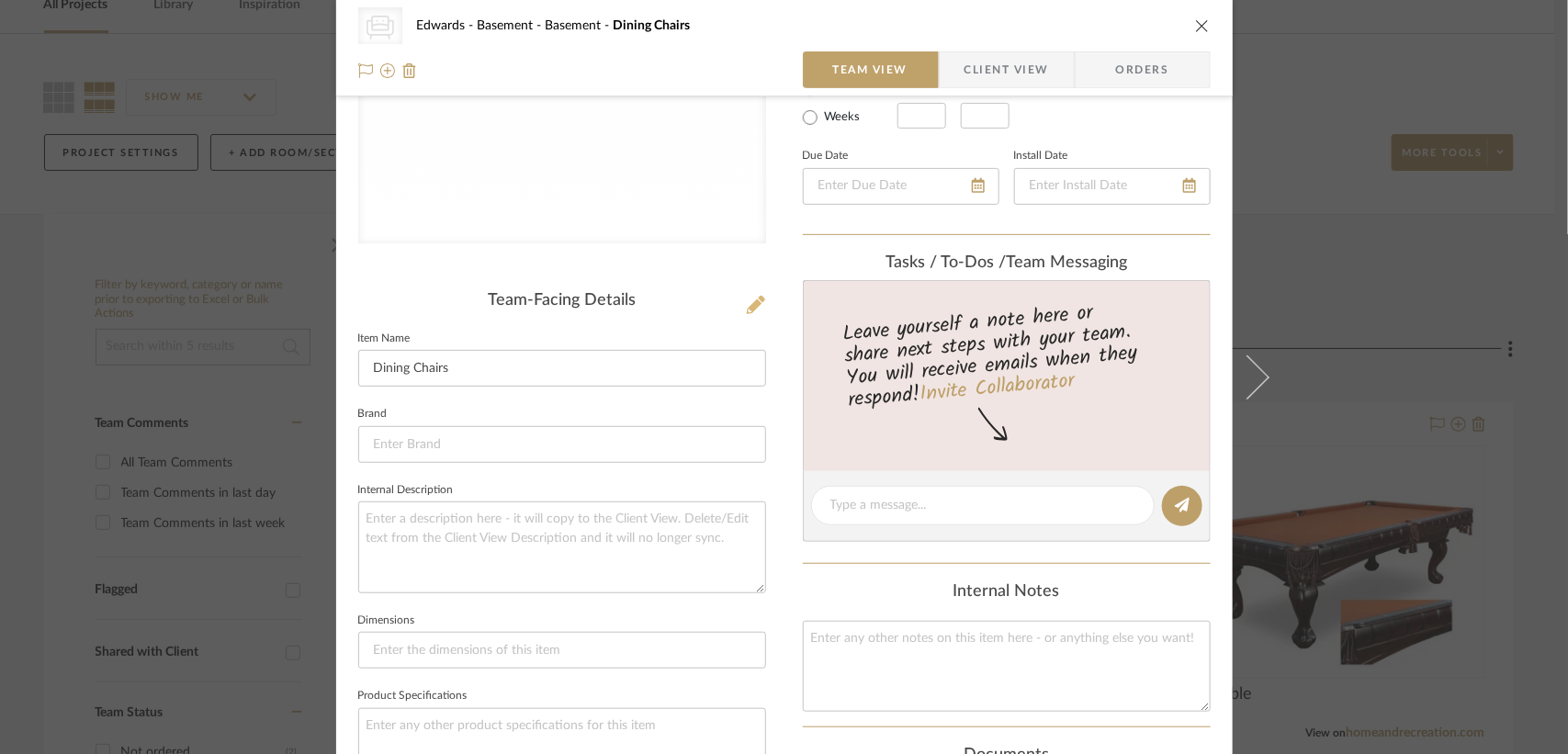 click 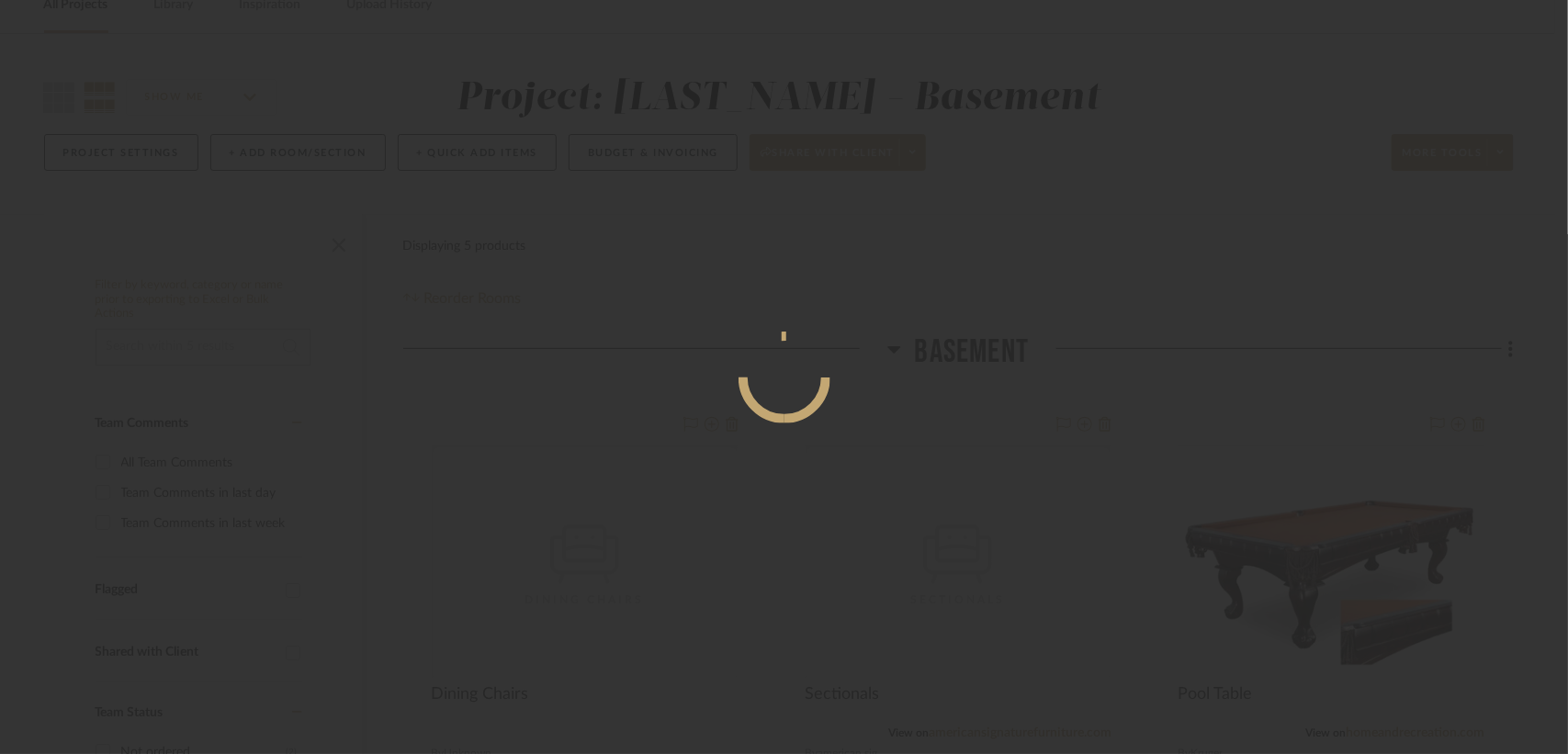 scroll, scrollTop: 0, scrollLeft: 0, axis: both 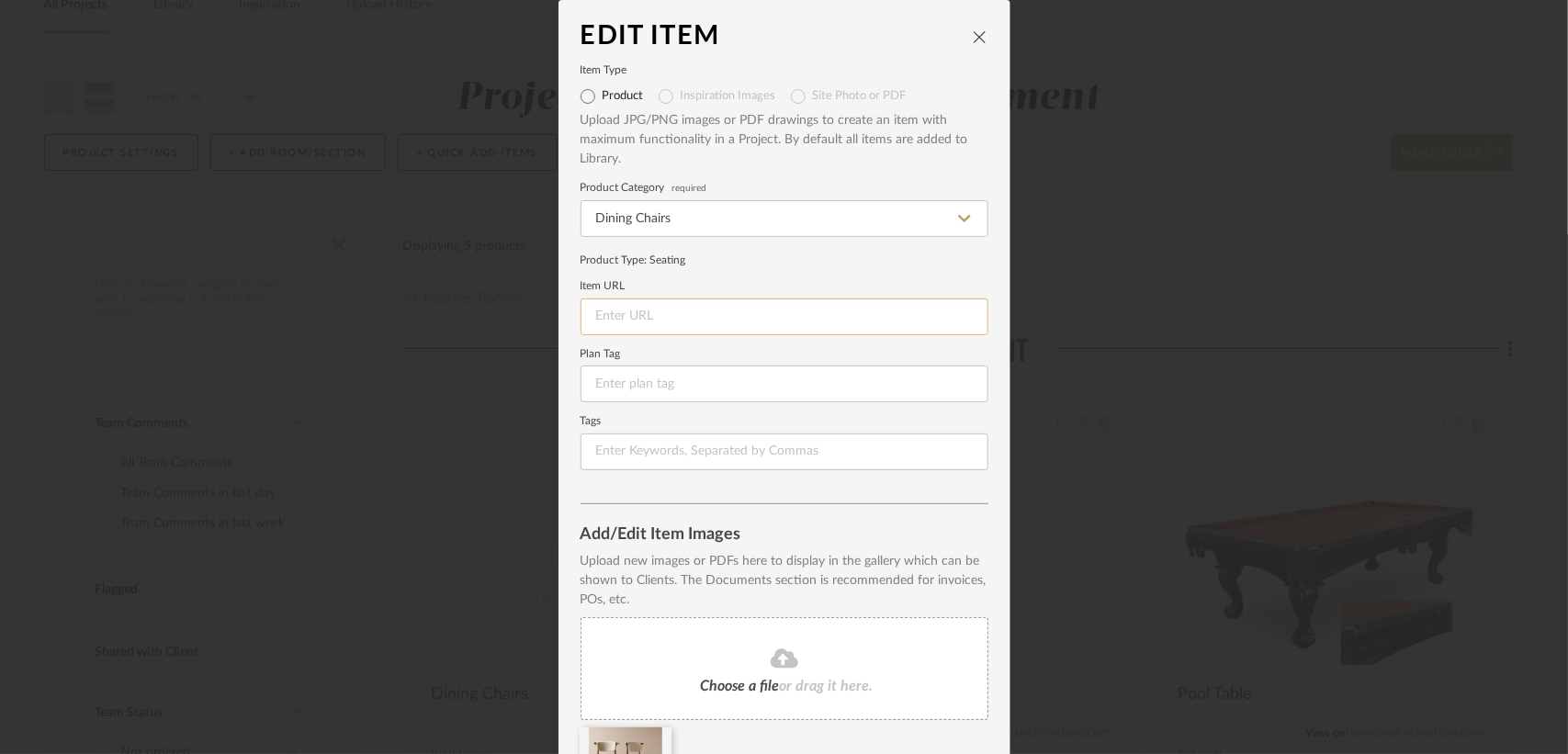 click at bounding box center (784, 317) 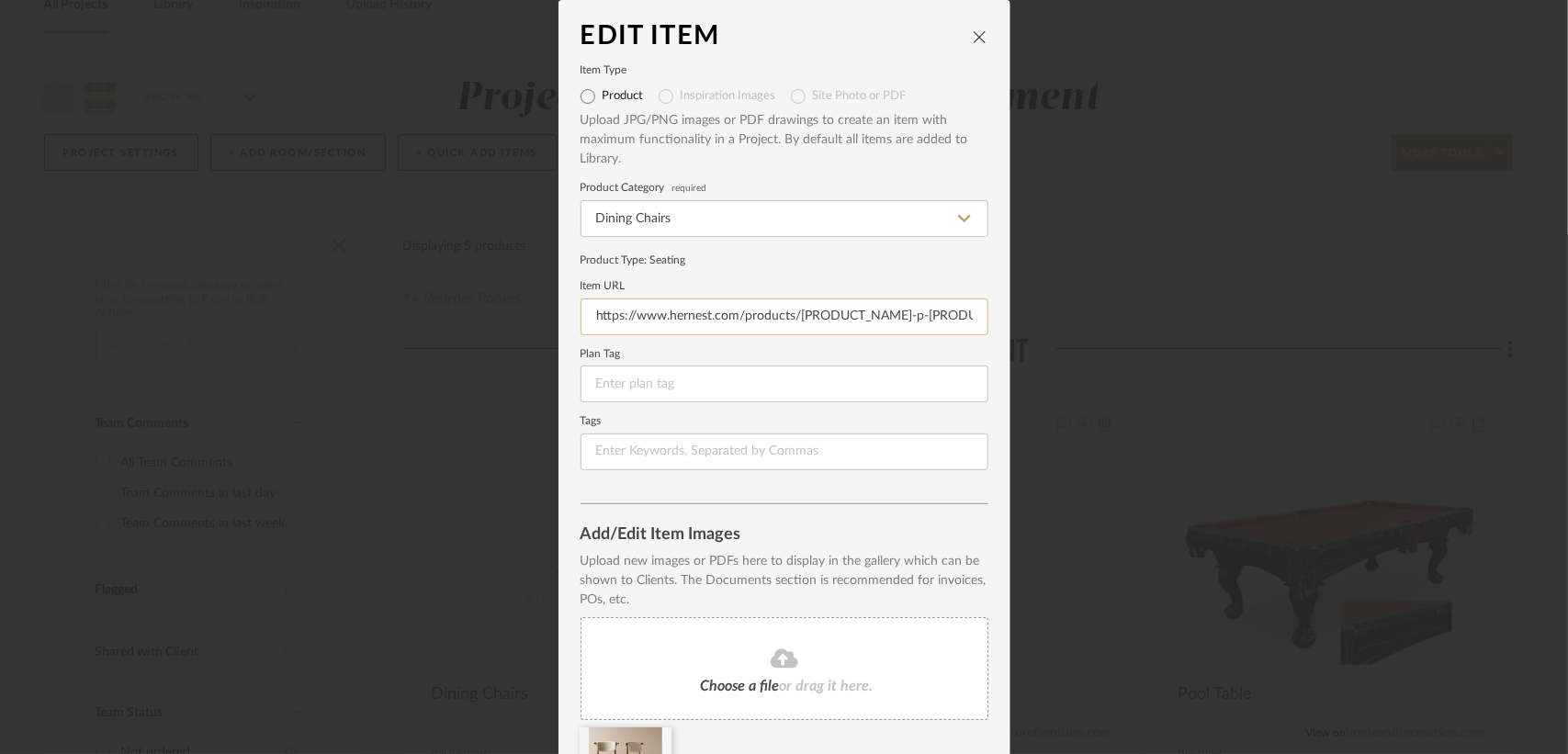 scroll, scrollTop: 0, scrollLeft: 281, axis: horizontal 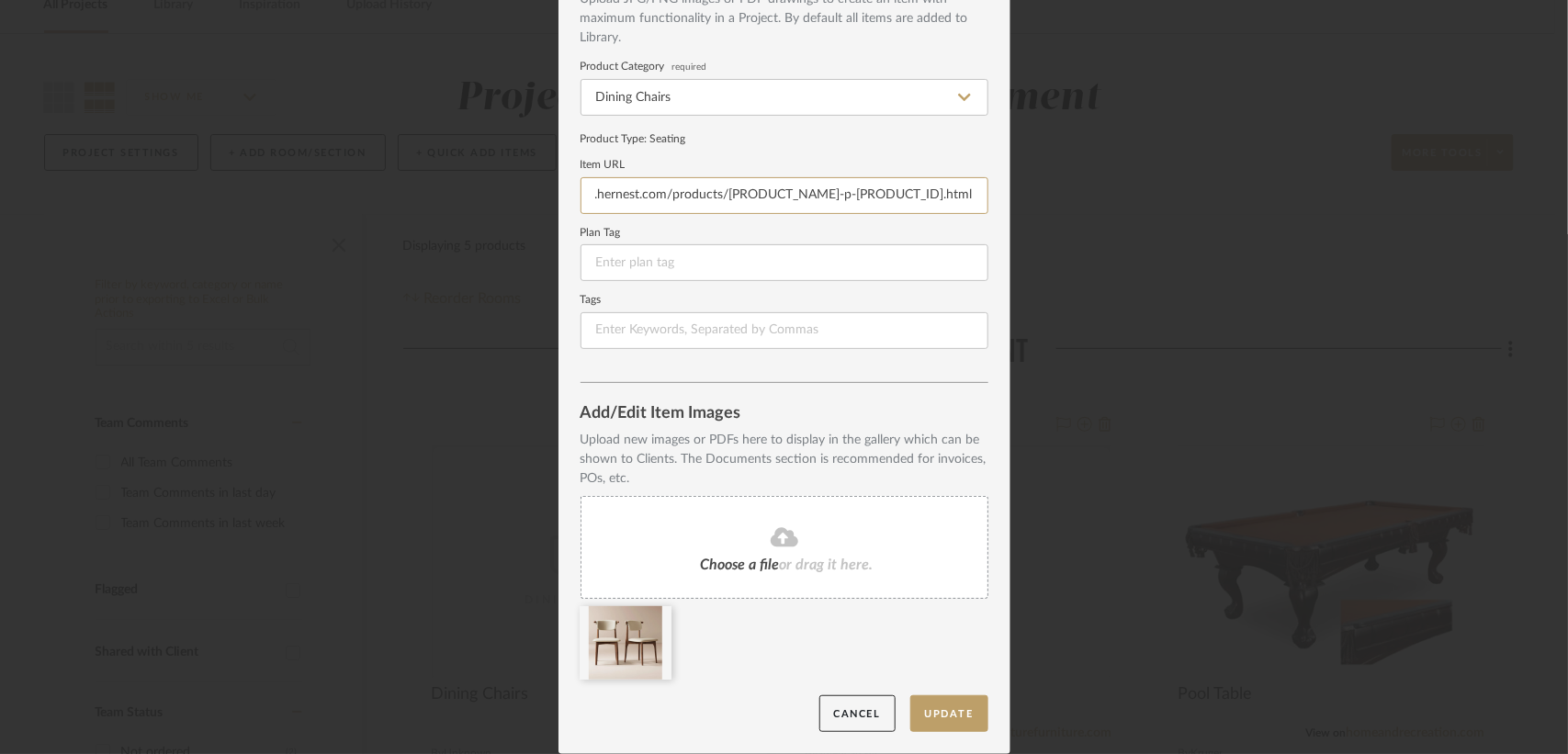 type on "https://www.hernest.com/products/[PRODUCT_NAME]-p-[PRODUCT_ID].html" 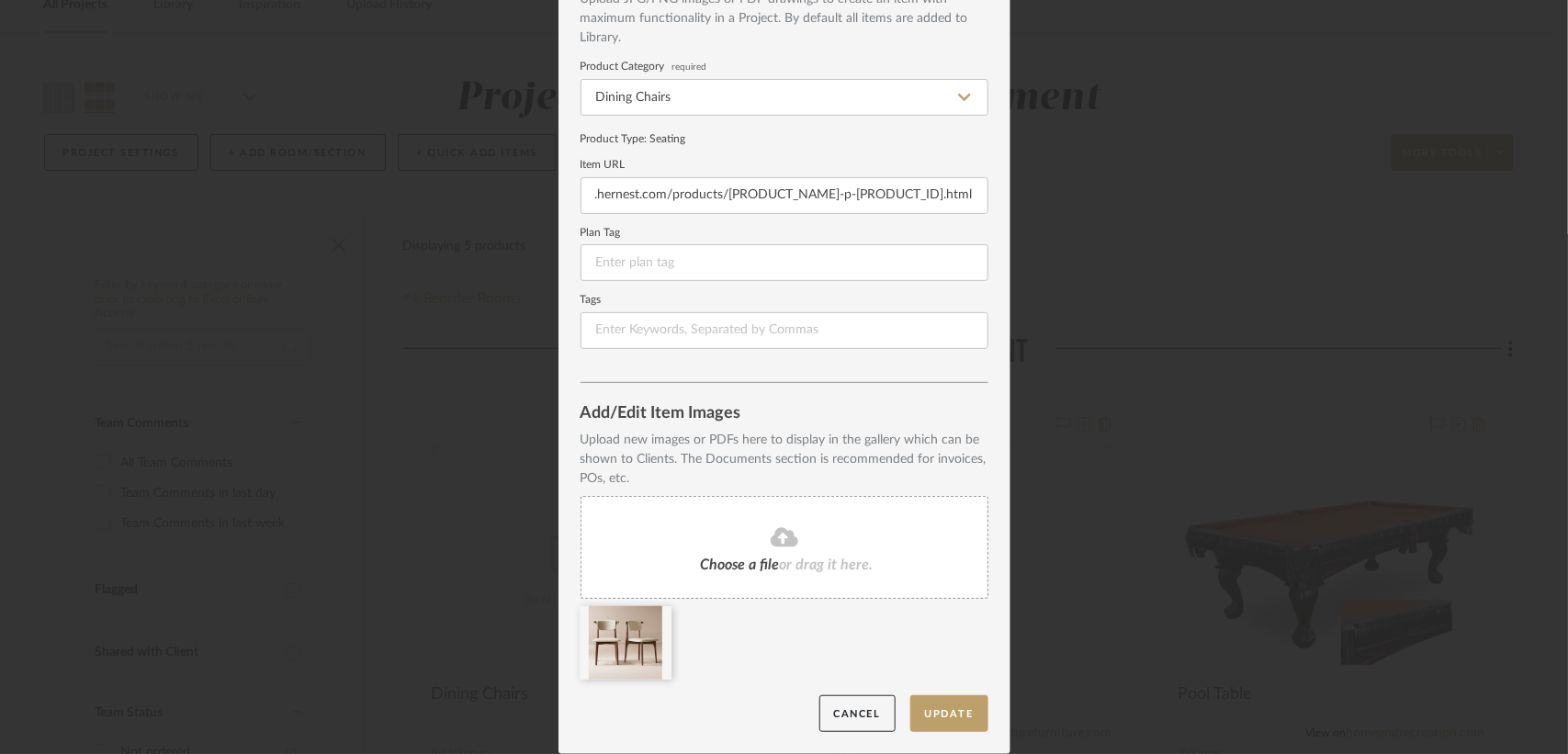 scroll, scrollTop: 0, scrollLeft: 0, axis: both 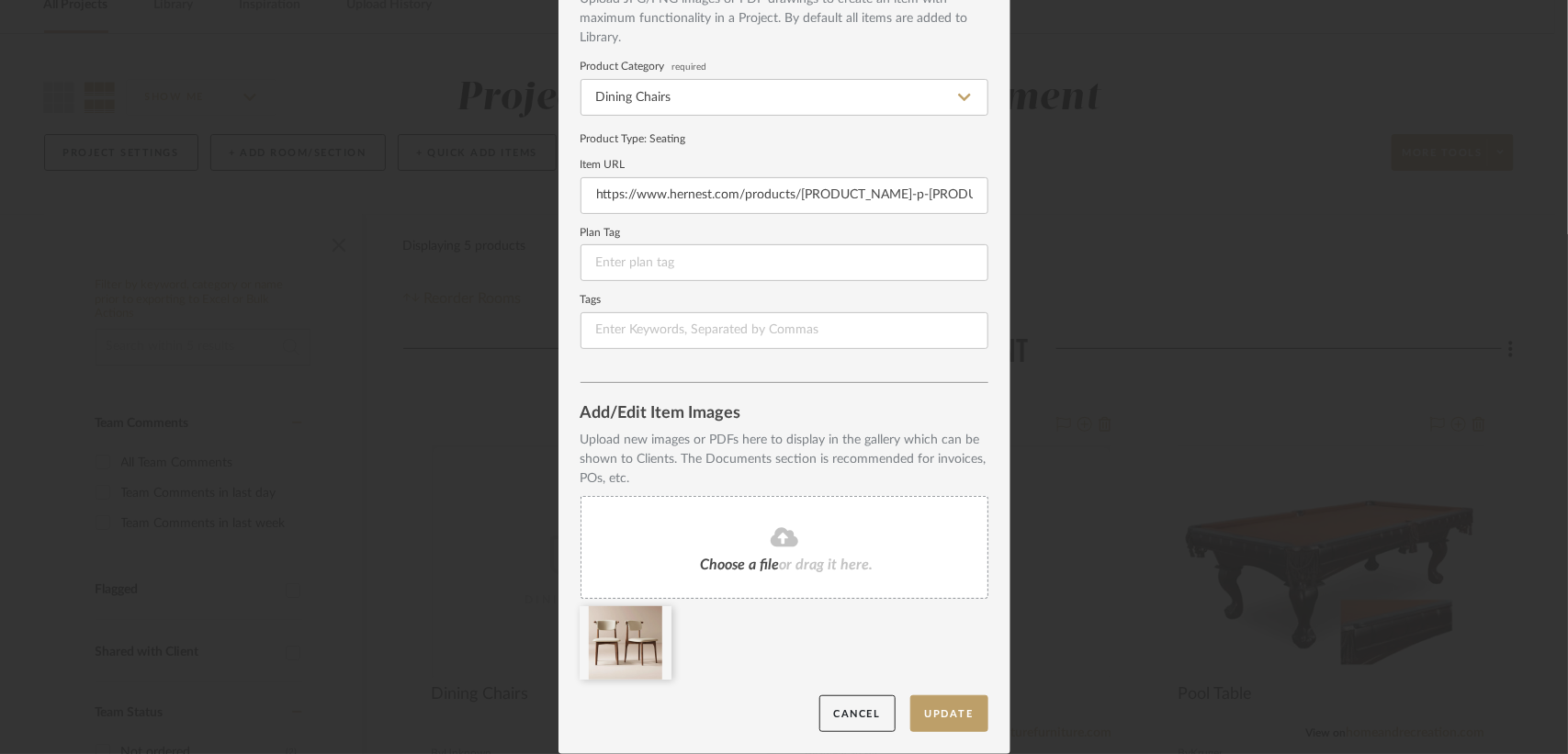 click on "Upload new images or PDFs here to display in the gallery which can be shown to Clients. The Documents section is recommended for invoices, POs, etc.  Choose a file  or drag it here." 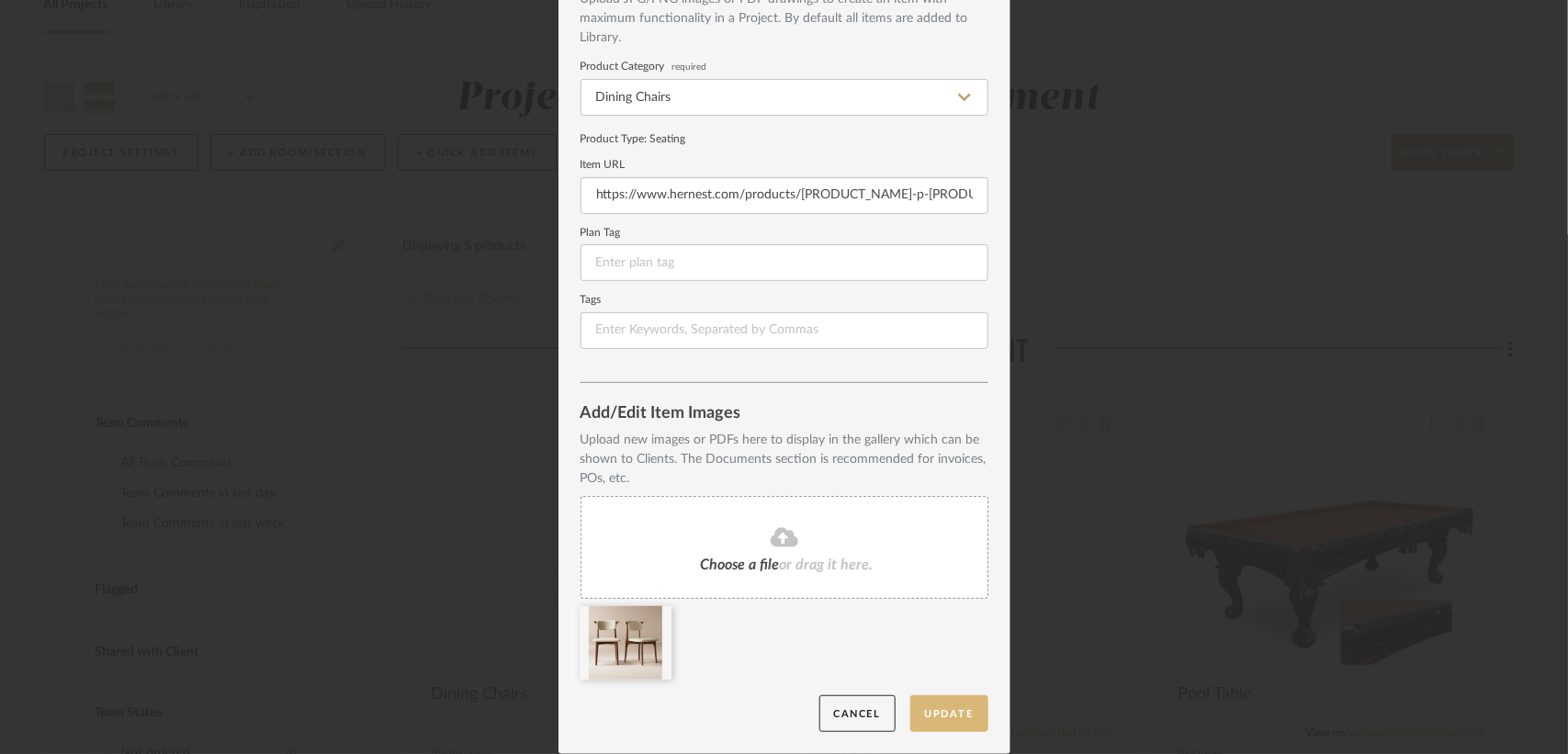 click on "Update" at bounding box center (949, 714) 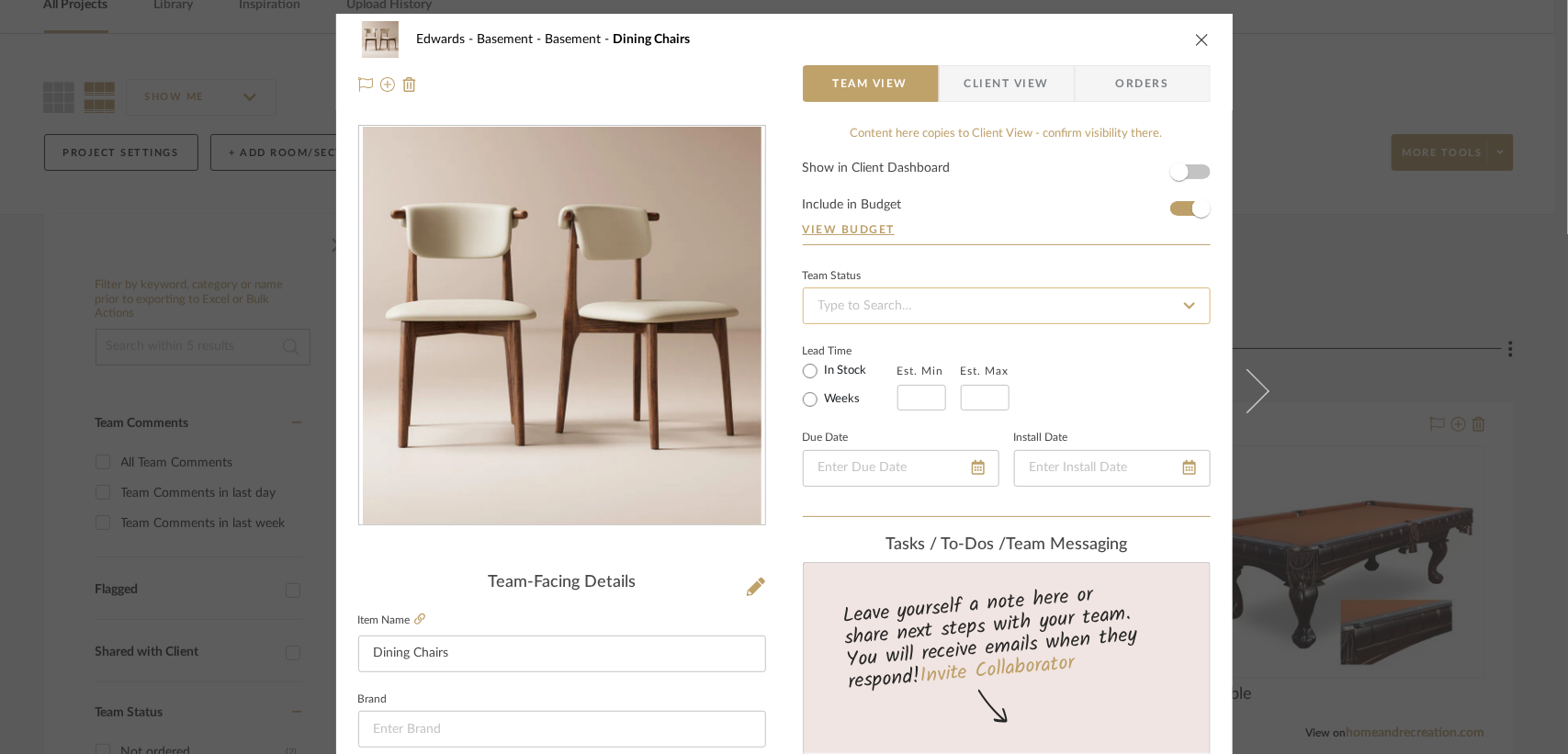 click 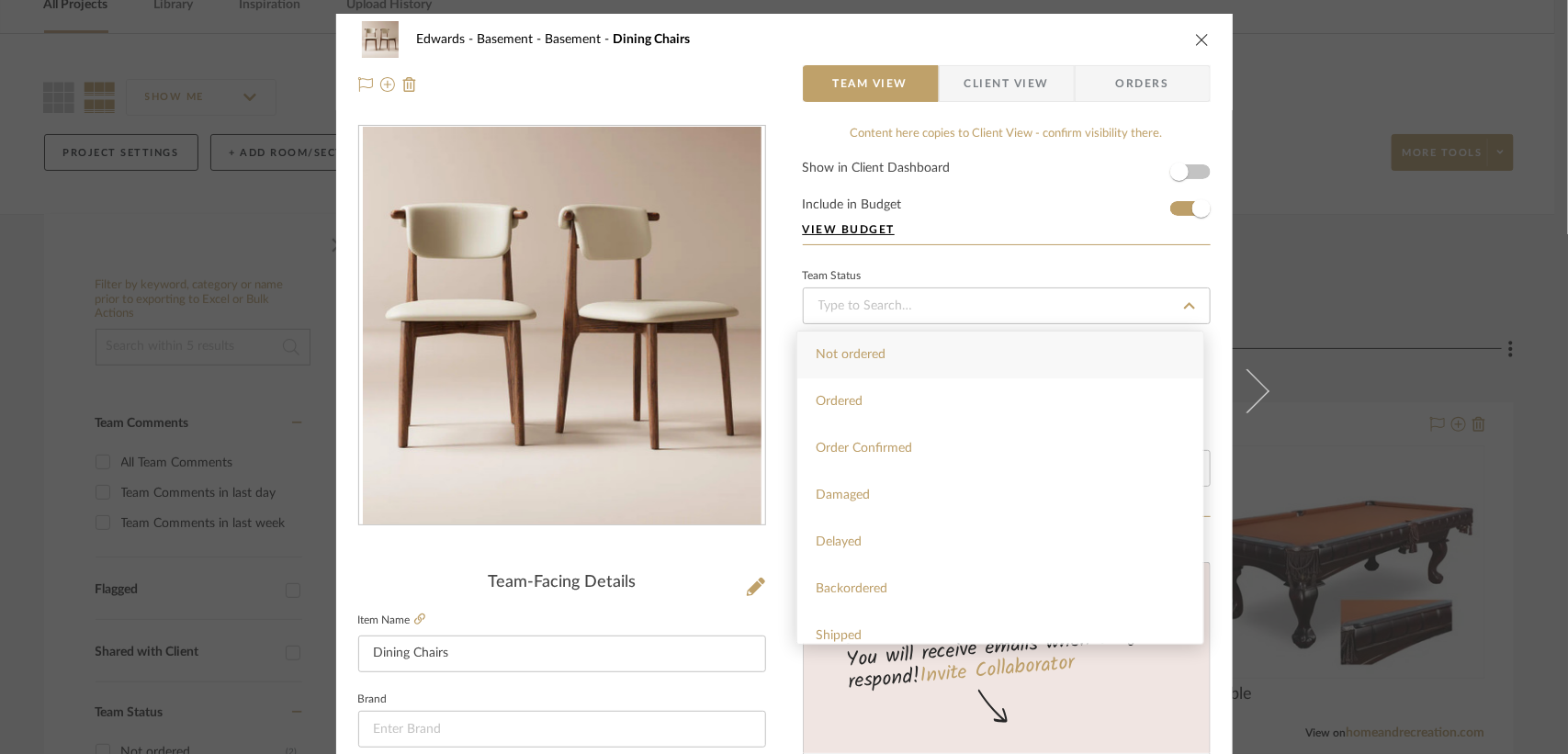 click on "View Budget" at bounding box center [1007, 230] 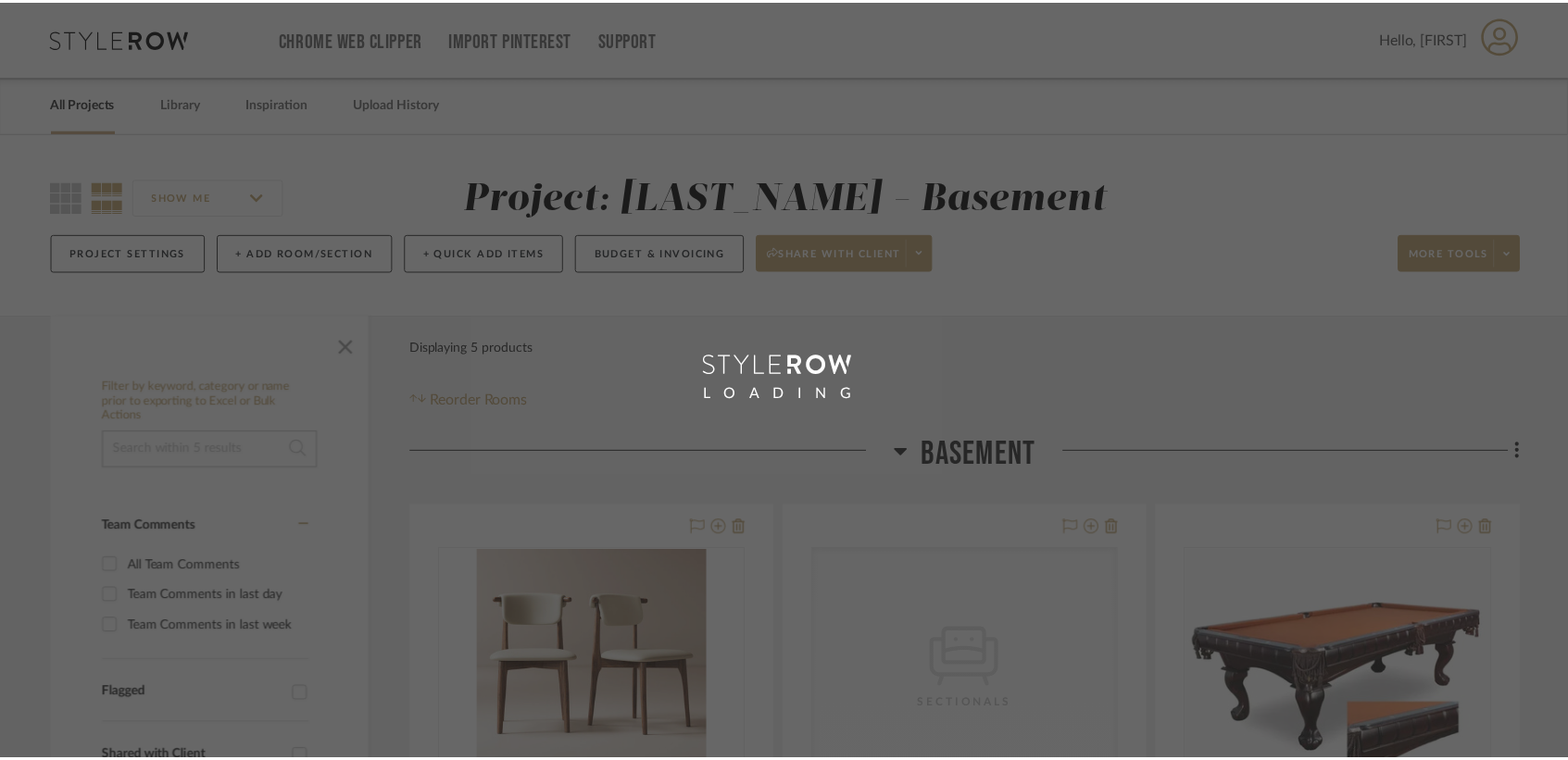 scroll, scrollTop: 99, scrollLeft: 0, axis: vertical 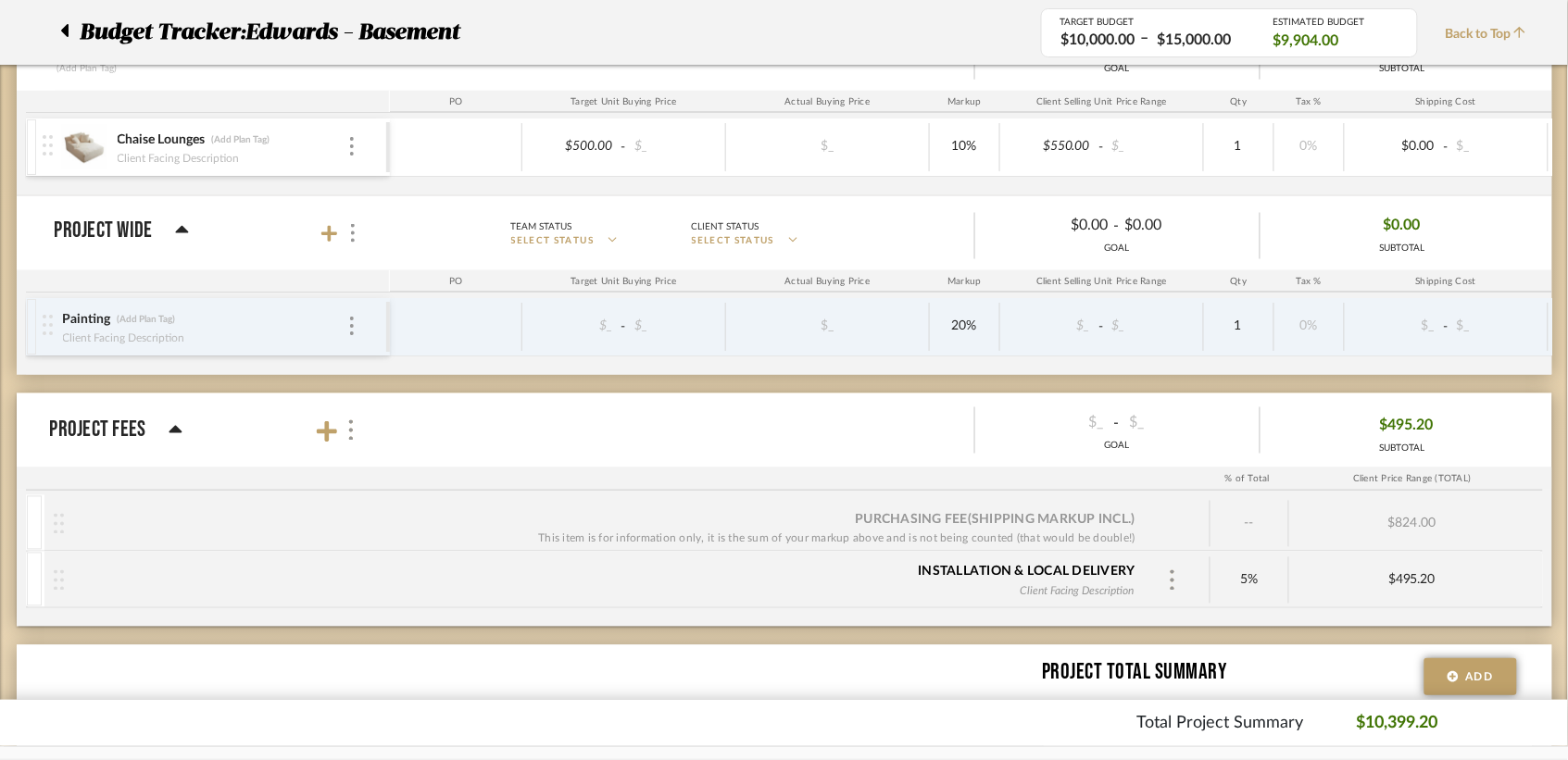 click on "Painting   (Add Plan Tag)" at bounding box center (205, 319) 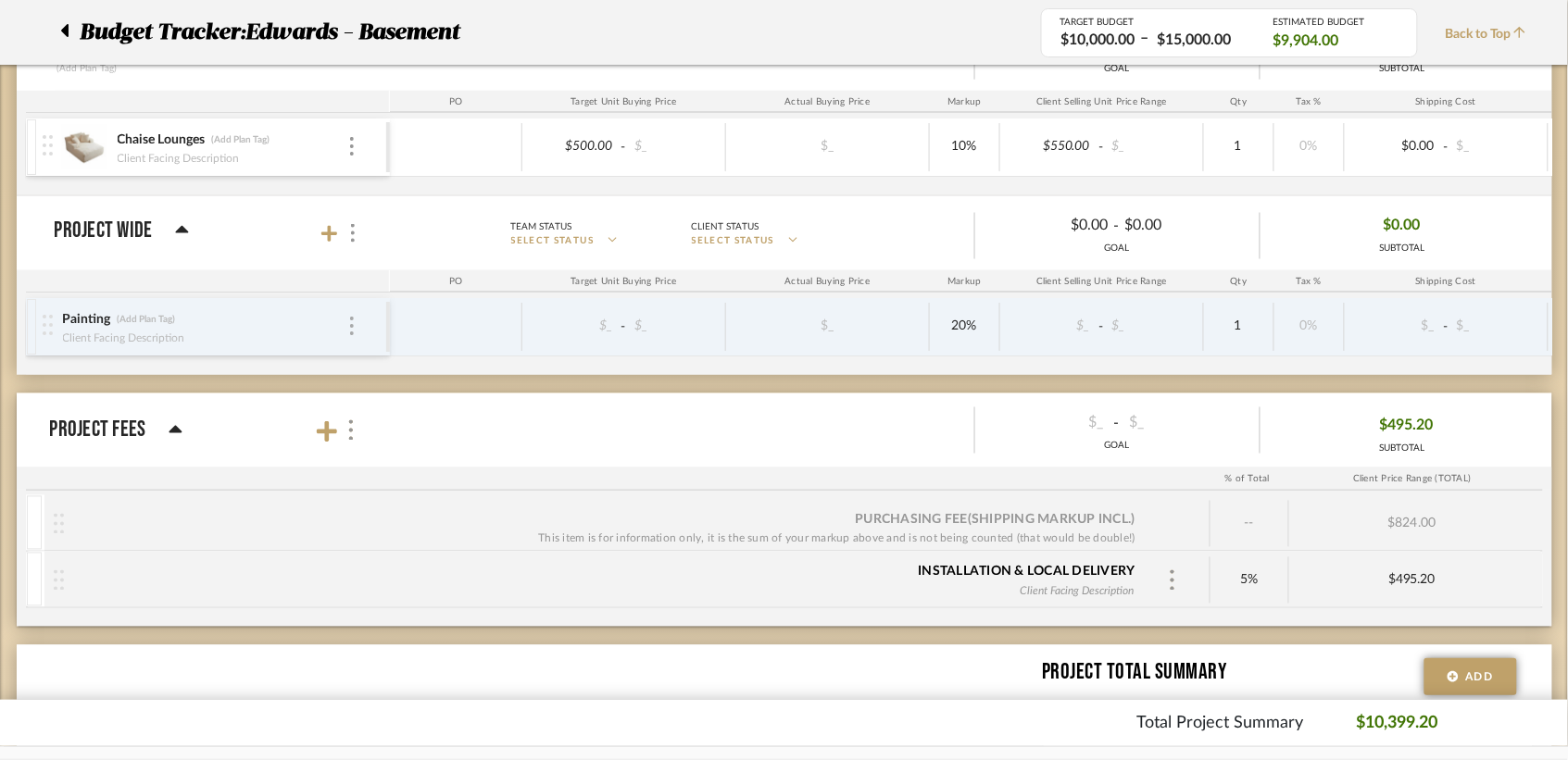 click at bounding box center (352, 327) 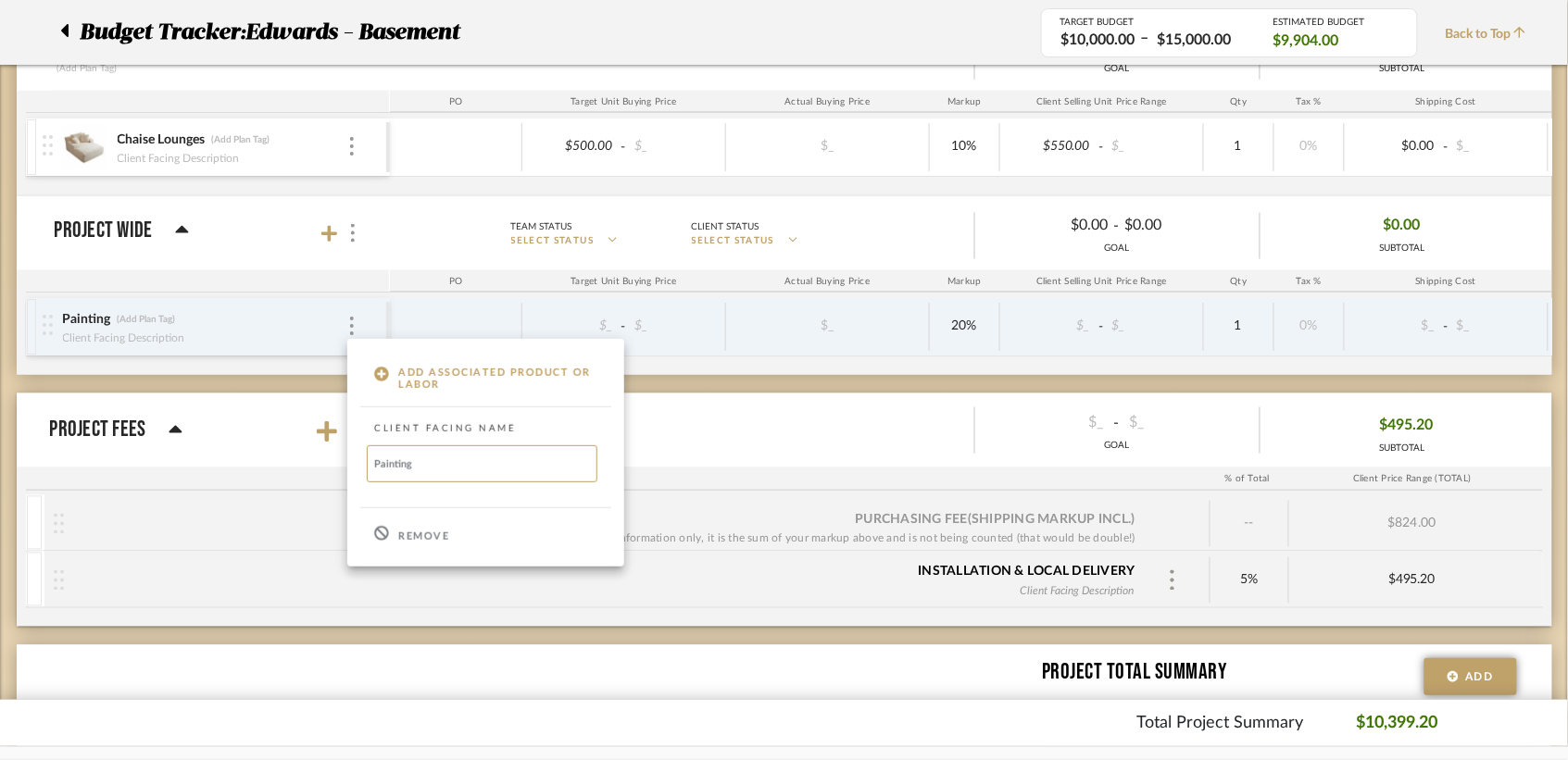 click at bounding box center [784, 380] 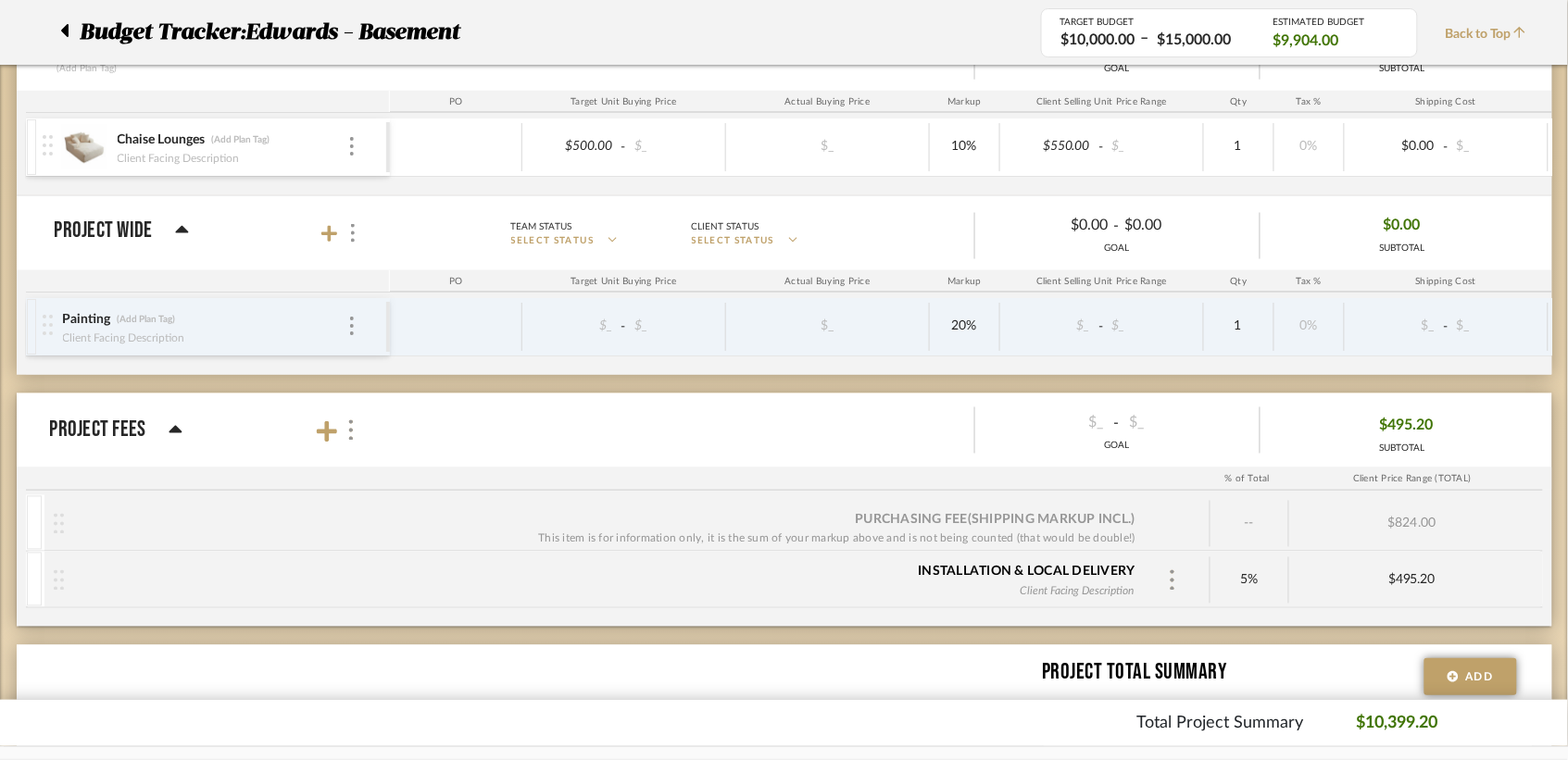 click at bounding box center (456, 327) 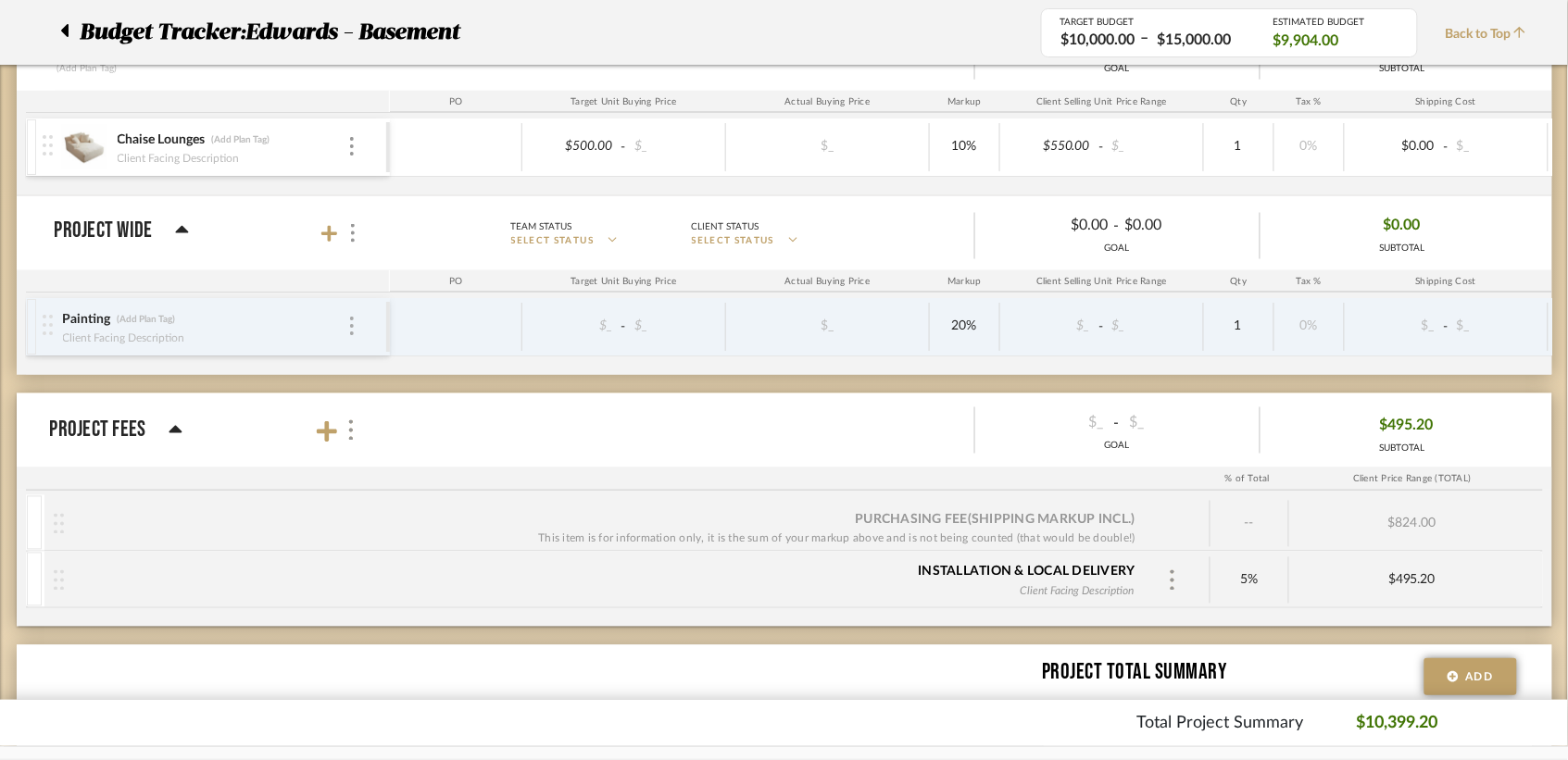 click at bounding box center [352, 326] 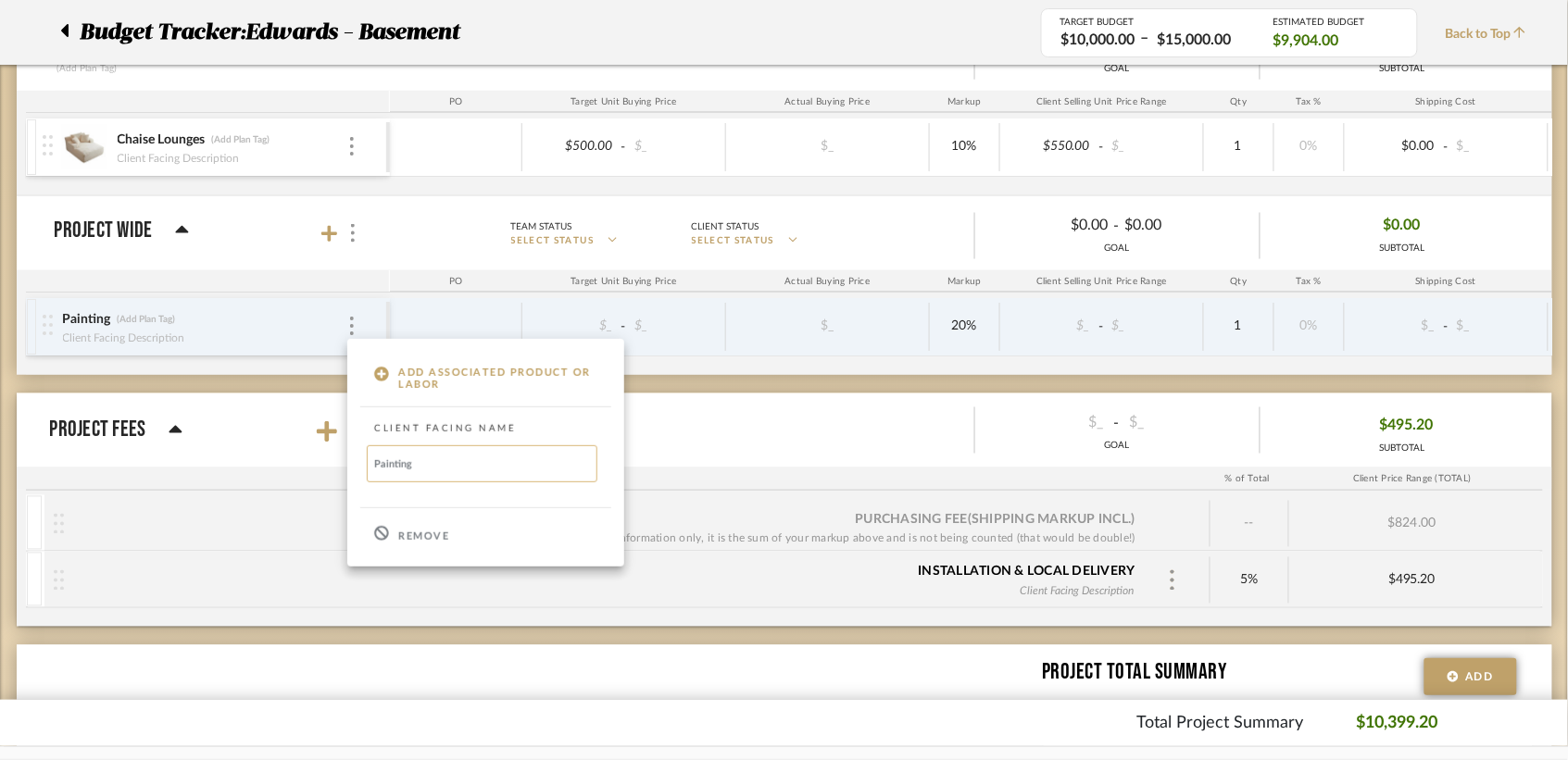 click on "Painting" at bounding box center (482, 464) 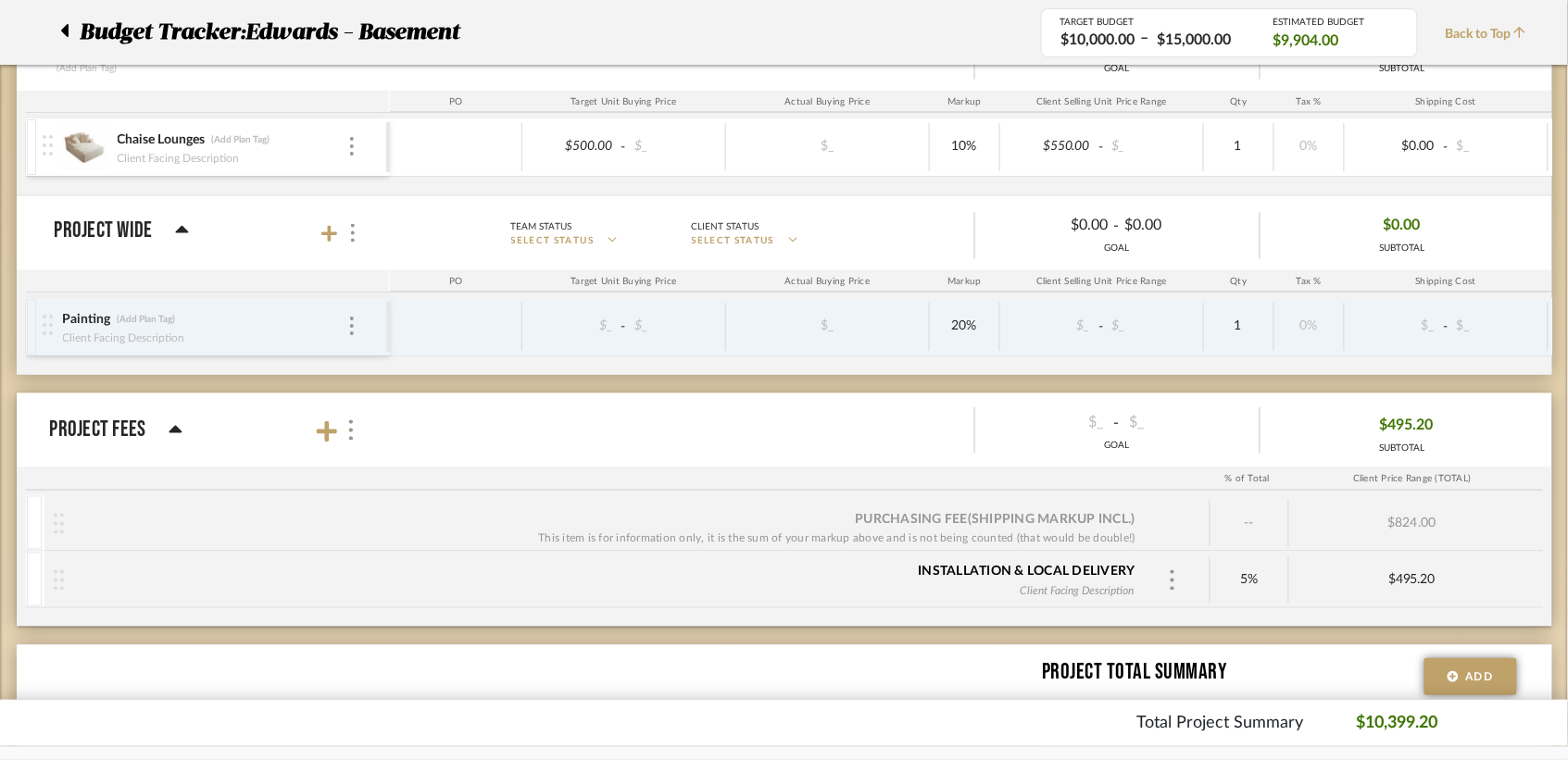 click on "Painting   (Add Plan Tag)" at bounding box center (205, 319) 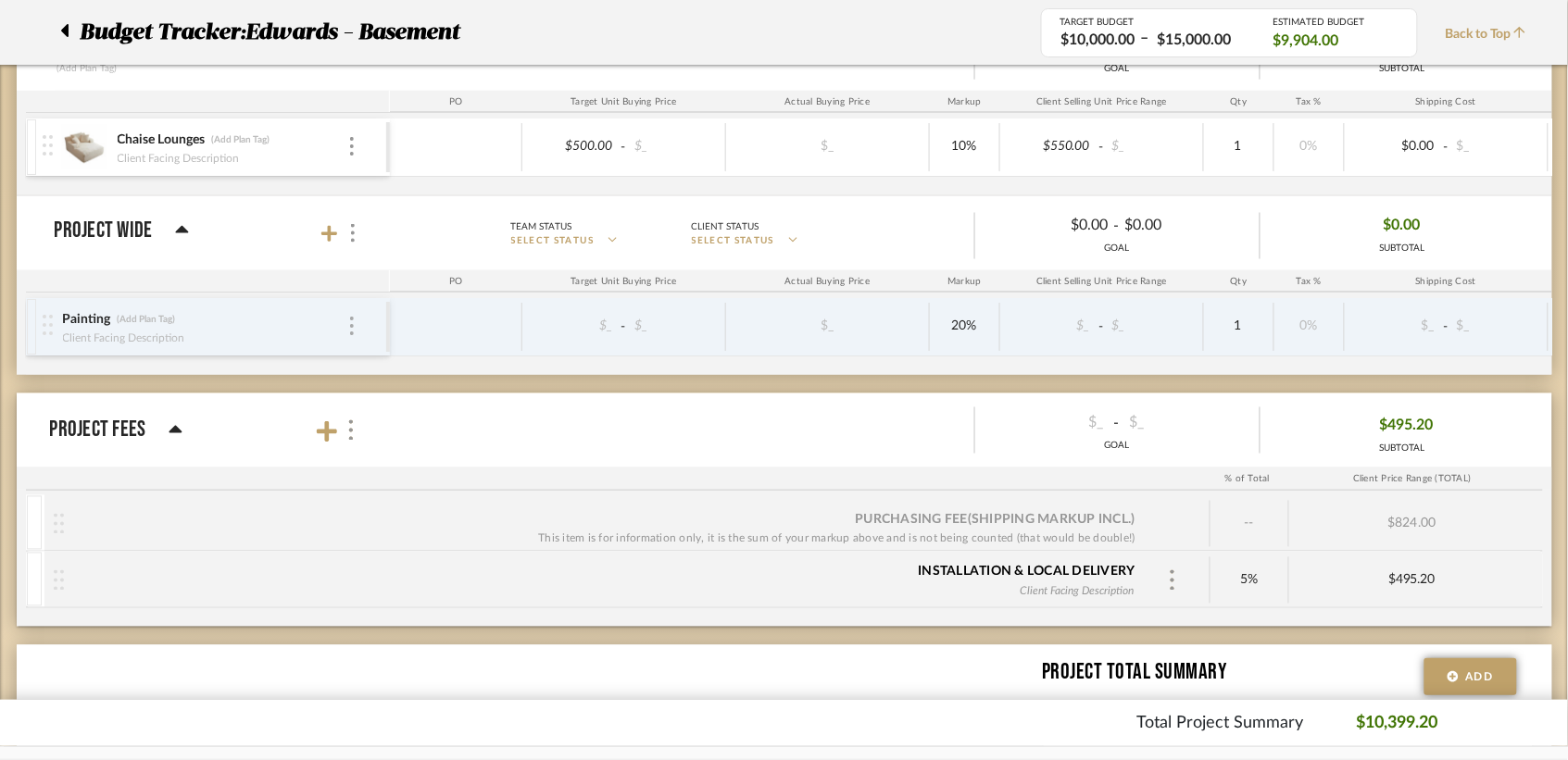 click at bounding box center [352, 326] 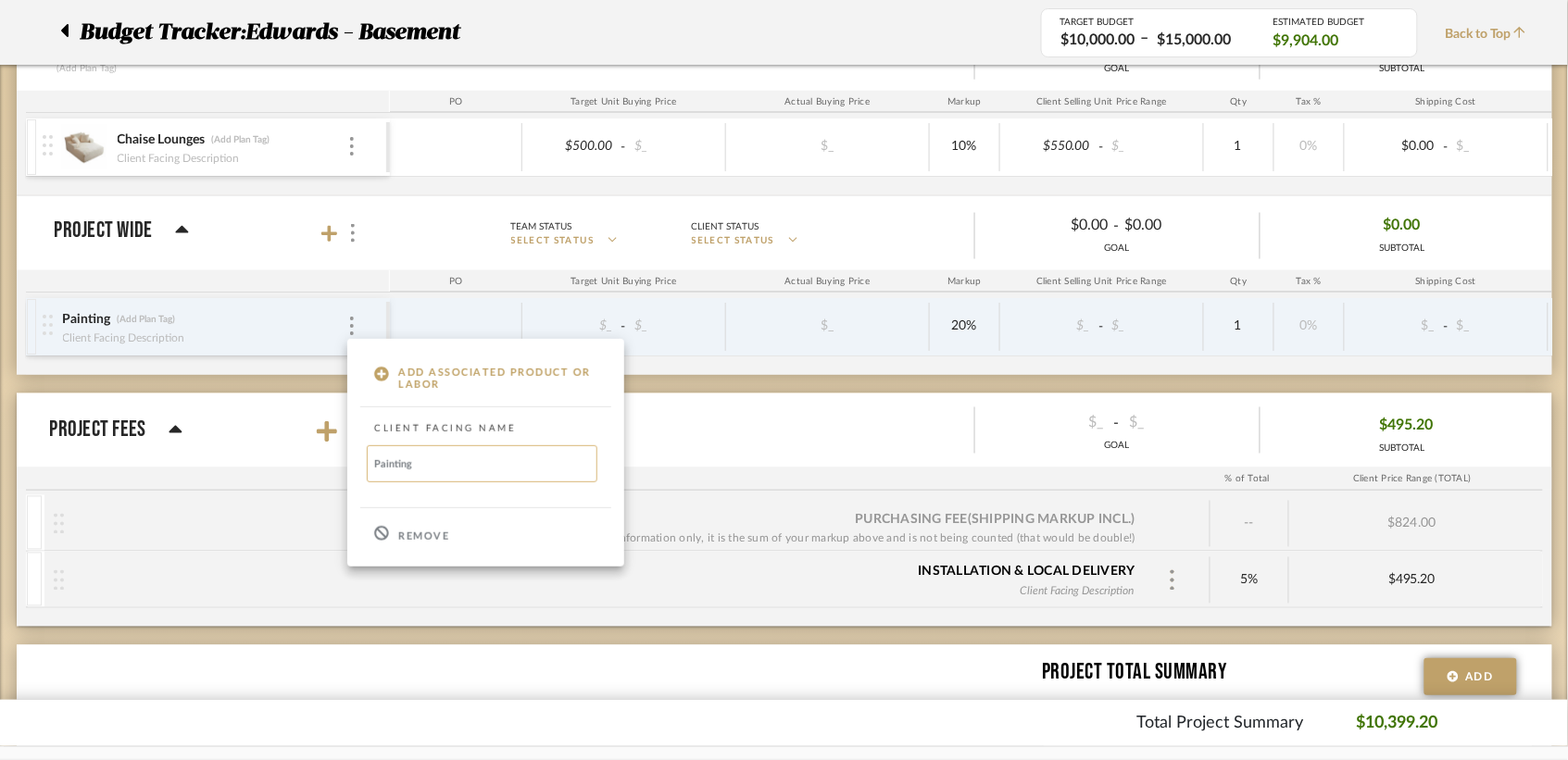 click on "Painting" at bounding box center [482, 464] 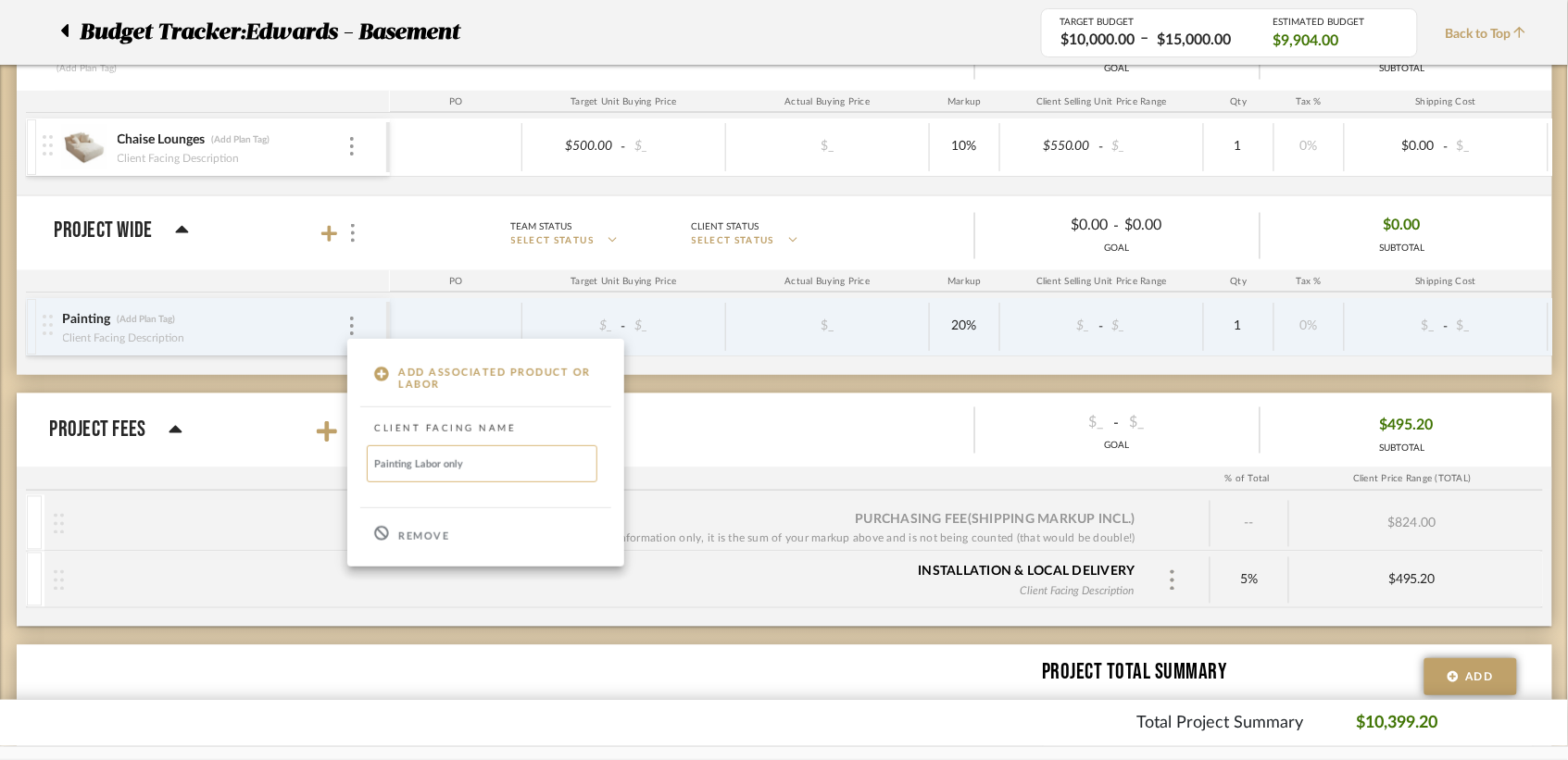 click on "Painting Labor only" at bounding box center (482, 464) 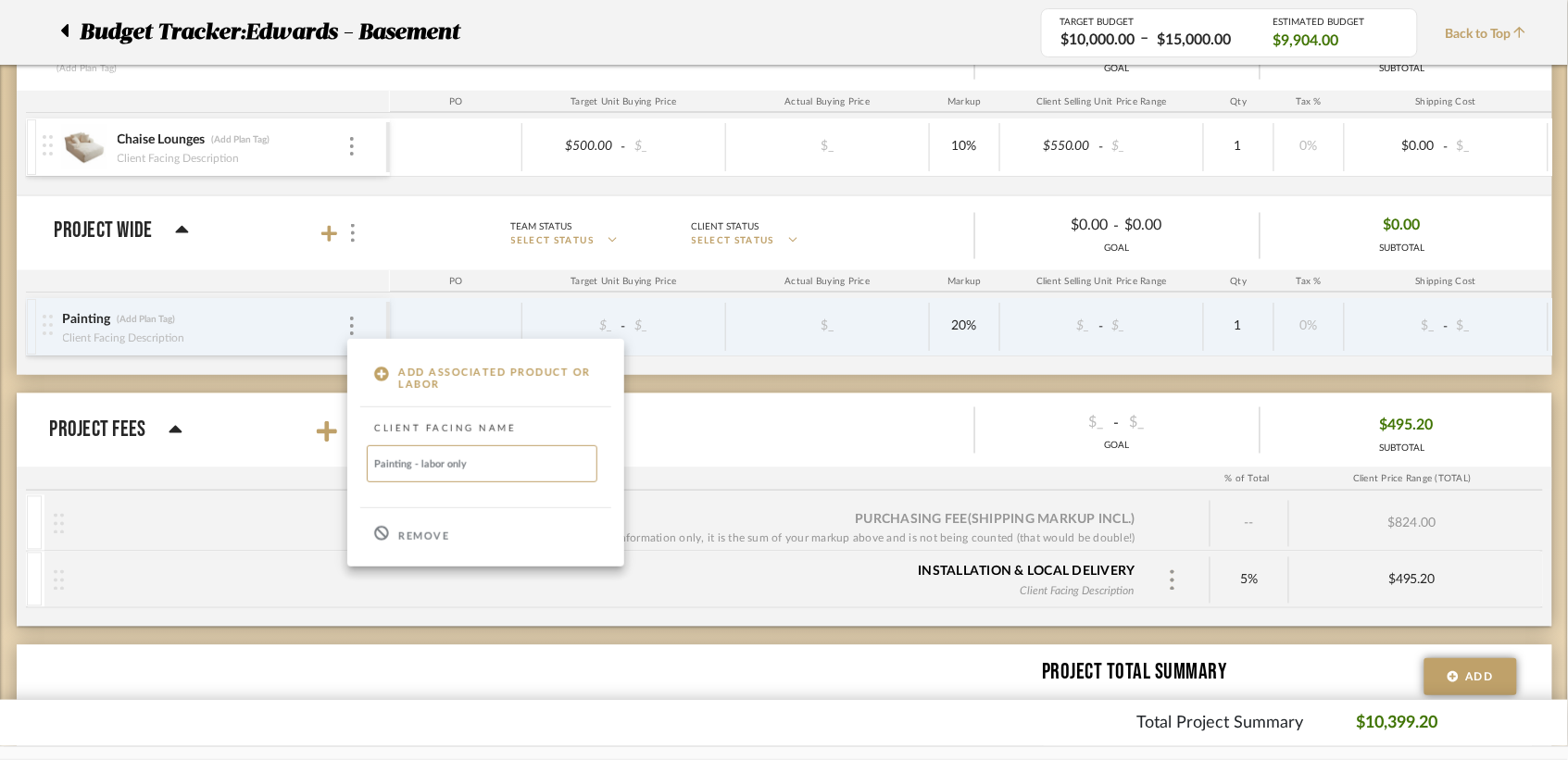 type on "Painting - labor only" 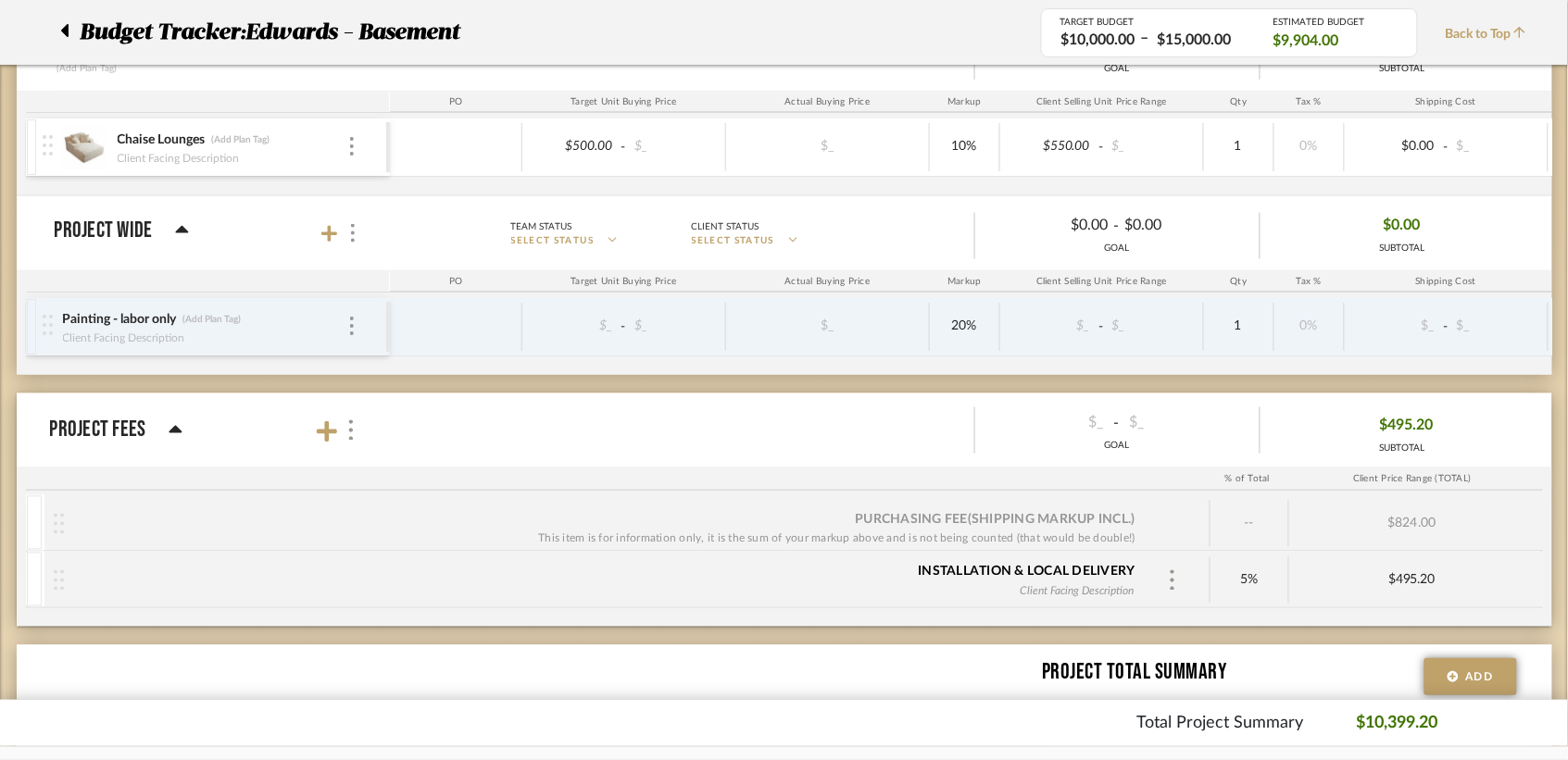 click on "-" at bounding box center [623, 327] 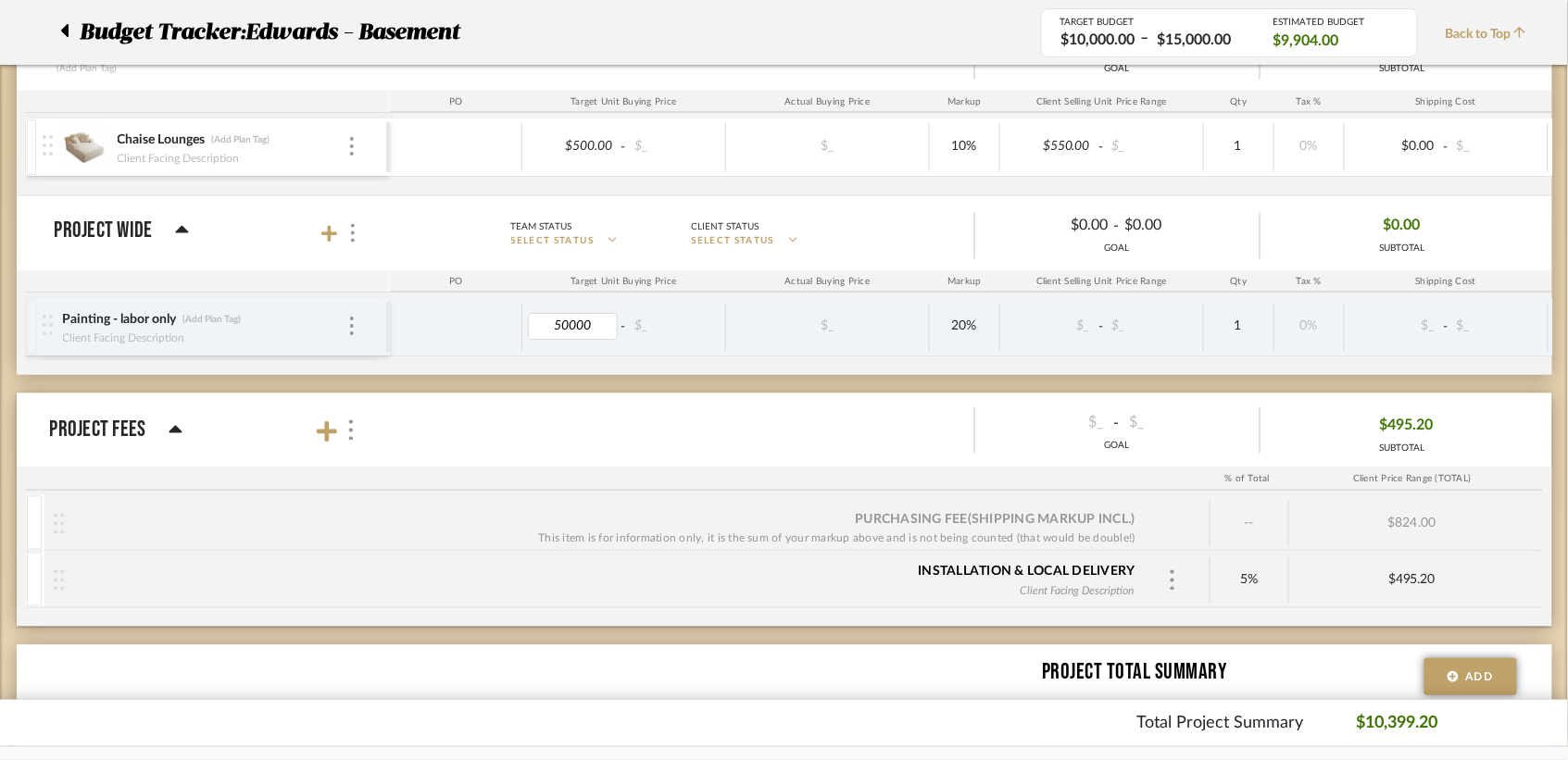 type on "5000" 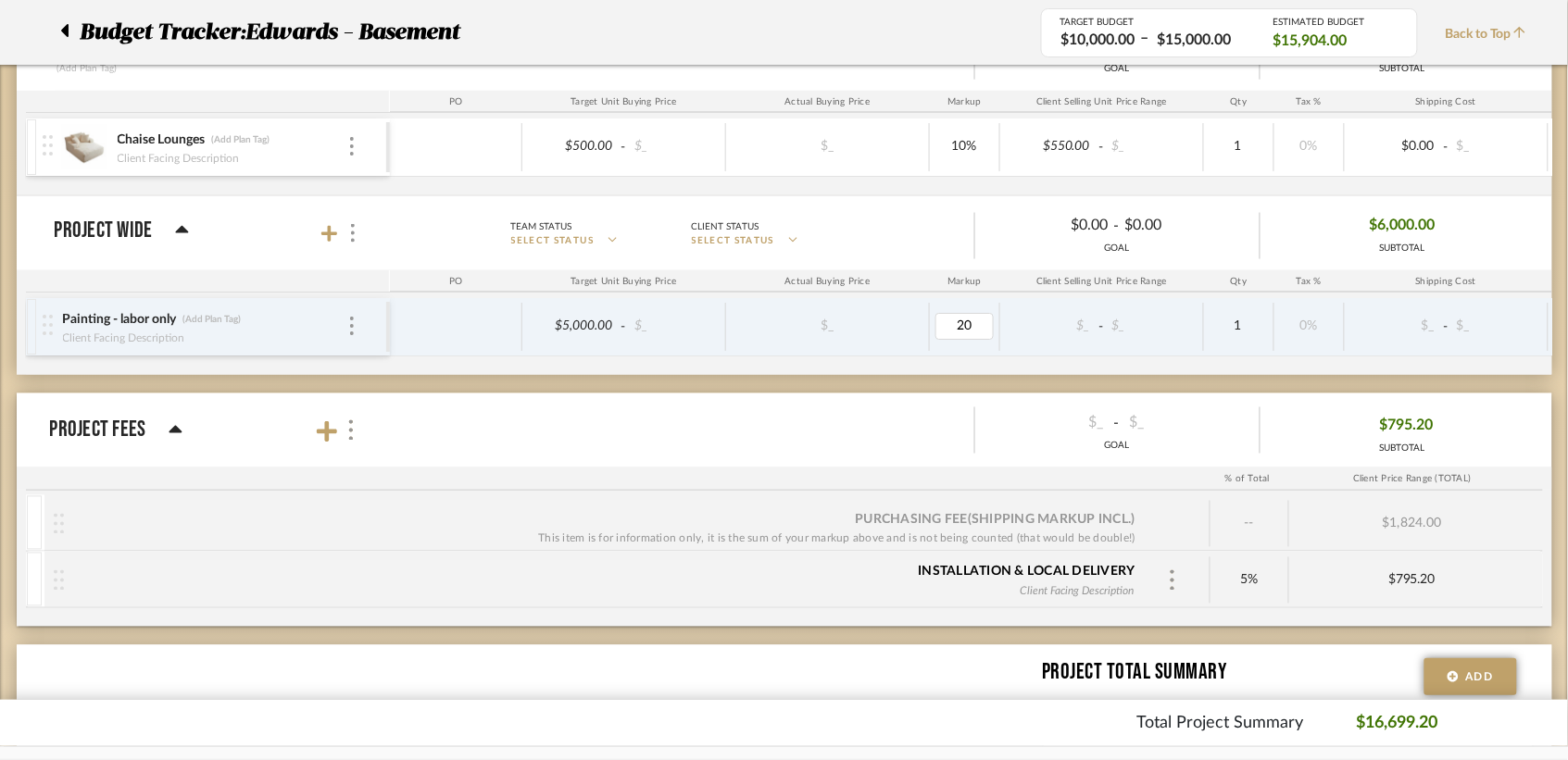 type on "0" 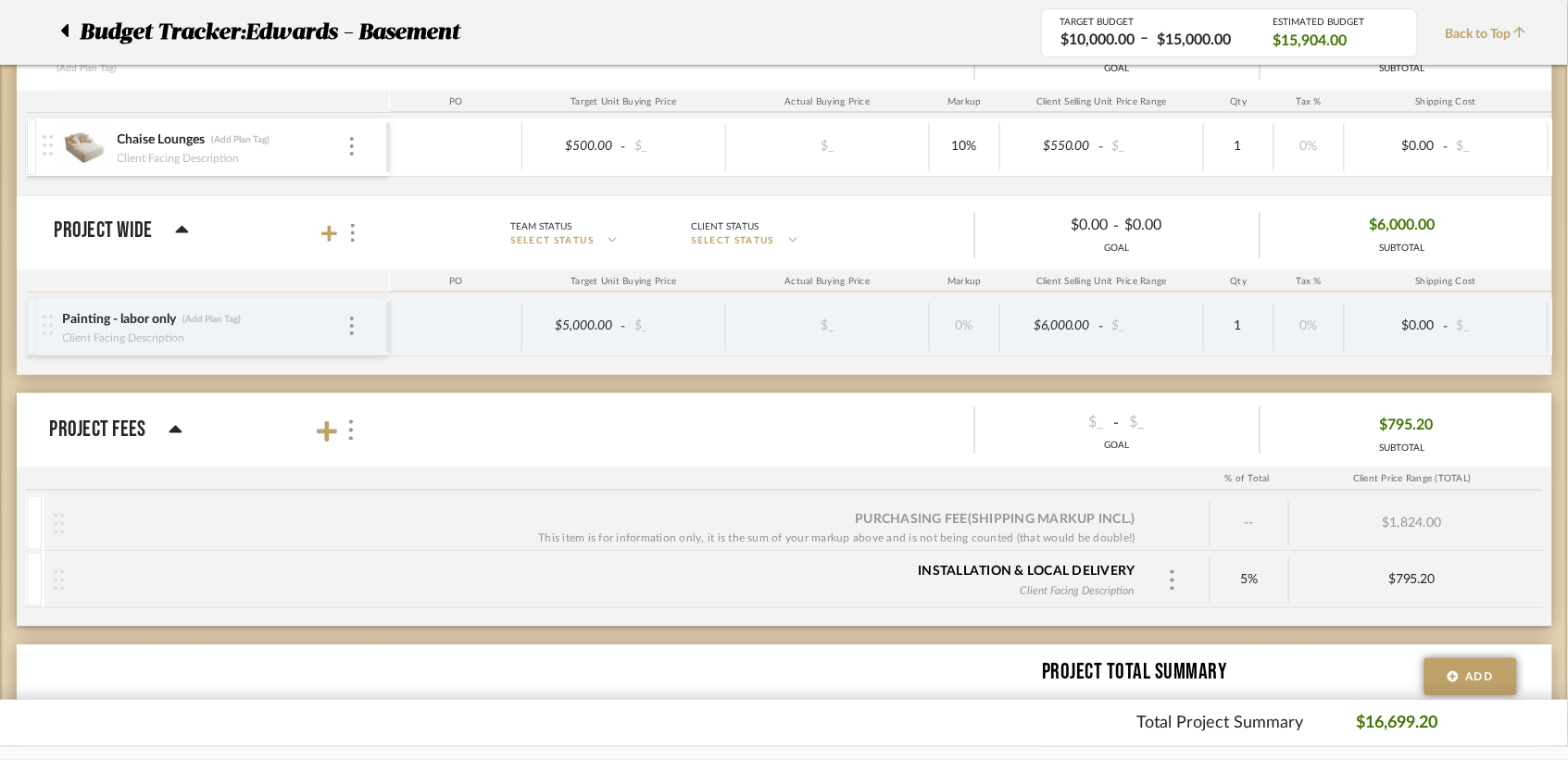 click on "Team Status SELECT STATUS  Client Status SELECT STATUS   $_   -   $_  GOAL  $795.20  SUBTOTAL" 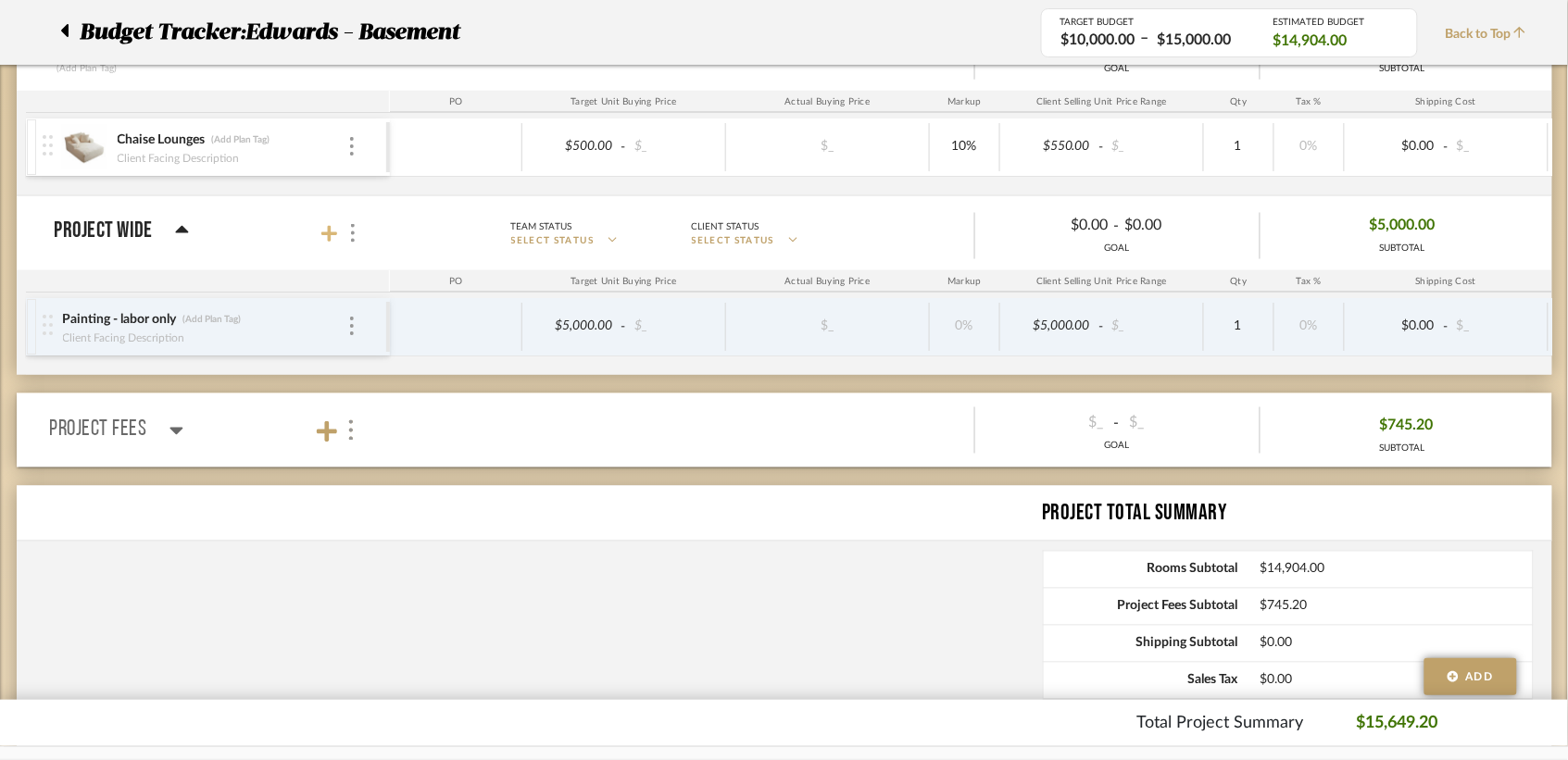 click 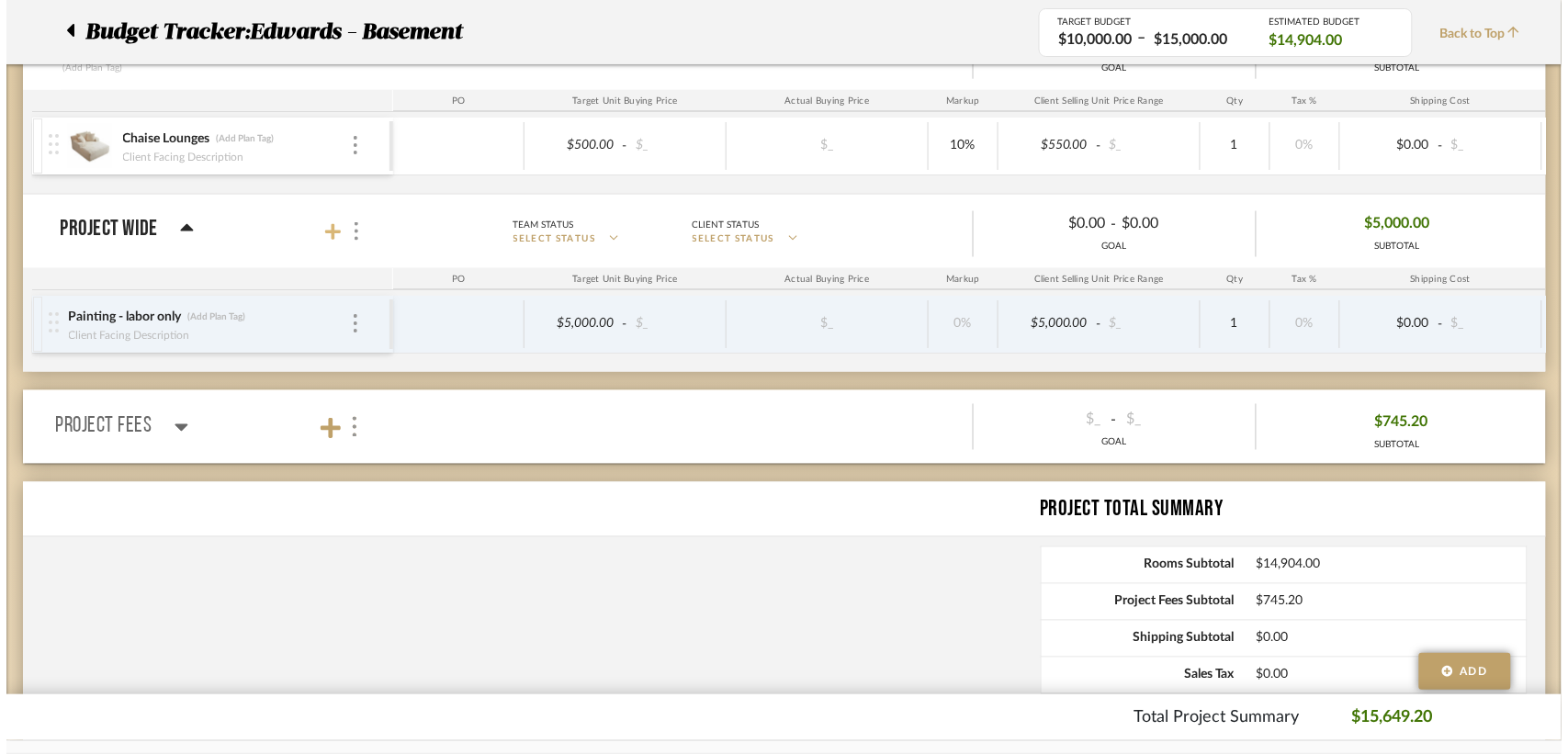 scroll, scrollTop: 0, scrollLeft: 0, axis: both 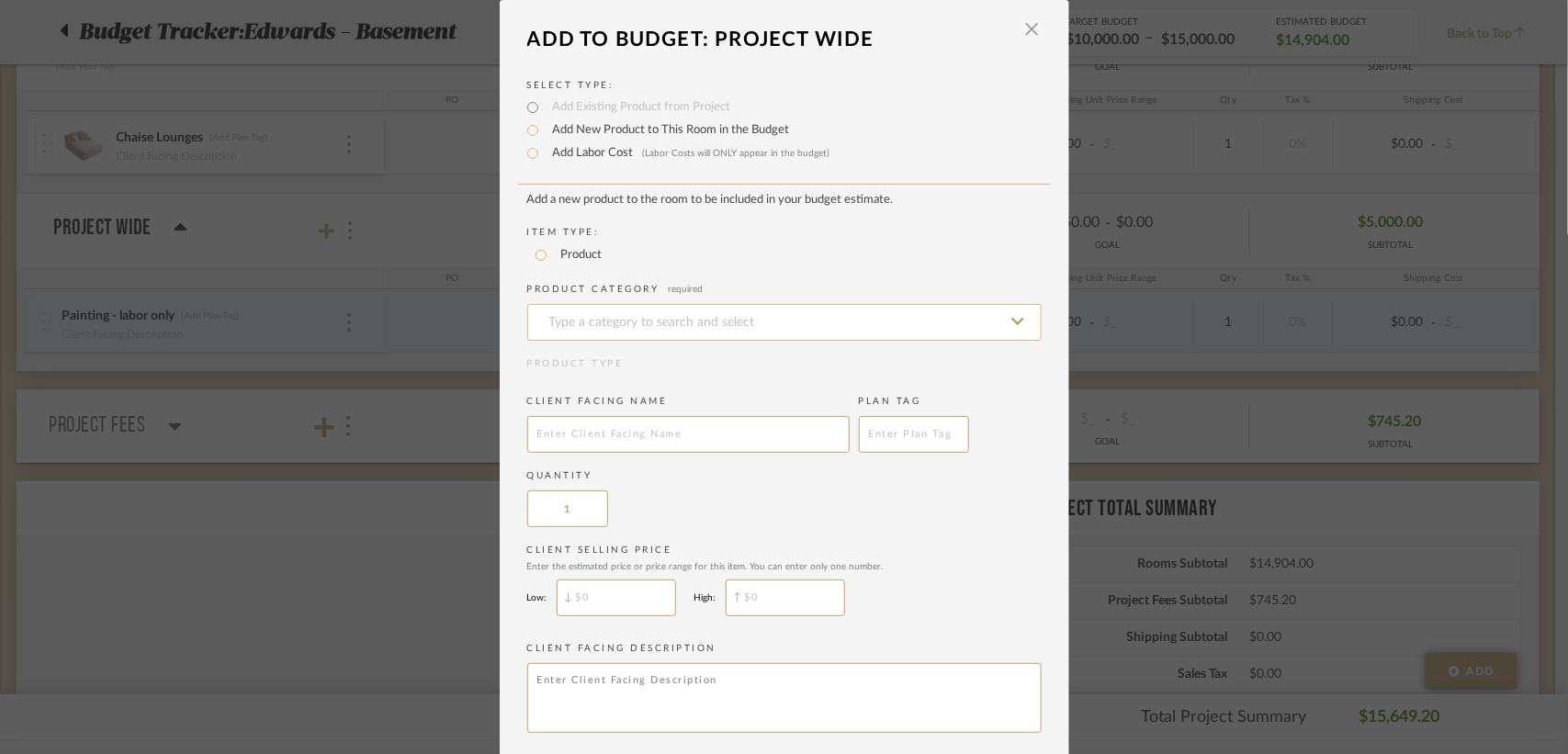 click at bounding box center [784, 322] 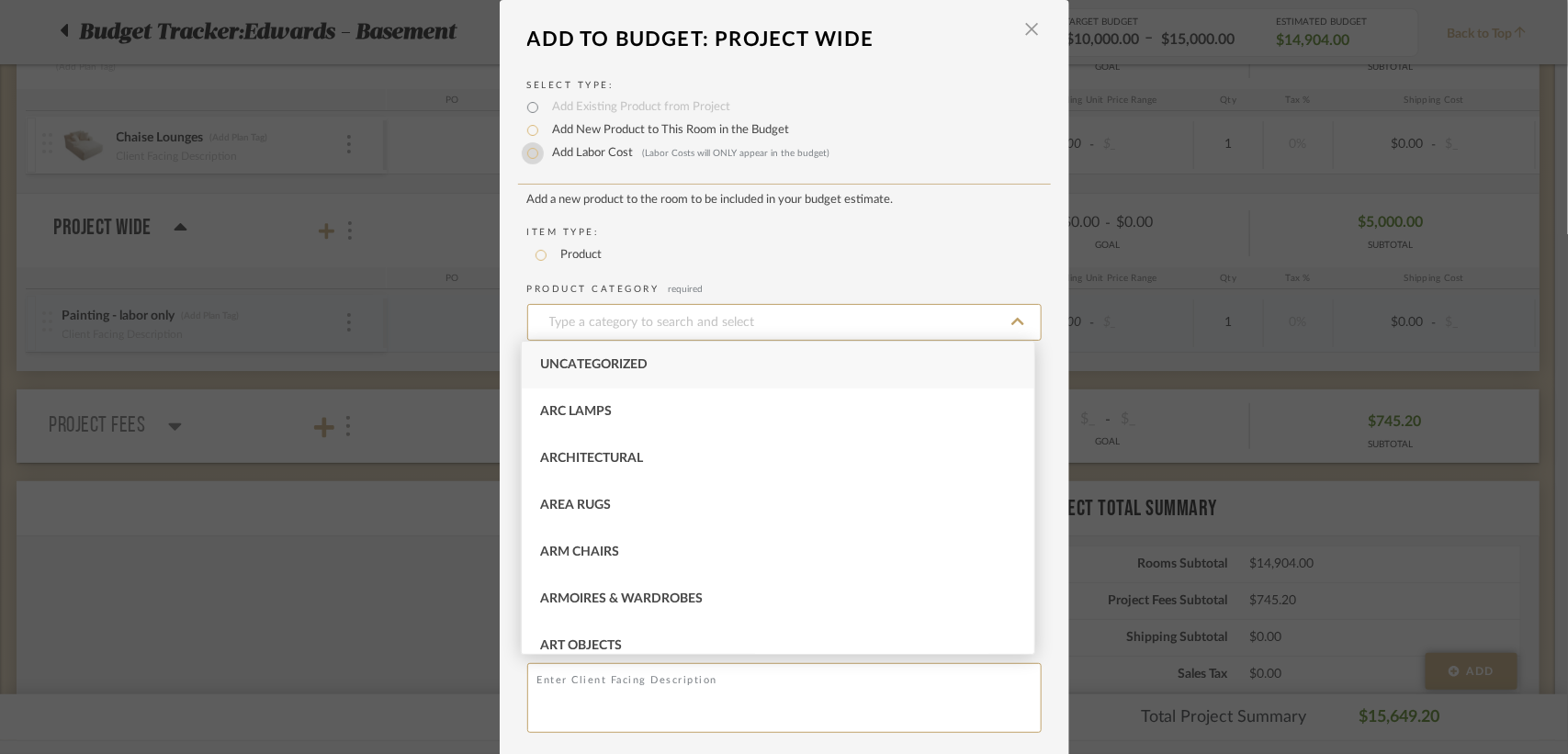 click on "Add Labor Cost  (Labor Costs will ONLY appear in the budget)" at bounding box center [533, 153] 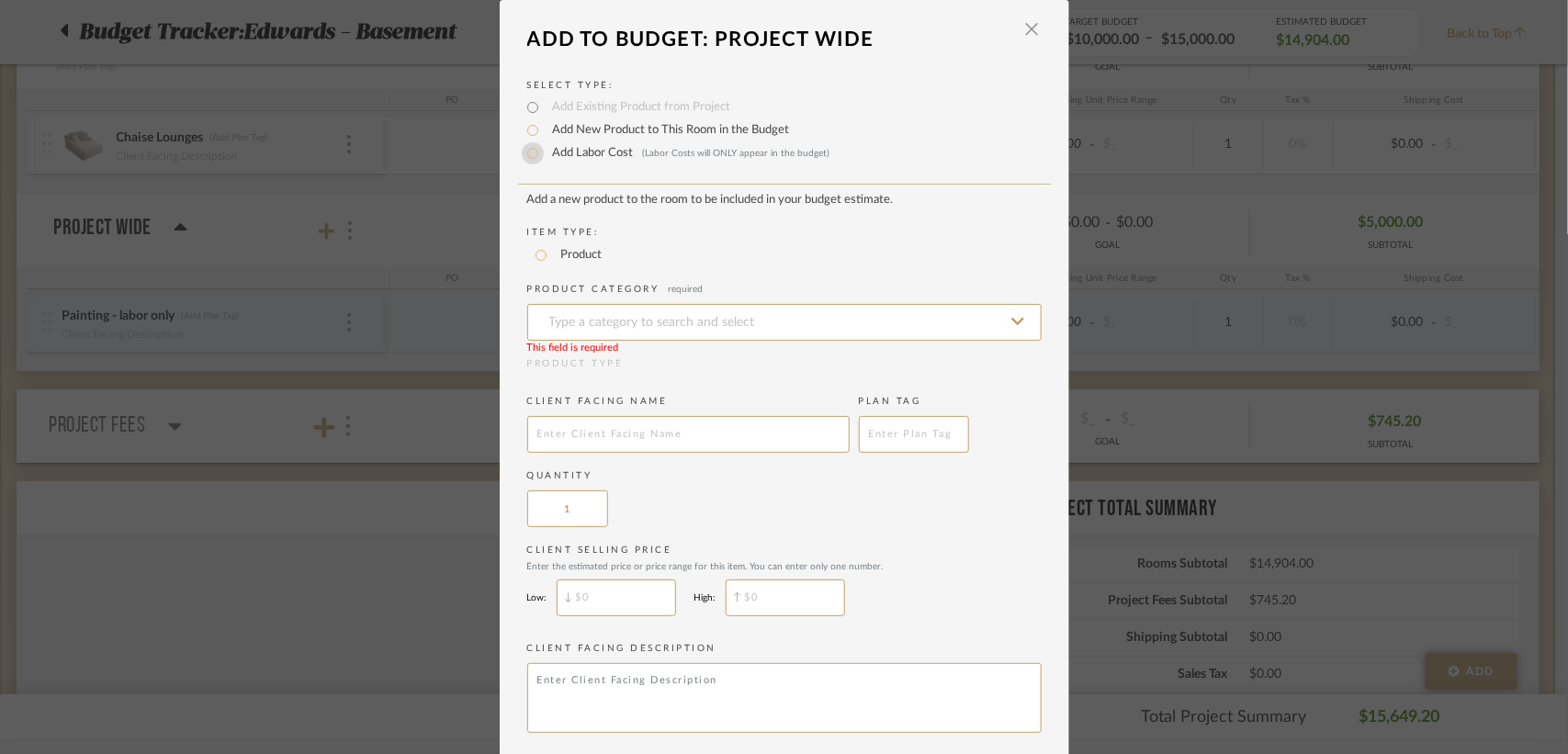 click on "Add Labor Cost  (Labor Costs will ONLY appear in the budget)" at bounding box center [533, 153] 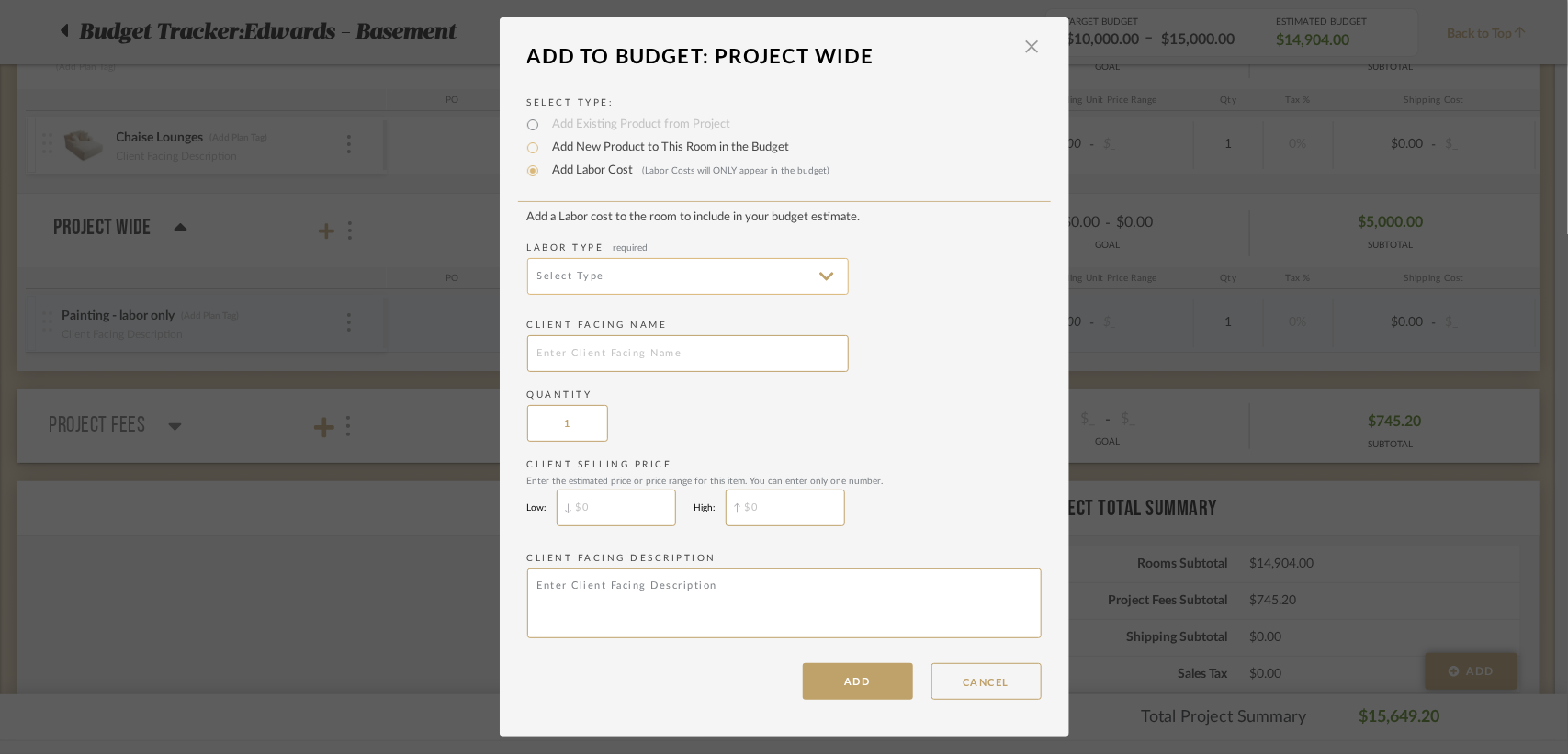 click at bounding box center (688, 276) 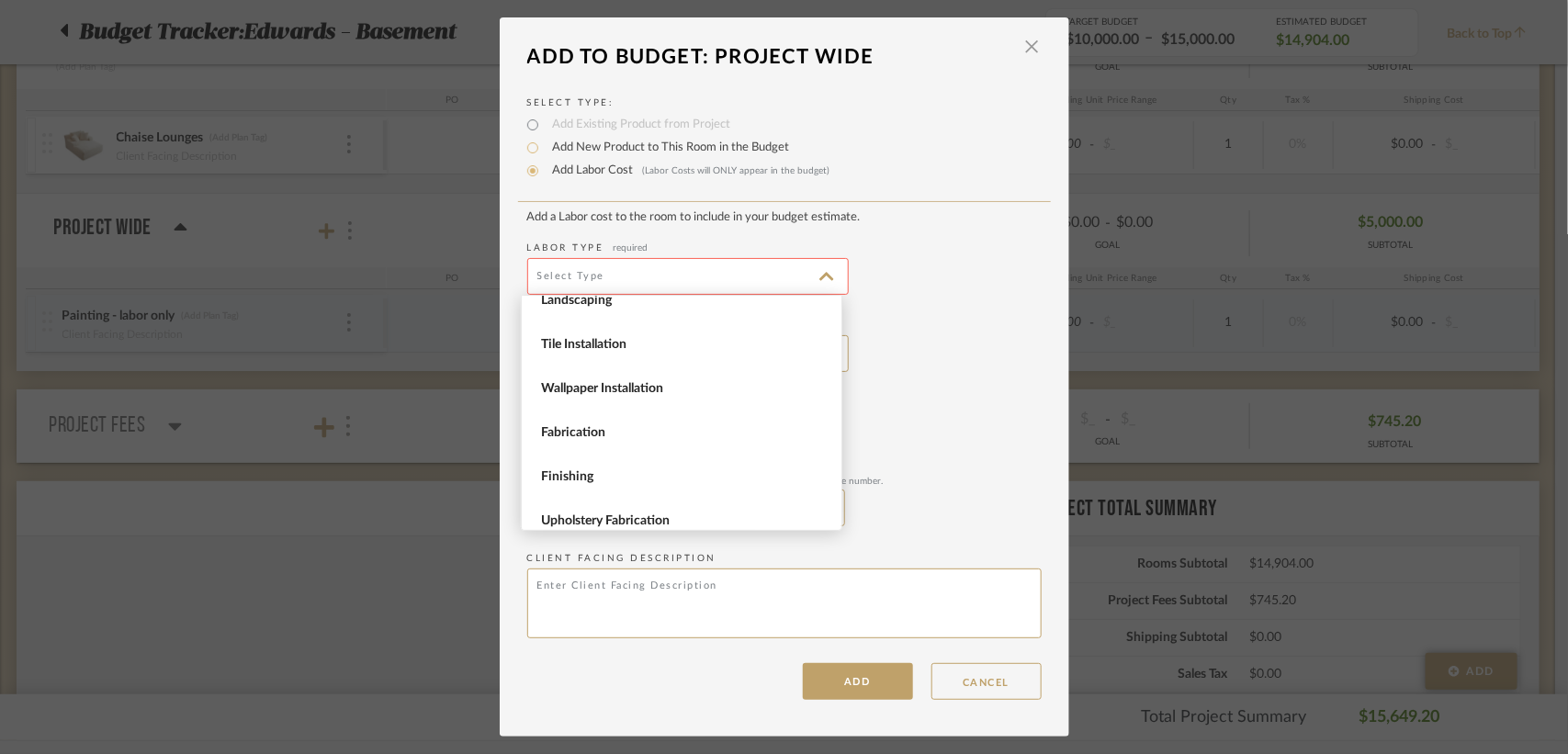 scroll, scrollTop: 251, scrollLeft: 0, axis: vertical 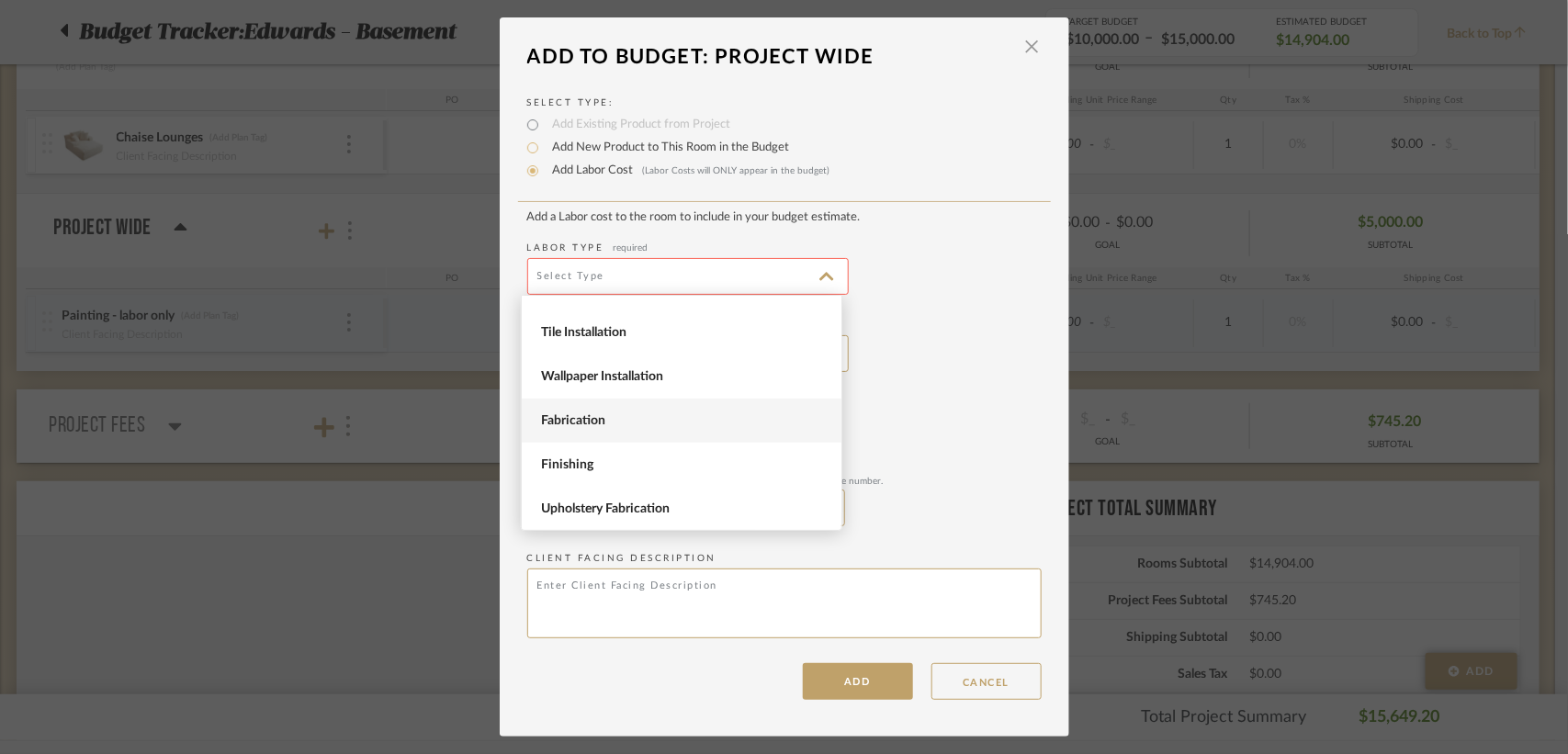 click on "Fabrication" at bounding box center (683, 421) 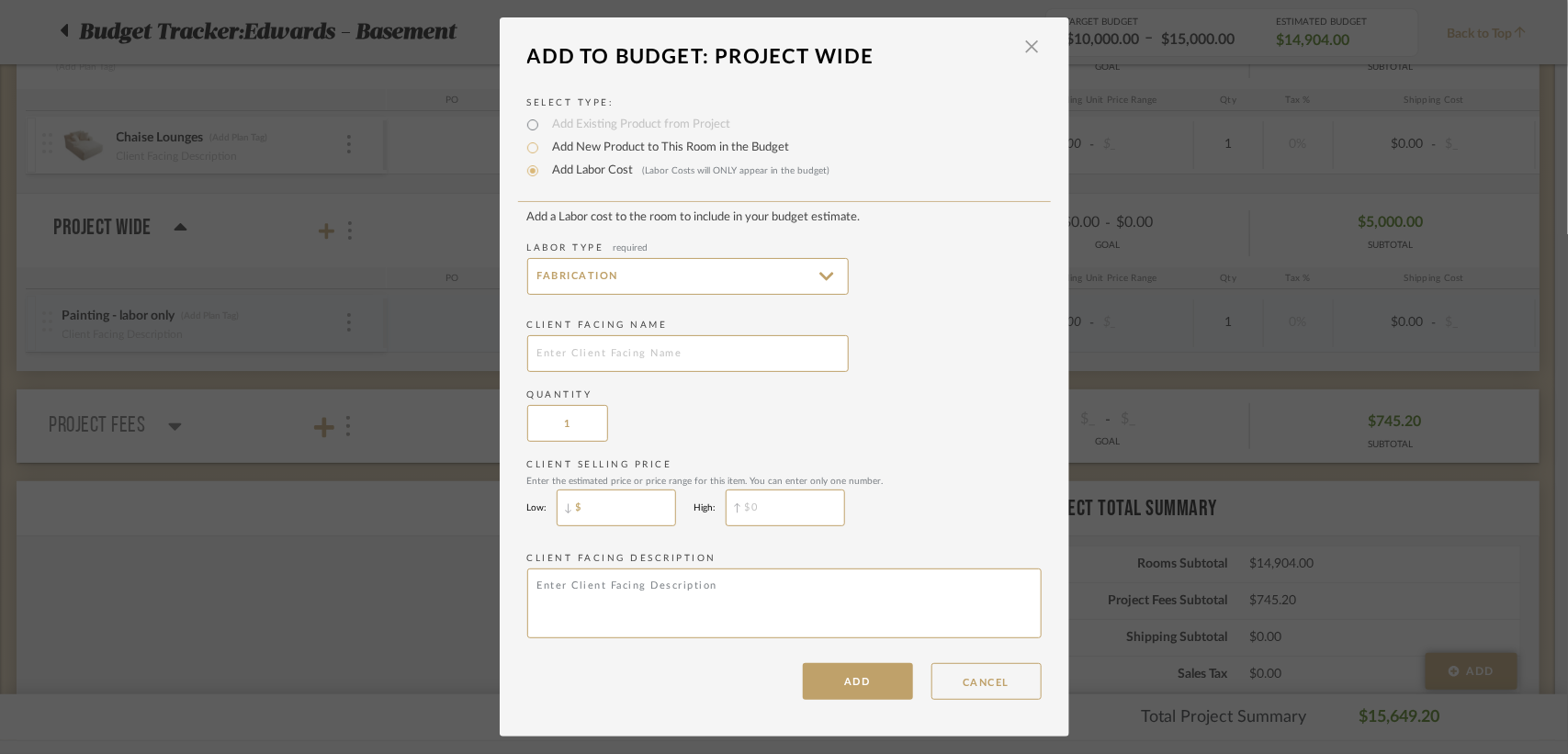 click on "$" at bounding box center (616, 508) 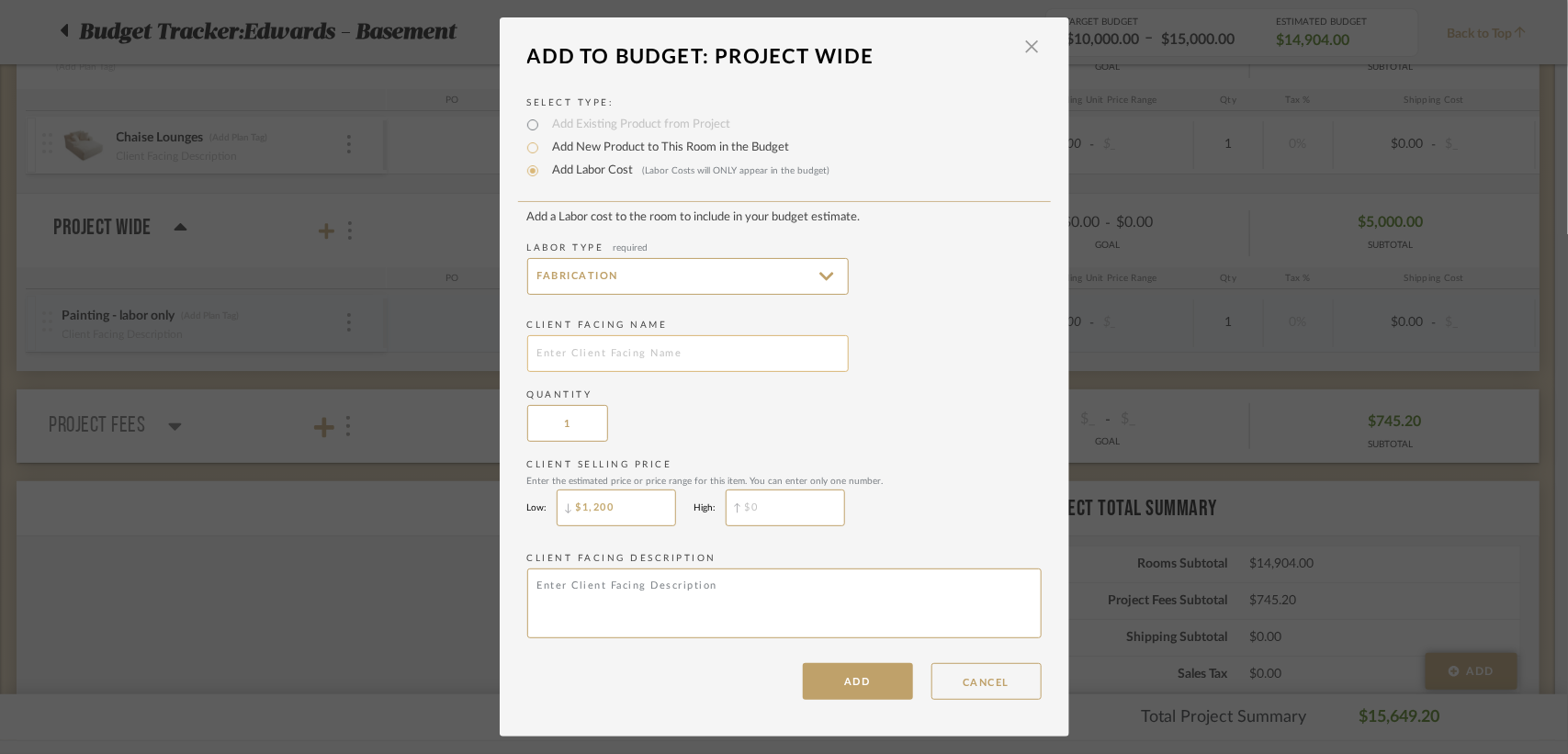 type on "$1,200" 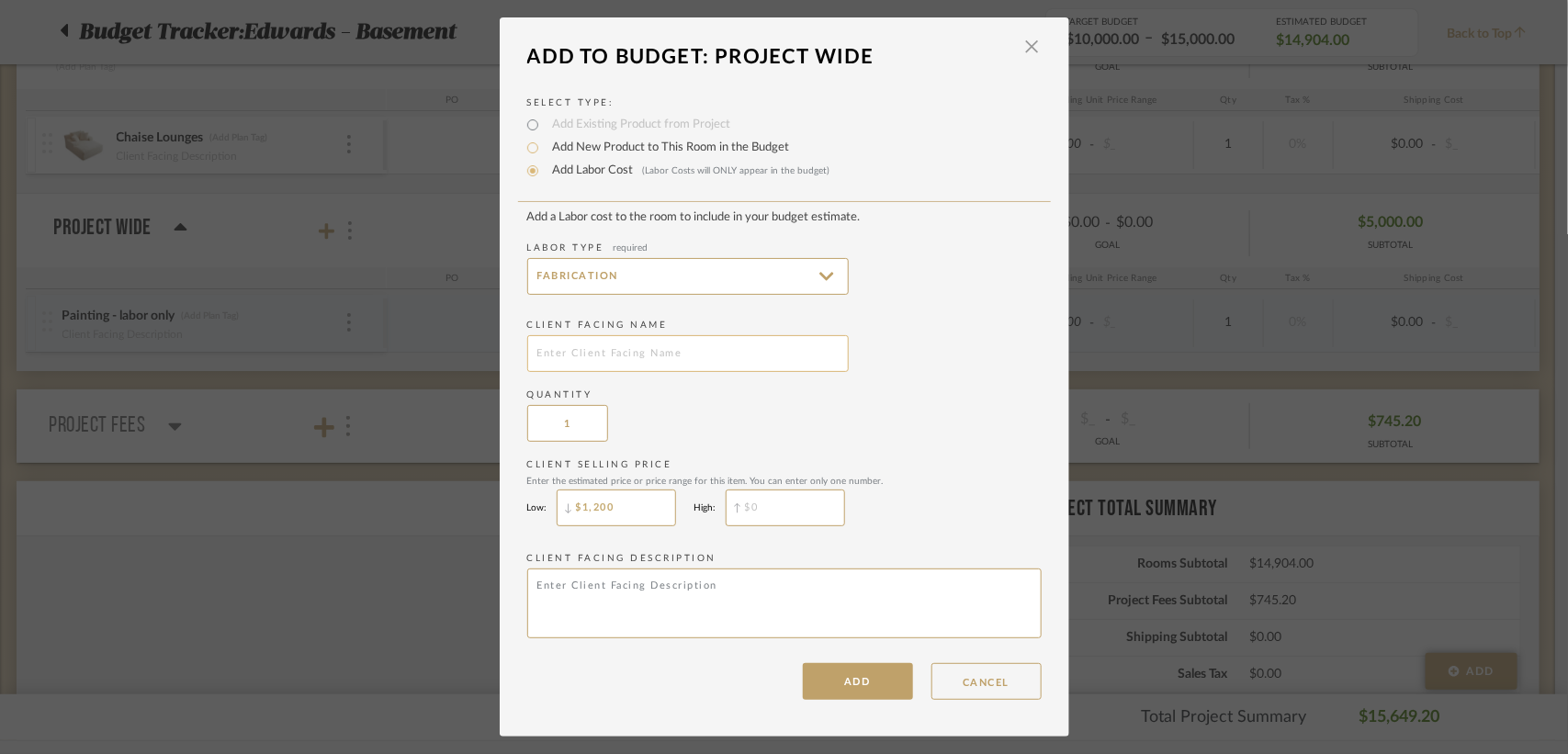 click at bounding box center (688, 354) 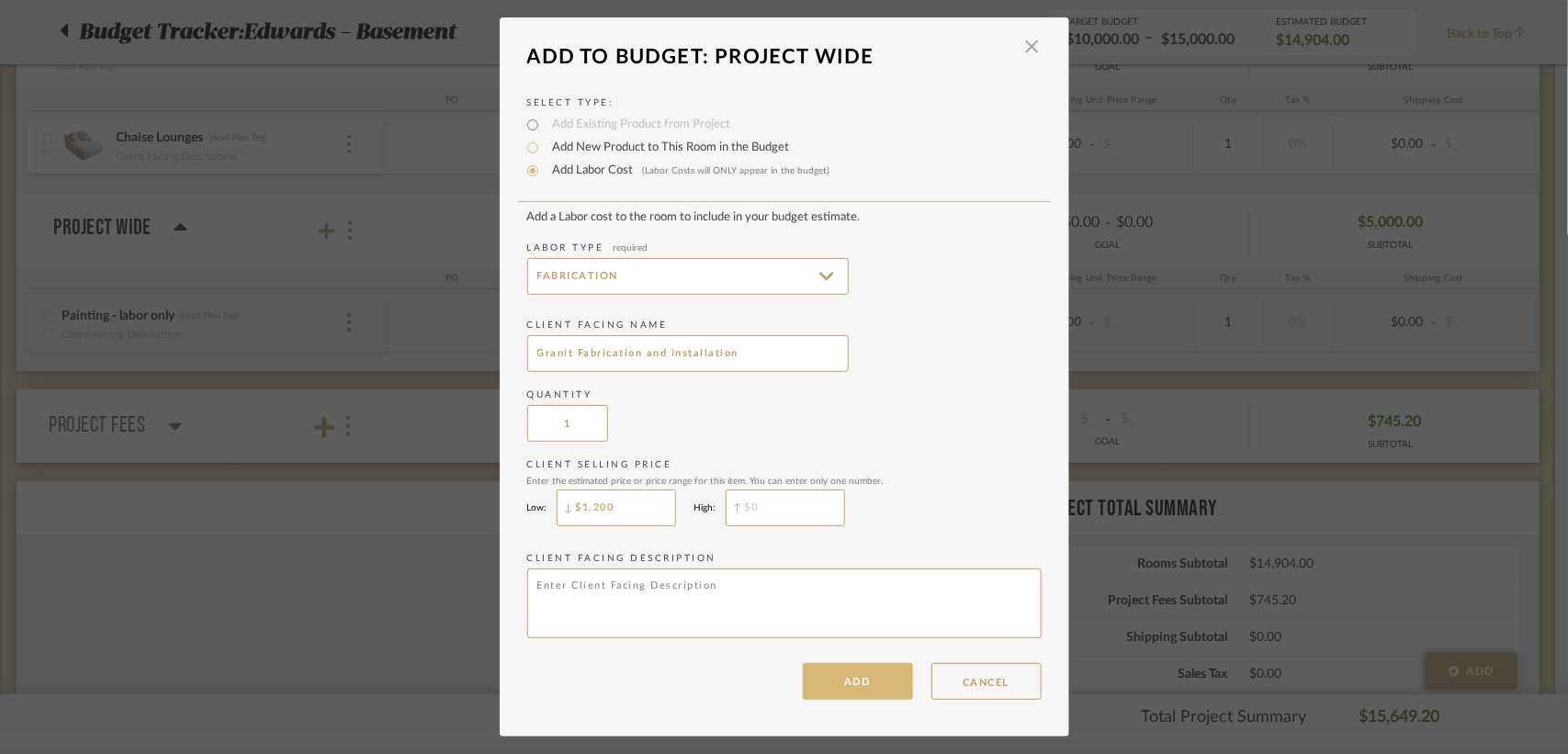 type on "Granit Fabrication and installation" 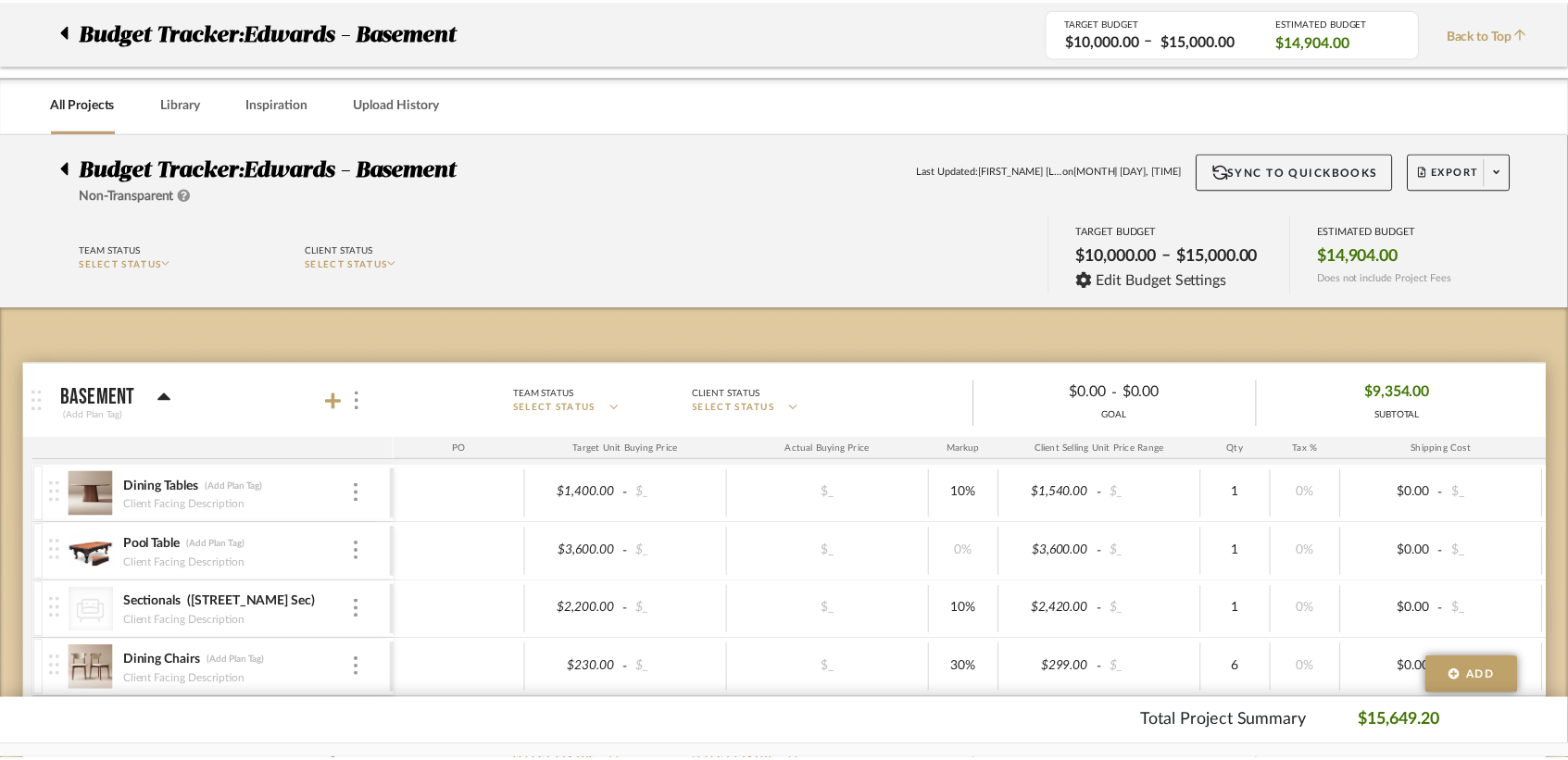 scroll, scrollTop: 702, scrollLeft: 0, axis: vertical 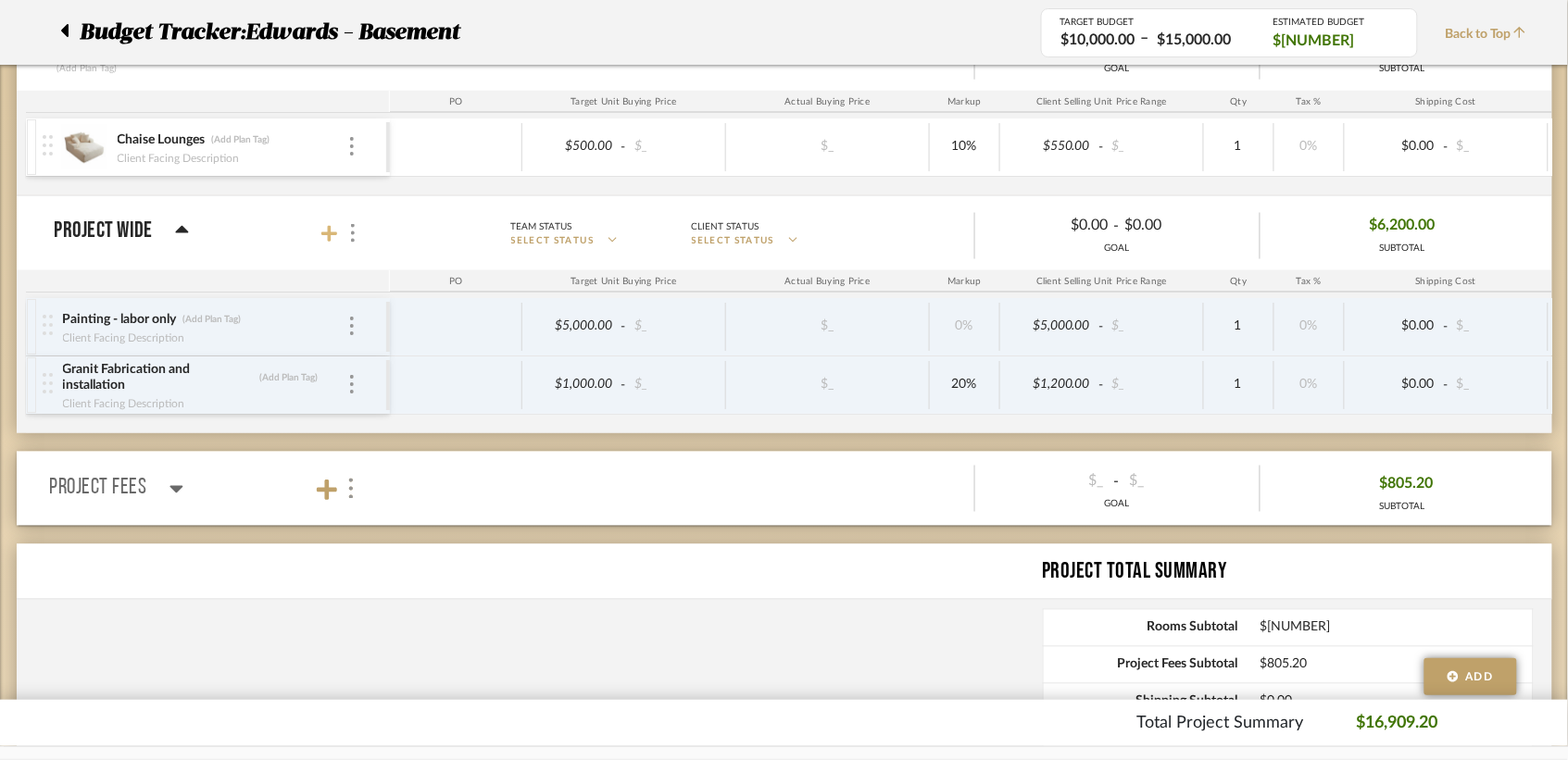 click 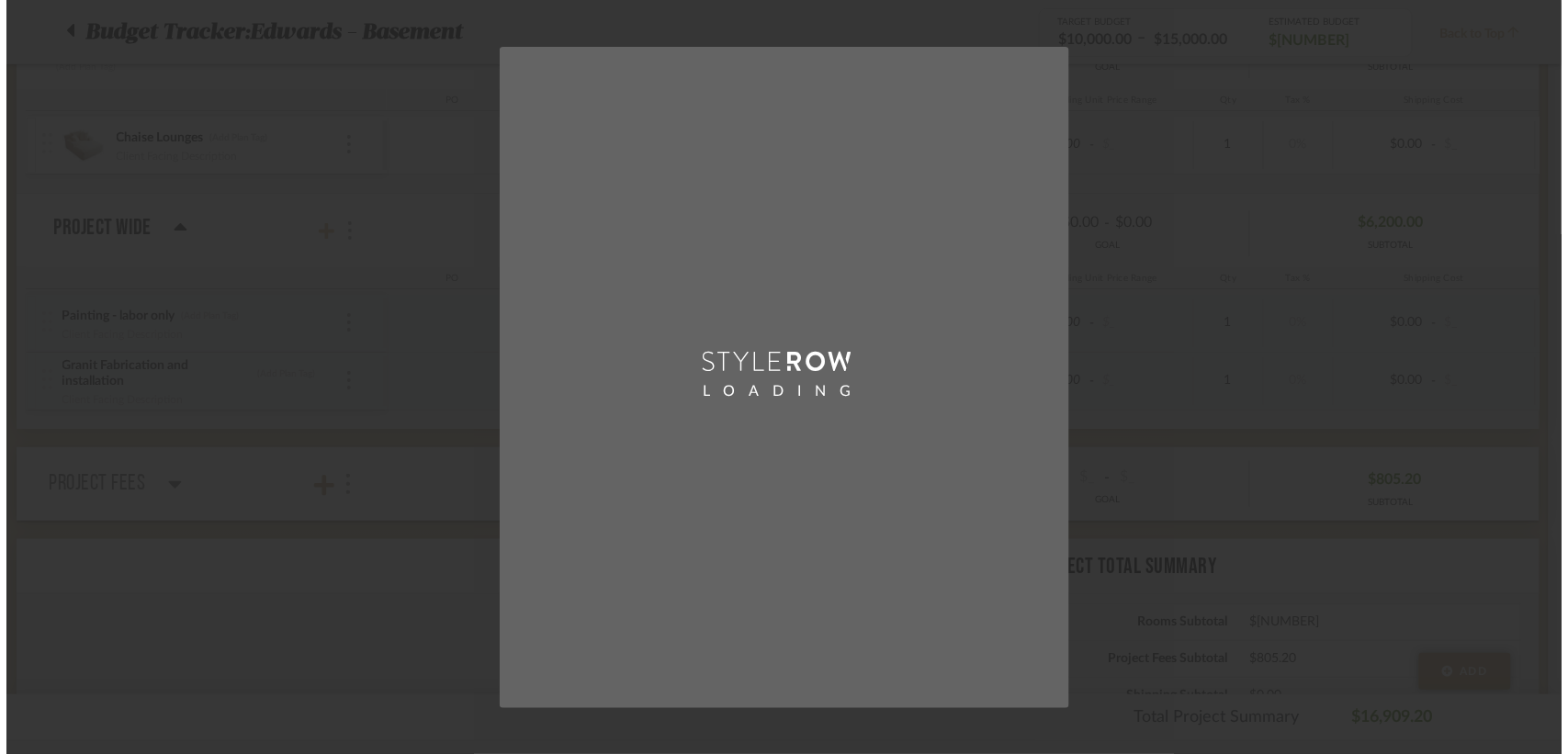 scroll, scrollTop: 0, scrollLeft: 0, axis: both 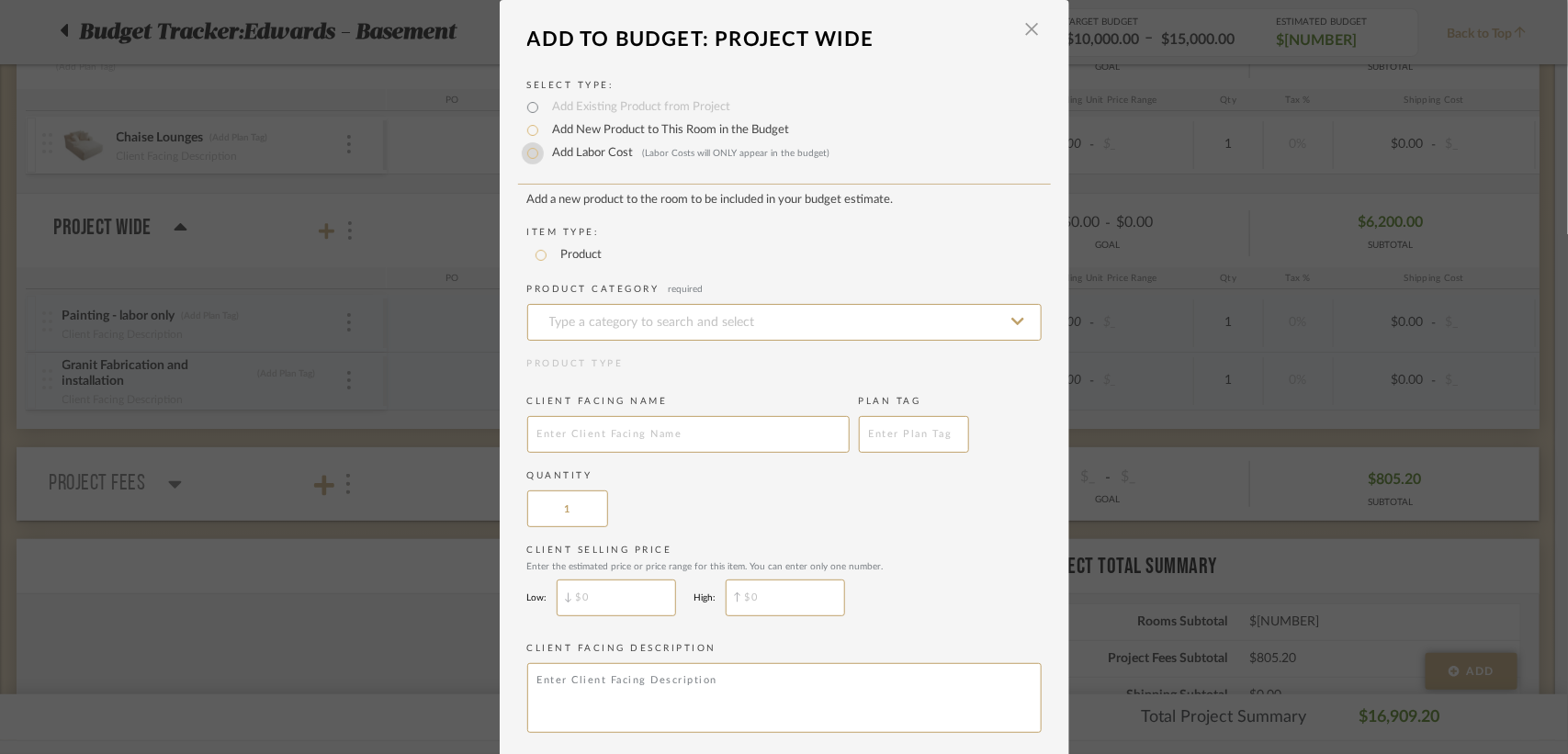 click on "Add Labor Cost  (Labor Costs will ONLY appear in the budget)" at bounding box center (533, 153) 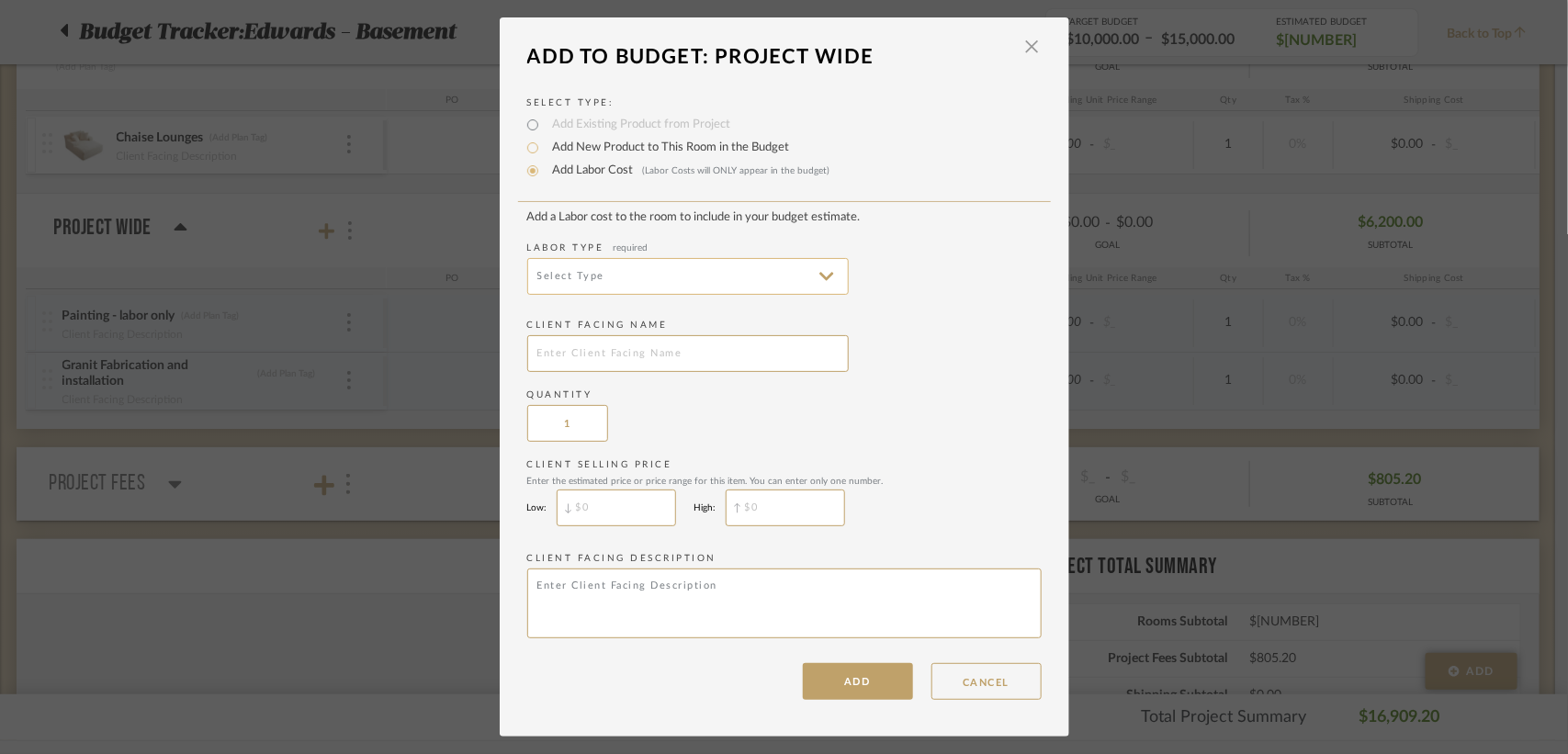 click at bounding box center [688, 276] 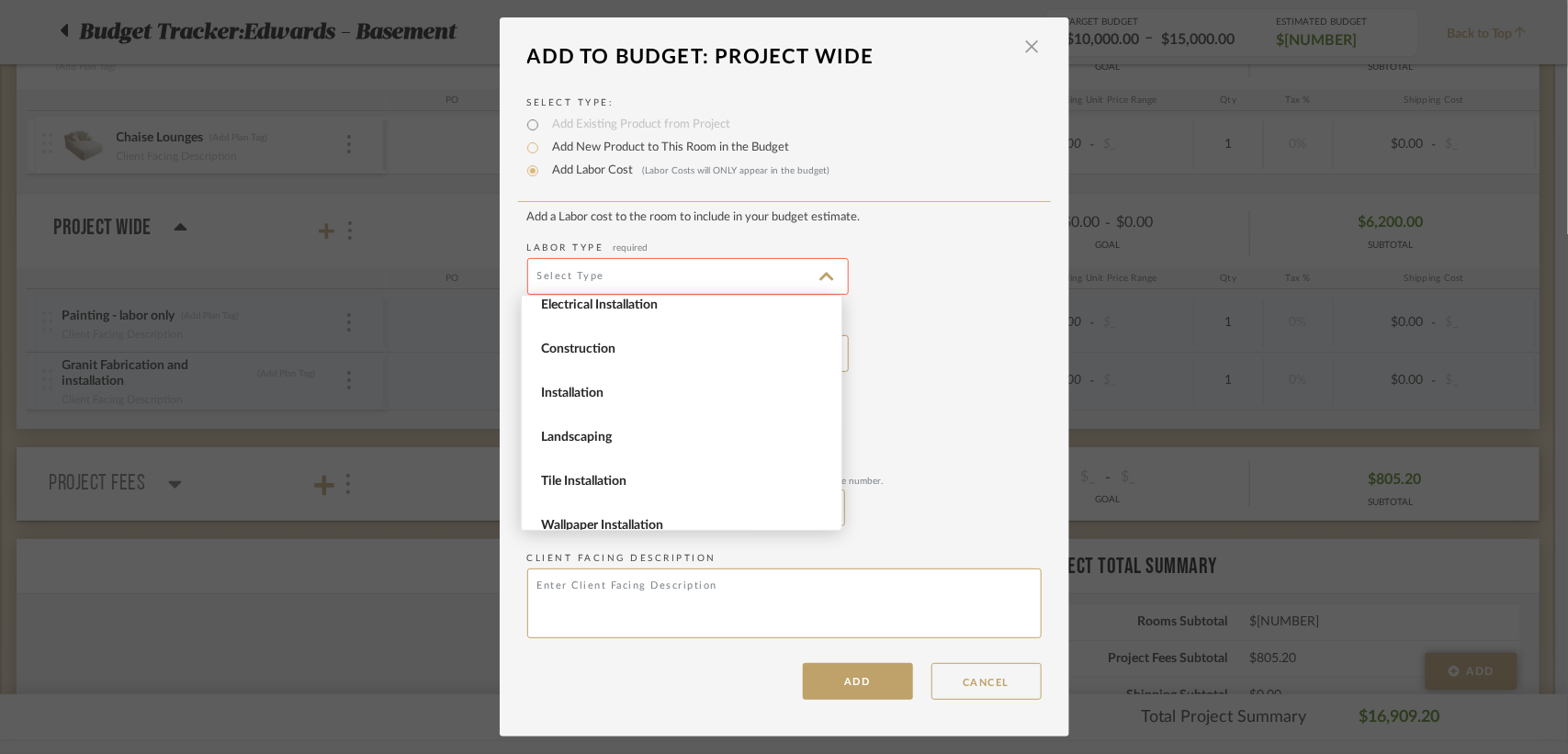 scroll, scrollTop: 134, scrollLeft: 0, axis: vertical 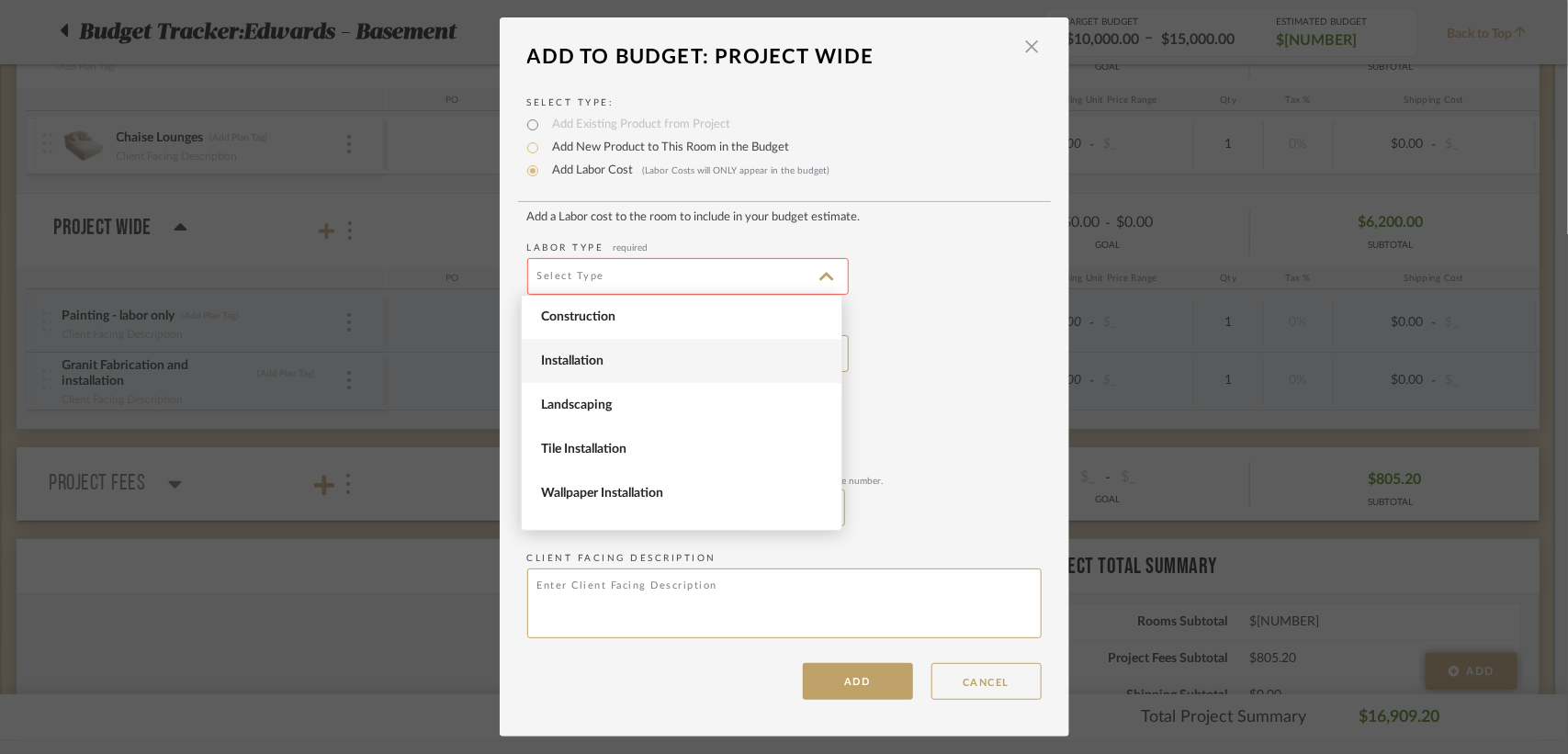 click on "Installation" at bounding box center [683, 361] 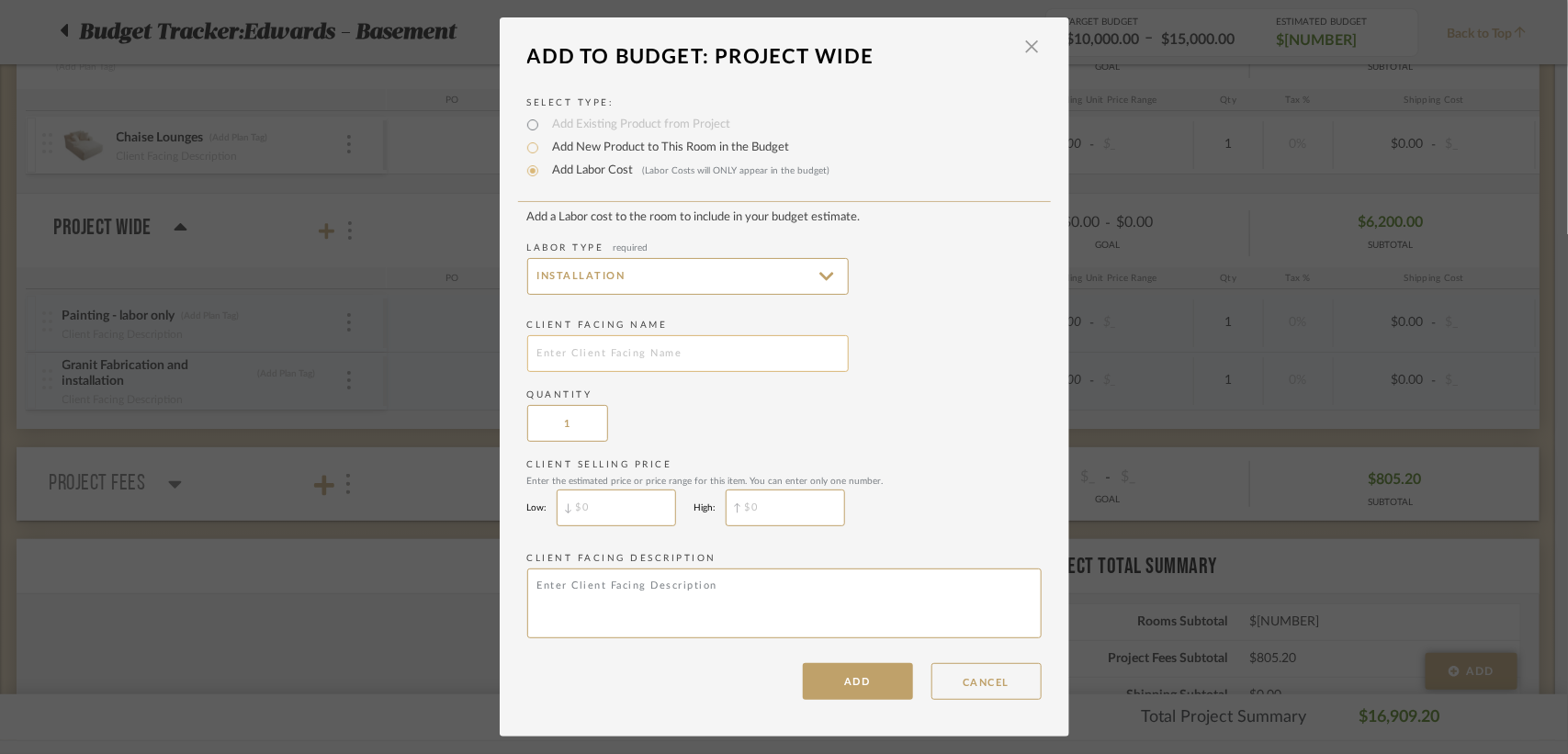 click at bounding box center [688, 354] 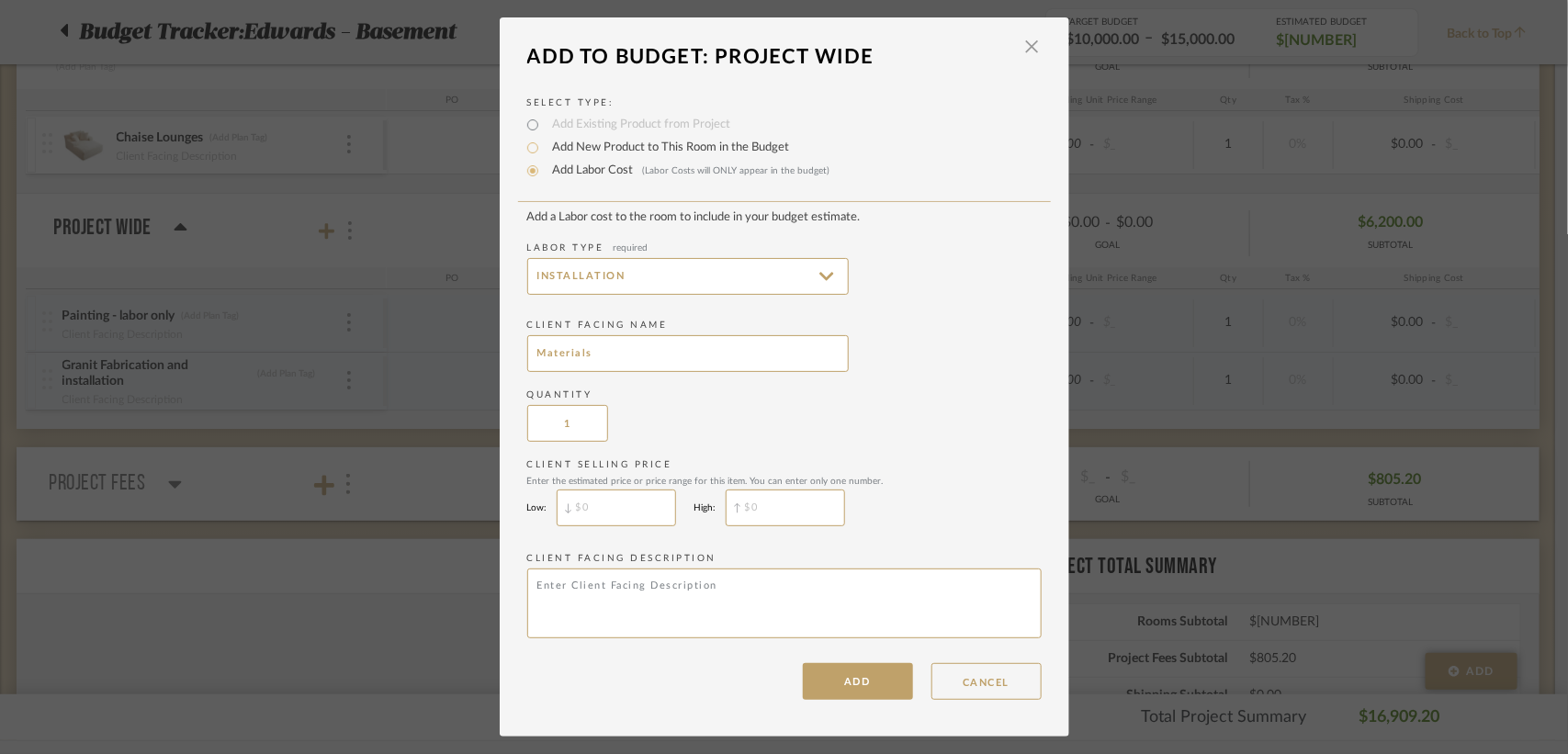 type on "Materials" 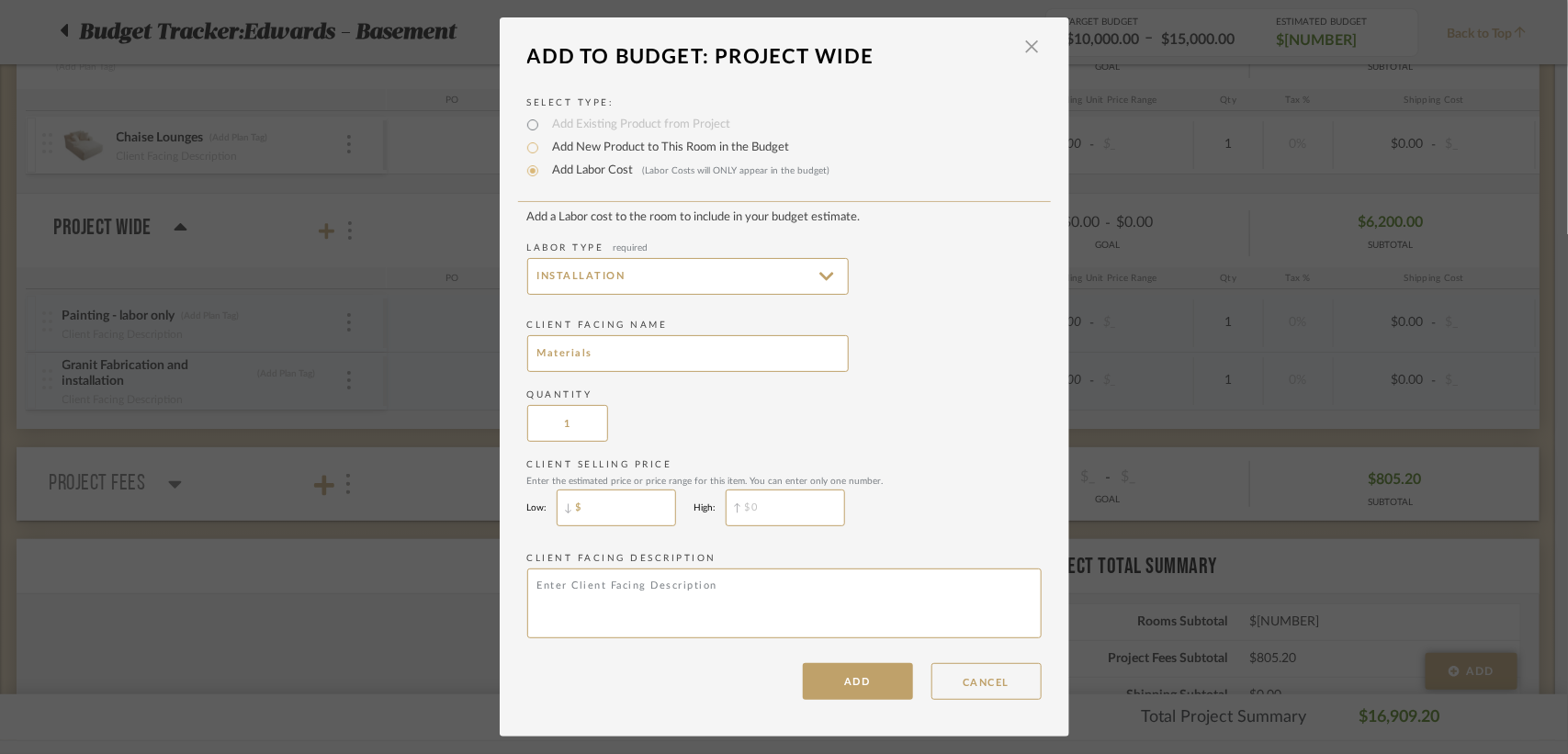 click on "$" at bounding box center (616, 508) 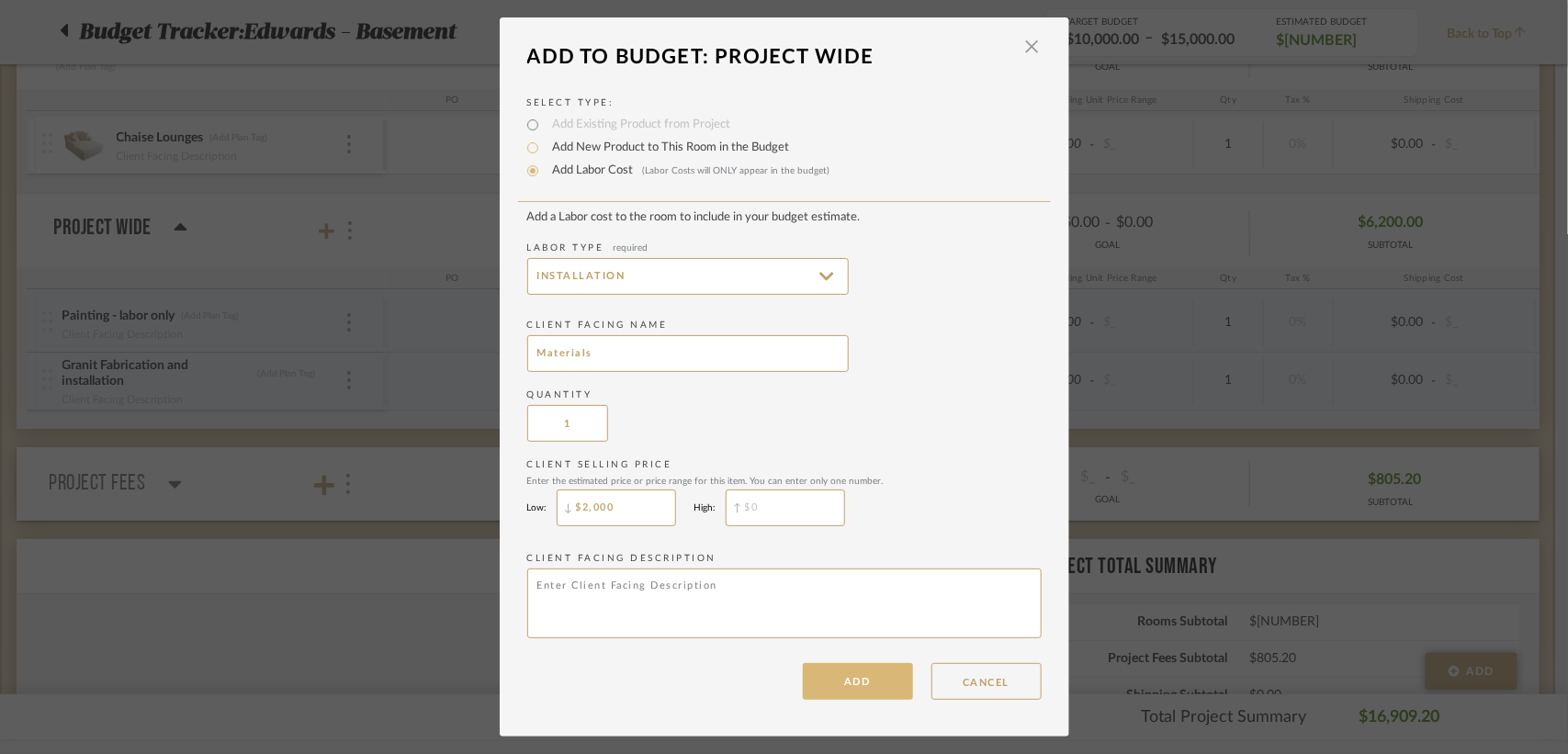 type on "$2,000" 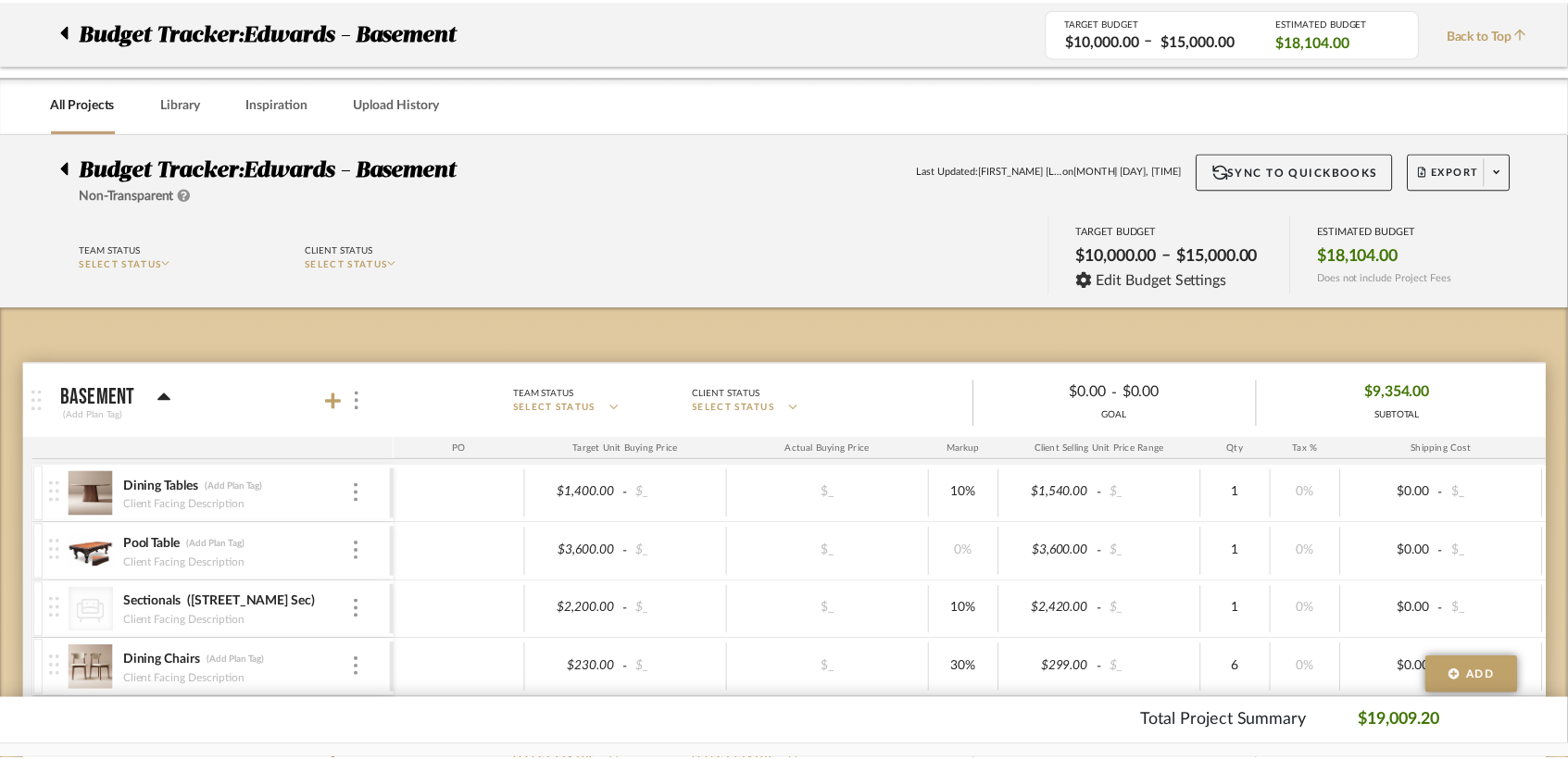 scroll, scrollTop: 702, scrollLeft: 0, axis: vertical 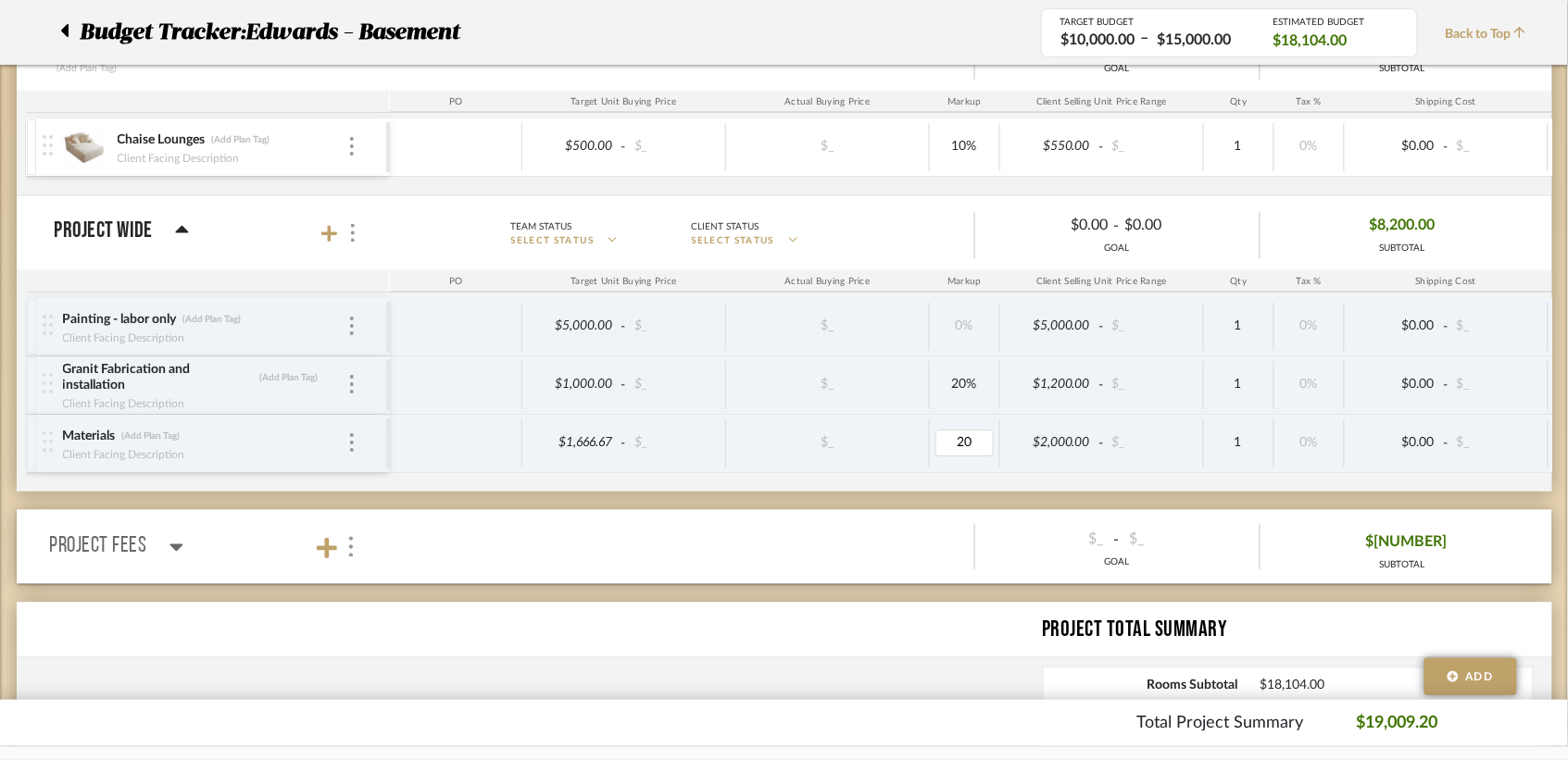 type on "0" 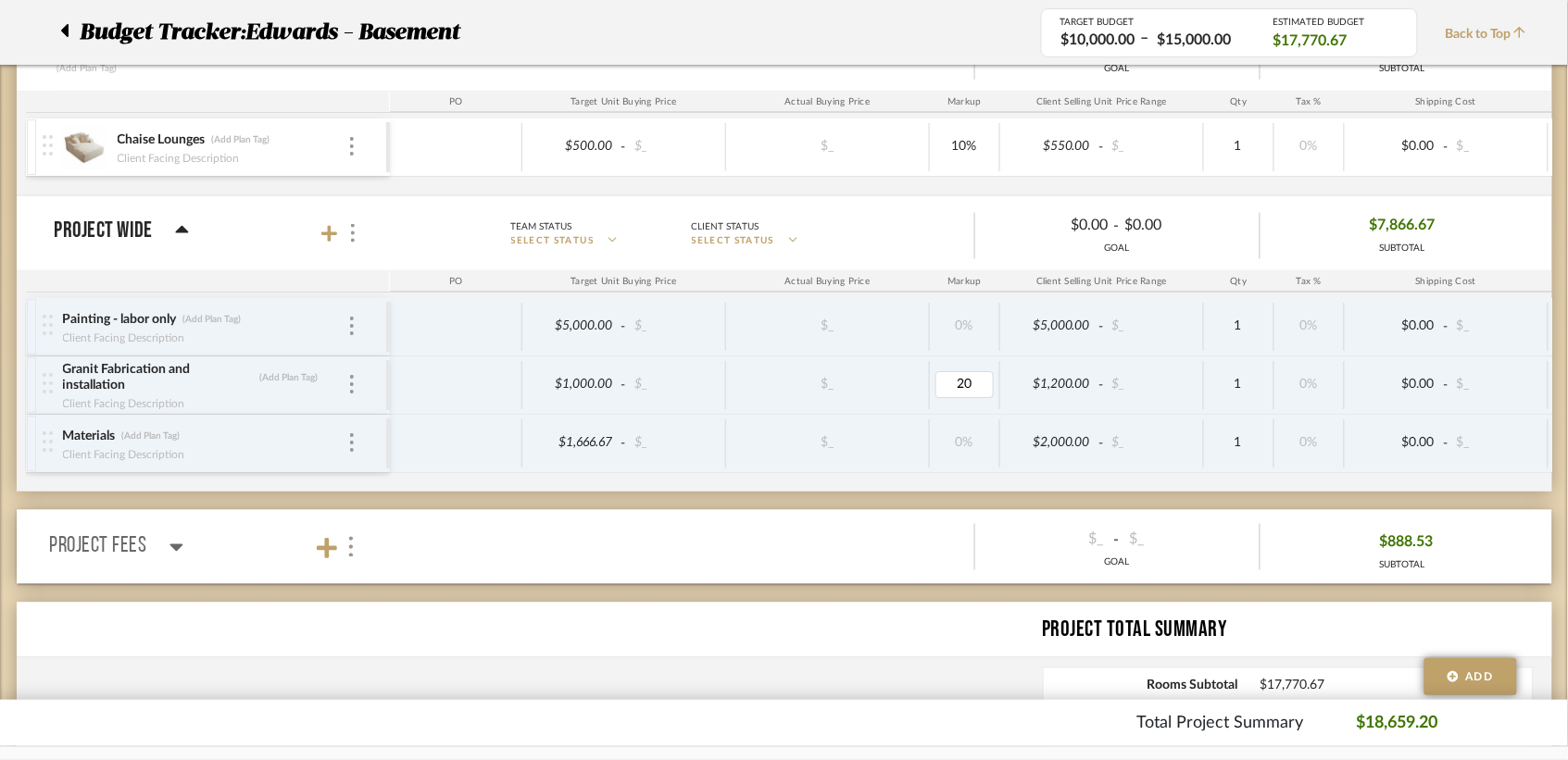 type on "0" 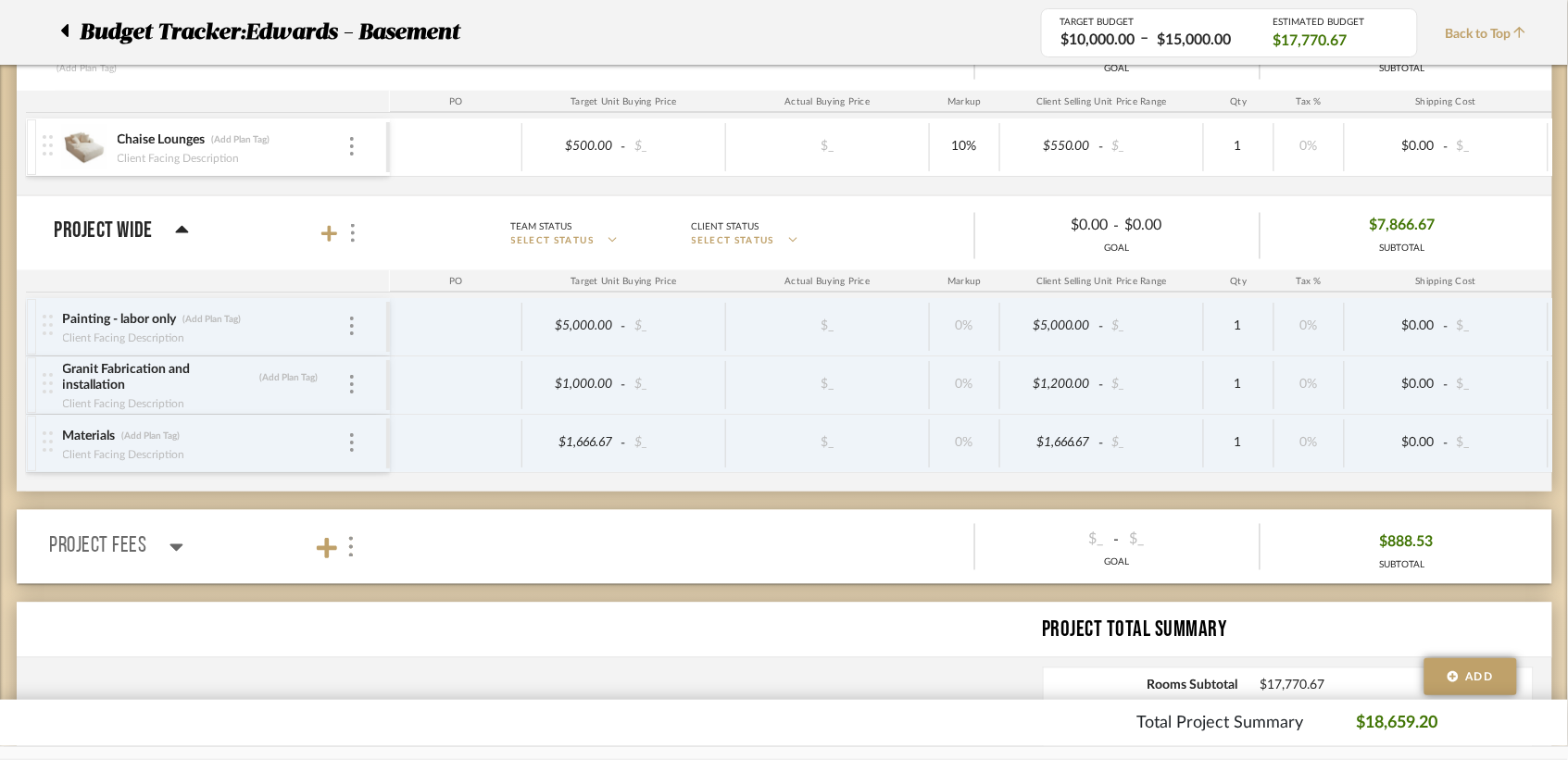 click on "Painting - labor only (Add Plan Tag) Client Facing Description $5,000.00 - $_ $_ 0% $5,000.00 - $_ 1 0% $0.00 - $_ 0% Taxable $5,000.00 Granit Fabrication and installation (Add Plan Tag) Client Facing Description $1,000.00 - $_ $_ 0% $1,200.00 - $_ 1 0% $0.00 - $_ 0% Taxable $1,200.00 Materials (Add Plan Tag) Client Facing Description $1,666.67 - $_ $_ 0% $1,666.67 - $_ 1 0% $0.00 - $_ 0% Taxable $1,666.67" at bounding box center [984, 394] 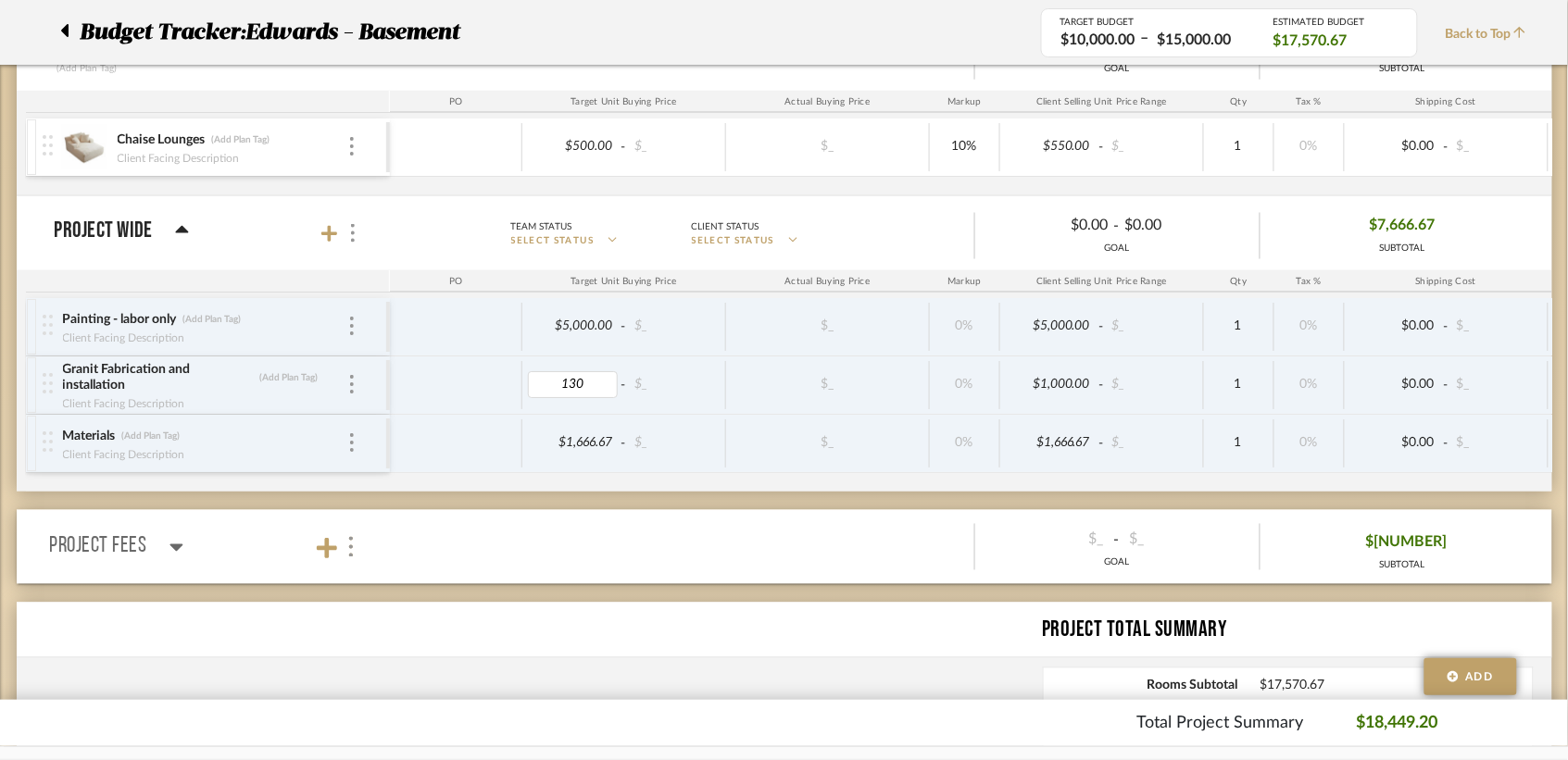 type on "[PRICE]" 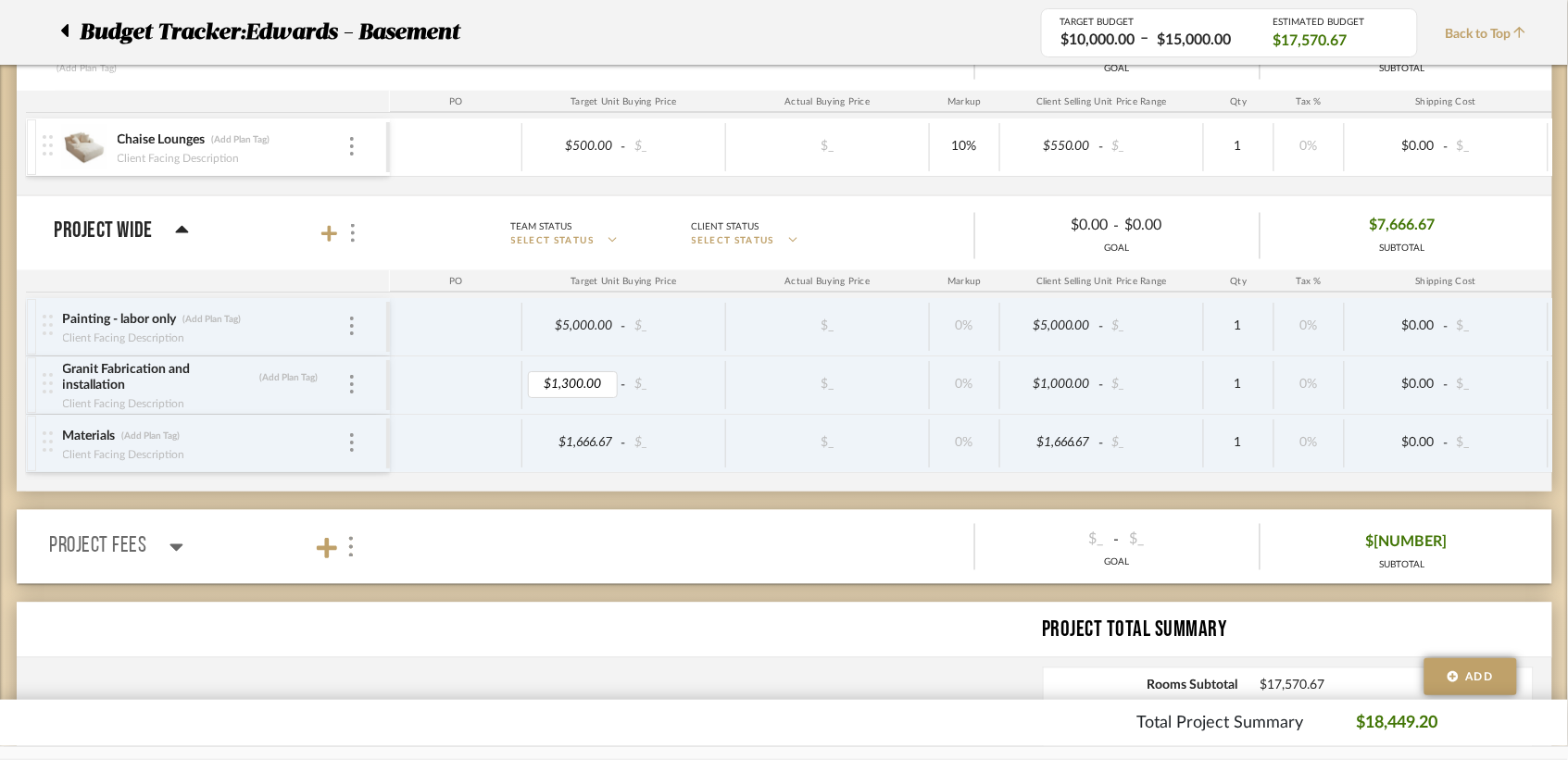 click on "$_" at bounding box center (828, 443) 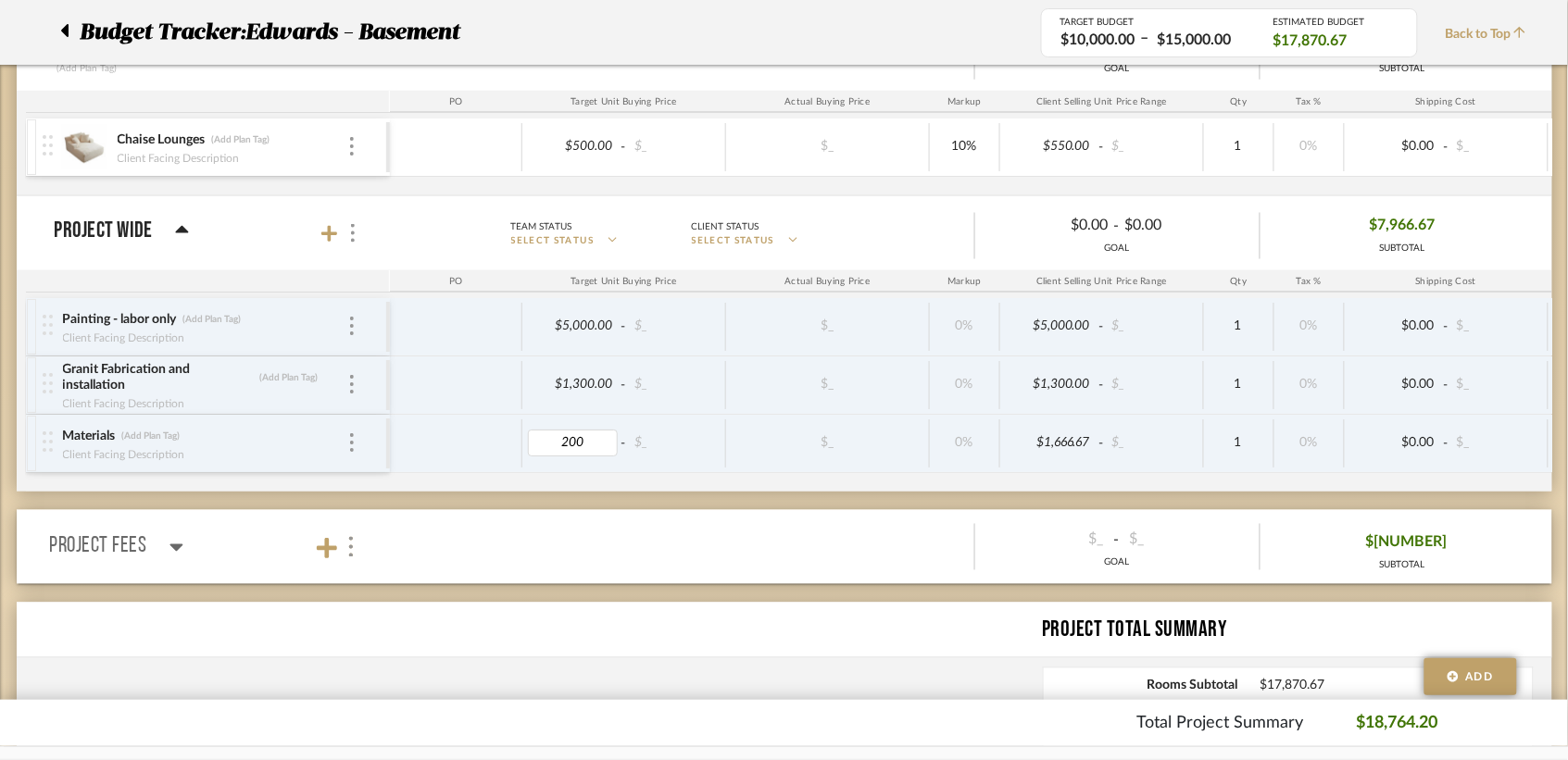 type on "2000" 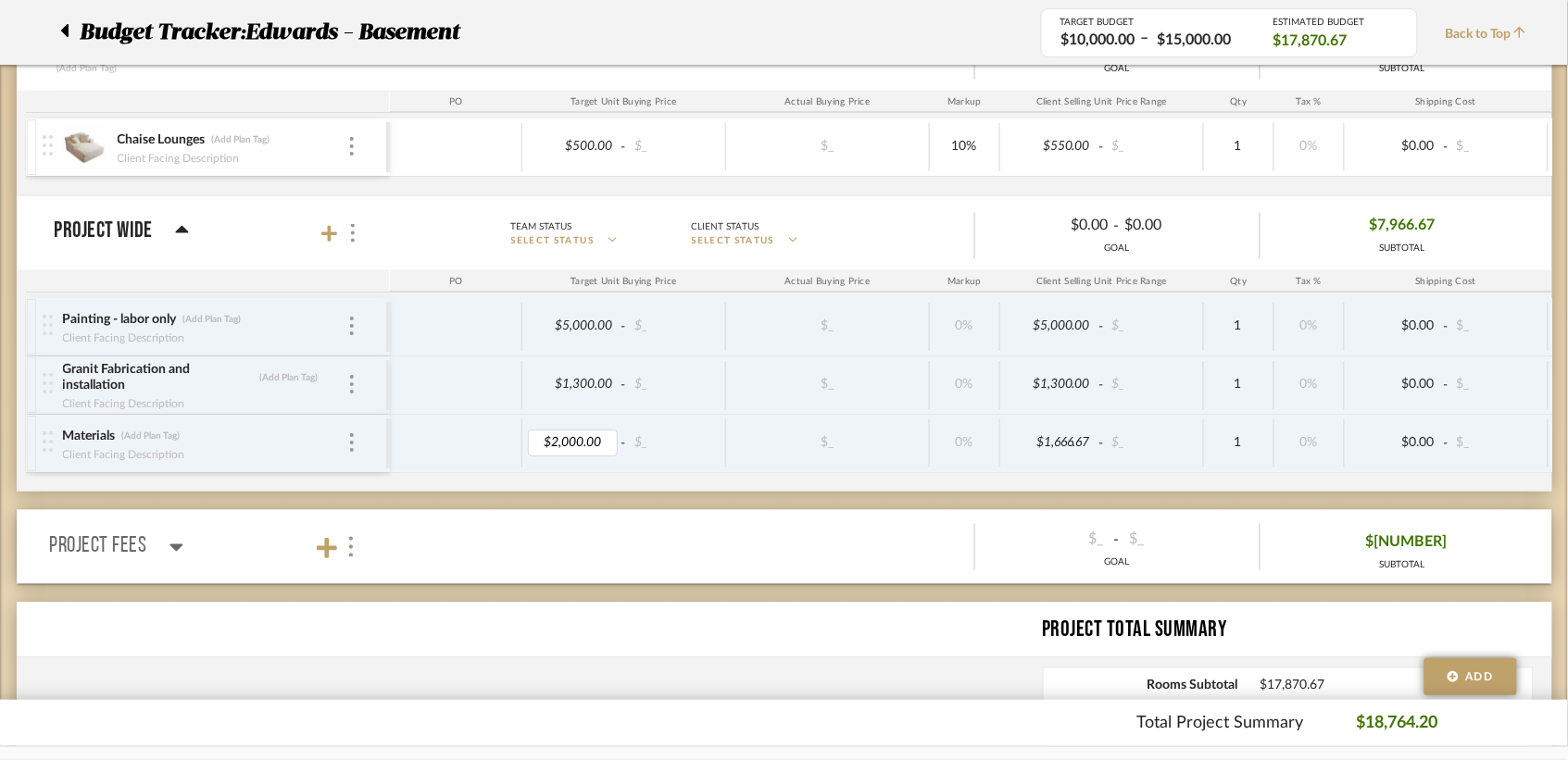 click on "Painting - labor only (Add Plan Tag) Client Facing Description $5,000.00 - $_ $_ 0% $5,000.00 - $_ 1 0% $0.00 - $_ 0% Taxable $5,000.00 Granit Fabrication and installation (Add Plan Tag) Client Facing Description $1,300.00 - $_ $_ 0% $1,300.00 - $_ 1 0% $0.00 - $_ 0% Taxable $1,300.00 Materials (Add Plan Tag) Client Facing Description $2,000.00 - $_ $_ 0% $1,666.67 - $_ 1 0% $0.00 - $_ 0% Taxable $1,666.67" at bounding box center [984, 394] 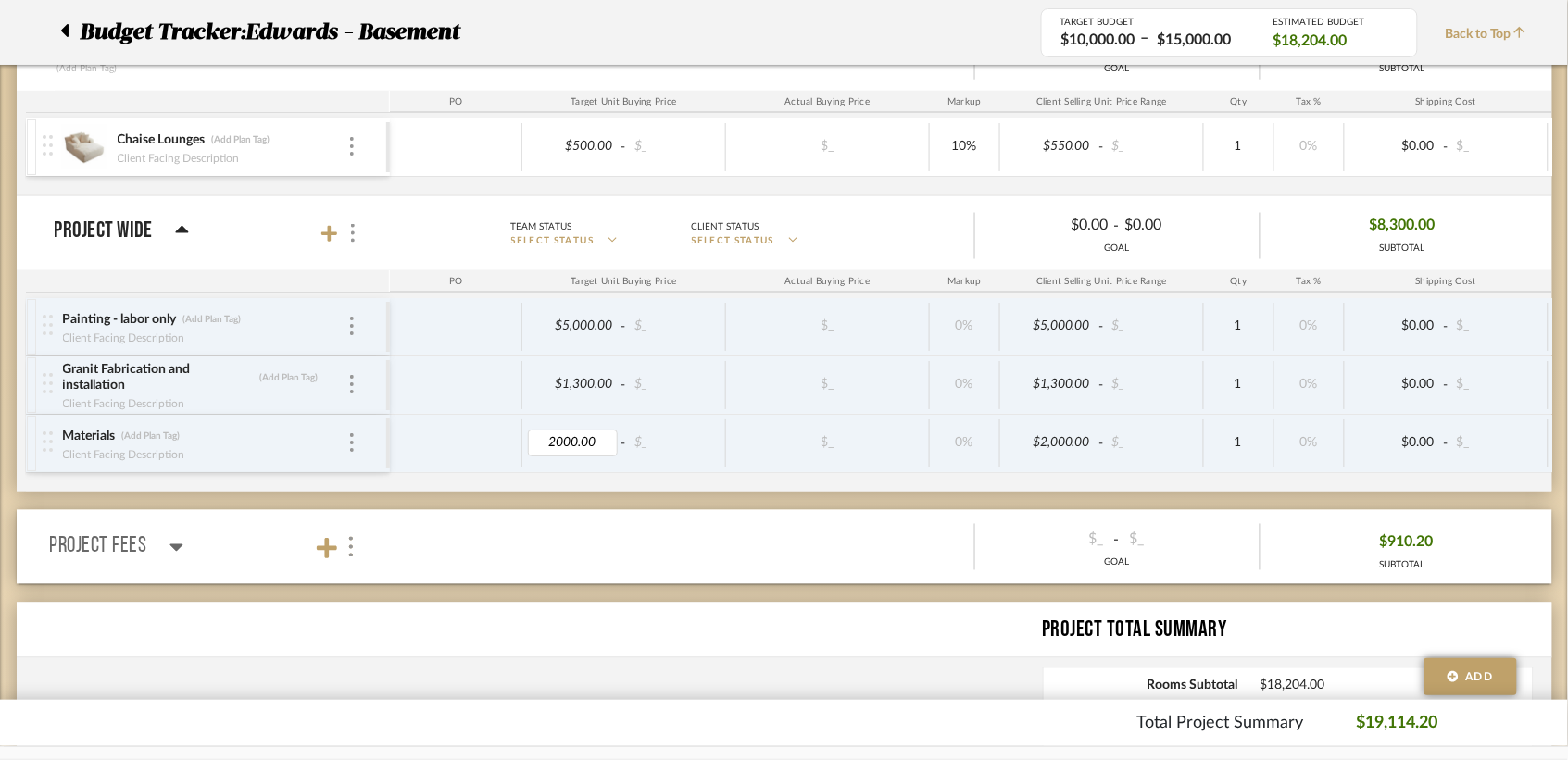 click on "2000.00" at bounding box center (573, 442) 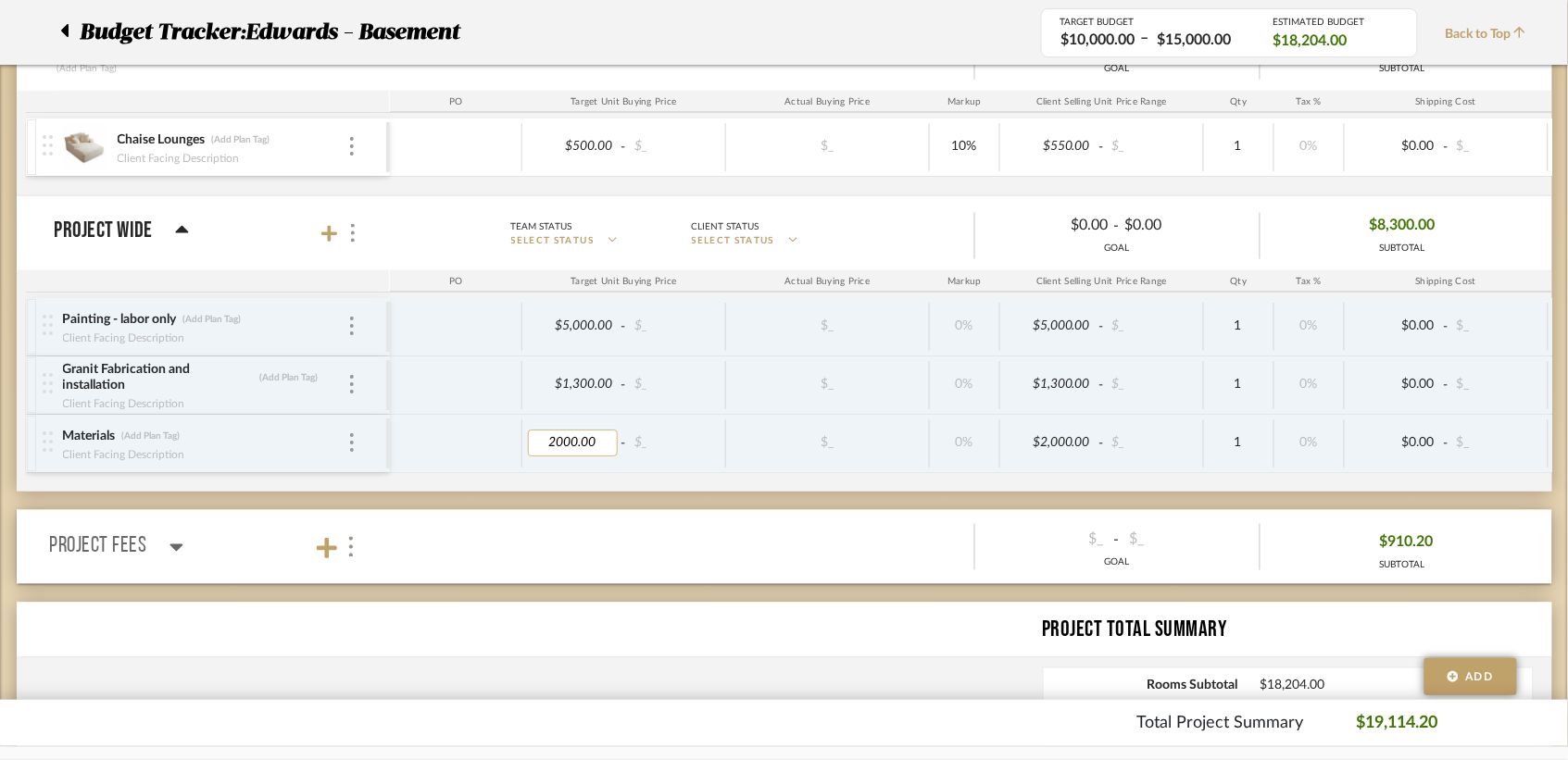 click on "2000.00" at bounding box center (573, 442) 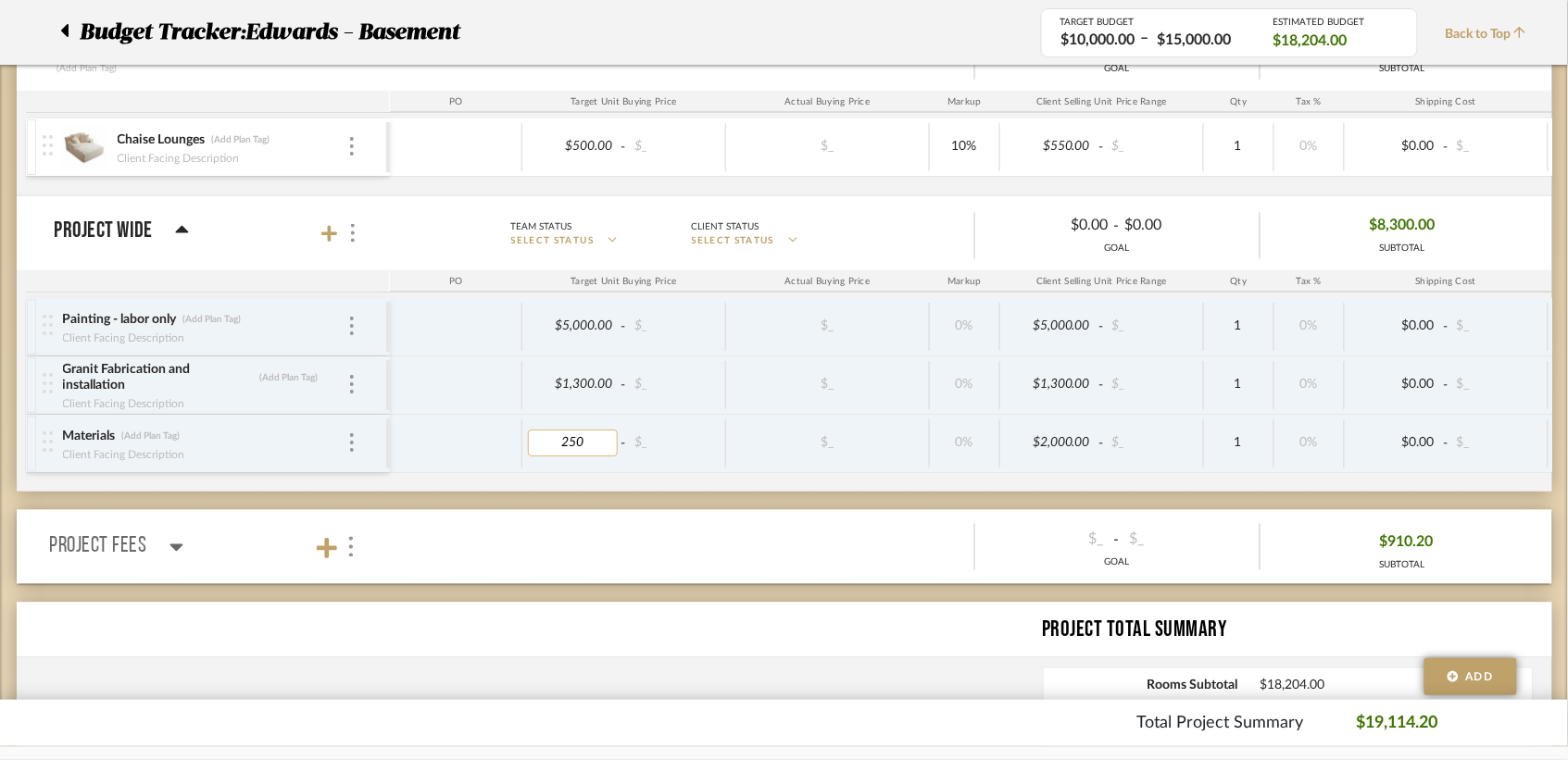 type on "2500" 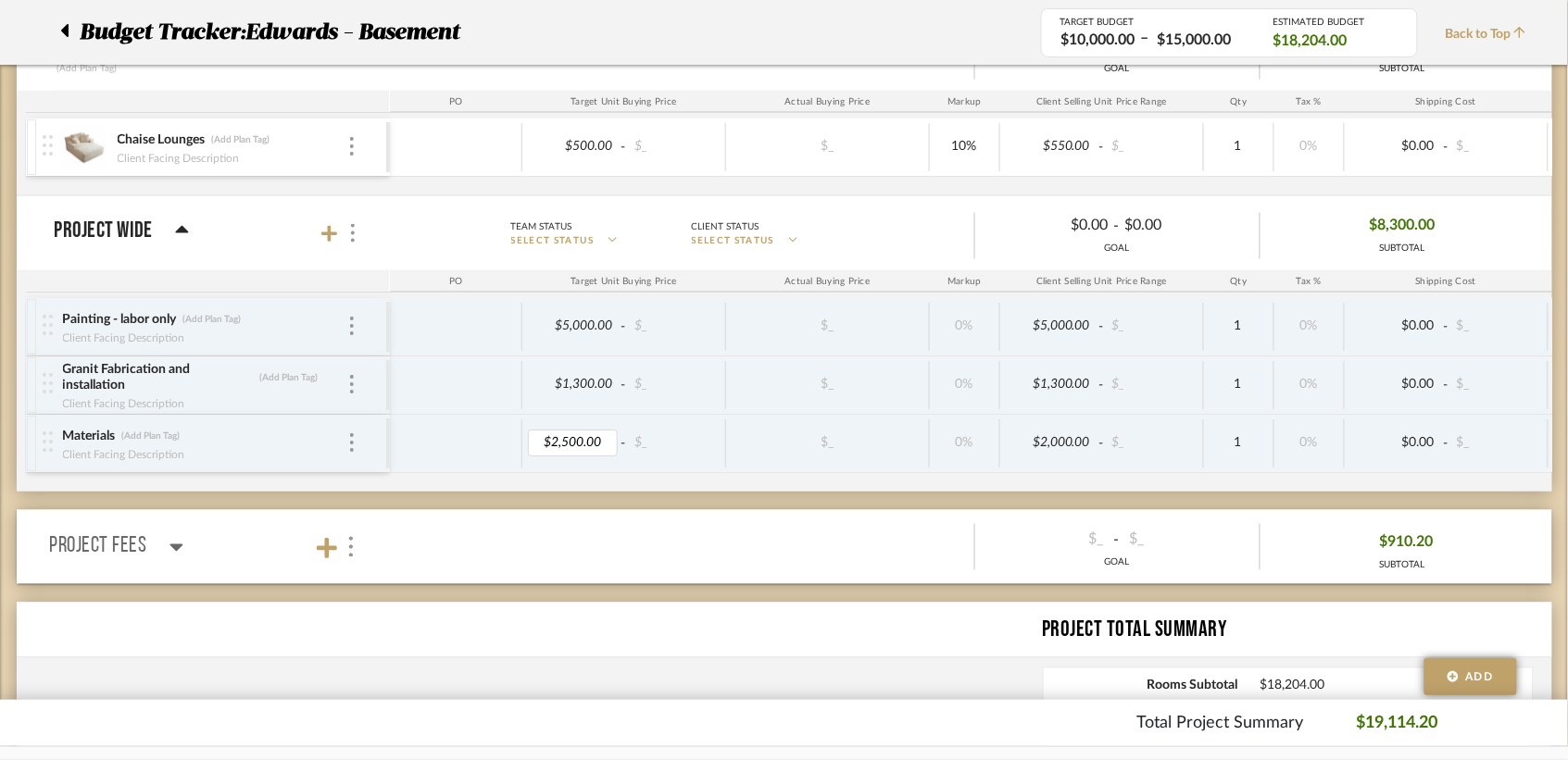 click on "Painting - labor only   (Add Plan Tag)   Client Facing Description   $[PRICE]  -  $_   $_   0%   $[PRICE]  -  $_   1   0%   $0.00  -  $_   0%  Taxable  $[PRICE]   Granit Fabrication and installation   (Add Plan Tag)   Client Facing Description   $[PRICE]  -  $_   $_   0%   $[PRICE]  -  $_   1   0%   $0.00  -  $_   0%  Taxable  $[PRICE]   Materials   (Add Plan Tag)   Client Facing Description  $[PRICE] -  $_   $_   0%   $[PRICE]  -  $_   1   0%   $0.00  -  $_   0%  Taxable  $[PRICE]" at bounding box center [984, 394] 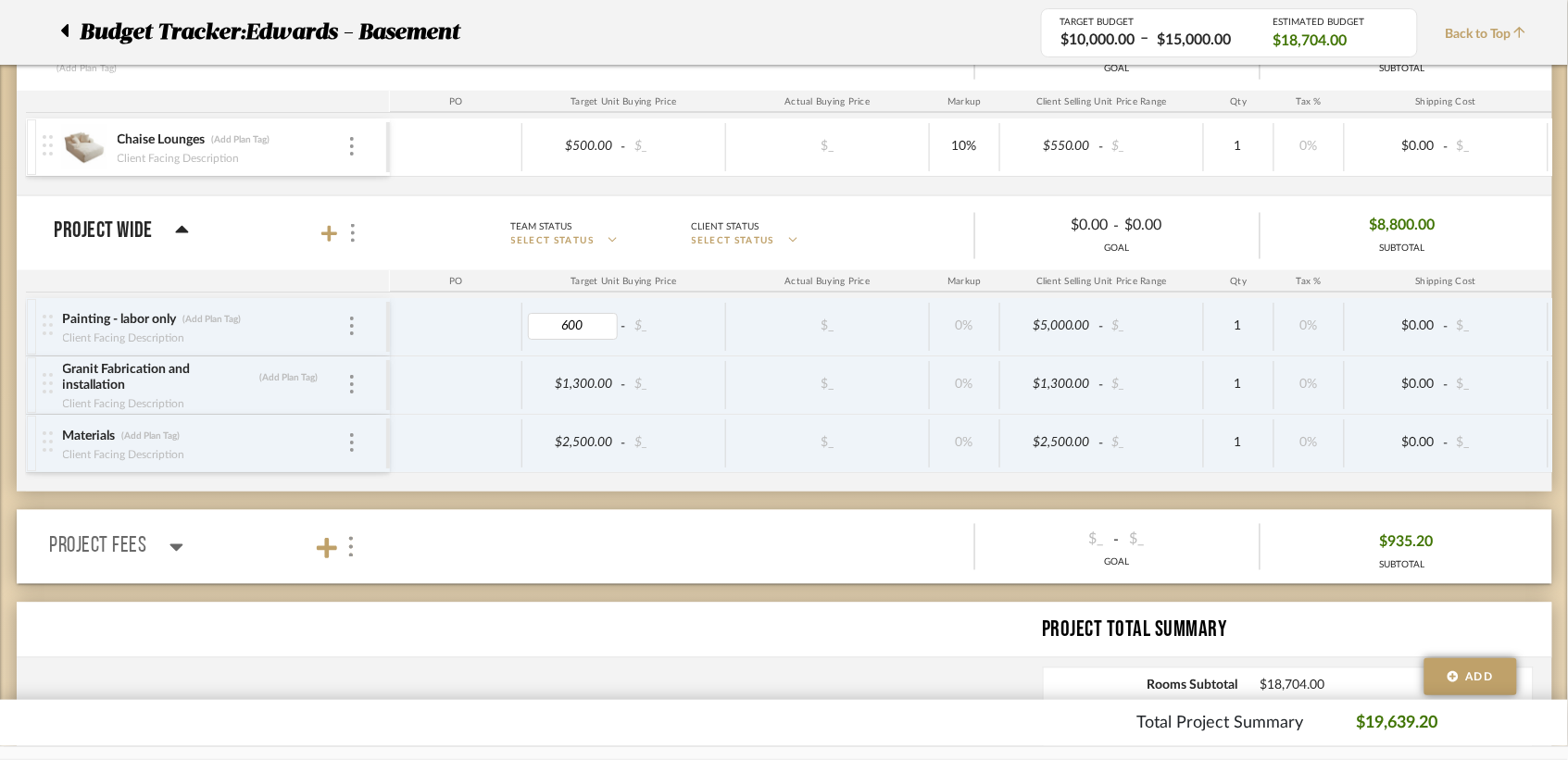 type on "6000" 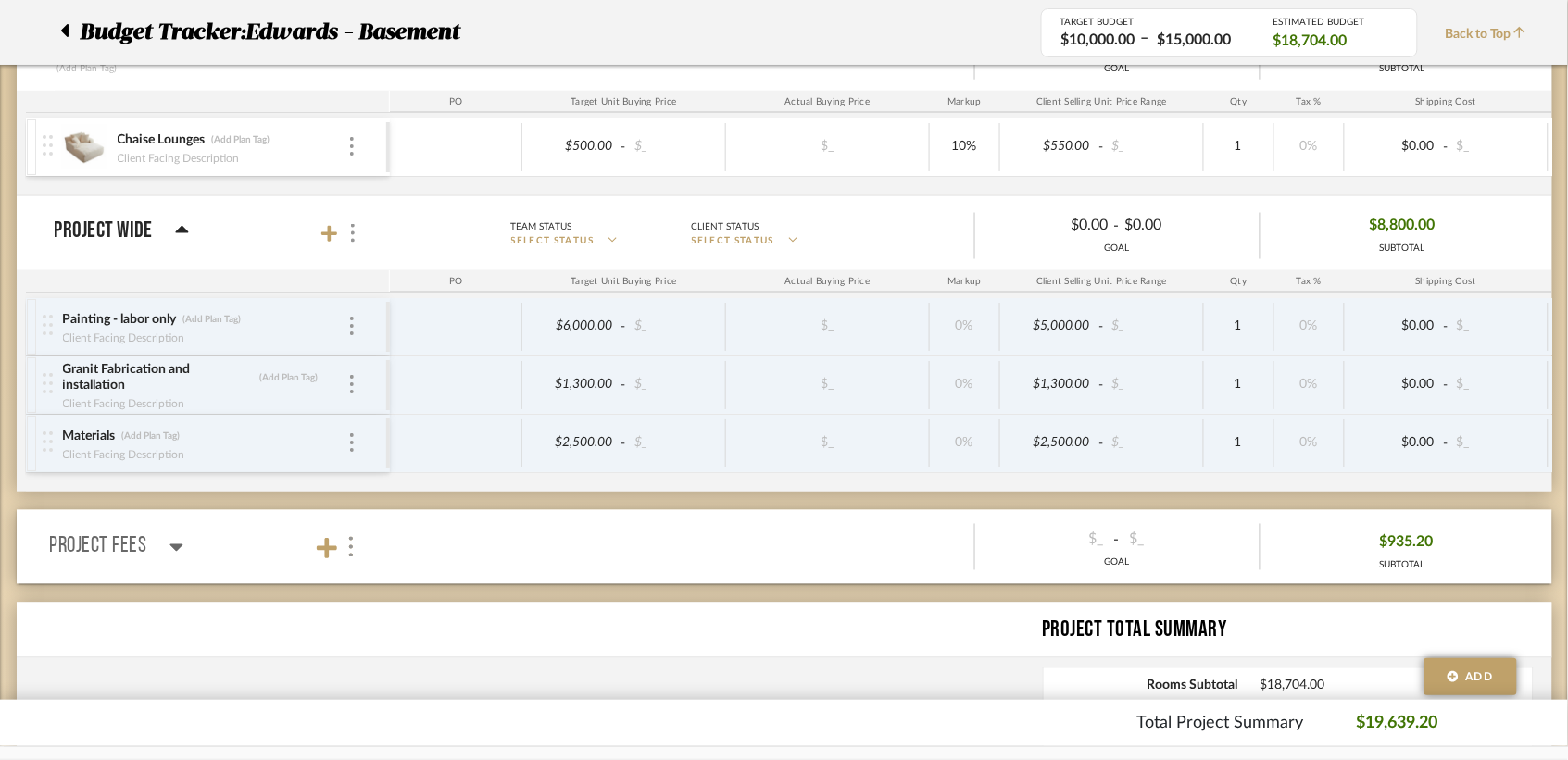 click on "Painting - labor only (Add Plan Tag) Client Facing Description $6,000.00 - $_ $_ 0% $5,000.00 - $_ 1 0% $0.00 - $_ 0% Taxable $5,000.00 Granit Fabrication and installation (Add Plan Tag) Client Facing Description $1,300.00 - $_ $_ 0% $1,300.00 - $_ 1 0% $0.00 - $_ 0% Taxable $1,300.00 Materials (Add Plan Tag) Client Facing Description $2,500.00 - $_ $_ 0% $2,500.00 - $_ 1 0% $0.00 - $_ 0% Taxable $2,500.00" at bounding box center [984, 394] 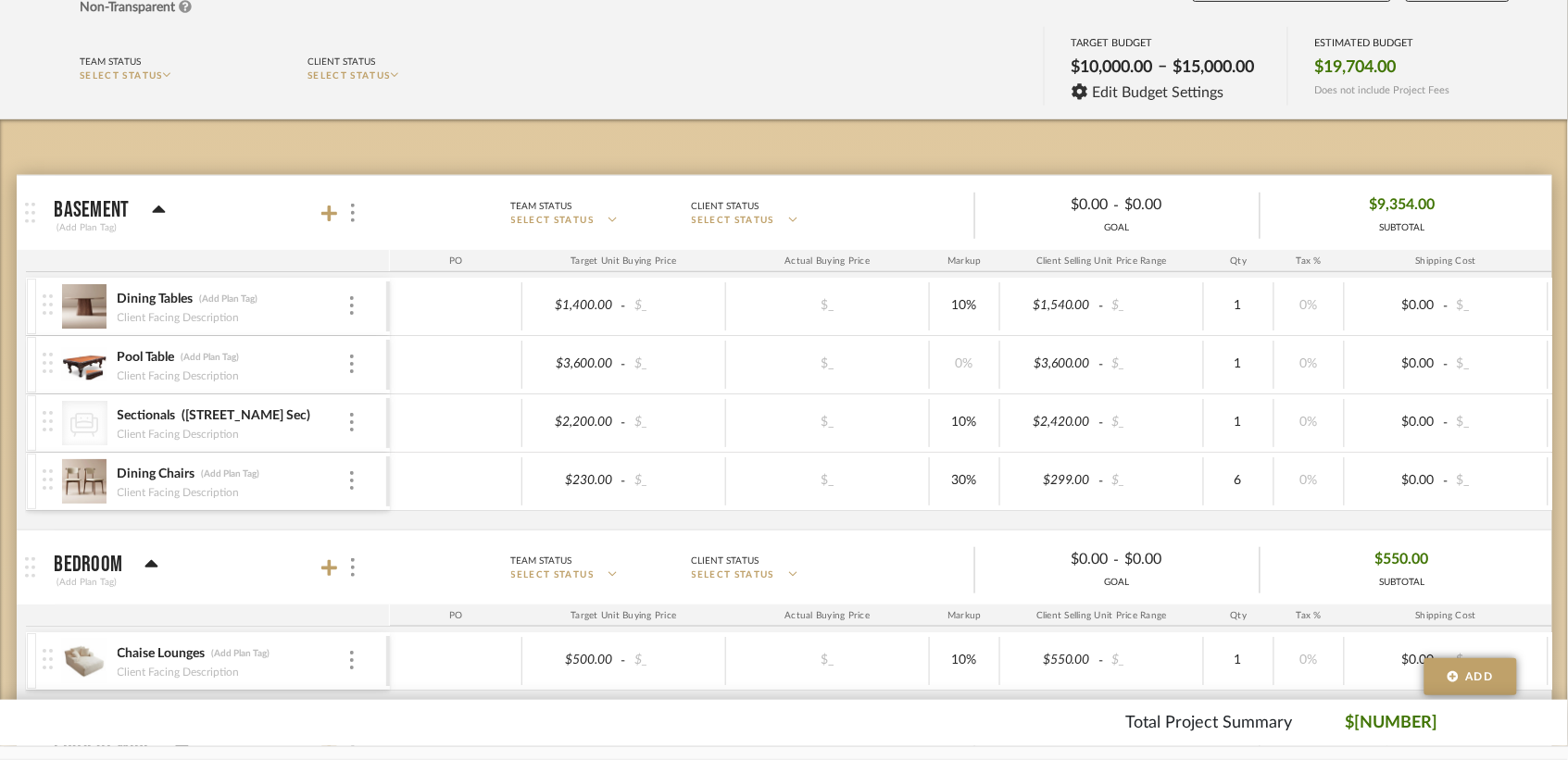 scroll, scrollTop: 194, scrollLeft: 0, axis: vertical 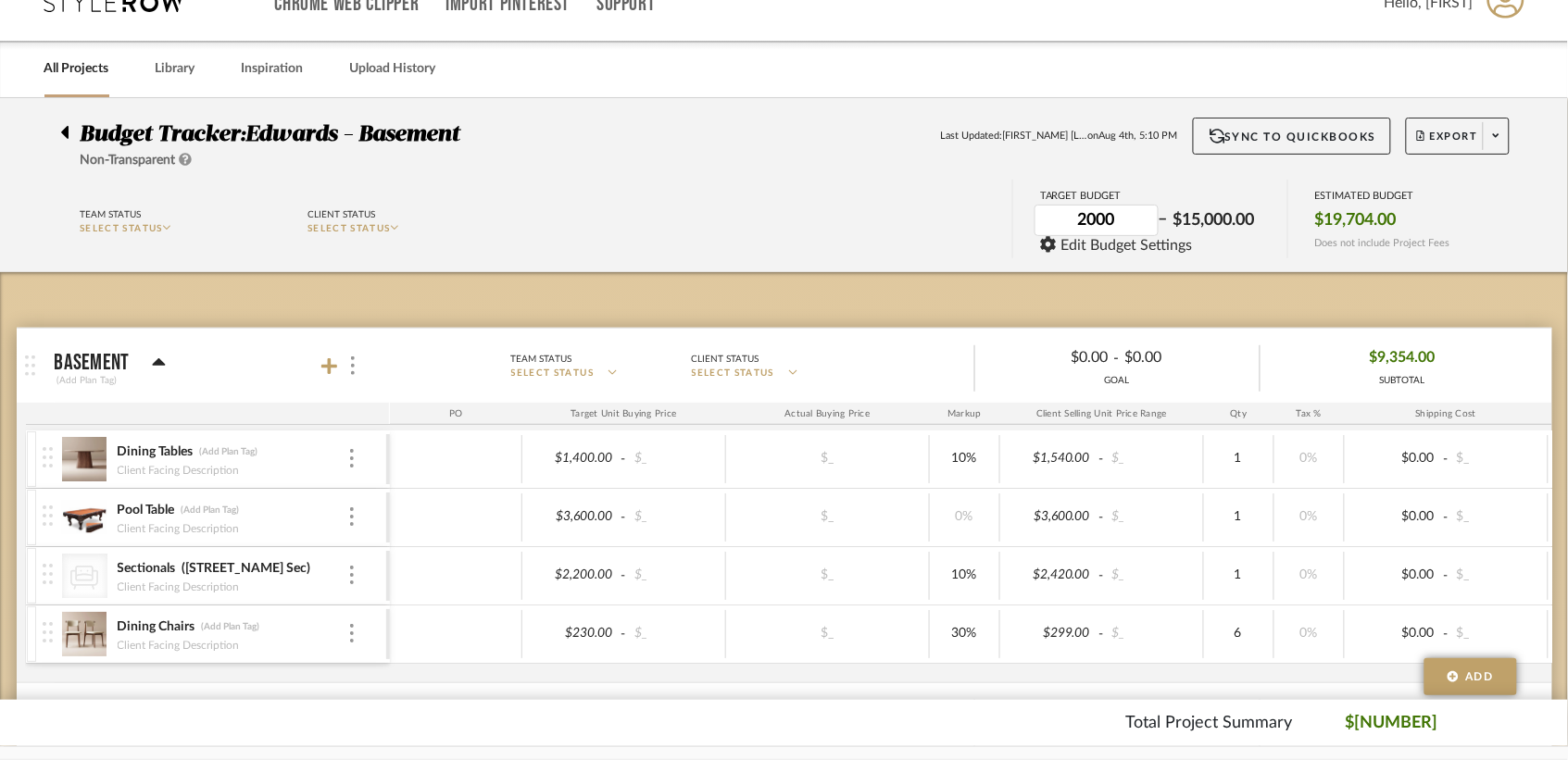 type on "20000" 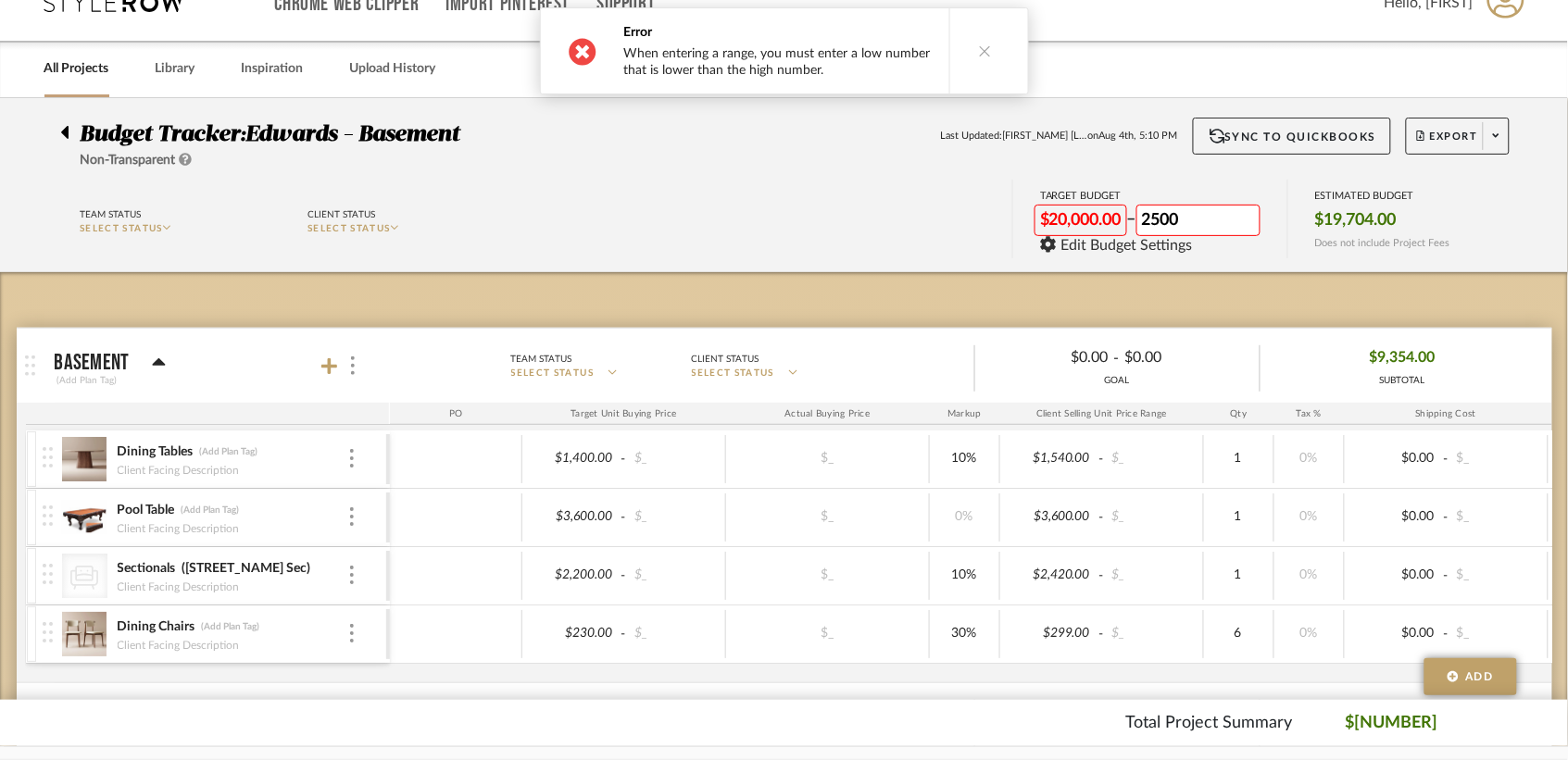 type on "25000" 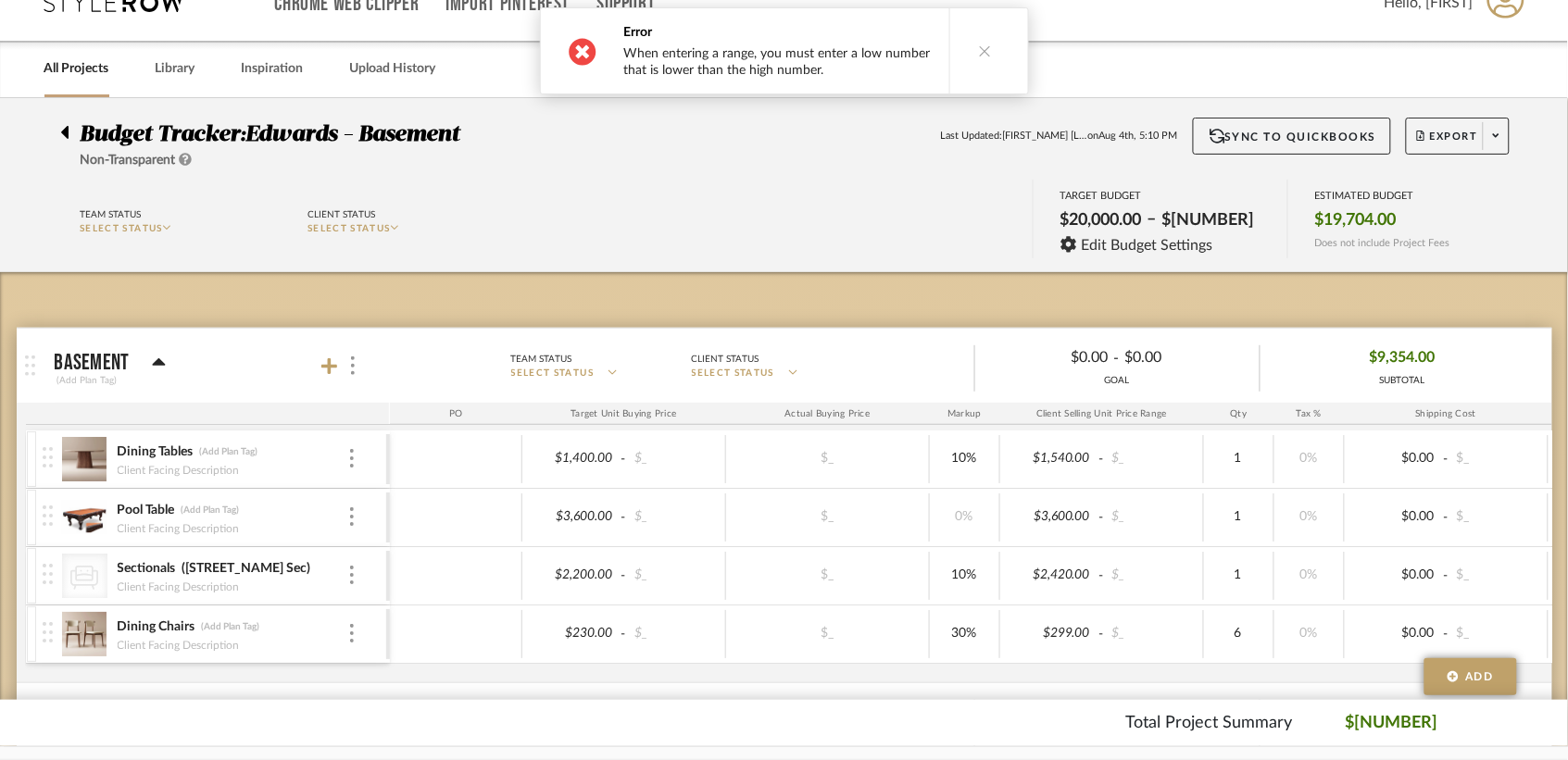 click on "TARGET BUDGET  $[AMOUNT]   –   $[AMOUNT]  Edit Budget Settings" 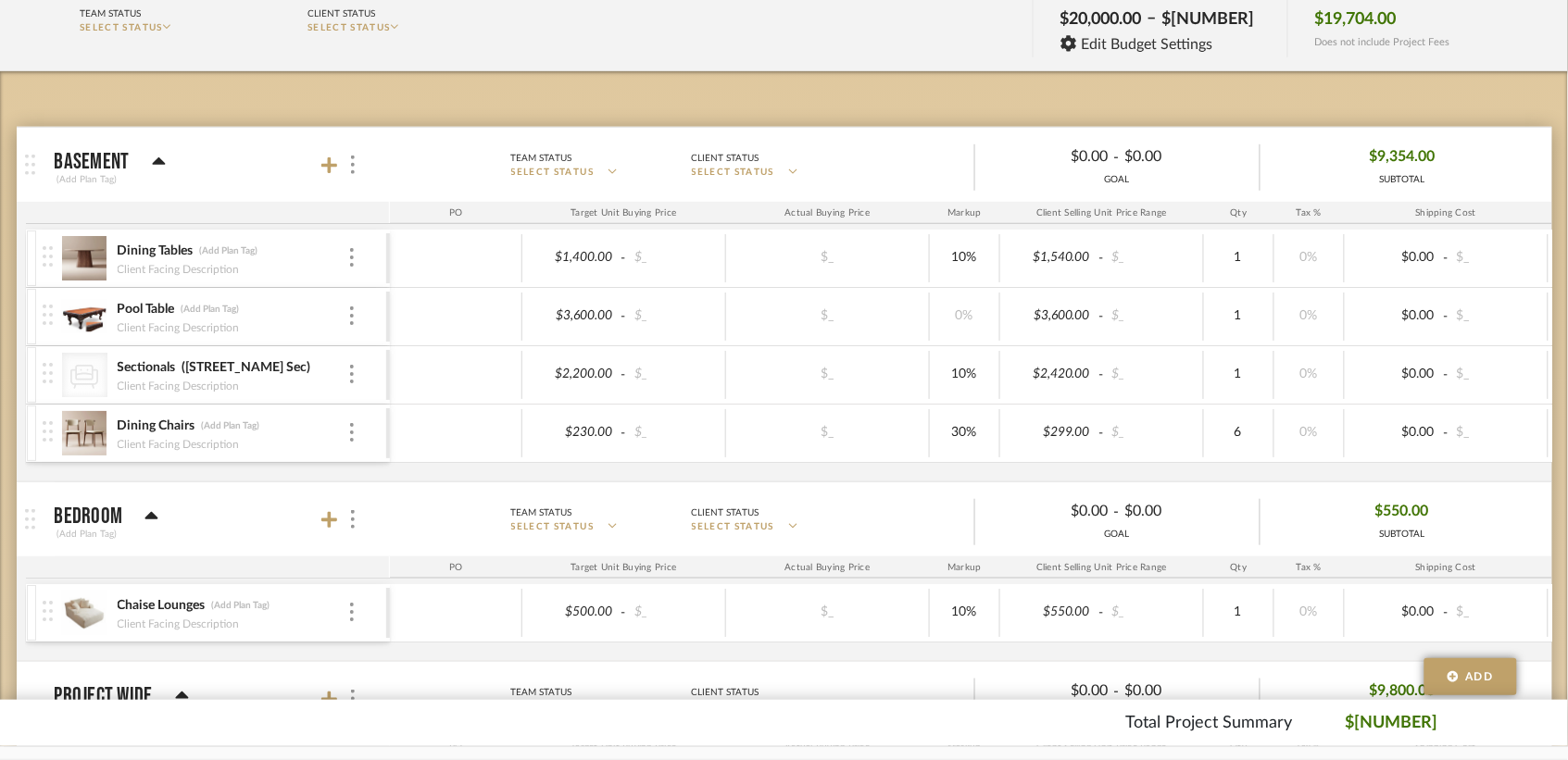 scroll, scrollTop: 276, scrollLeft: 0, axis: vertical 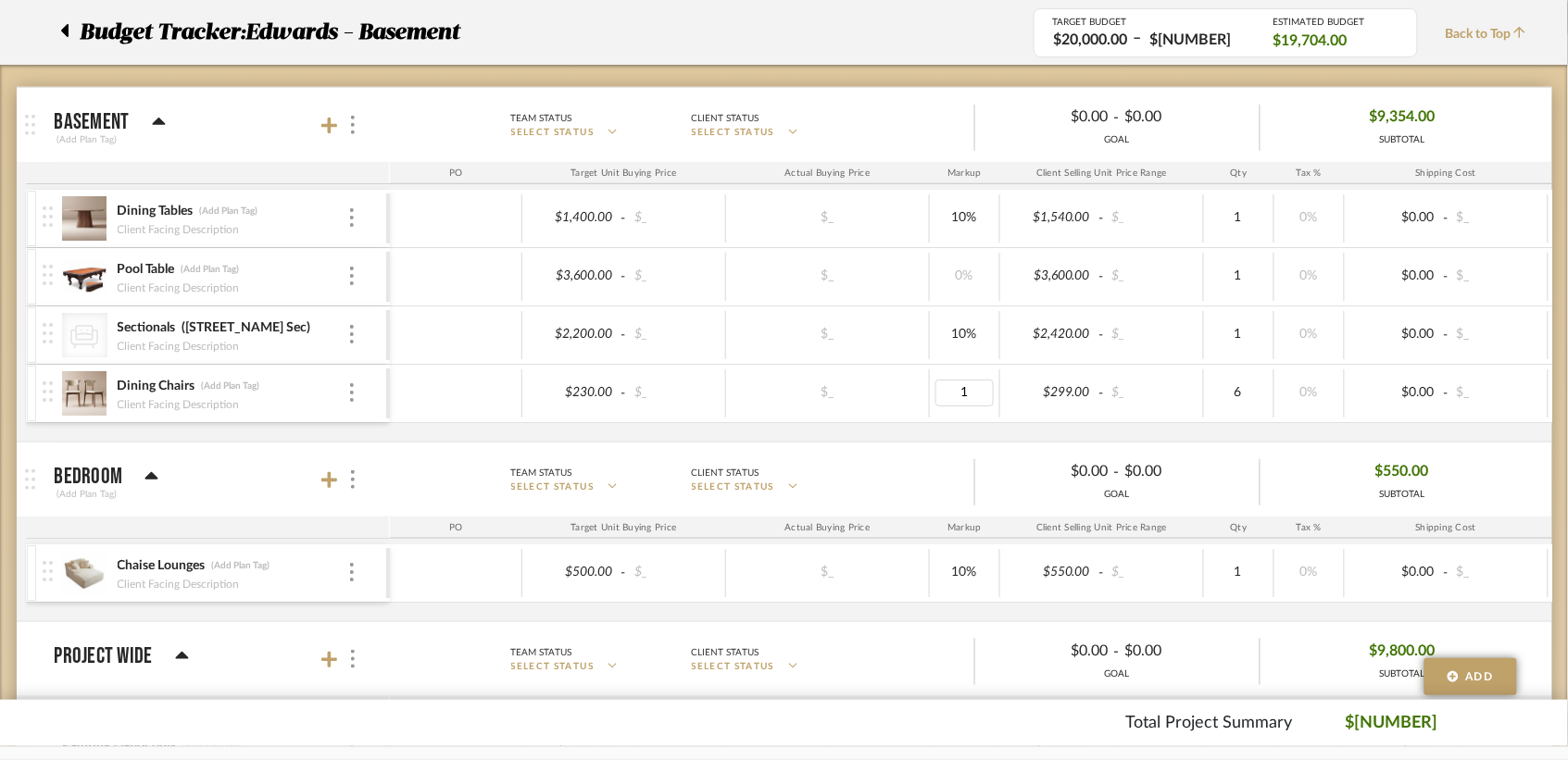 type on "10" 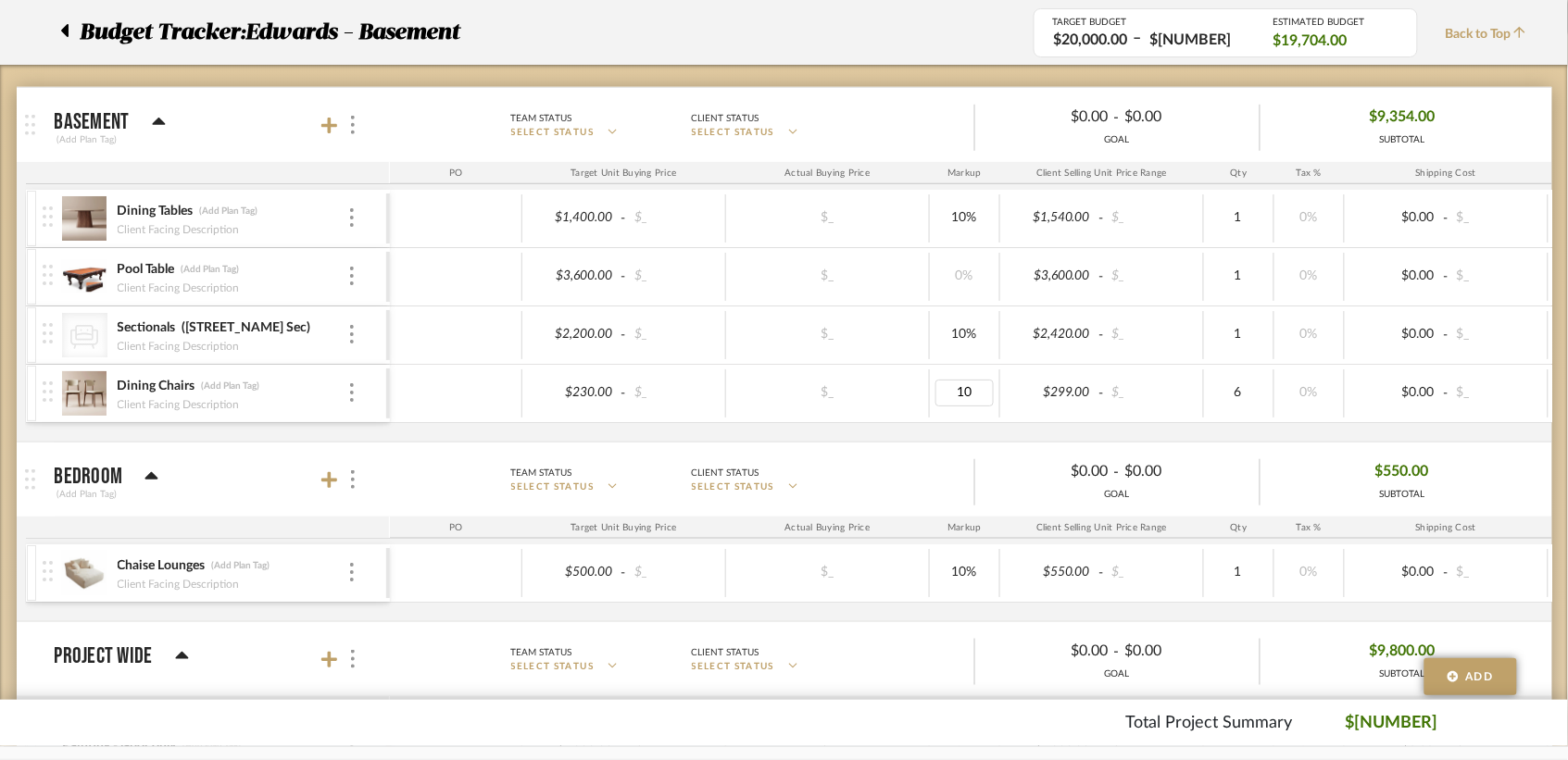 click on "Chrome Web Clipper Import Pinterest Support All Projects Library Inspiration Upload History Hello, [FIRST_NAME] Budget Tracker: Edwards - Basement Non-Transparent Last Updated: [FIRST_NAME] [LAST_NAME] on Aug 4th, 5:10 PM Sync to QuickBooks Export Team Status SELECT STATUS Client Status SELECT STATUS TARGET BUDGET $20,000.00 – $25,000.00 Edit Budget Settings ESTIMATED BUDGET $19,704.00 Does not include Project Fees Budget Tracker: Edwards - Basement TARGET BUDGET $20,000.00 – $25,000.00 ESTIMATED BUDGET $19,704.00 Back to Top Basement (Add Plan Tag) Team Status SELECT STATUS Client Status SELECT STATUS $0.00 - $0.00 GOAL $9,354.00 SUBTOTAL PO Target Unit Buying Price Actual Buying Price Markup Client Selling Unit Price Range Qty Tax % Shipping Cost Ship. Markup % Shipping Misc. Client Extended Price Dining Tables (Add Plan Tag) Client Facing Description $1,400.00 - $_ $_ 10% $1,540.00 - $_ 1 0% $0.00 - $_ 0% Taxable -" at bounding box center [784, 104] 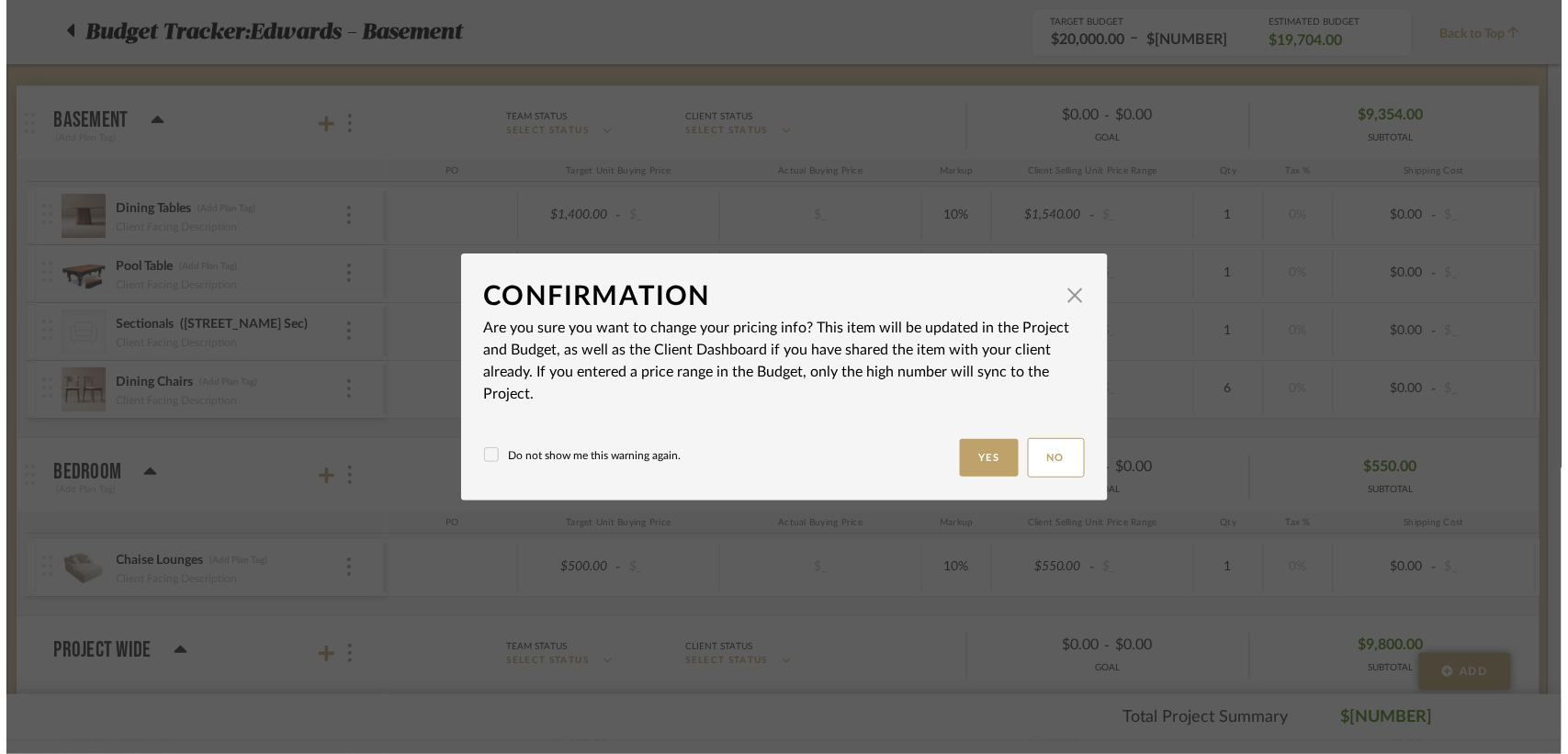 scroll, scrollTop: 0, scrollLeft: 0, axis: both 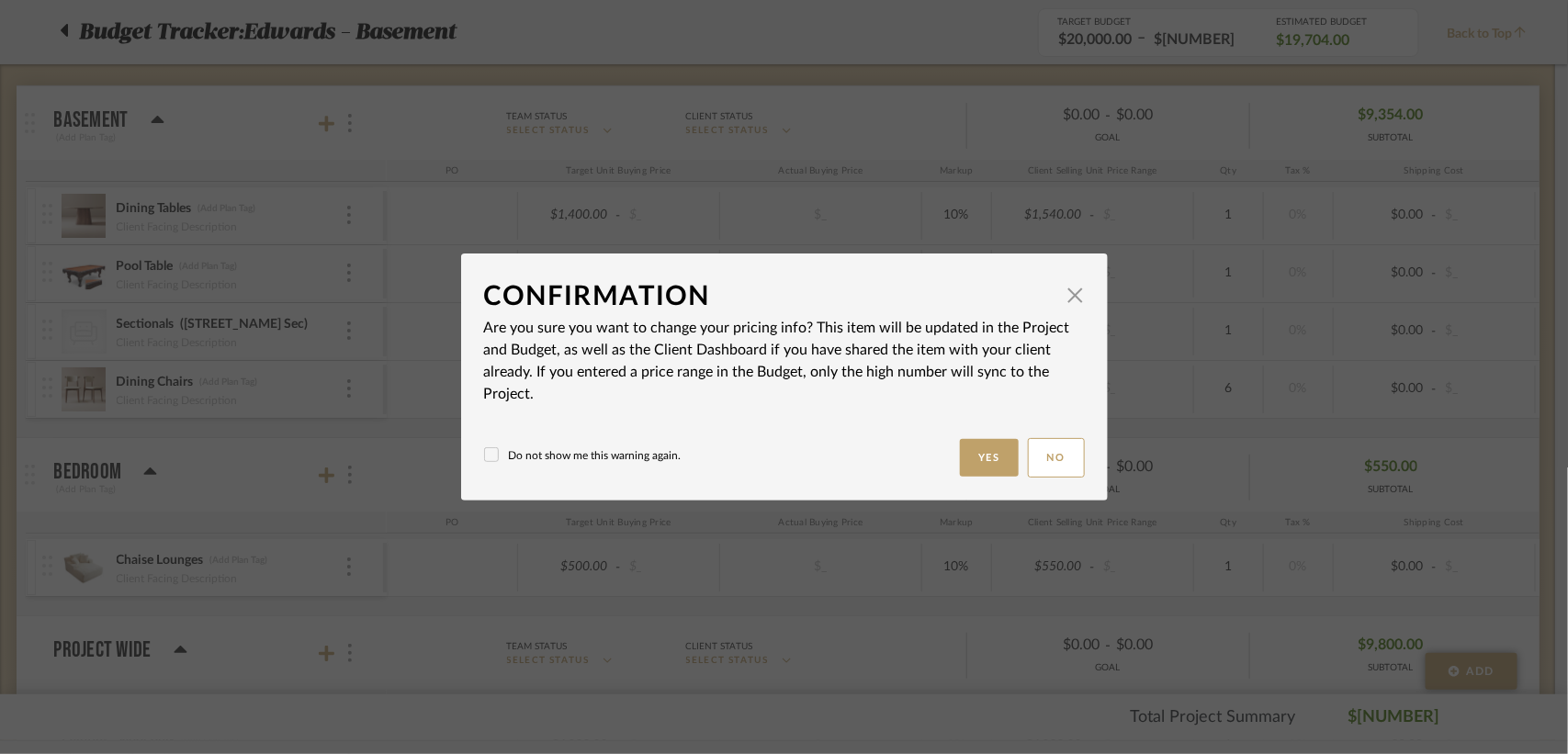 click 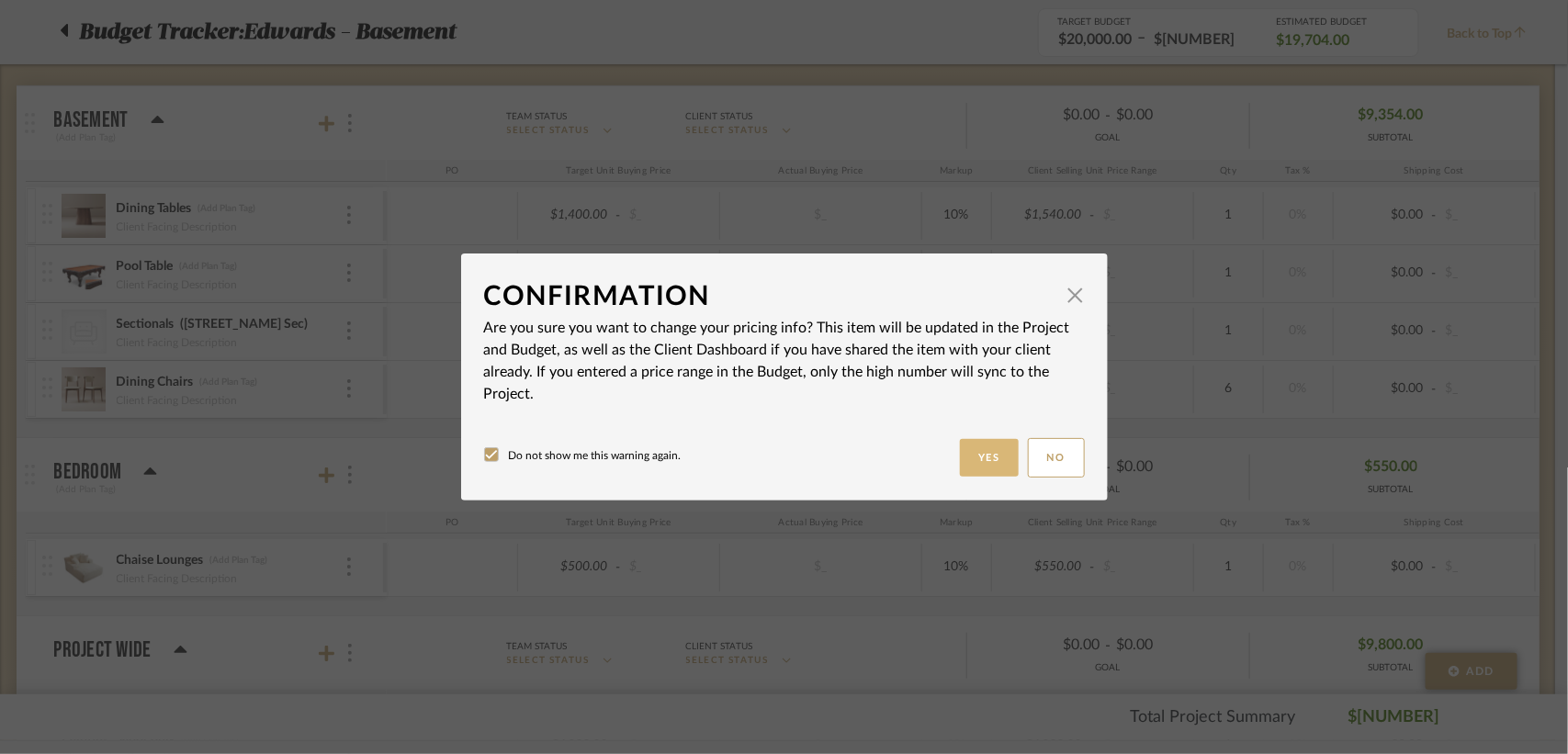 click on "Yes" at bounding box center (989, 457) 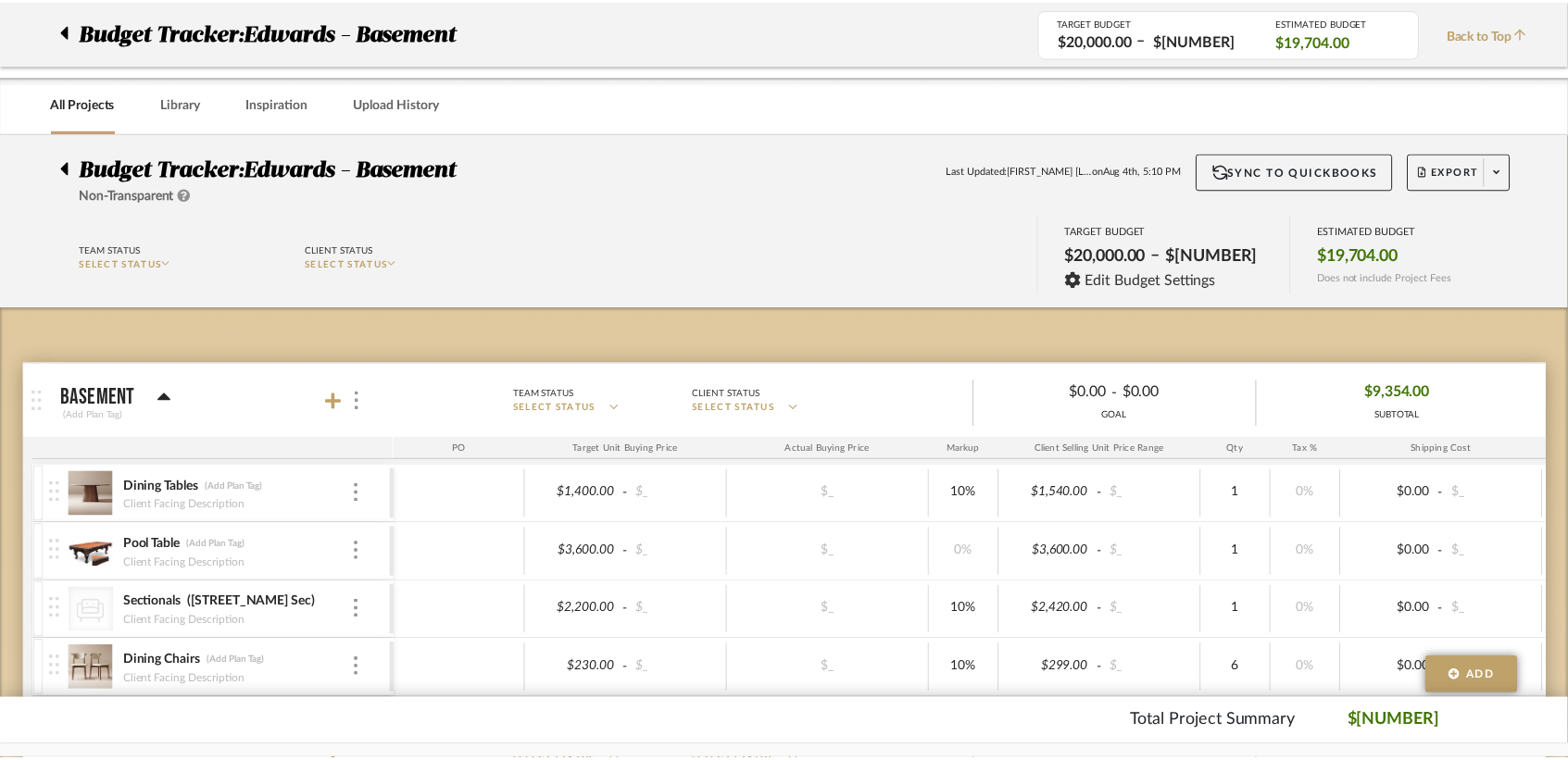 scroll, scrollTop: 276, scrollLeft: 0, axis: vertical 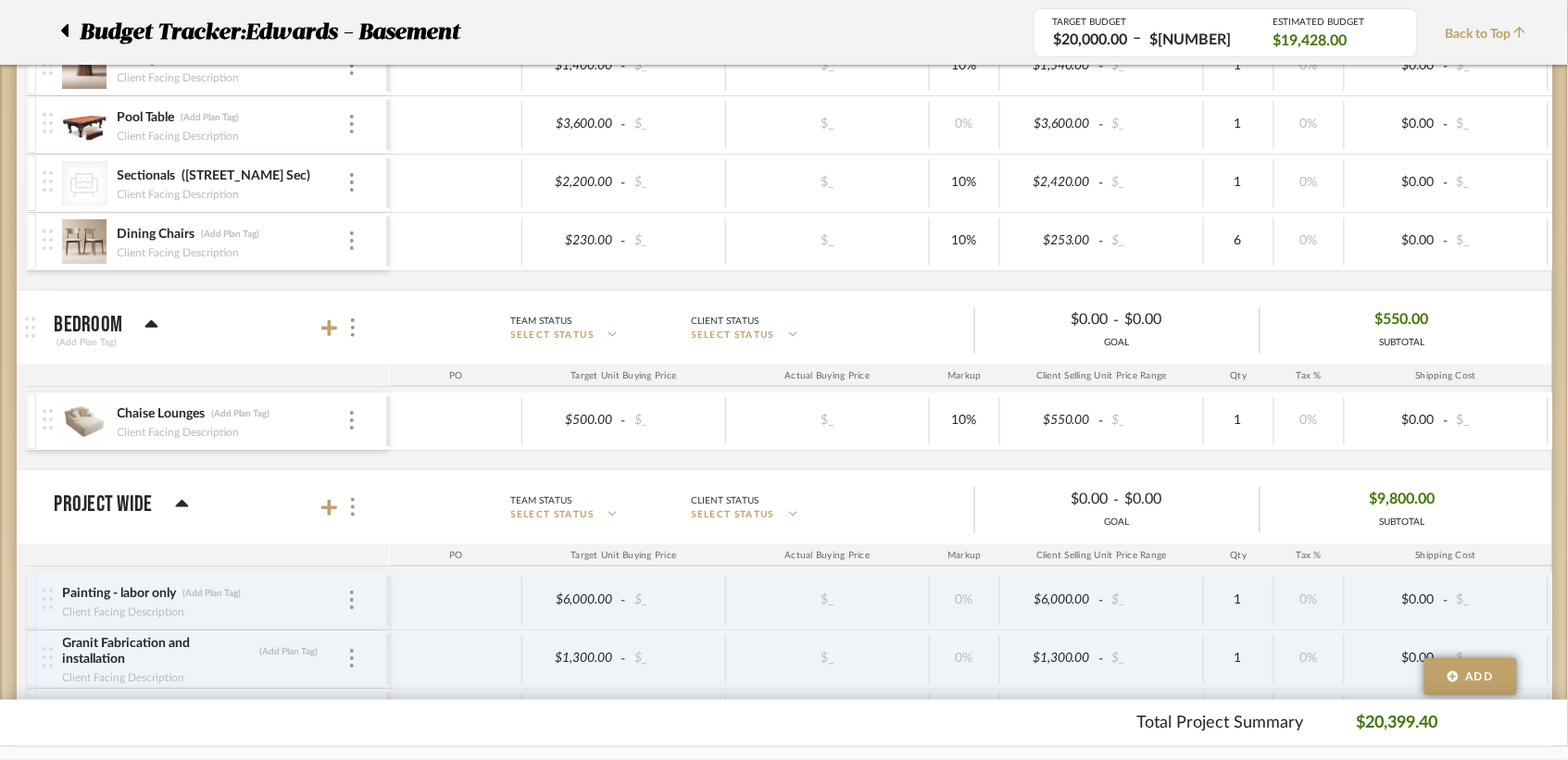 click on "Bedroom   (Add Plan Tag)" at bounding box center (218, 328) 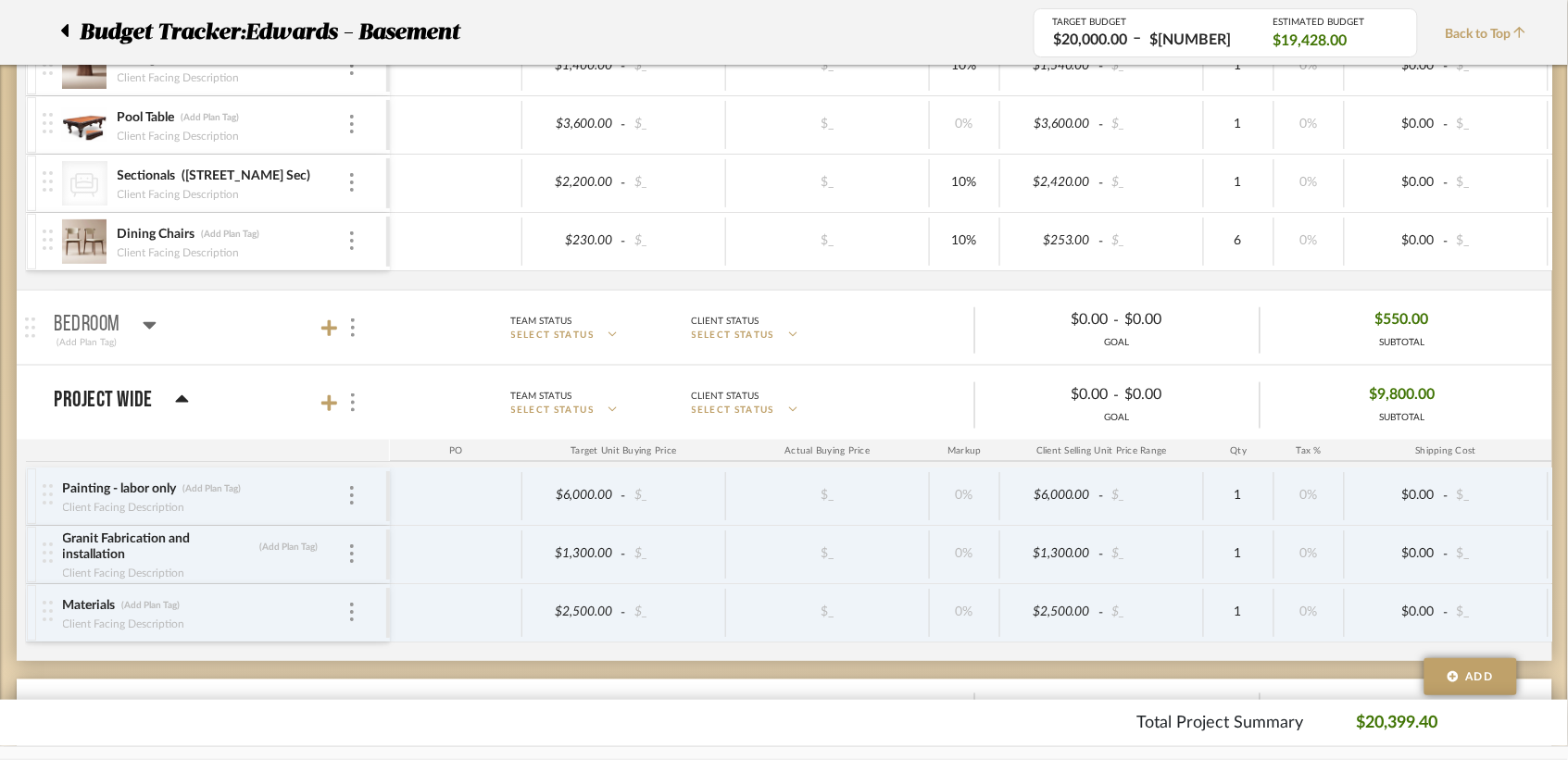 click on "Bedroom   (Add Plan Tag)" at bounding box center [218, 328] 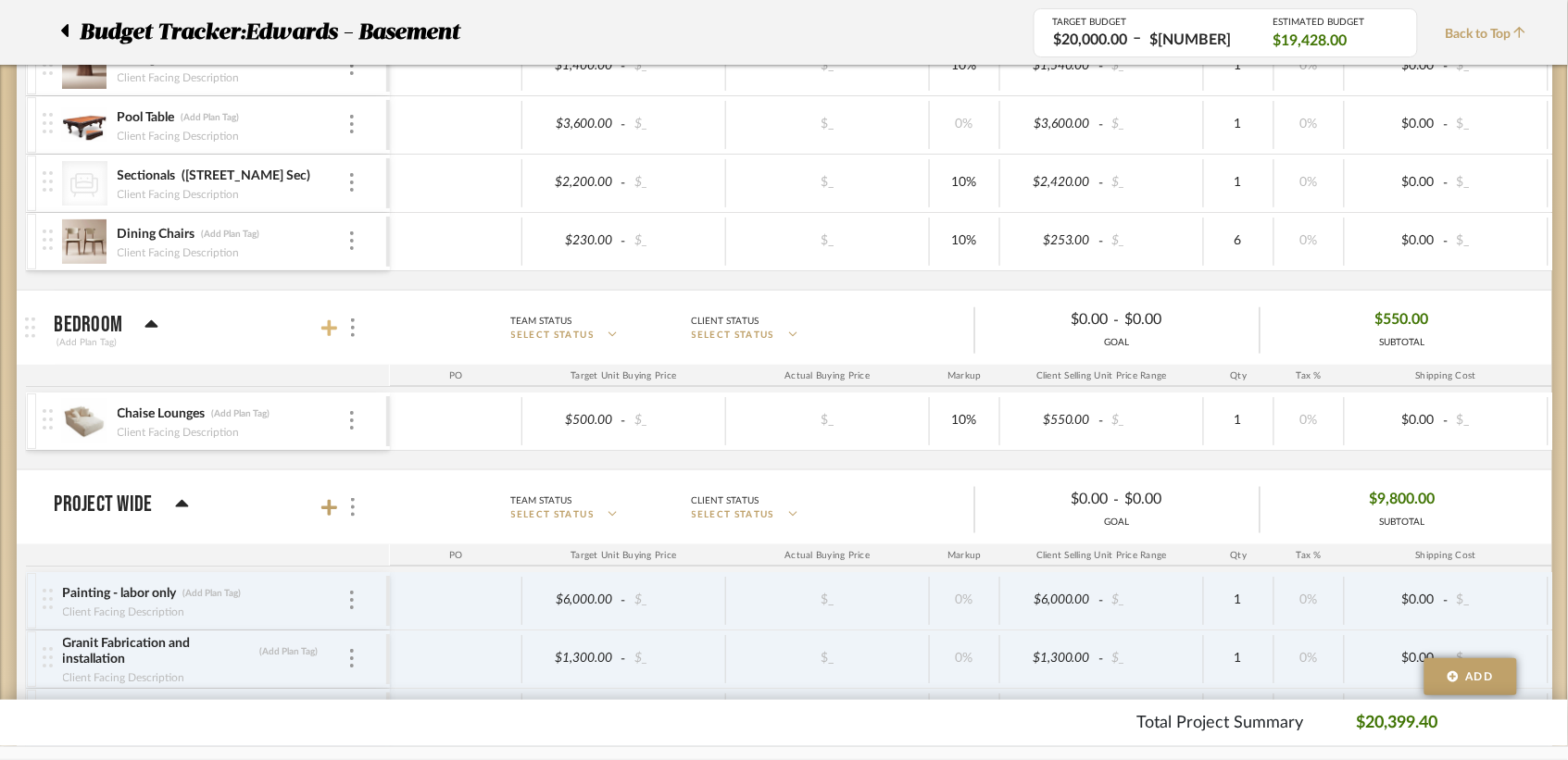 click 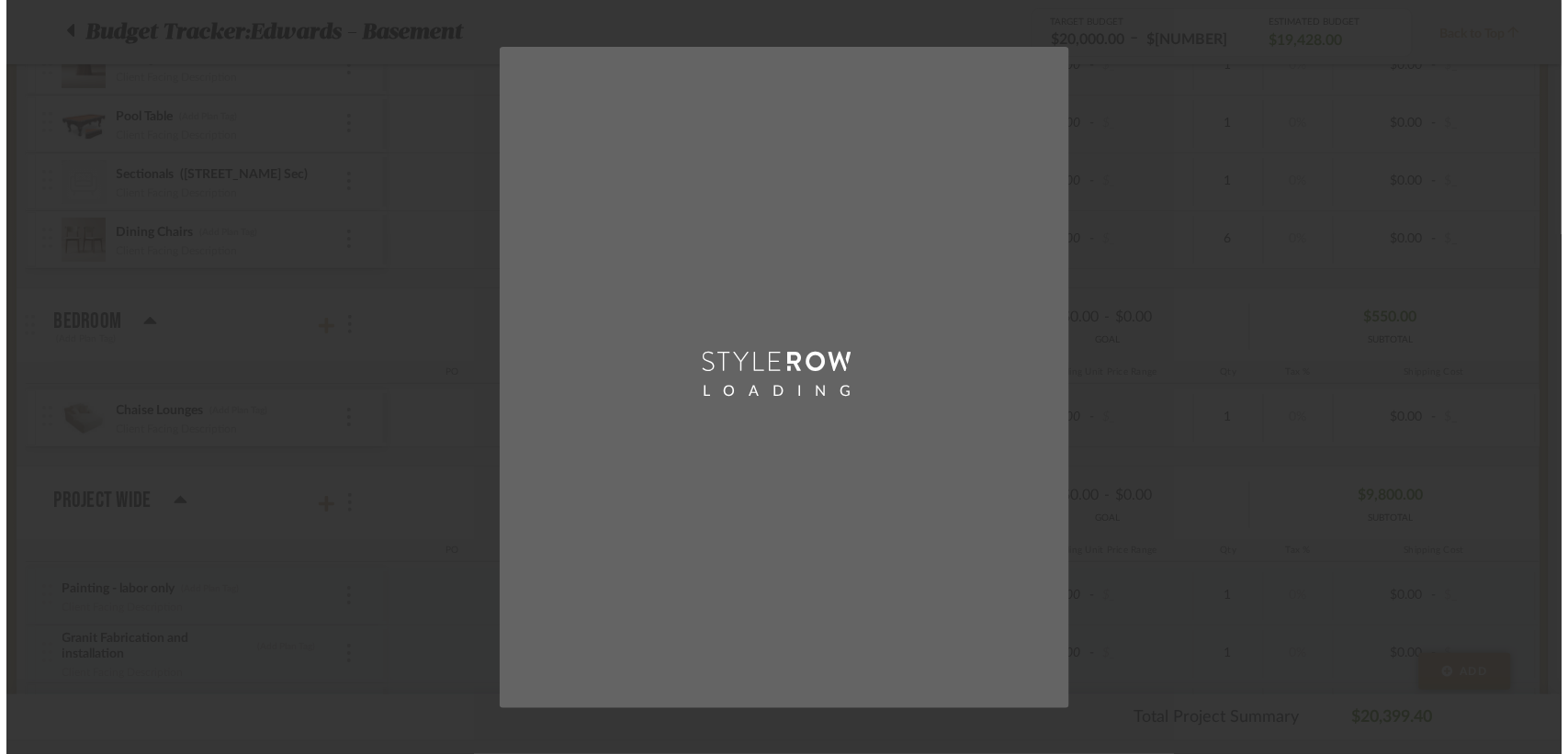 scroll, scrollTop: 0, scrollLeft: 0, axis: both 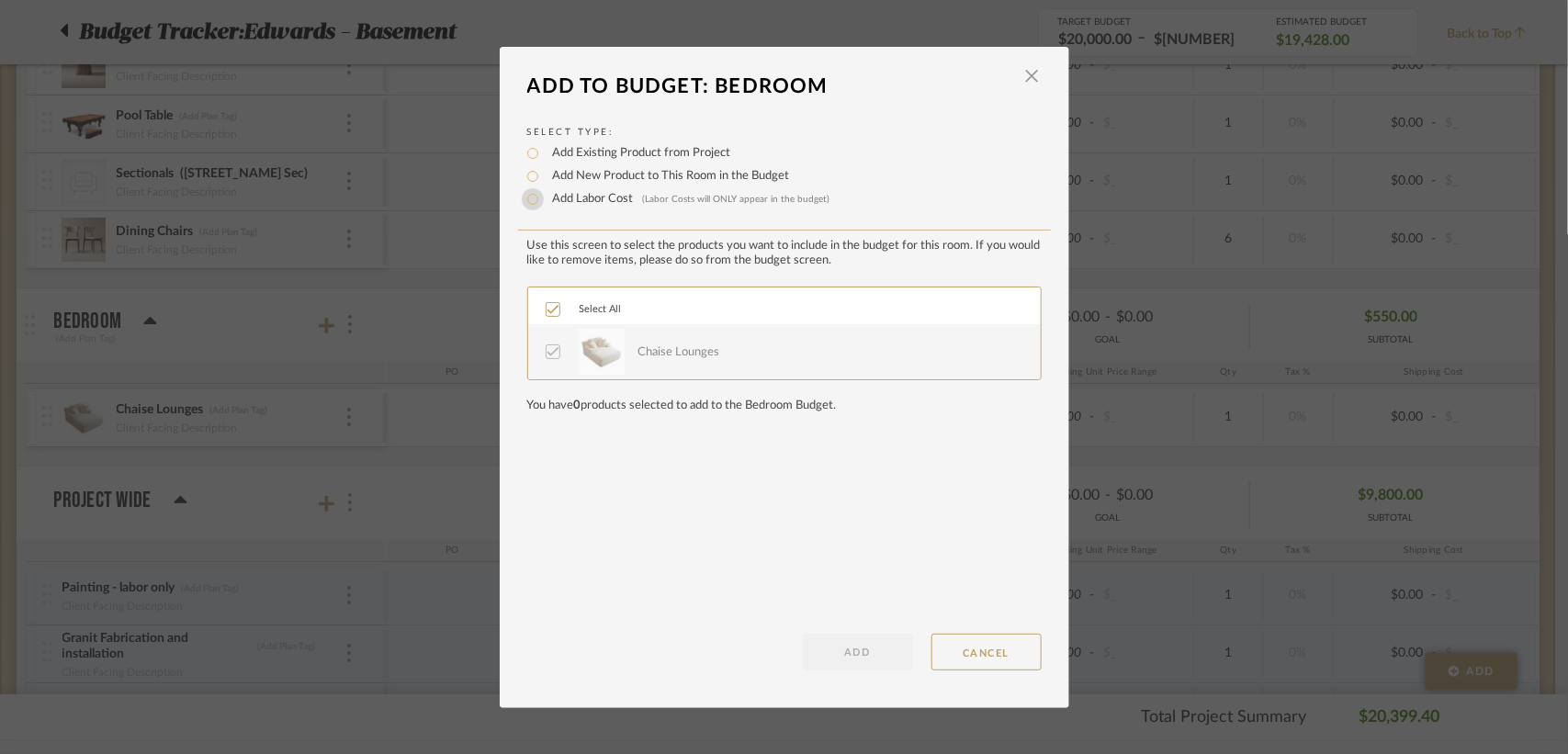click on "Add Labor Cost  (Labor Costs will ONLY appear in the budget)" at bounding box center [533, 199] 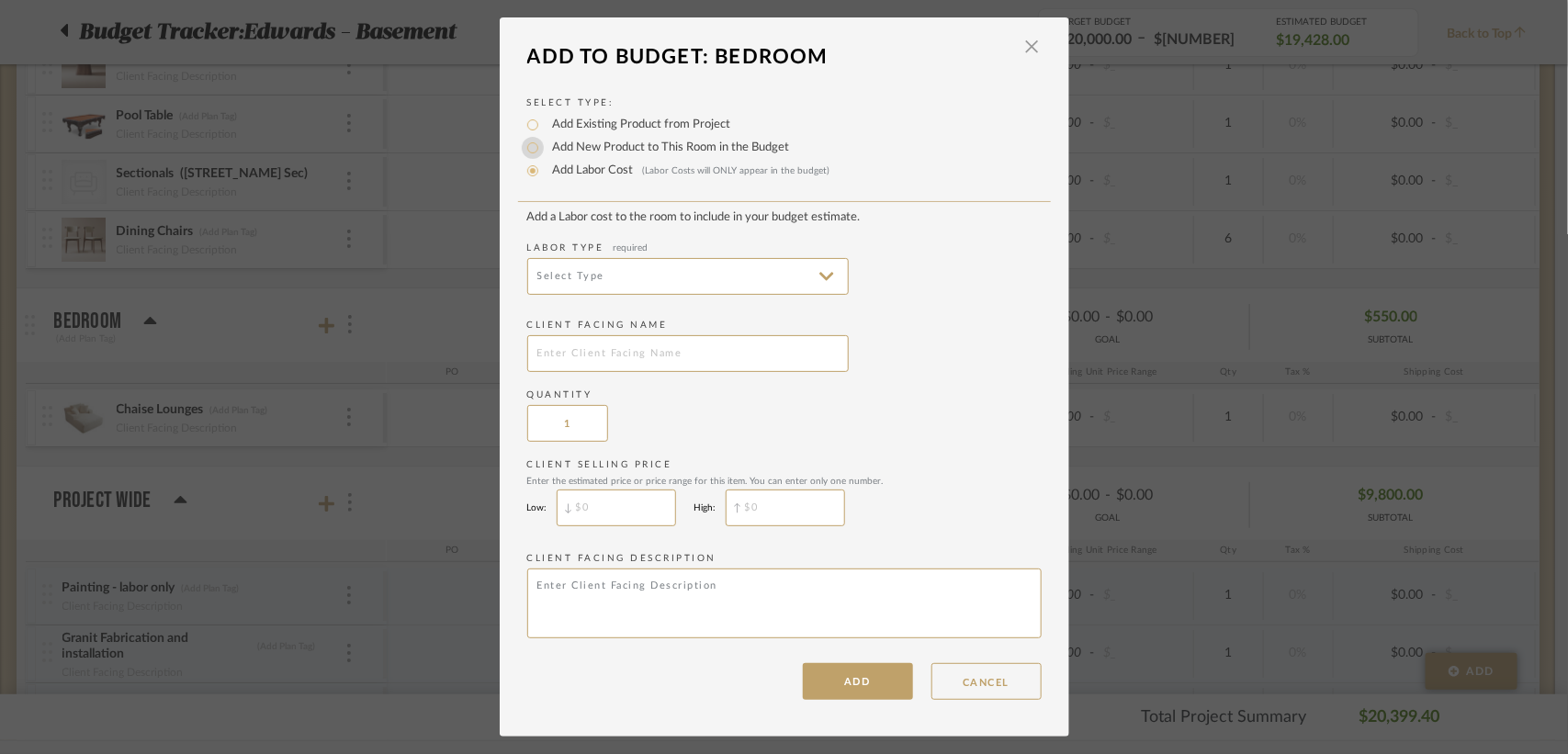 click on "Add New Product to This Room in the Budget" at bounding box center [533, 148] 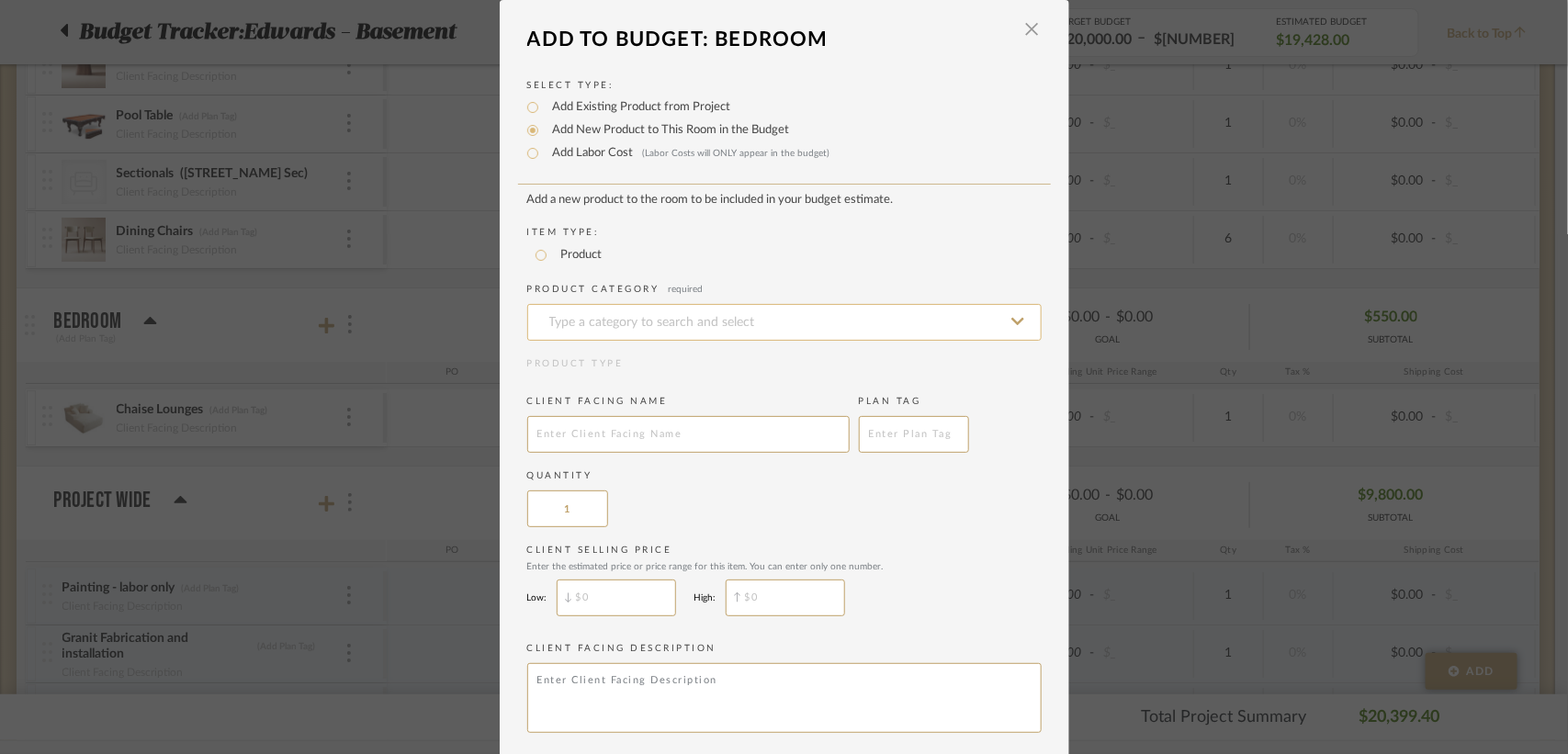 click at bounding box center (784, 322) 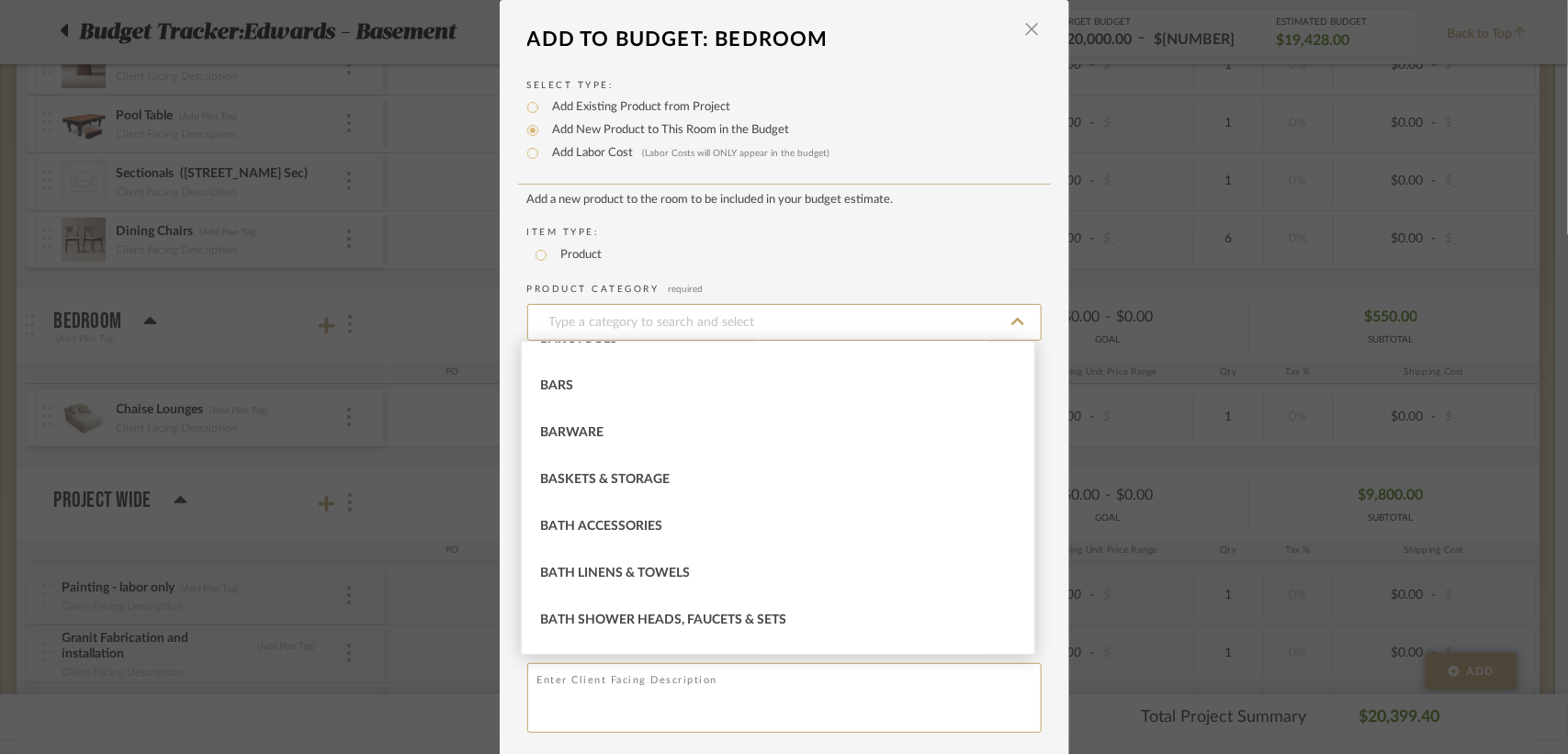 scroll, scrollTop: 0, scrollLeft: 0, axis: both 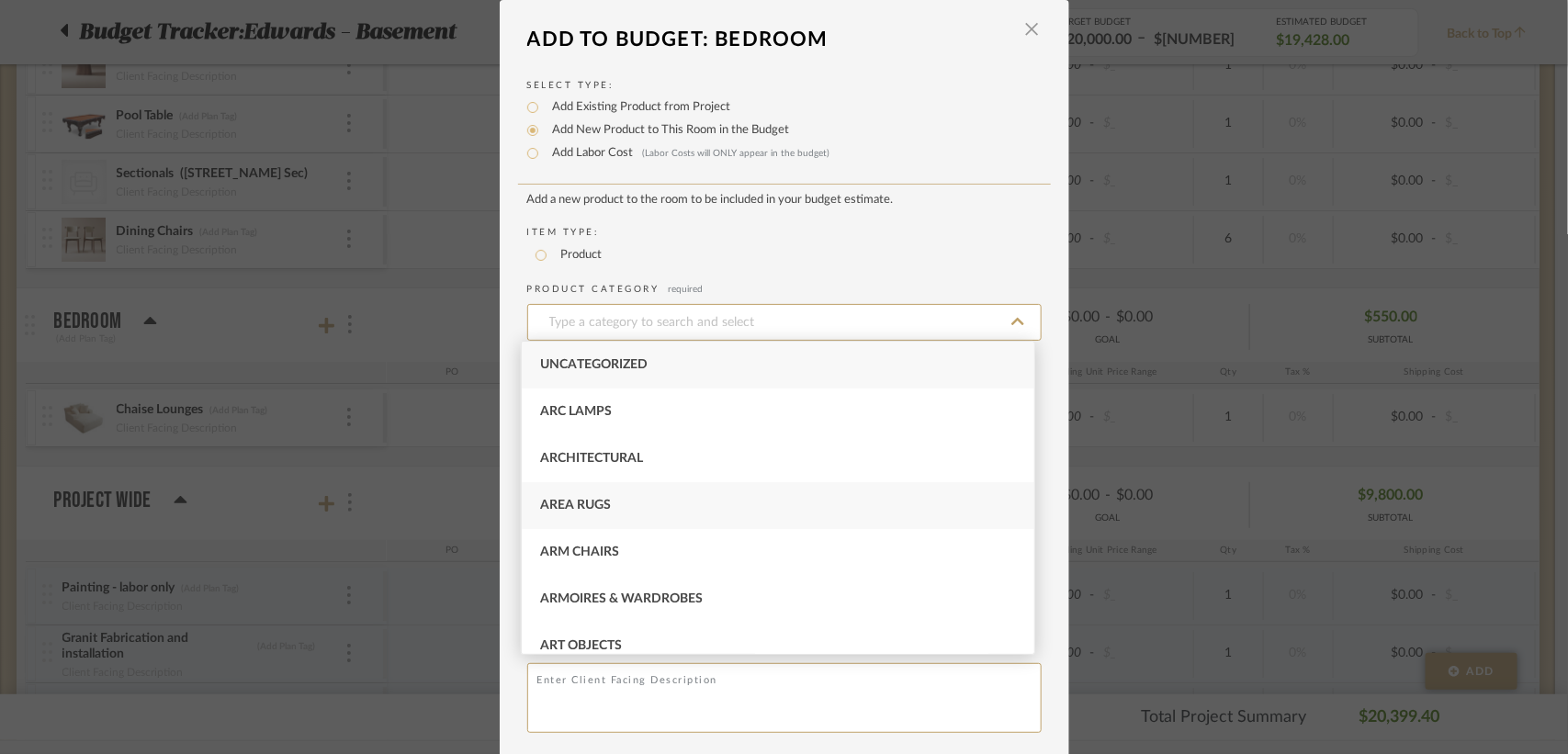 click on "Area Rugs" at bounding box center (778, 505) 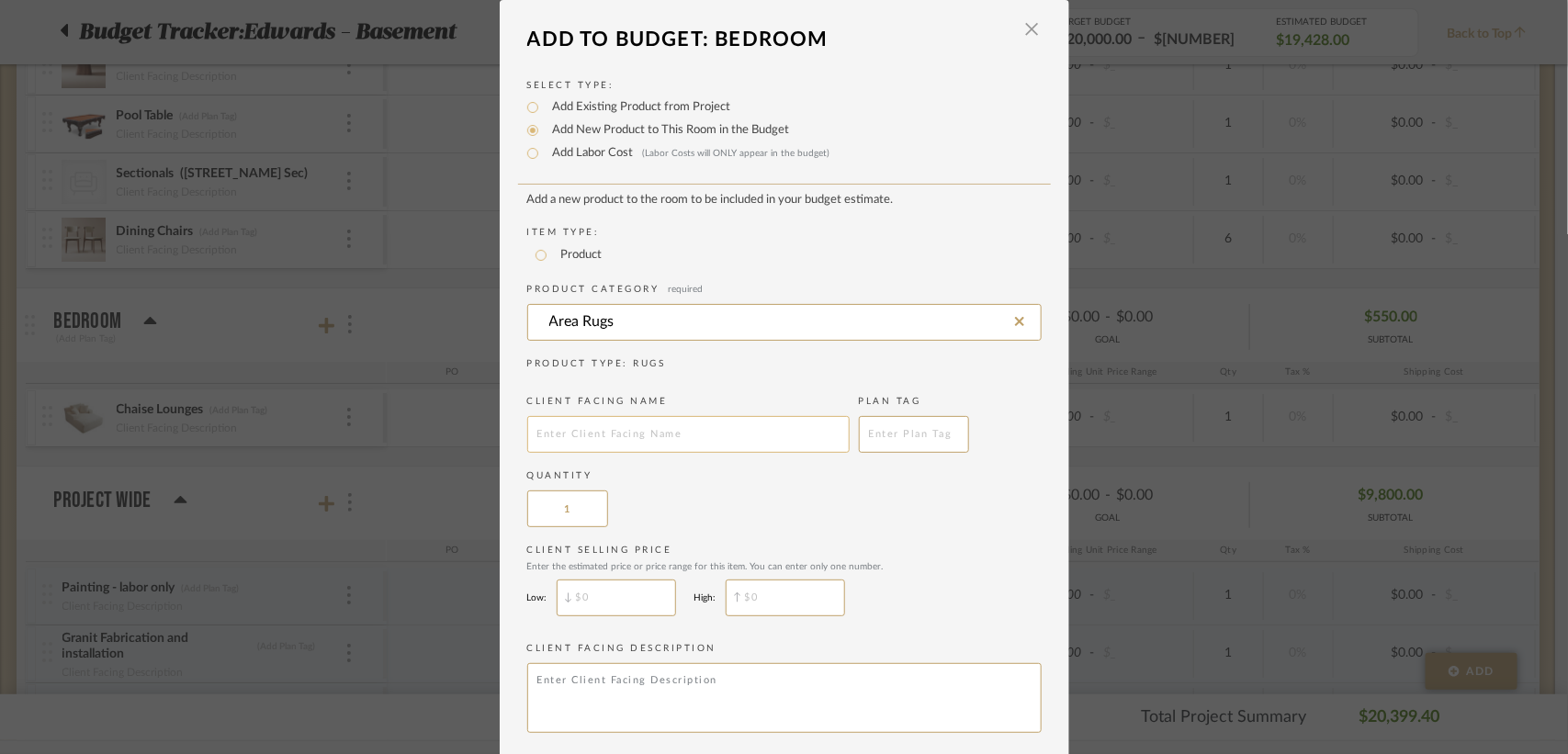 click at bounding box center [688, 434] 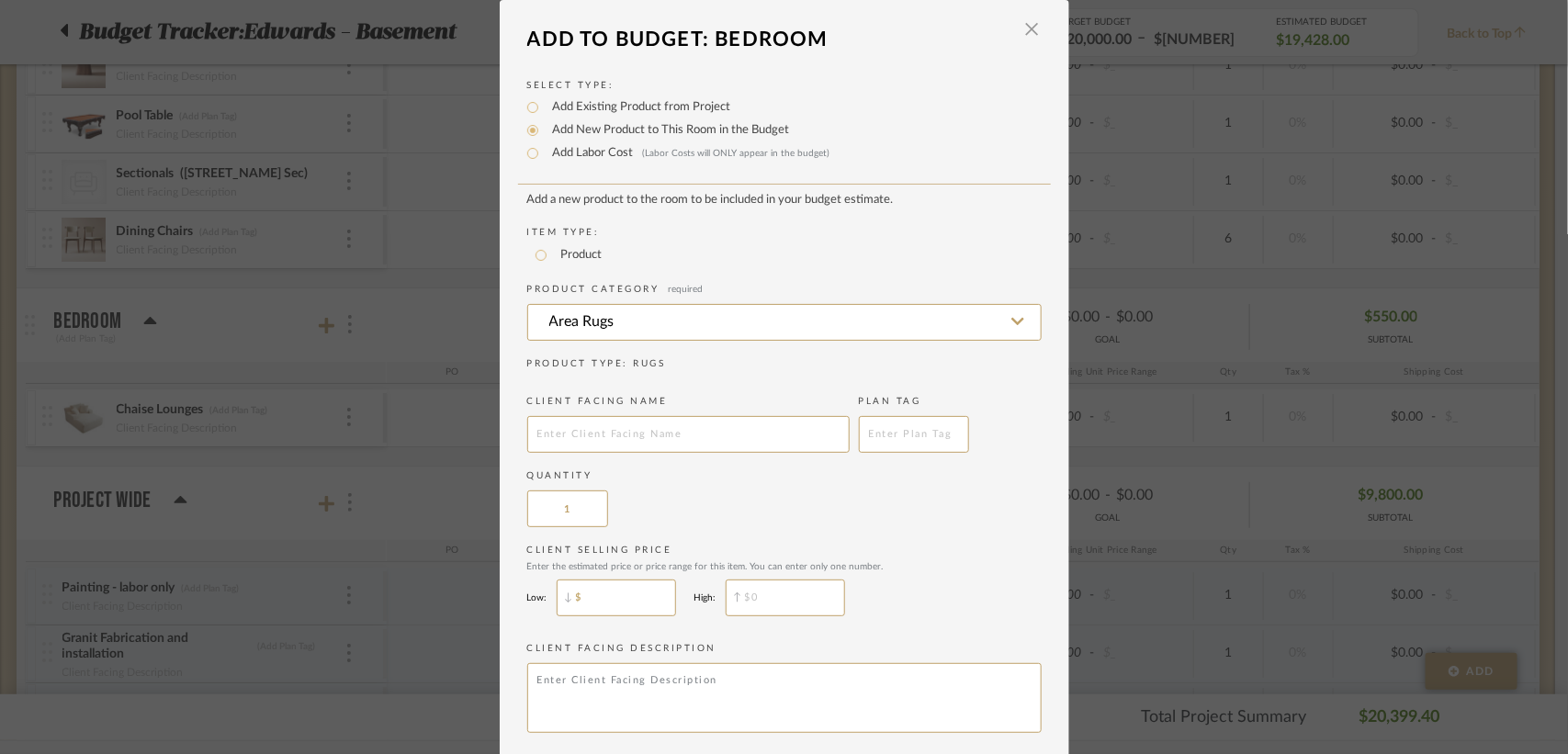 click on "$" at bounding box center (616, 598) 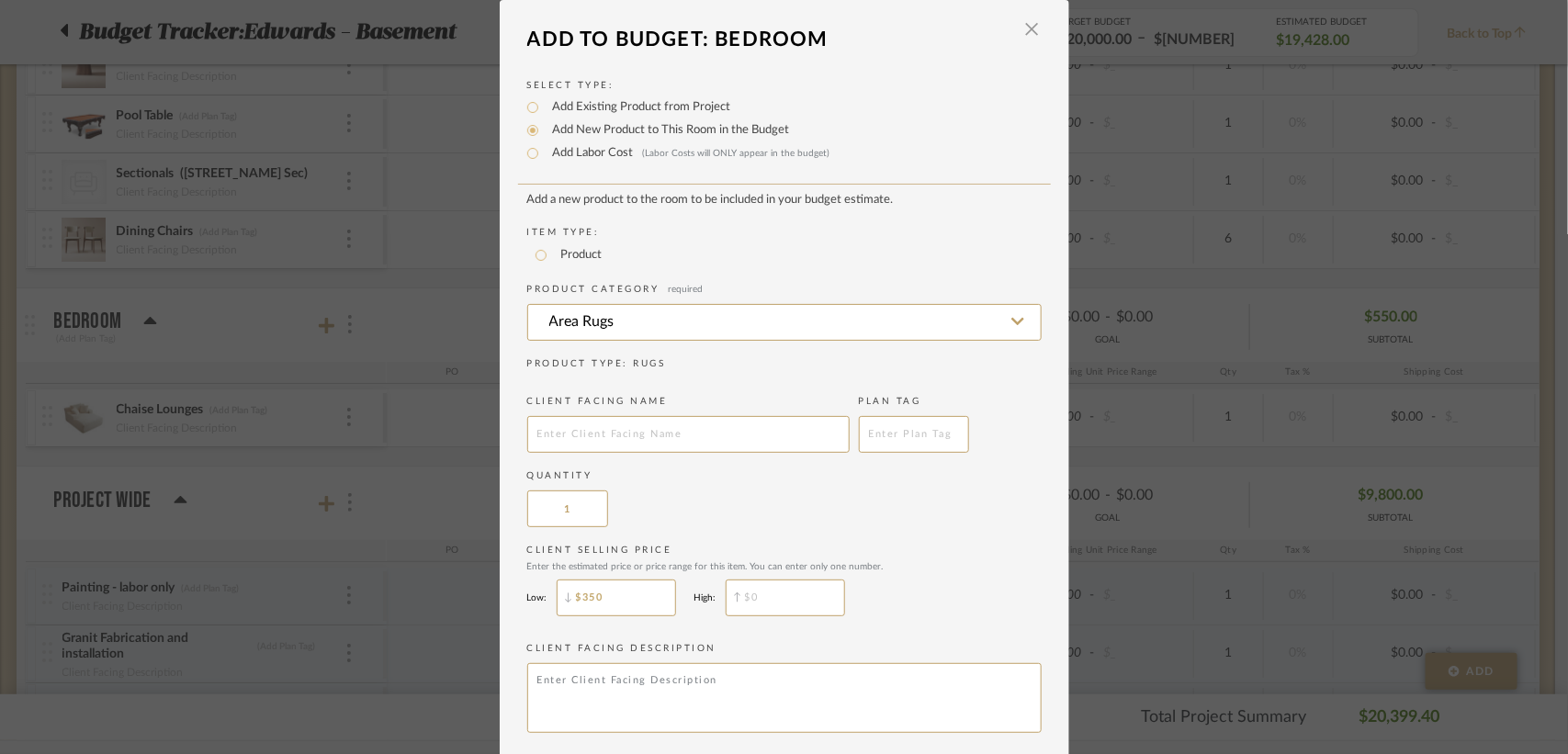 scroll, scrollTop: 76, scrollLeft: 0, axis: vertical 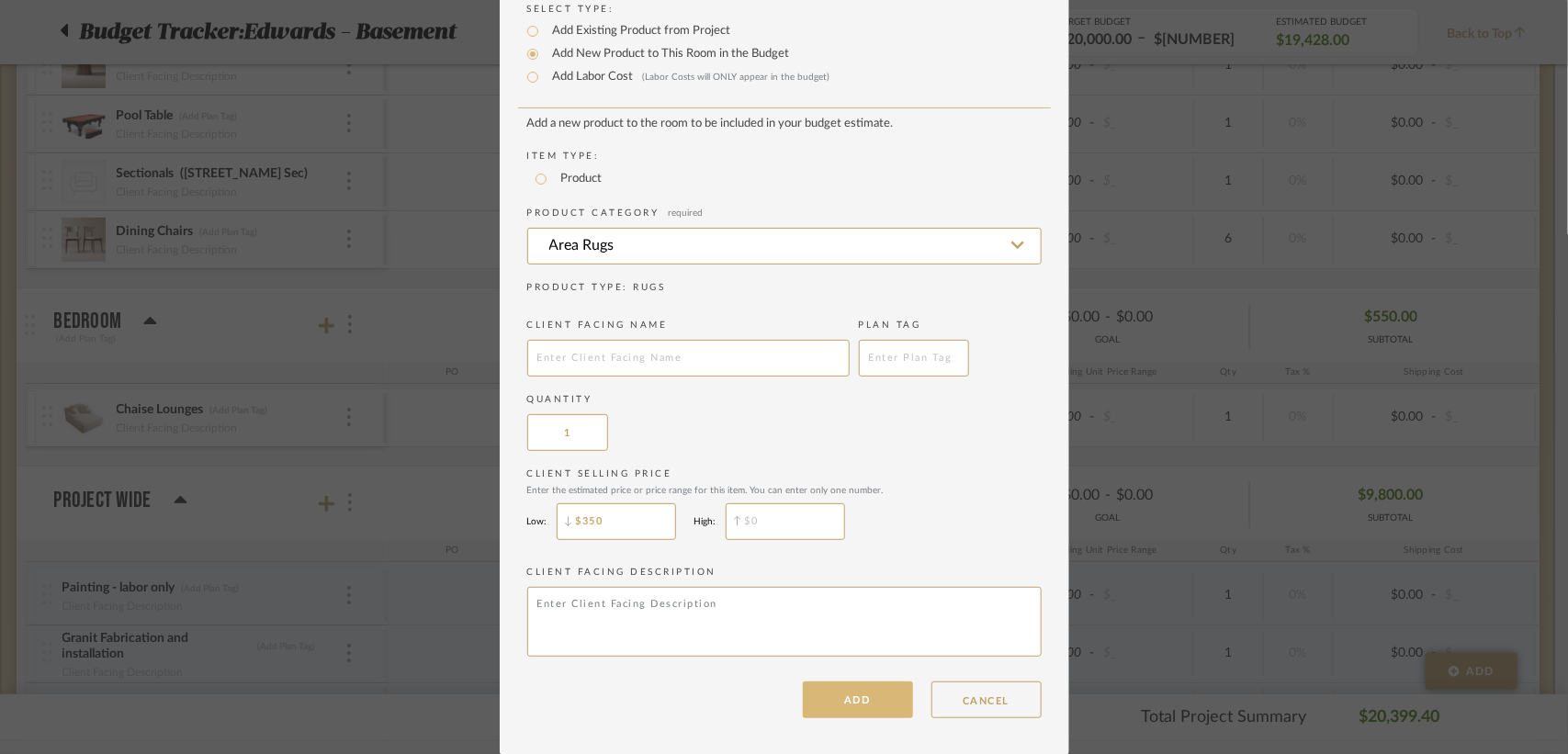 type on "$350" 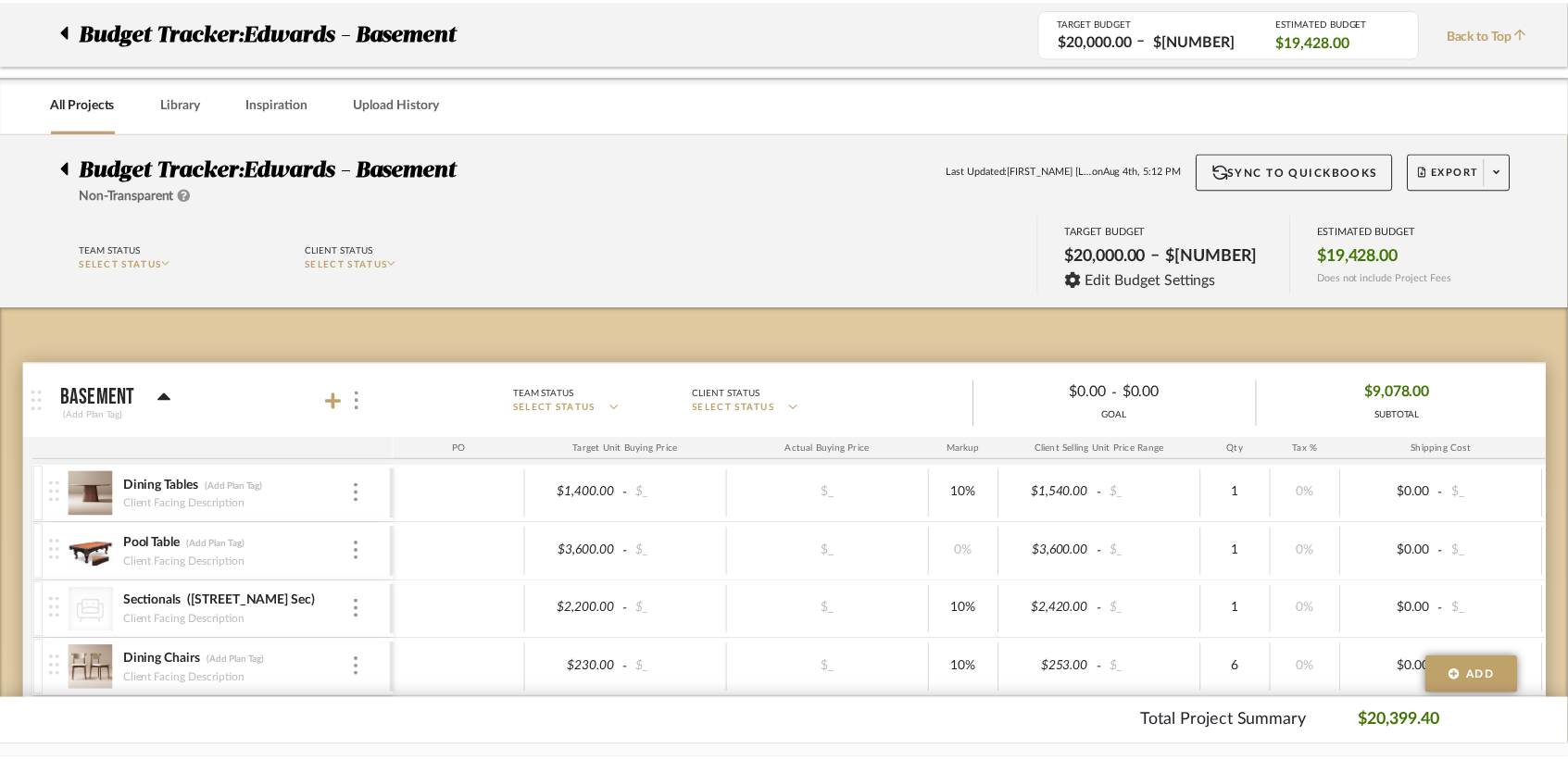 scroll, scrollTop: 428, scrollLeft: 0, axis: vertical 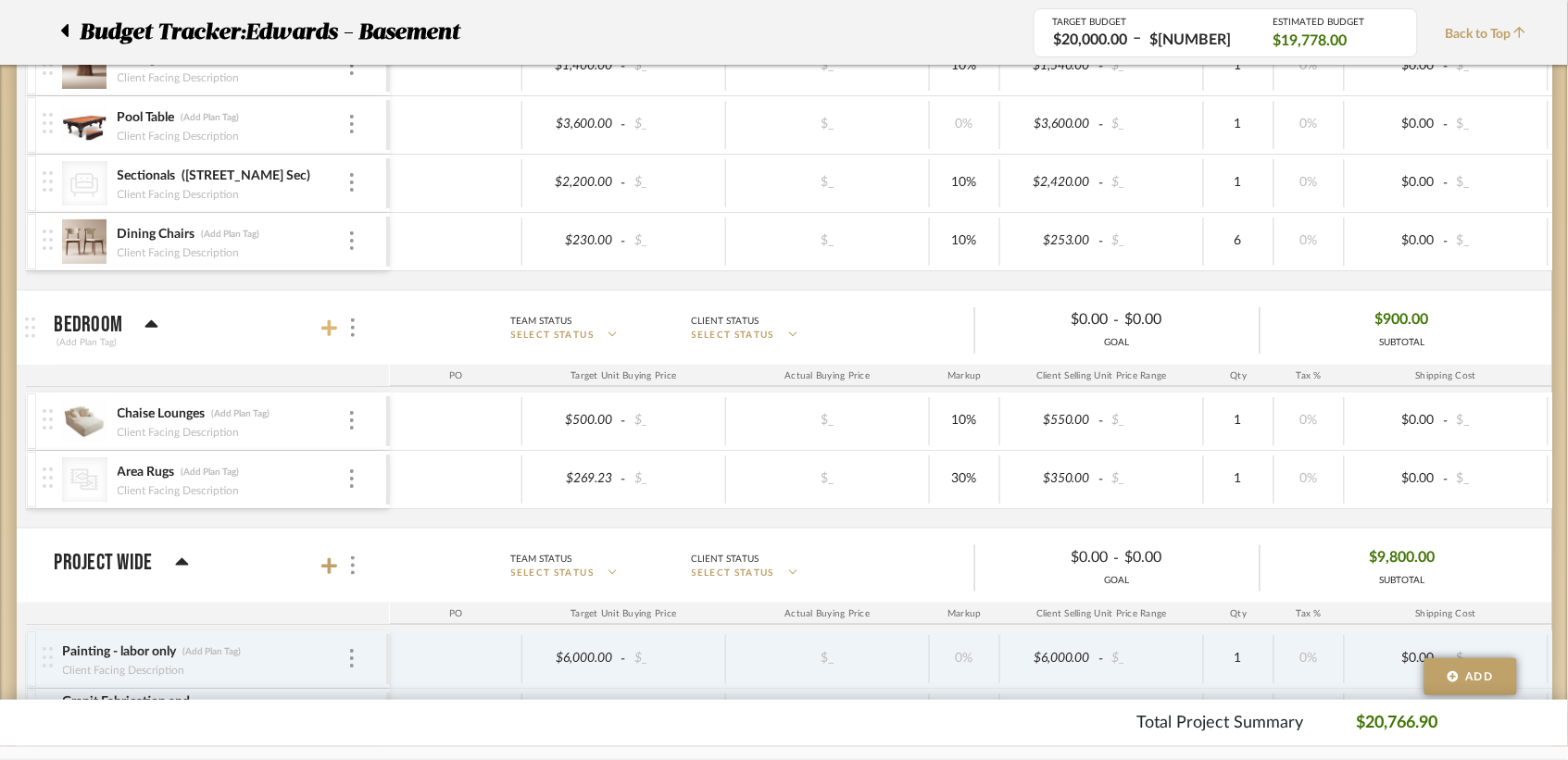 click 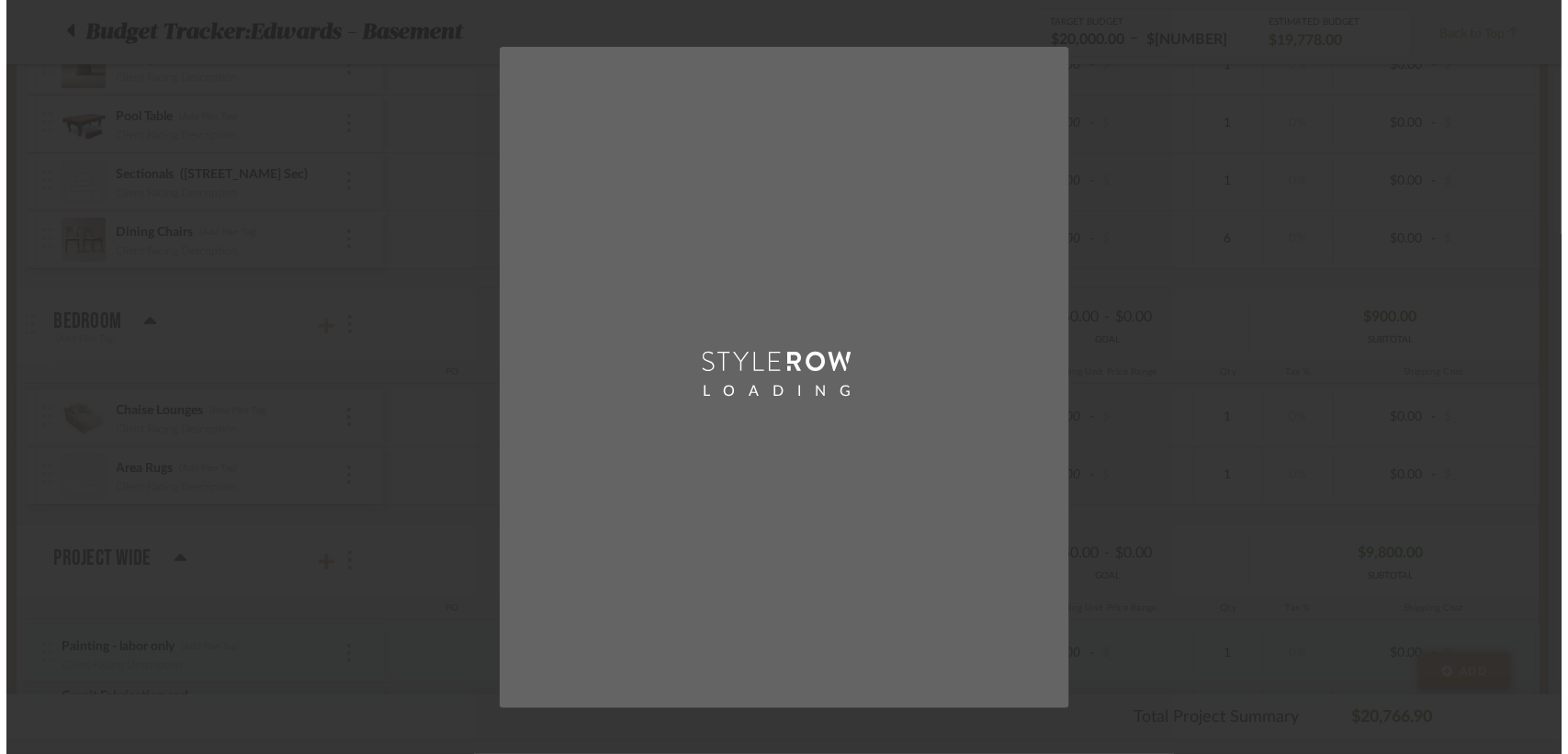 scroll, scrollTop: 0, scrollLeft: 0, axis: both 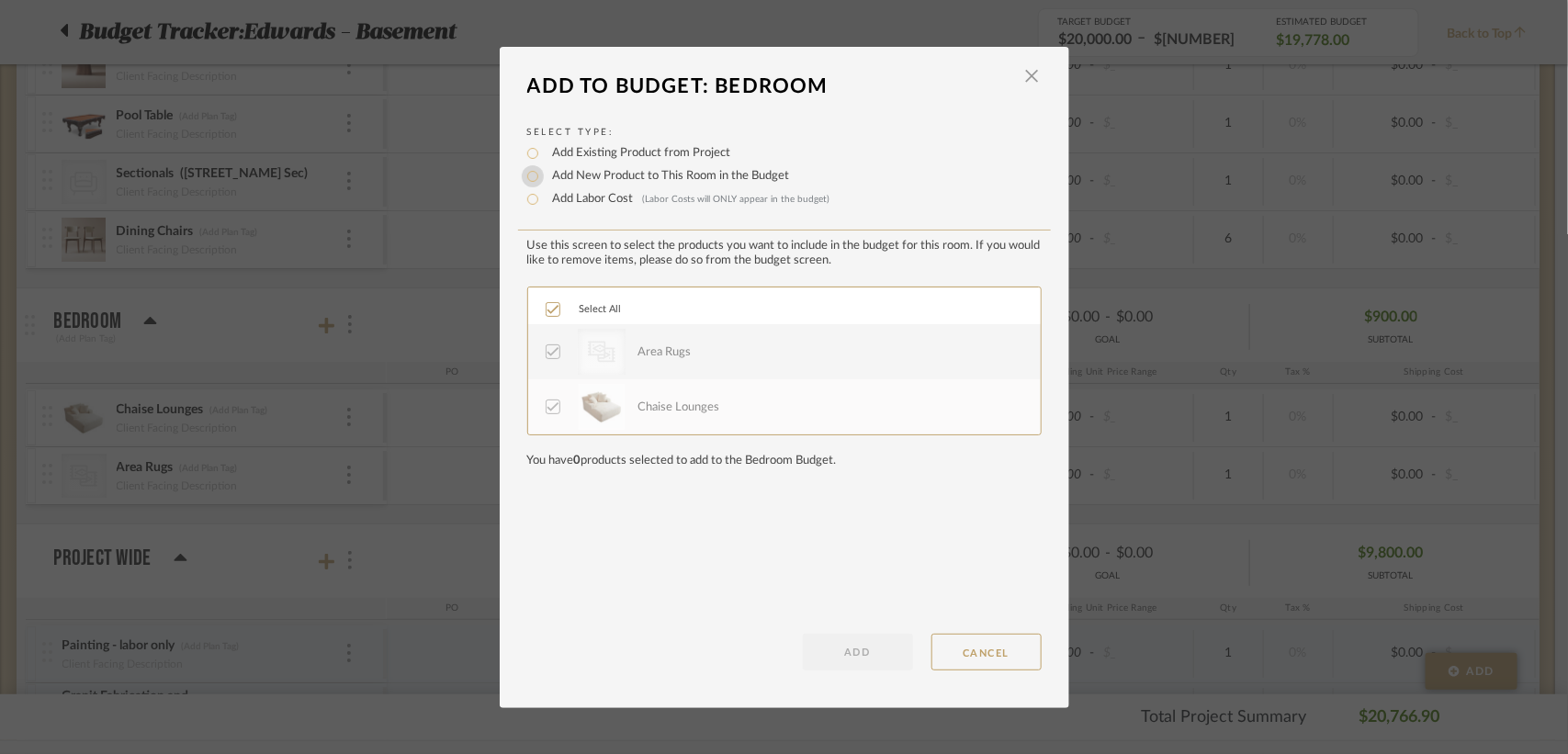 click on "Add New Product to This Room in the Budget" at bounding box center [533, 176] 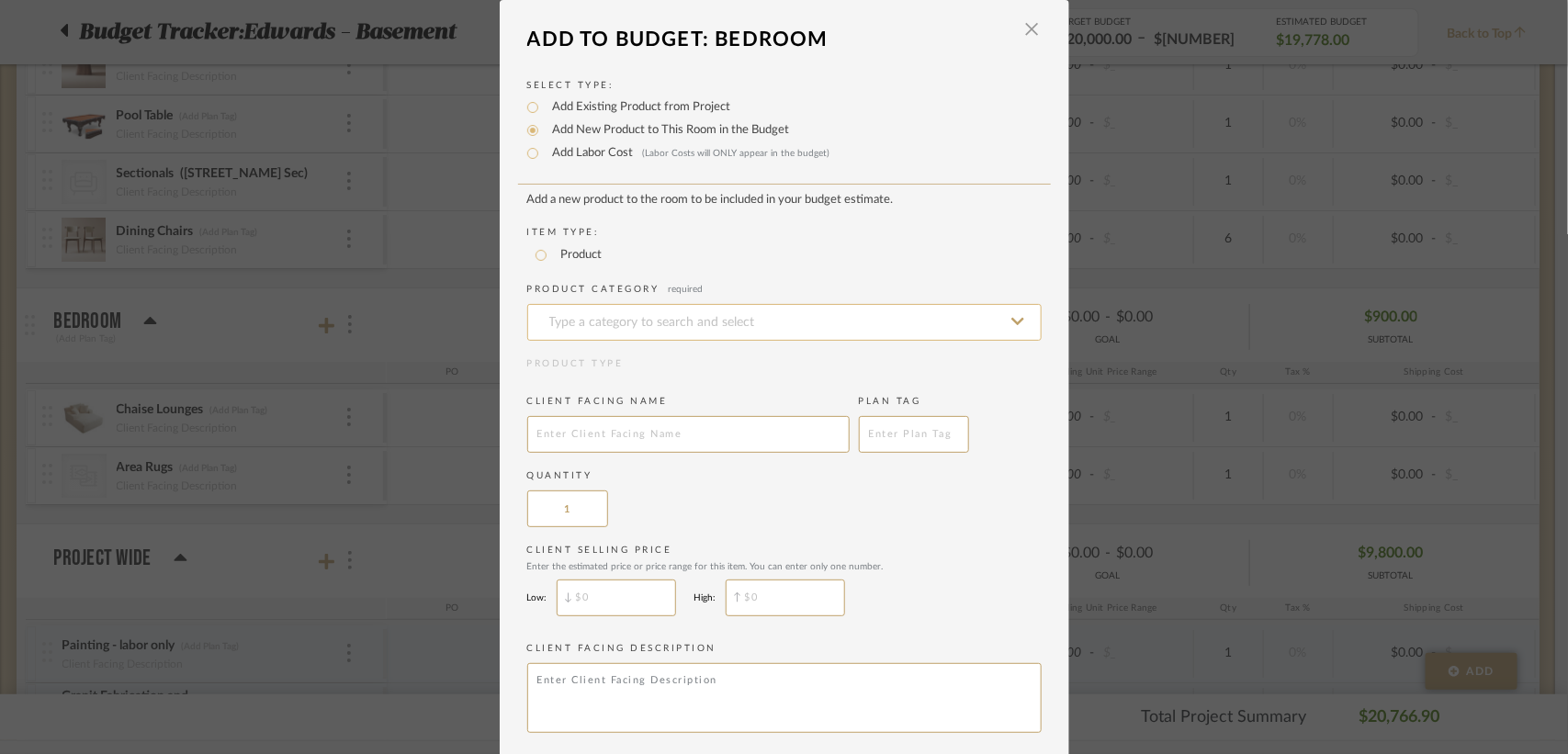 click at bounding box center [784, 322] 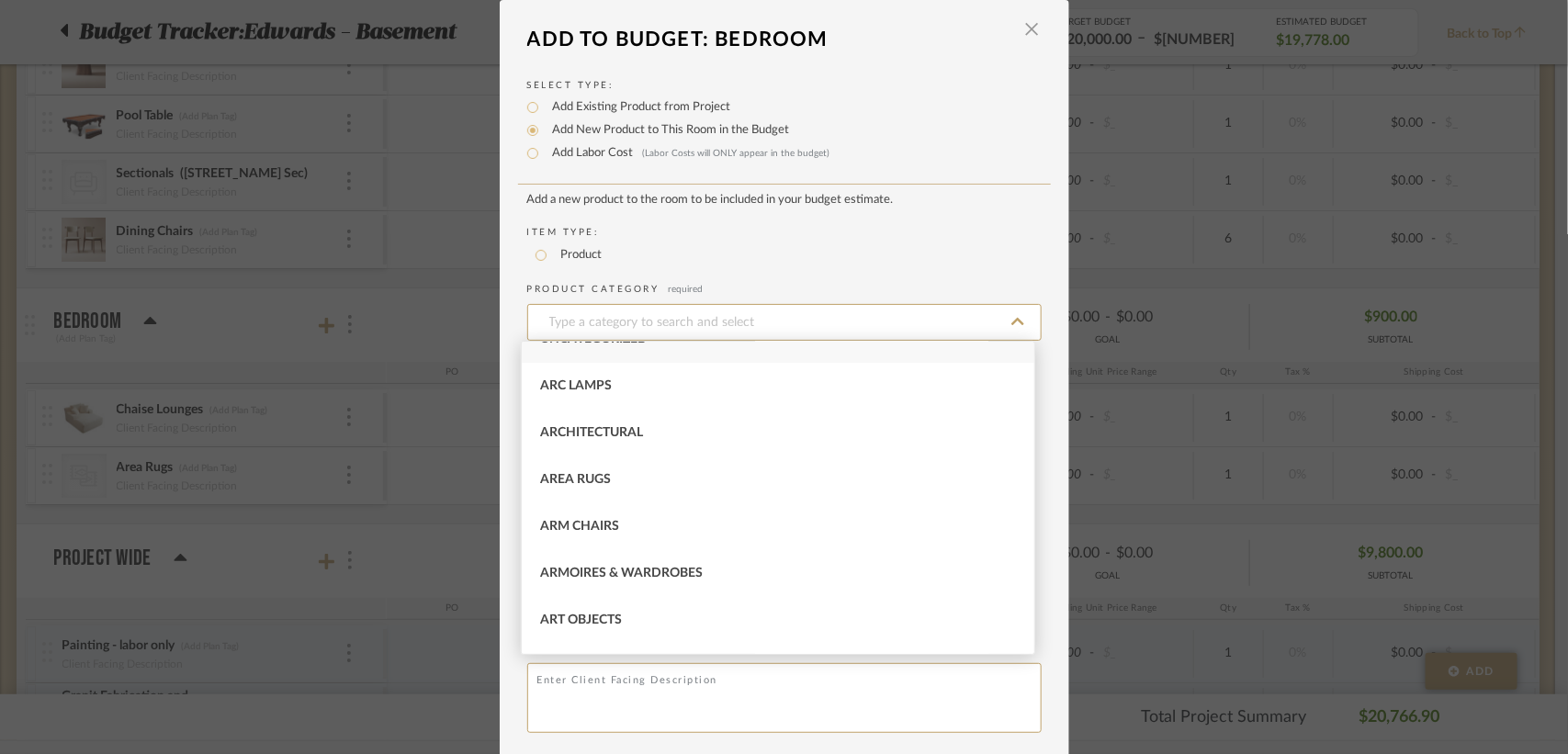 scroll, scrollTop: 0, scrollLeft: 0, axis: both 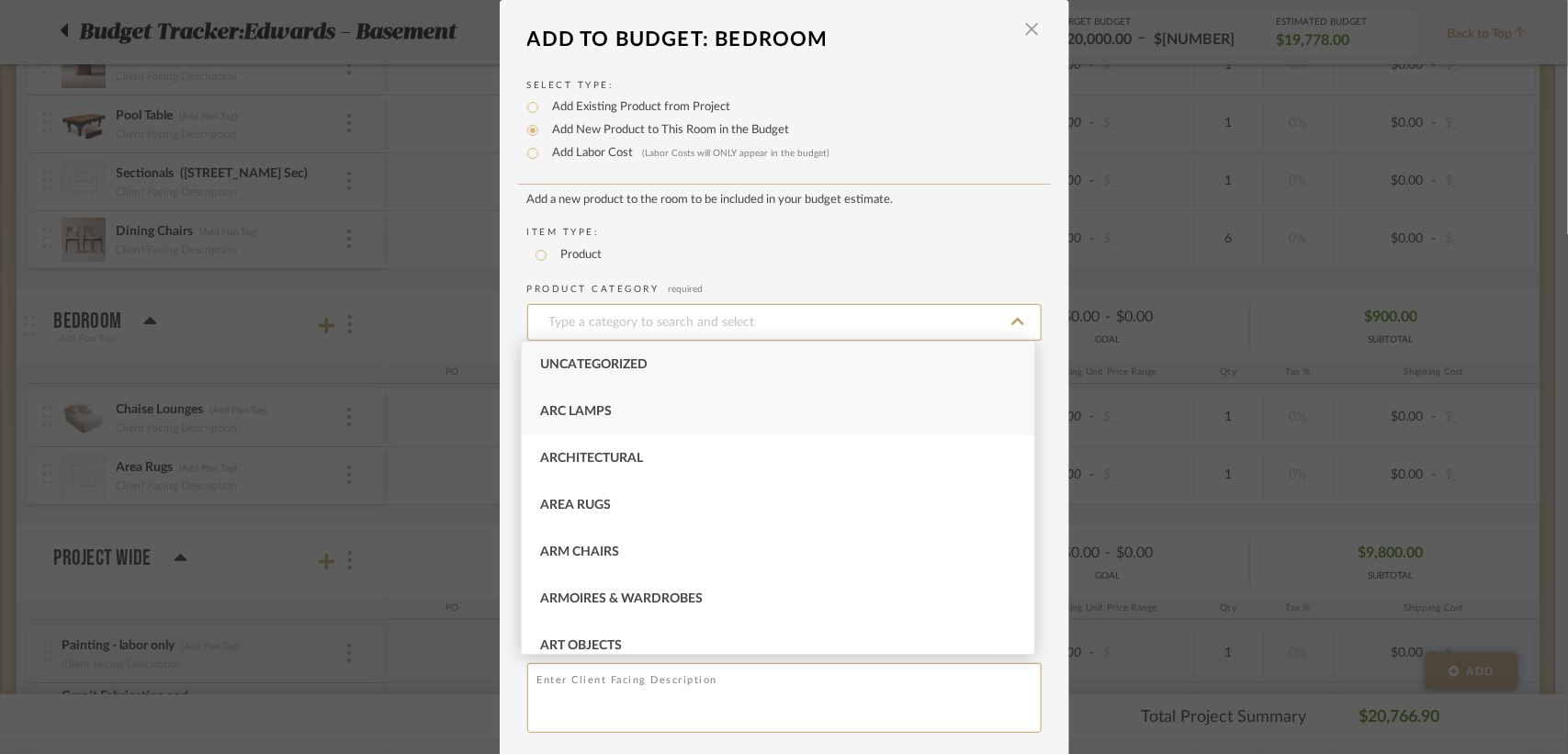 click on "Arc Lamps" at bounding box center (778, 411) 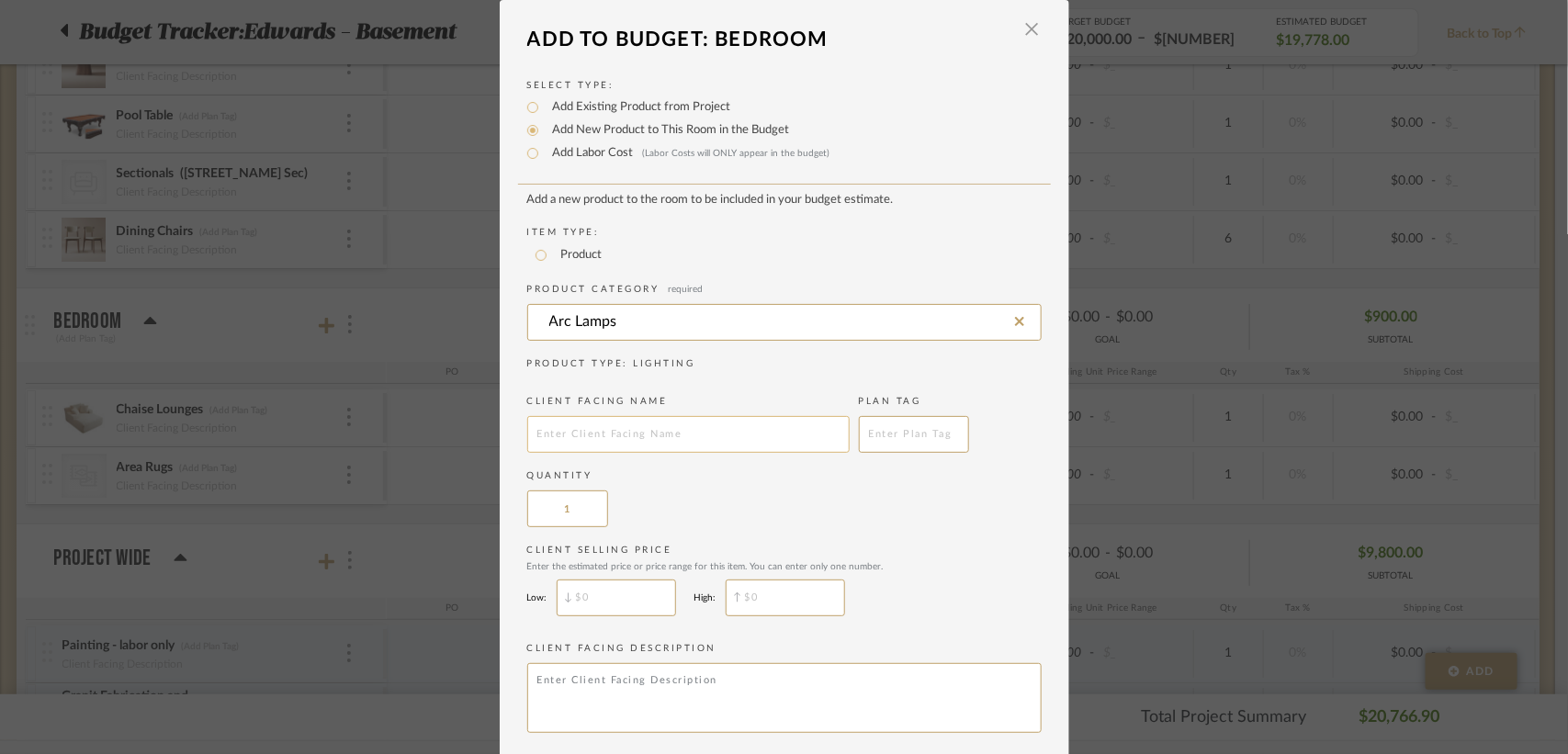 click at bounding box center [688, 434] 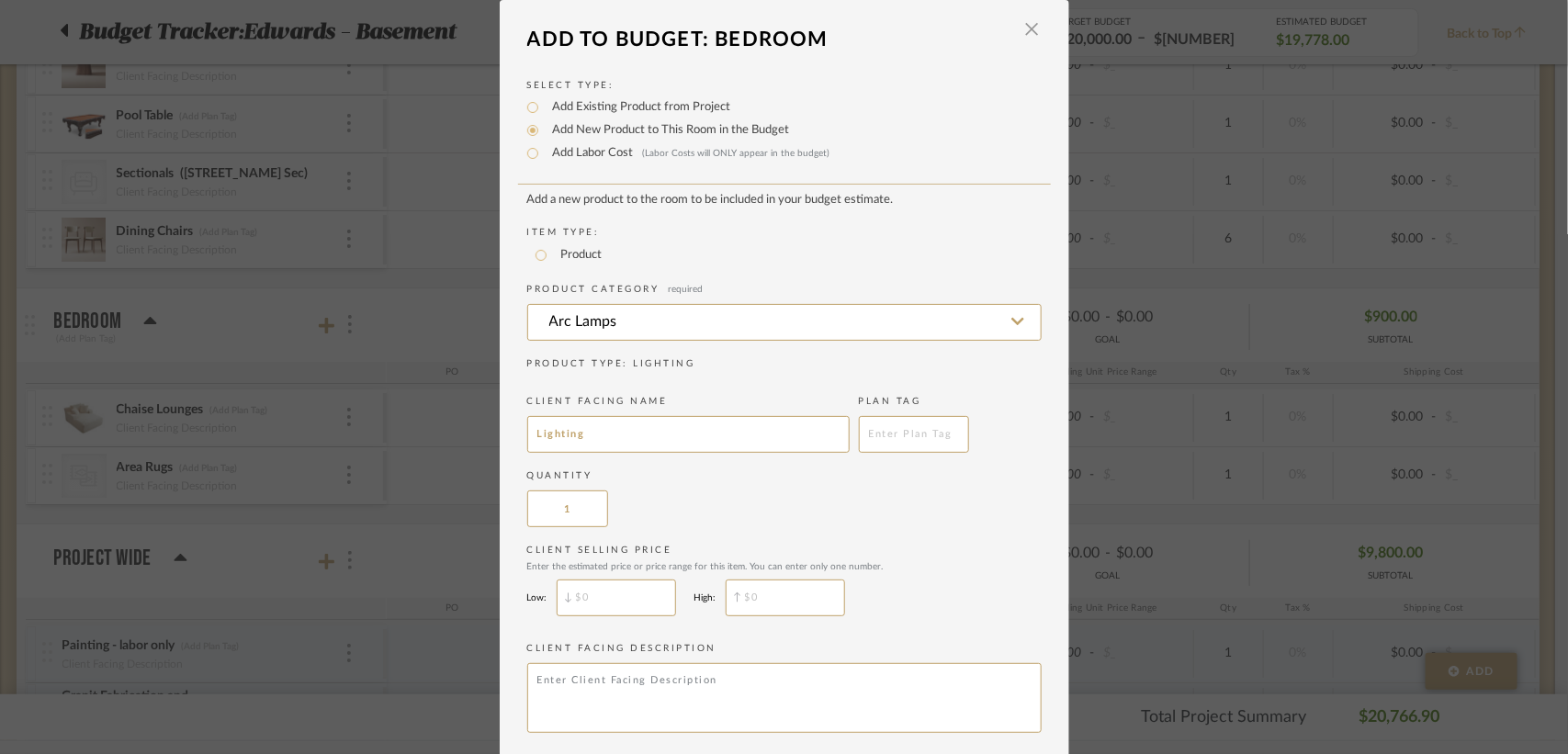 type on "Lighting" 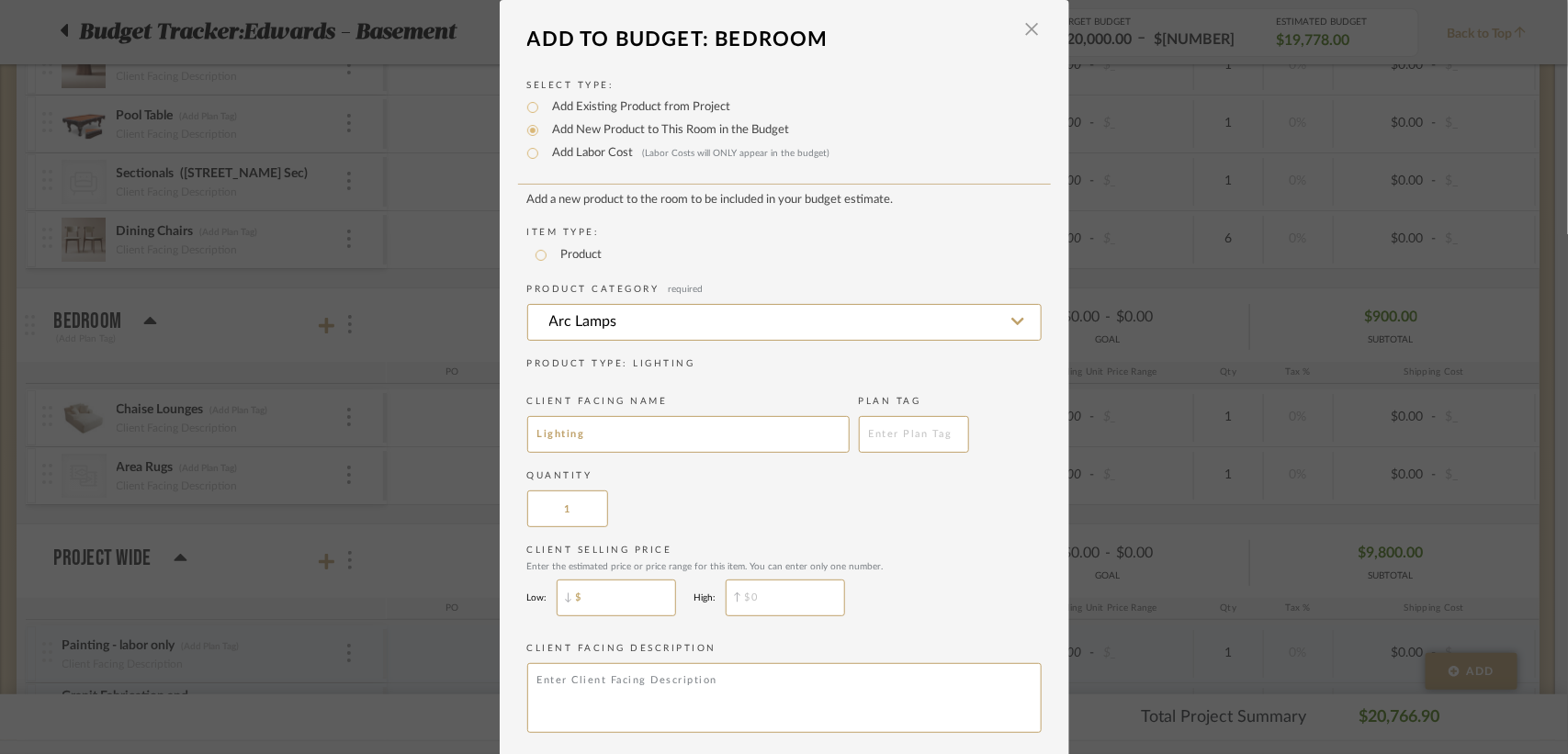click on "$" at bounding box center (616, 598) 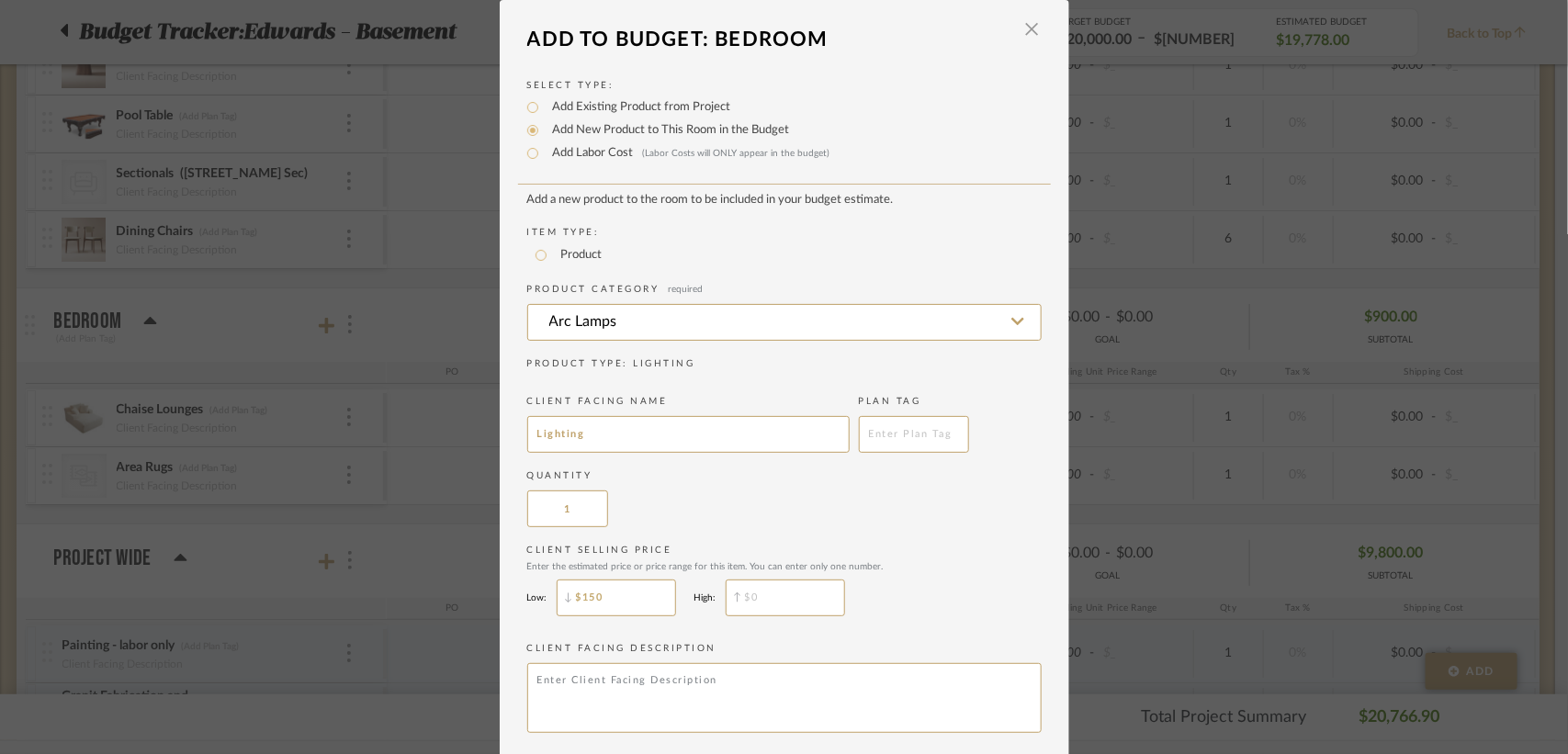 scroll, scrollTop: 76, scrollLeft: 0, axis: vertical 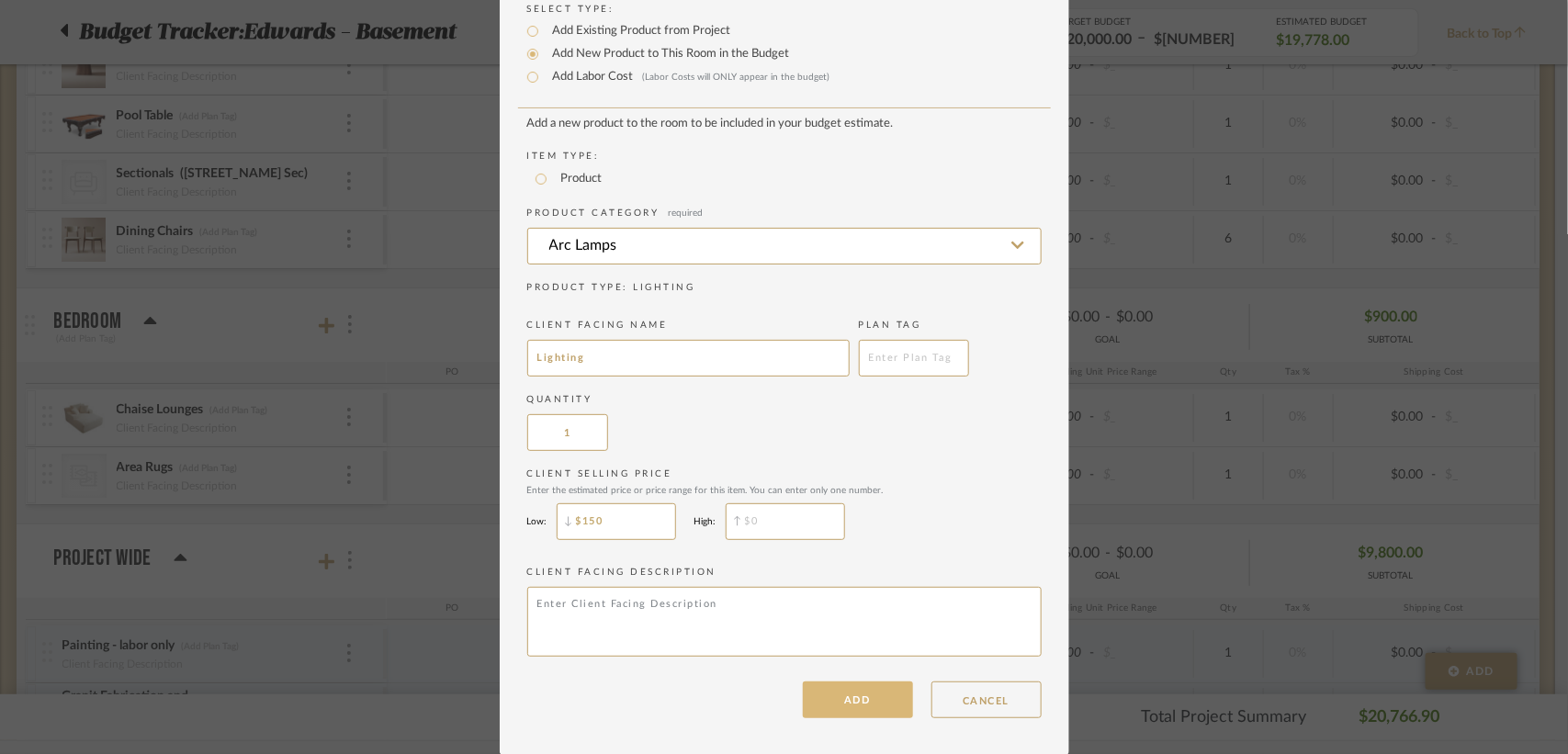 type on "$150" 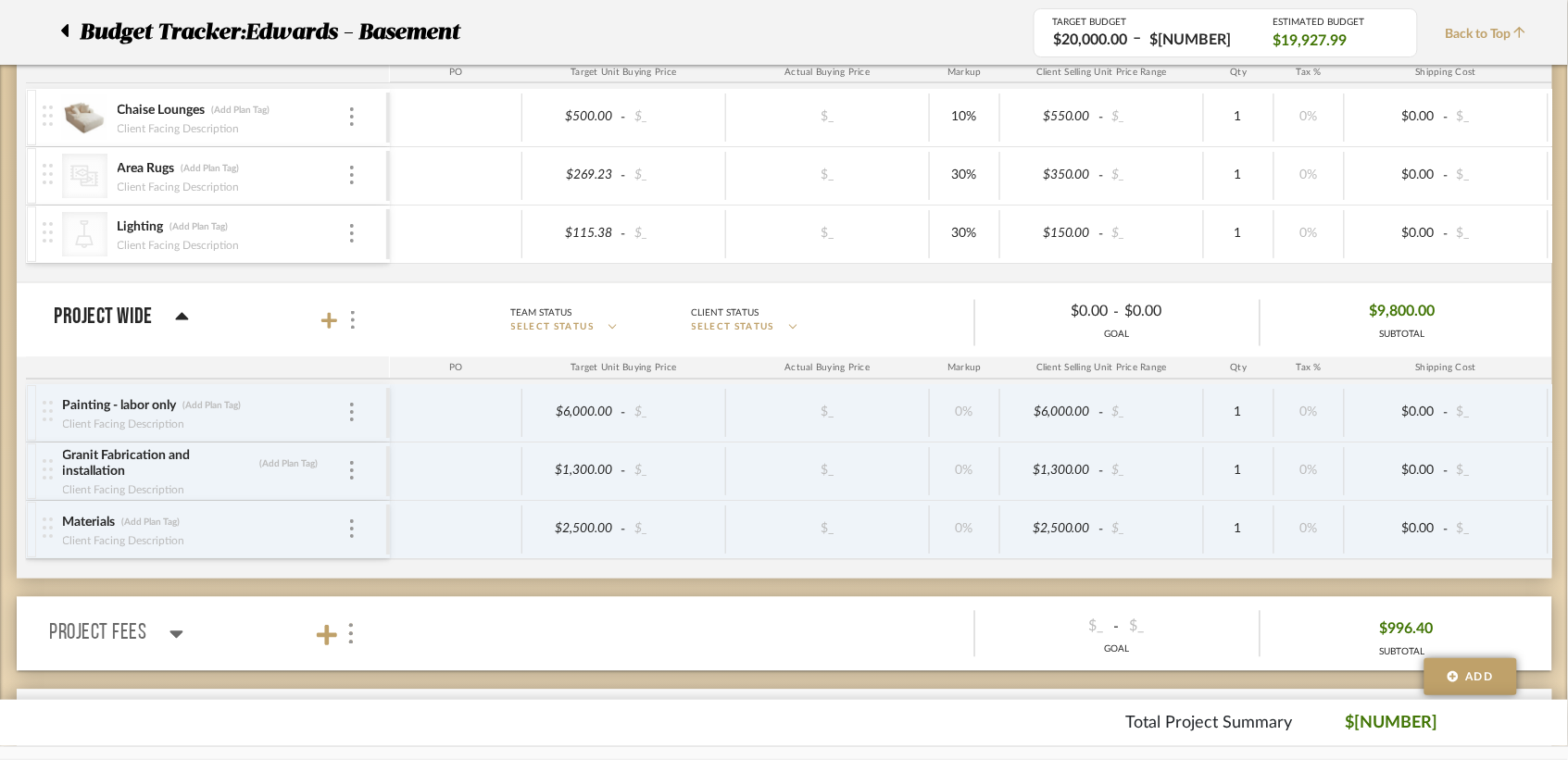 scroll, scrollTop: 612, scrollLeft: 0, axis: vertical 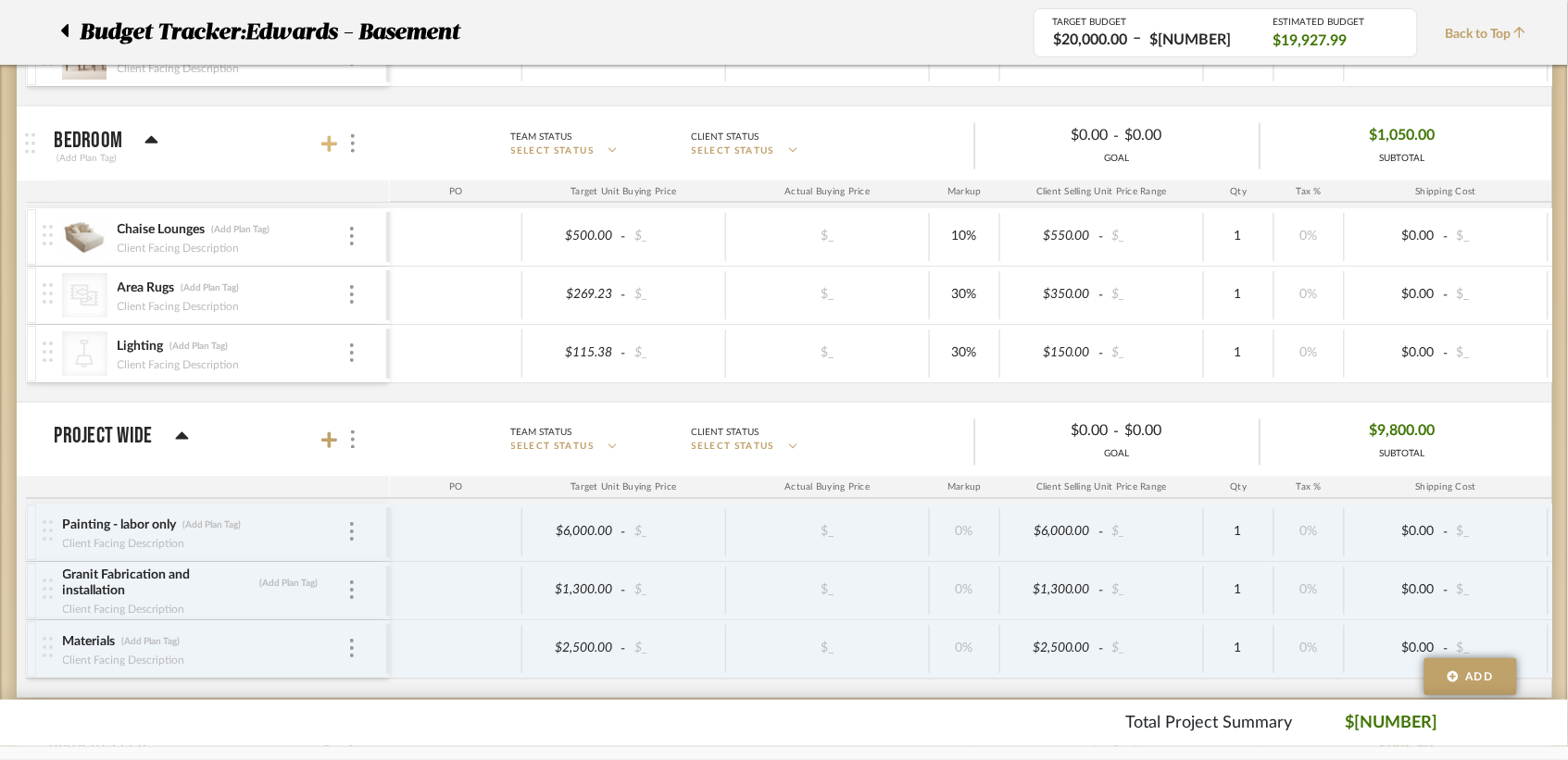 click 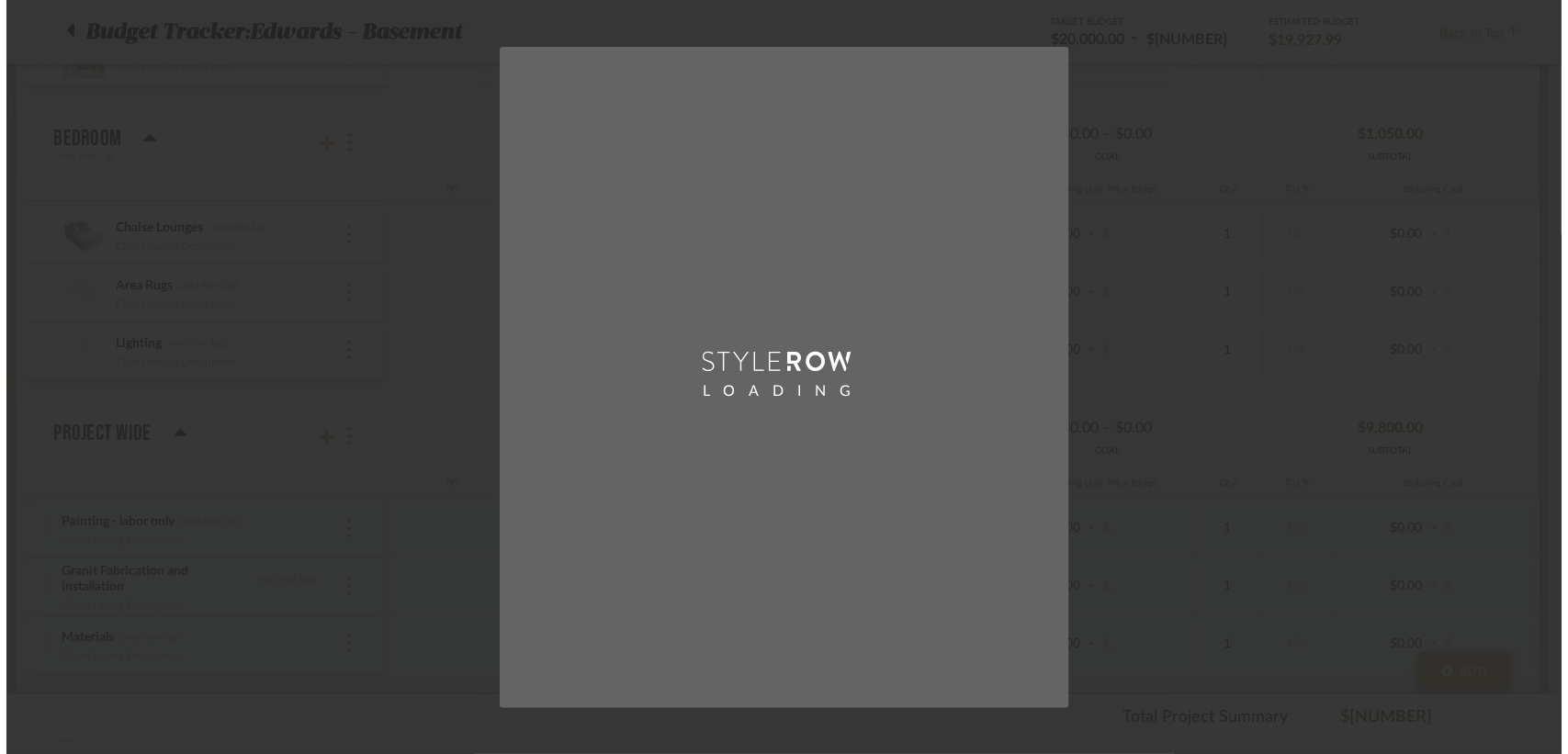 scroll, scrollTop: 0, scrollLeft: 0, axis: both 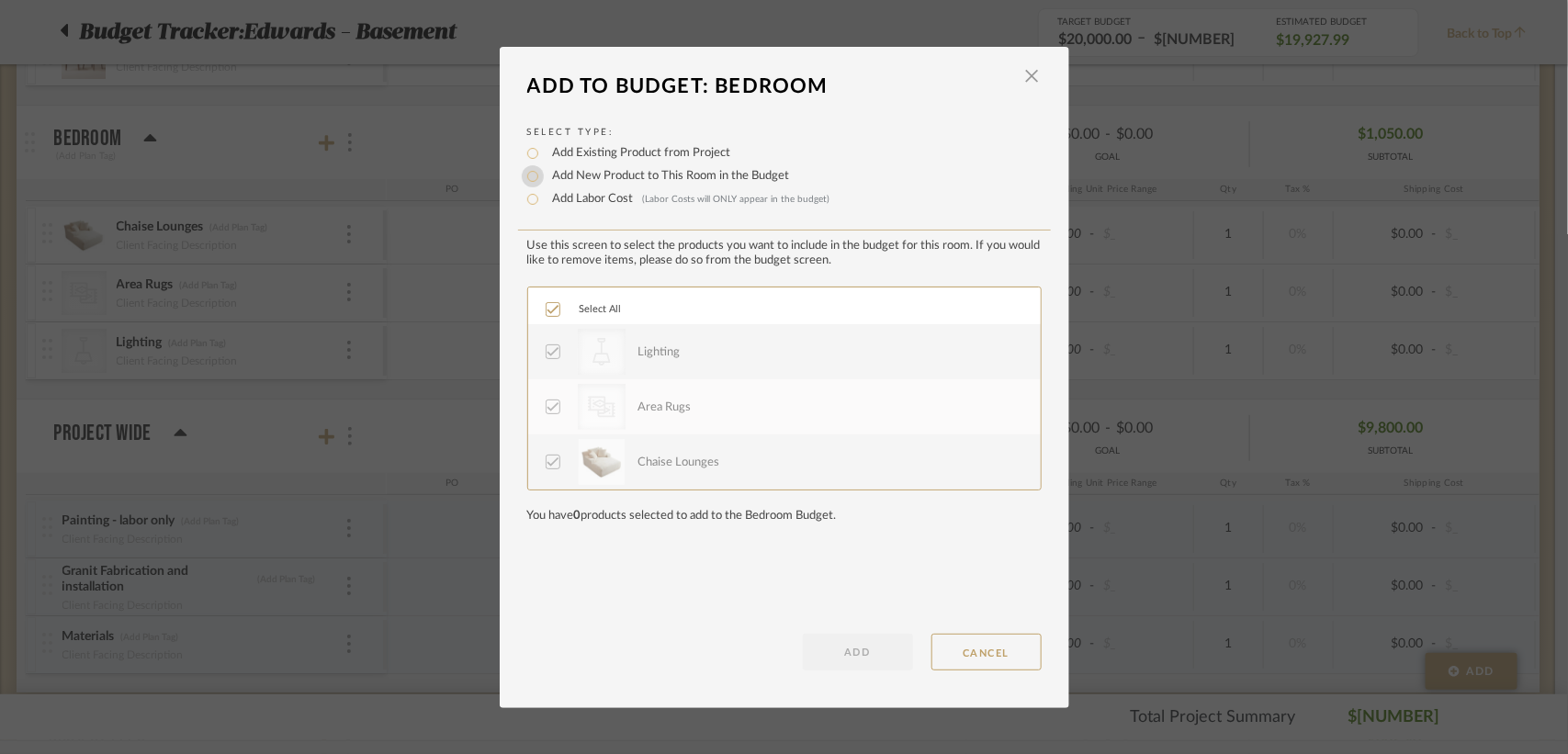 click on "Add New Product to This Room in the Budget" at bounding box center (533, 176) 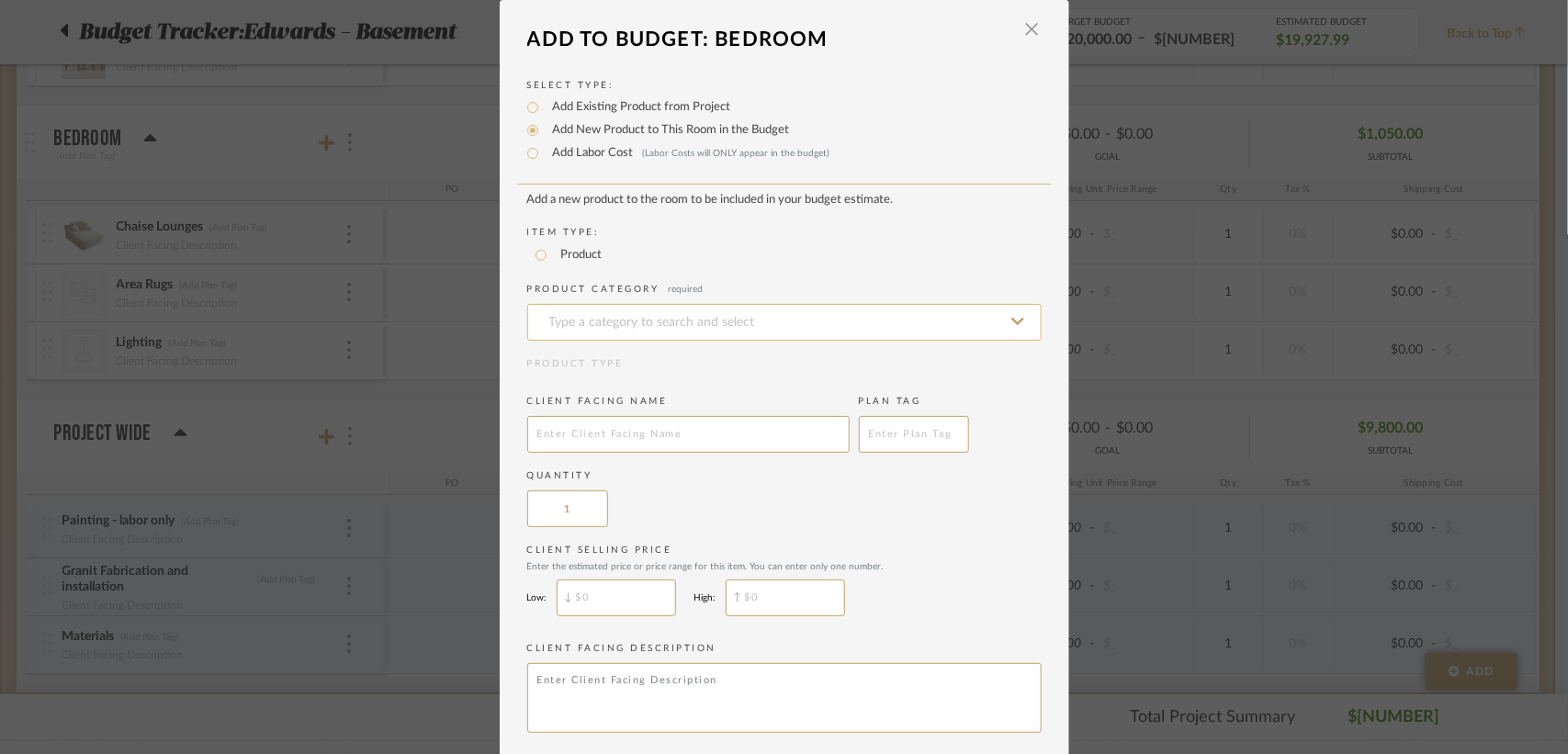 click at bounding box center (784, 322) 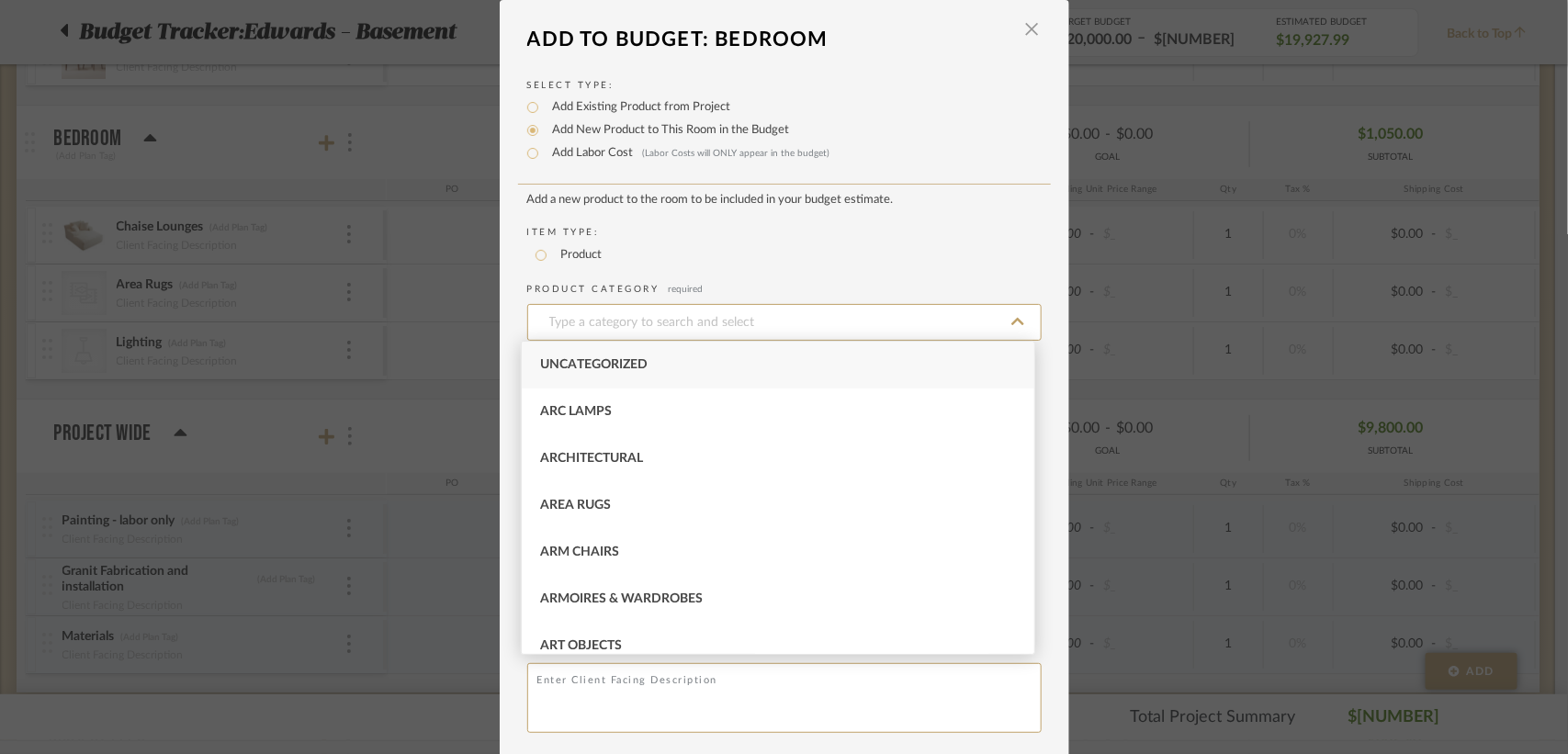 click on "Uncategorized" at bounding box center [593, 365] 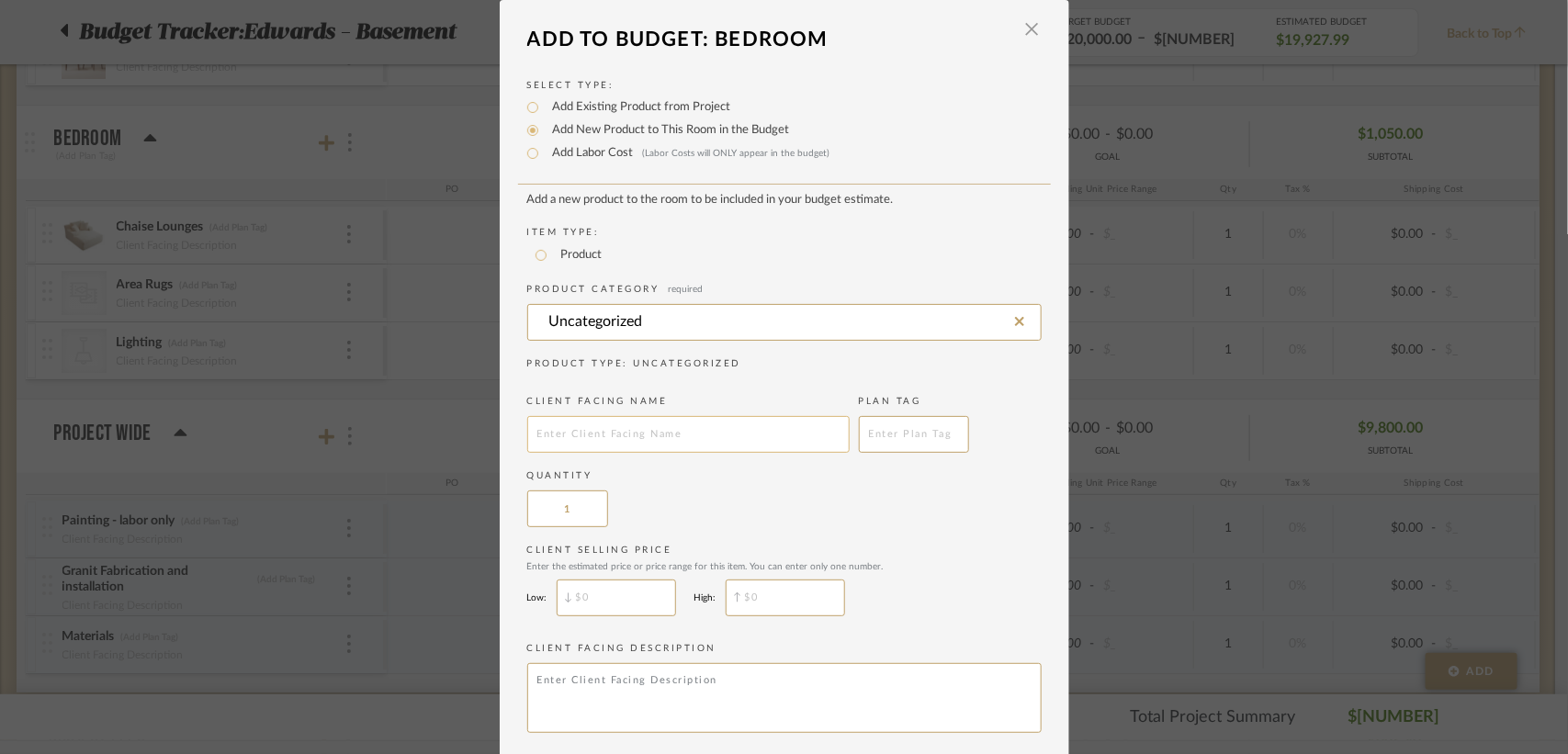 click at bounding box center [688, 434] 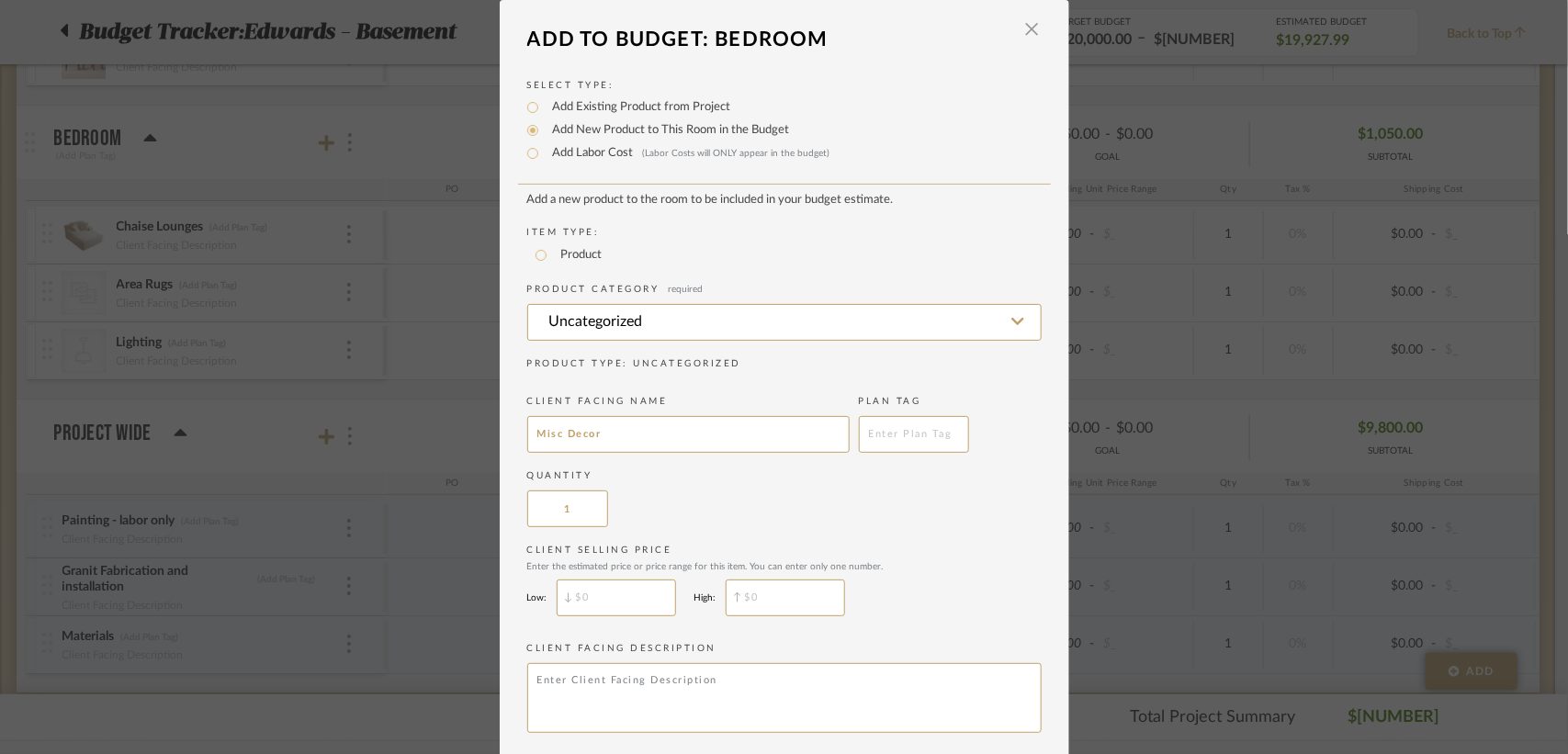 type on "Misc Decor" 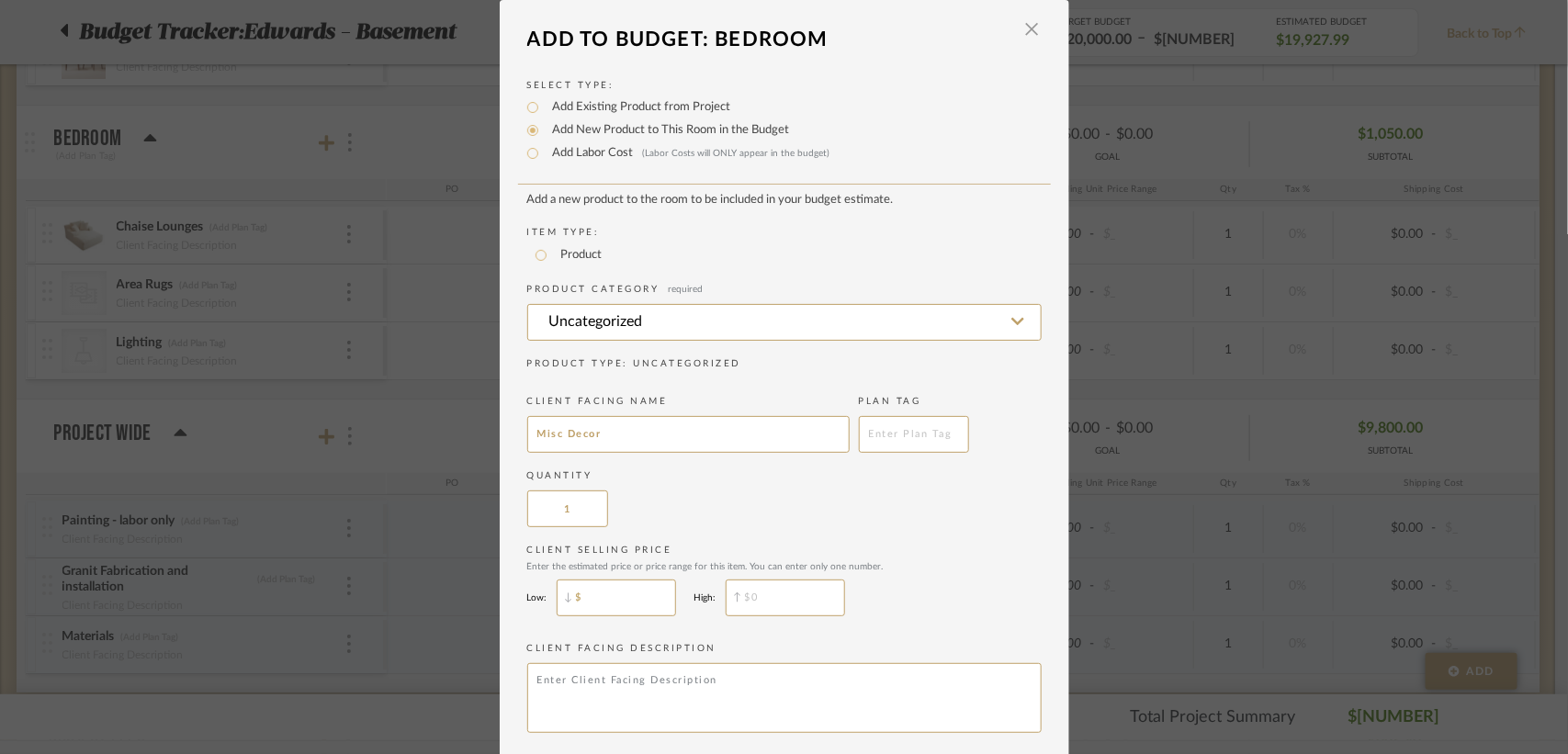 click on "$" at bounding box center [616, 598] 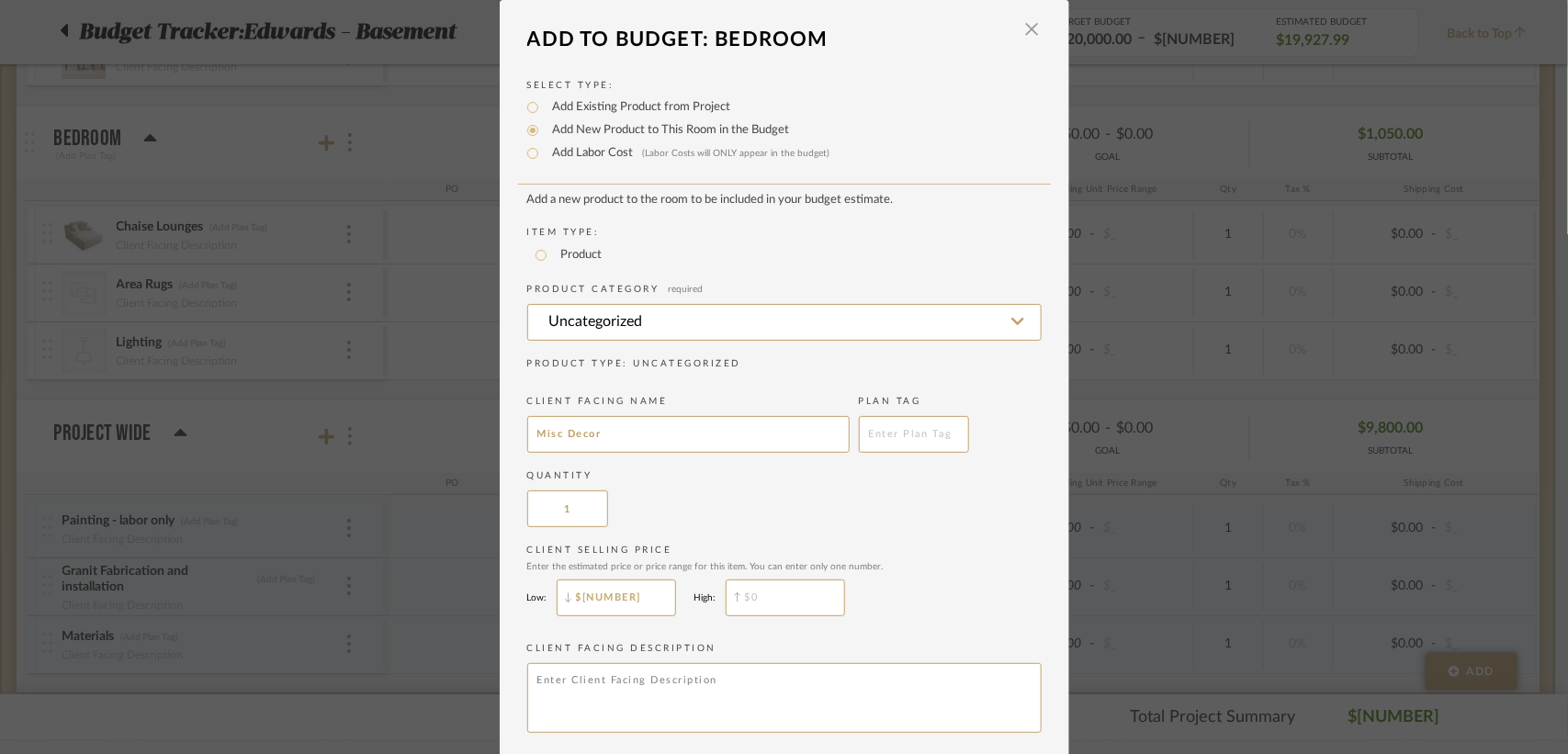 scroll, scrollTop: 76, scrollLeft: 0, axis: vertical 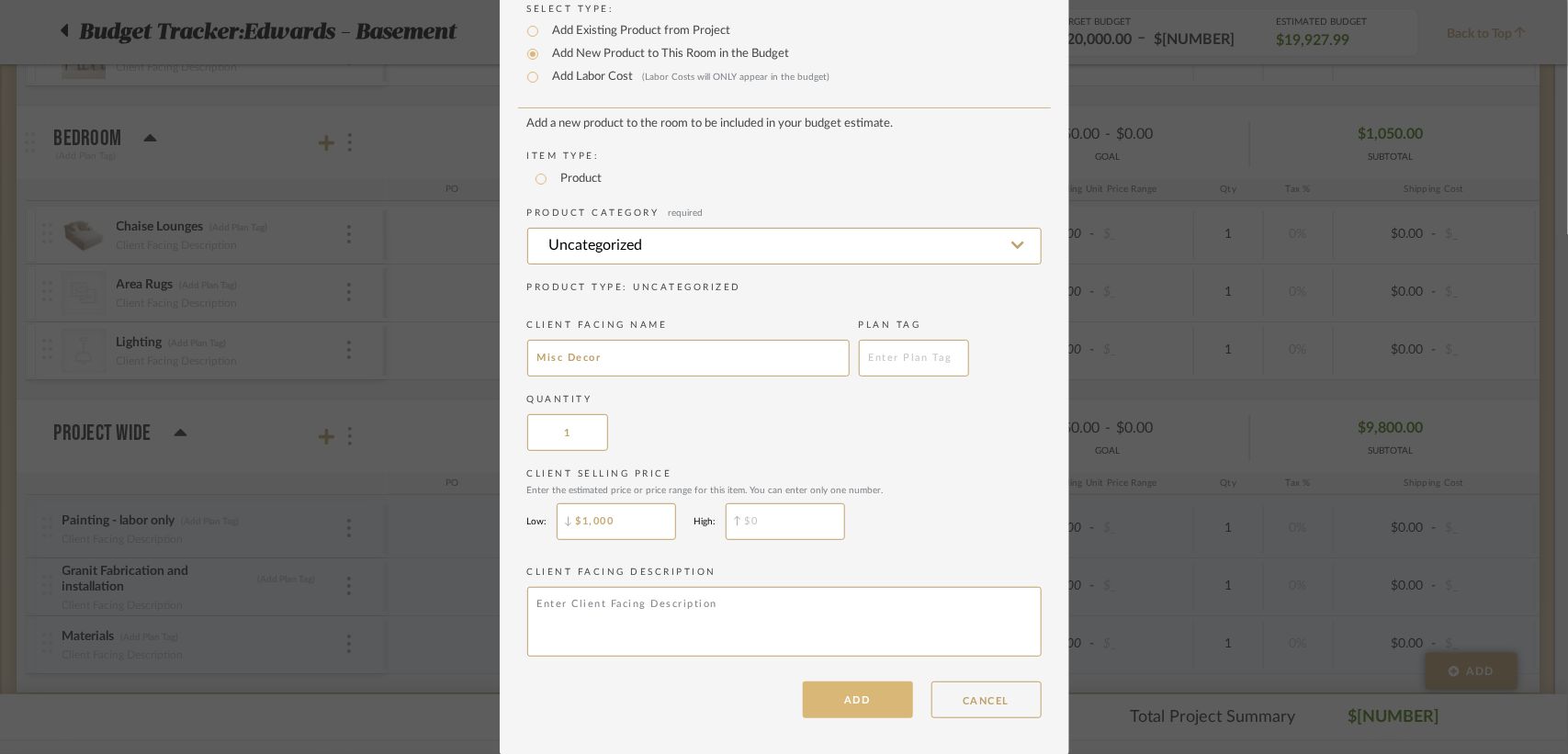 type on "$1,000" 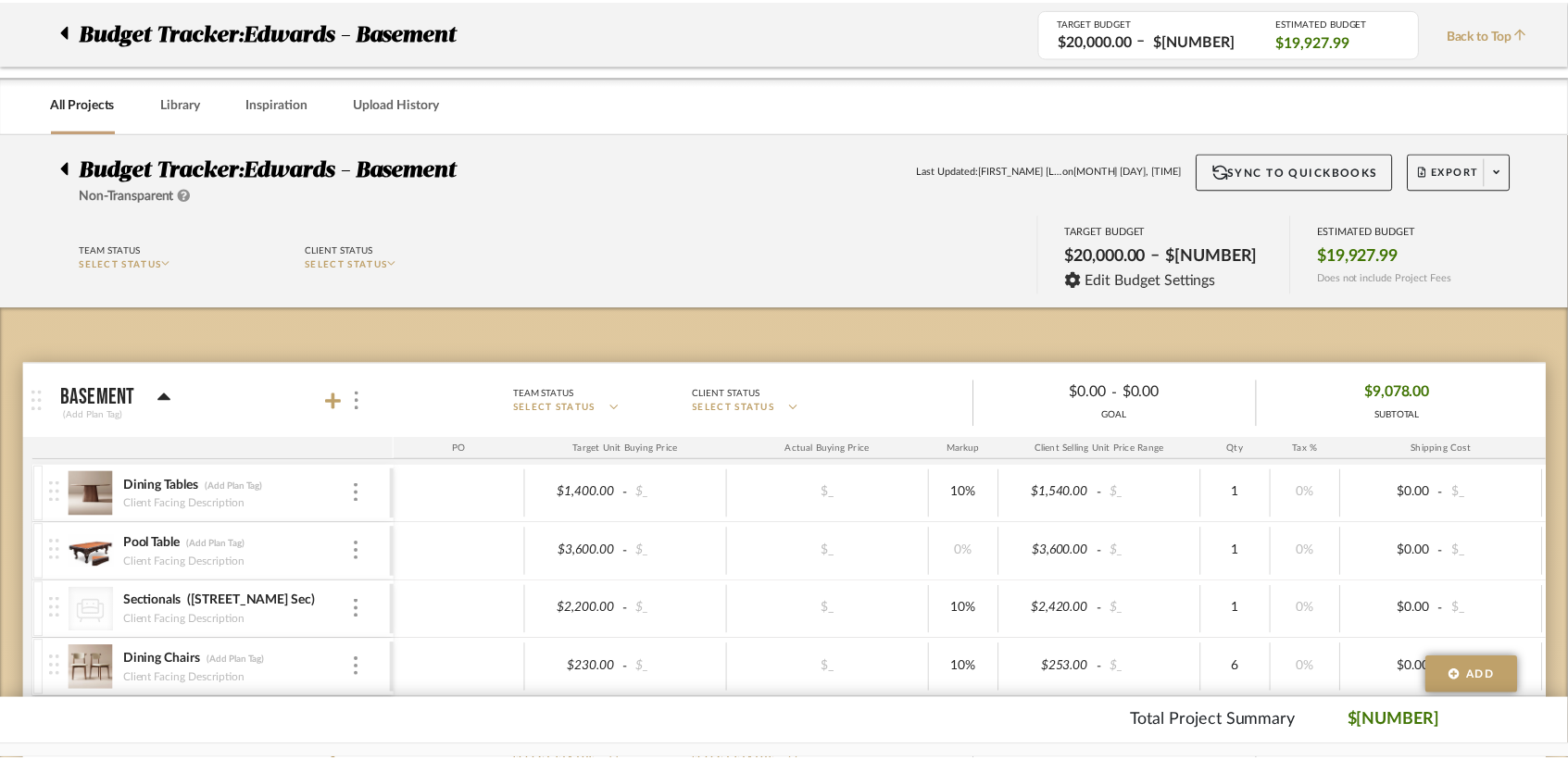scroll, scrollTop: 612, scrollLeft: 0, axis: vertical 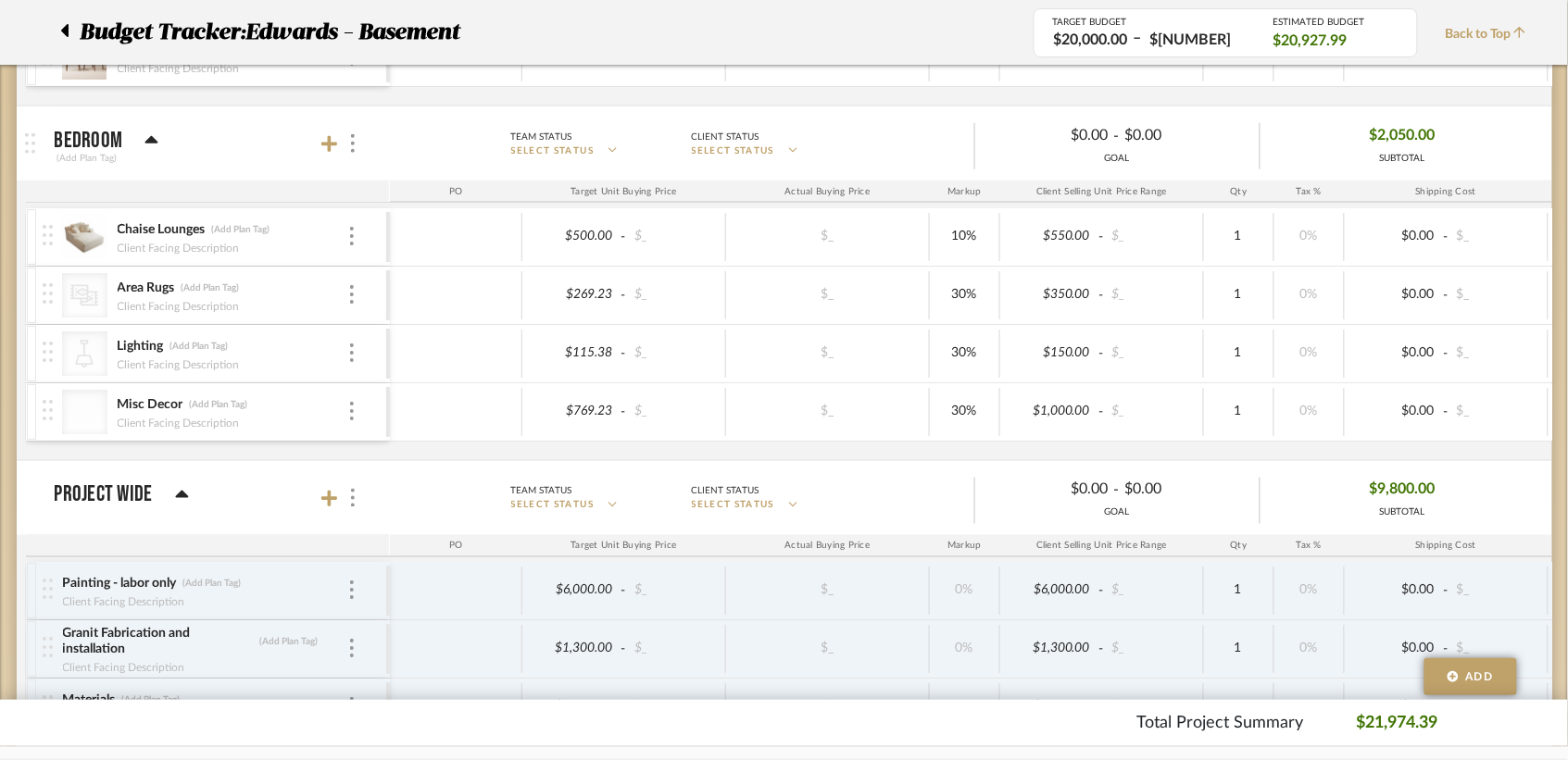 drag, startPoint x: 1559, startPoint y: 530, endPoint x: 1561, endPoint y: 492, distance: 38.052595 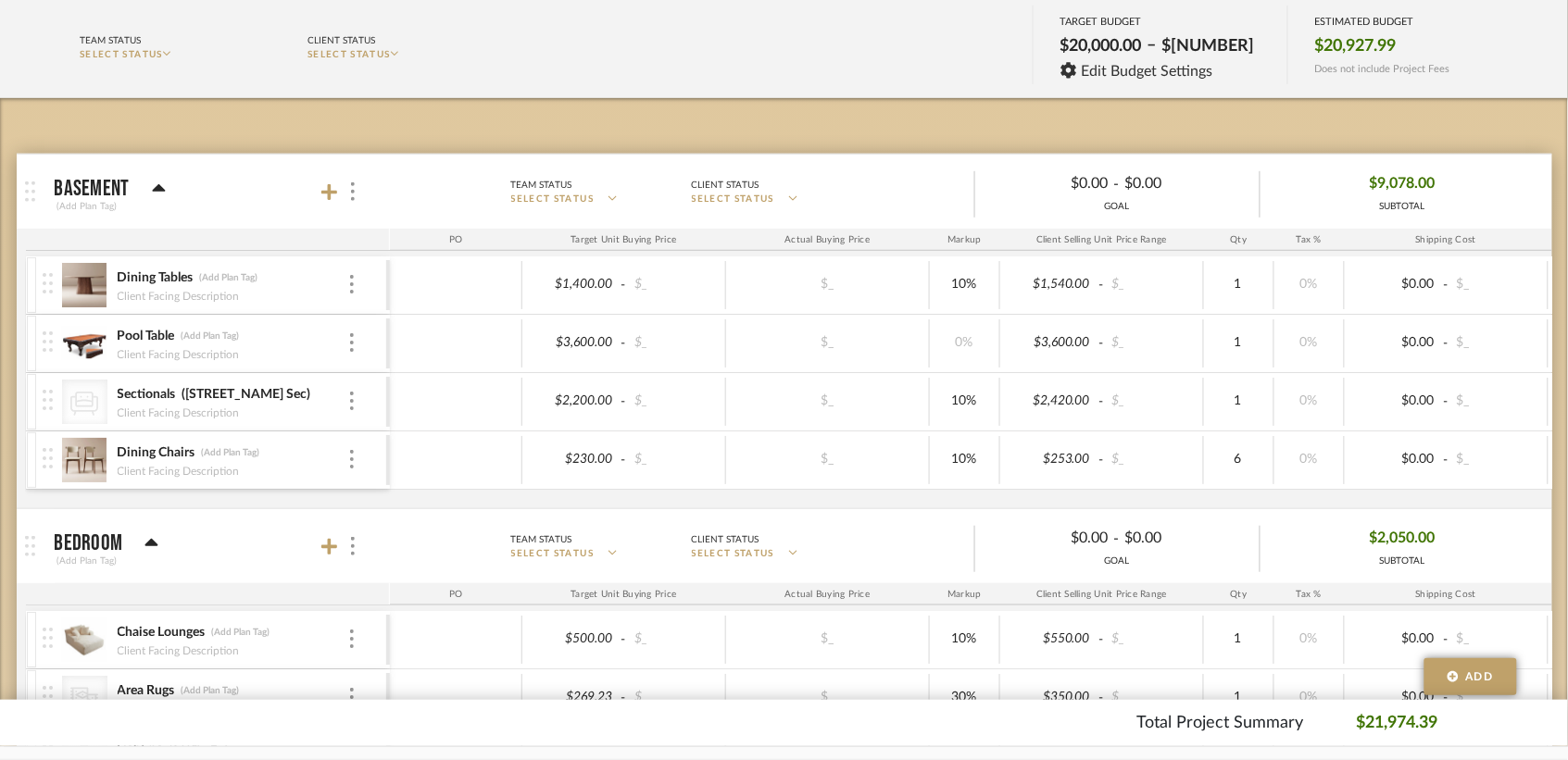 scroll, scrollTop: 29, scrollLeft: 0, axis: vertical 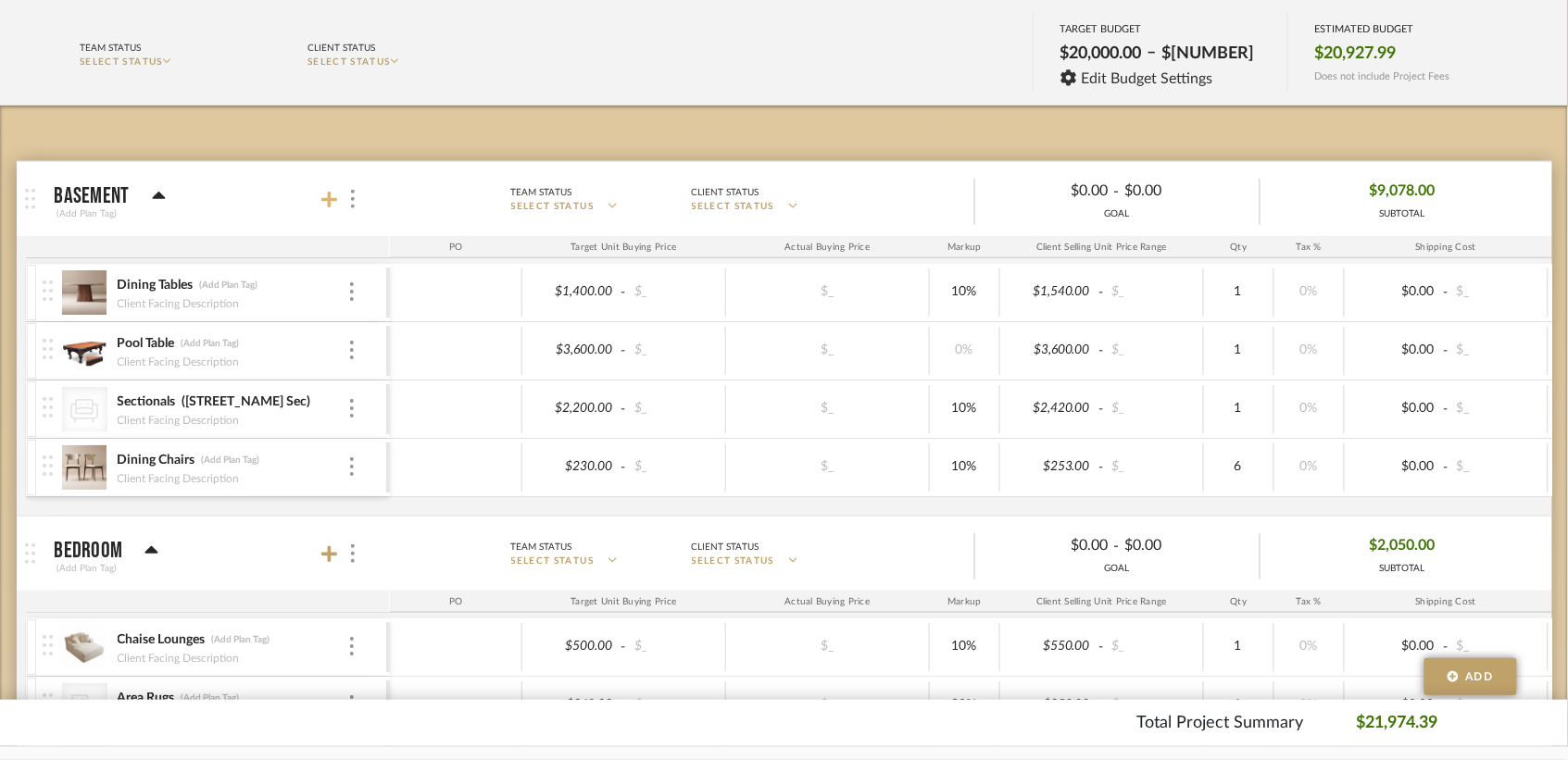 click 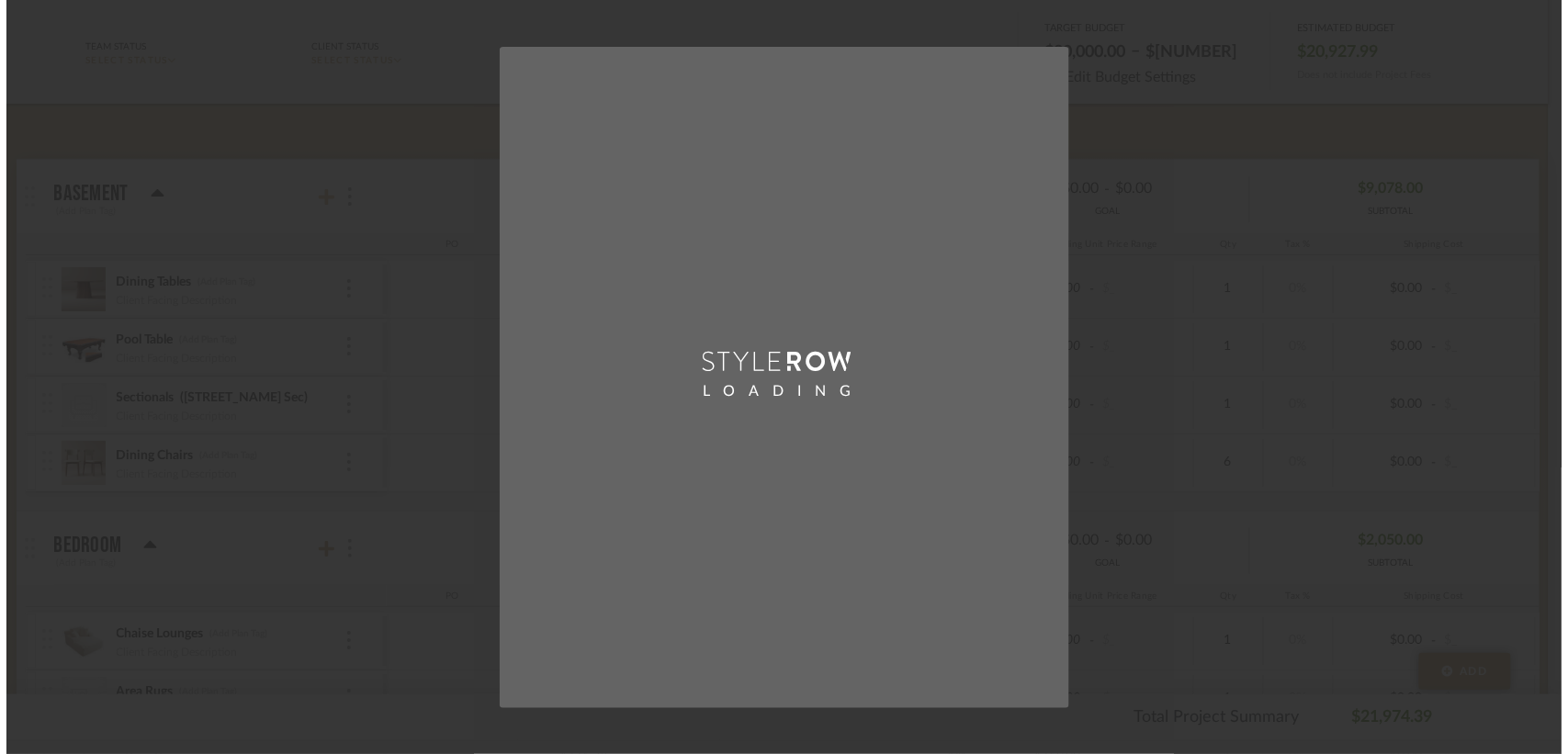 scroll, scrollTop: 0, scrollLeft: 0, axis: both 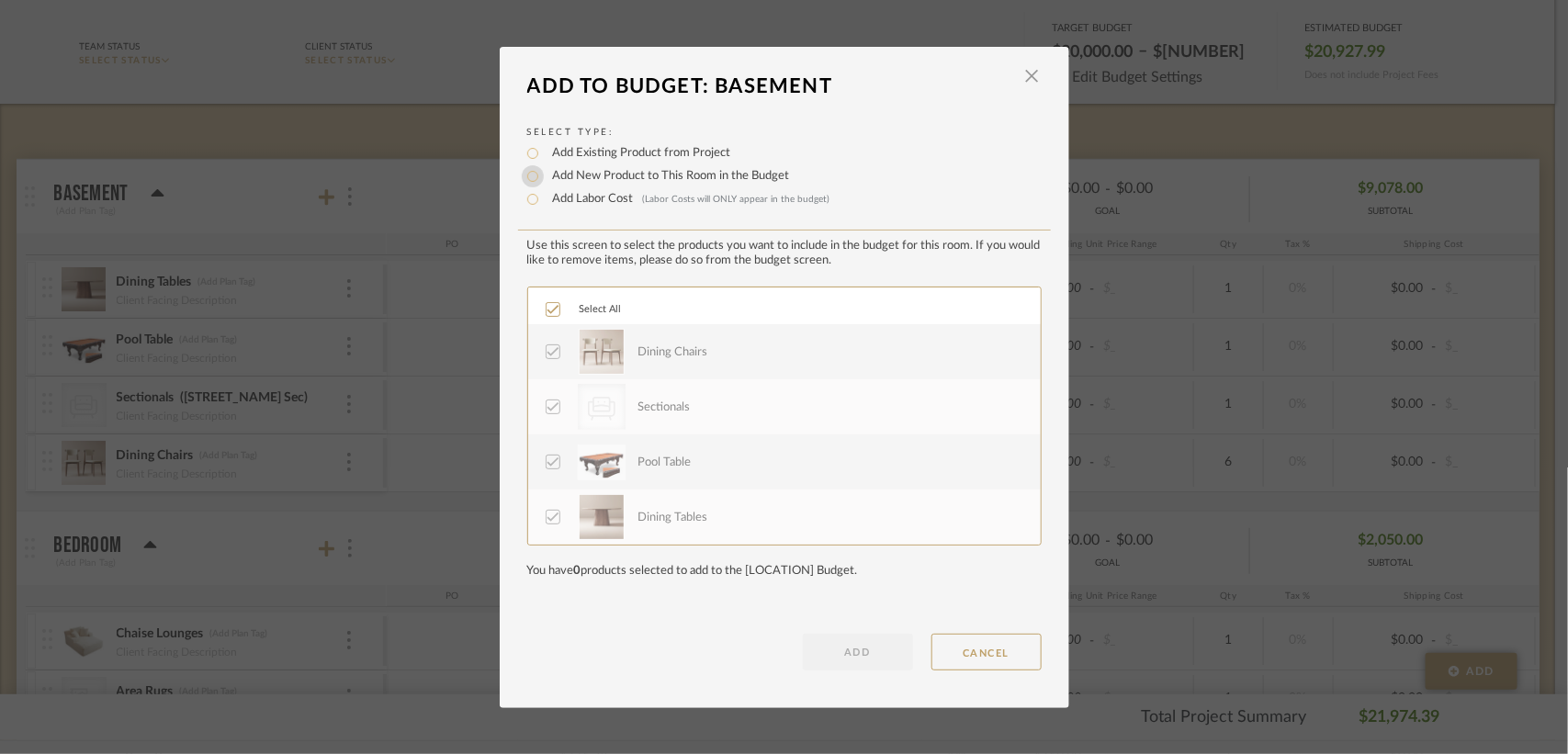 click on "Add New Product to This Room in the Budget" at bounding box center (533, 176) 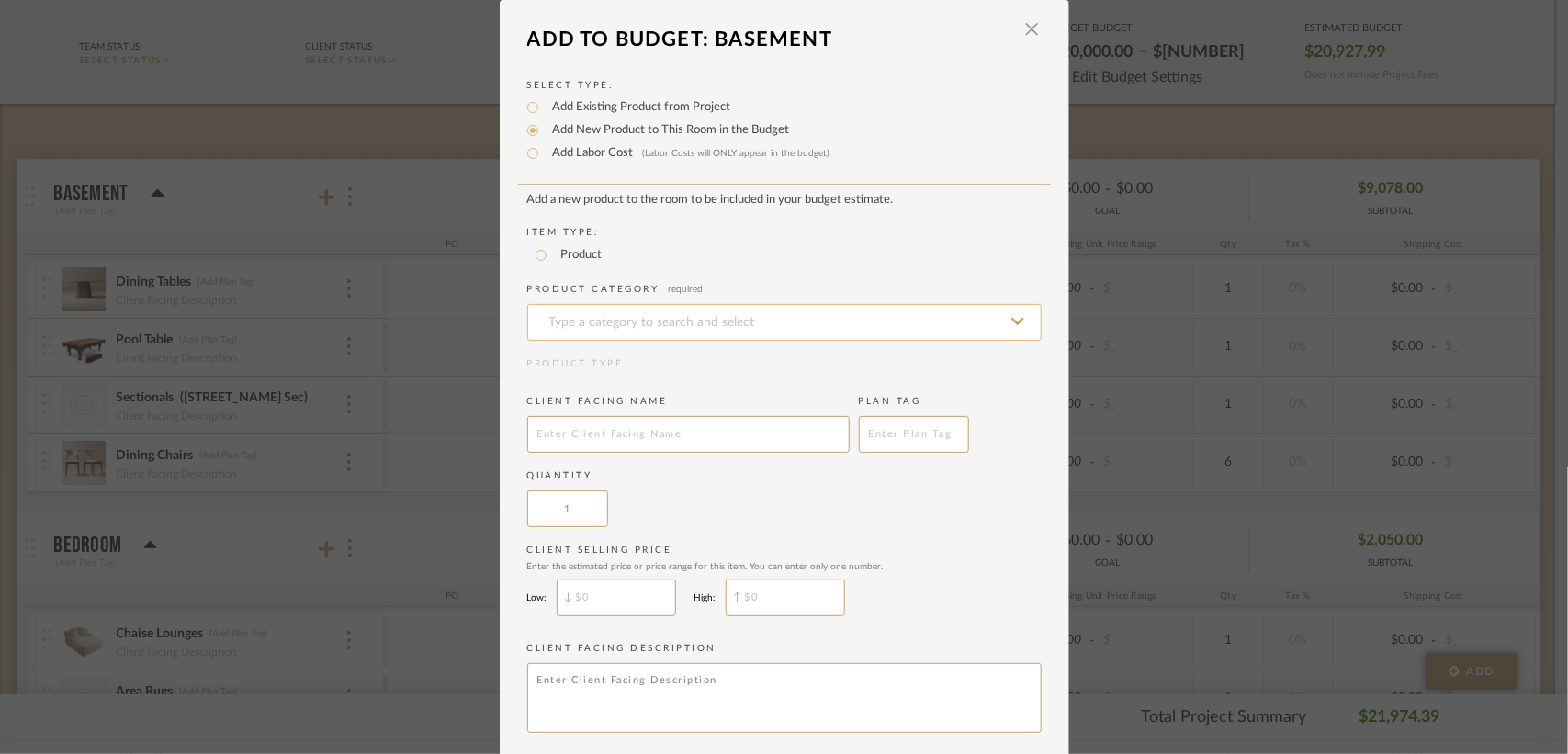 click at bounding box center [784, 322] 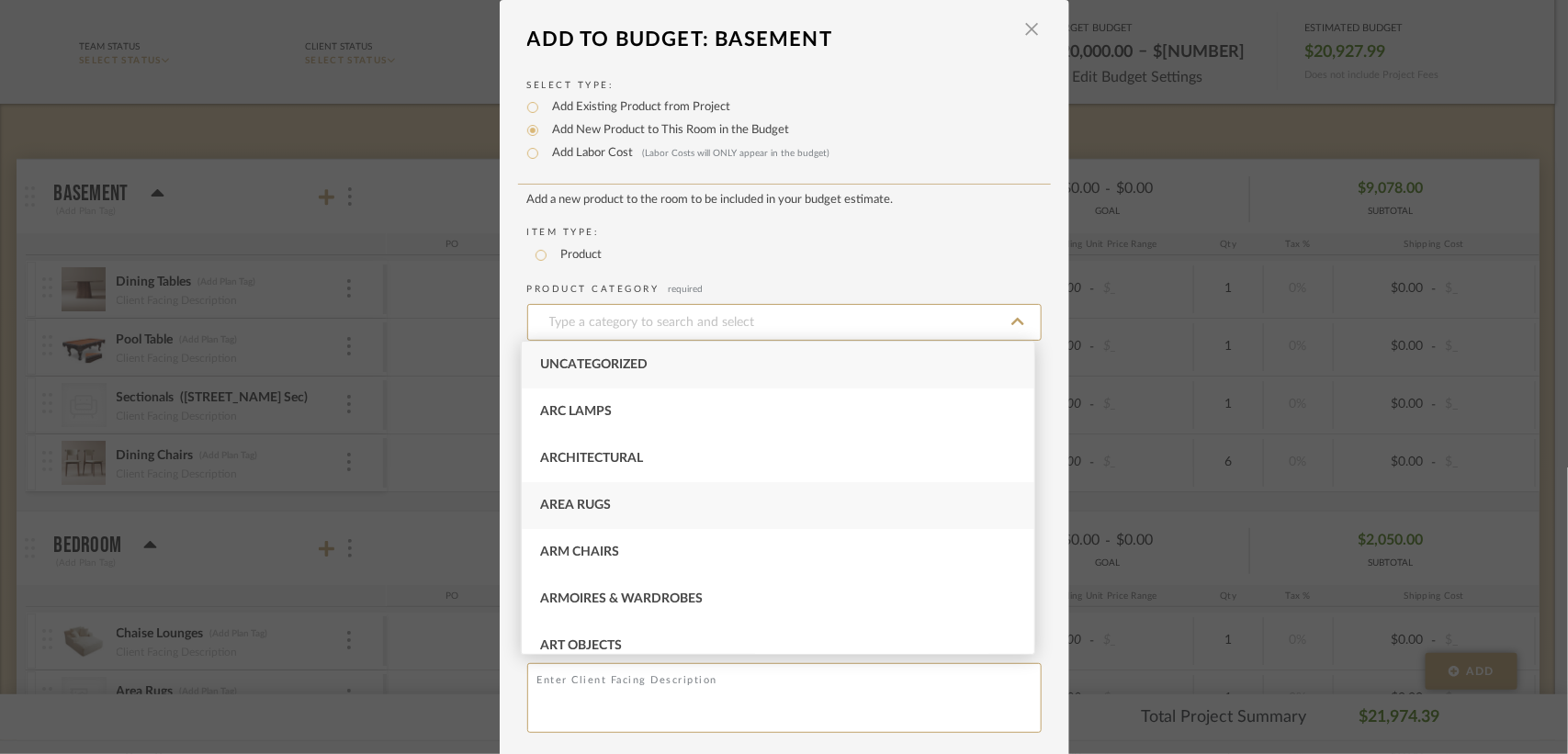 click on "Area Rugs" at bounding box center (778, 505) 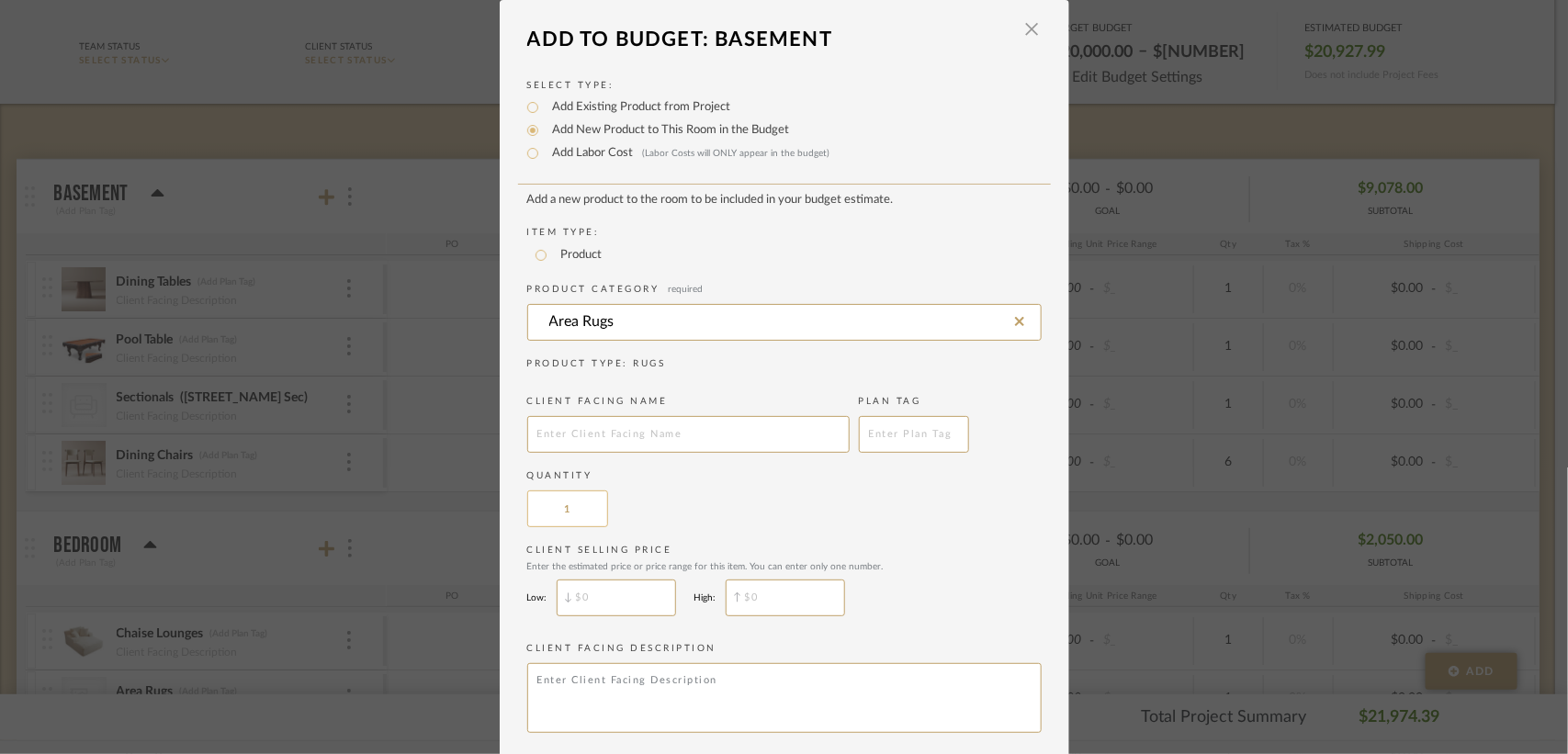 click on "1" at bounding box center (568, 509) 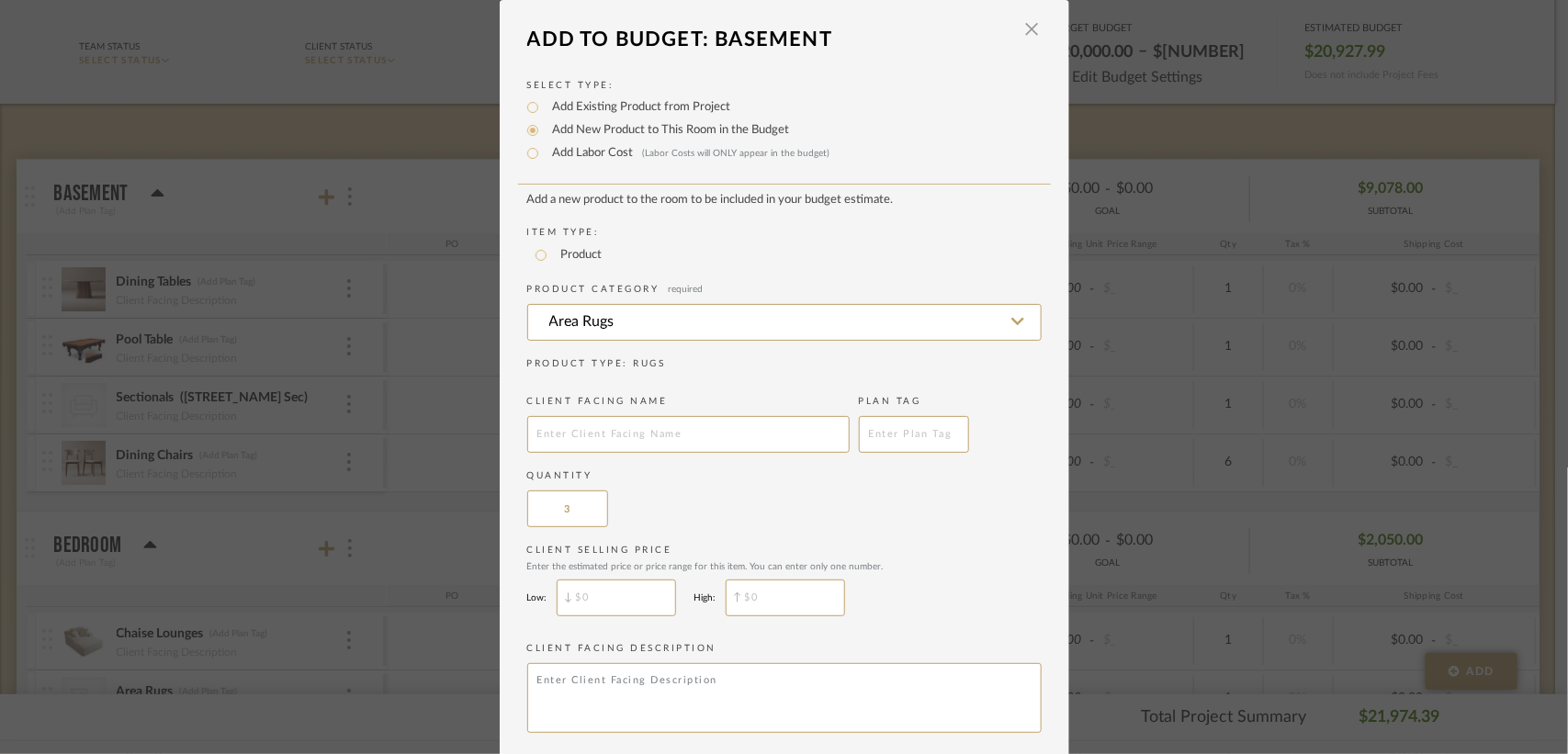 type on "3" 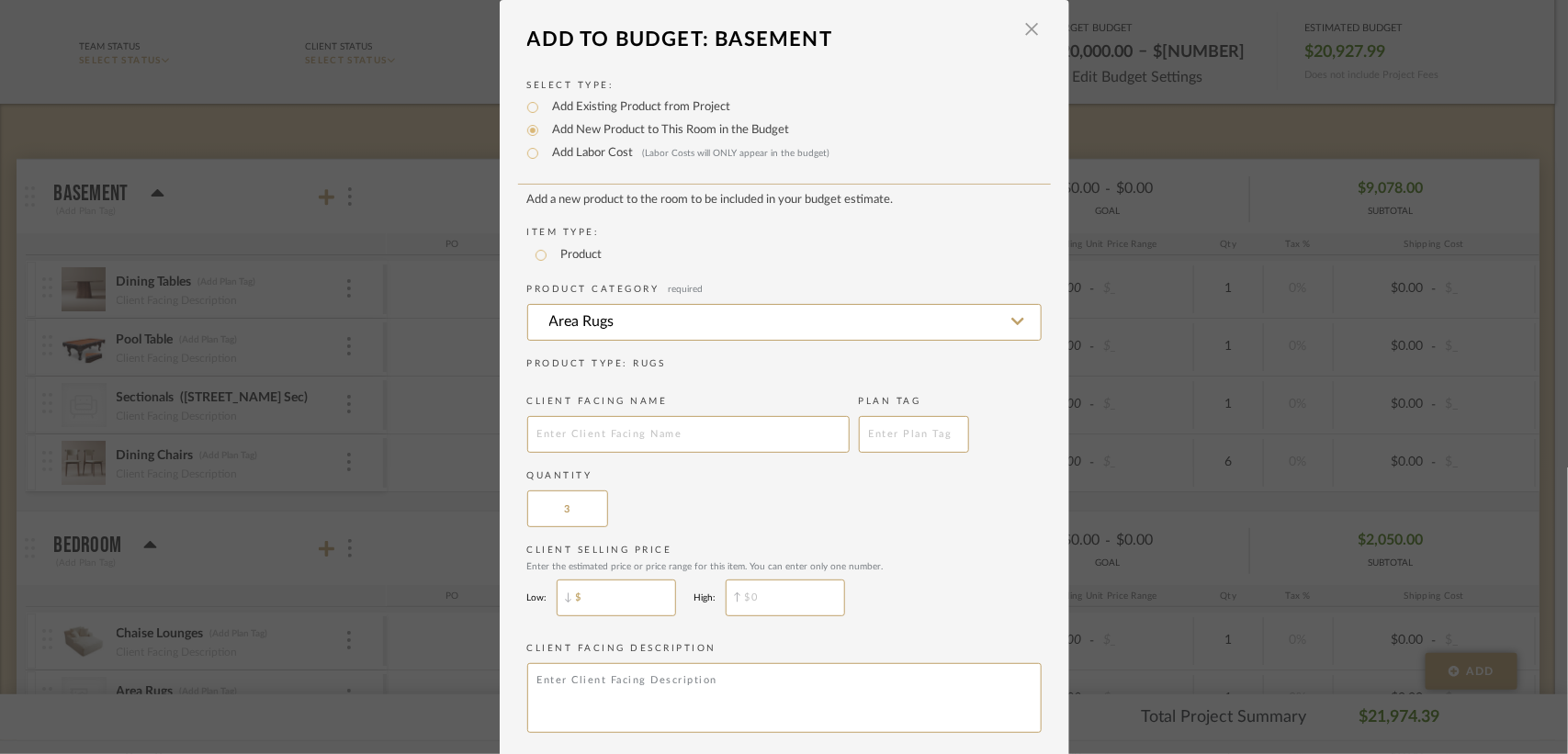 click on "$" at bounding box center (616, 598) 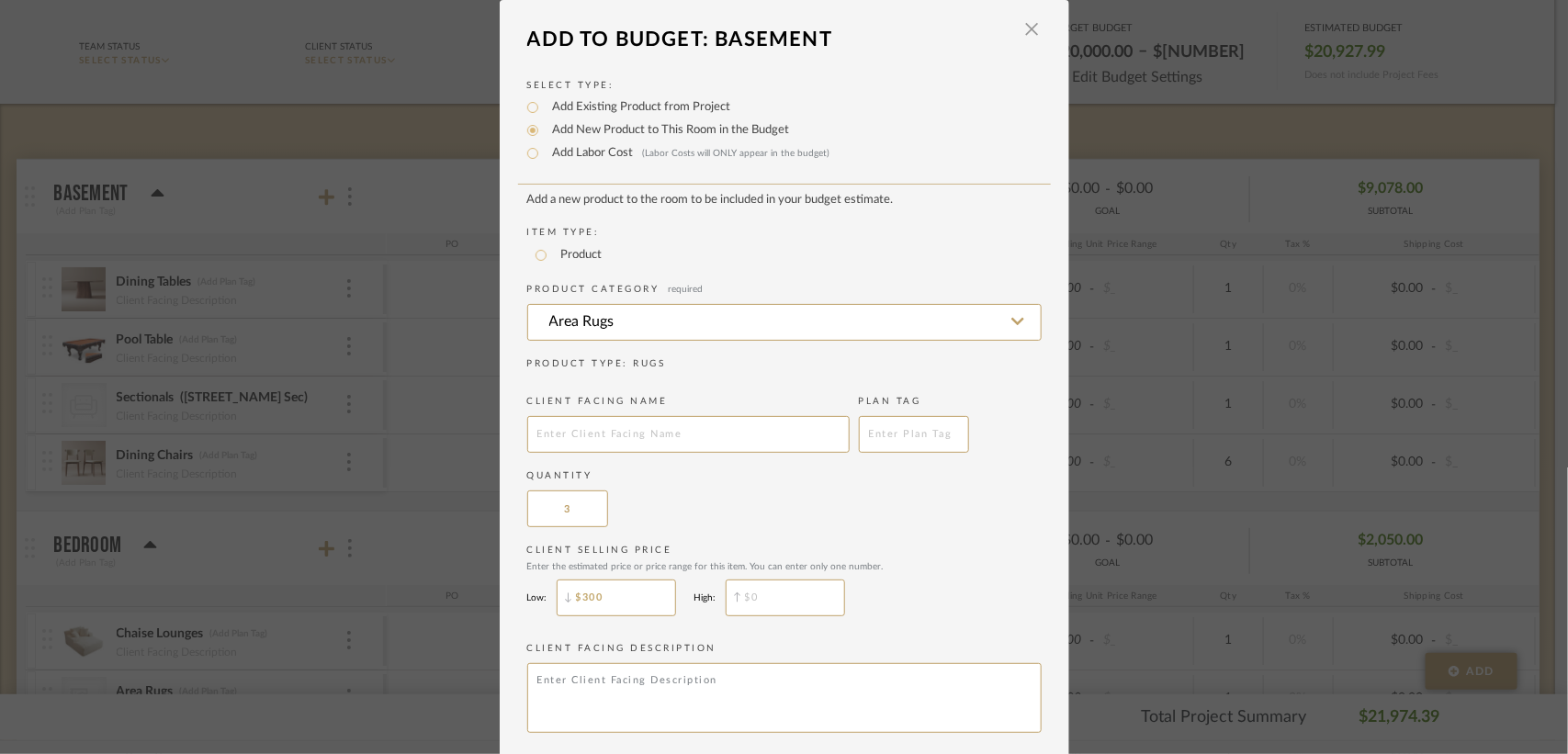scroll, scrollTop: 76, scrollLeft: 0, axis: vertical 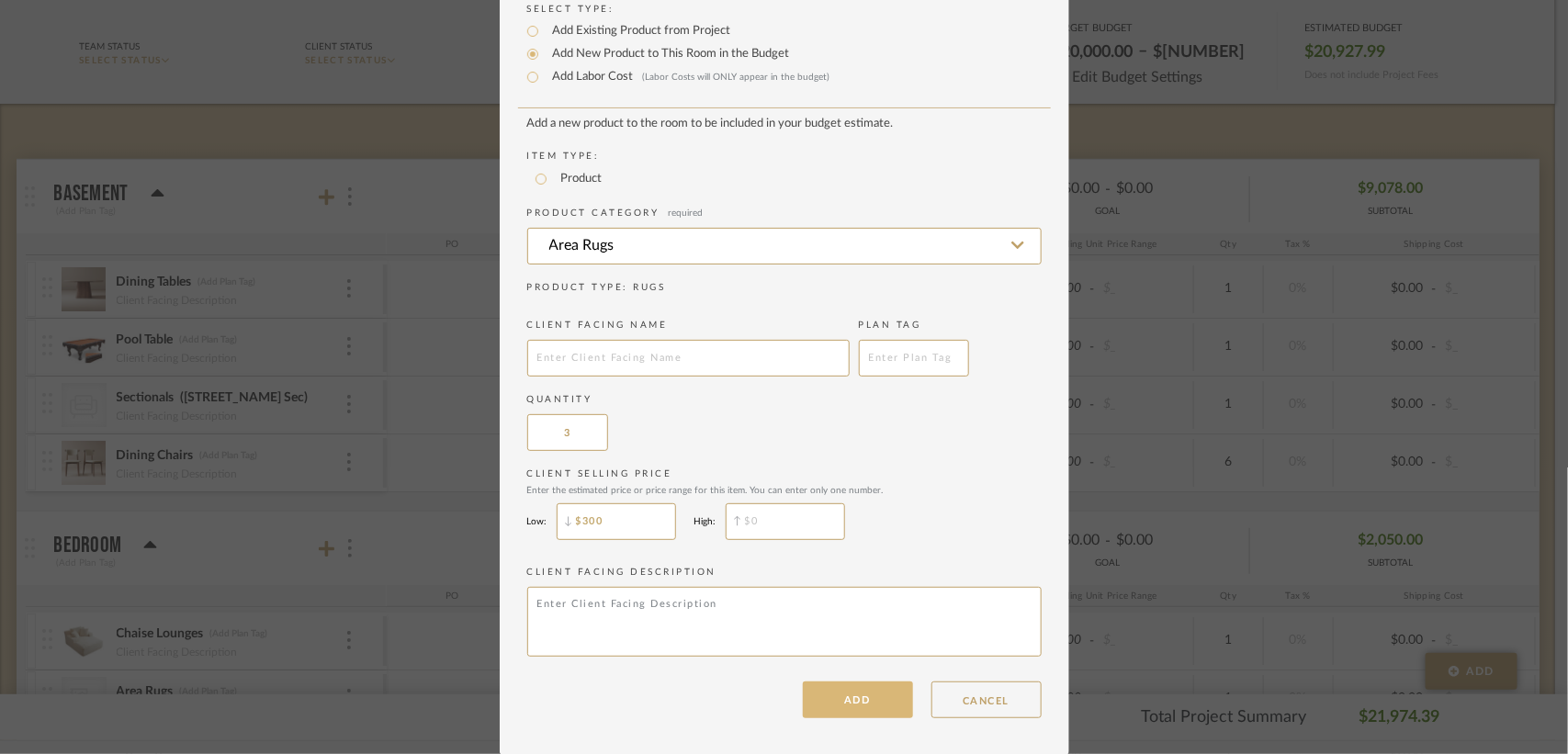 type on "$300" 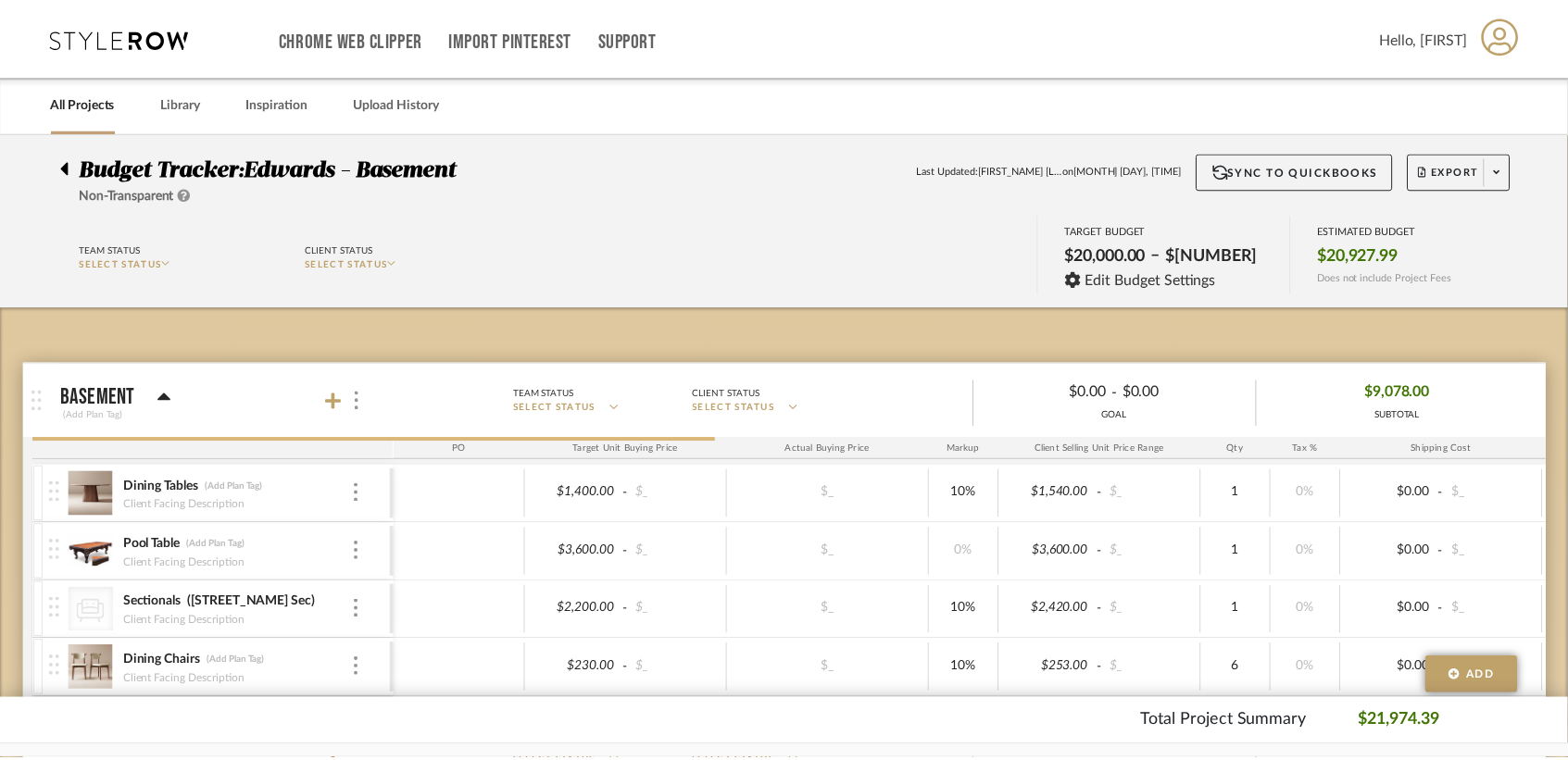 scroll, scrollTop: 202, scrollLeft: 0, axis: vertical 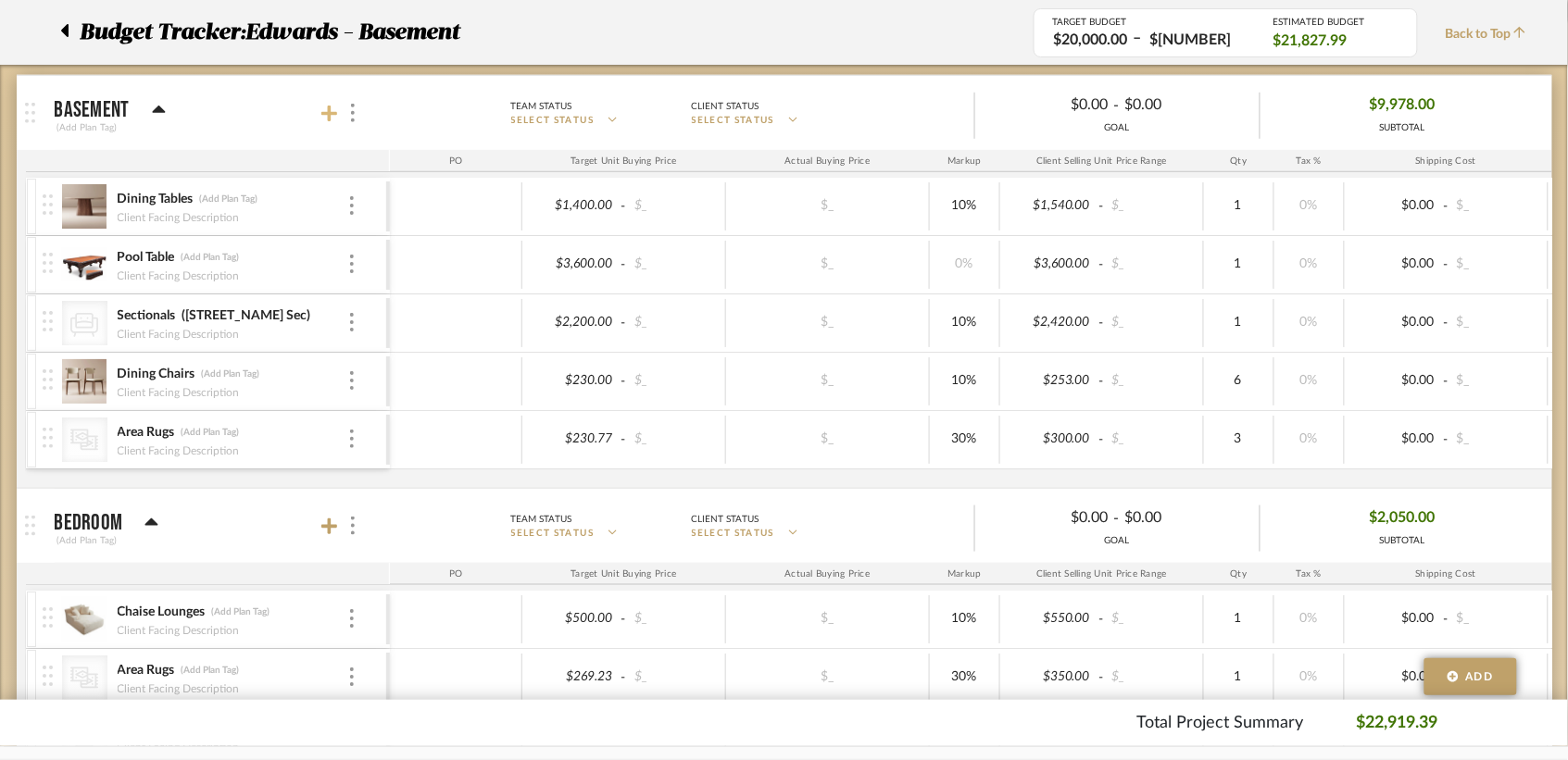 click 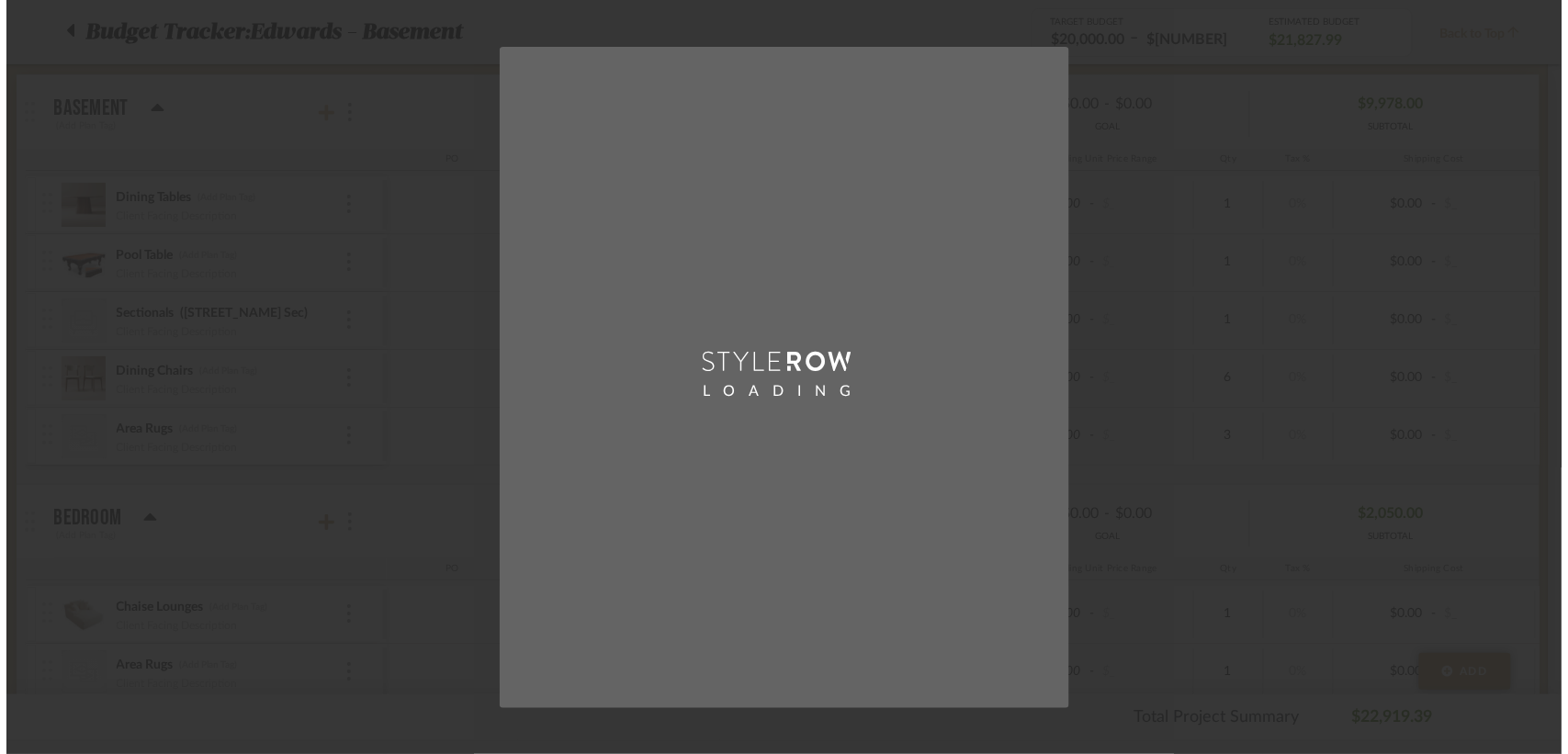 scroll, scrollTop: 0, scrollLeft: 0, axis: both 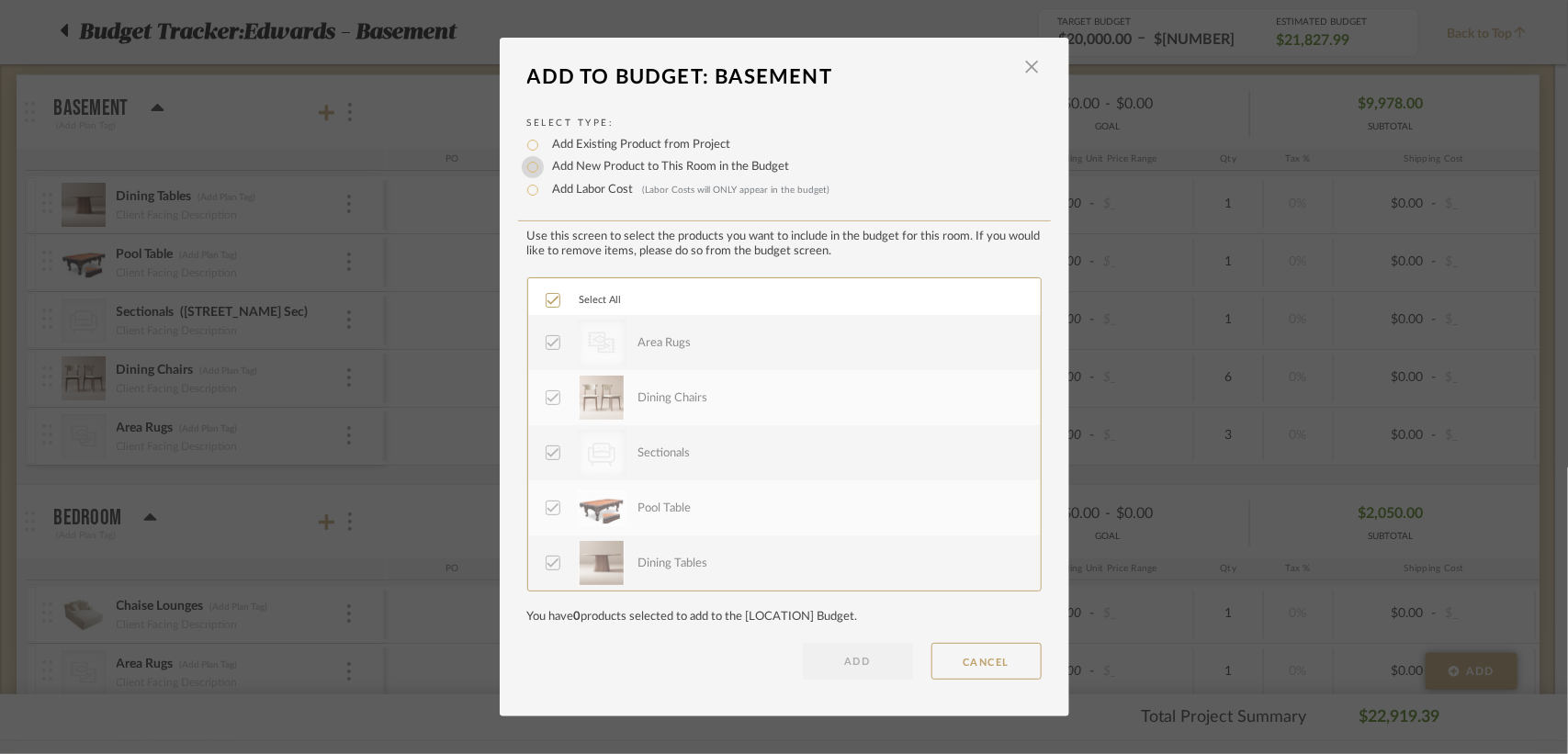 click on "Add New Product to This Room in the Budget" at bounding box center (533, 167) 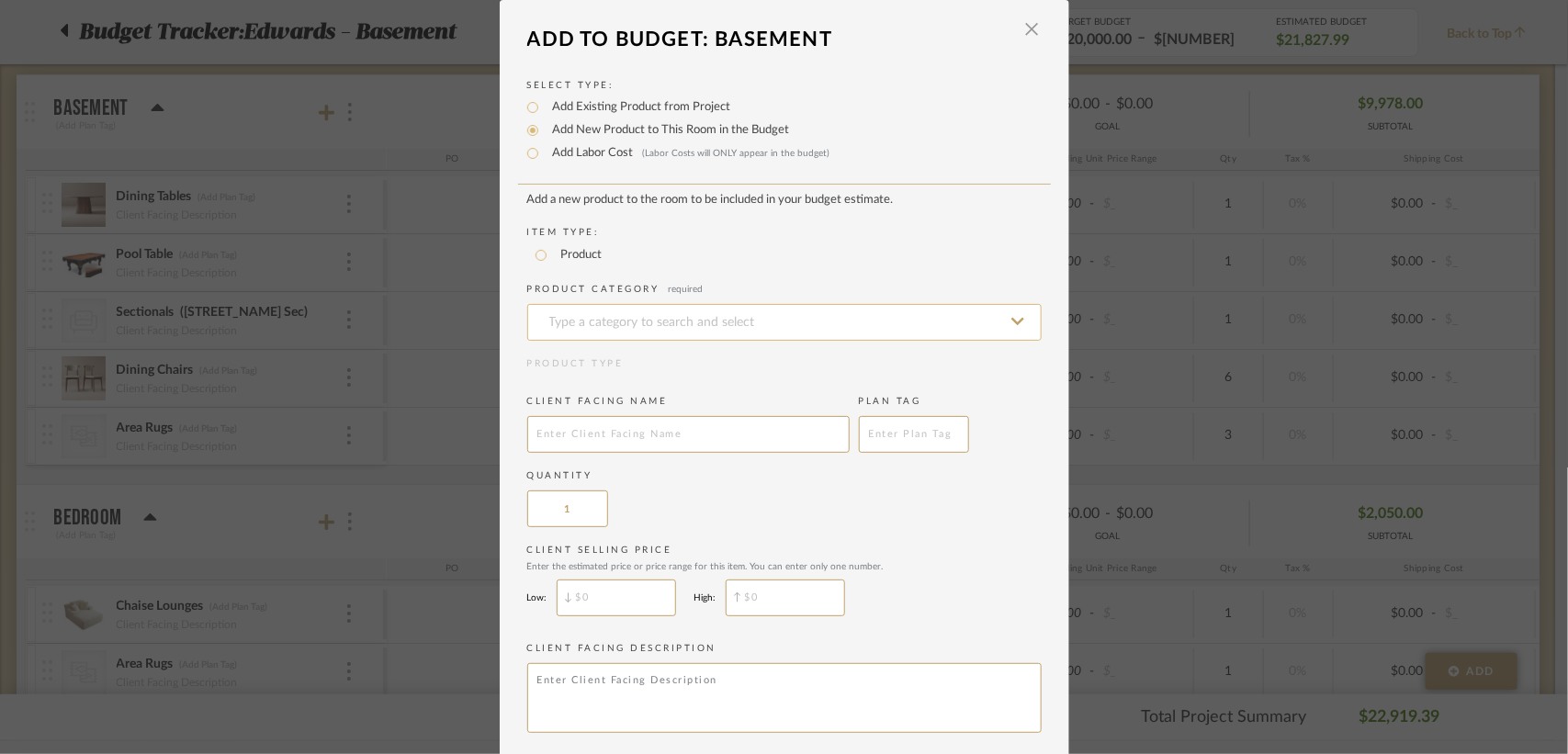 click at bounding box center (784, 322) 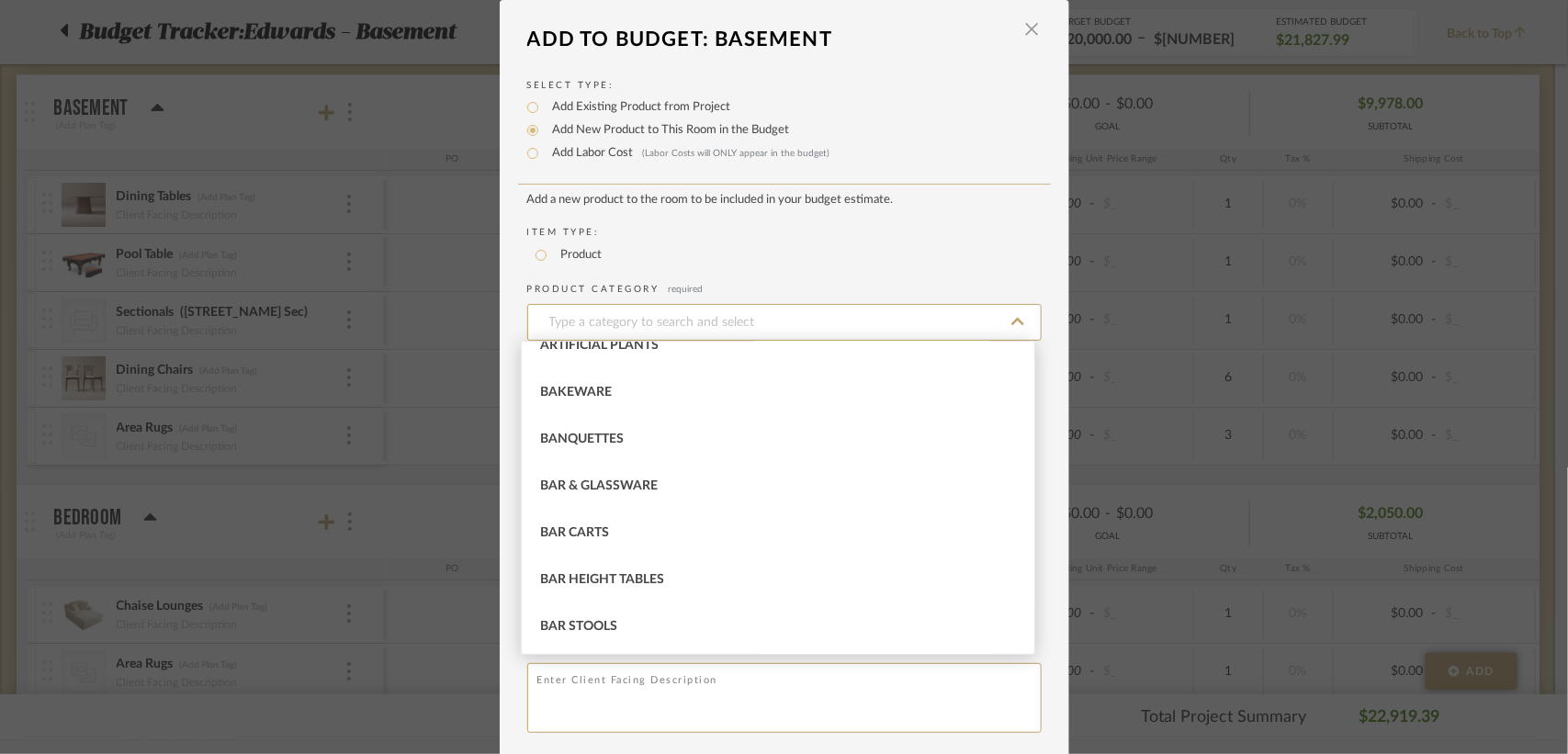 scroll, scrollTop: 452, scrollLeft: 0, axis: vertical 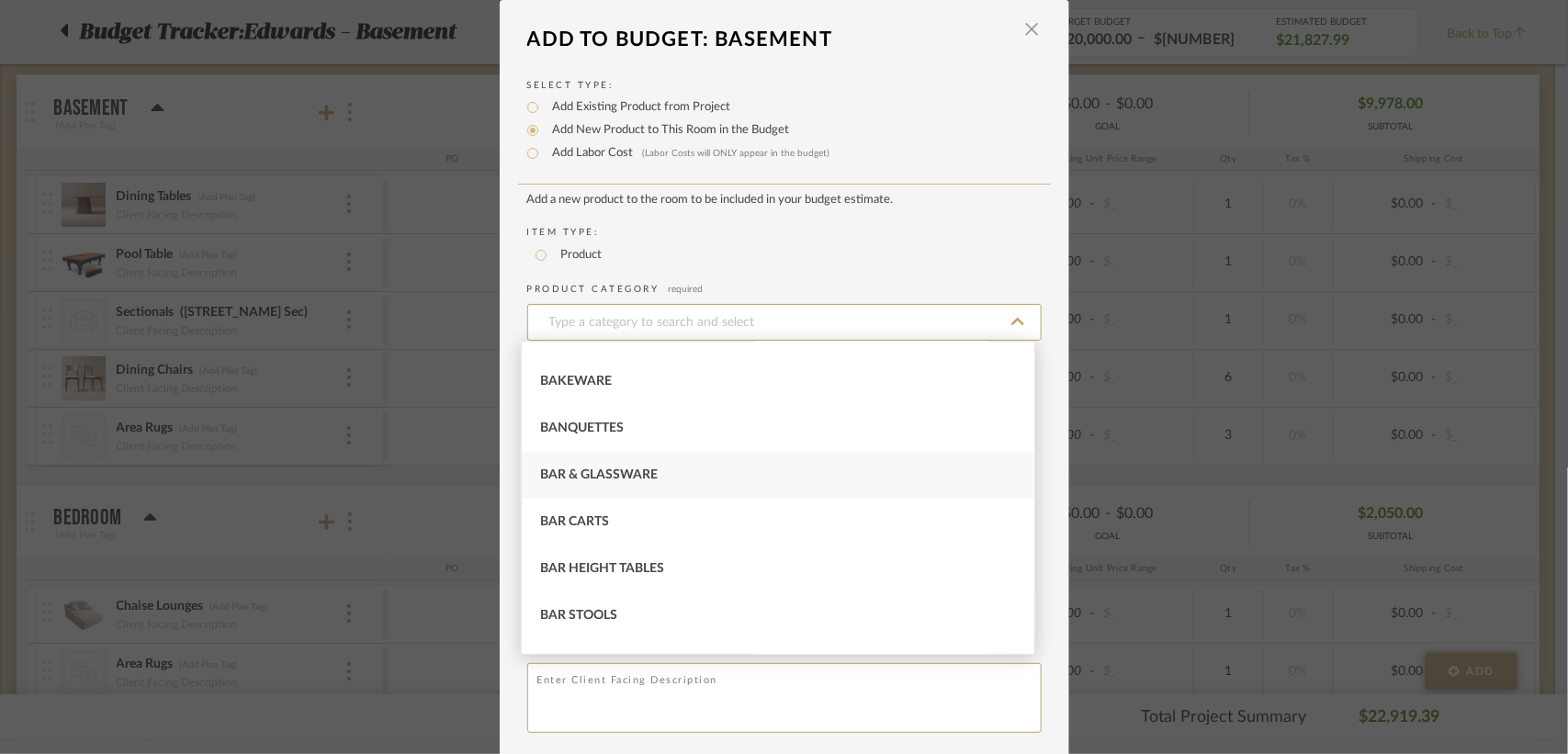 click on "Bar & Glassware" at bounding box center [778, 475] 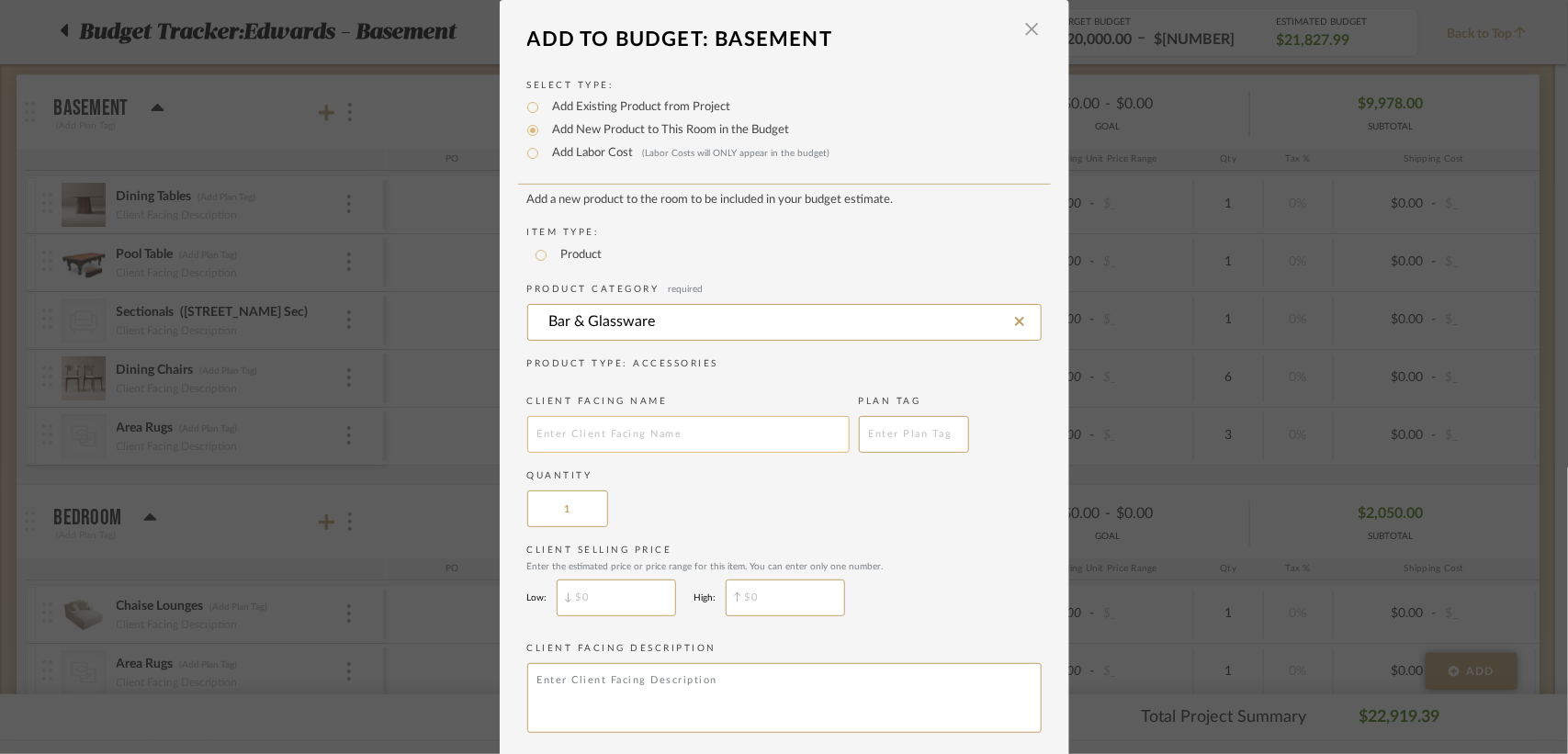click at bounding box center (688, 434) 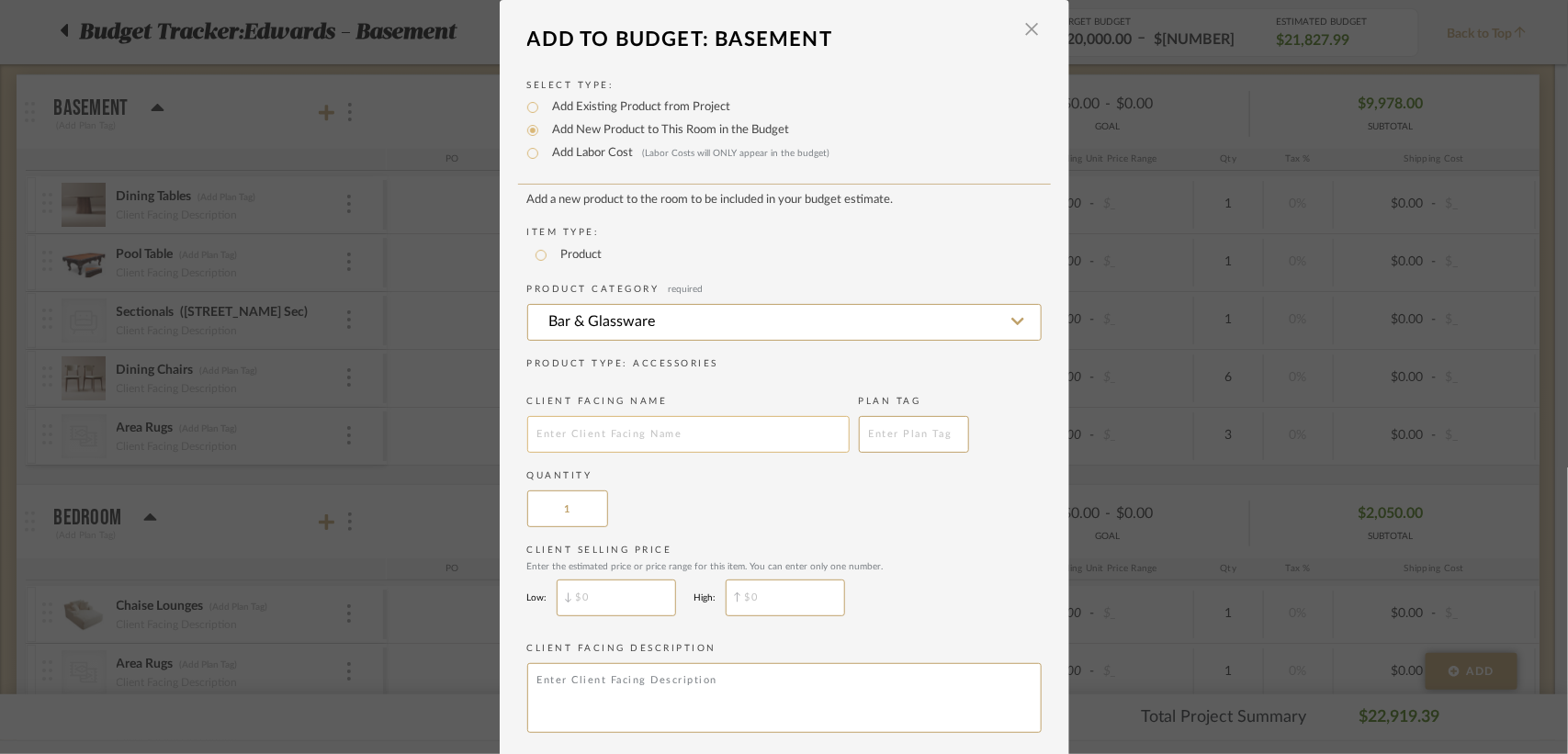 click at bounding box center [688, 434] 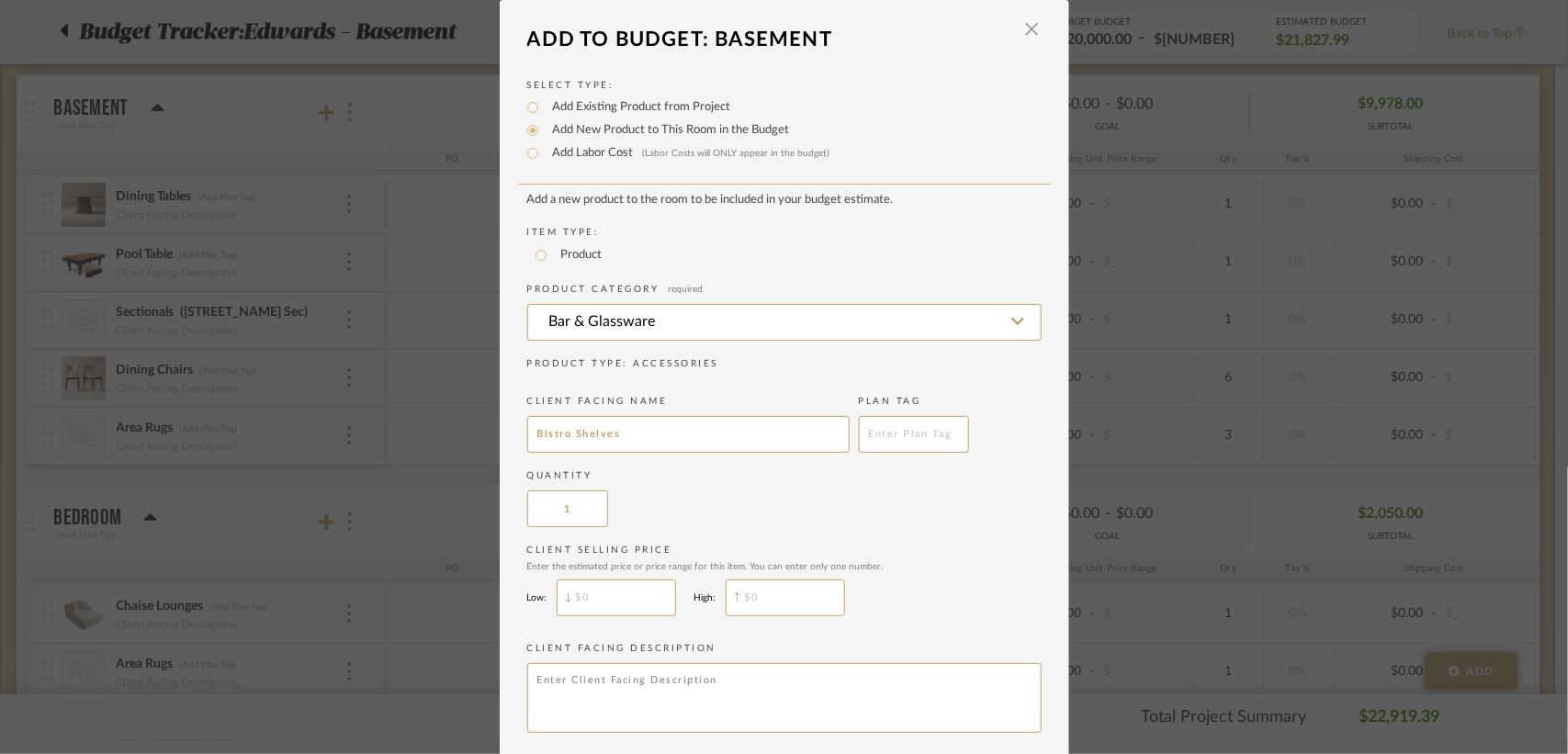 type on "Bistro Shelves" 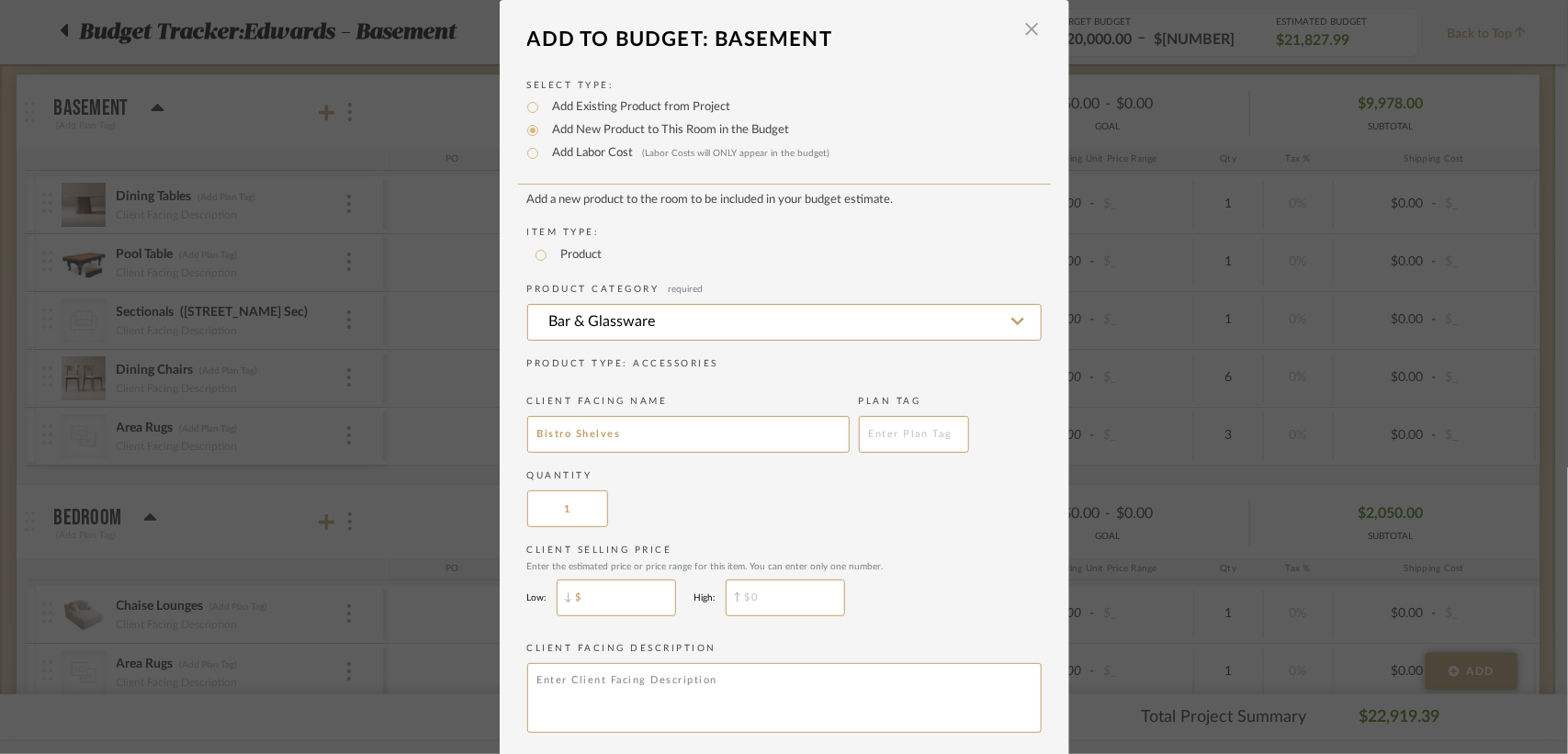 click on "$" at bounding box center (616, 598) 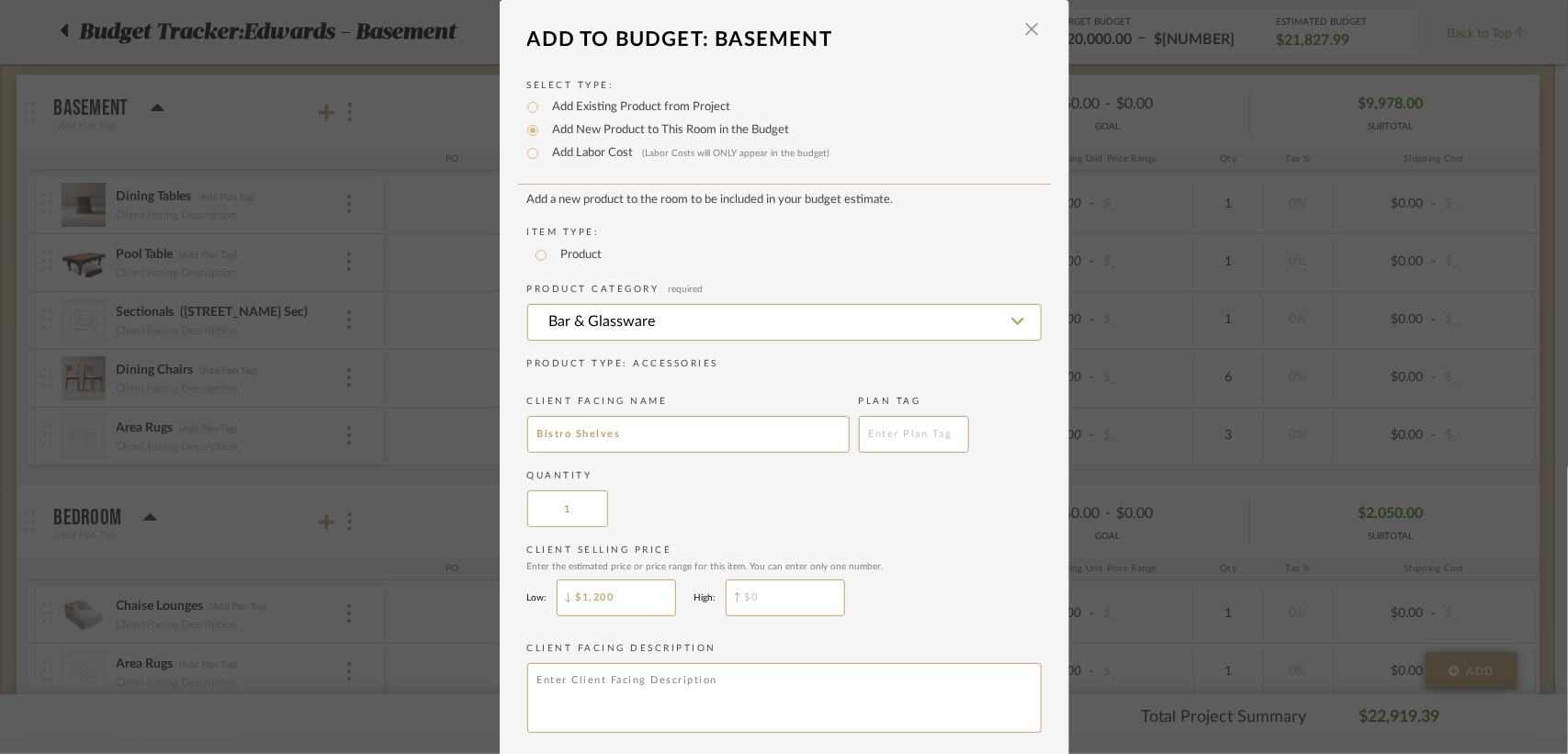 type 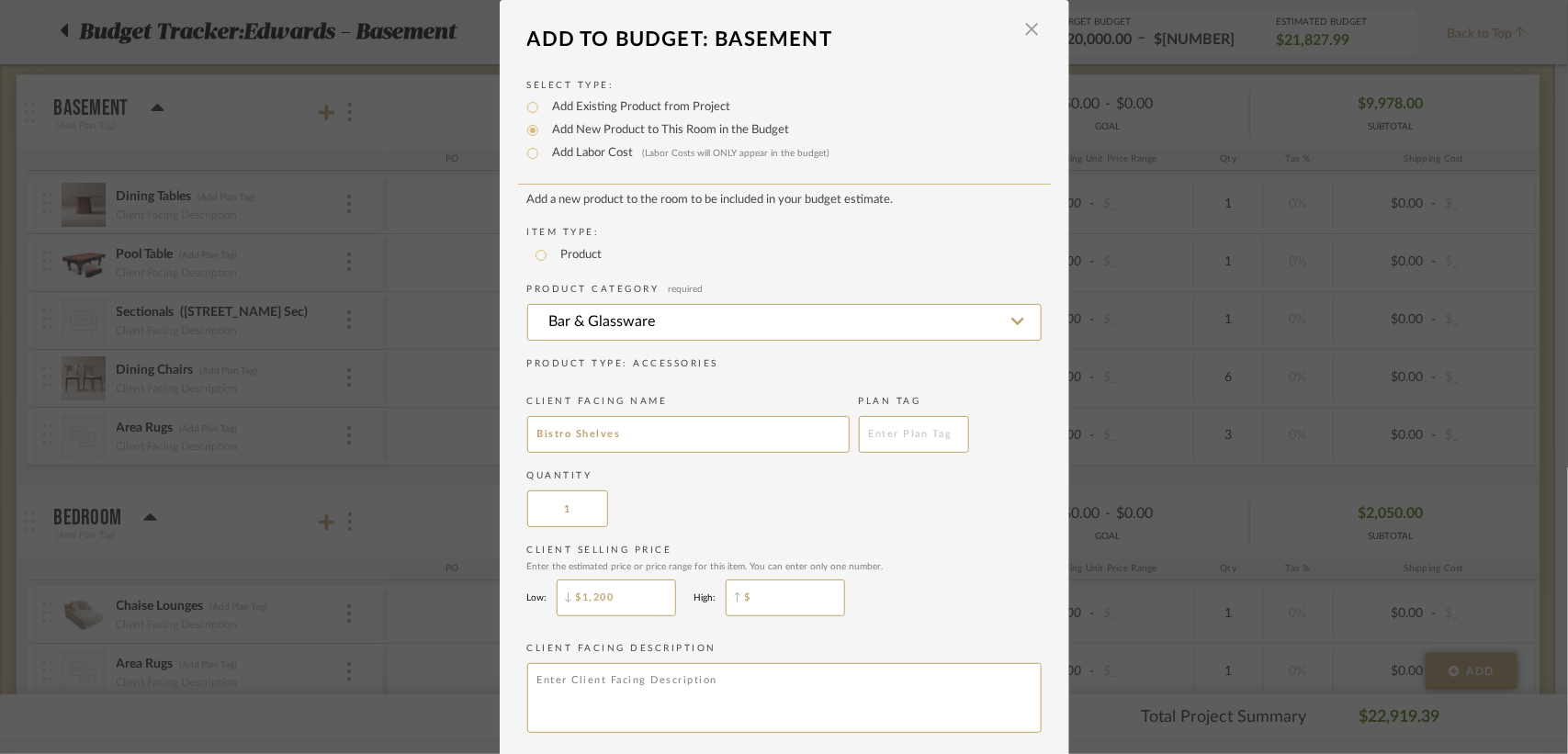 click on "$" at bounding box center (785, 598) 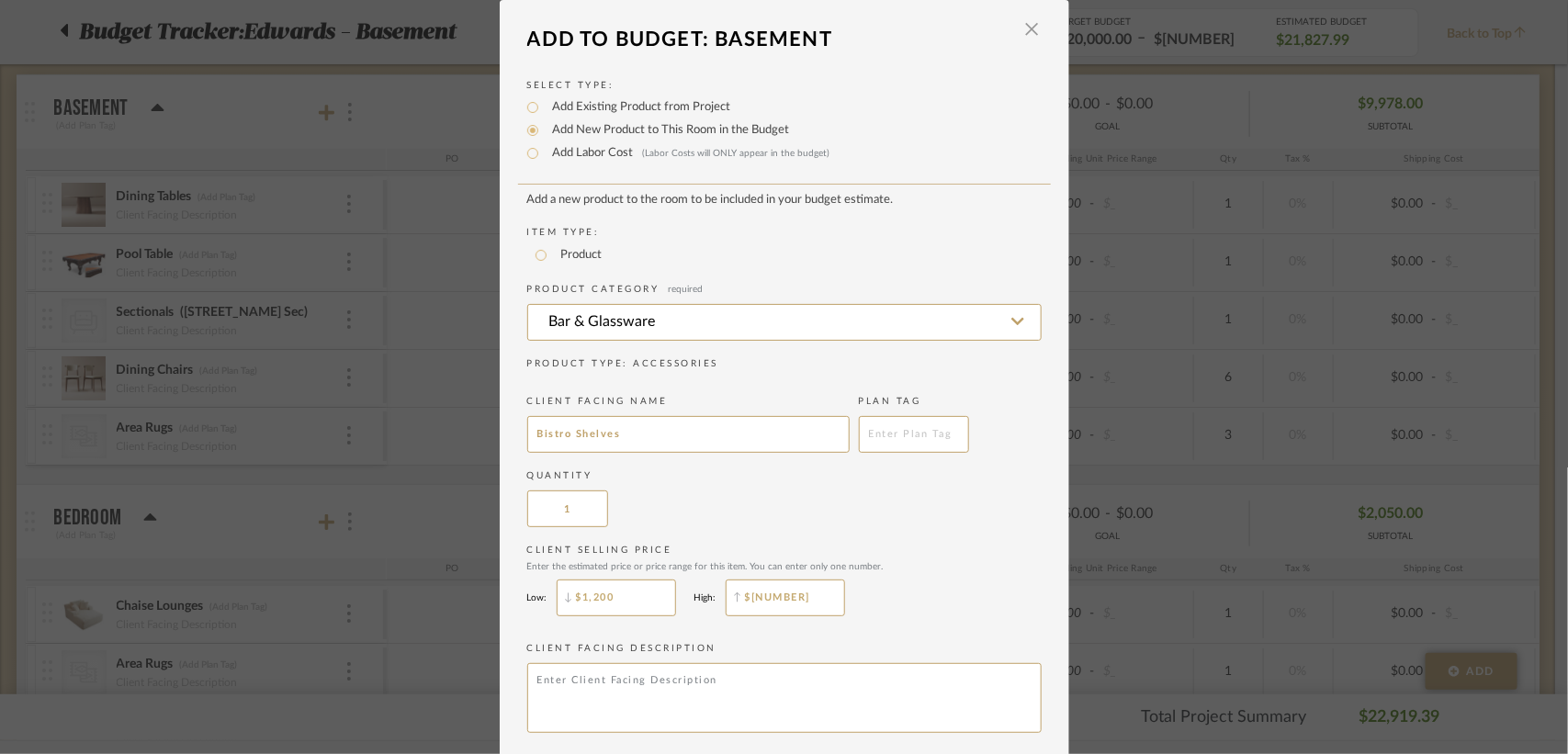 click on "Client Selling Price   Enter the estimated price or price range for this item. You can enter only one number." at bounding box center [784, 557] 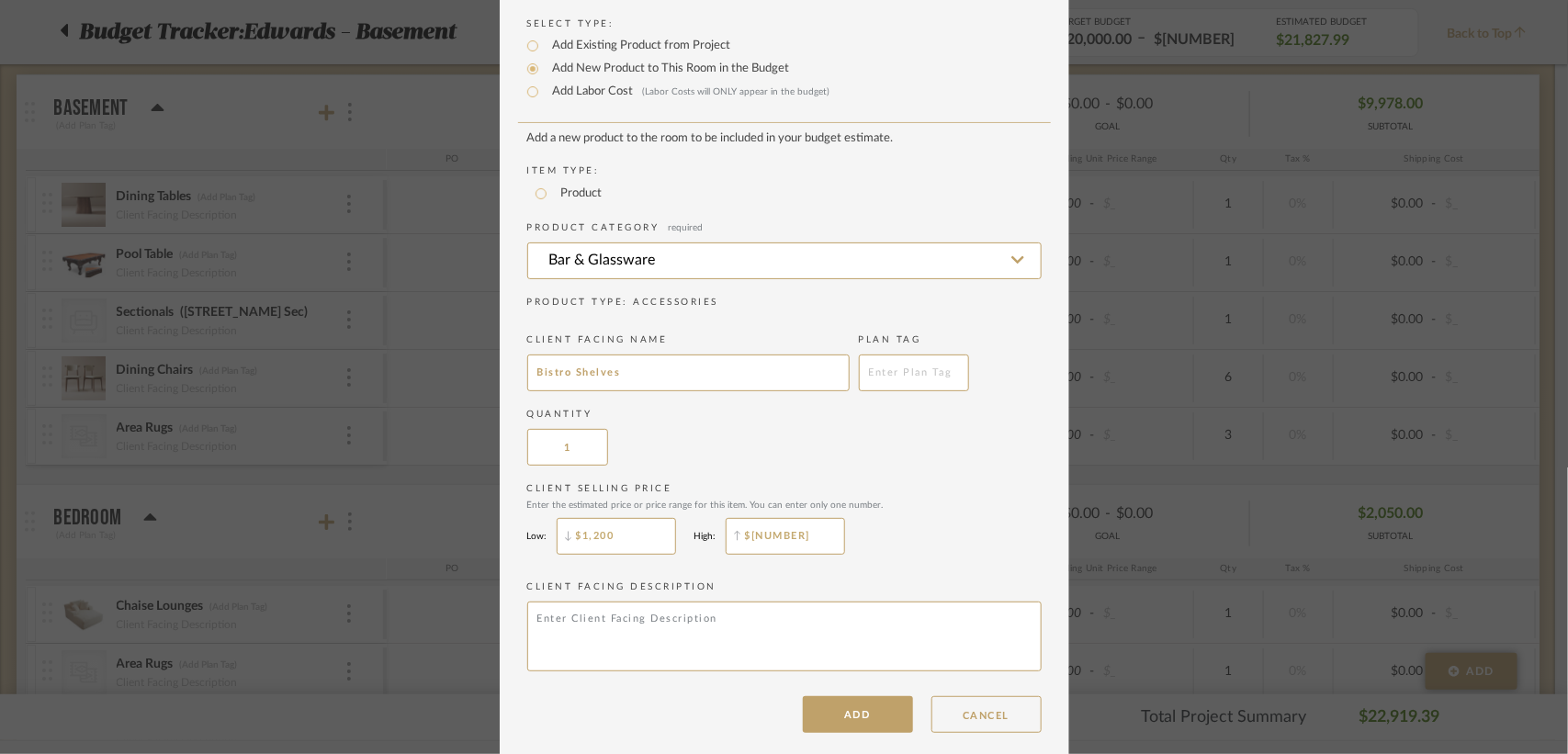 scroll, scrollTop: 76, scrollLeft: 0, axis: vertical 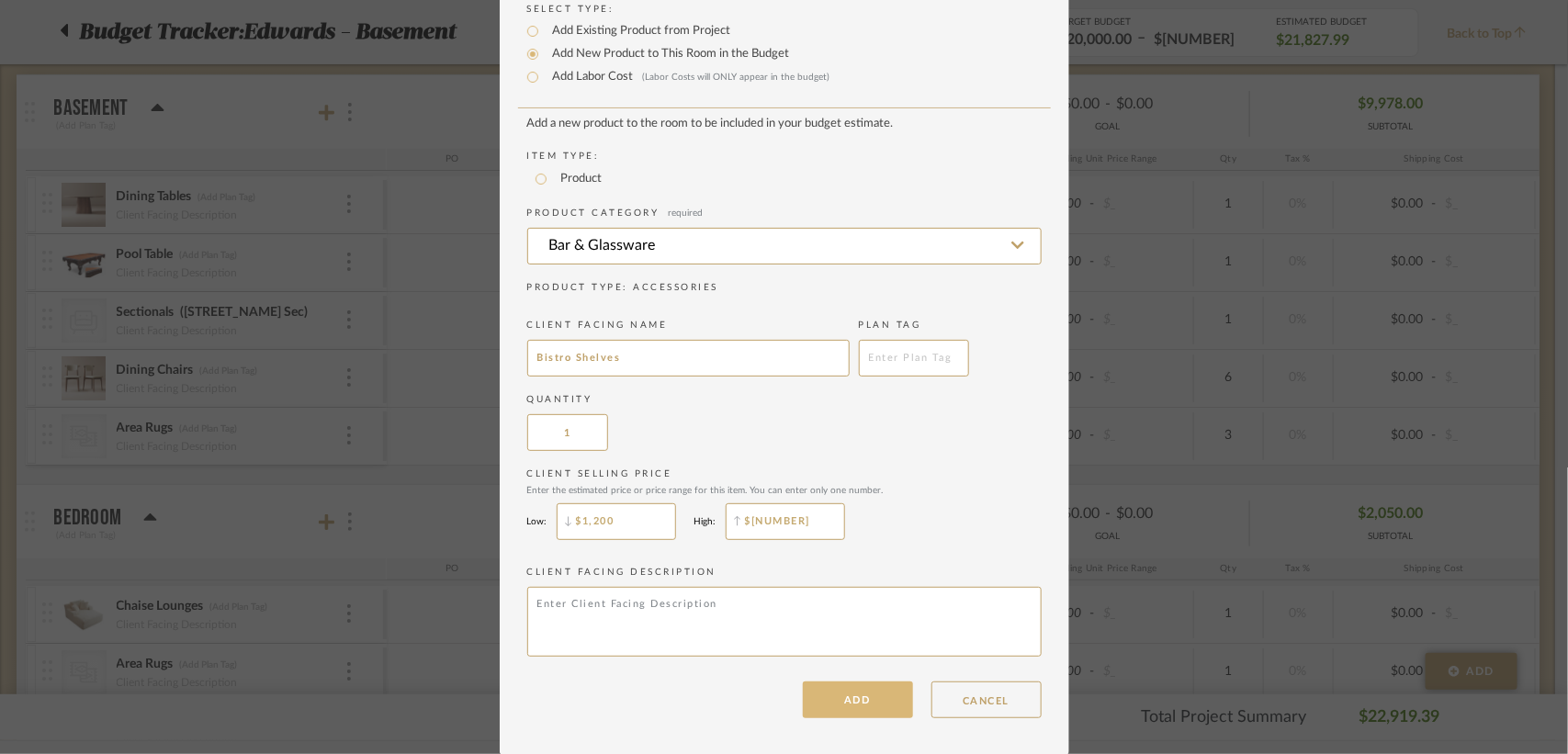 click on "ADD" at bounding box center [858, 700] 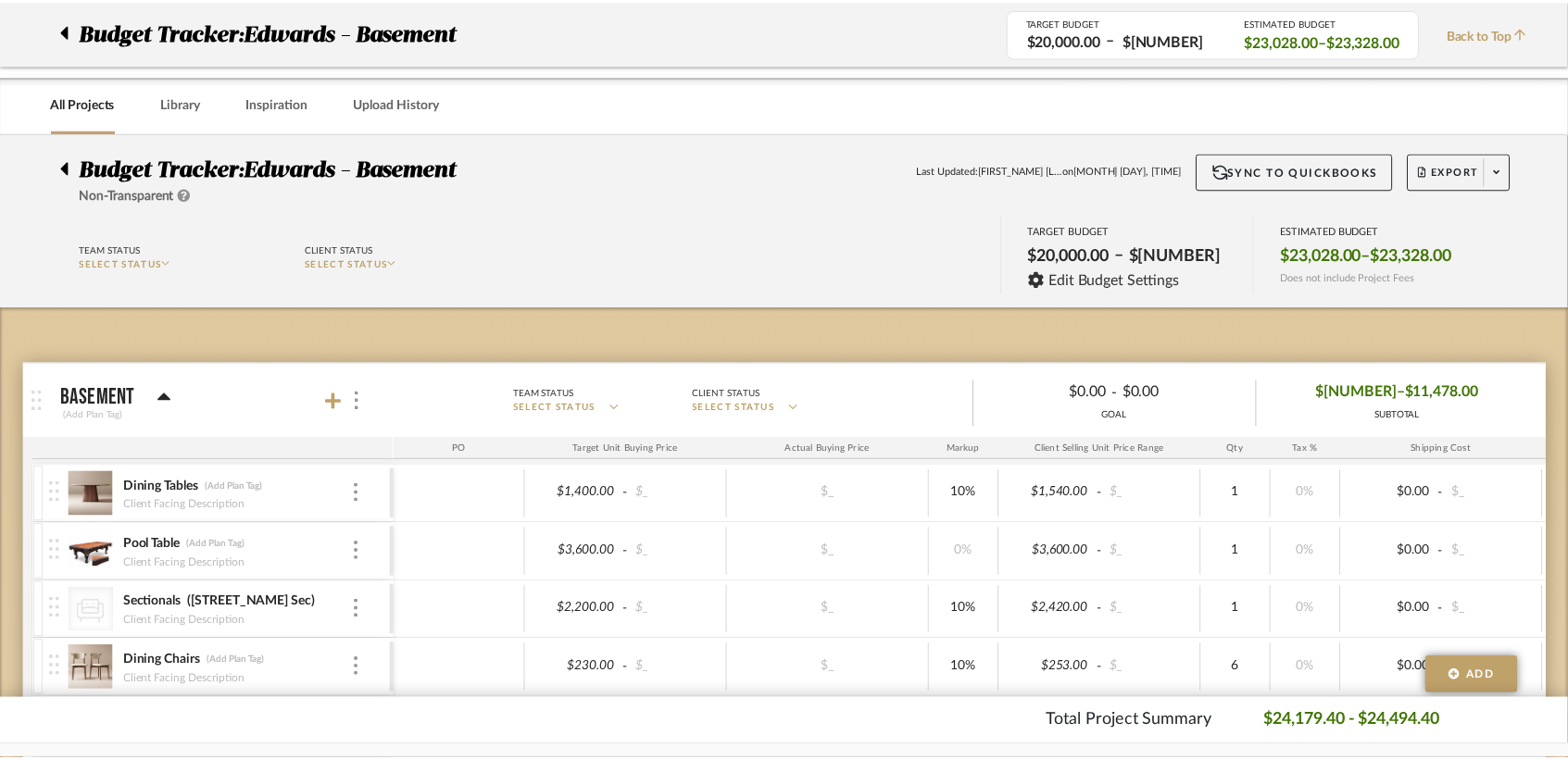 scroll, scrollTop: 288, scrollLeft: 0, axis: vertical 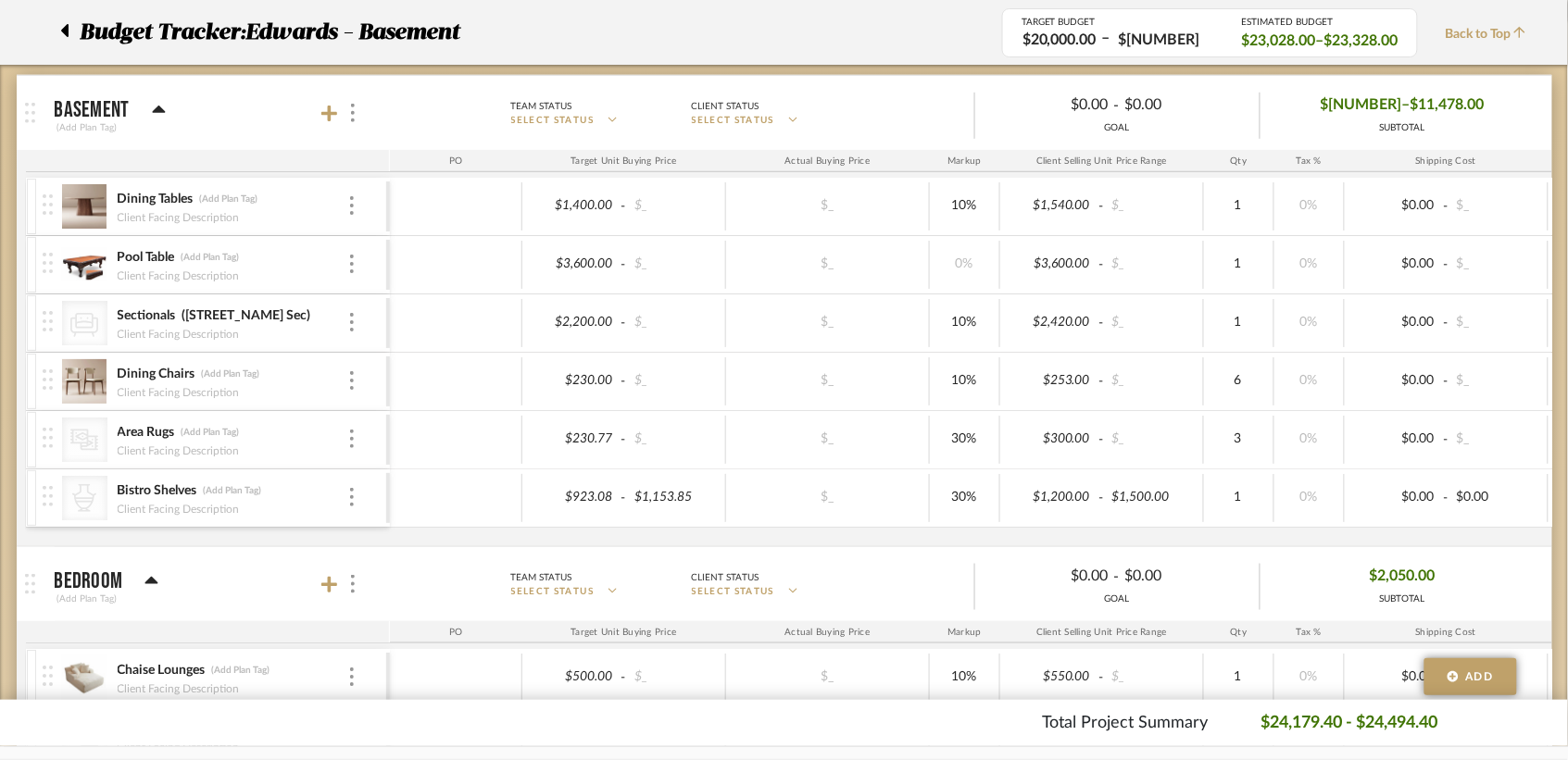 click on "Client Facing Description" at bounding box center [232, 507] 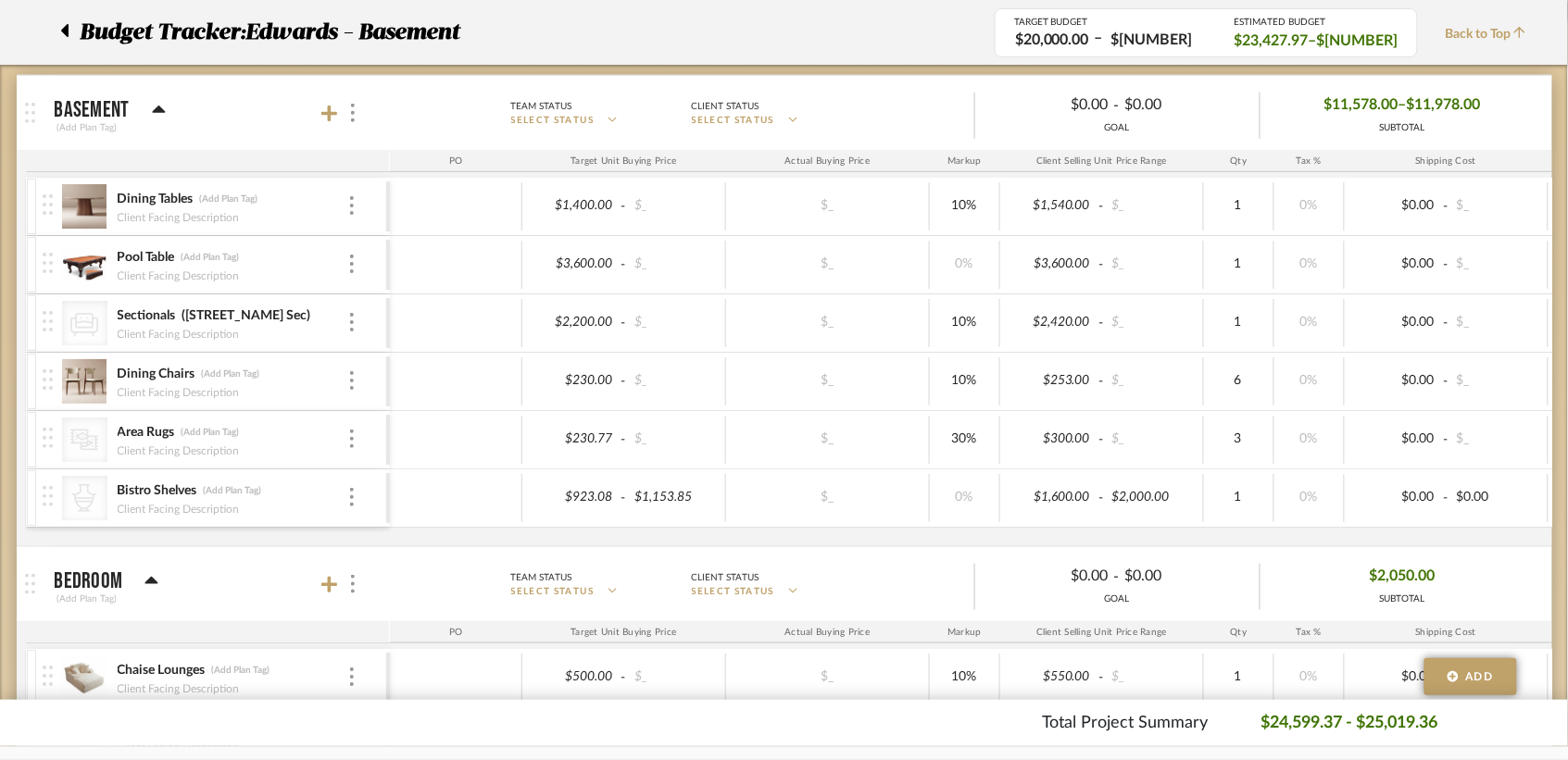 click on "$[NUMBER]  -  $[NUMBER]   $_   0%   $[NUMBER]  -  $[NUMBER]   1   0%   $0.00  -  $0.00   0%  Taxable  $[NUMBER] – $[NUMBER]" at bounding box center [1160, 498] 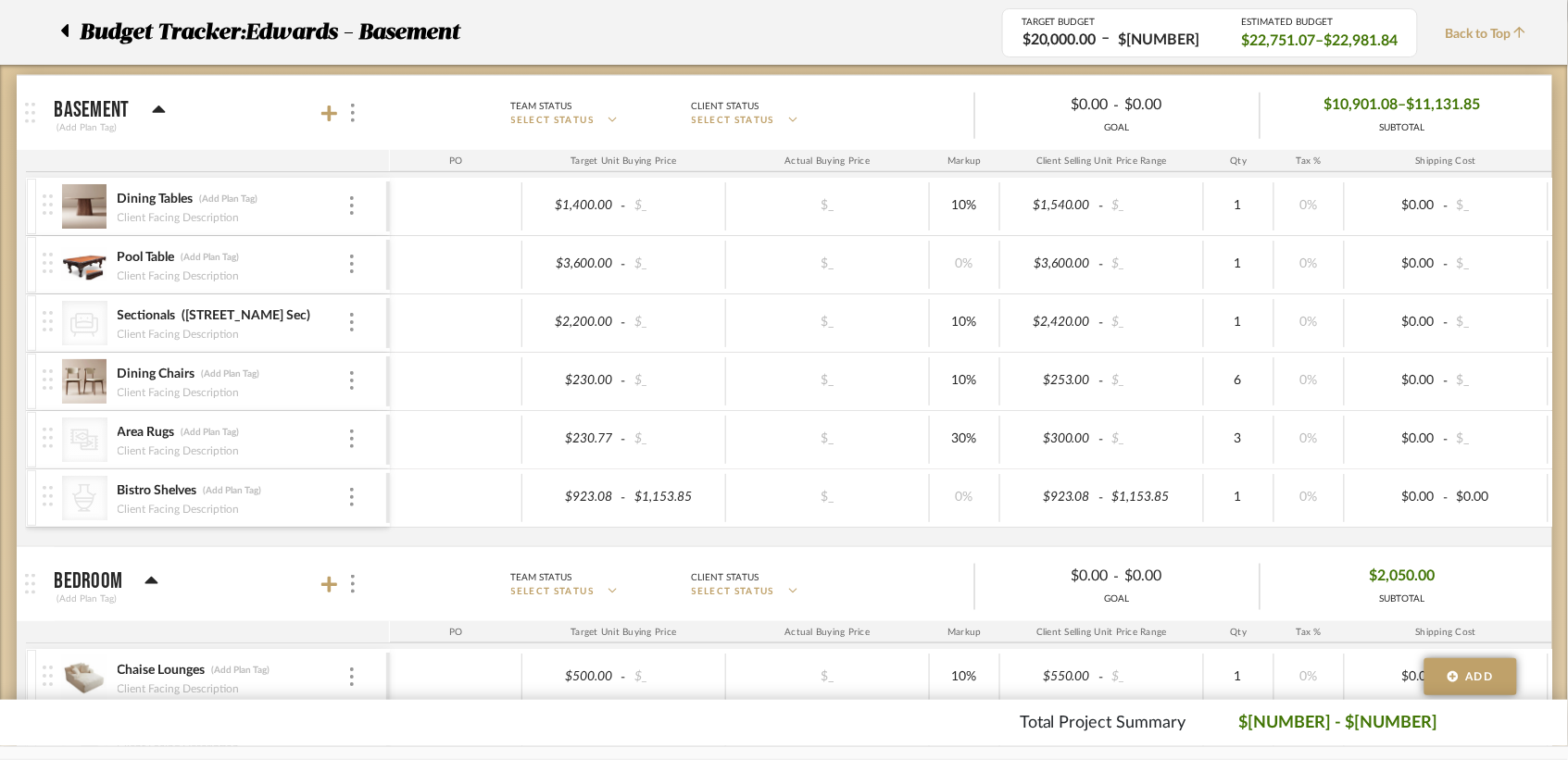 click 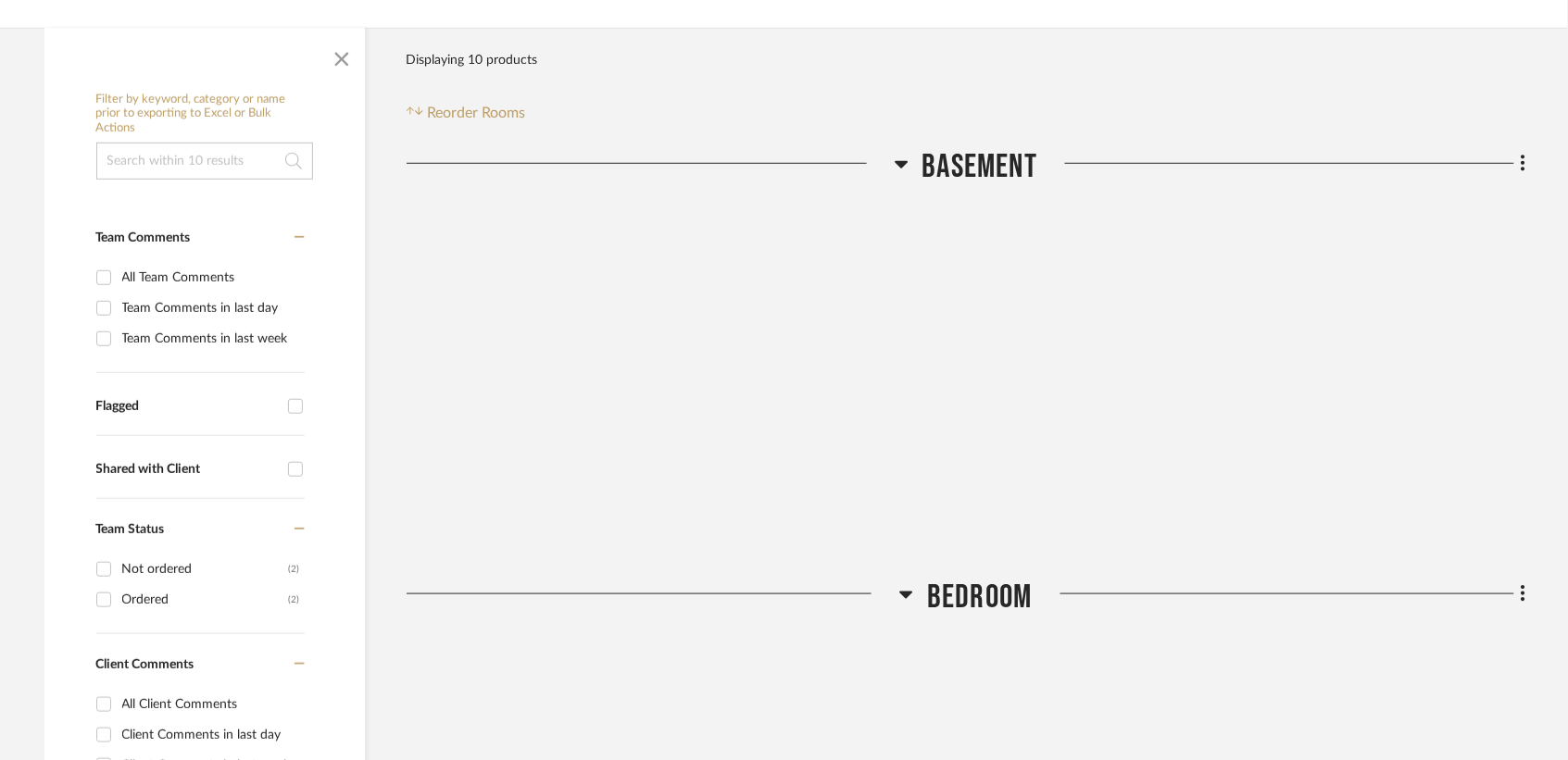 scroll, scrollTop: 0, scrollLeft: 0, axis: both 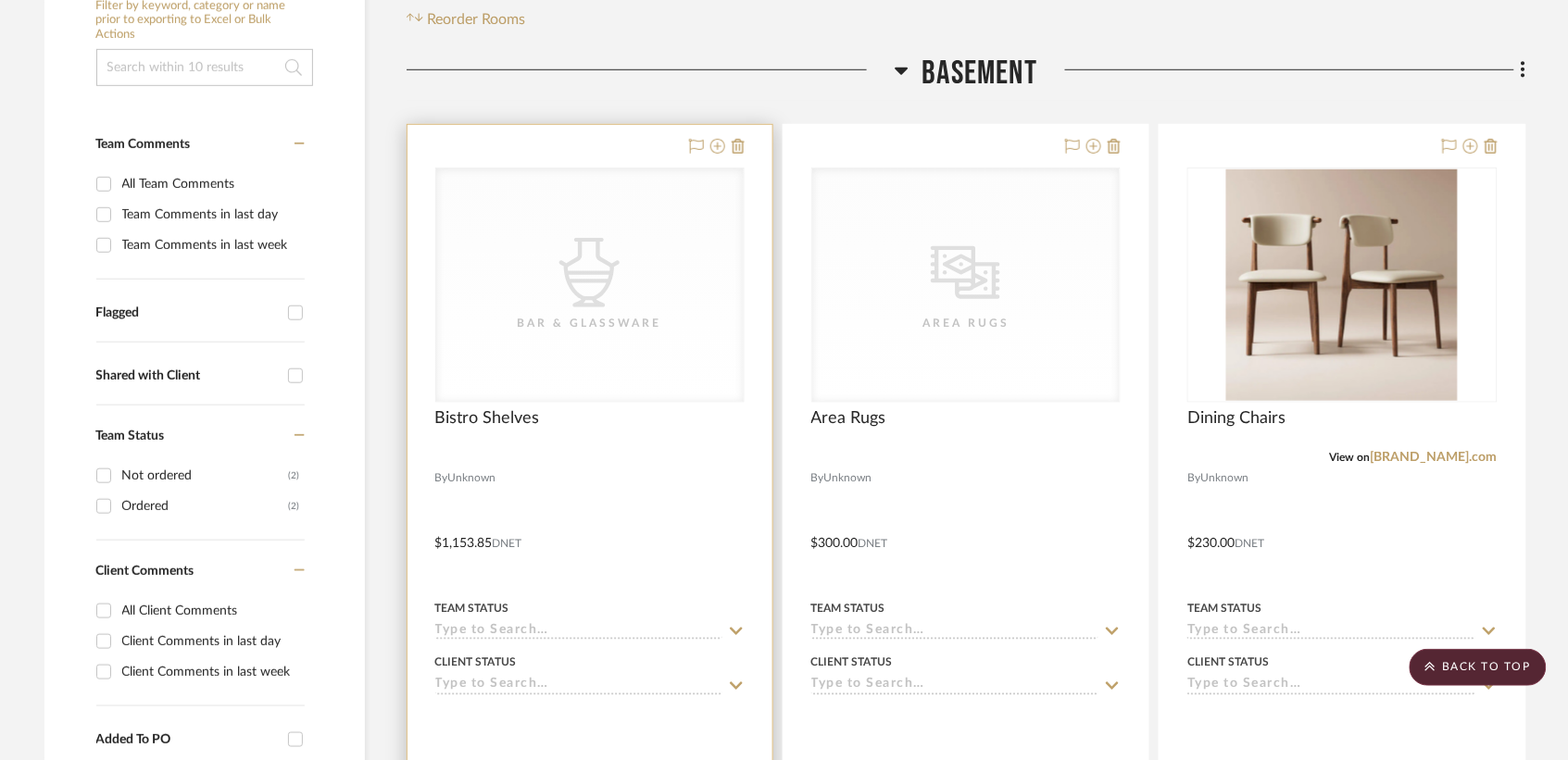 click on "CategoryIconAccessories
Created with Sketch.
Bar & Glassware" at bounding box center [590, 285] 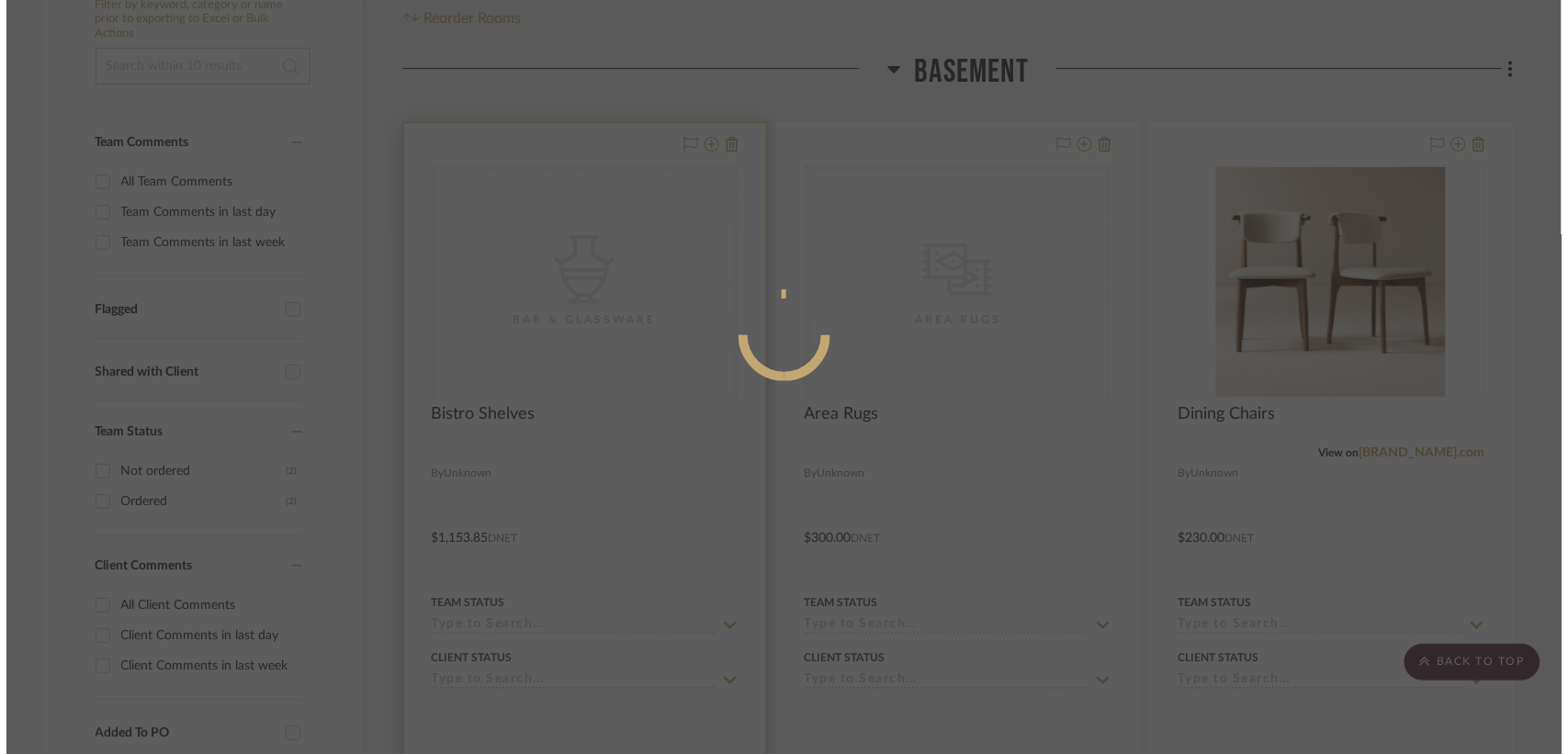 scroll, scrollTop: 0, scrollLeft: 0, axis: both 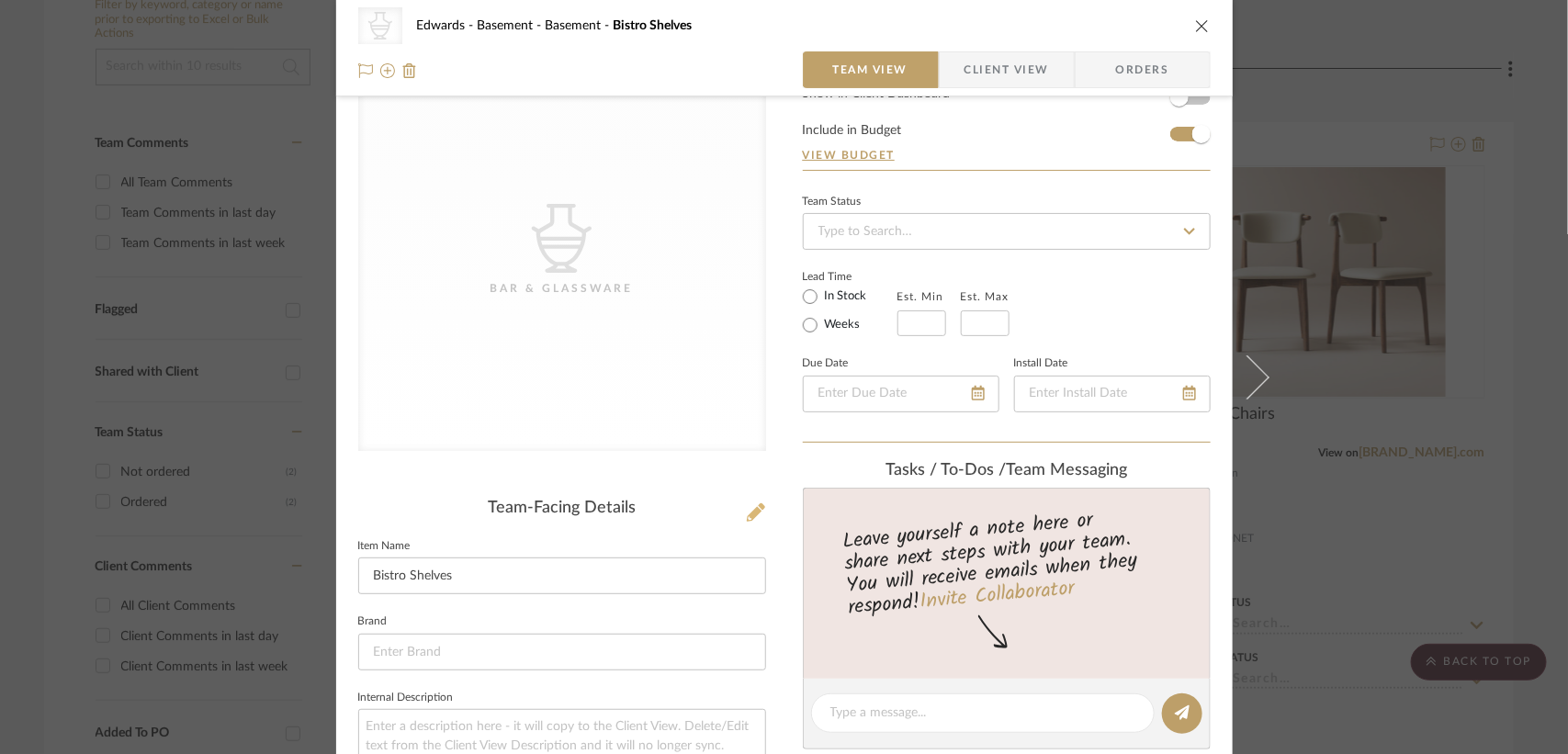 click 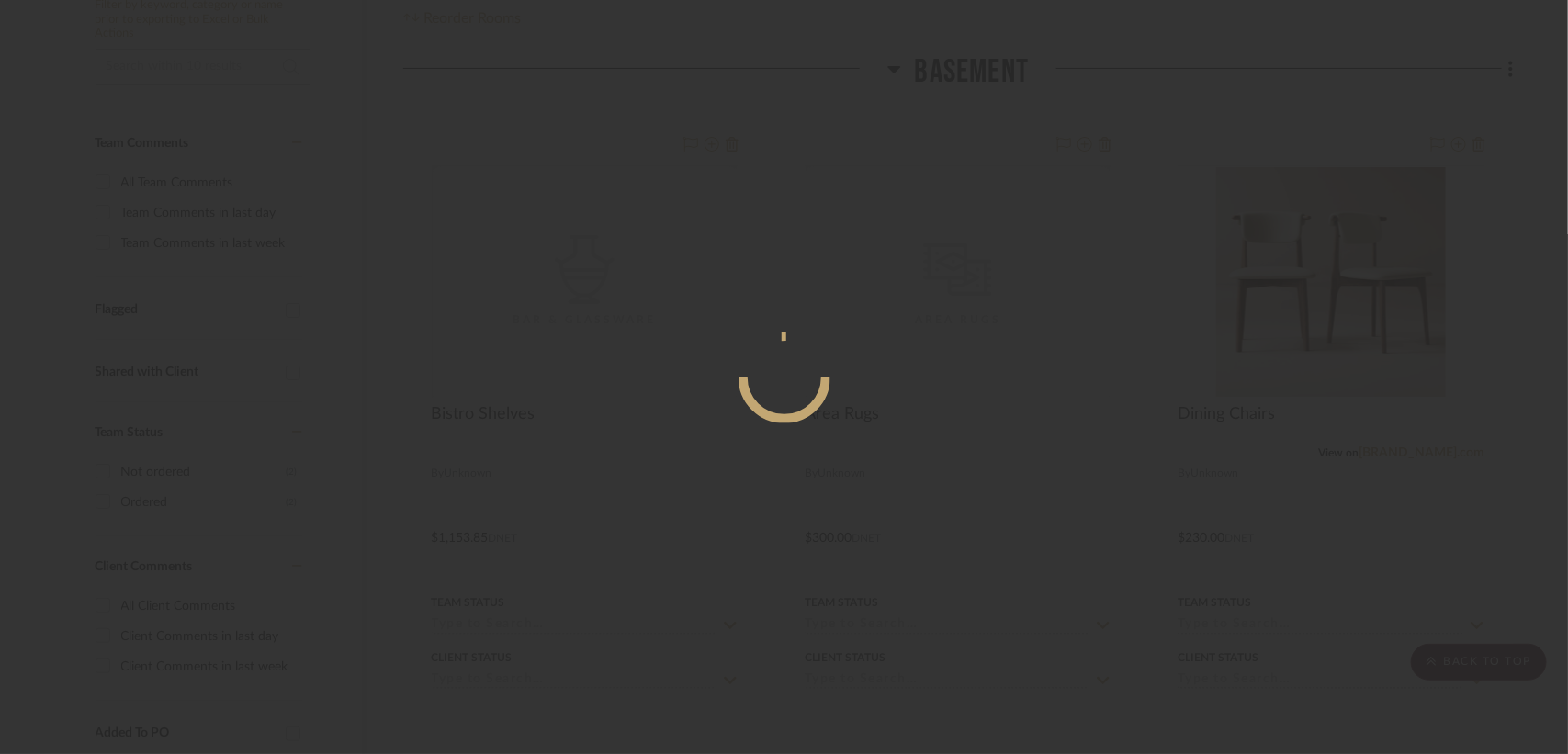 scroll, scrollTop: 0, scrollLeft: 0, axis: both 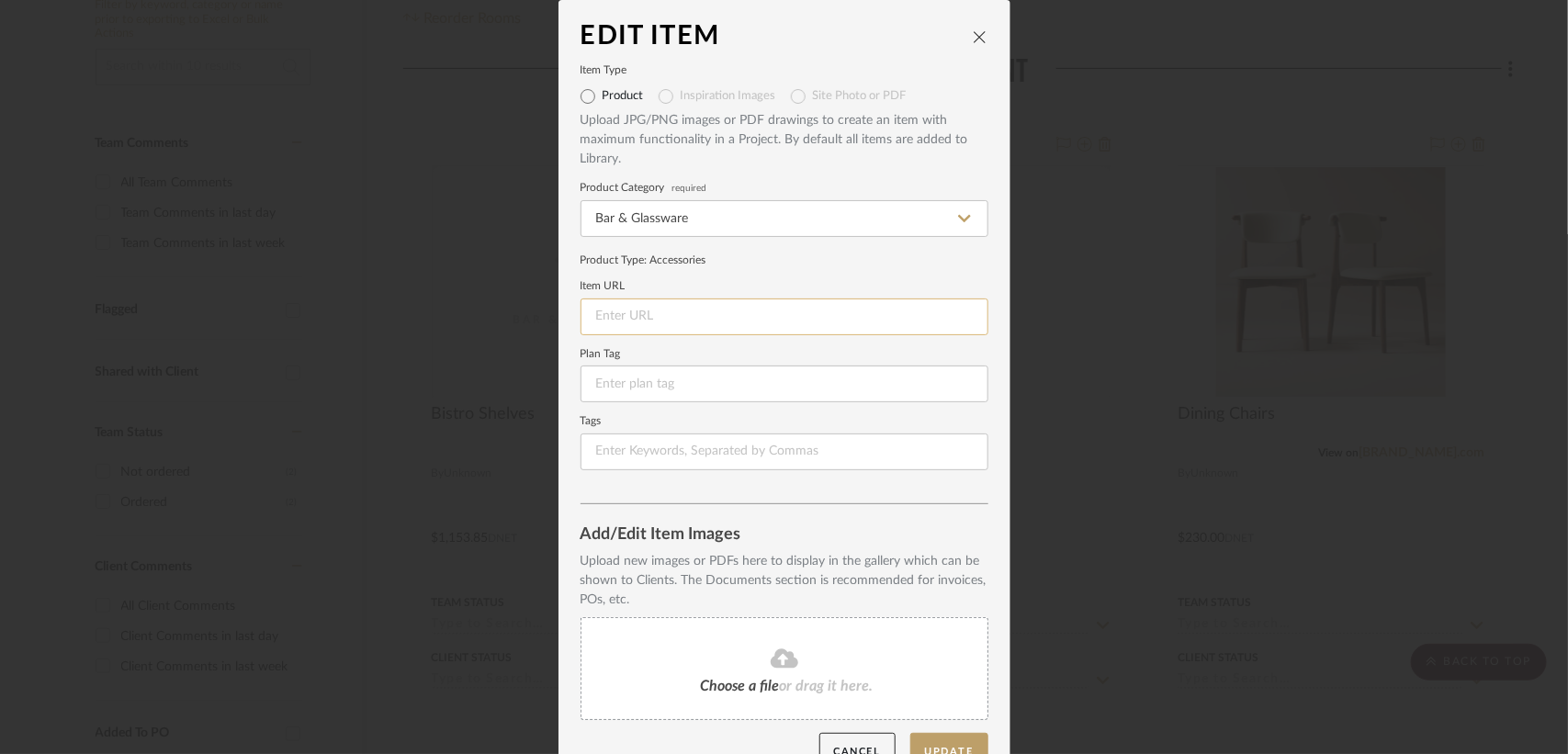 click at bounding box center (784, 317) 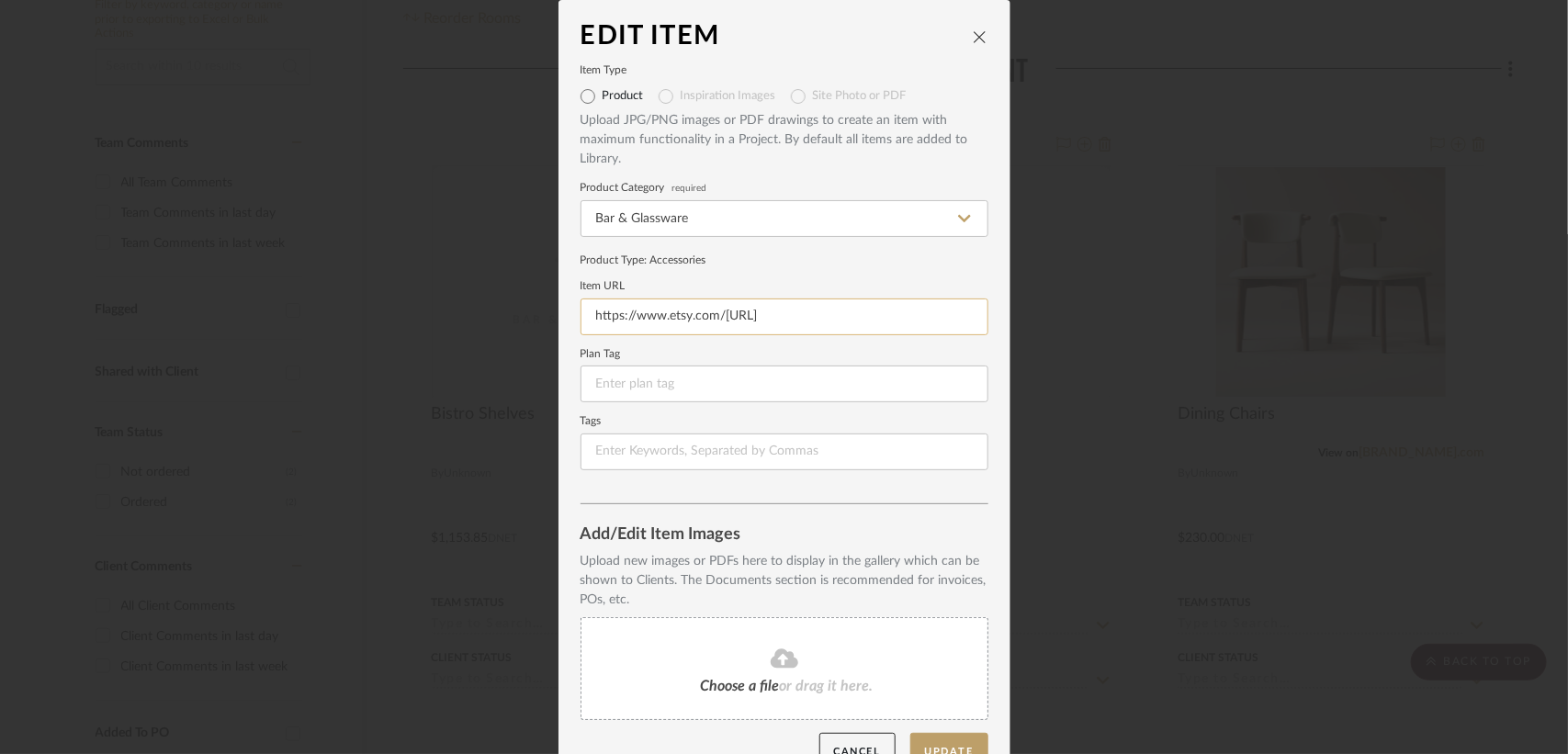 scroll, scrollTop: 0, scrollLeft: 216, axis: horizontal 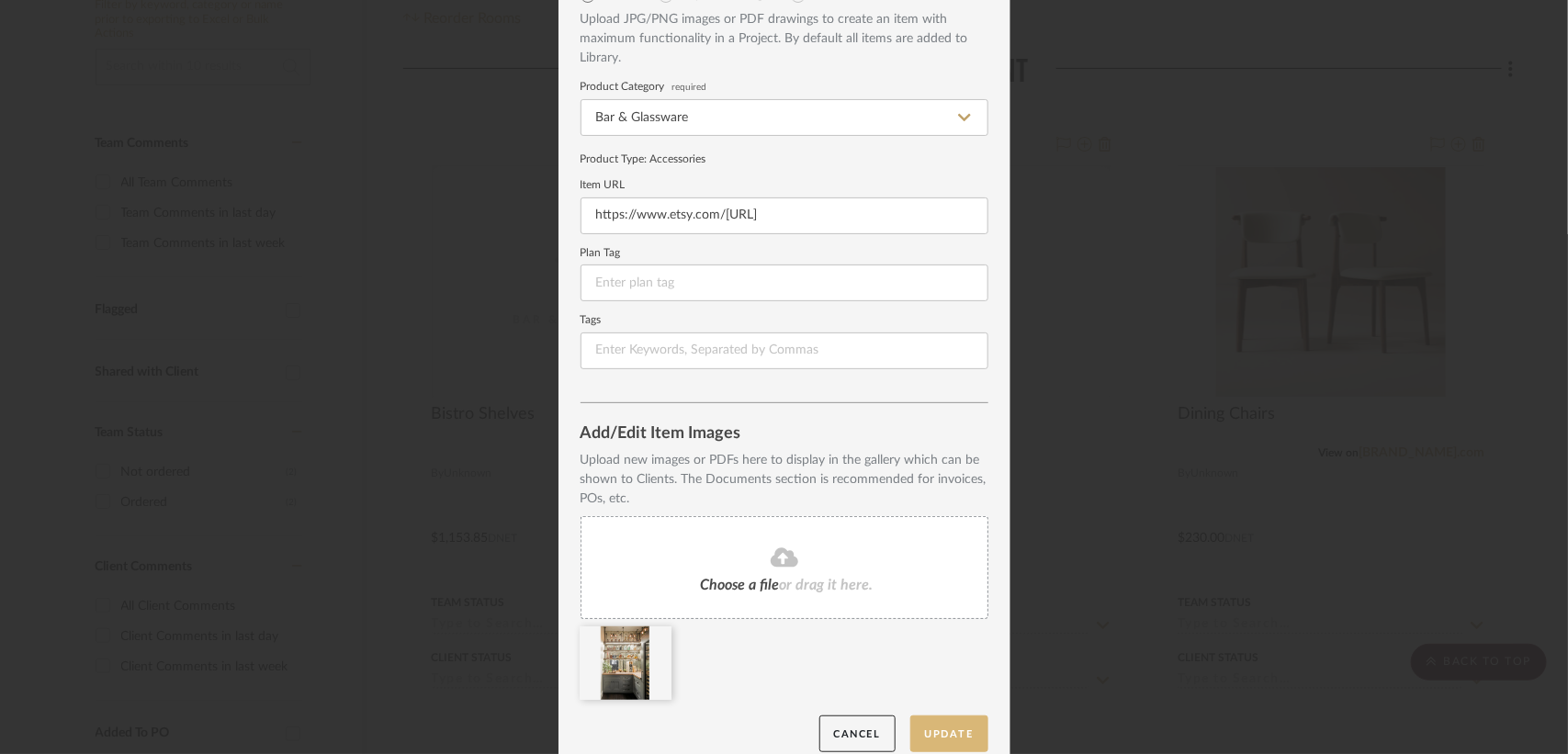 click on "Update" at bounding box center (949, 734) 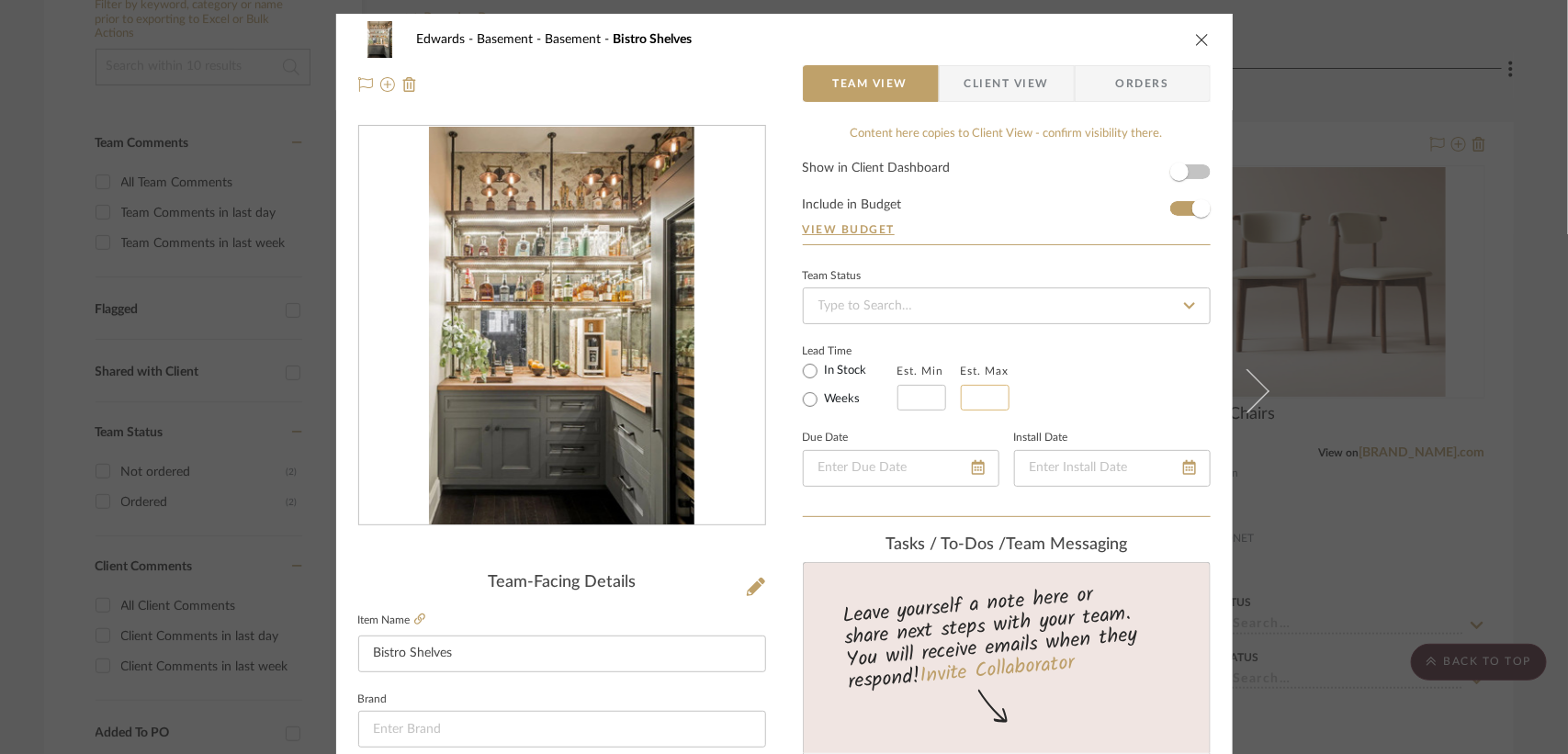 click 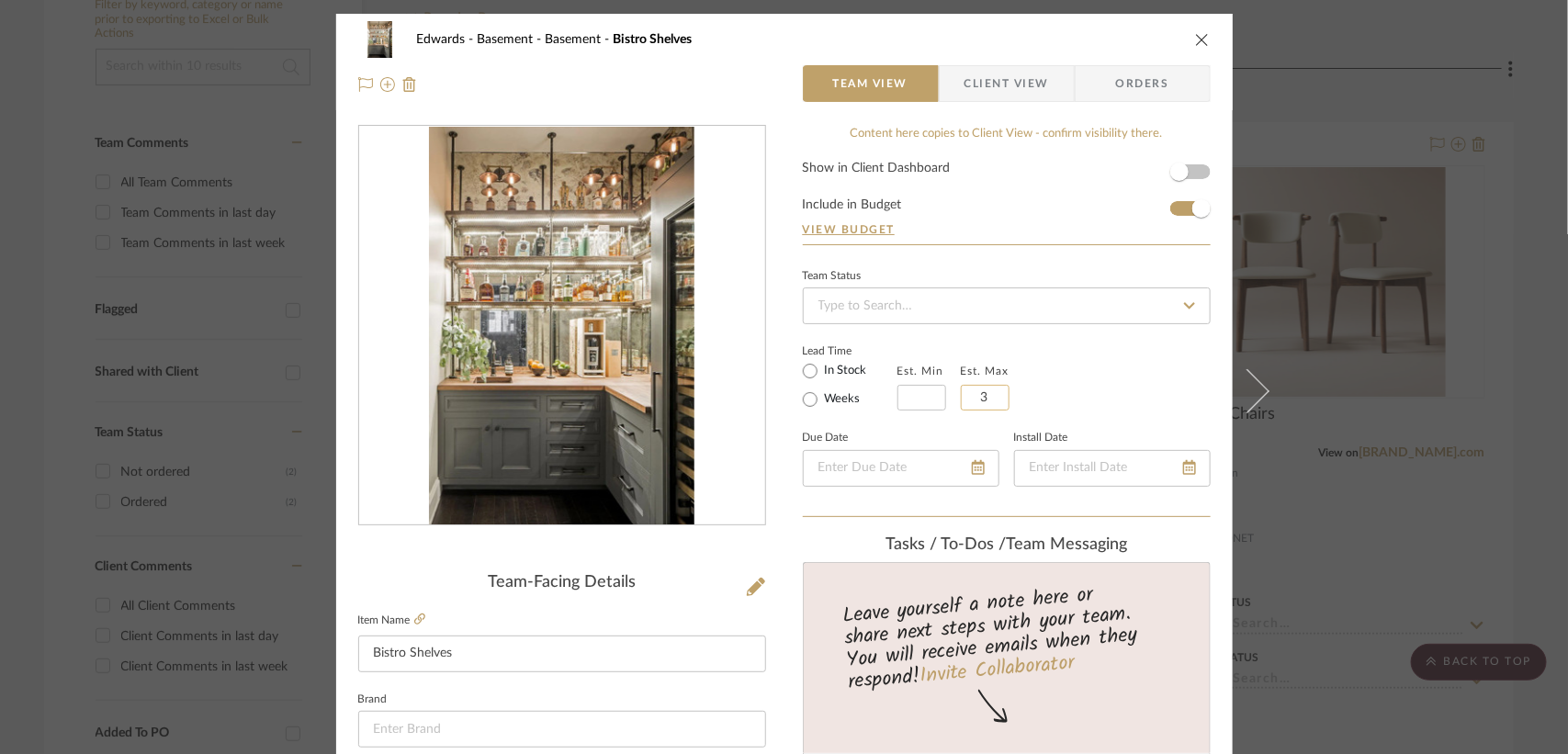 scroll, scrollTop: 659, scrollLeft: 0, axis: vertical 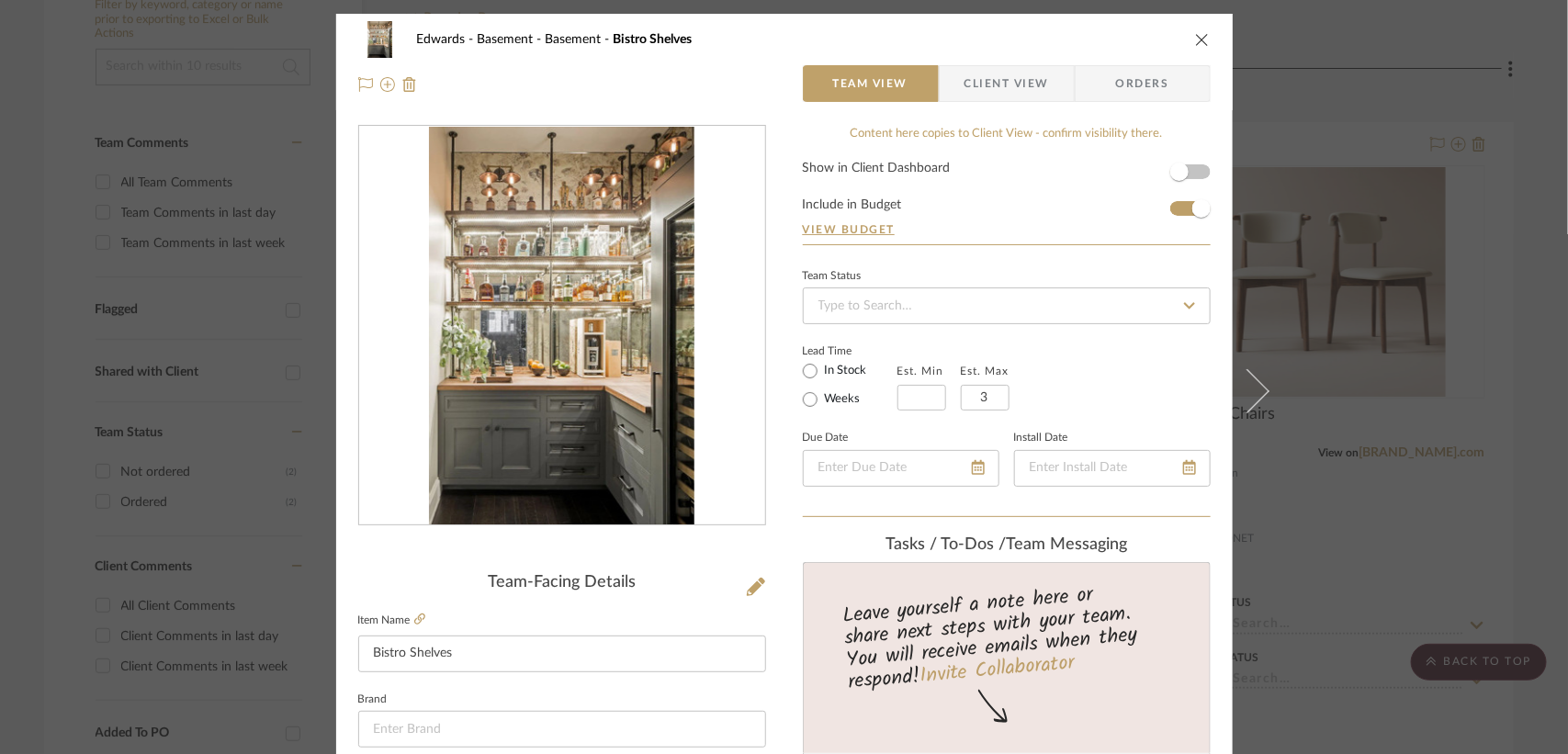 click at bounding box center [1202, 39] 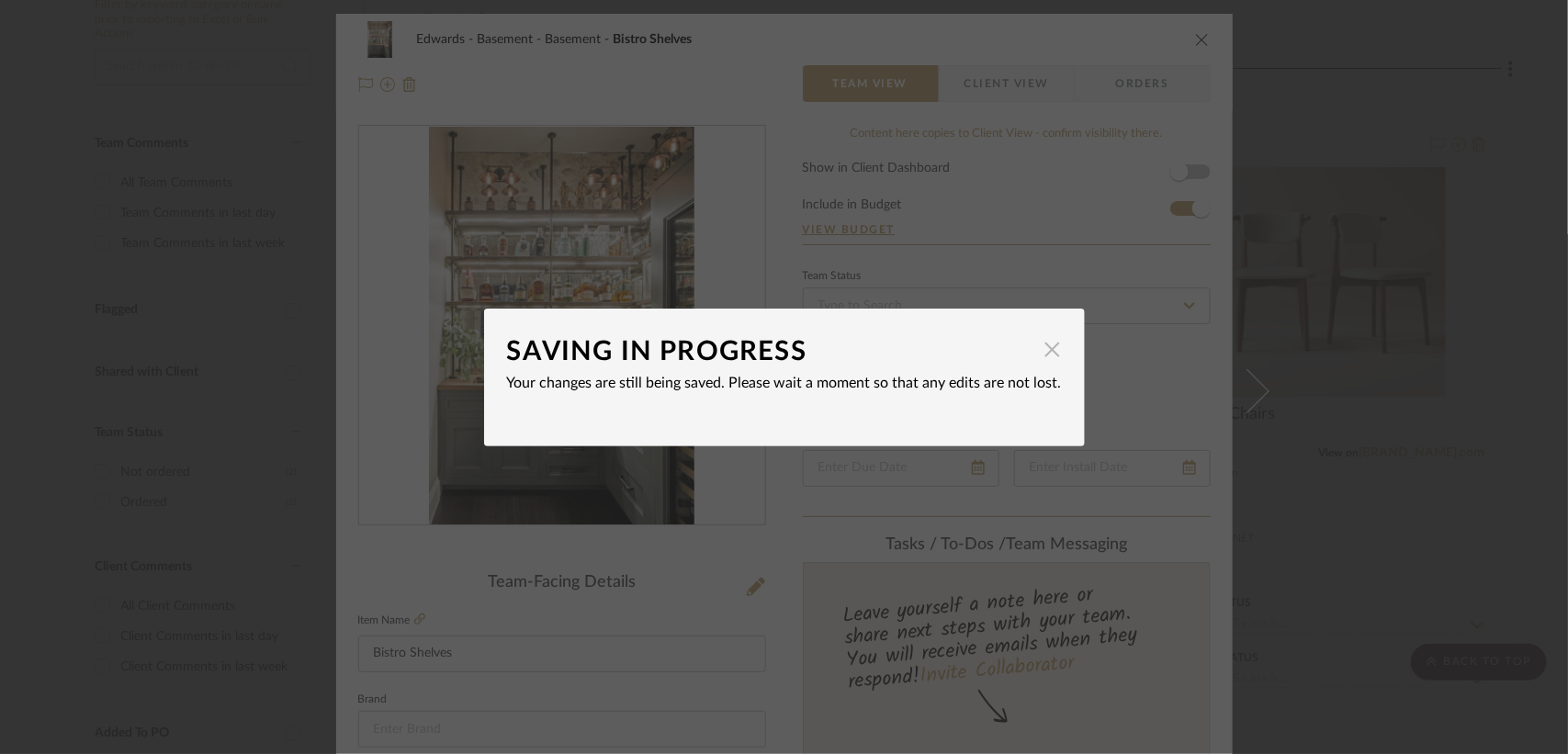click at bounding box center (1053, 350) 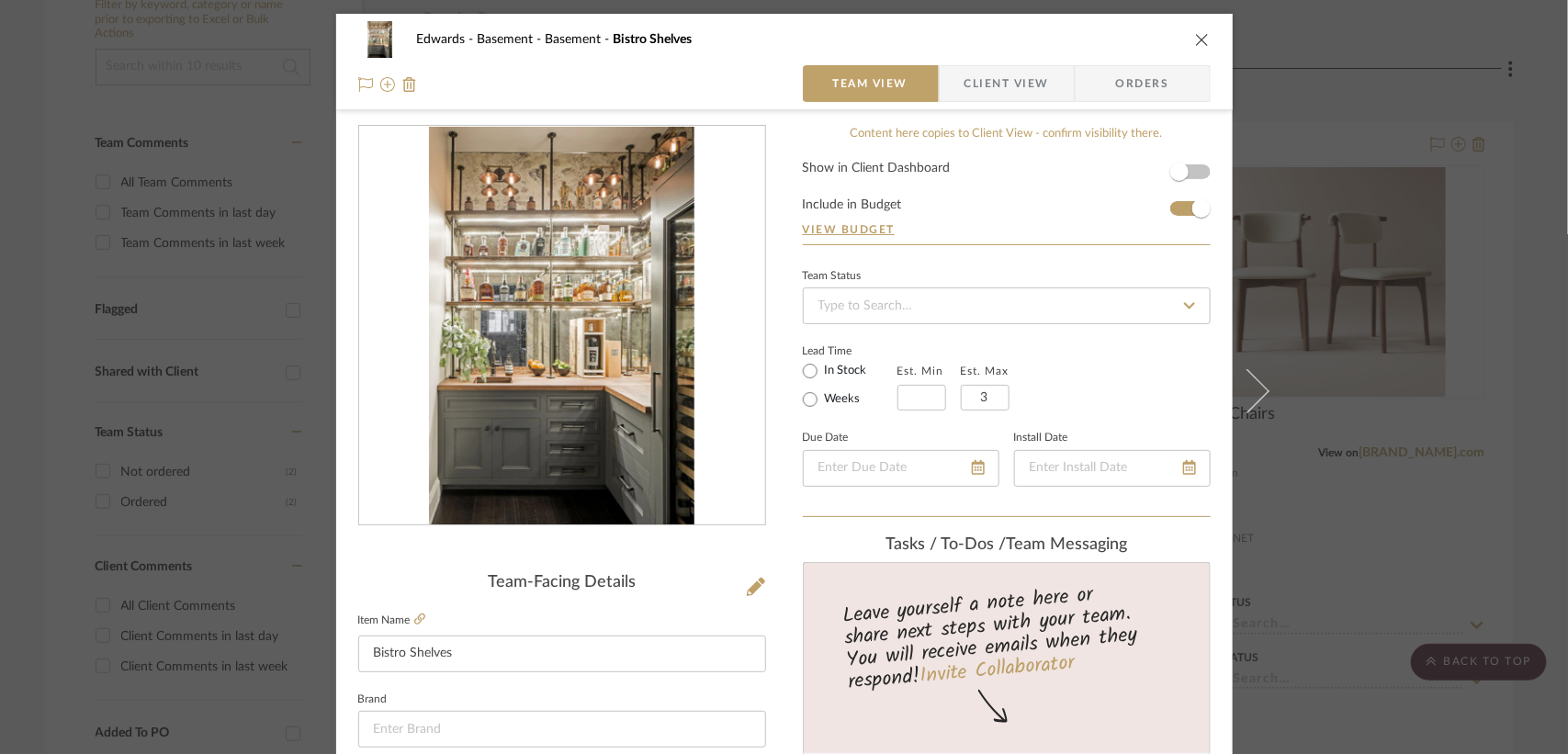 scroll, scrollTop: 659, scrollLeft: 0, axis: vertical 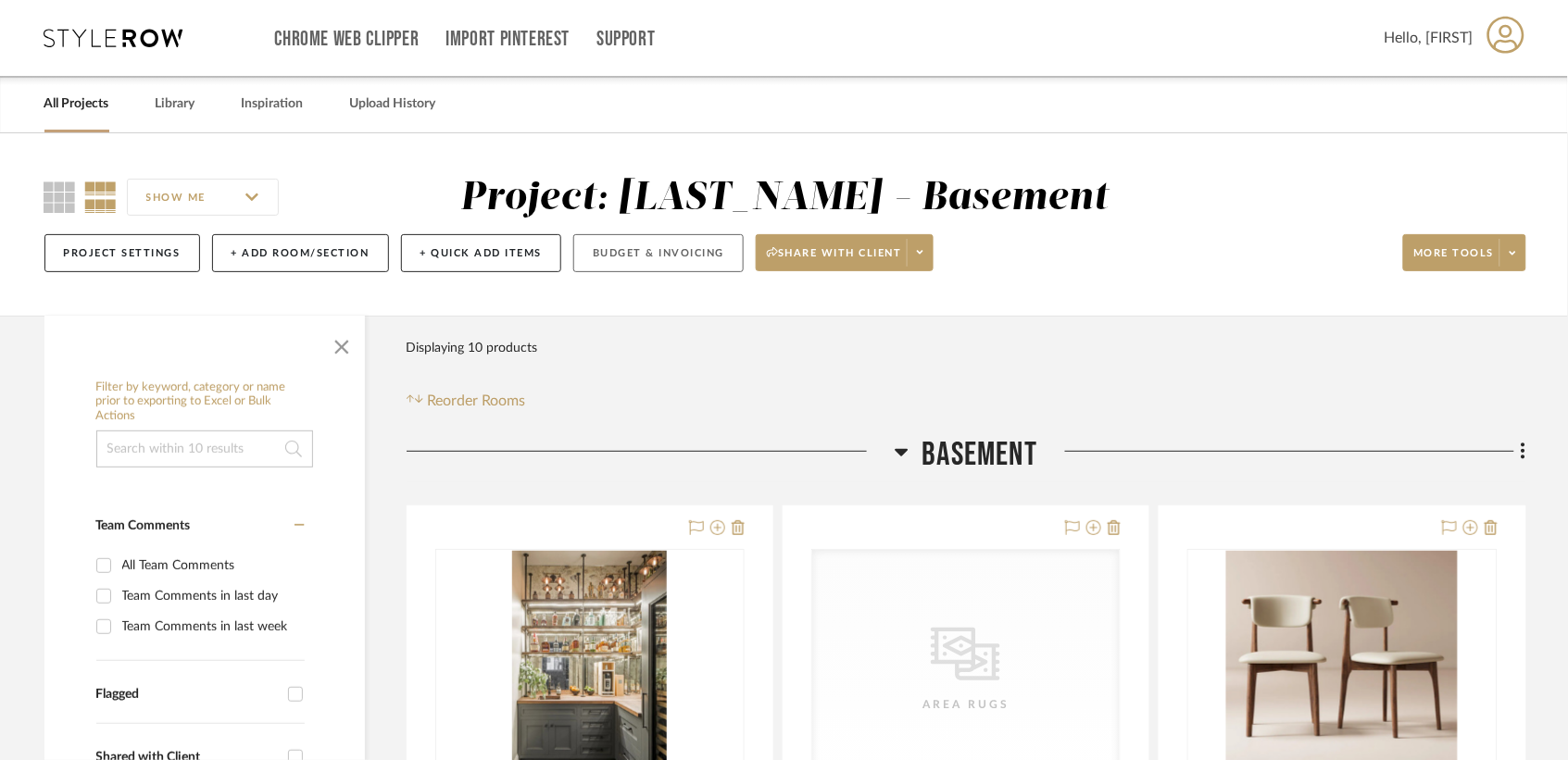 click on "Budget & Invoicing" 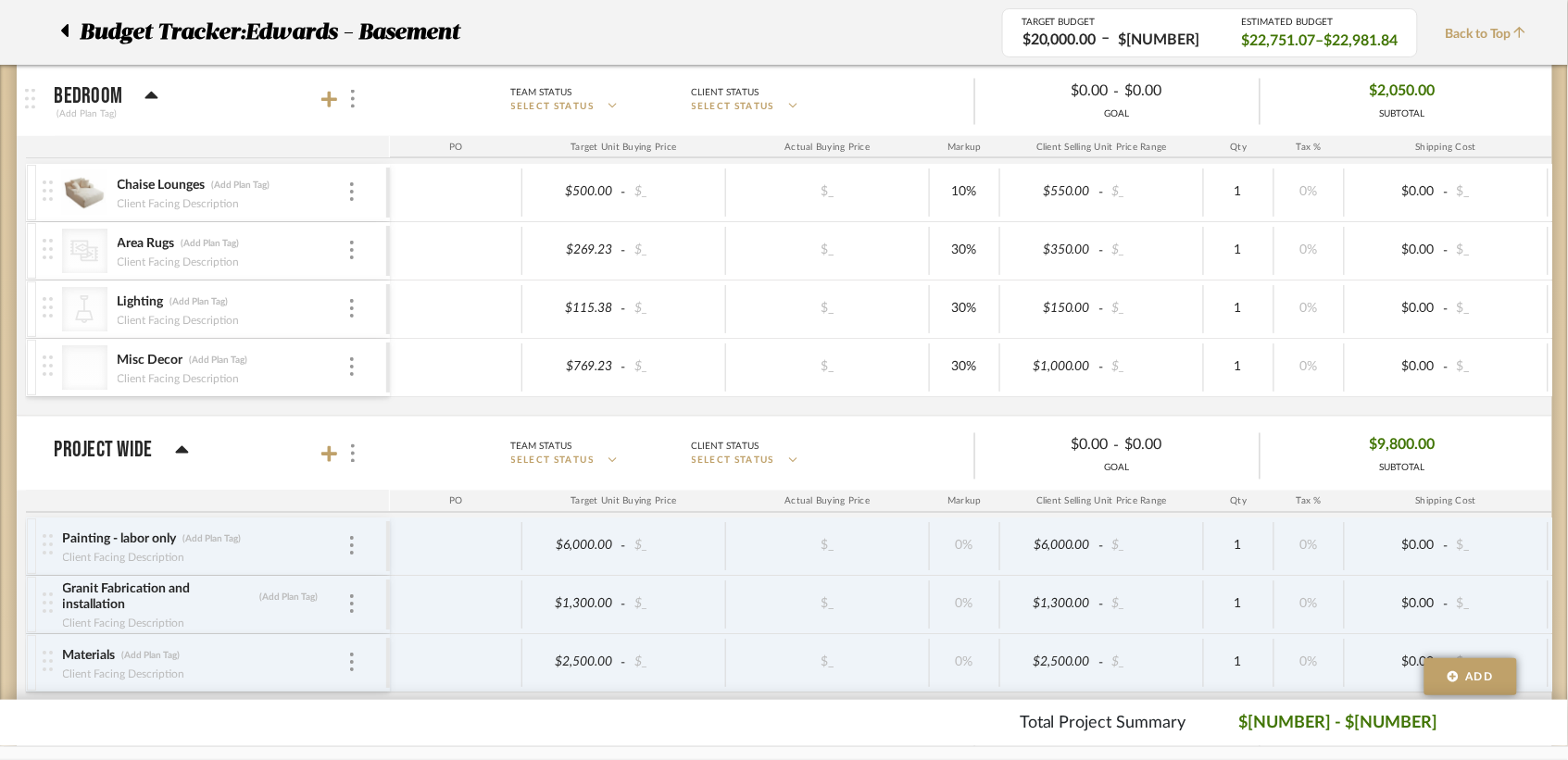 scroll, scrollTop: 803, scrollLeft: 0, axis: vertical 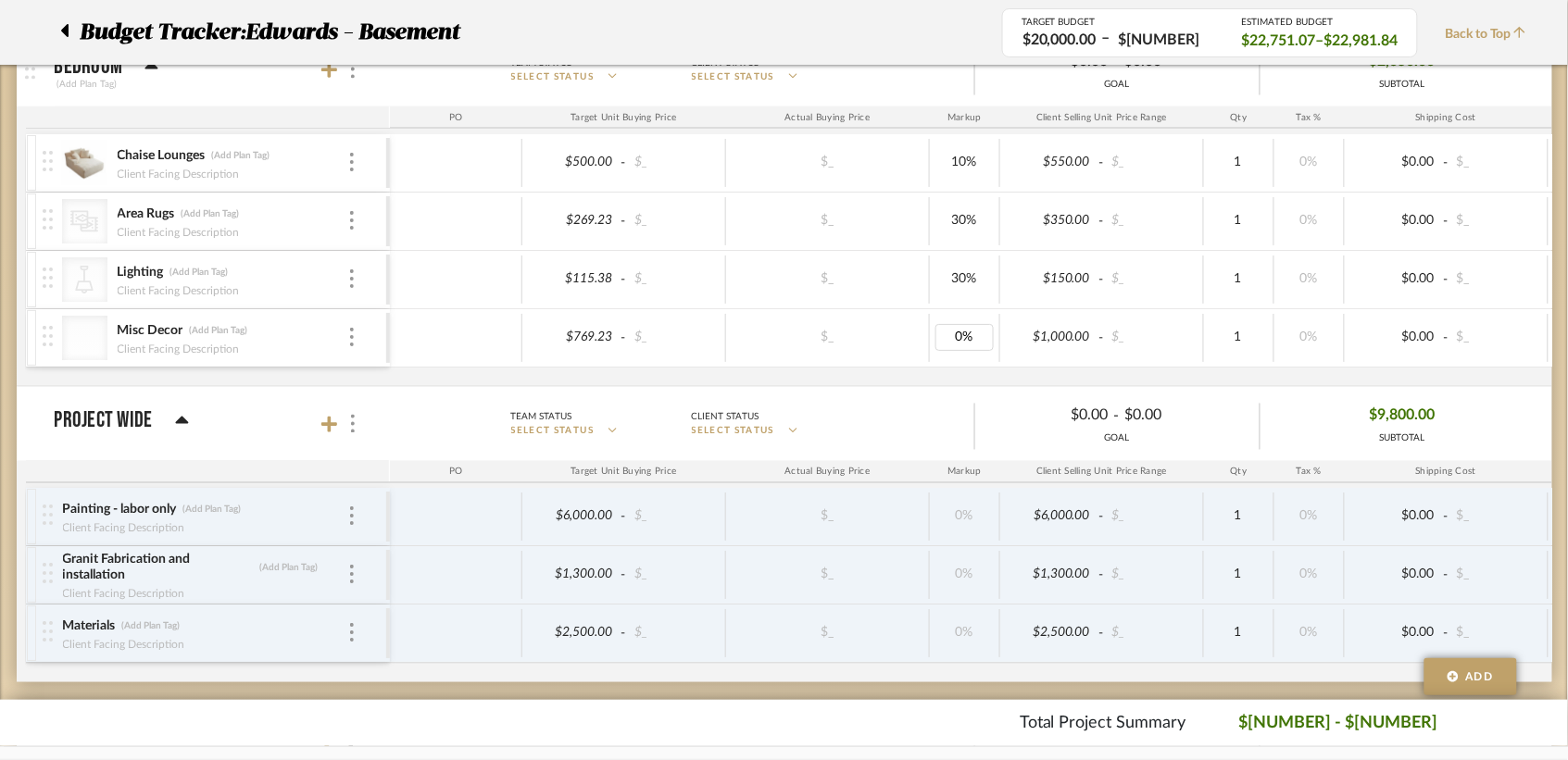 click on "Chaise Lounges (Add Plan Tag) Client Facing Description $500.00 - $_ $_ 10% $550.00 - $_ 1 0% $0.00 - $_ 0% Taxable $550.00 CategoryIconRugs Created with Sketch. Area Rugs (Add Plan Tag) Client Facing Description $269.23 - $_ $_ 30% $350.00 - $_ 1 0% $0.00 - $_ 0% Taxable $350.00 CategoryIconLighting Created with Sketch. Lighting (Add Plan Tag) Client Facing Description $115.38 - $_ $_ 30% $150.00 - $_ 1 0% $0.00 - $_ 0% Taxable $150.00 Misc Decor (Add Plan Tag) Client Facing Description $769.23 - $_ $_ 0% $1,000.00 - $_ 1 0% $0.00 - $_ 0% Taxable $1,000.00" at bounding box center (984, 260) 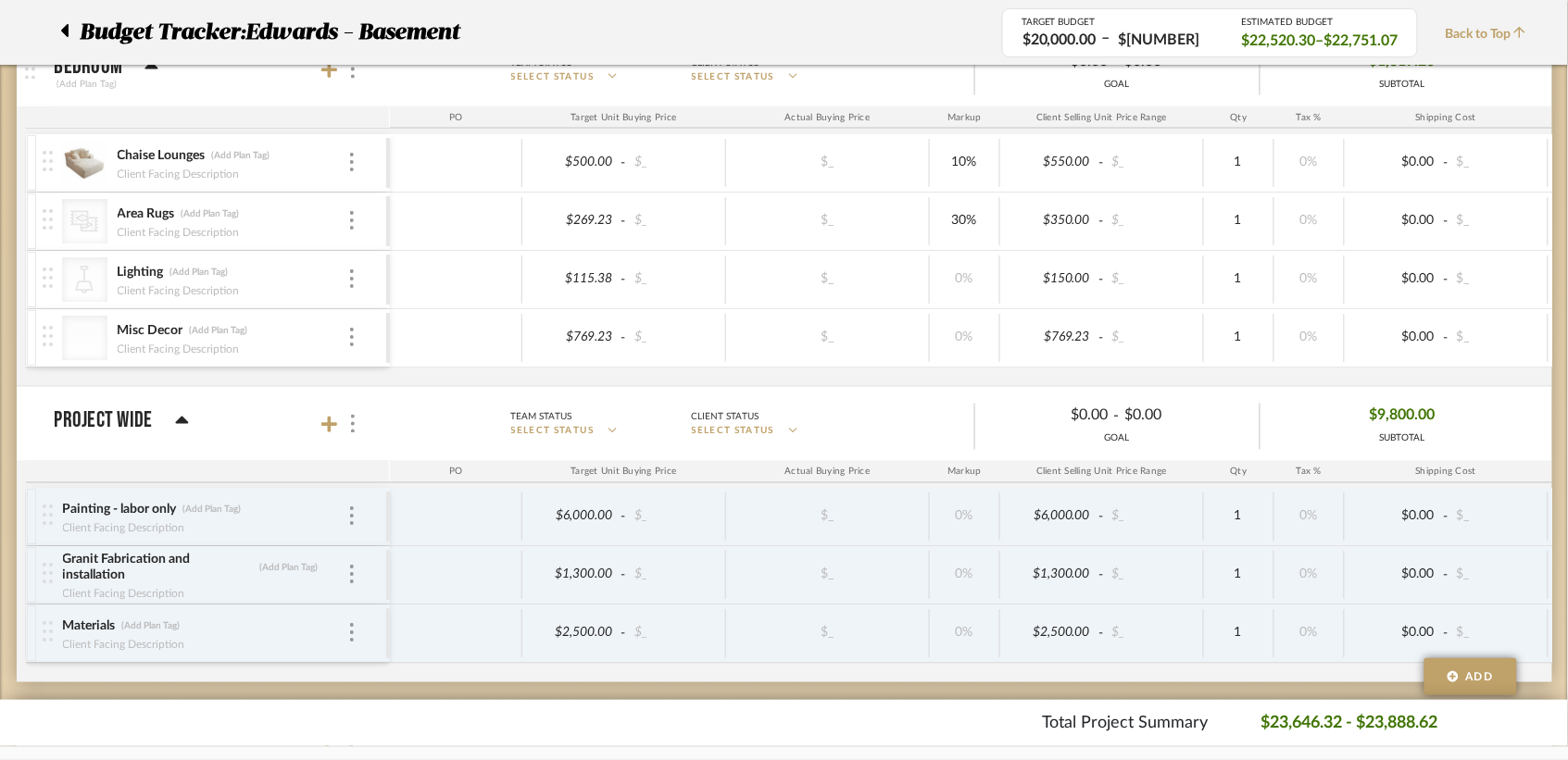 click on "Chaise Lounges   (Add Plan Tag)   Client Facing Description   $[PRICE]  -  $_   $_   10%   $[PRICE]  -  $_   1   0%   $0.00  -  $_   0%  Taxable  $[PRICE]
CategoryIconRugs
Created with Sketch.
Area Rugs   (Add Plan Tag)   Client Facing Description   $[PRICE]  -  $_   $_   30%   $[PRICE]  -  $_   1   0%   $0.00  -  $_   0%  Taxable  $[PRICE]
CategoryIconLighting
Created with Sketch.
Lighting   (Add Plan Tag)   Client Facing Description   $[PRICE]  -  $_   $_   0%   $[PRICE]  -  $_   1   0%   $0.00  -  $_   0%  Taxable  $[PRICE]   Misc Decor   (Add Plan Tag)   Client Facing Description   $[PRICE]  -  $_   $_   0%   $[PRICE]  -  $_   1   0%   $0.00  -  $_   0%  Taxable  $[PRICE]" at bounding box center [984, 260] 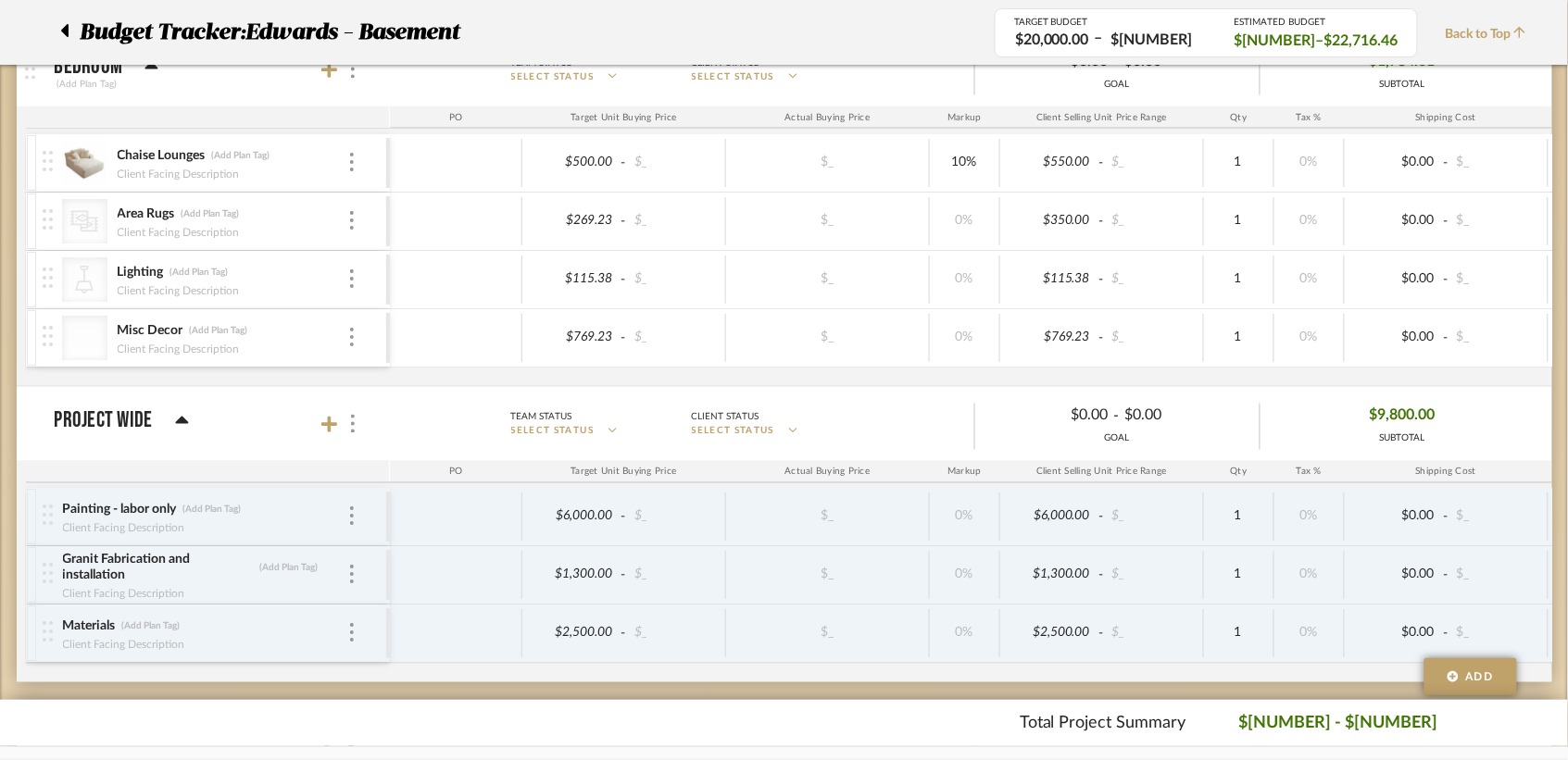 click on "Chaise Lounges   (Add Plan Tag)   Client Facing Description   $500.00  -  $_   $_   10%   $550.00  -  $_   1   0%   $0.00  -  $_   0%  Taxable  $550.00
CategoryIconRugs
Created with Sketch.
Area Rugs   (Add Plan Tag)   Client Facing Description   $269.23  -  $_   $_   0%   $350.00  -  $_   1   0%   $0.00  -  $_   0%  Taxable  $350.00
CategoryIconLighting
Created with Sketch.
Lighting   (Add Plan Tag)   Client Facing Description   $115.38  -  $_   $_   0%   $115.38  -  $_   1   0%   $0.00  -  $_   0%  Taxable  $115.38   Misc Decor   (Add Plan Tag)   Client Facing Description   $769.23  -  $_   $_   0%   $769.23  -  $_   1   0%   $0.00  -  $_   0%  Taxable  $769.23" at bounding box center (984, 260) 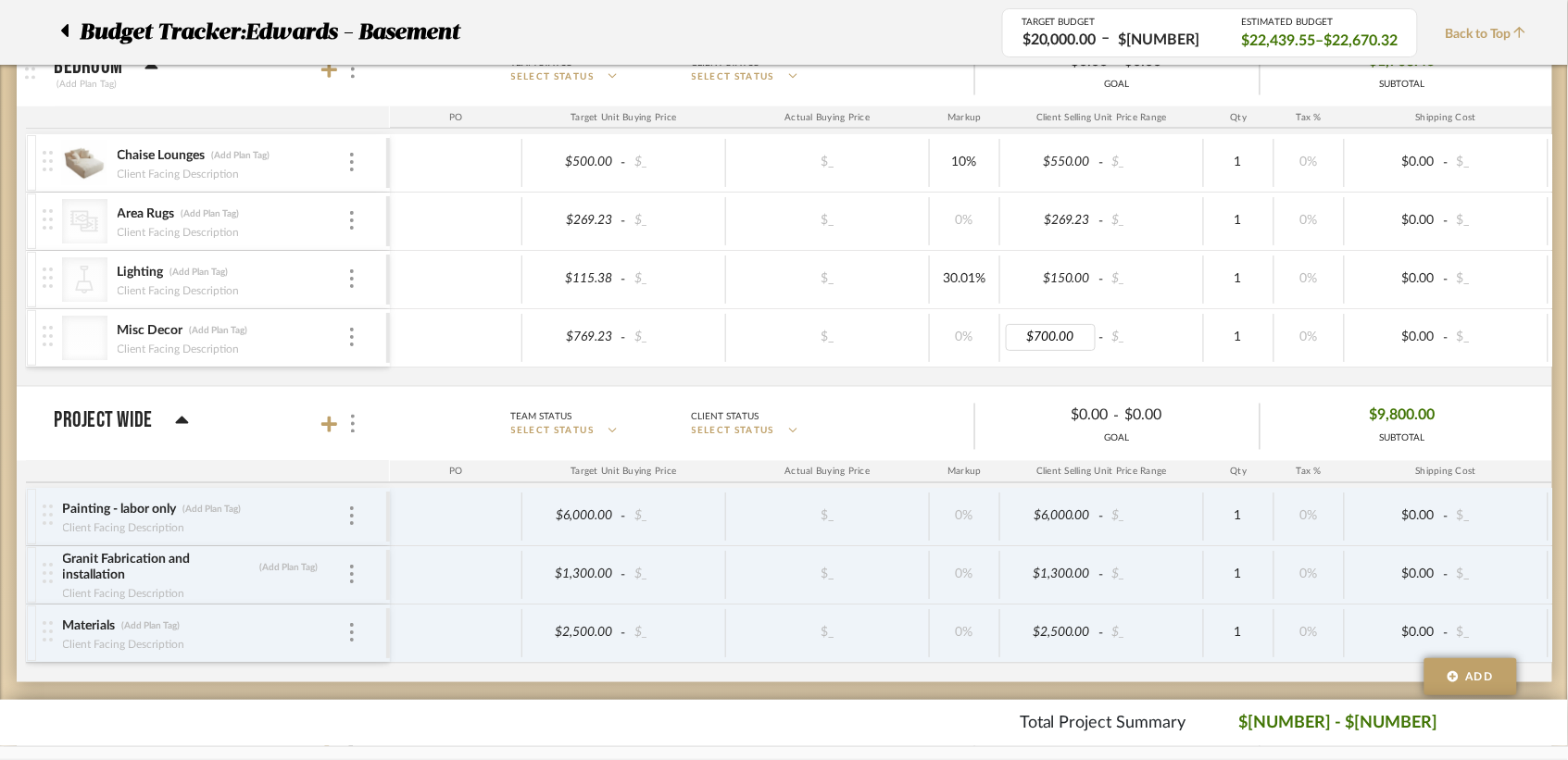 click on "Chaise Lounges   (Add Plan Tag)   Client Facing Description   $[AMOUNT]  -  $_   $_   10%   $[AMOUNT]  -  $_   1   0%   $0.00  -  $_   0%  Taxable  $[AMOUNT]
CategoryIconRugs
Created with Sketch.
Area Rugs   (Add Plan Tag)   Client Facing Description   $[AMOUNT]  -  $_   $_   0%   $[AMOUNT]  -  $_   1   0%   $0.00  -  $_   0%  Taxable  $[AMOUNT]
CategoryIconLighting
Created with Sketch.
Lighting   (Add Plan Tag)   Client Facing Description   $[AMOUNT]  -  $_   $_   30.01%   $[AMOUNT]  -  $_   1   0%   $0.00  -  $_   0%  Taxable  $[AMOUNT]   Misc Decor   (Add Plan Tag)   Client Facing Description   $[AMOUNT]  -  $_   $_   0%  $[AMOUNT] -  $_   1   0%   $0.00  -  $_   0%  Taxable  $[AMOUNT]" at bounding box center [984, 260] 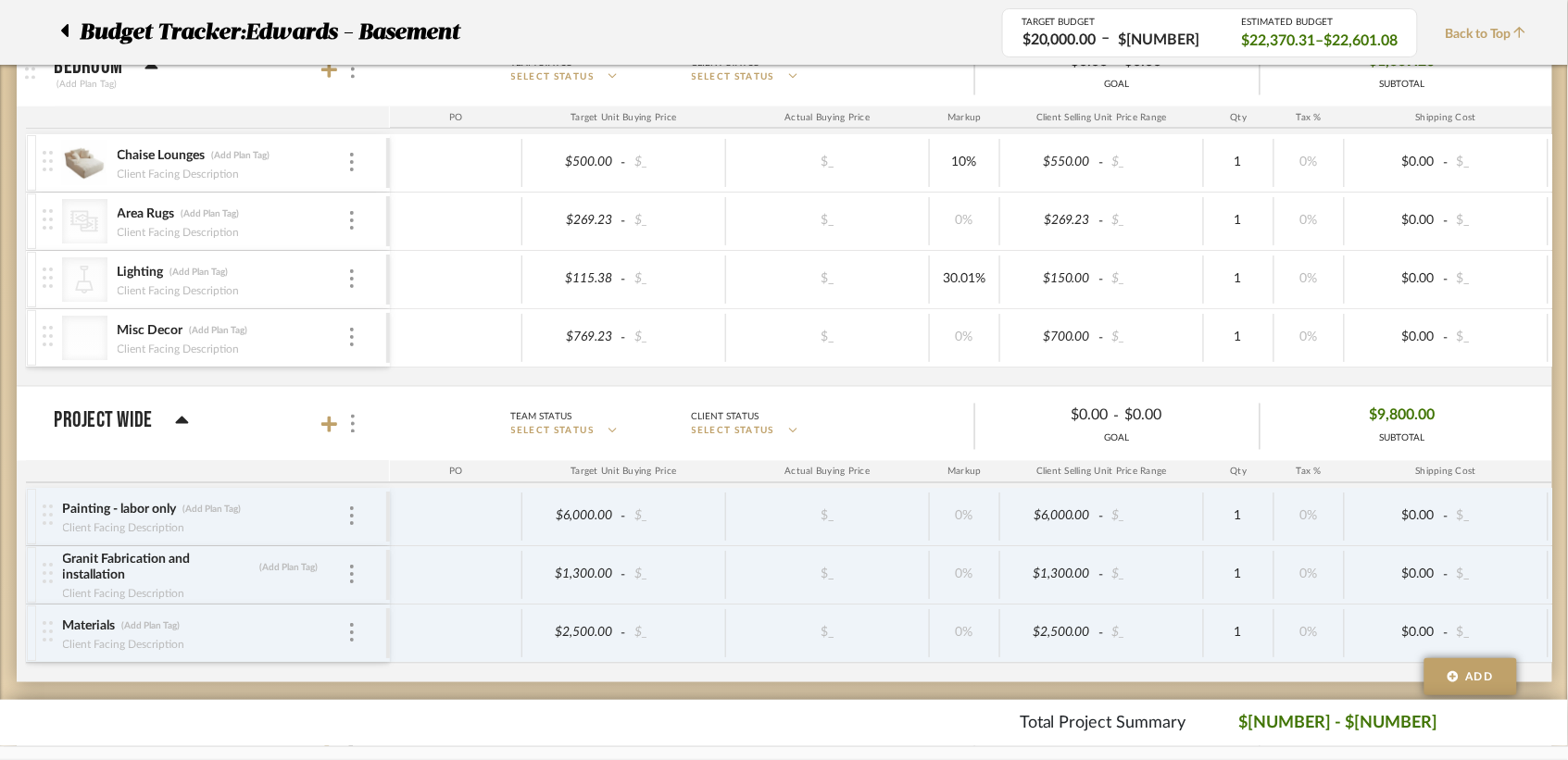 click on "Chaise Lounges   (Add Plan Tag)   Client Facing Description   $[NUMBER]  -  $_   $_   10%   $[NUMBER]  -  $_   1   0%   $0.00  -  $_   0%  Taxable  $[NUMBER]
CategoryIconRugs
Created with Sketch.
Area Rugs   (Add Plan Tag)   Client Facing Description   $[NUMBER]  -  $_   $_   0%   $[NUMBER]  -  $_   1   0%   $0.00  -  $_   0%  Taxable  $[NUMBER]
CategoryIconLighting
Created with Sketch.
Lighting   (Add Plan Tag)   Client Facing Description   $[NUMBER]  -  $_   $_   30.01%   $[NUMBER]  -  $_   1   0%   $0.00  -  $_   0%  Taxable  $[NUMBER]   Misc Decor   (Add Plan Tag)   Client Facing Description   $[NUMBER]  -  $_   $_   0%   $[NUMBER]  -  $_   1   0%   $0.00  -  $_   0%  Taxable  $[NUMBER]" at bounding box center [984, 260] 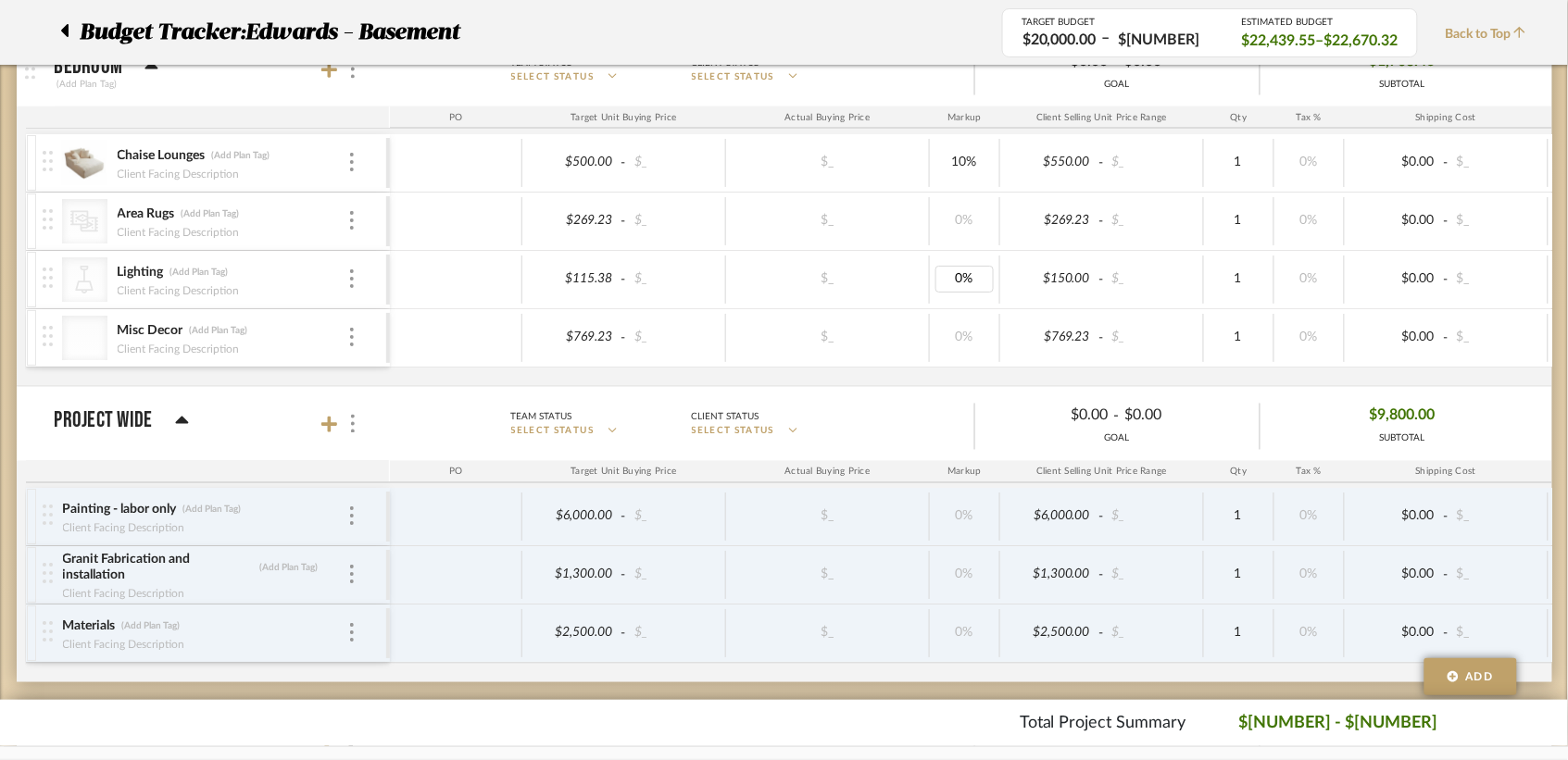 click on "Misc Decor (Add Plan Tag) Client Facing Description $769.23 - $_ $_ 0% $769.23 - $_ 1 0% $0.00 - $_ 0% Taxable $769.23" at bounding box center (979, 338) 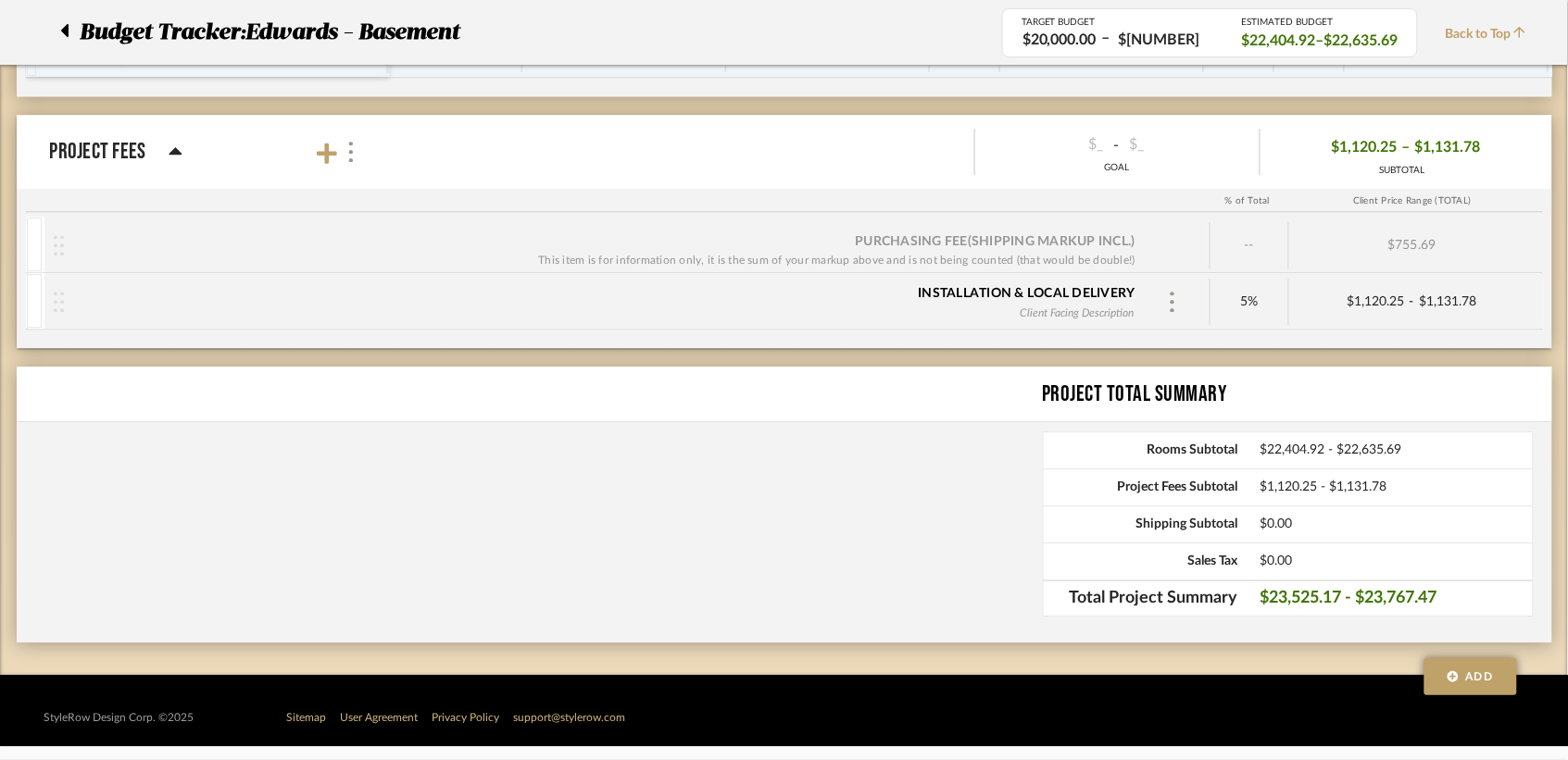 scroll, scrollTop: 1393, scrollLeft: 0, axis: vertical 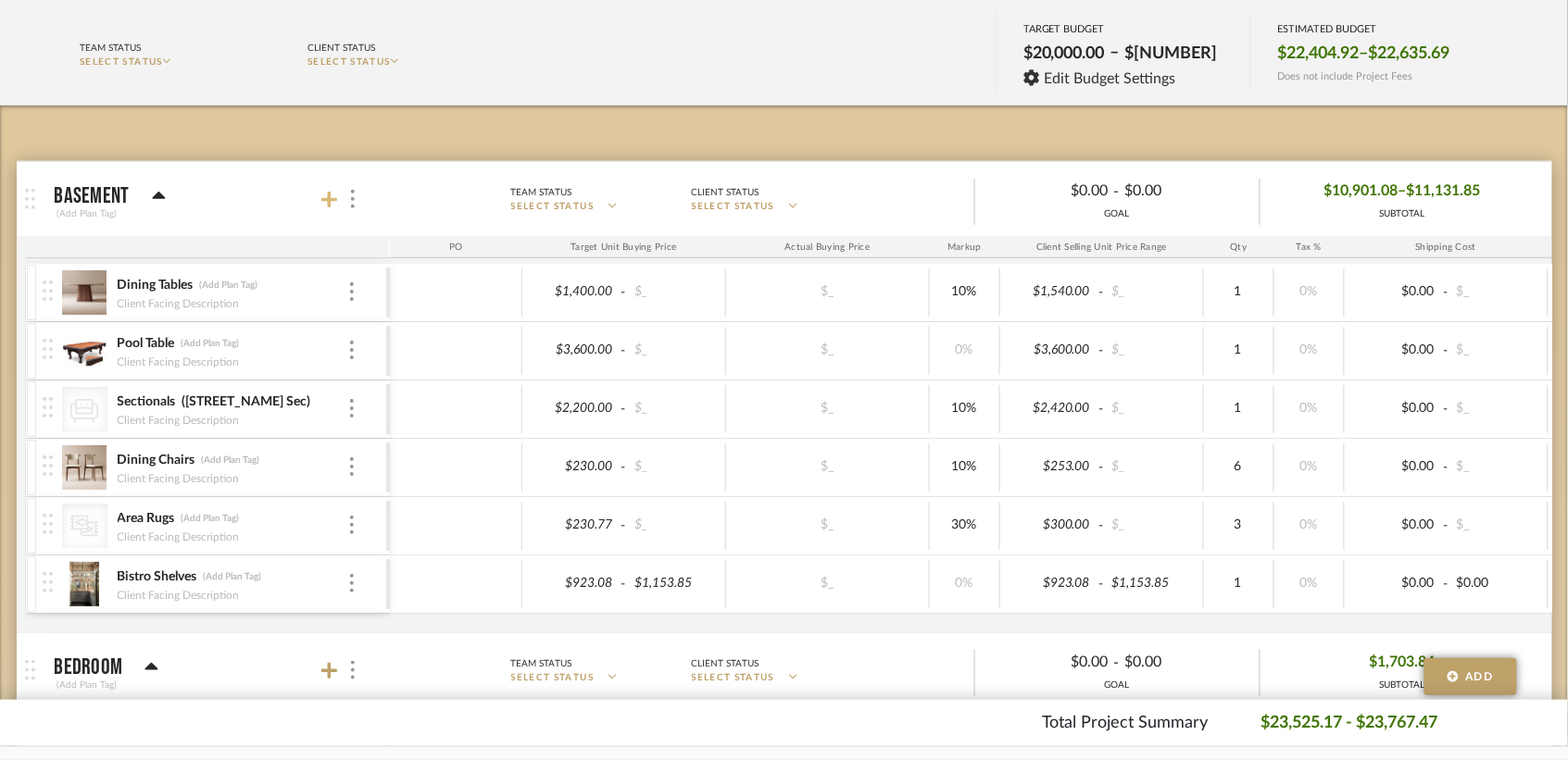 click 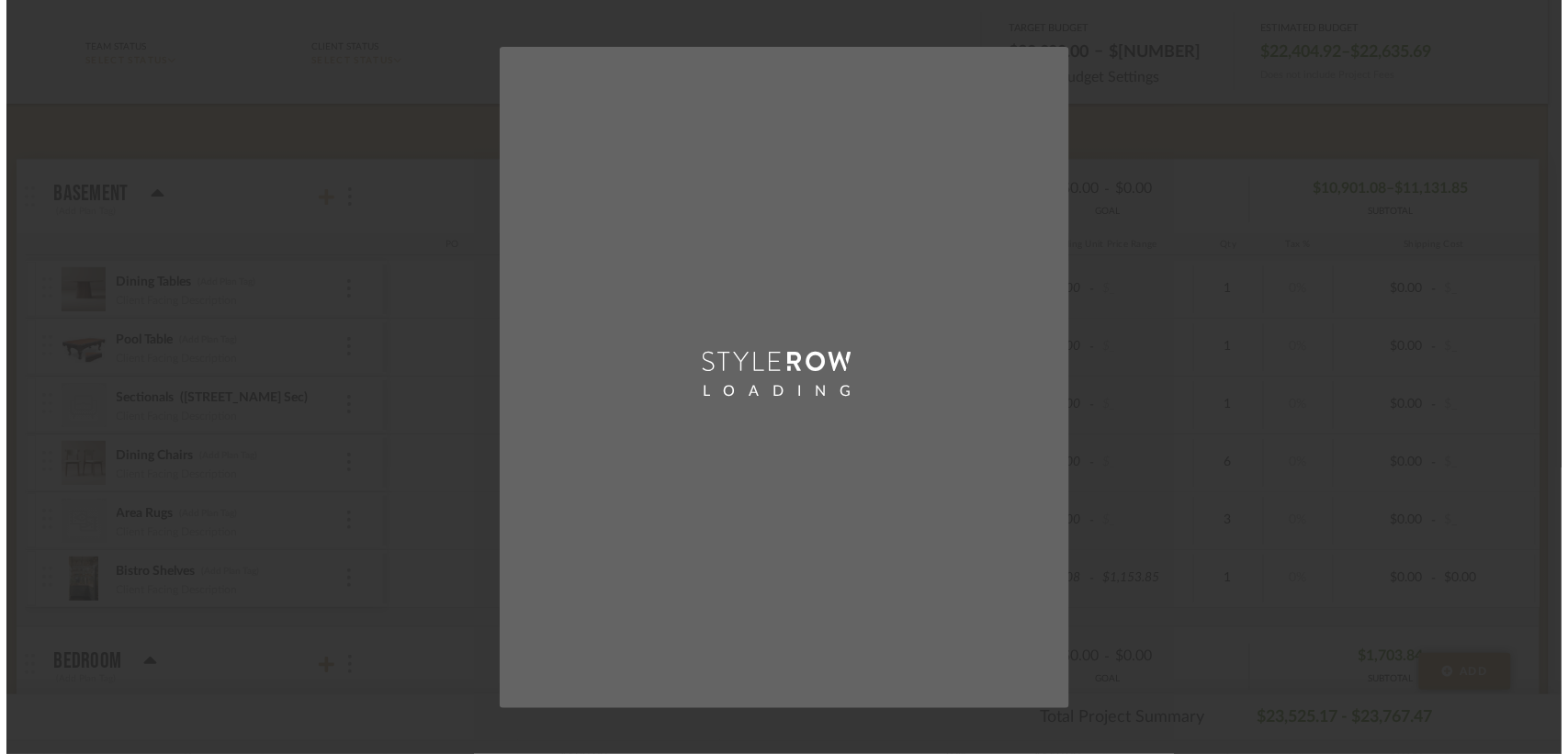 scroll, scrollTop: 0, scrollLeft: 0, axis: both 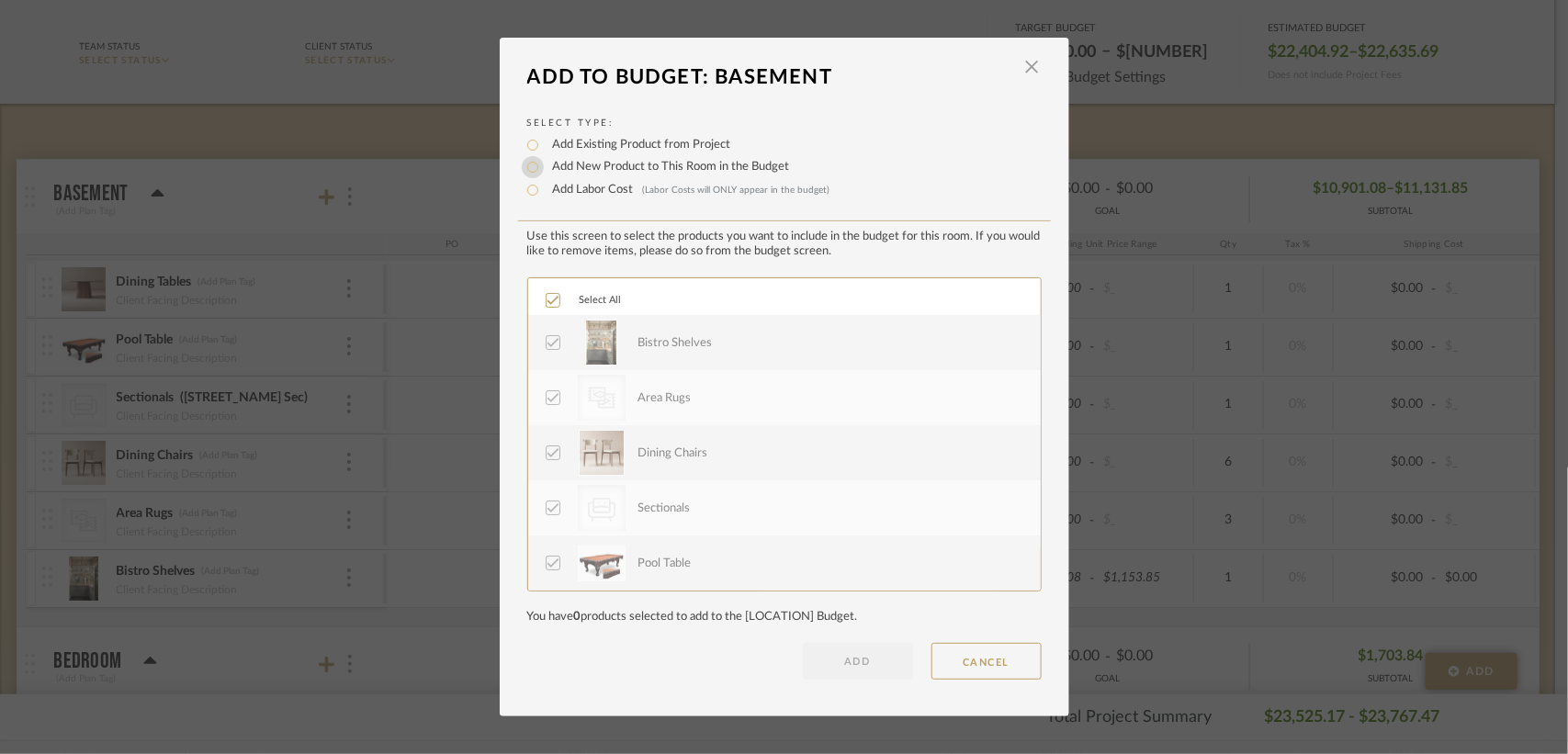 click on "Add New Product to This Room in the Budget" at bounding box center (533, 167) 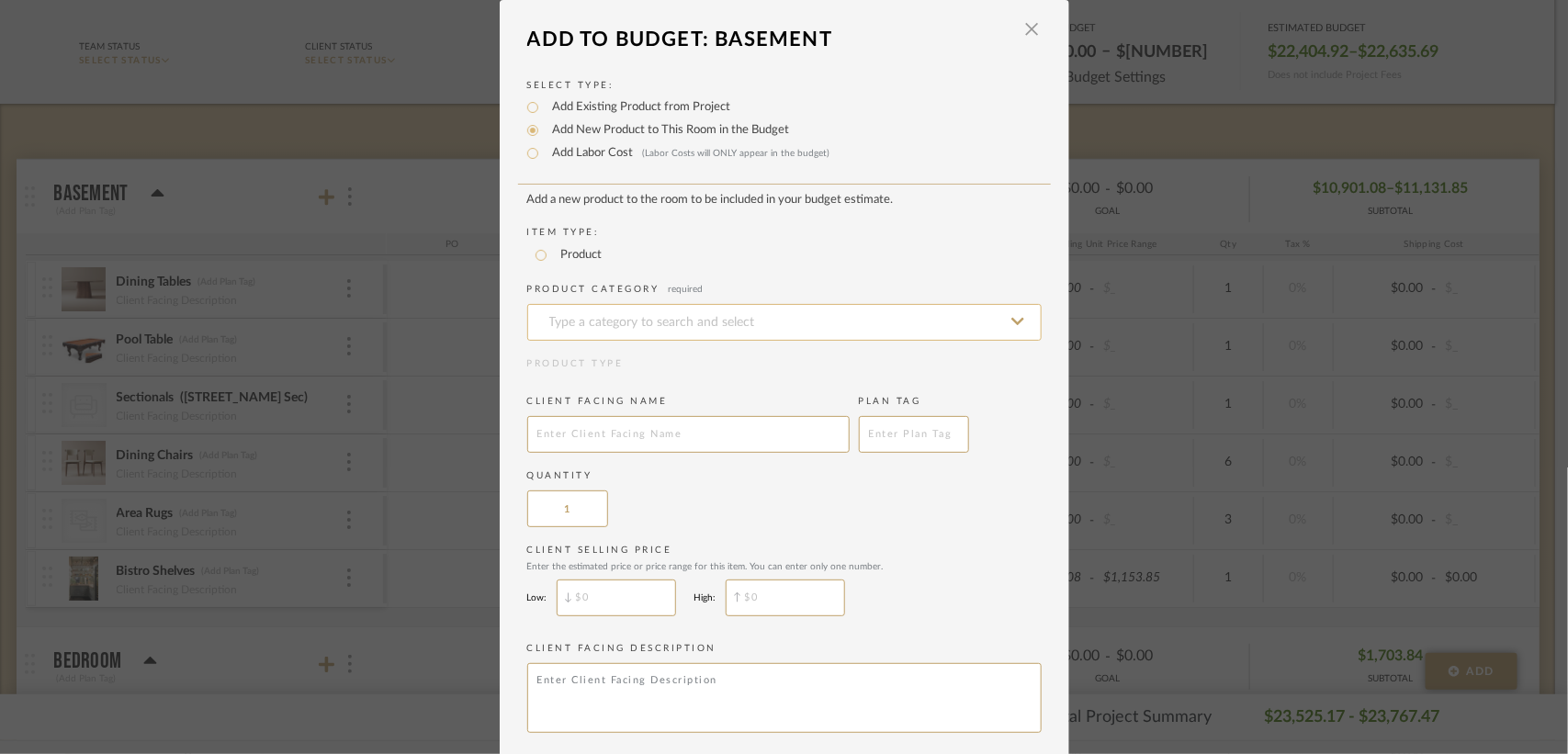 click at bounding box center [784, 322] 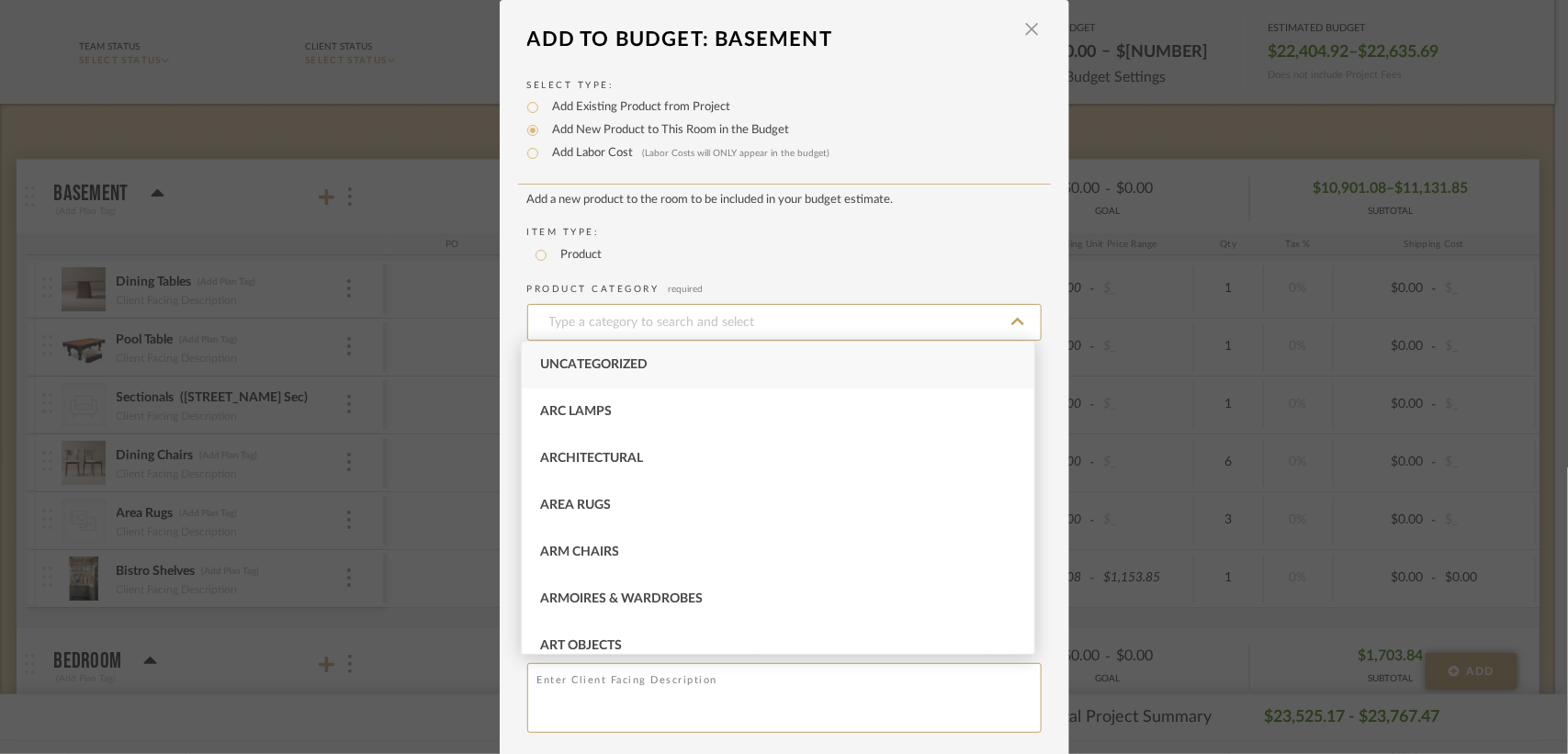 scroll, scrollTop: 272, scrollLeft: 0, axis: vertical 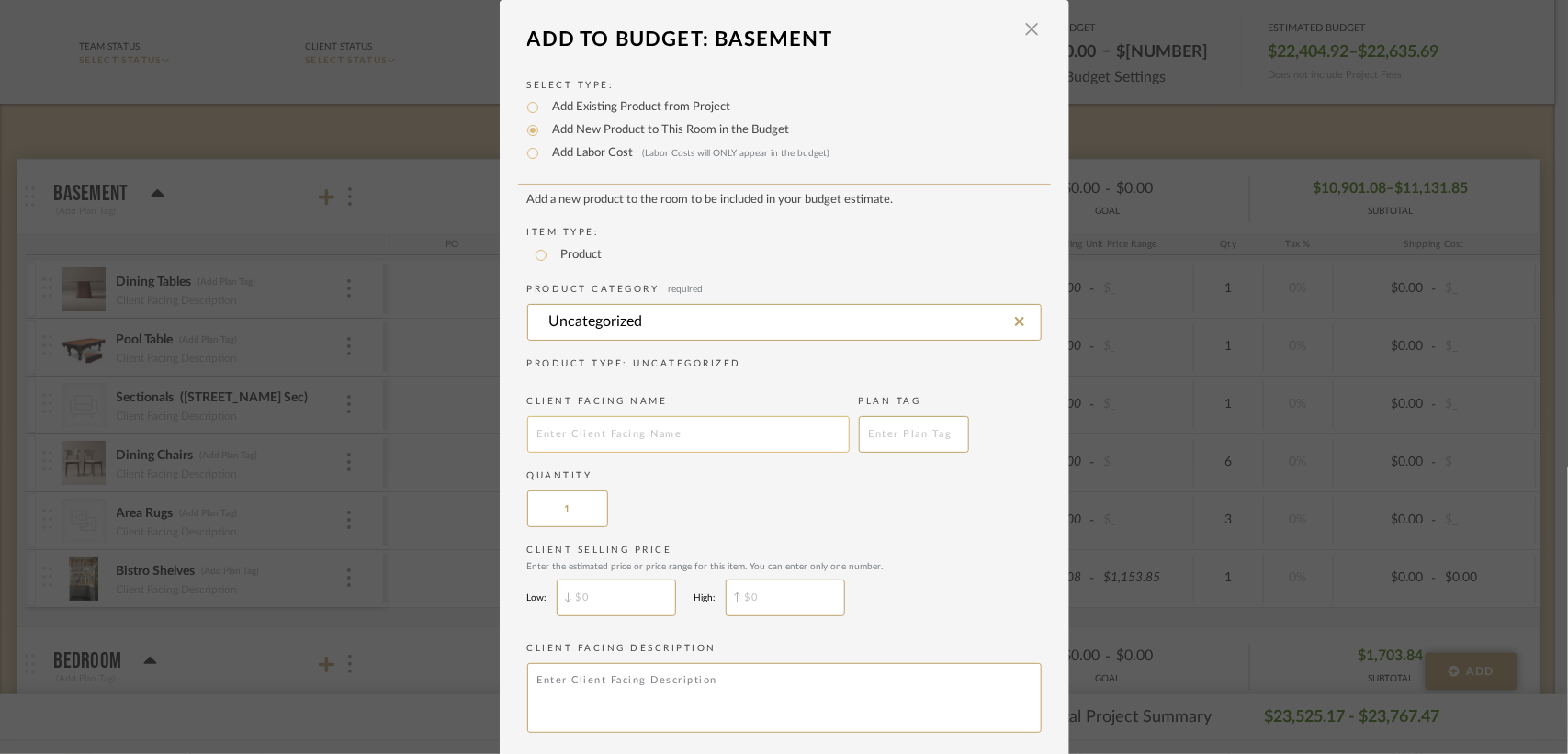 click at bounding box center (688, 434) 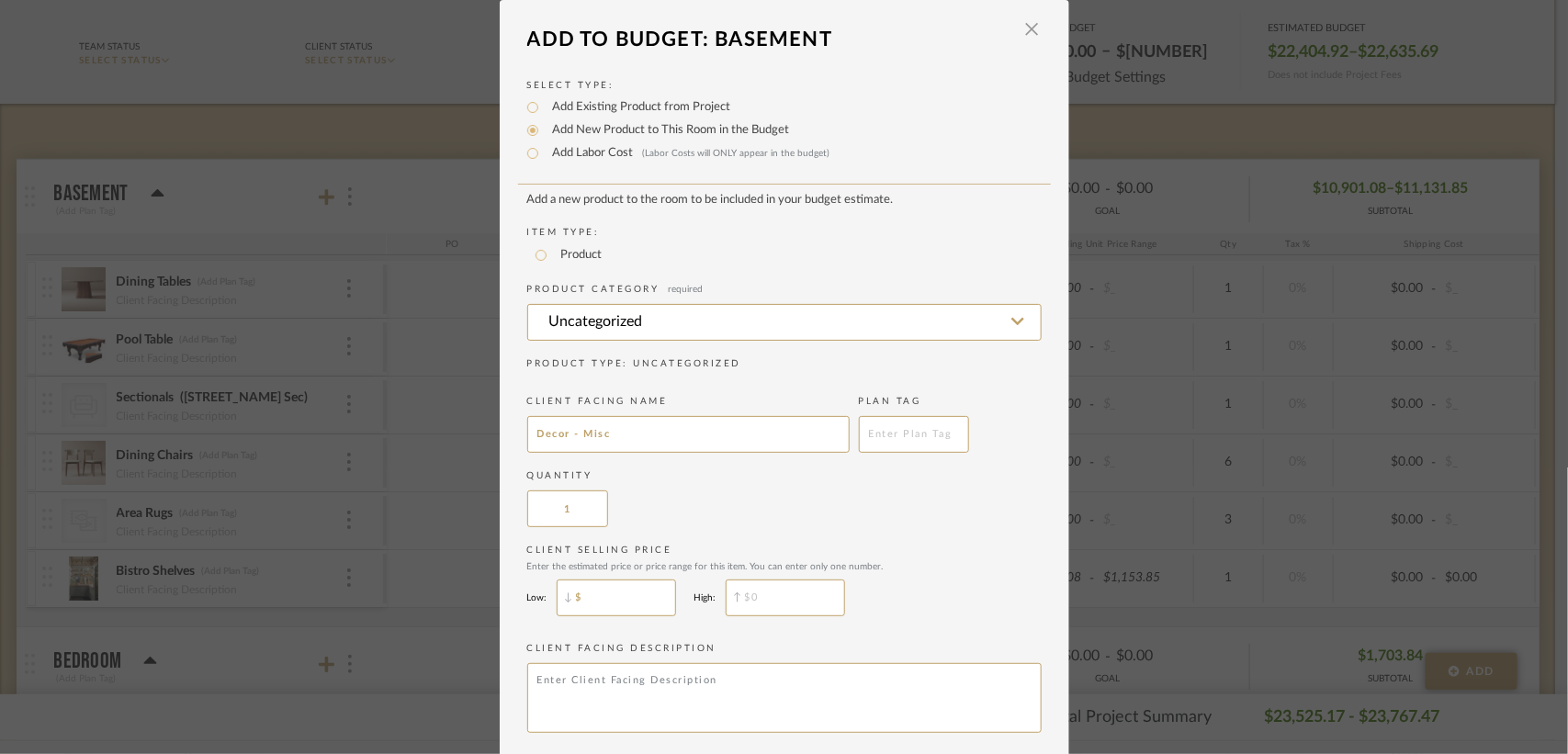 click on "$" at bounding box center (616, 598) 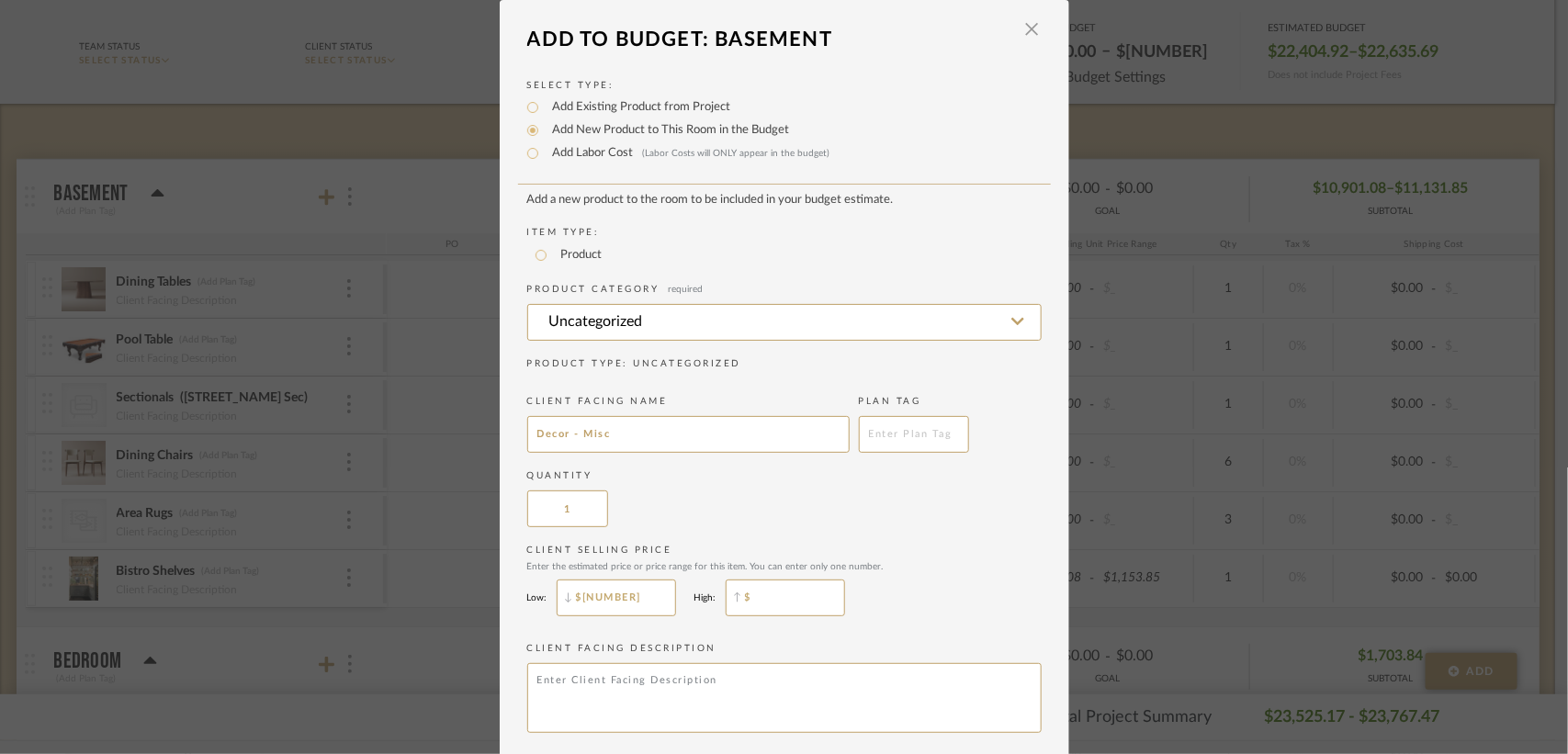 click on "$" at bounding box center (785, 598) 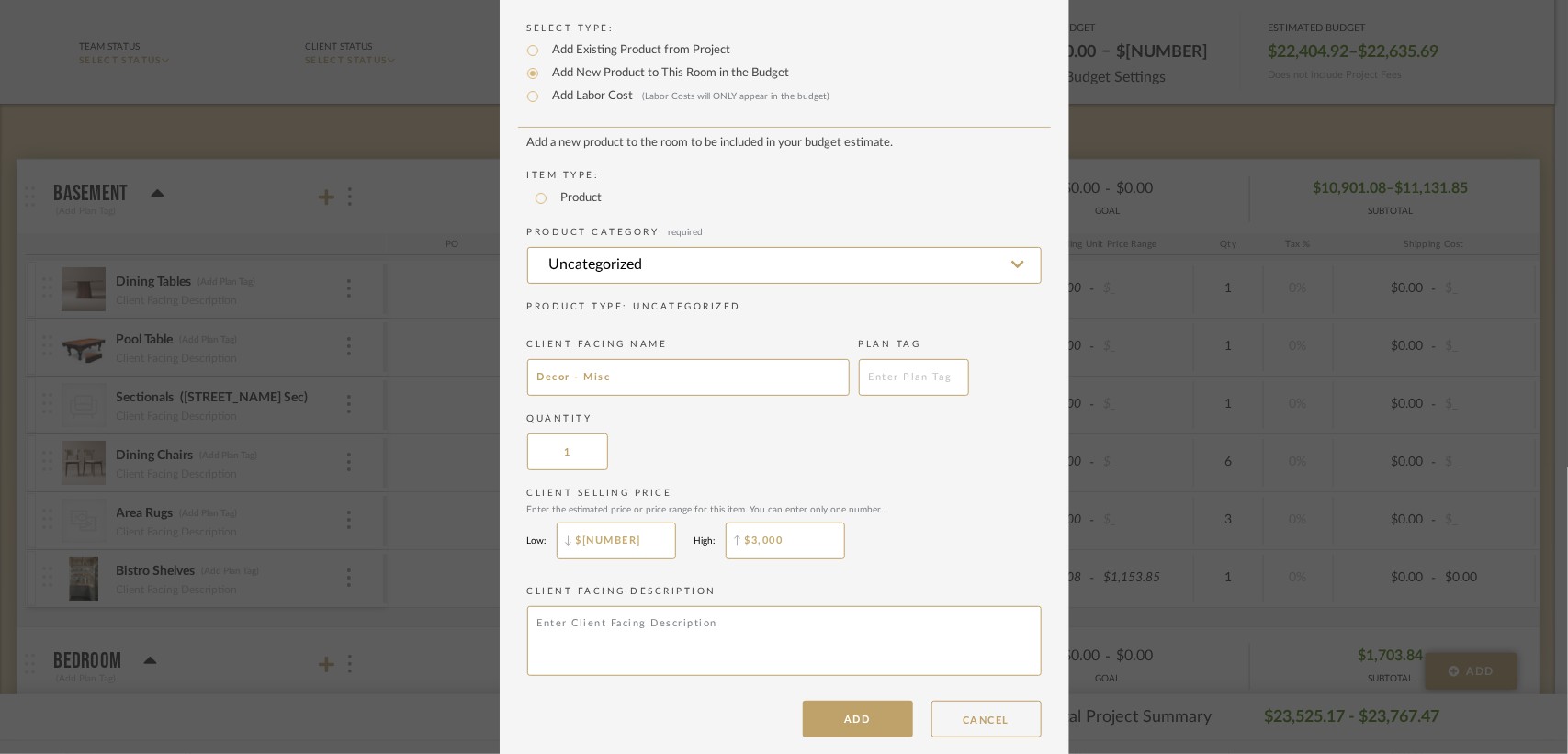 scroll, scrollTop: 76, scrollLeft: 0, axis: vertical 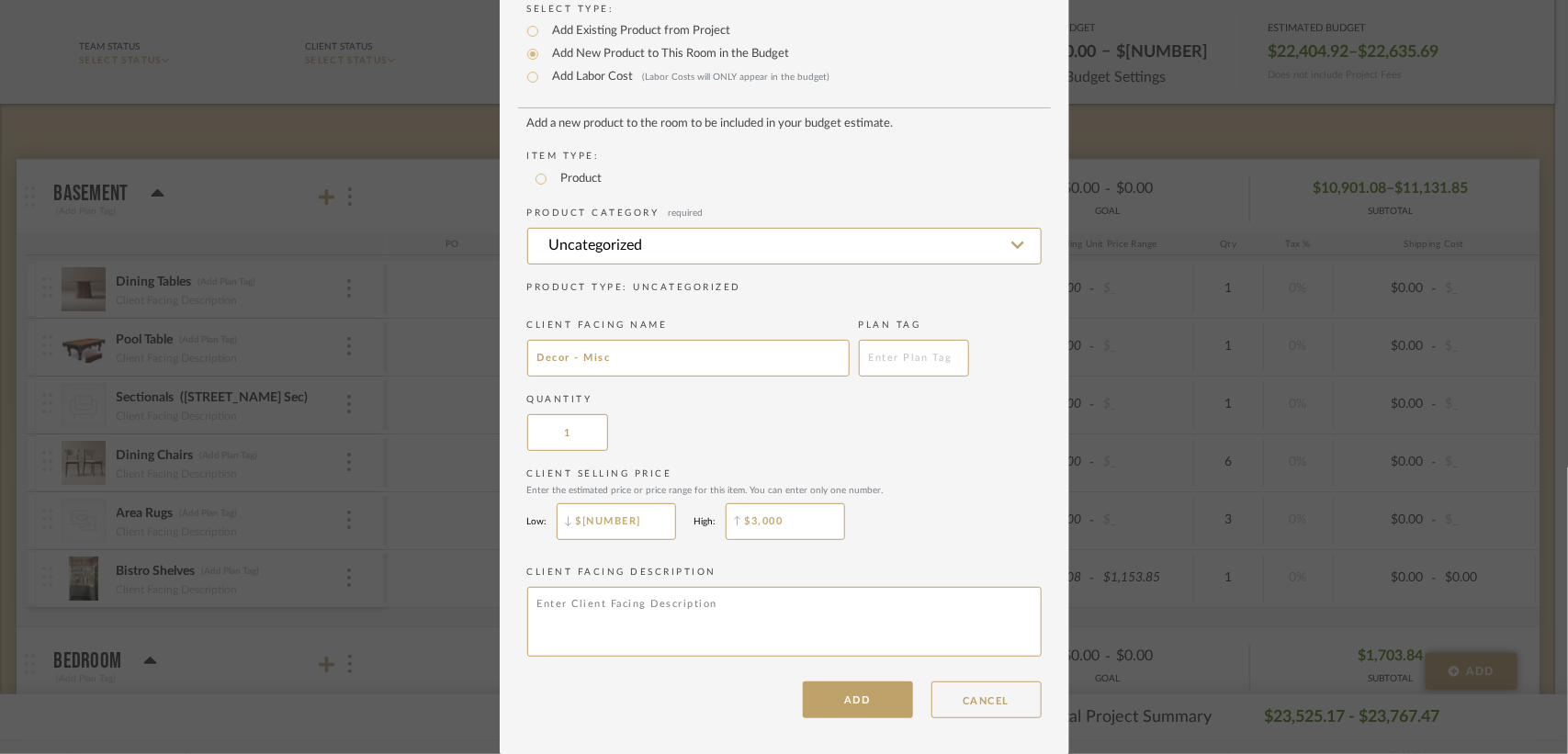 click on "$[NUMBER]" at bounding box center (616, 522) 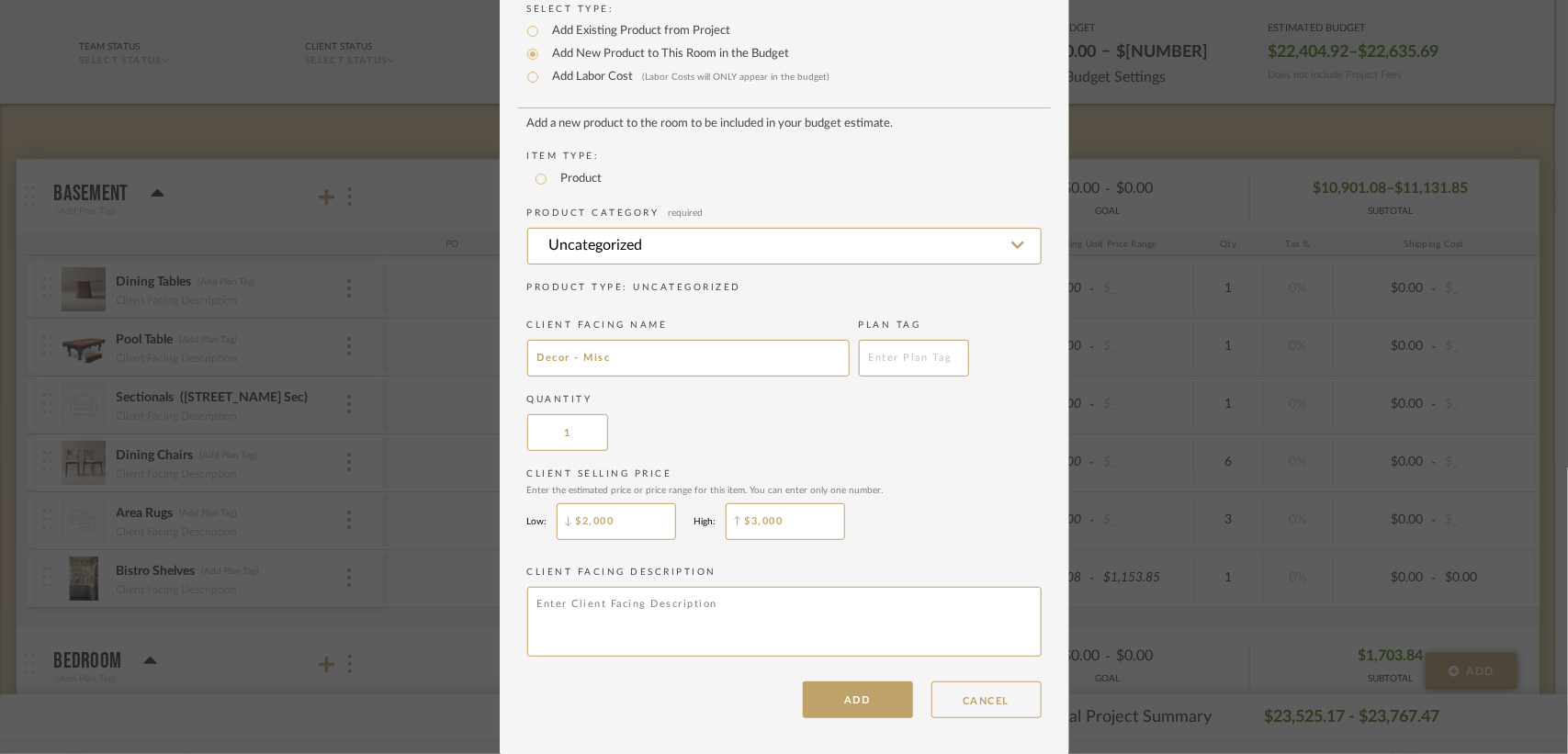 click on "$3,000" at bounding box center [785, 522] 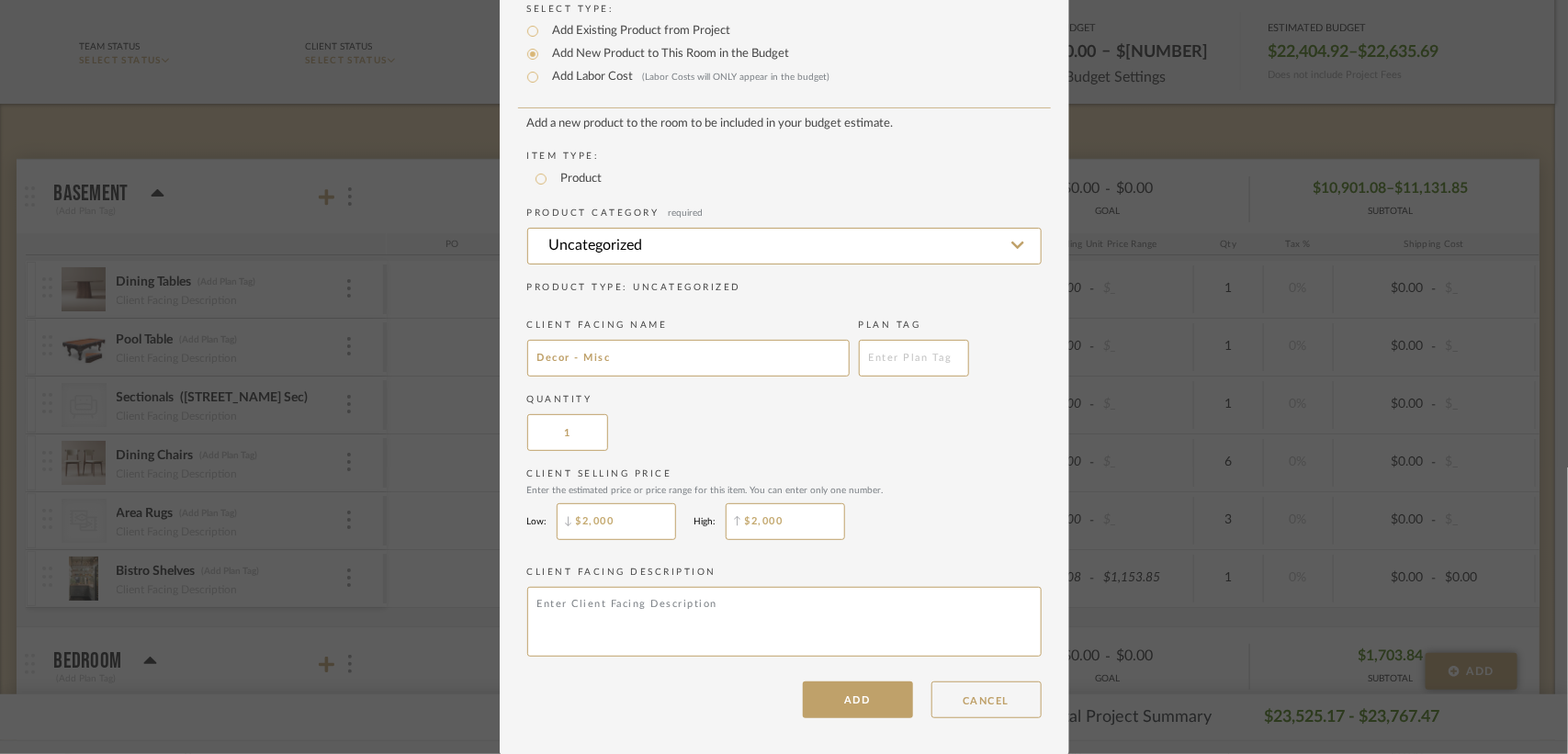 click on "$2,000" at bounding box center (616, 522) 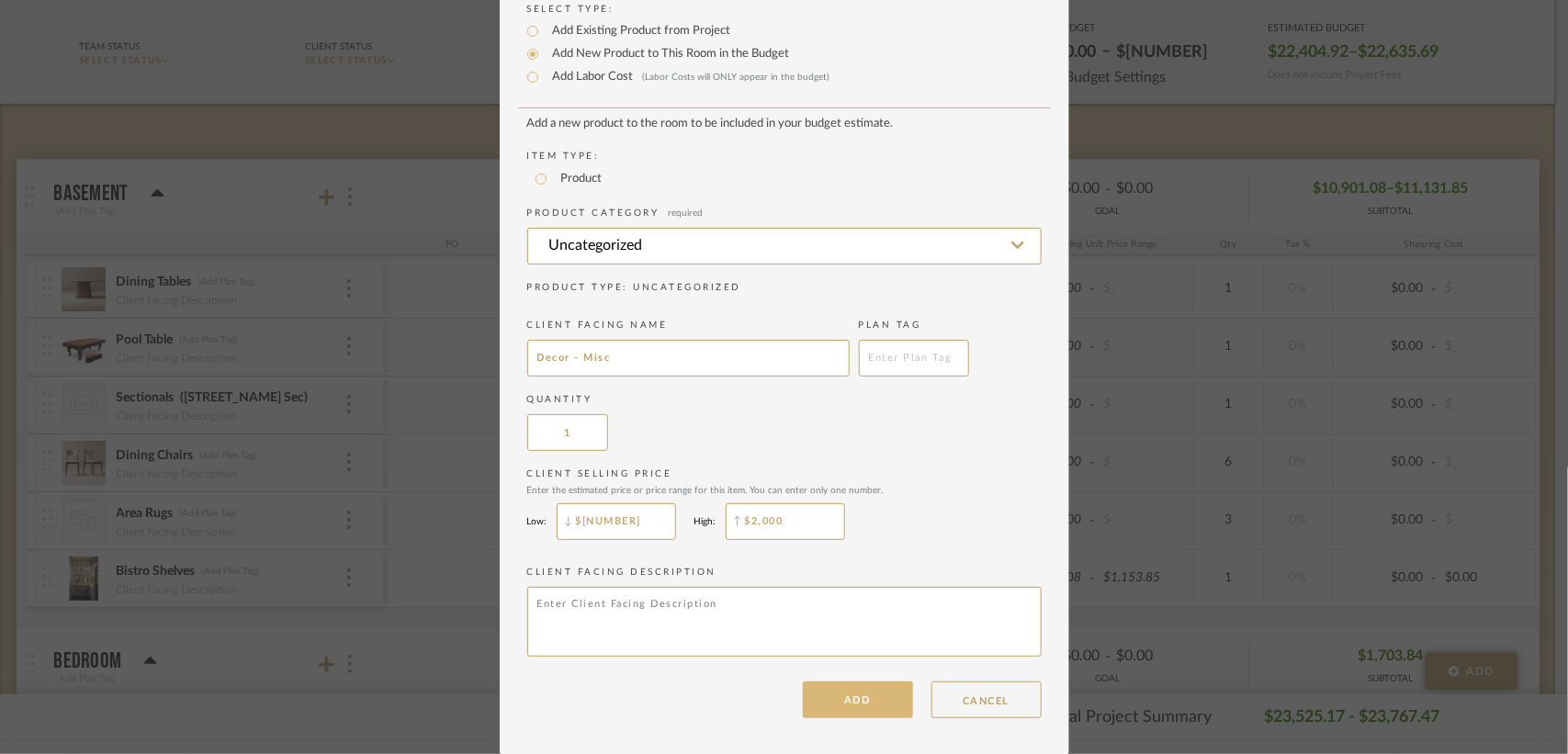 click on "ADD" at bounding box center (858, 700) 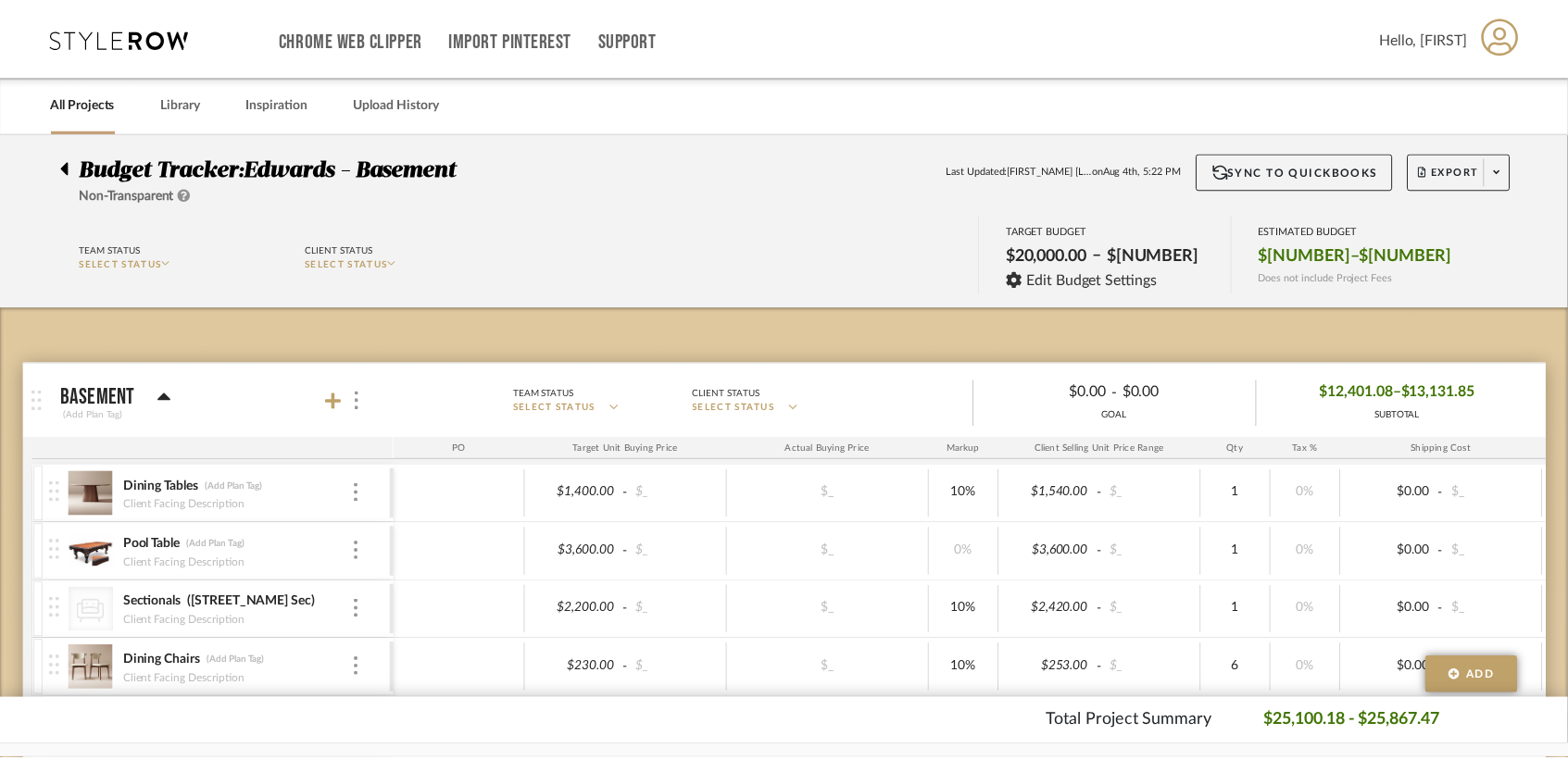 scroll, scrollTop: 202, scrollLeft: 0, axis: vertical 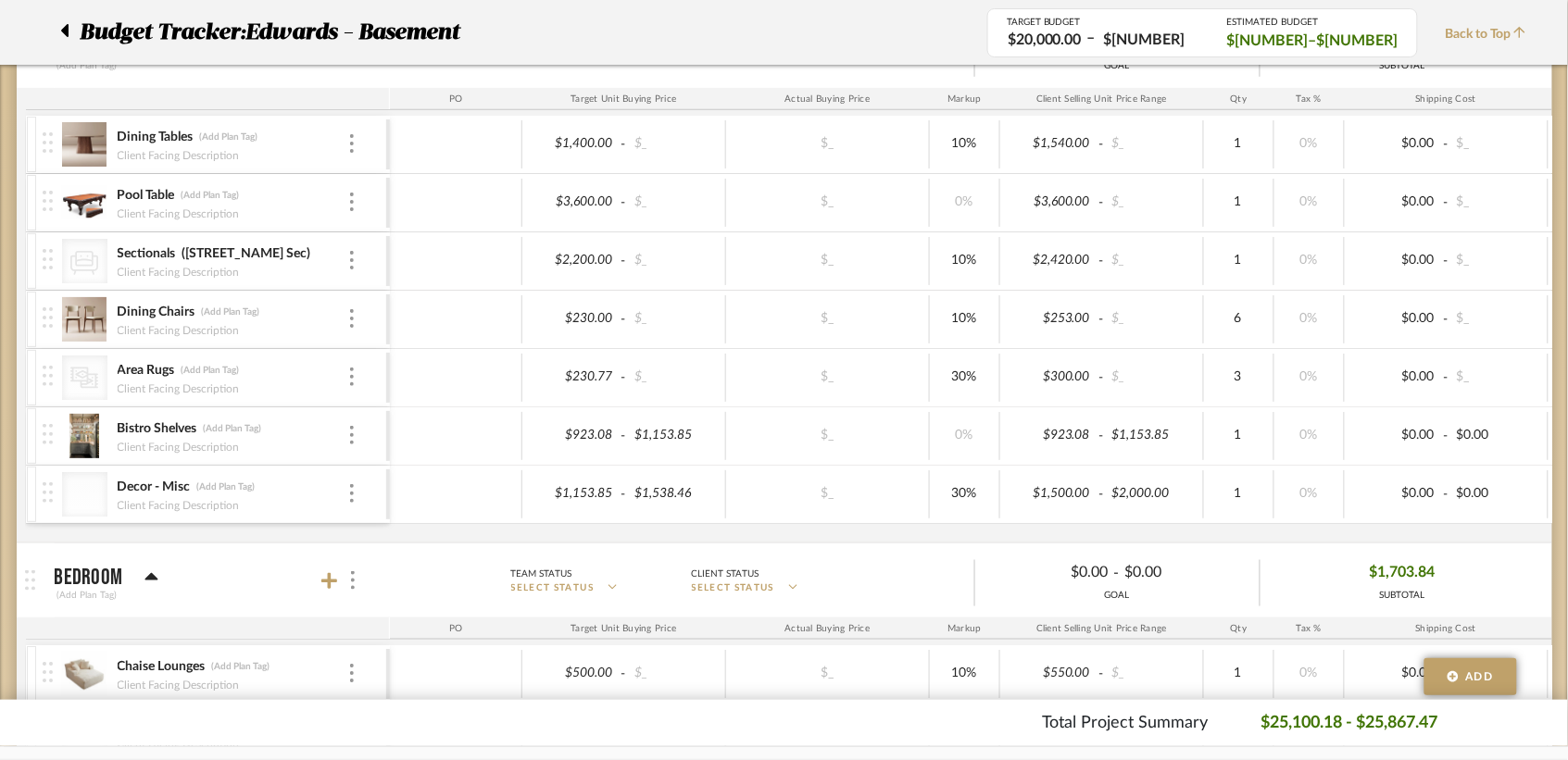 click on "$[NUMBER]  -  $[NUMBER]" at bounding box center (624, 494) 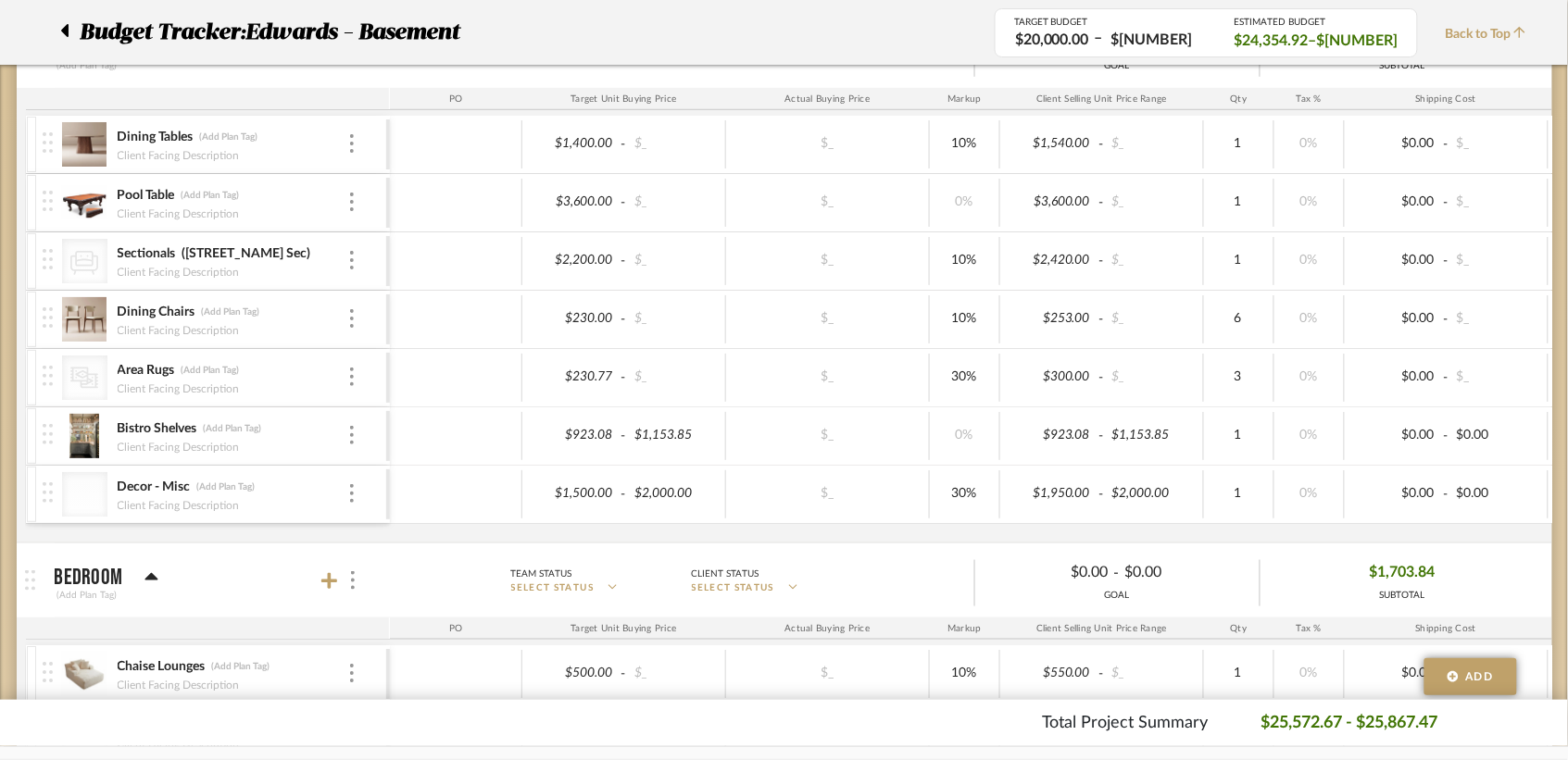 click on "Dining Tables   (Add Plan Tag)   Client Facing Description   $[NUMBER]  -  $_   $_   10%   $[NUMBER]  -  $_   1   0%   $0.00  -  $_   0%  Taxable  $[NUMBER]   Pool Table   (Add Plan Tag)   Client Facing Description   $[NUMBER]  -  $_   $_   0%   $[NUMBER]  -  $_   1   0%   $0.00  -  $_   0%  Taxable  $[NUMBER]
CategoryIconSeating
Created with Sketch.
Sectionals   (Bowery Sec)   Client Facing Description   $[NUMBER]  -  $_   $_   10%   $[NUMBER]  -  $_   1   0%   $0.00  -  $_   0%  Taxable  $[NUMBER]   Dining Chairs   (Add Plan Tag)   Client Facing Description   $[NUMBER]  -  $_   $_   10%   $[NUMBER]  -  $_   6   0%   $0.00  -  $_   0%  Taxable  $[NUMBER]
CategoryIconRugs
Created with Sketch.
-" at bounding box center (984, 329) 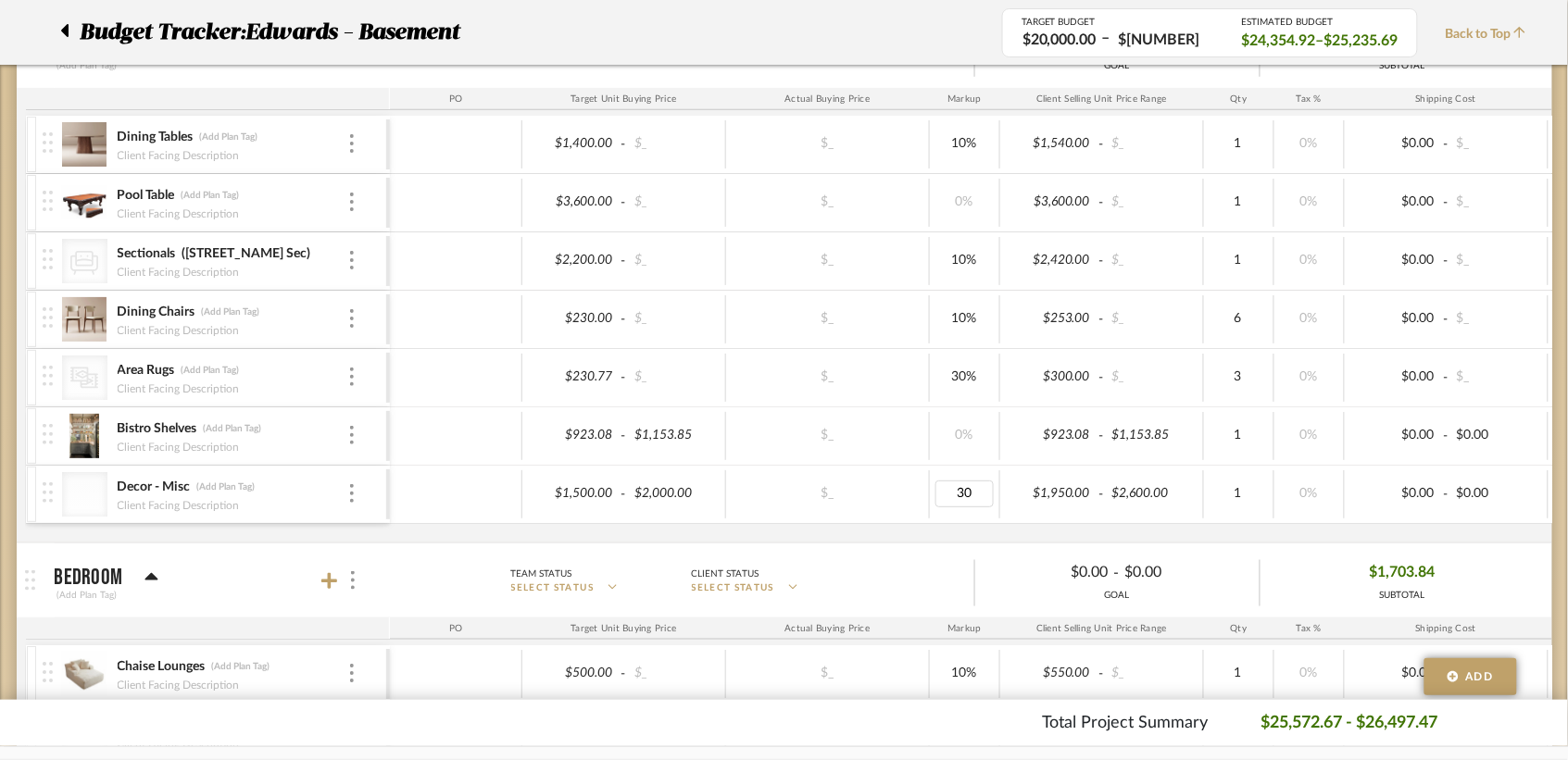 drag, startPoint x: 1528, startPoint y: 518, endPoint x: 963, endPoint y: 492, distance: 565.5979 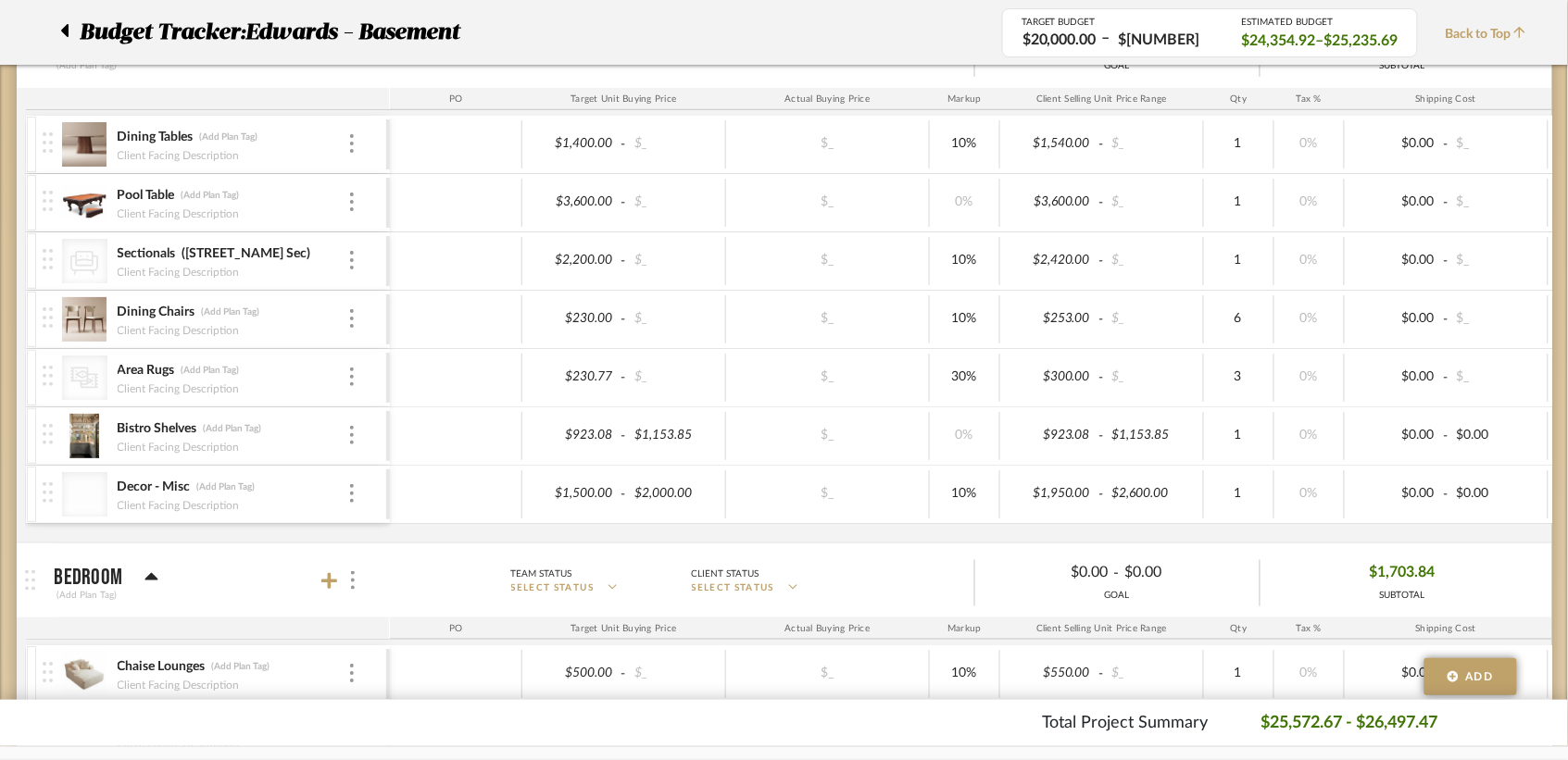 click on "Dining Tables   (Add Plan Tag)   Client Facing Description   $[NUMBER]  -  $_   $_   10%   $[NUMBER]  -  $_   1   0%   $0.00  -  $_   0%  Taxable  $[NUMBER]   Pool Table   (Add Plan Tag)   Client Facing Description   $[NUMBER]  -  $_   $_   0%   $[NUMBER]  -  $_   1   0%   $0.00  -  $_   0%  Taxable  $[NUMBER]
CategoryIconSeating
Created with Sketch.
Sectionals   (Bowery Sec)   Client Facing Description   $[NUMBER]  -  $_   $_   10%   $[NUMBER]  -  $_   1   0%   $0.00  -  $_   0%  Taxable  $[NUMBER]   Dining Chairs   (Add Plan Tag)   Client Facing Description   $[NUMBER]  -  $_   $_   10%   $[NUMBER]  -  $_   6   0%   $0.00  -  $_   0%  Taxable  $[NUMBER]
CategoryIconRugs
Created with Sketch.
-" at bounding box center (984, 329) 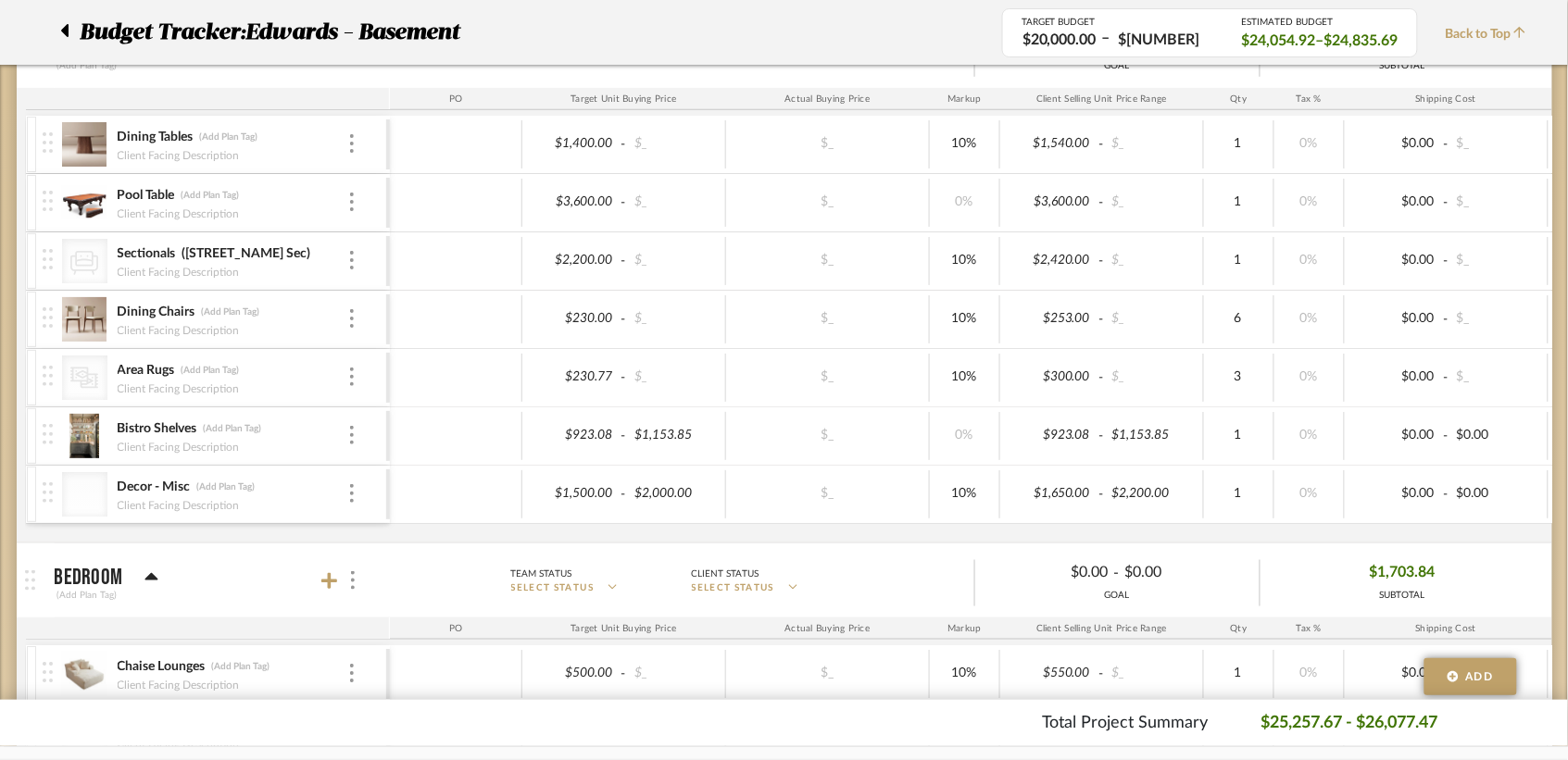 click on "Dining Tables   (Add Plan Tag)   Client Facing Description   $[NUMBER]  -  $_   $_   10%   $[NUMBER]  -  $_   1   0%   $0.00  -  $_   0%  Taxable  $[NUMBER]   Pool Table   (Add Plan Tag)   Client Facing Description   $[NUMBER]  -  $_   $_   0%   $[NUMBER]  -  $_   1   0%   $0.00  -  $_   0%  Taxable  $[NUMBER]
CategoryIconSeating
Created with Sketch.
Sectionals   (Bowery Sec)   Client Facing Description   $[NUMBER]  -  $_   $_   10%   $[NUMBER]  -  $_   1   0%   $0.00  -  $_   0%  Taxable  $[NUMBER]   Dining Chairs   (Add Plan Tag)   Client Facing Description   $[NUMBER]  -  $_   $_   10%   $[NUMBER]  -  $_   6   0%   $0.00  -  $_   0%  Taxable  $[NUMBER]
CategoryIconRugs
Created with Sketch.
-" at bounding box center [984, 329] 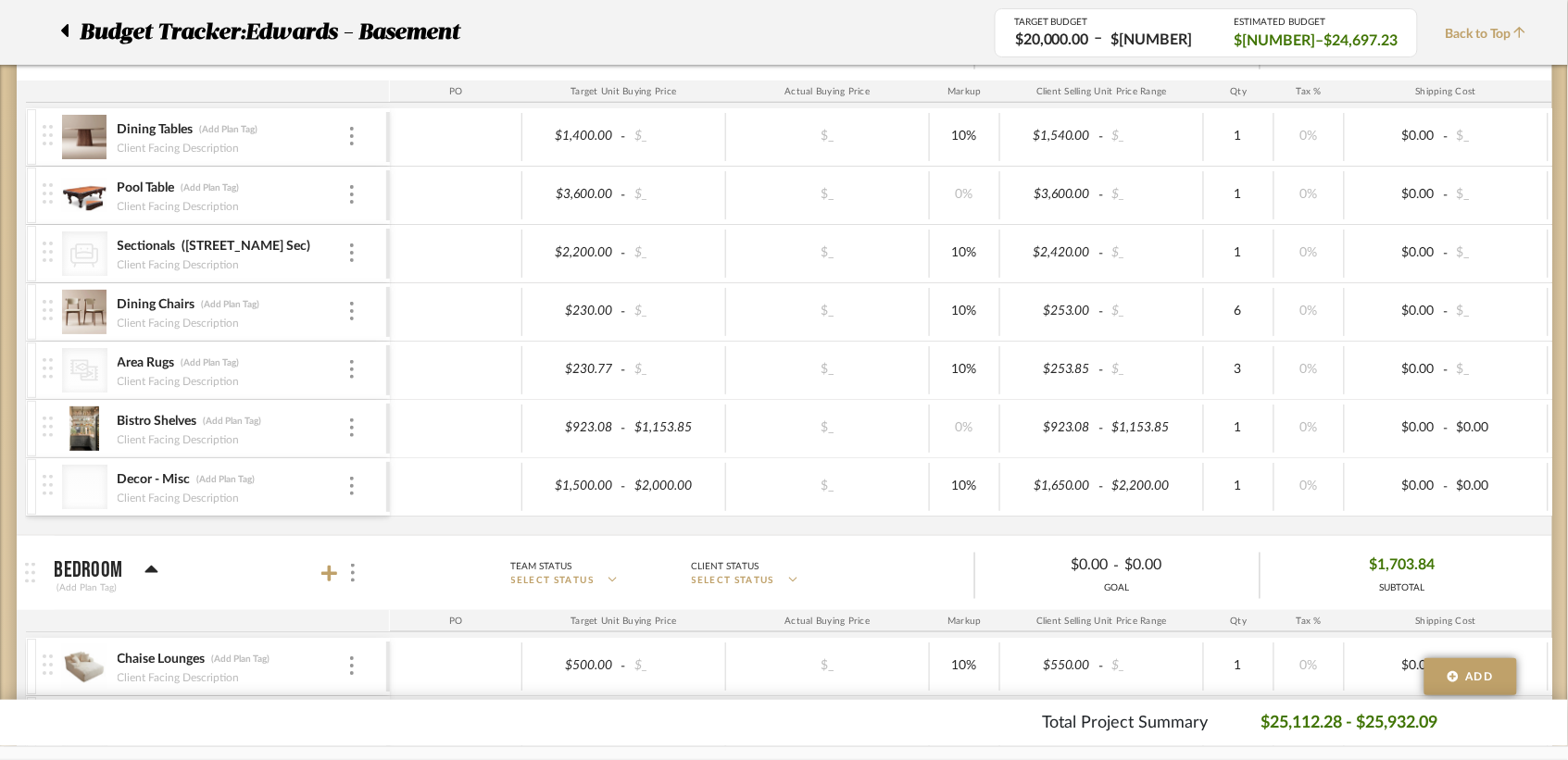 scroll, scrollTop: 359, scrollLeft: 0, axis: vertical 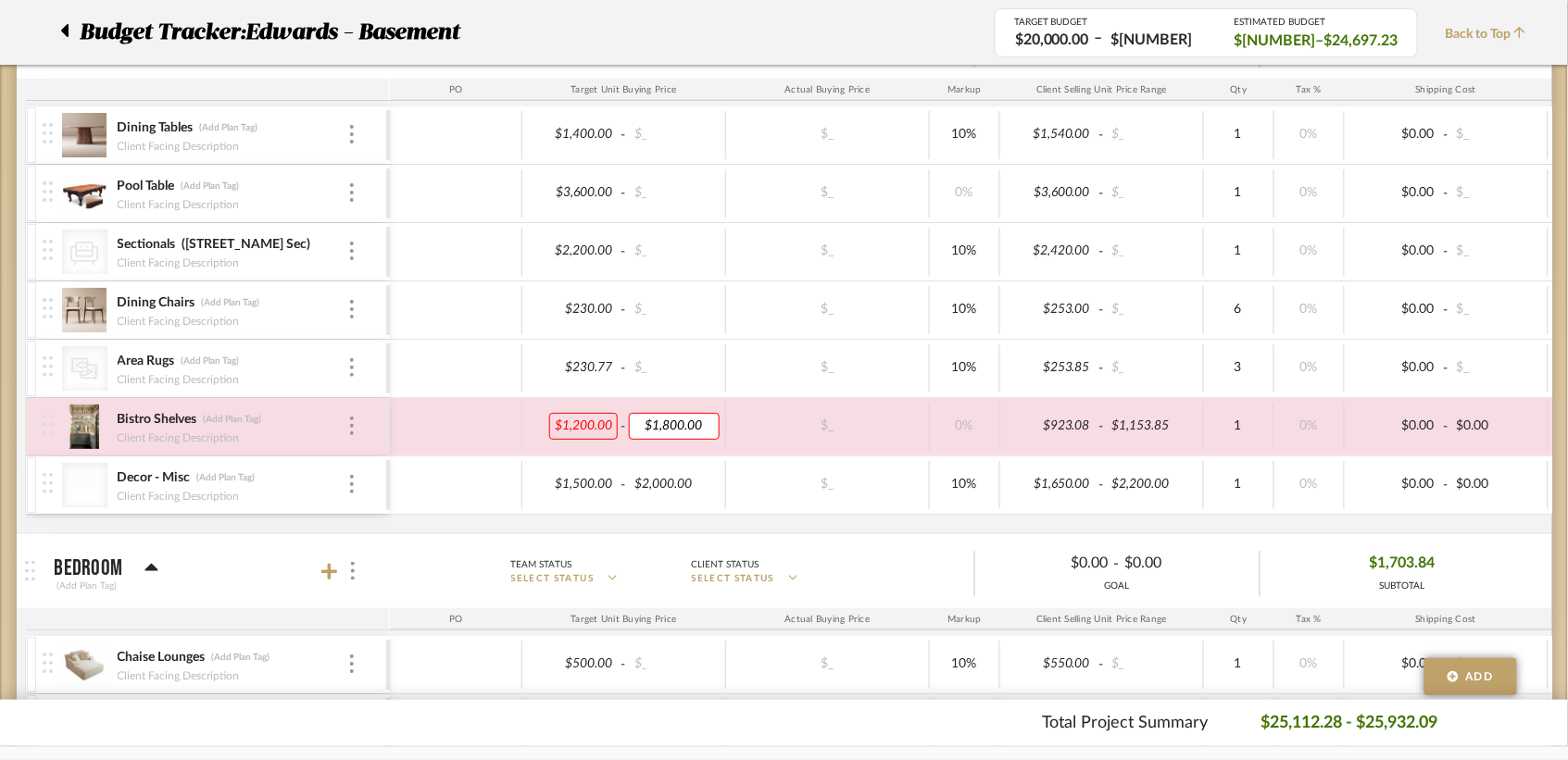 click on "Dining Tables   (Add Plan Tag)   Client Facing Description   $[NUMBER]  -  $_   $_   10%   $[NUMBER]  -  $_   1   0%   $0.00  -  $_   0%  Taxable  $[NUMBER]   Pool Table   (Add Plan Tag)   Client Facing Description   $[NUMBER]  -  $_   $_   0%   $[NUMBER]  -  $_   1   0%   $0.00  -  $_   0%  Taxable  $[NUMBER]
CategoryIconSeating
Created with Sketch.
Sectionals   (Bowery Sec)   Client Facing Description   $[NUMBER]  -  $_   $_   10%   $[NUMBER]  -  $_   1   0%   $0.00  -  $_   0%  Taxable  $[NUMBER]   Dining Chairs   (Add Plan Tag)   Client Facing Description   $[NUMBER]  -  $_   $_   10%   $[NUMBER]  -  $_   6   0%   $0.00  -  $_   0%  Taxable  $[NUMBER]
CategoryIconRugs
Created with Sketch.
-" at bounding box center (984, 319) 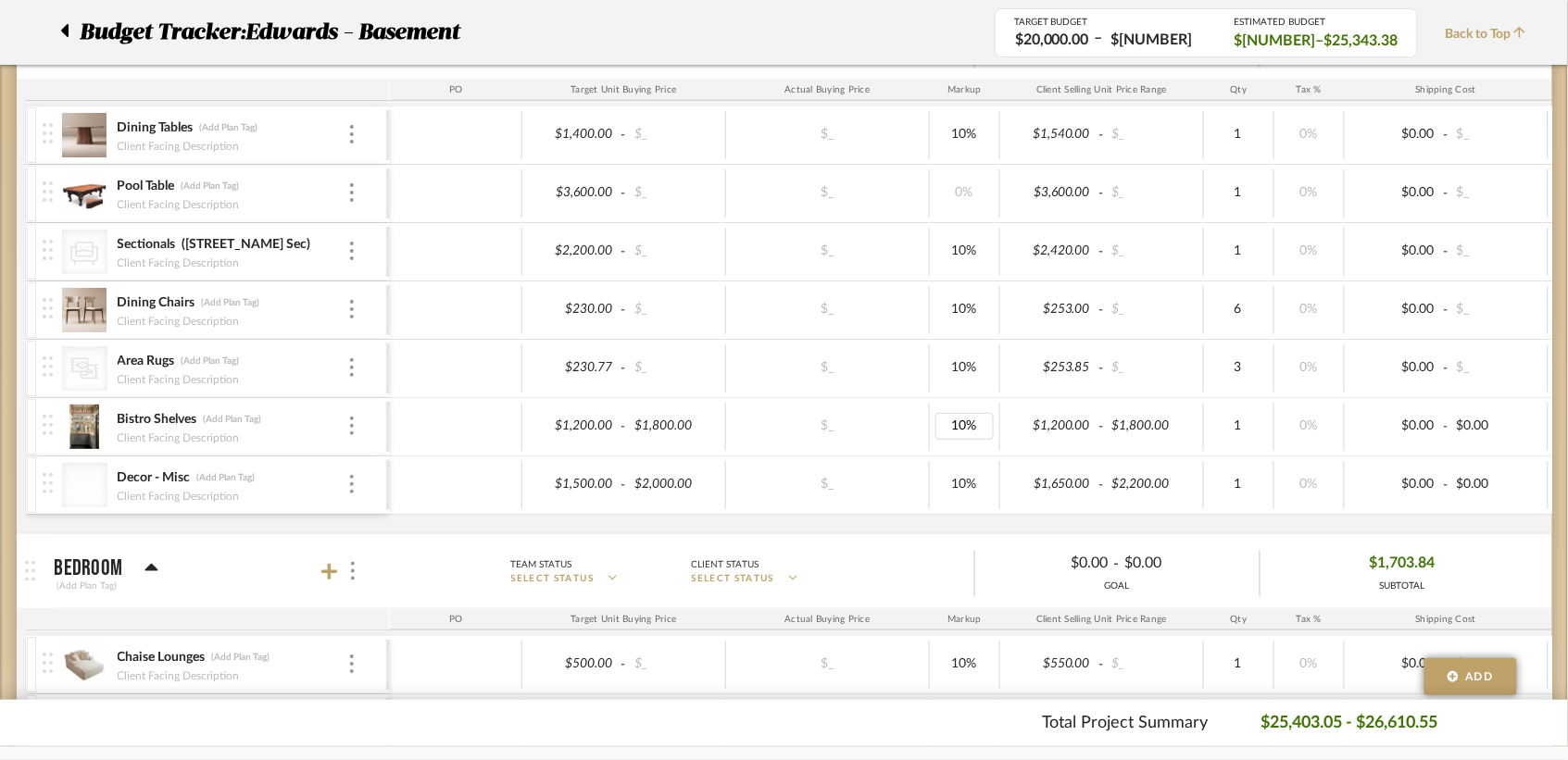 click on "Dining Tables   (Add Plan Tag)   Client Facing Description   $[NUMBER]  -  $_   $_   10%   $[NUMBER]  -  $_   1   0%   $0.00  -  $_   0%  Taxable  $[NUMBER]   Pool Table   (Add Plan Tag)   Client Facing Description   $[NUMBER]  -  $_   $_   0%   $[NUMBER]  -  $_   1   0%   $0.00  -  $_   0%  Taxable  $[NUMBER]
CategoryIconSeating
Created with Sketch.
Sectionals   (Bowery Sec)   Client Facing Description   $[NUMBER]  -  $_   $_   10%   $[NUMBER]  -  $_   1   0%   $0.00  -  $_   0%  Taxable  $[NUMBER]   Dining Chairs   (Add Plan Tag)   Client Facing Description   $[NUMBER]  -  $_   $_   10%   $[NUMBER]  -  $_   6   0%   $0.00  -  $_   0%  Taxable  $[NUMBER]
CategoryIconRugs
Created with Sketch.
-" at bounding box center [984, 319] 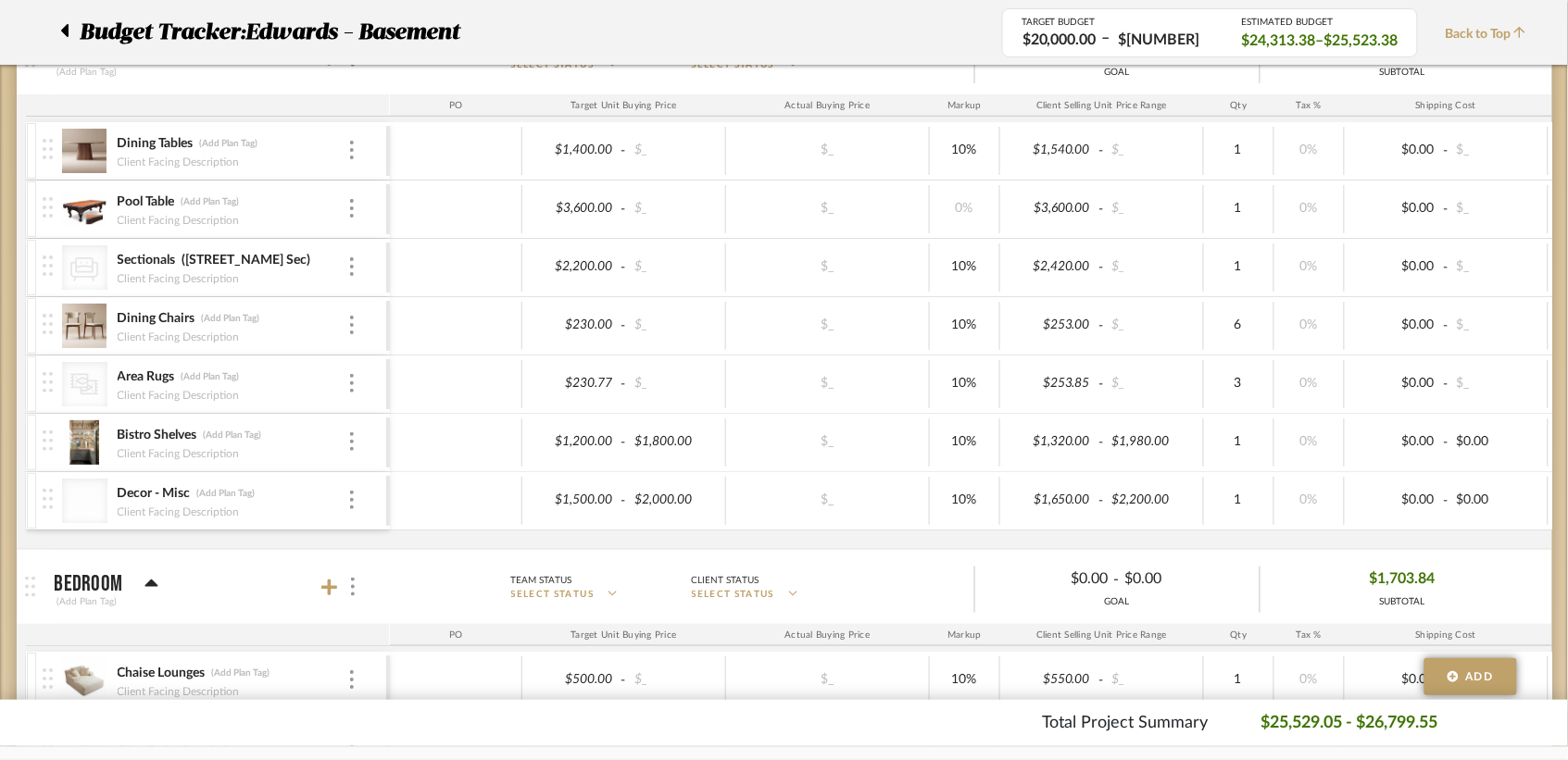 scroll, scrollTop: 0, scrollLeft: 0, axis: both 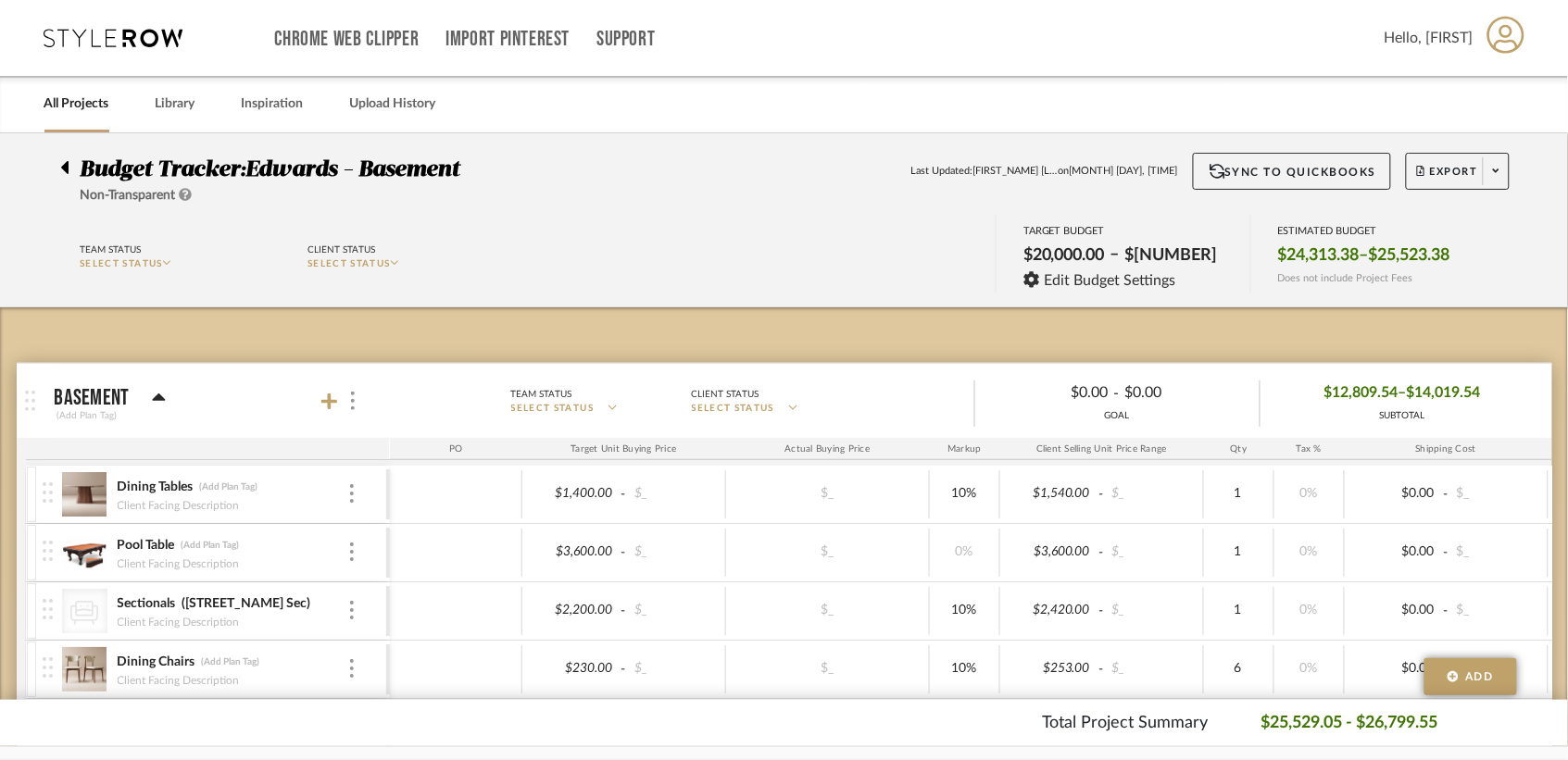 click 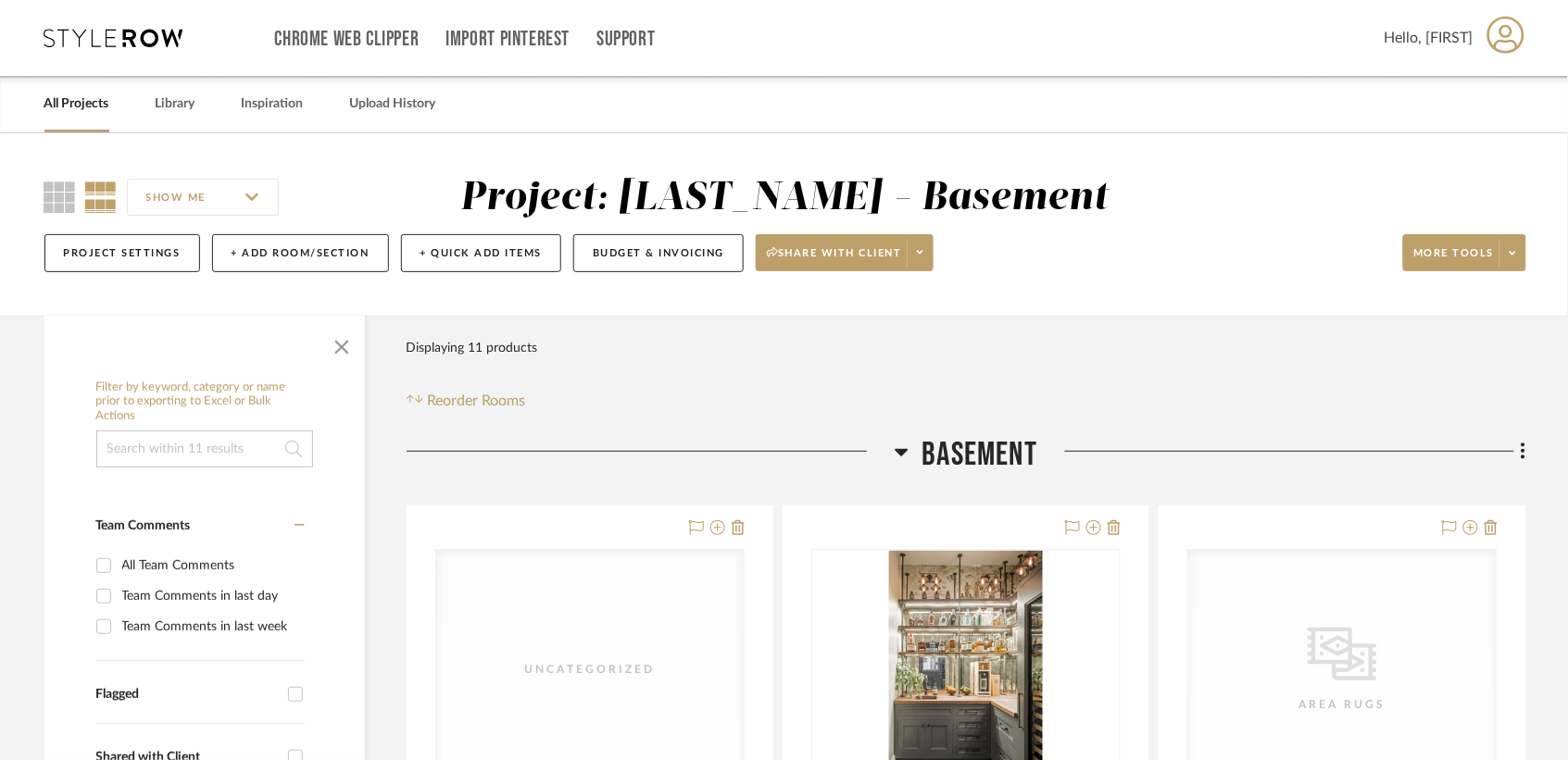 scroll, scrollTop: 665, scrollLeft: 0, axis: vertical 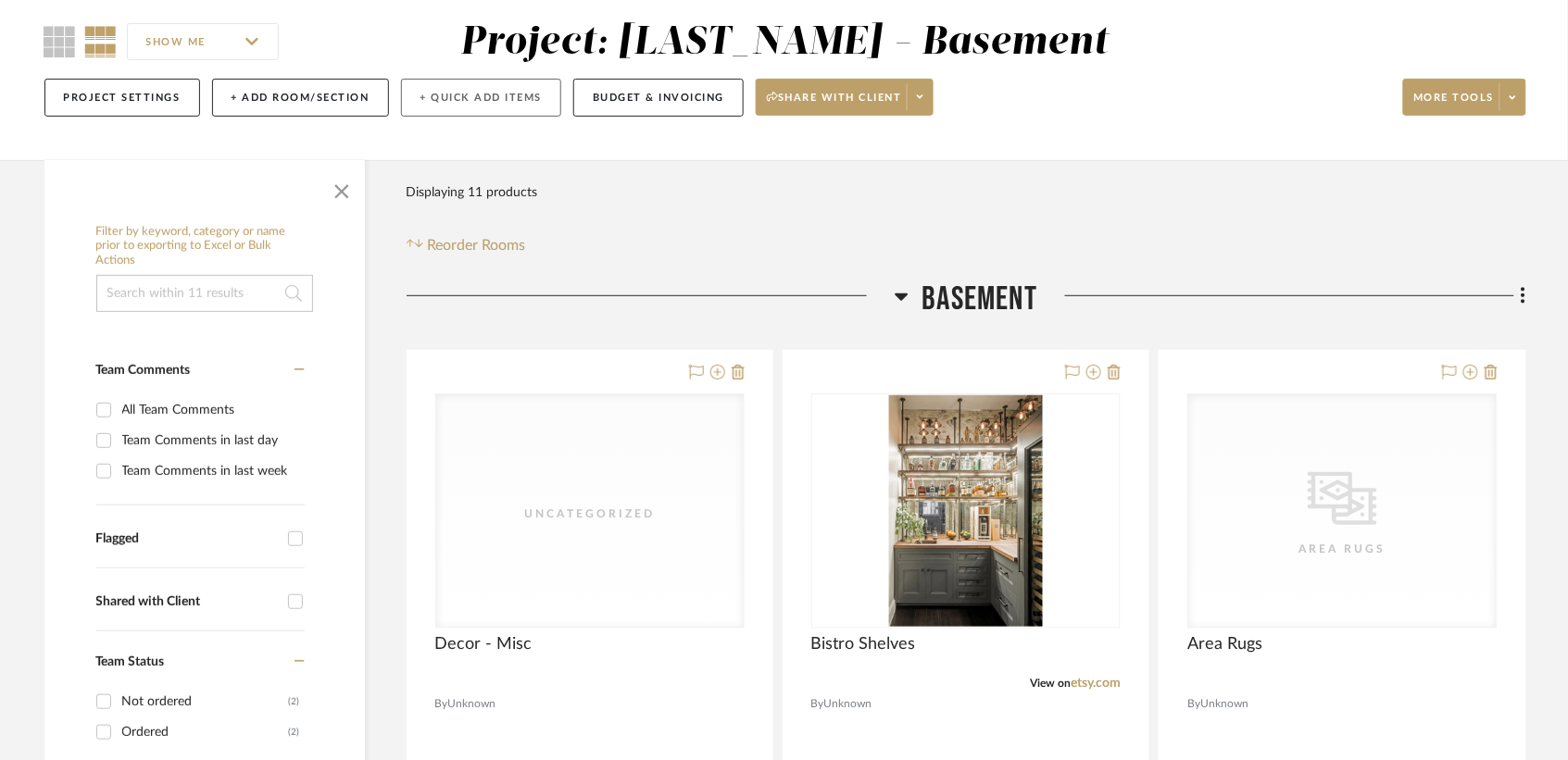 click on "+ Quick Add Items" 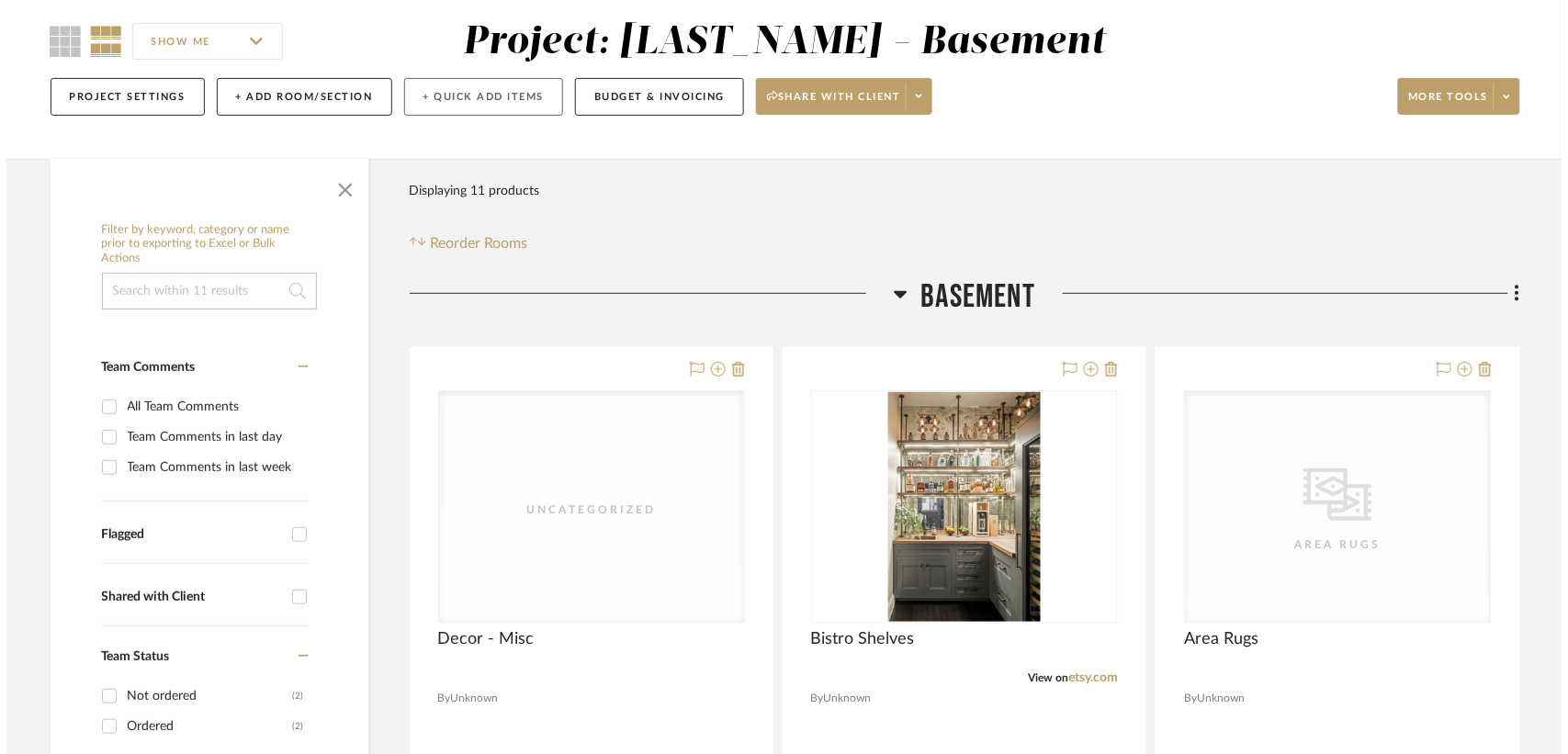 scroll, scrollTop: 0, scrollLeft: 0, axis: both 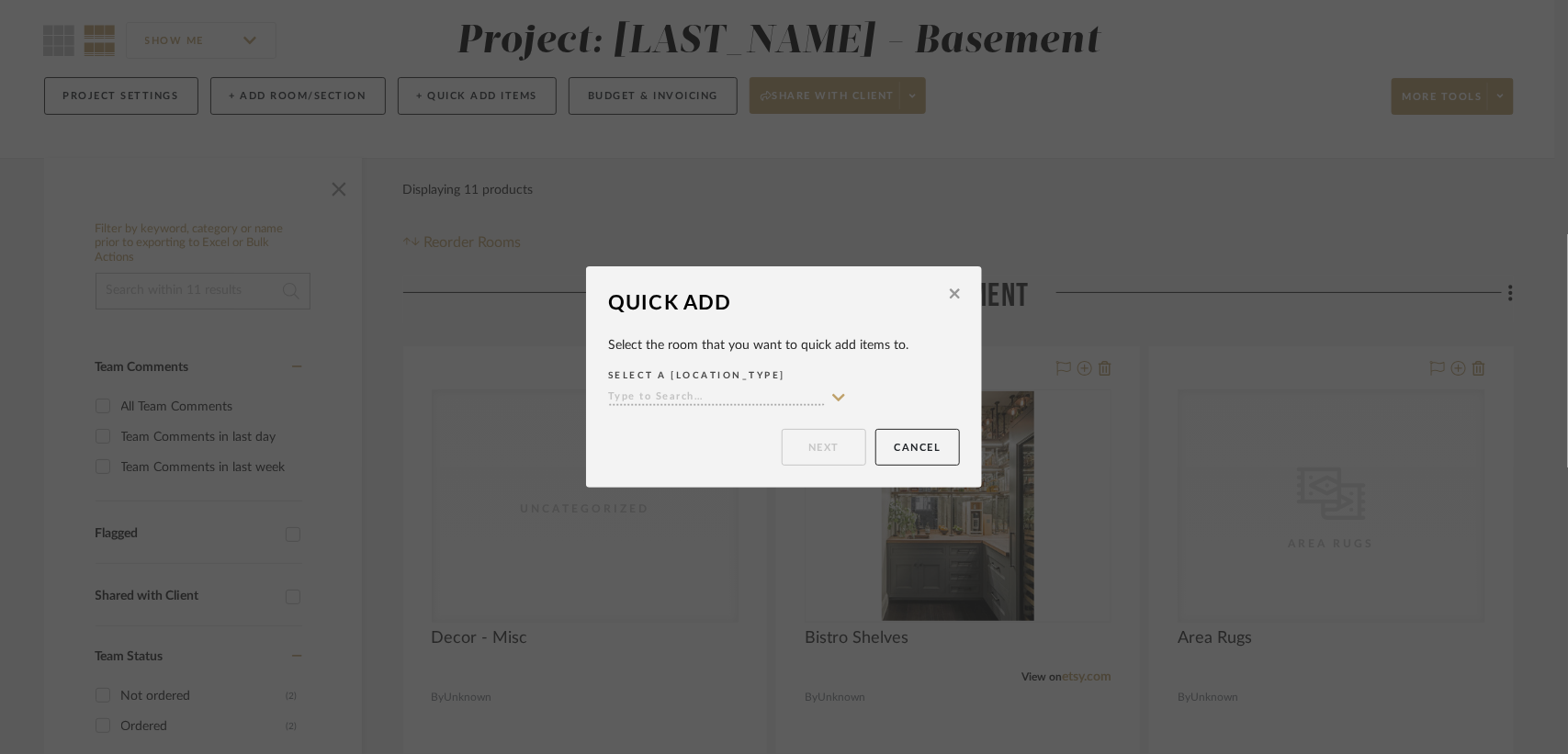 click at bounding box center [716, 398] 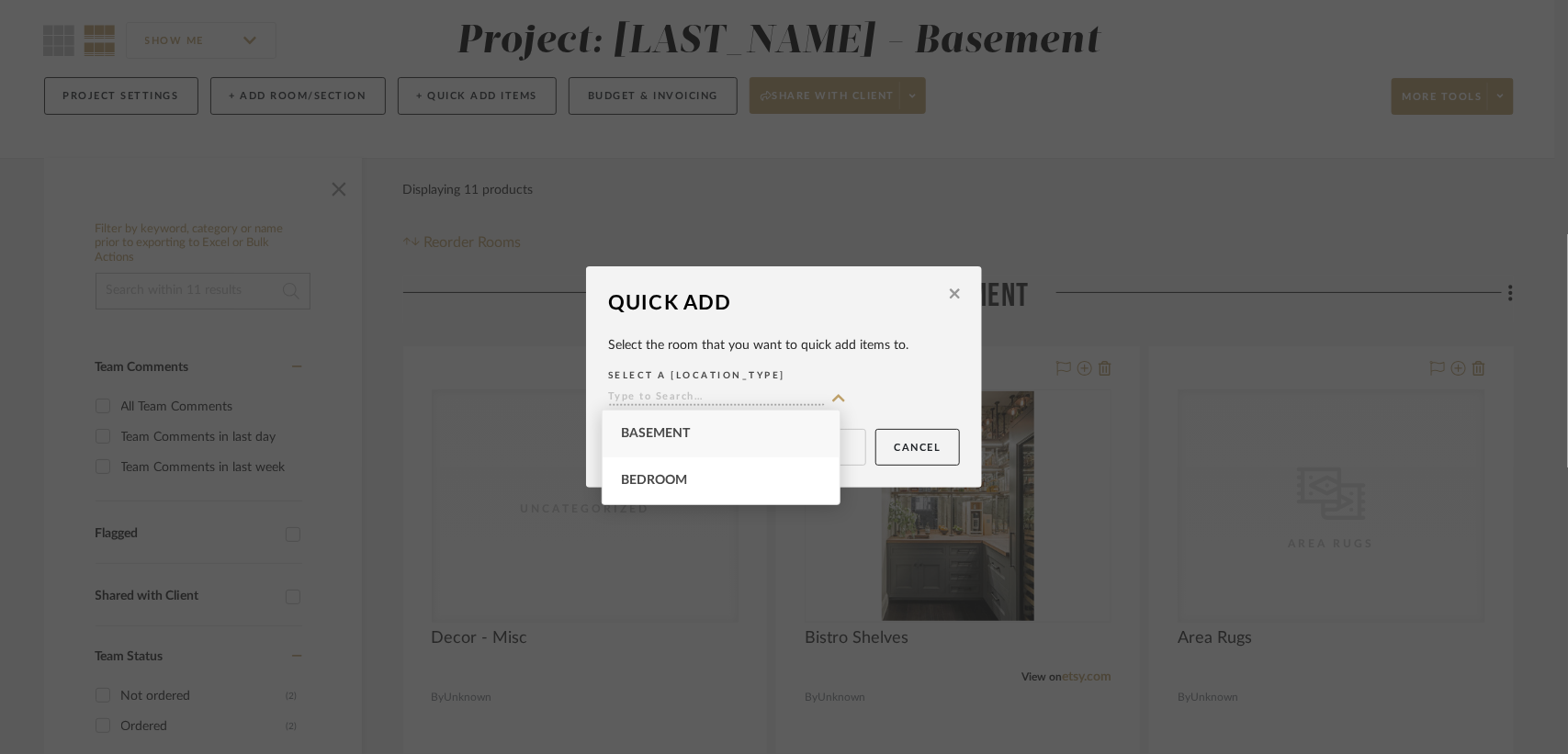 click on "Basement" at bounding box center [721, 433] 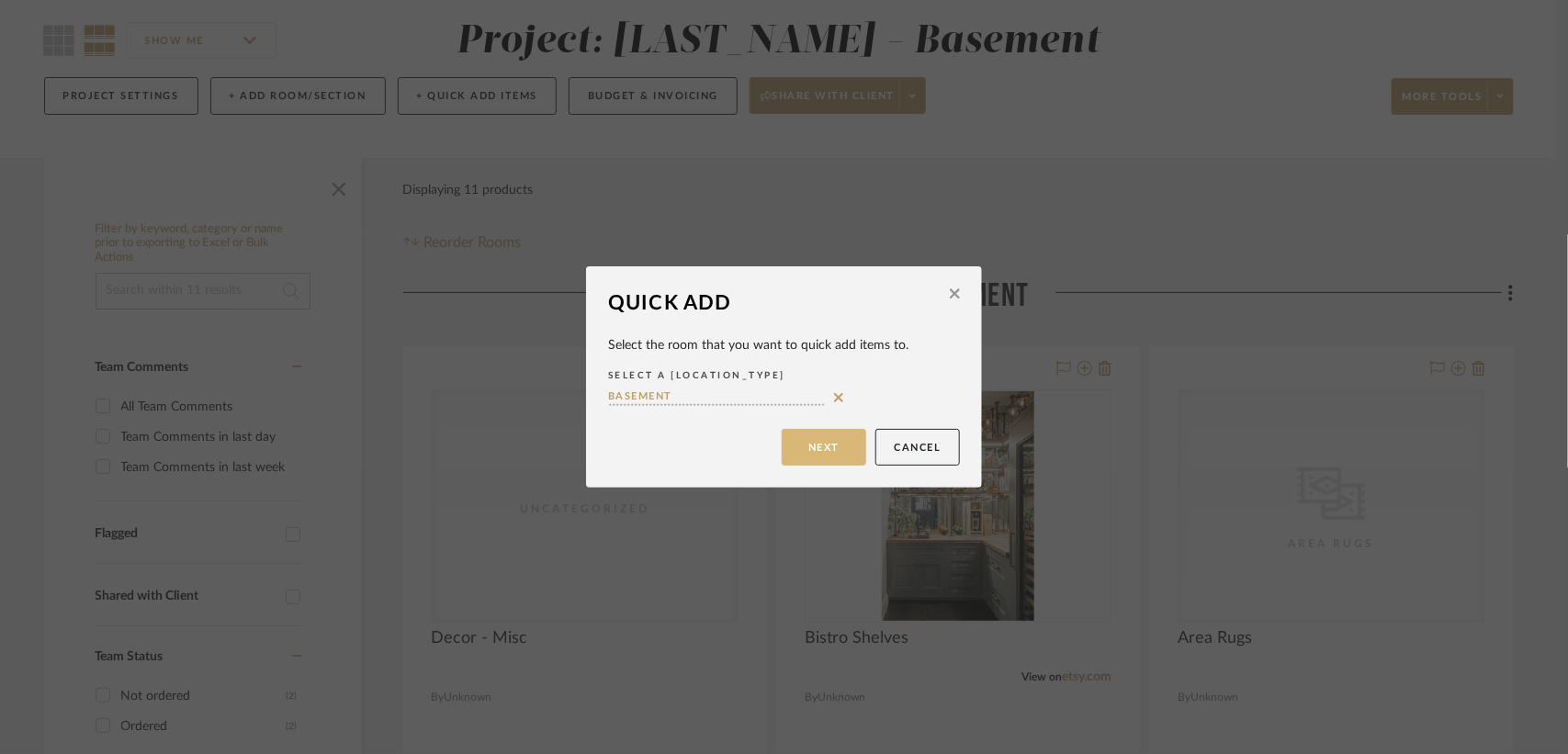 click on "Next" at bounding box center (824, 447) 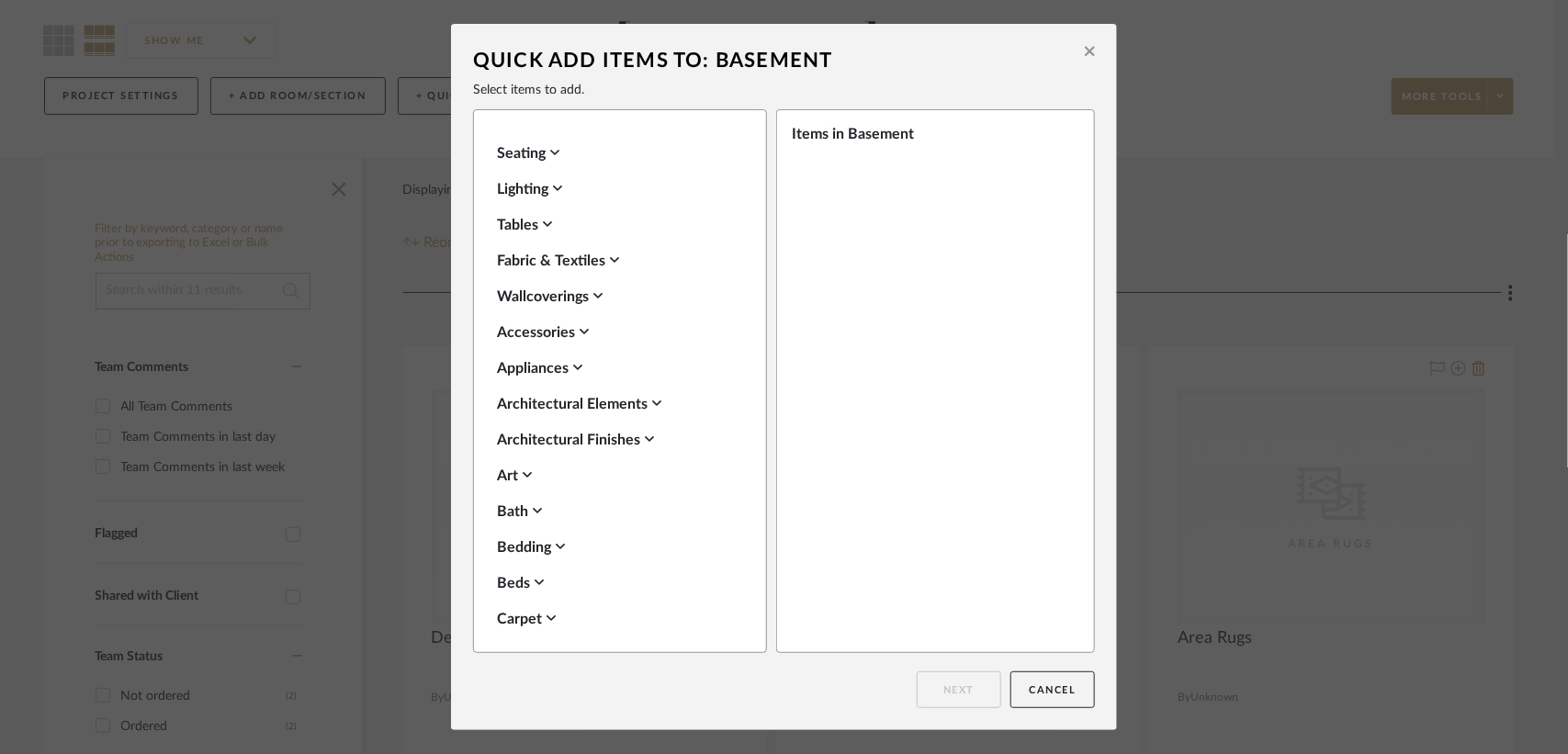 click on "Tables" at bounding box center (615, 225) 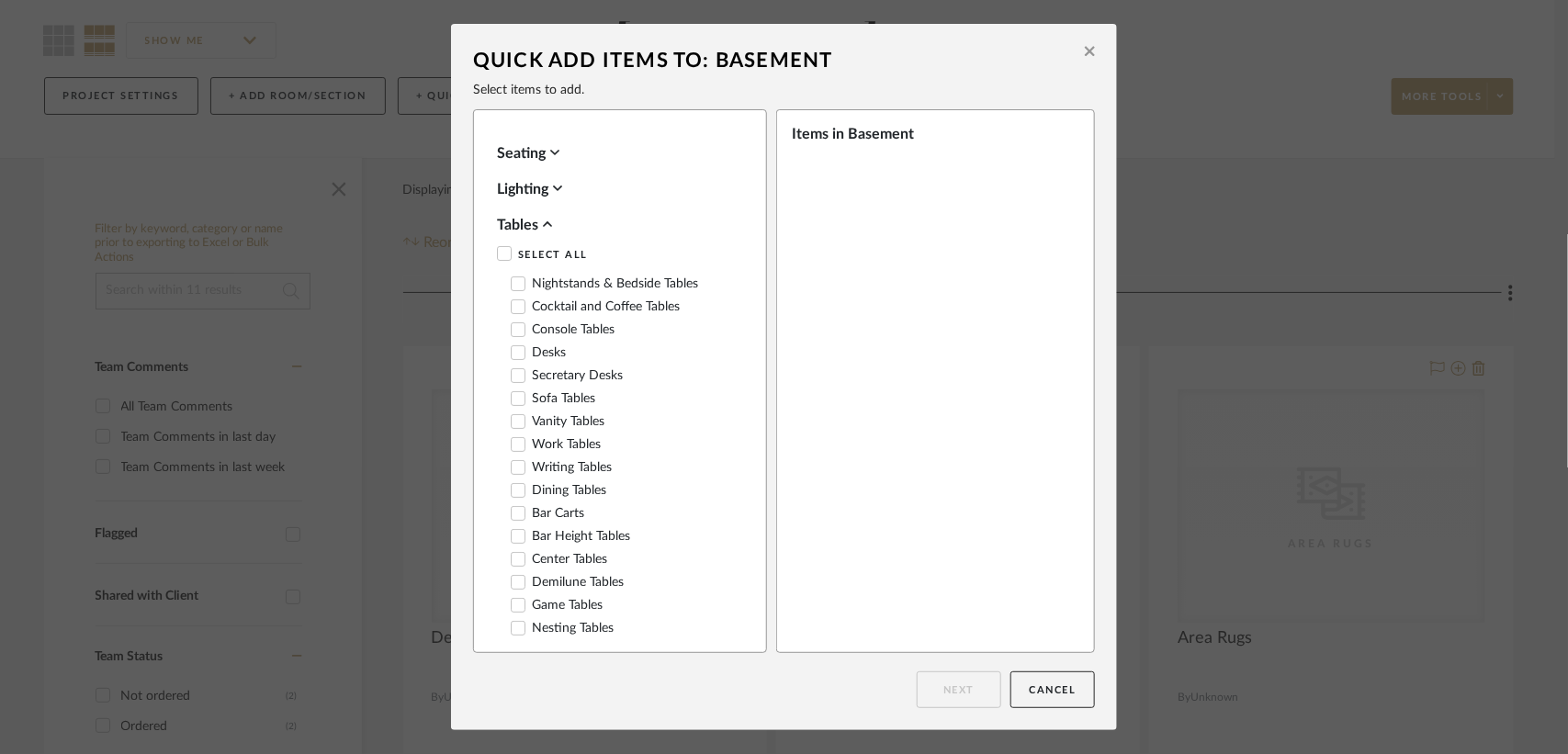 click on "Cocktail and Coffee Tables" at bounding box center (595, 307) 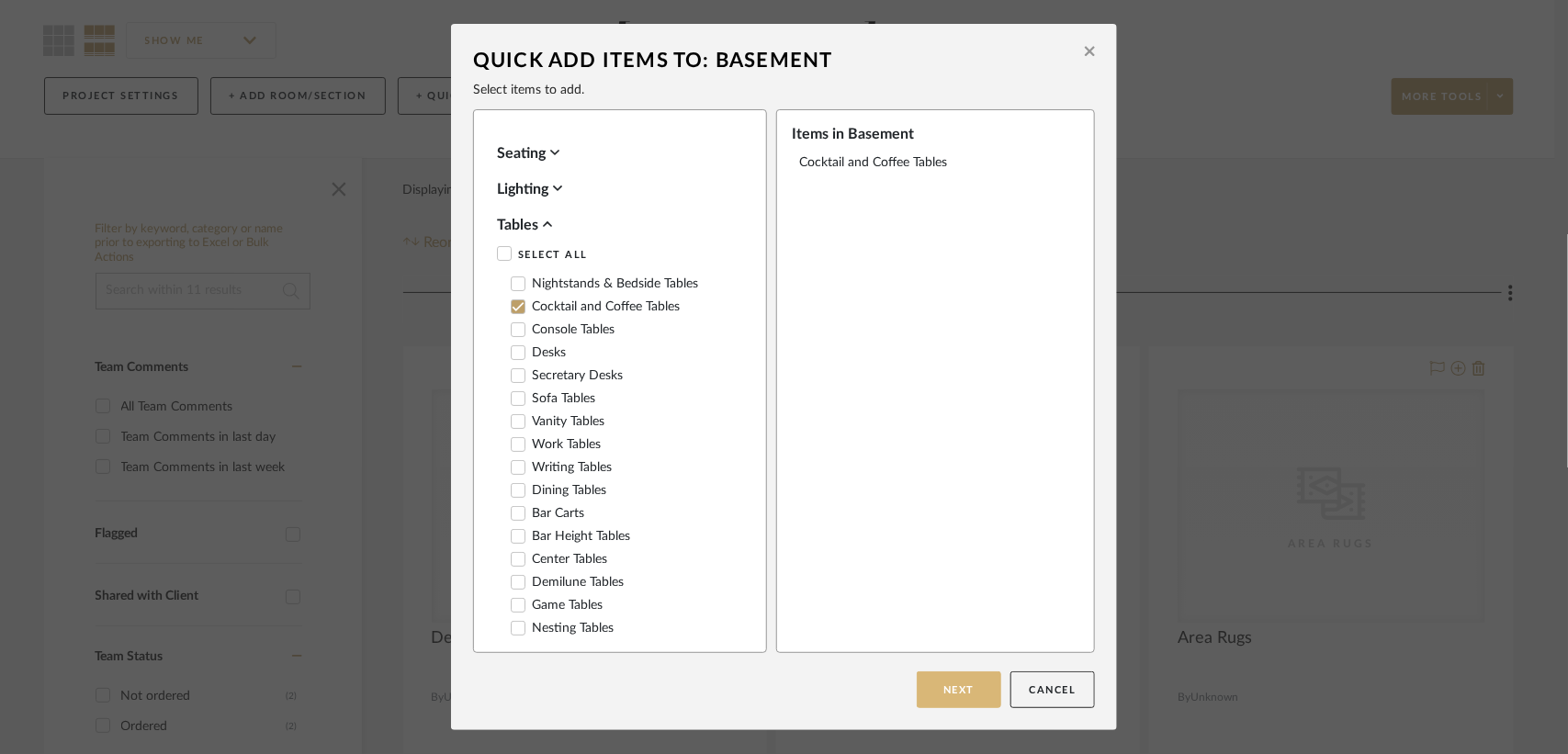 click on "Next" at bounding box center (959, 690) 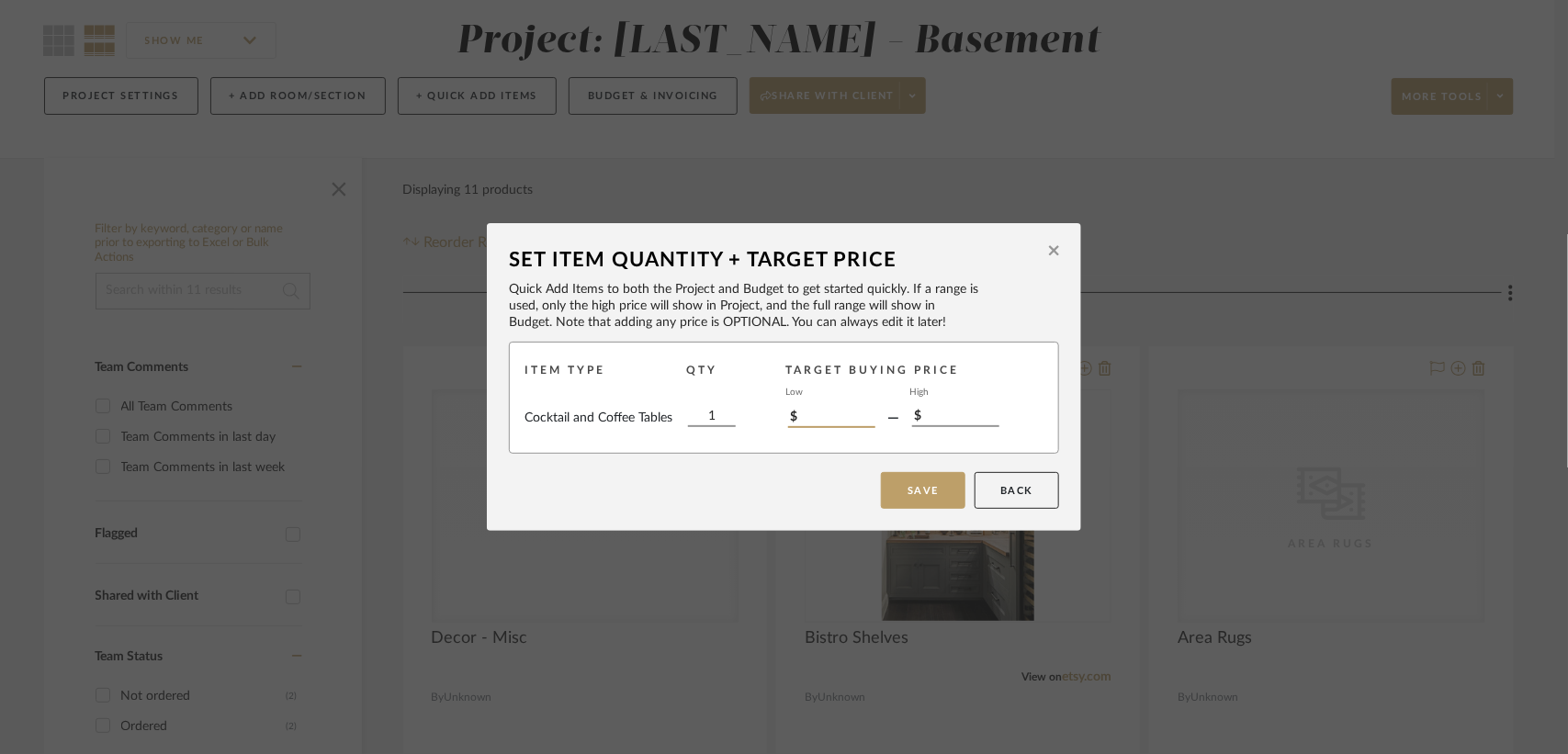 click on "$" at bounding box center [831, 418] 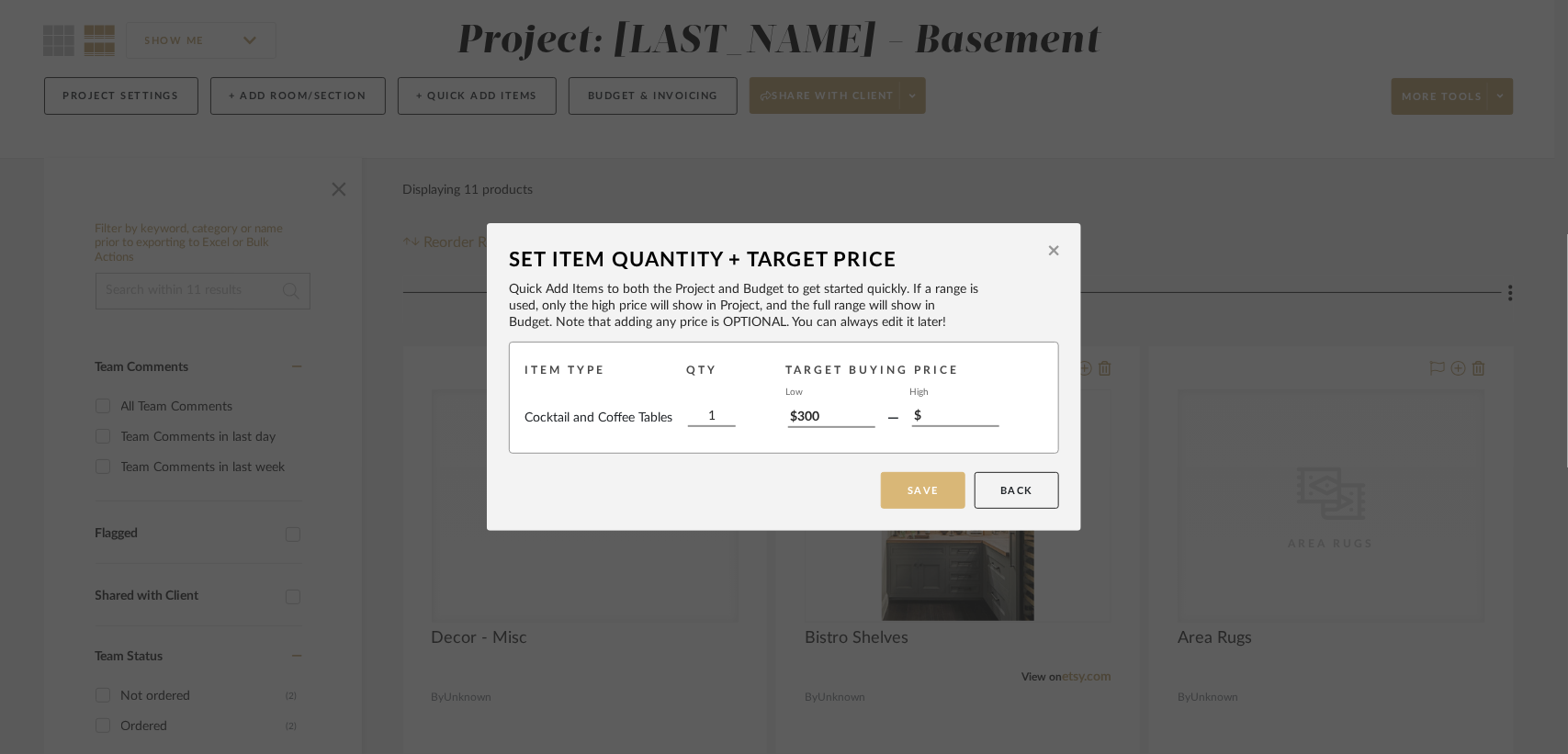 click on "Save" at bounding box center (923, 490) 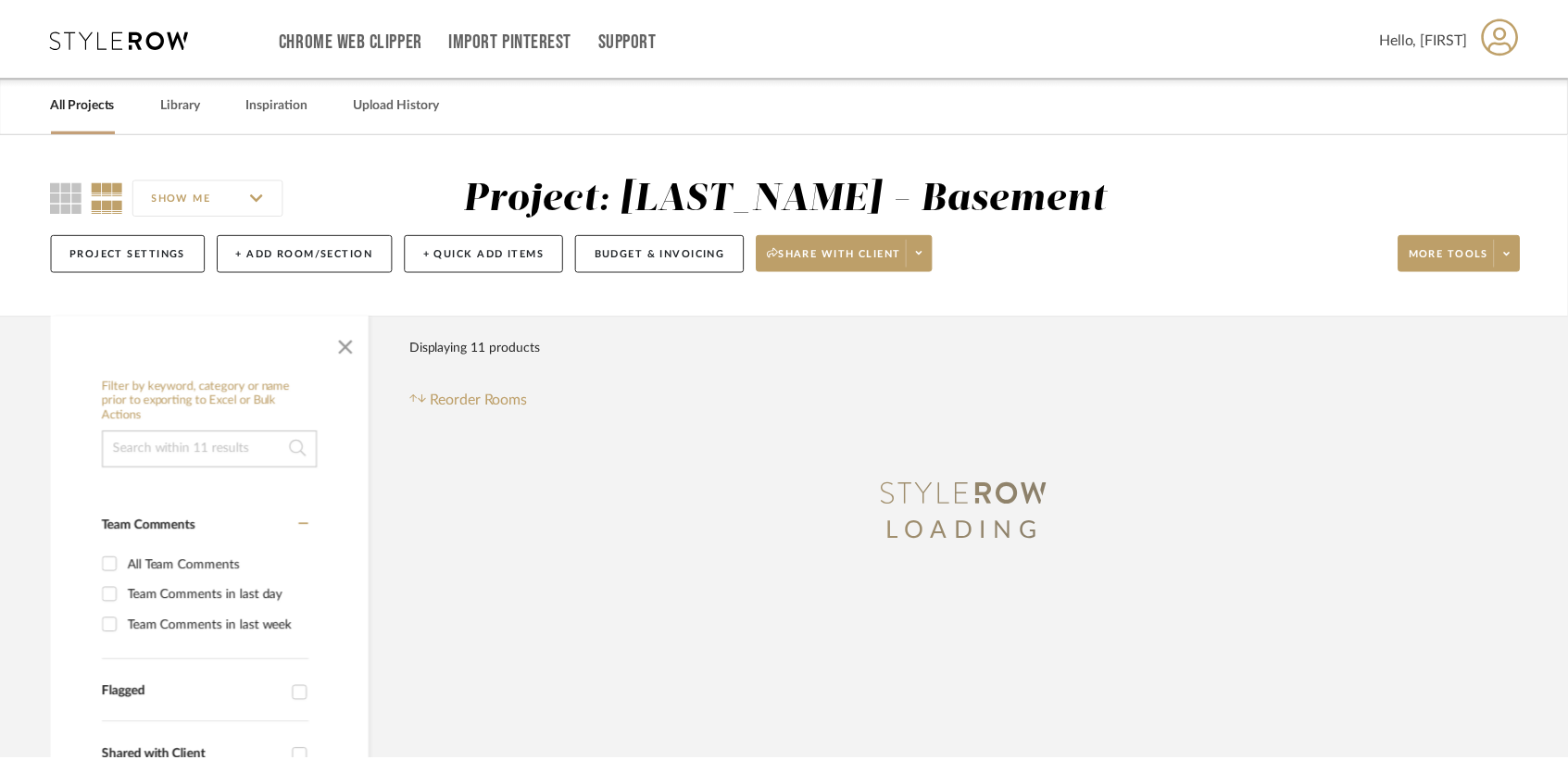 scroll, scrollTop: 156, scrollLeft: 0, axis: vertical 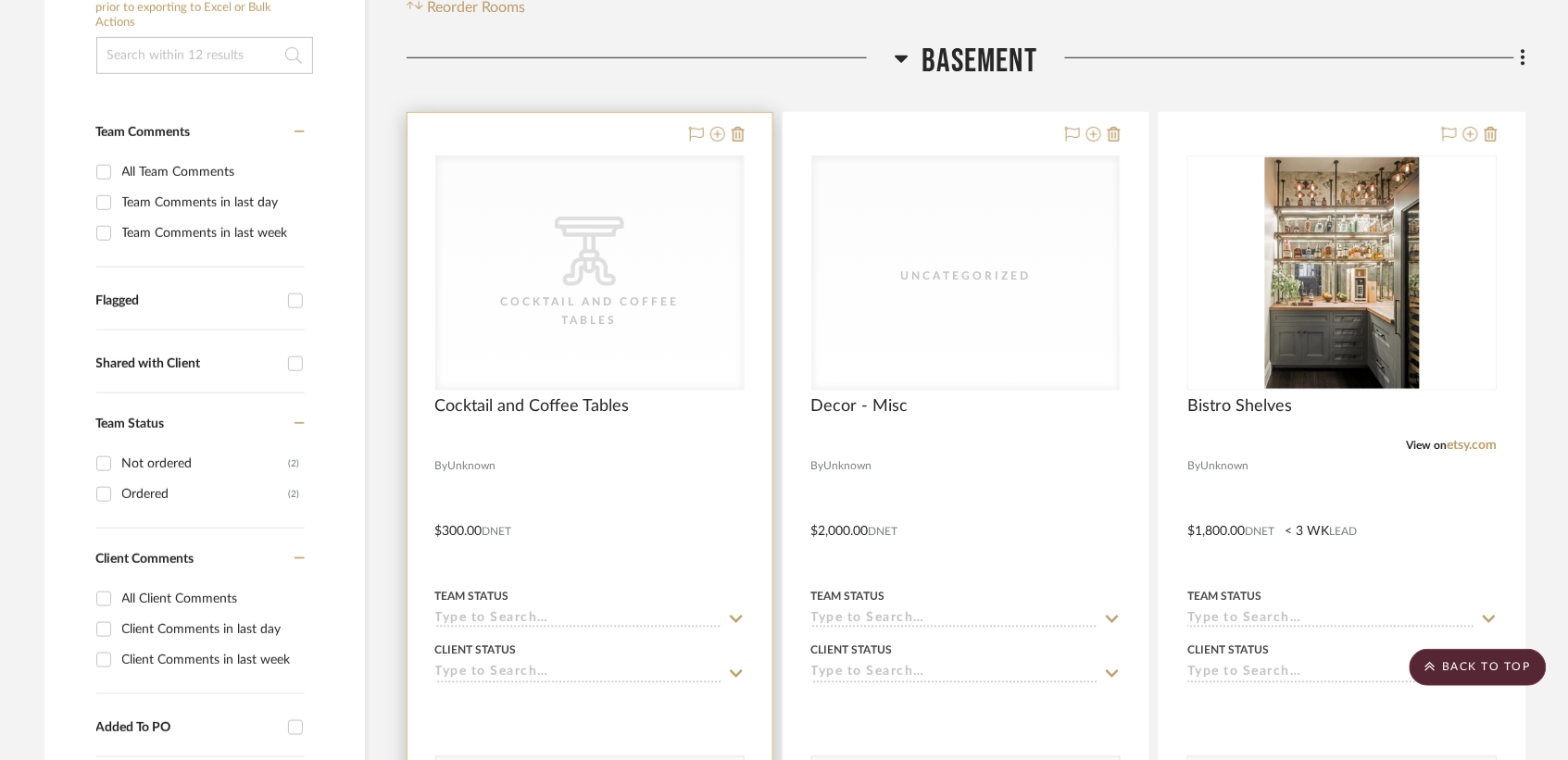 click on "Cocktail and Coffee Tables" at bounding box center [590, 311] 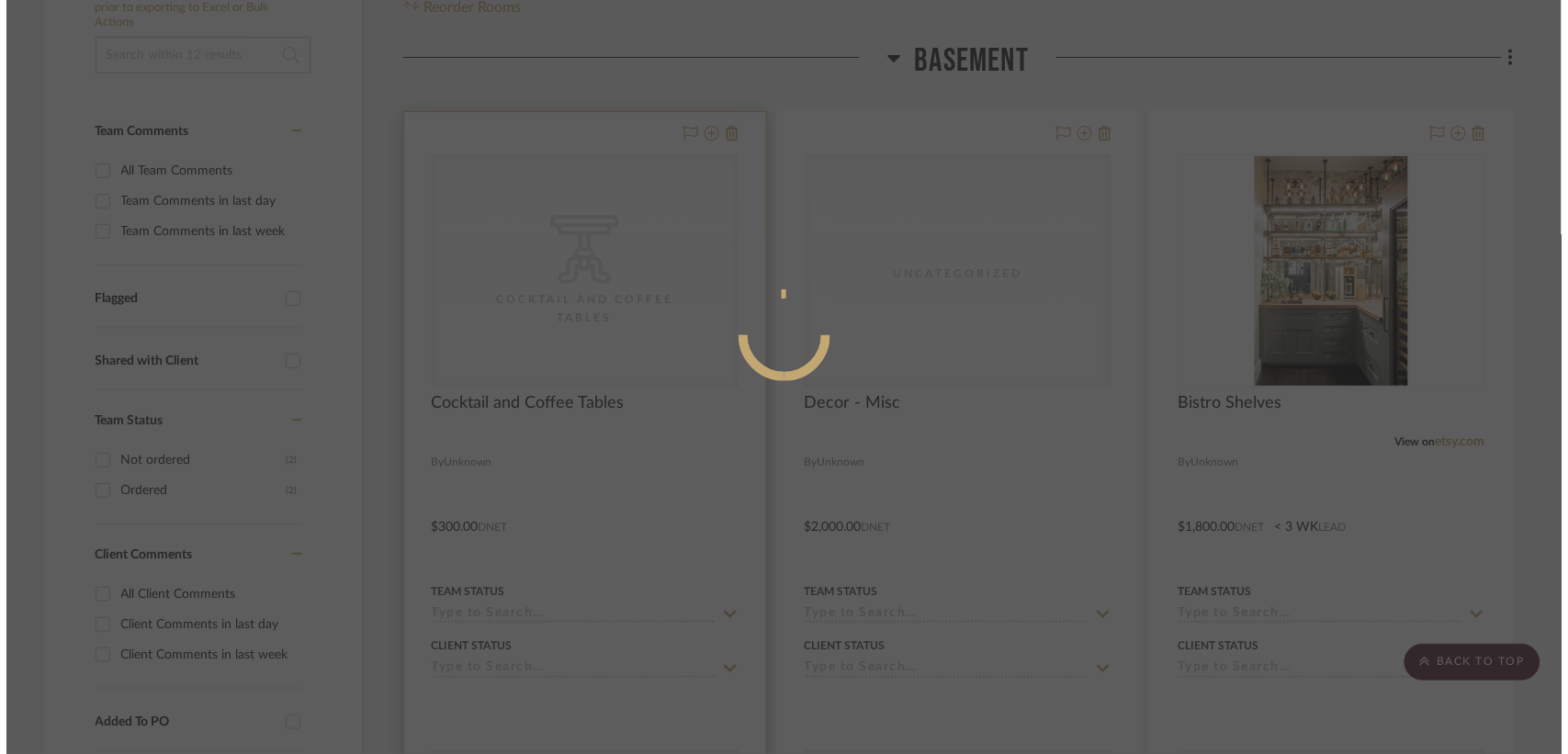 scroll, scrollTop: 0, scrollLeft: 0, axis: both 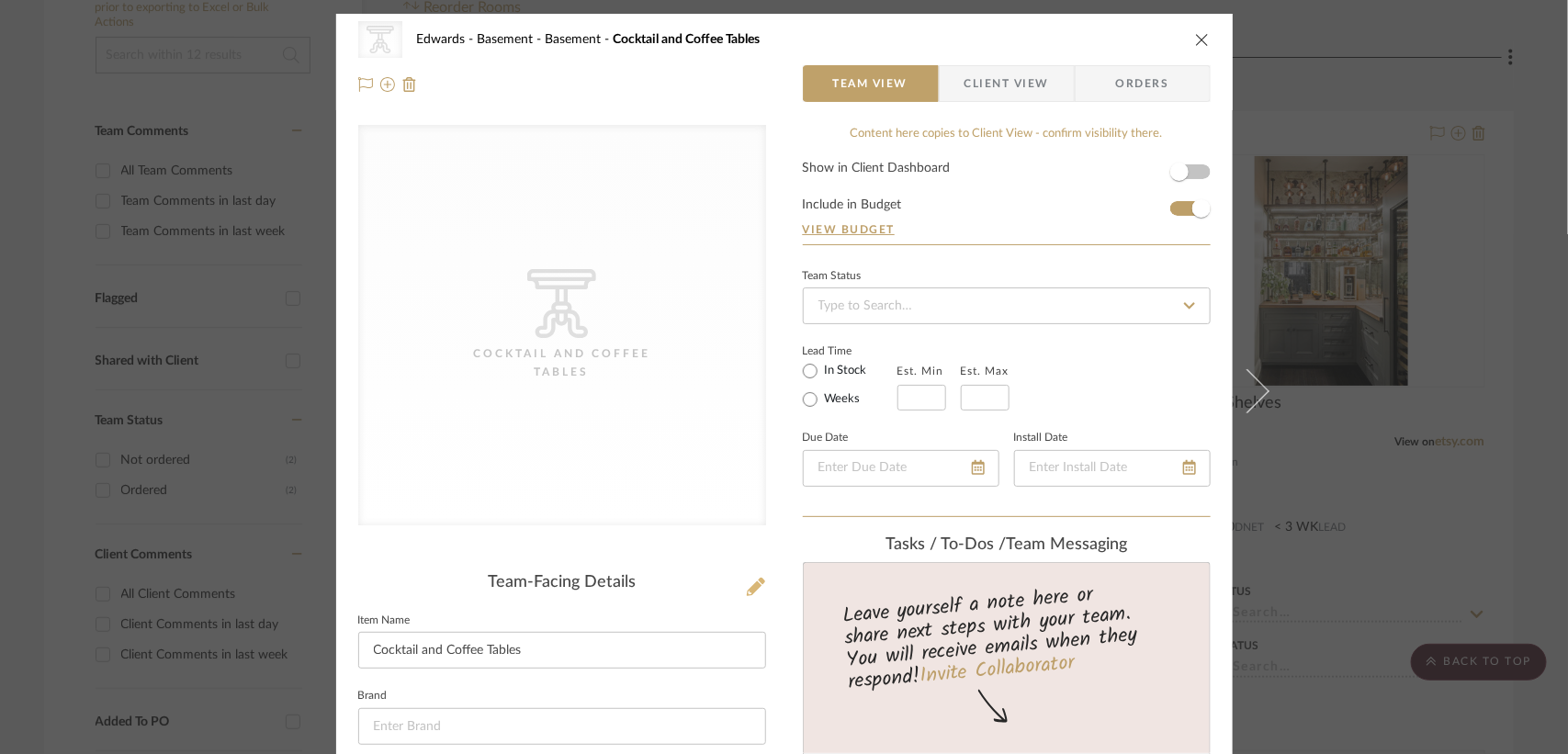 click 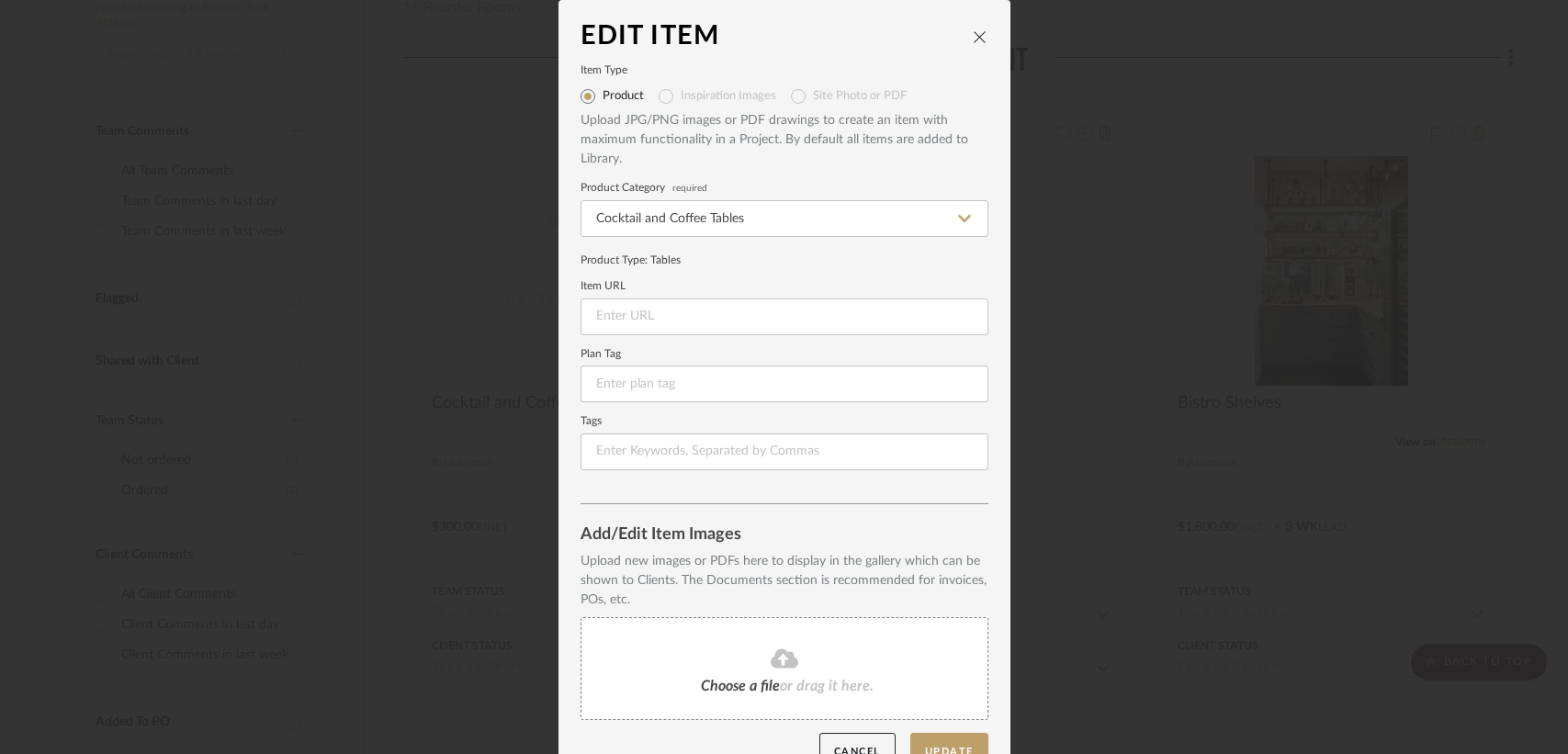 scroll, scrollTop: 0, scrollLeft: 0, axis: both 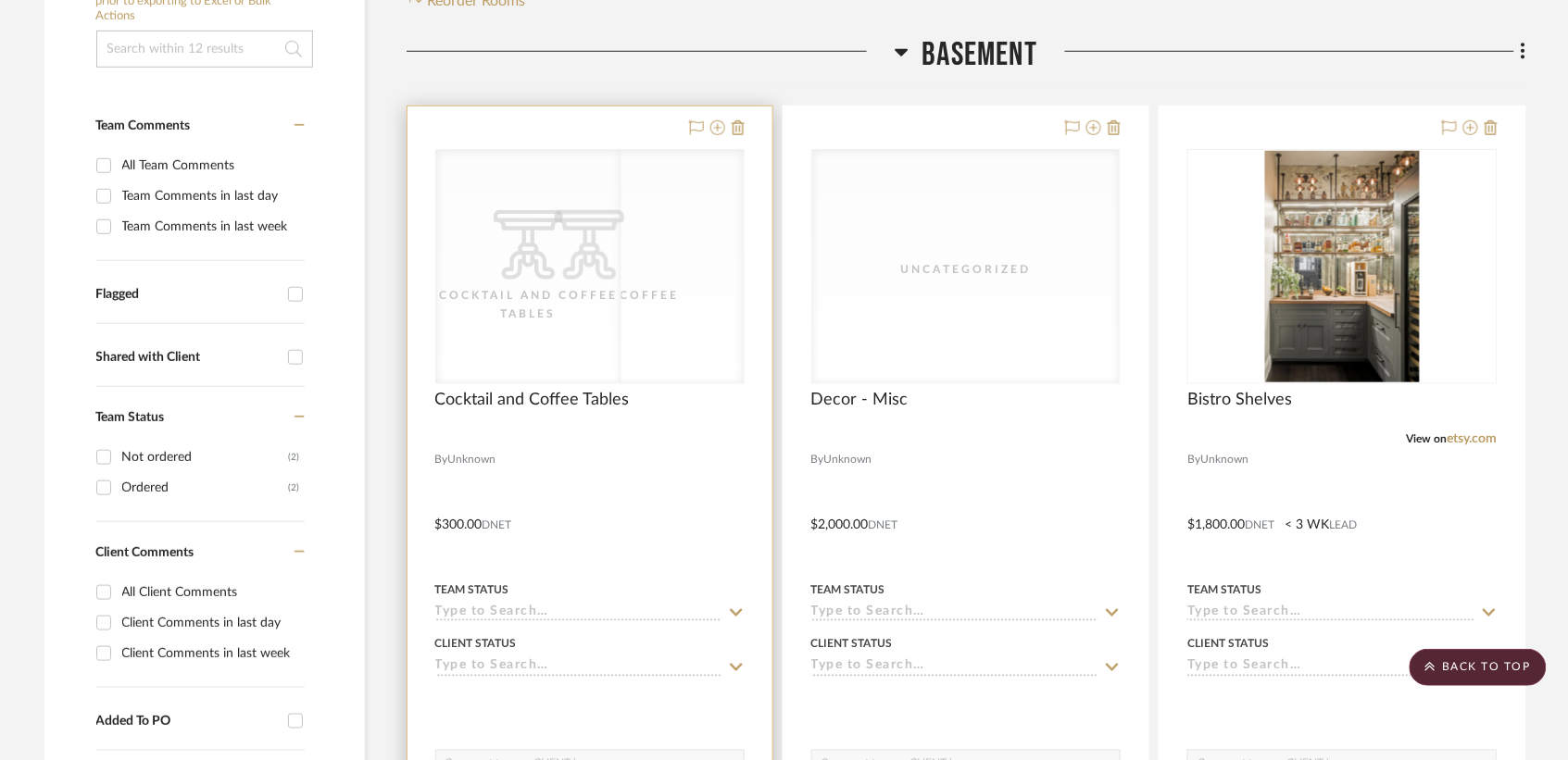 click at bounding box center (590, 511) 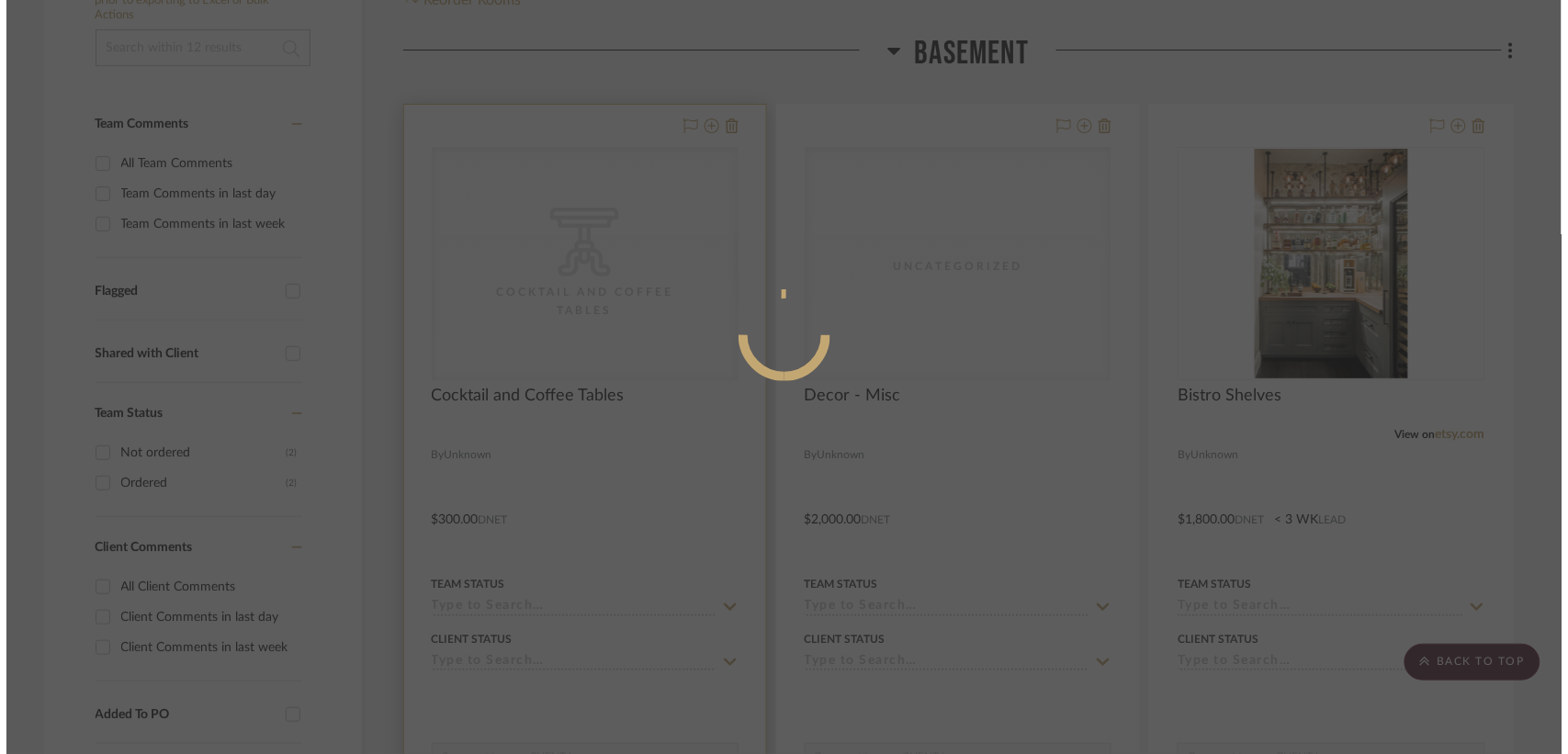 scroll, scrollTop: 0, scrollLeft: 0, axis: both 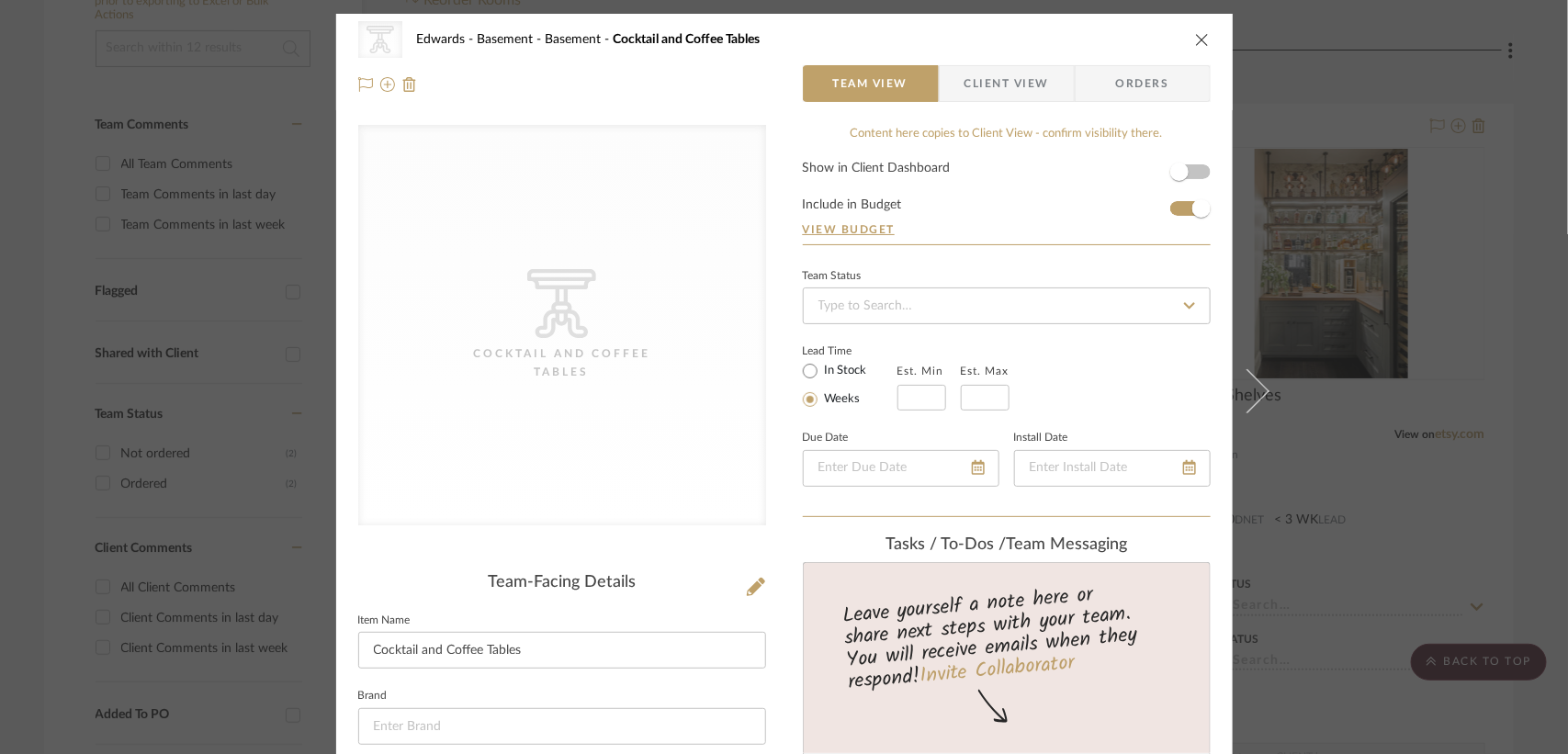 click on "CategoryIconTables
Created with Sketch.
Cocktail and Coffee Tables" at bounding box center (562, 325) 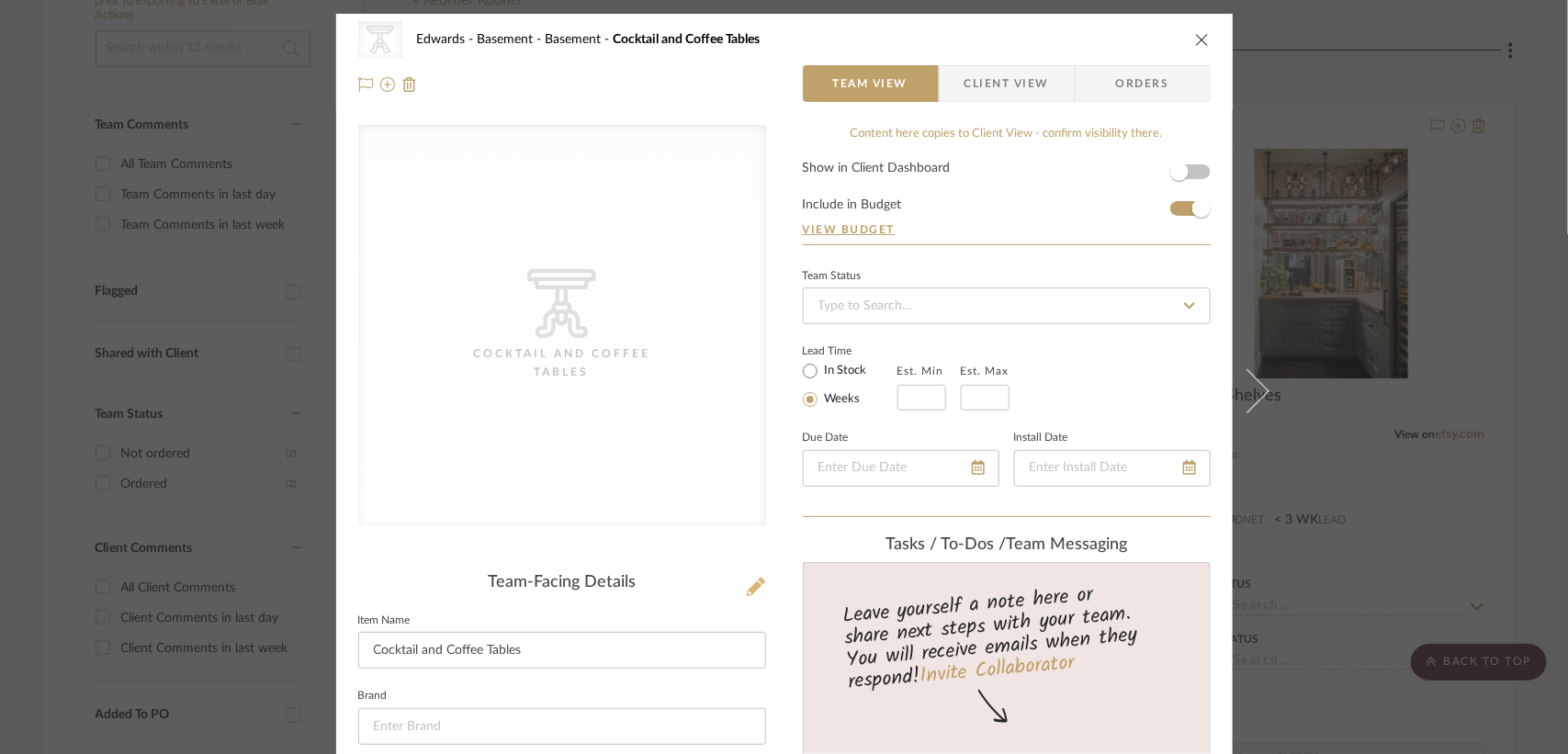 click 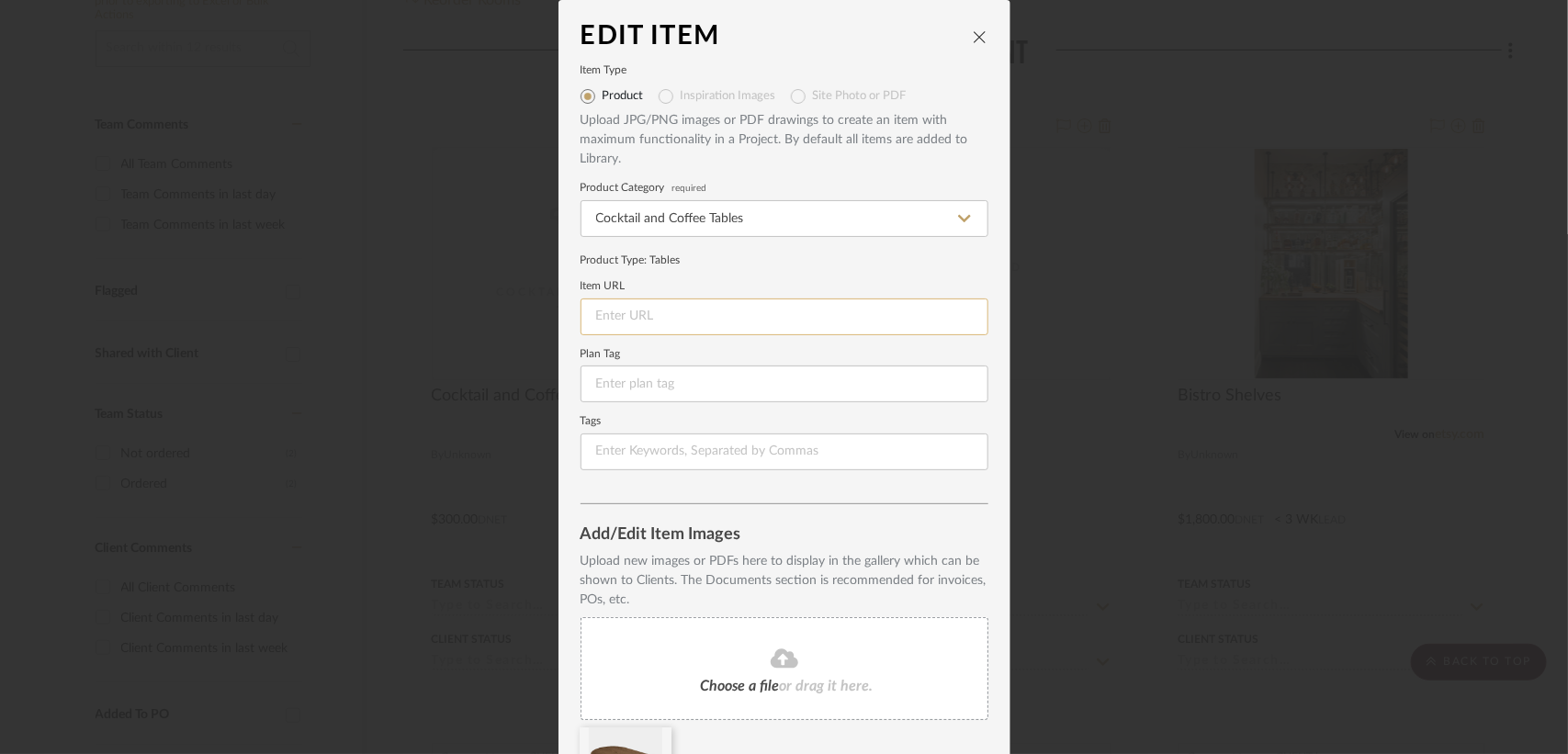 click at bounding box center (784, 317) 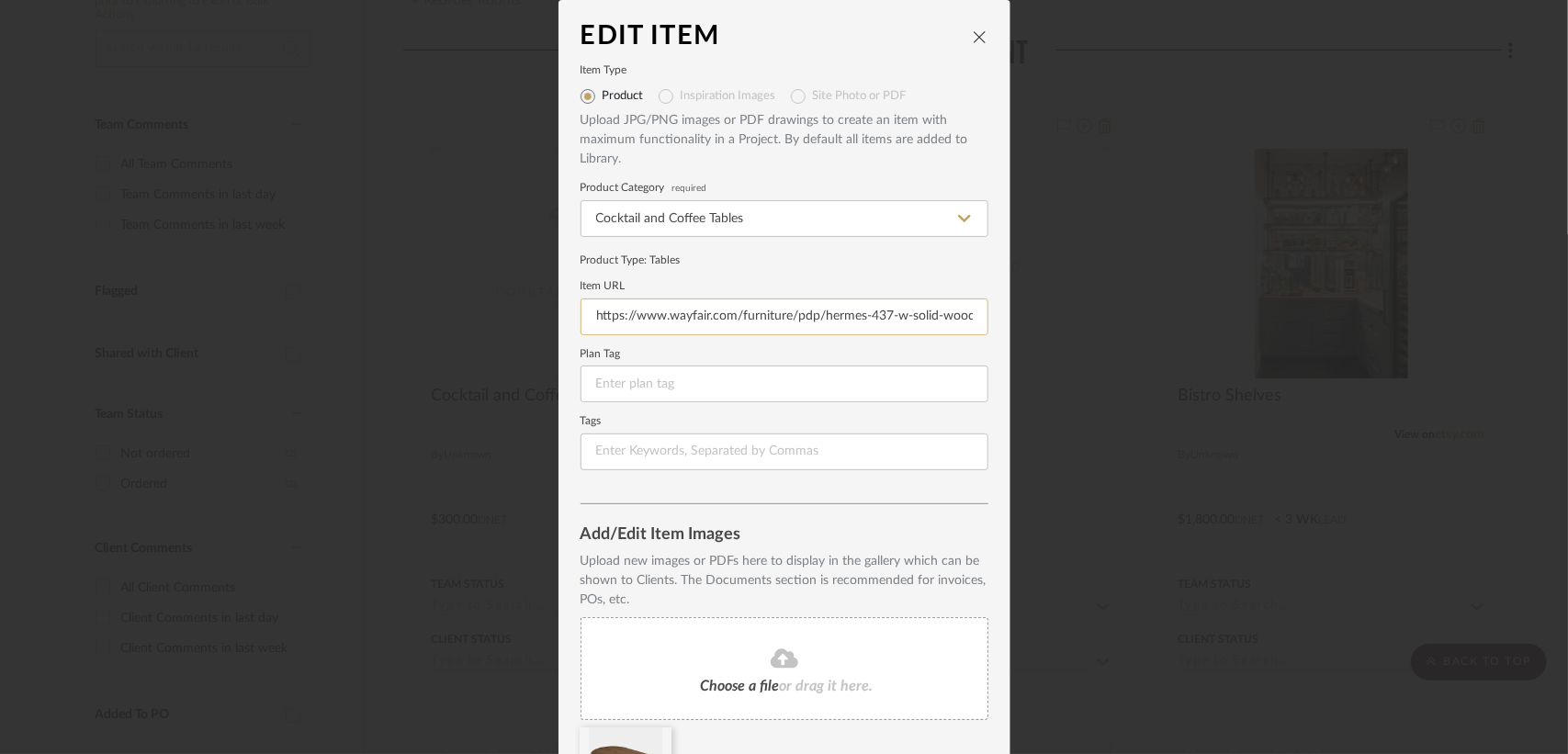 scroll, scrollTop: 0, scrollLeft: 407, axis: horizontal 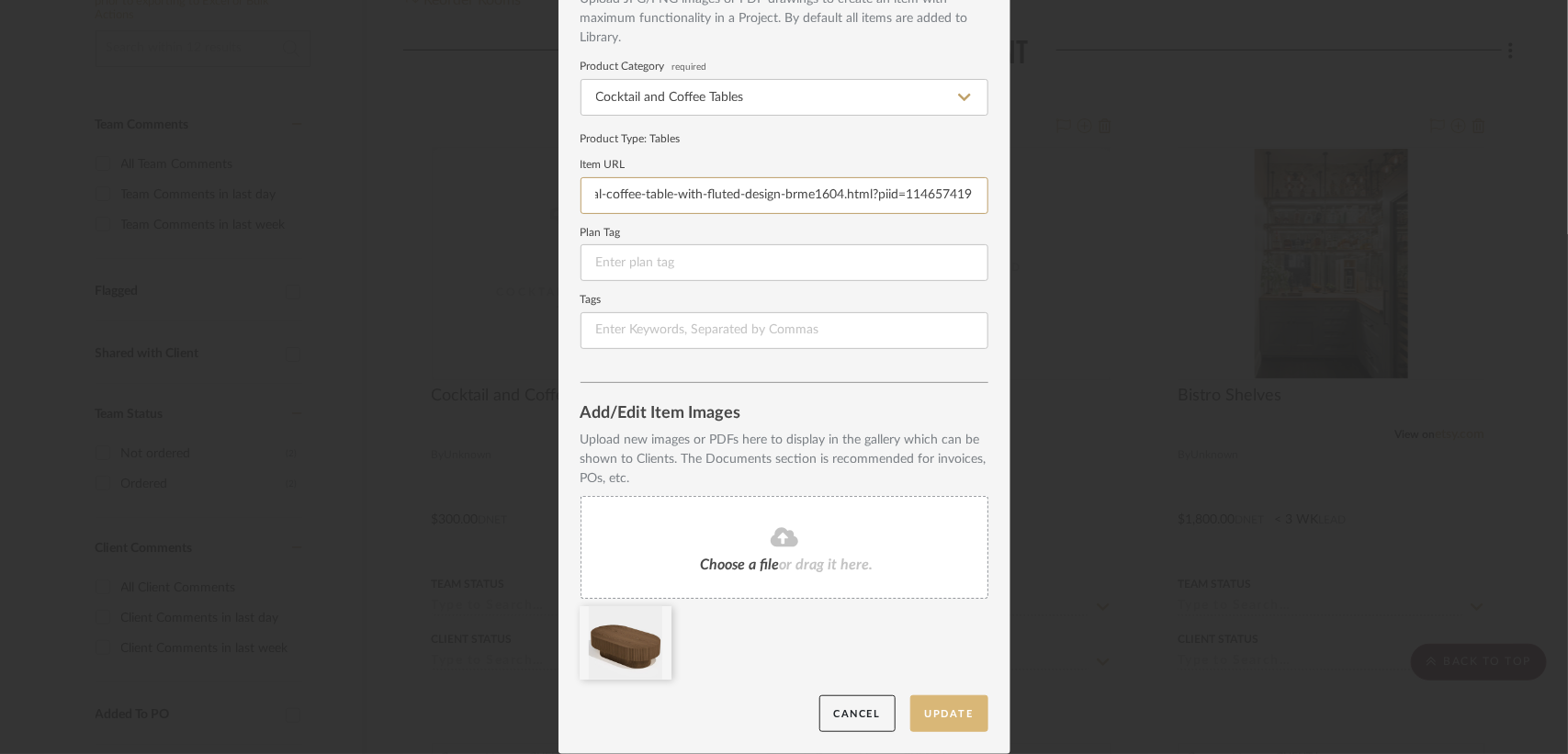 type on "https://www.wayfair.com/furniture/pdp/hermes-437-w-solid-wood-oval-coffee-table-with-fluted-design-brme1604.html?piid=114657419" 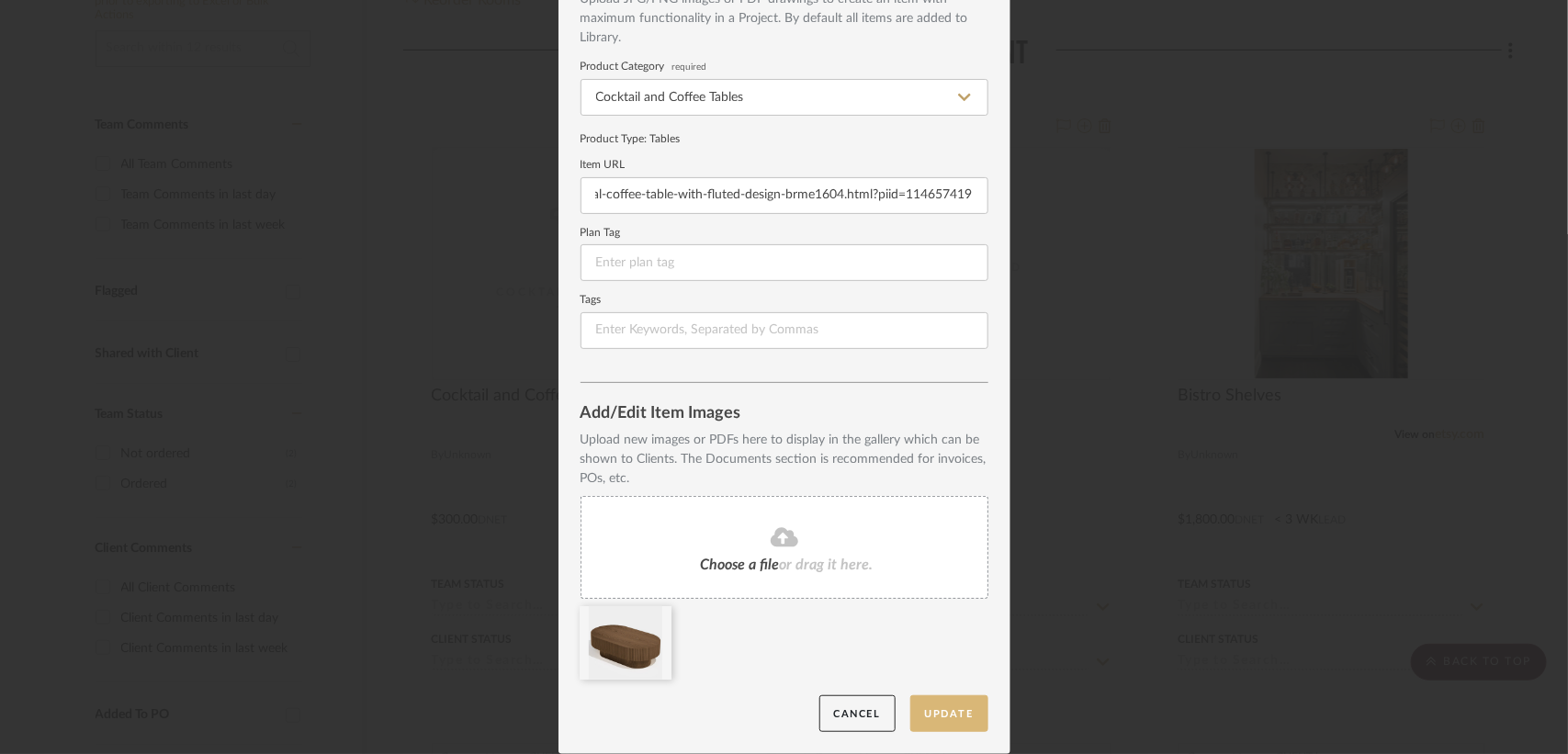 scroll, scrollTop: 0, scrollLeft: 0, axis: both 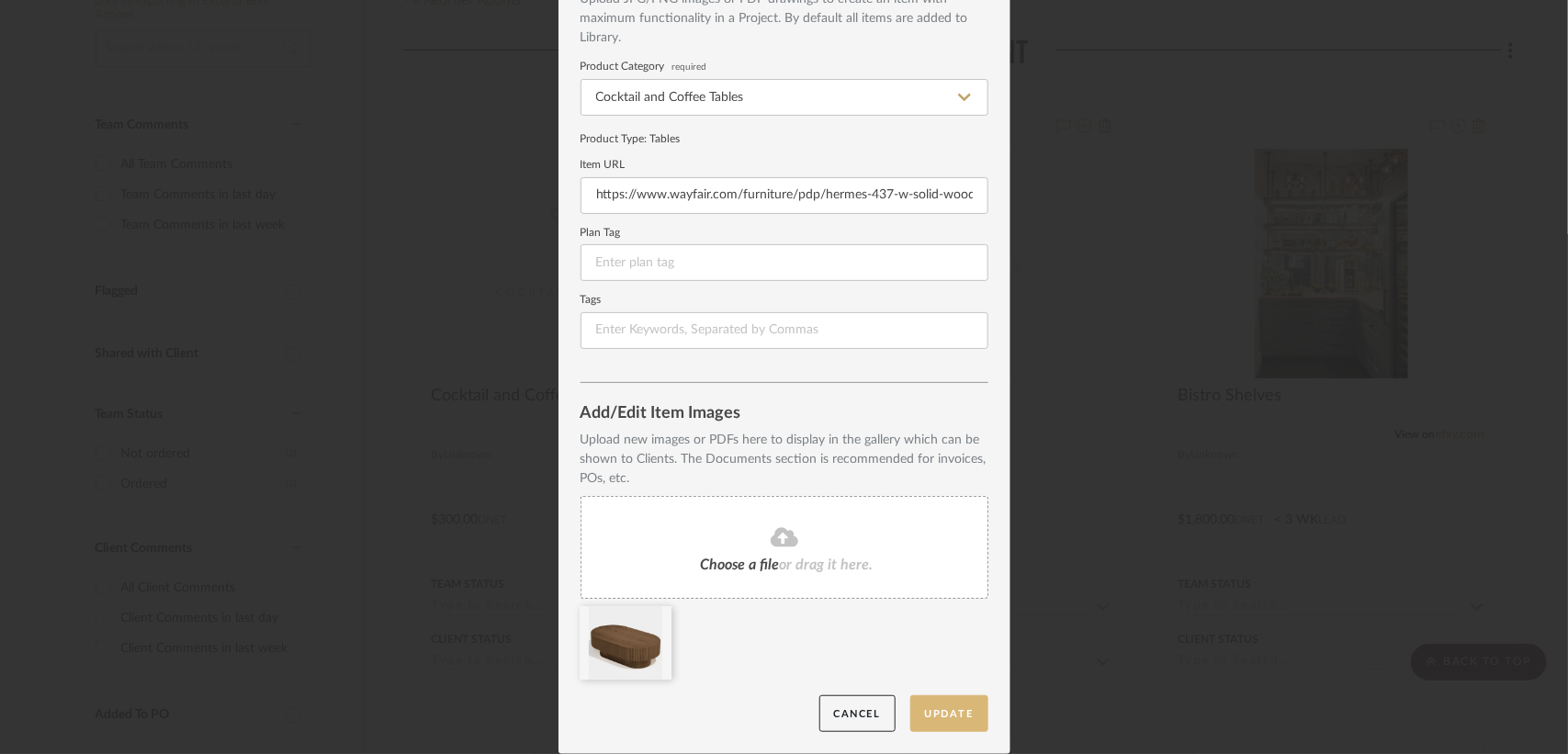 click on "Update" at bounding box center [949, 714] 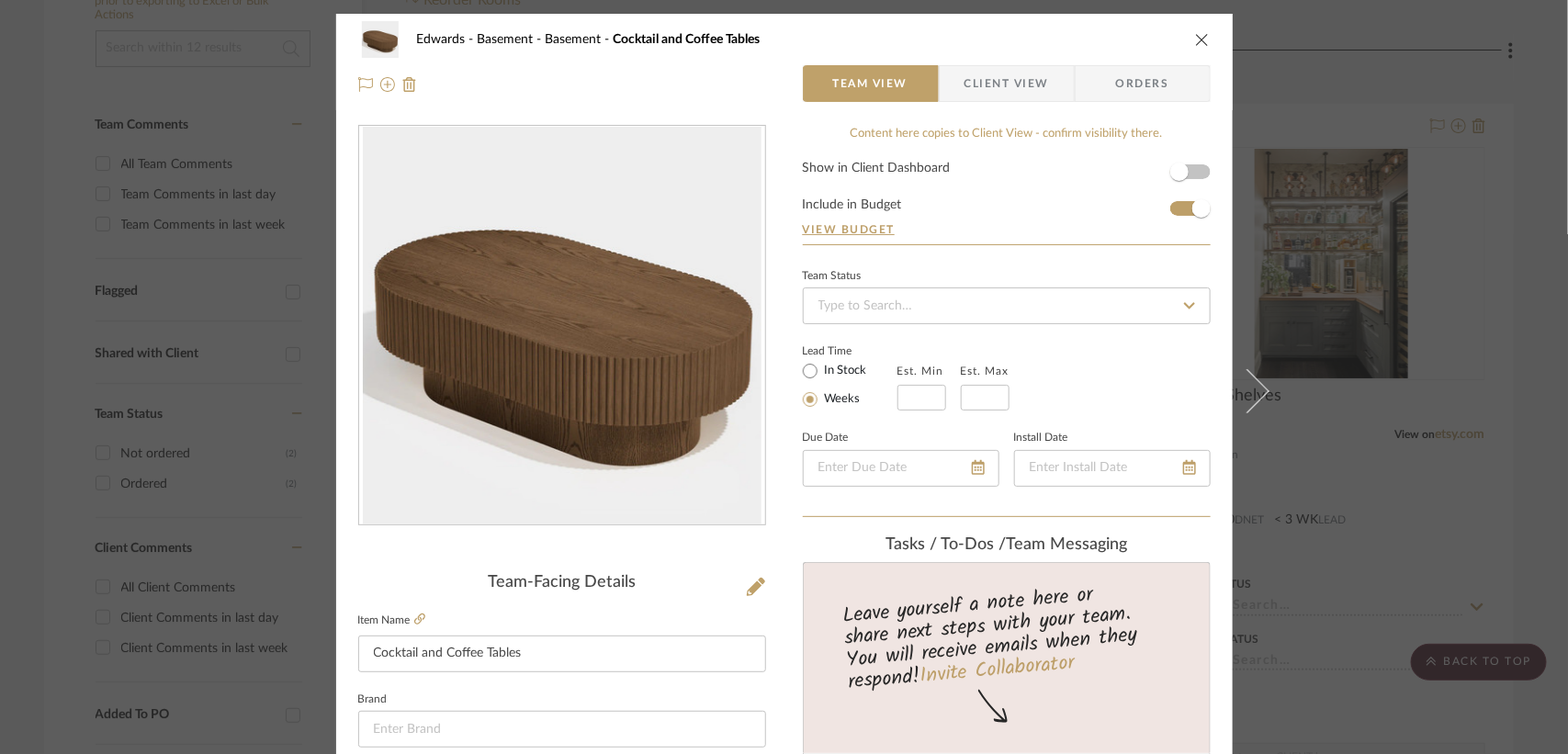 click at bounding box center [1202, 39] 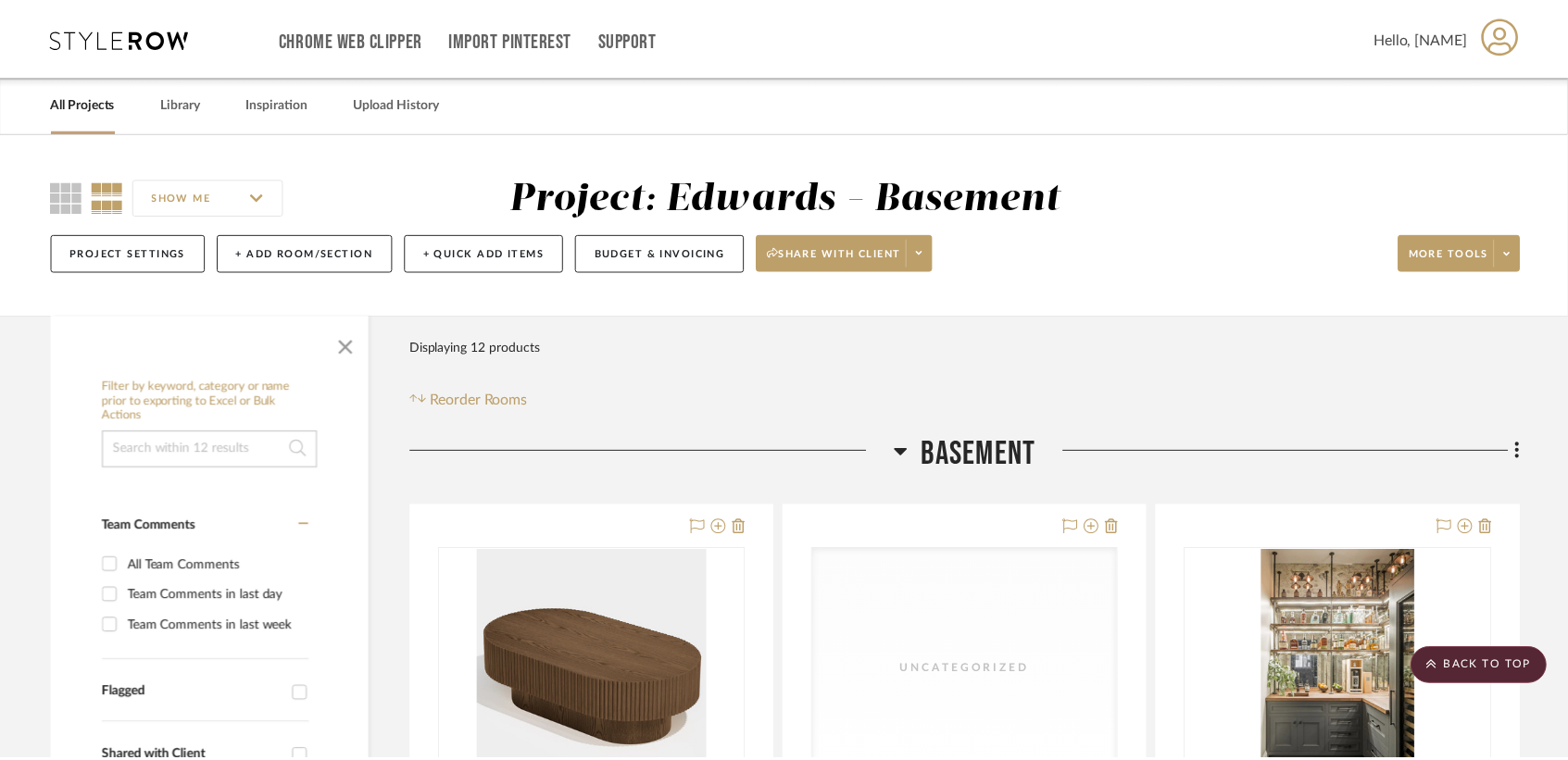 scroll, scrollTop: 400, scrollLeft: 0, axis: vertical 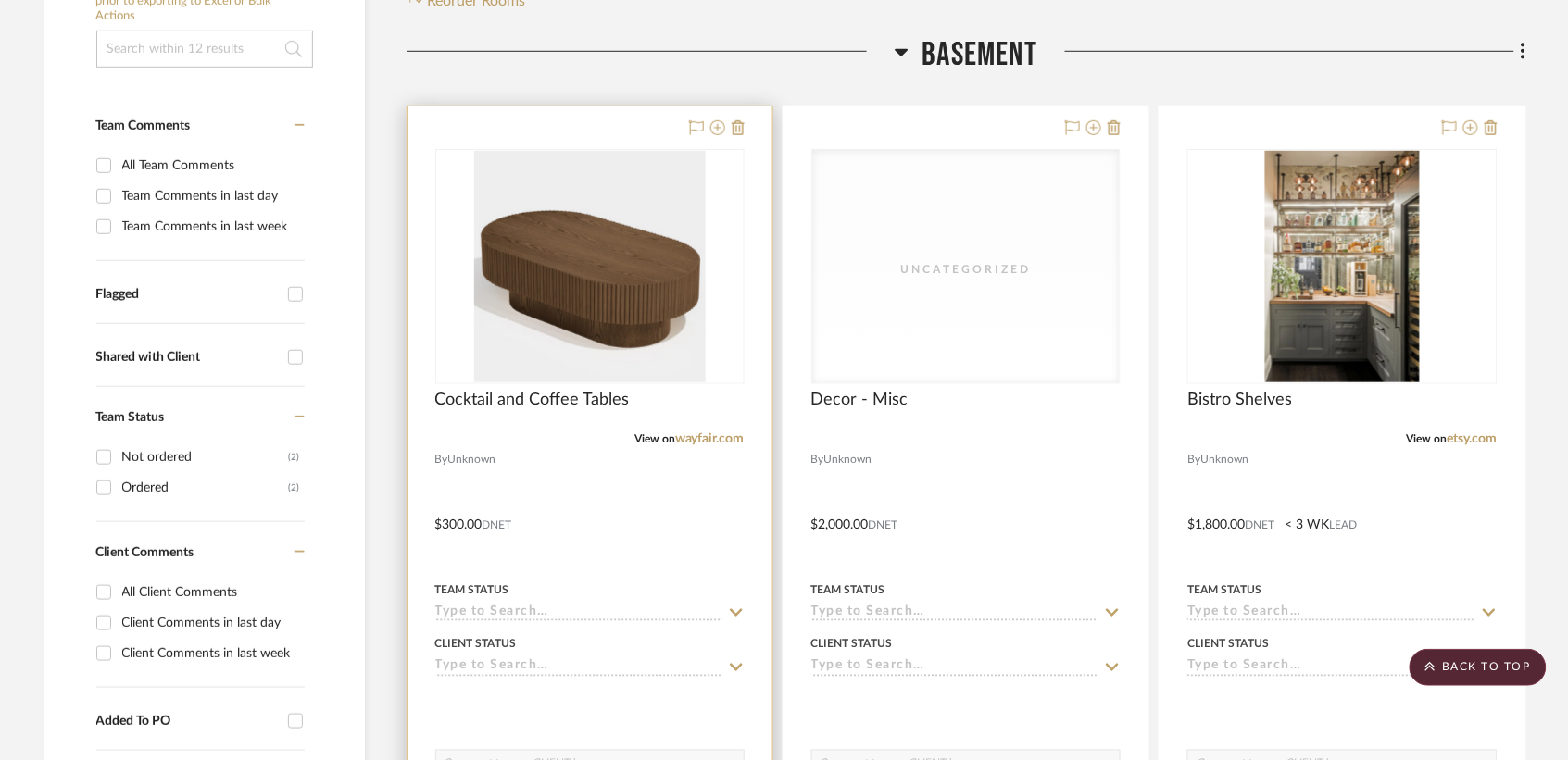 click on "Team Status" at bounding box center [590, 600] 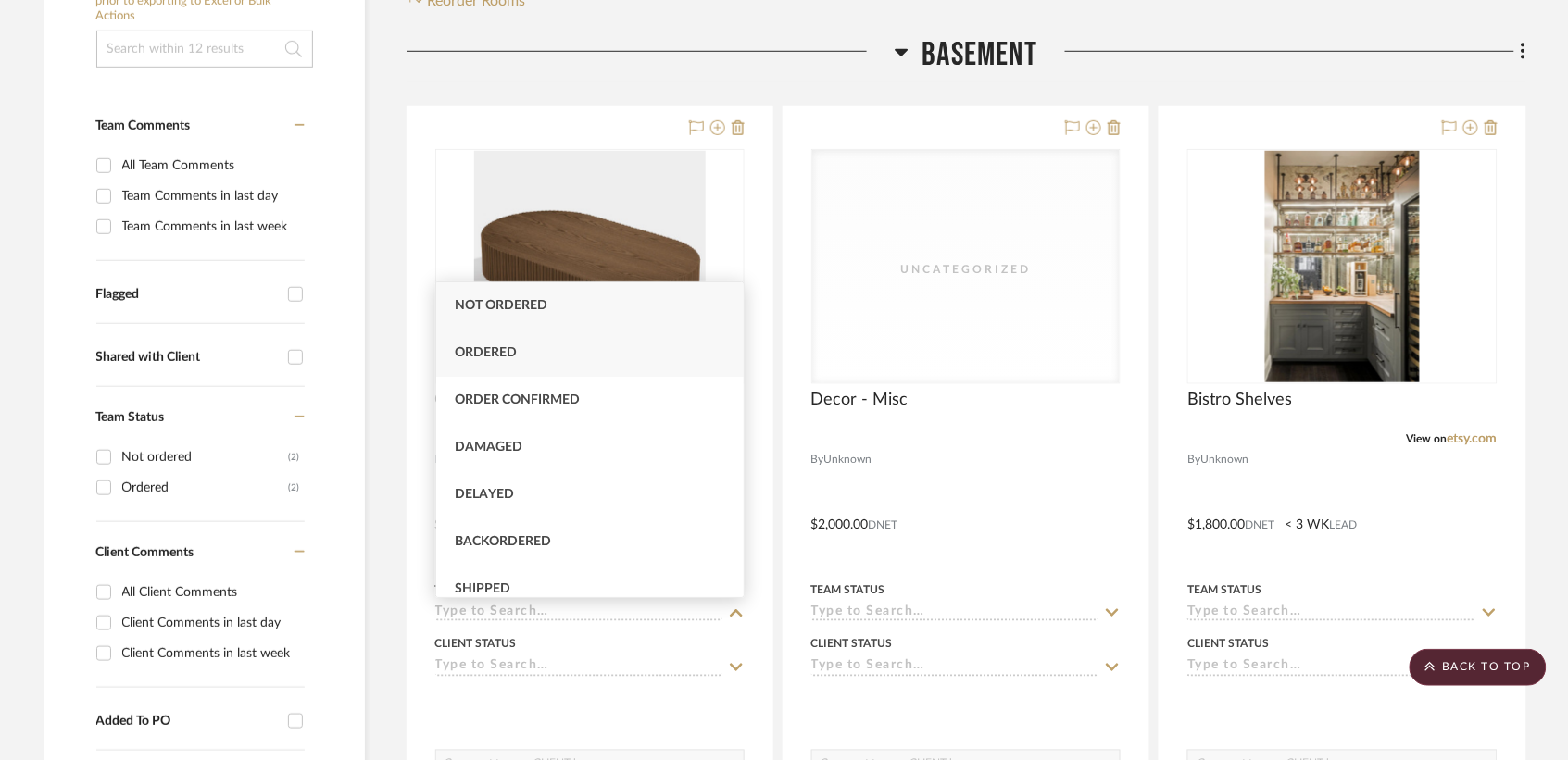 click on "Ordered" at bounding box center [590, 353] 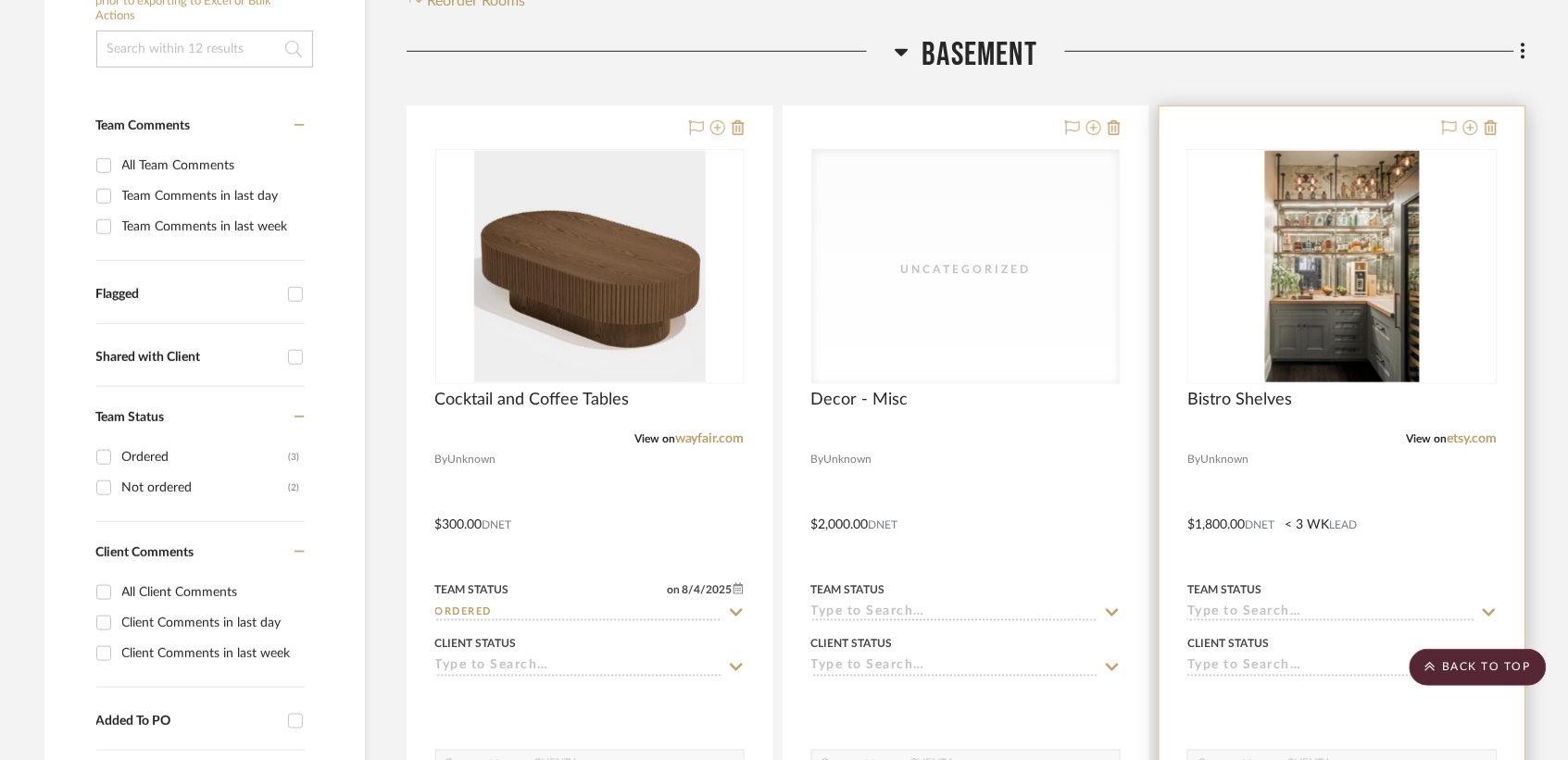 click 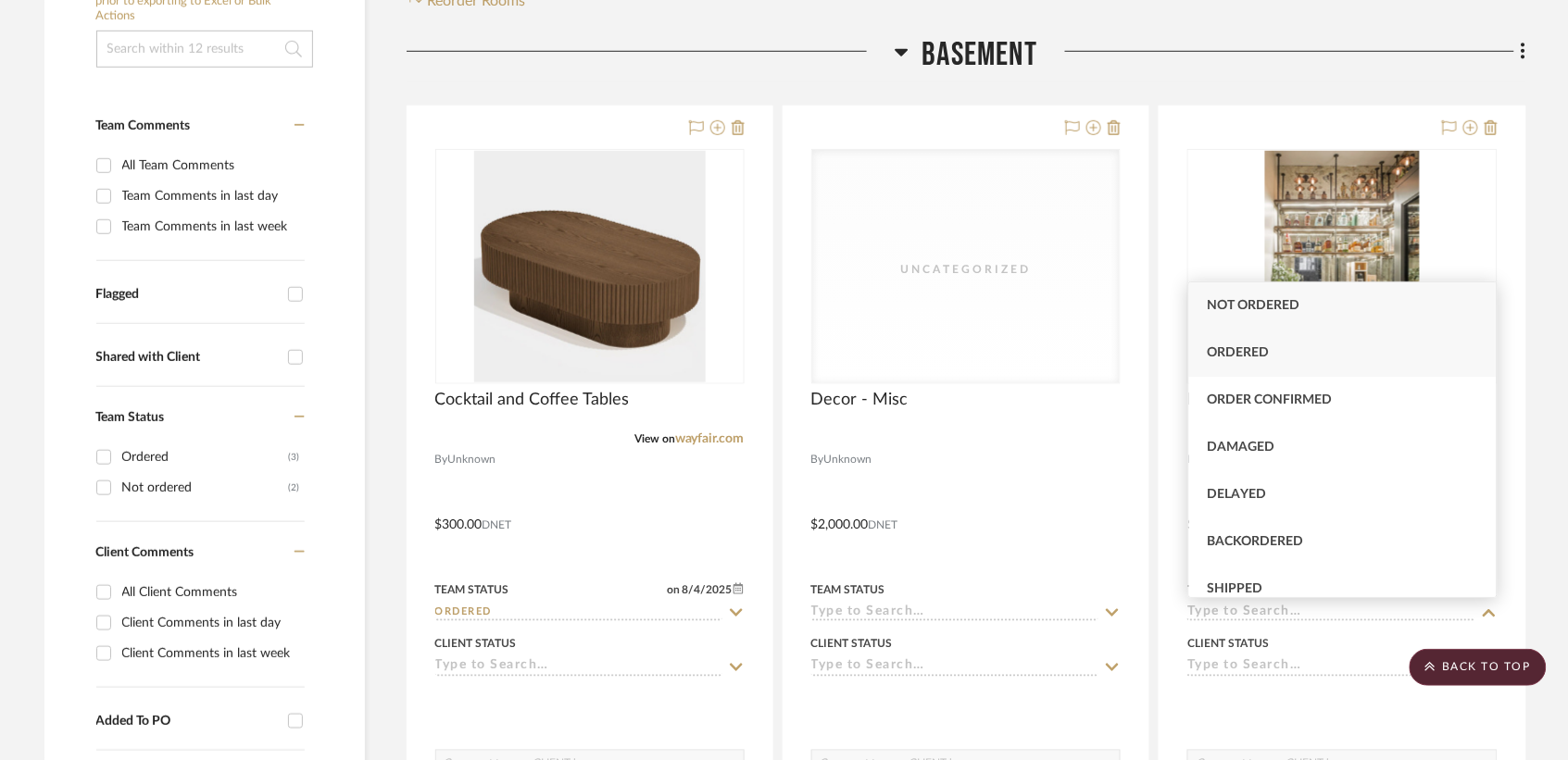 click on "Ordered" at bounding box center (1343, 353) 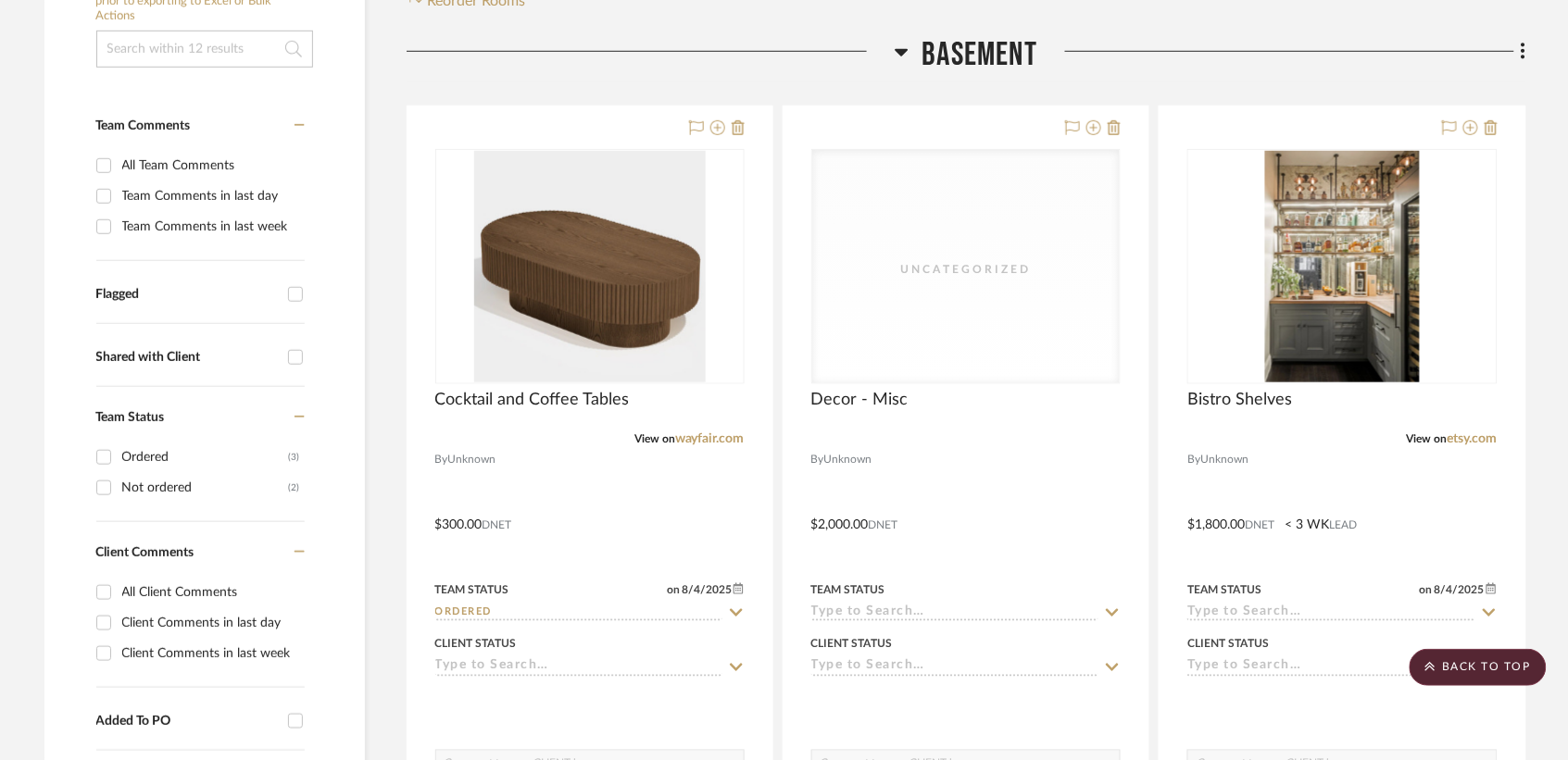 type on "8/4/2025" 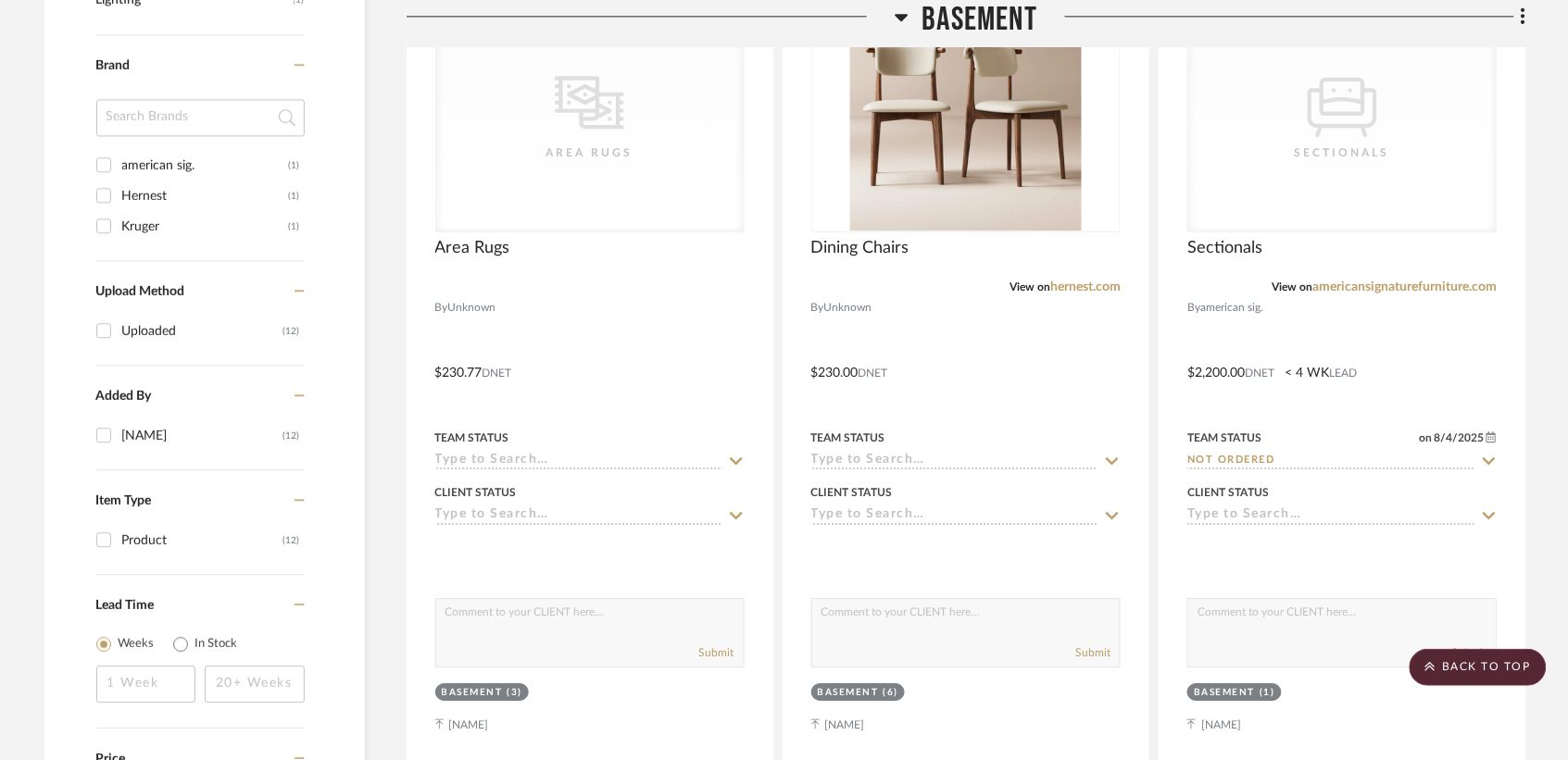 scroll, scrollTop: 1389, scrollLeft: 0, axis: vertical 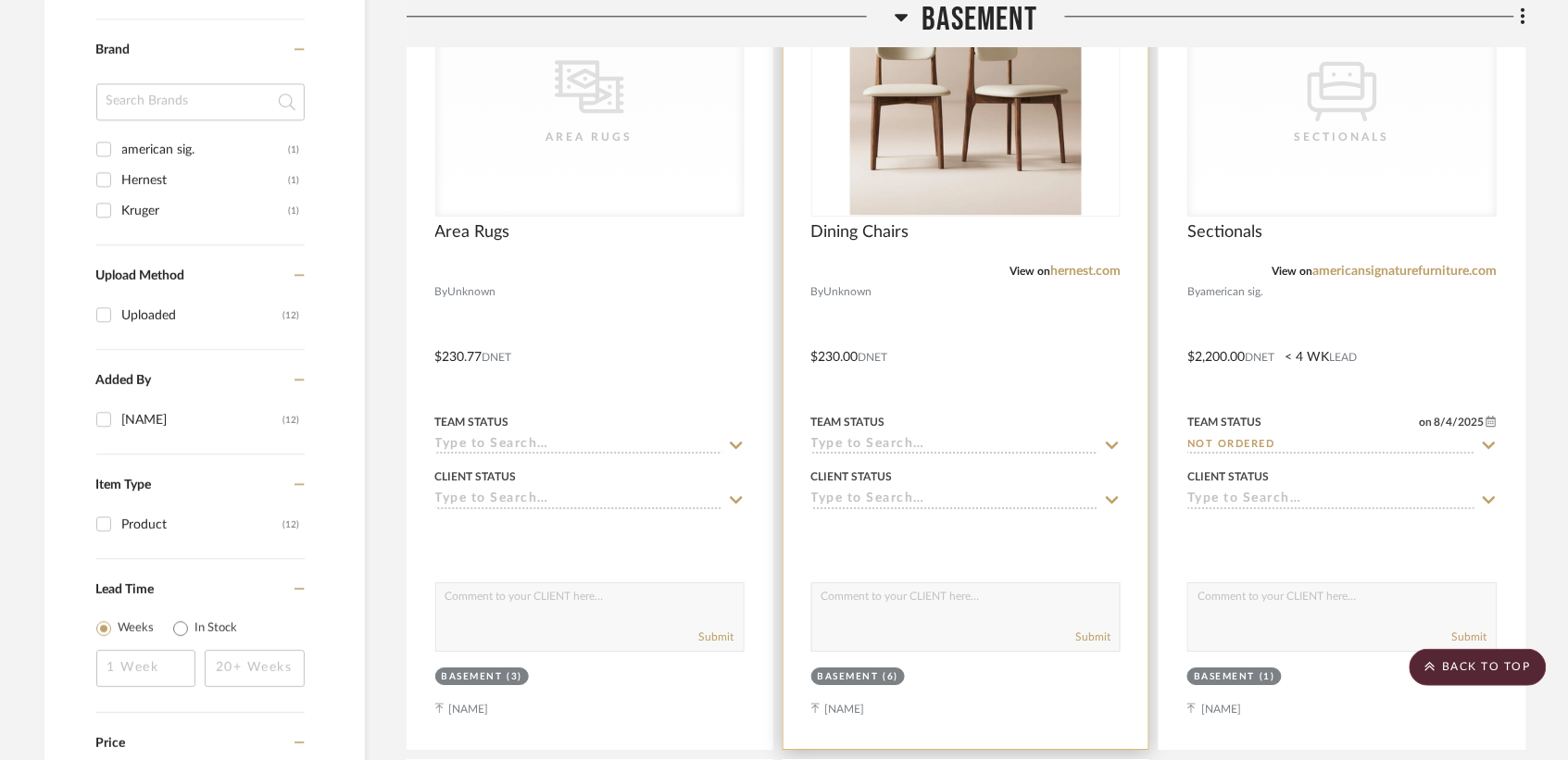 click 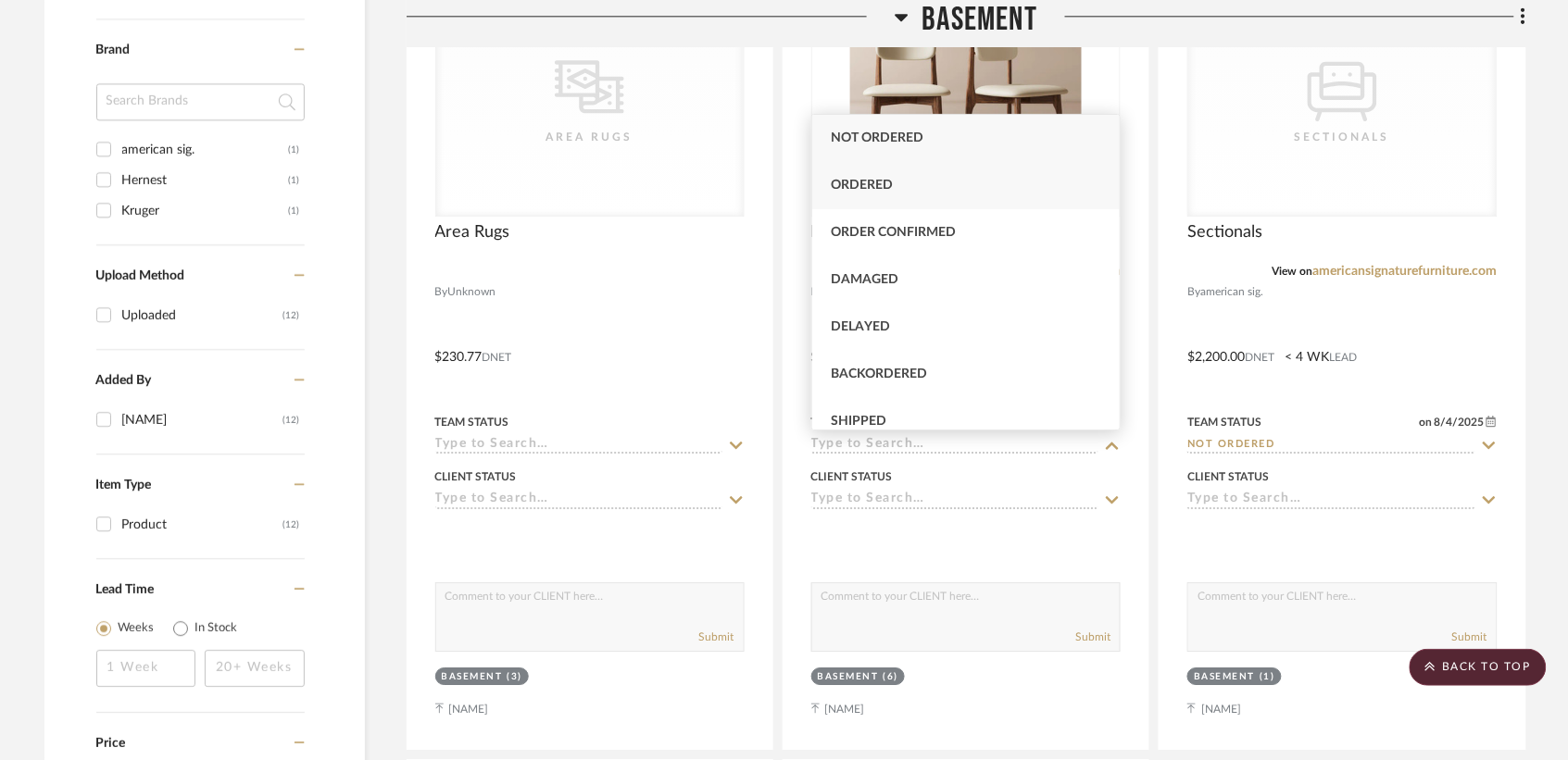 click on "Ordered" at bounding box center [966, 185] 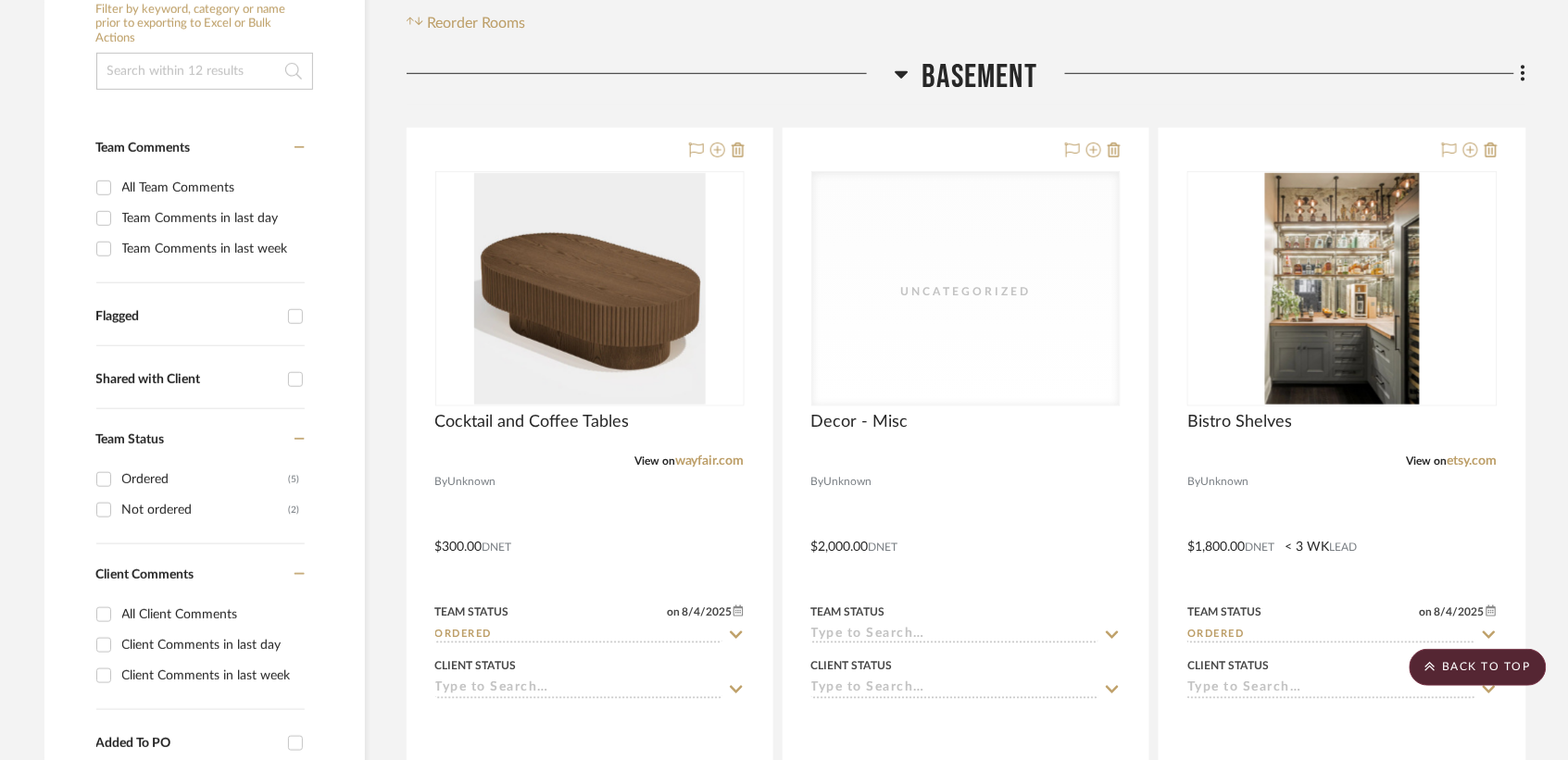 scroll, scrollTop: 0, scrollLeft: 0, axis: both 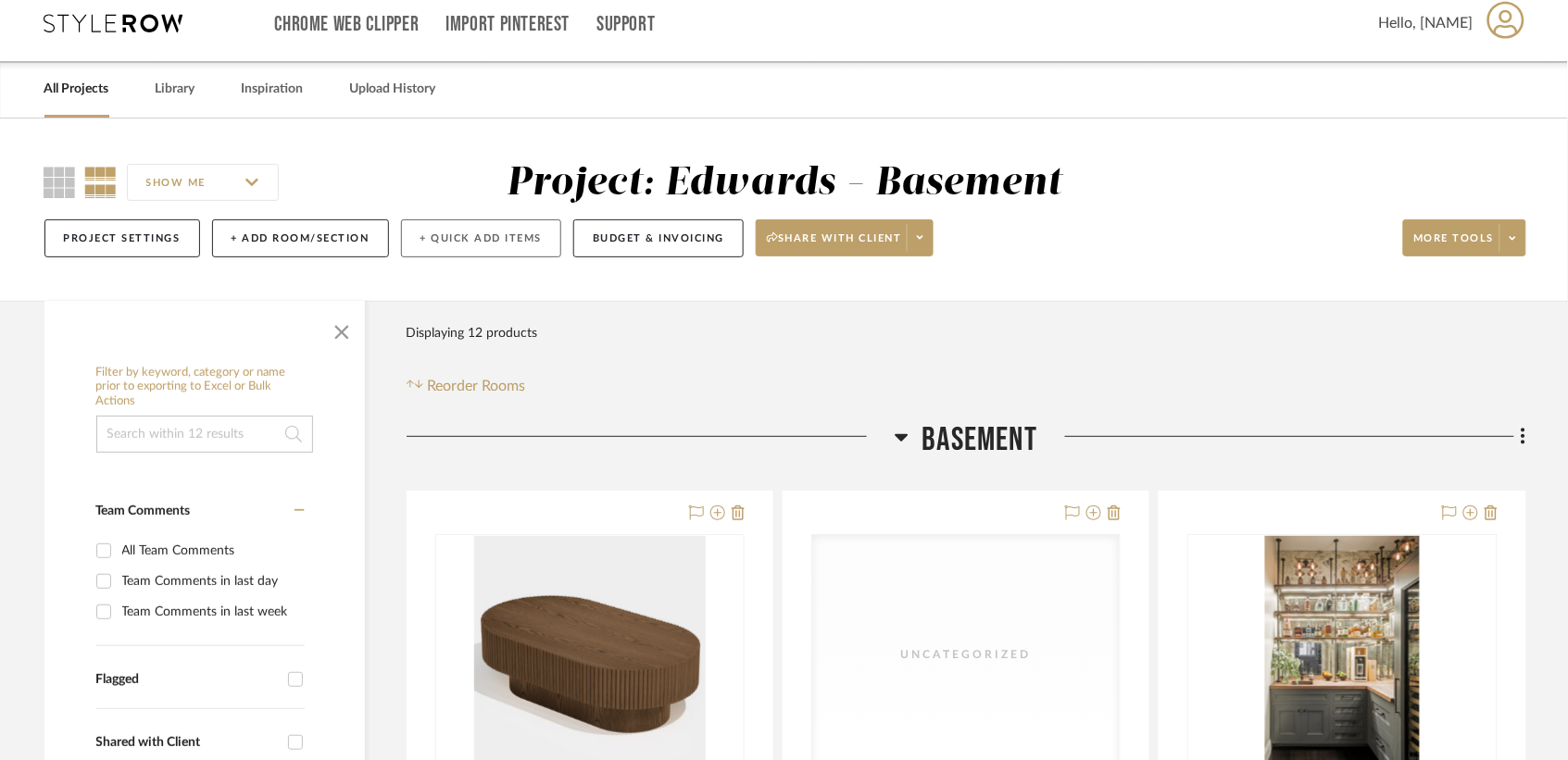 click on "+ Quick Add Items" 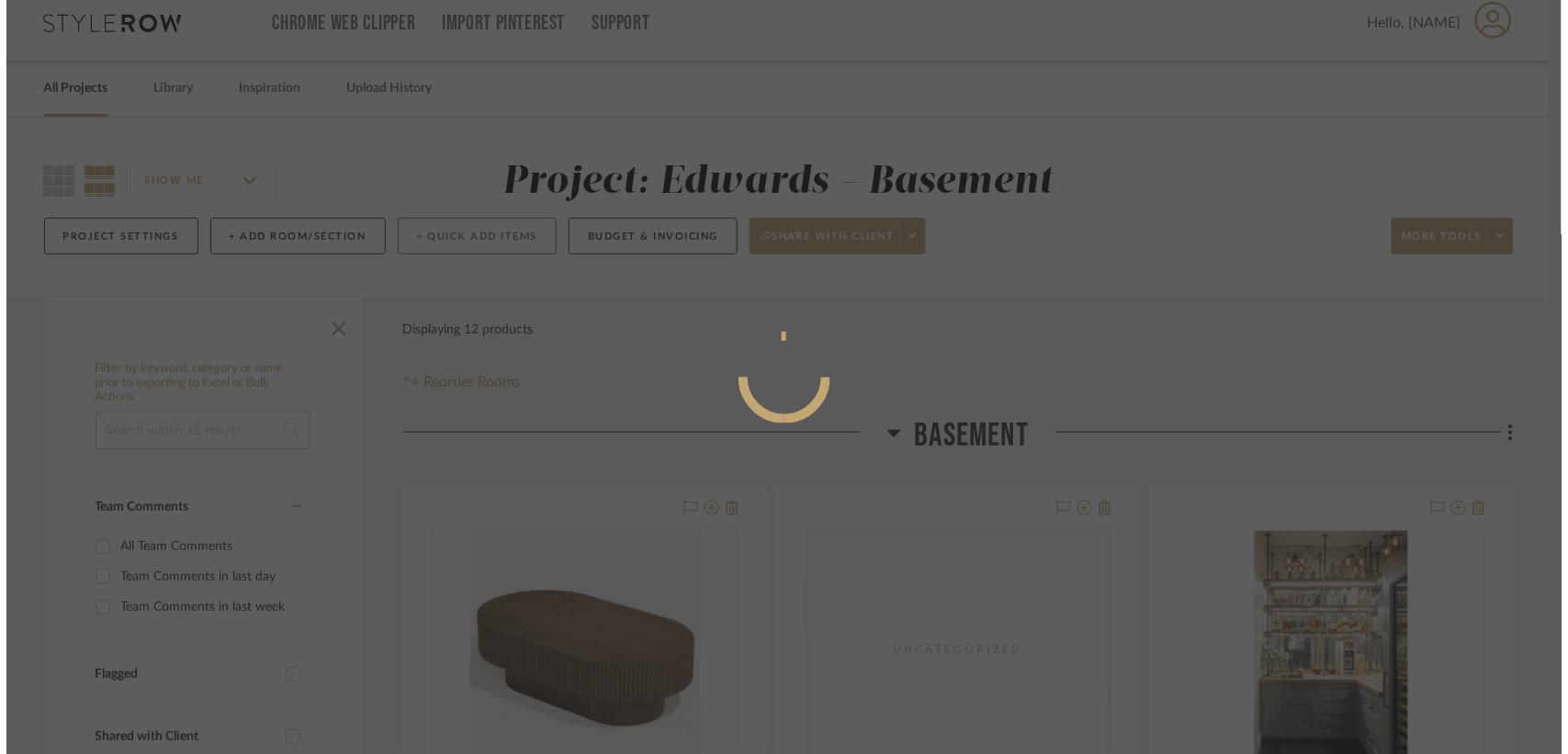scroll, scrollTop: 0, scrollLeft: 0, axis: both 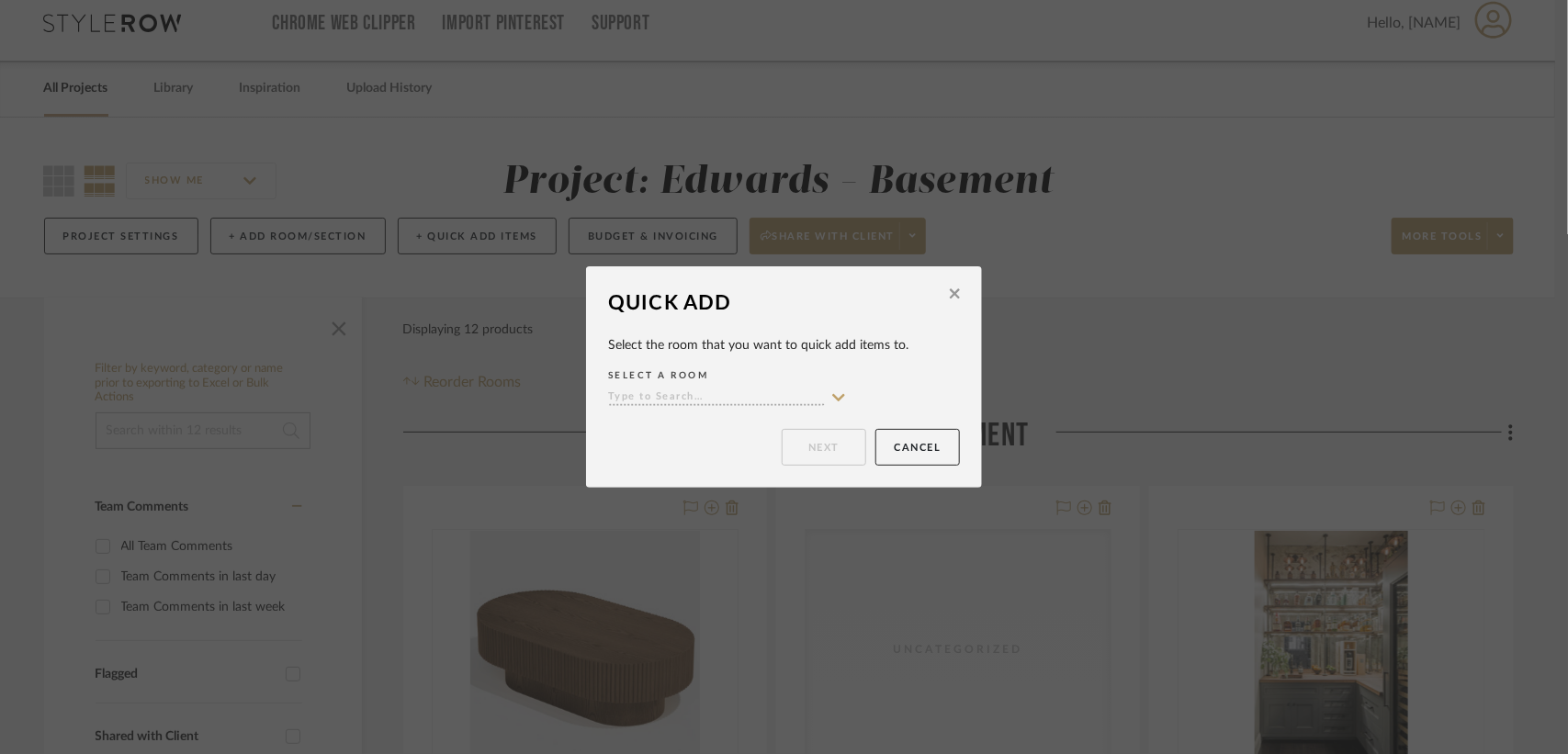 click on "SELECT A [LOCATION_TYPE]" at bounding box center [784, 388] 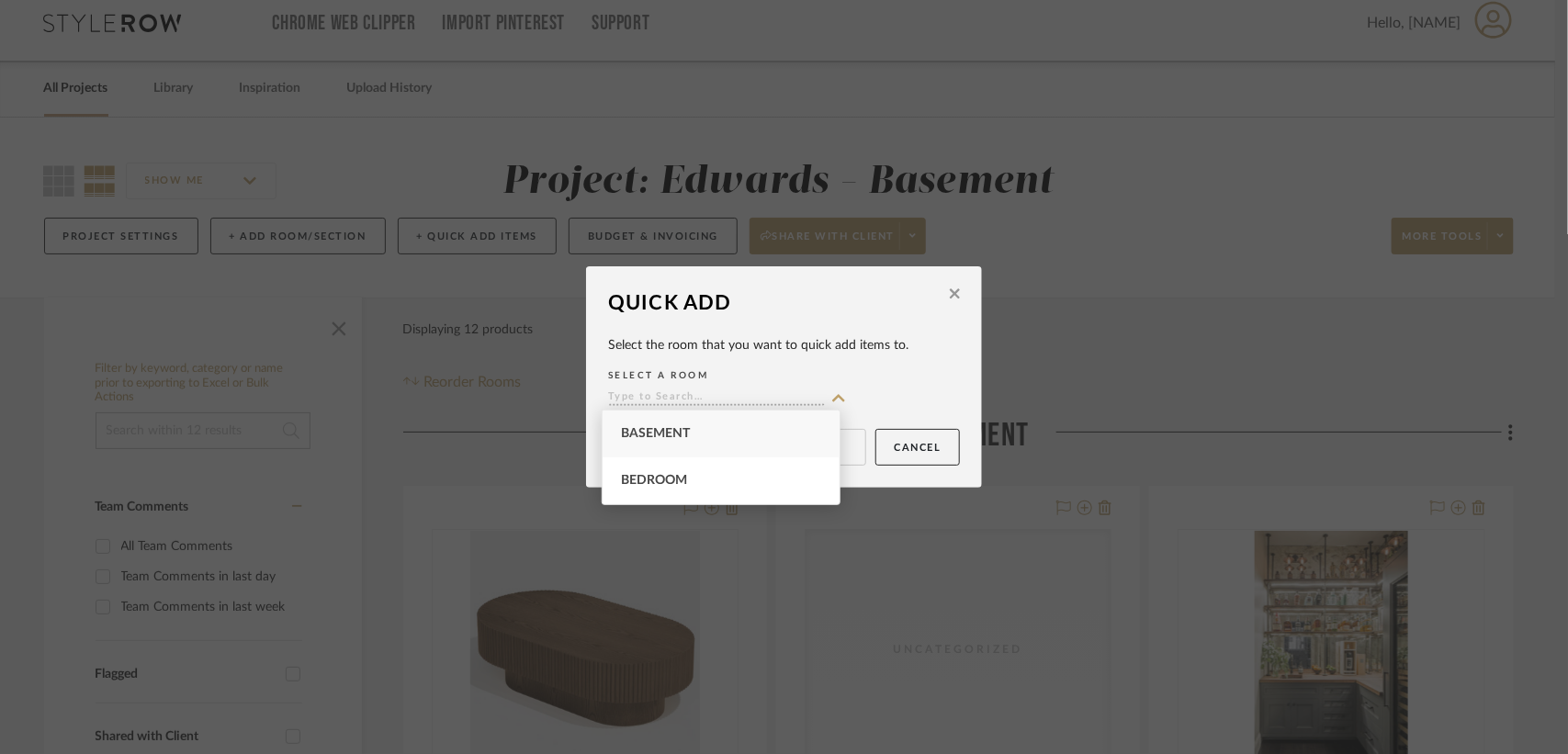 click on "Basement" at bounding box center (655, 433) 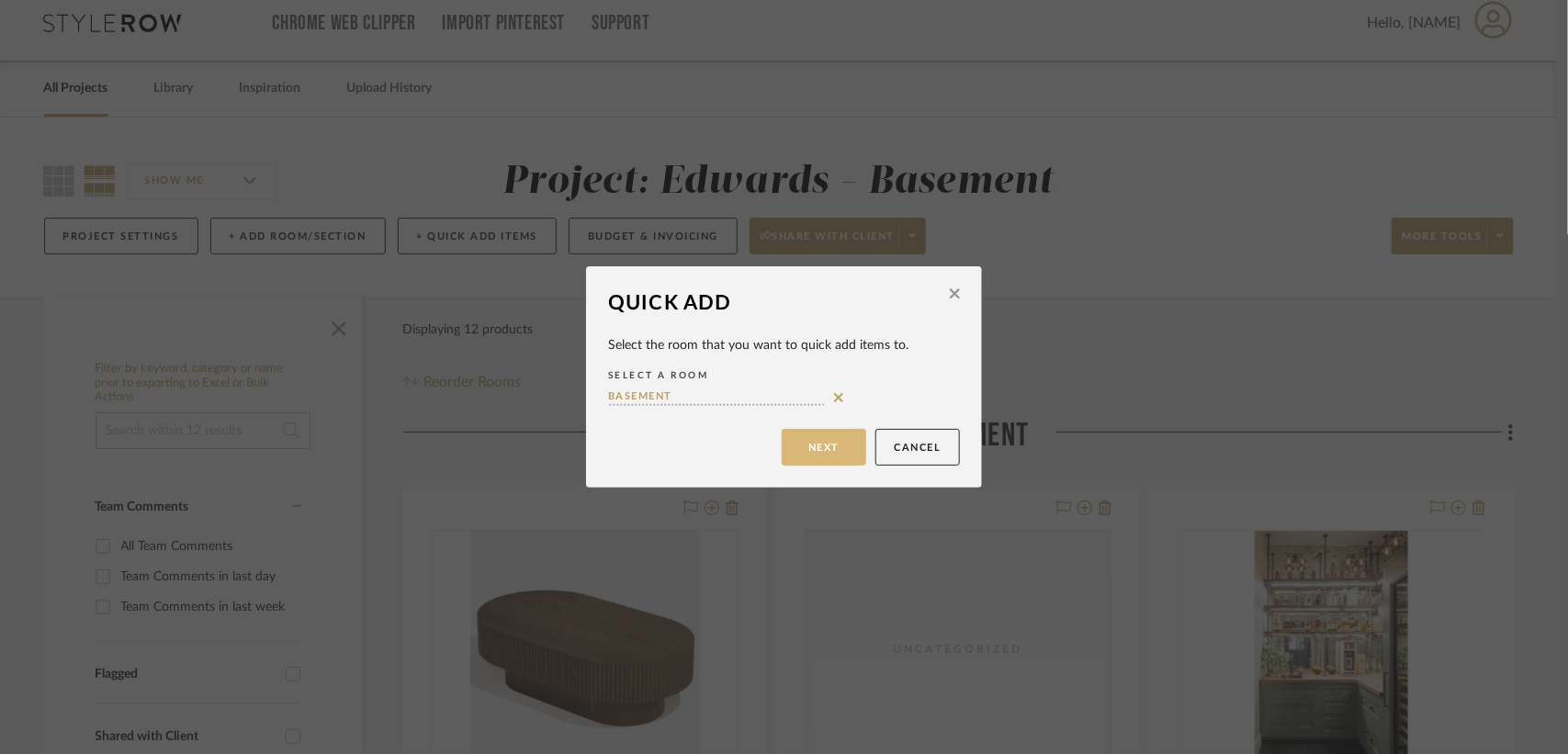 click on "Next" at bounding box center [824, 447] 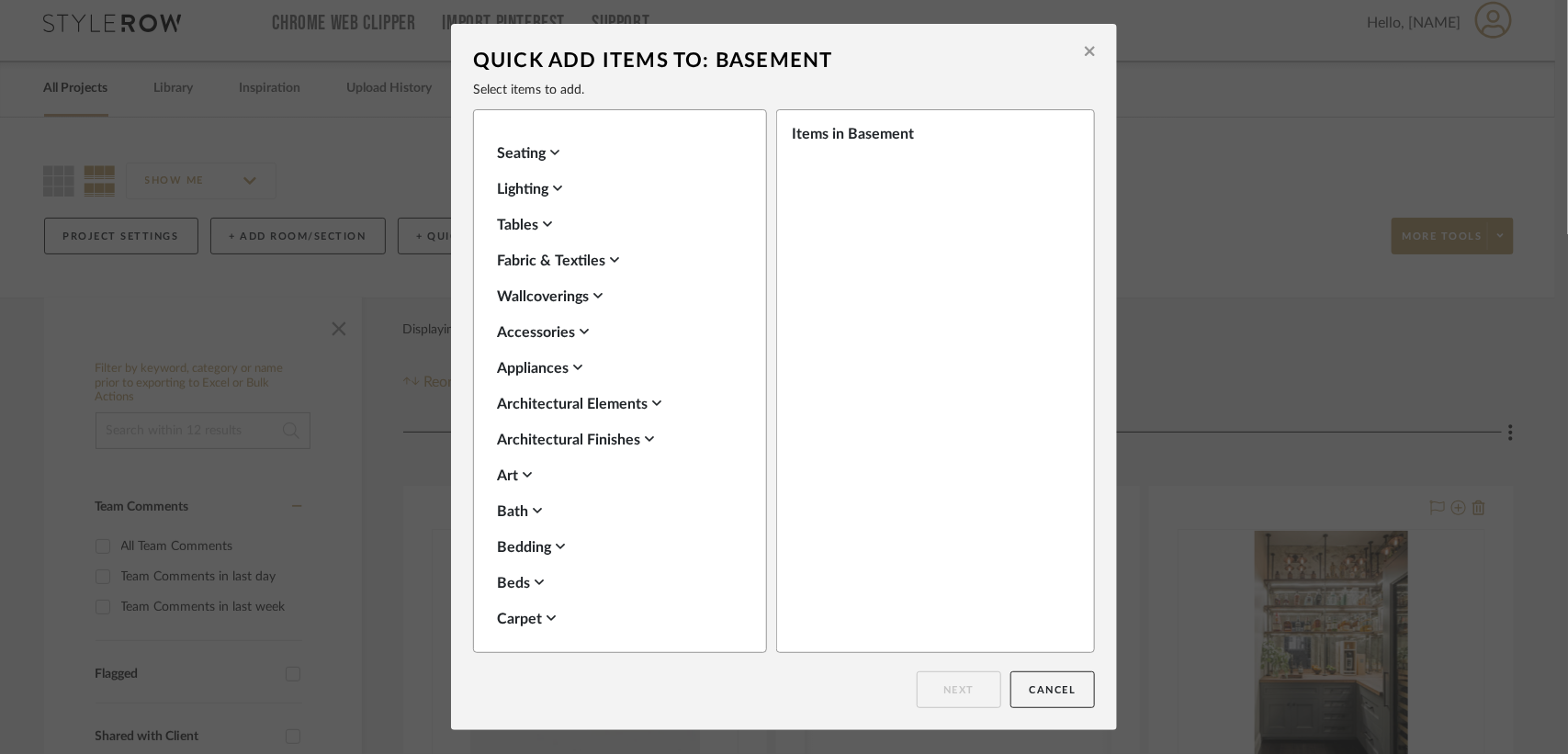 click on "Seating" at bounding box center (615, 153) 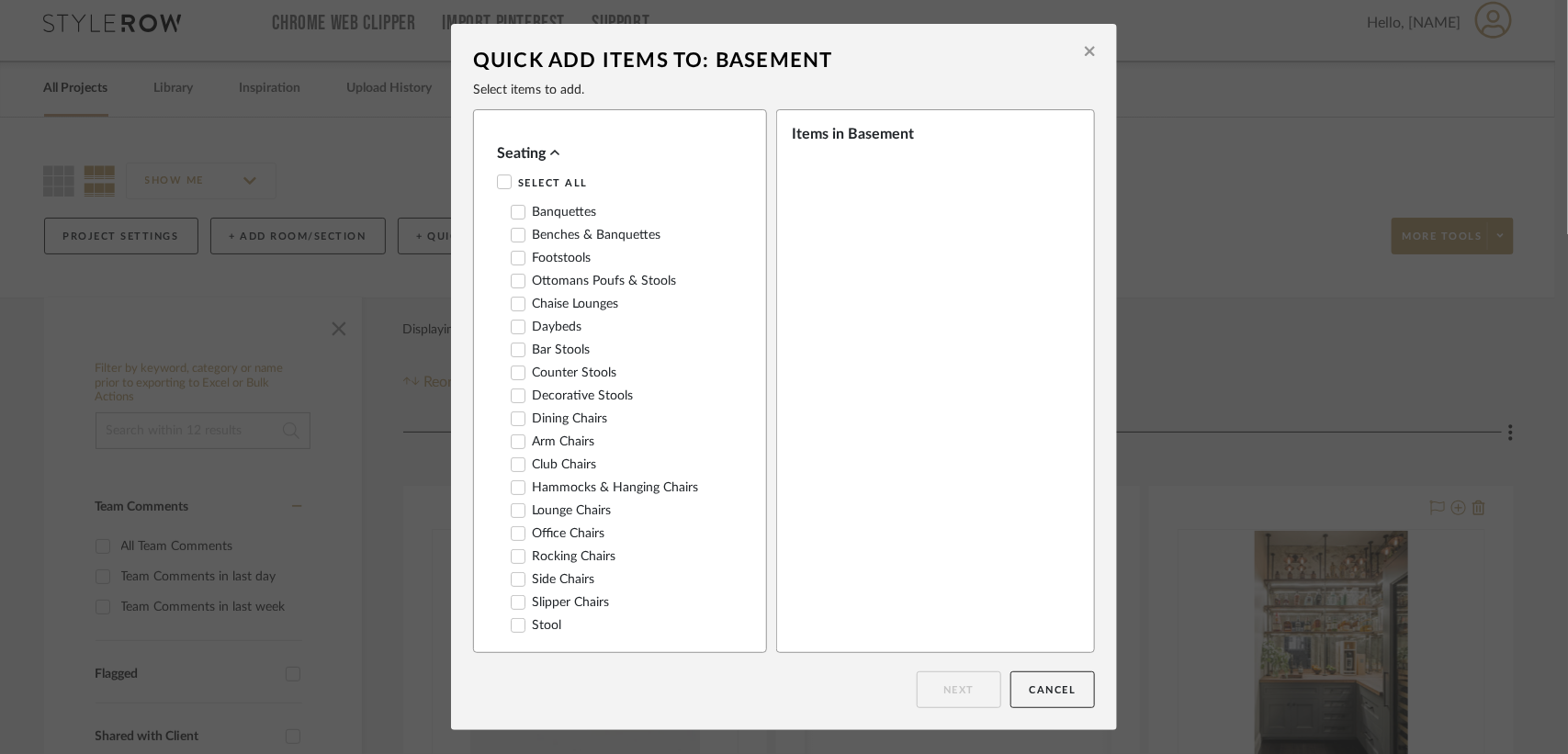 click 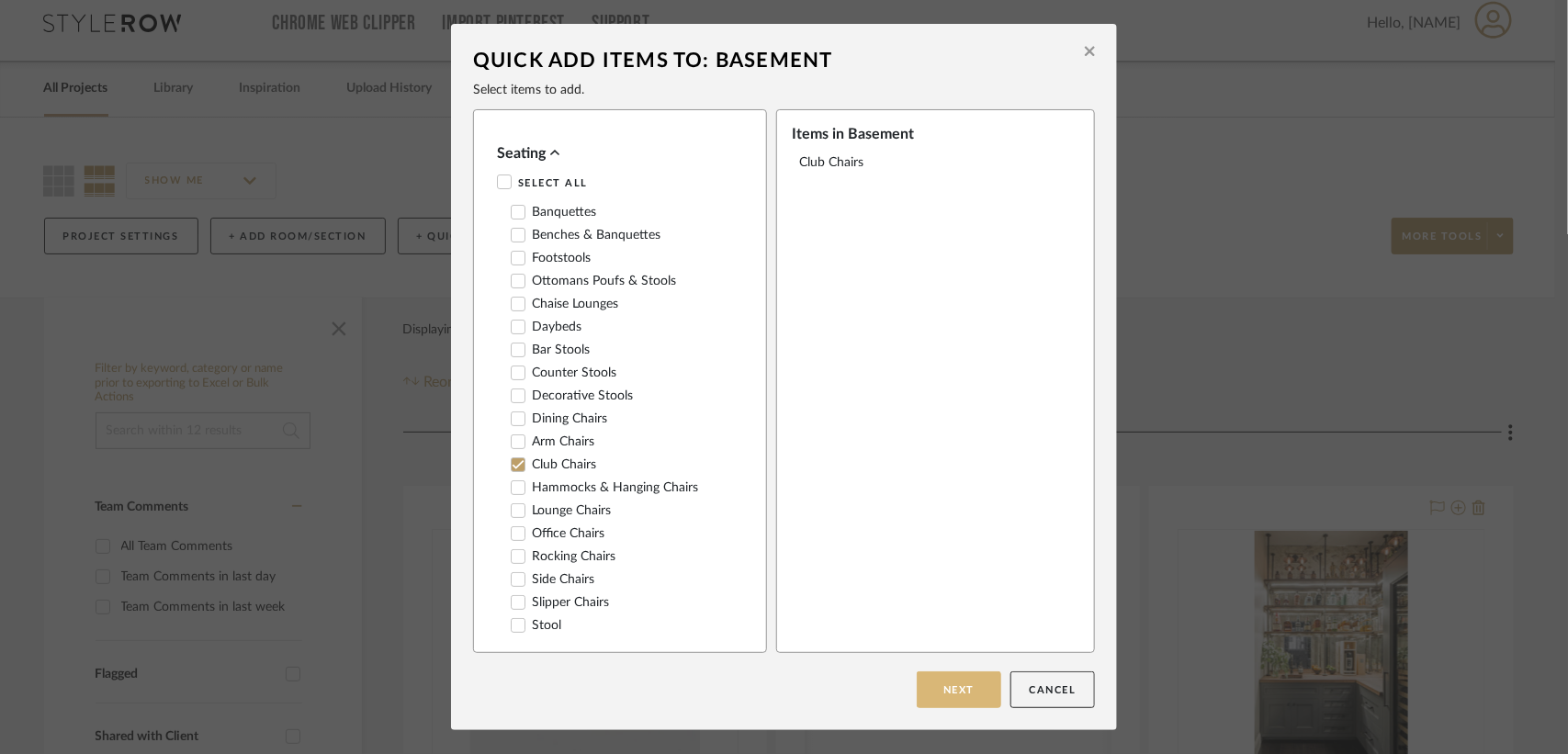 click on "Next" at bounding box center [959, 690] 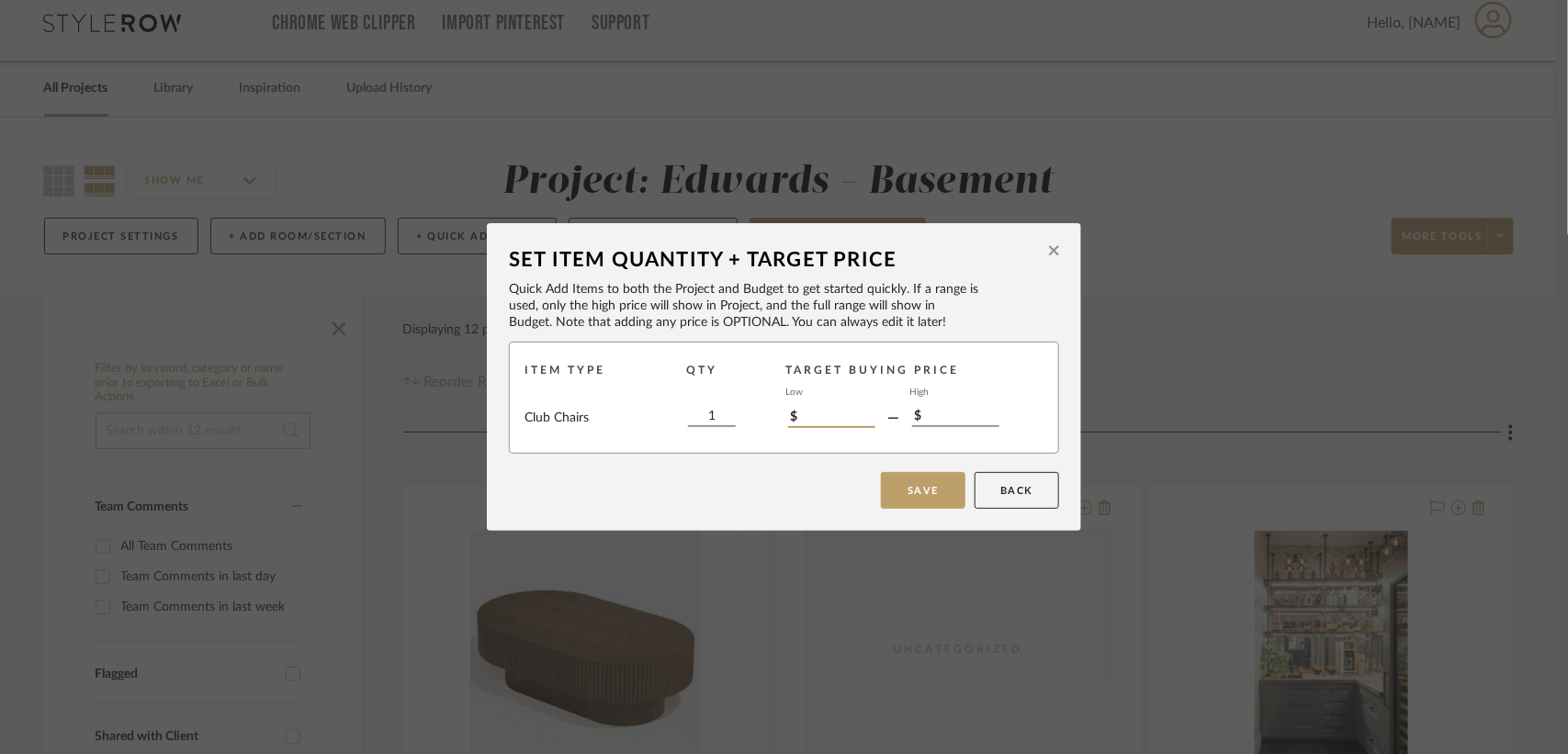 click on "$" at bounding box center (831, 418) 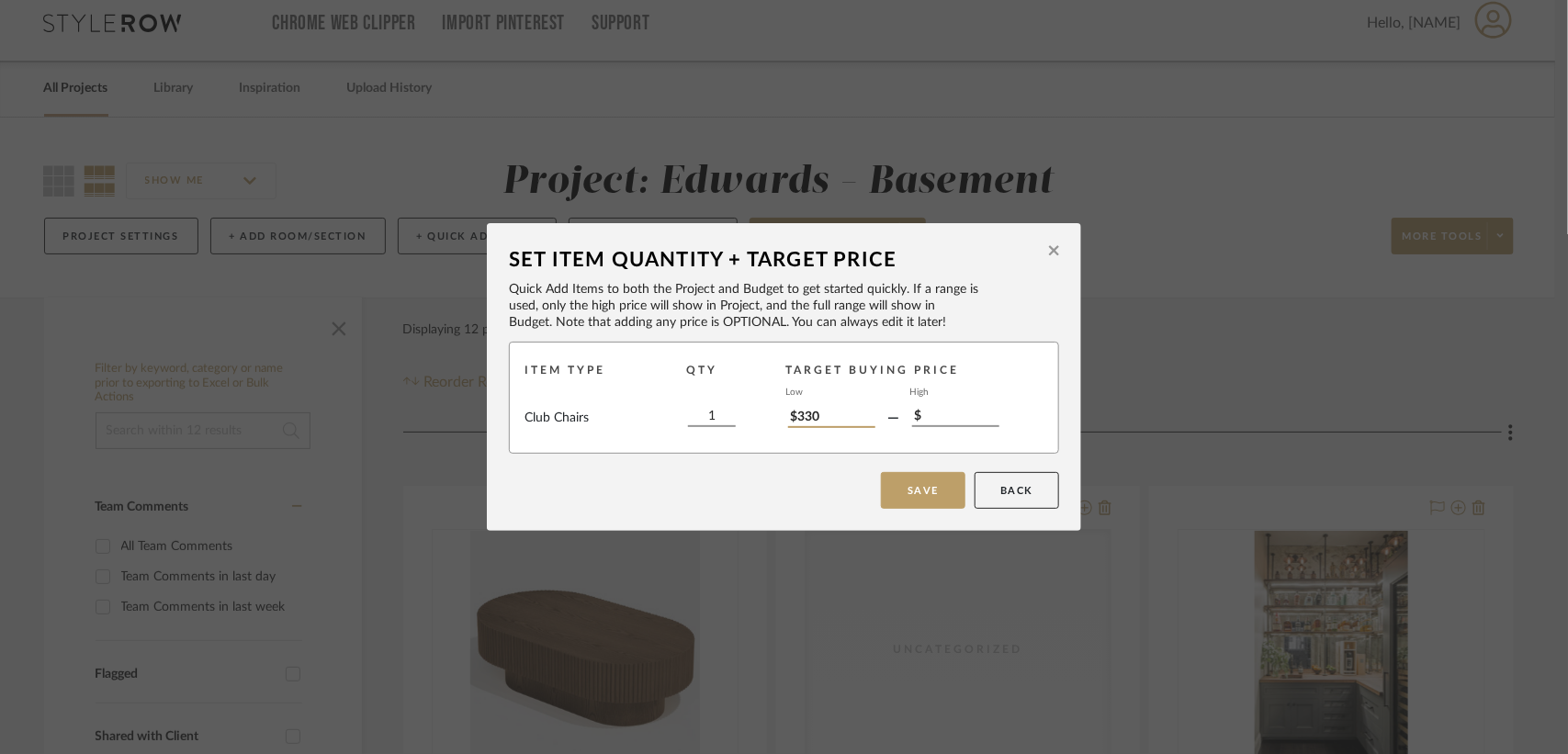 type on "$330" 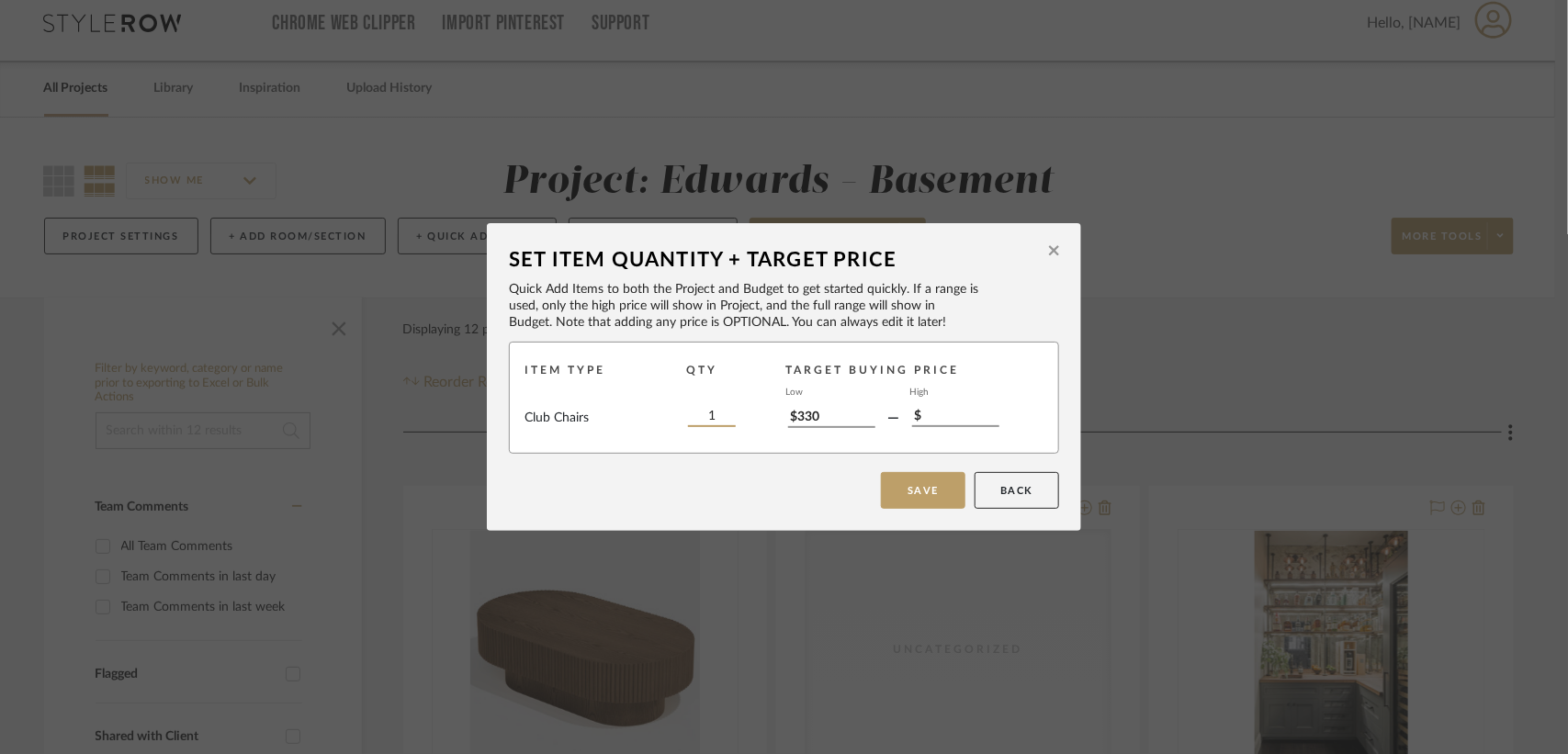 click on "1" at bounding box center [712, 417] 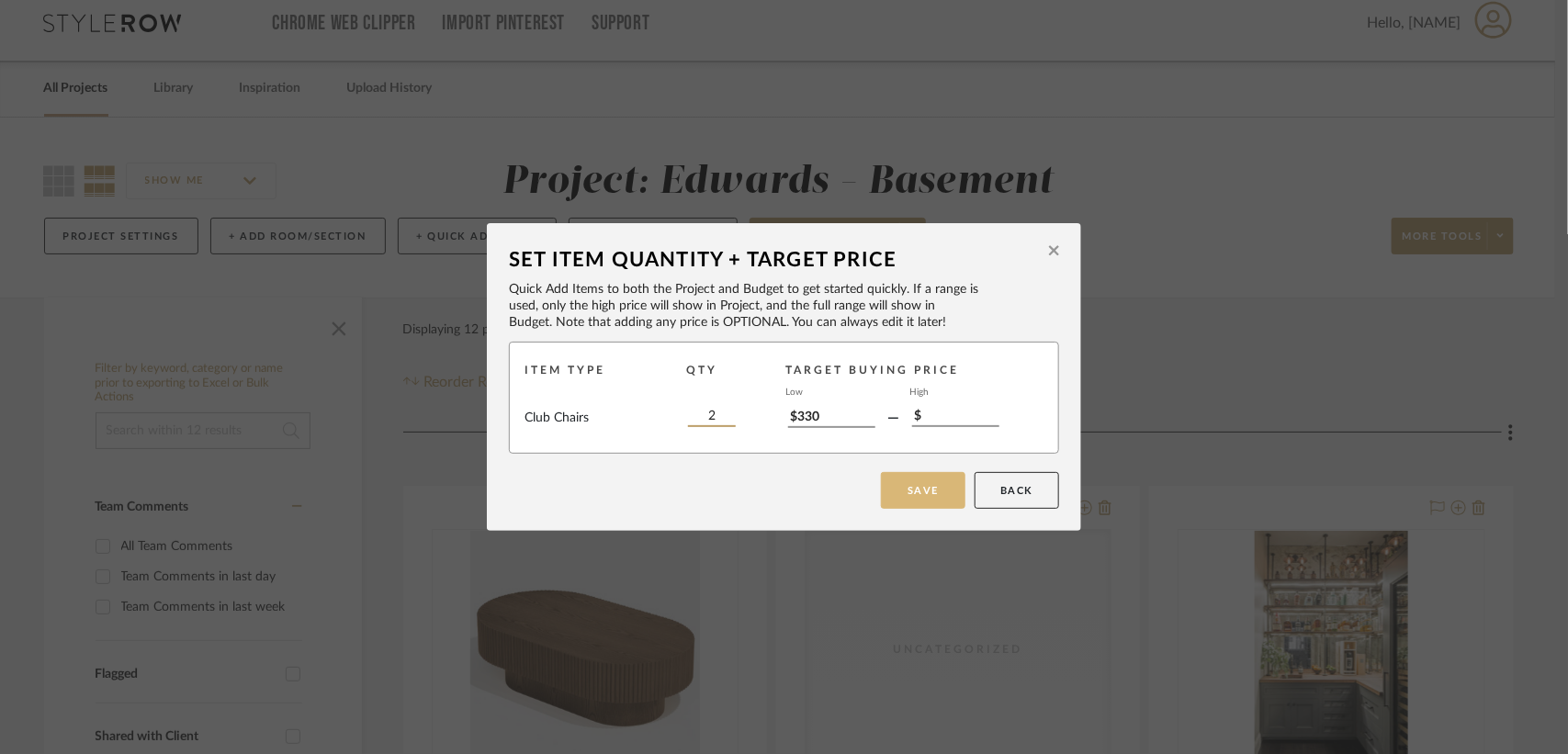 type on "2" 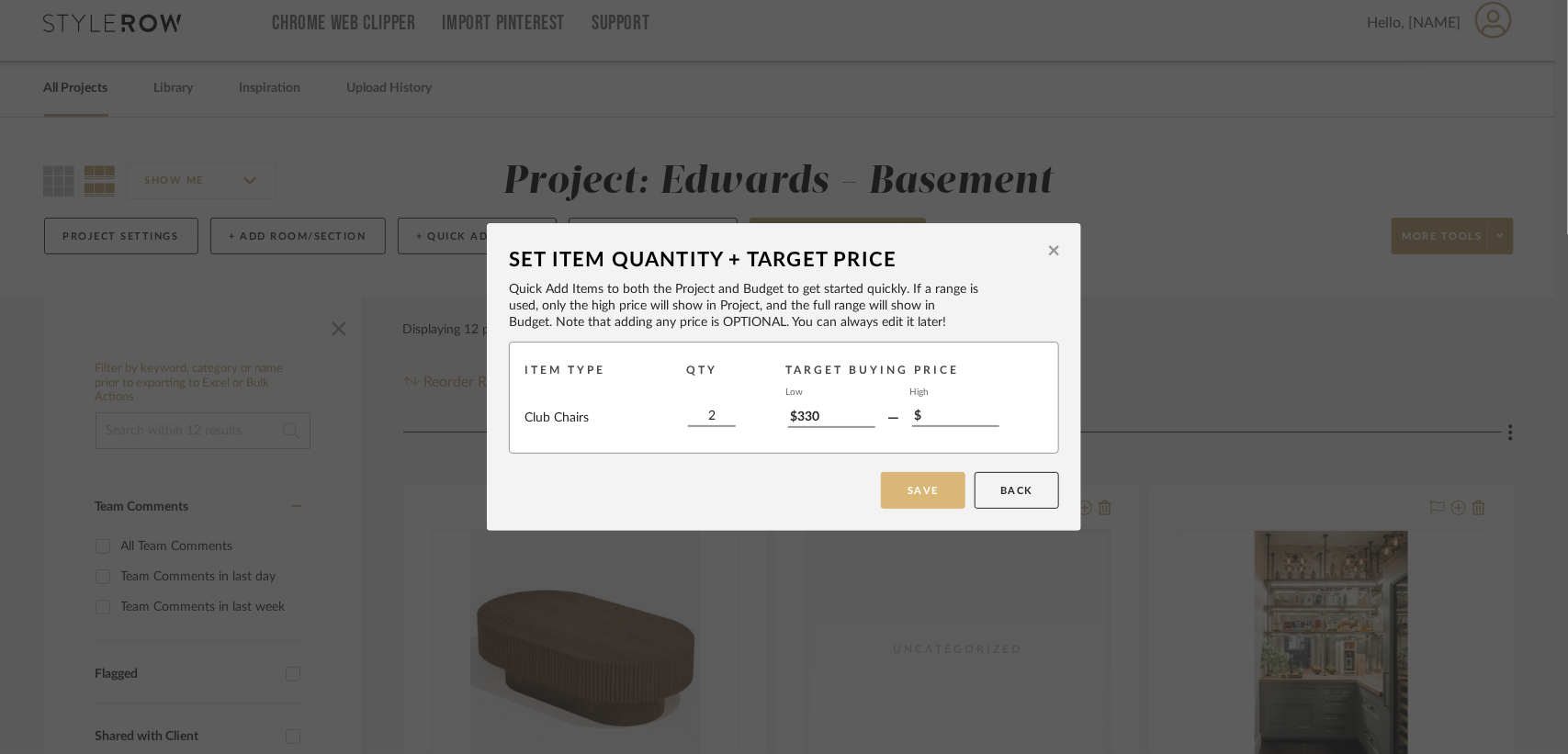 click on "Save" at bounding box center [923, 490] 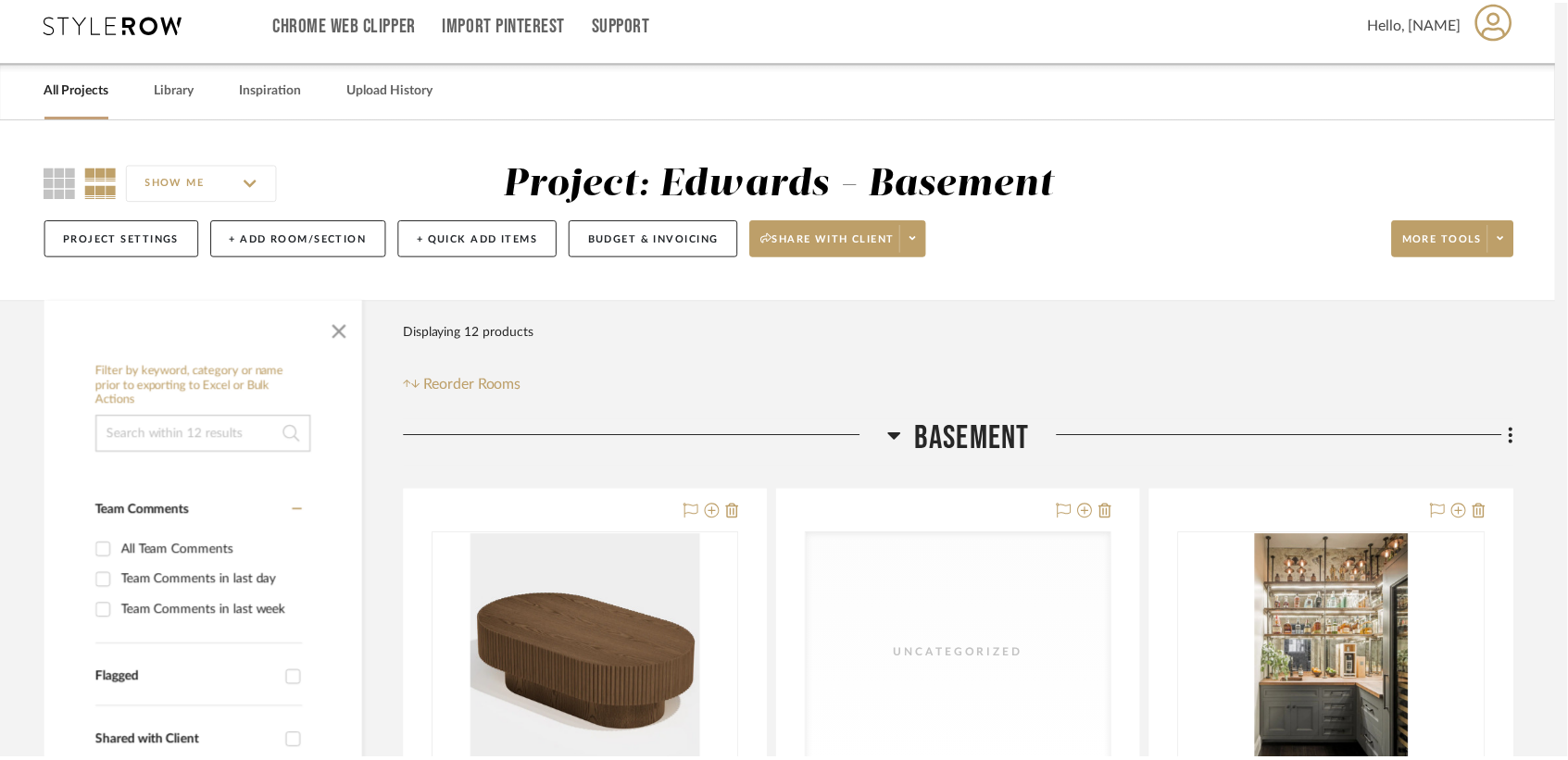 scroll, scrollTop: 15, scrollLeft: 0, axis: vertical 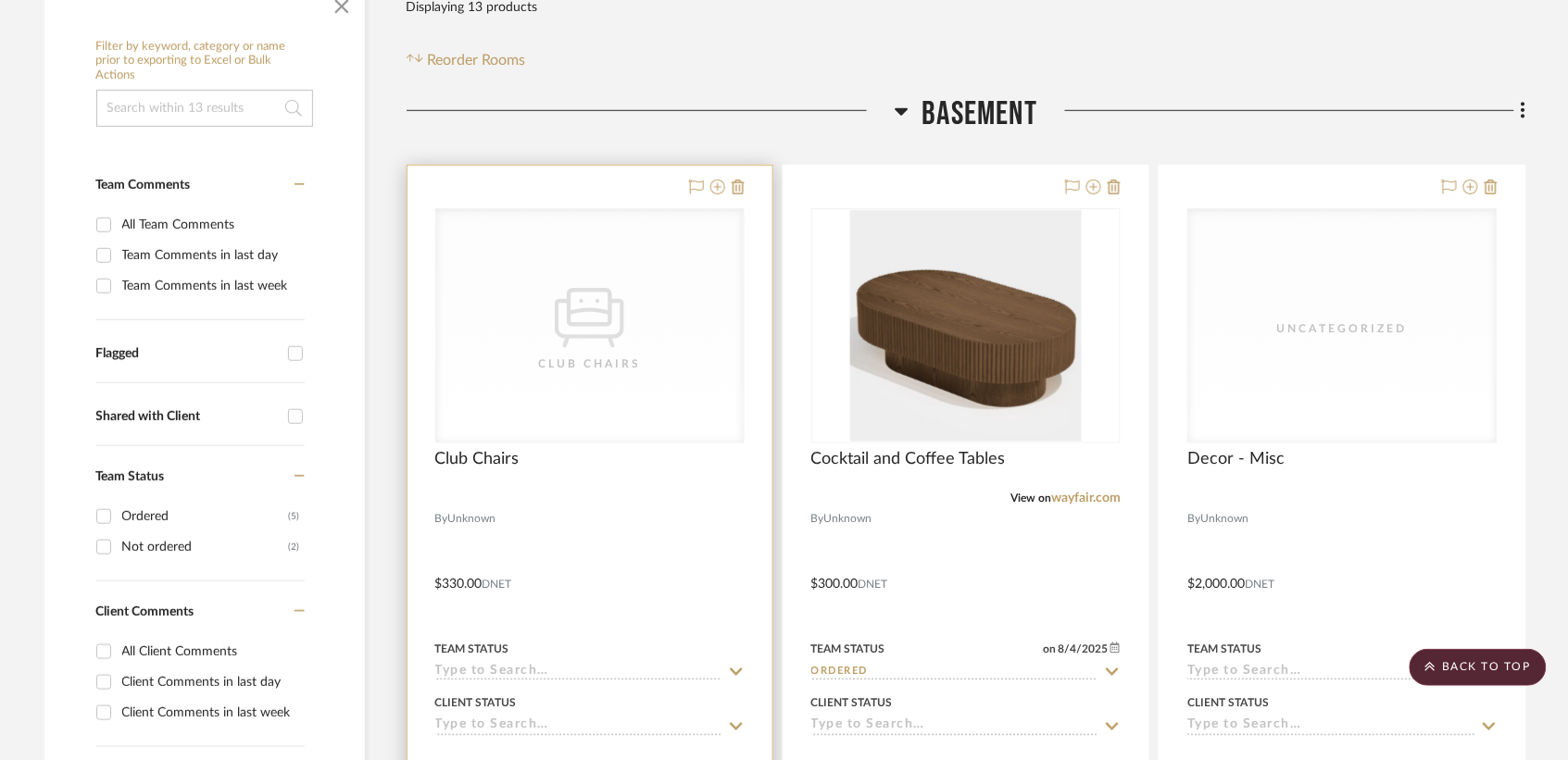 click on "CategoryIconSeating
Created with Sketch." 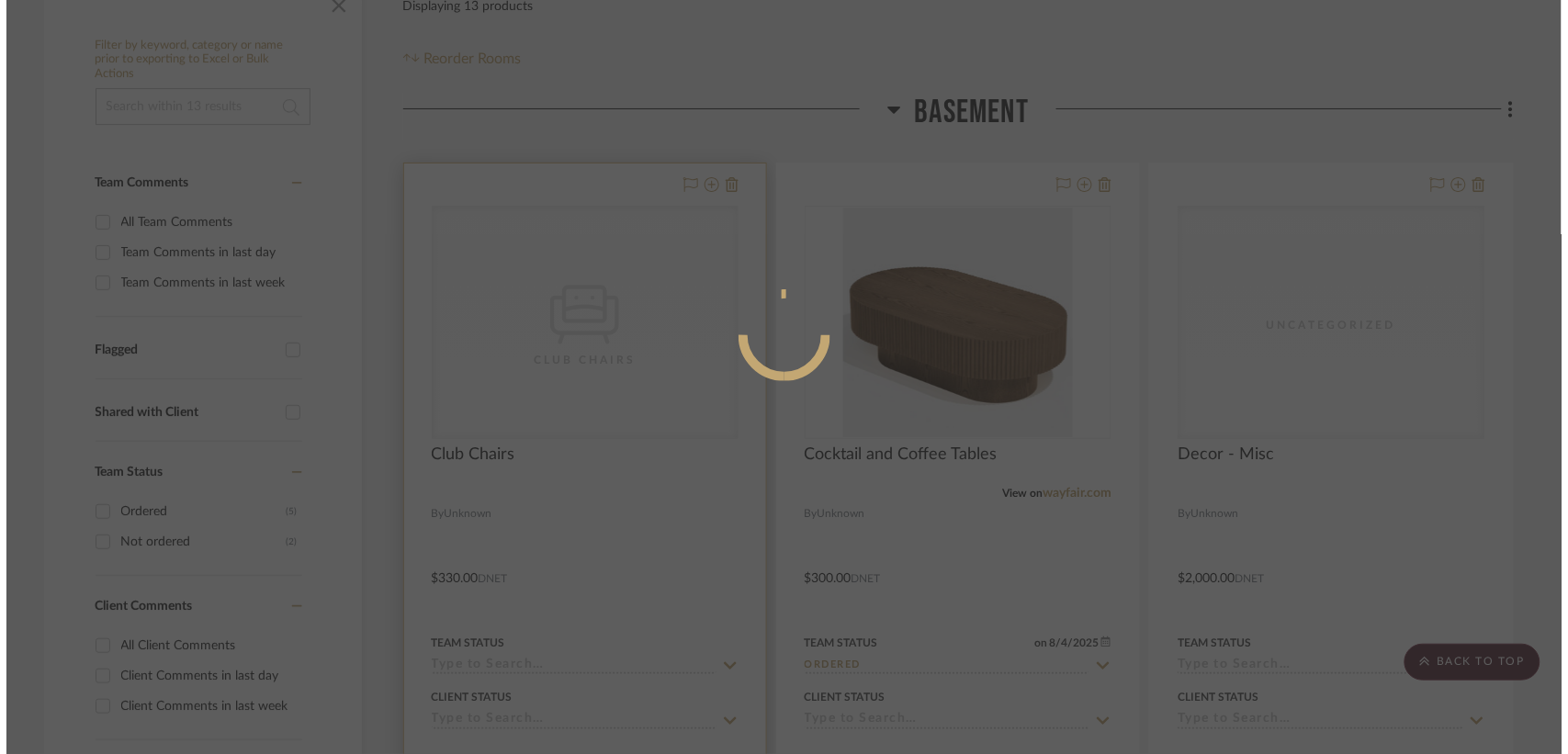 scroll, scrollTop: 0, scrollLeft: 0, axis: both 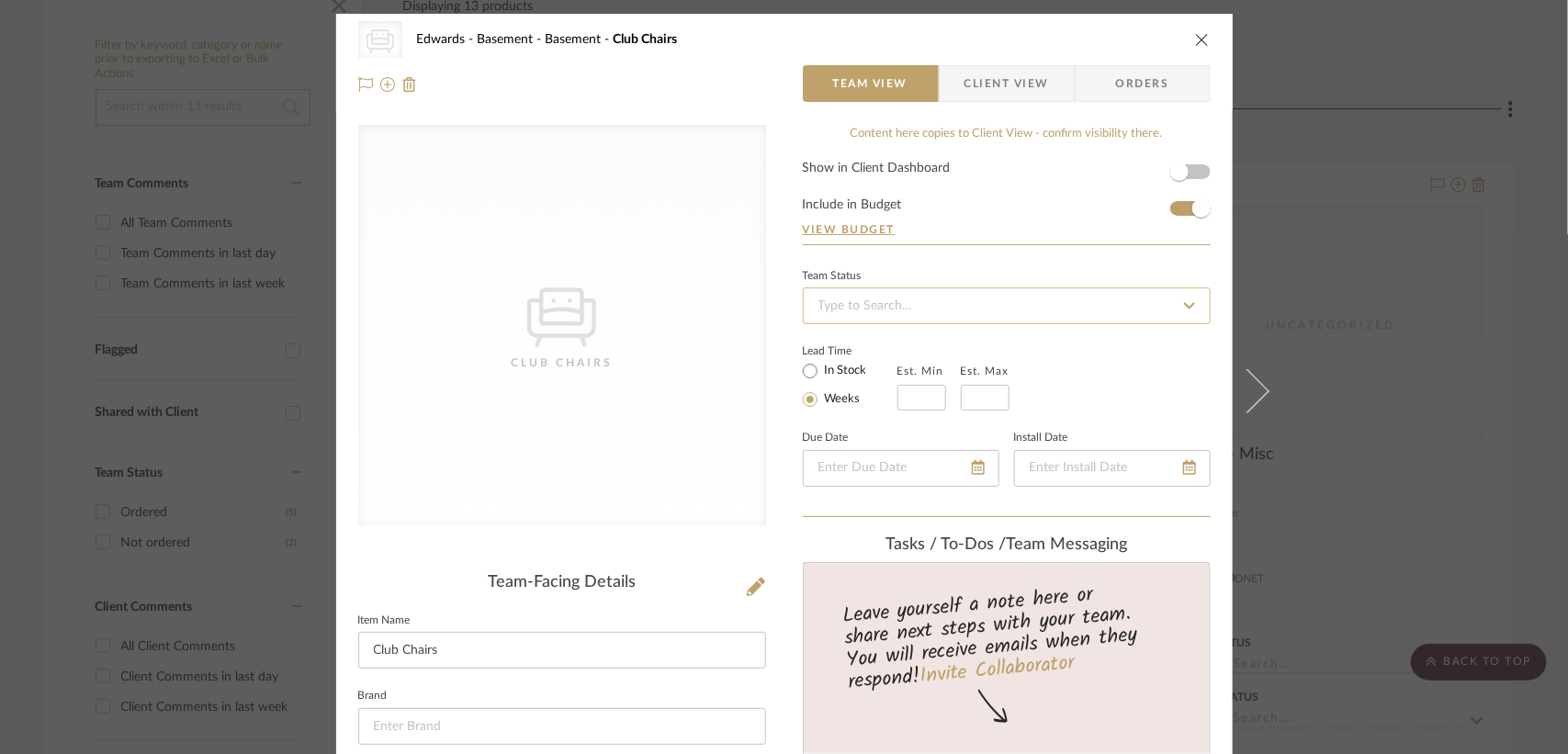 click 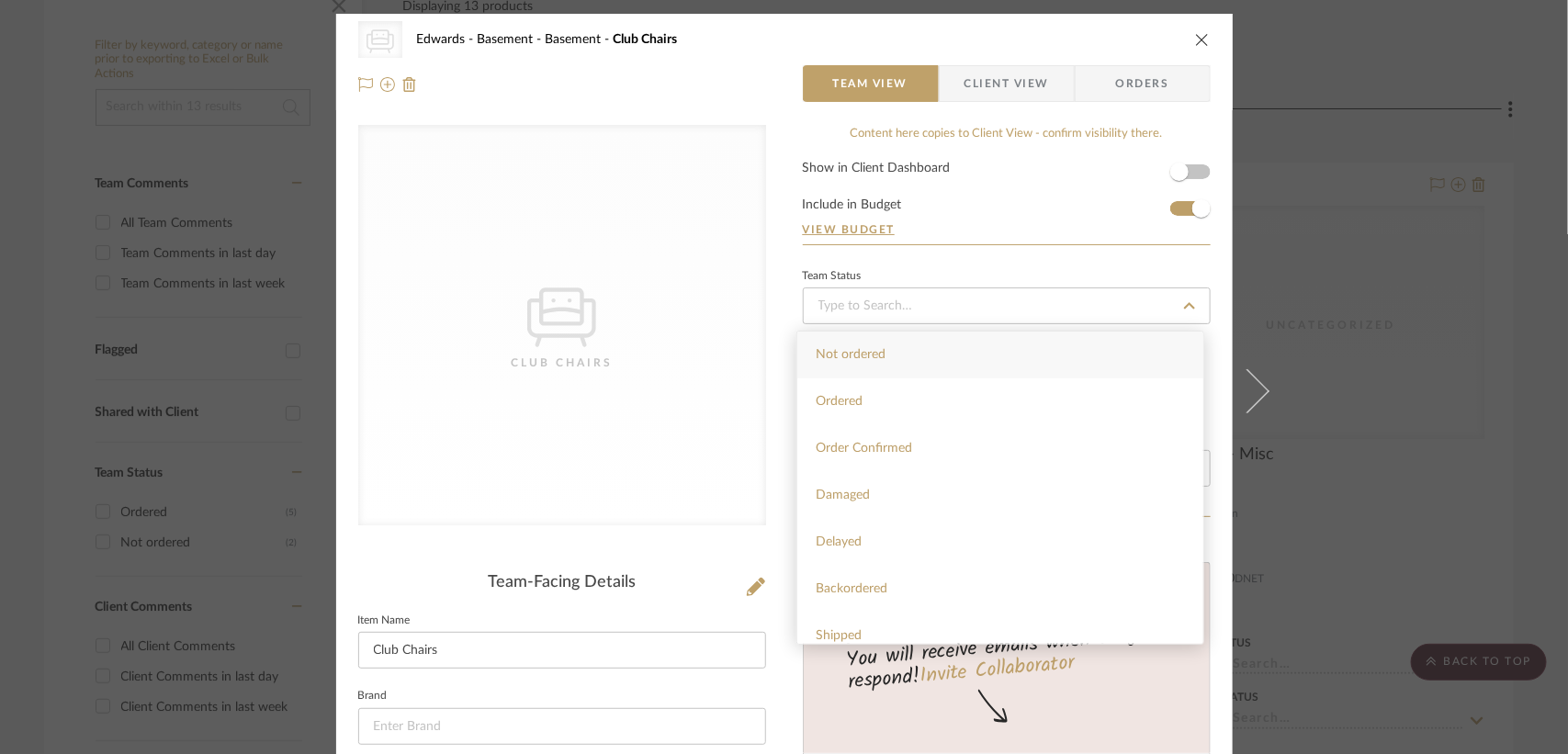 click on "Not ordered" at bounding box center [1000, 354] 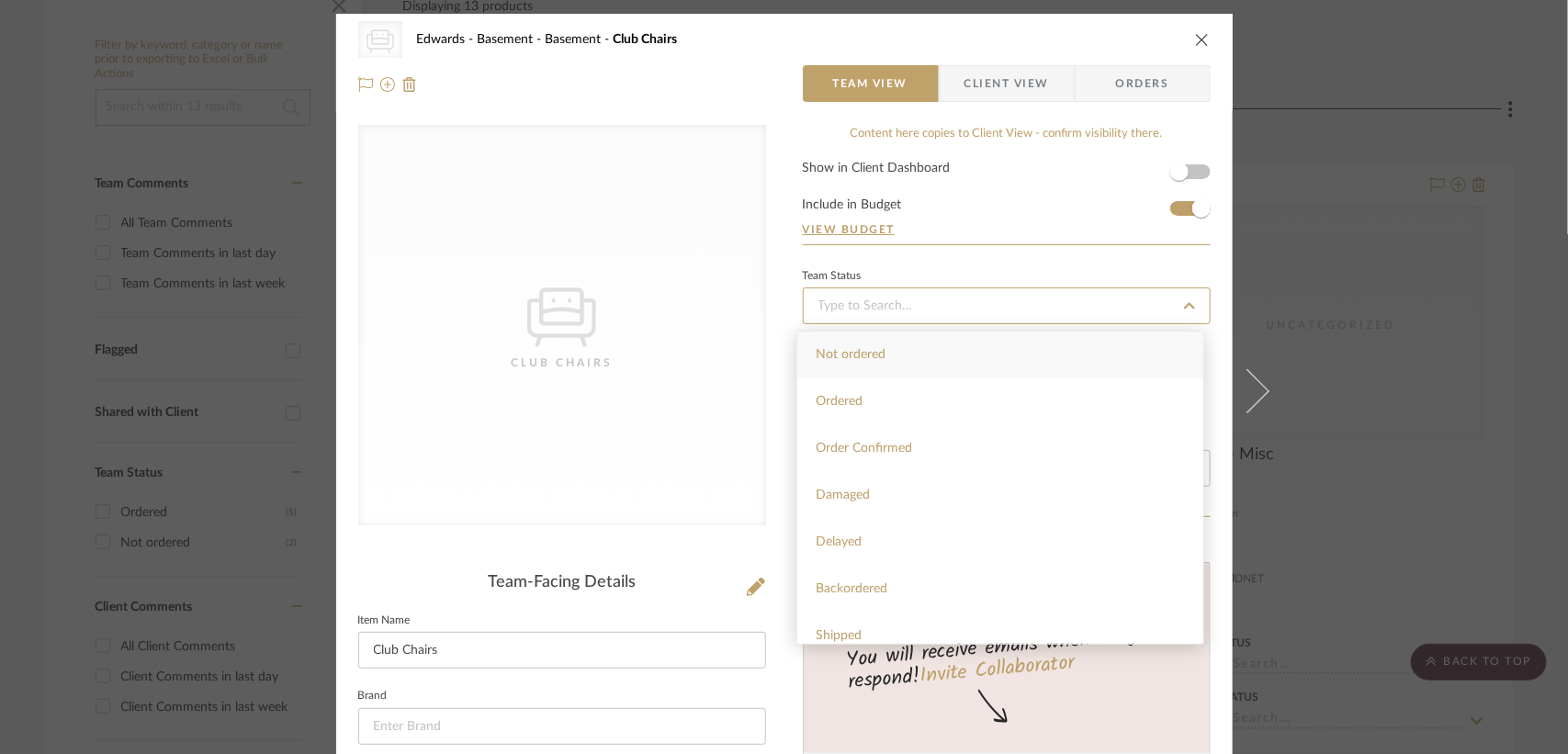 type on "8/4/2025" 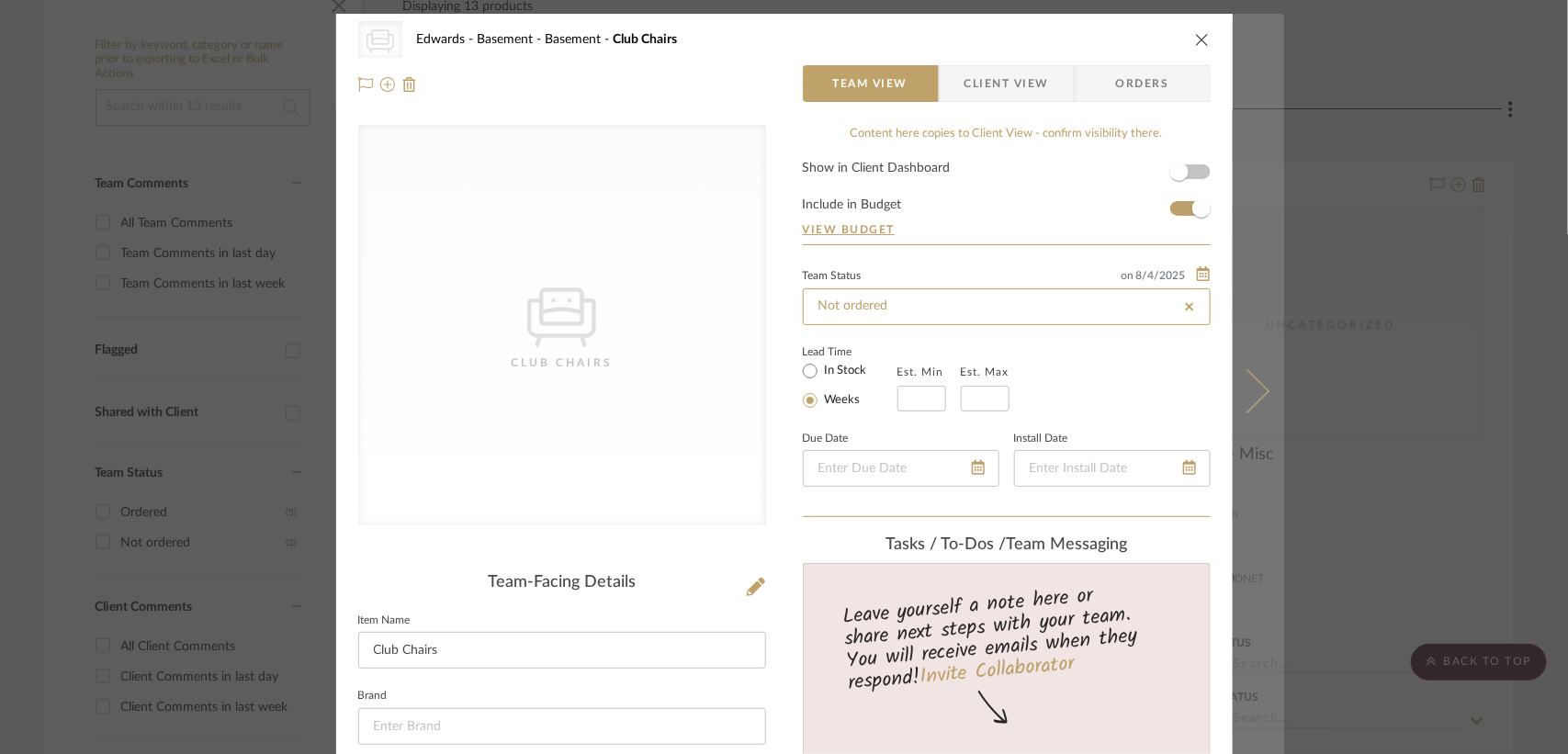 type on "8/4/2025" 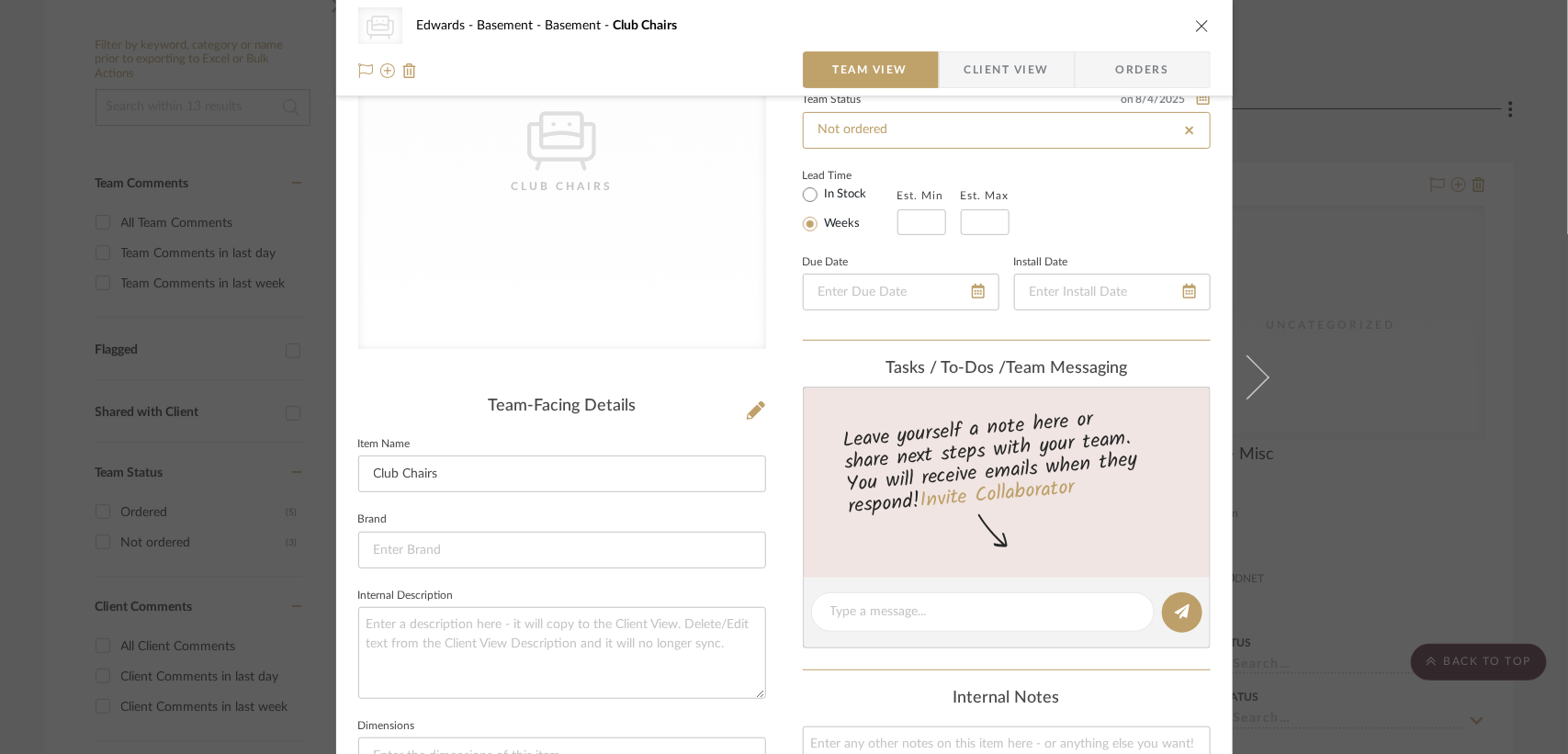 scroll, scrollTop: 246, scrollLeft: 0, axis: vertical 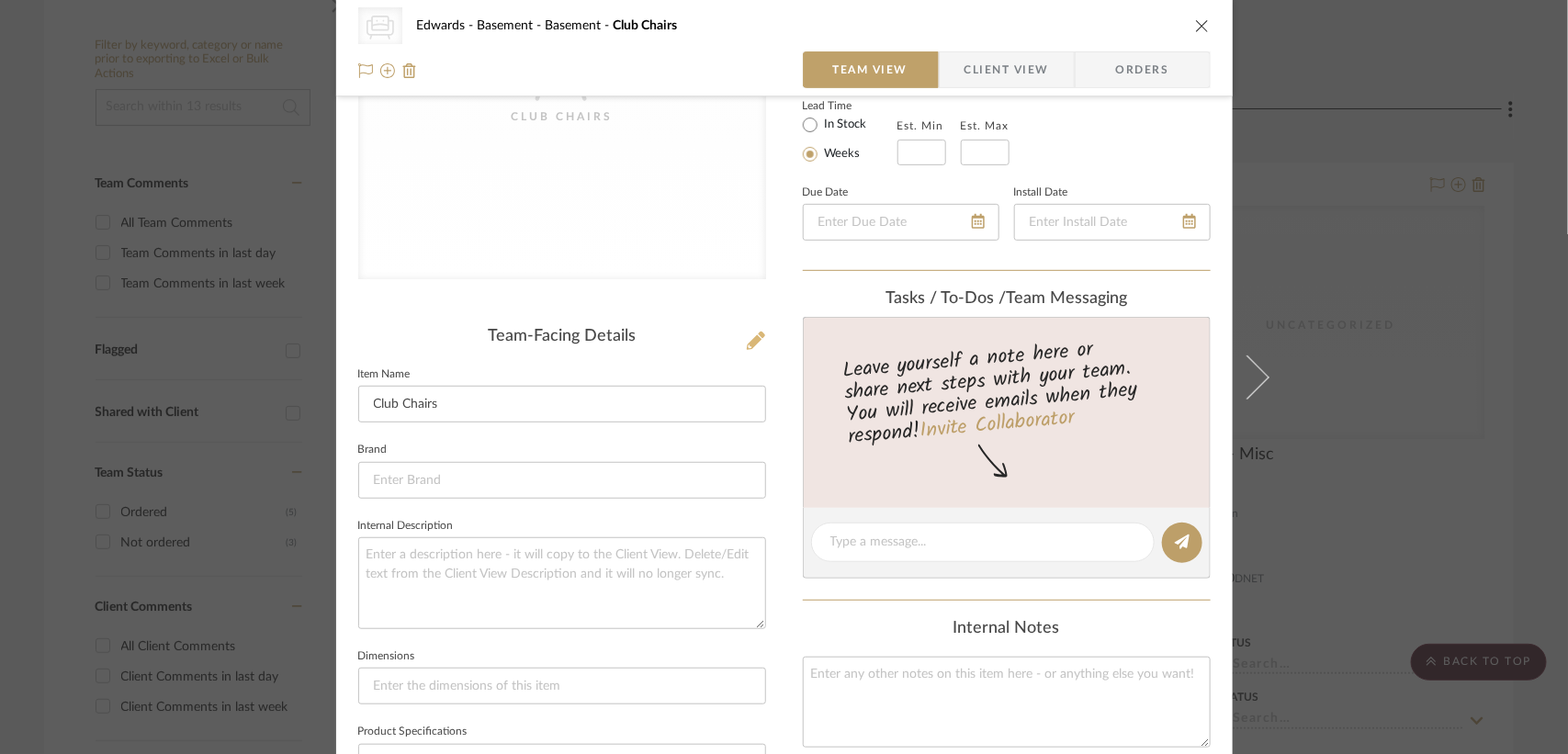 click 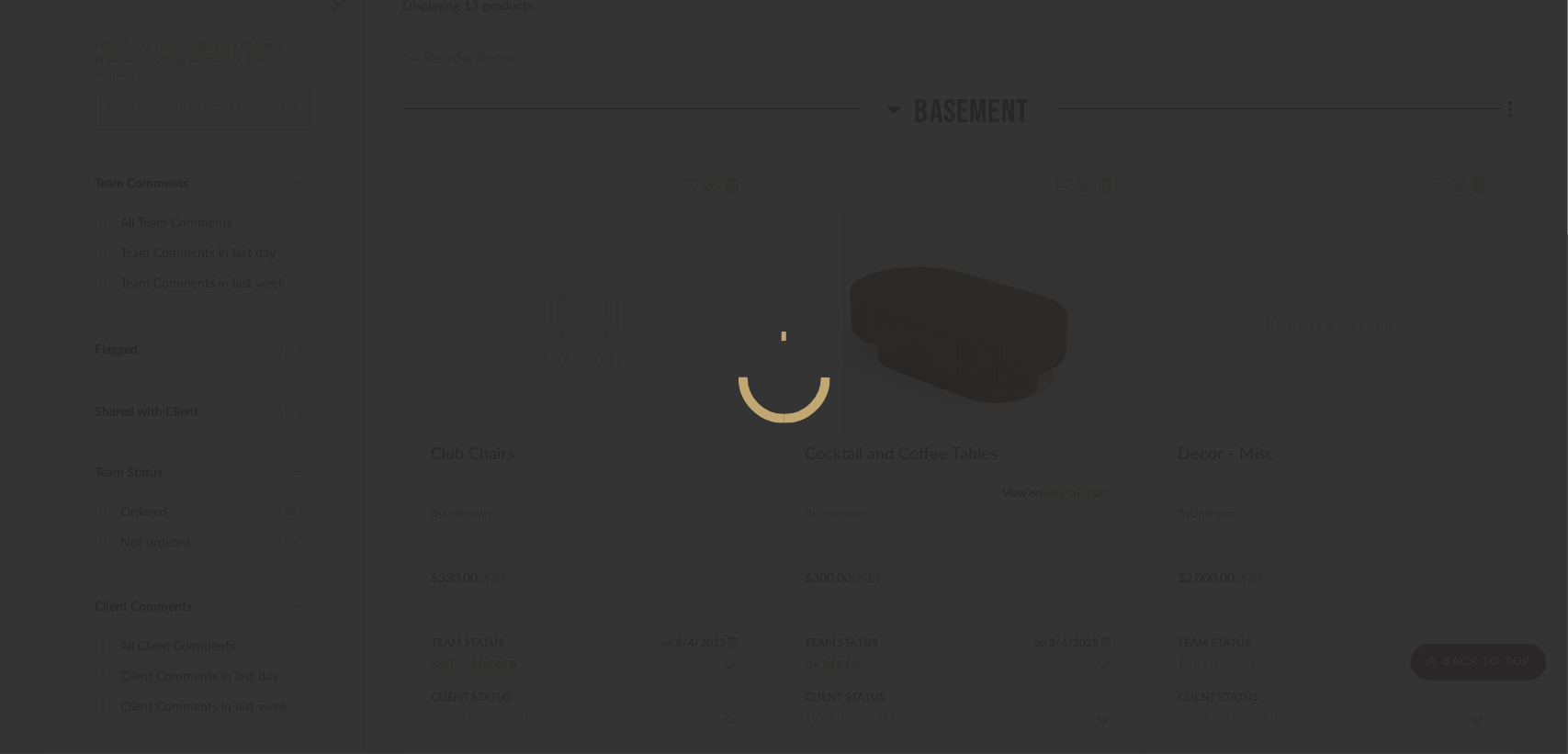 scroll, scrollTop: 0, scrollLeft: 0, axis: both 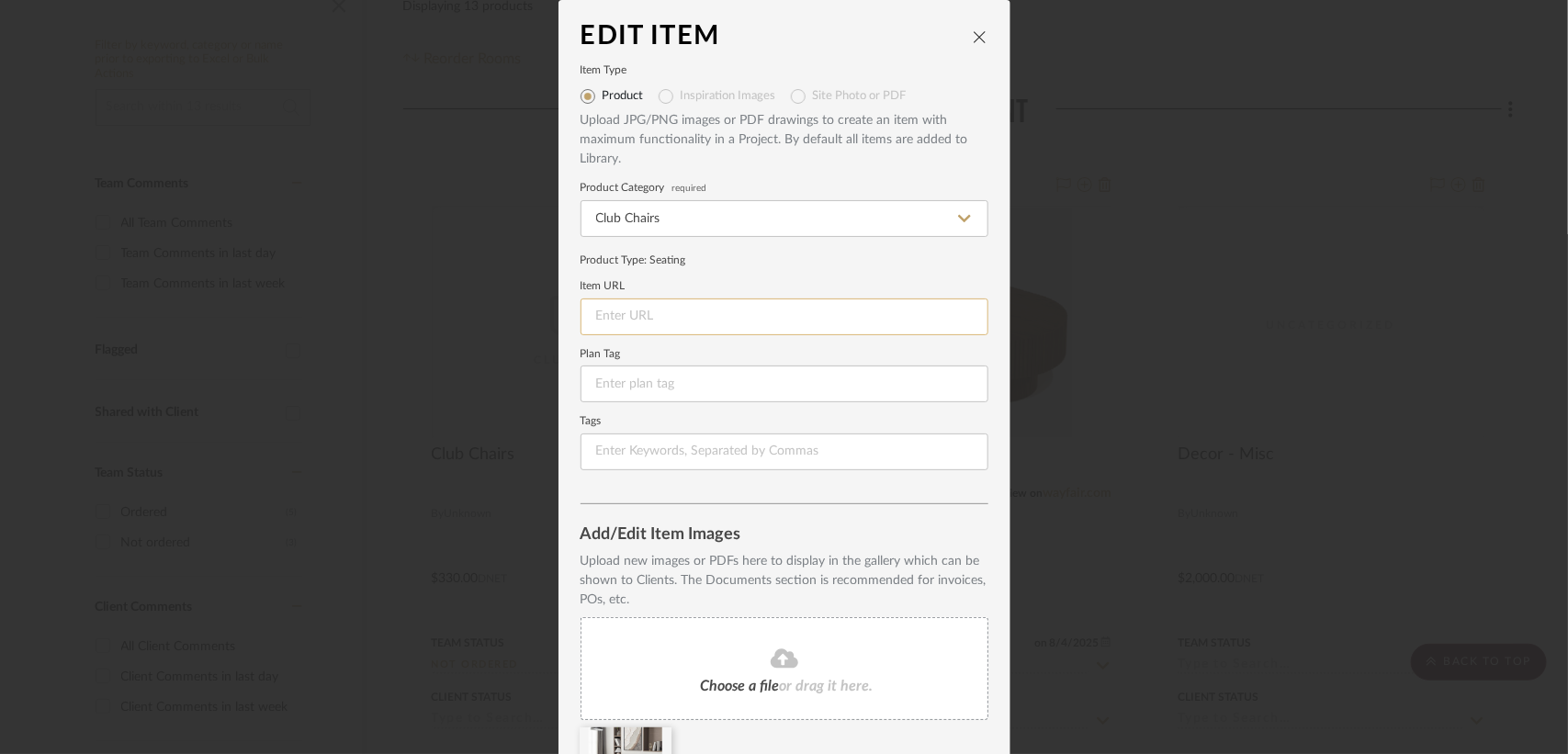 click at bounding box center (784, 317) 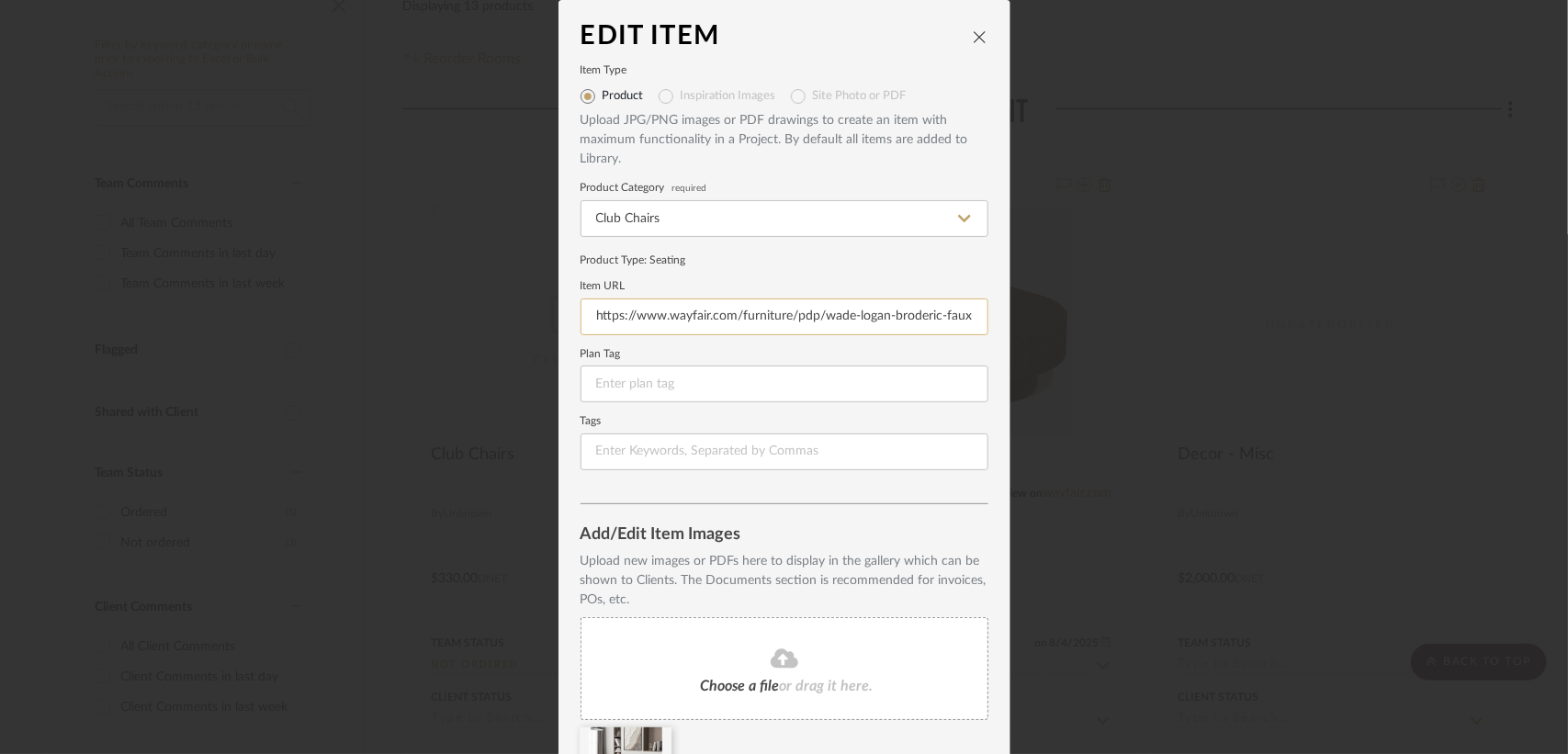 scroll, scrollTop: 0, scrollLeft: 364, axis: horizontal 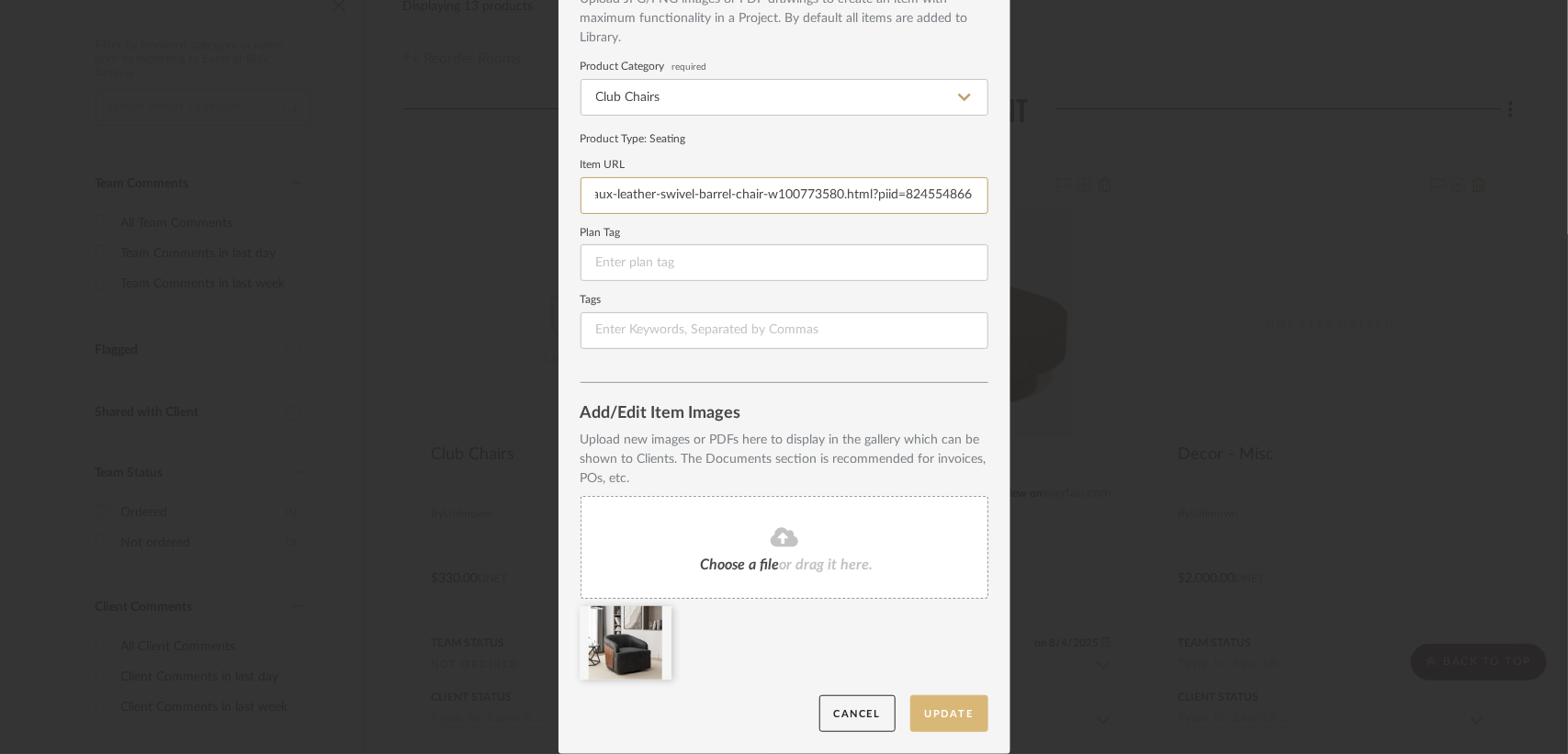 type on "https://www.wayfair.com/furniture/pdp/wade-logan-broderic-faux-leather-swivel-barrel-chair-w100773580.html?piid=824554866" 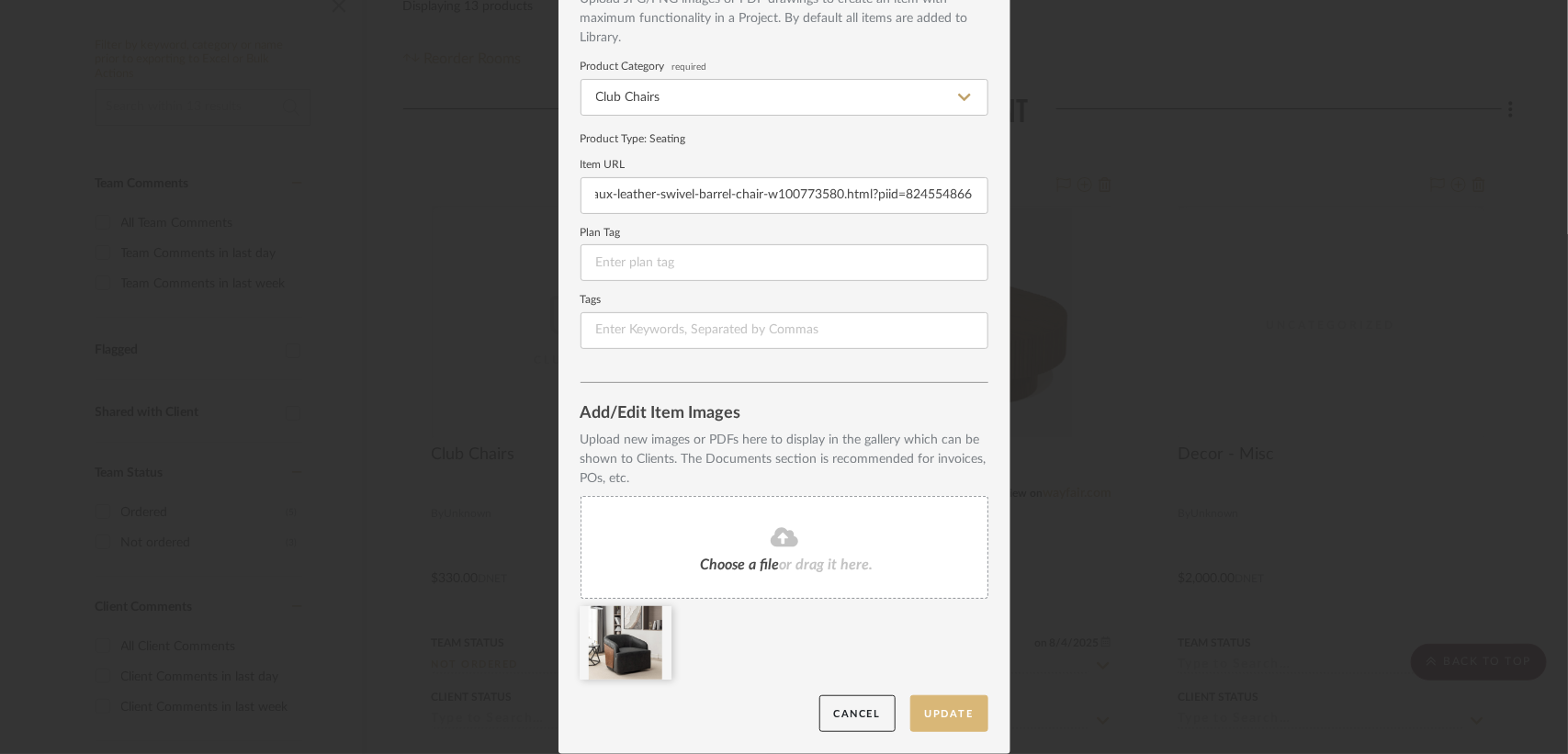 scroll, scrollTop: 0, scrollLeft: 0, axis: both 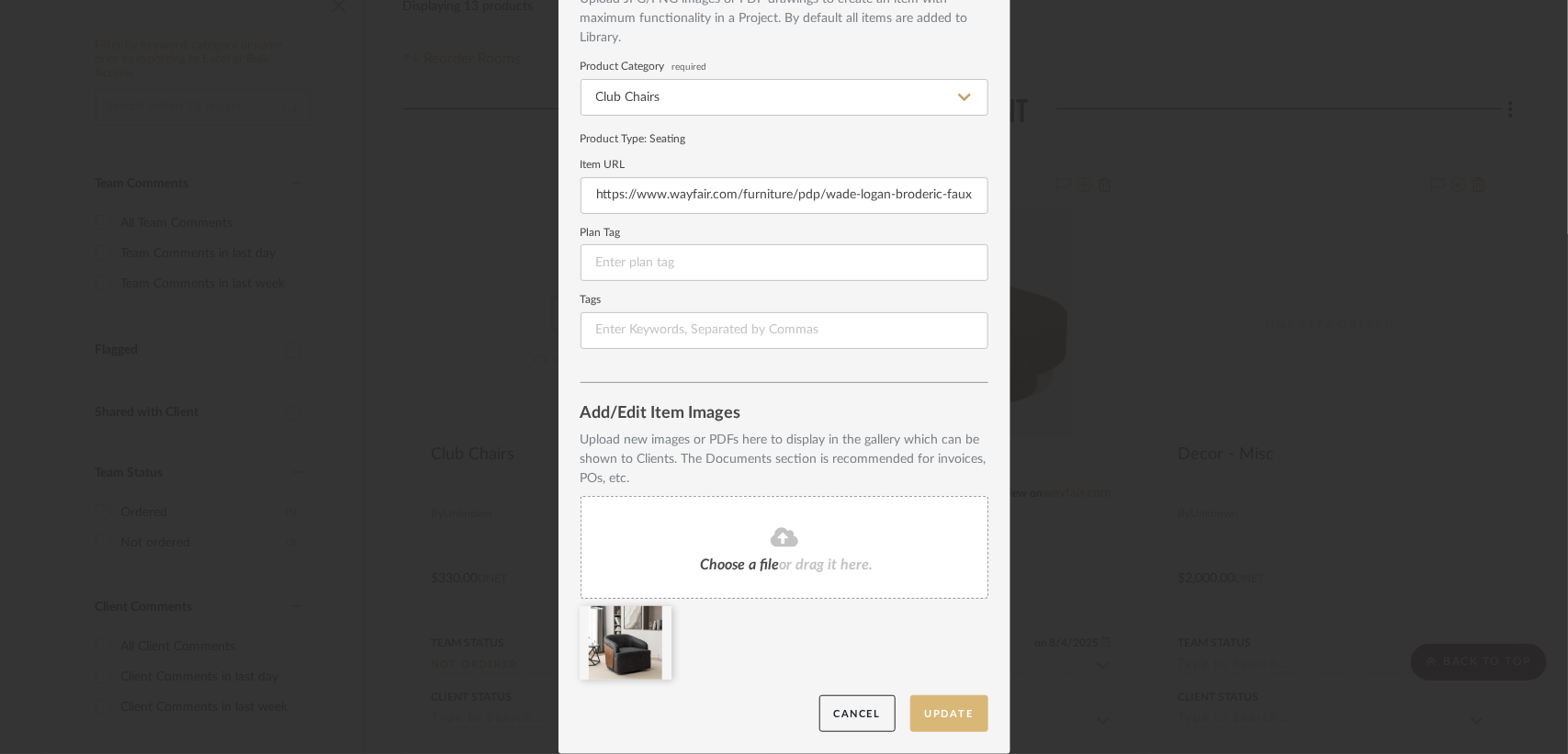 click on "Update" at bounding box center (949, 714) 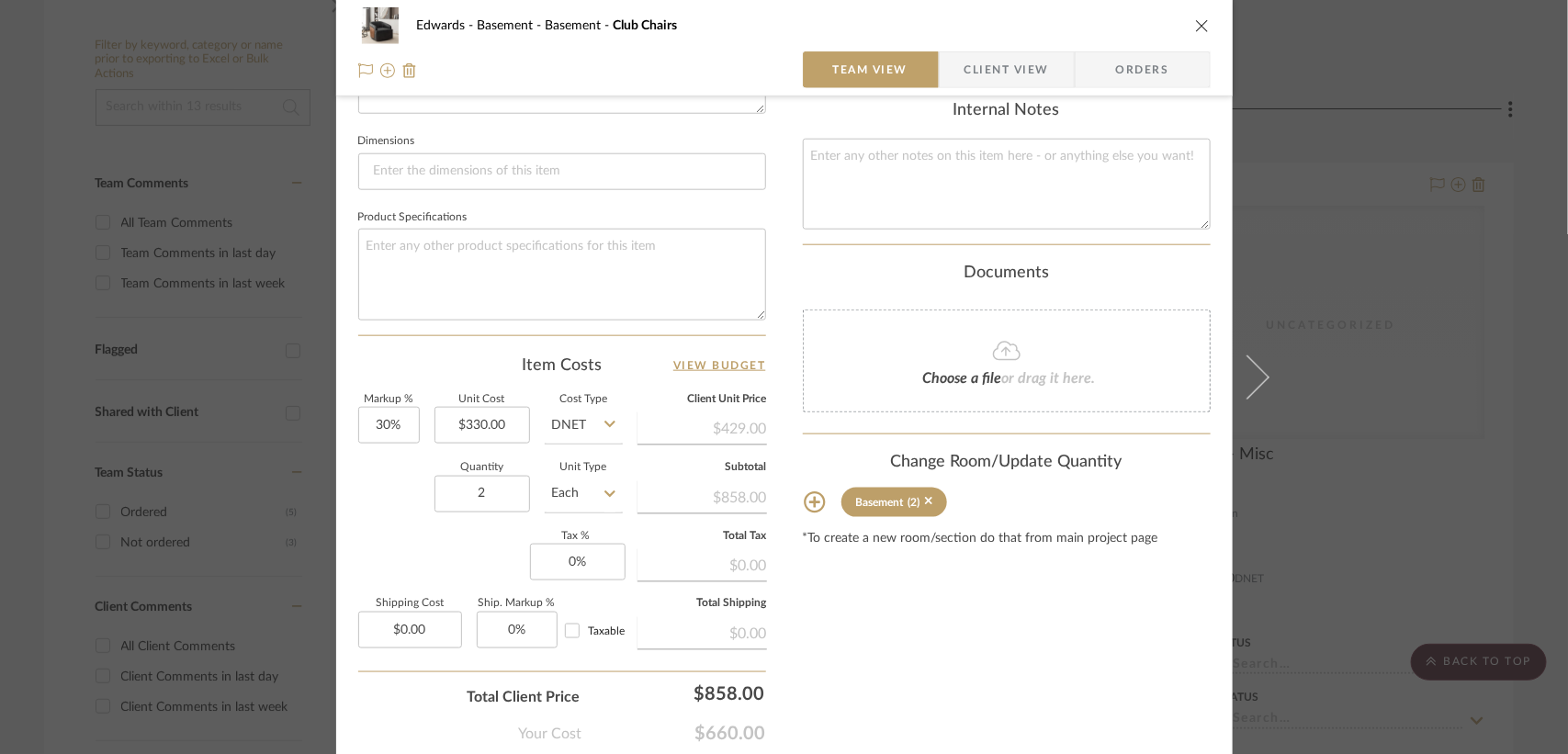scroll, scrollTop: 148, scrollLeft: 0, axis: vertical 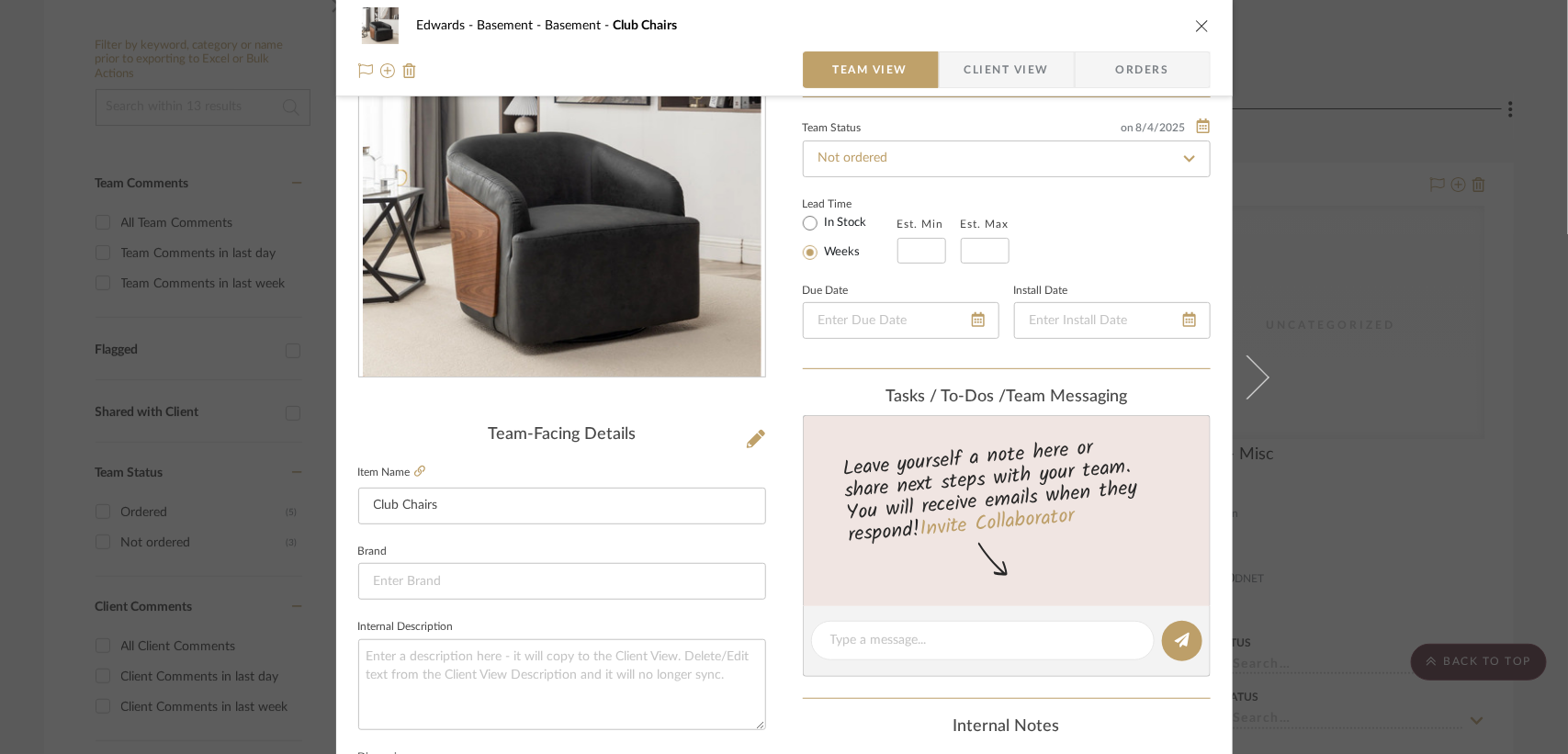 click at bounding box center [1202, 26] 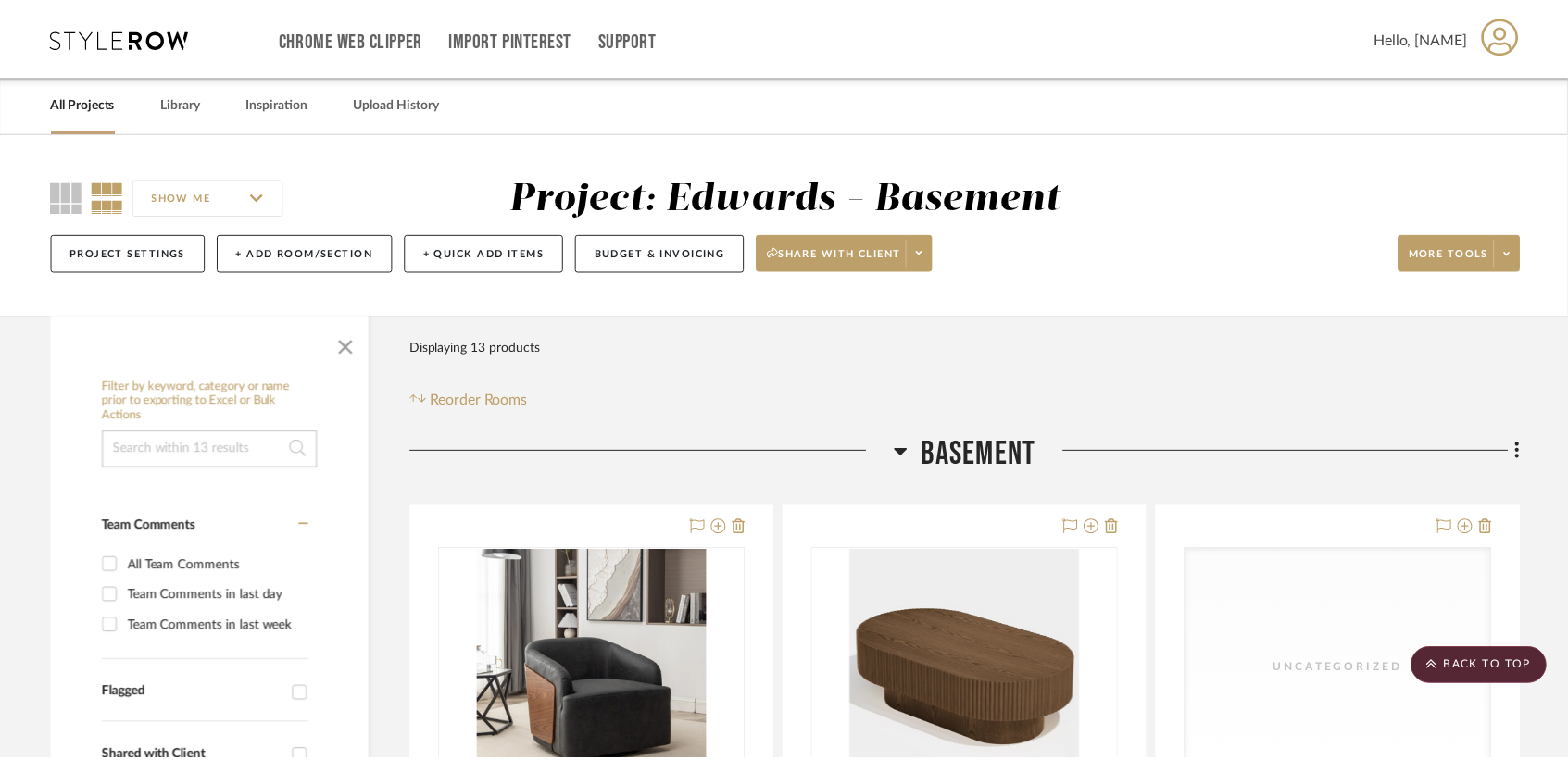 scroll, scrollTop: 341, scrollLeft: 0, axis: vertical 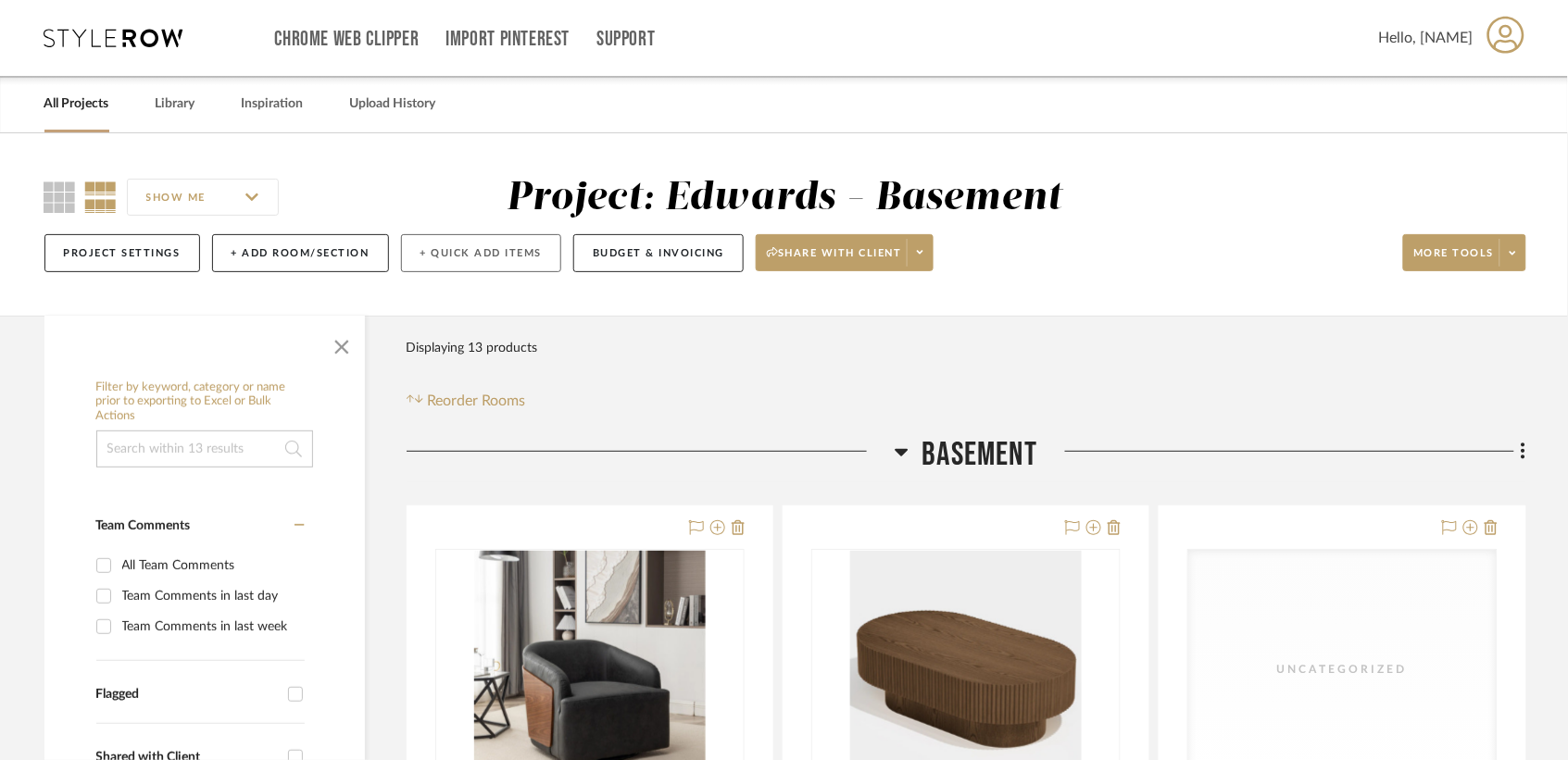 click on "+ Quick Add Items" 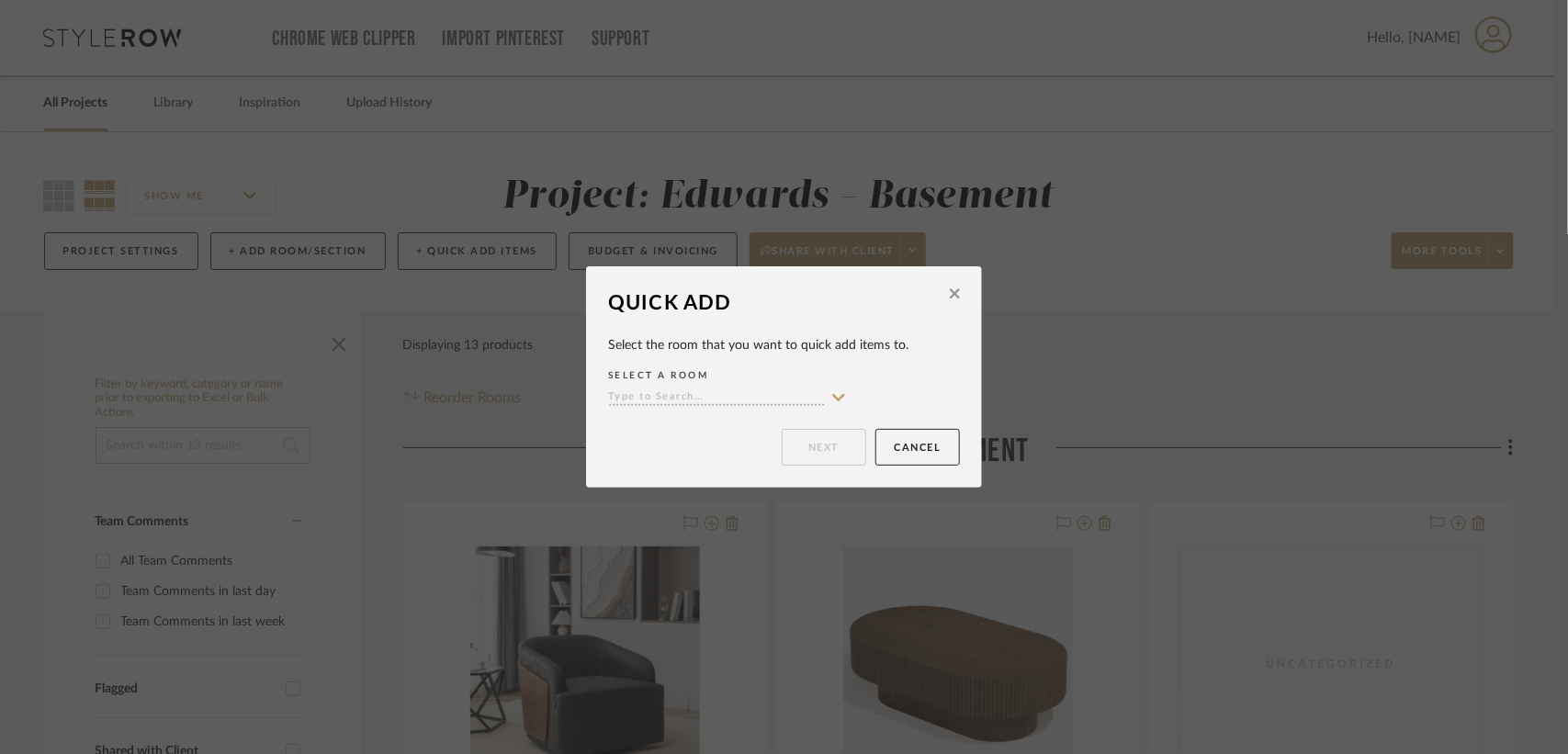 click on "SELECT A [LOCATION_TYPE]" at bounding box center [784, 388] 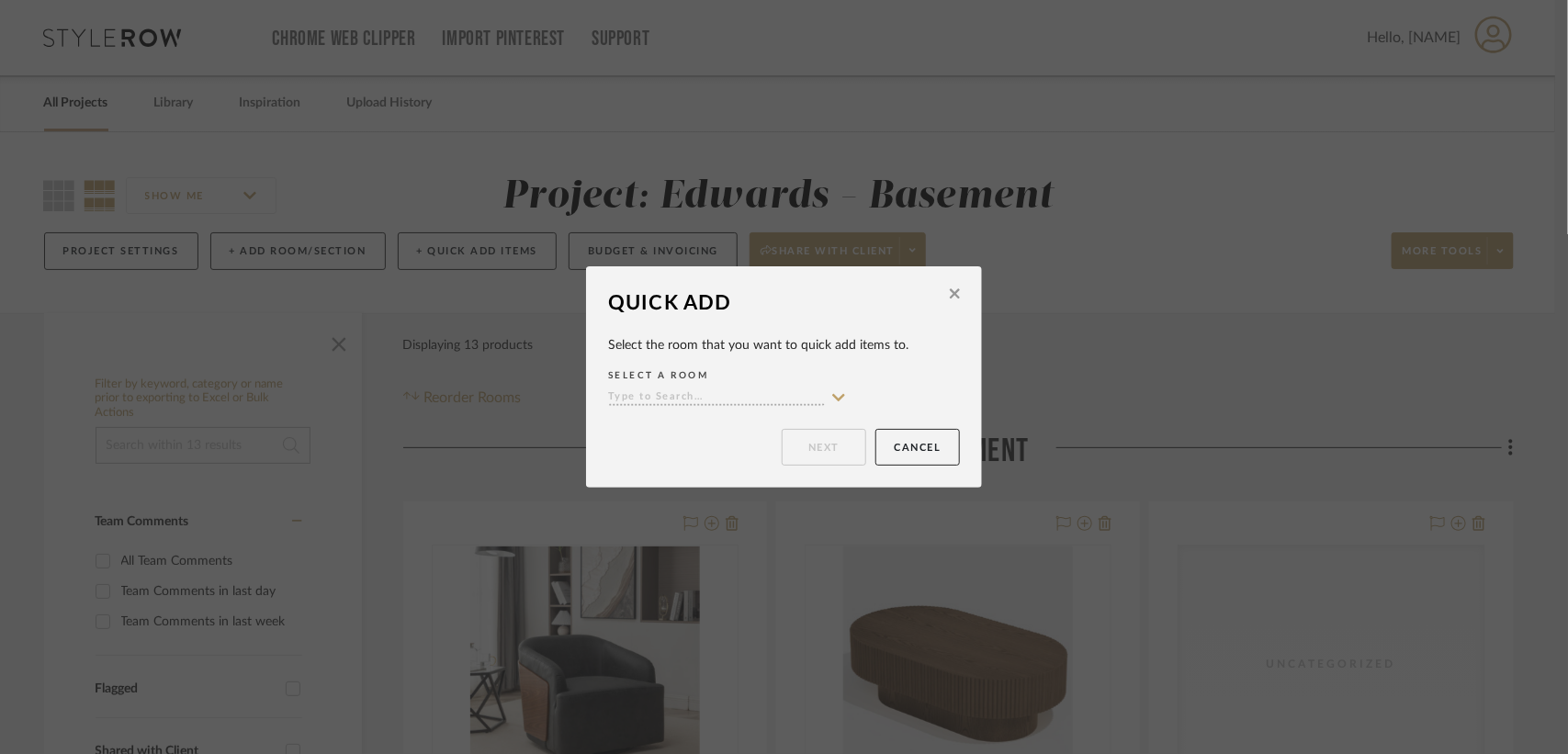 click 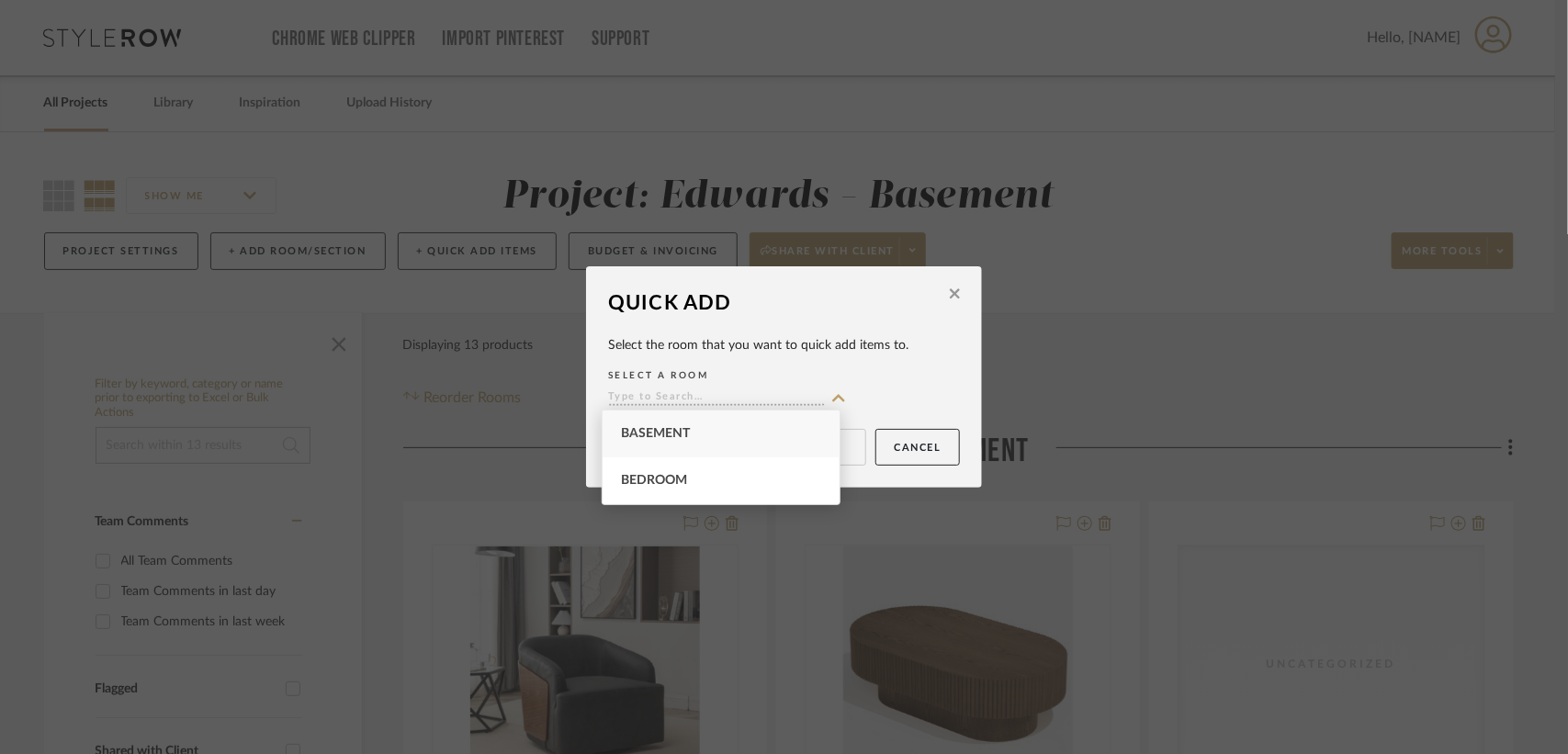 click on "Basement" at bounding box center (721, 433) 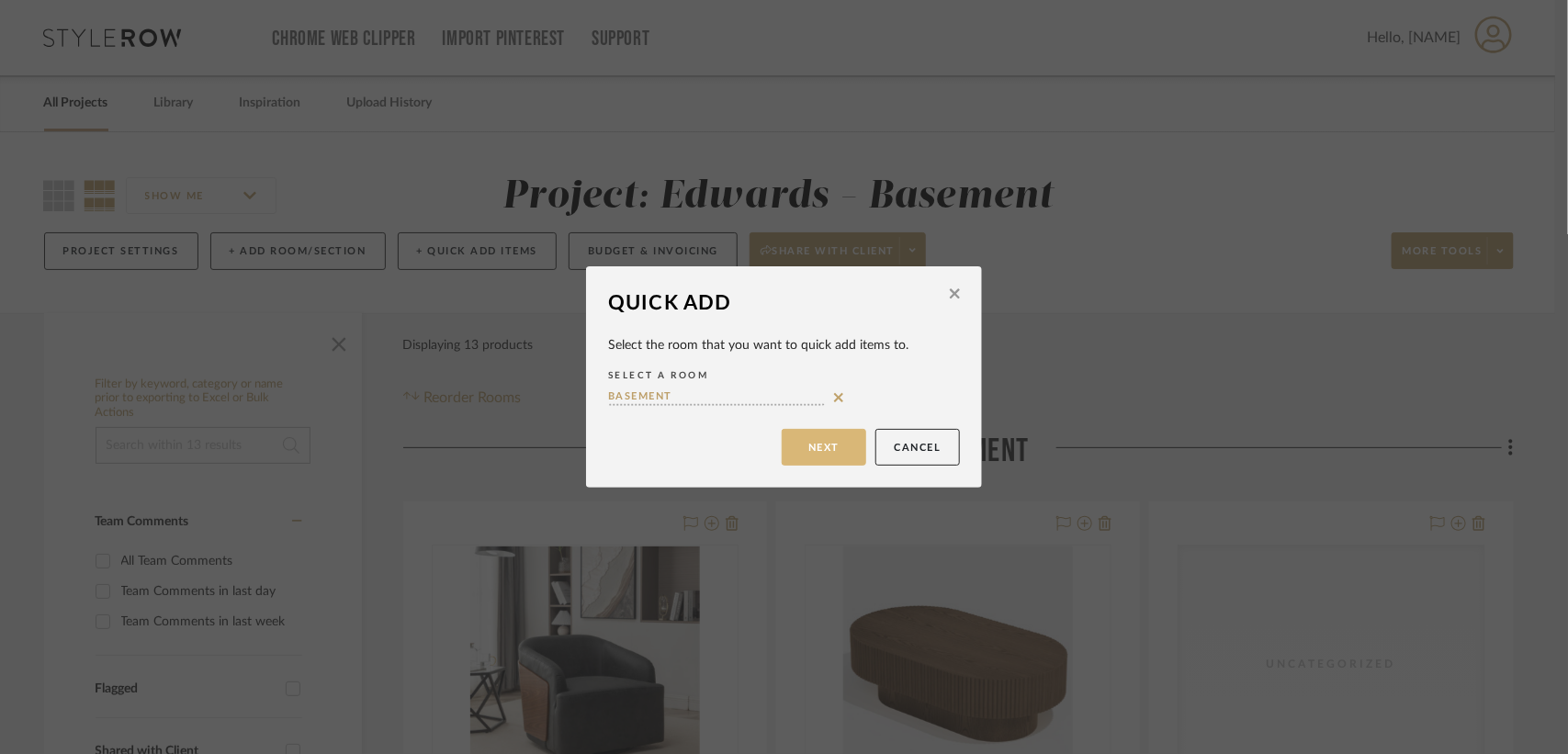 click on "Next" at bounding box center (824, 447) 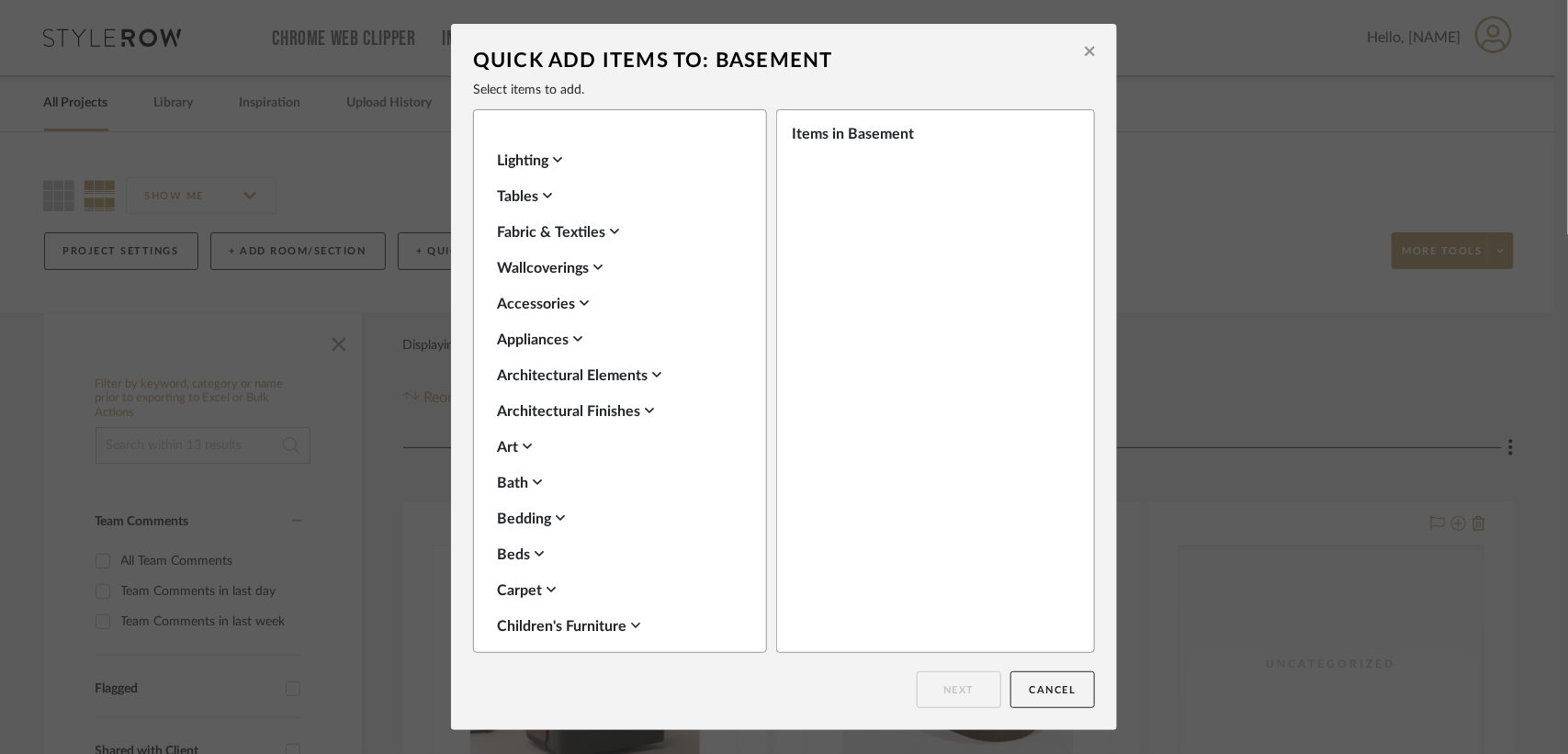 scroll, scrollTop: 10, scrollLeft: 0, axis: vertical 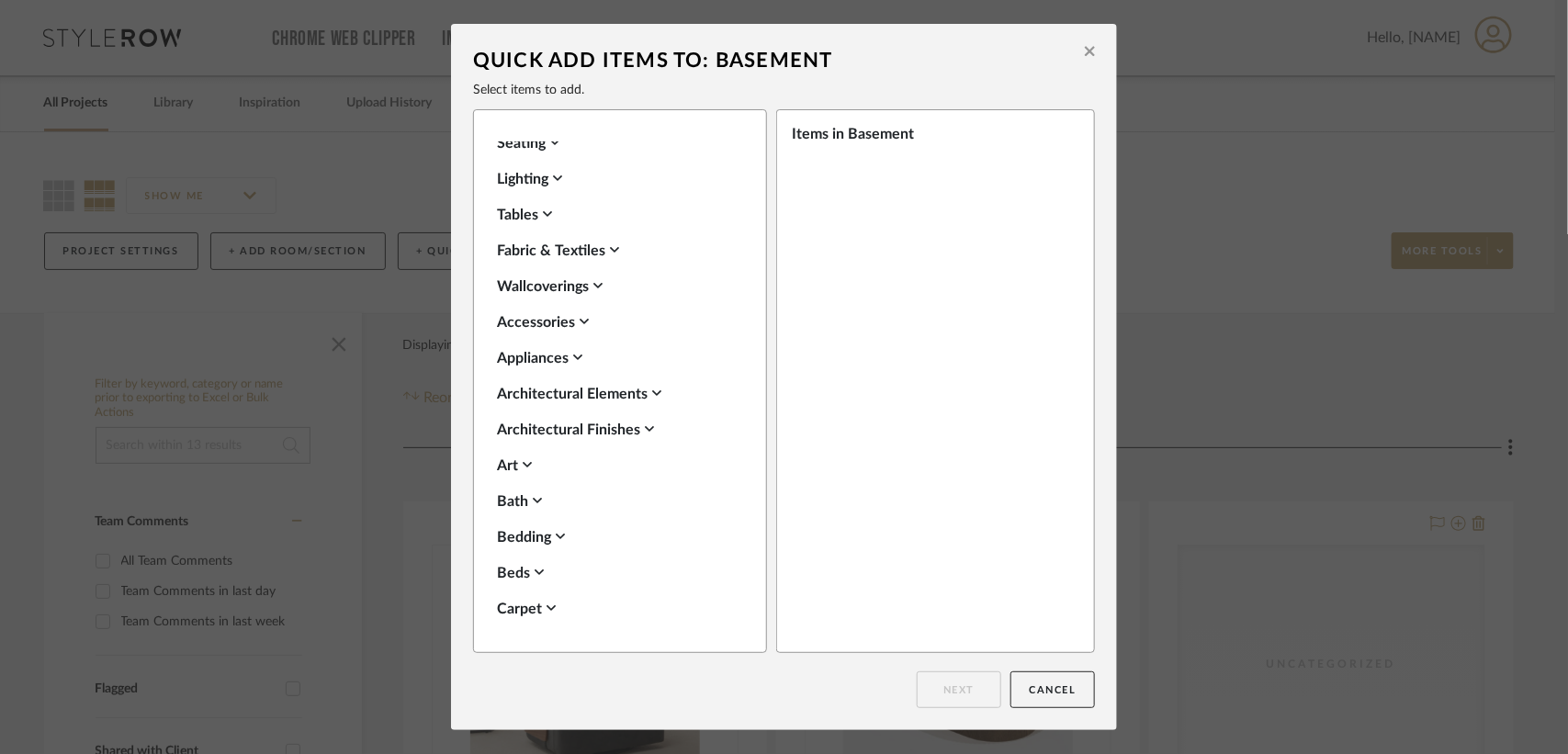 click 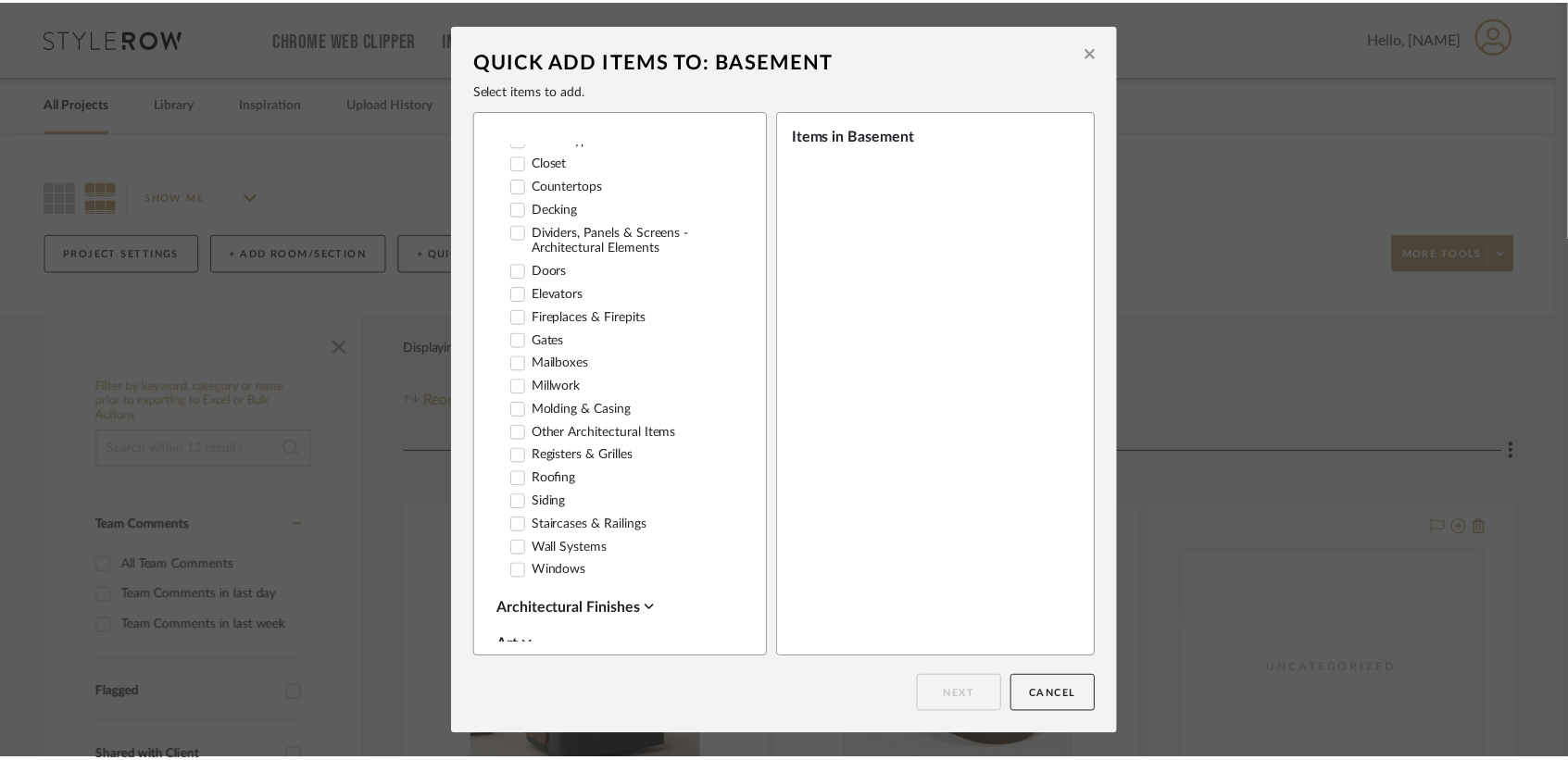 scroll, scrollTop: 408, scrollLeft: 0, axis: vertical 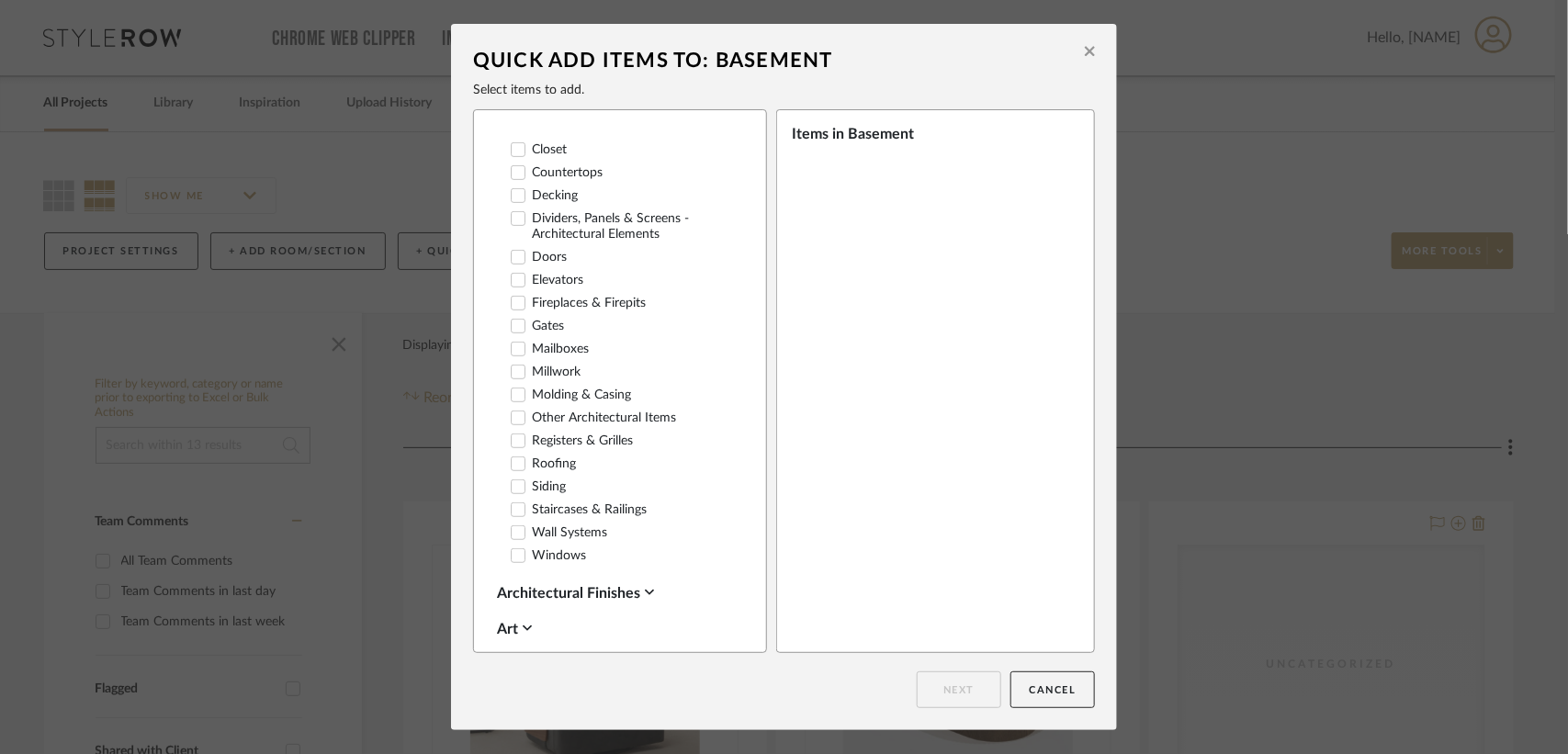 click 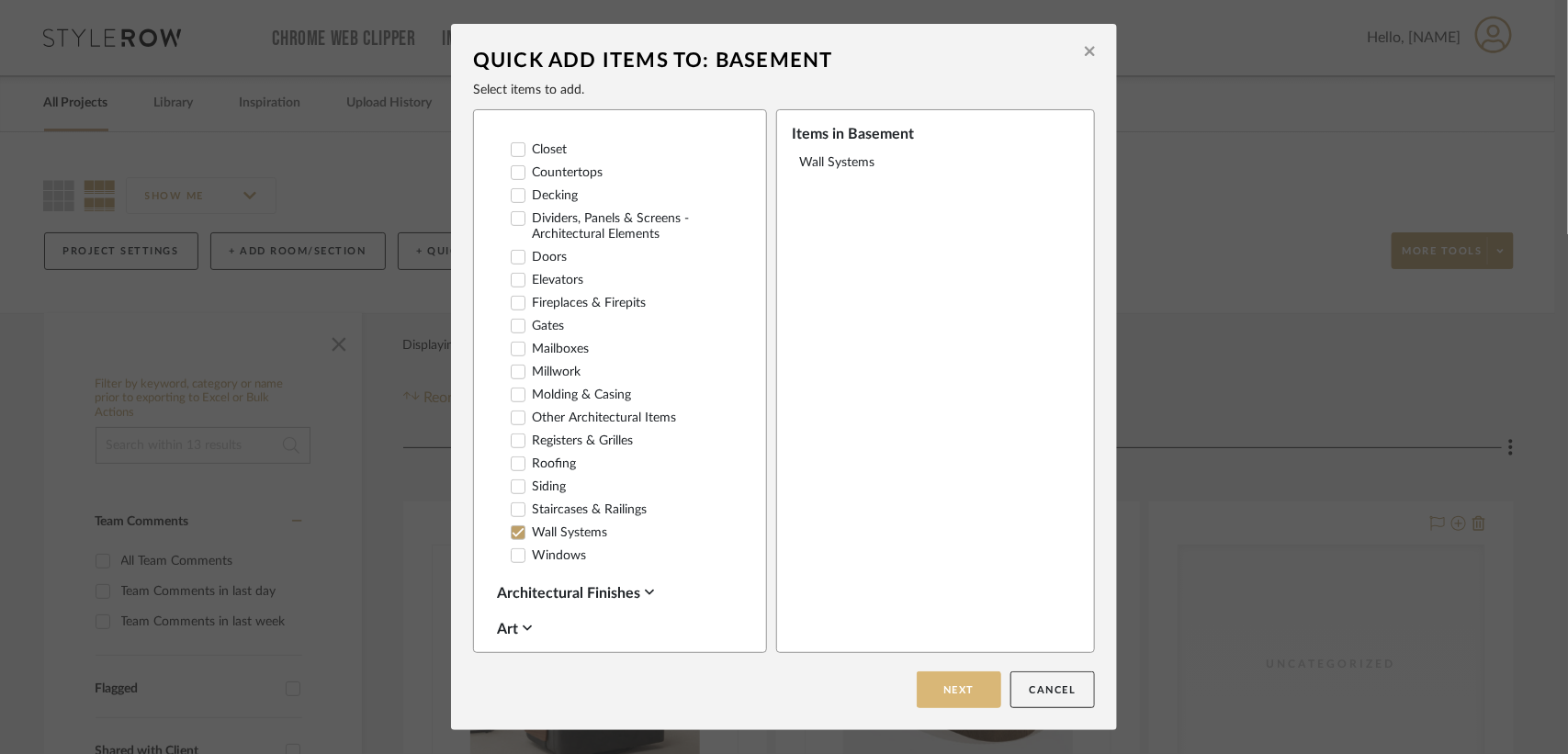 click on "Next" at bounding box center [959, 690] 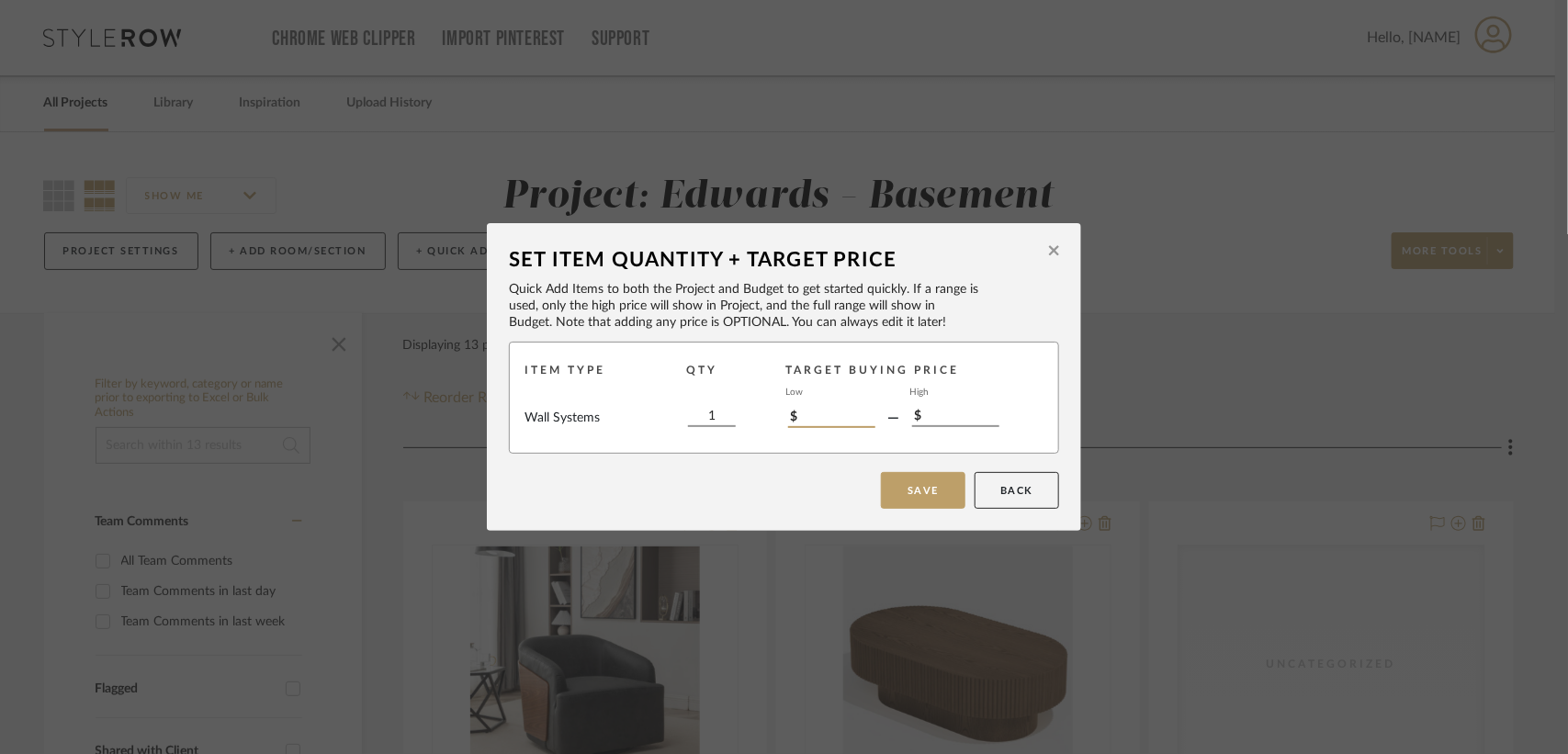 click on "$" at bounding box center (831, 418) 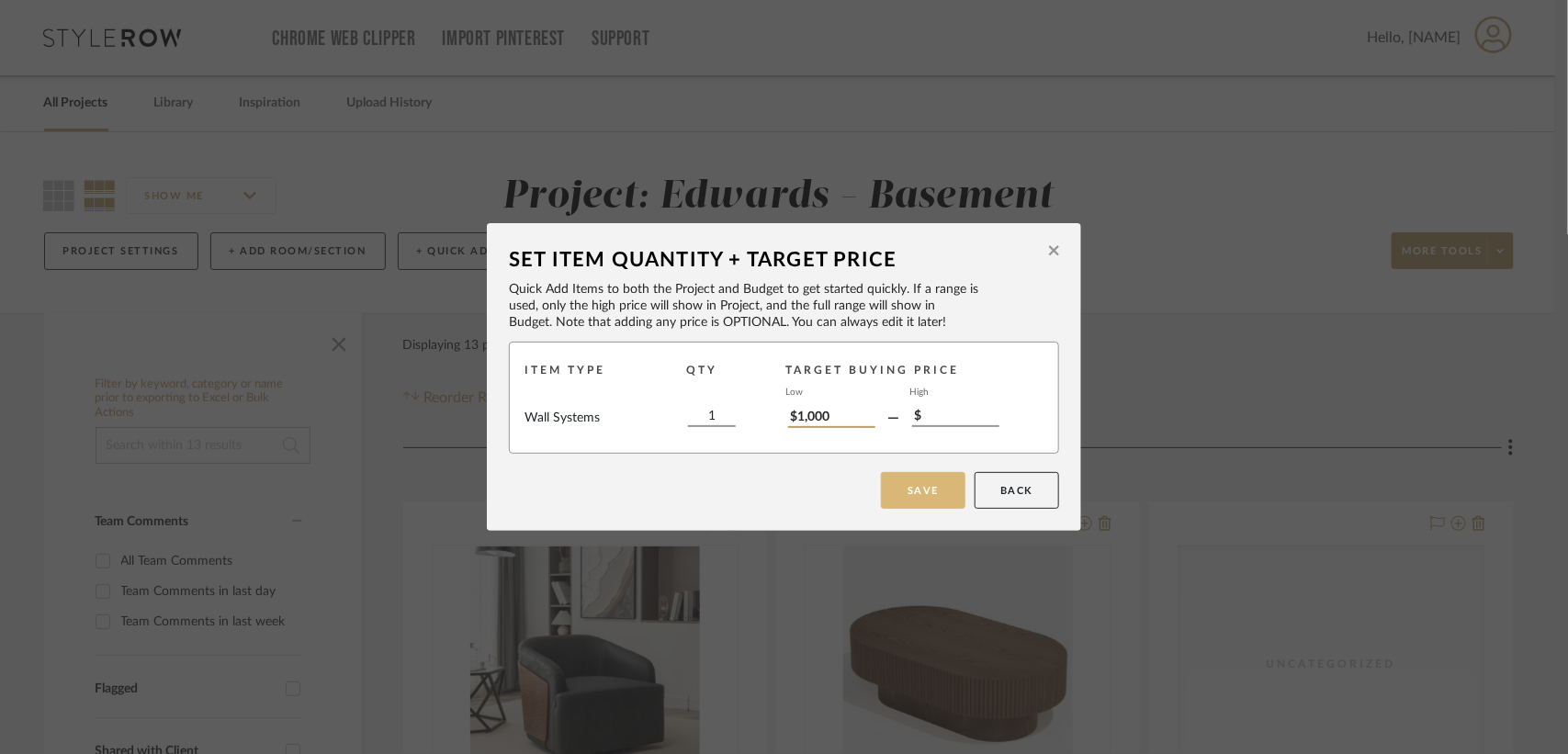 type on "$1,000" 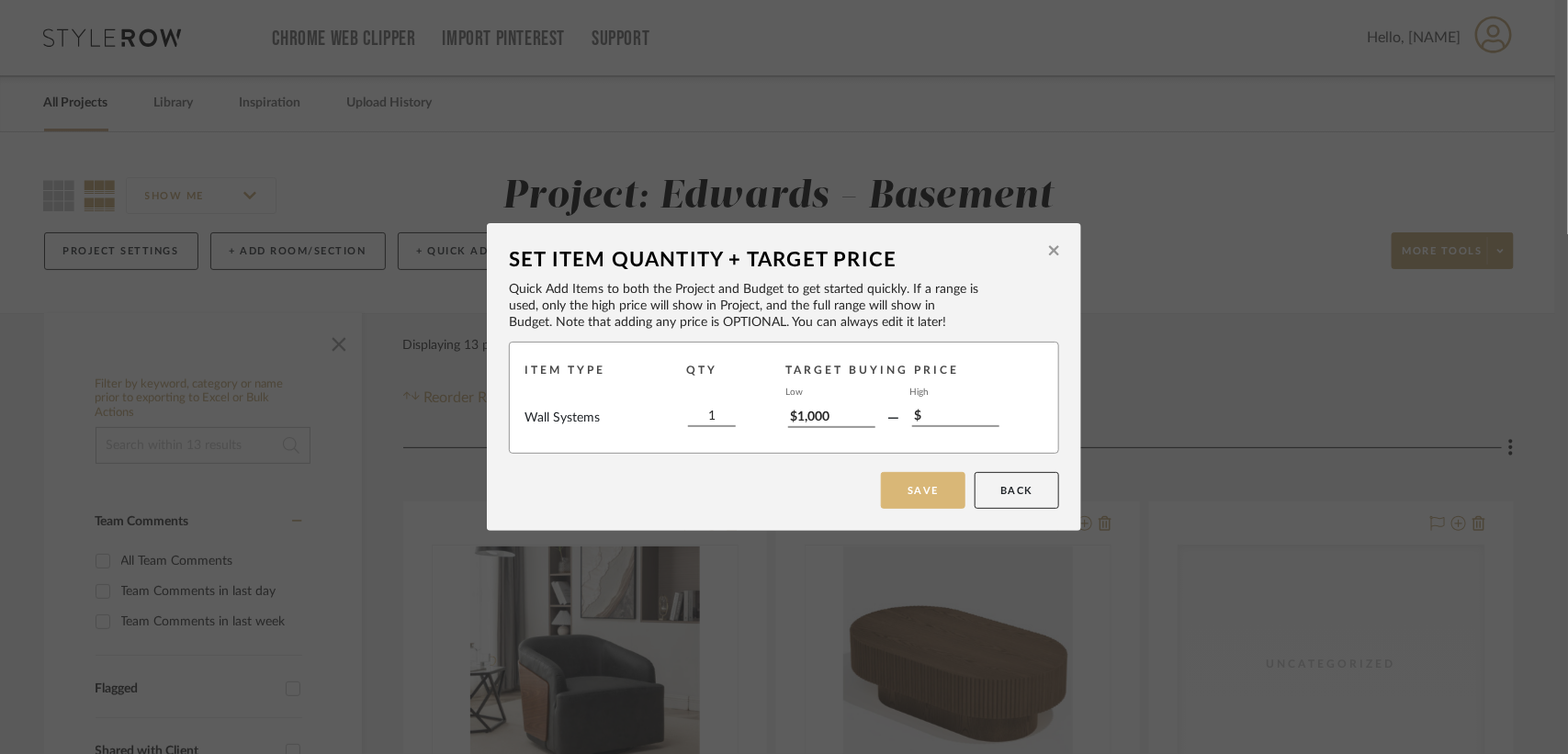 click on "Save" at bounding box center [923, 490] 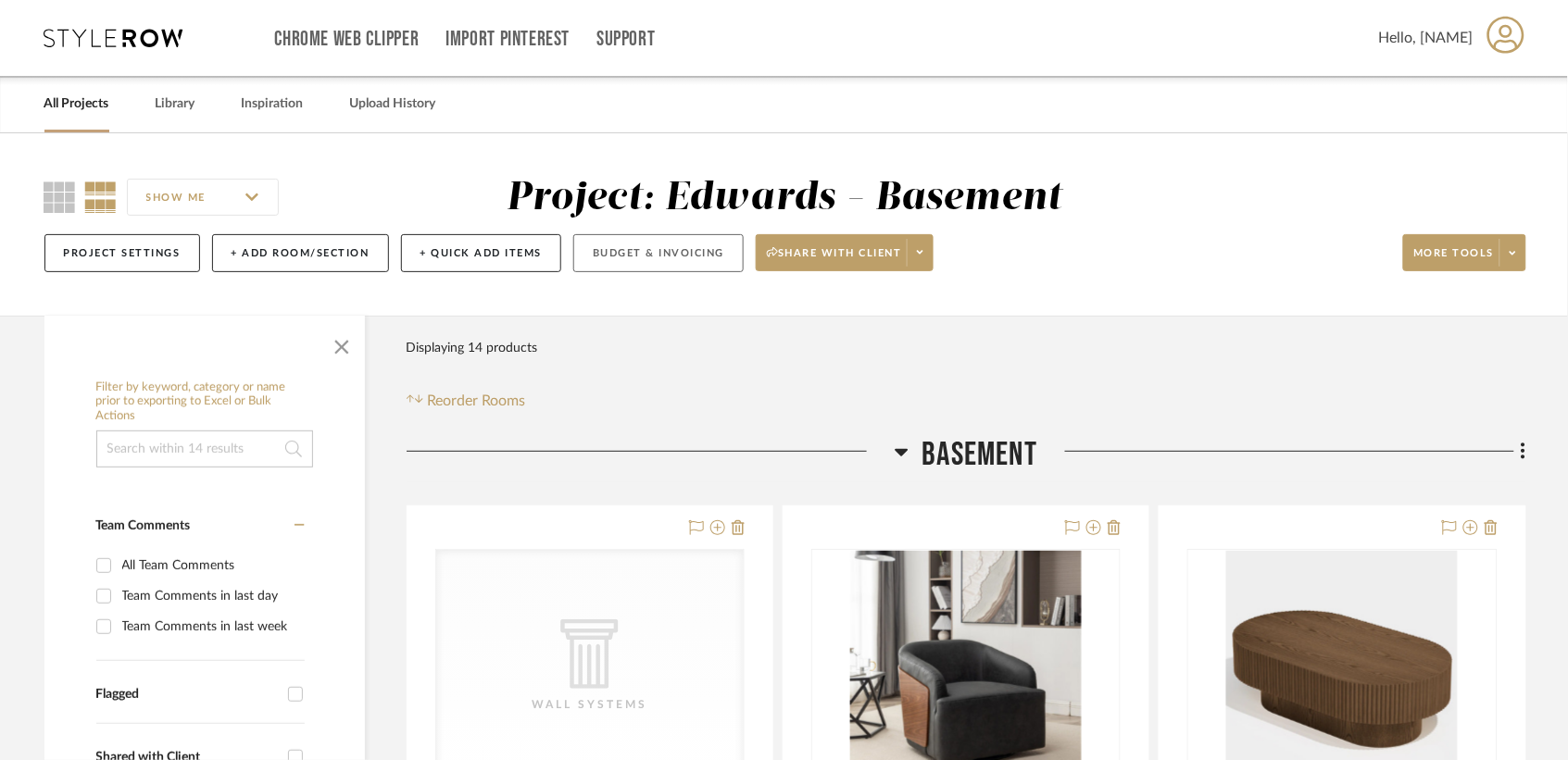 click on "Budget & Invoicing" 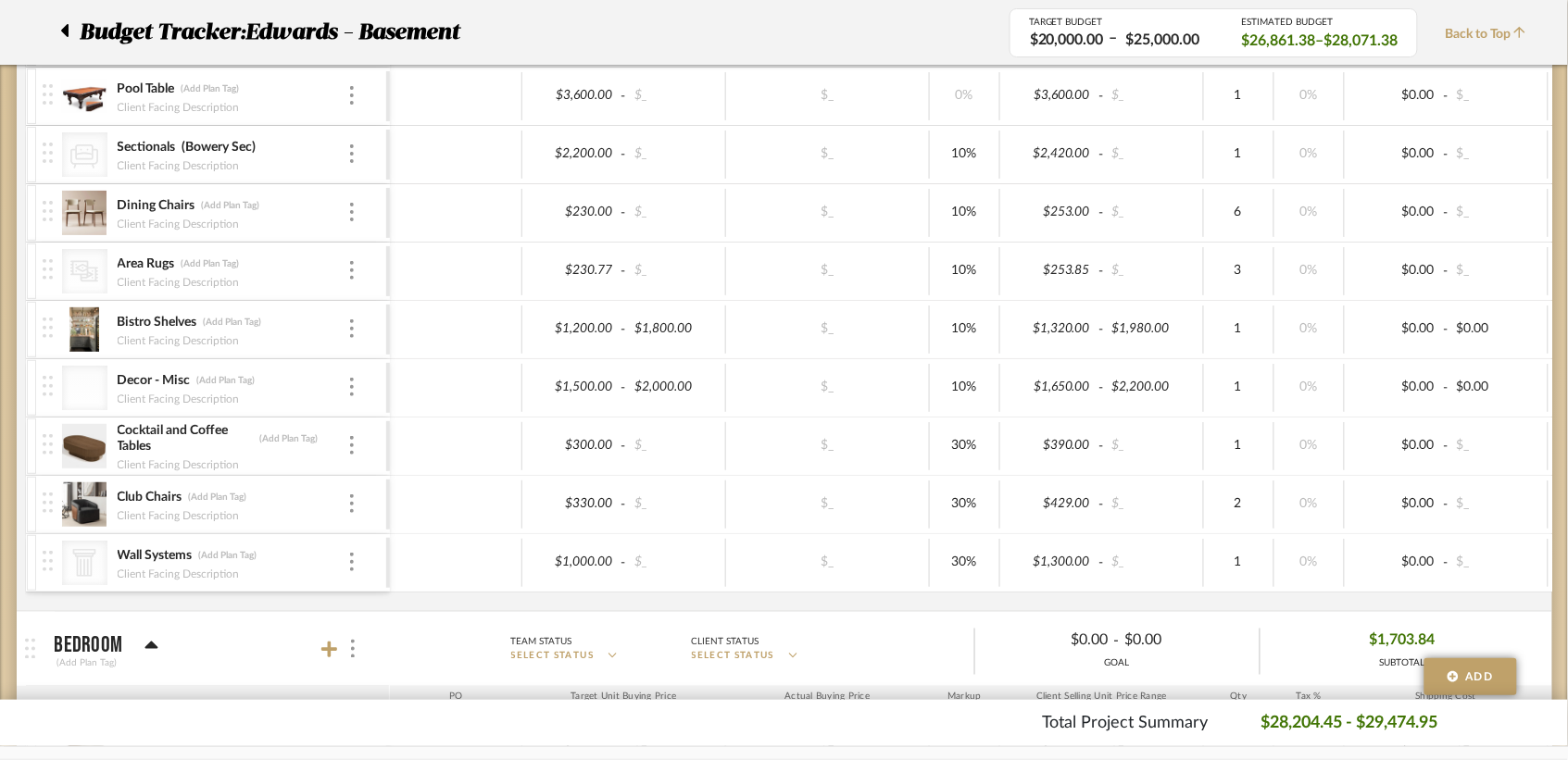 scroll, scrollTop: 461, scrollLeft: 0, axis: vertical 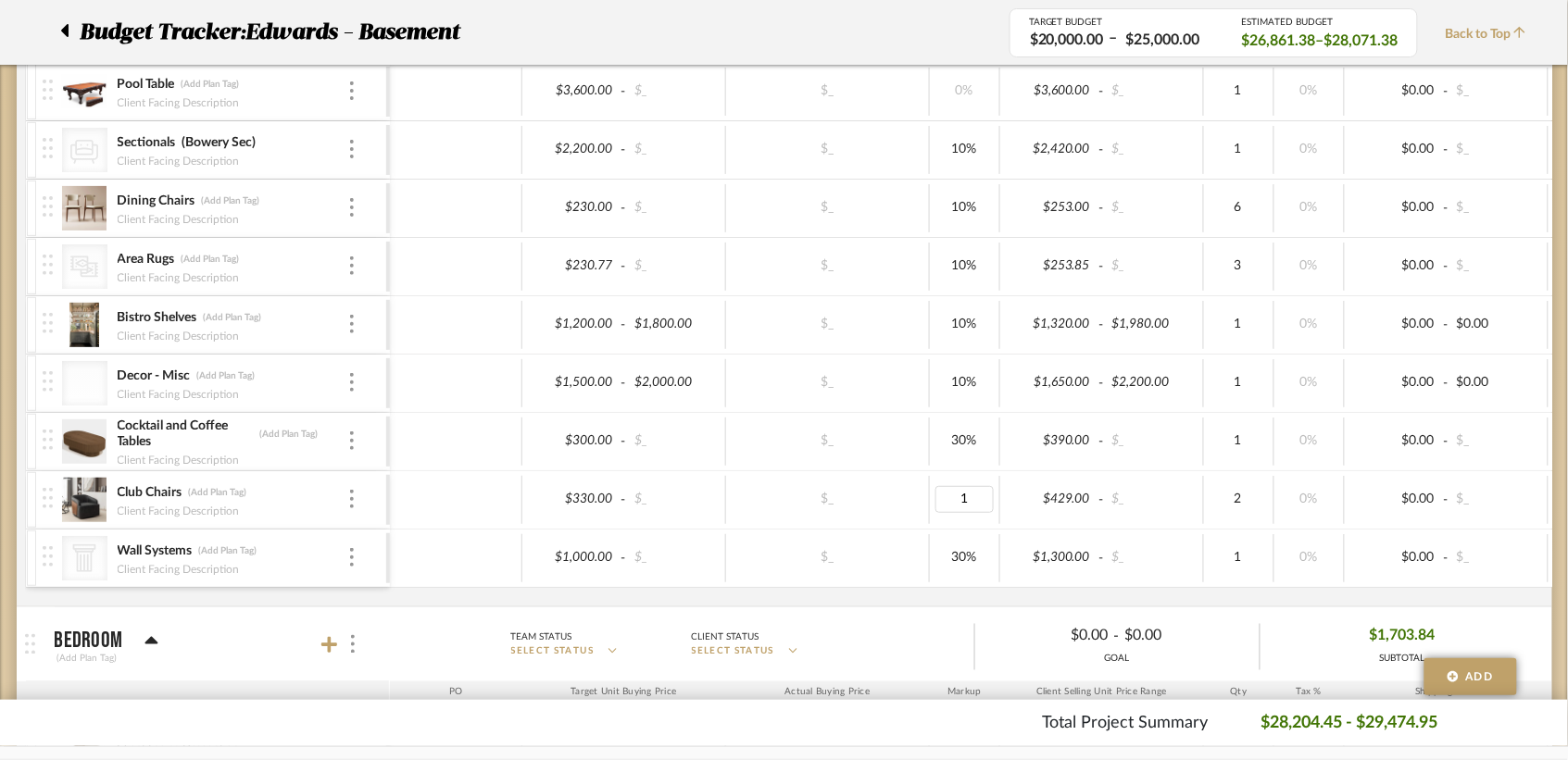 type on "10" 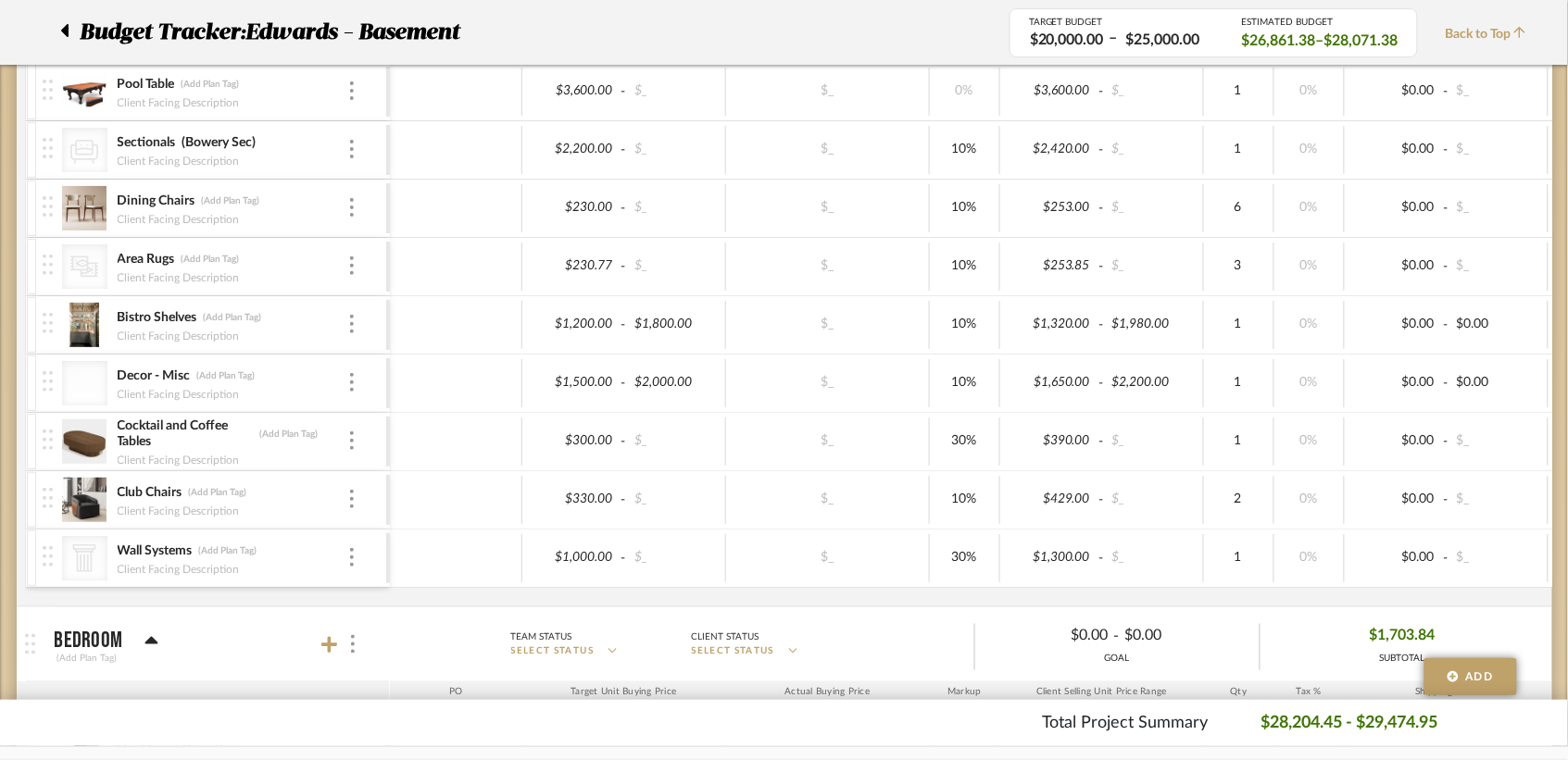 click on "Dining Tables   (Add Plan Tag)   Client Facing Description   $[NUMBER]  -  $_   $_   10%   $[NUMBER]  -  $_   1   0%   $0.00  -  $_   0%  Taxable  $[NUMBER]   Pool Table   (Add Plan Tag)   Client Facing Description   $[NUMBER]  -  $_   $_   0%   $[NUMBER]  -  $_   1   0%   $0.00  -  $_   0%  Taxable  $[NUMBER]
CategoryIconSeating
Created with Sketch.
Sectionals   (Bowery Sec)   Client Facing Description   $[NUMBER]  -  $_   $_   10%   $[NUMBER]  -  $_   1   0%   $0.00  -  $_   0%  Taxable  $[NUMBER]   Dining Chairs   (Add Plan Tag)   Client Facing Description   $[NUMBER]  -  $_   $_   10%   $[NUMBER]  -  $_   6   0%   $0.00  -  $_   0%  Taxable  $[NUMBER]
CategoryIconRugs
Created with Sketch.
-" at bounding box center (984, 305) 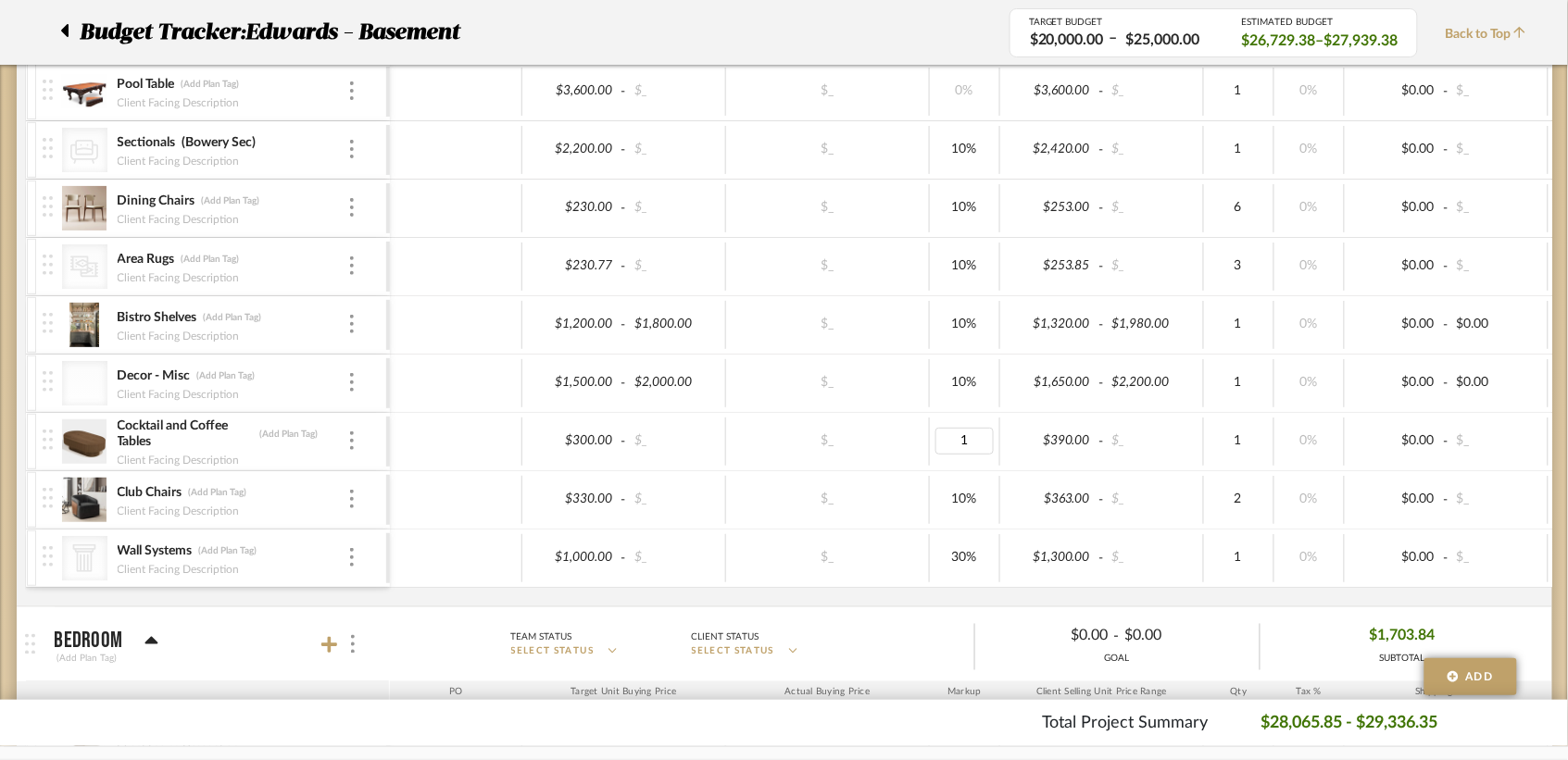 type on "10" 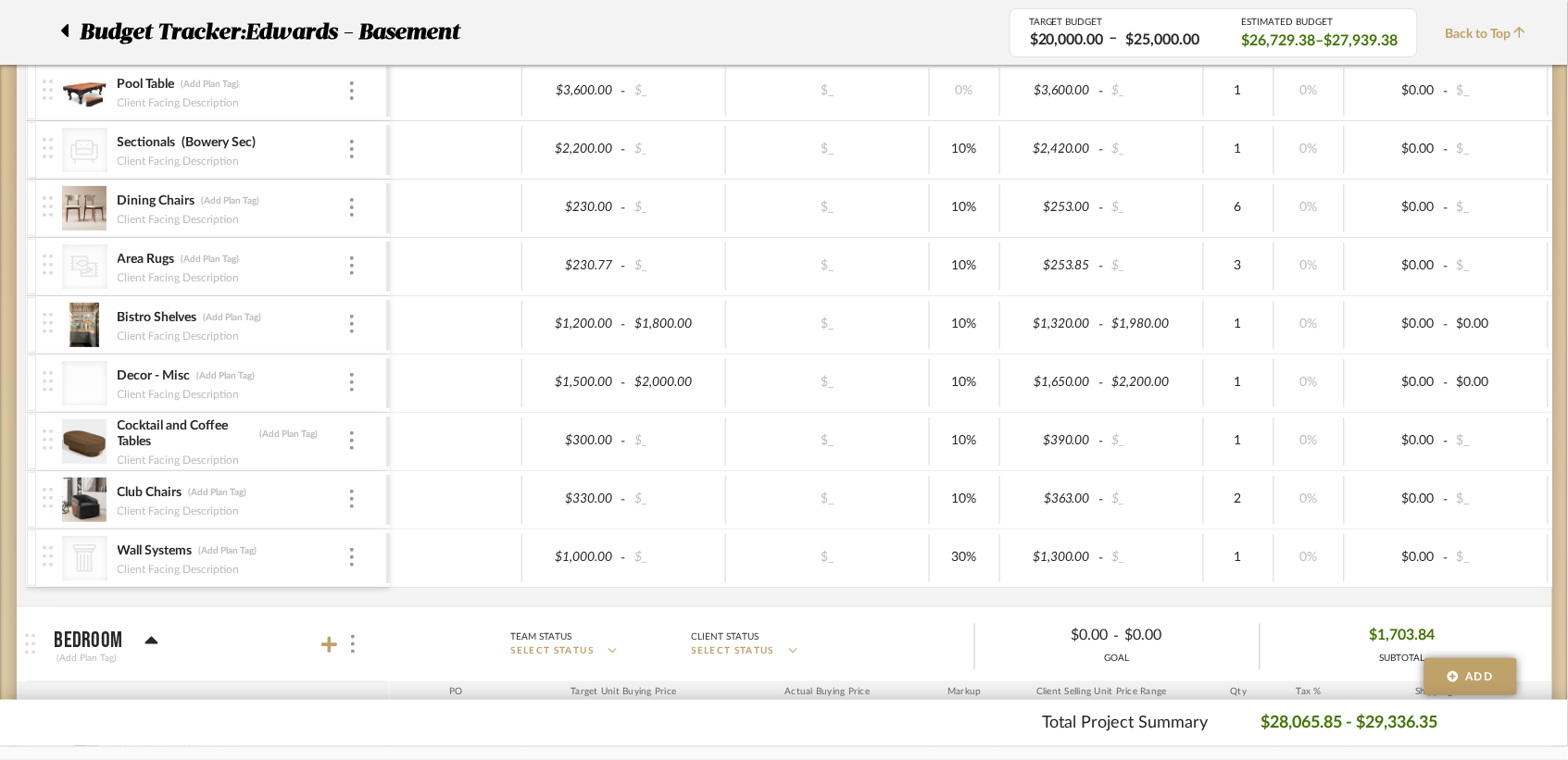 click on "Dining Tables   (Add Plan Tag)   Client Facing Description   $[NUMBER]  -  $_   $_   10%   $[NUMBER]  -  $_   1   0%   $0.00  -  $_   0%  Taxable  $[NUMBER]   Pool Table   (Add Plan Tag)   Client Facing Description   $[NUMBER]  -  $_   $_   0%   $[NUMBER]  -  $_   1   0%   $0.00  -  $_   0%  Taxable  $[NUMBER]
CategoryIconSeating
Created with Sketch.
Sectionals   (Bowery Sec)   Client Facing Description   $[NUMBER]  -  $_   $_   10%   $[NUMBER]  -  $_   1   0%   $0.00  -  $_   0%  Taxable  $[NUMBER]   Dining Chairs   (Add Plan Tag)   Client Facing Description   $[NUMBER]  -  $_   $_   10%   $[NUMBER]  -  $_   6   0%   $0.00  -  $_   0%  Taxable  $[NUMBER]
CategoryIconRugs
Created with Sketch.
-" at bounding box center (984, 305) 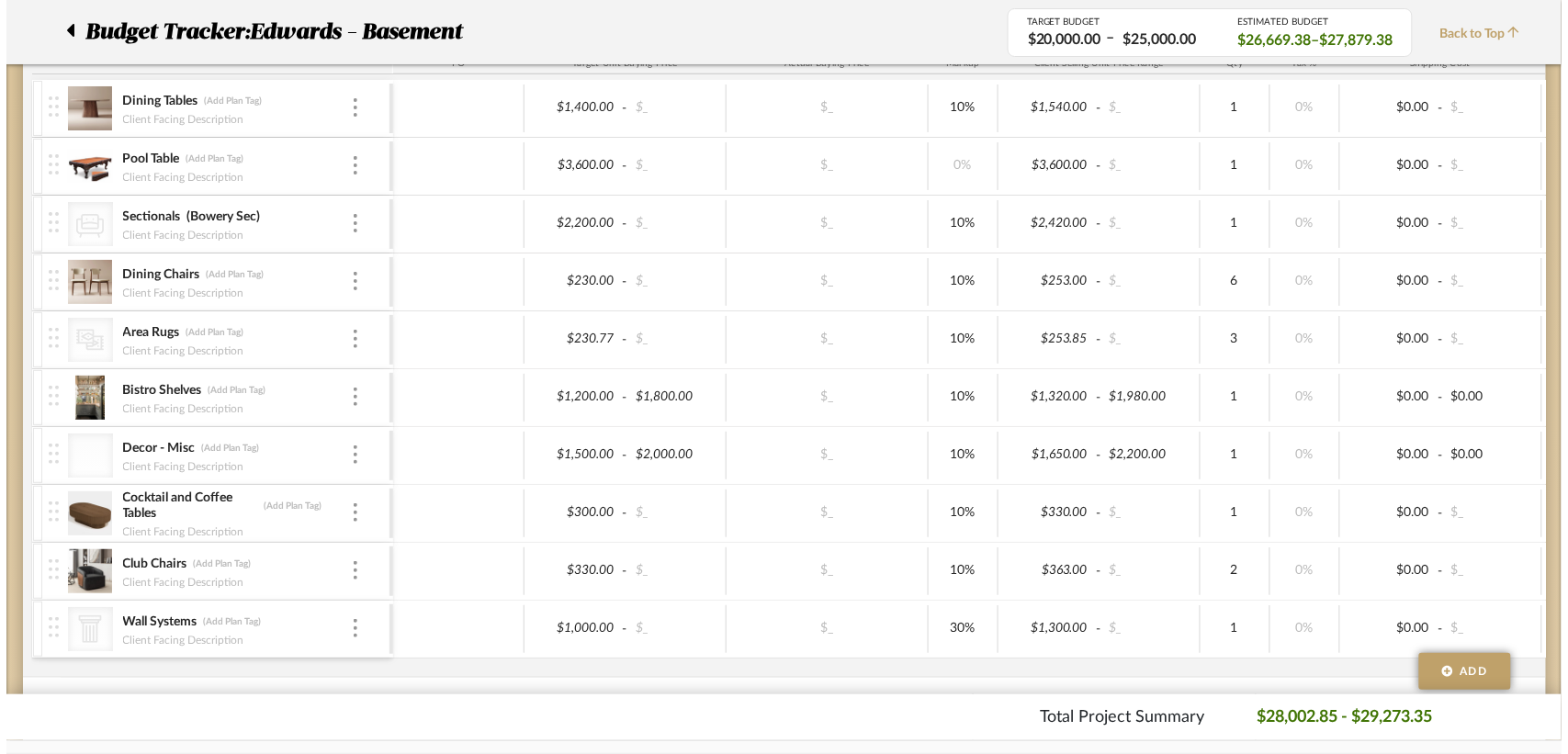 scroll, scrollTop: 0, scrollLeft: 0, axis: both 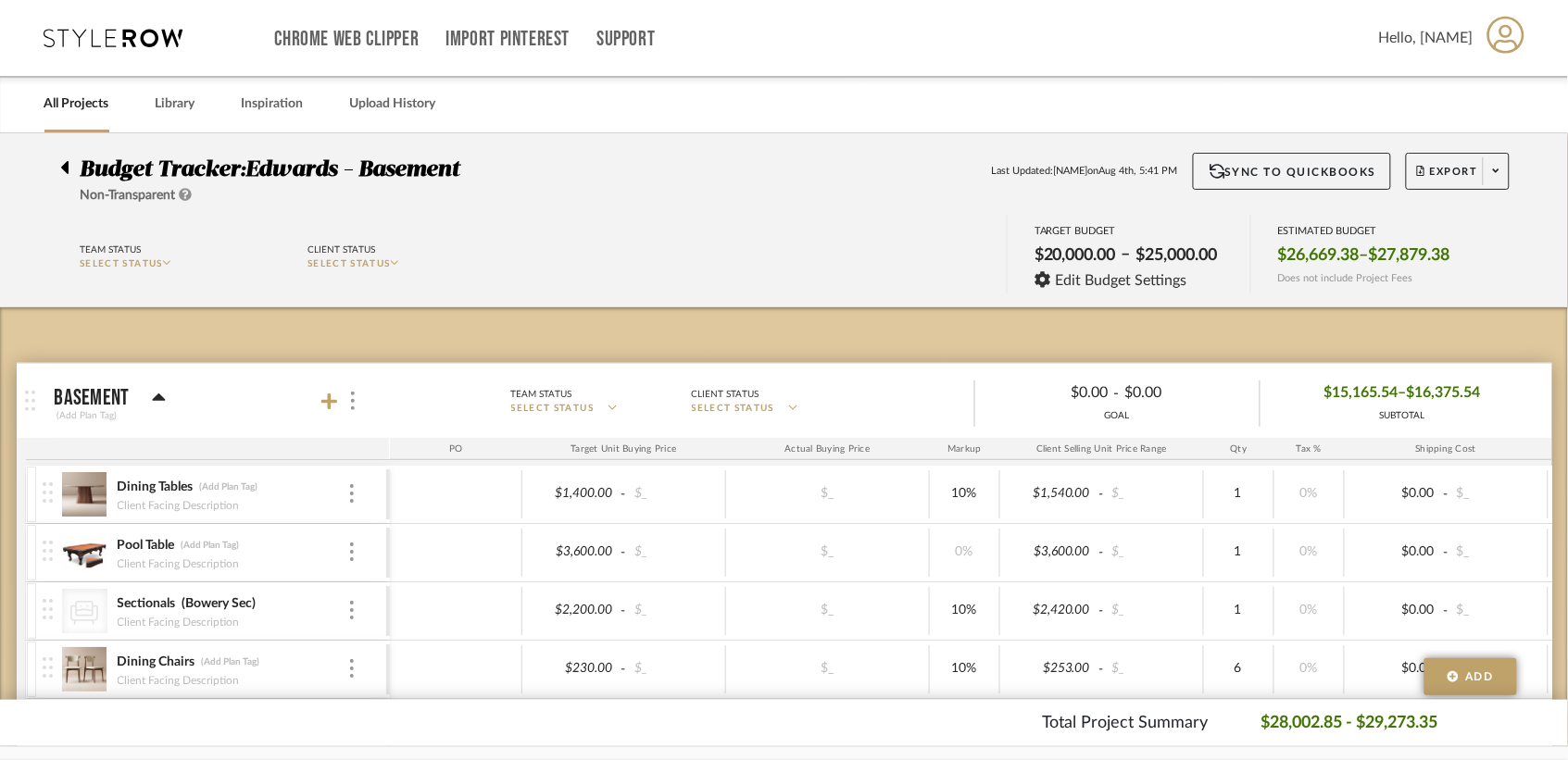 click 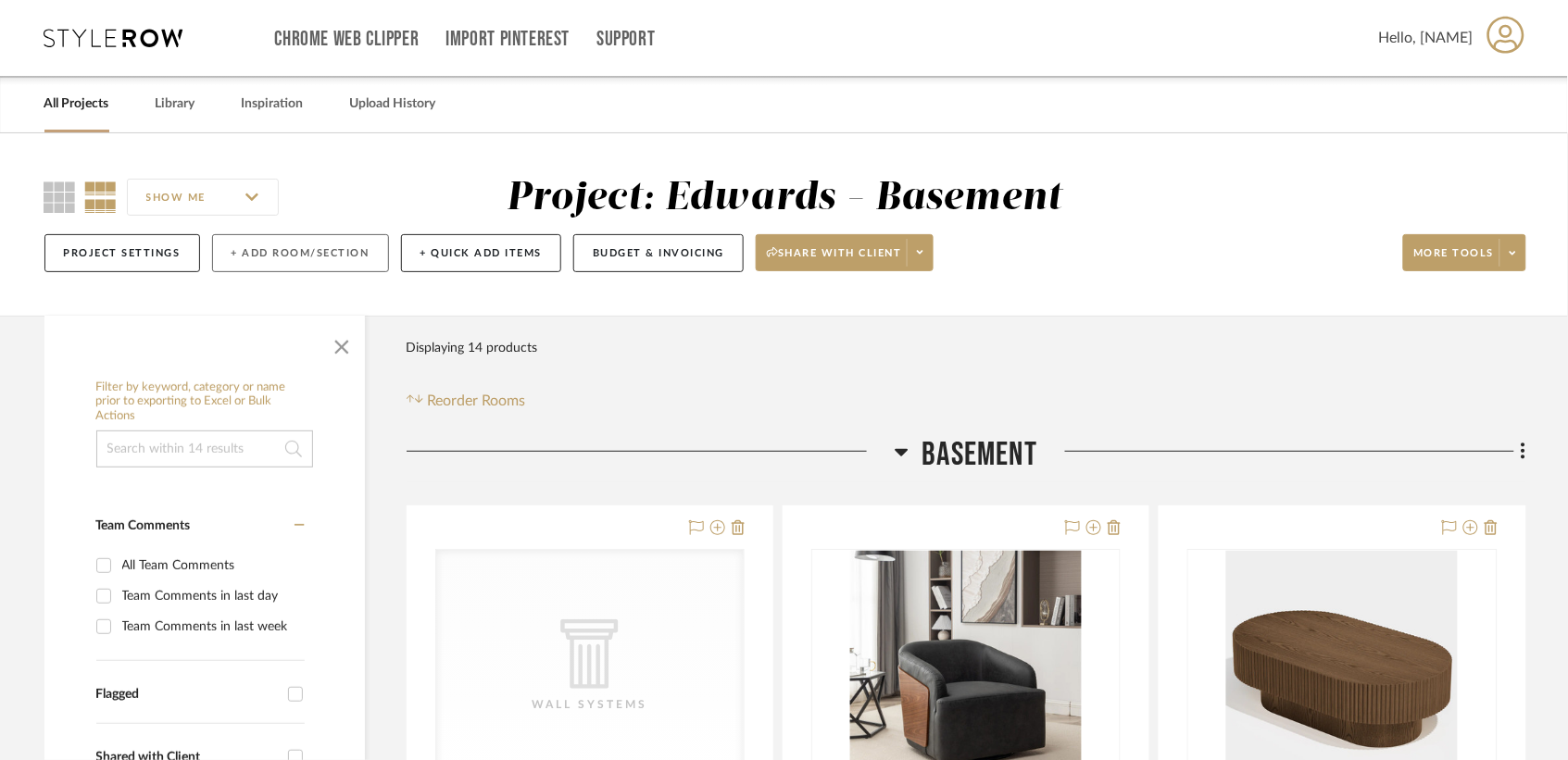 click on "+ Add Room/Section" 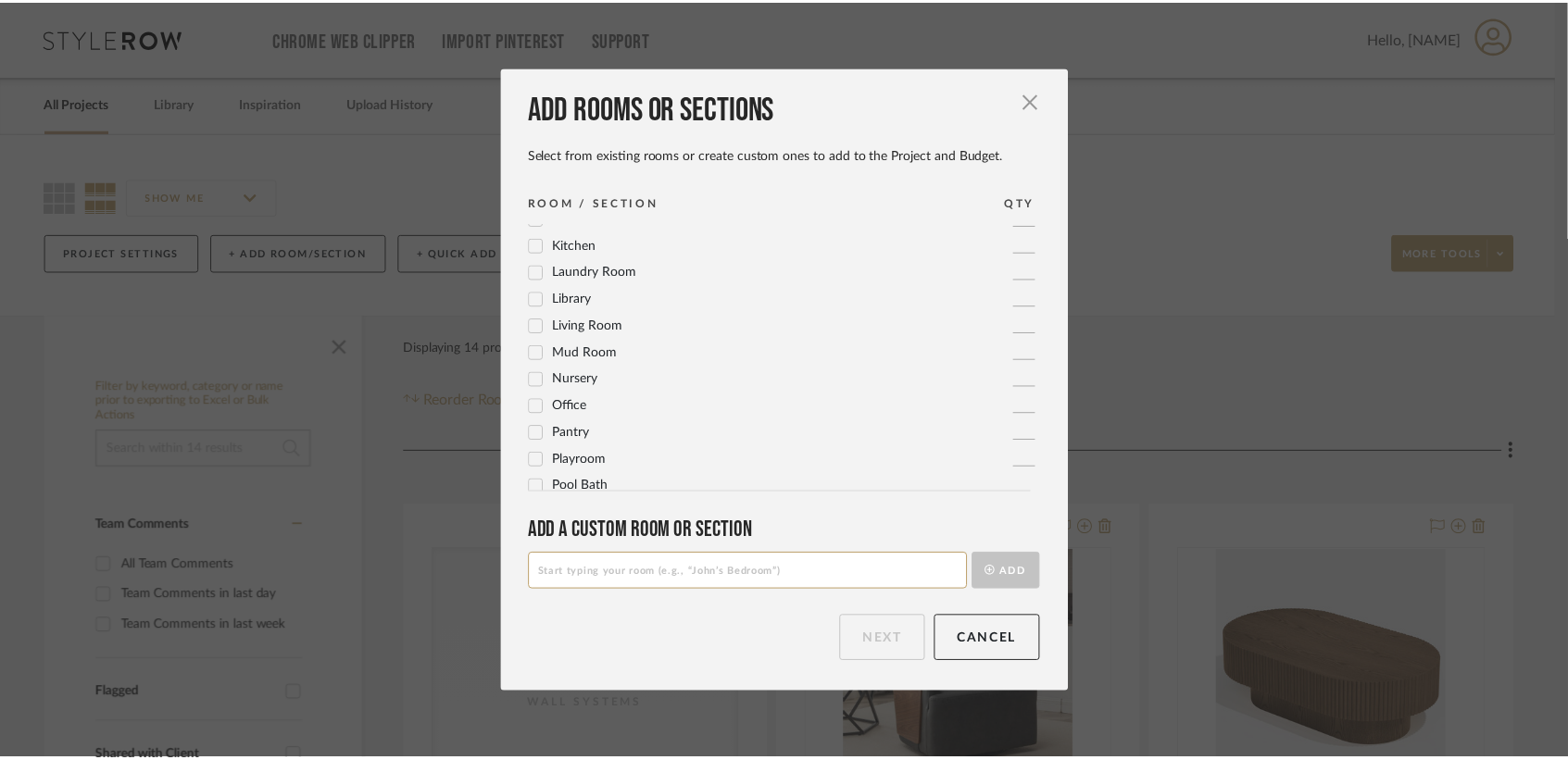 scroll, scrollTop: 480, scrollLeft: 0, axis: vertical 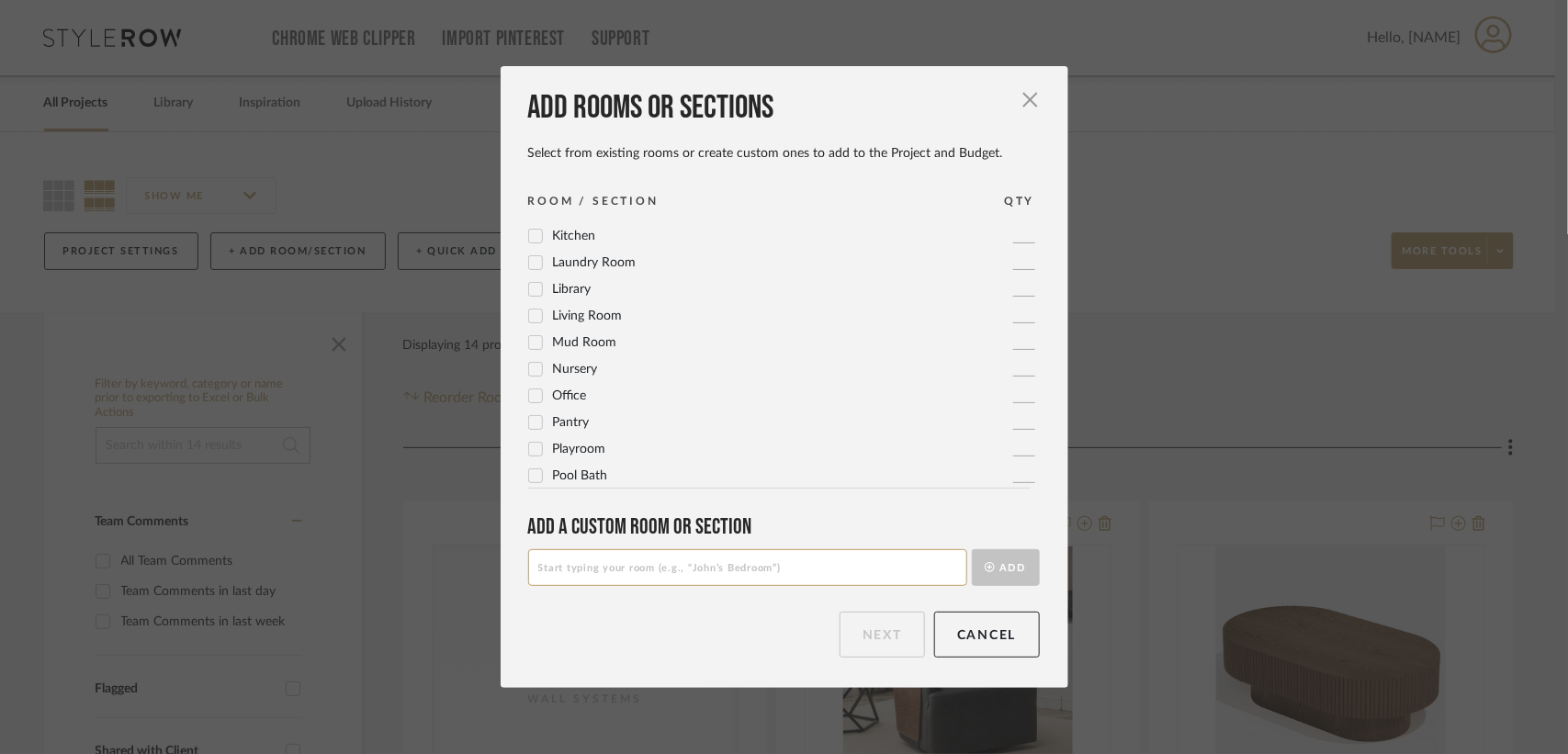 click on "Add rooms or sections Select from existing rooms or create custom ones to add to the Project and Budget. ×  ROOM / SECTION   QTY  Basement 1 Bathroom 1 Bedroom 1 Breakfast Room 1 Den / Study 1 Dining Room 1 Entire Project 1 Exterior 1 Family Room 1 Foyer / Entry 1 Game Room / Billiards Room 1 Guest Bathroom 1 Guest Bedroom 1 Guest House 1 Great Room 1 Gym 1 Hallway 1 Kid's Bedroom 1 Kitchen 1 Laundry Room 1 Library 1 Living Room 1 Mud Room 1 Nursery 1 Office 1 Pantry 1 Playroom 1 Pool Bath 1 Pool House 1 Powder Room 1 Primary Bathroom 1 Primary Bedroom 1 Theater 1 Add a Custom room or Section  Add  Next Cancel" at bounding box center [784, 377] 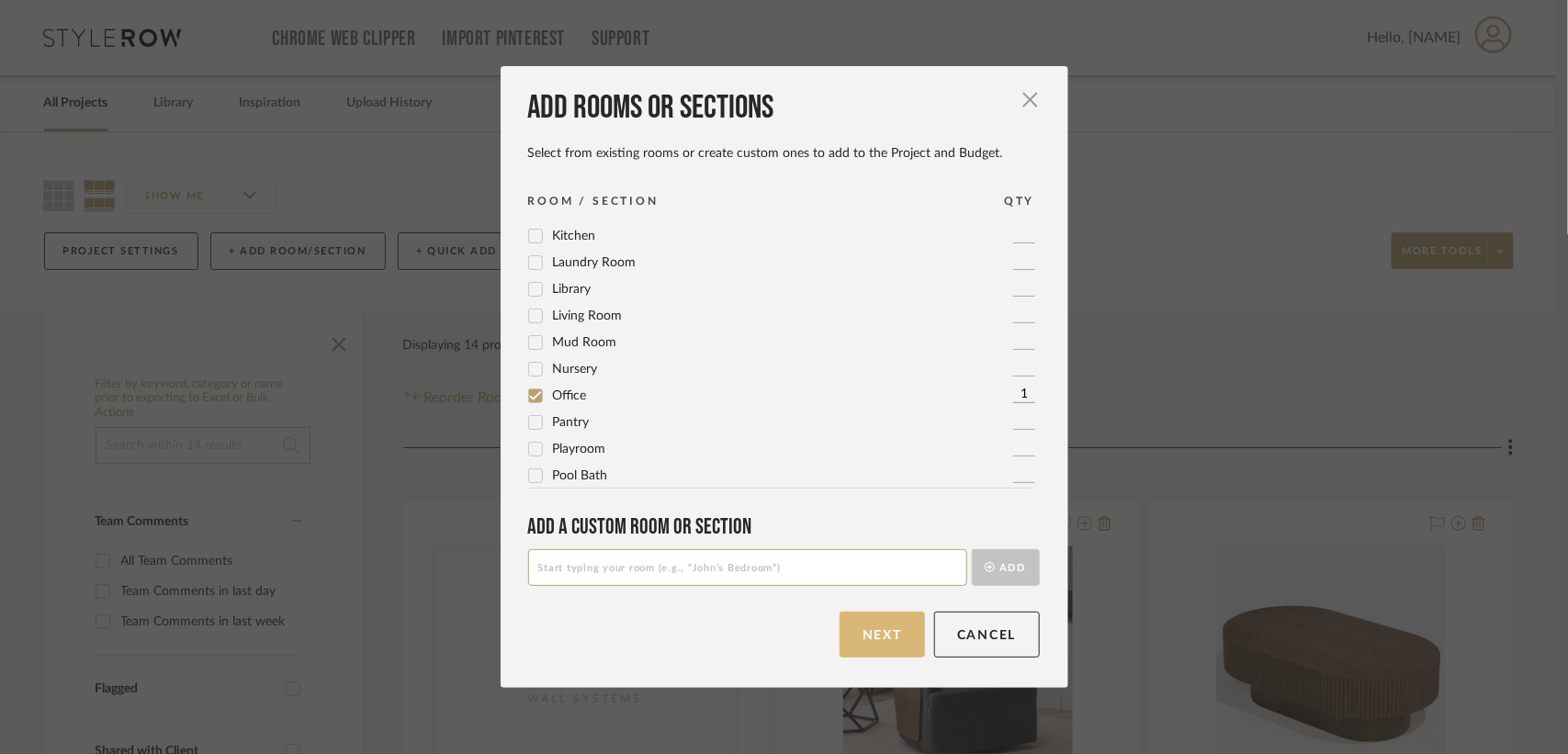 click on "Next" at bounding box center [882, 635] 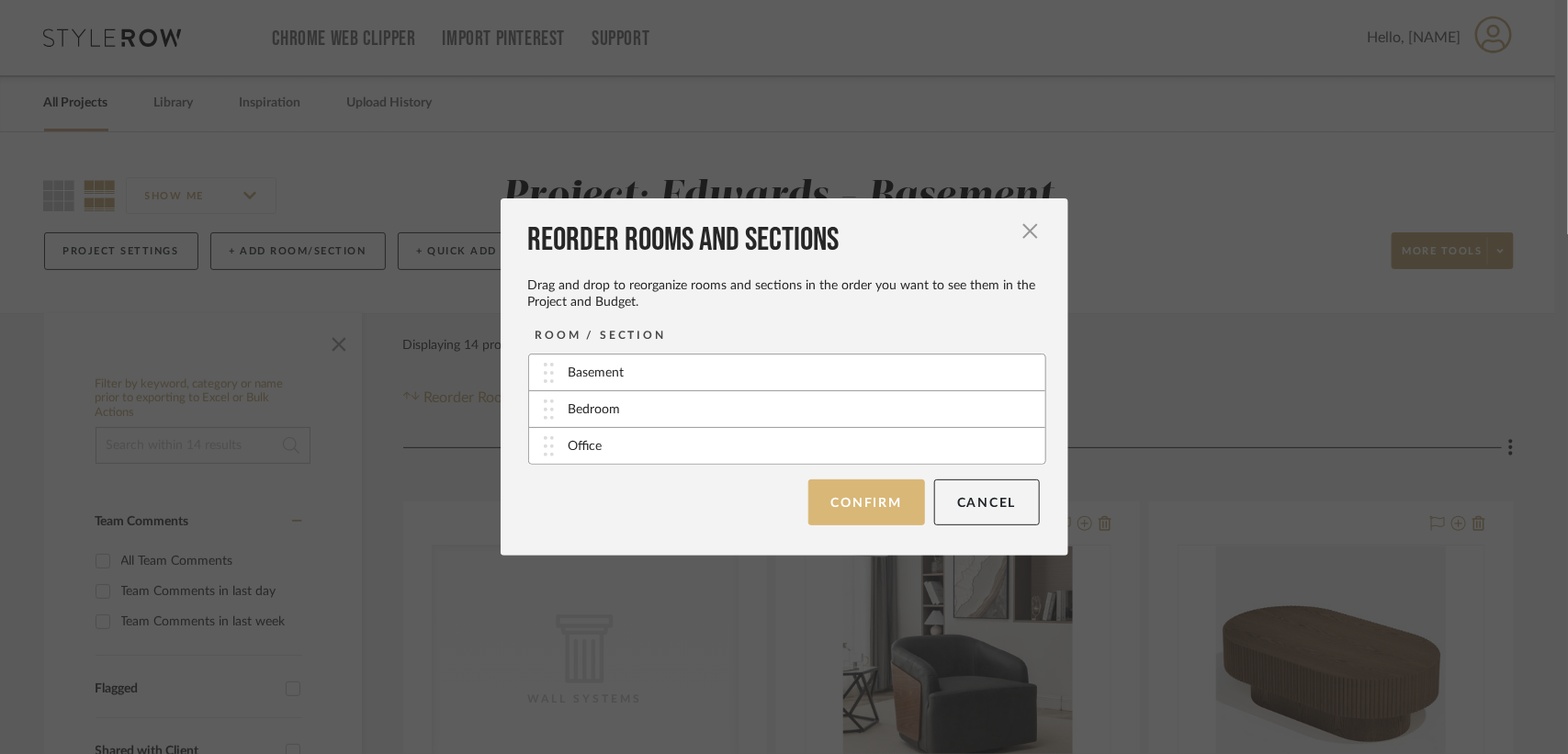 click on "Confirm" at bounding box center (866, 502) 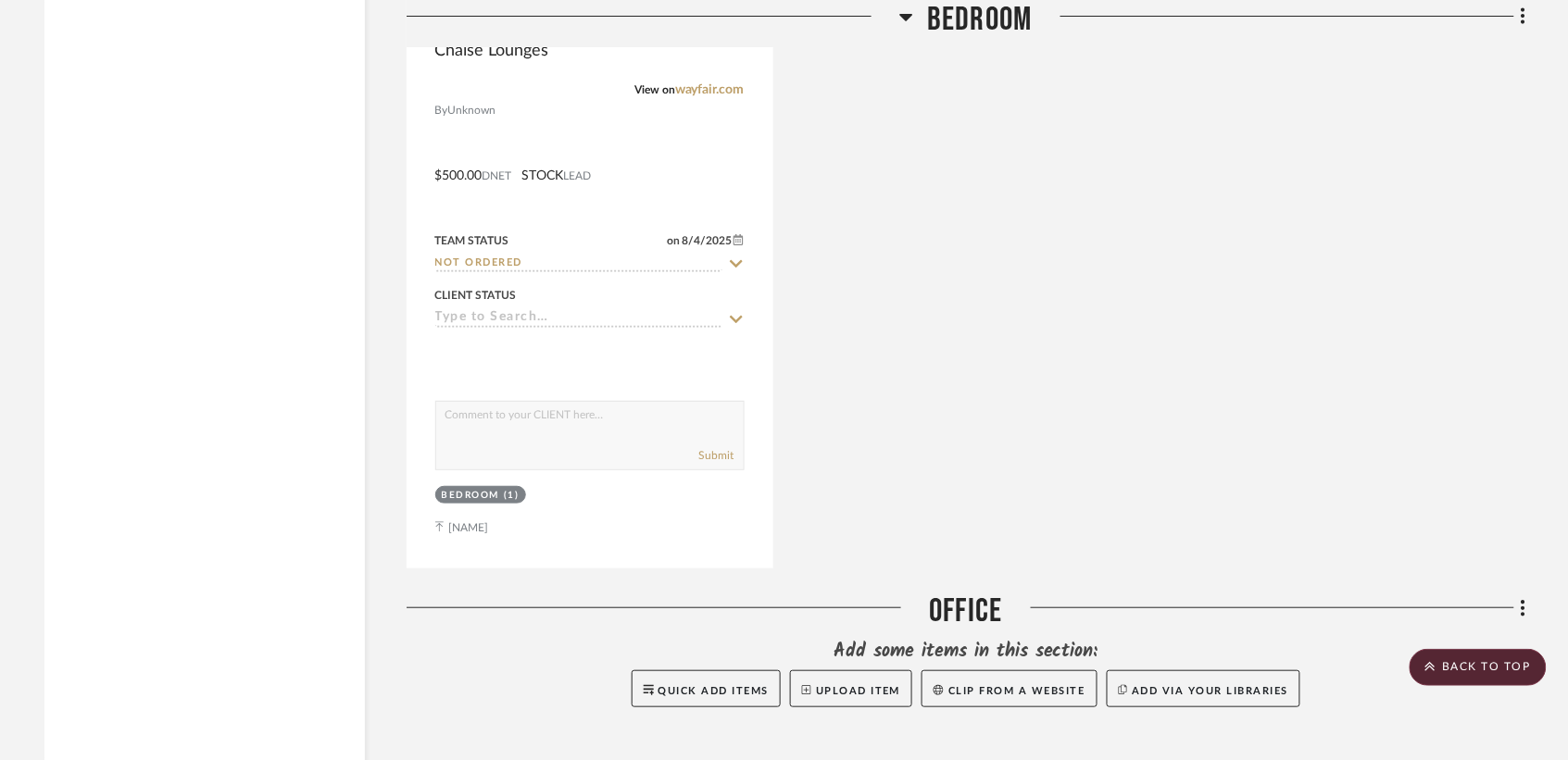 scroll, scrollTop: 4307, scrollLeft: 0, axis: vertical 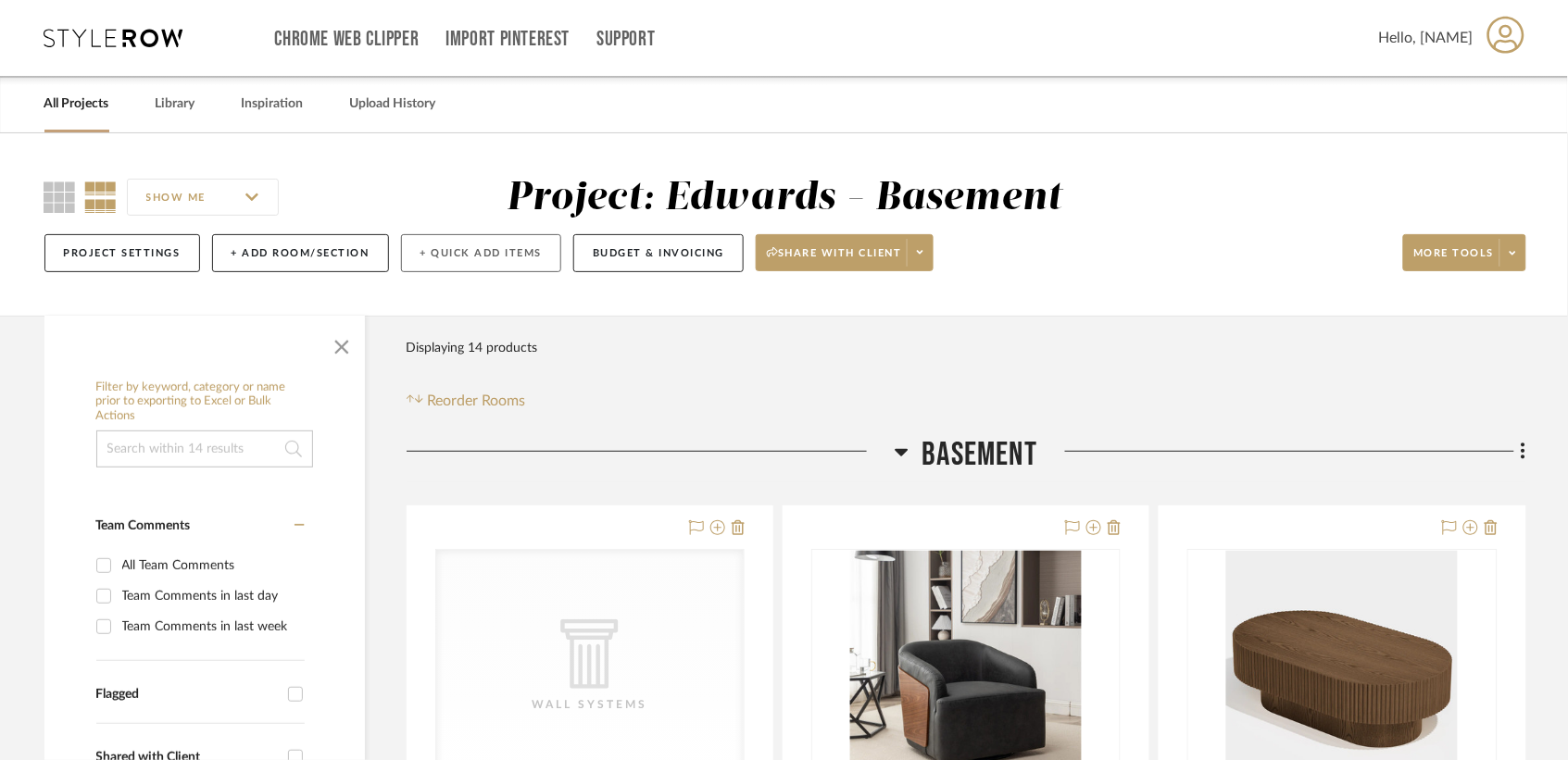 click on "+ Quick Add Items" 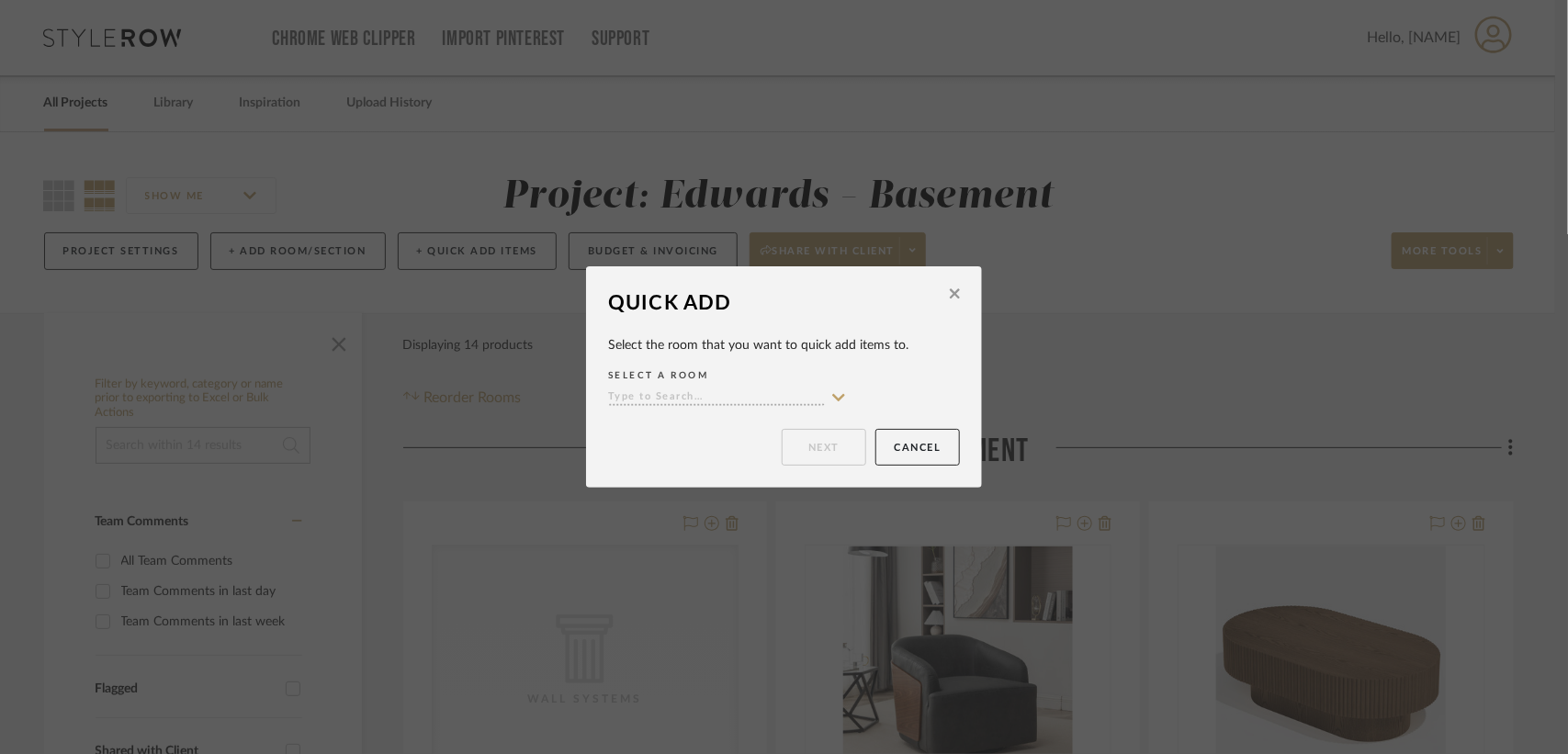 click 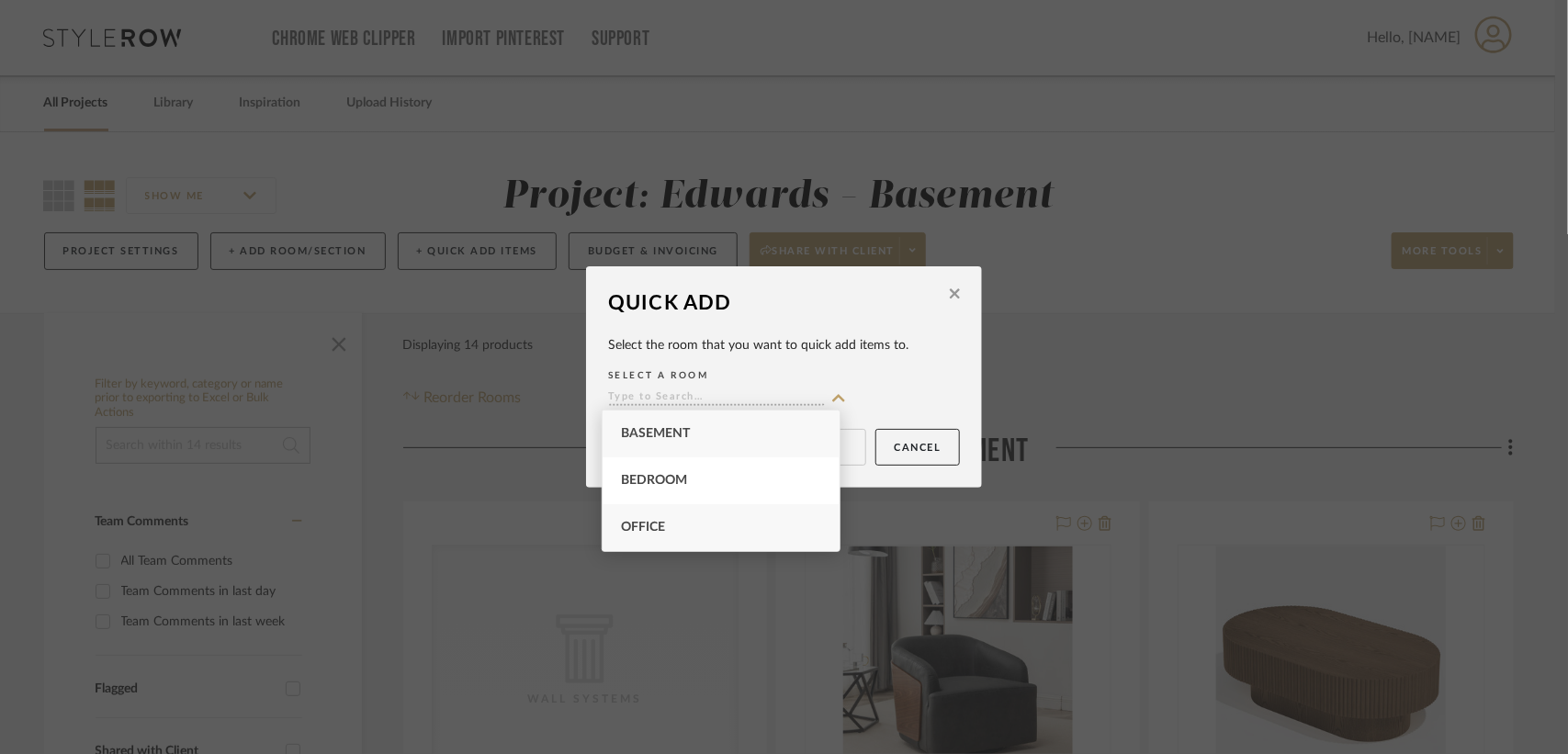 click on "Office" at bounding box center (721, 527) 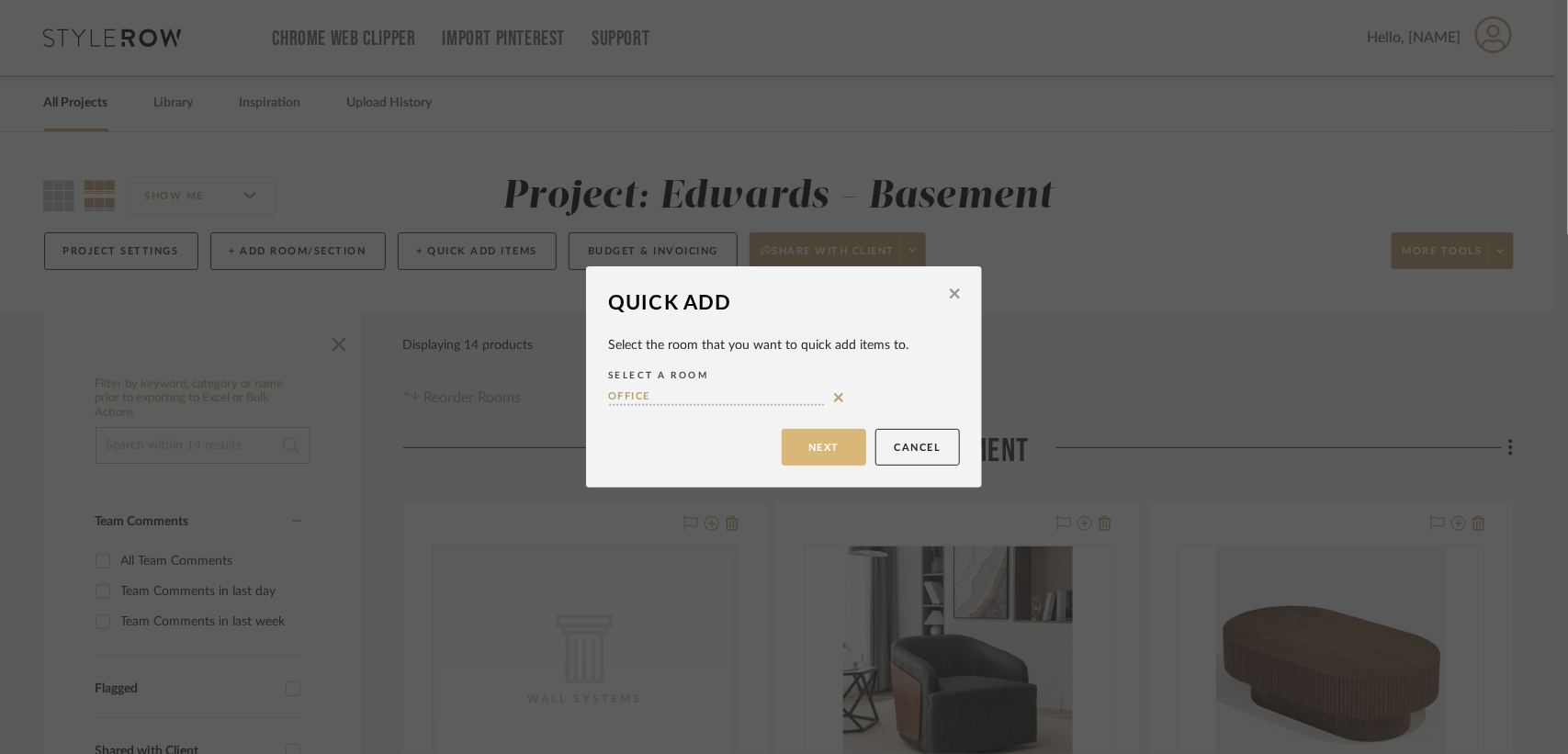 click on "Next" at bounding box center (824, 447) 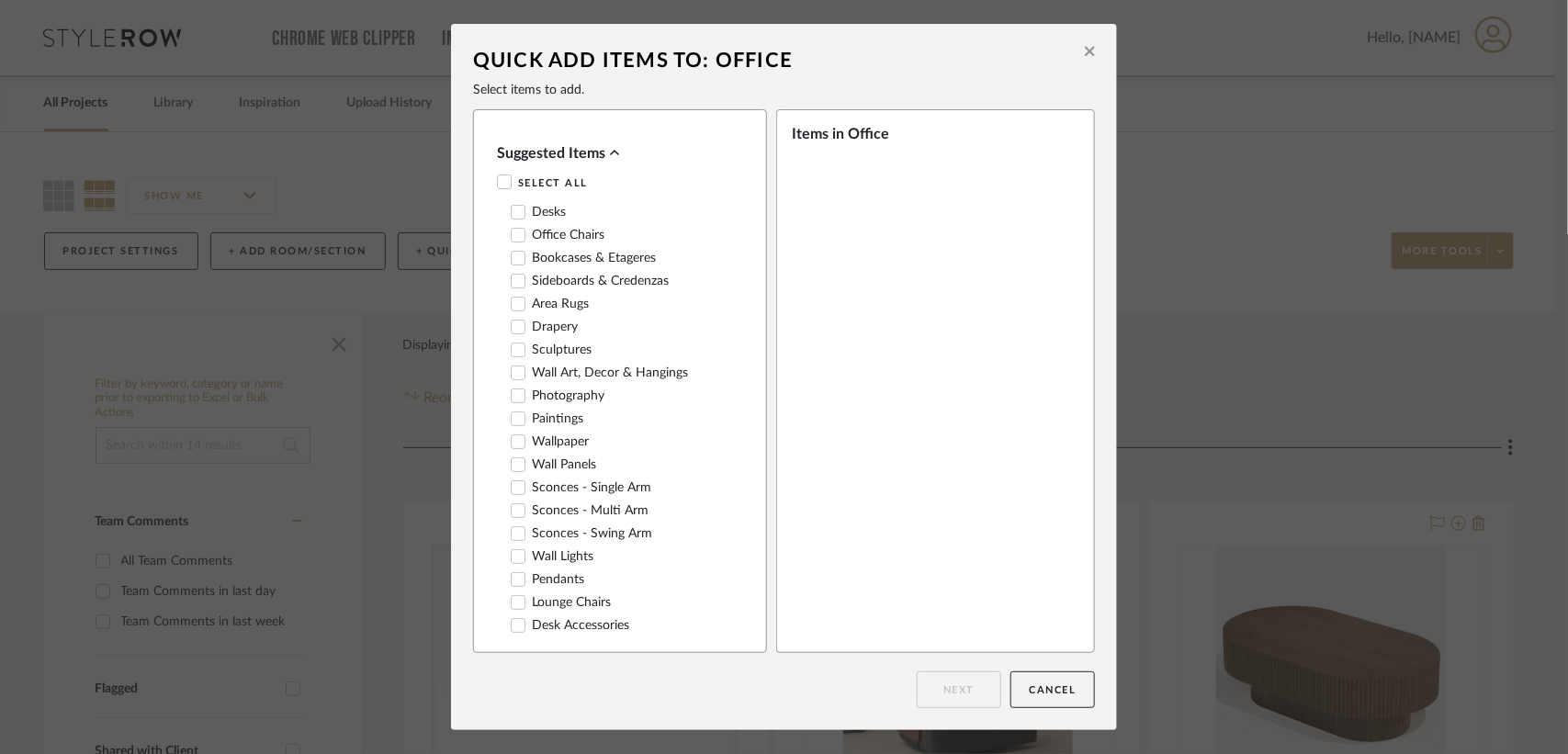 click 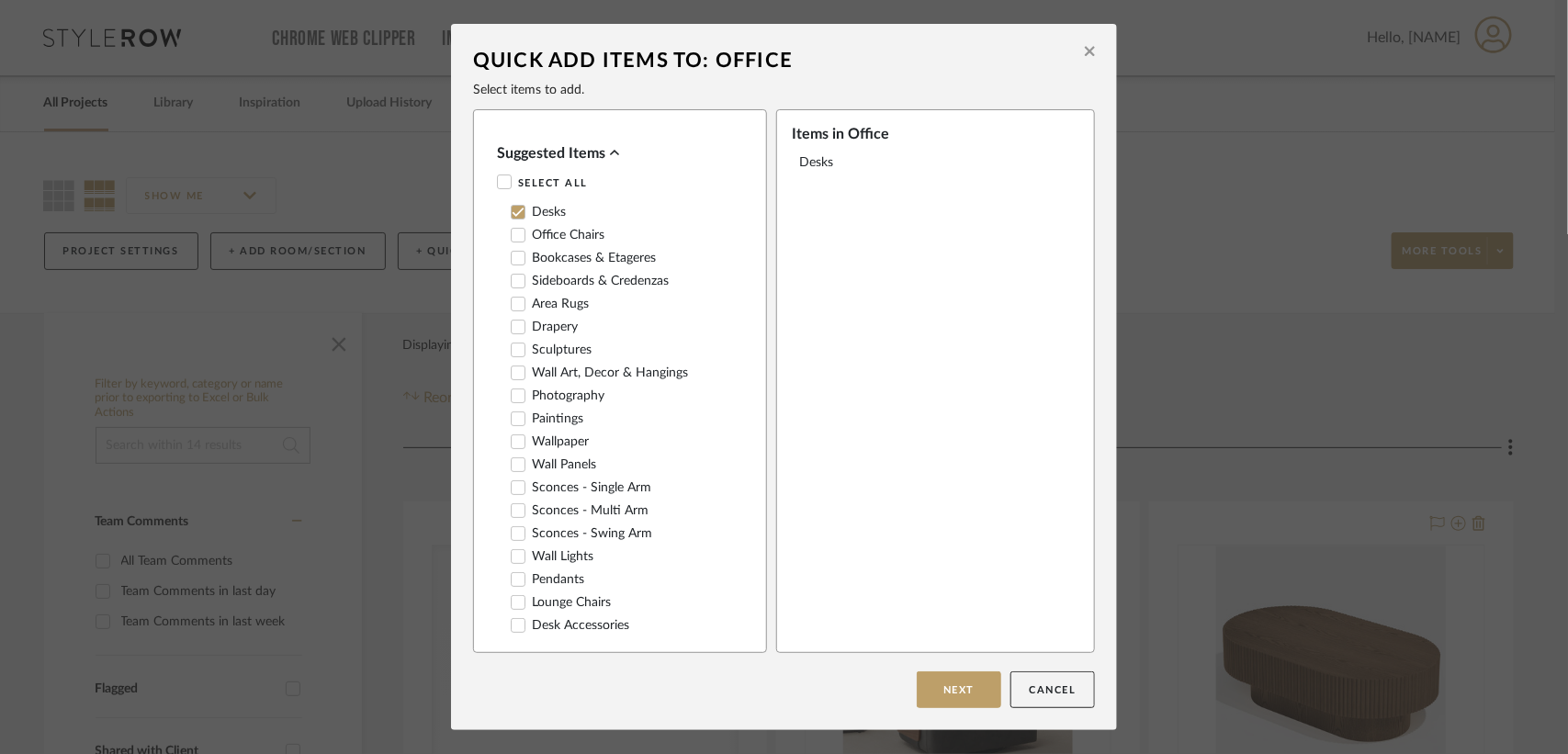 click 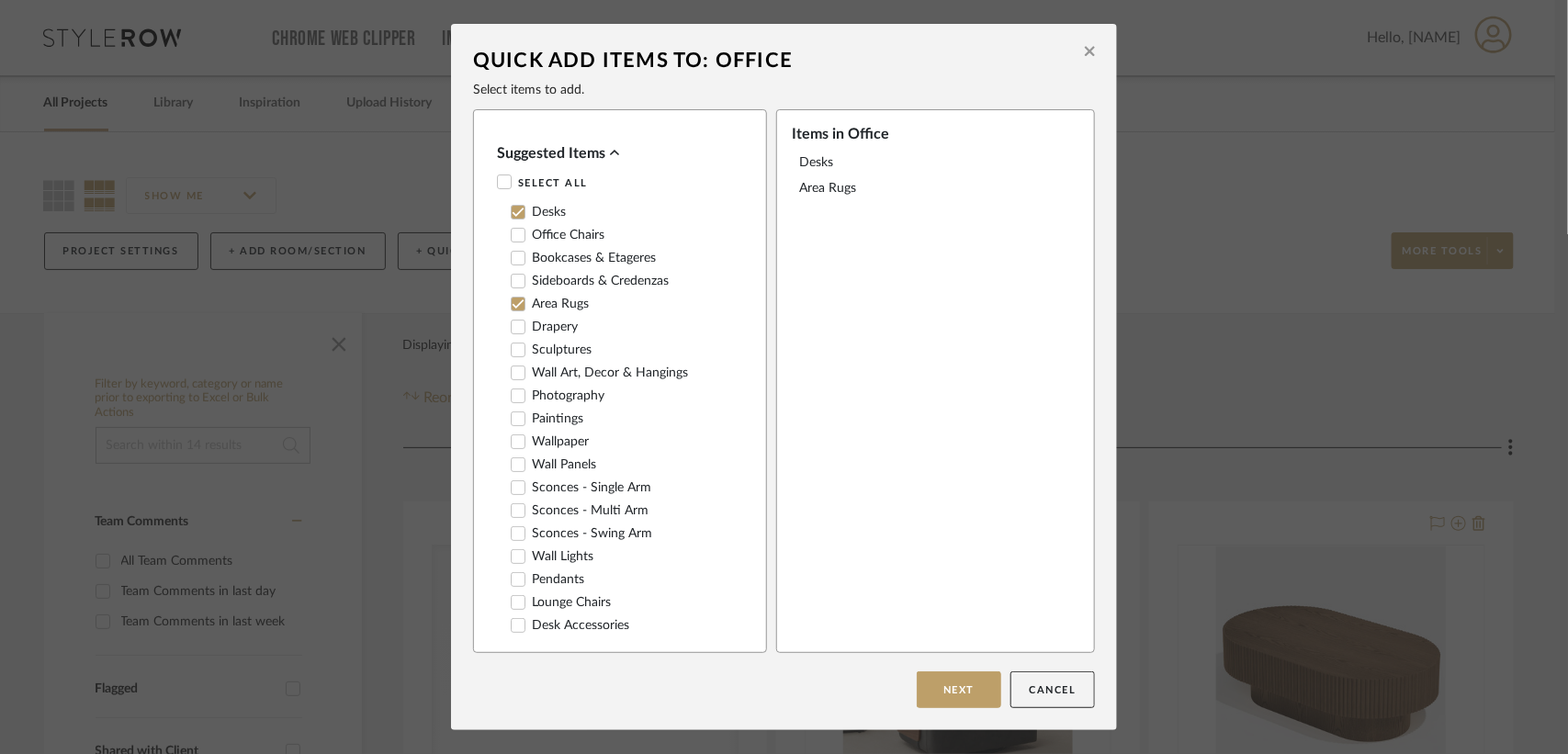 click 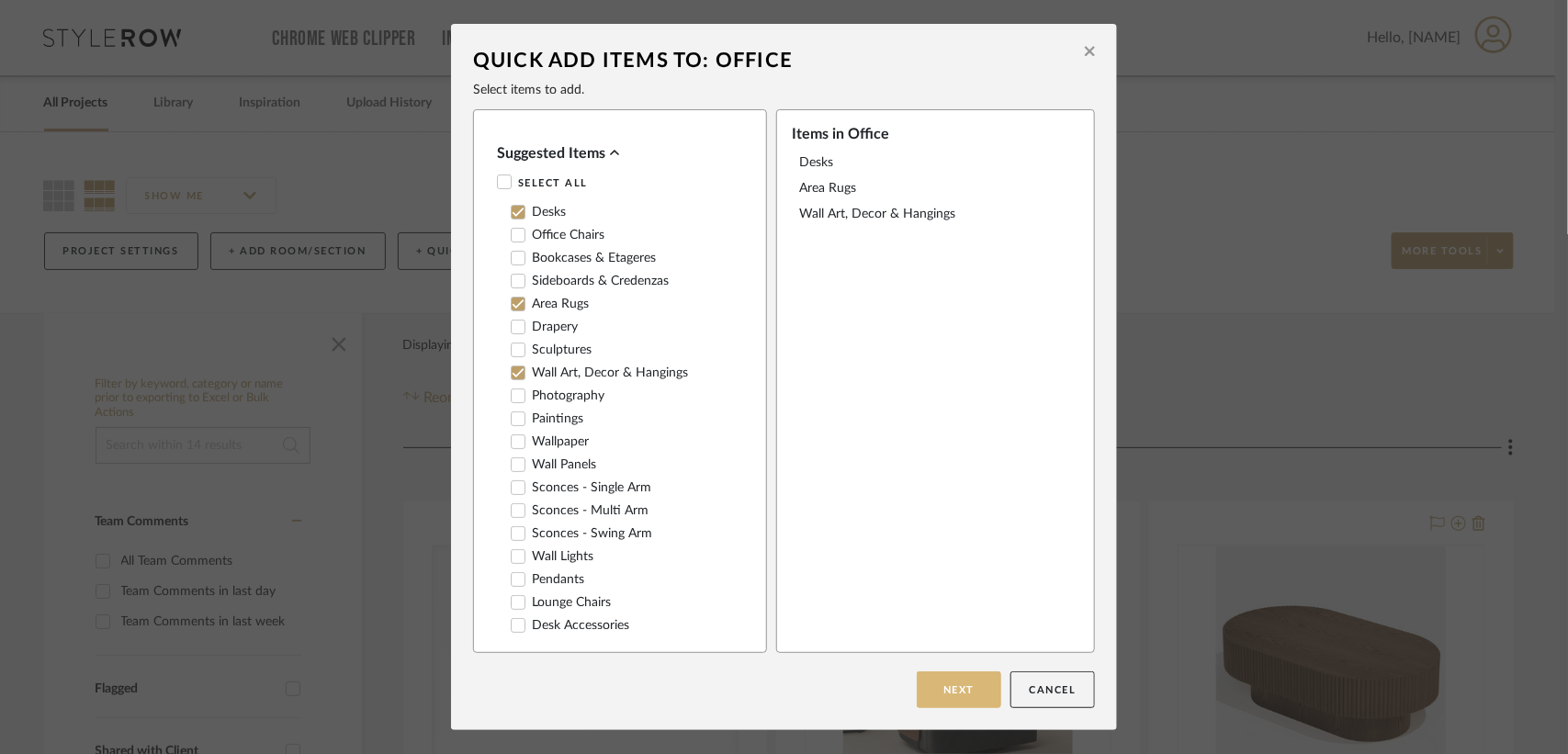 click on "Next" at bounding box center [959, 690] 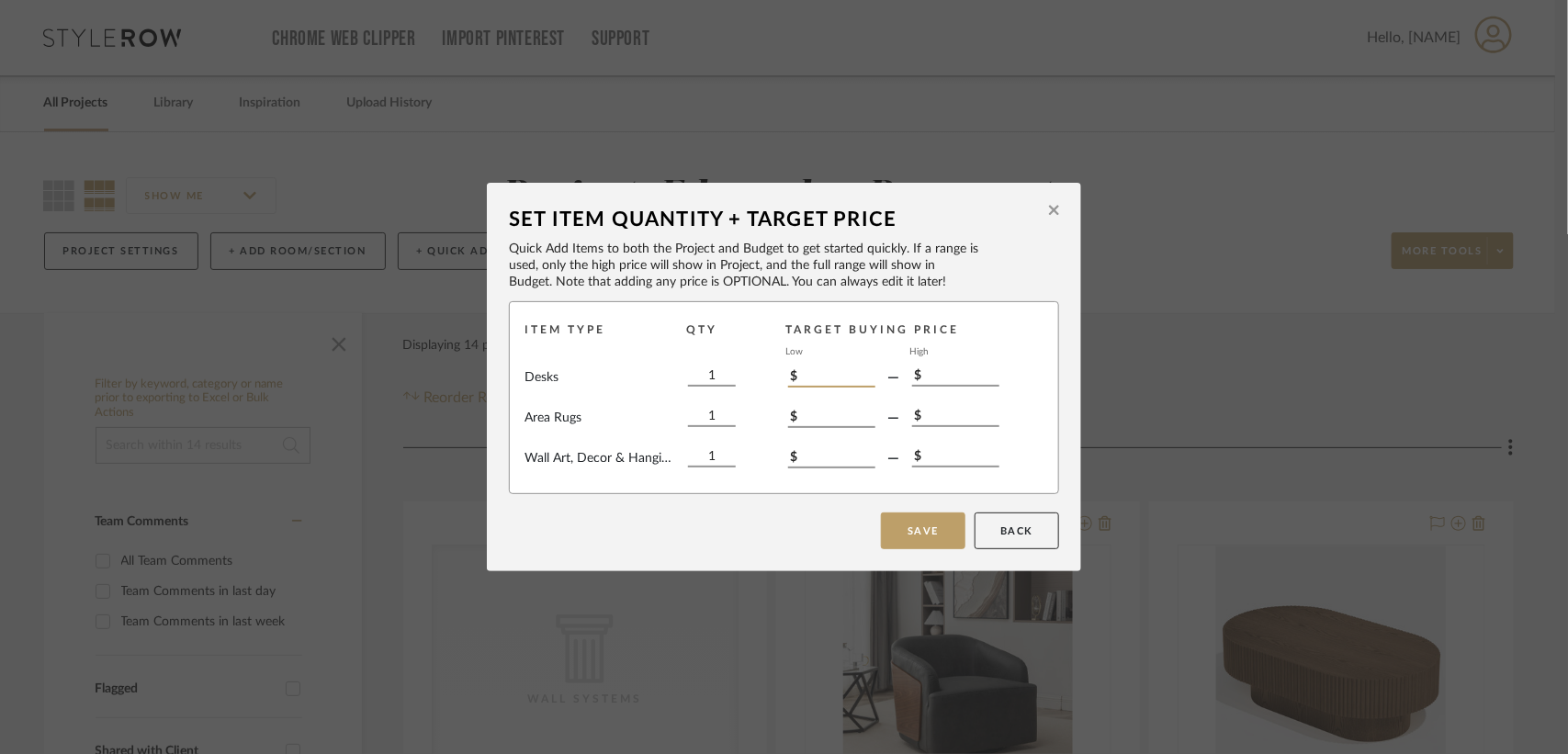 click on "$" at bounding box center (831, 377) 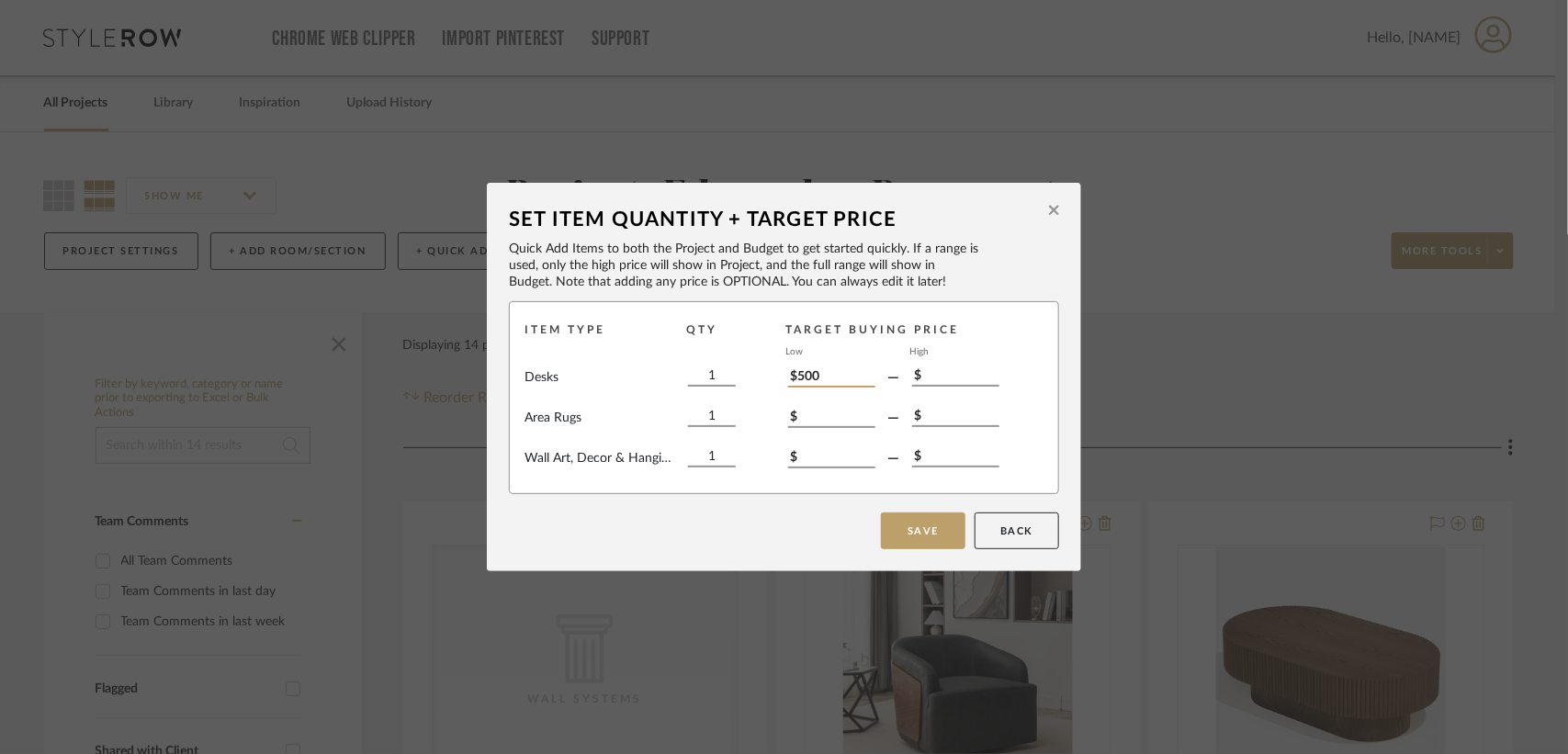 type on "$500" 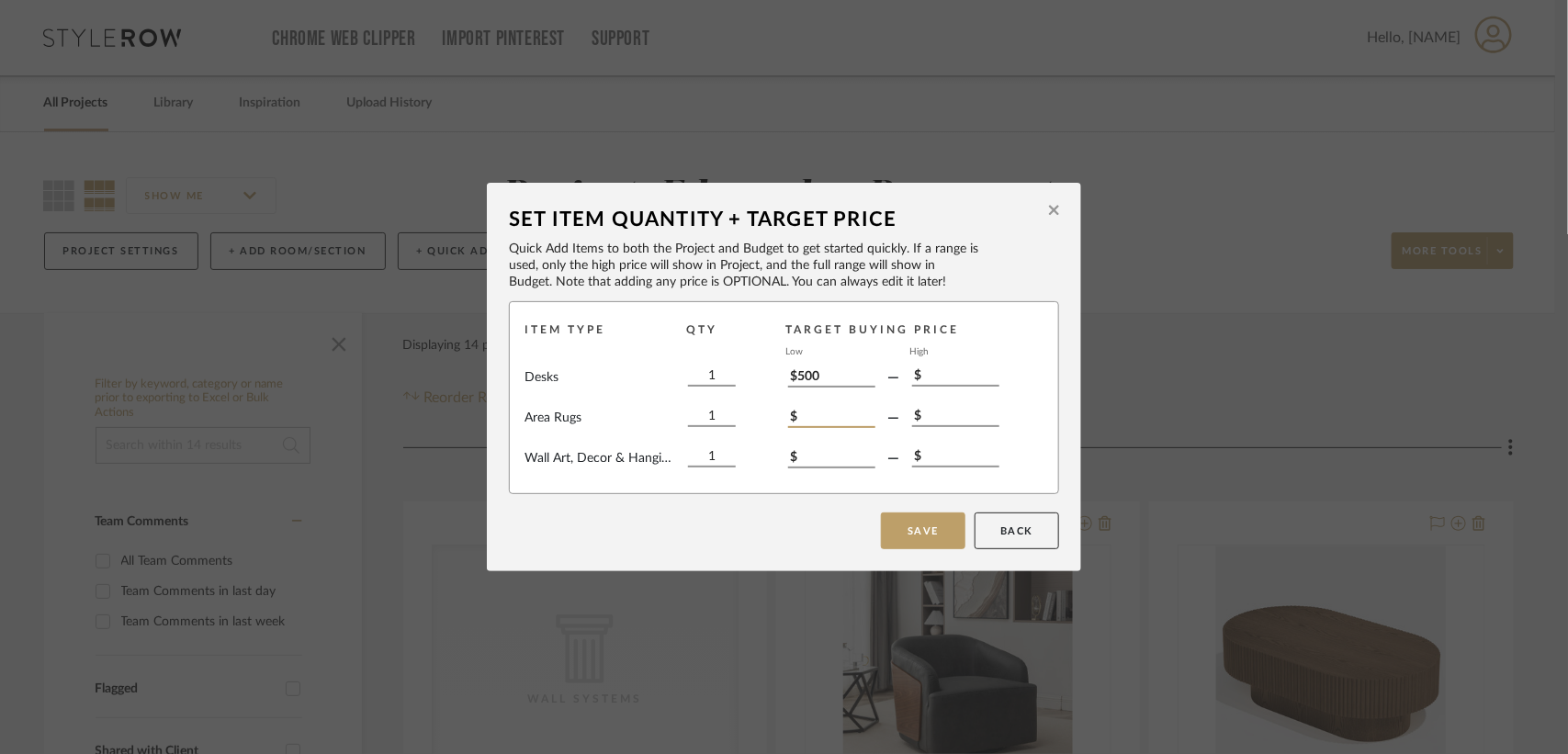 click on "$" at bounding box center (831, 418) 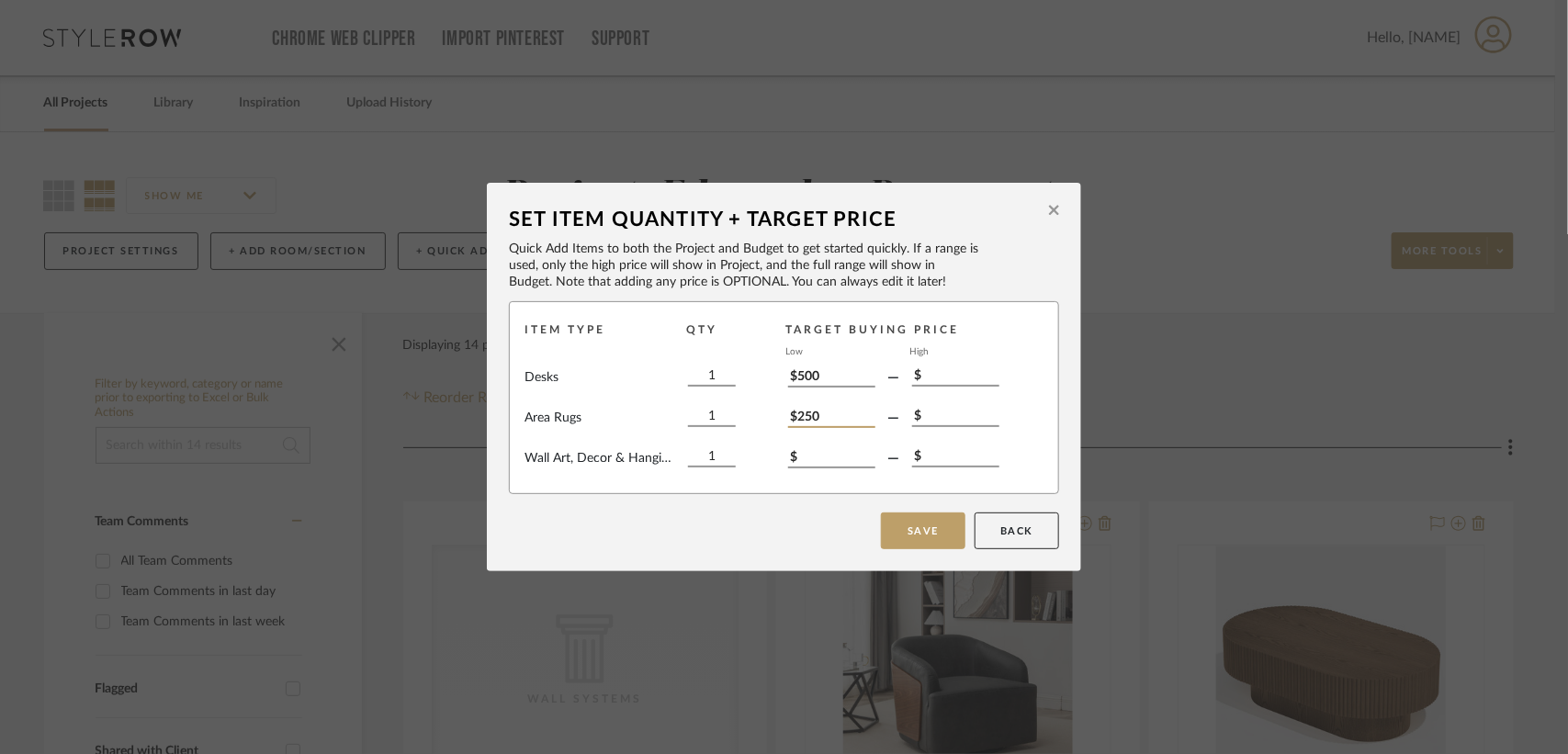 type on "$250" 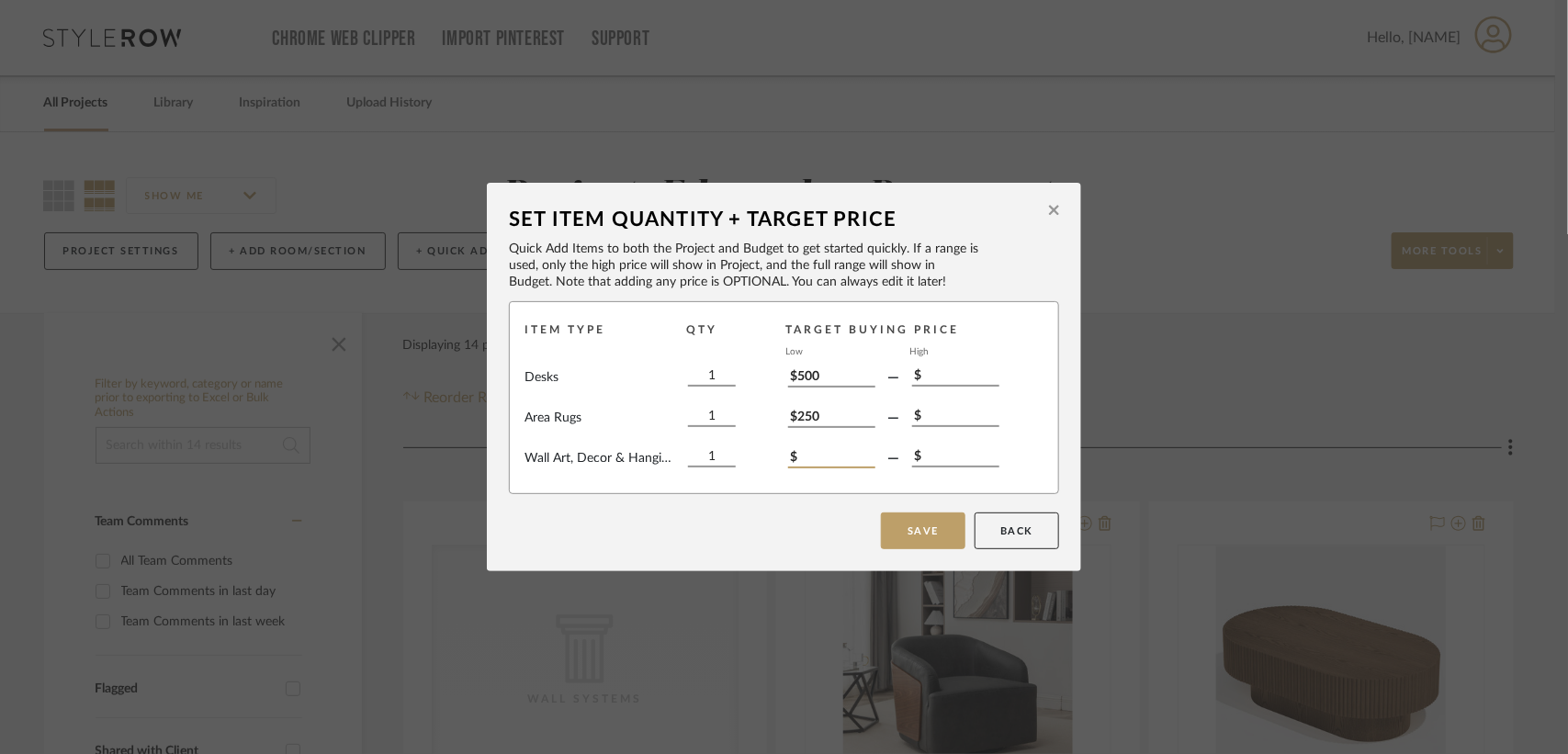 click on "$" at bounding box center [831, 458] 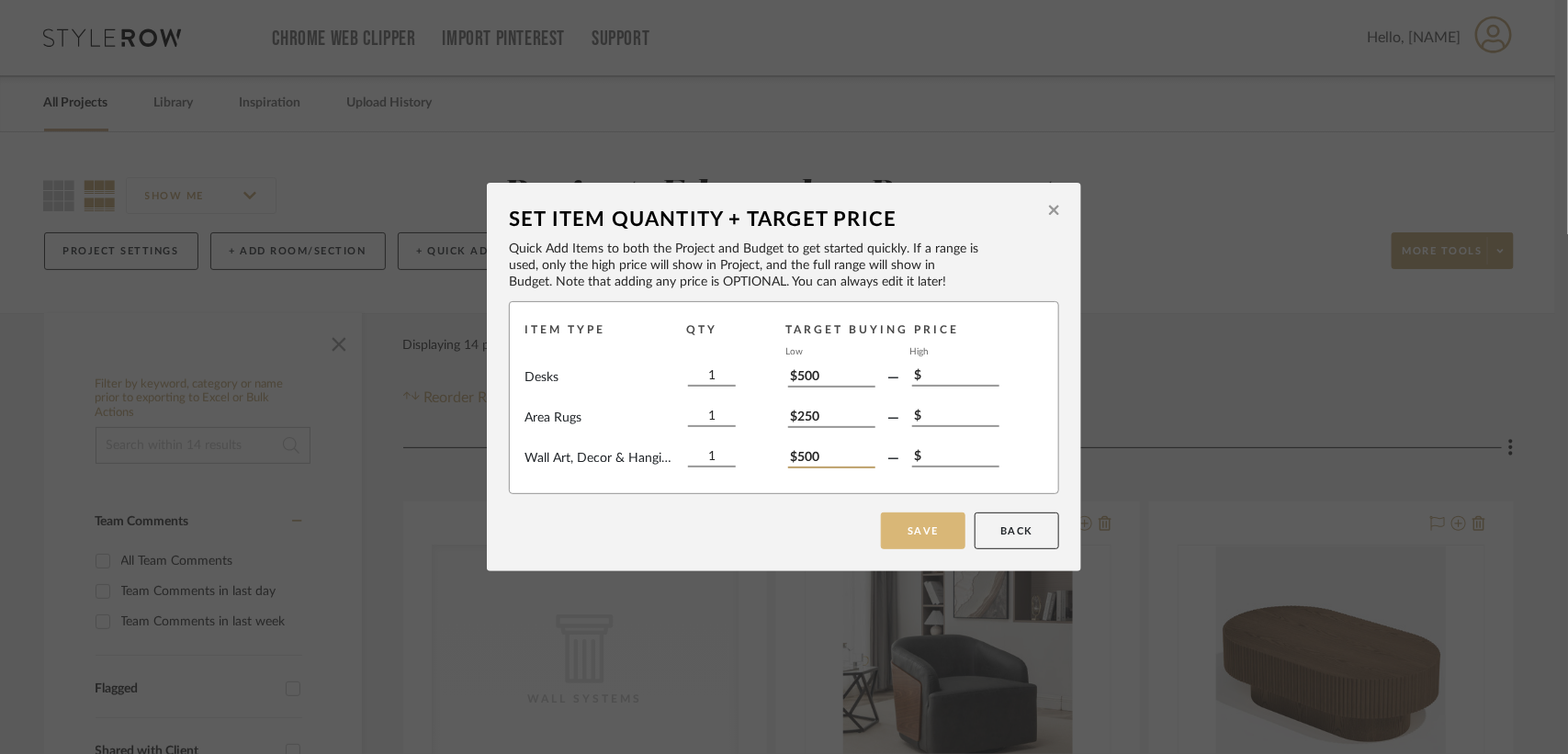 type on "$500" 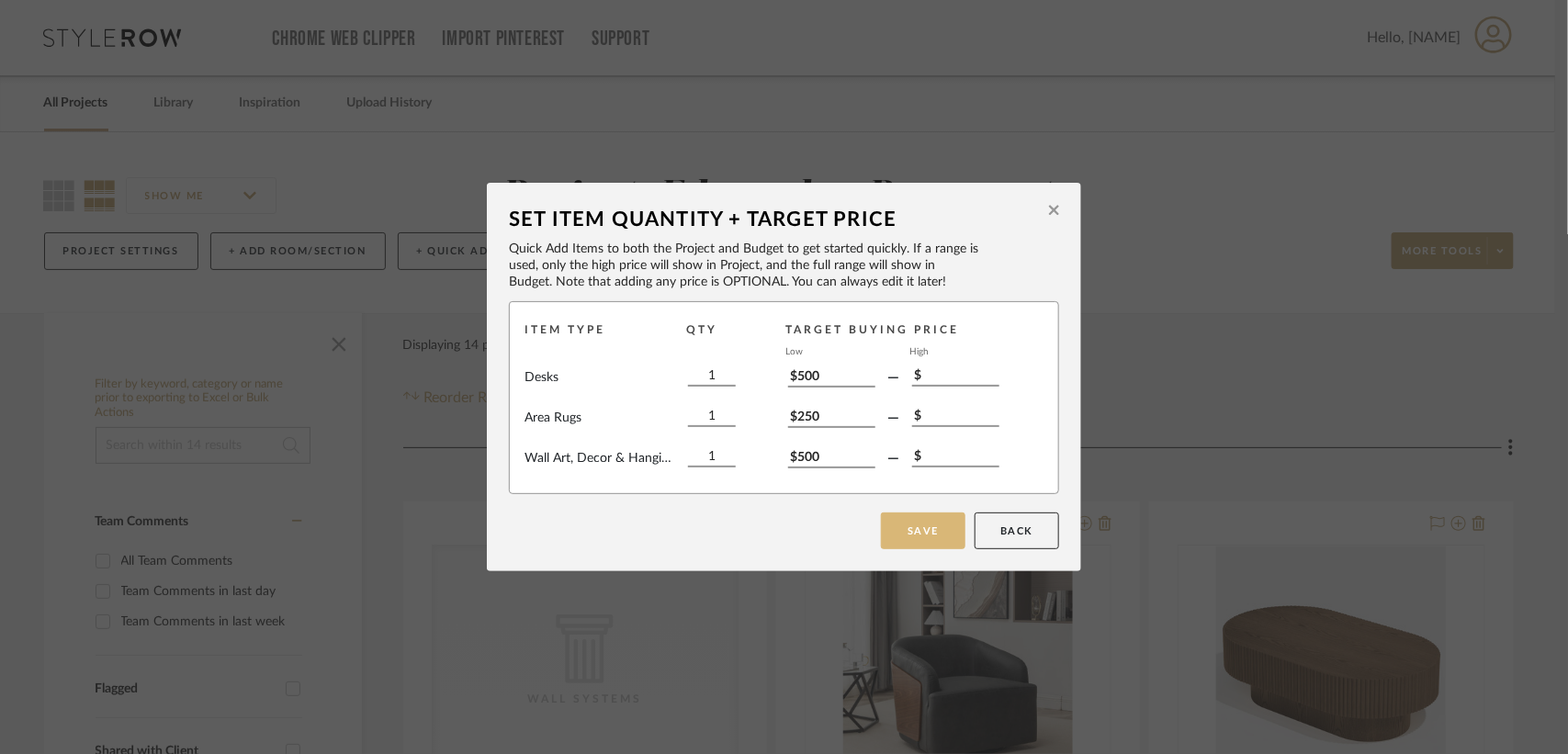 click on "Save" at bounding box center [923, 531] 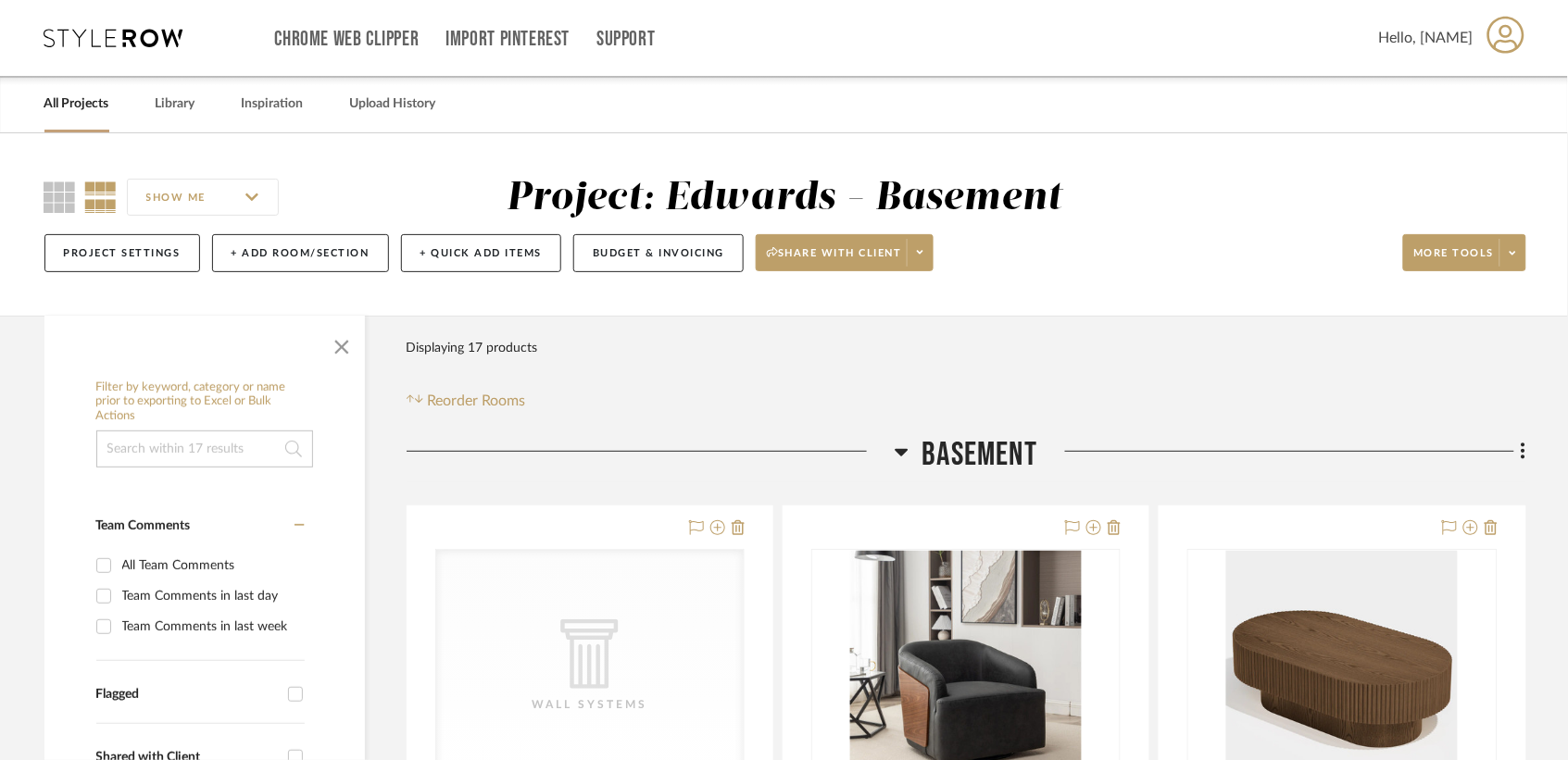 click on "Budget & Invoicing" 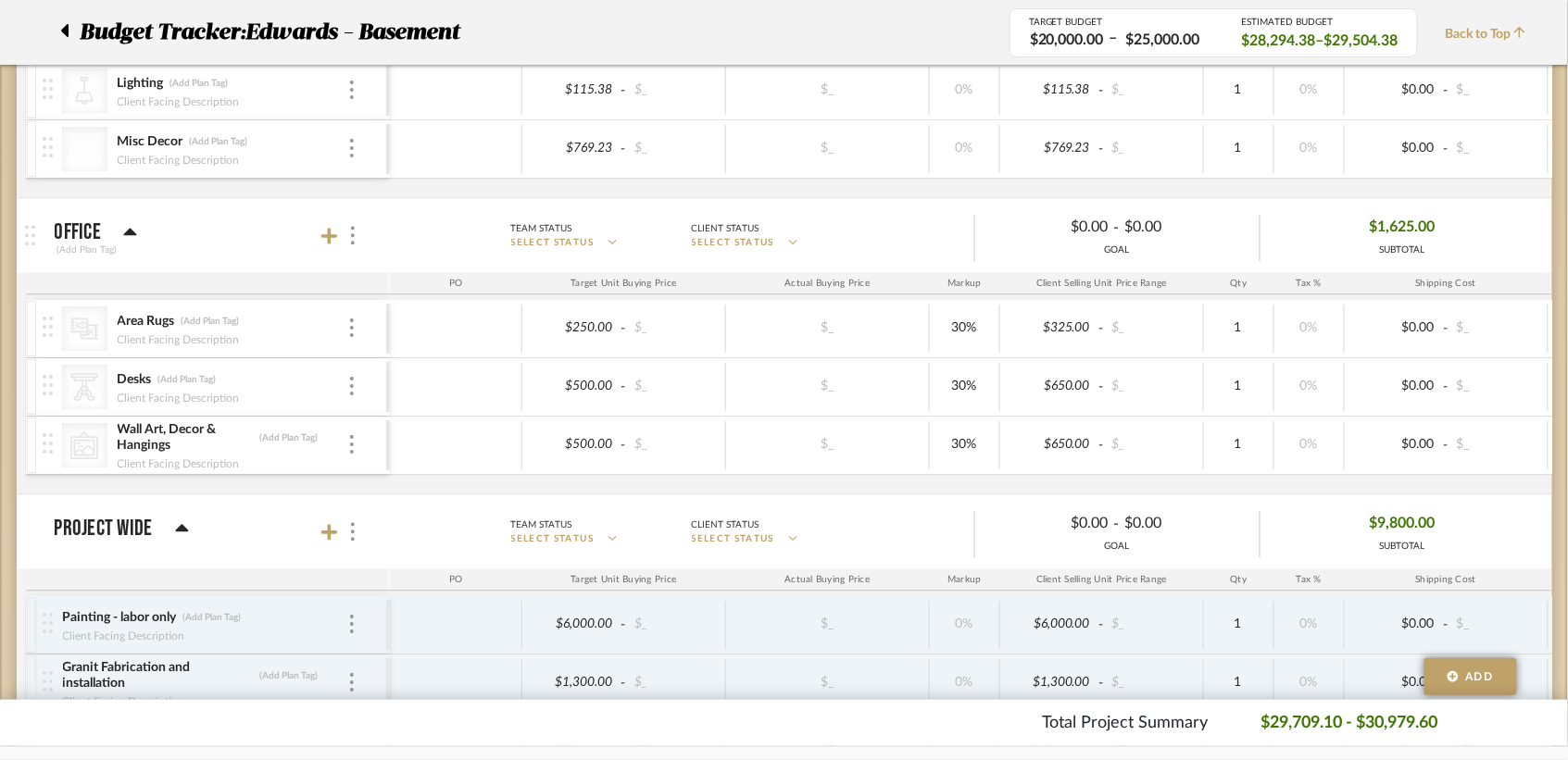 scroll, scrollTop: 1327, scrollLeft: 0, axis: vertical 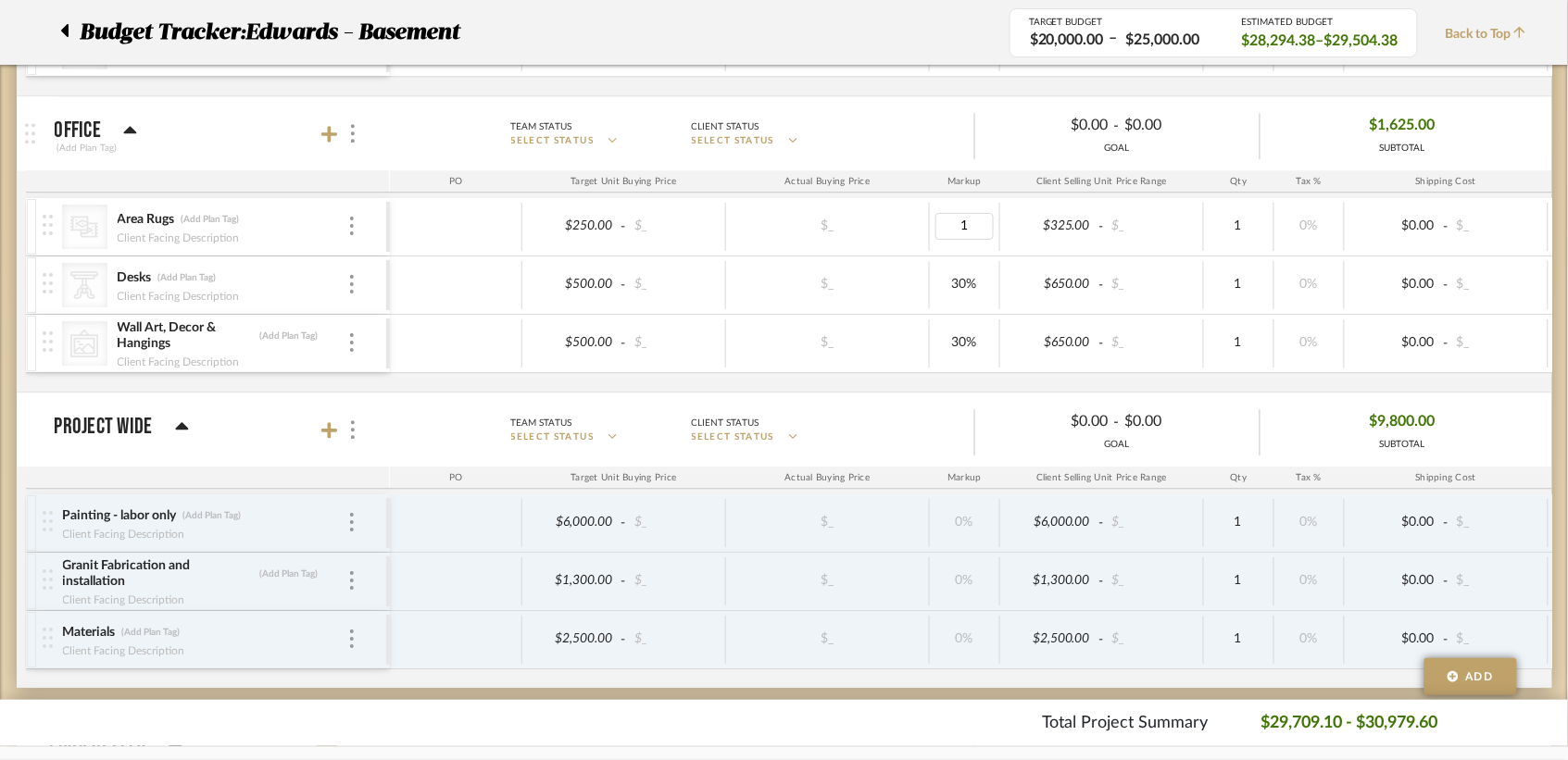 type on "10" 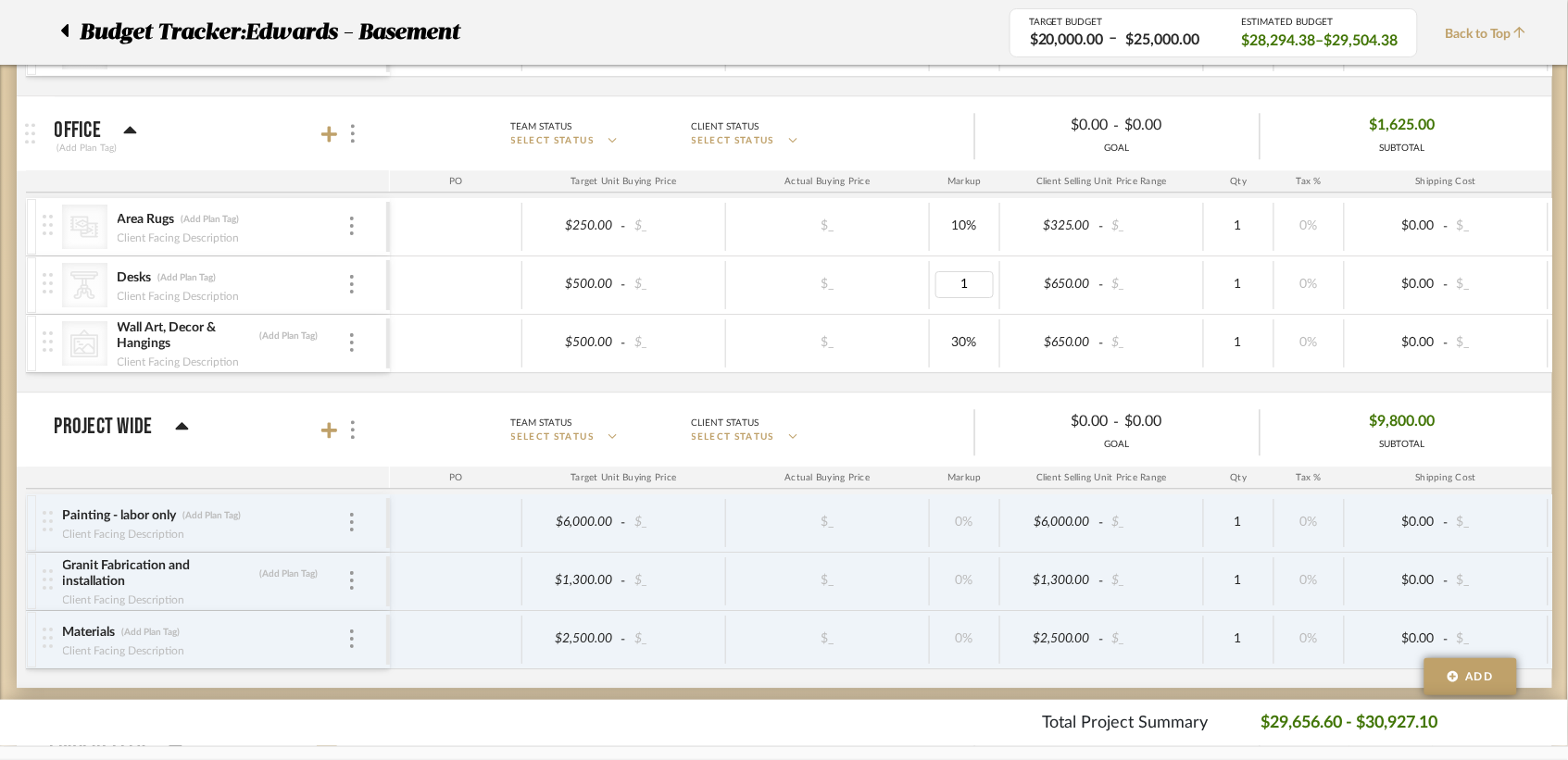 type on "10" 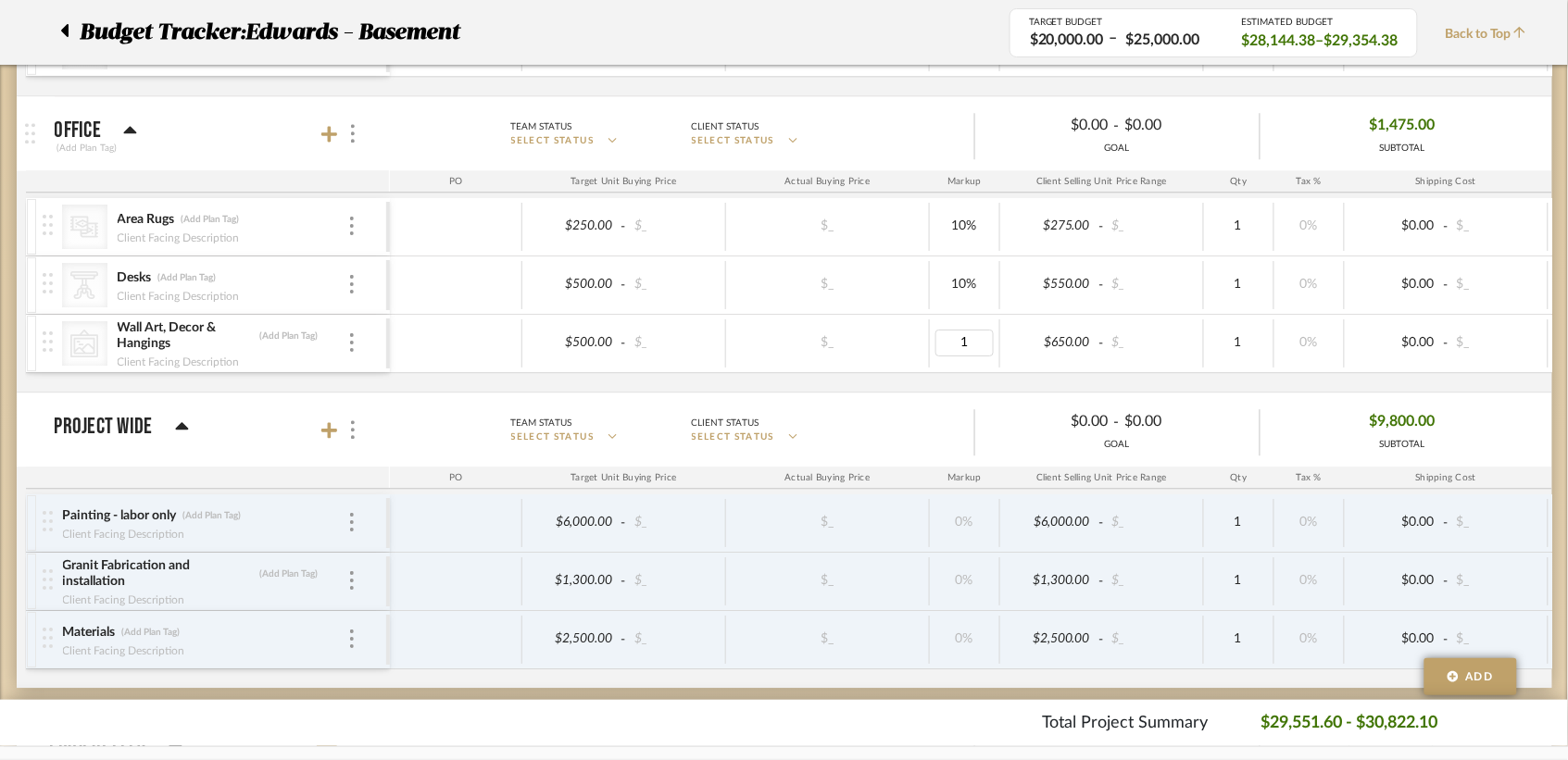 type on "10" 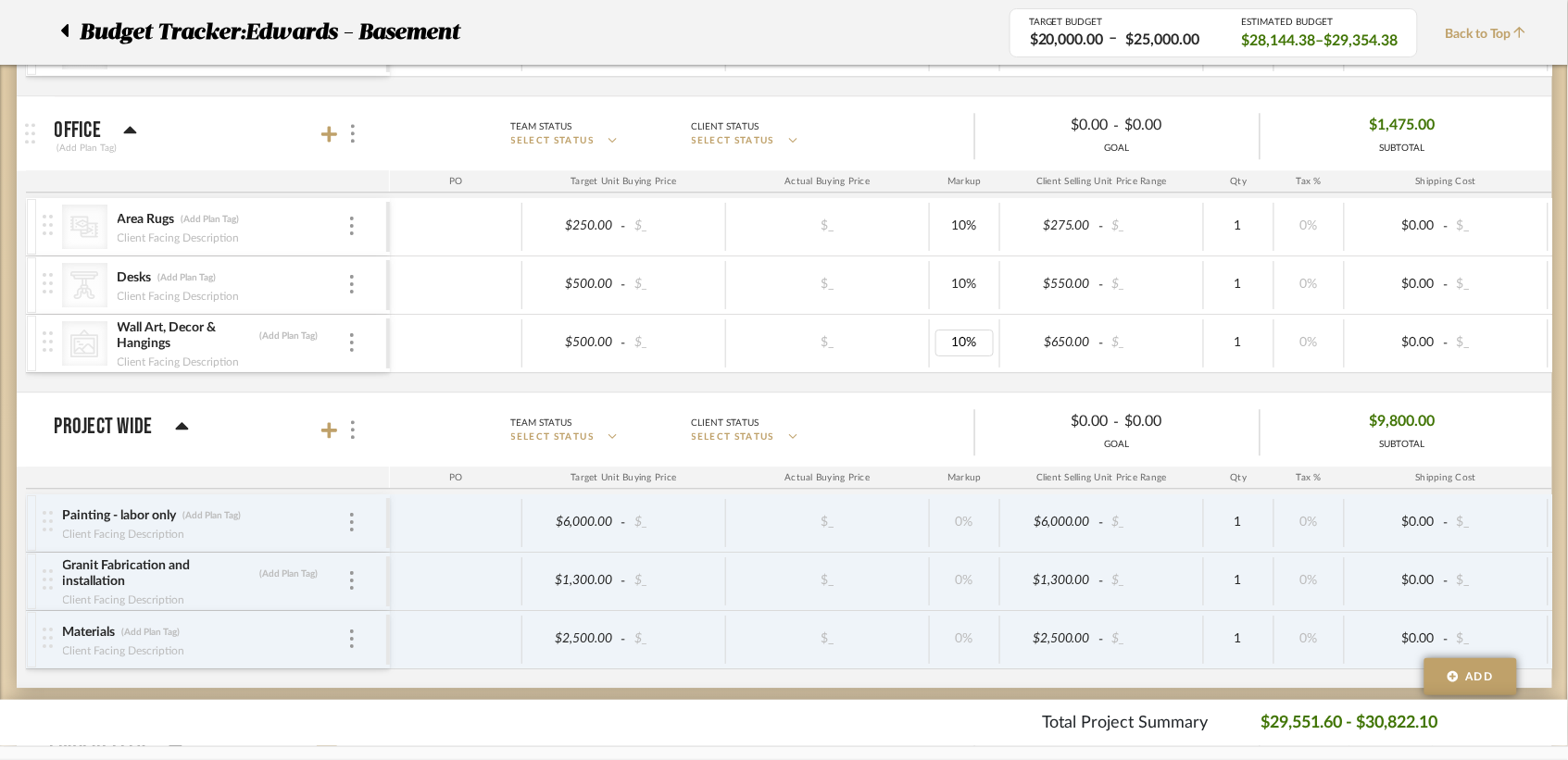 click on "CategoryIconRugs
Created with Sketch.
Area Rugs   (Add Plan Tag)   Client Facing Description   $250.00  -  $_   $_   10%   $275.00  -  $_   1   0%   $0.00  -  $_   0%  Taxable  $275.00
CategoryIconTables
Created with Sketch.
Desks   (Add Plan Tag)   Client Facing Description   $500.00  -  $_   $_   10%   $550.00  -  $_   1   0%   $0.00  -  $_   0%  Taxable  $550.00
CategoryIconArt
Created with Sketch.
Wall Art, Decor & Hangings   (Add Plan Tag)   Client Facing Description   $500.00  -  $_   $_  10%  $650.00  -  $_   1   0%   $0.00  -  $_   0%  Taxable  $650.00" at bounding box center [984, 294] 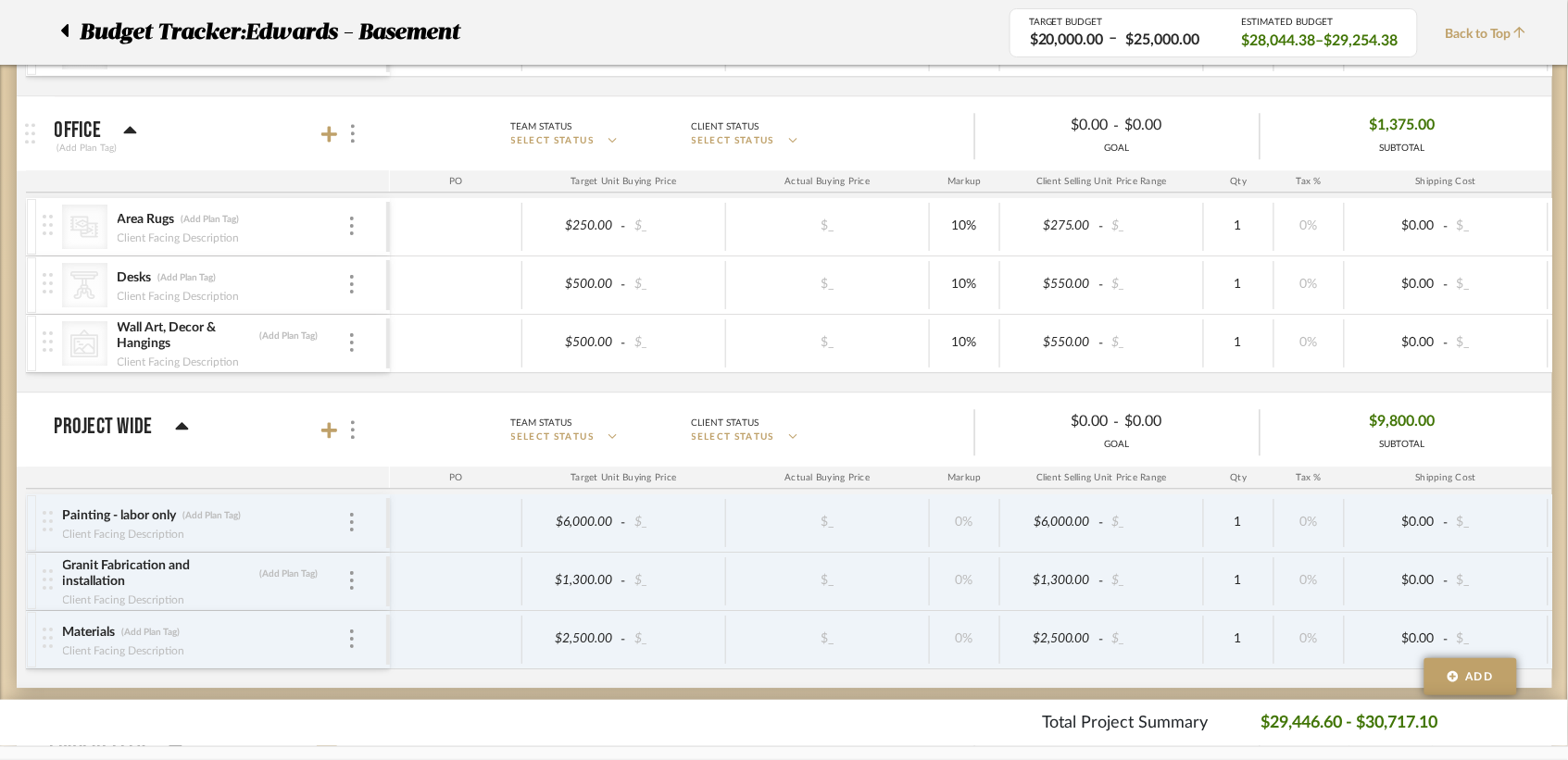 scroll, scrollTop: 1122, scrollLeft: 0, axis: vertical 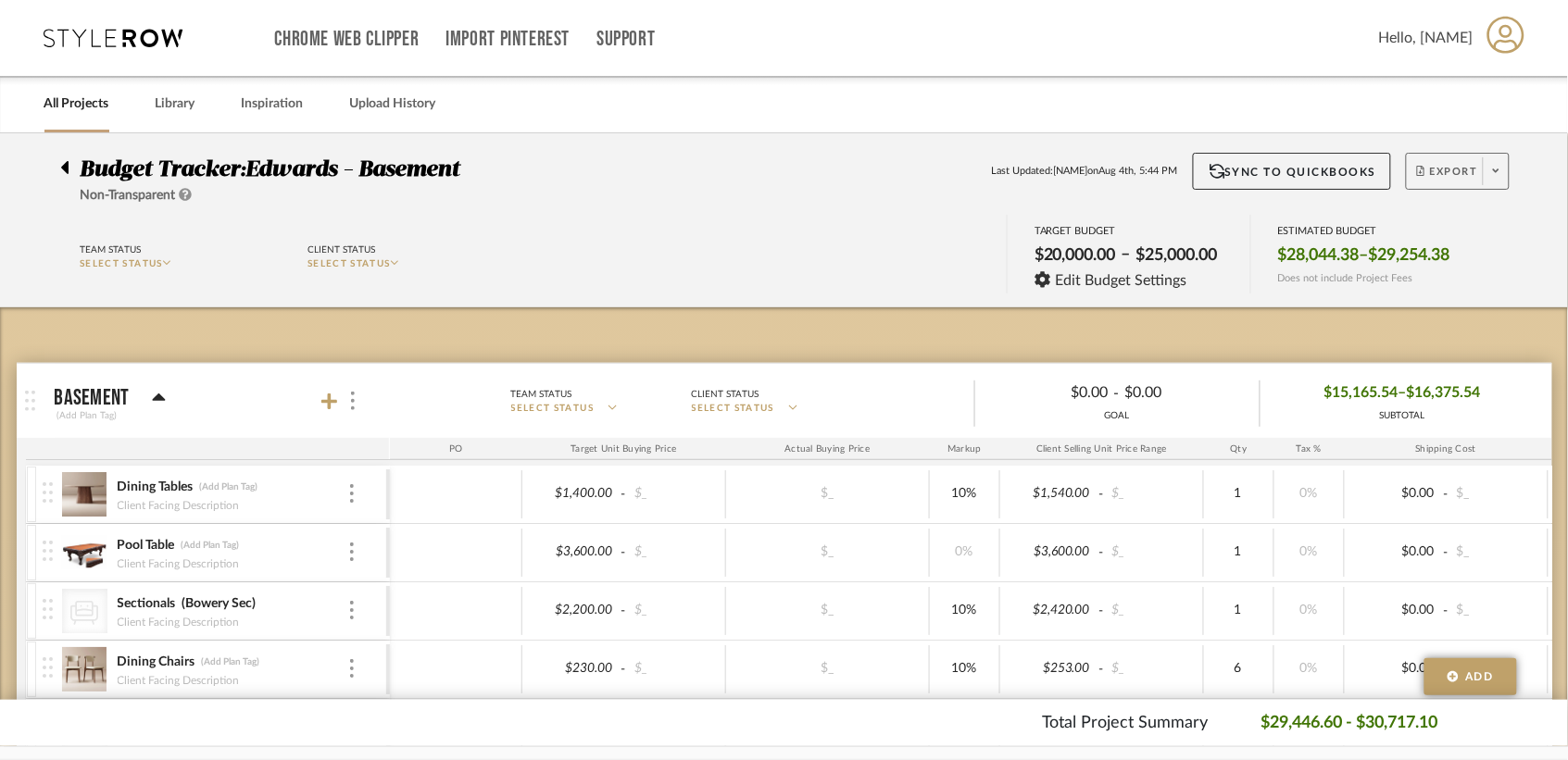 click 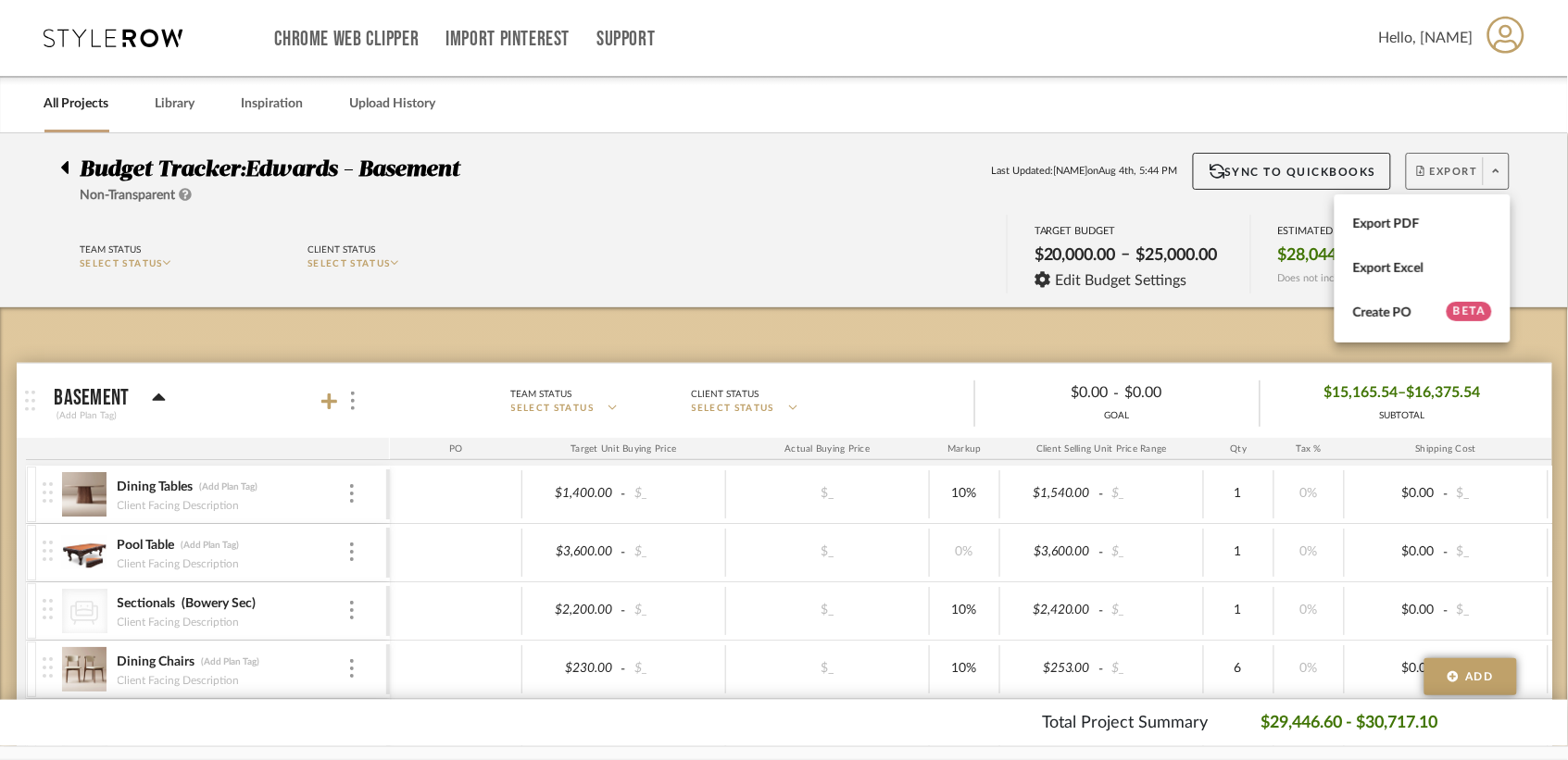 click at bounding box center [784, 380] 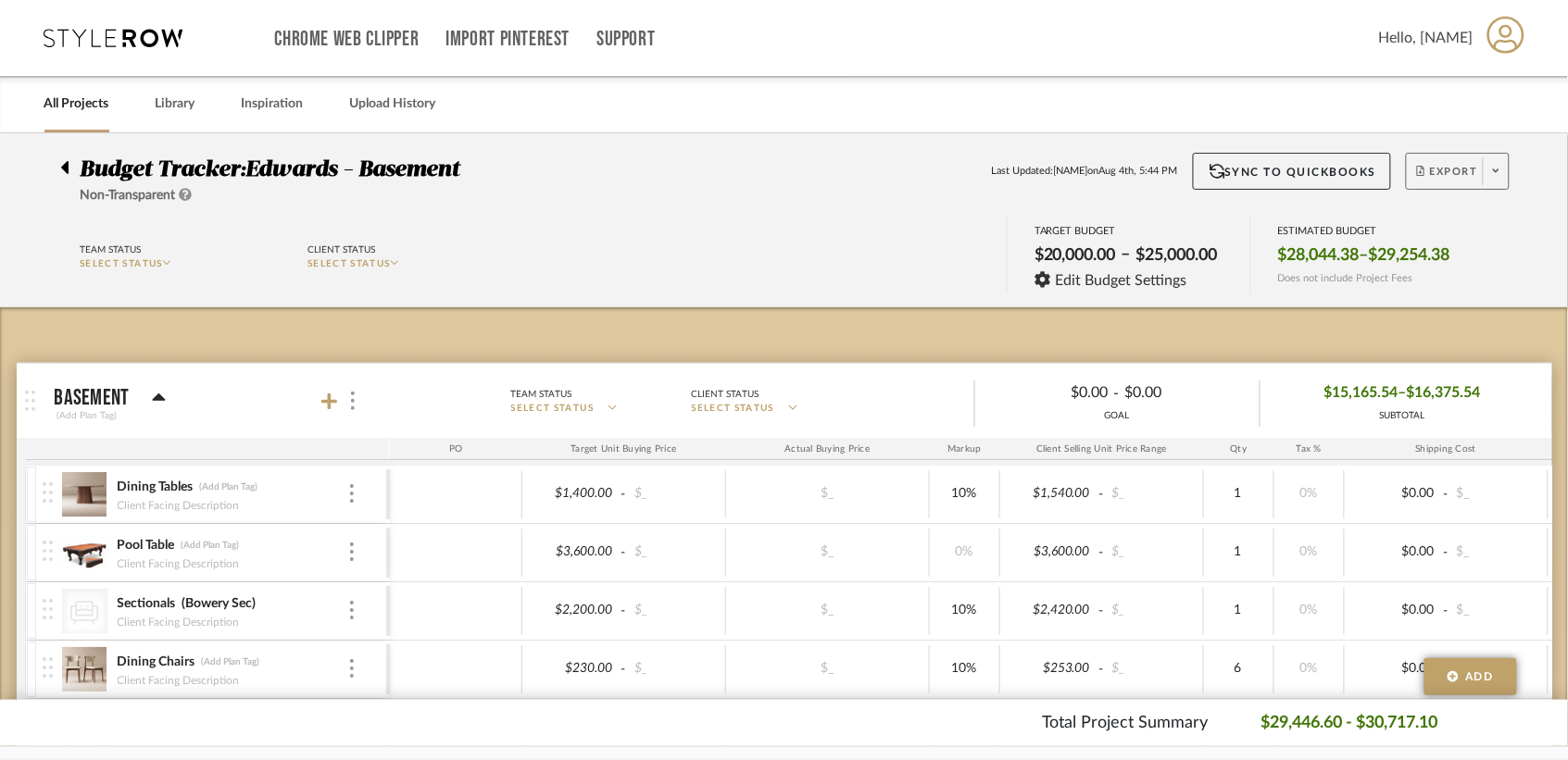 type 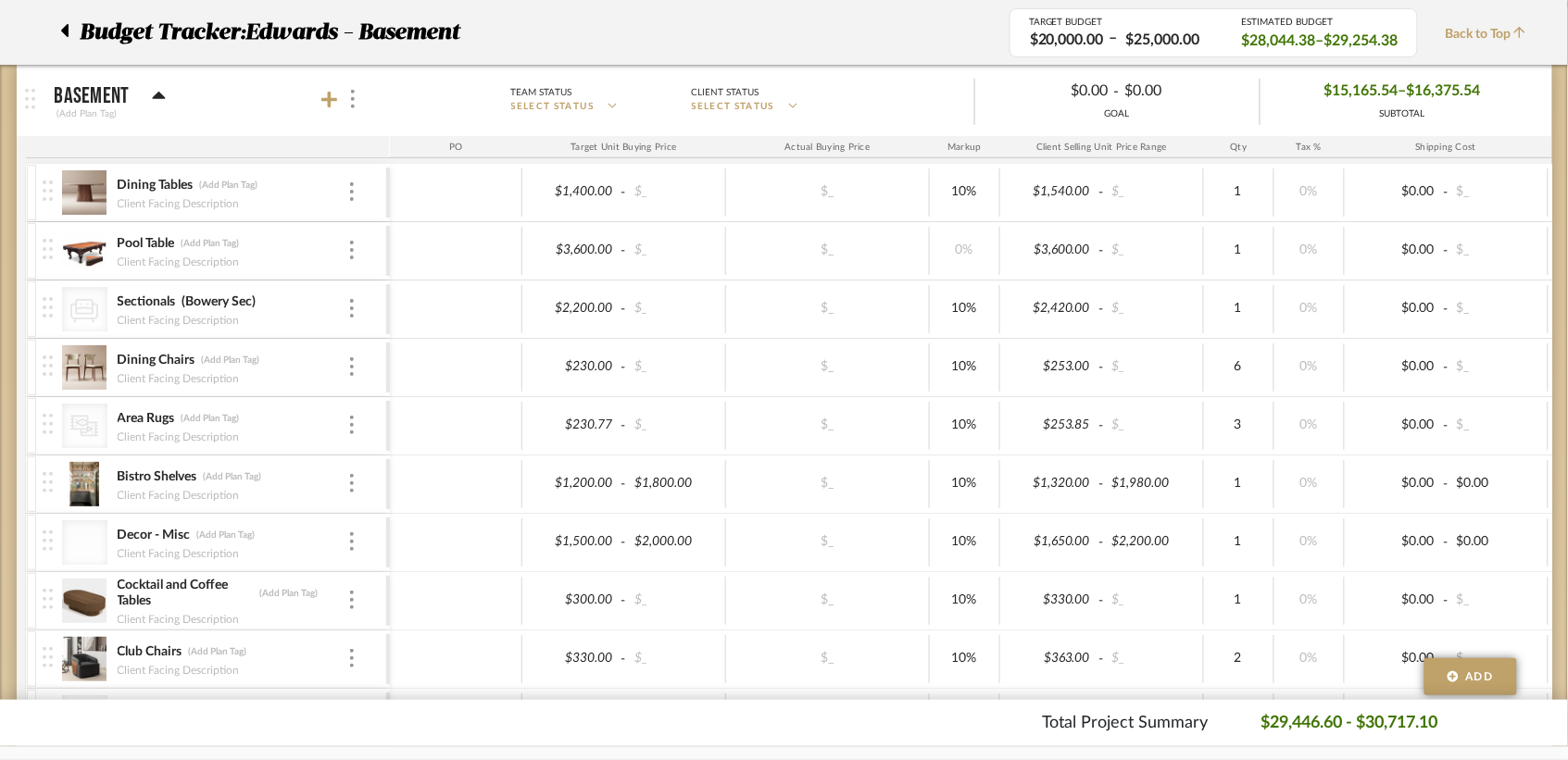 scroll, scrollTop: 294, scrollLeft: 0, axis: vertical 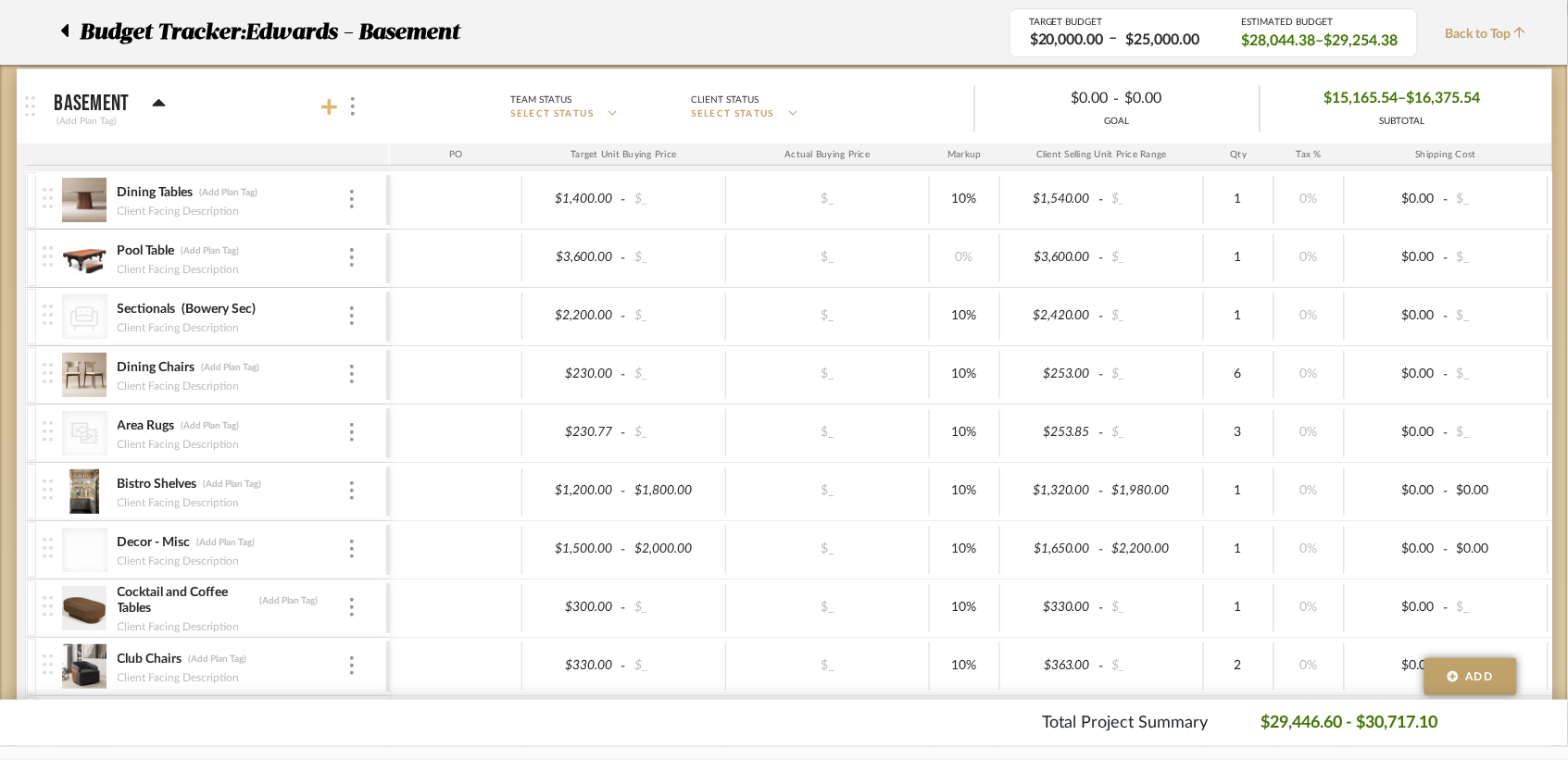 click 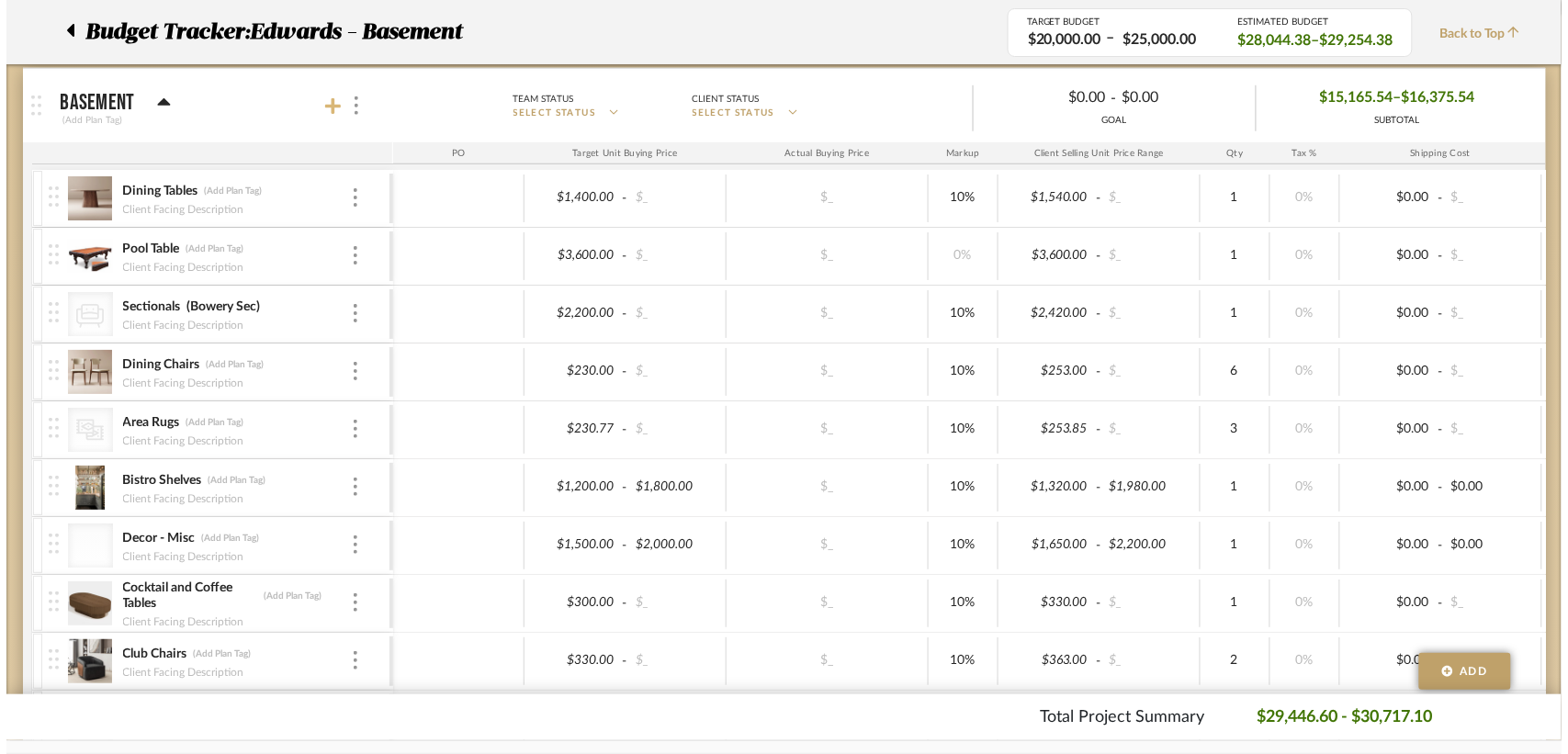 scroll, scrollTop: 0, scrollLeft: 0, axis: both 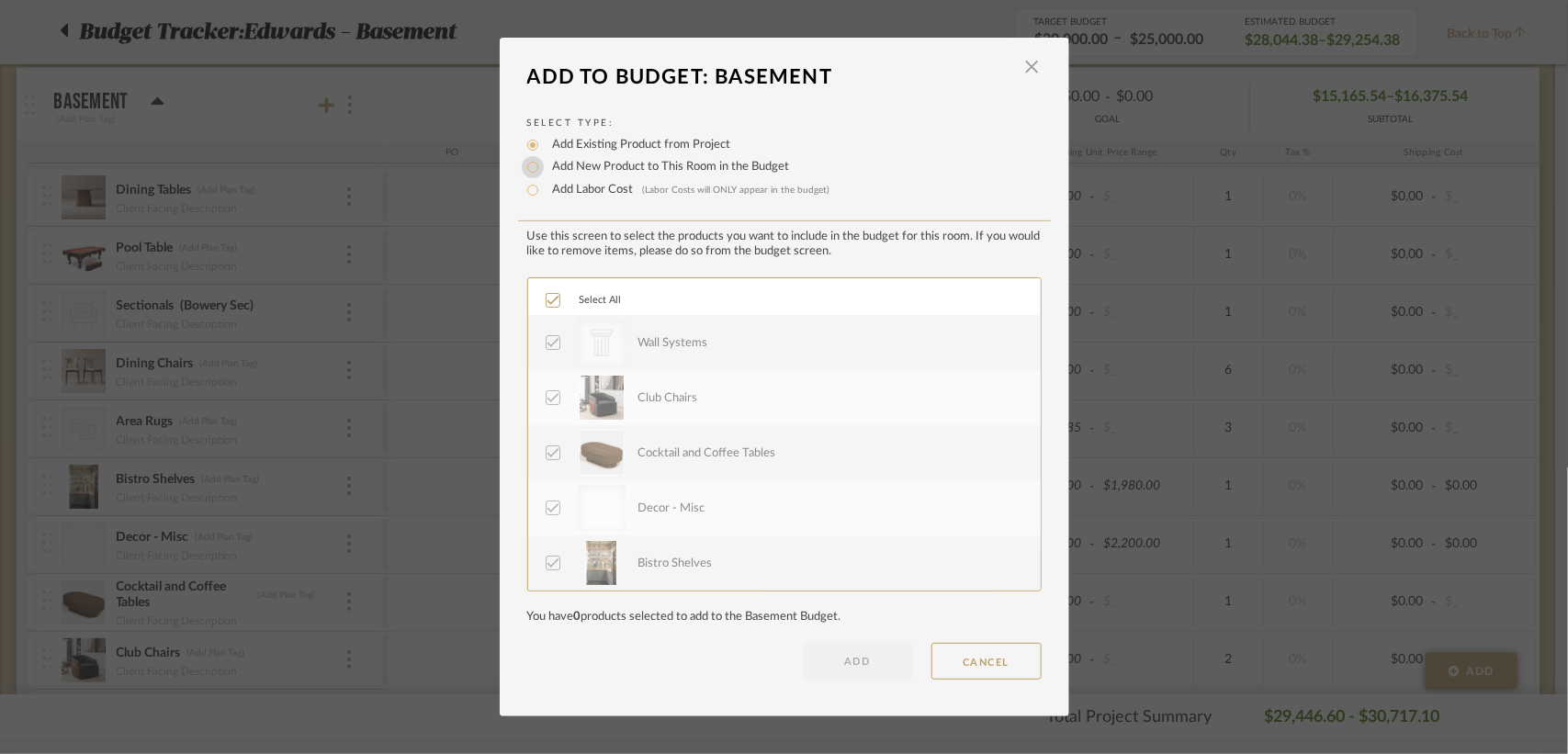 click on "Add New Product to This Room in the Budget" at bounding box center [533, 167] 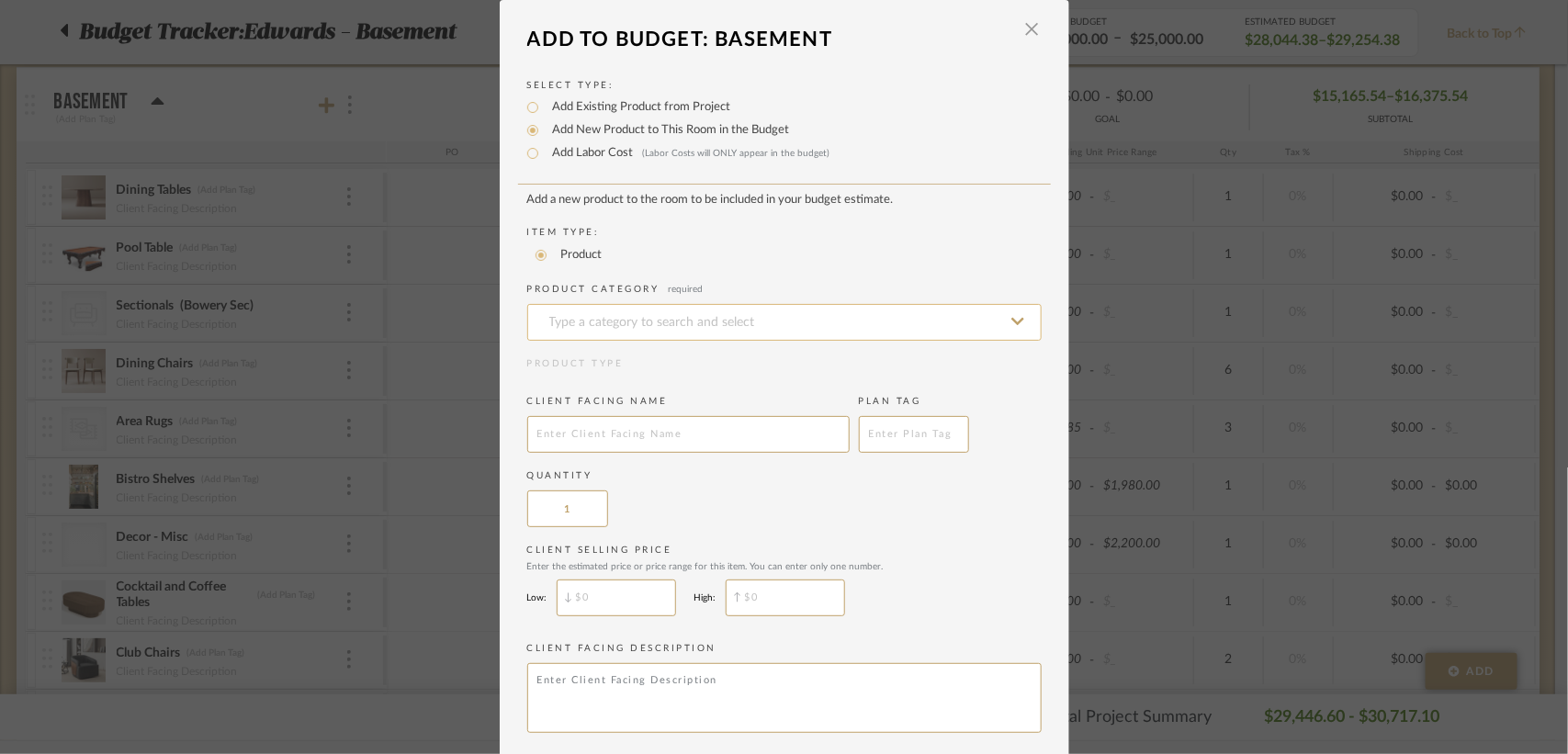 click at bounding box center [784, 322] 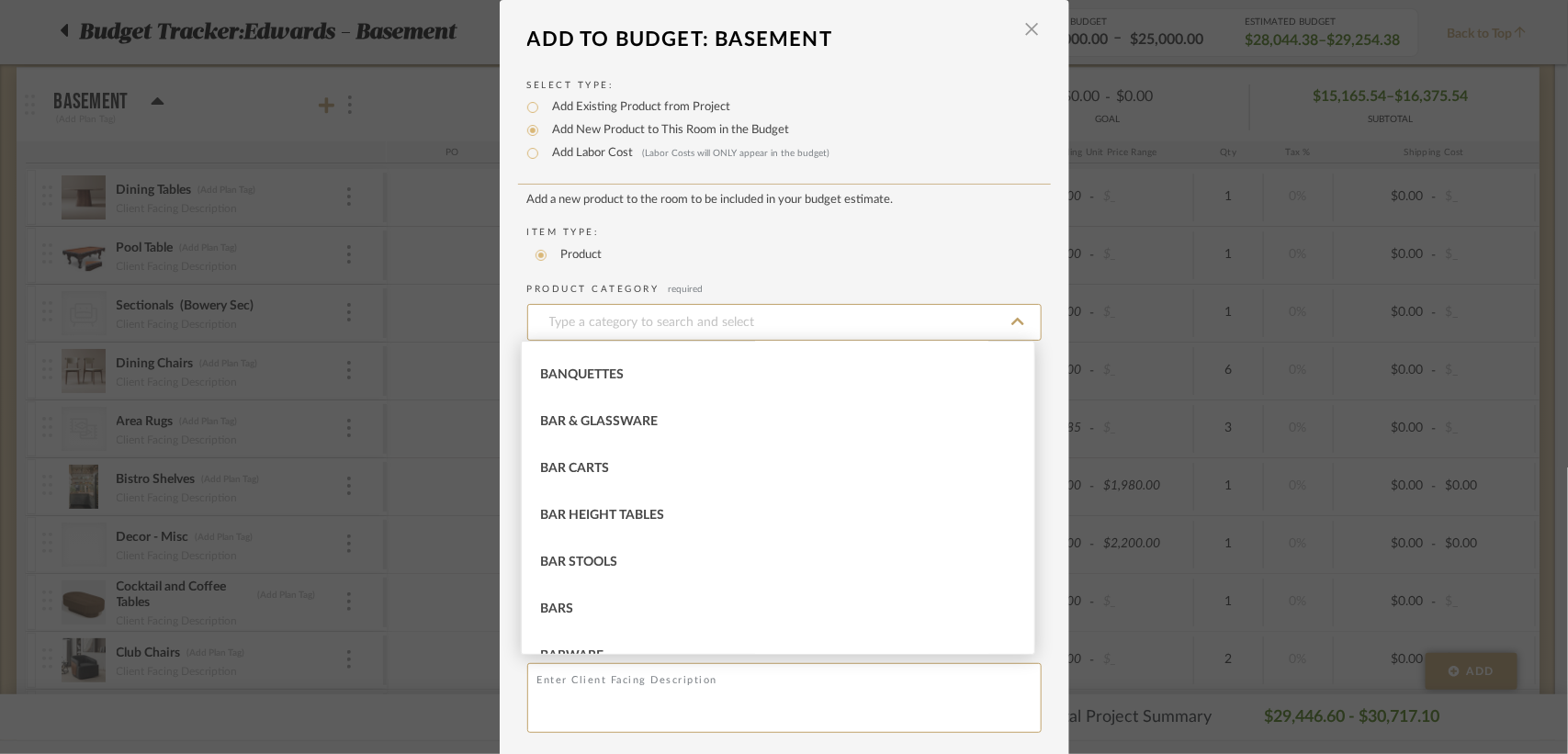 scroll, scrollTop: 512, scrollLeft: 0, axis: vertical 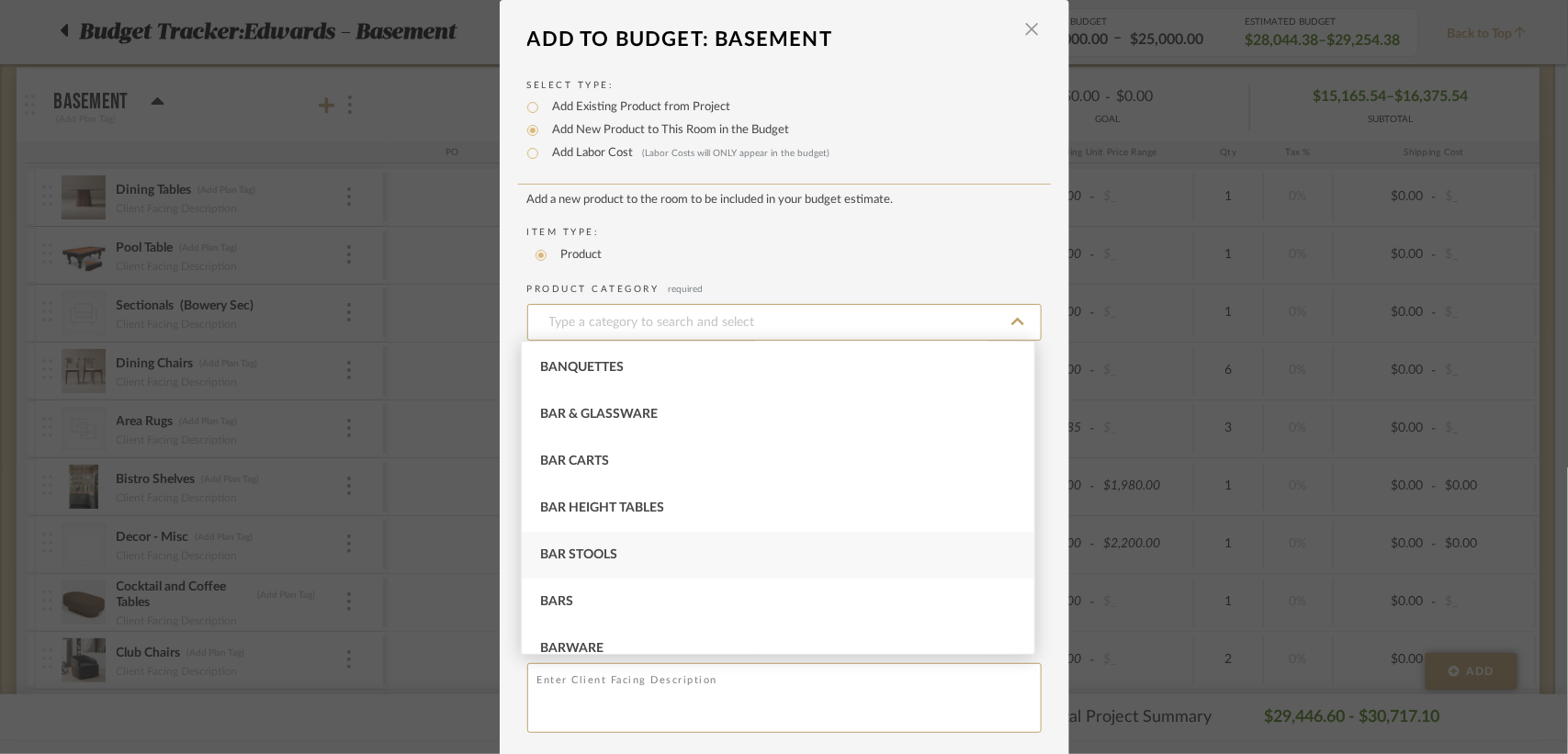 click on "Bar Stools" at bounding box center (778, 555) 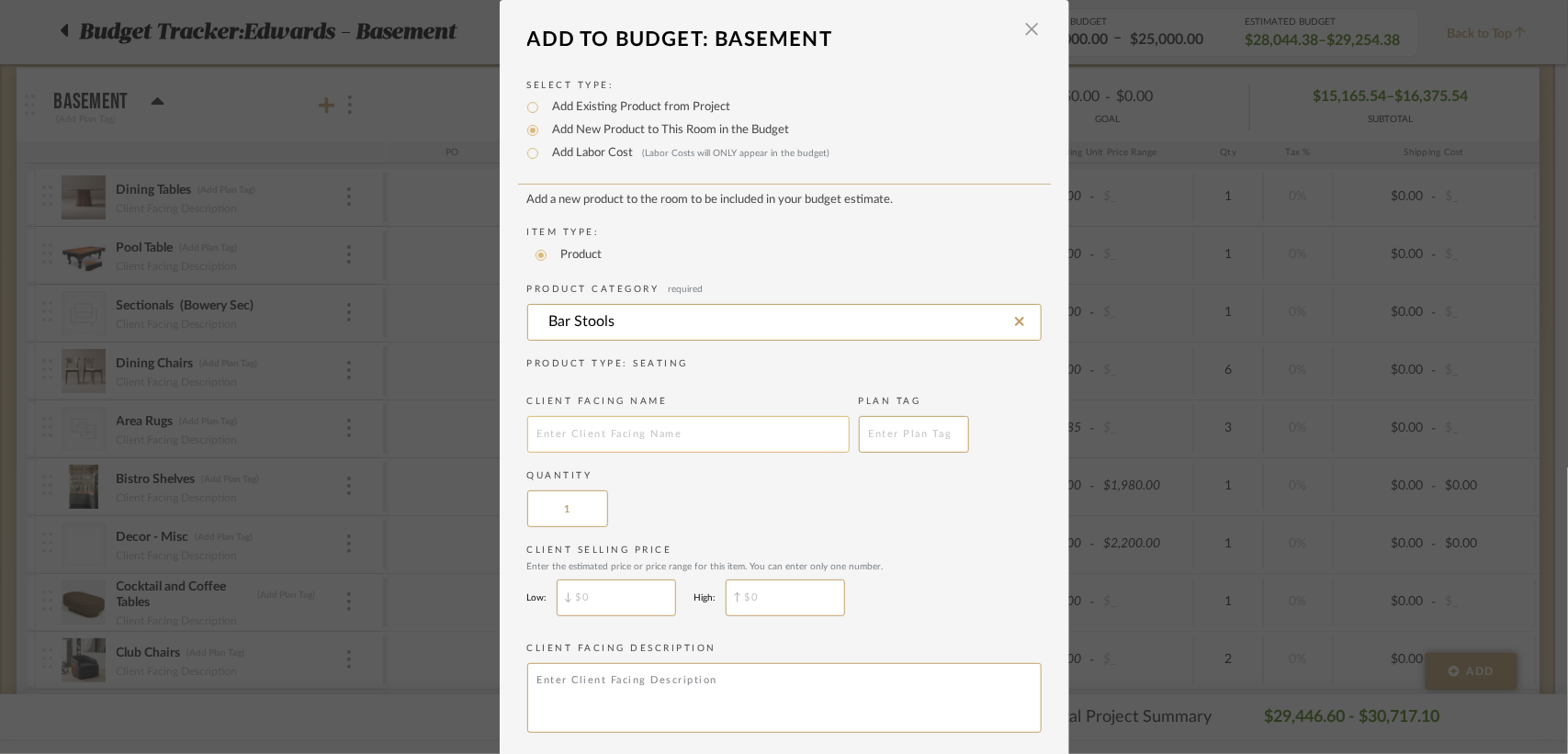 click at bounding box center (688, 434) 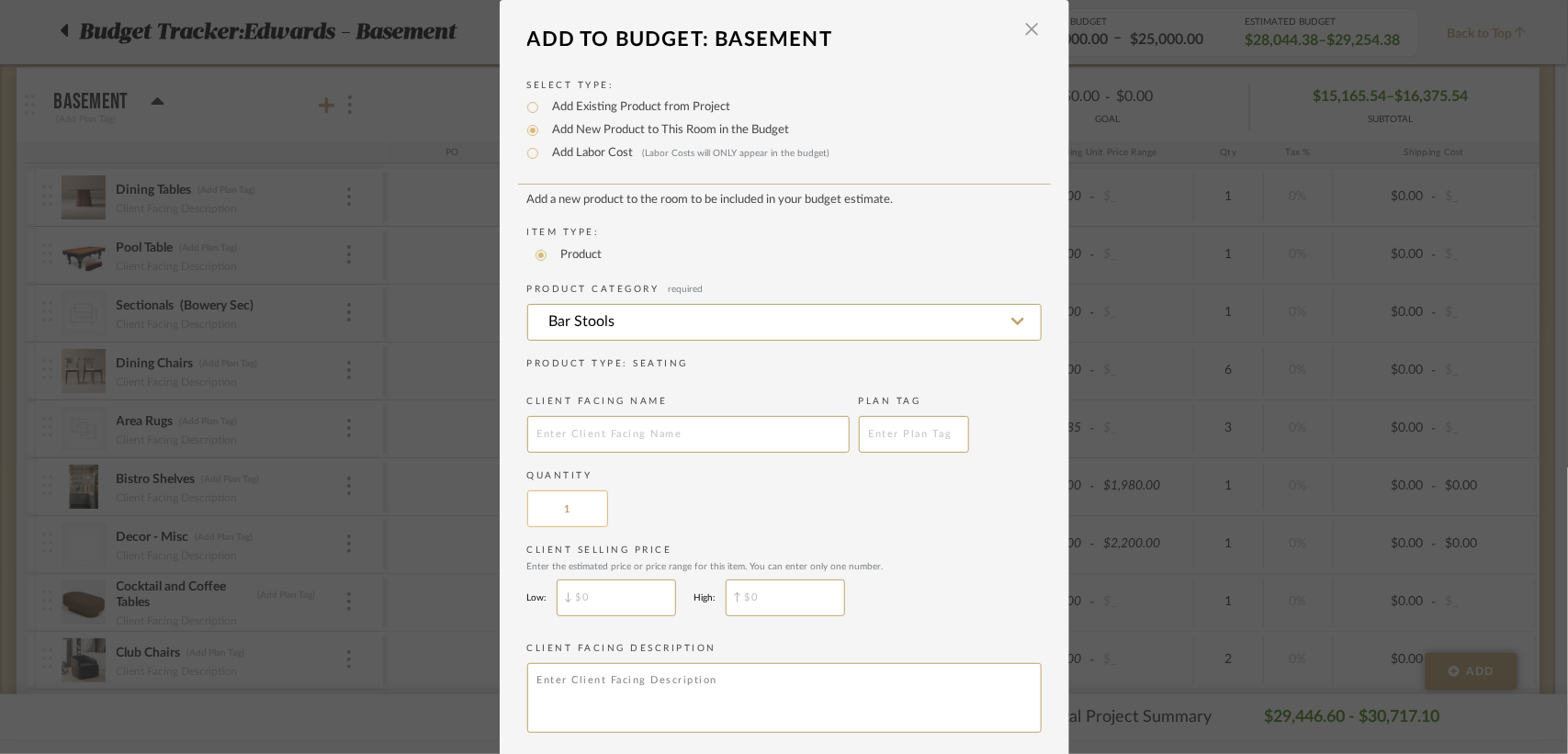 click on "1" at bounding box center [568, 509] 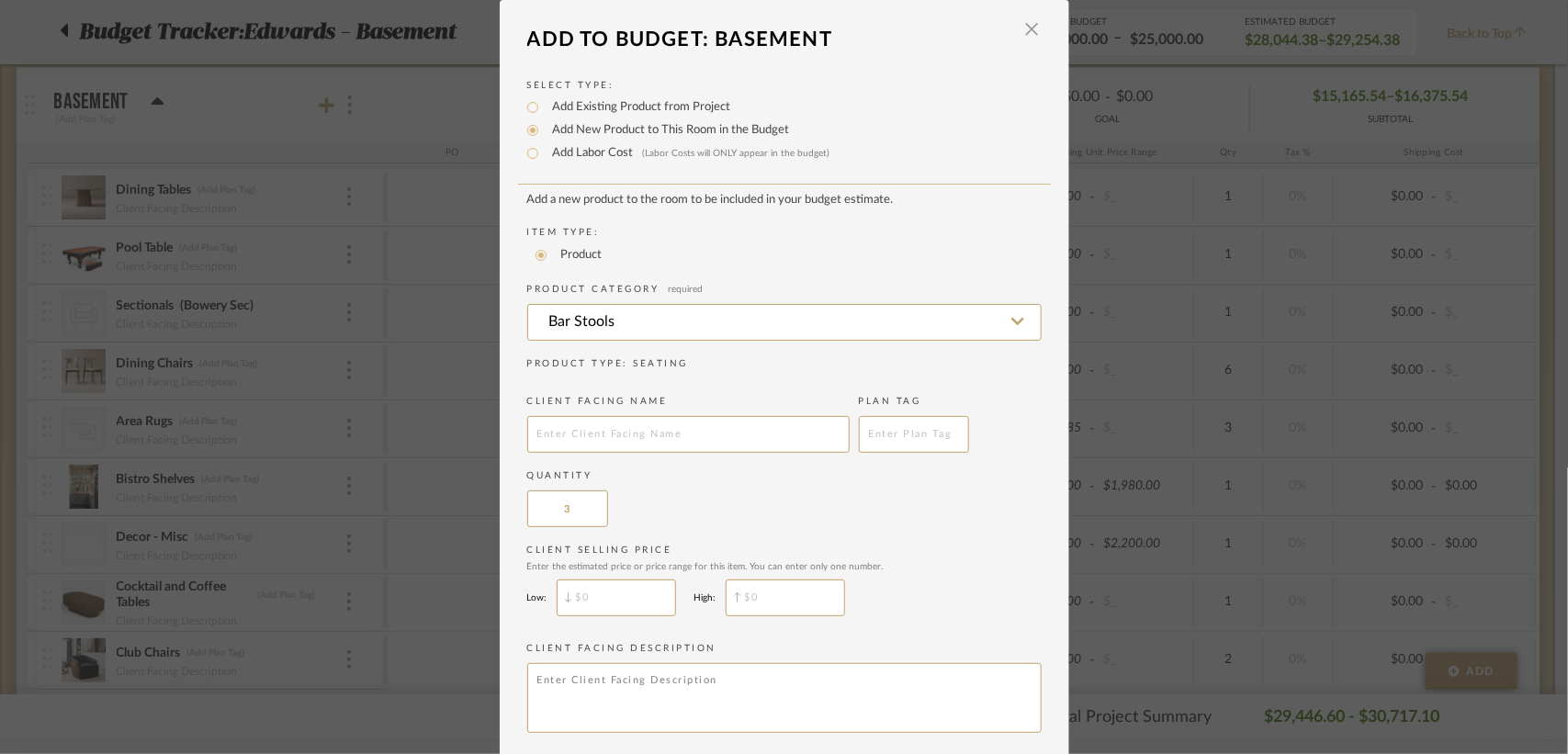 type on "3" 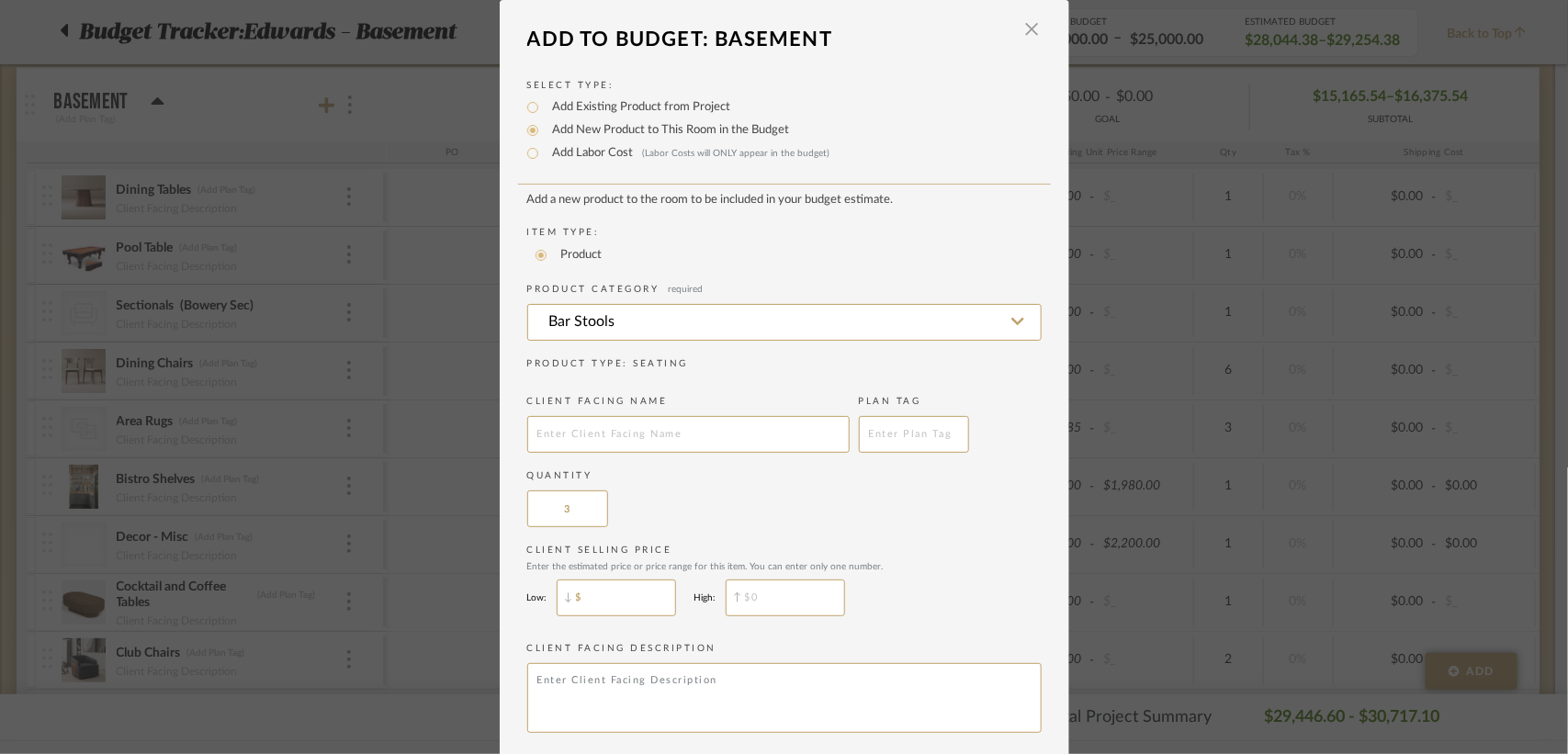 click on "$" at bounding box center (616, 598) 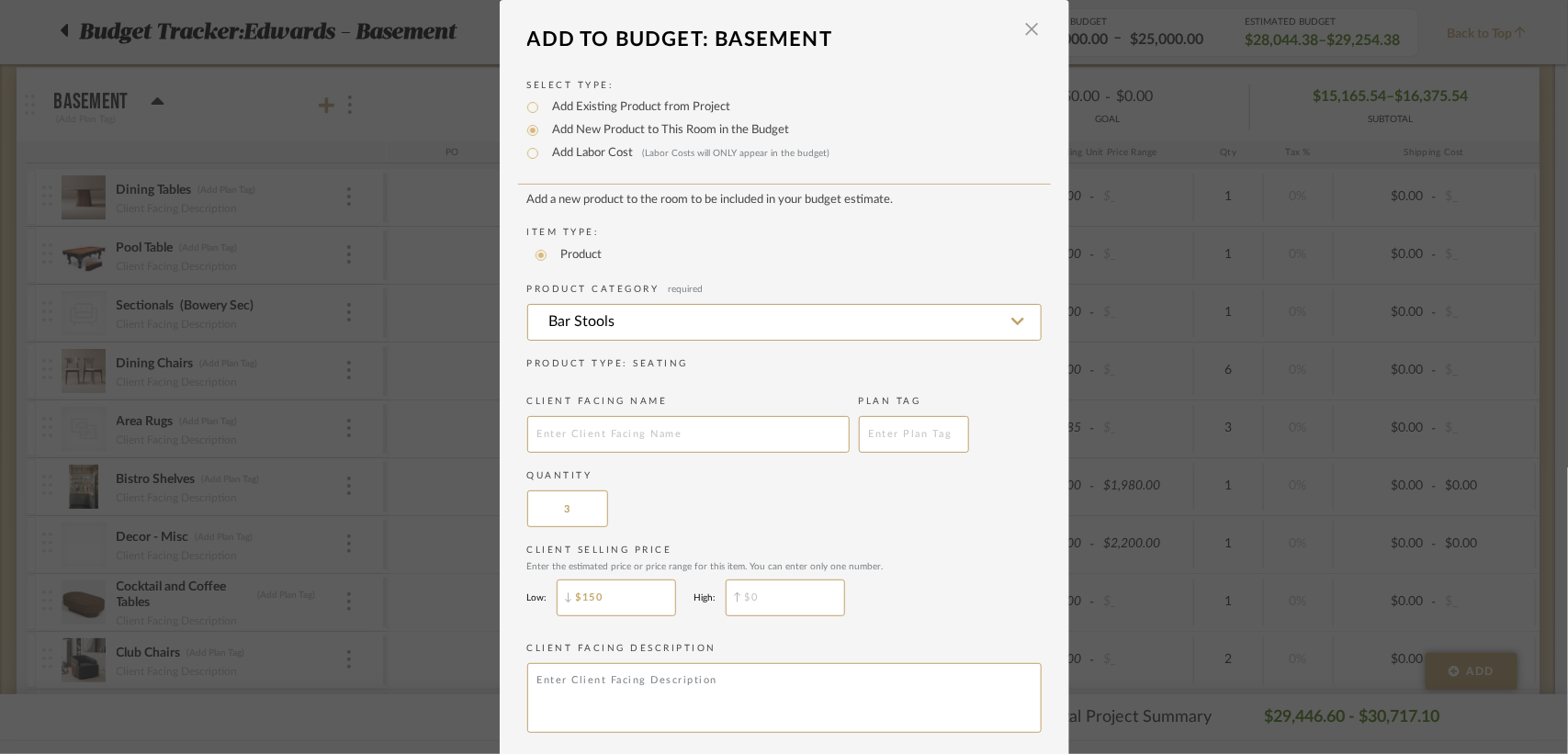 scroll, scrollTop: 76, scrollLeft: 0, axis: vertical 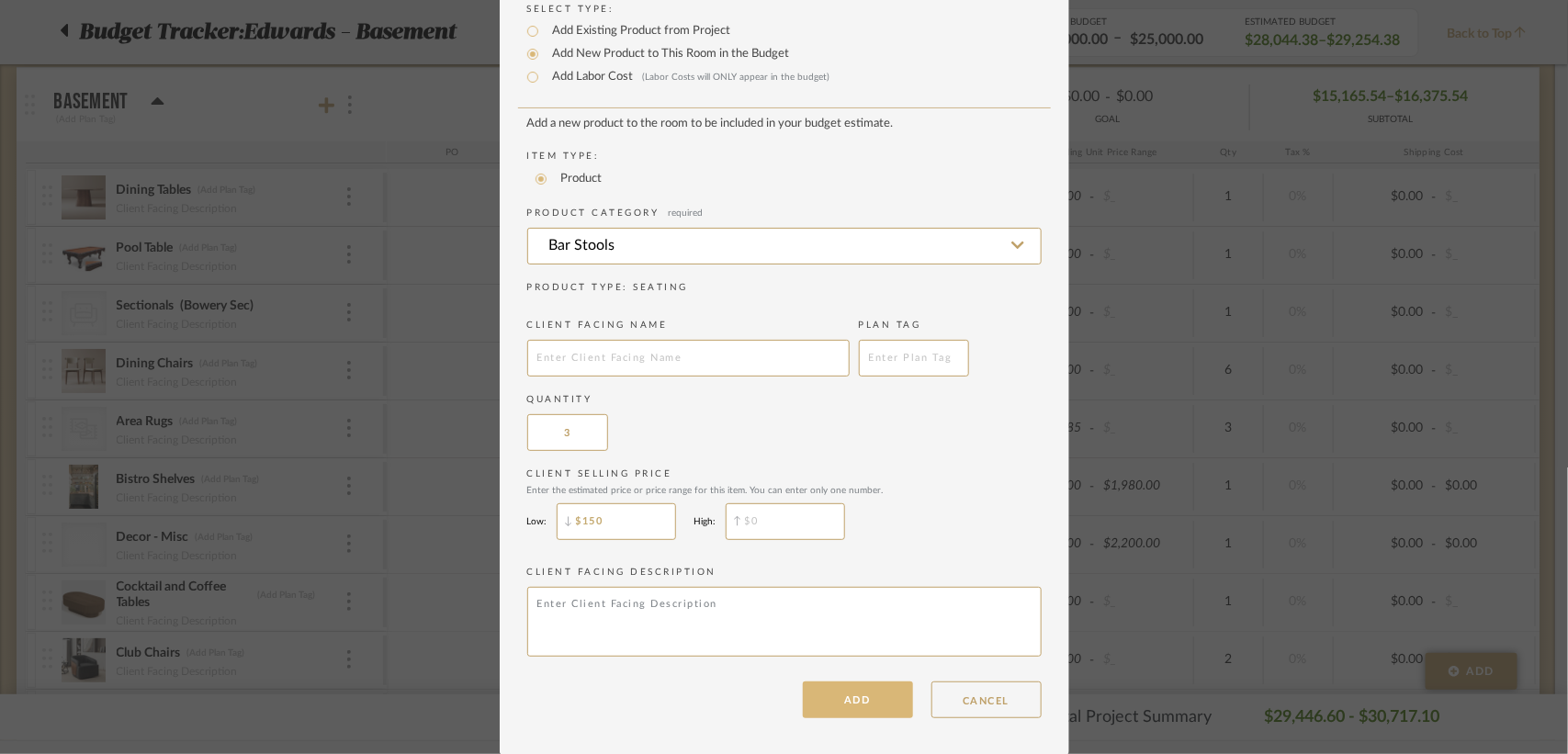 type on "$150" 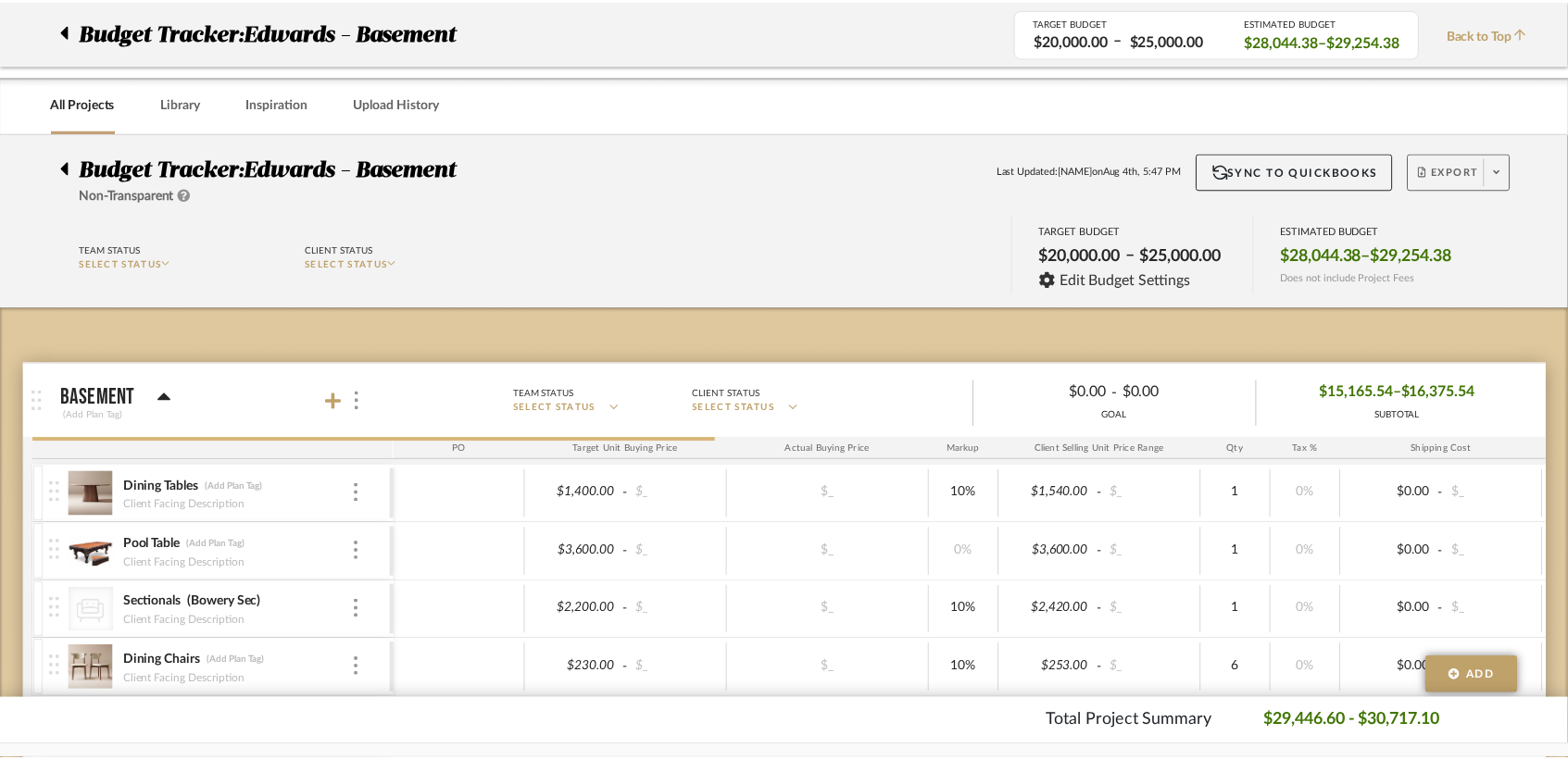 scroll, scrollTop: 294, scrollLeft: 0, axis: vertical 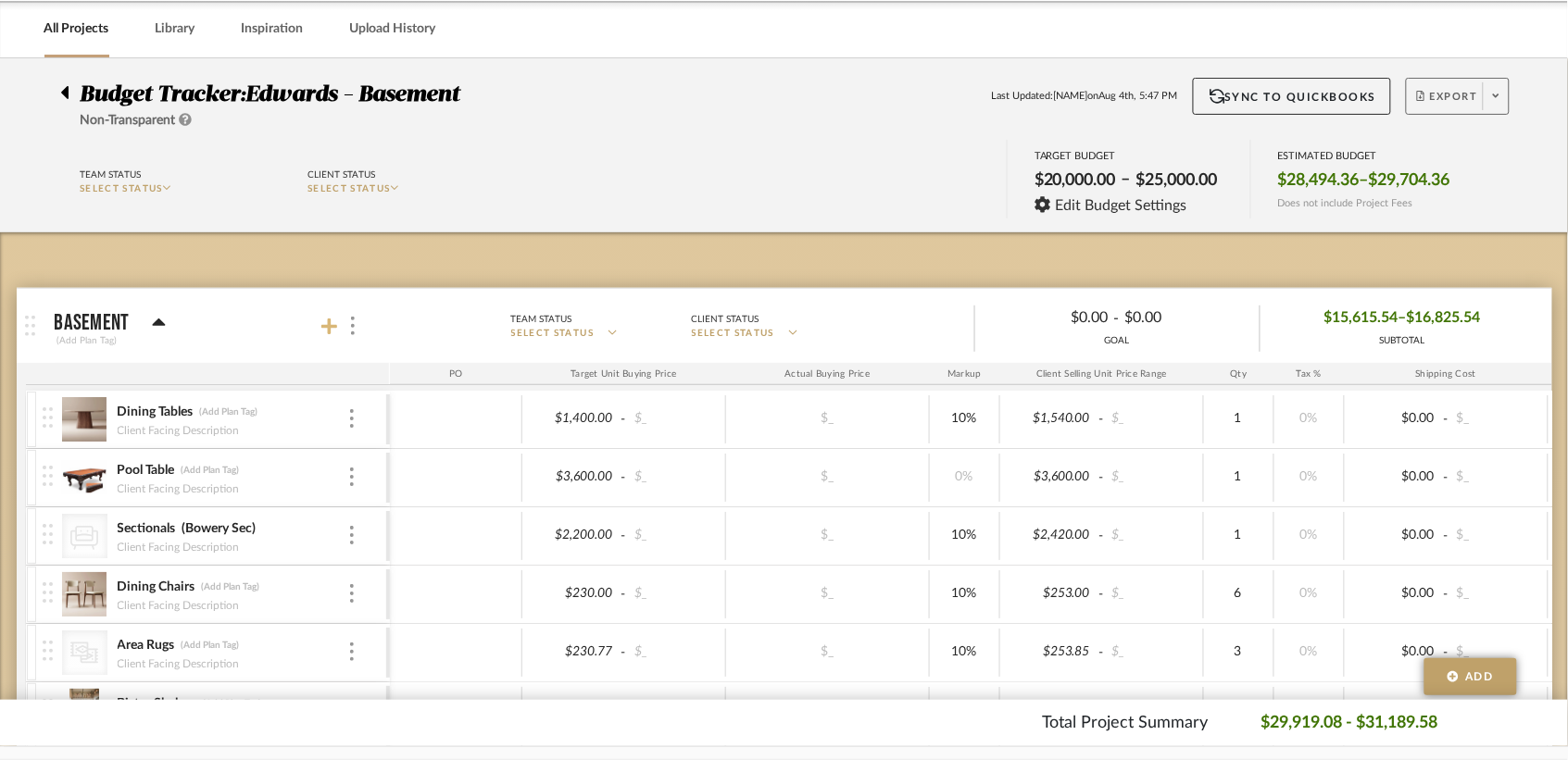 click 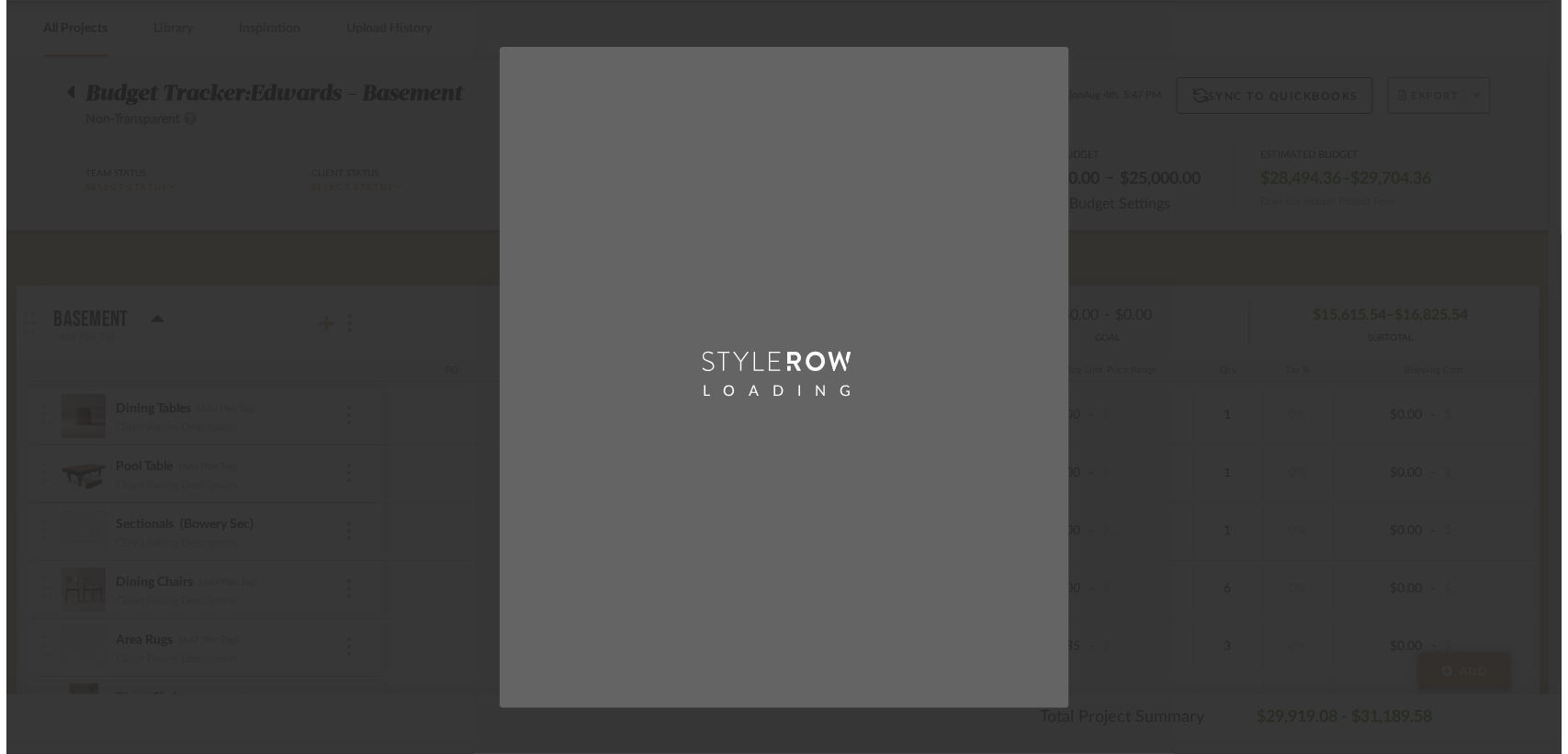 scroll, scrollTop: 0, scrollLeft: 0, axis: both 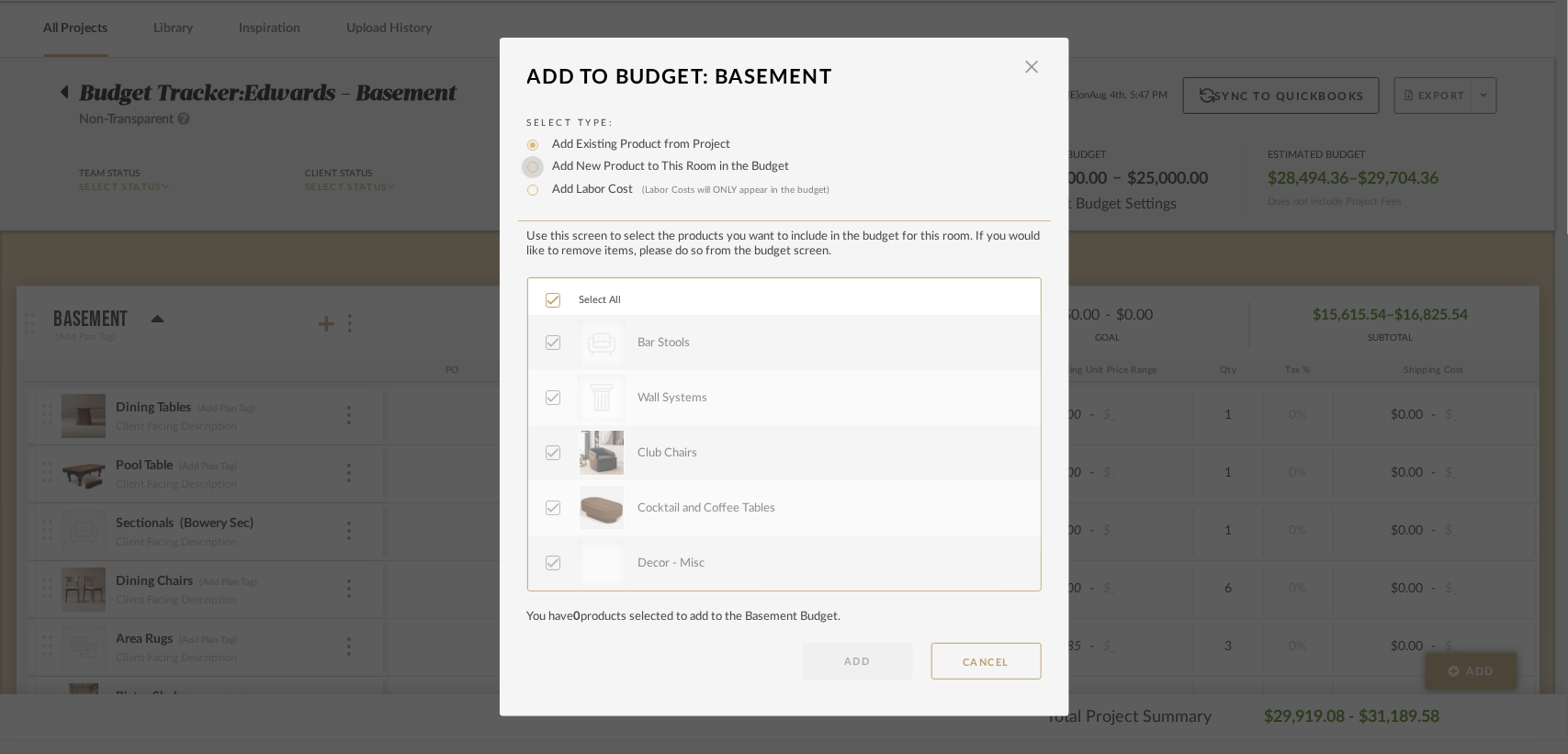 click on "Add New Product to This Room in the Budget" at bounding box center (533, 167) 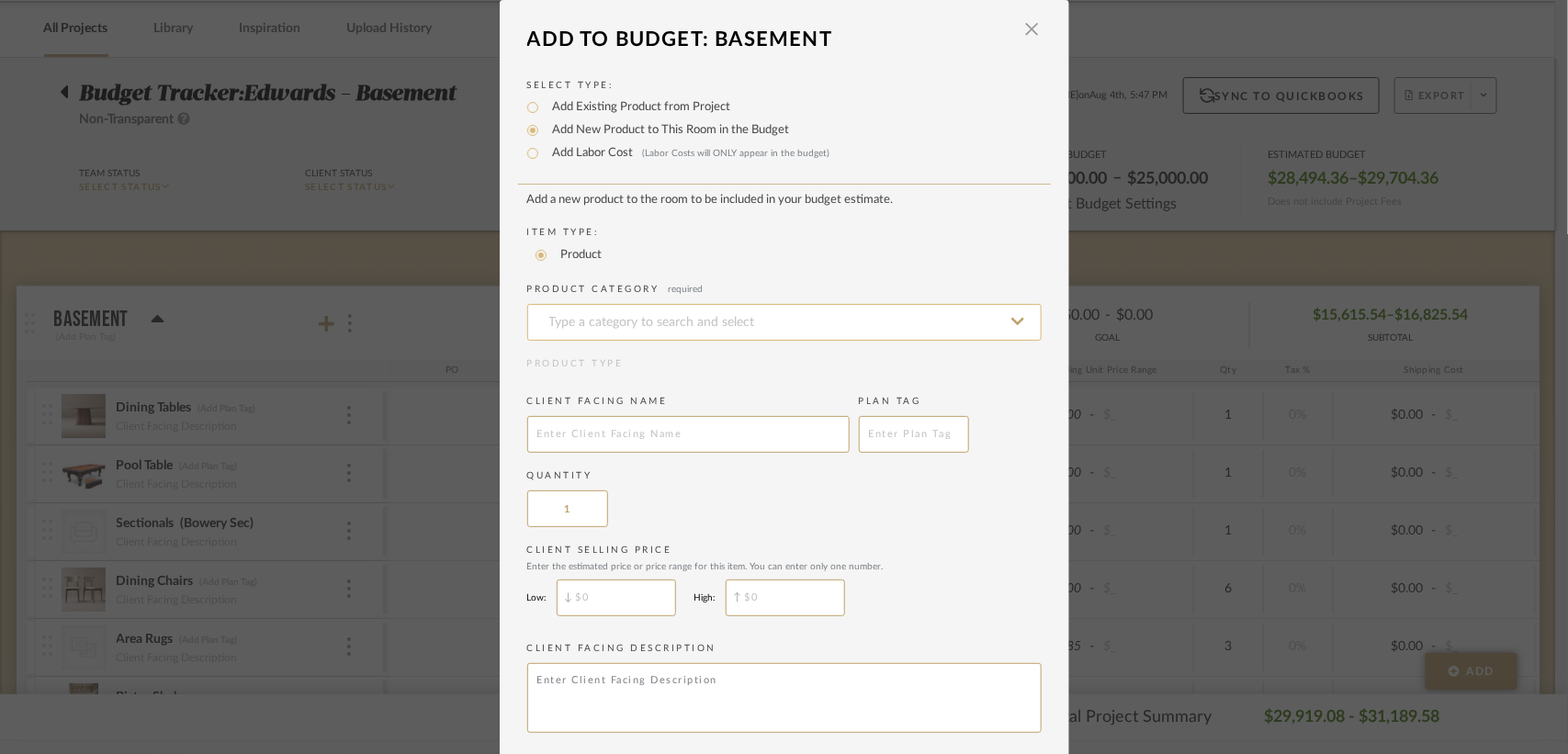 click at bounding box center (784, 322) 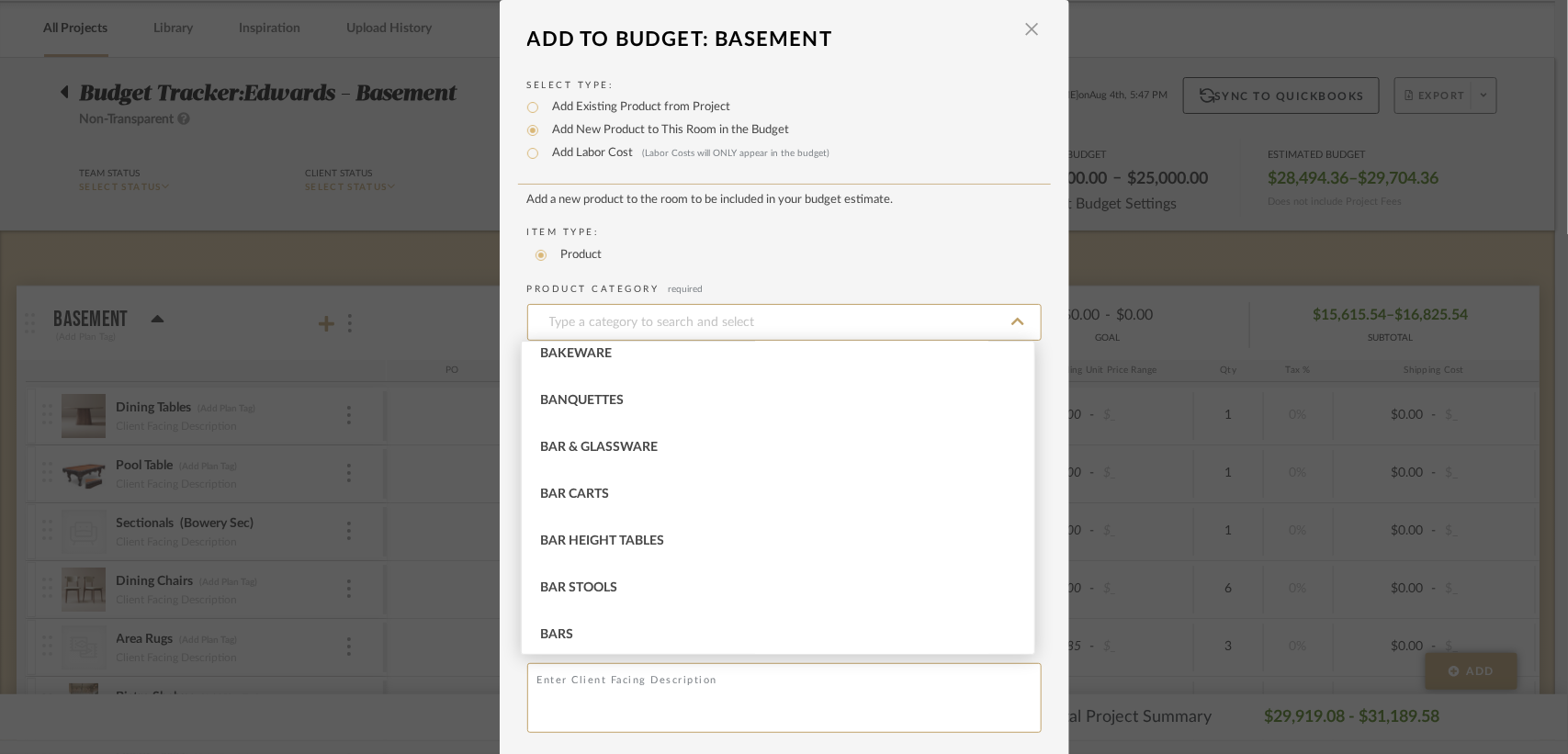 scroll, scrollTop: 505, scrollLeft: 0, axis: vertical 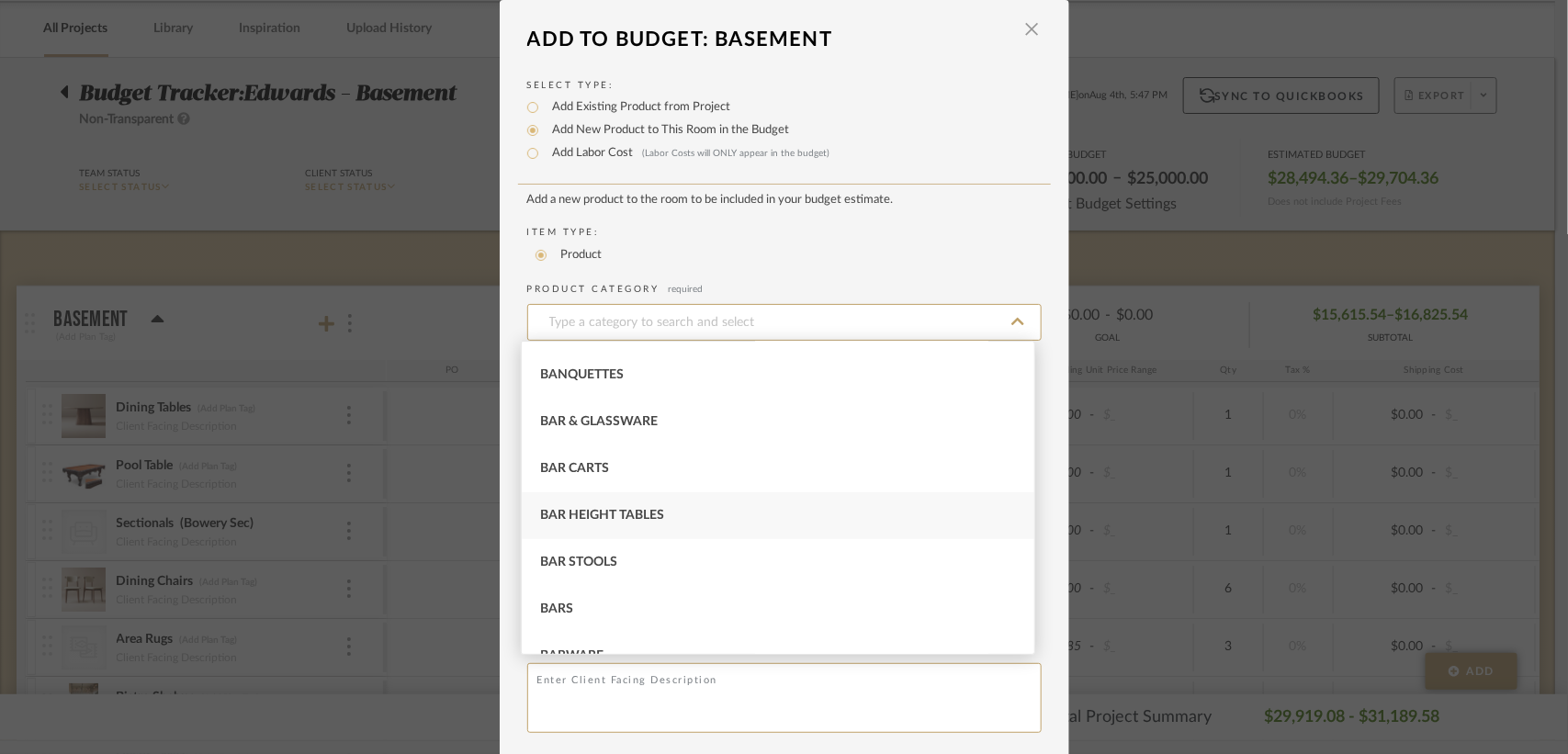 click on "Bar Height Tables" at bounding box center (778, 515) 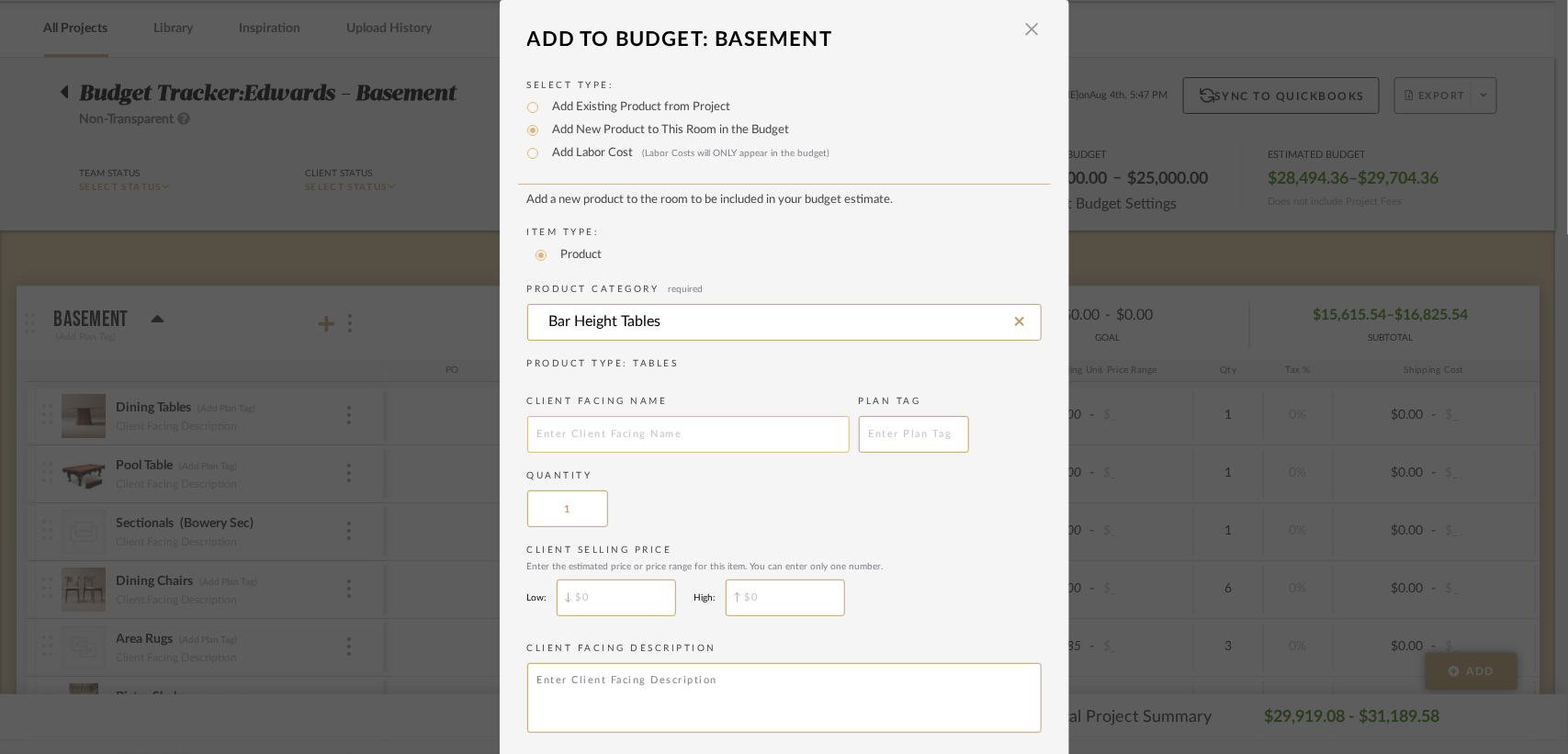 click at bounding box center (688, 434) 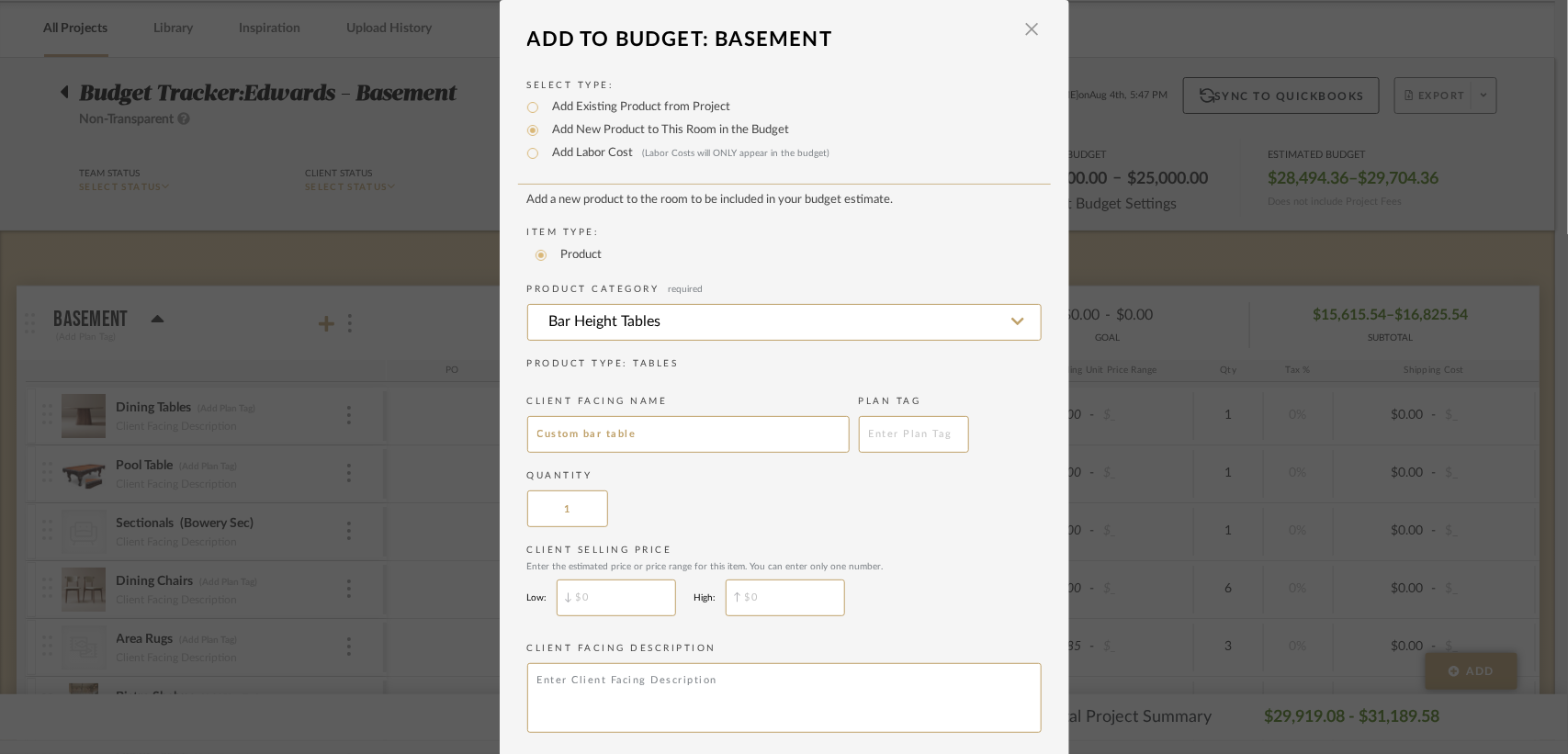 type on "Custom bar table" 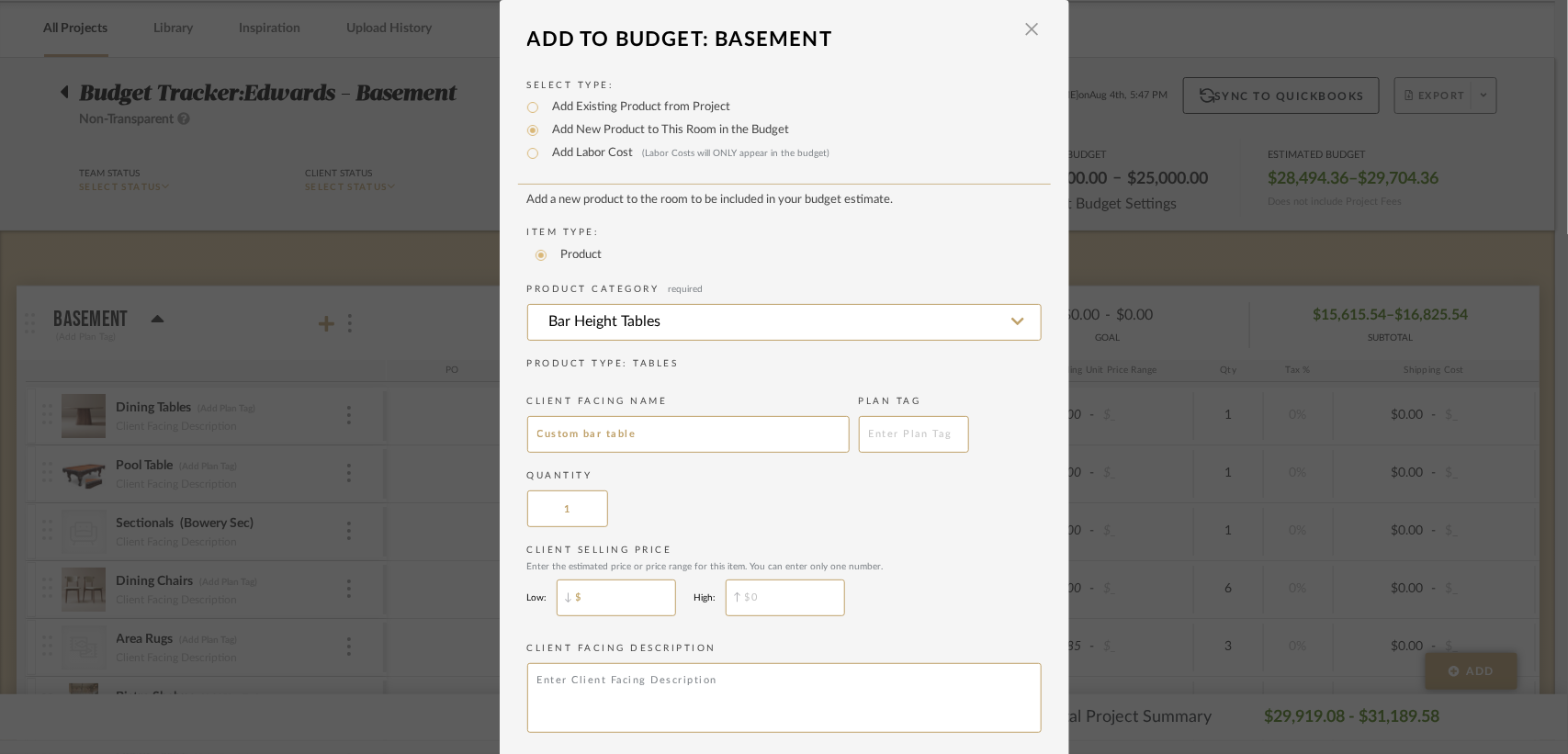 click on "$" at bounding box center (616, 598) 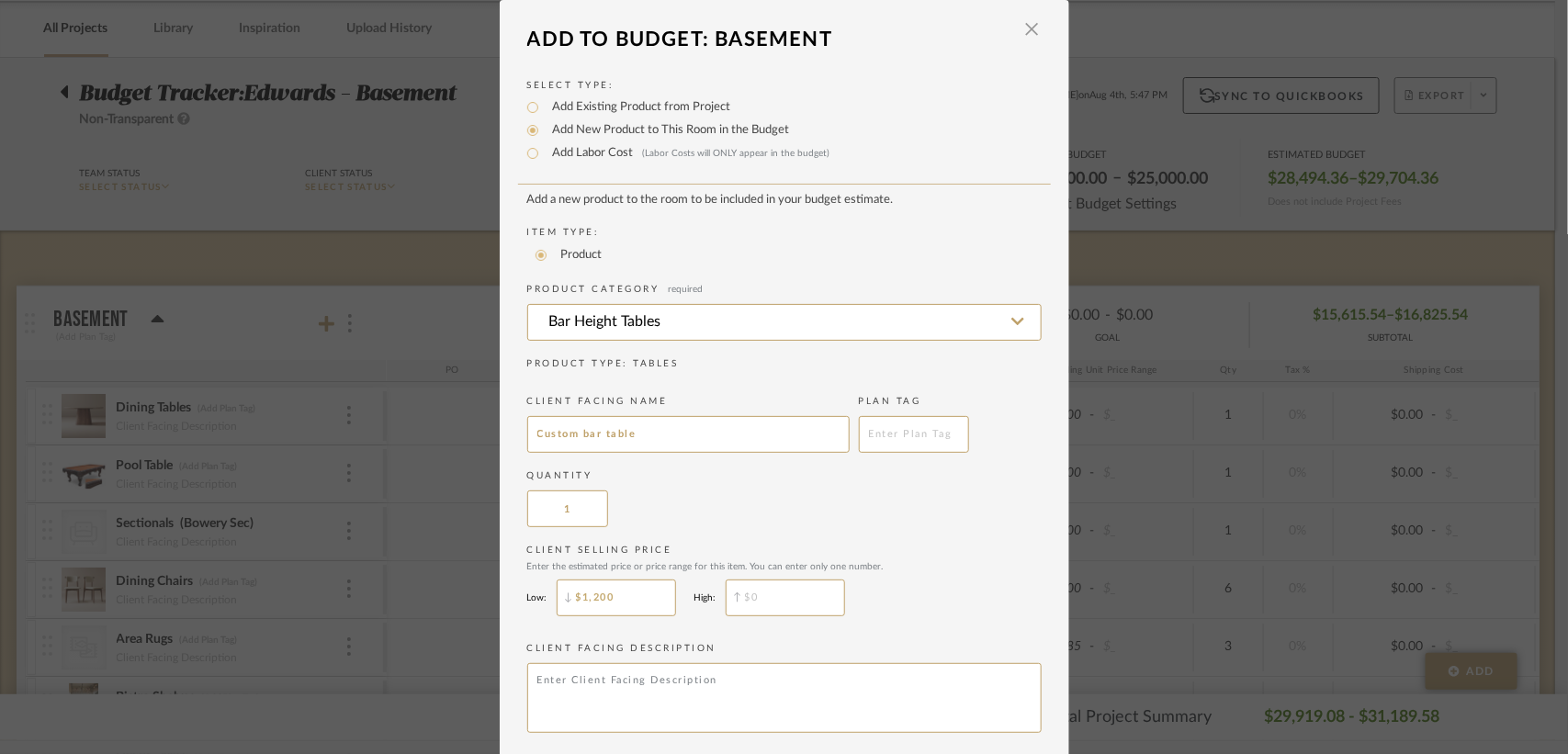 scroll, scrollTop: 76, scrollLeft: 0, axis: vertical 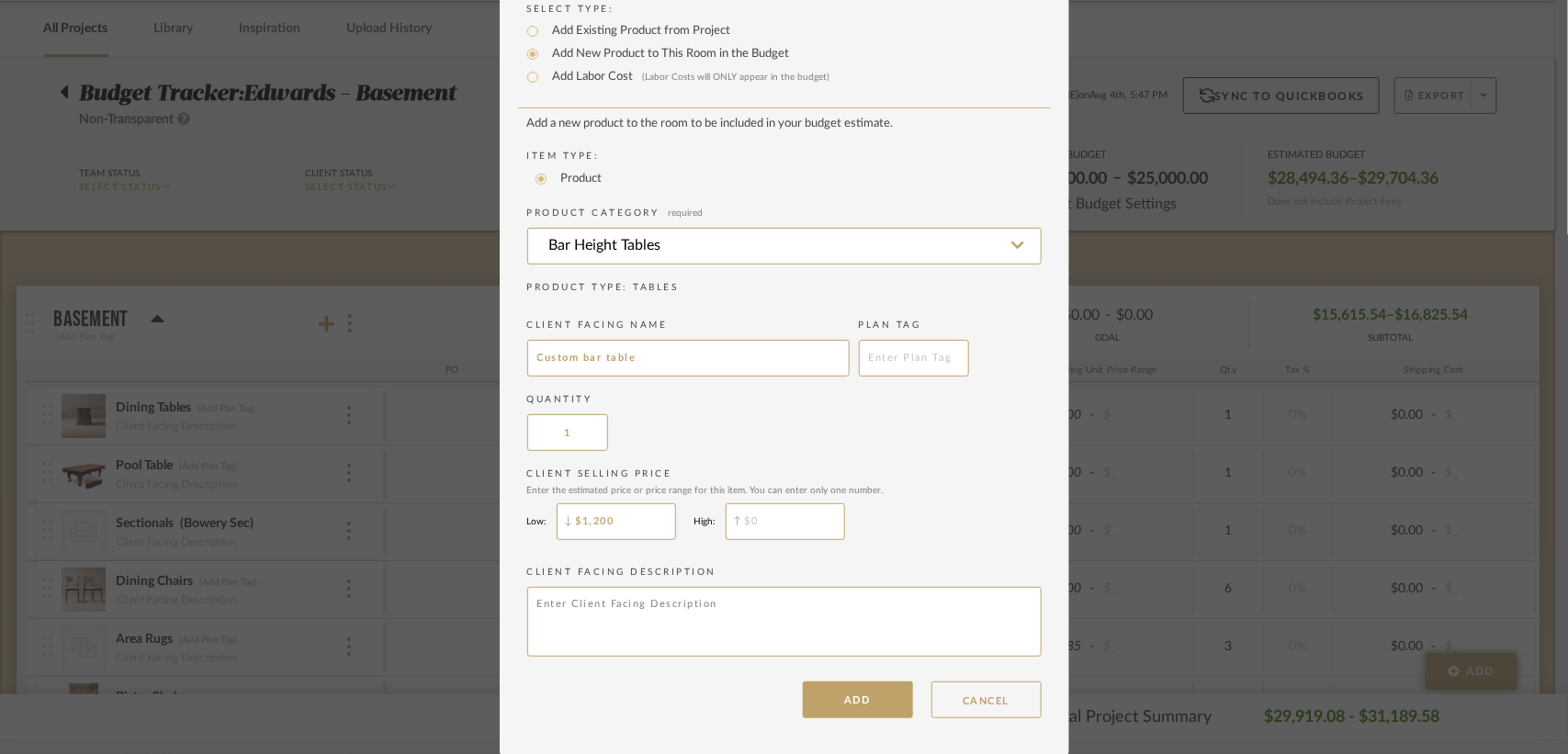 click on "$1,200" at bounding box center [616, 522] 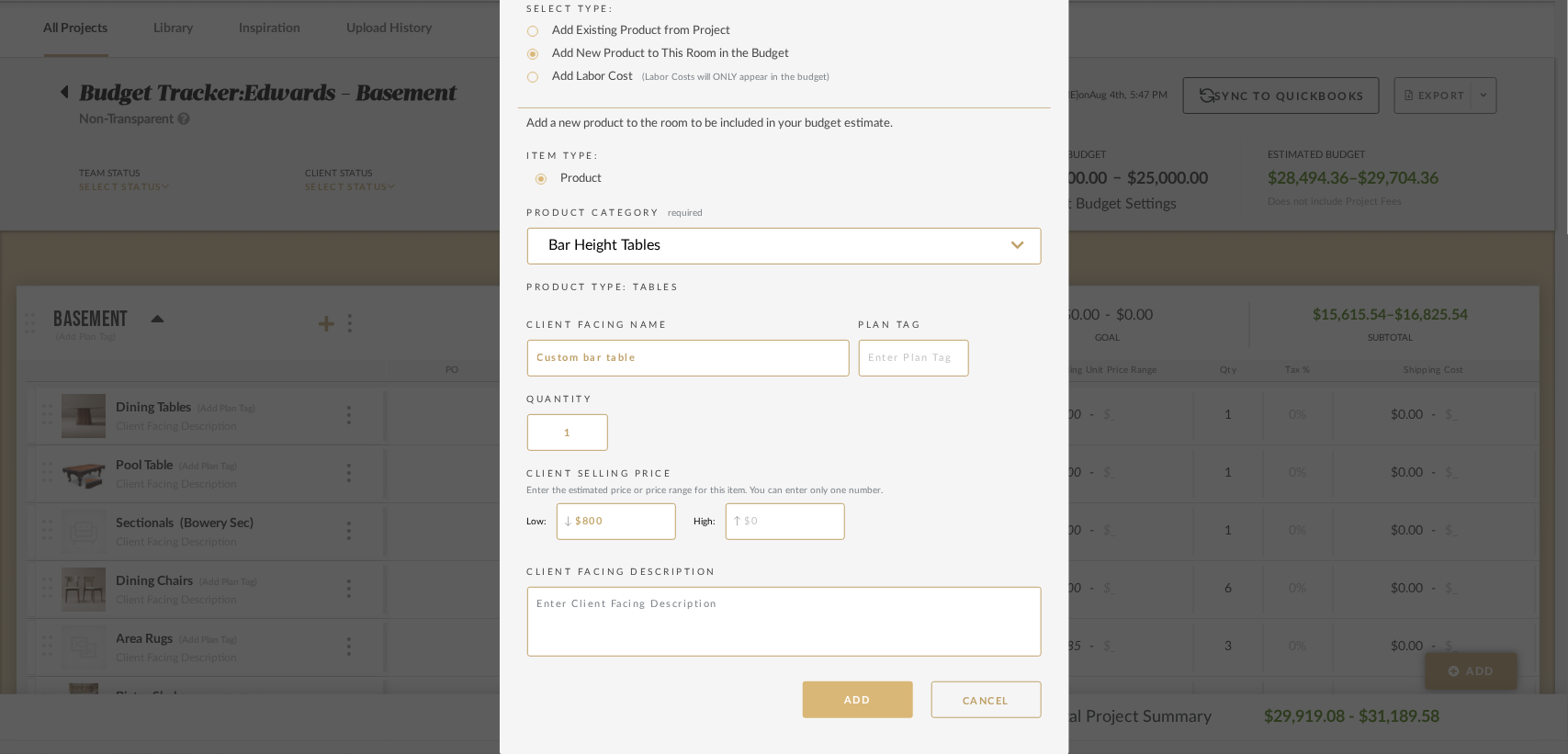 type on "$800" 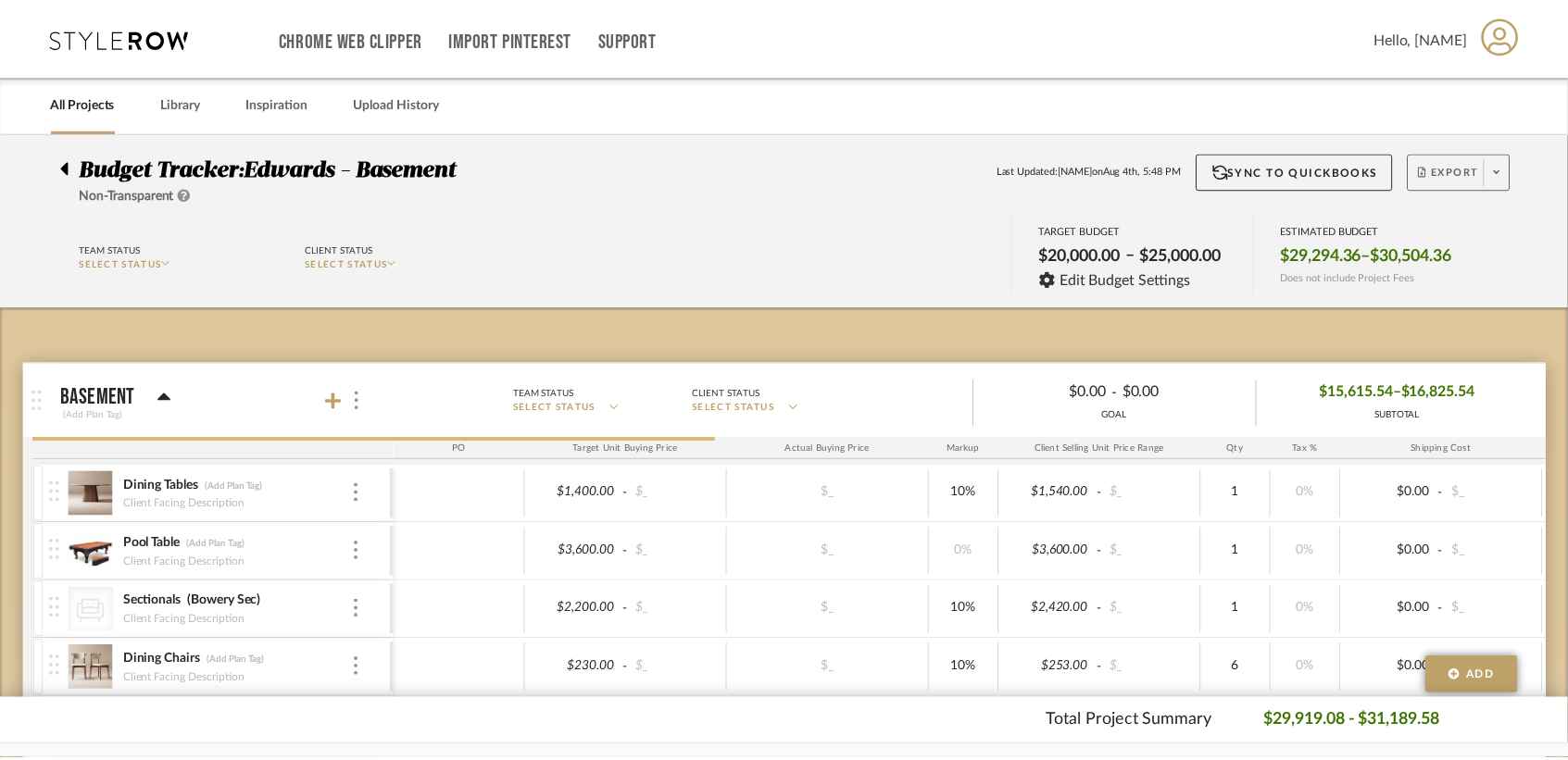 scroll, scrollTop: 75, scrollLeft: 0, axis: vertical 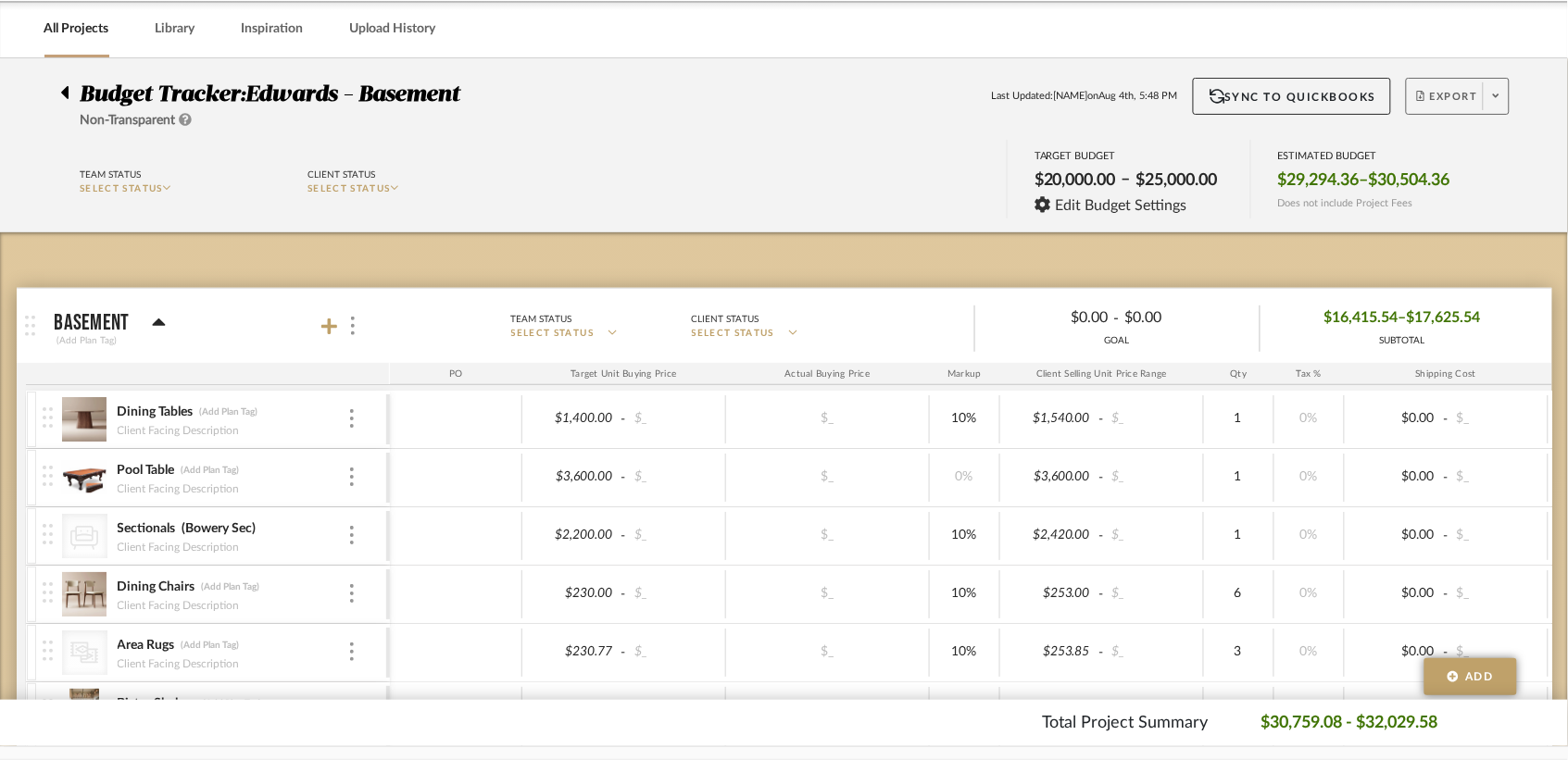 click 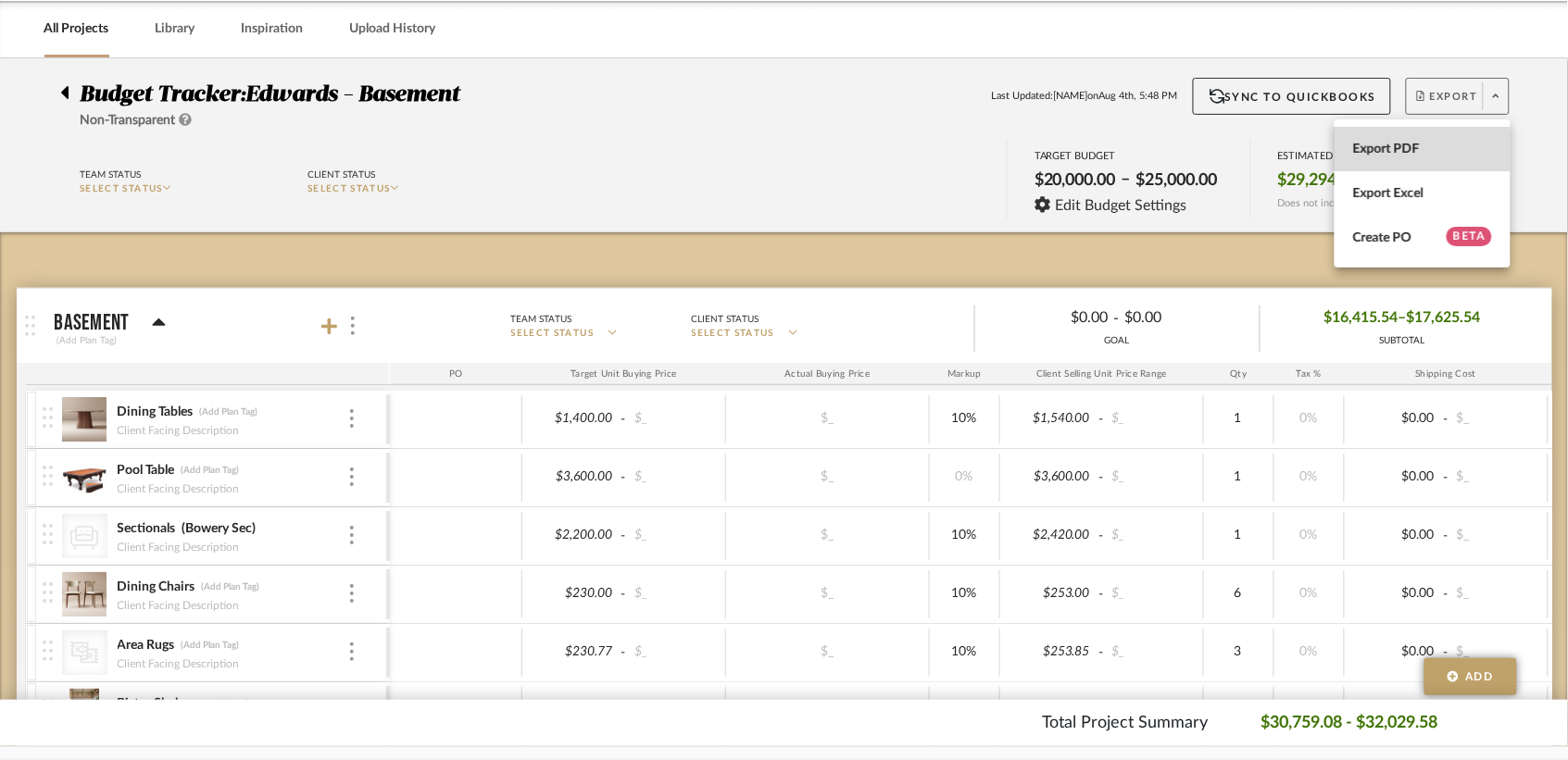 click on "Export PDF" at bounding box center (1423, 148) 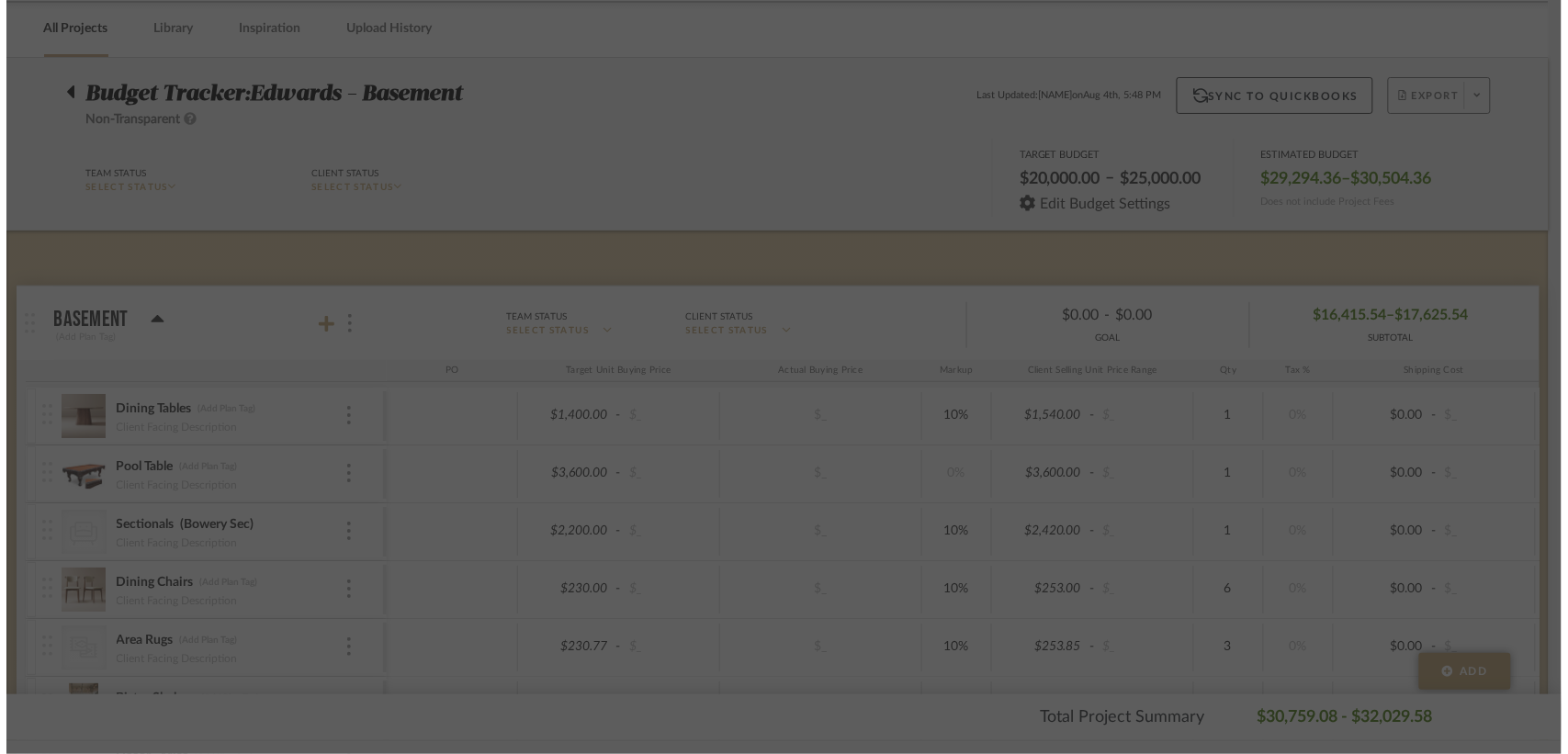 scroll, scrollTop: 0, scrollLeft: 0, axis: both 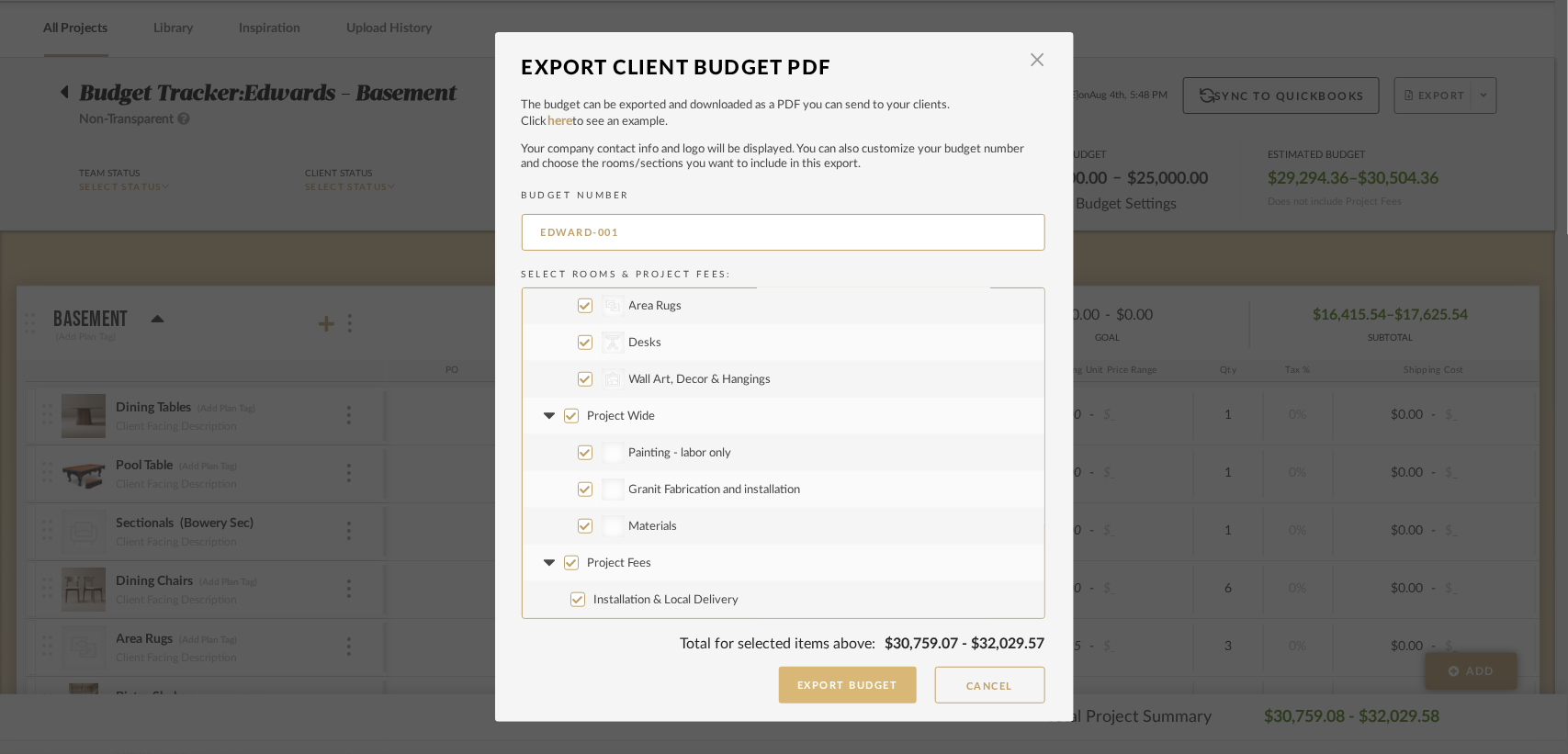 click on "Export Budget" at bounding box center [848, 685] 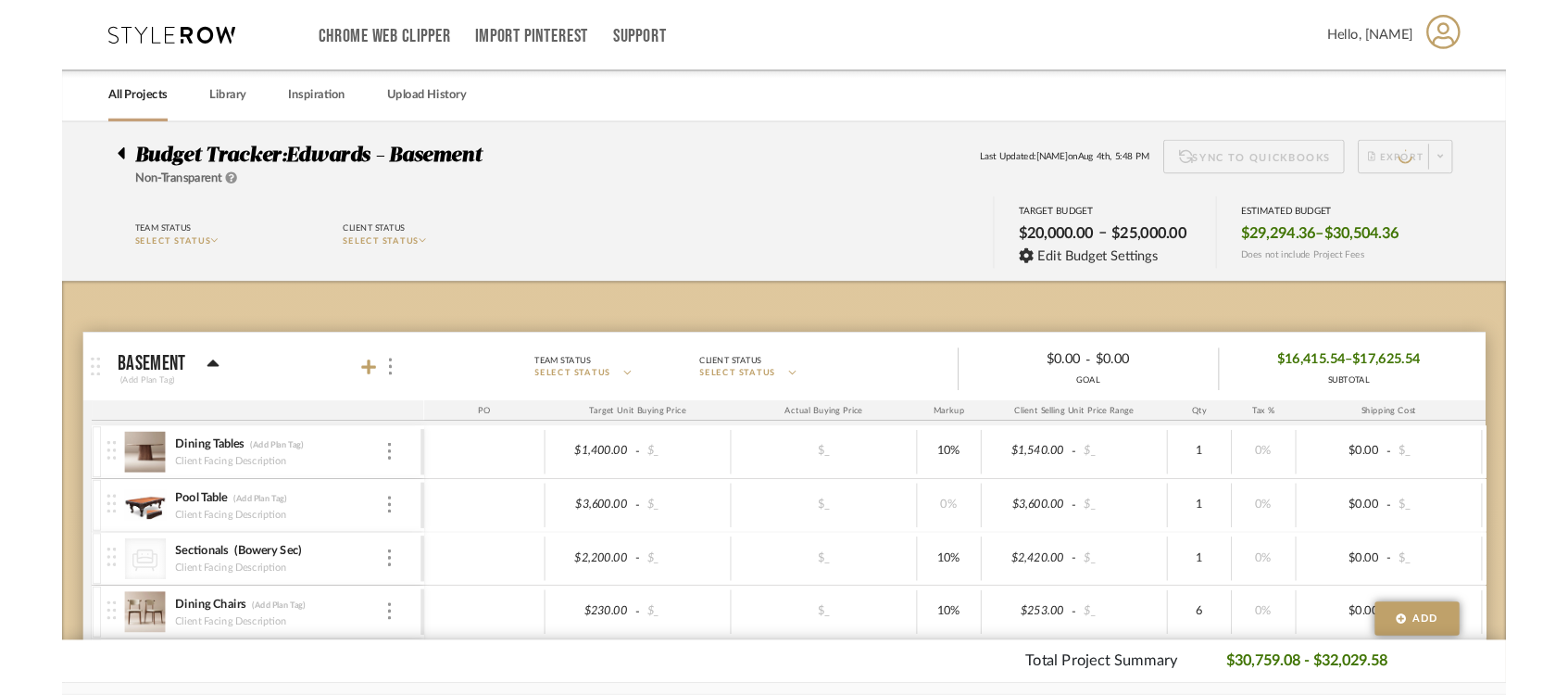 scroll, scrollTop: 75, scrollLeft: 0, axis: vertical 